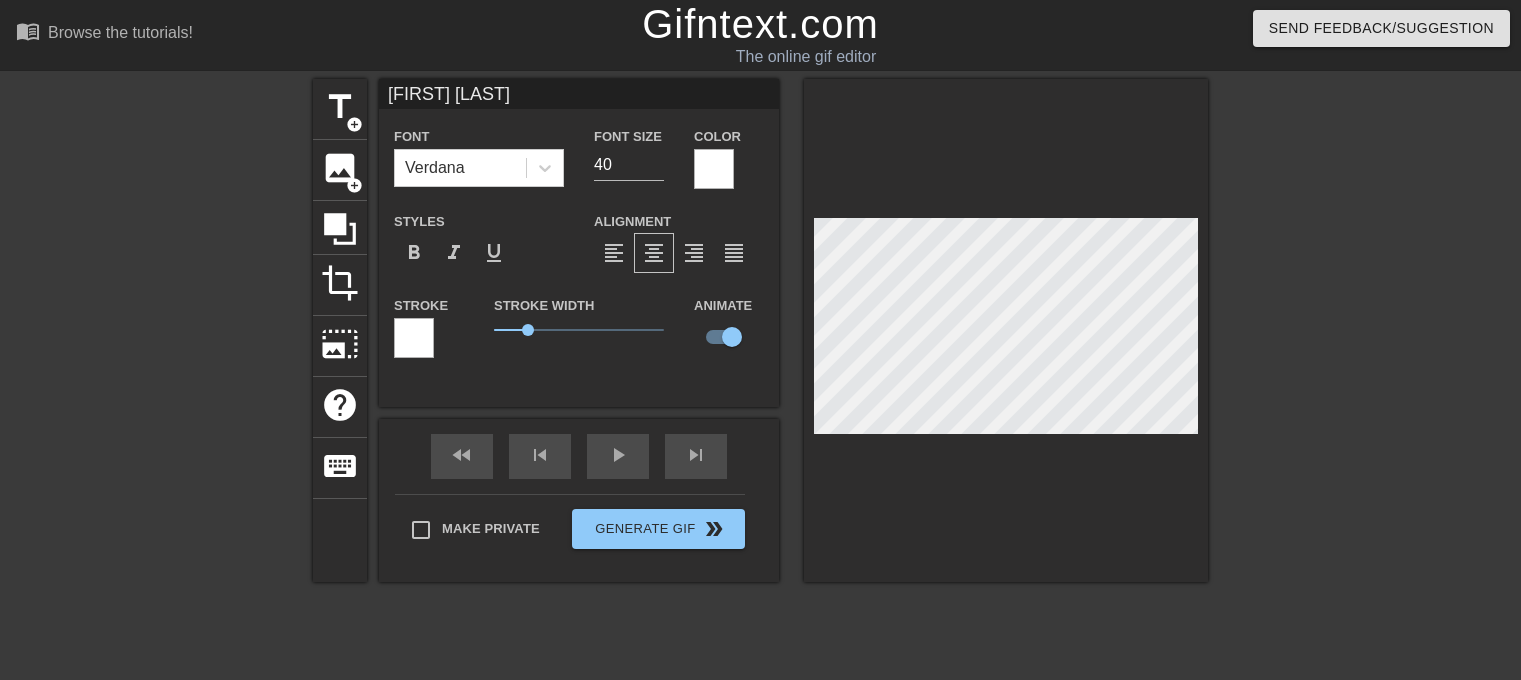 scroll, scrollTop: 70, scrollLeft: 8, axis: both 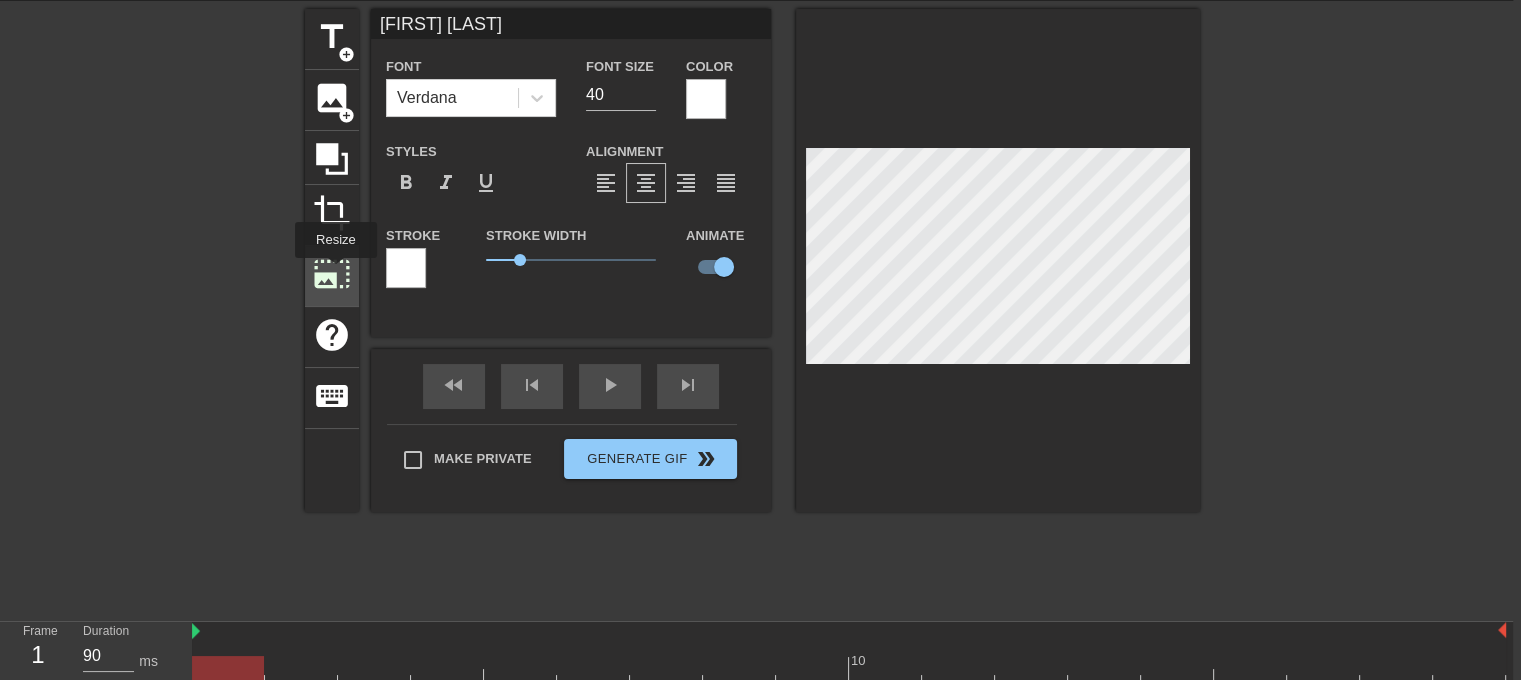 click on "photo_size_select_large" at bounding box center [332, 274] 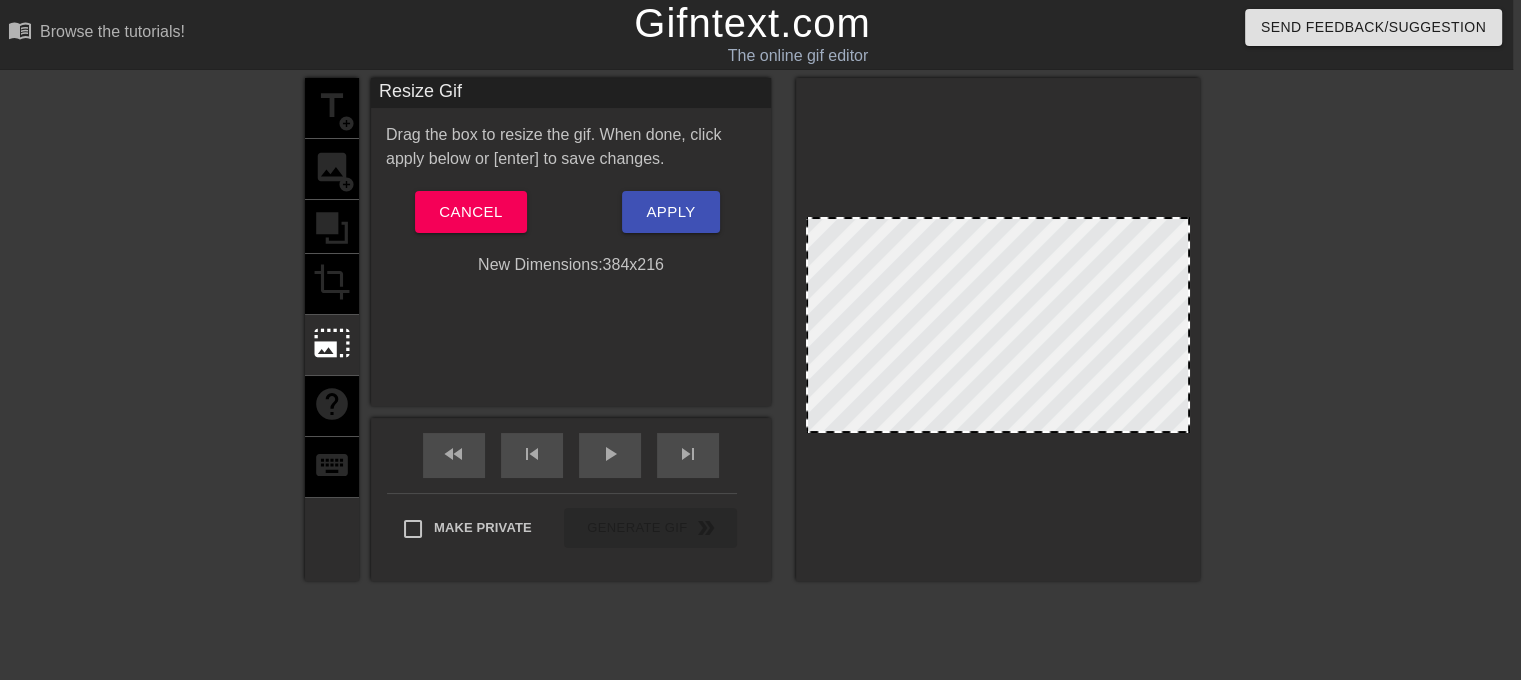 scroll, scrollTop: 0, scrollLeft: 8, axis: horizontal 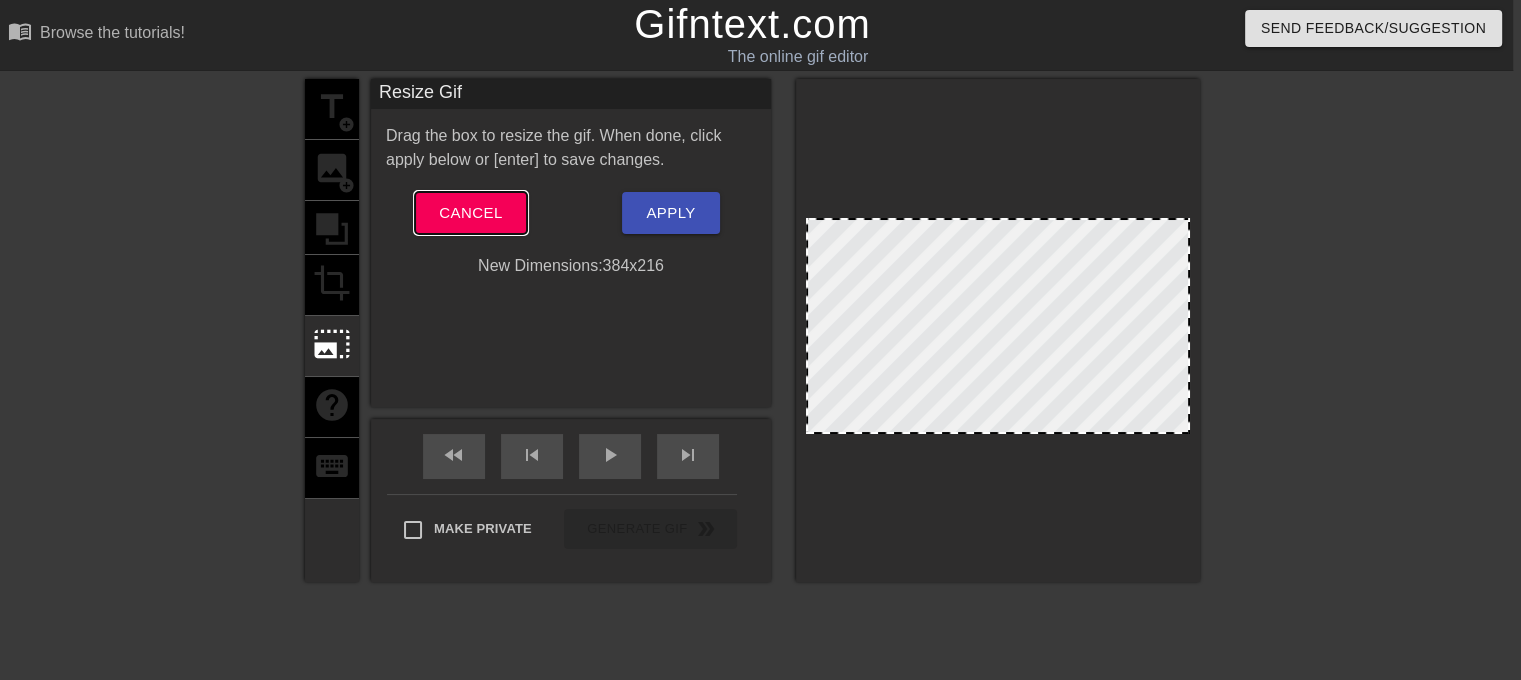 click on "Cancel" at bounding box center (470, 213) 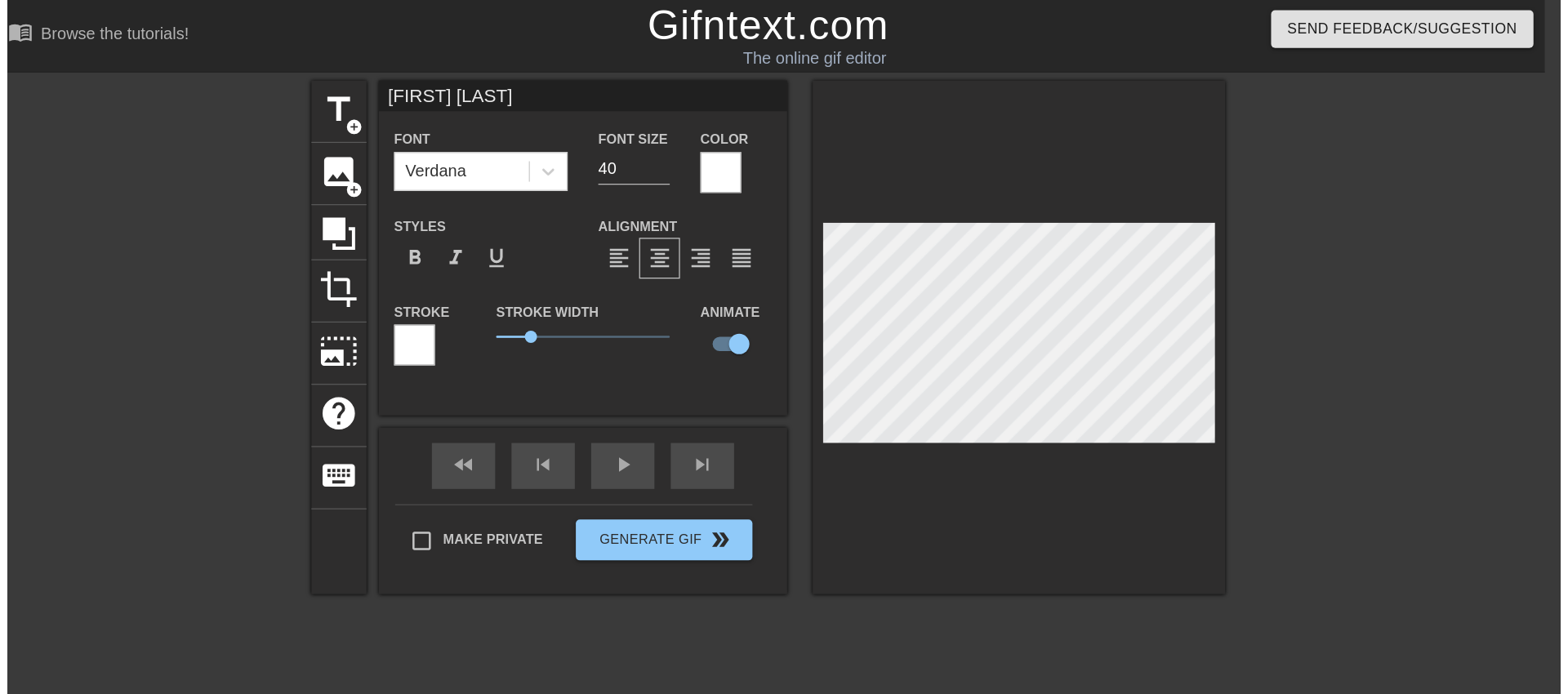 scroll, scrollTop: 0, scrollLeft: 0, axis: both 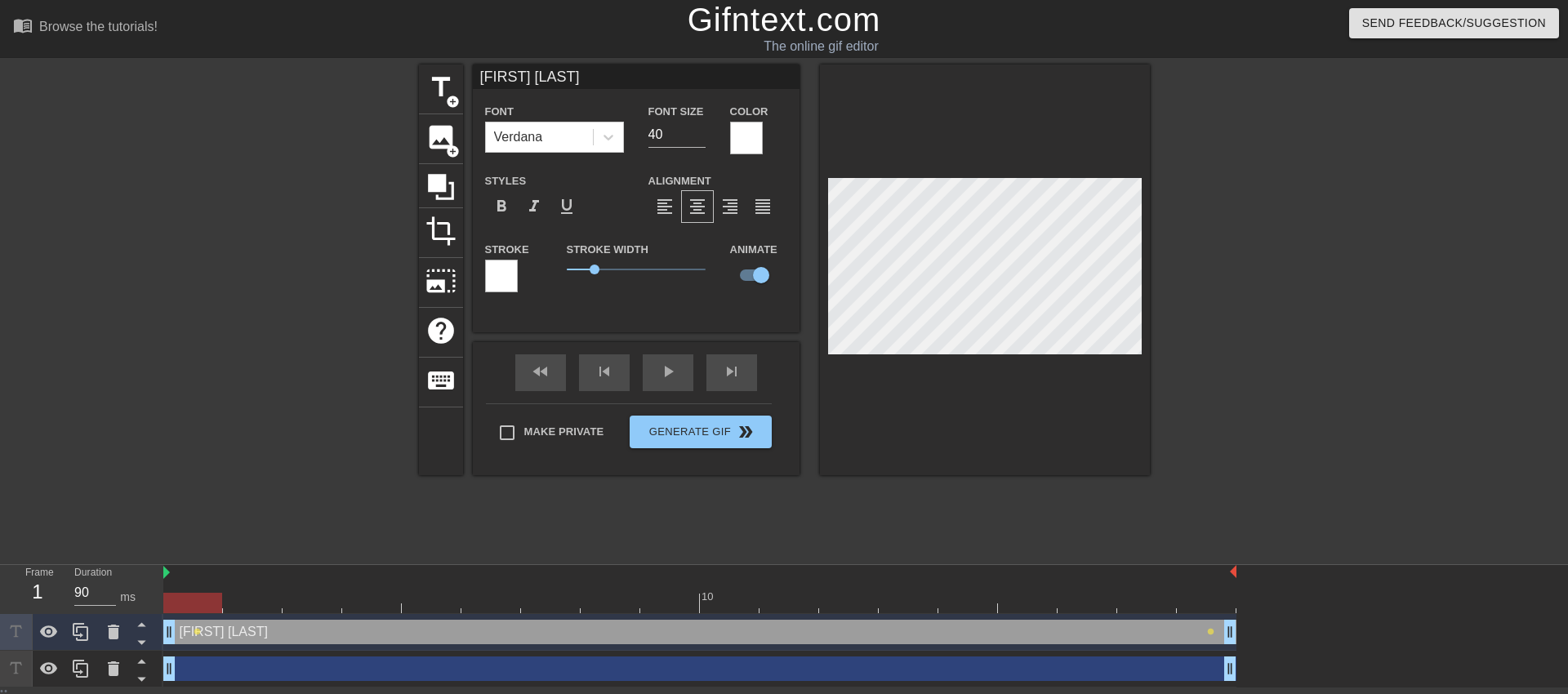 drag, startPoint x: 1244, startPoint y: 2, endPoint x: 1128, endPoint y: 519, distance: 529.85375 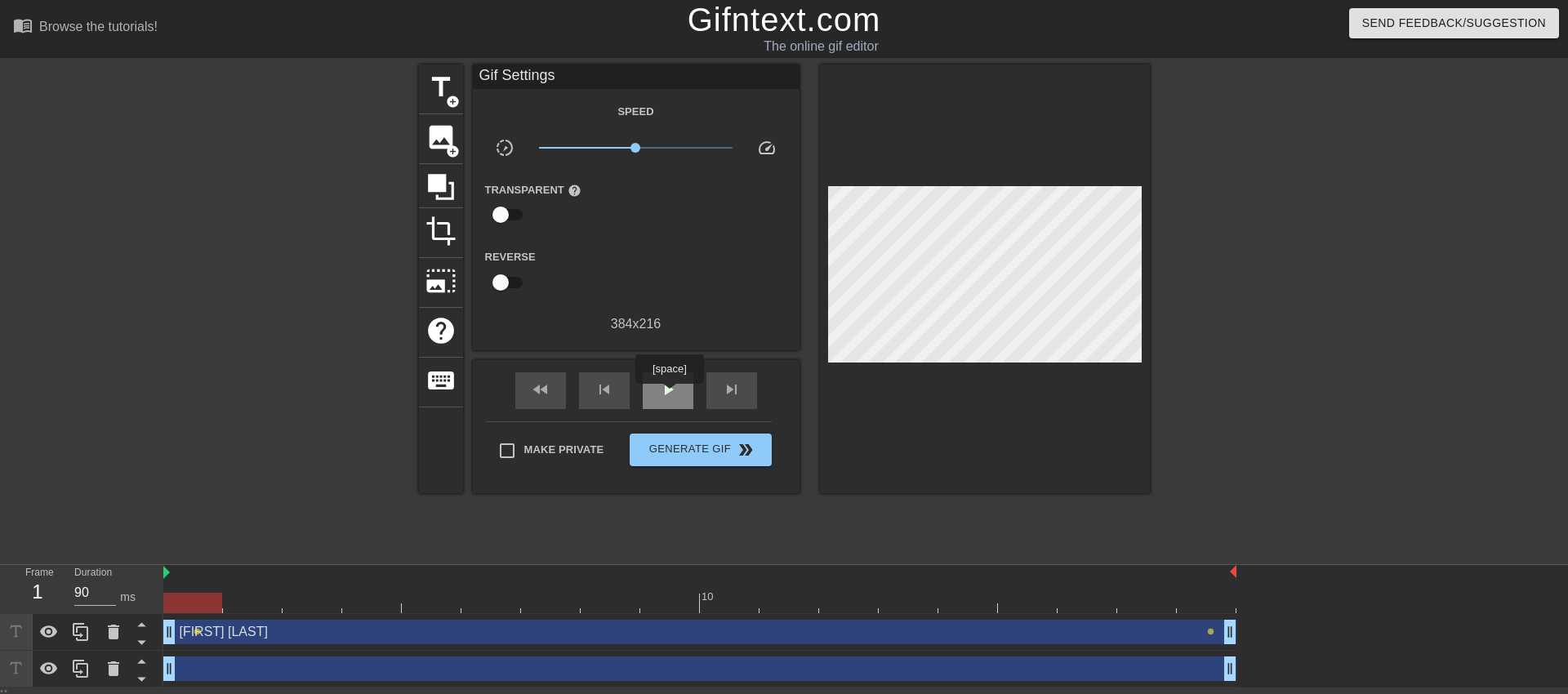 click on "play_arrow" at bounding box center [668, 389] 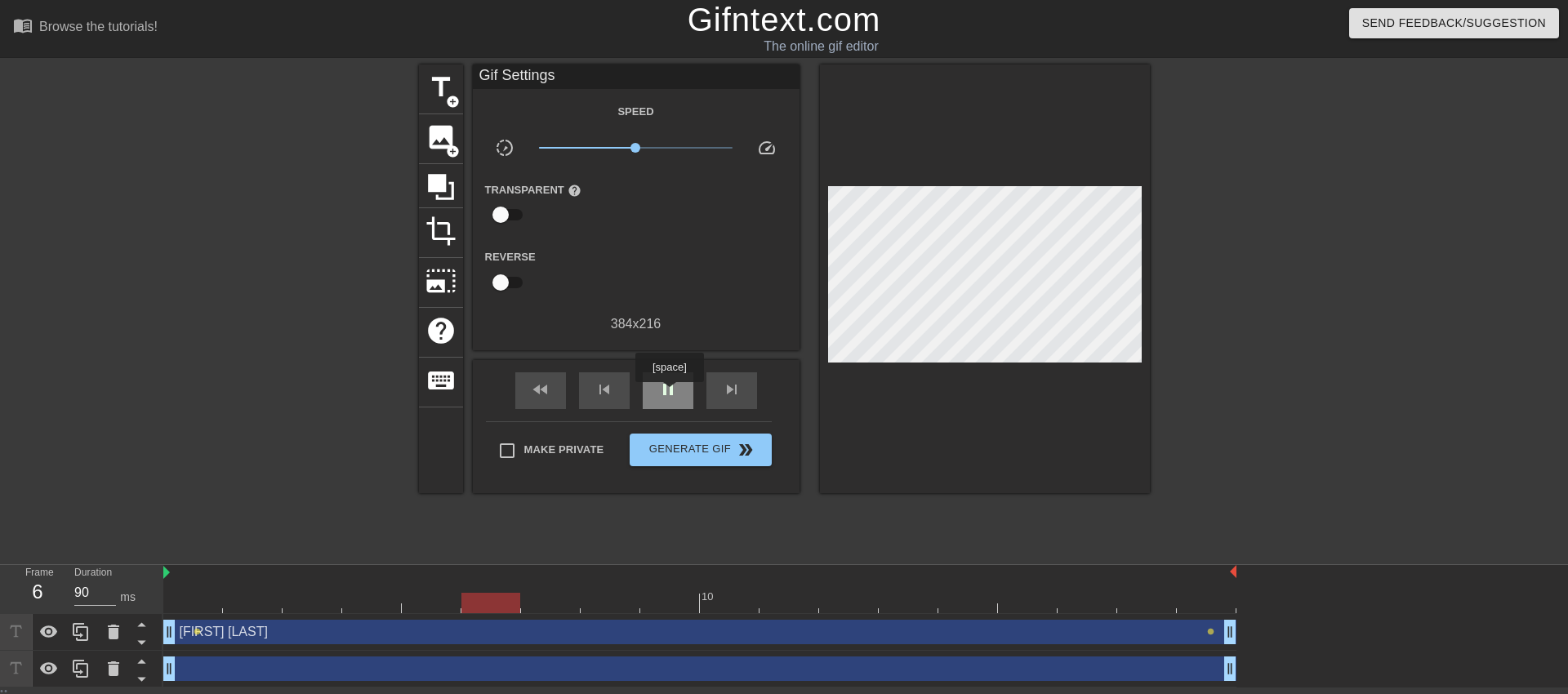 click on "pause" at bounding box center [668, 389] 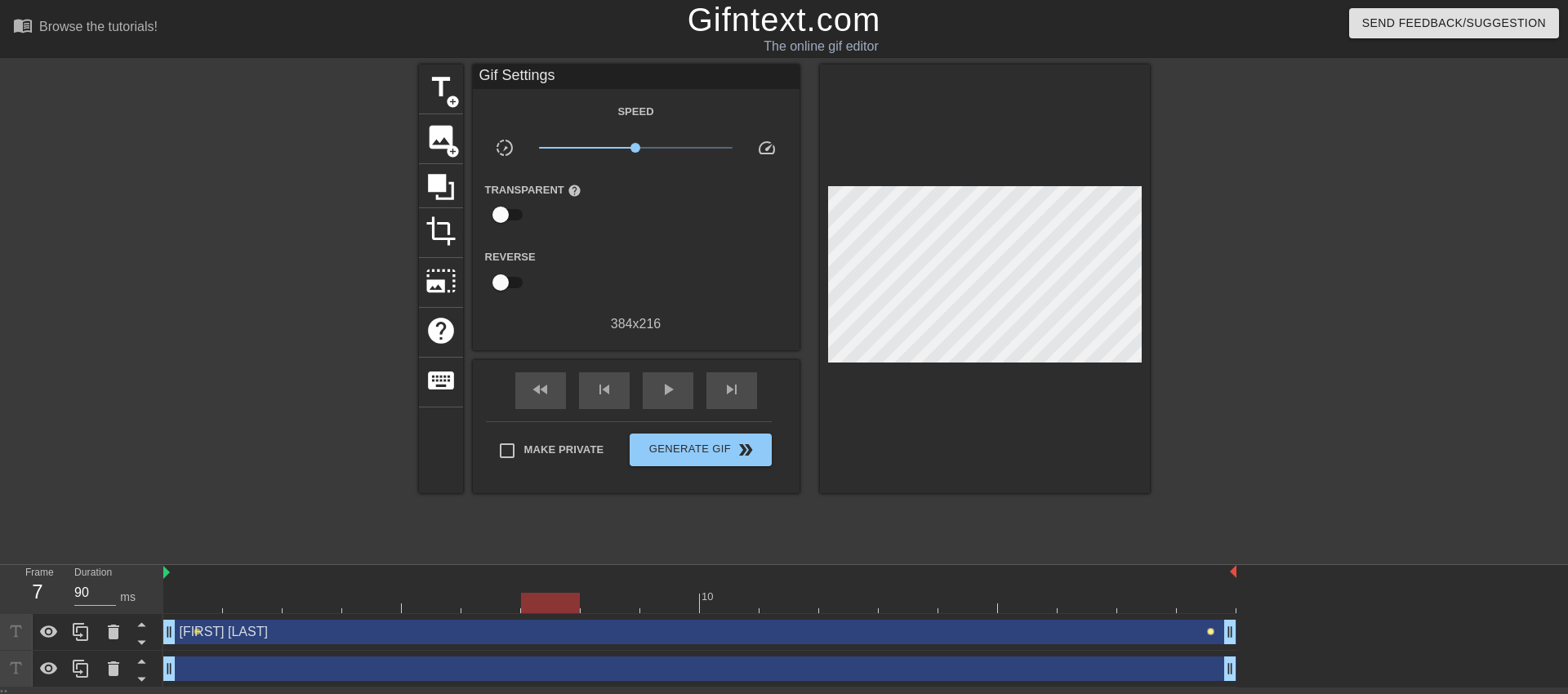 click on "lens" at bounding box center [1210, 631] 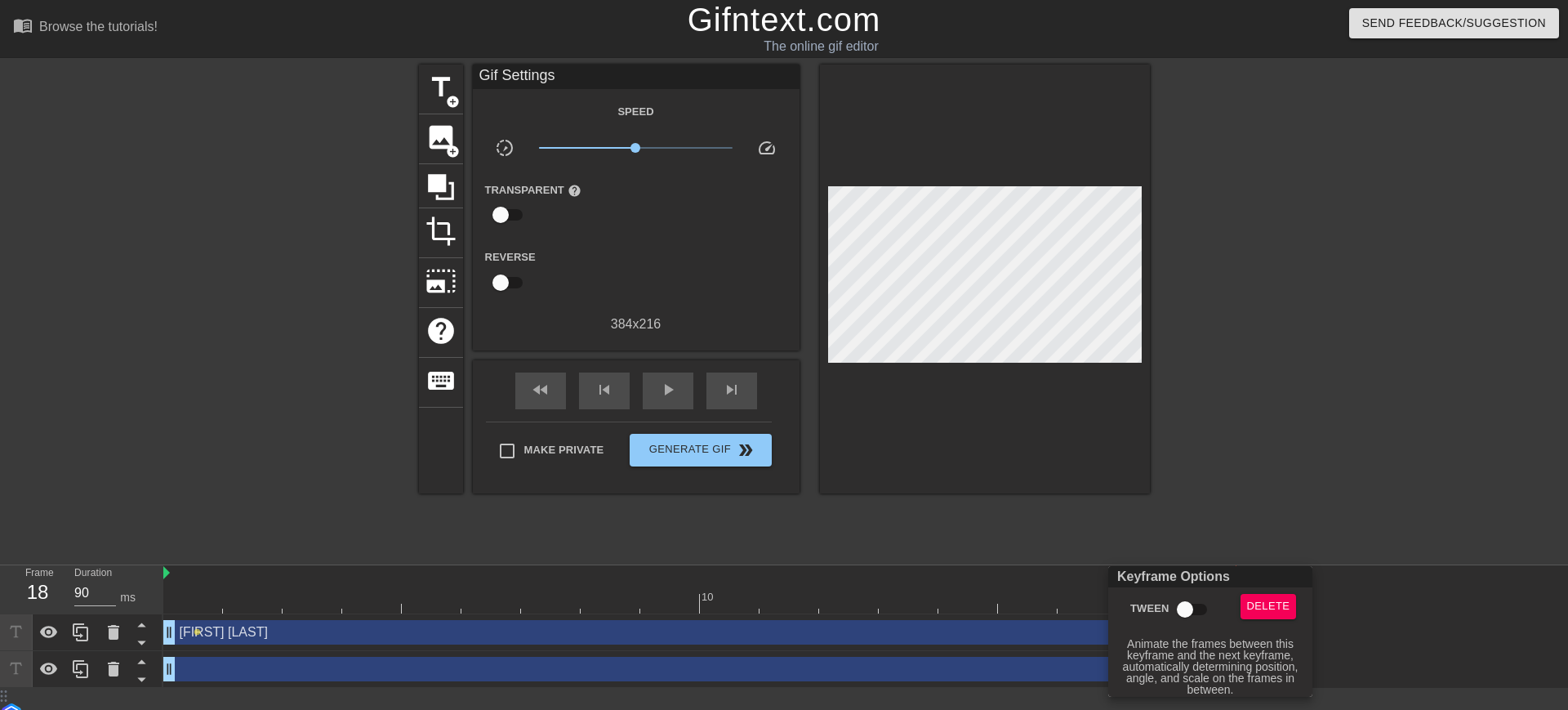click on "Tween" at bounding box center [1185, 610] 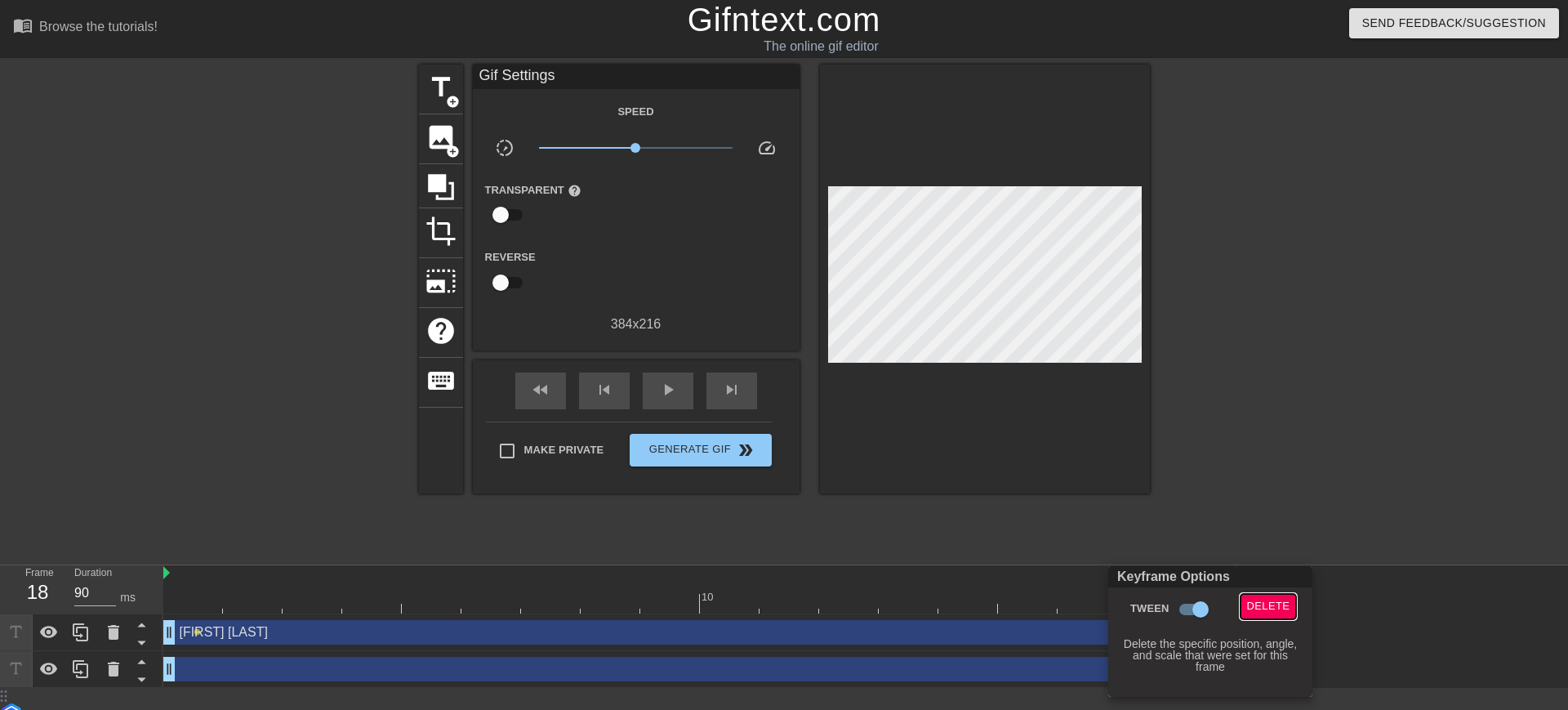 click on "Delete" at bounding box center [1268, 606] 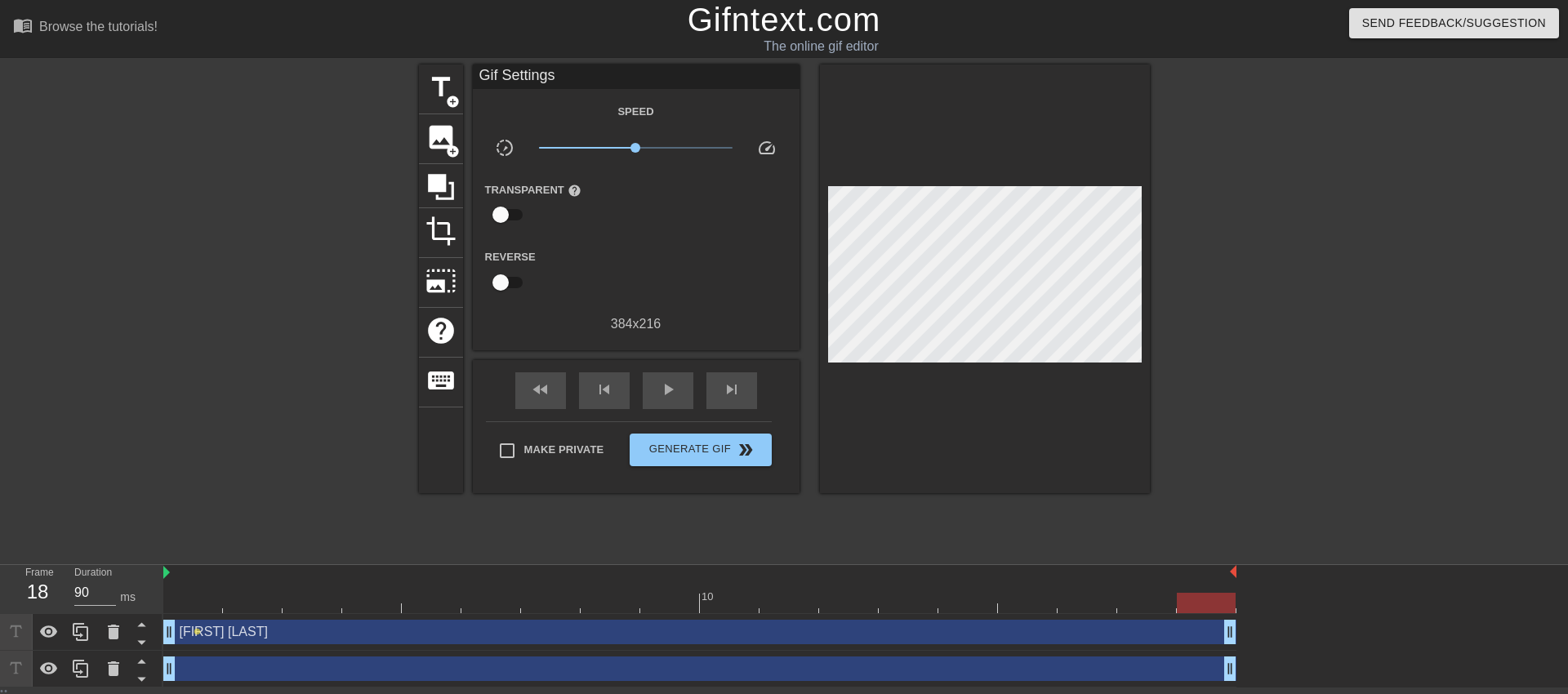 click at bounding box center (700, 603) 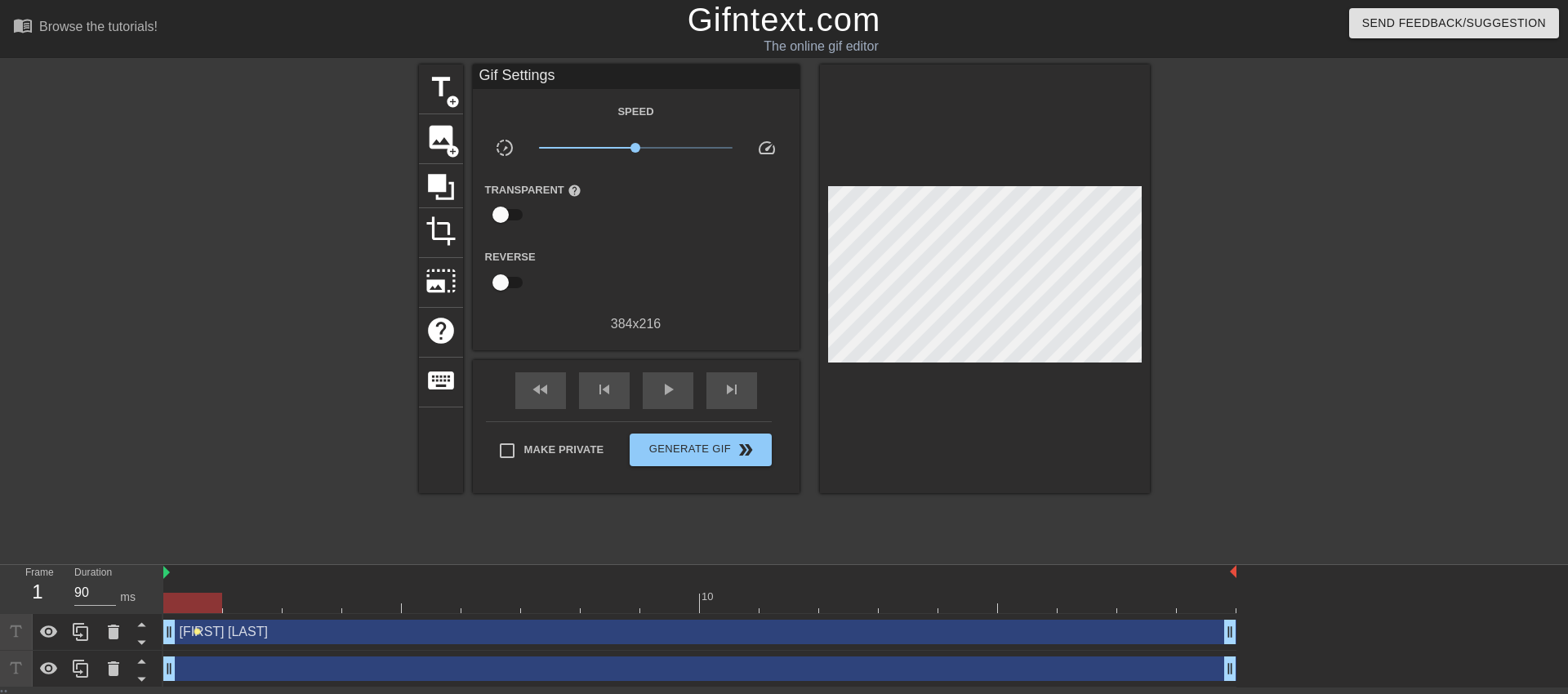 click on "lens" at bounding box center [197, 631] 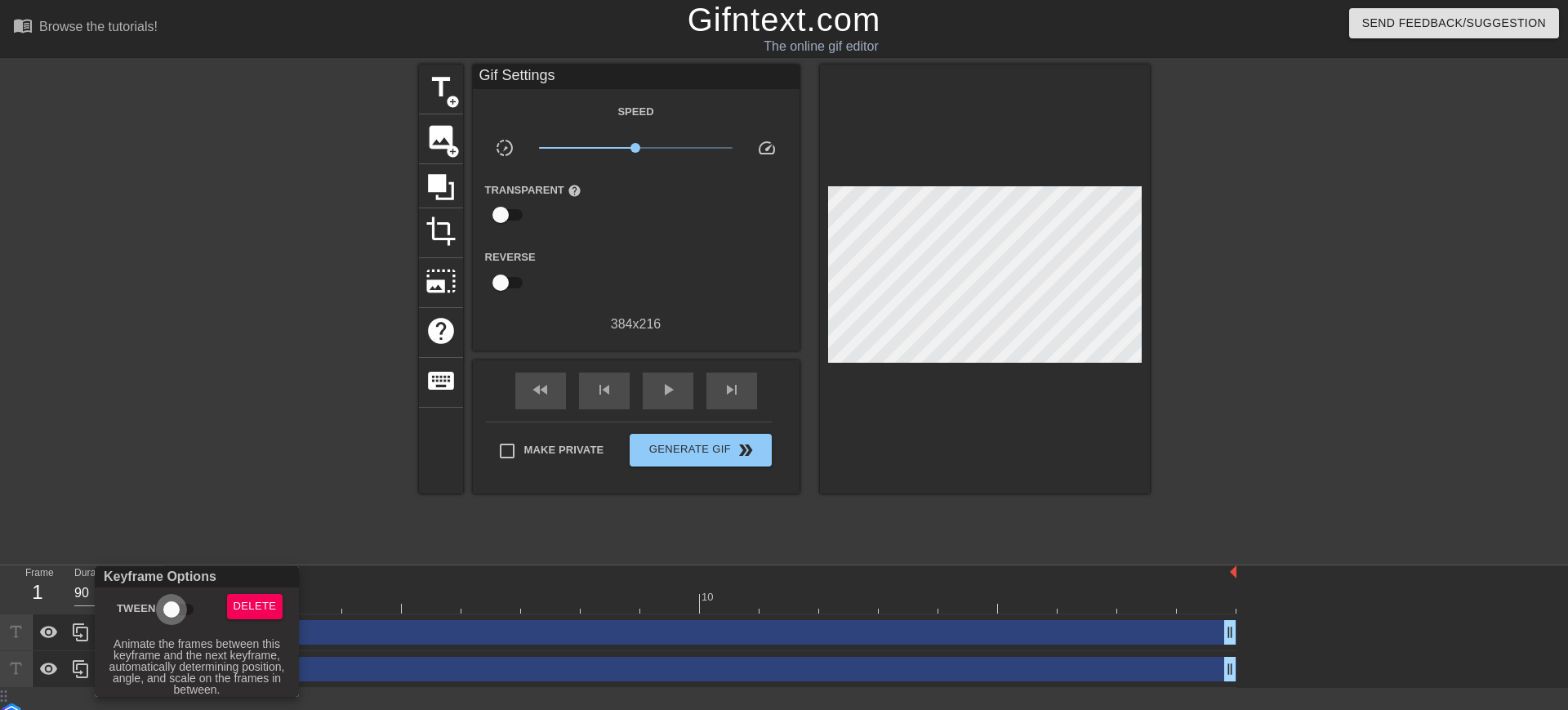 click on "Tween" at bounding box center (172, 610) 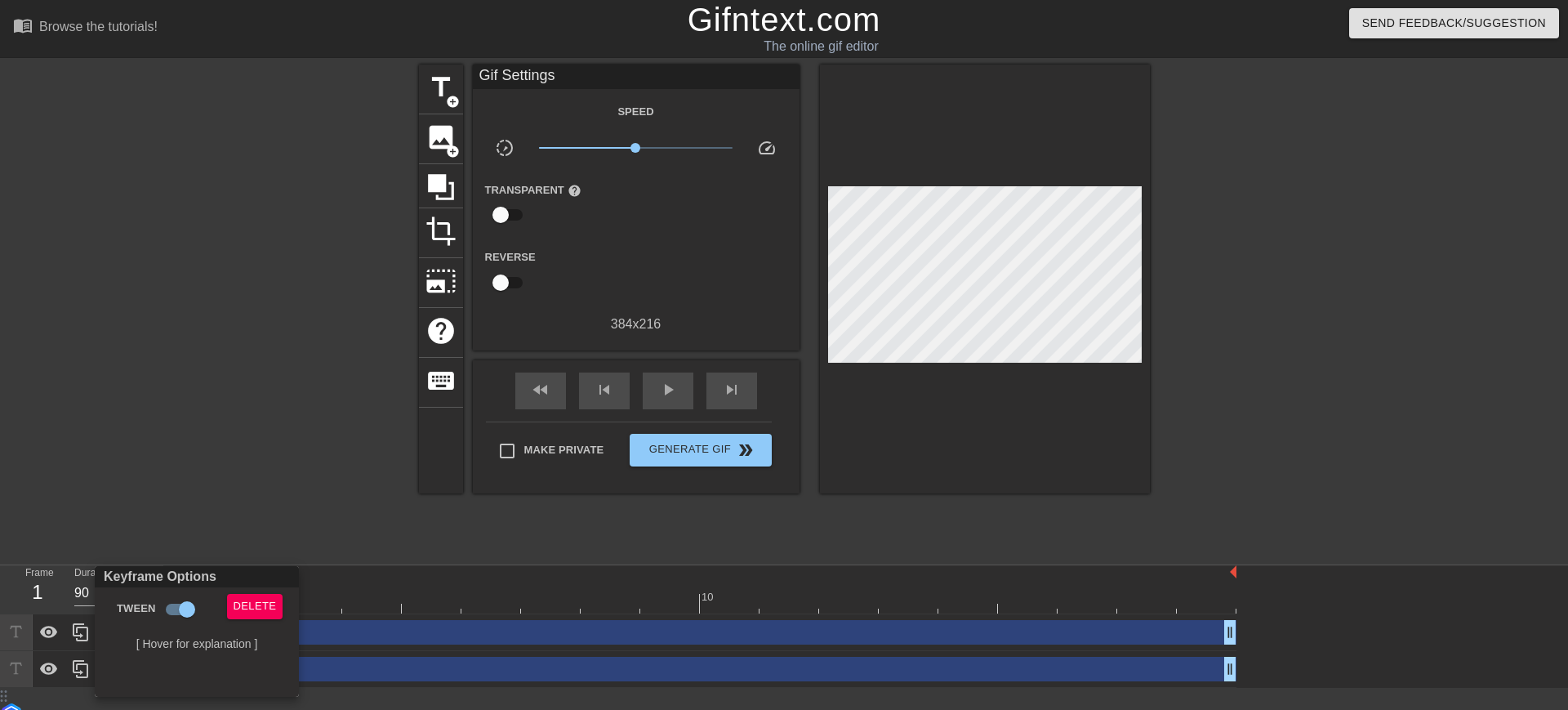 click at bounding box center [784, 355] 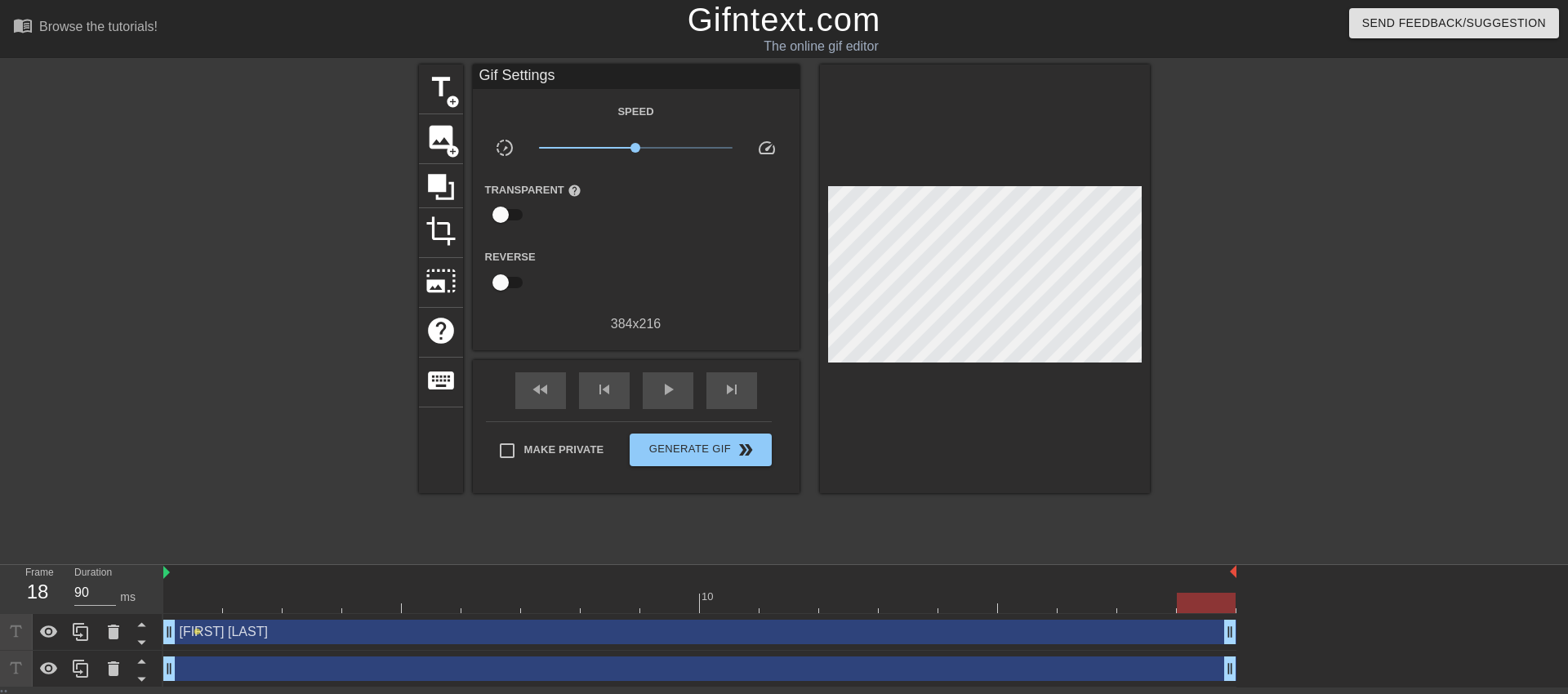 click at bounding box center (700, 603) 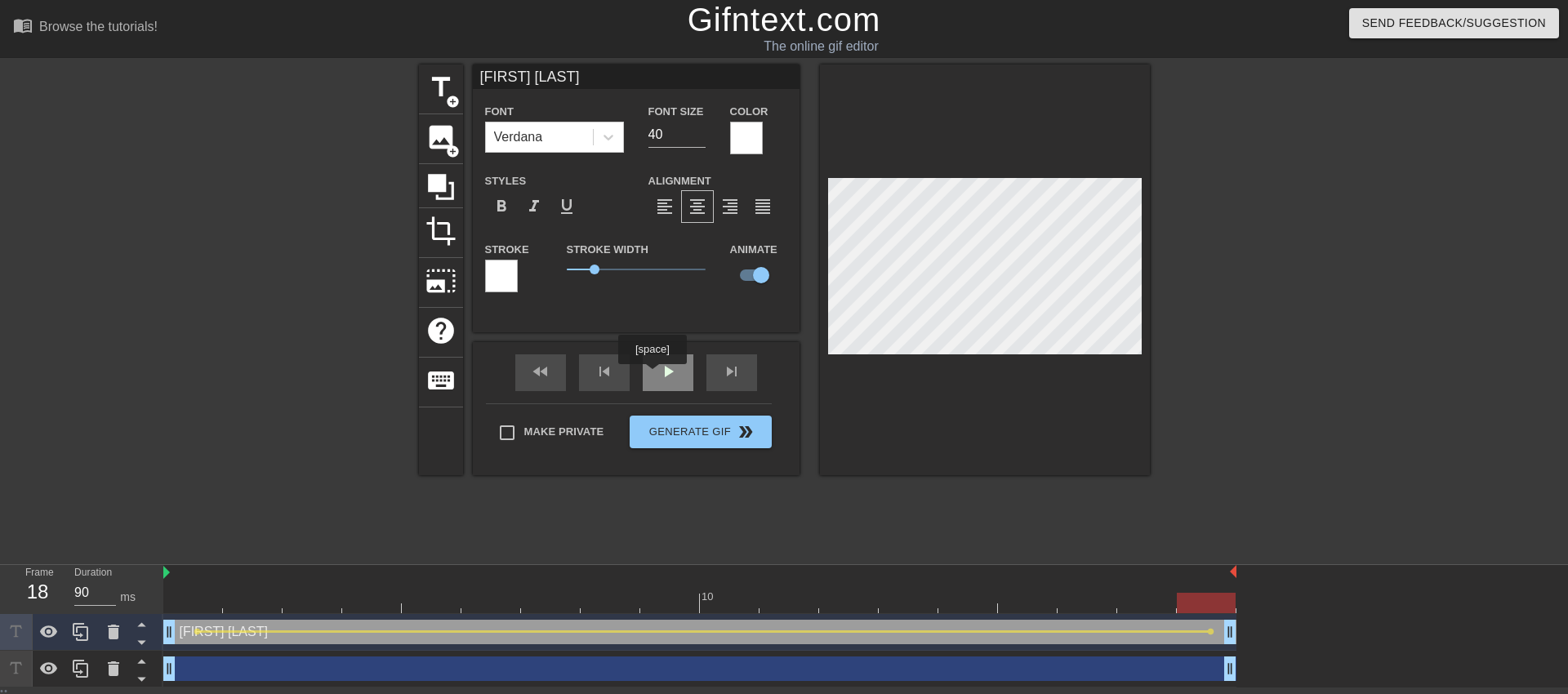 click on "play_arrow" at bounding box center [668, 372] 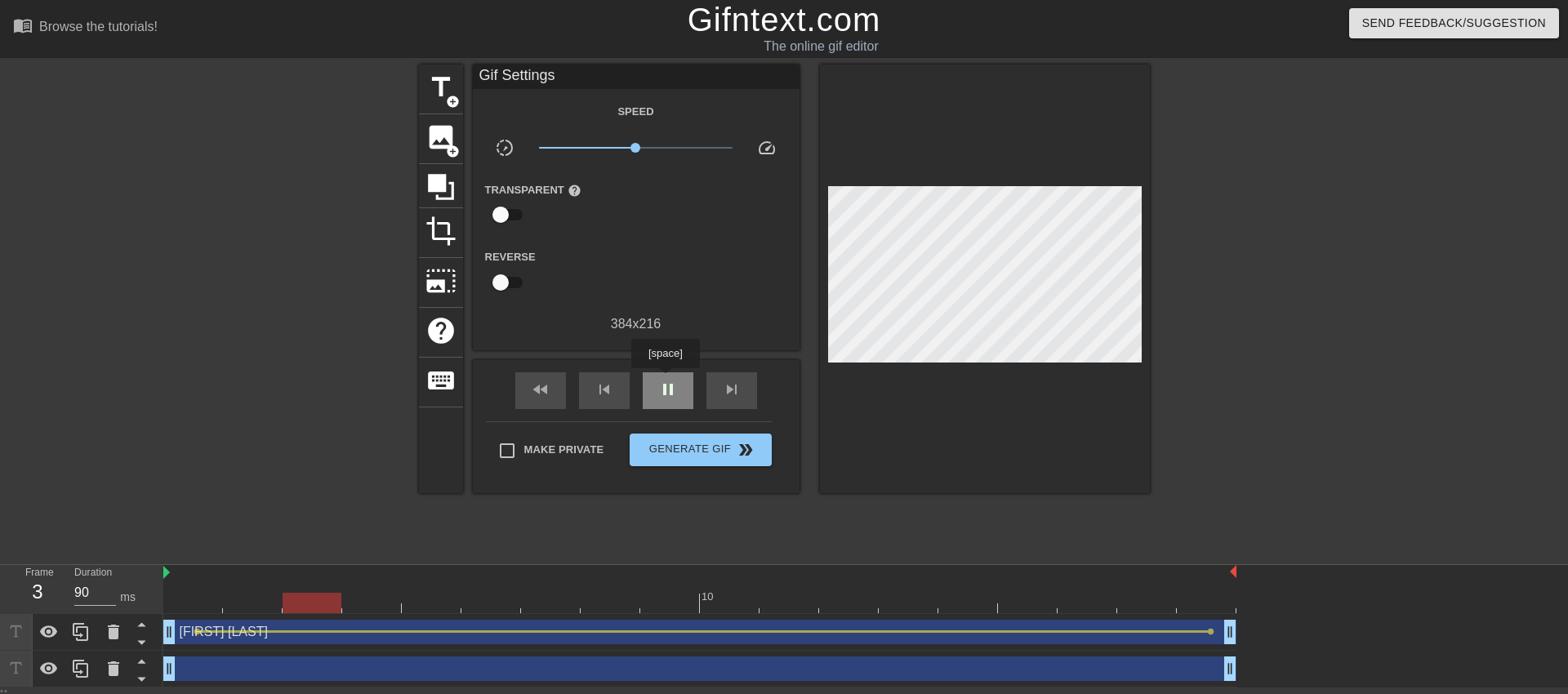 click on "pause" at bounding box center (668, 389) 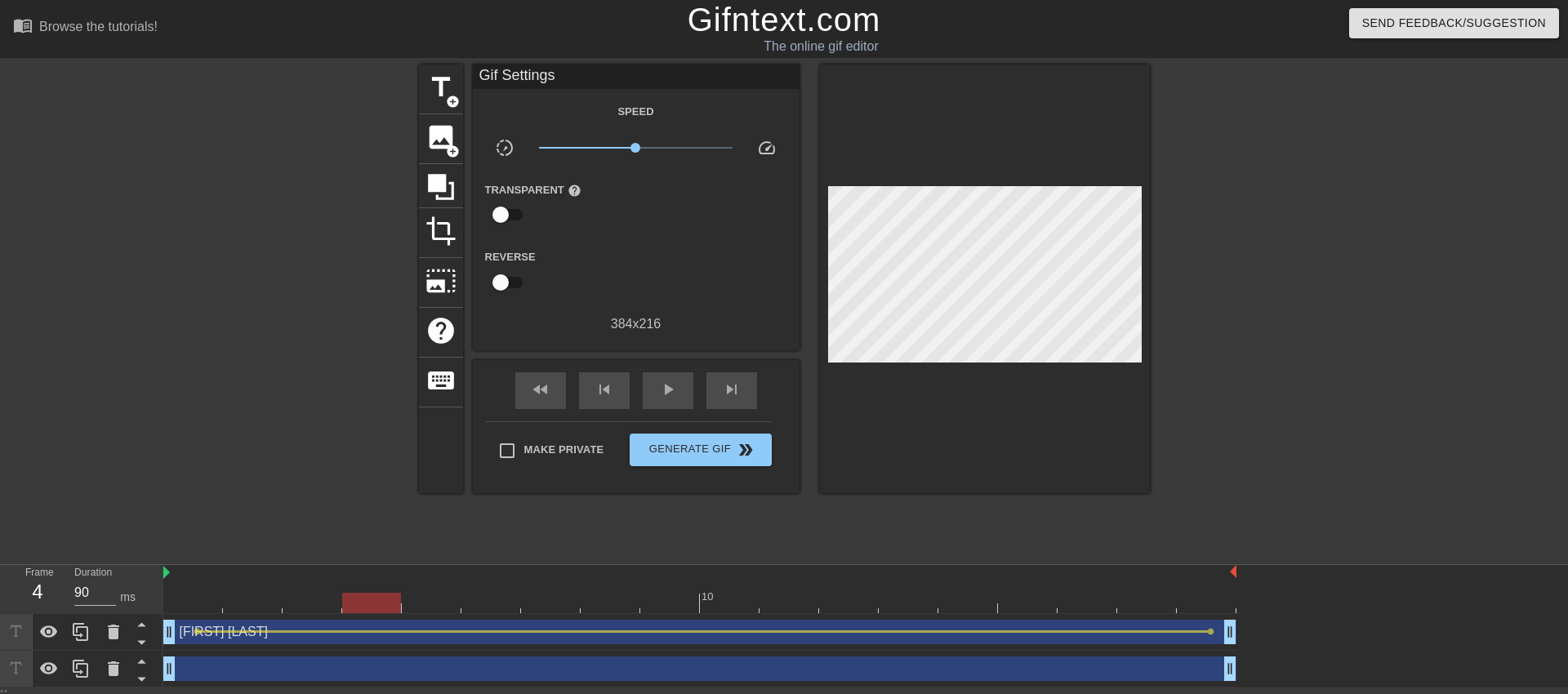 click at bounding box center [700, 603] 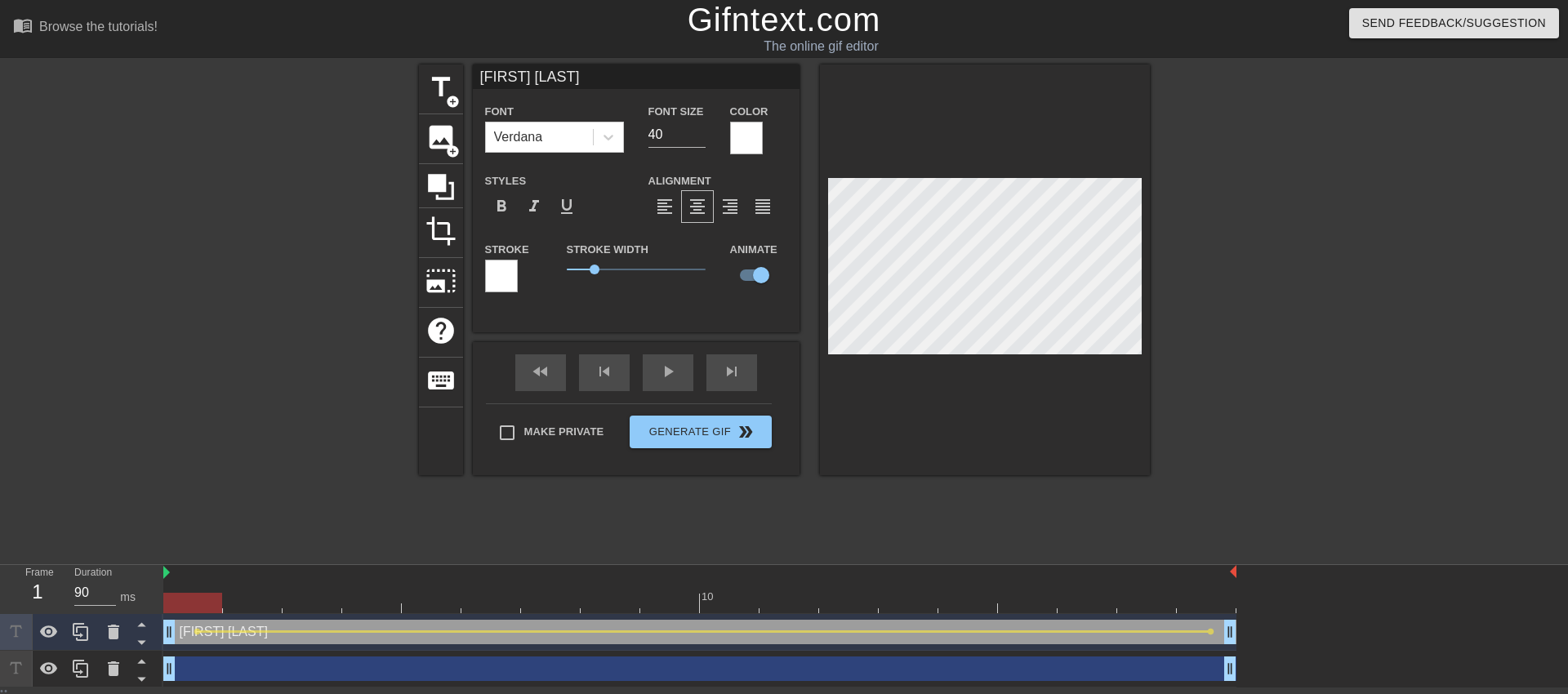 click at bounding box center [985, 269] 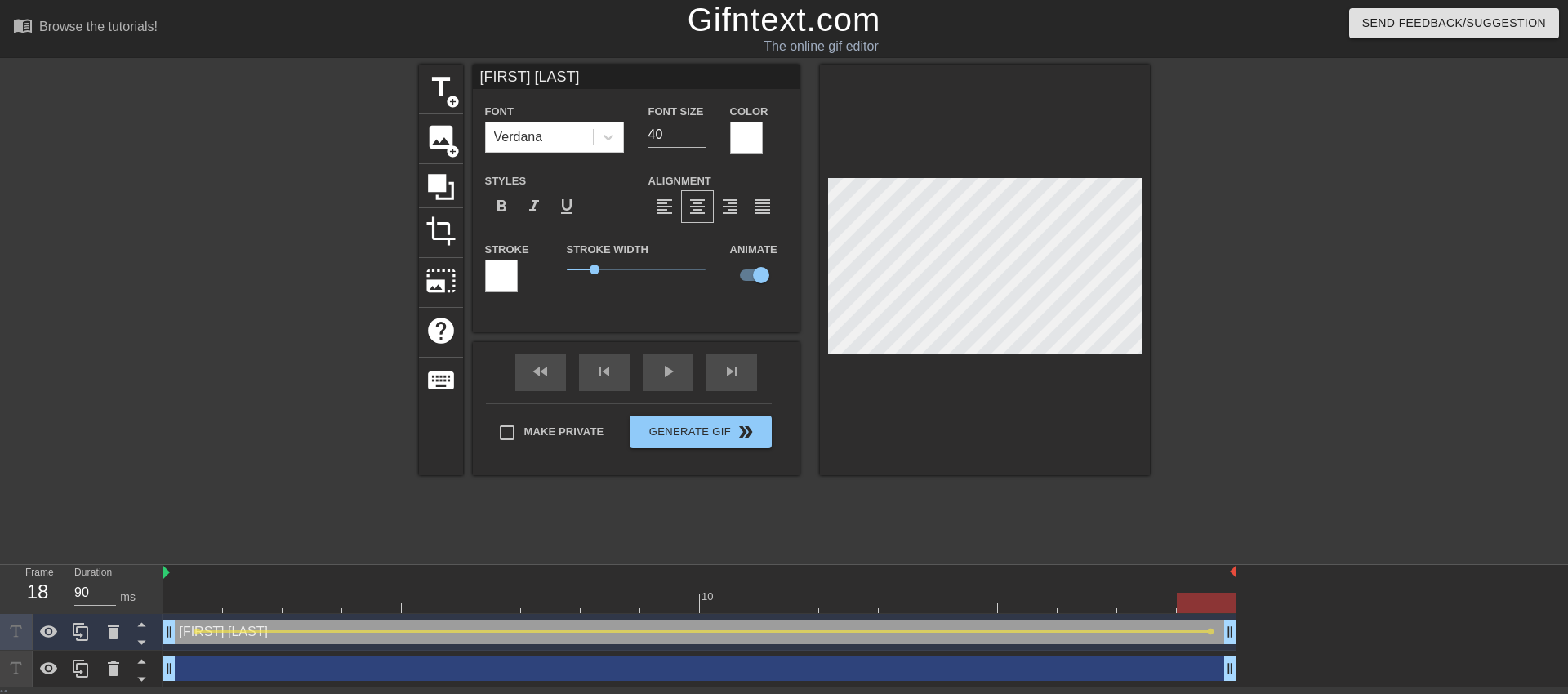 click at bounding box center (700, 603) 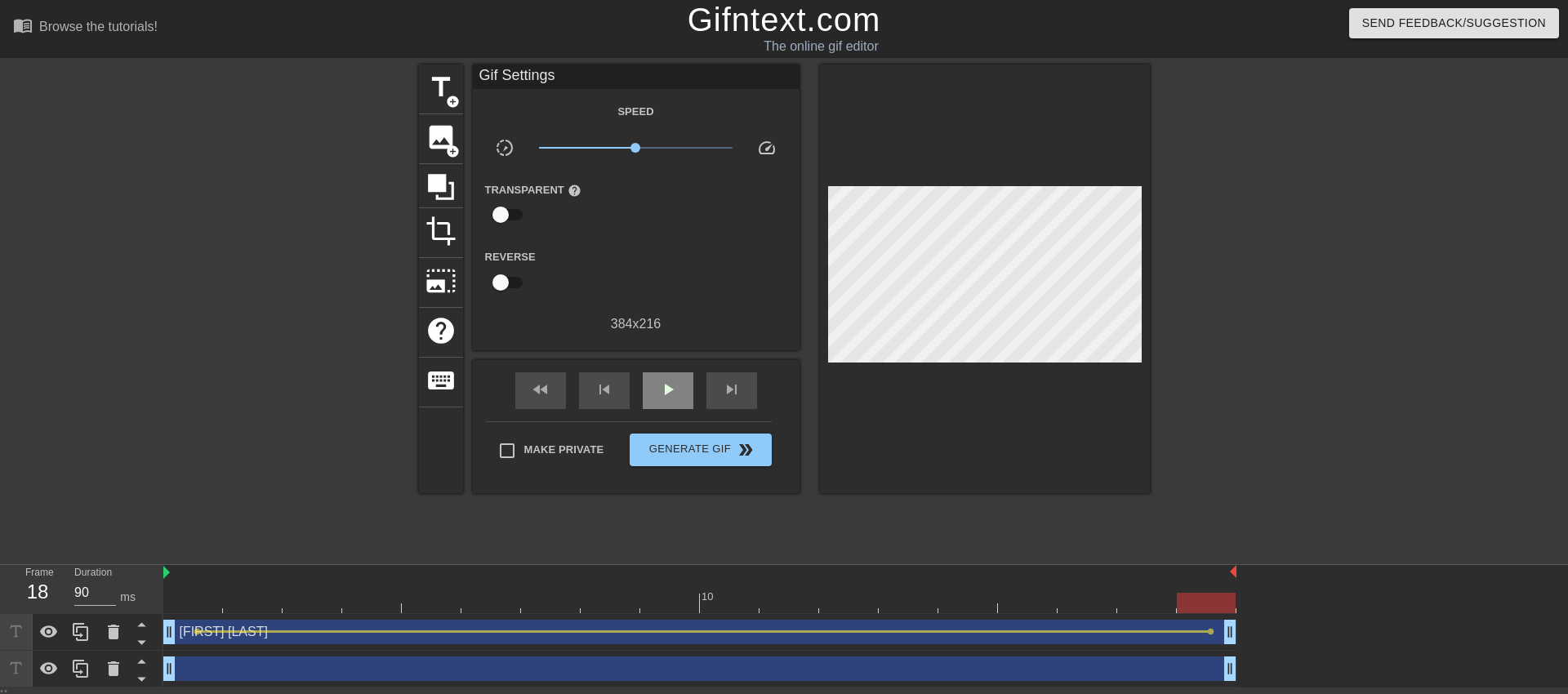 click on "fast_rewind skip_previous play_arrow skip_next" at bounding box center [636, 390] 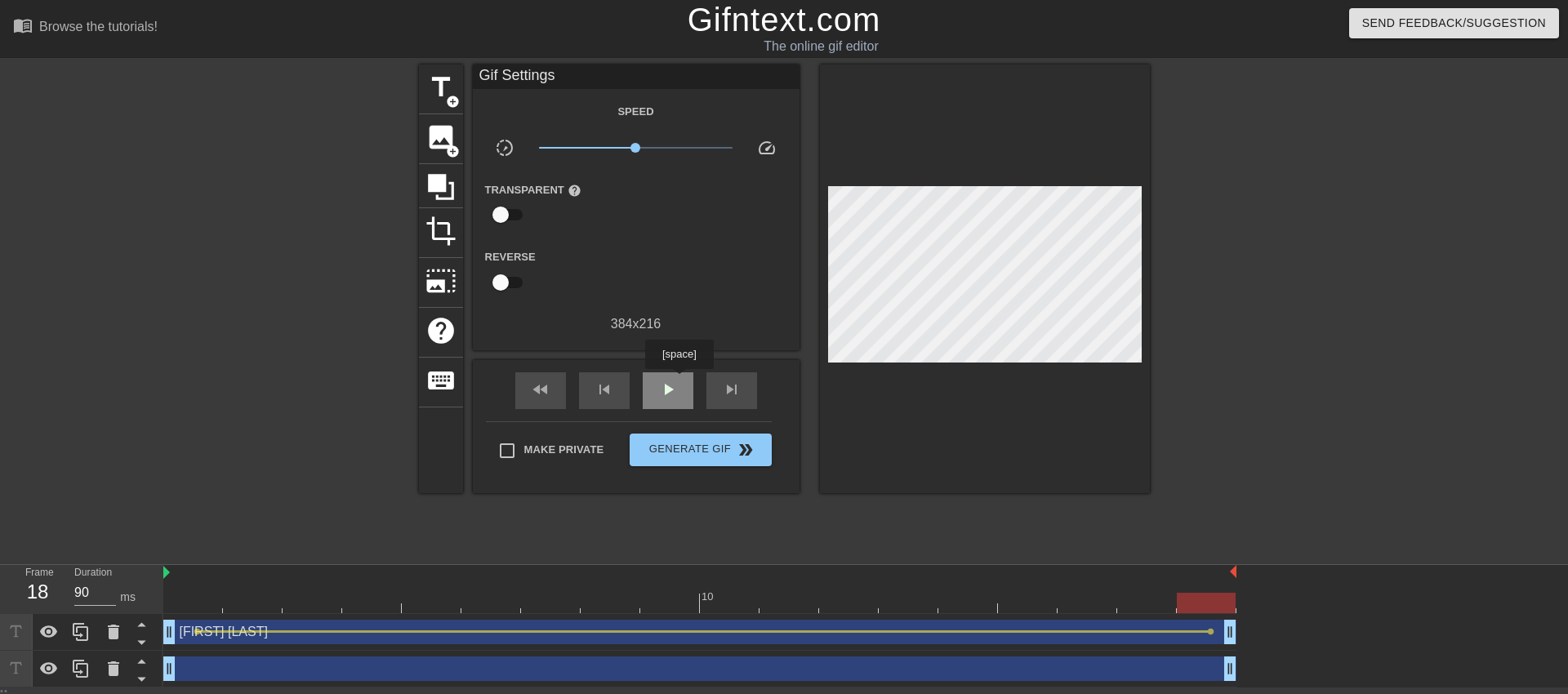 click on "play_arrow" at bounding box center (668, 390) 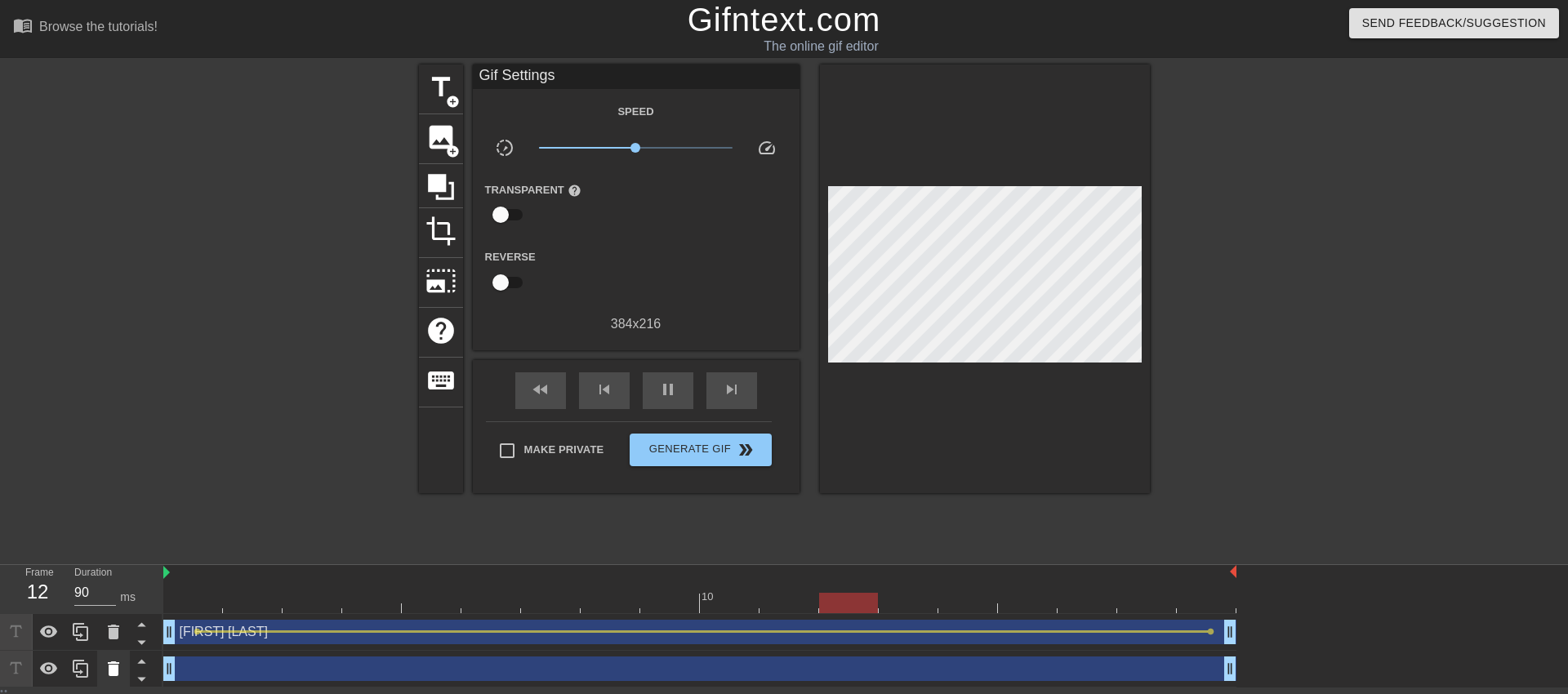 click 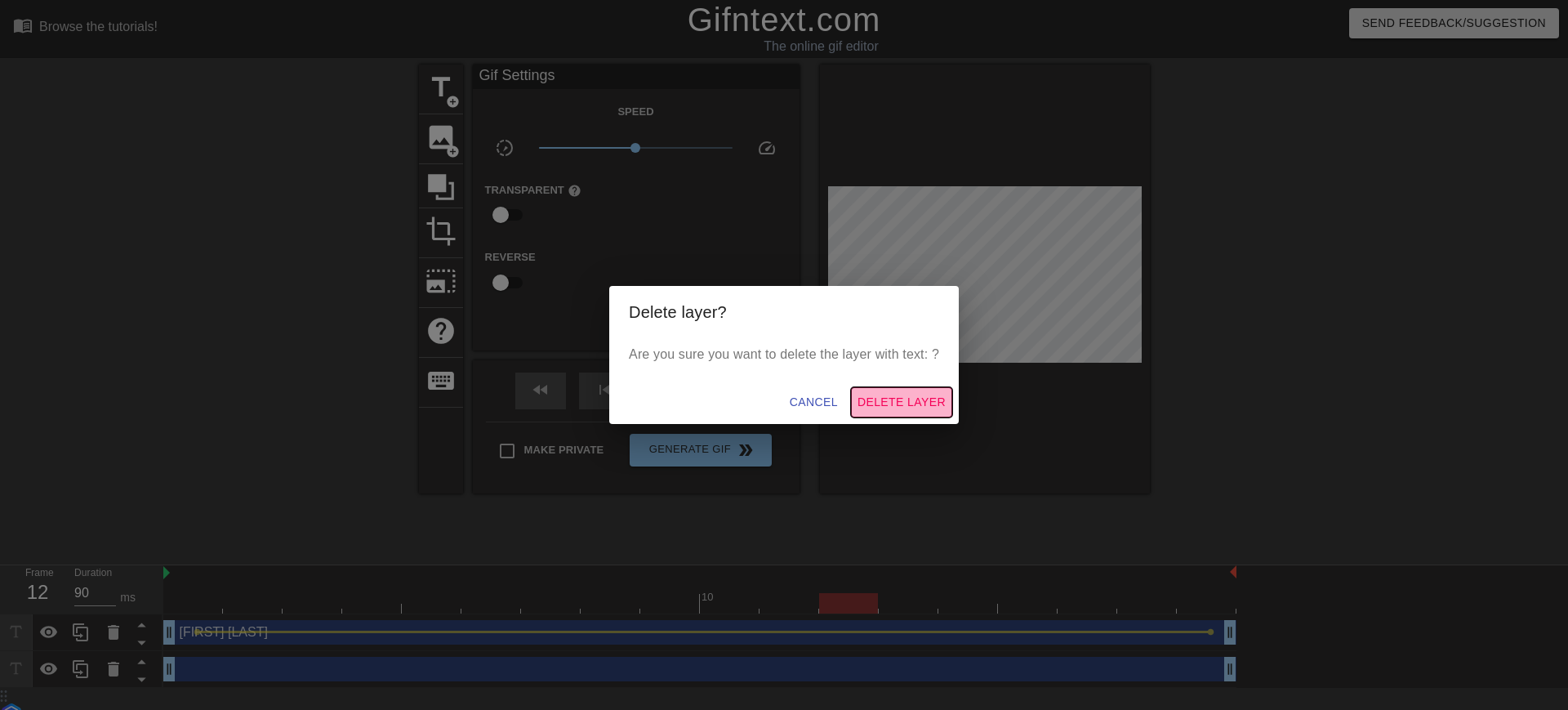 click on "Delete Layer" at bounding box center (902, 402) 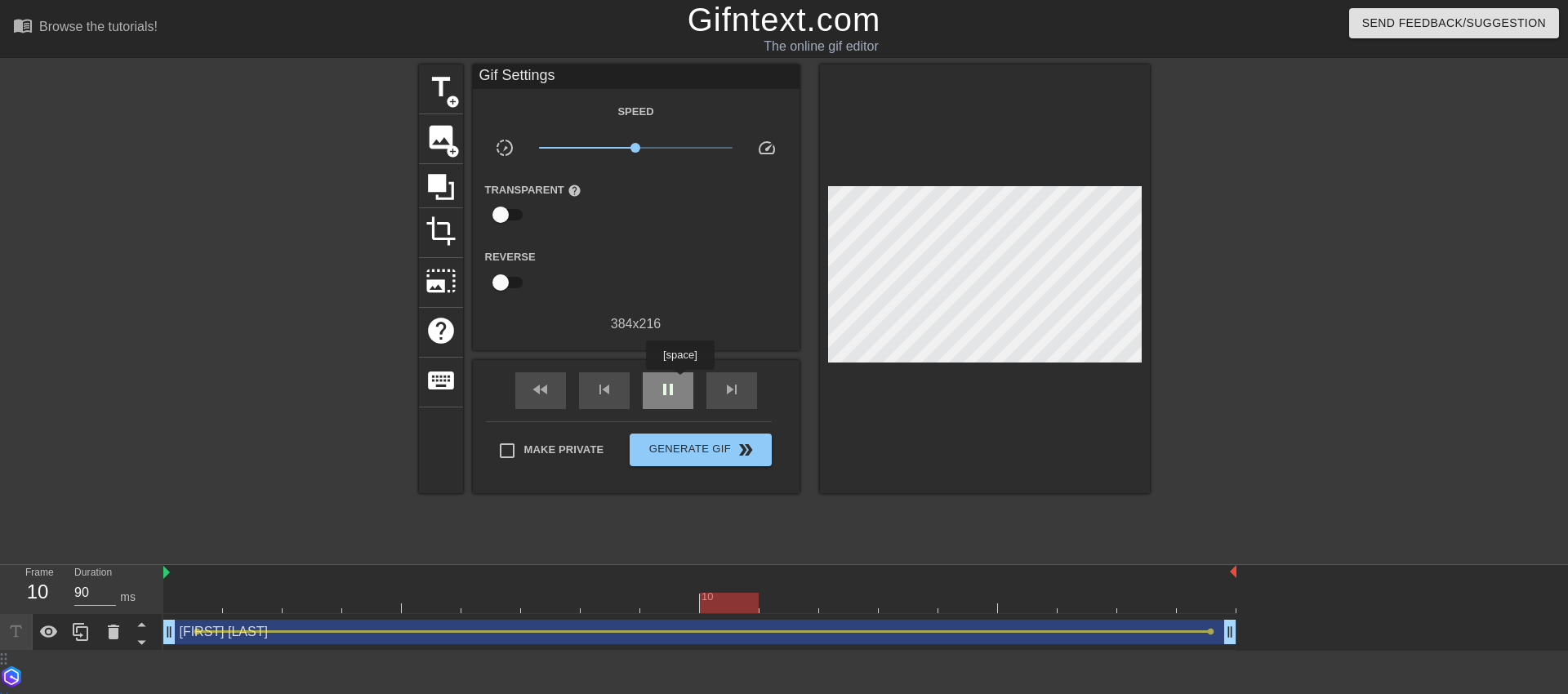 click on "pause" at bounding box center [668, 390] 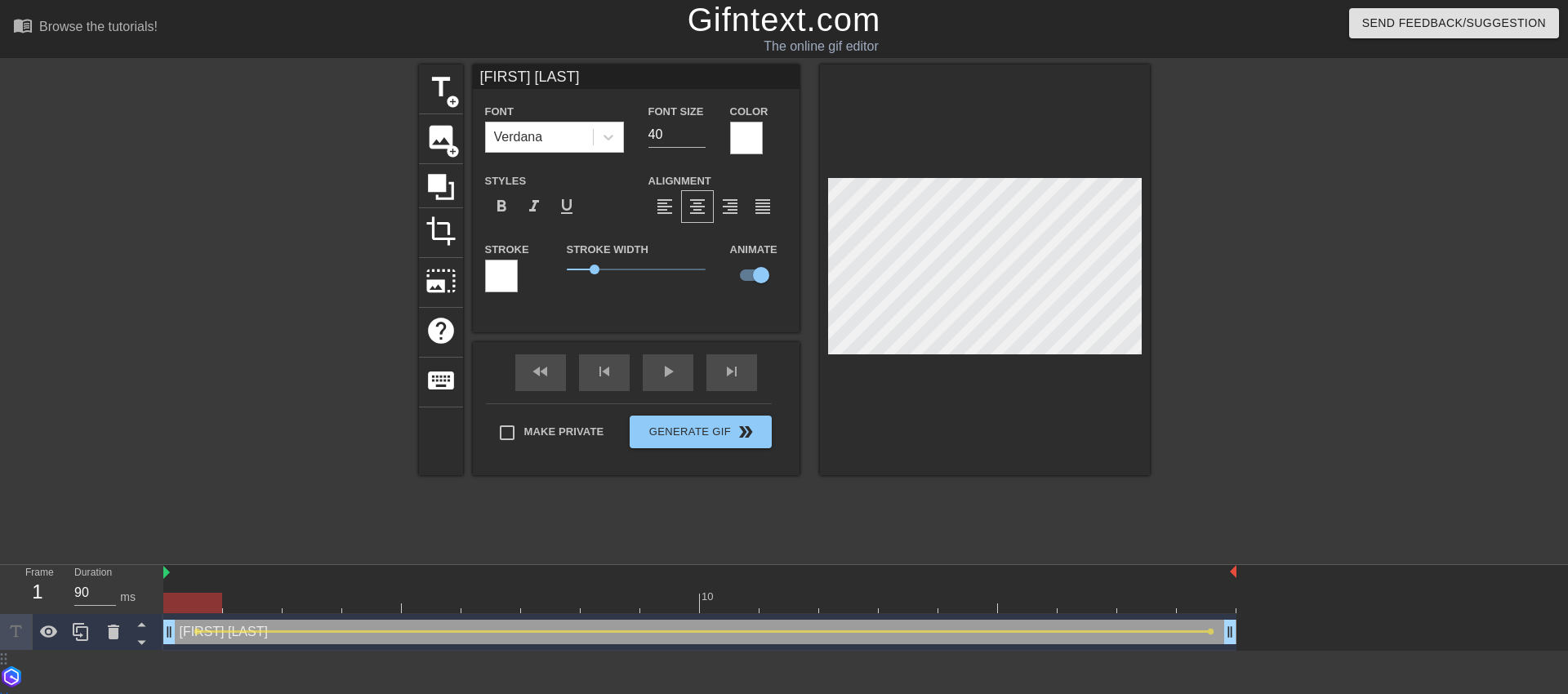 click at bounding box center (700, 603) 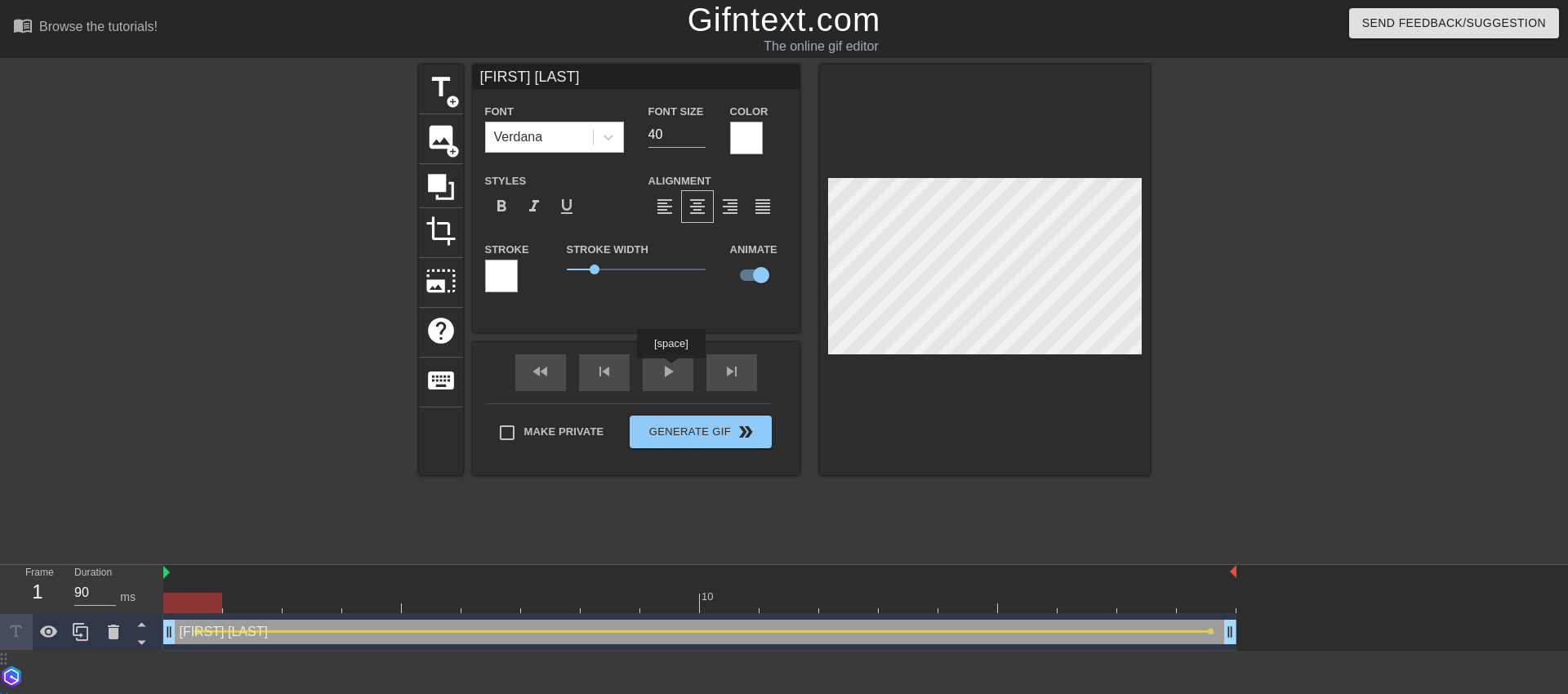 click on "fast_rewind skip_previous play_arrow skip_next" at bounding box center [636, 372] 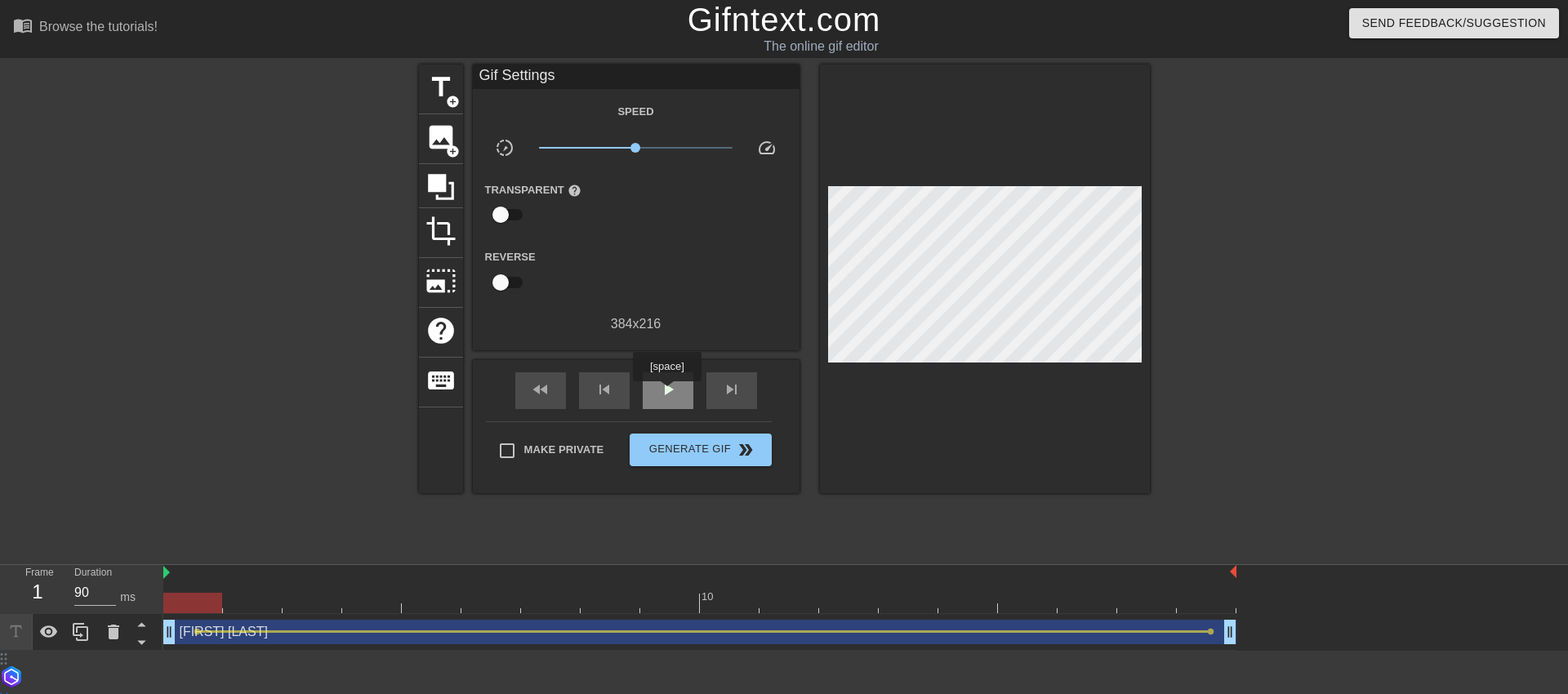click on "play_arrow" at bounding box center (668, 389) 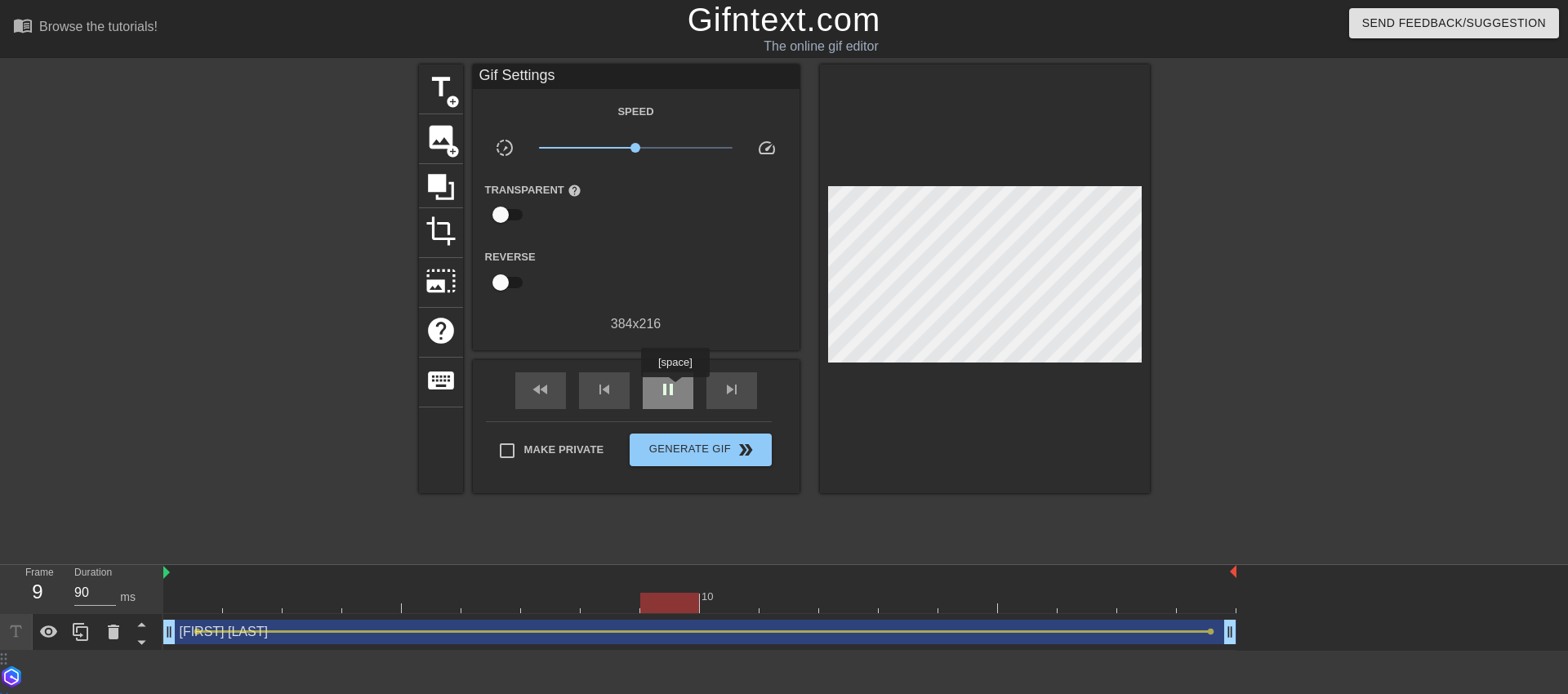 click on "pause" at bounding box center [668, 389] 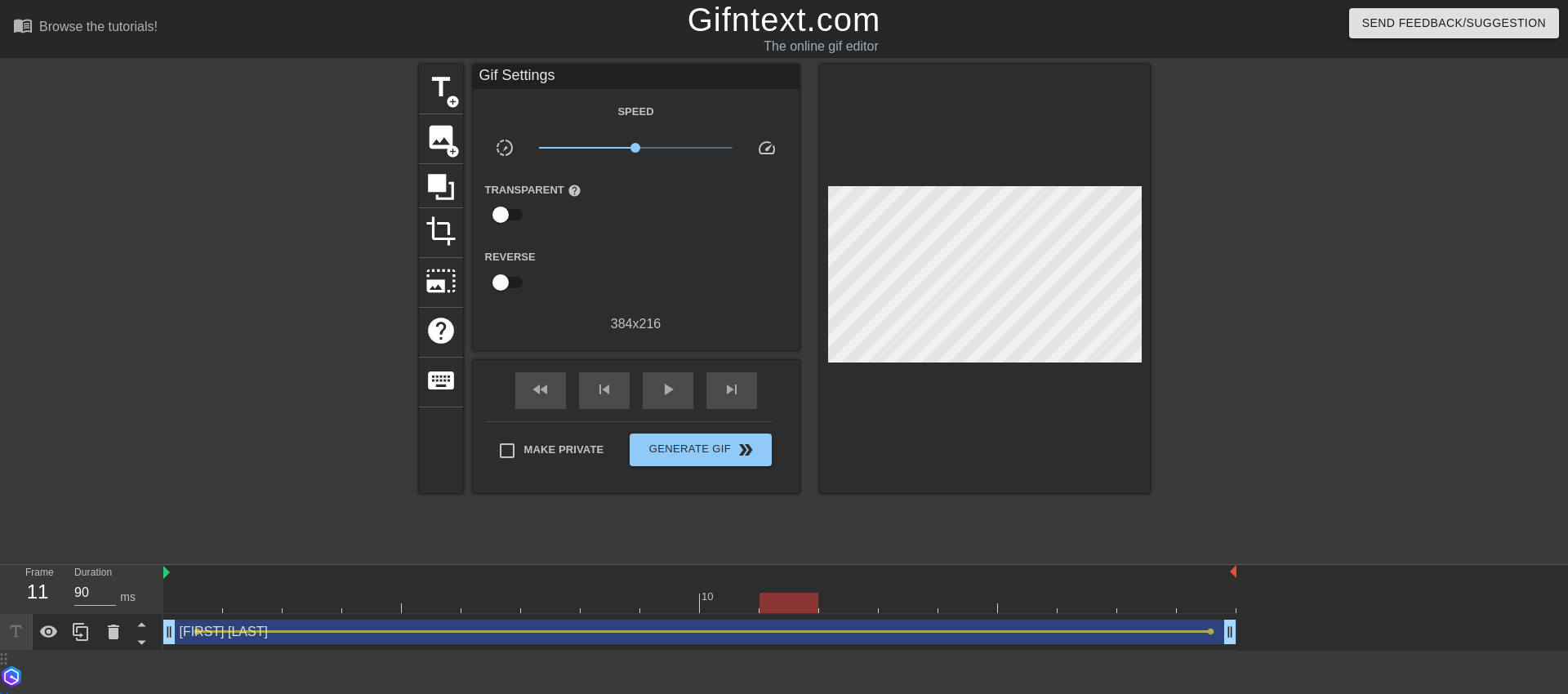 click at bounding box center (700, 603) 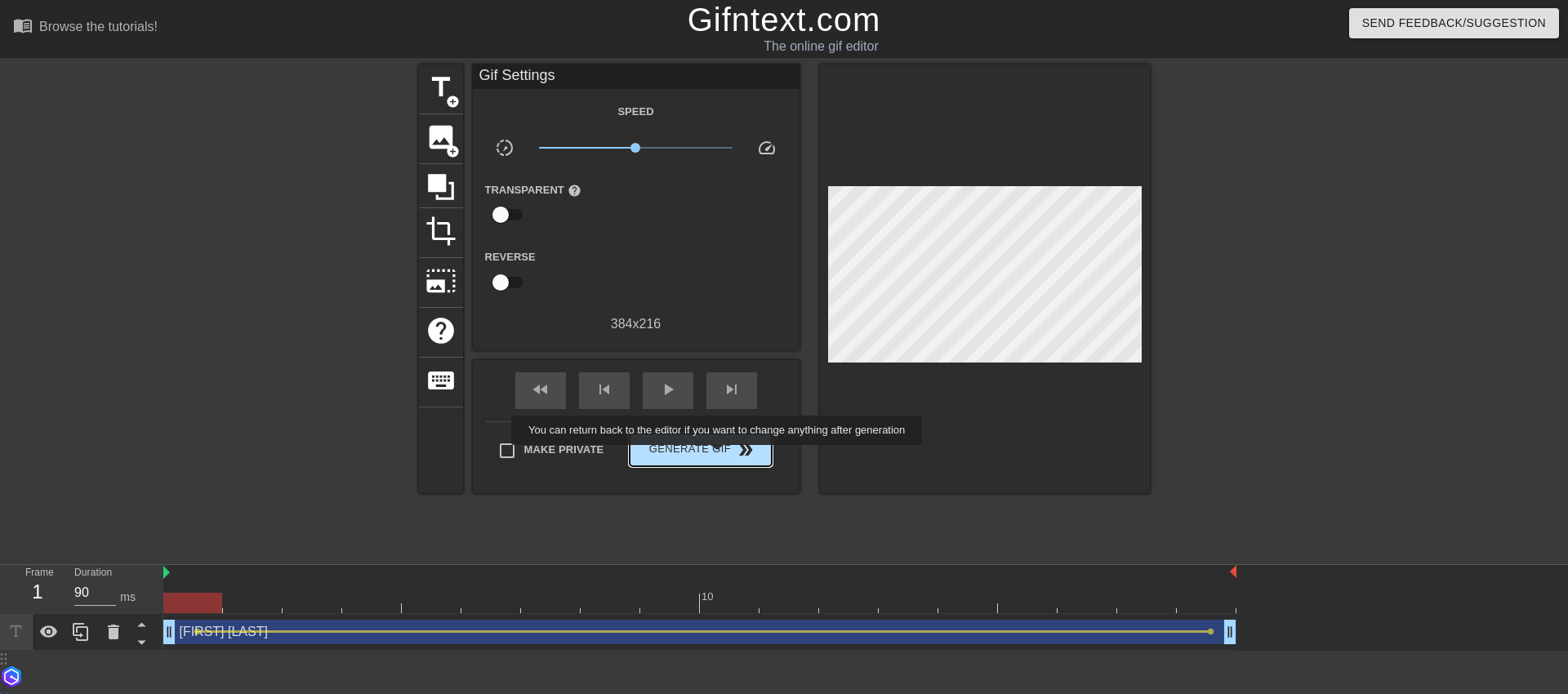 click on "Generate Gif double_arrow" at bounding box center (700, 450) 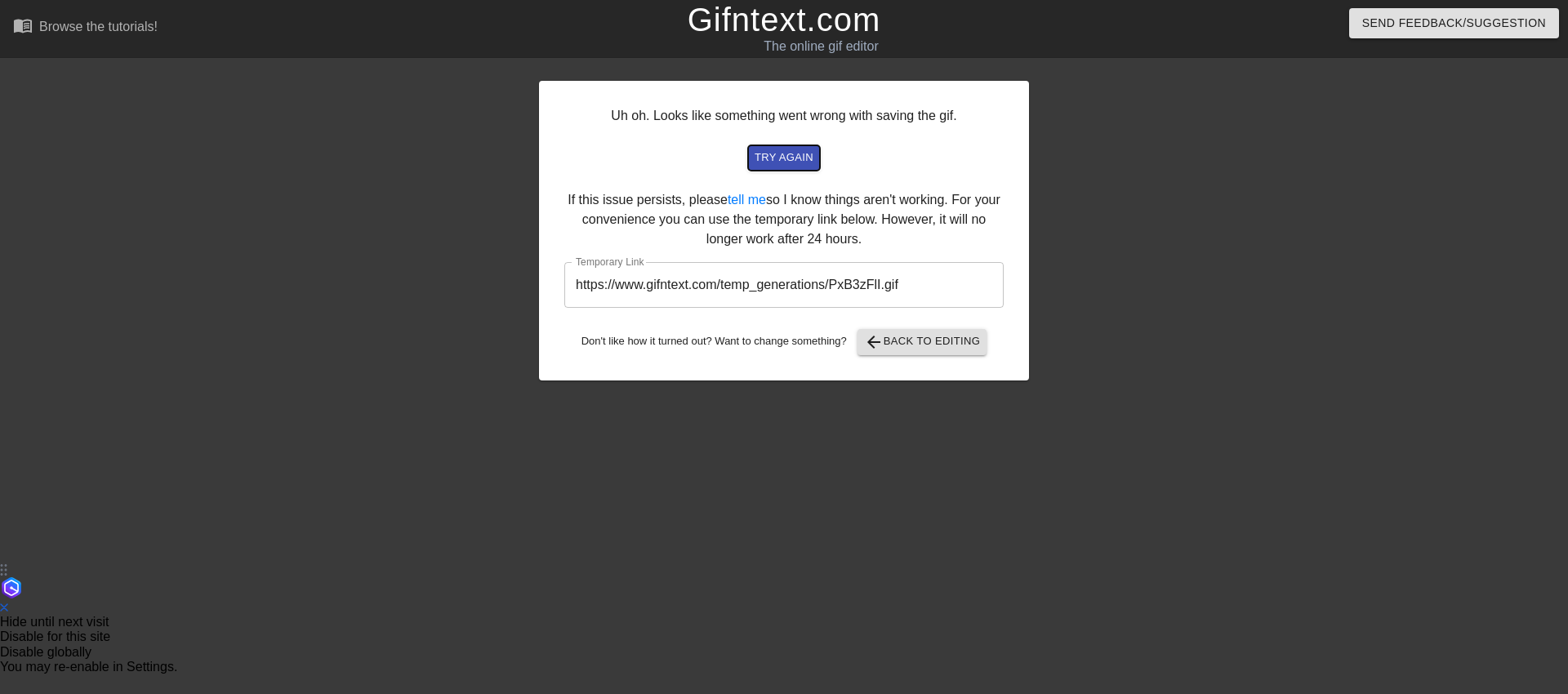click on "try again" at bounding box center [784, 158] 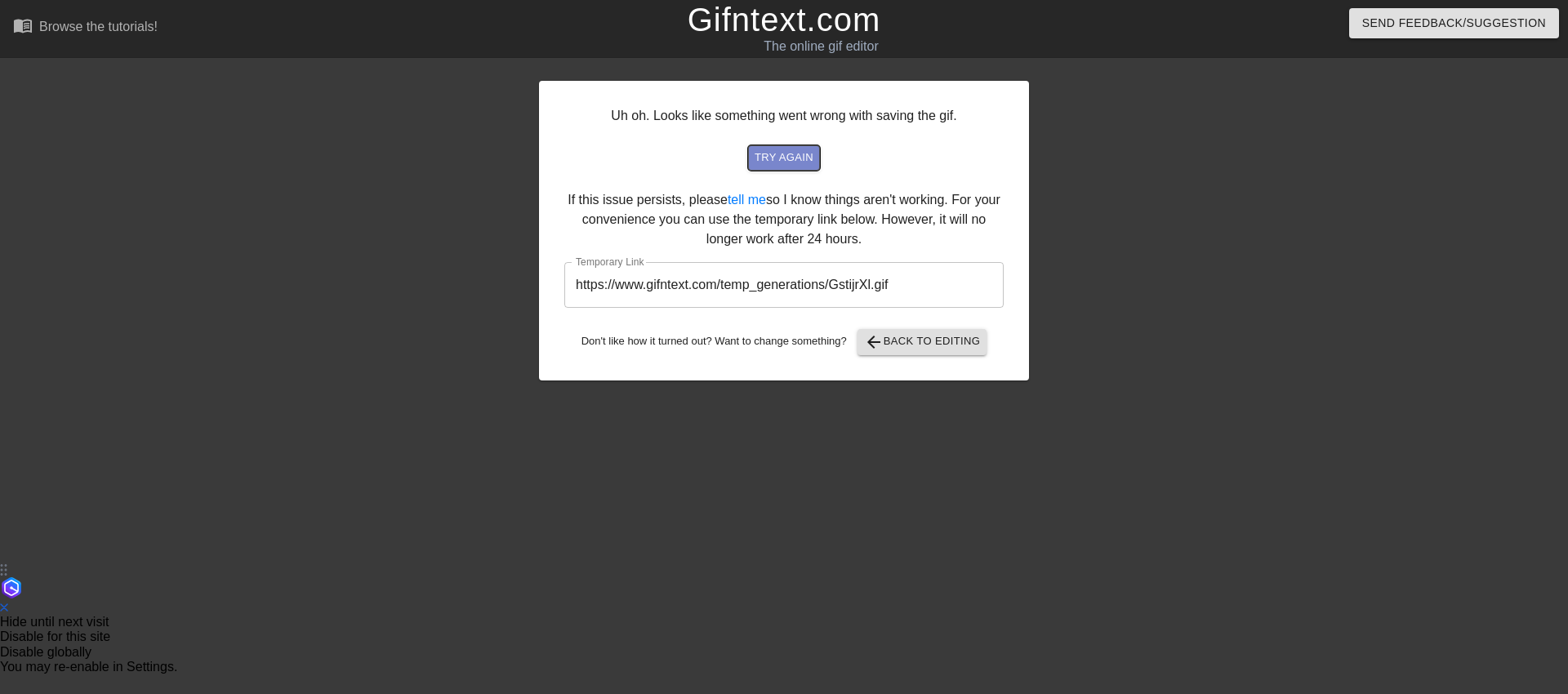 click on "try again" at bounding box center (784, 158) 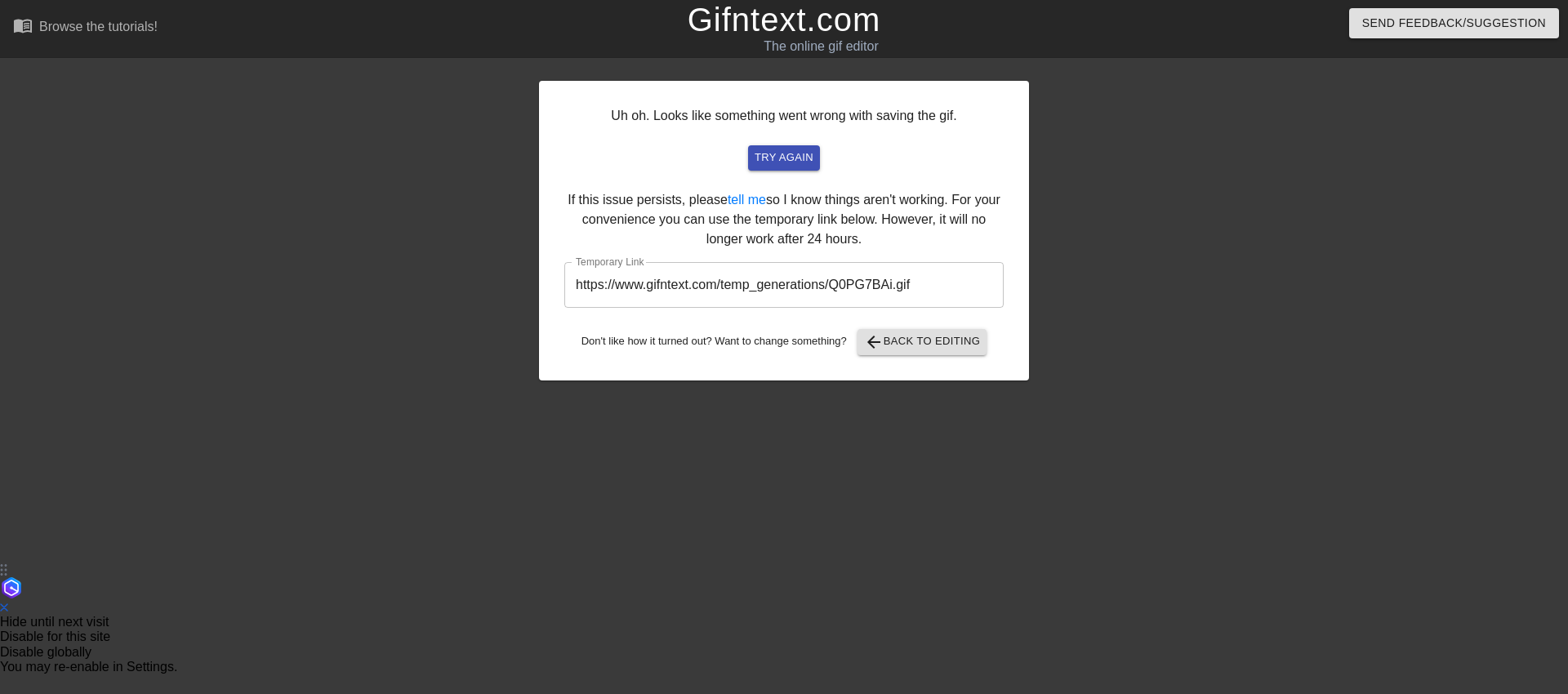 click on "https://www.gifntext.com/temp_generations/Q0PG7BAi.gif" at bounding box center (784, 285) 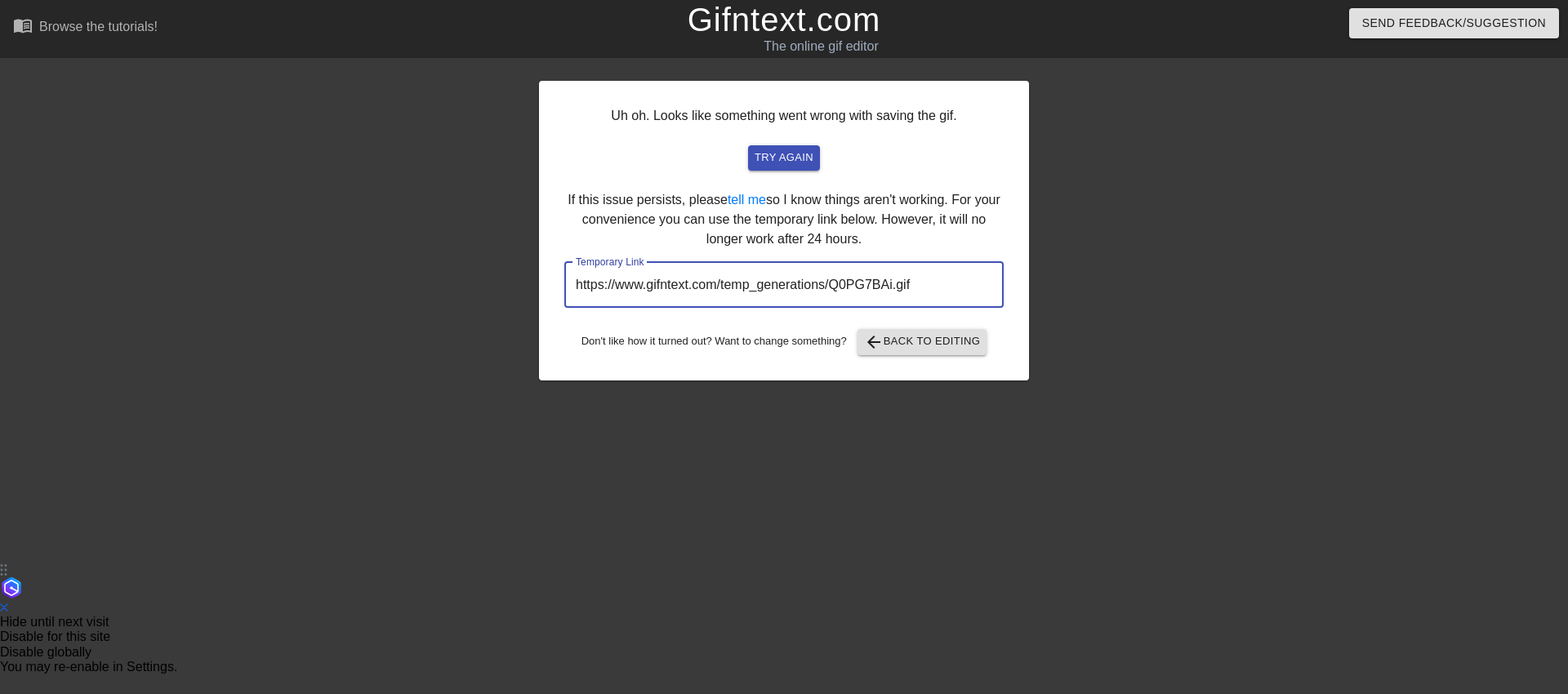 click on "https://www.gifntext.com/temp_generations/Q0PG7BAi.gif" at bounding box center (784, 285) 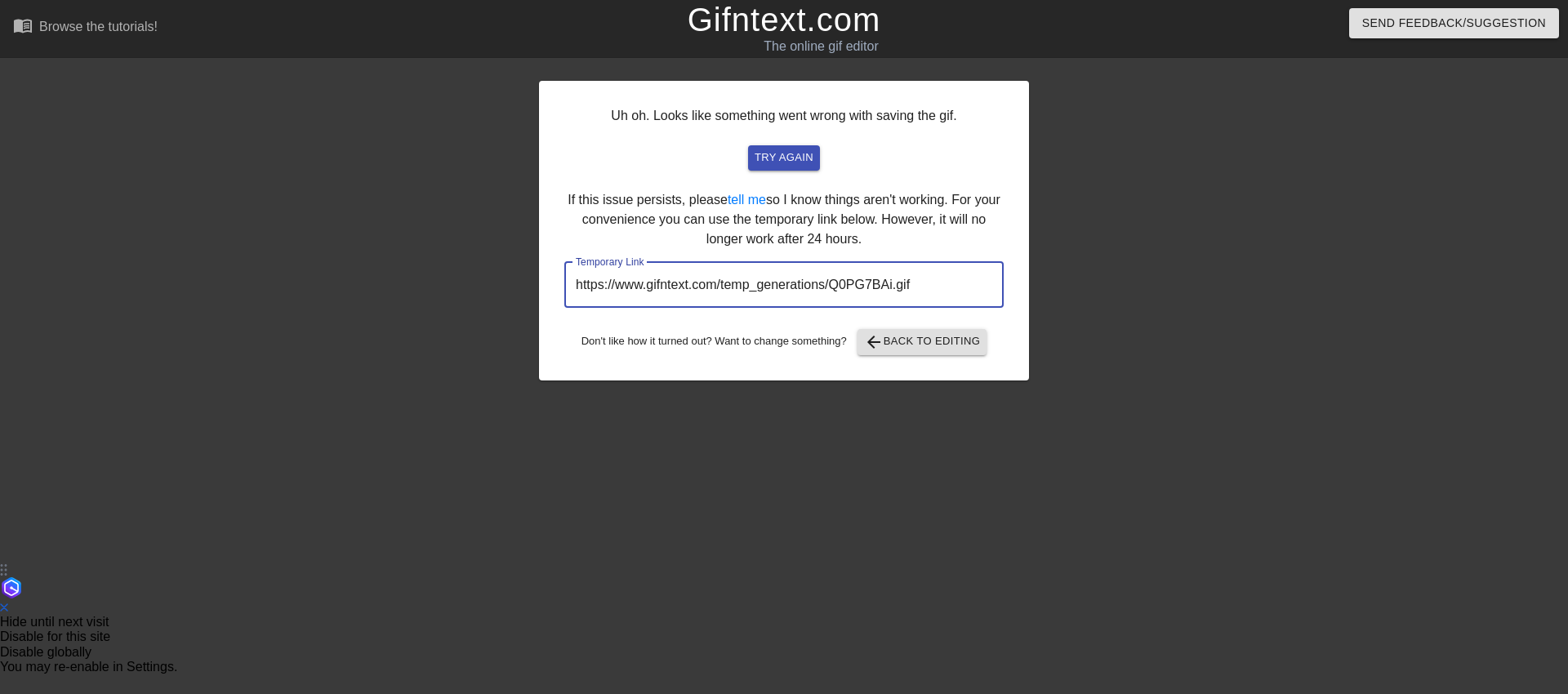 click on "Gifntext.com" at bounding box center (784, 20) 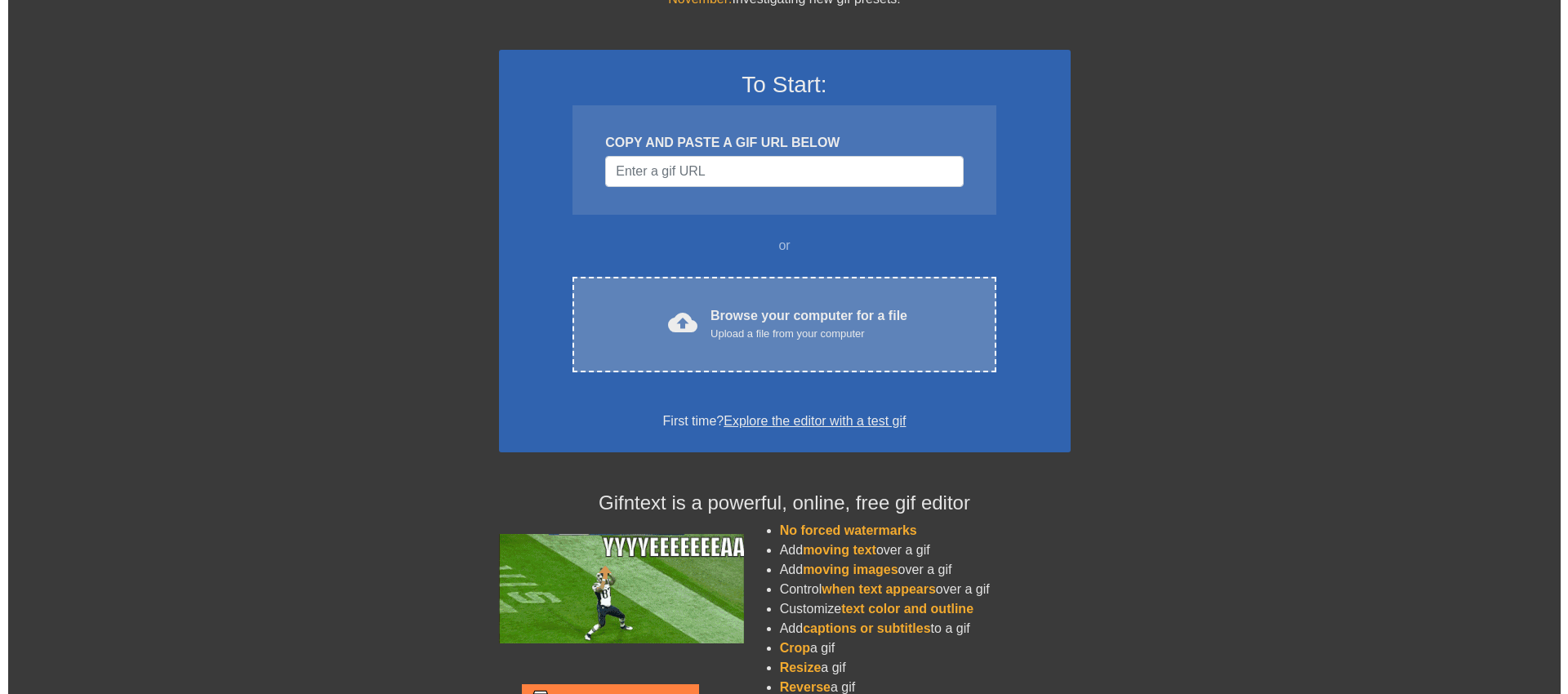 scroll, scrollTop: 0, scrollLeft: 0, axis: both 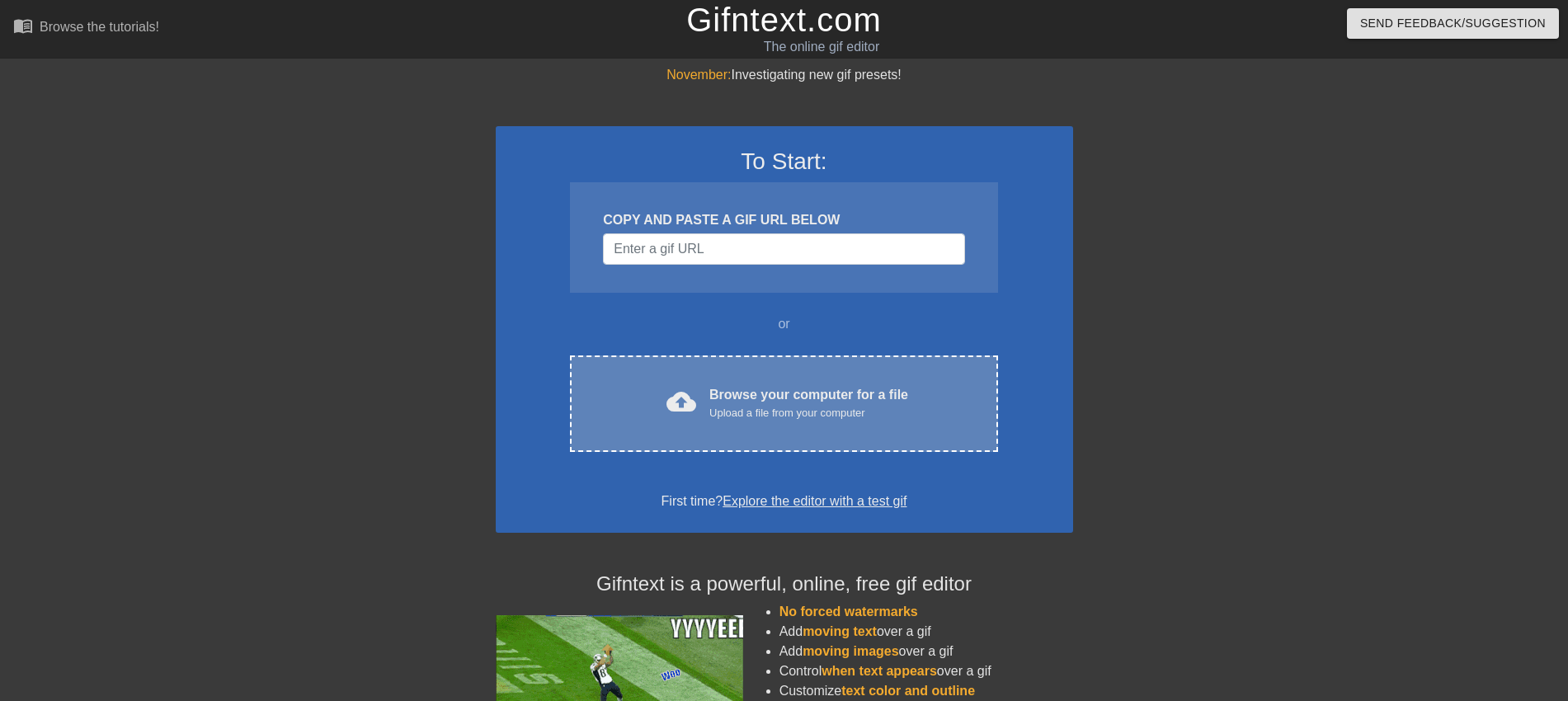click on "Browse your computer for a file Upload a file from your computer" at bounding box center (808, 403) 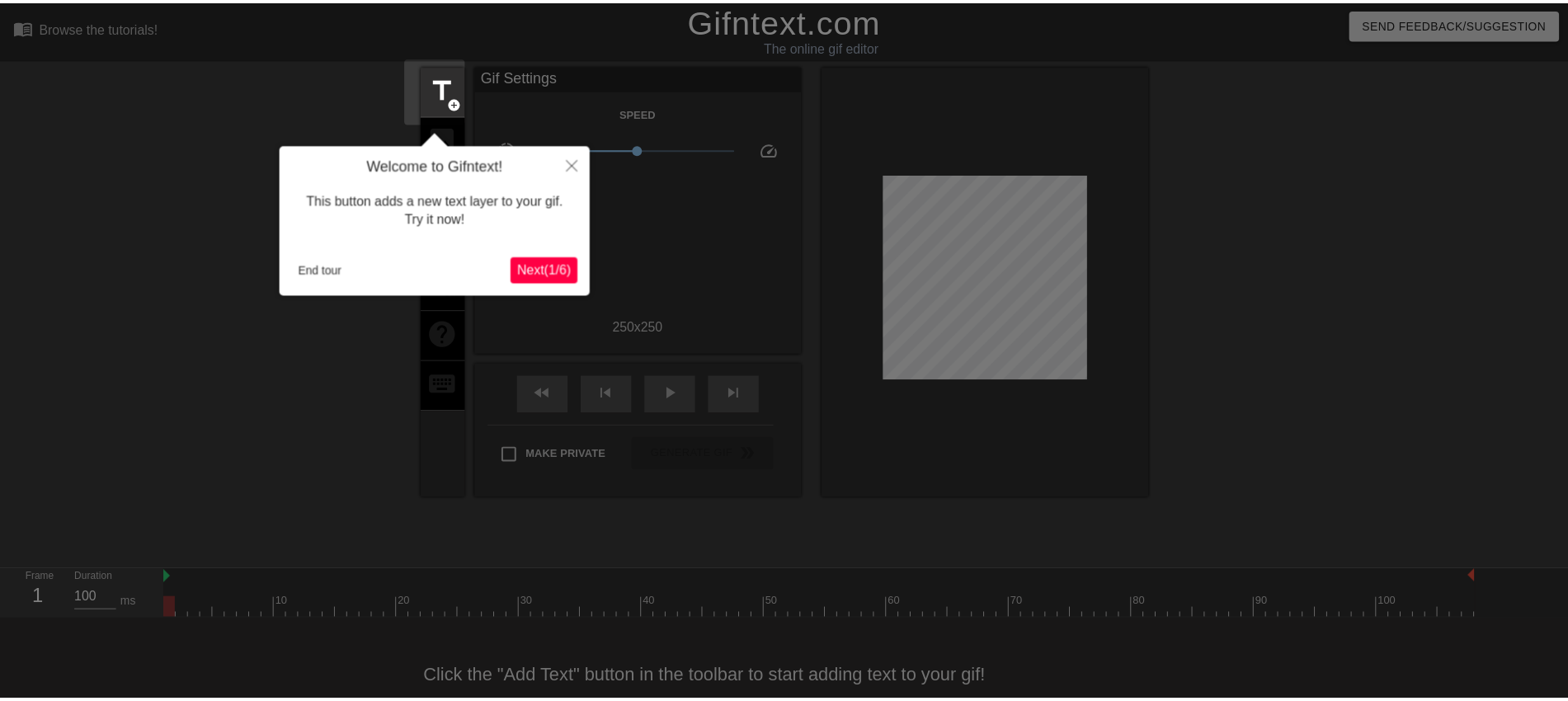 scroll, scrollTop: 34, scrollLeft: 0, axis: vertical 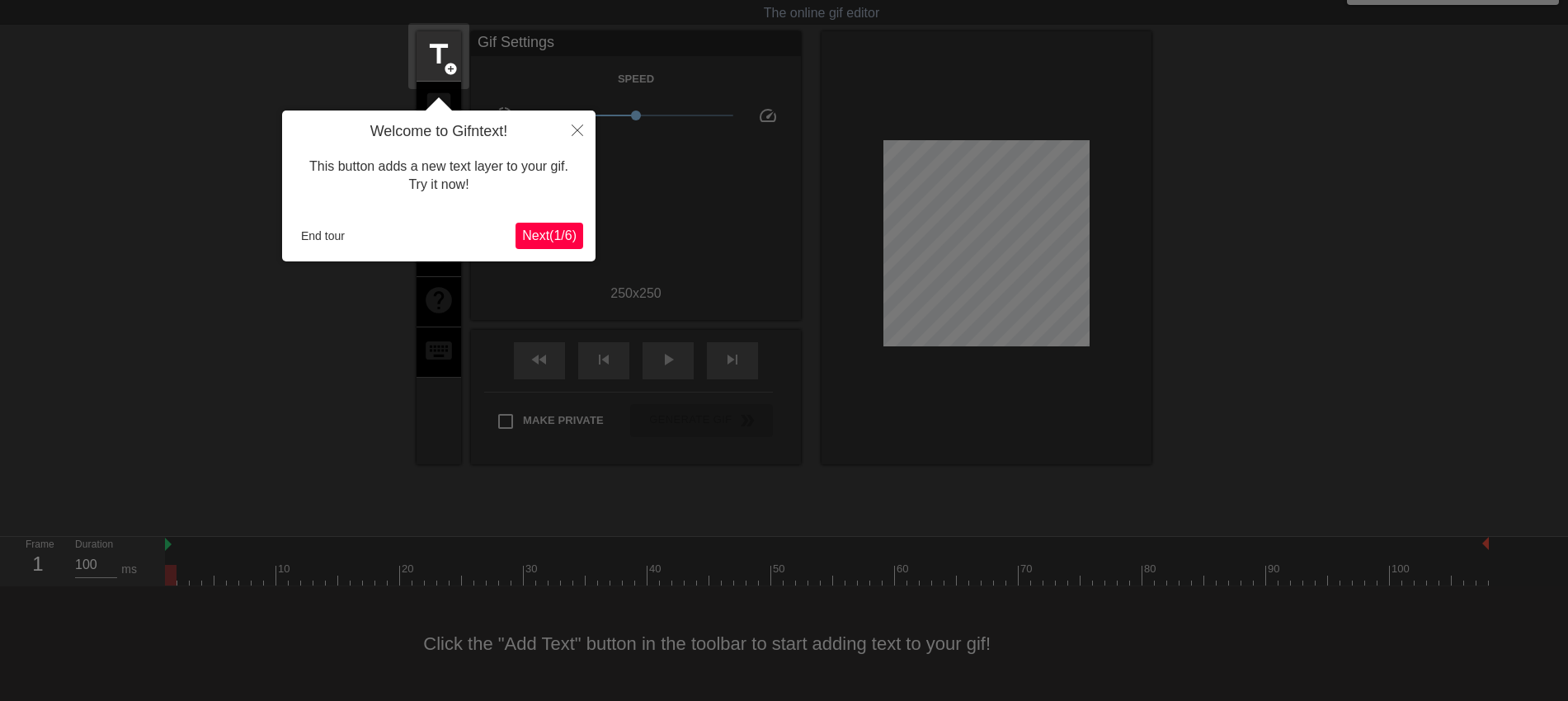 click on "Next  ( 1 / 6 )" at bounding box center [549, 235] 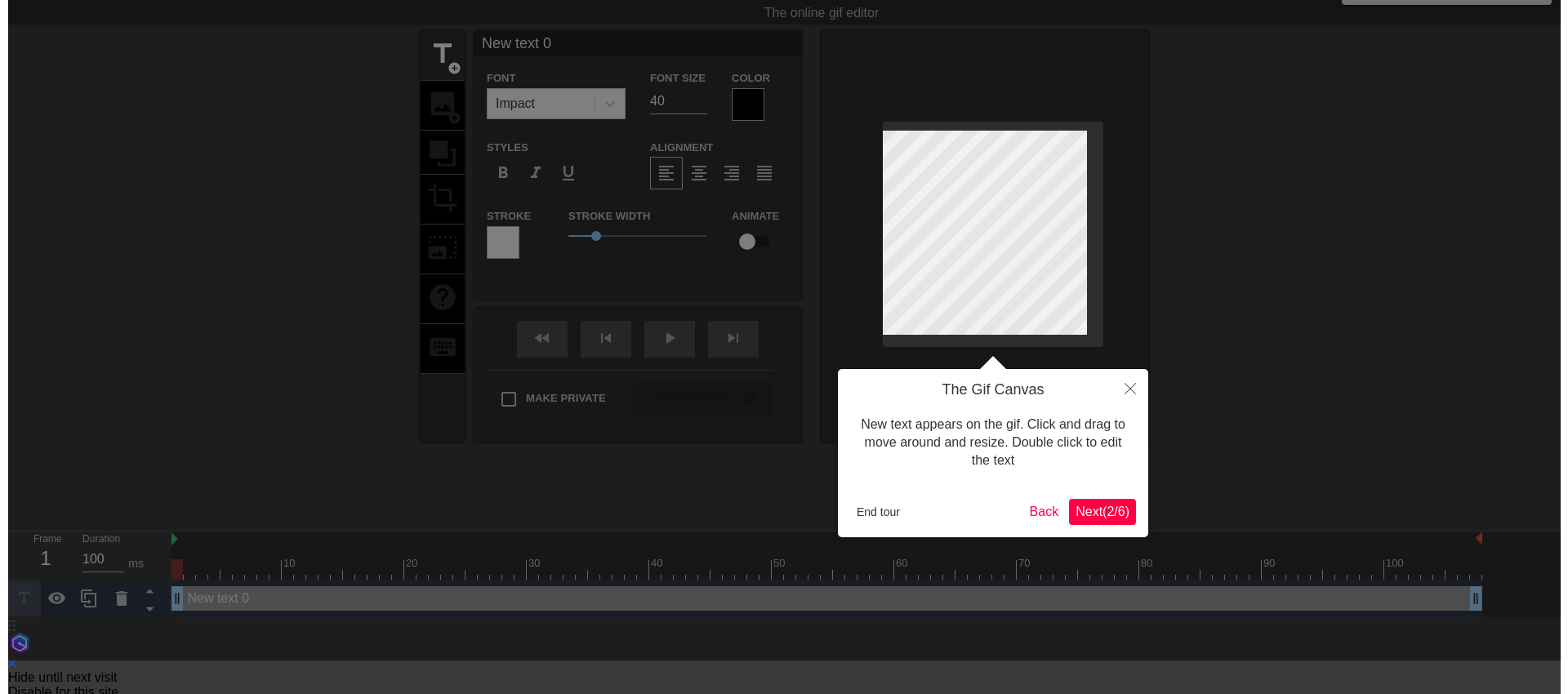 scroll, scrollTop: 0, scrollLeft: 0, axis: both 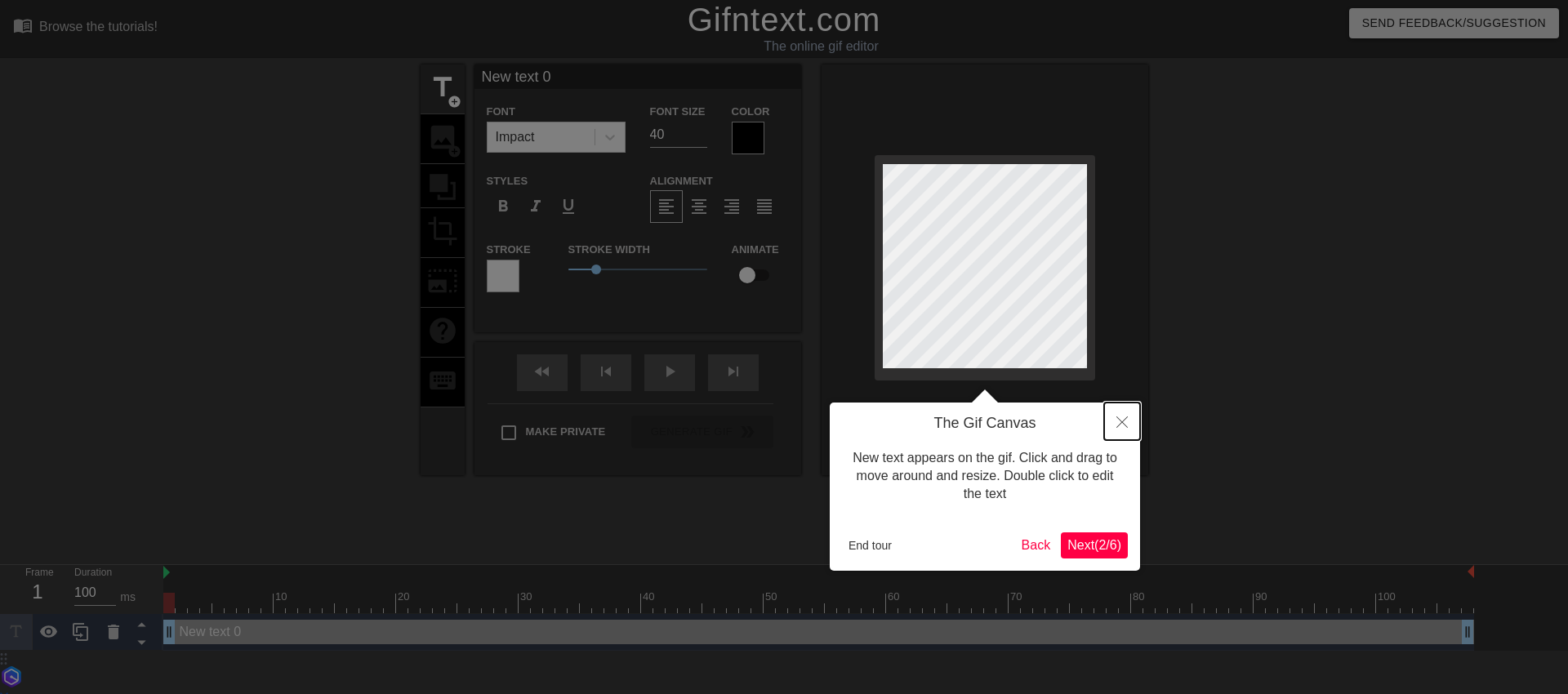 click 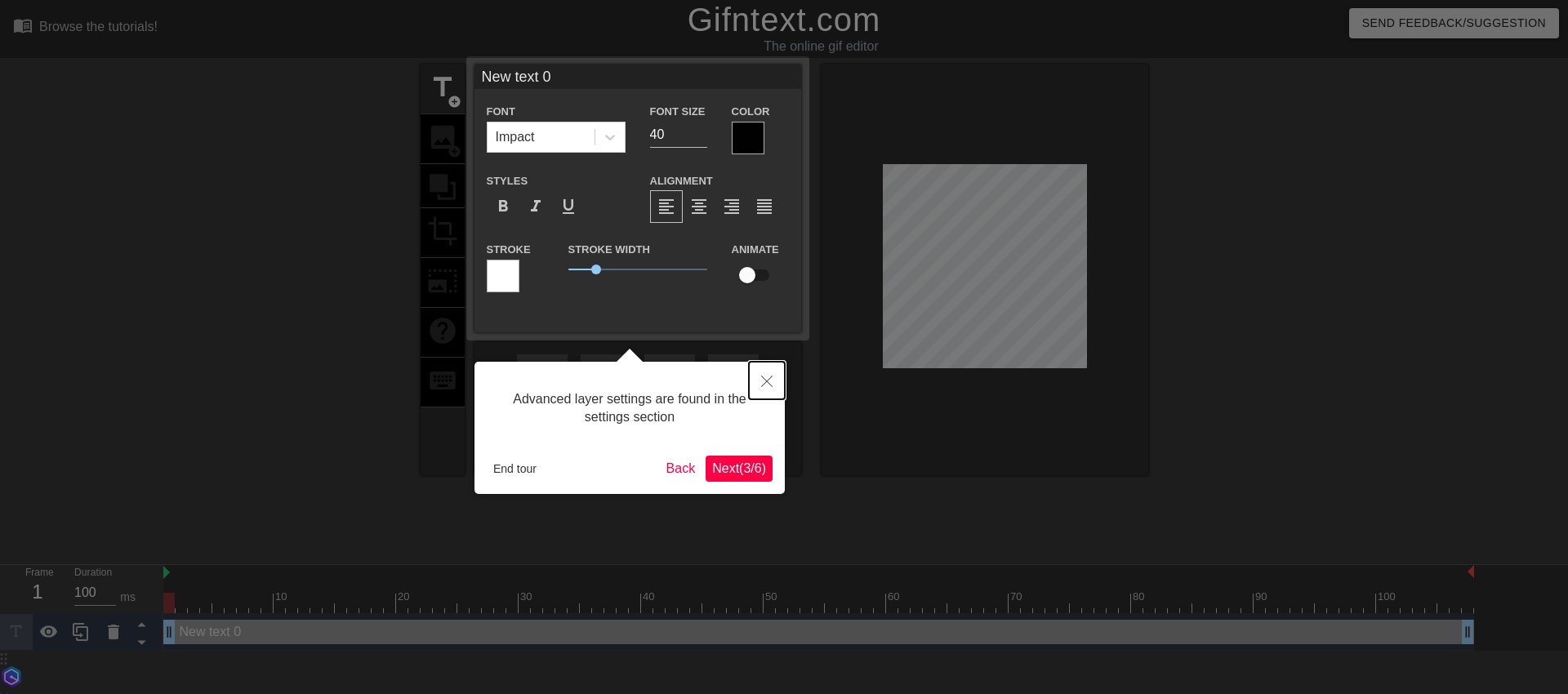 click at bounding box center [767, 380] 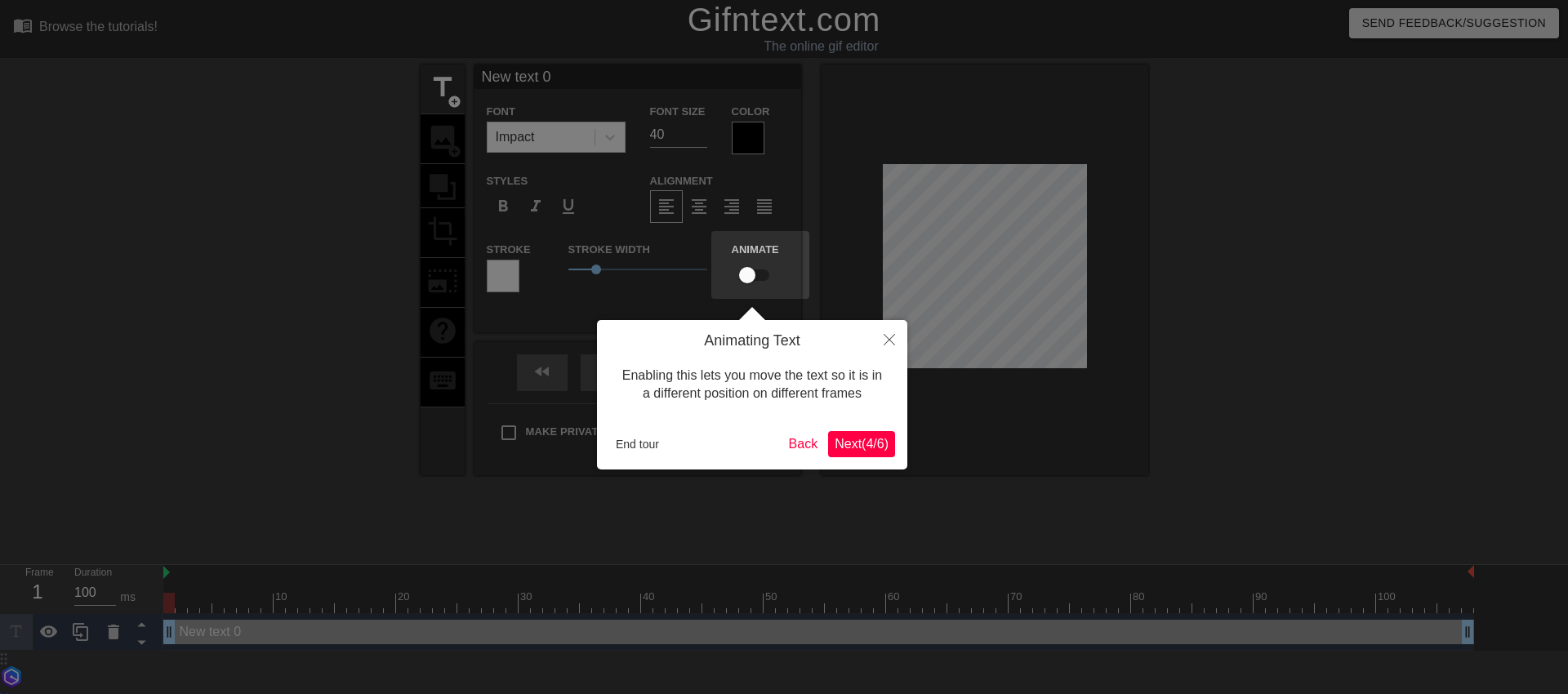 click on "Next  ( 4 / 6 )" at bounding box center (862, 443) 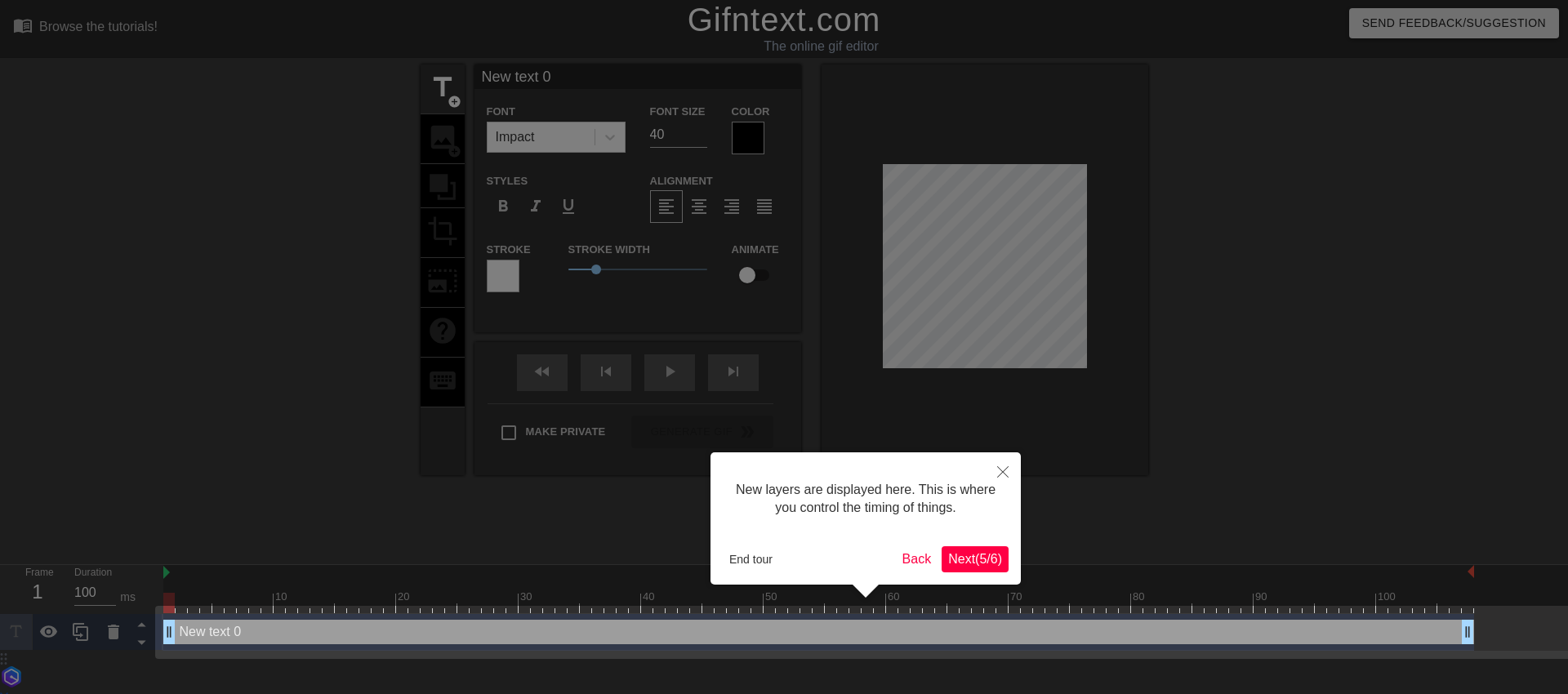 click on "Next  ( 5 / 6 )" at bounding box center [975, 558] 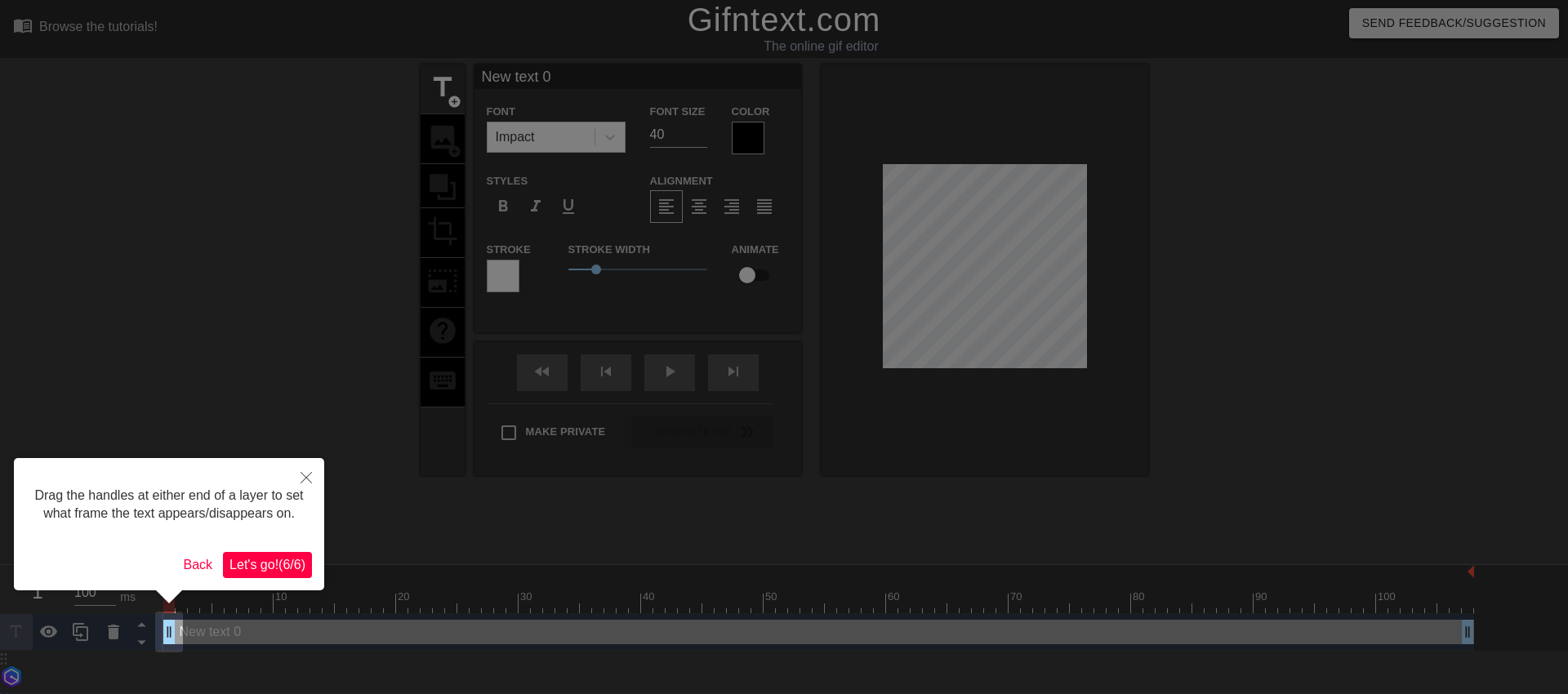 click on "Let's go!  ( 6 / 6 )" at bounding box center (267, 564) 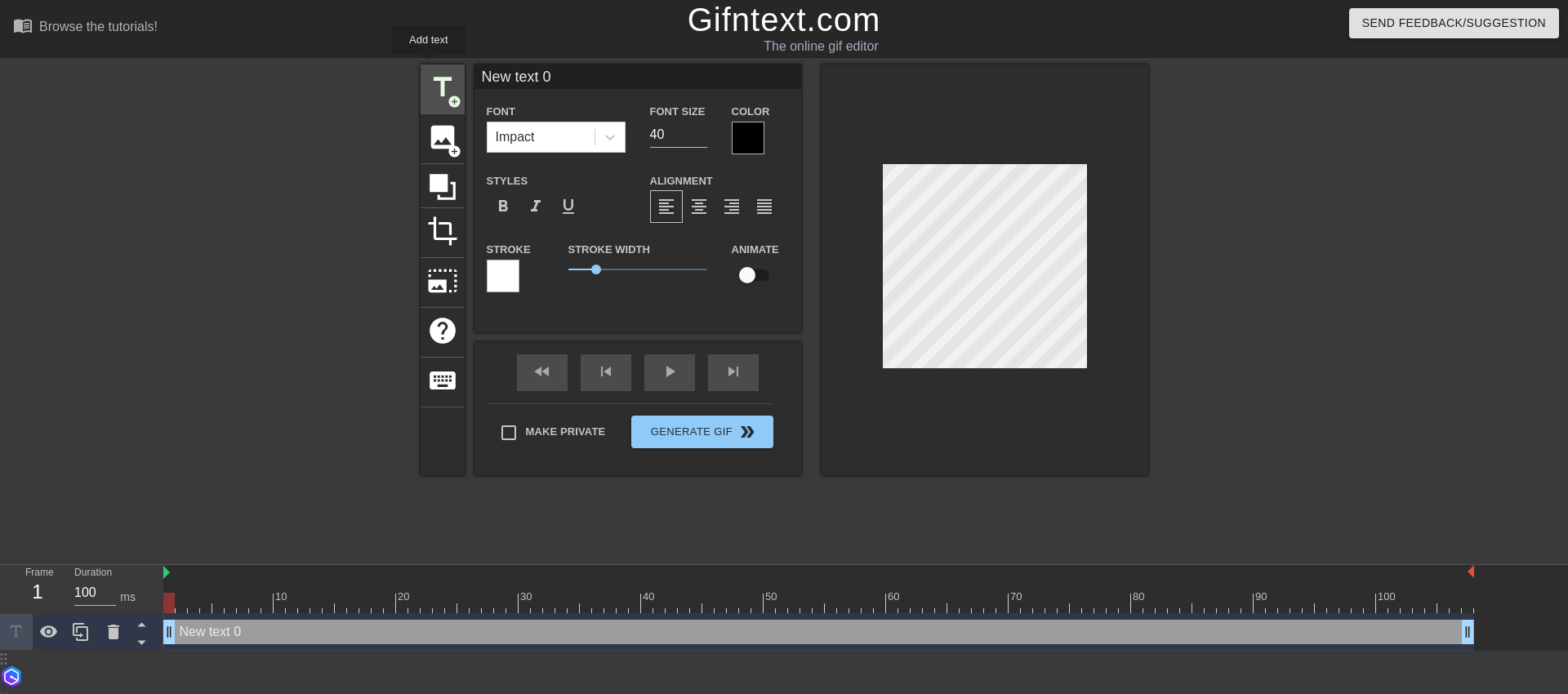 drag, startPoint x: 569, startPoint y: 74, endPoint x: 421, endPoint y: 66, distance: 148.21606 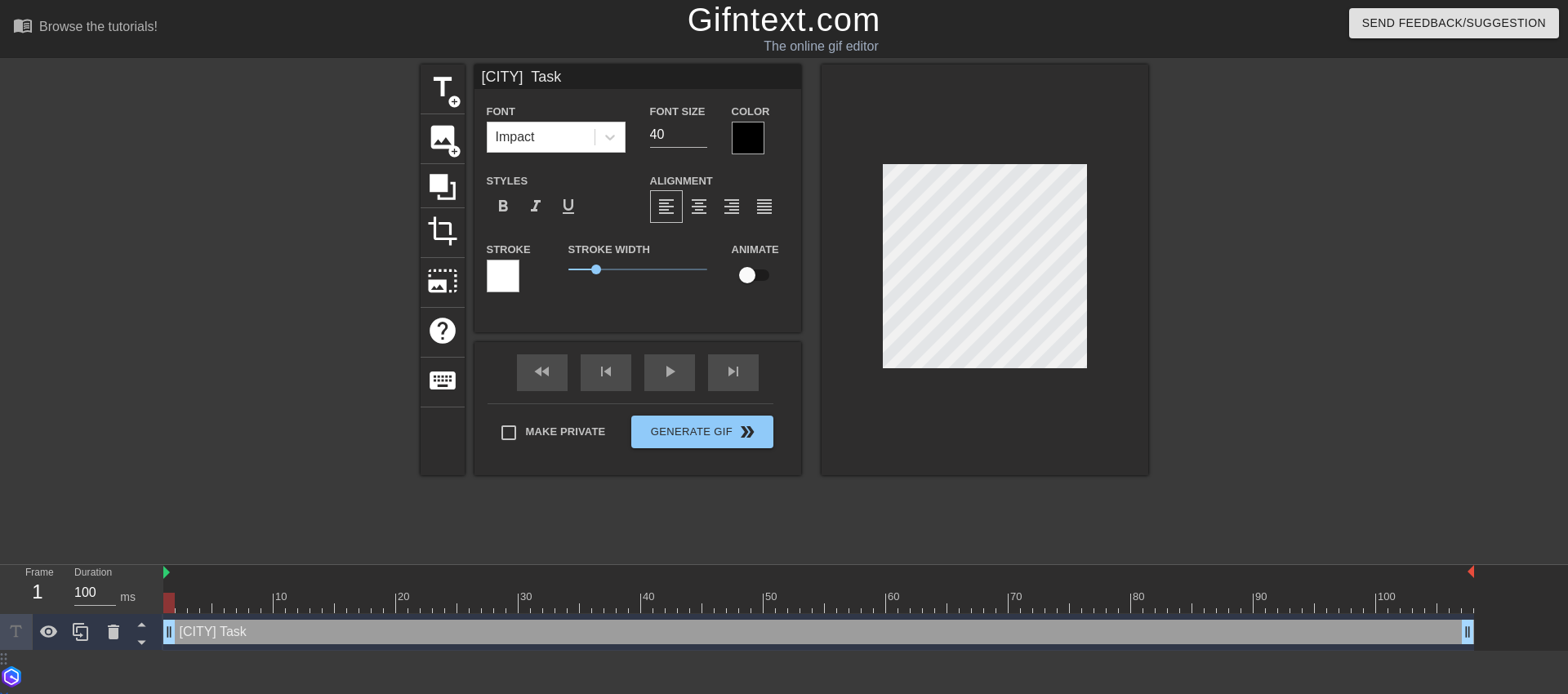 type on "[CITY]  Task" 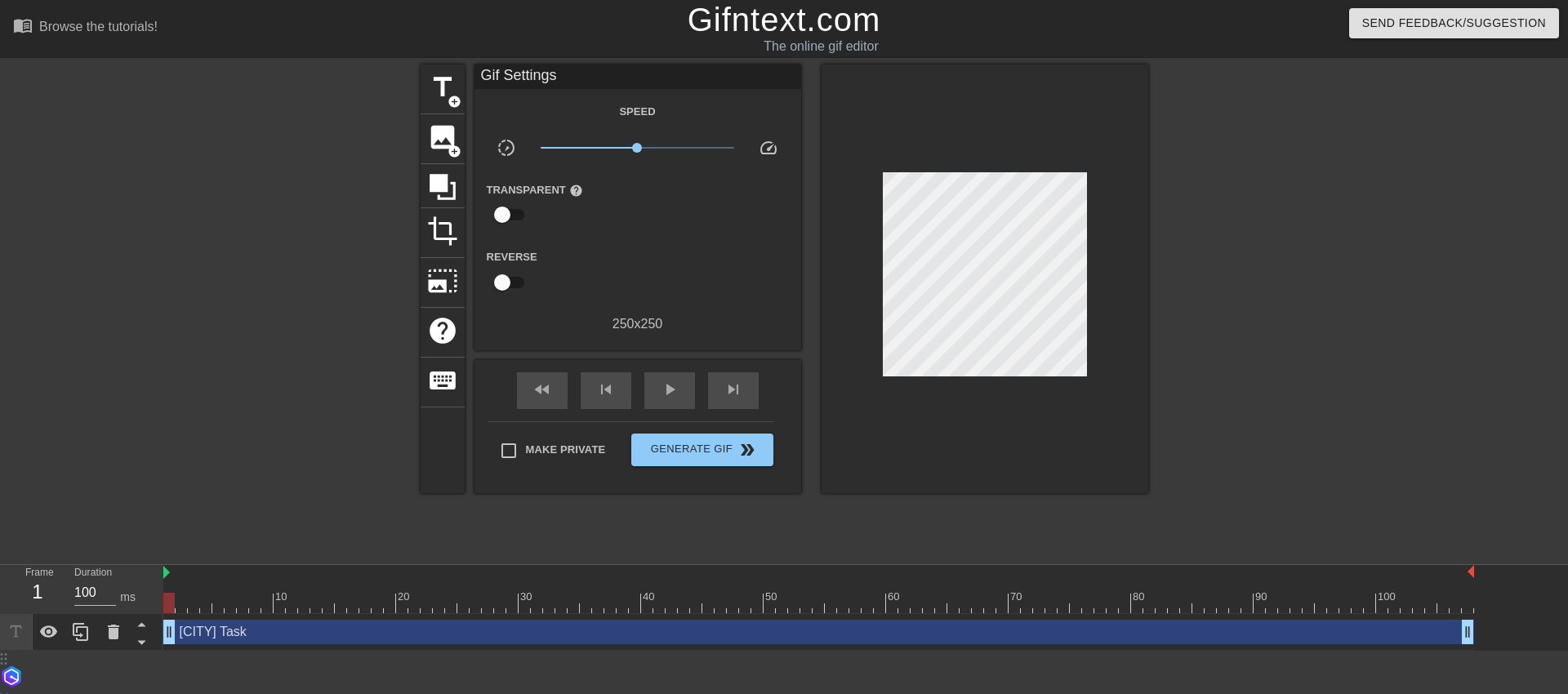 drag, startPoint x: 172, startPoint y: 605, endPoint x: 277, endPoint y: 604, distance: 105.00476 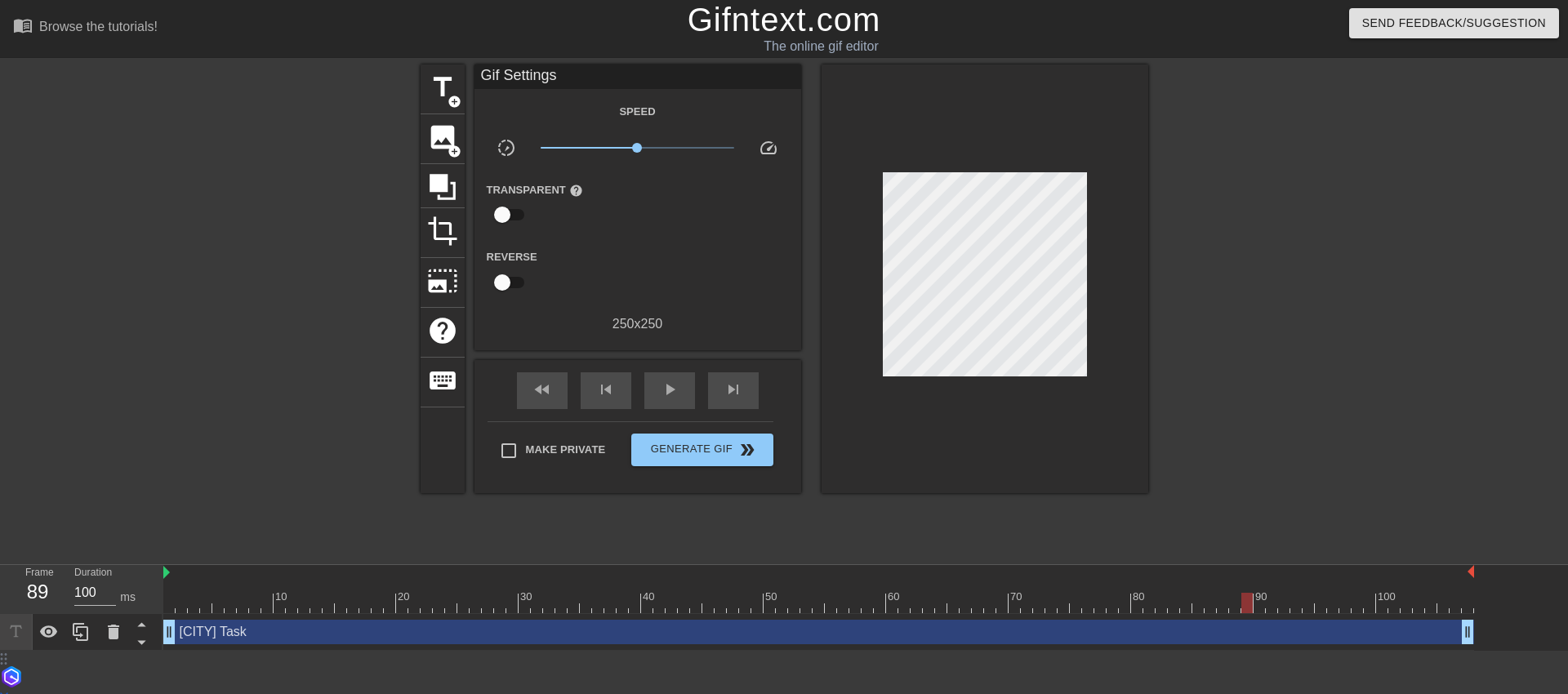 drag, startPoint x: 172, startPoint y: 602, endPoint x: 1245, endPoint y: 615, distance: 1073.0787 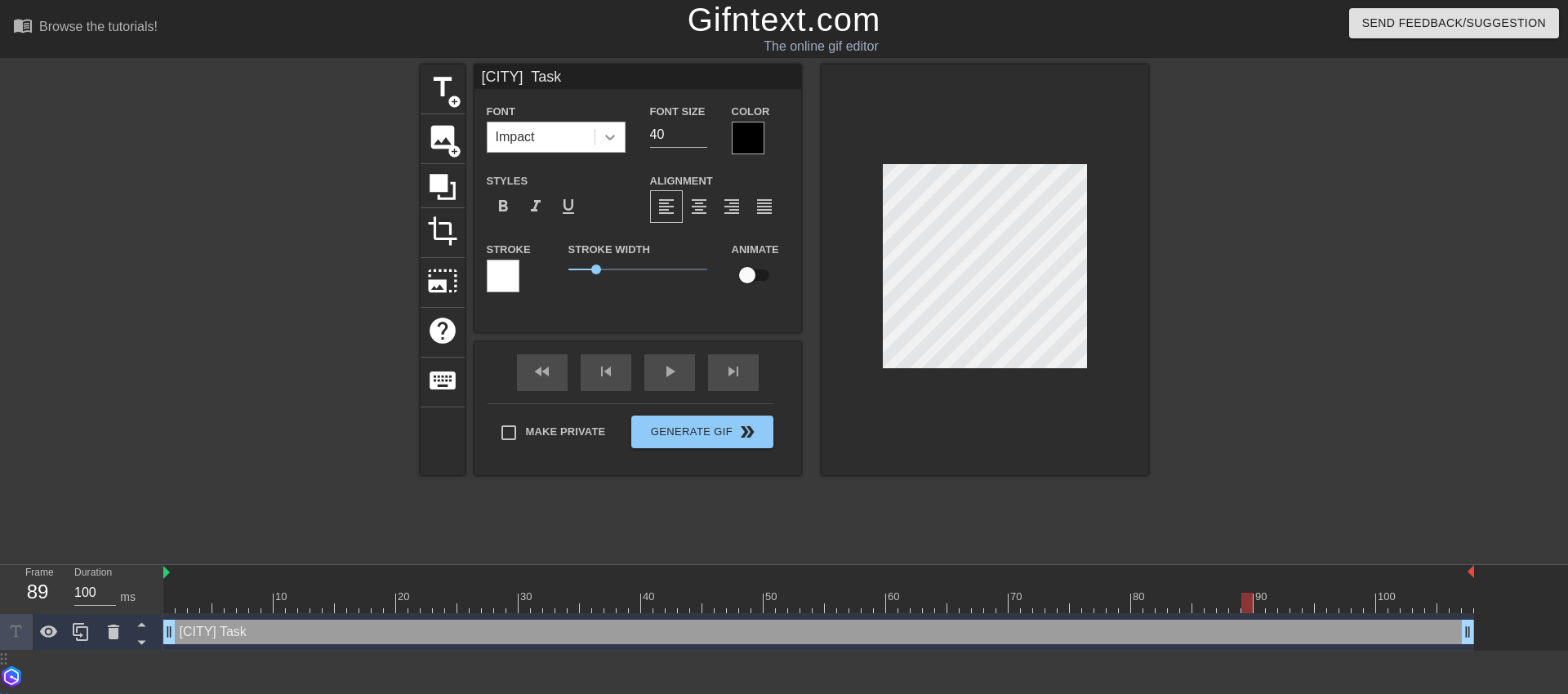 click at bounding box center [610, 137] 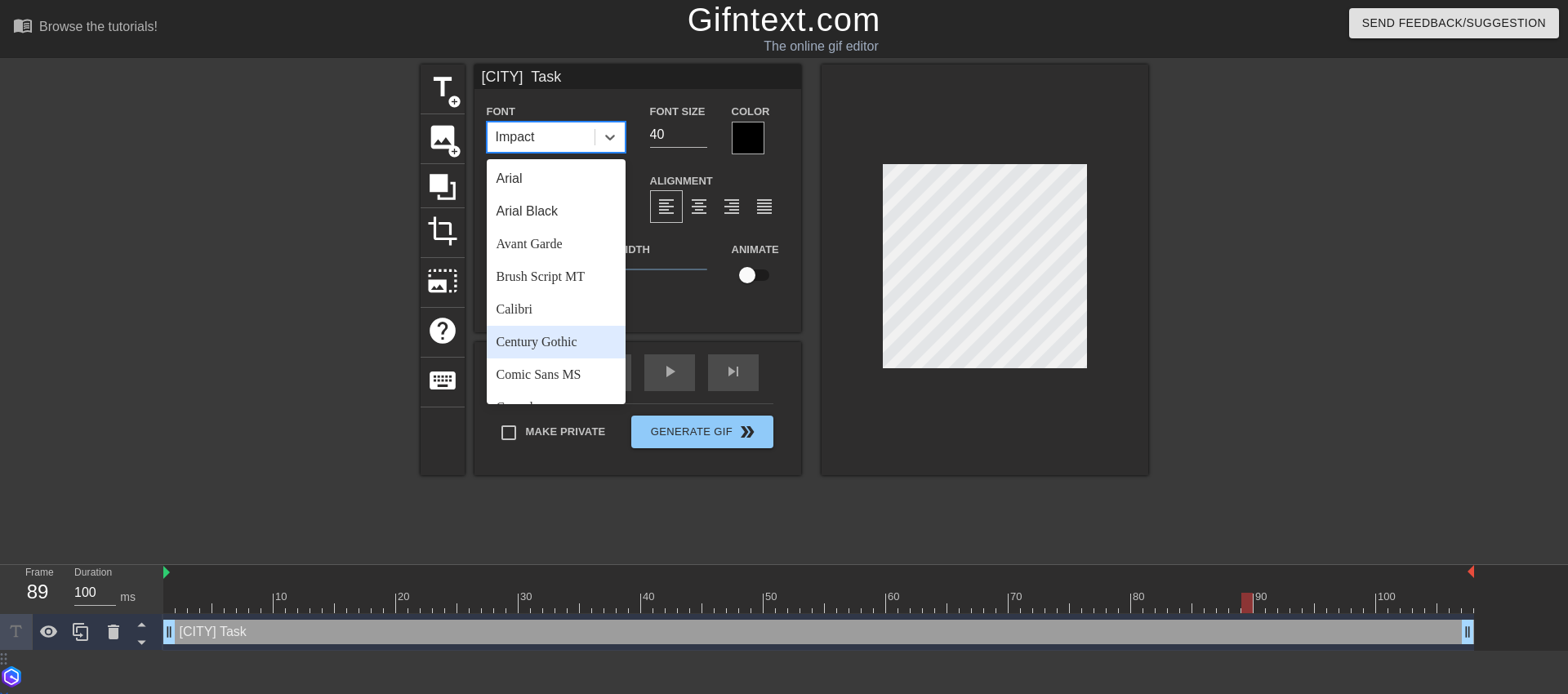 scroll, scrollTop: 585, scrollLeft: 0, axis: vertical 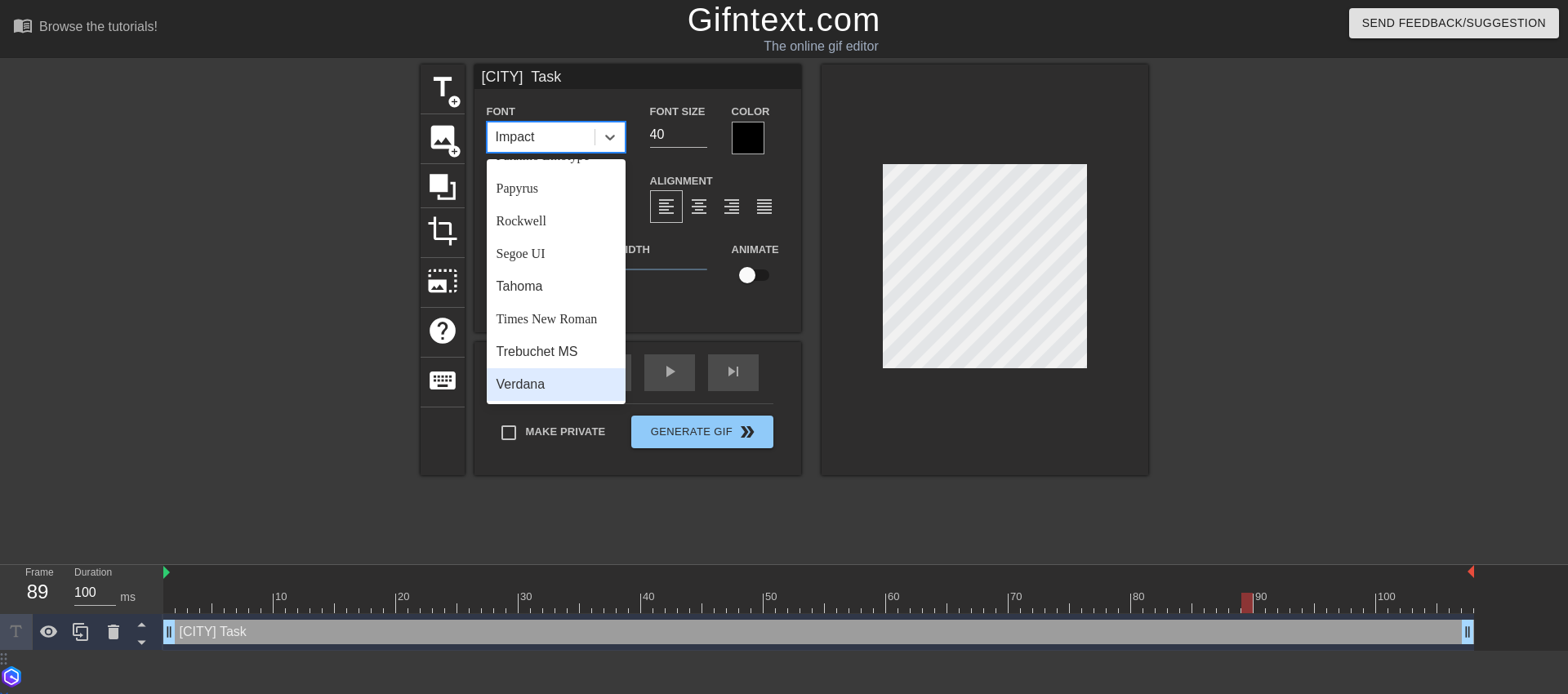 click on "Verdana" at bounding box center [556, 385] 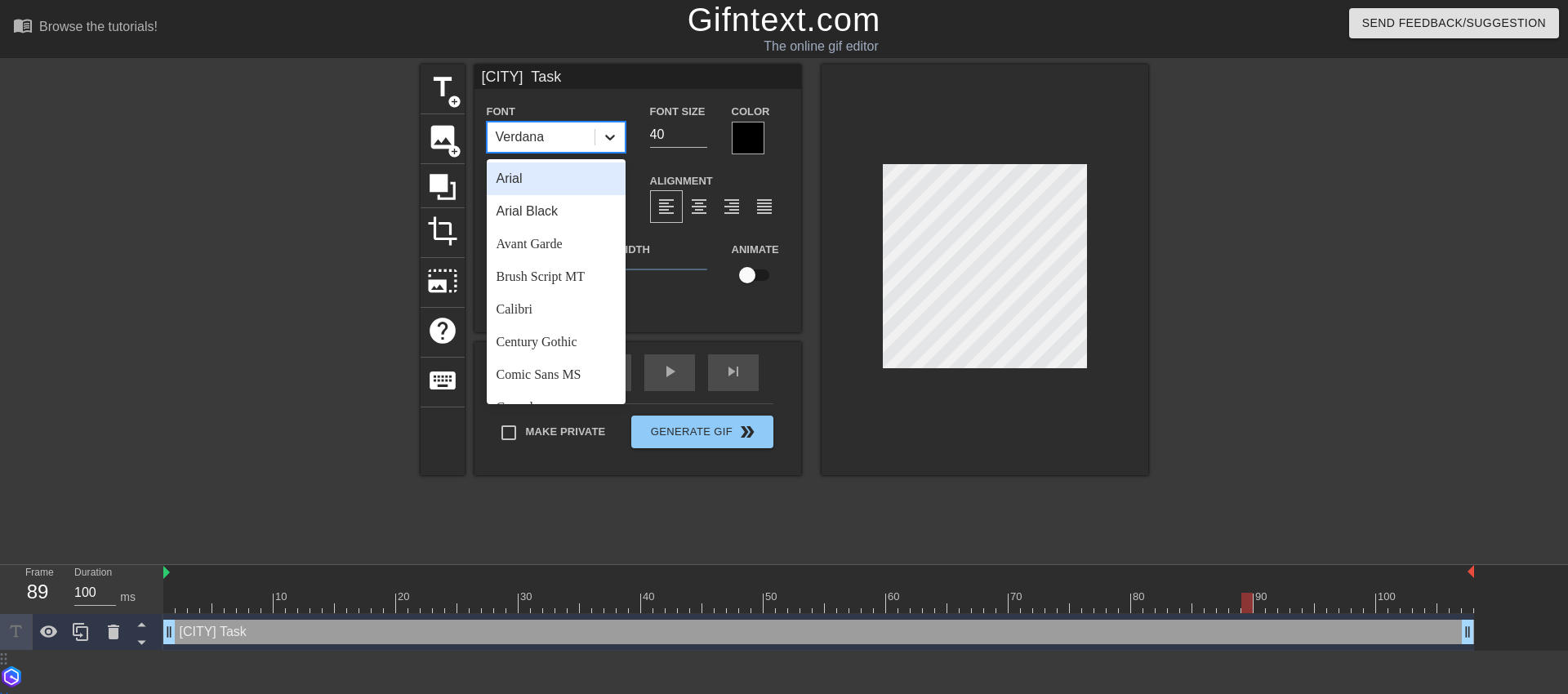 click 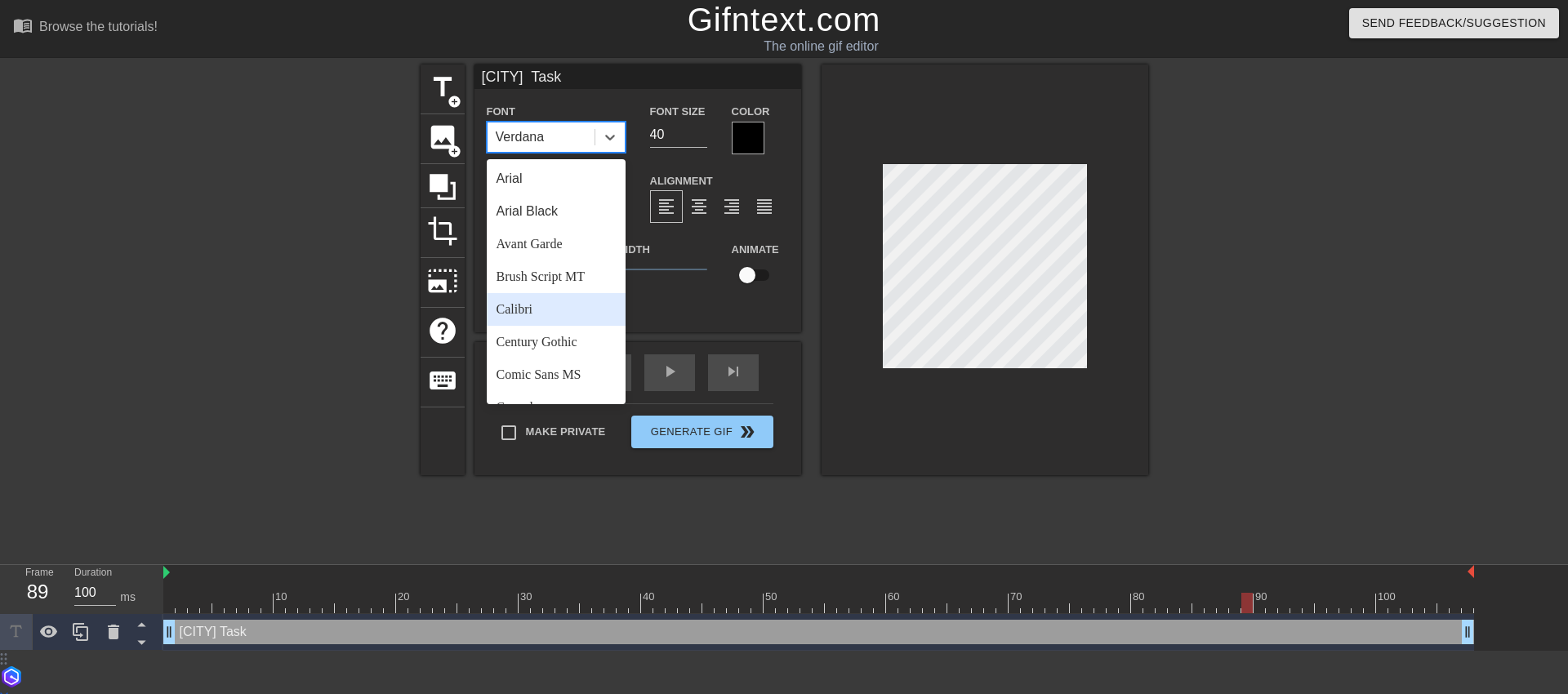 click on "Calibri" at bounding box center [556, 309] 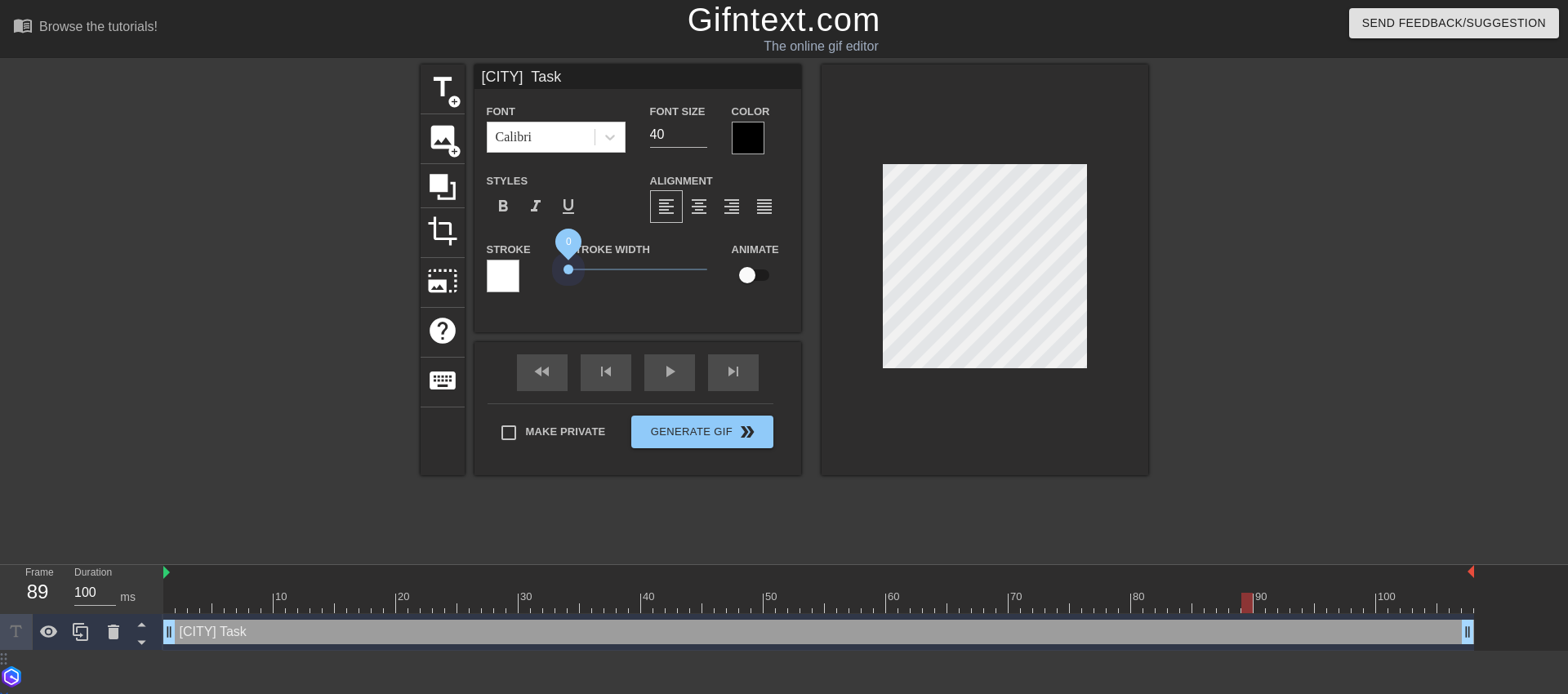 drag, startPoint x: 598, startPoint y: 272, endPoint x: 550, endPoint y: 271, distance: 48.01042 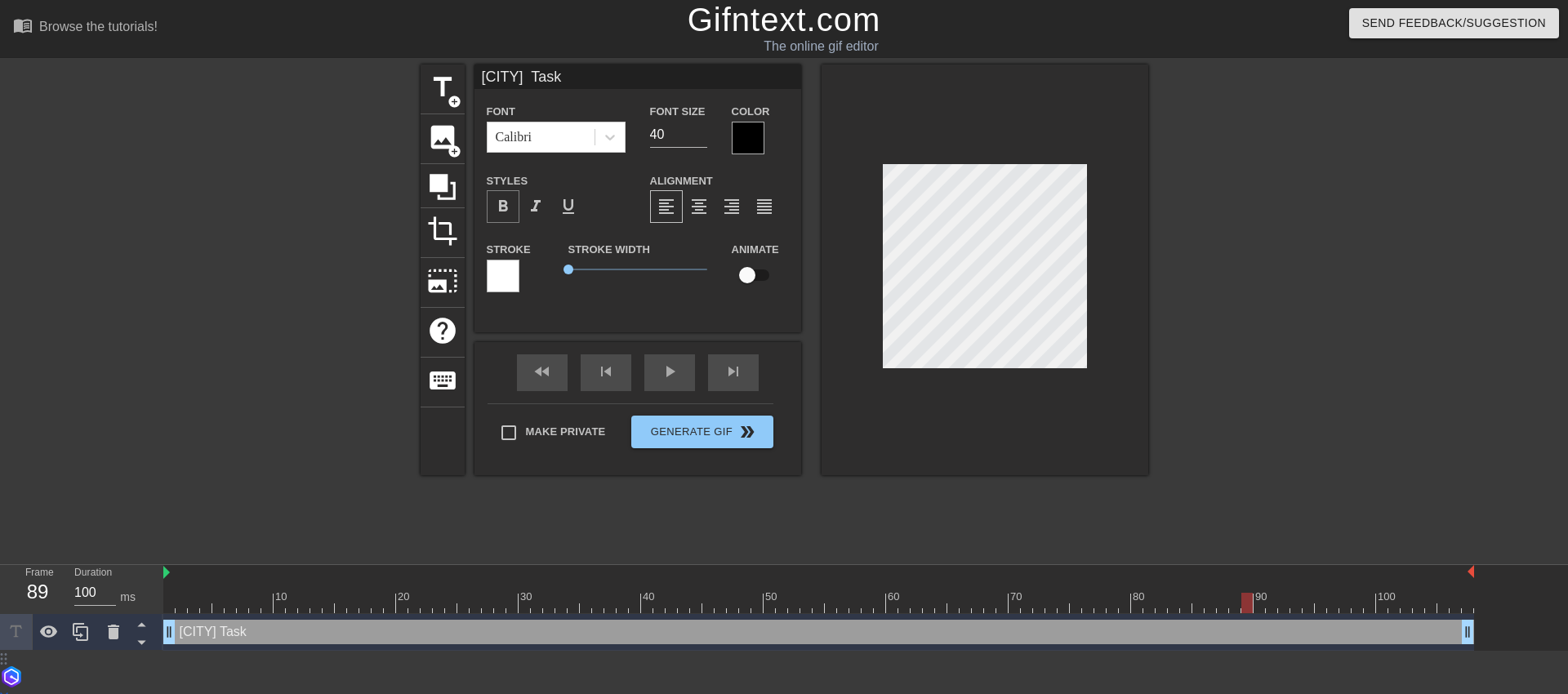 click on "format_bold" at bounding box center [503, 207] 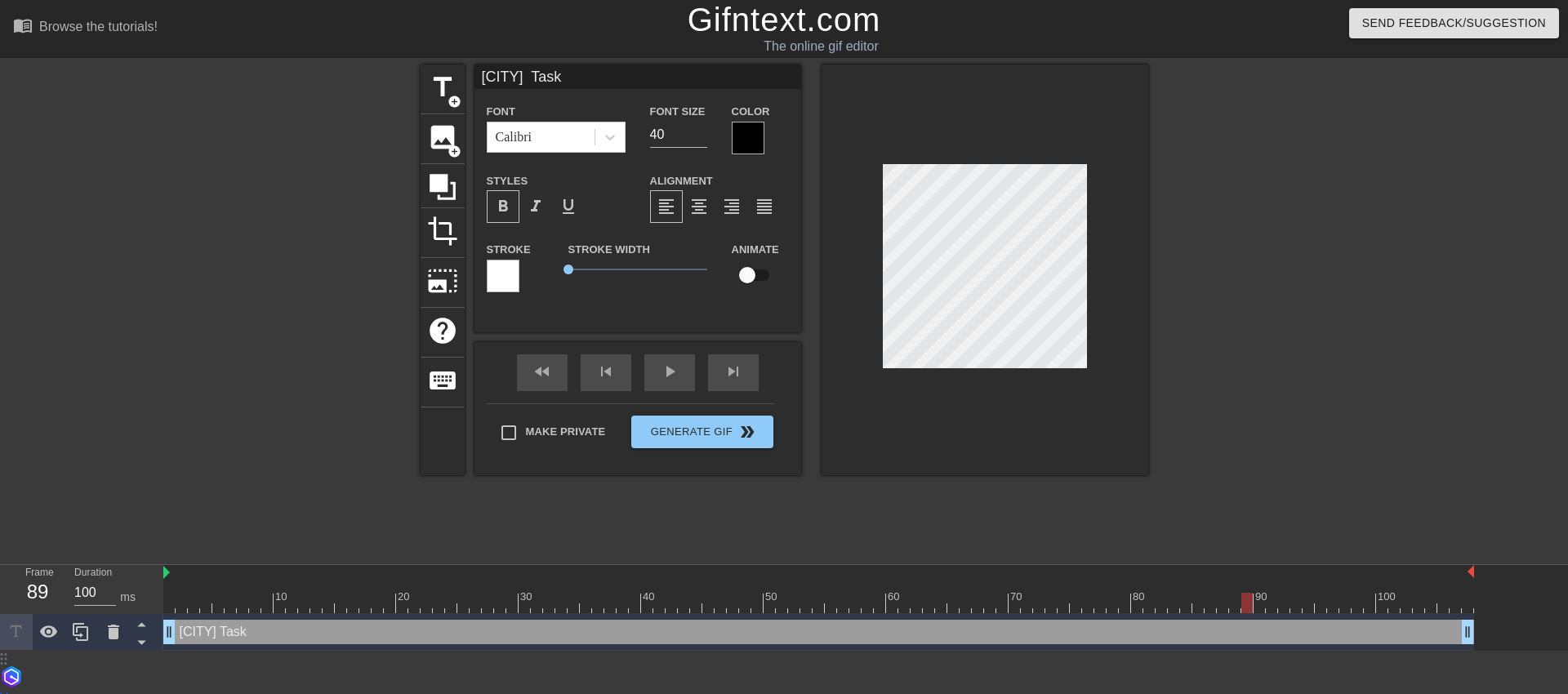 click at bounding box center [503, 276] 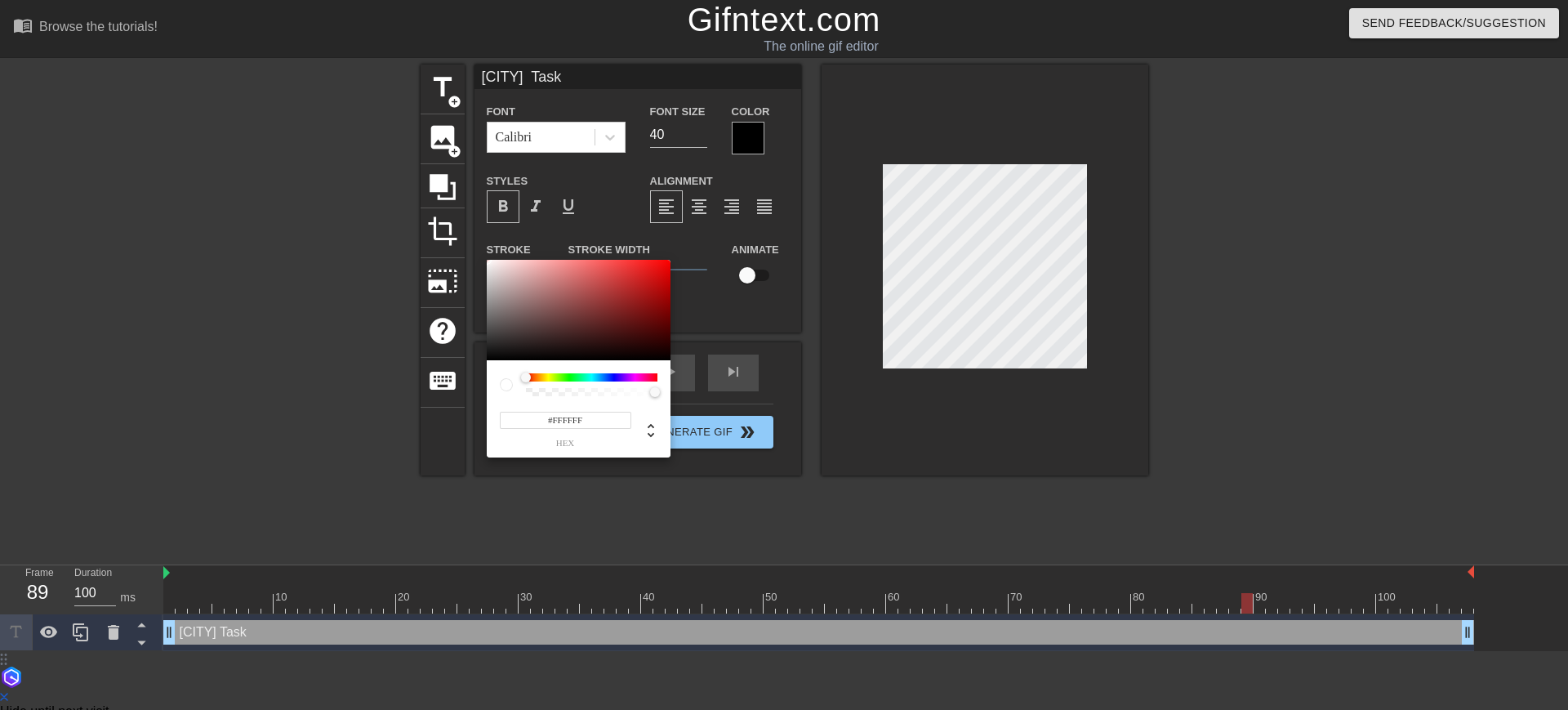 type on "255" 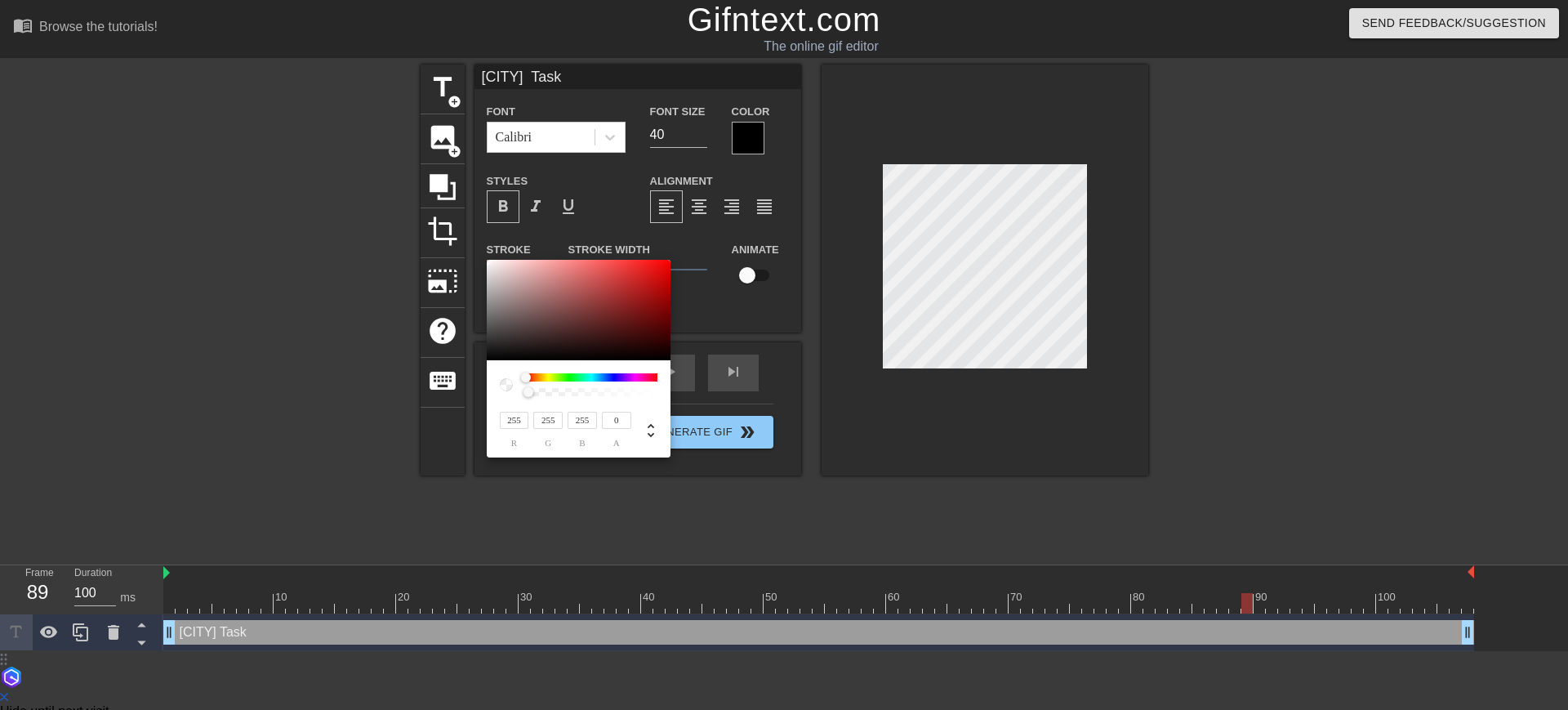 drag, startPoint x: 545, startPoint y: 395, endPoint x: 464, endPoint y: 392, distance: 81.05554 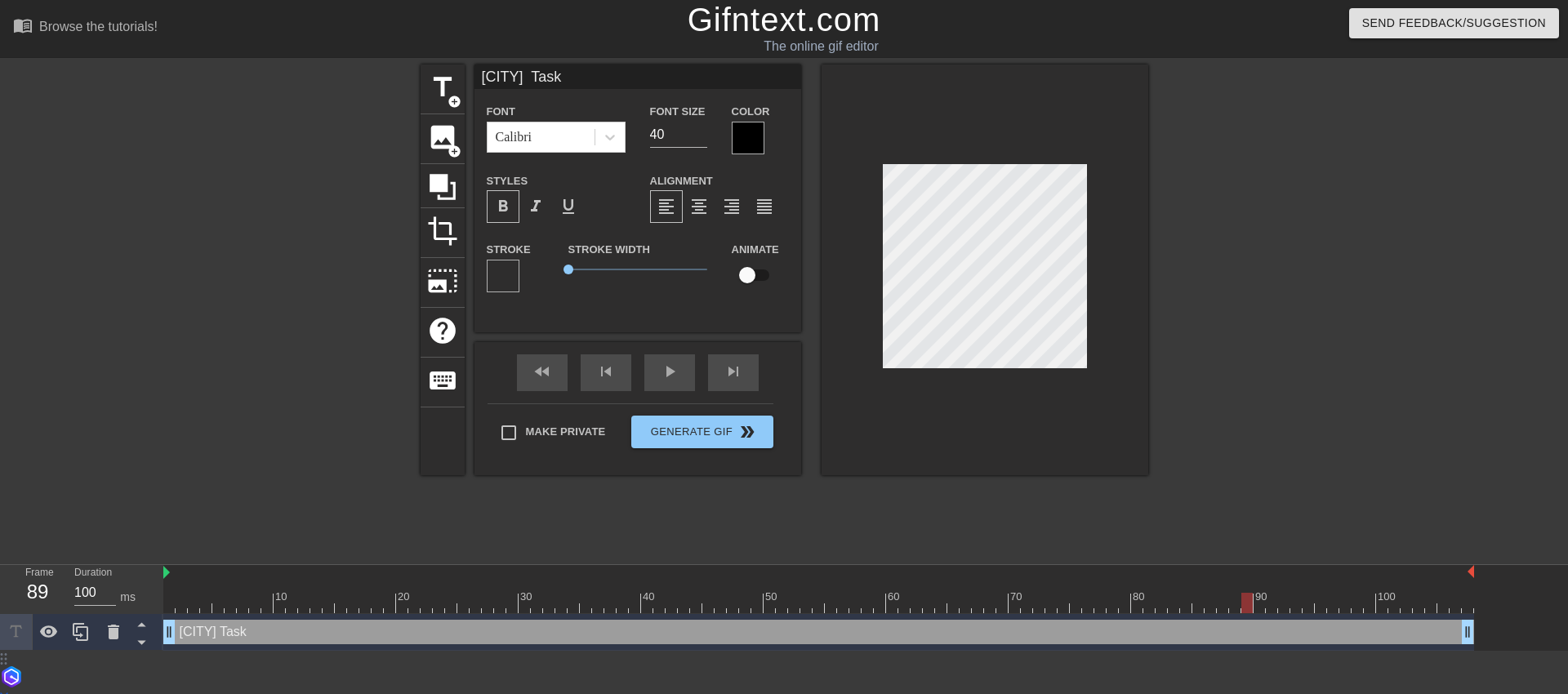 click at bounding box center [747, 275] 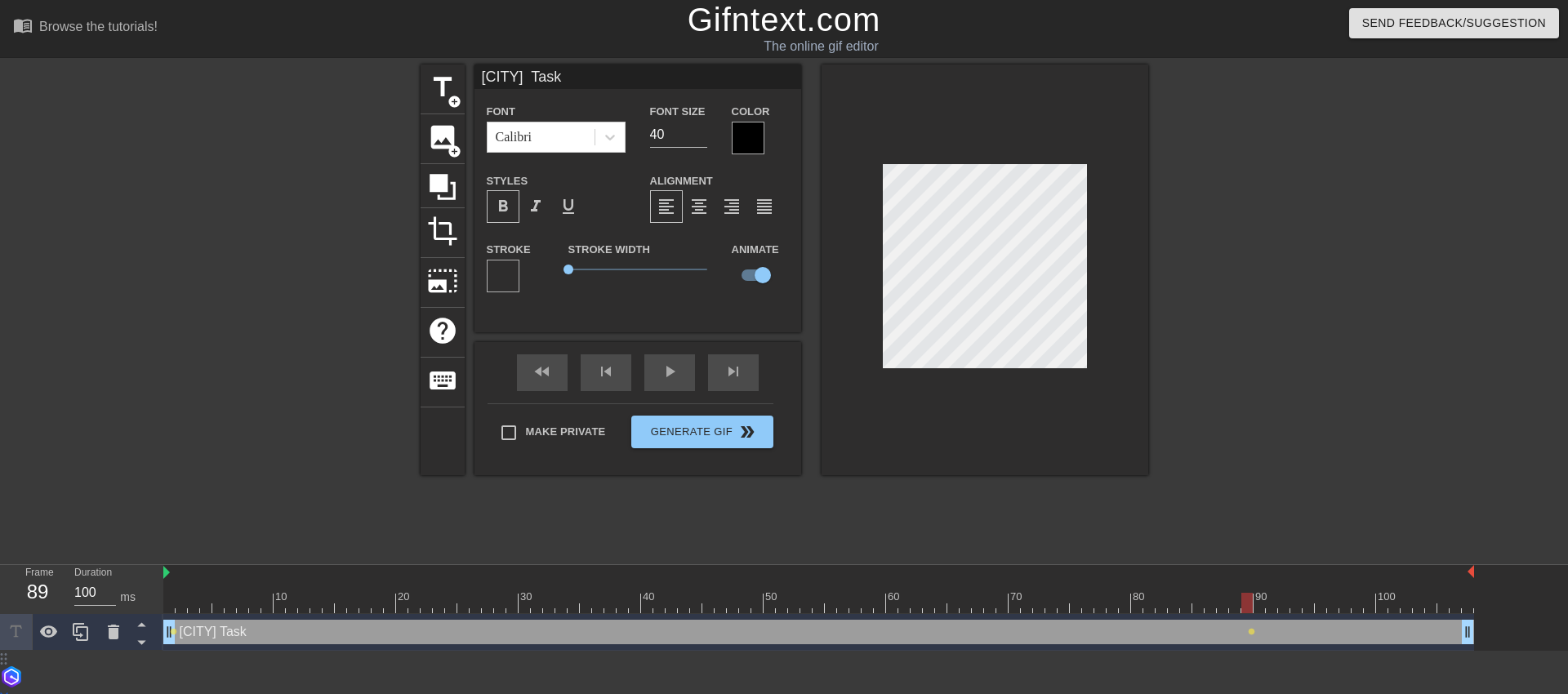 click at bounding box center [748, 138] 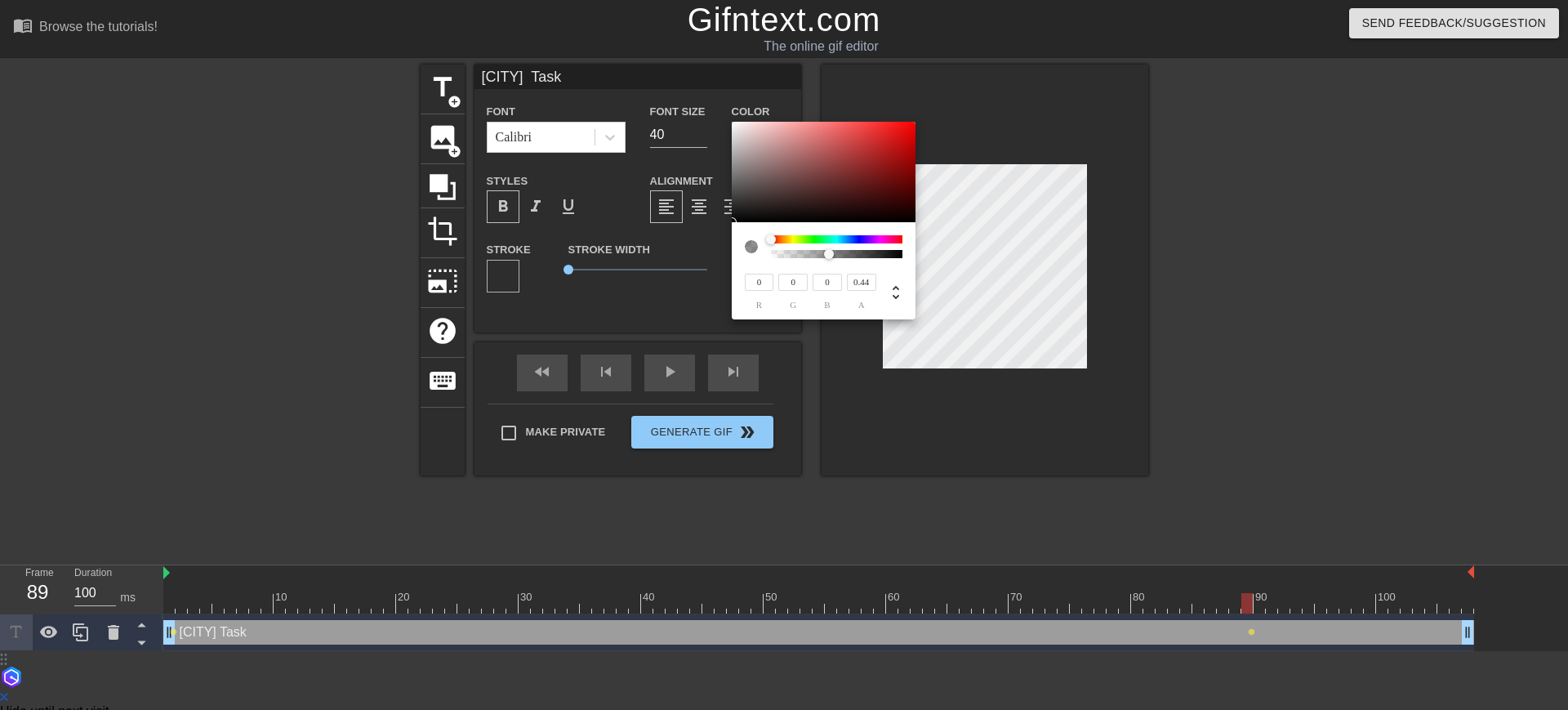type on "0" 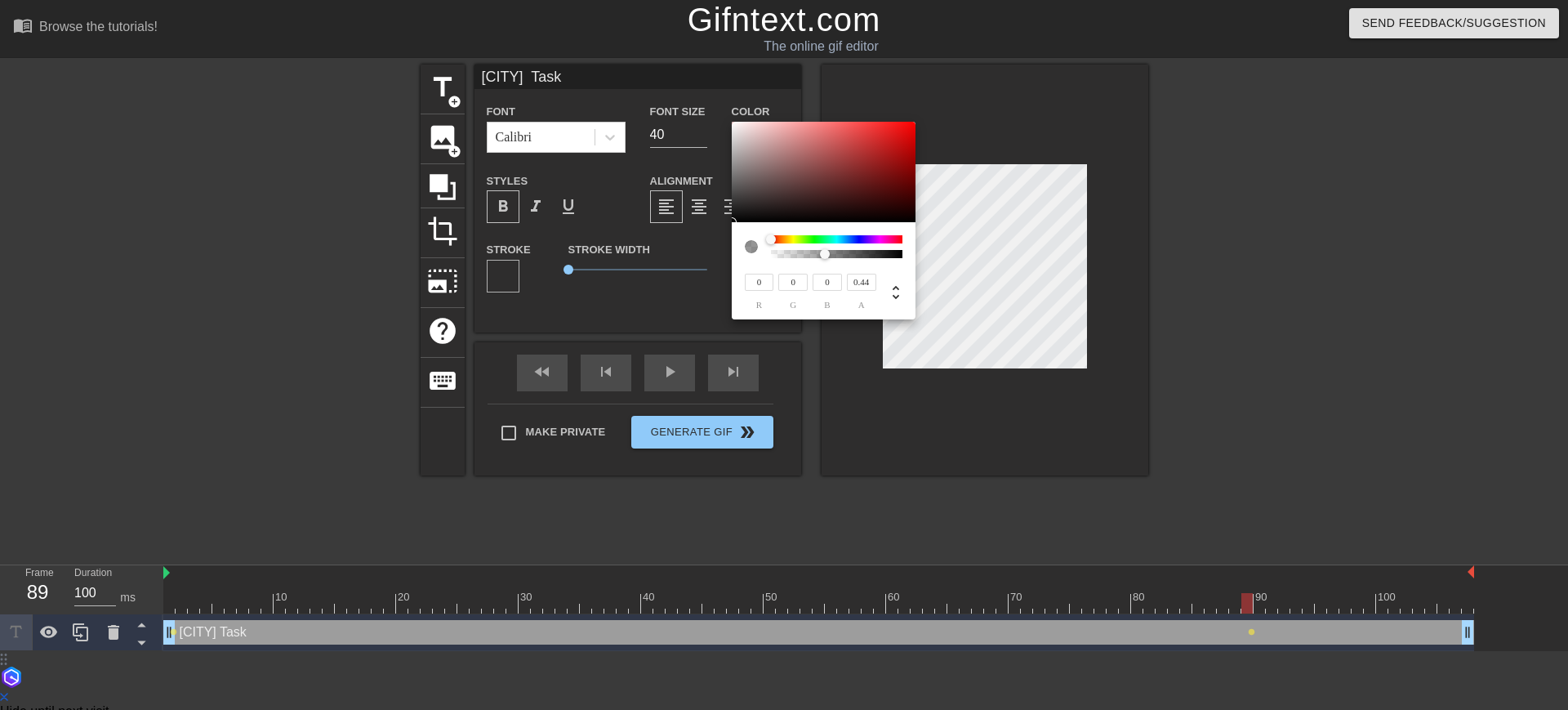 type on "0.45" 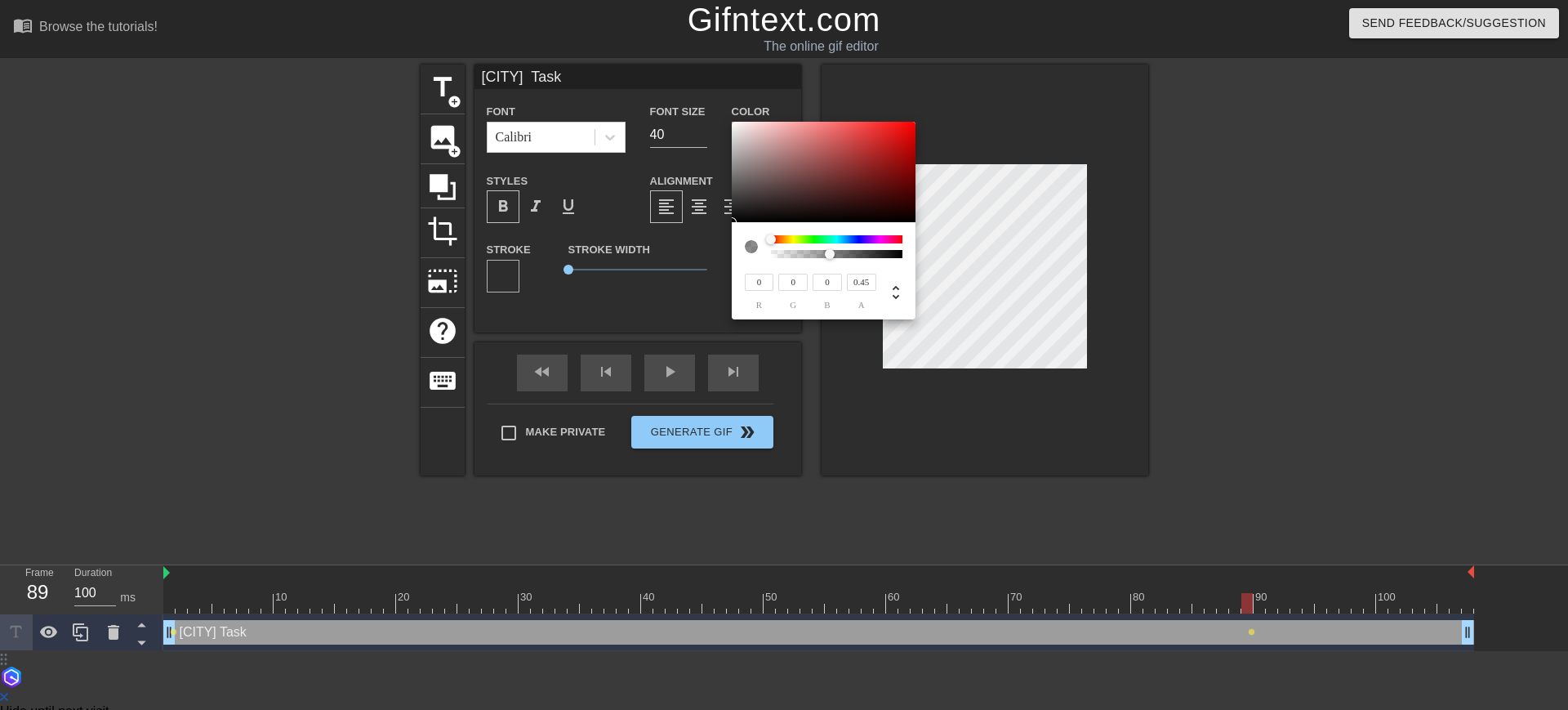 click at bounding box center (836, 254) 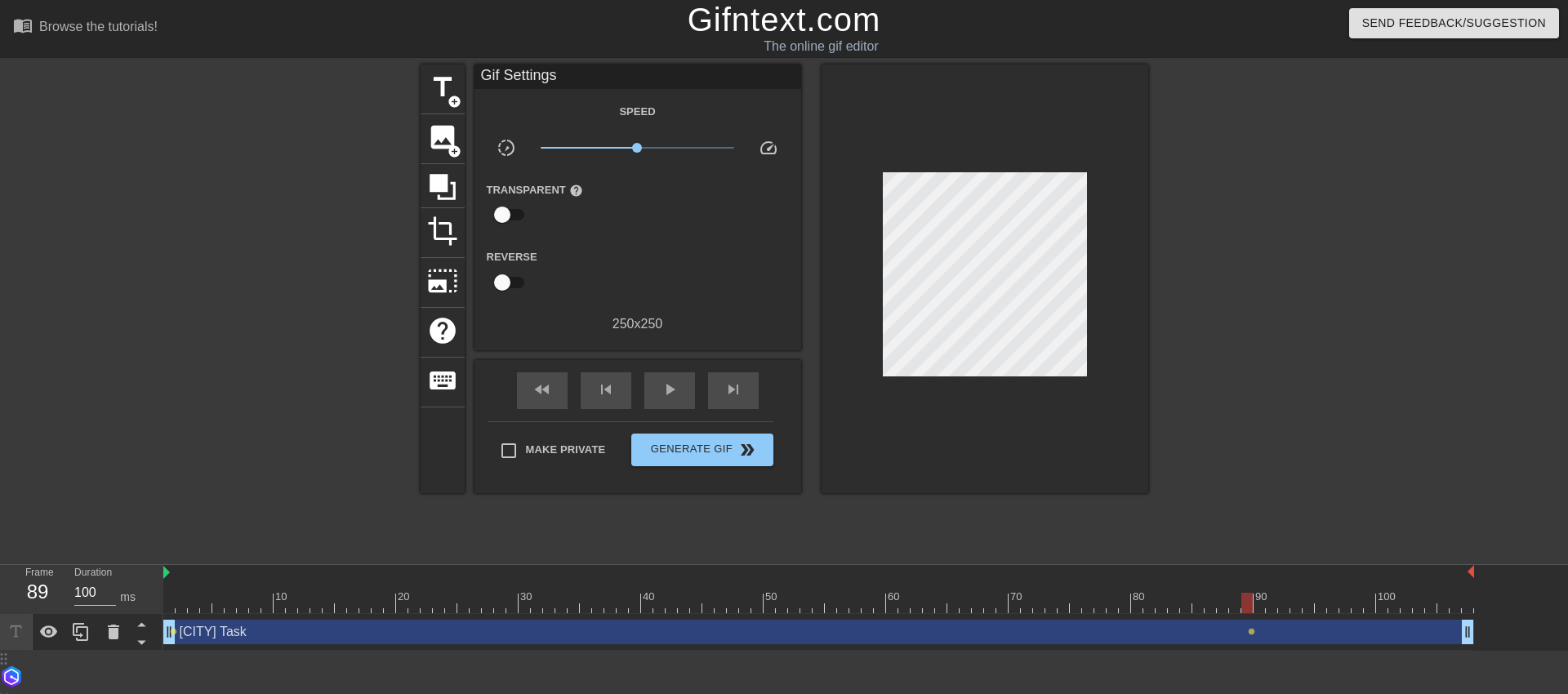drag, startPoint x: 1260, startPoint y: 597, endPoint x: 1298, endPoint y: 597, distance: 38 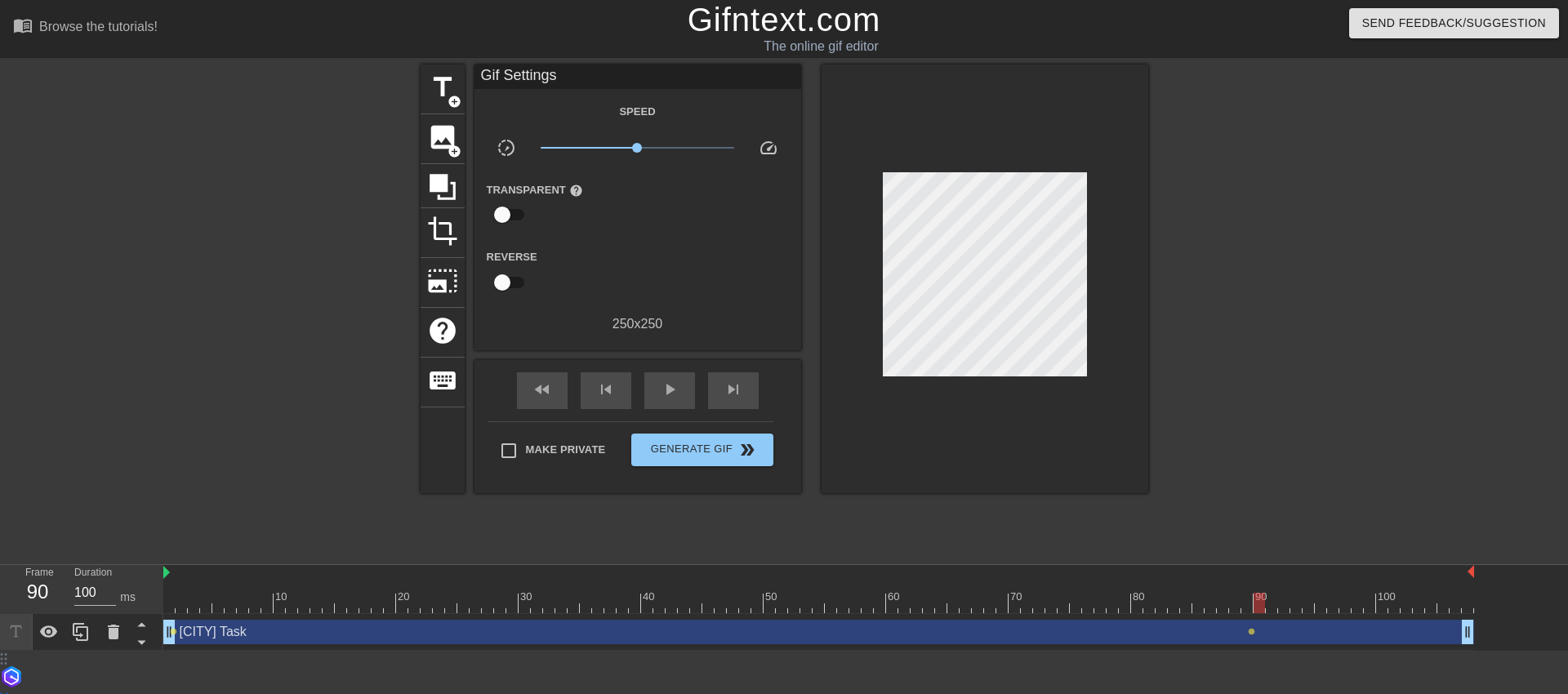 click at bounding box center (1259, 603) 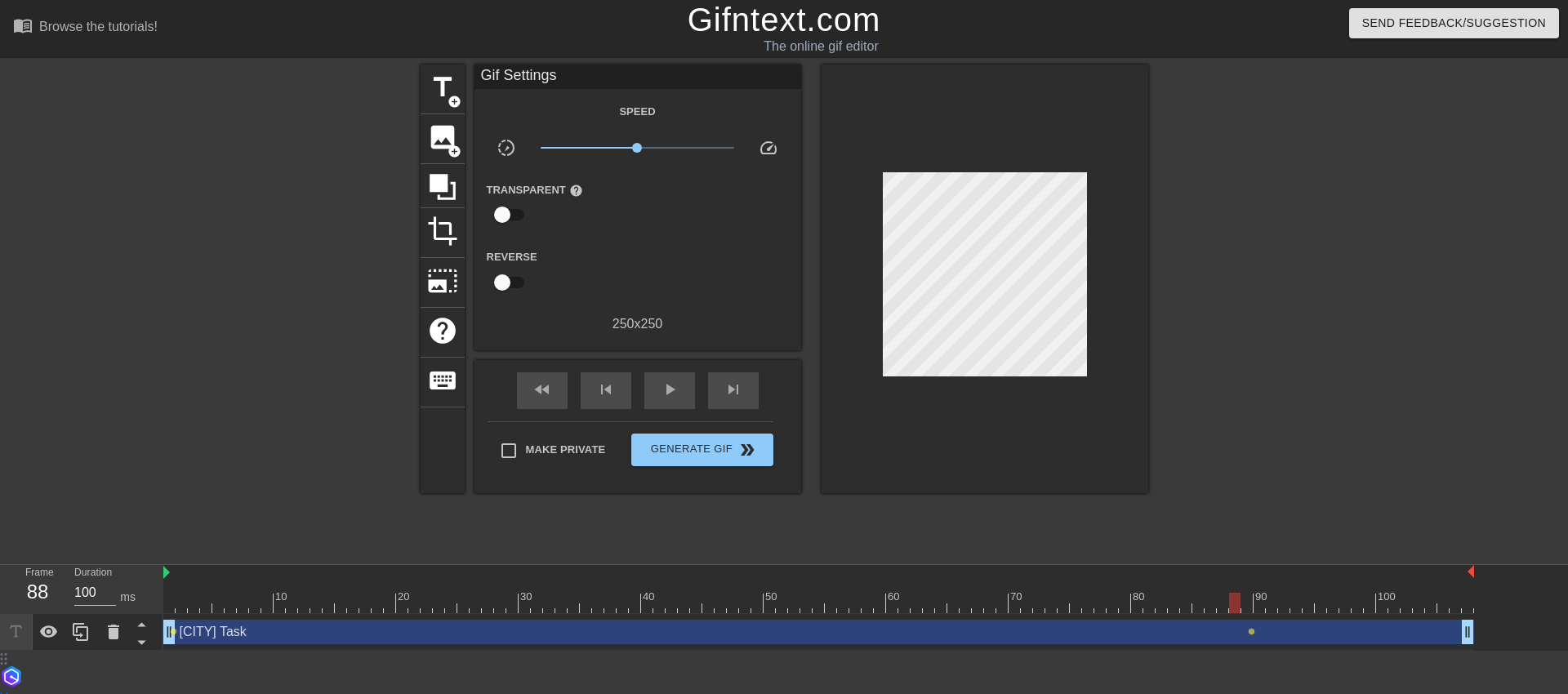 click at bounding box center [818, 603] 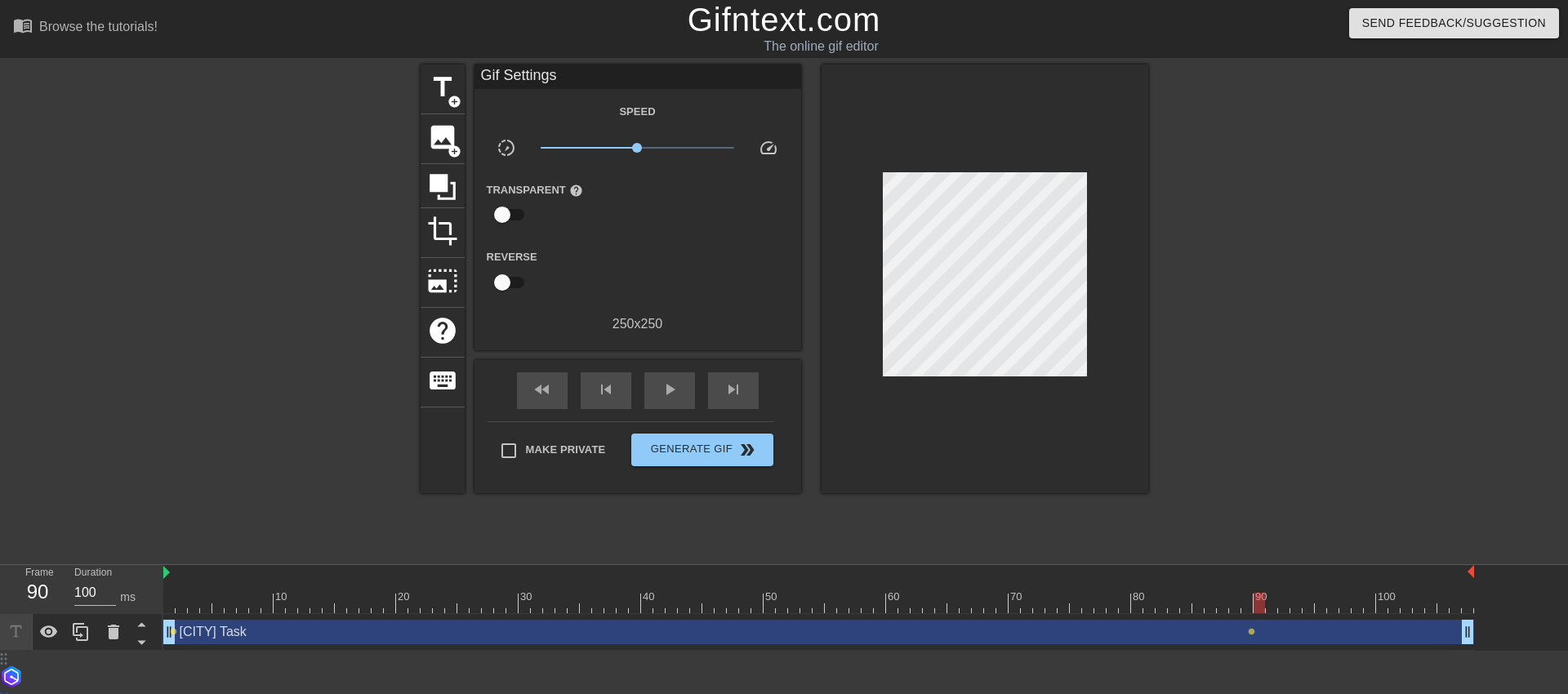click at bounding box center (818, 603) 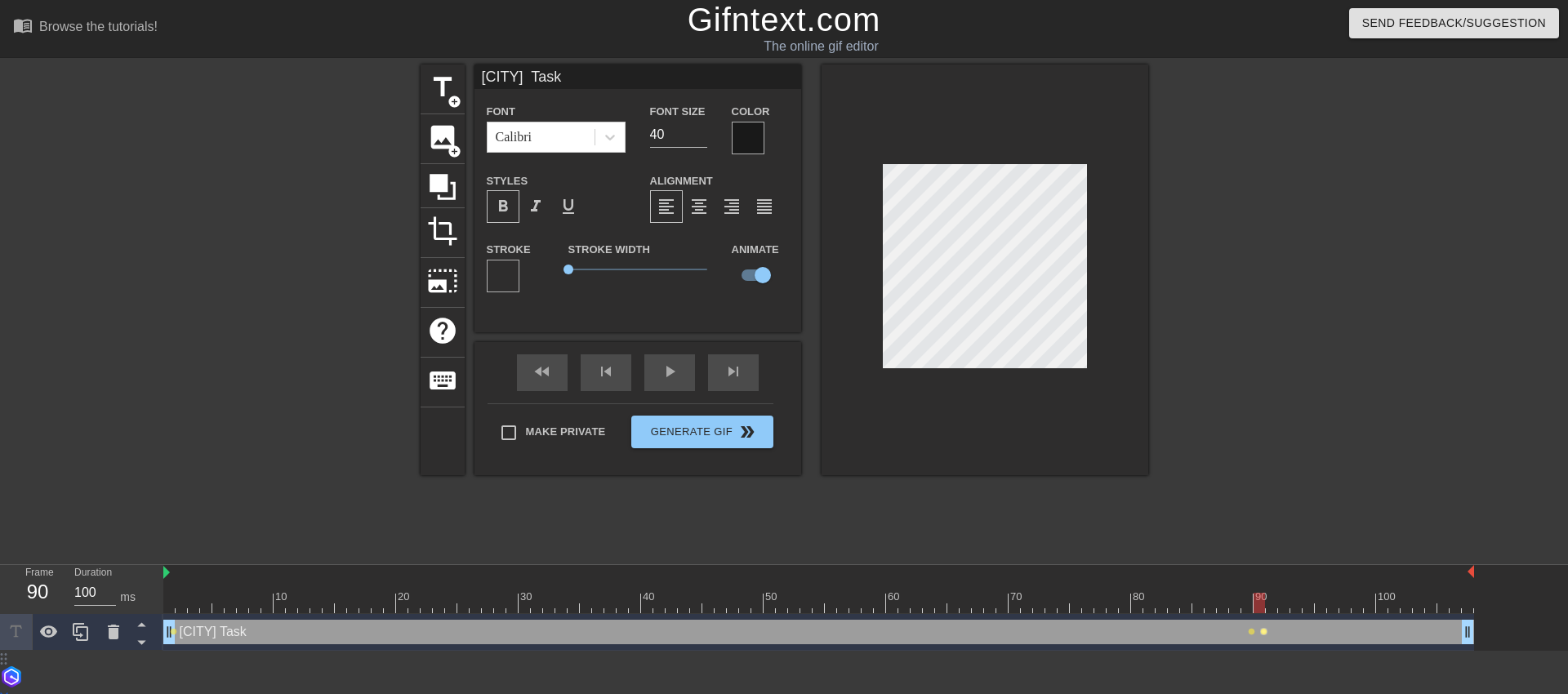 click on "lens" at bounding box center (1263, 631) 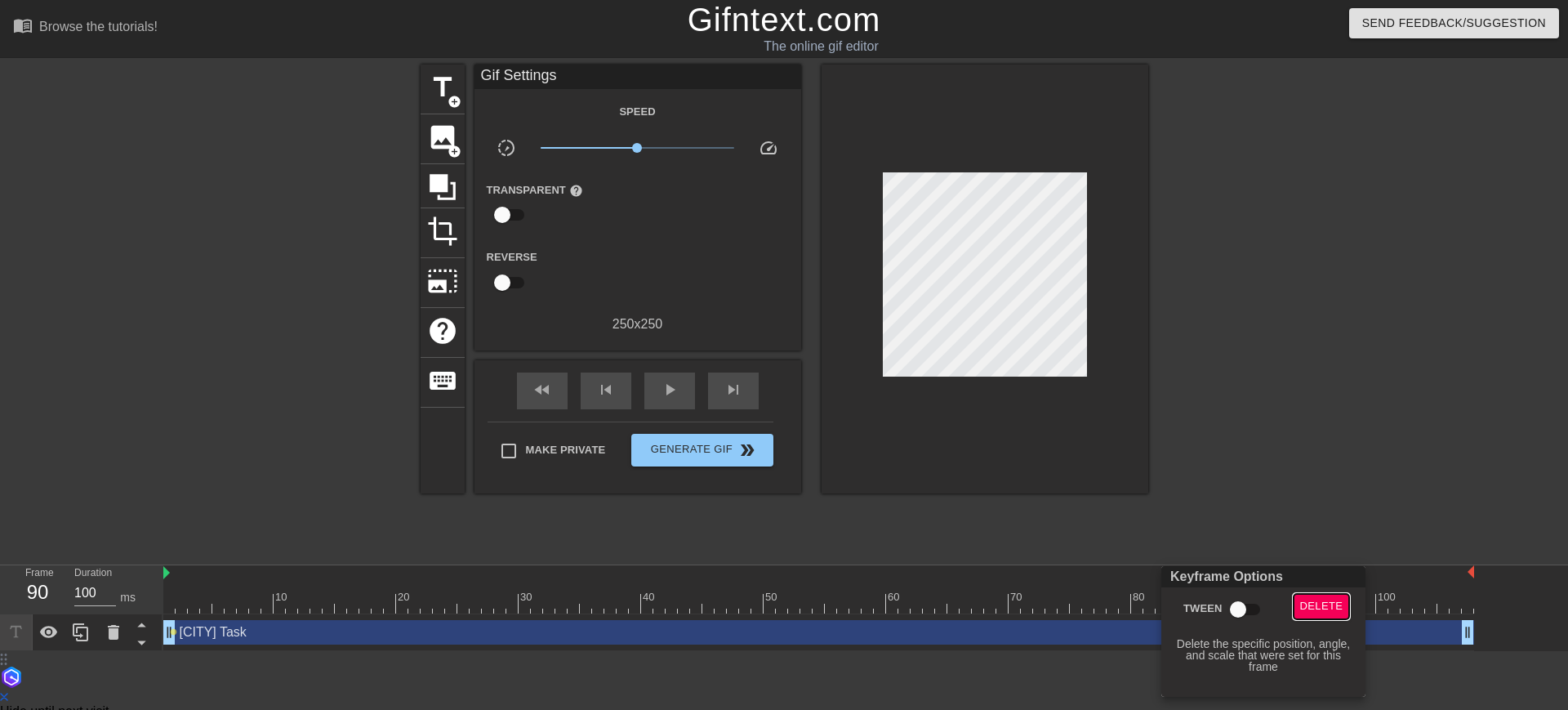 click on "Delete" at bounding box center [1321, 606] 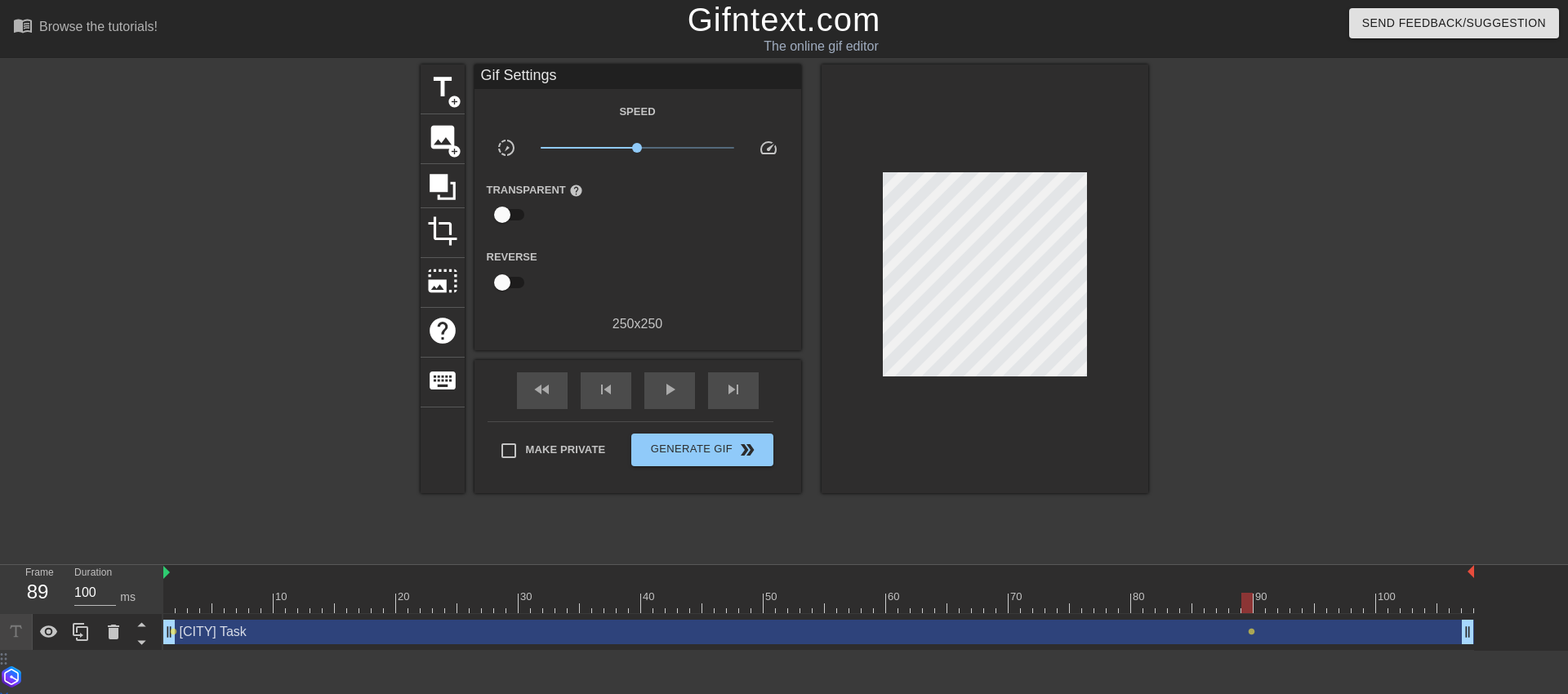 click at bounding box center [818, 603] 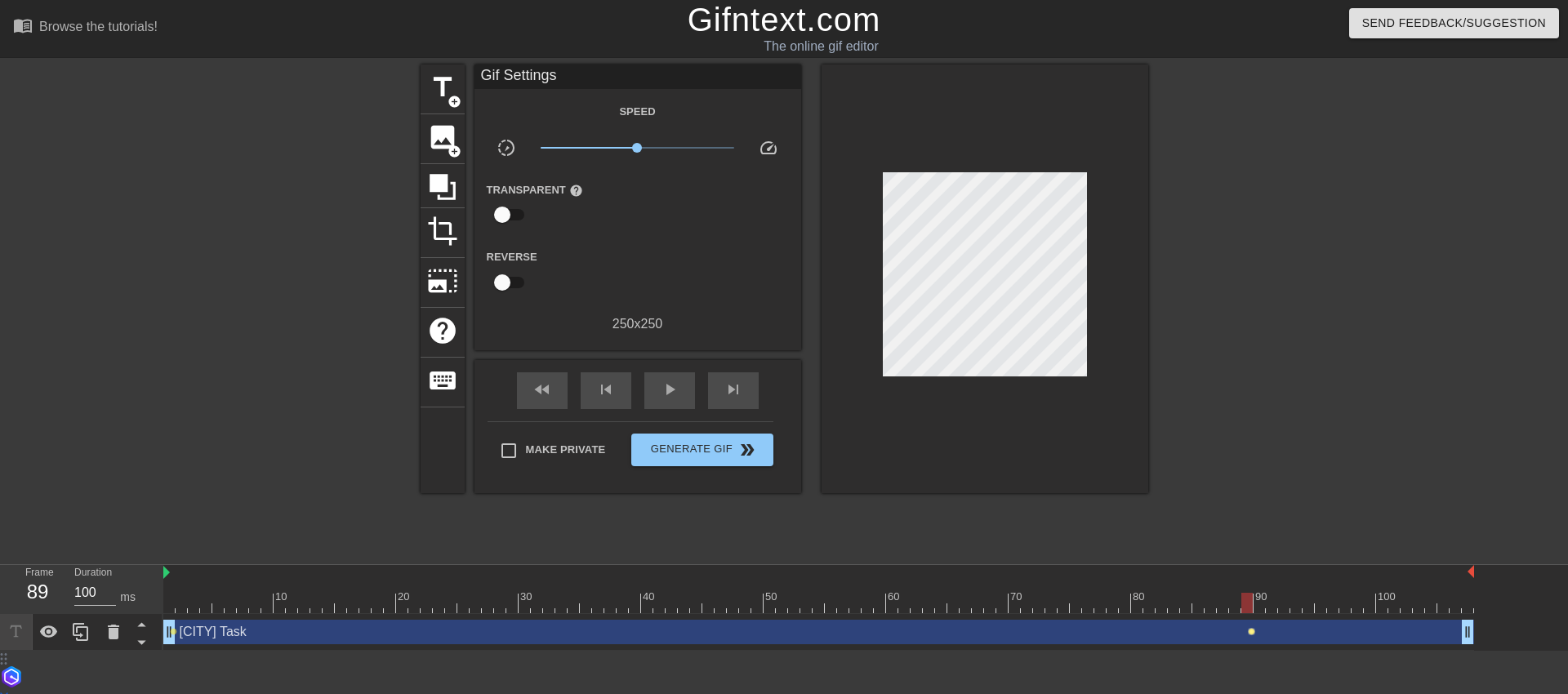 click on "lens" at bounding box center [1251, 631] 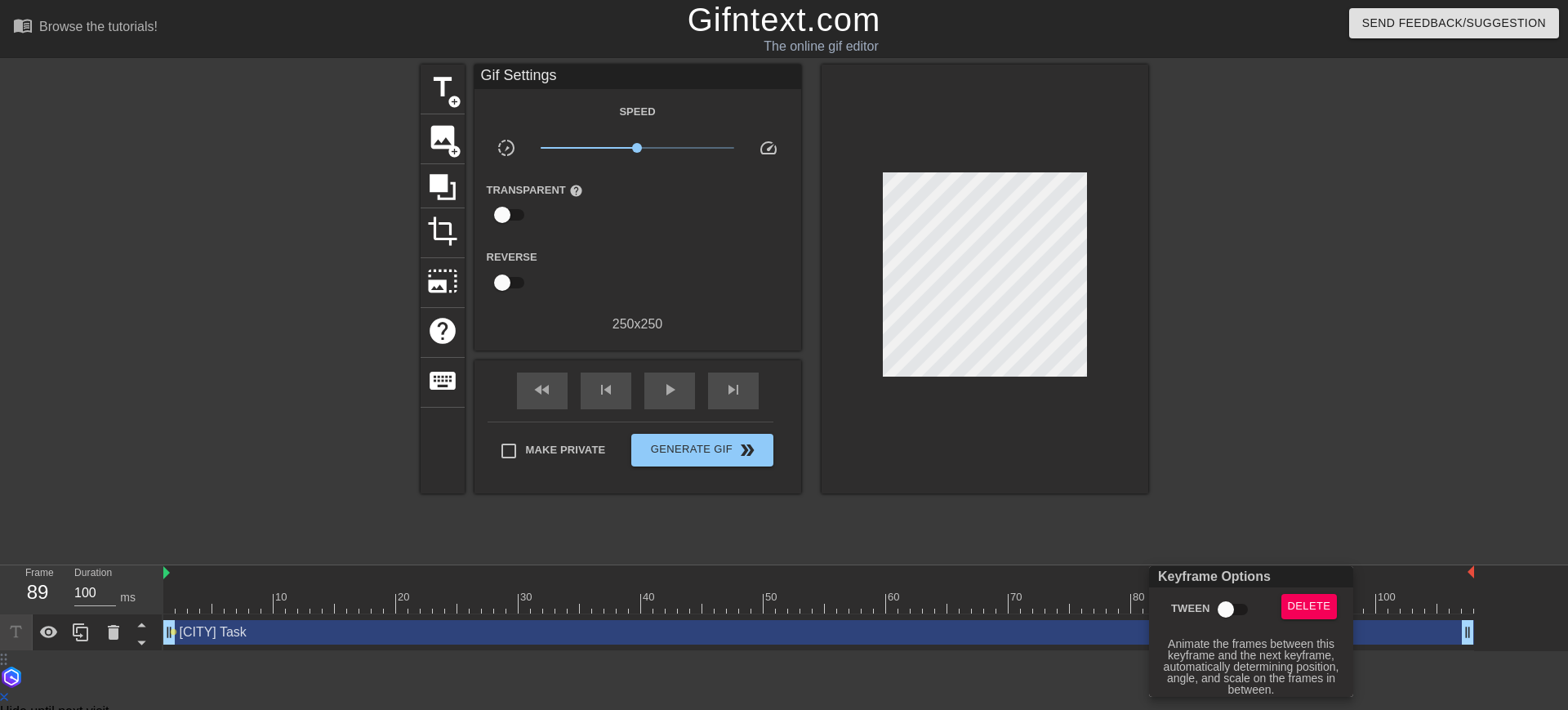 click on "Tween" at bounding box center (1226, 610) 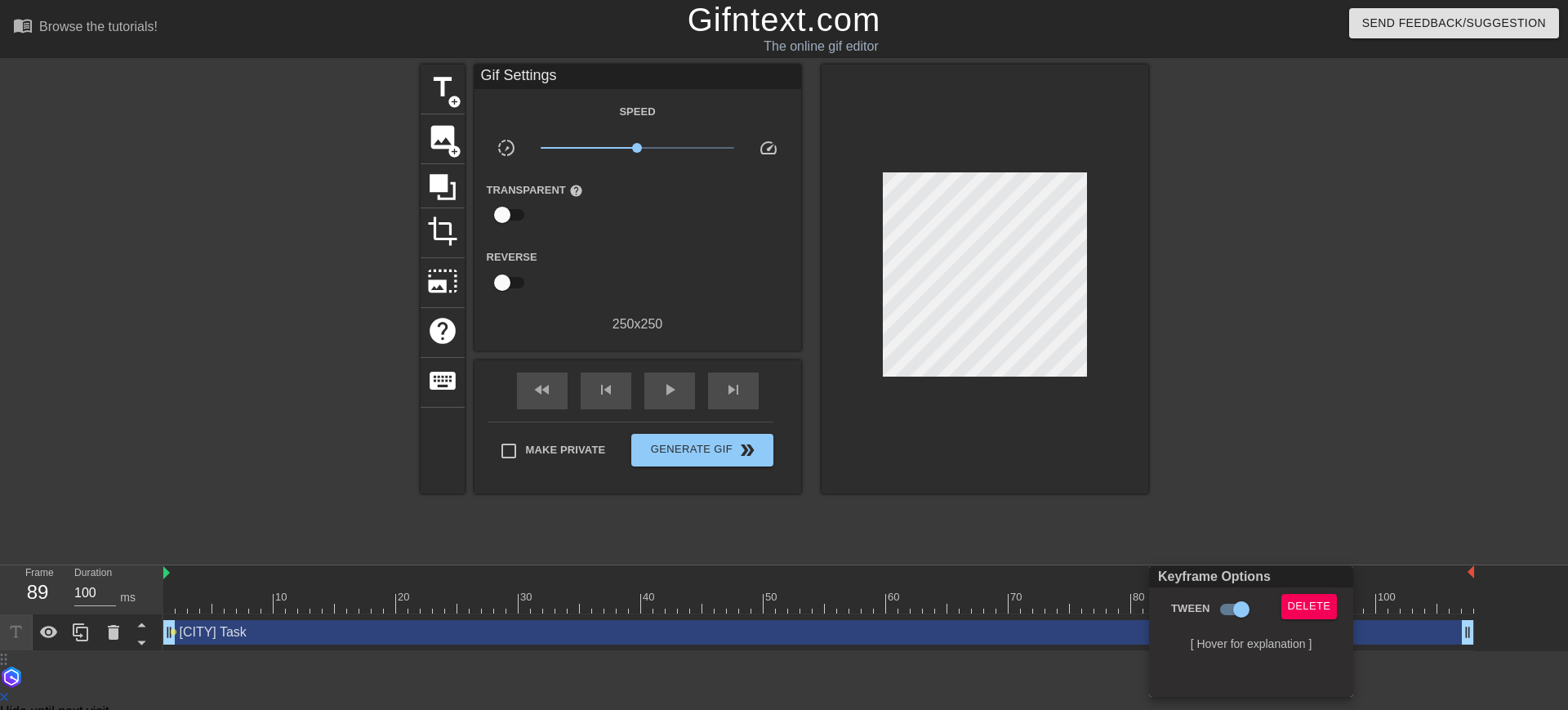 click at bounding box center [784, 355] 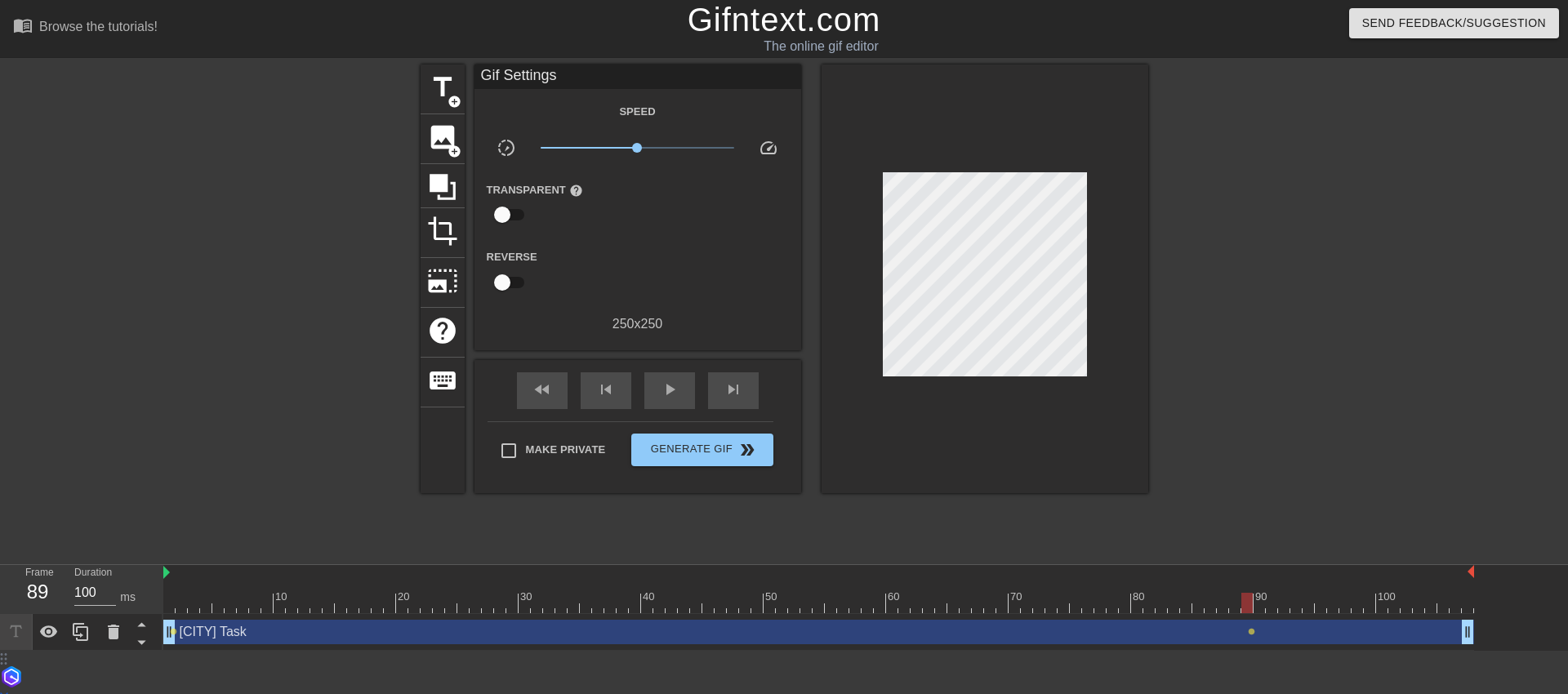 click at bounding box center [818, 603] 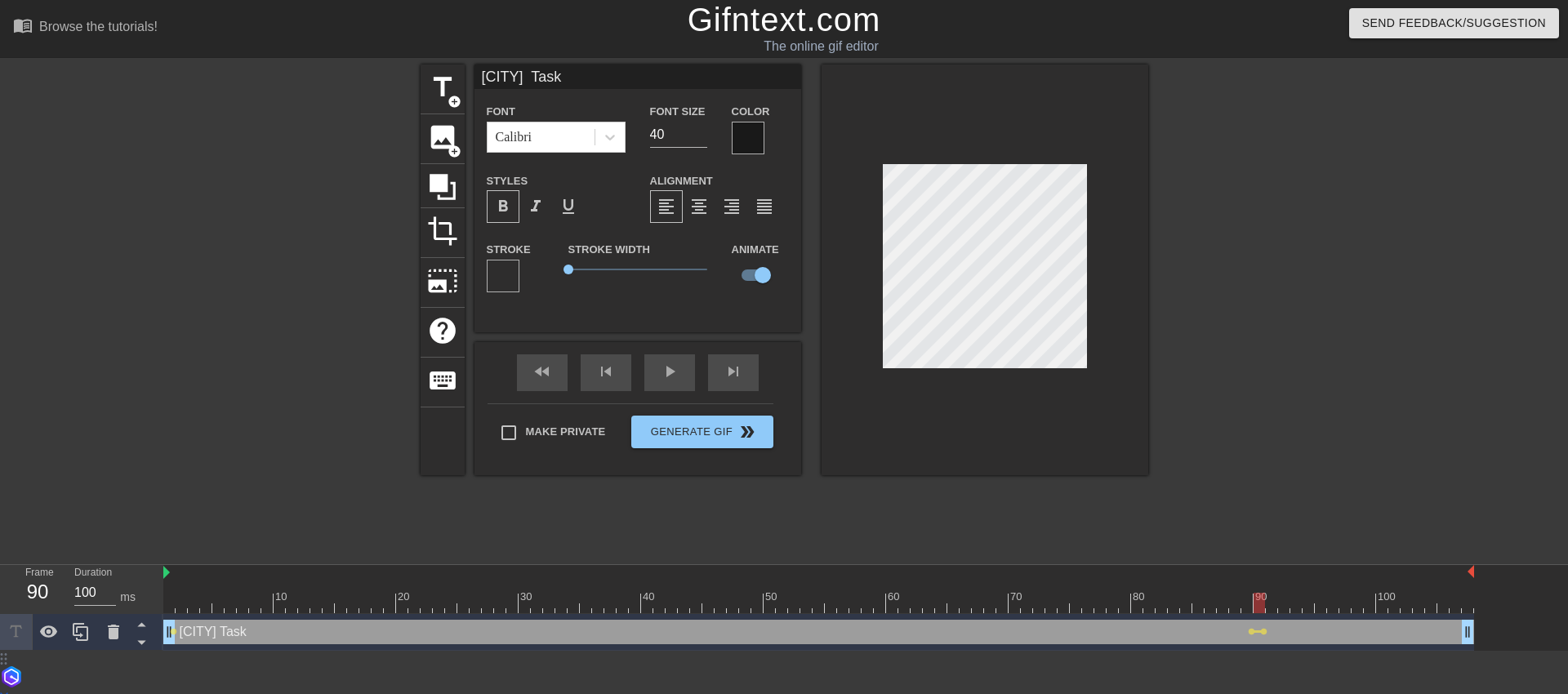 click at bounding box center [748, 138] 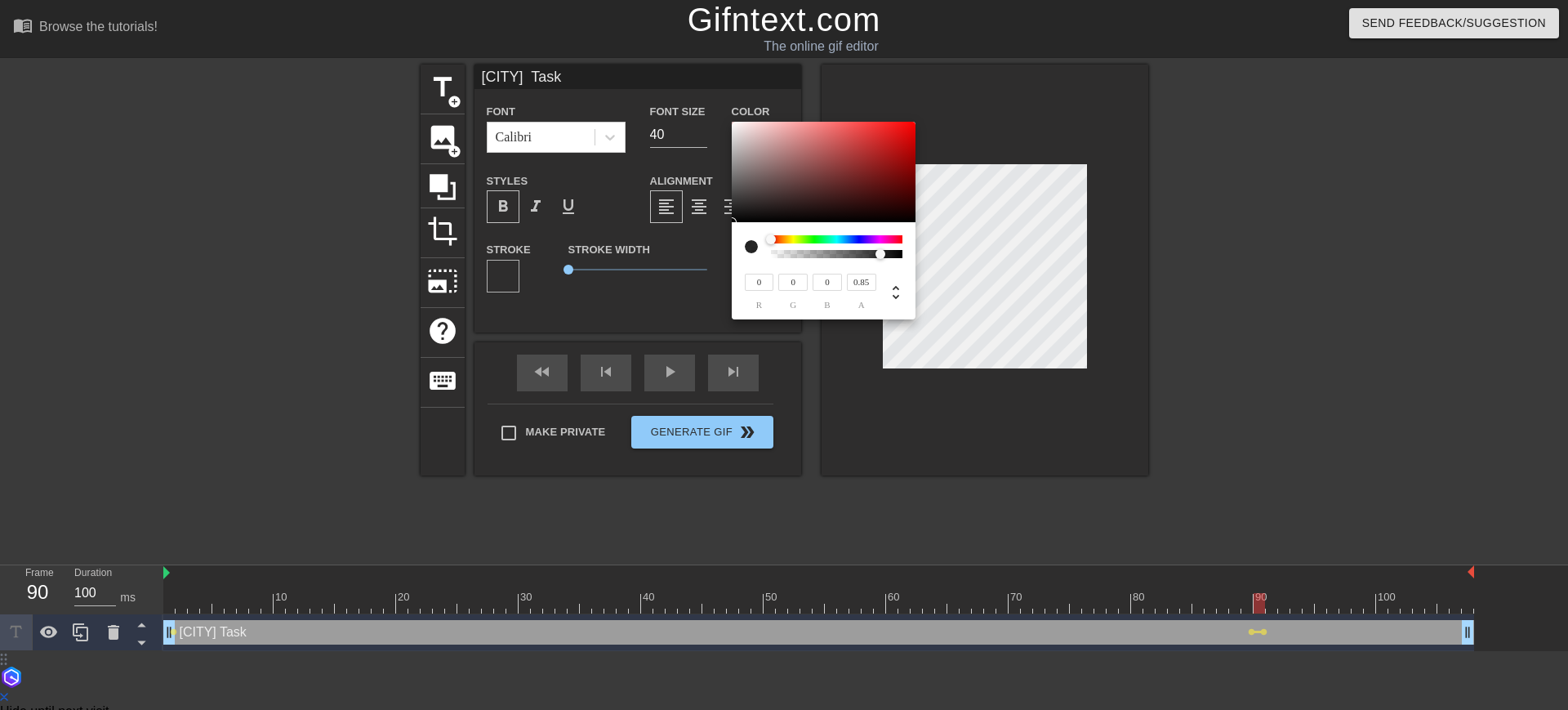 click at bounding box center [836, 254] 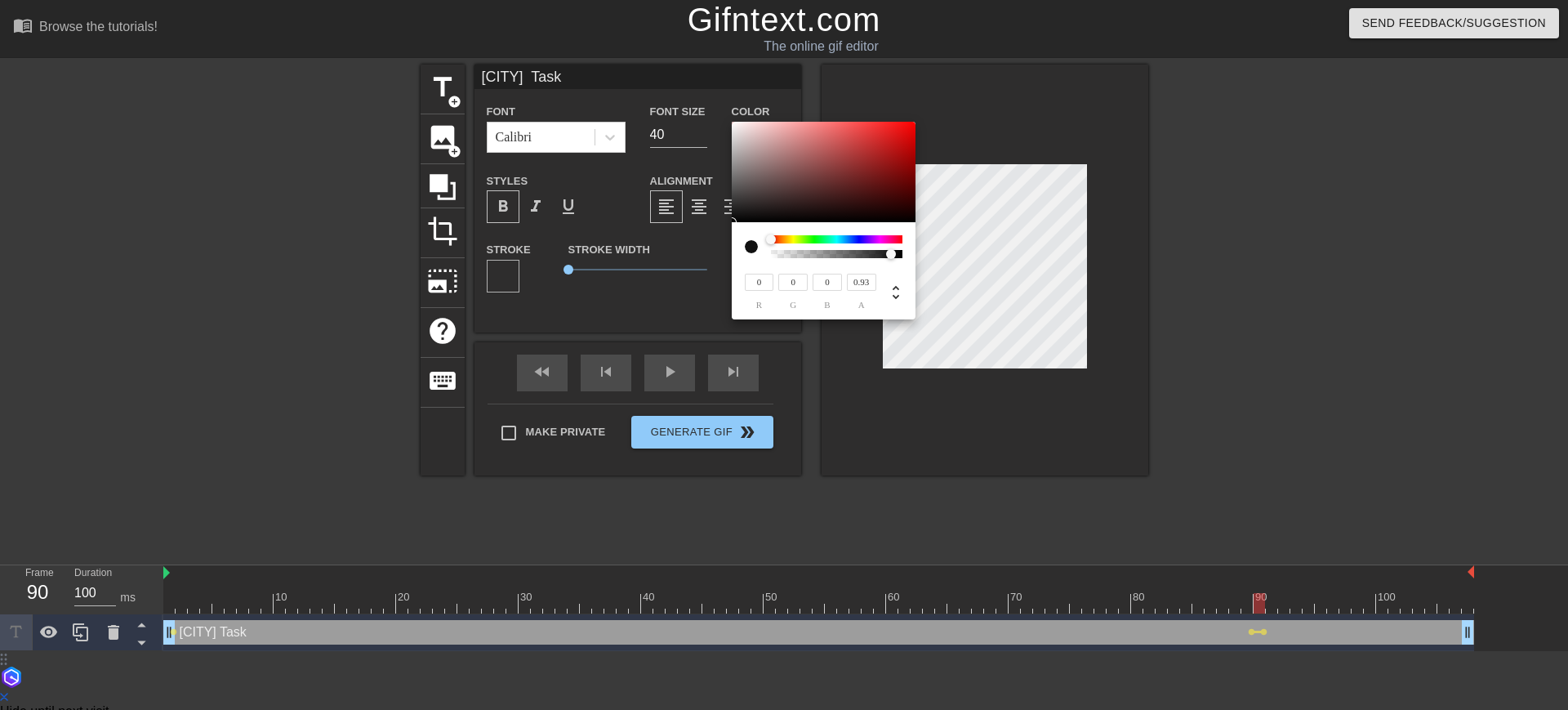 click at bounding box center (896, 255) 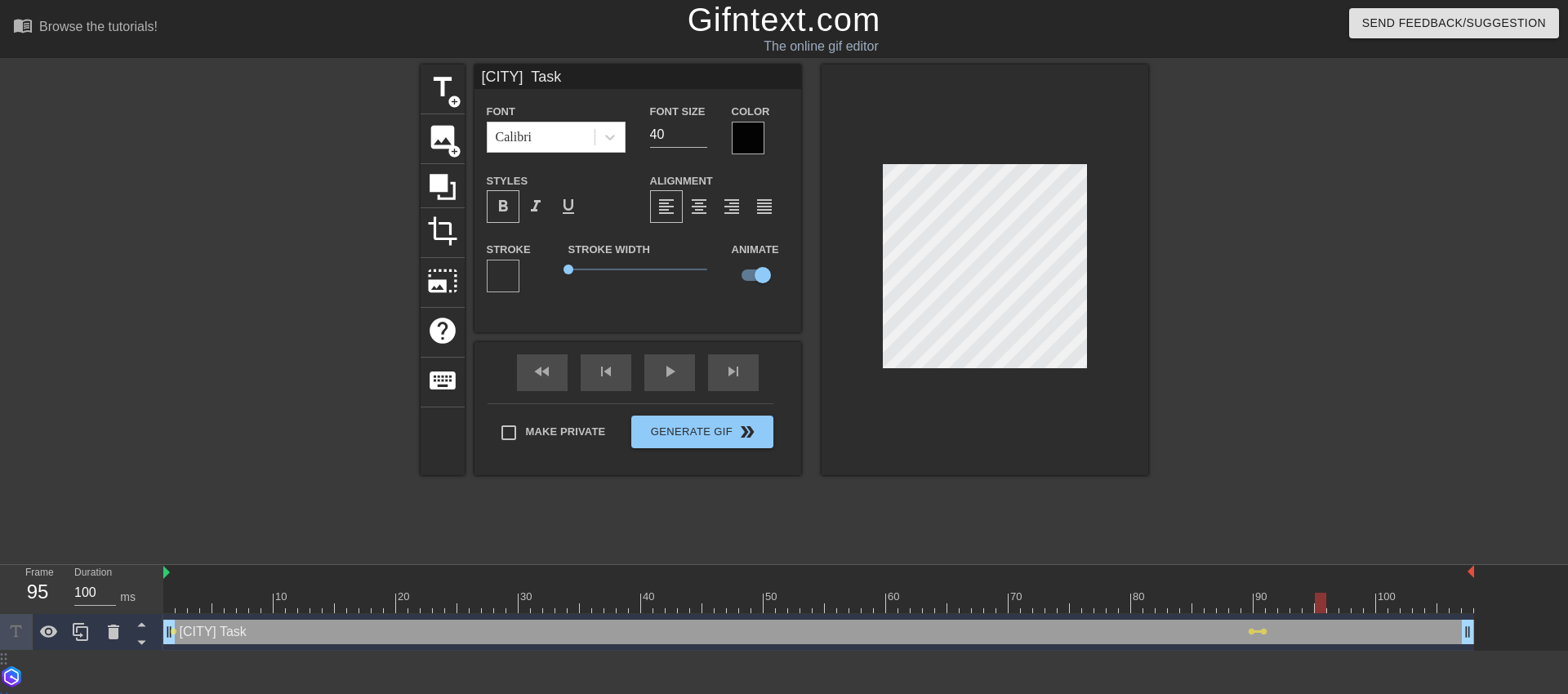 drag, startPoint x: 1271, startPoint y: 603, endPoint x: 1325, endPoint y: 606, distance: 54.08327 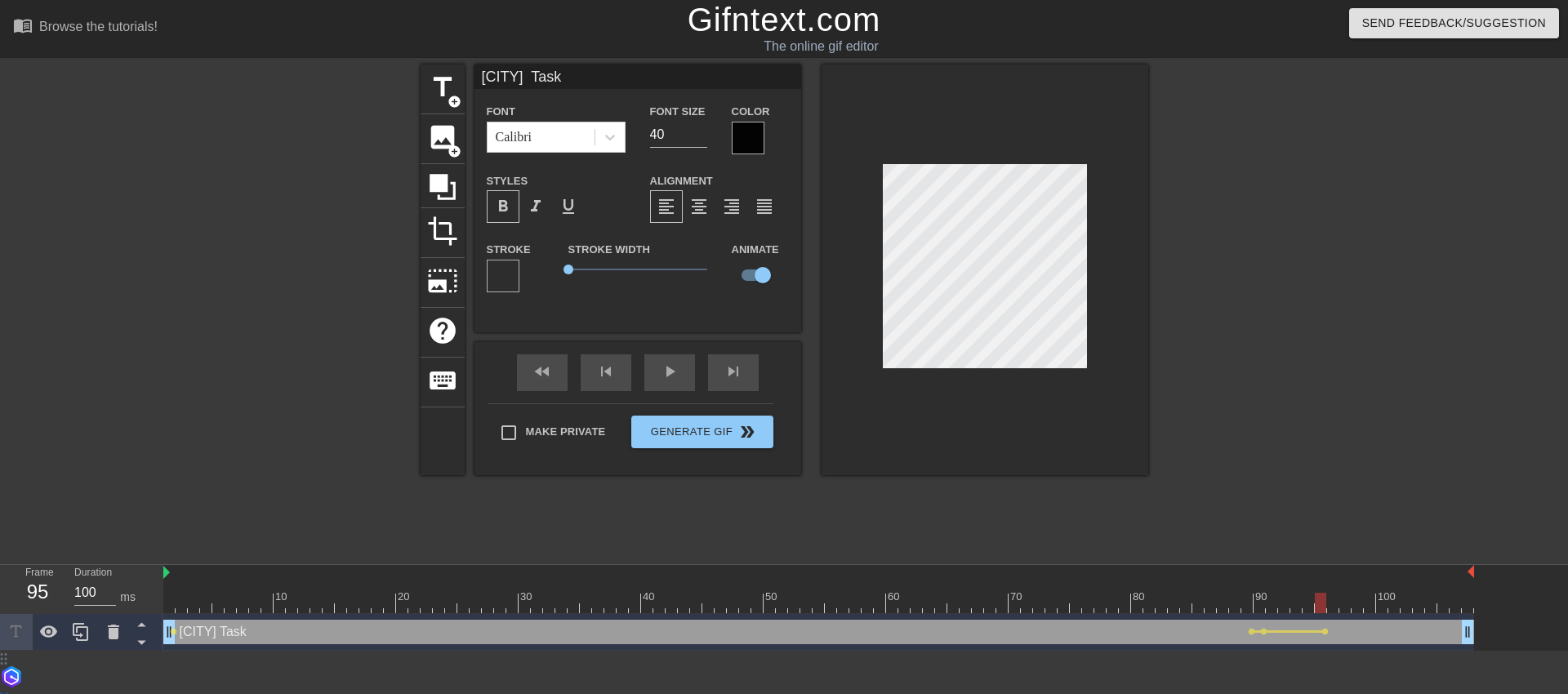 click at bounding box center (748, 138) 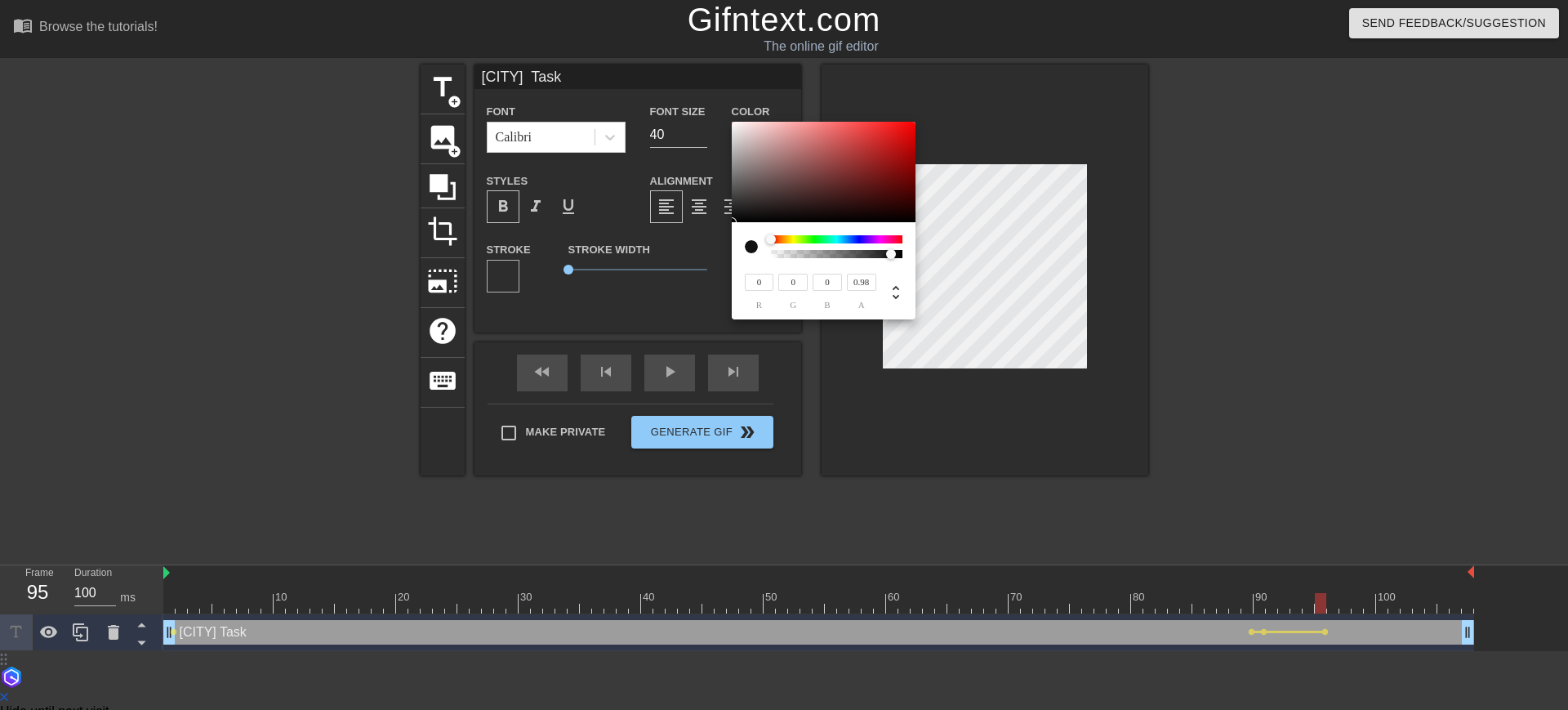 type on "1" 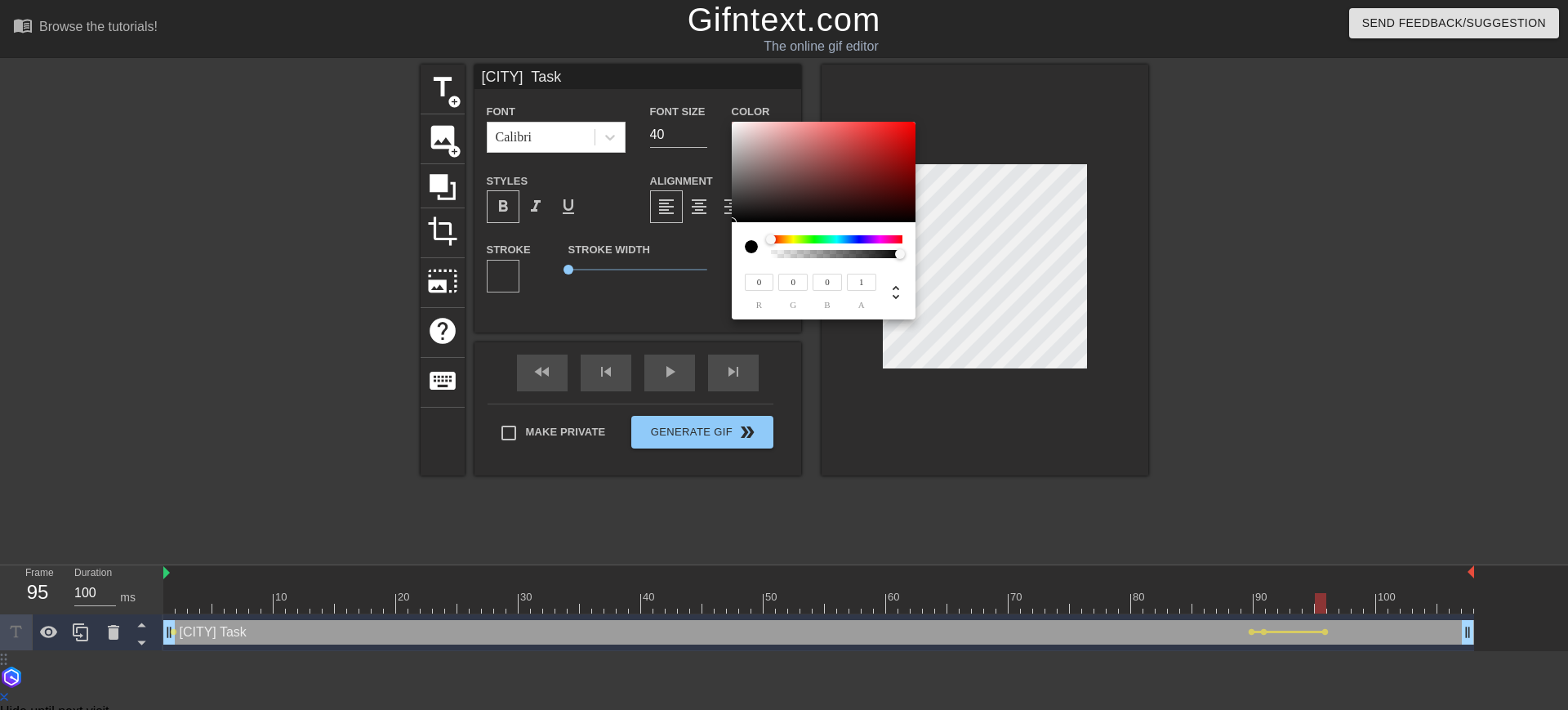 drag, startPoint x: 890, startPoint y: 252, endPoint x: 985, endPoint y: 255, distance: 95.04736 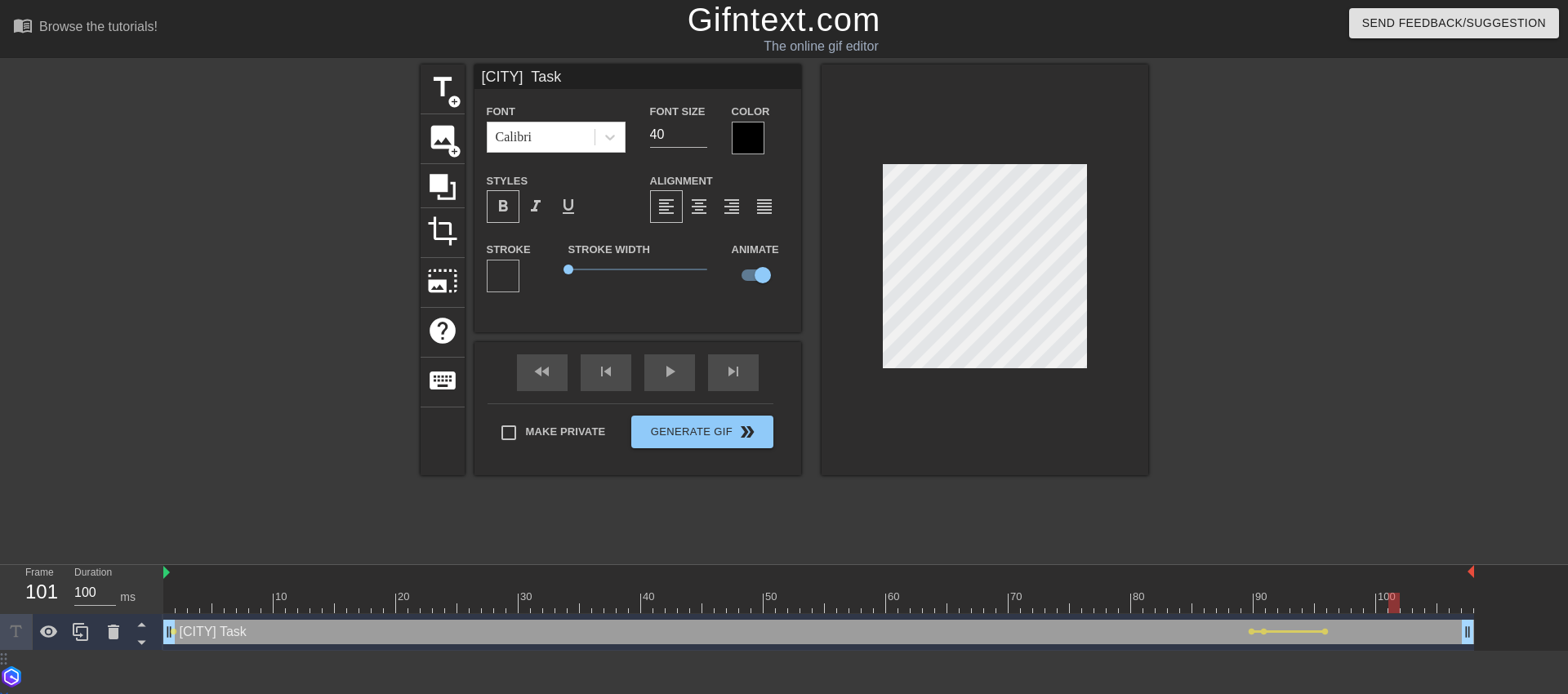drag, startPoint x: 1330, startPoint y: 602, endPoint x: 1390, endPoint y: 600, distance: 60.03332 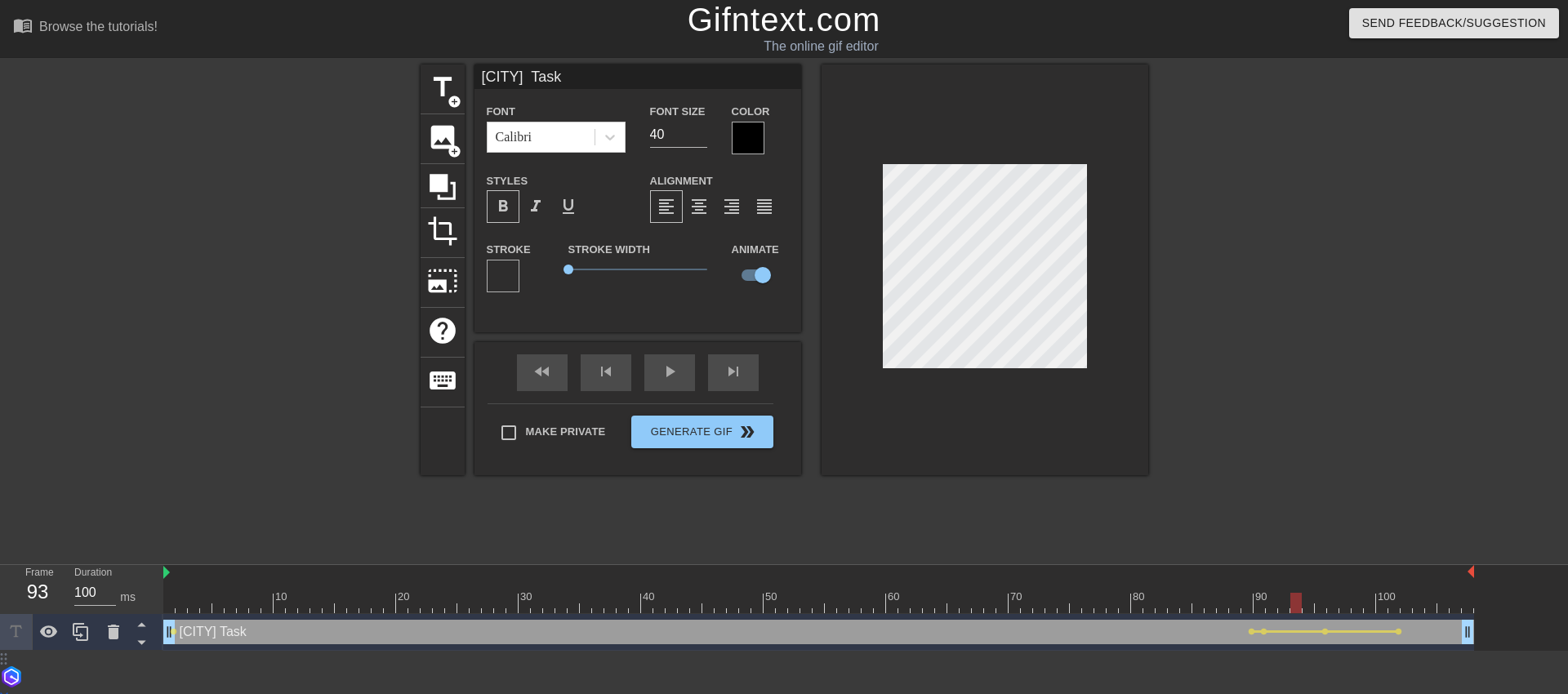drag, startPoint x: 1386, startPoint y: 602, endPoint x: 1254, endPoint y: 623, distance: 133.66002 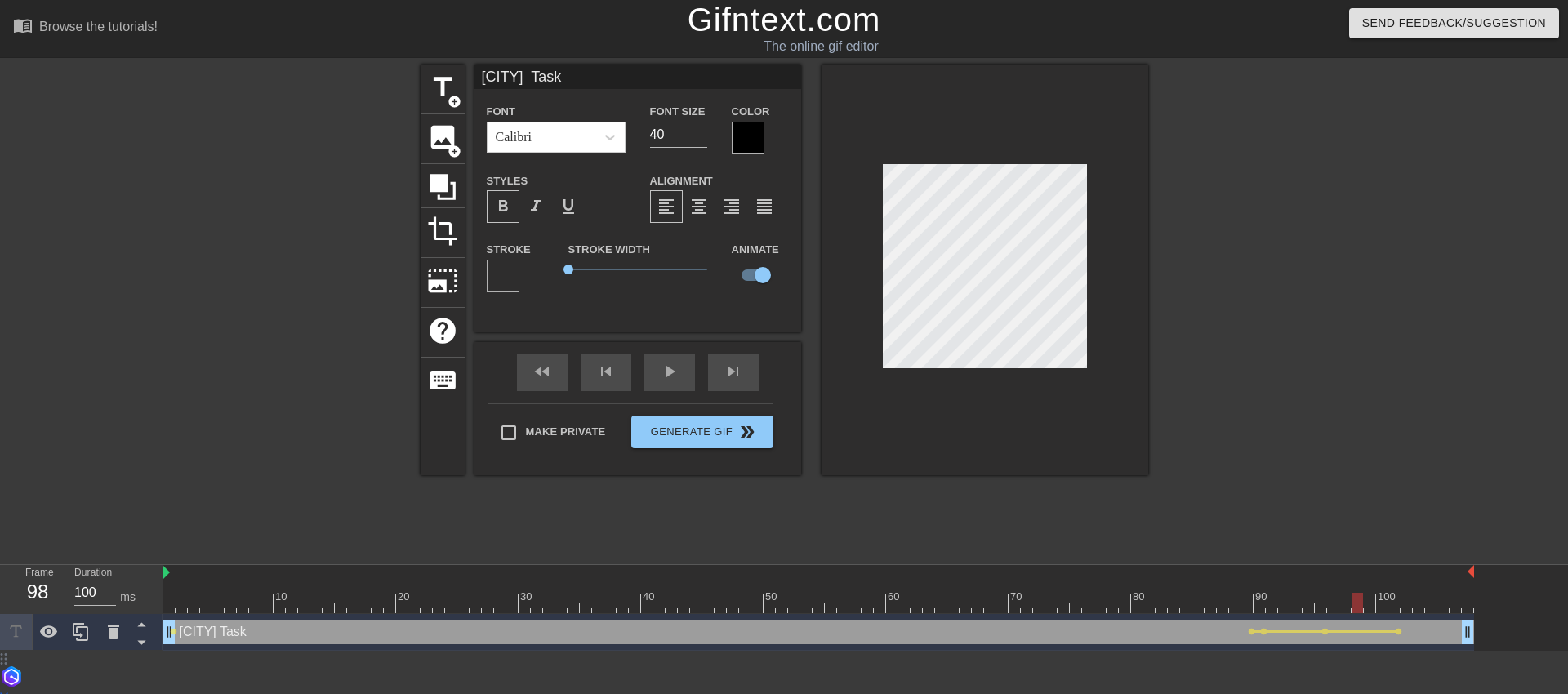 drag, startPoint x: 1245, startPoint y: 603, endPoint x: 1358, endPoint y: 603, distance: 113 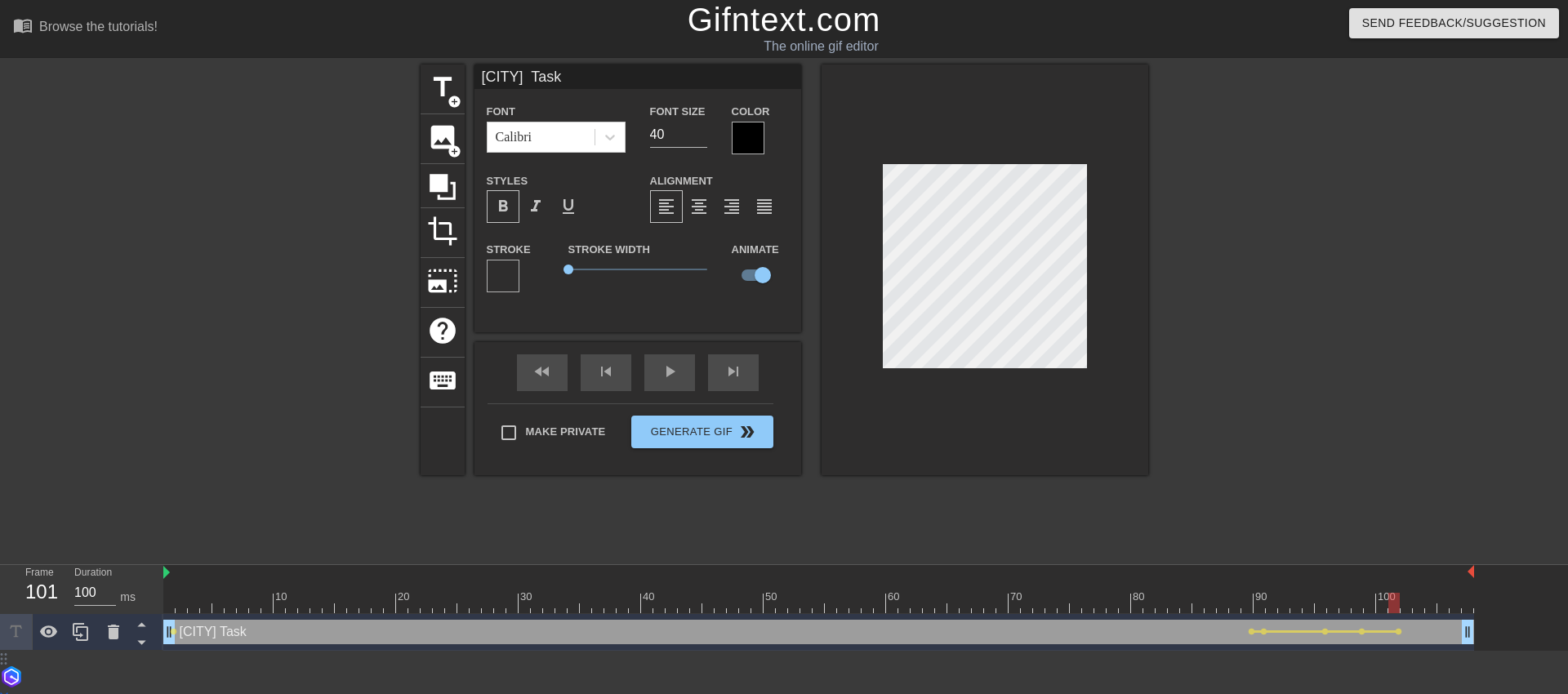 drag, startPoint x: 1355, startPoint y: 602, endPoint x: 1395, endPoint y: 613, distance: 41.48494 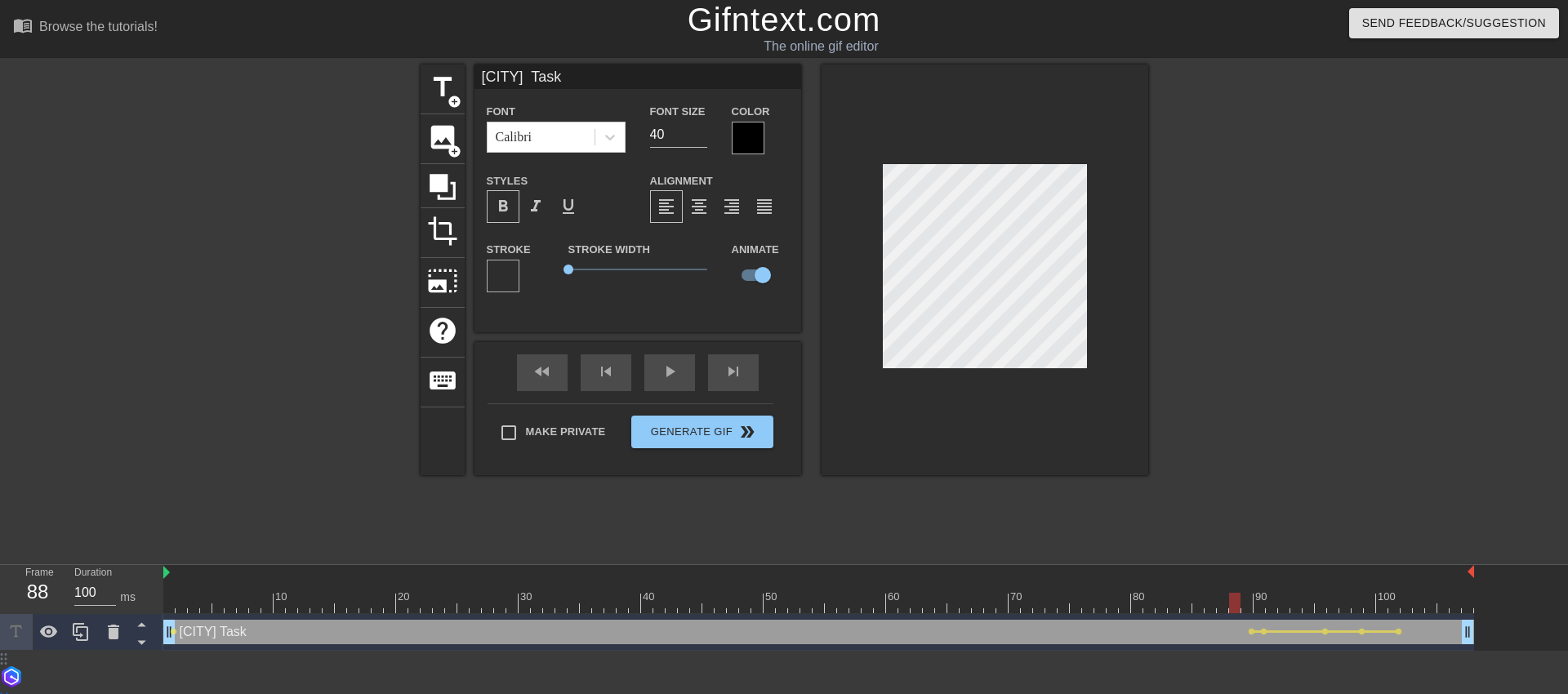 drag, startPoint x: 1383, startPoint y: 602, endPoint x: 1283, endPoint y: 622, distance: 101.98039 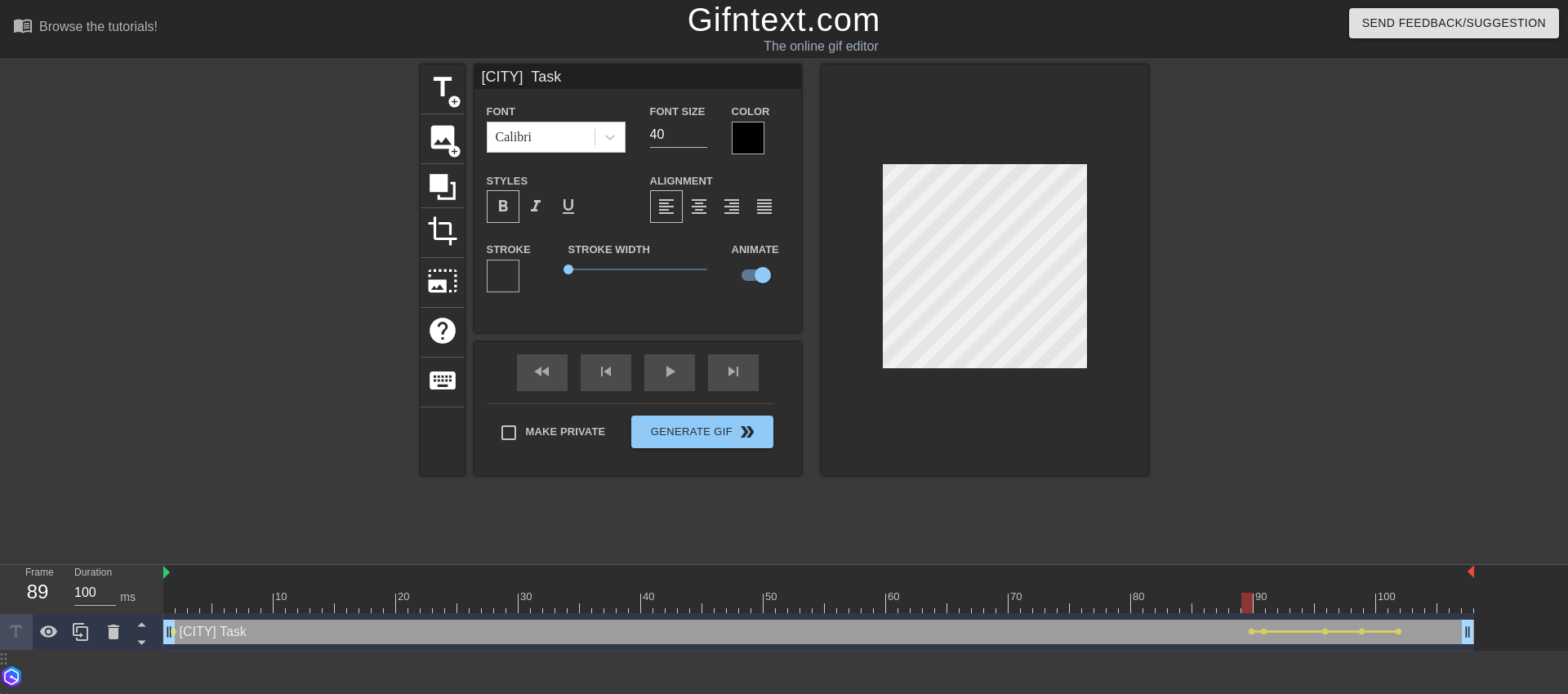 drag, startPoint x: 1230, startPoint y: 598, endPoint x: 1252, endPoint y: 598, distance: 22 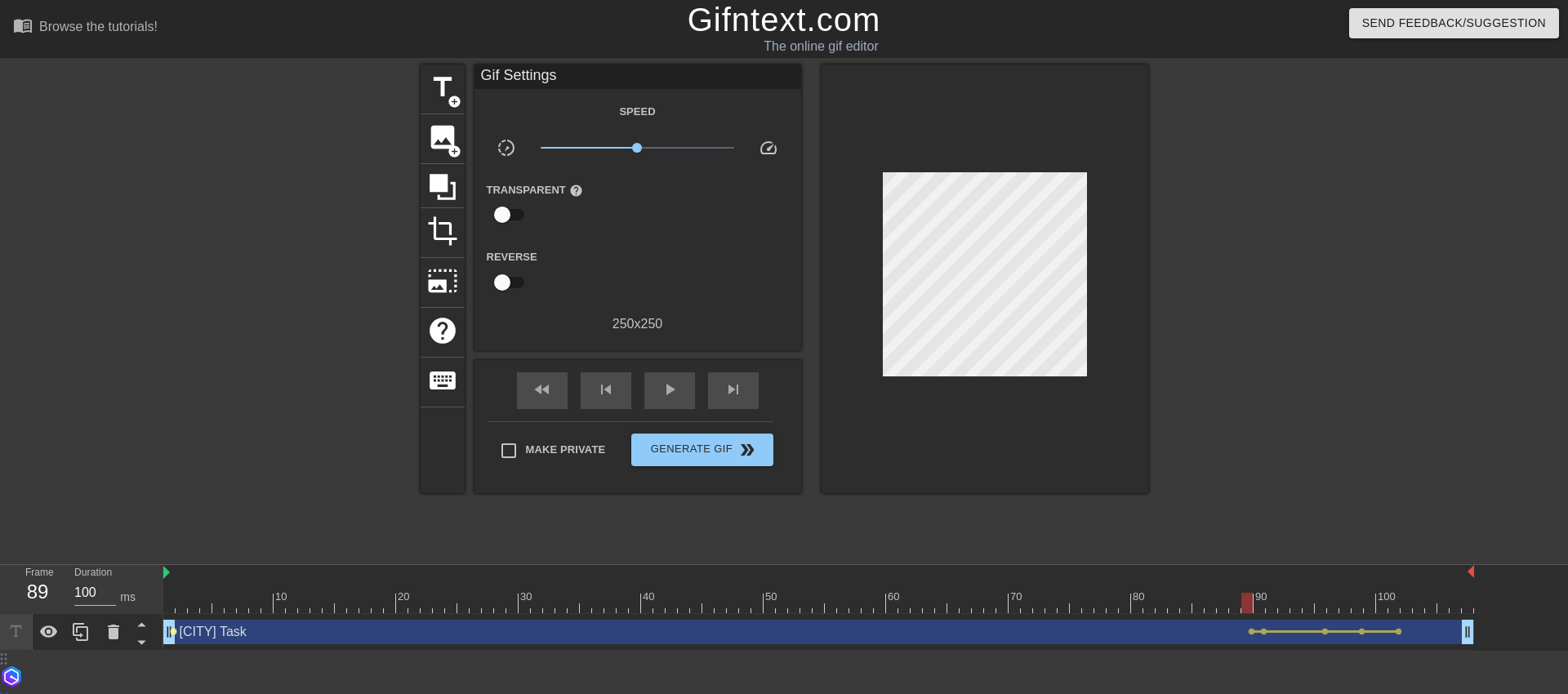 click on "lens" at bounding box center (173, 631) 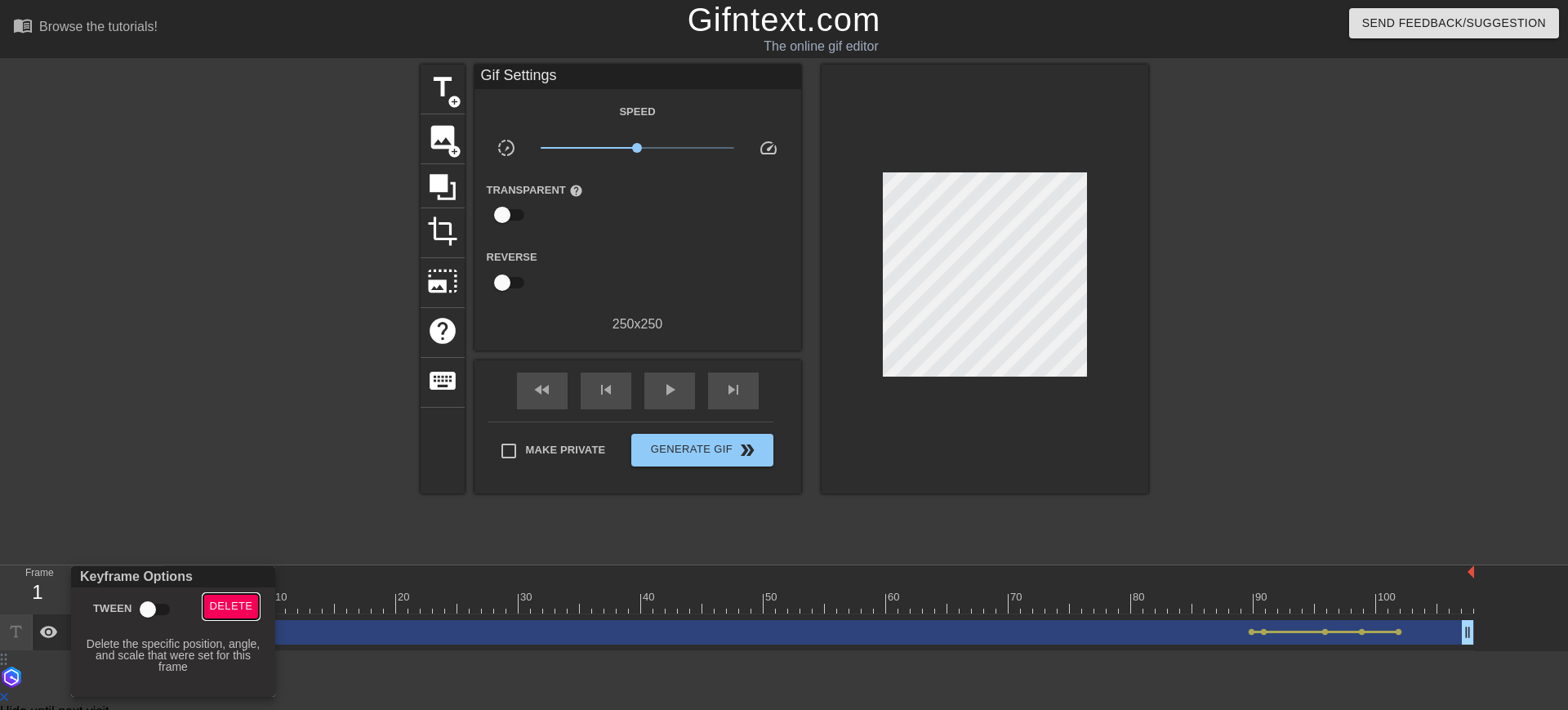 click on "Delete" at bounding box center [231, 606] 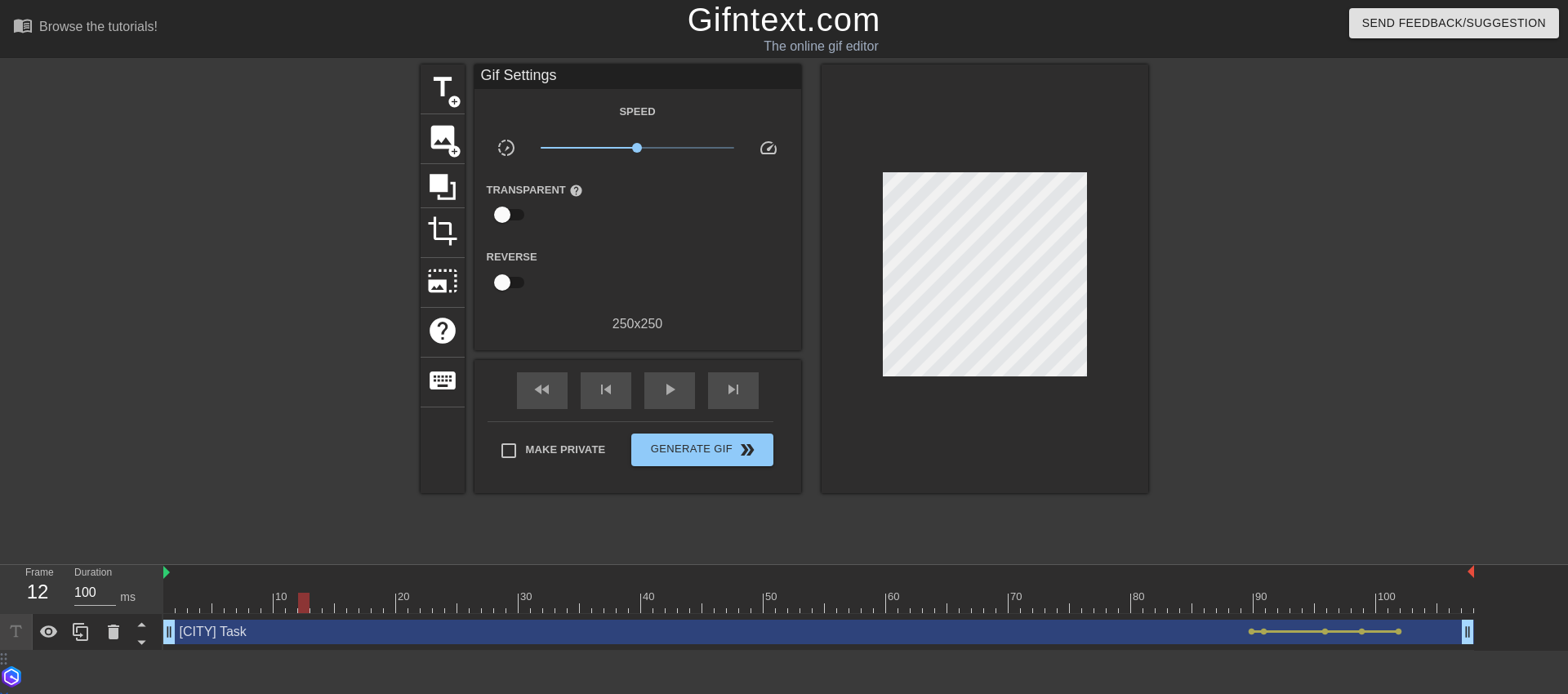 click at bounding box center [818, 603] 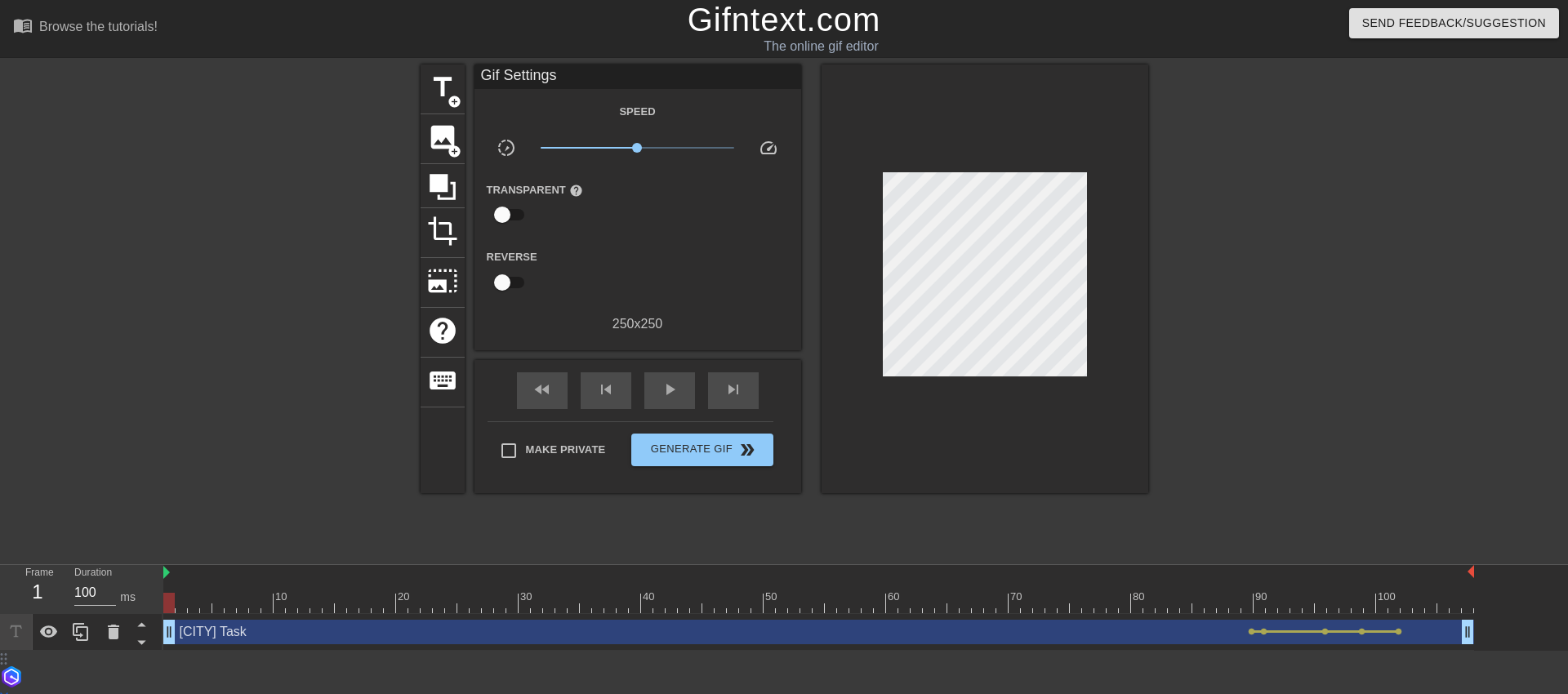 drag, startPoint x: 217, startPoint y: 599, endPoint x: 153, endPoint y: 588, distance: 64.93843 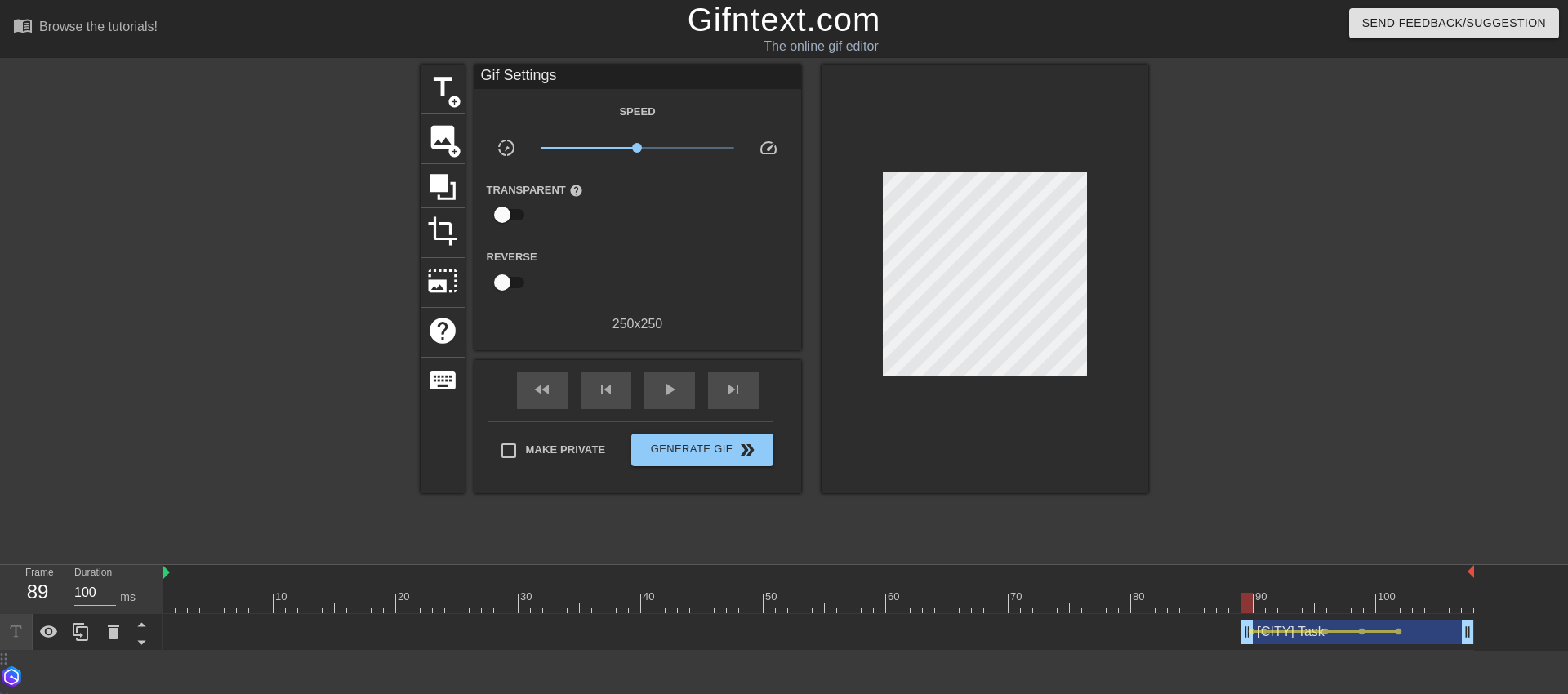 drag, startPoint x: 174, startPoint y: 629, endPoint x: 1250, endPoint y: 575, distance: 1077.3542 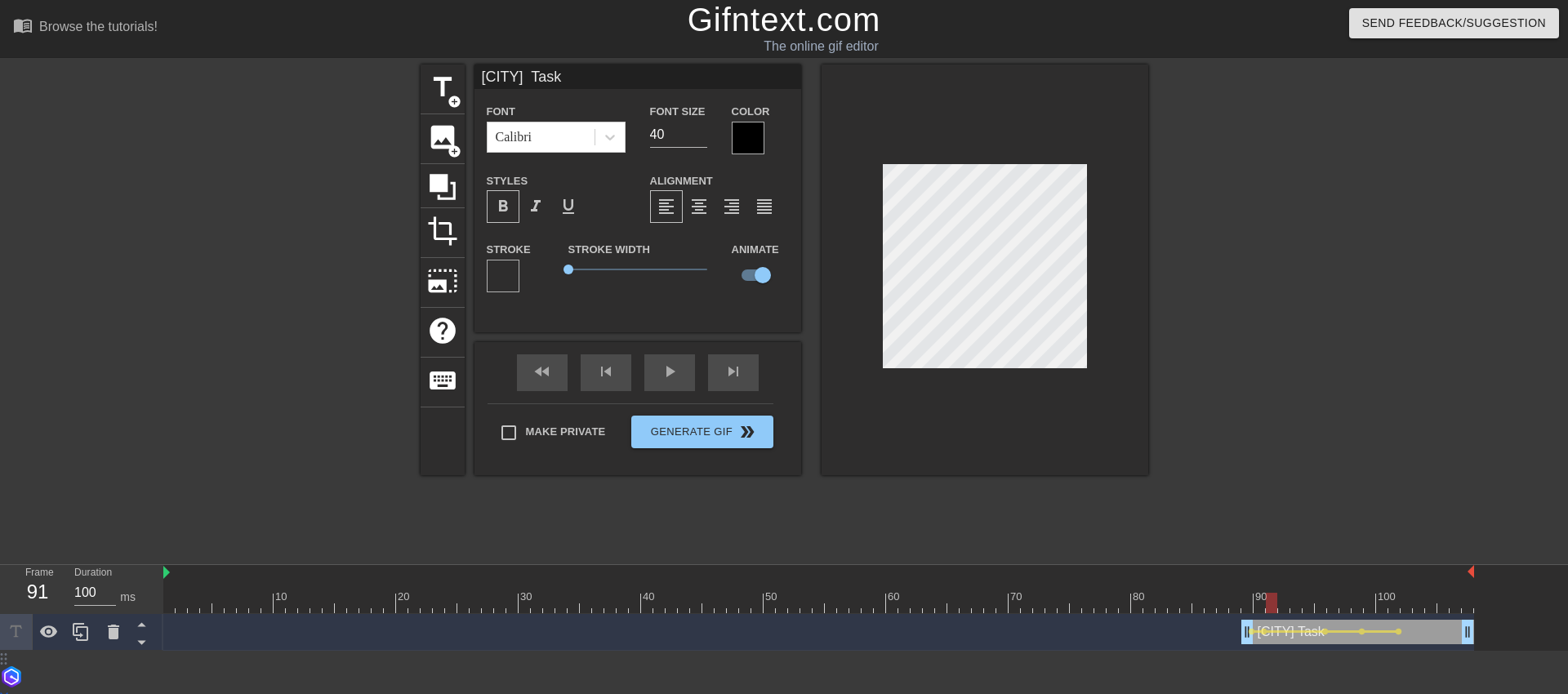 drag, startPoint x: 1214, startPoint y: 605, endPoint x: 1266, endPoint y: 600, distance: 52.23983 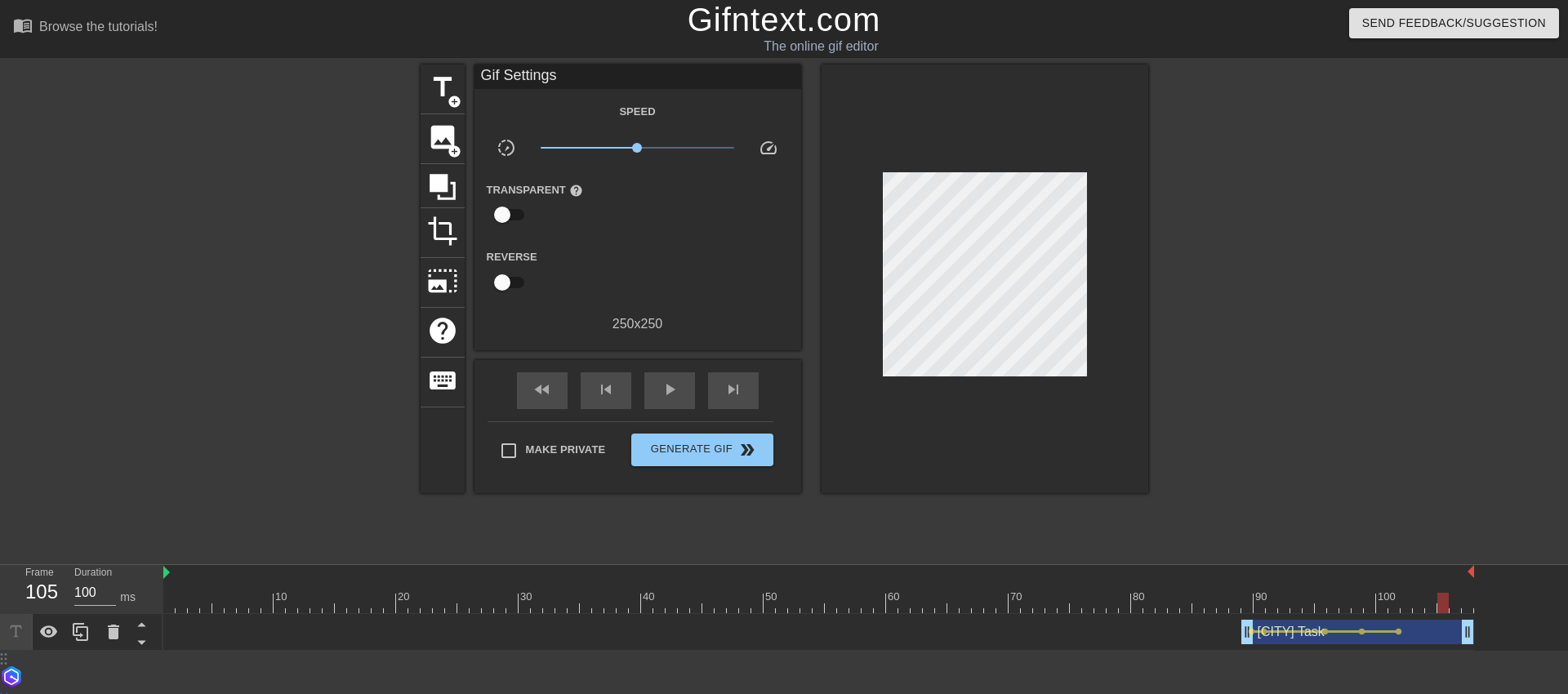 drag, startPoint x: 1228, startPoint y: 600, endPoint x: 1441, endPoint y: 607, distance: 213.11499 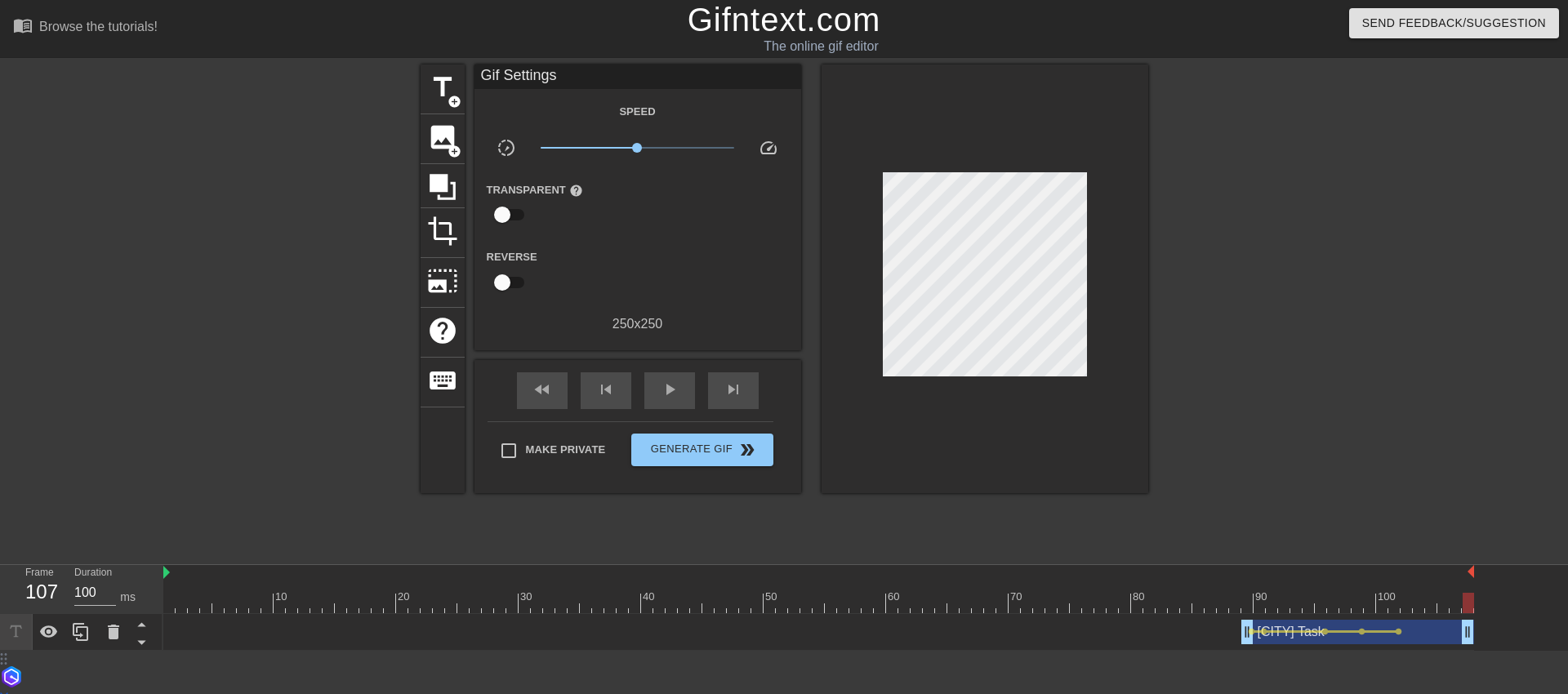 drag, startPoint x: 1442, startPoint y: 598, endPoint x: 1486, endPoint y: 597, distance: 44.011362 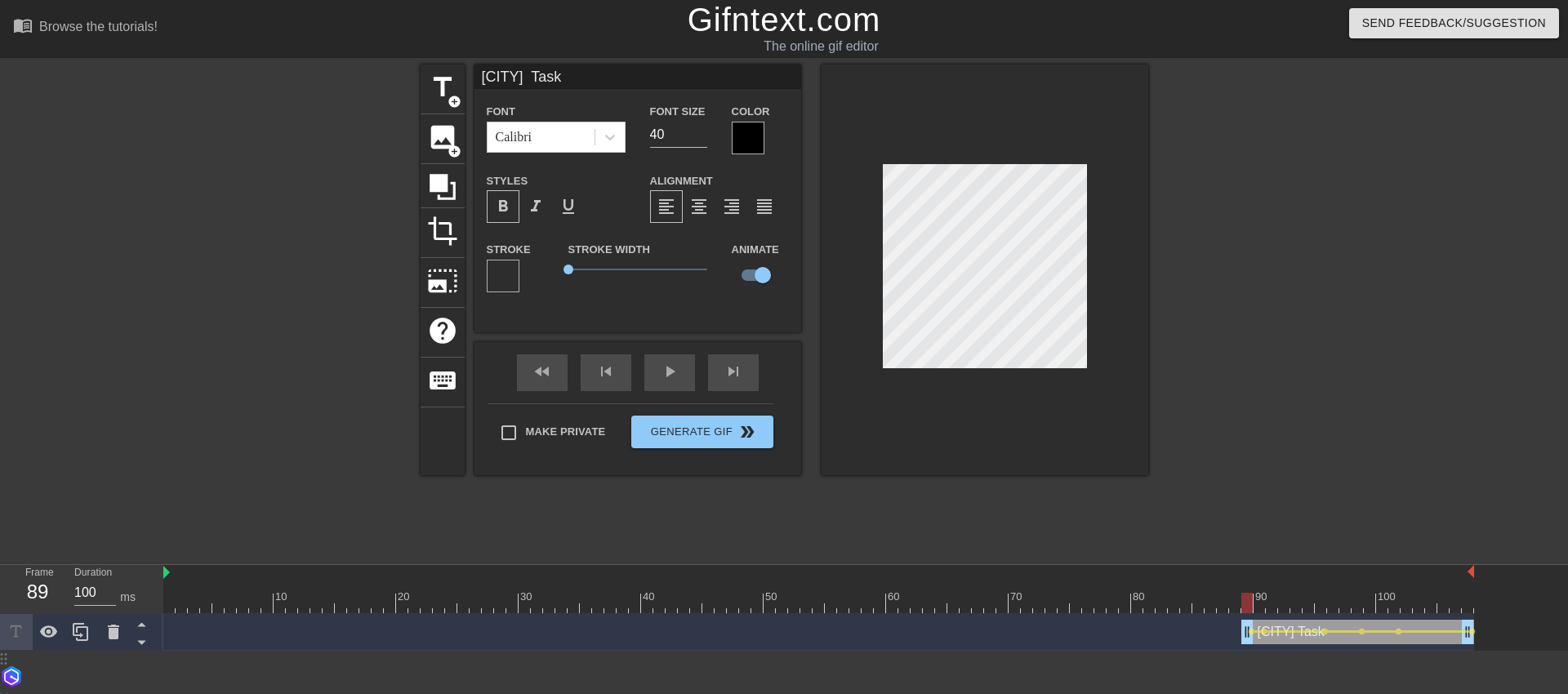 drag, startPoint x: 1229, startPoint y: 598, endPoint x: 1214, endPoint y: 585, distance: 19.849433 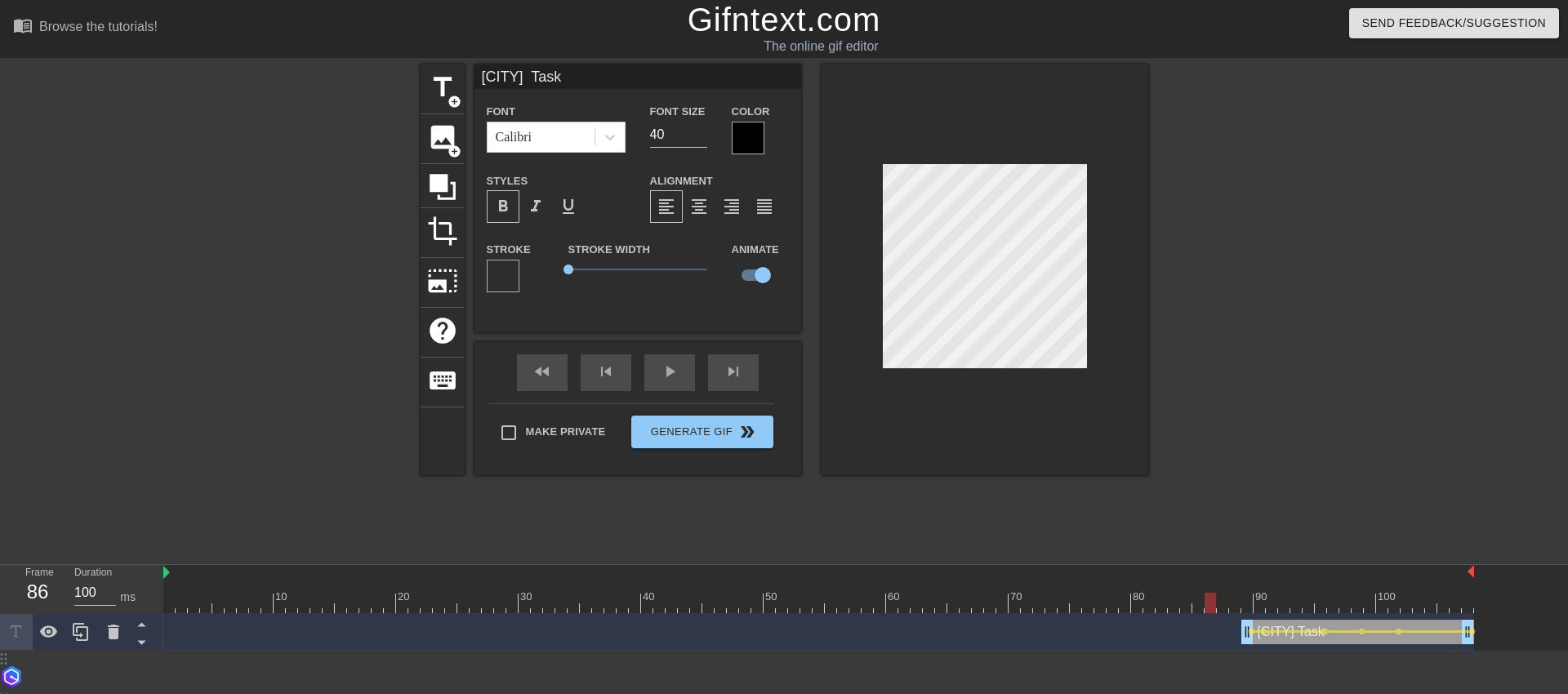 click at bounding box center [1290, 309] 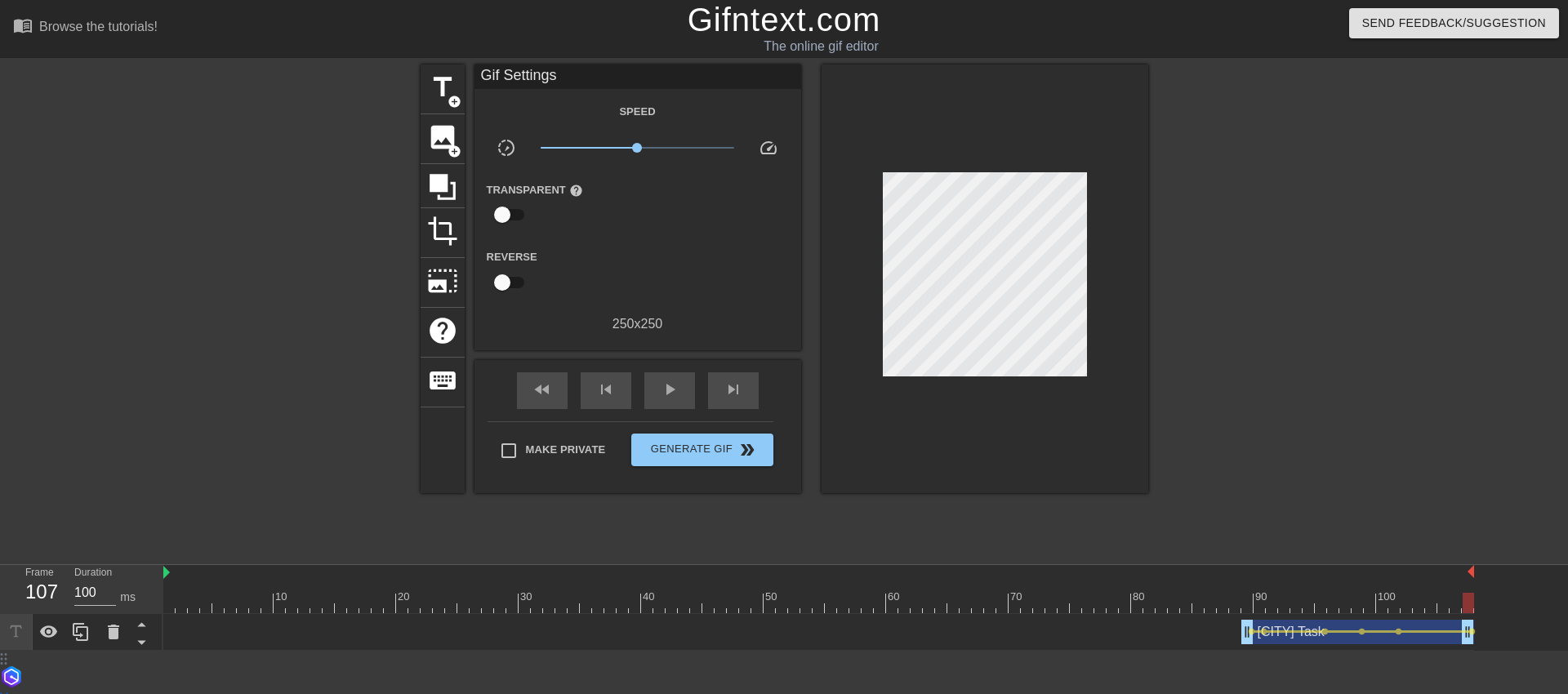 drag, startPoint x: 1210, startPoint y: 603, endPoint x: 1492, endPoint y: 585, distance: 282.5739 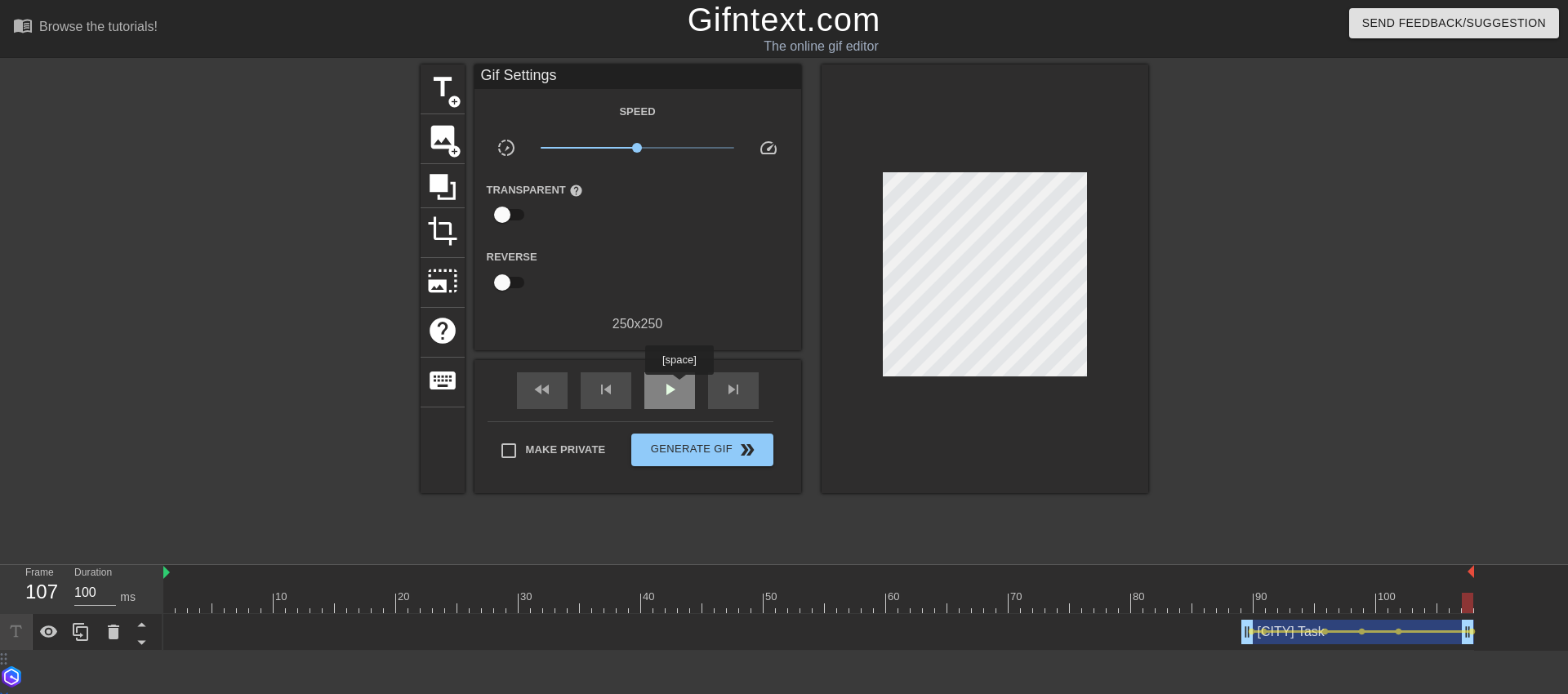 click on "play_arrow" at bounding box center [670, 389] 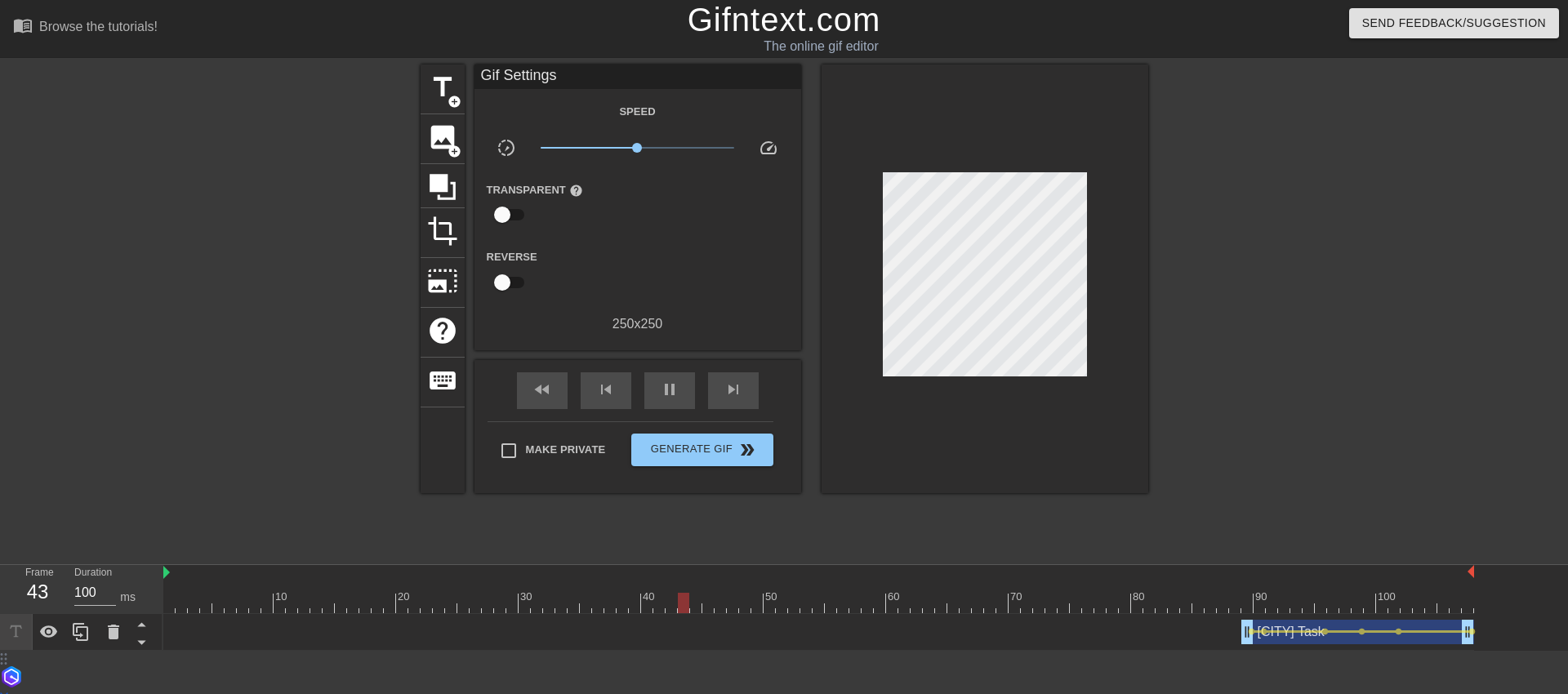 click at bounding box center [818, 603] 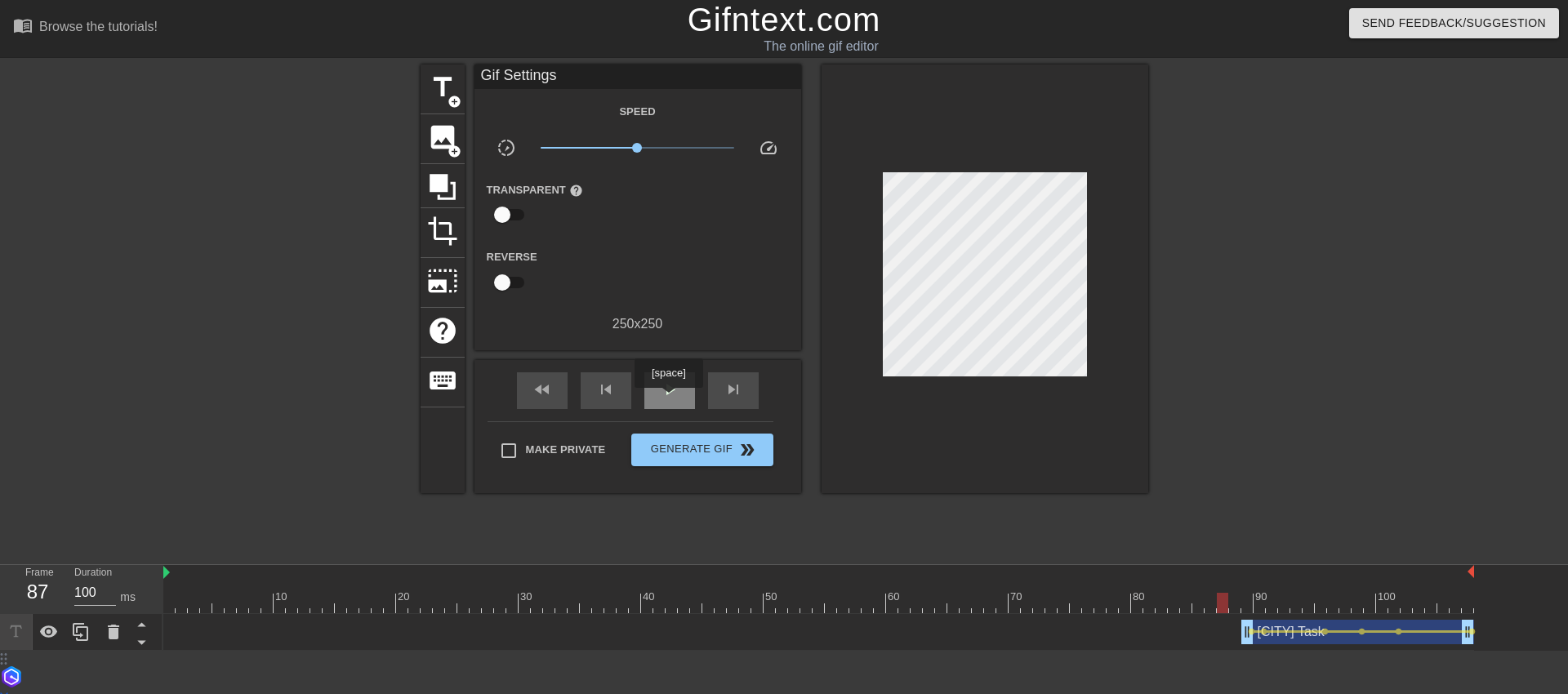 click on "play_arrow" at bounding box center (670, 389) 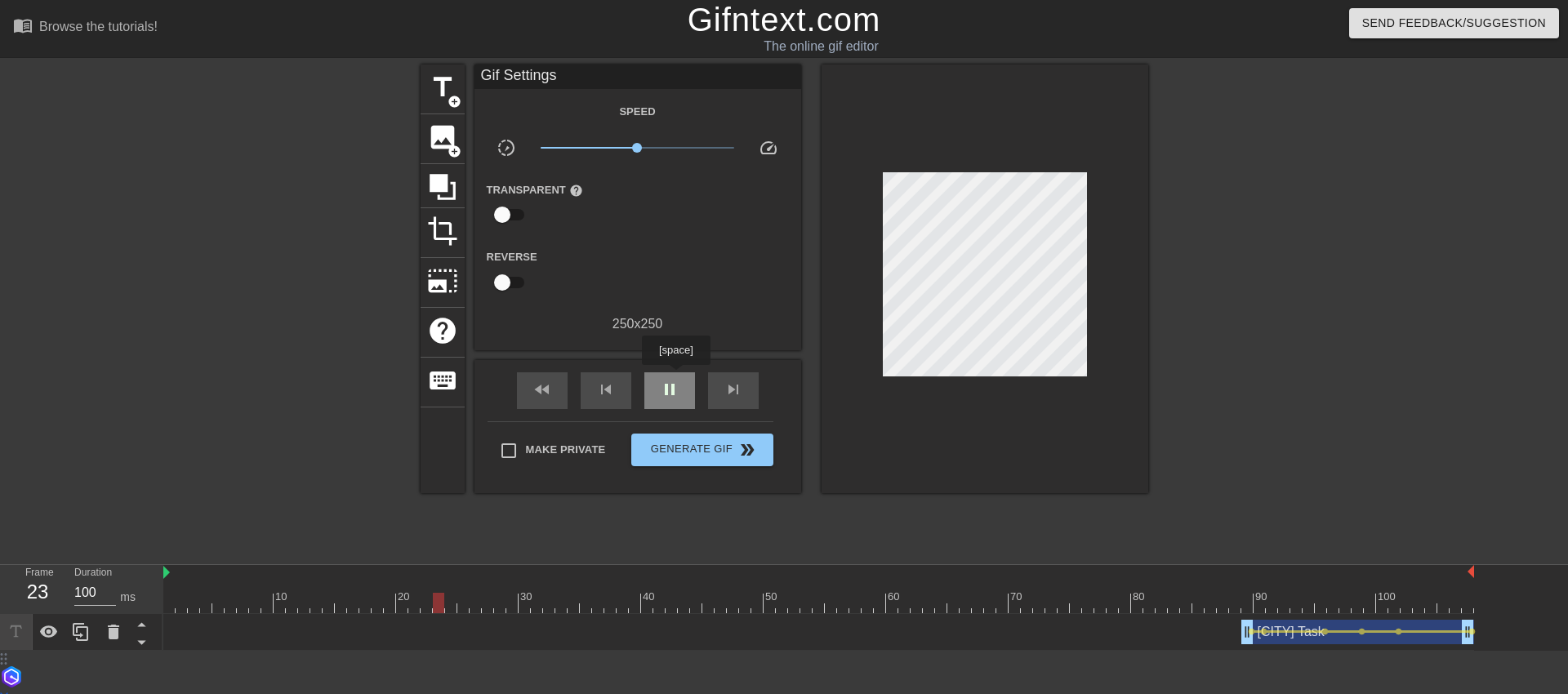 click on "pause" at bounding box center [670, 390] 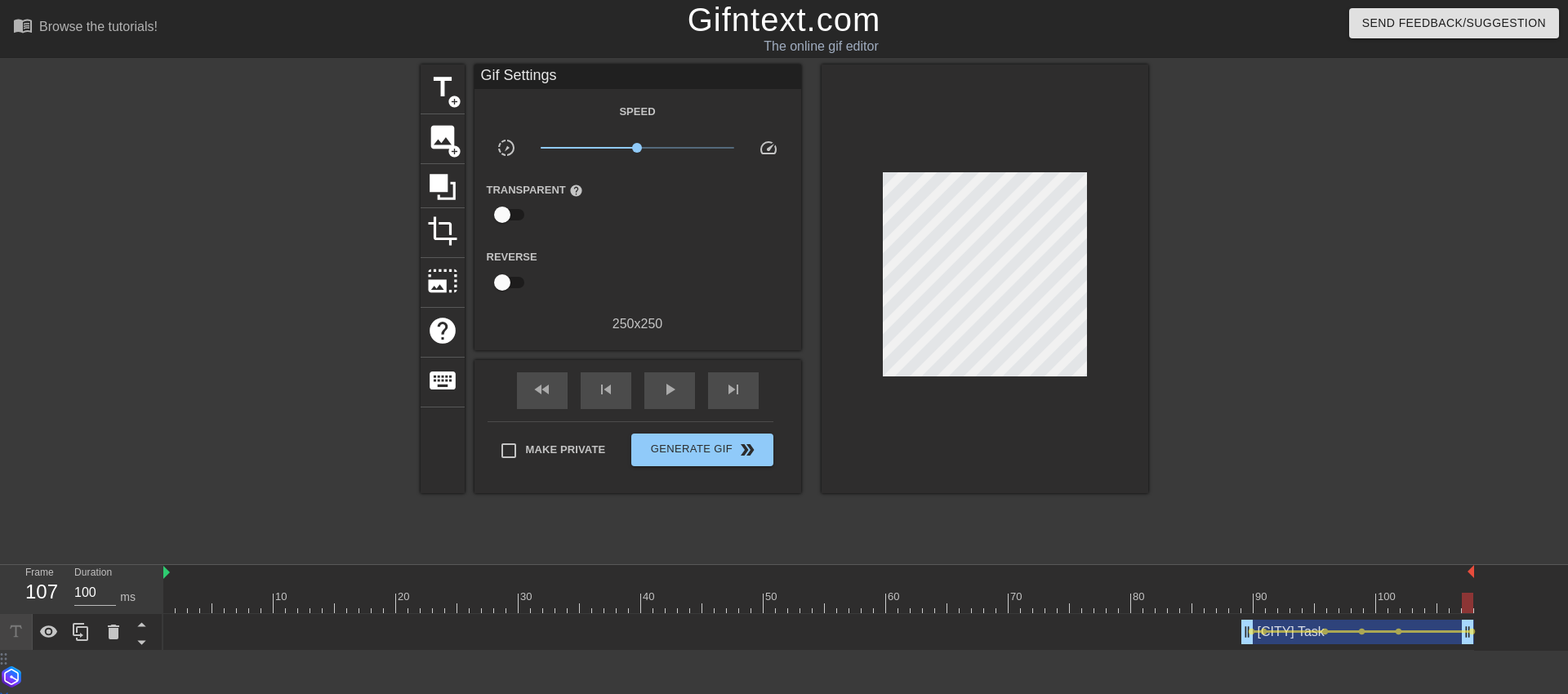 drag, startPoint x: 1376, startPoint y: 606, endPoint x: 1423, endPoint y: 626, distance: 51.078371 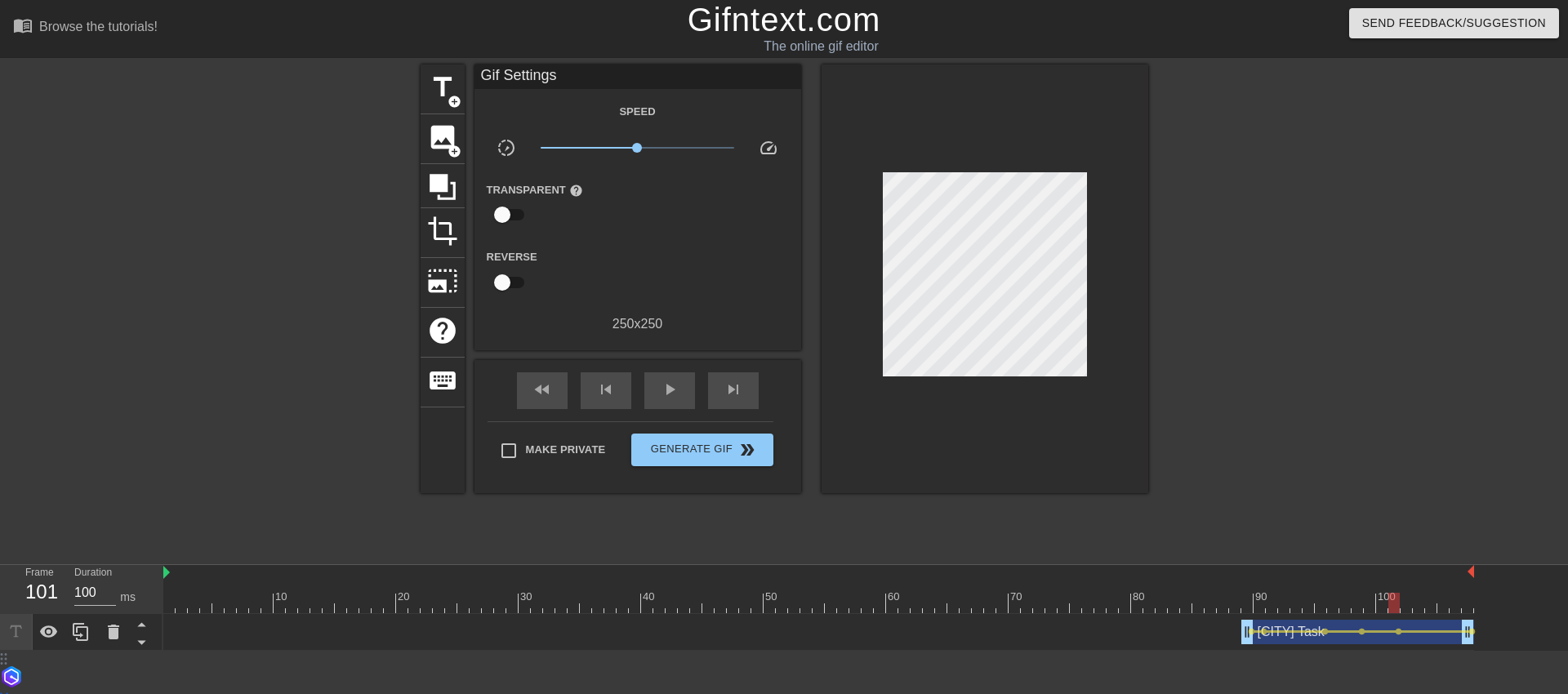 drag, startPoint x: 1463, startPoint y: 601, endPoint x: 1389, endPoint y: 610, distance: 74.54529 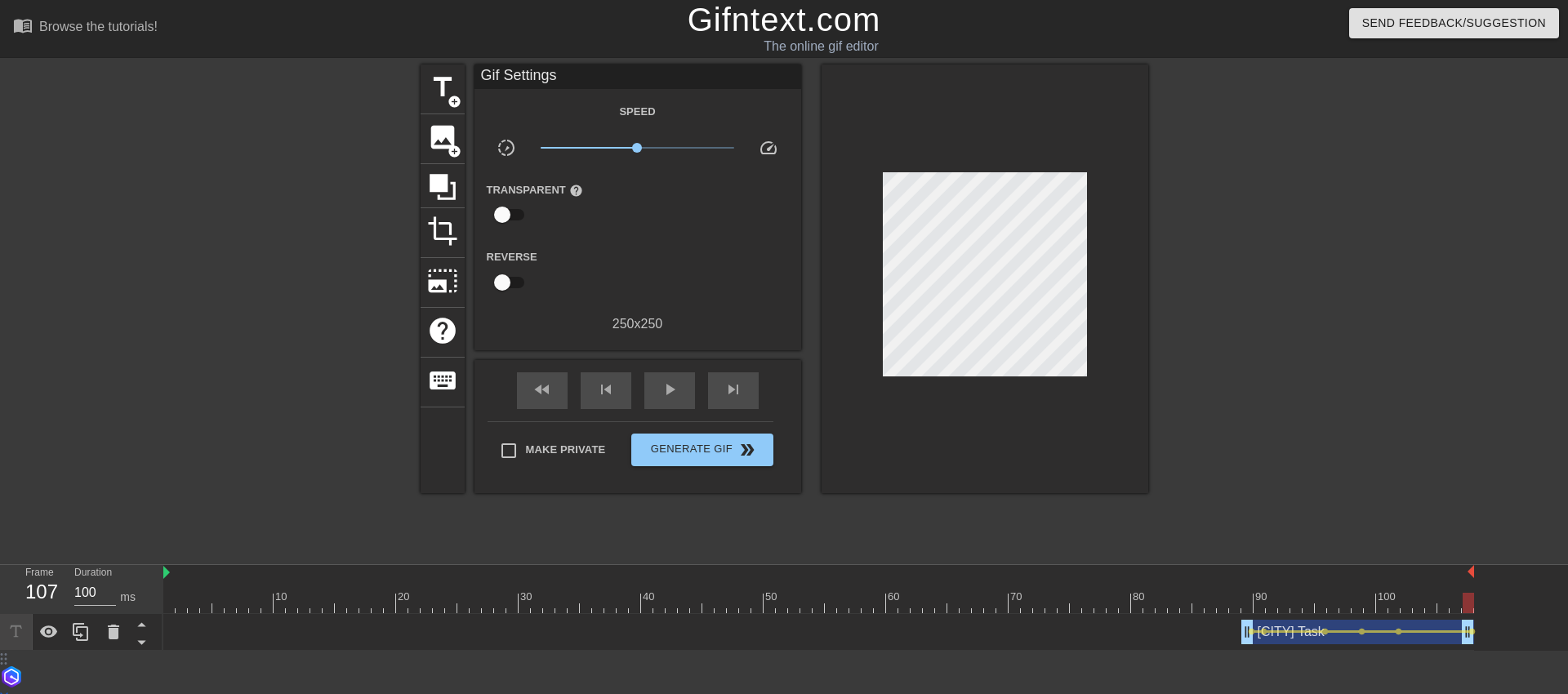 drag, startPoint x: 1396, startPoint y: 603, endPoint x: 1496, endPoint y: 595, distance: 100.31949 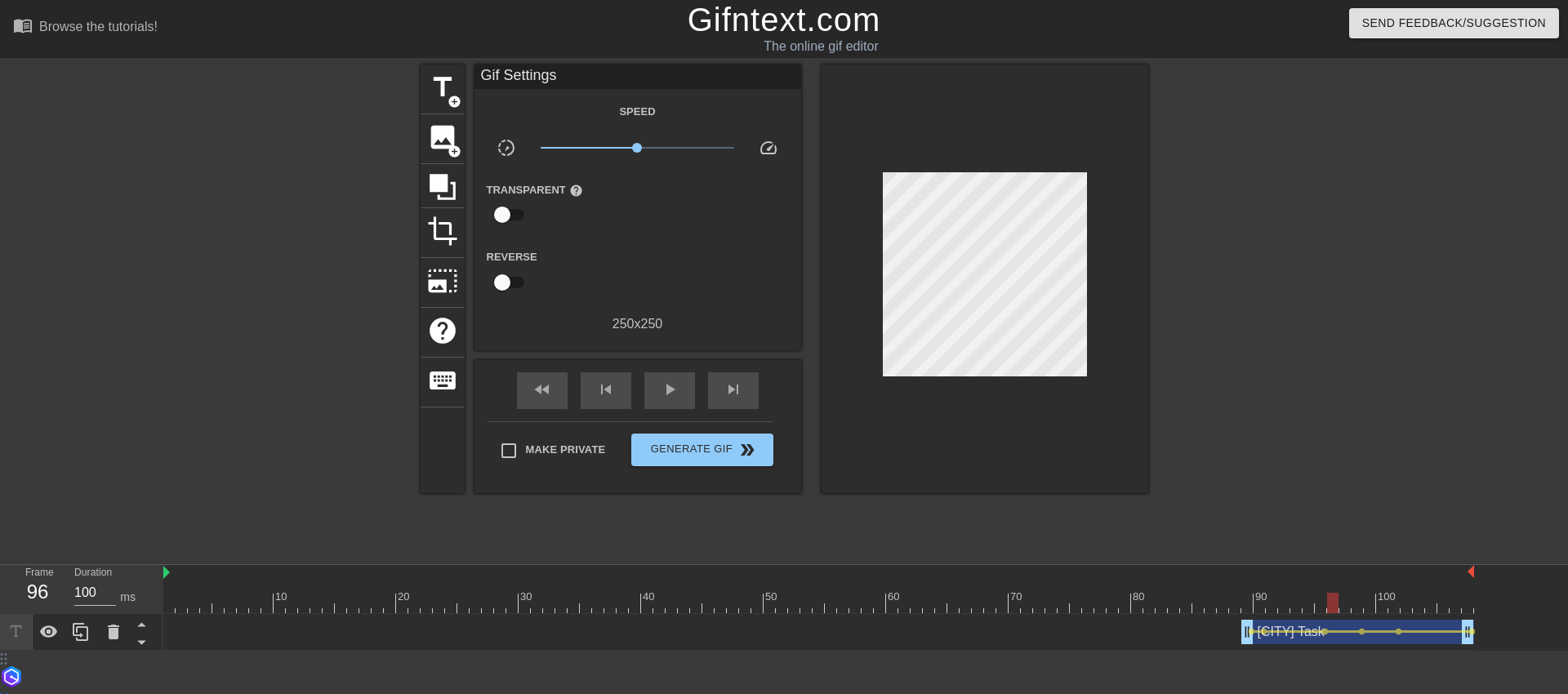 drag, startPoint x: 1370, startPoint y: 606, endPoint x: 1323, endPoint y: 609, distance: 47.09565 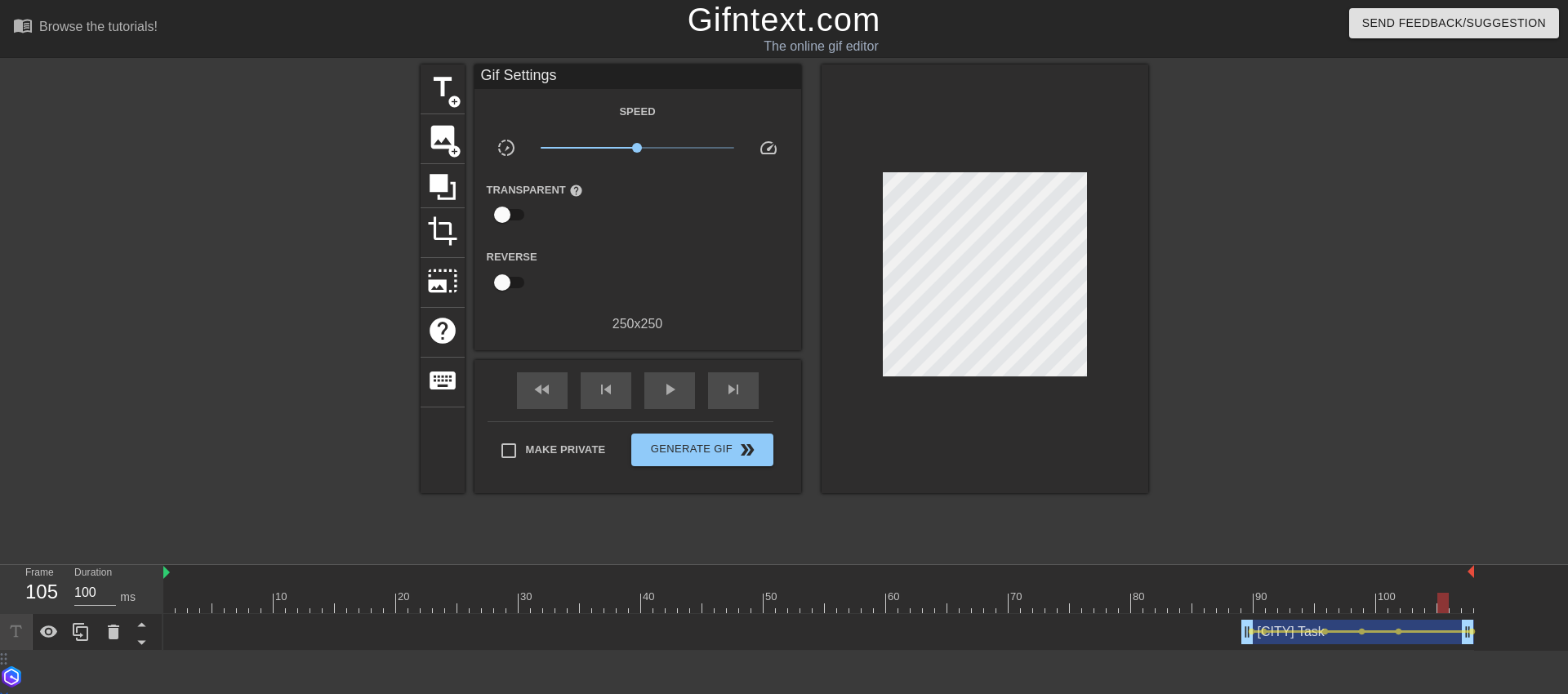 drag, startPoint x: 1323, startPoint y: 609, endPoint x: 1428, endPoint y: 611, distance: 105.01905 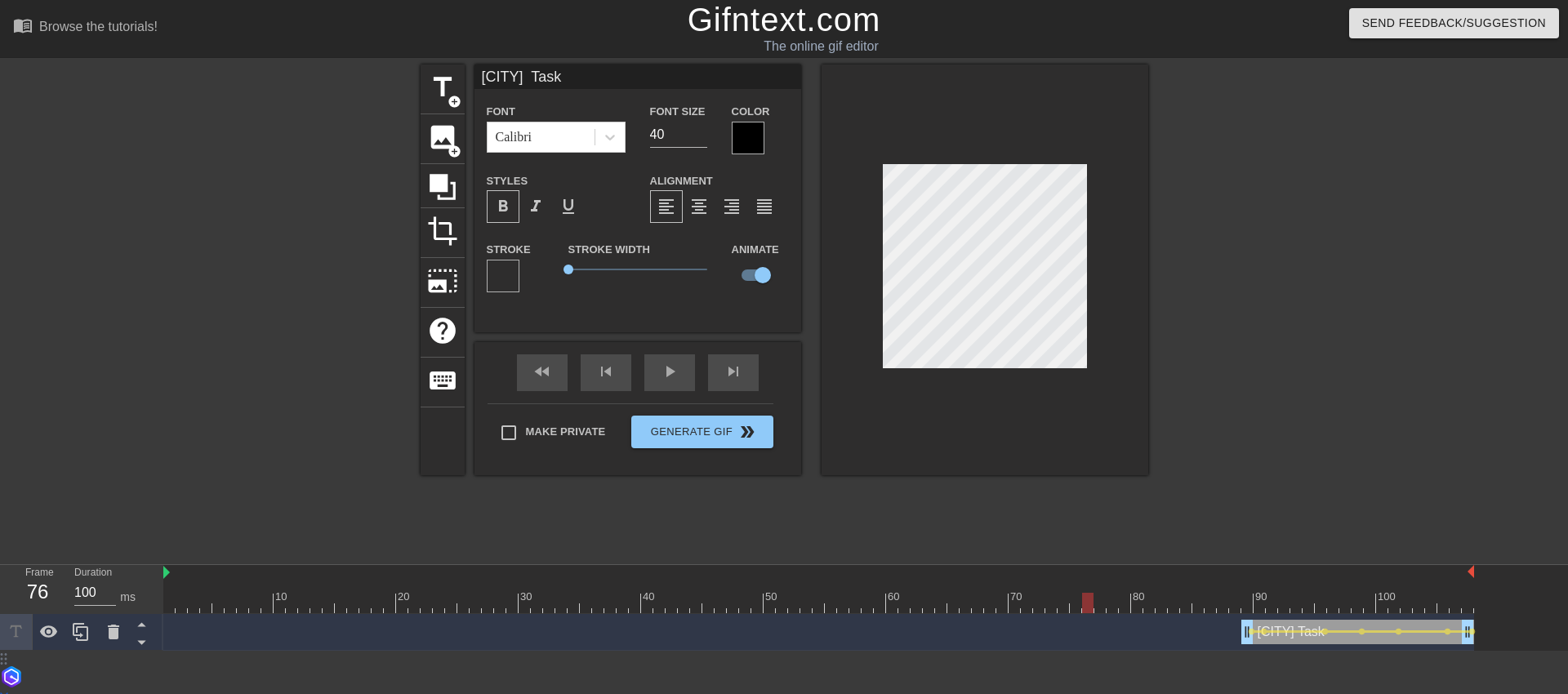 click at bounding box center (818, 603) 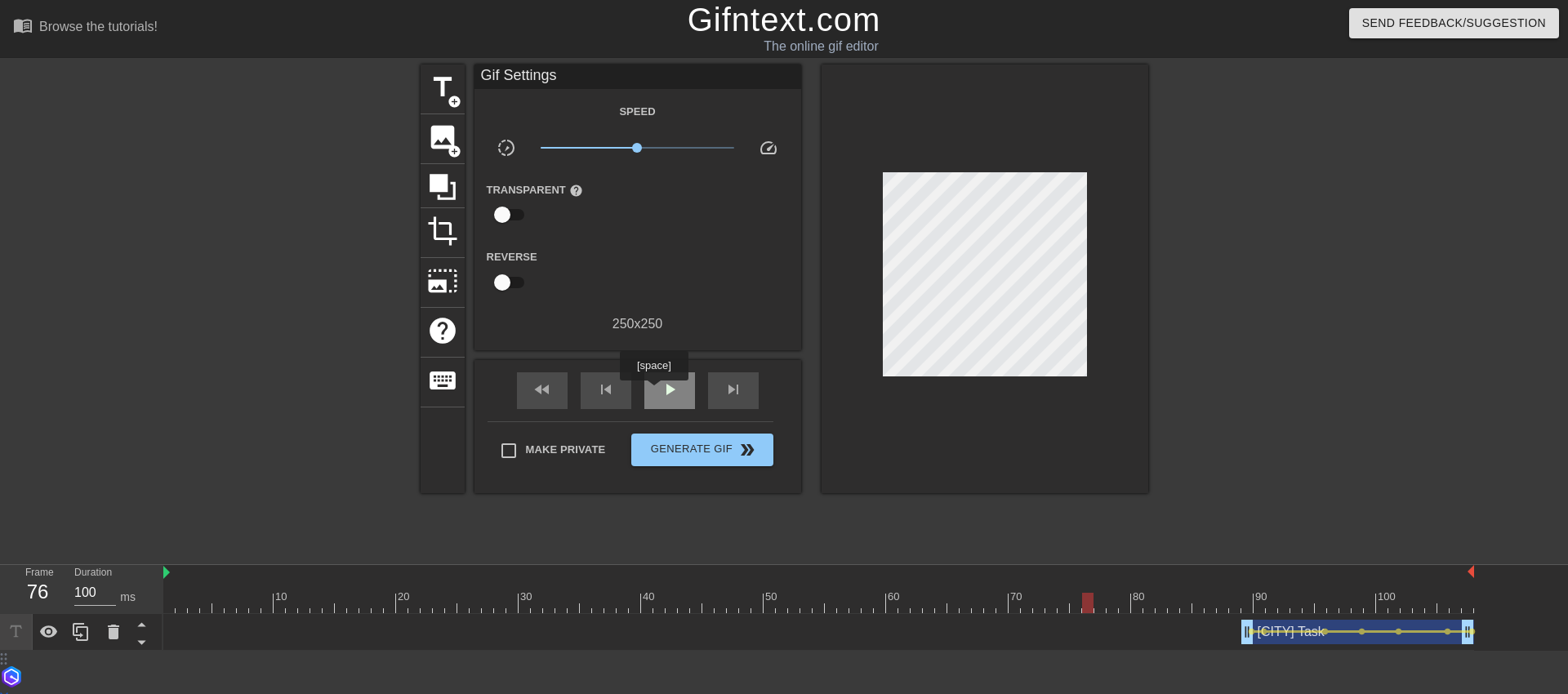 click on "play_arrow" at bounding box center [670, 390] 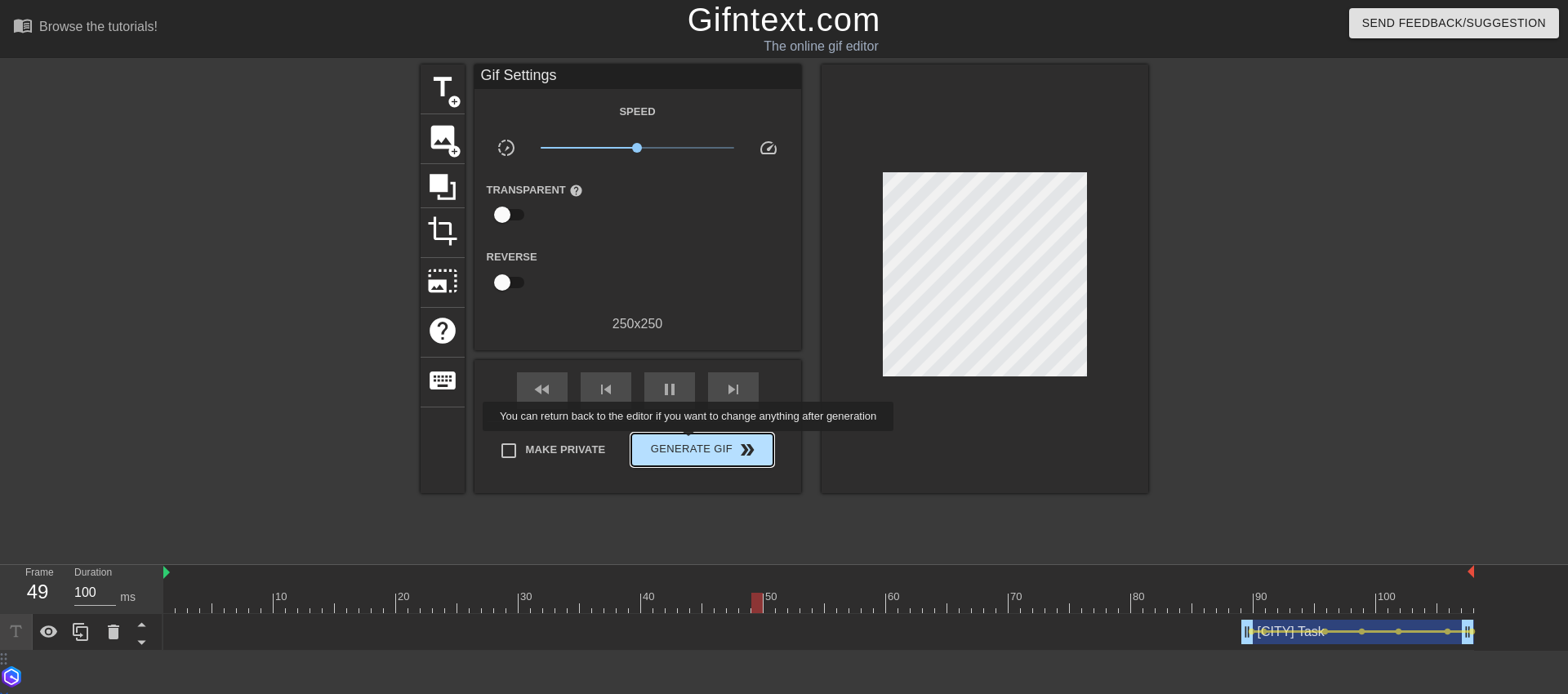 click on "Generate Gif double_arrow" at bounding box center (702, 450) 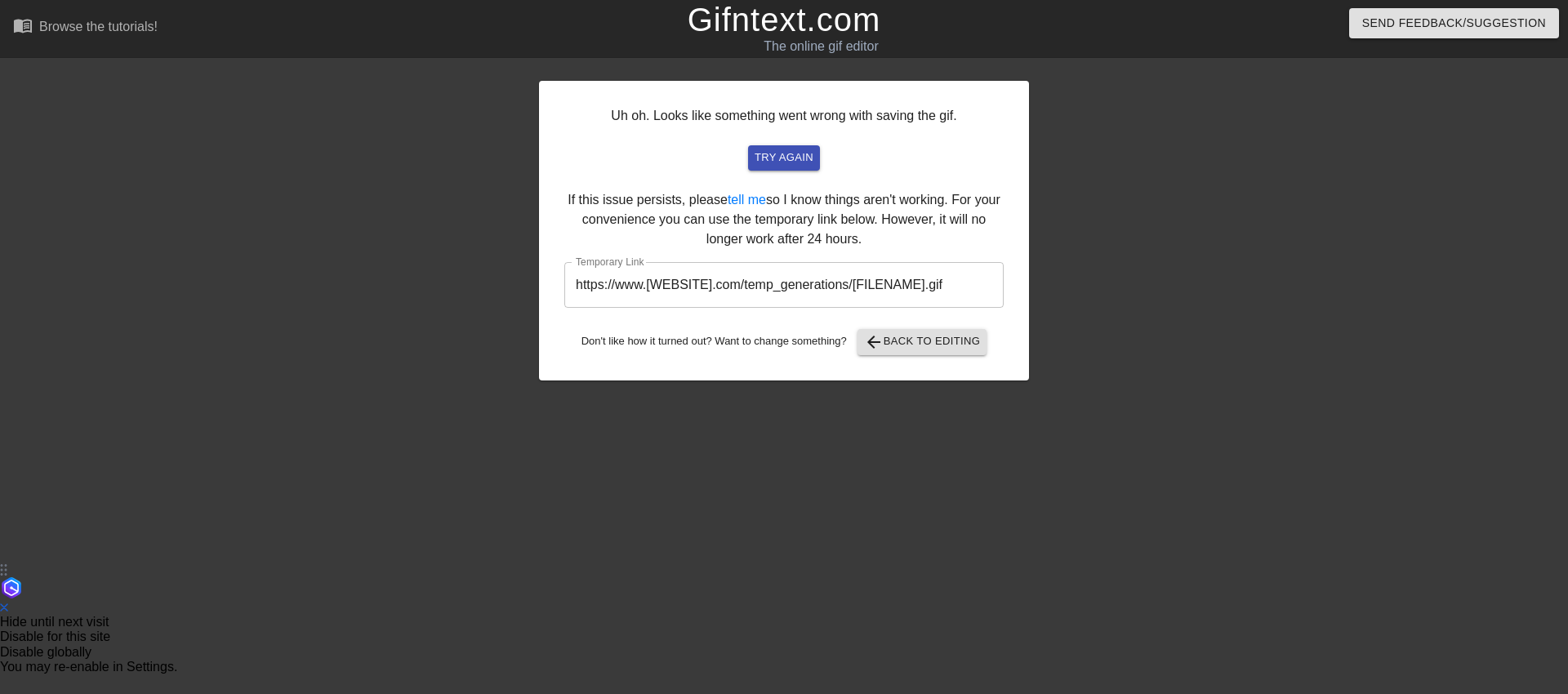 click on "https://www.gifntext.com/temp_generations/ODfP9Q1B.gif" at bounding box center [784, 285] 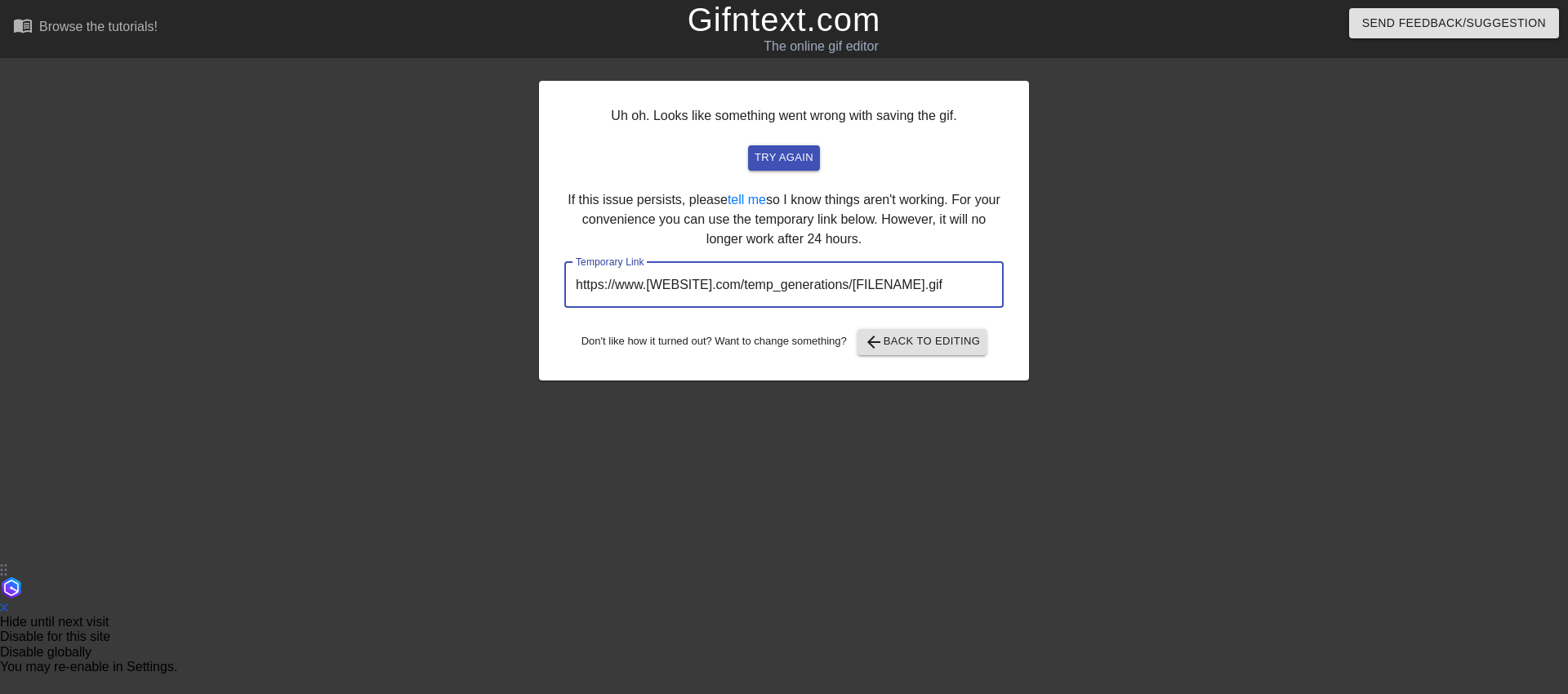 click on "https://www.gifntext.com/temp_generations/ODfP9Q1B.gif" at bounding box center [784, 285] 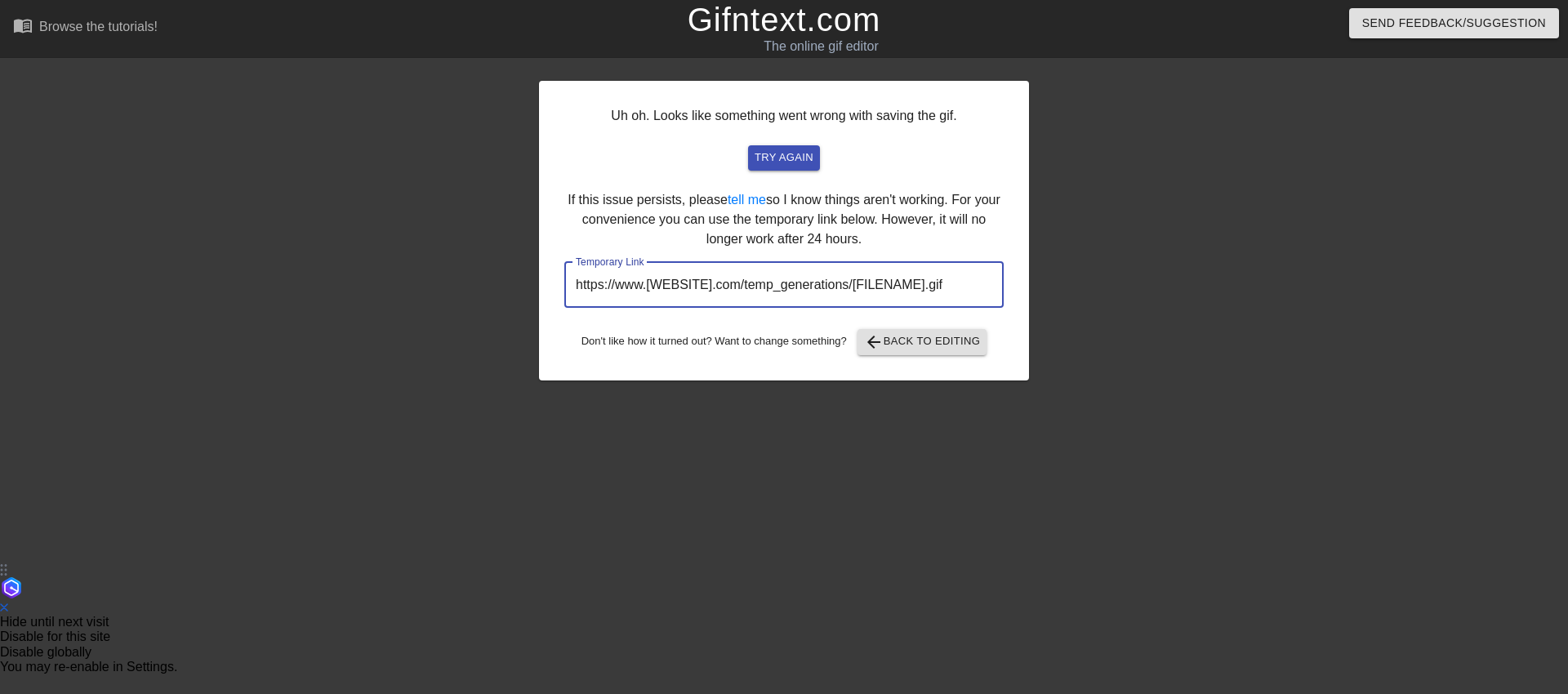 click on "Gifntext.com" at bounding box center [784, 20] 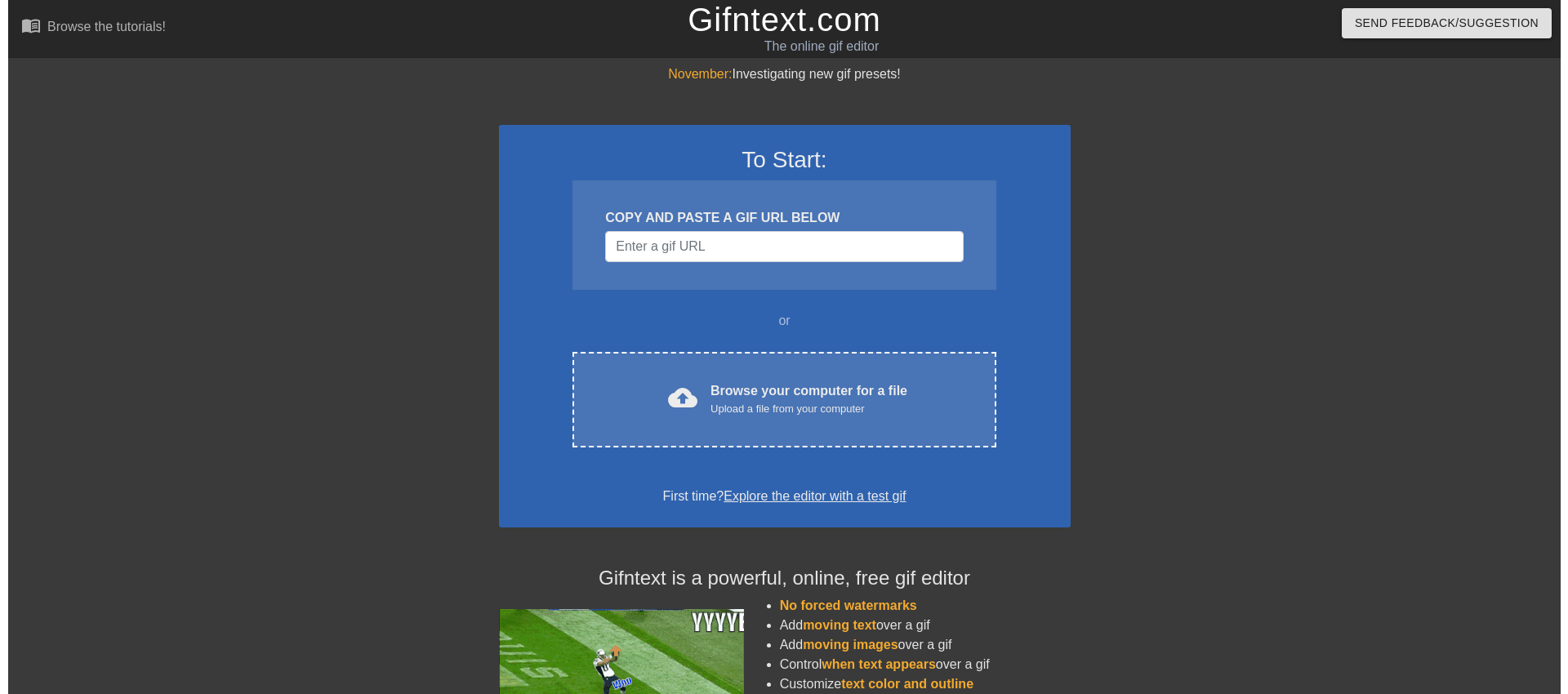 scroll, scrollTop: 0, scrollLeft: 0, axis: both 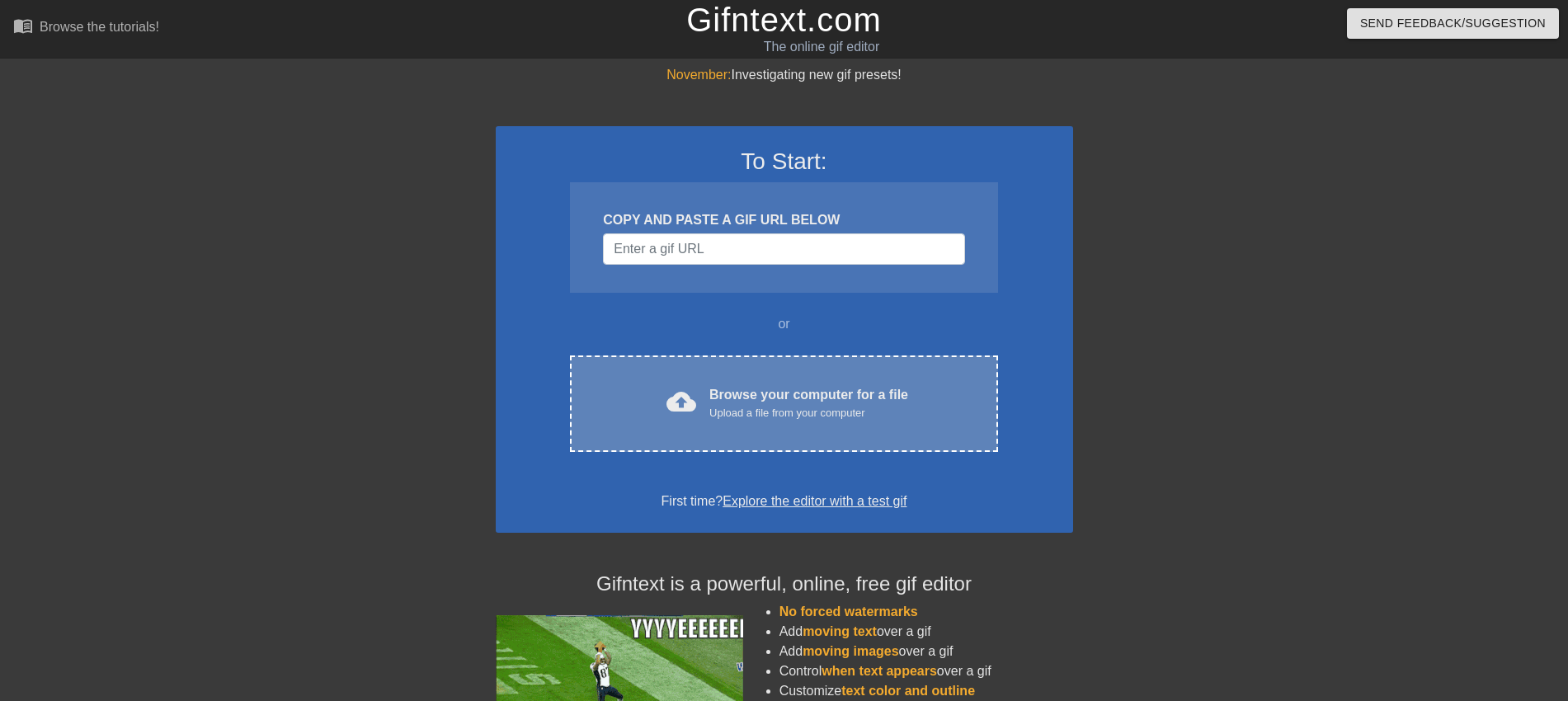click on "Browse your computer for a file Upload a file from your computer" at bounding box center [808, 403] 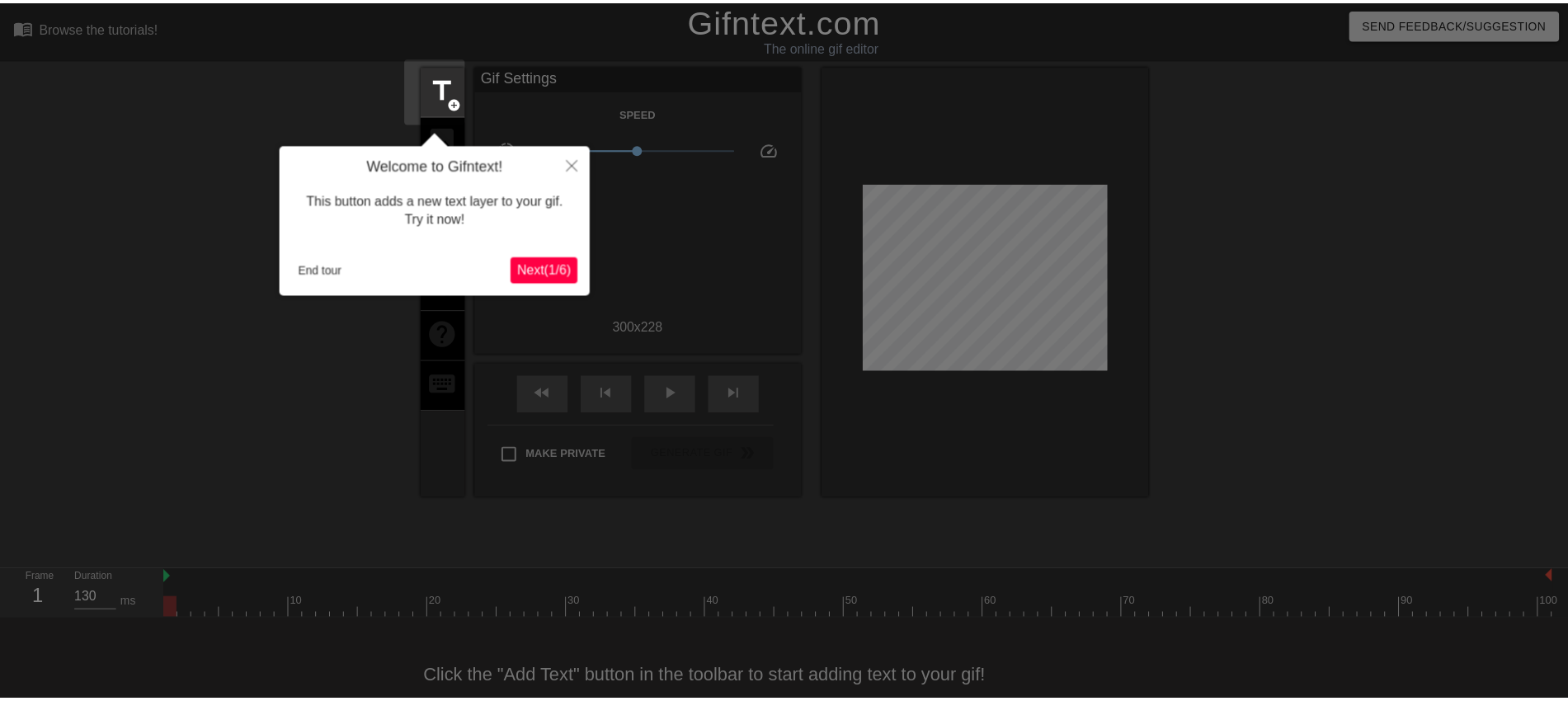 scroll, scrollTop: 34, scrollLeft: 0, axis: vertical 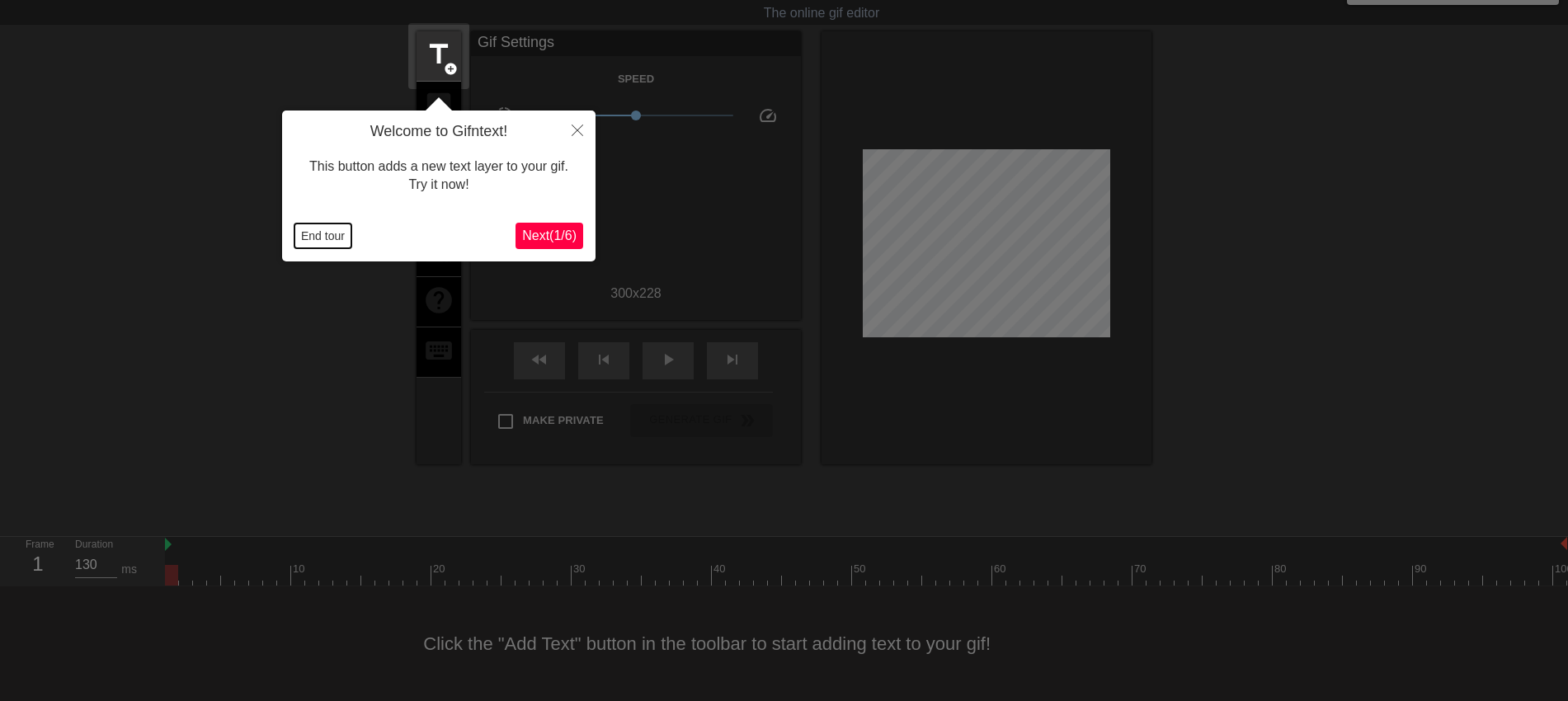 click on "End tour" at bounding box center [323, 236] 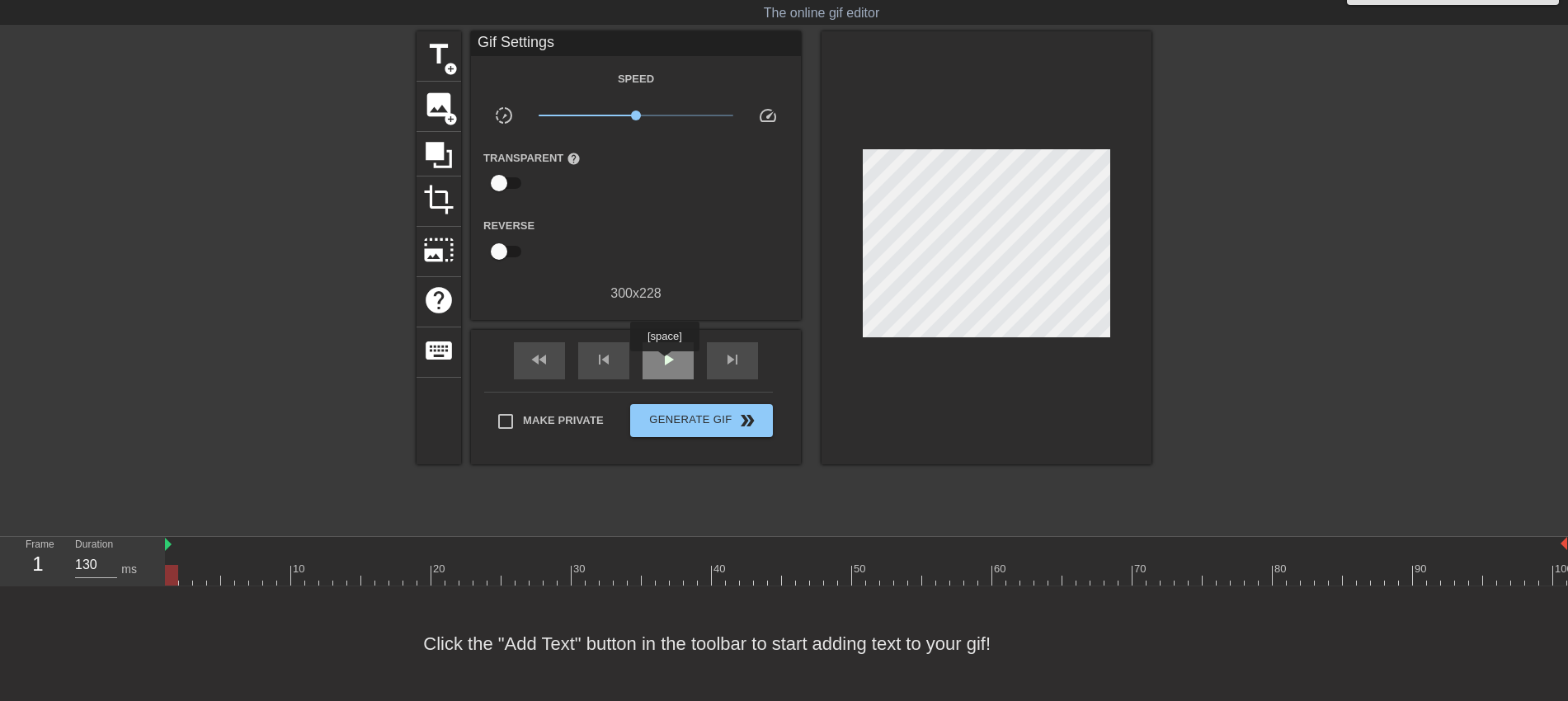 click on "play_arrow" at bounding box center [668, 360] 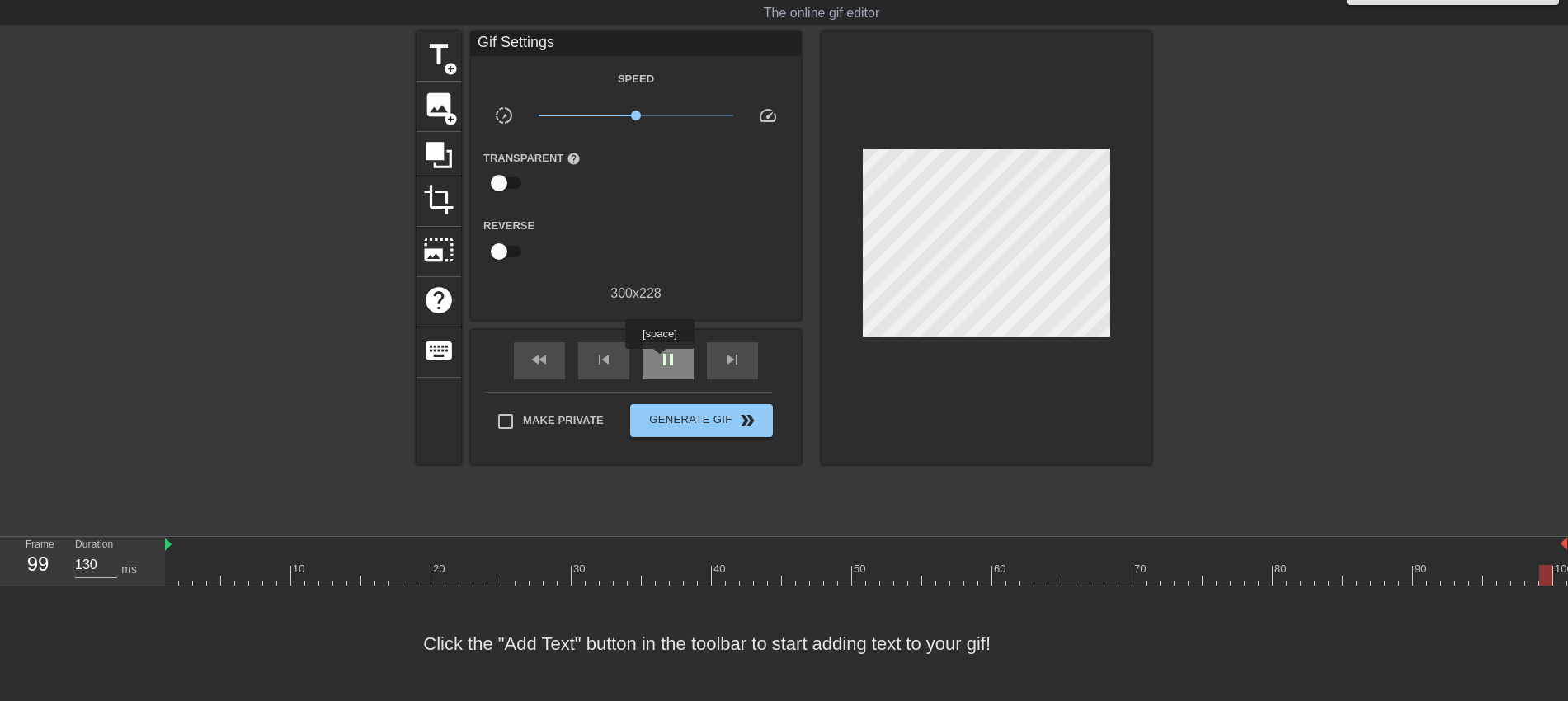 click on "pause" at bounding box center [668, 360] 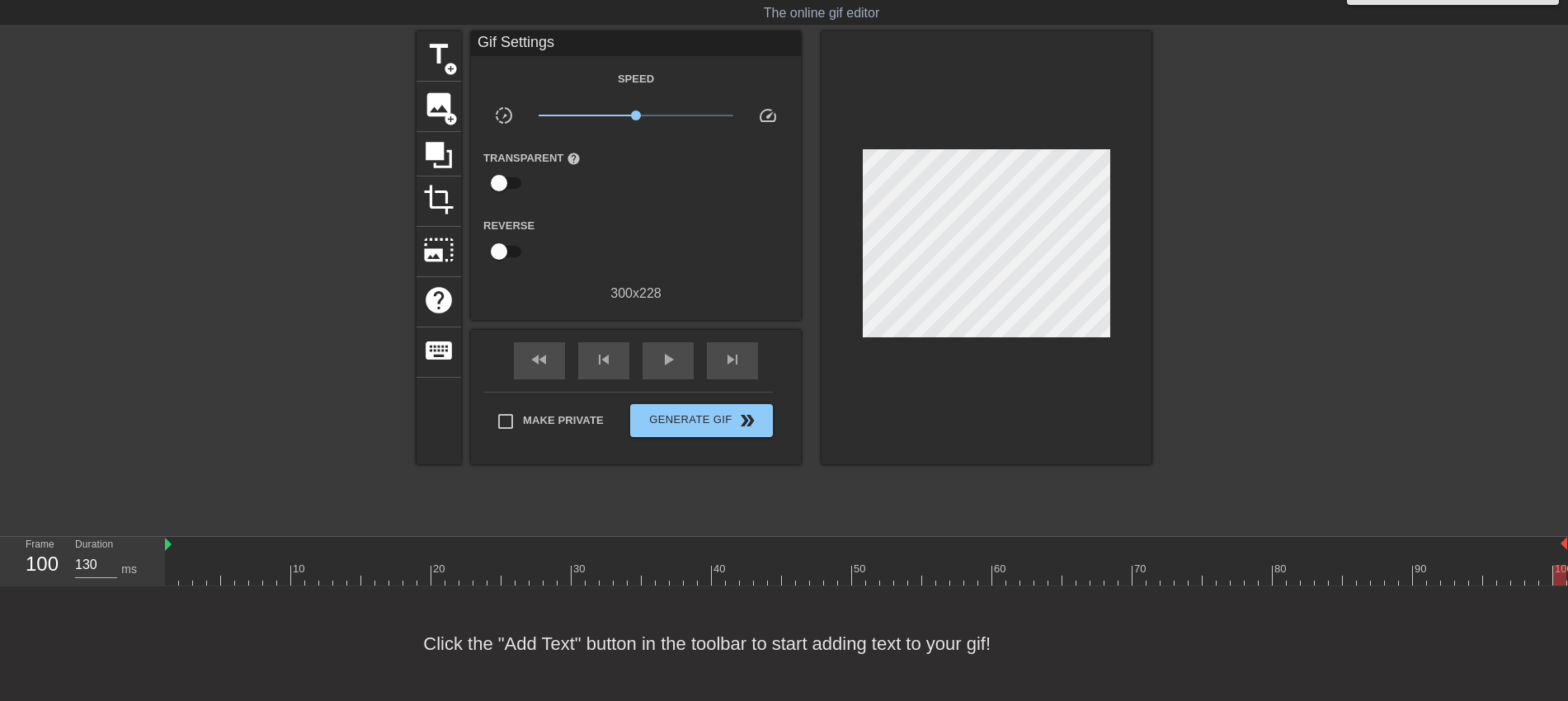 click at bounding box center (866, 575) 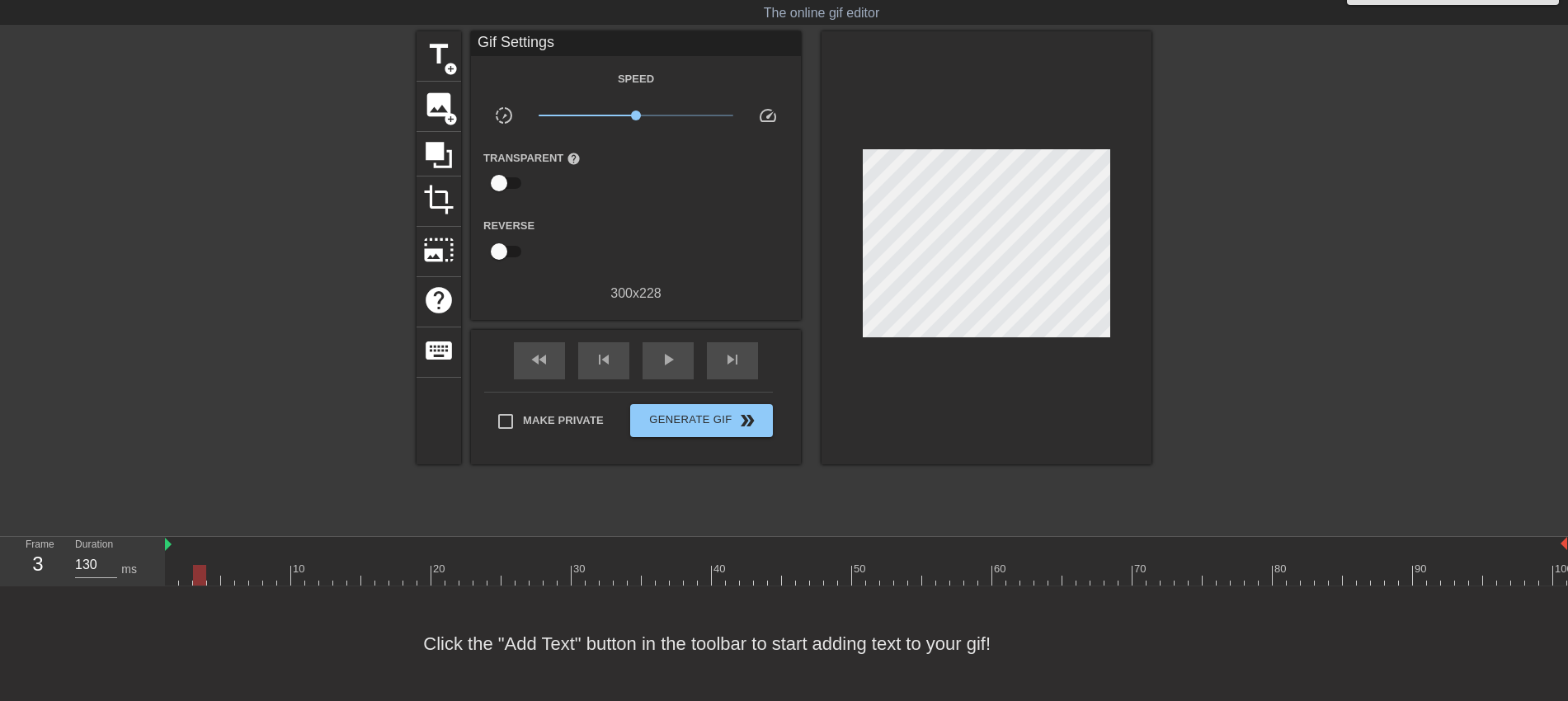 click at bounding box center (866, 575) 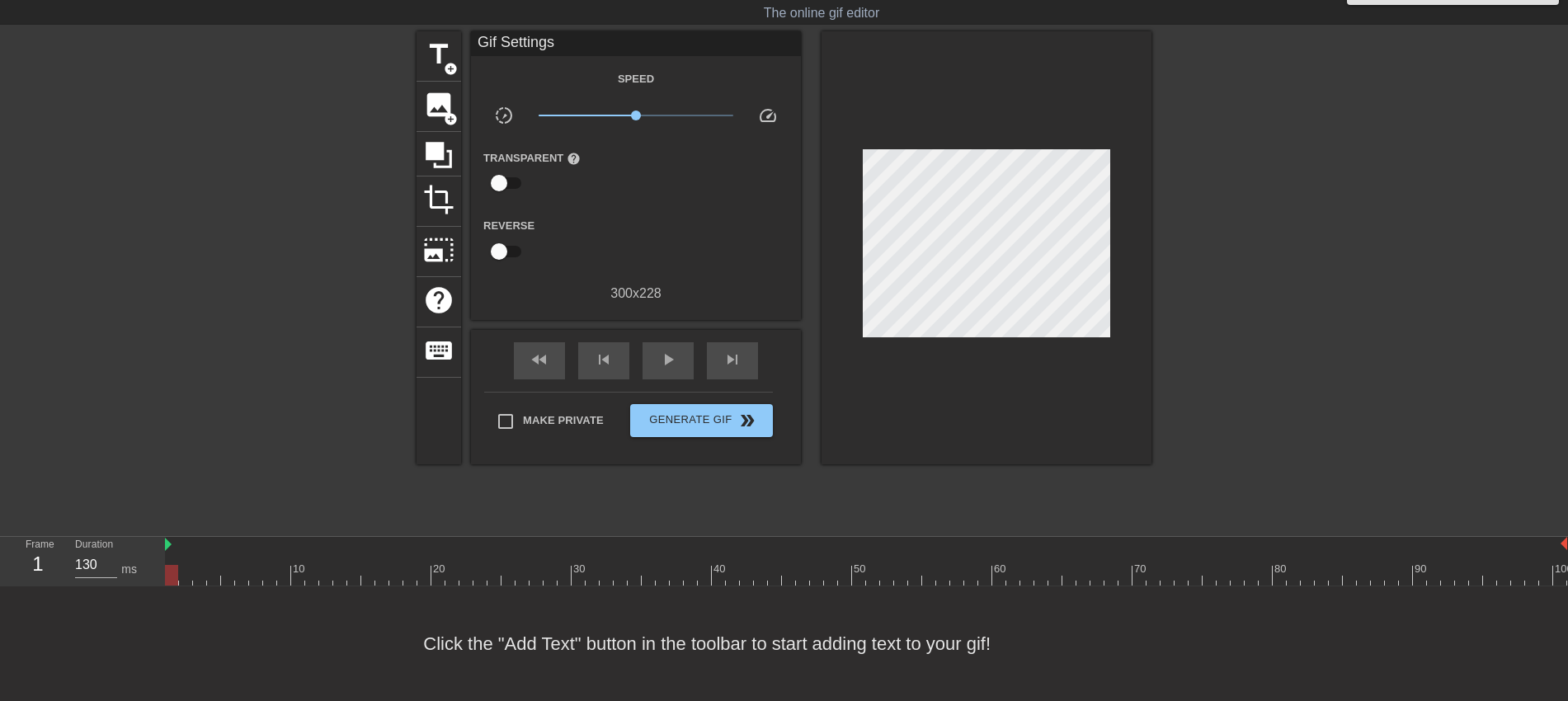drag, startPoint x: 204, startPoint y: 584, endPoint x: -32, endPoint y: 492, distance: 253.29824 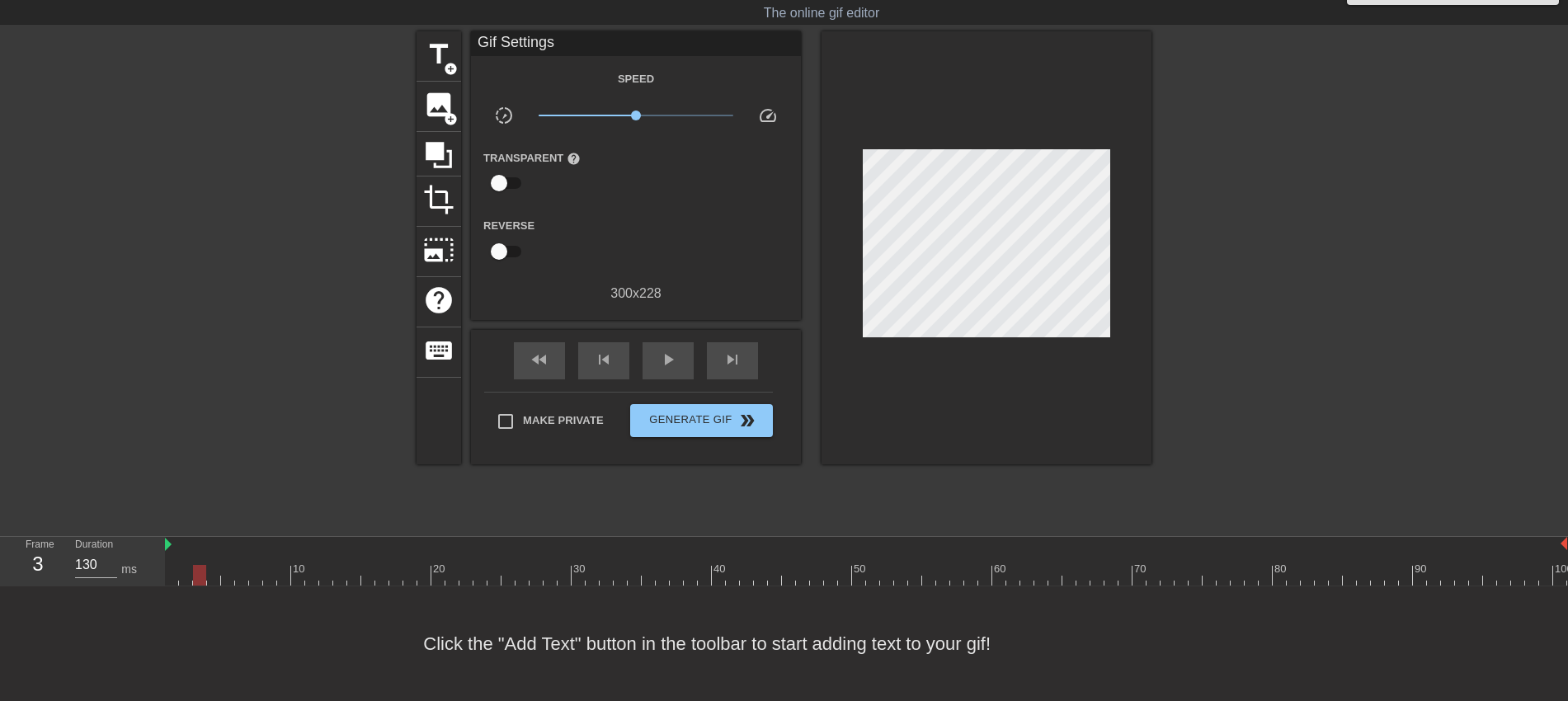 drag, startPoint x: 172, startPoint y: 569, endPoint x: 200, endPoint y: 576, distance: 28.861739 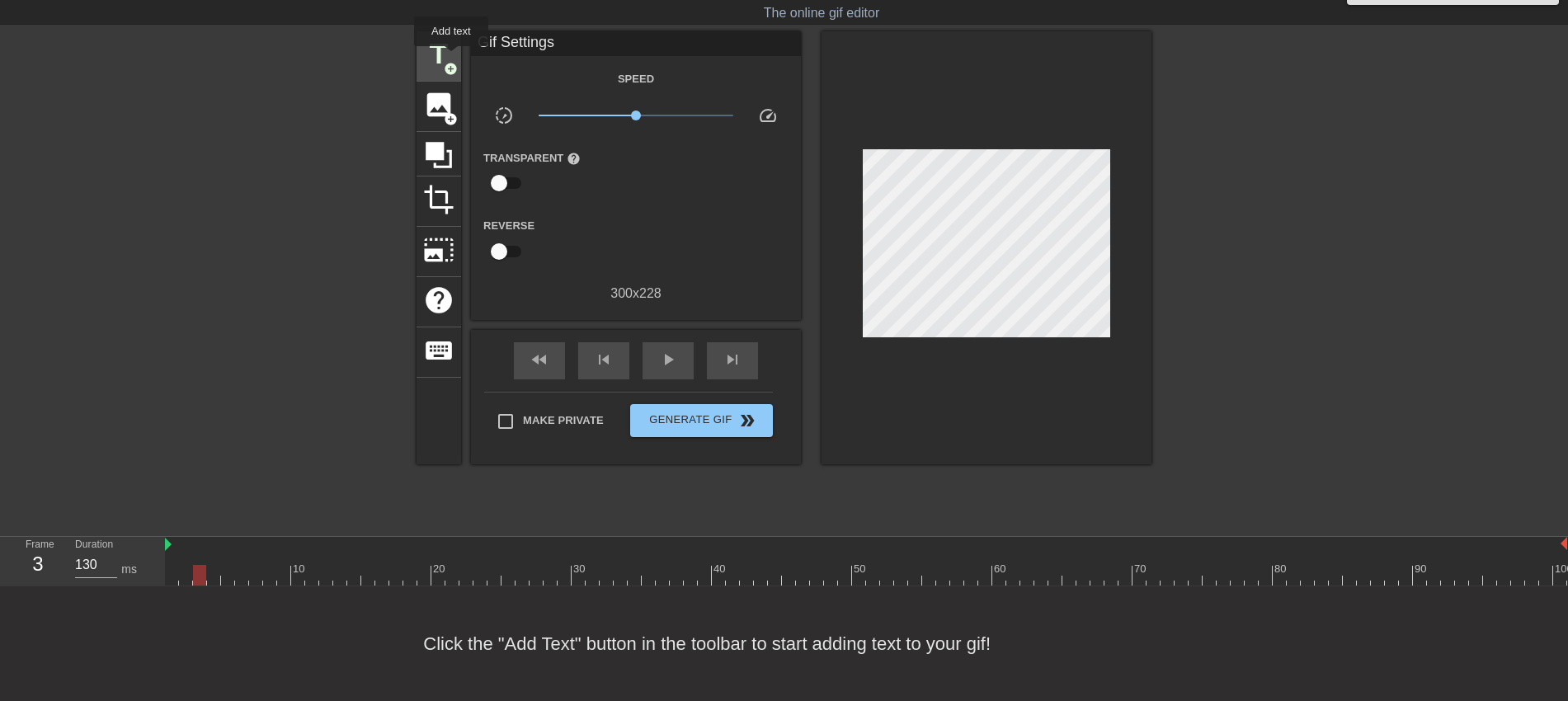 click on "title" at bounding box center [439, 54] 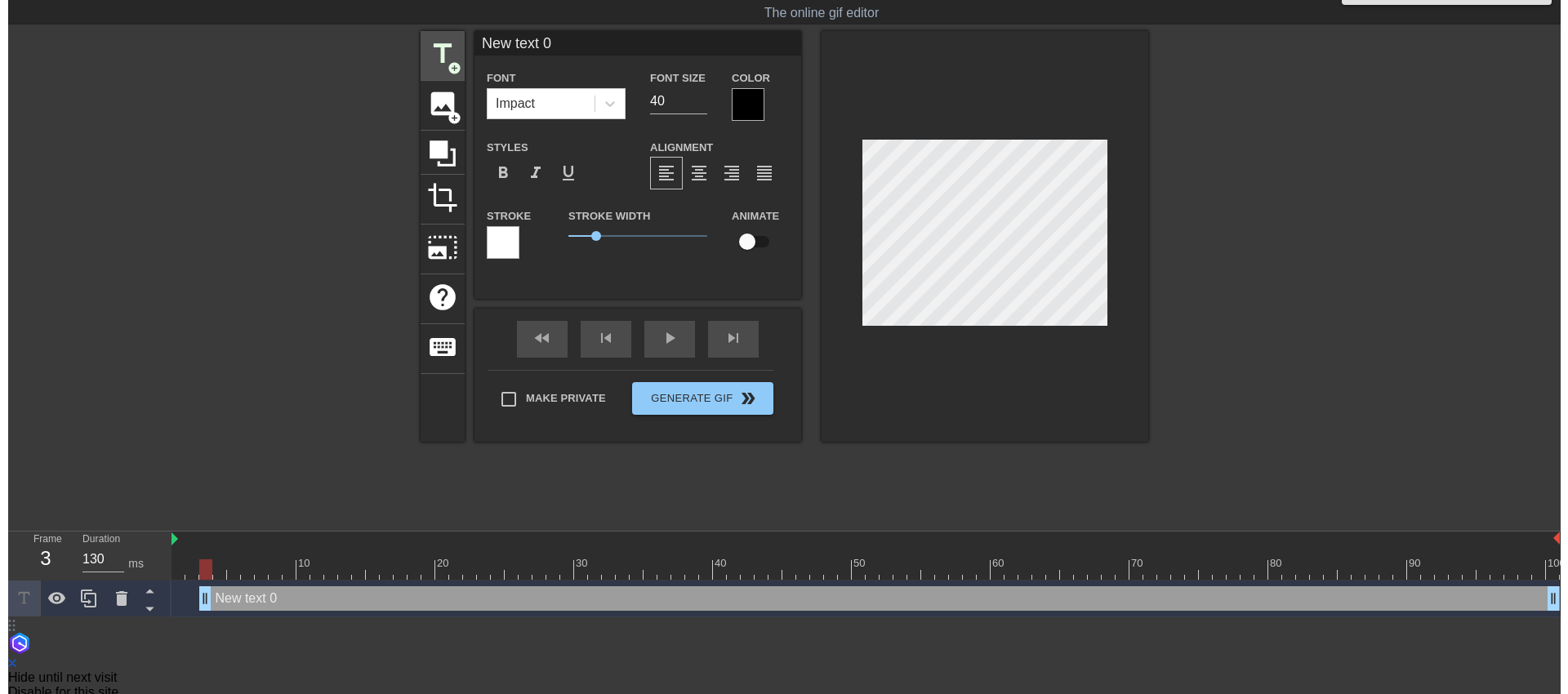 scroll, scrollTop: 0, scrollLeft: 0, axis: both 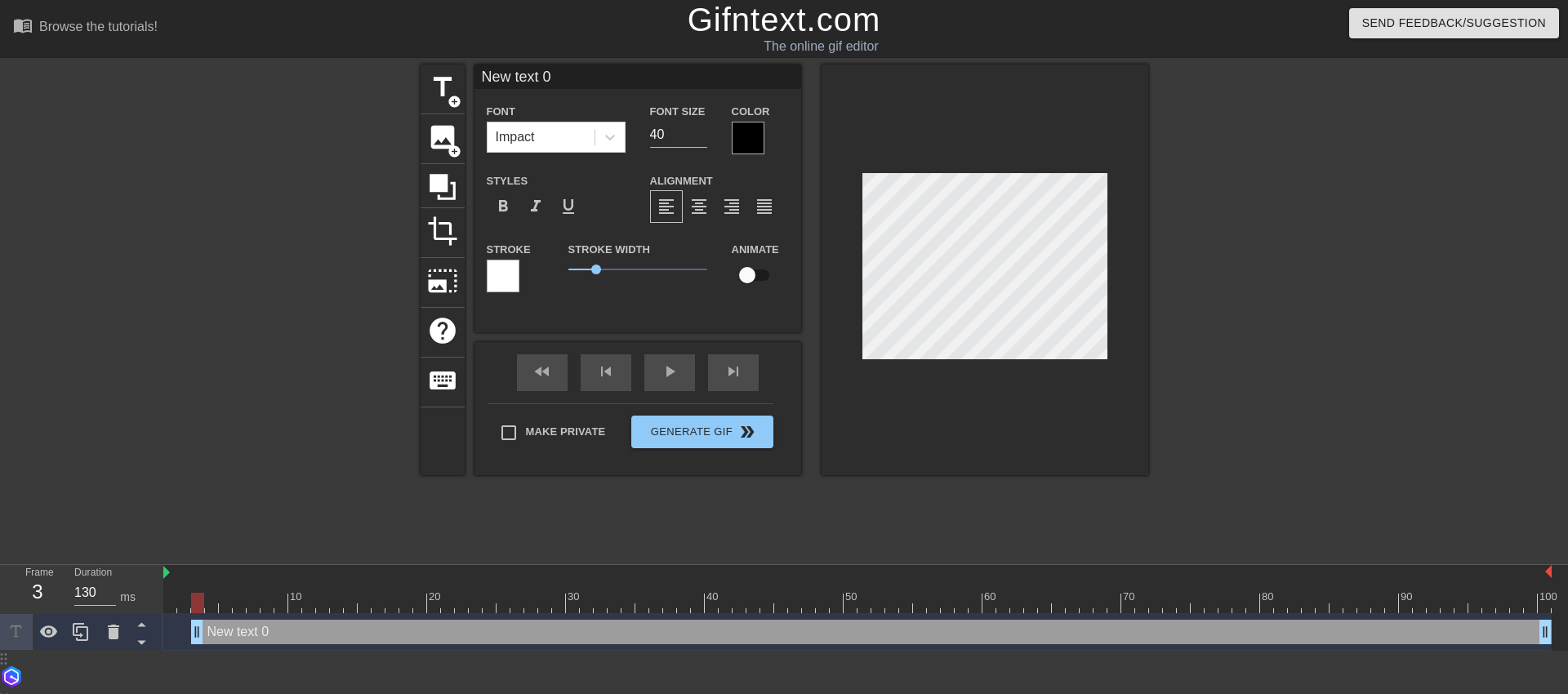 type on "A" 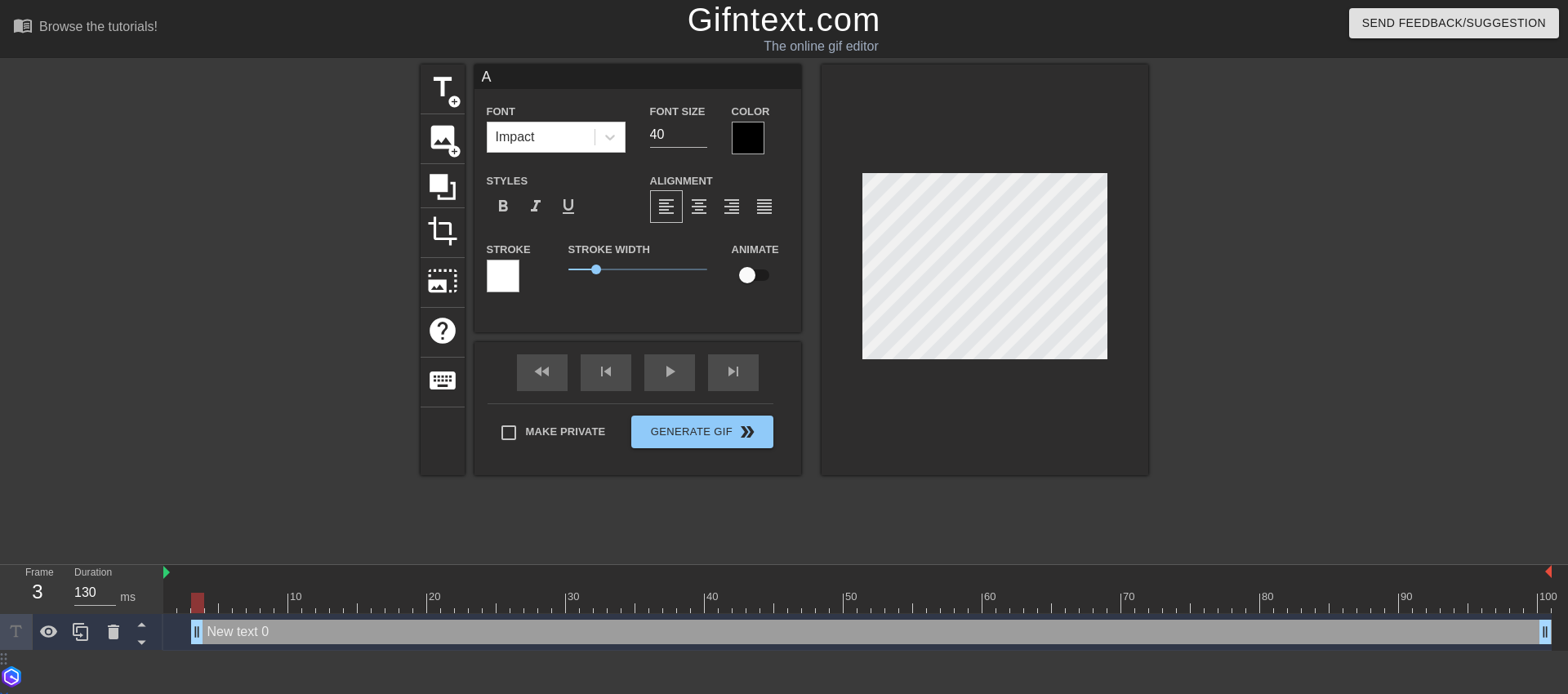 scroll, scrollTop: 2, scrollLeft: 2, axis: both 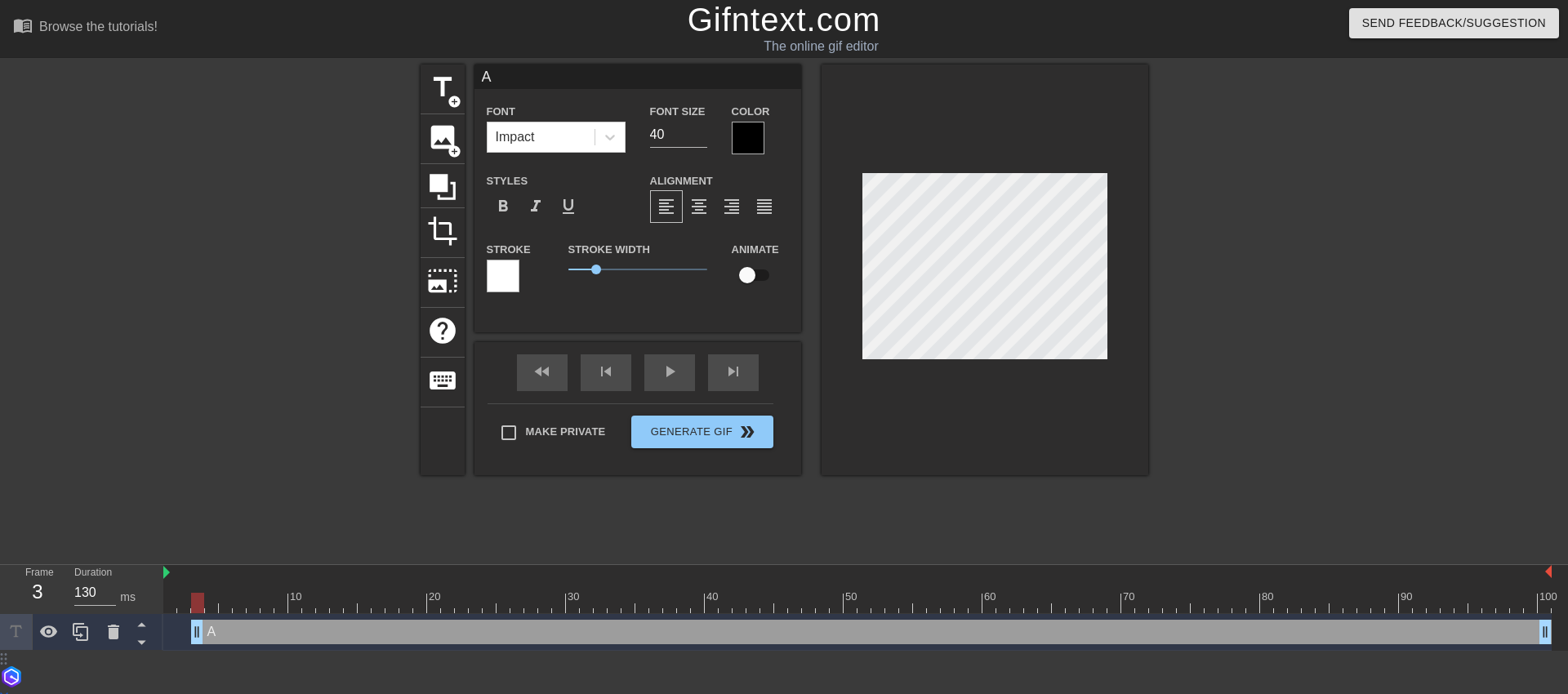 type on "Au" 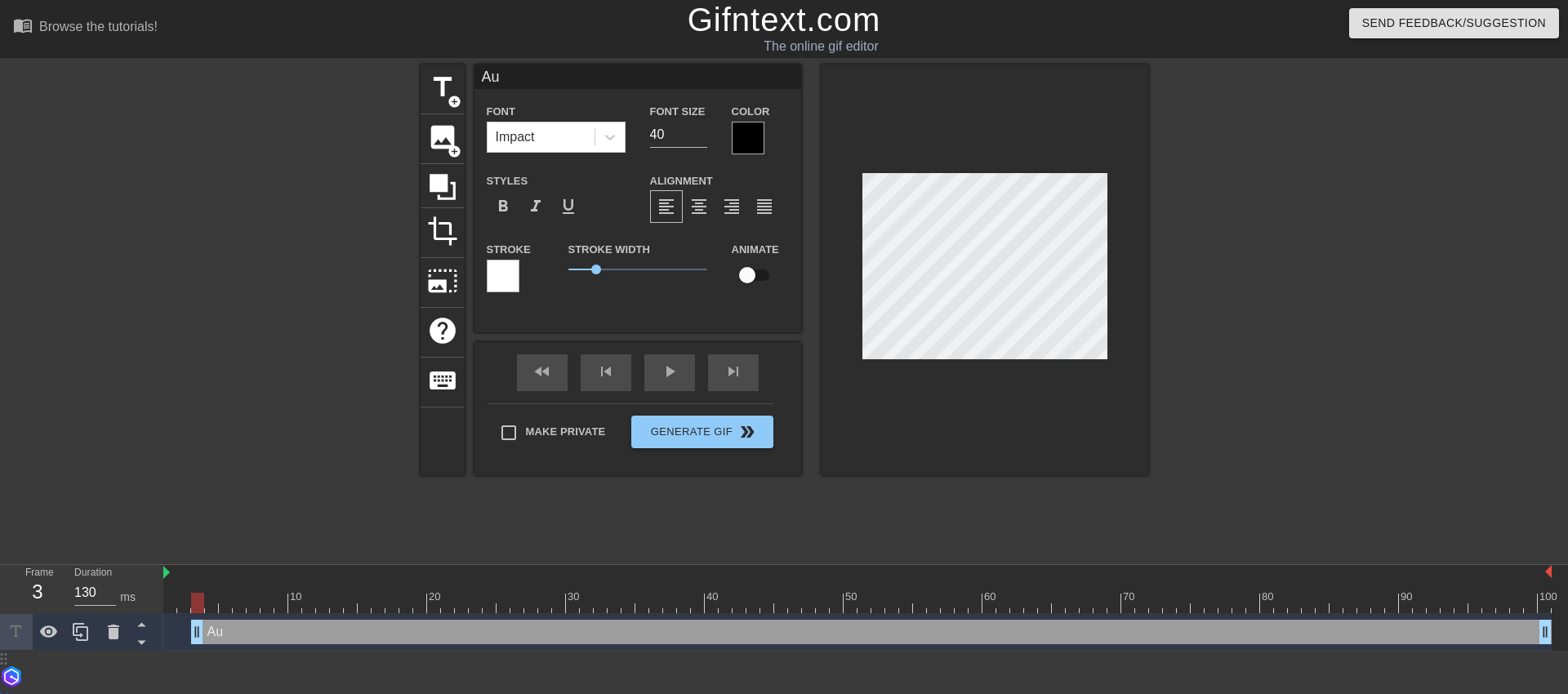 type on "Aus" 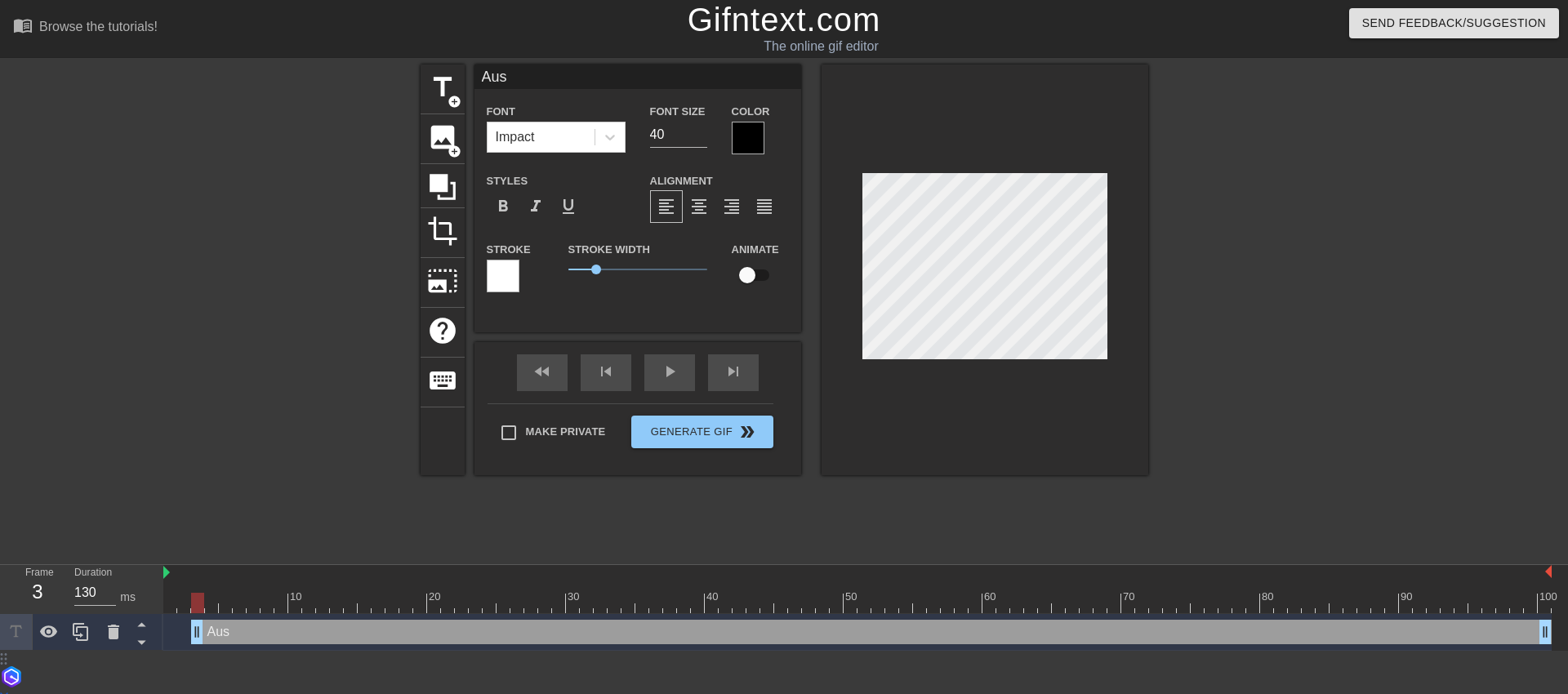 type on "Aust" 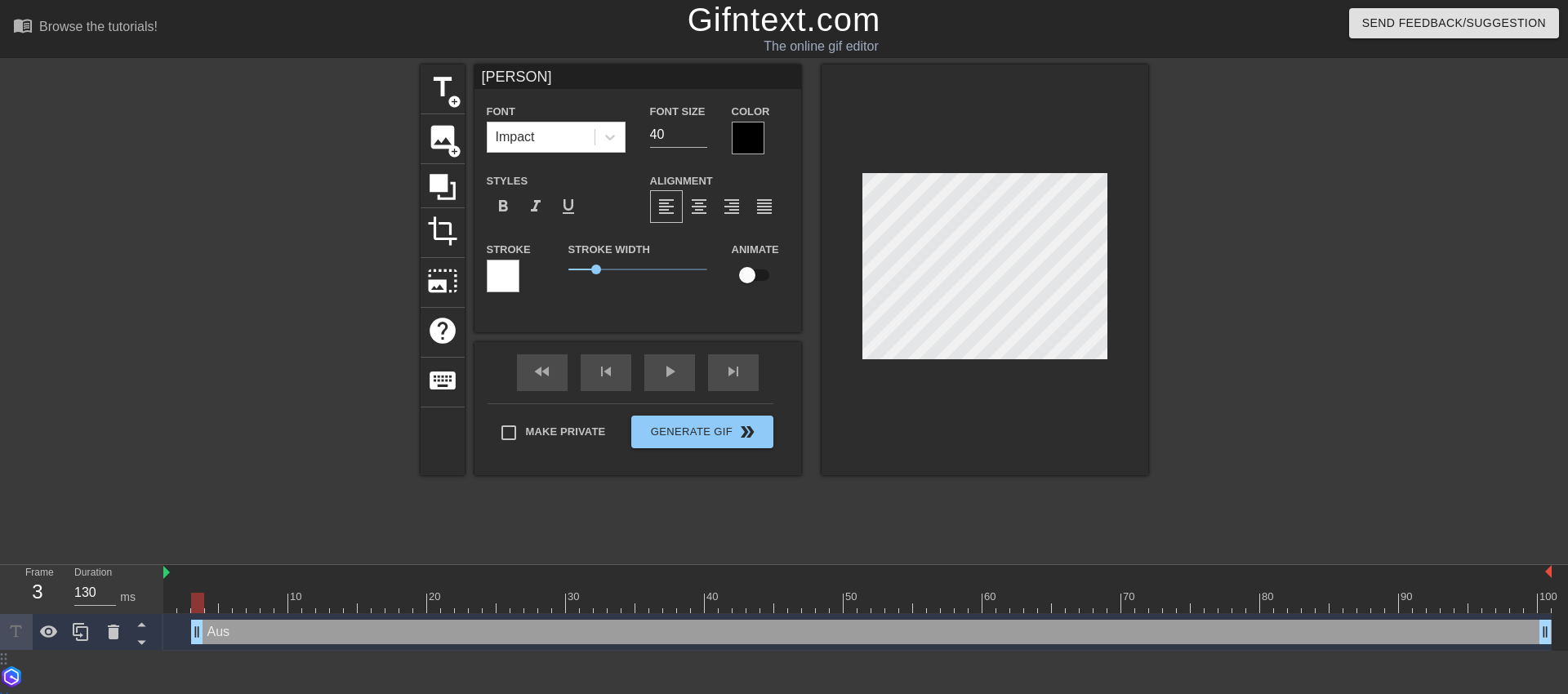 type on "[FIRST]" 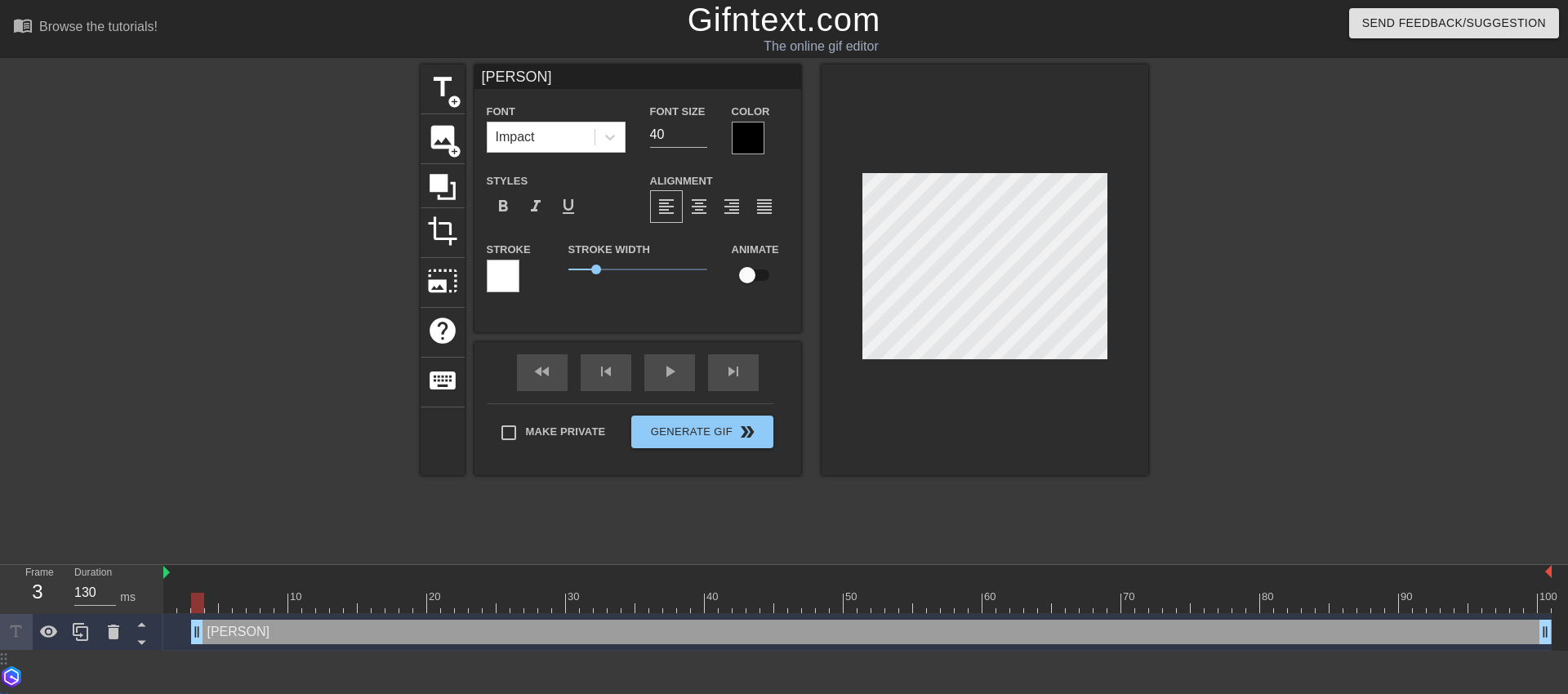 type on "[FIRST]" 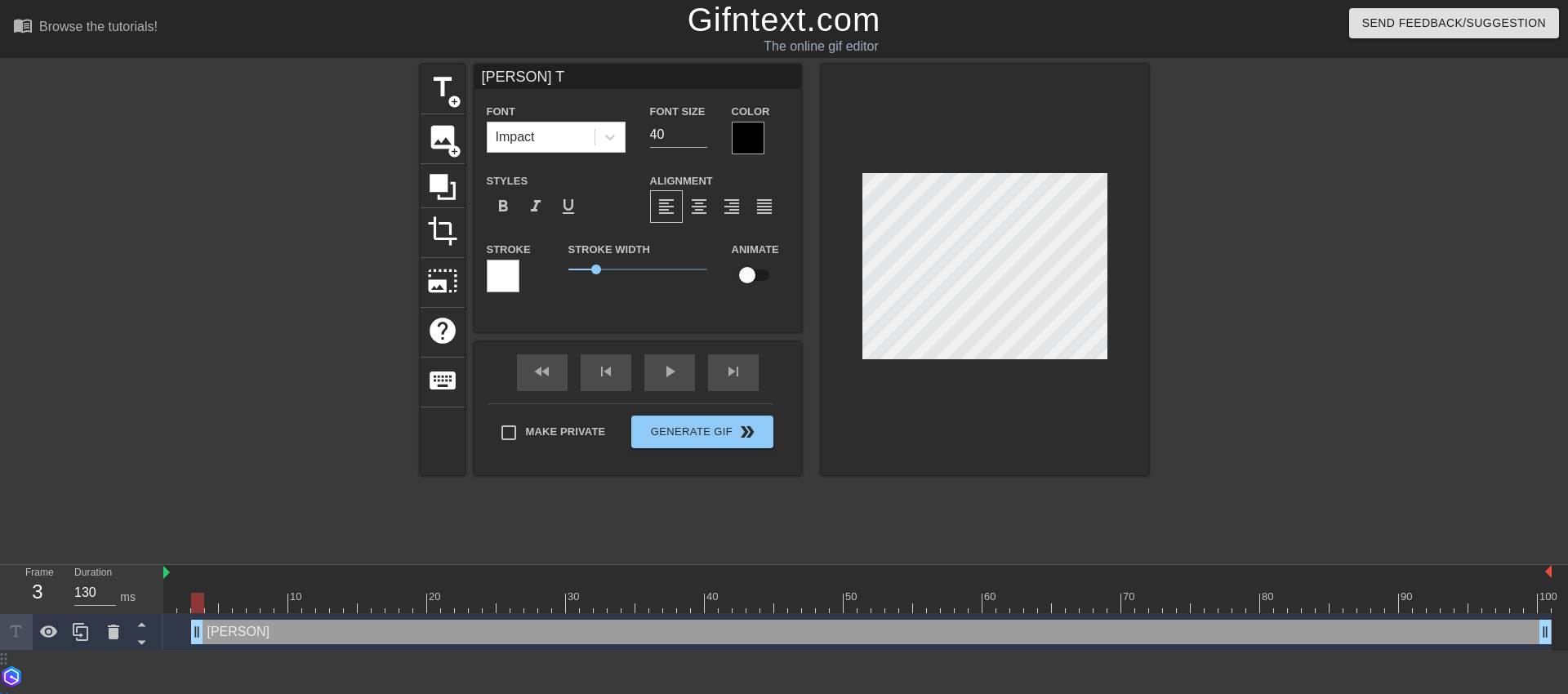 scroll, scrollTop: 2, scrollLeft: 3, axis: both 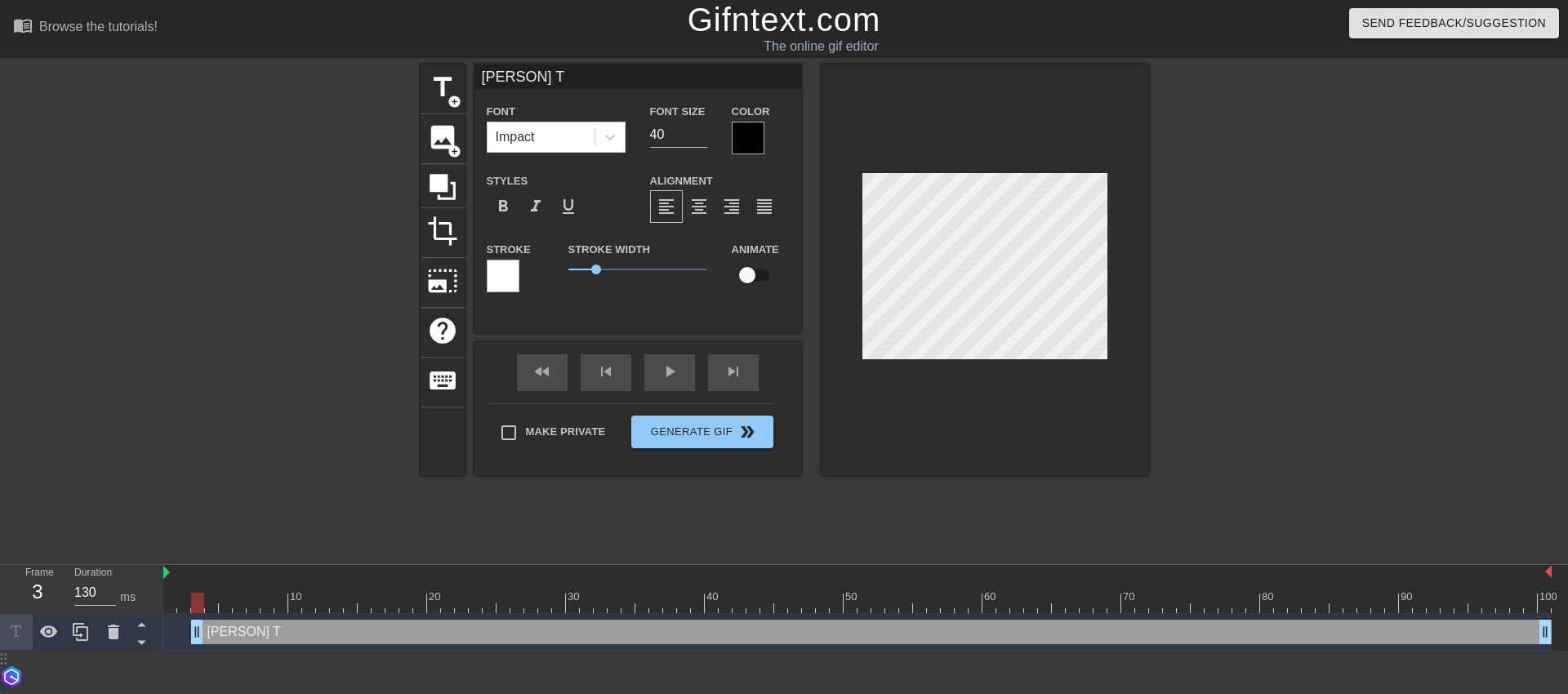 type on "Austin Ta" 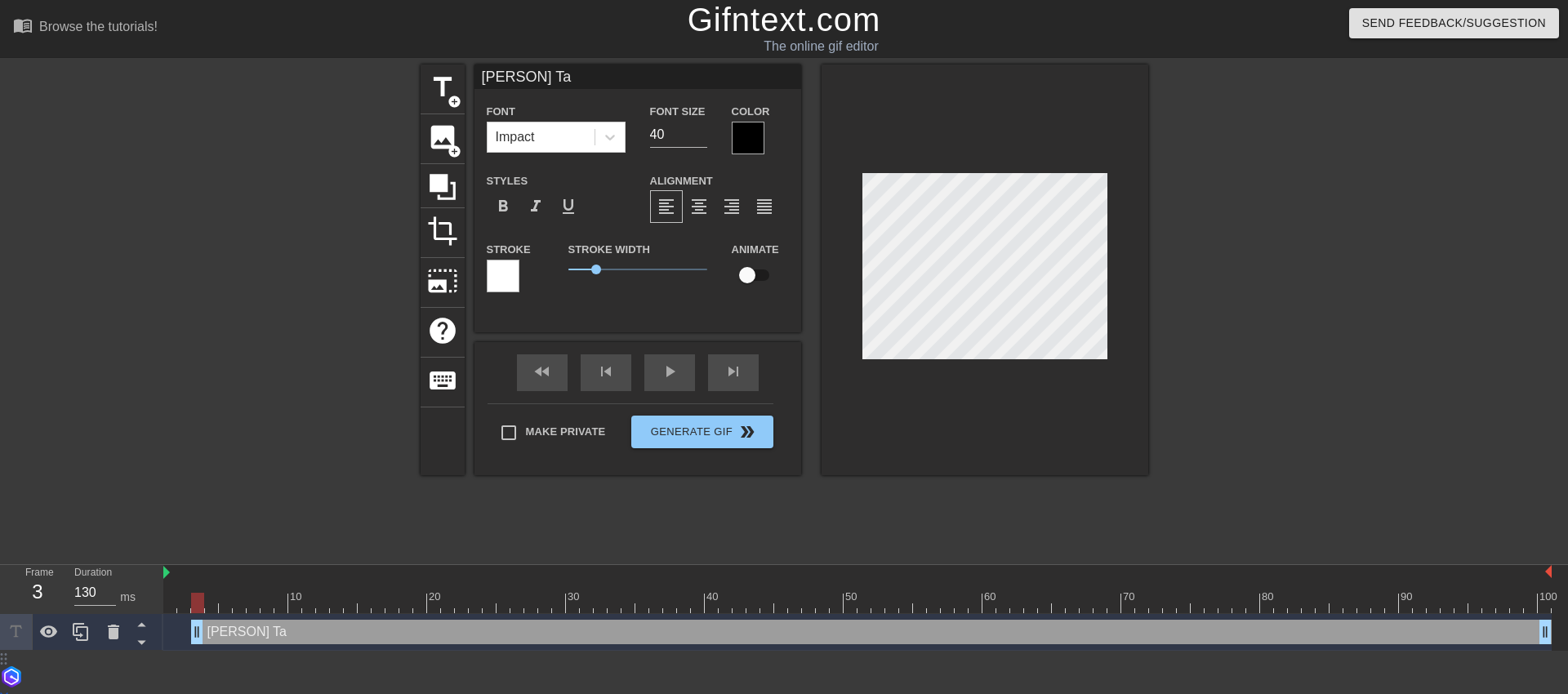type on "Austin T" 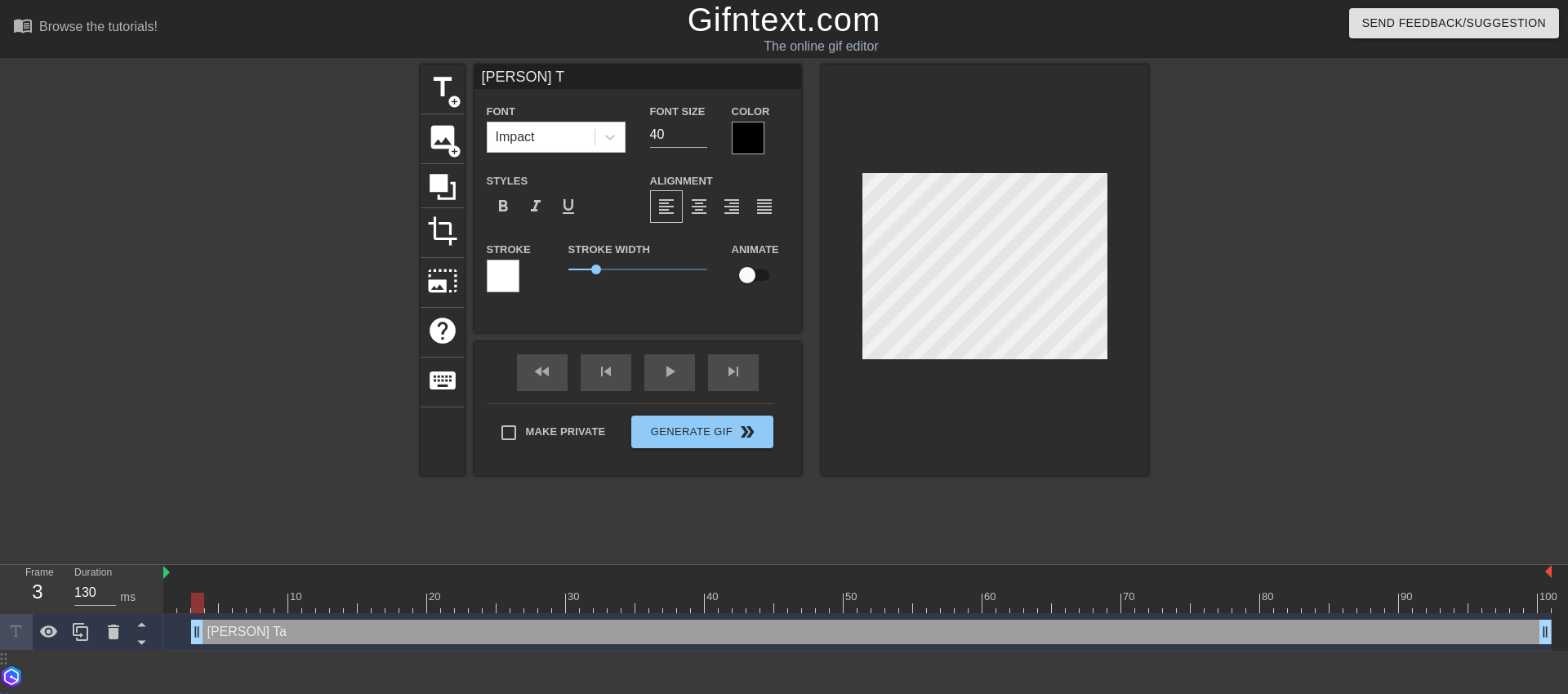 type on "Austin T" 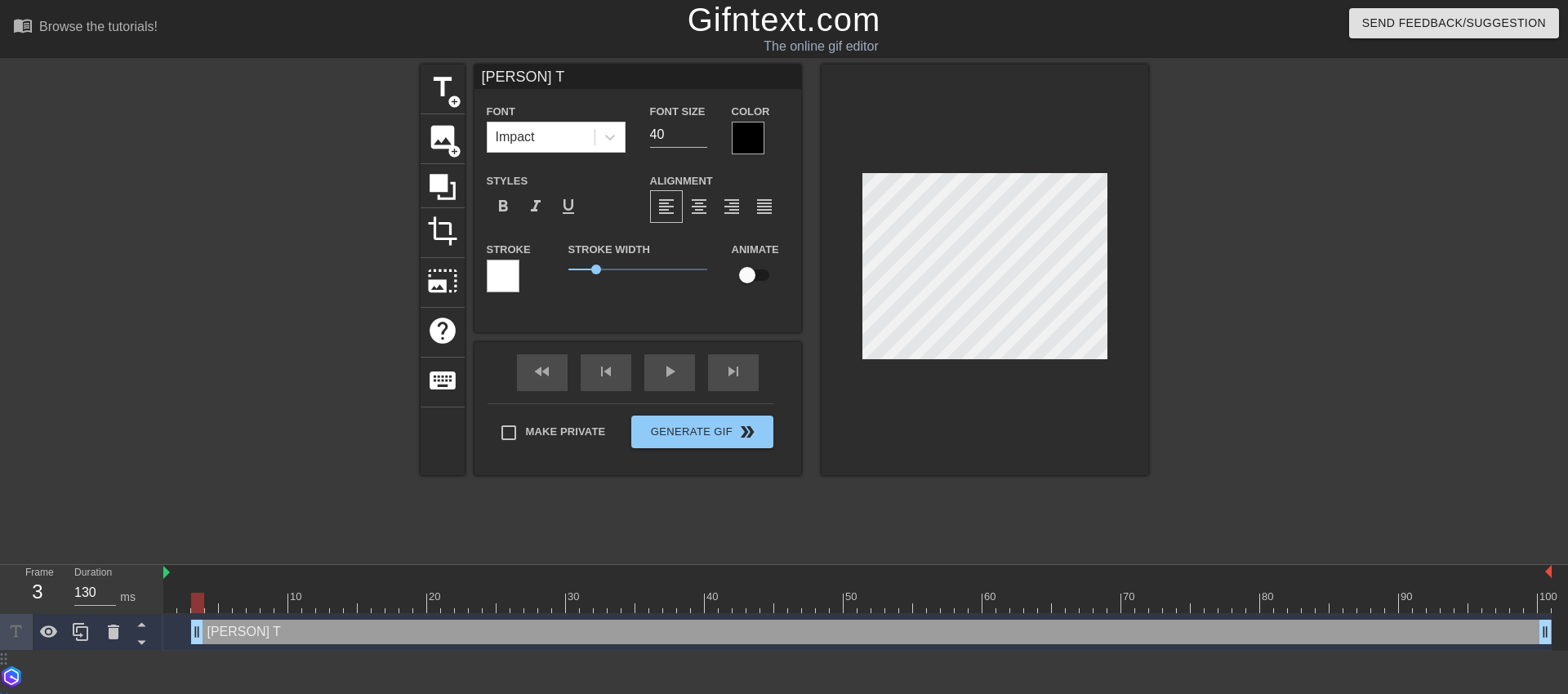 type on "Austin Ta" 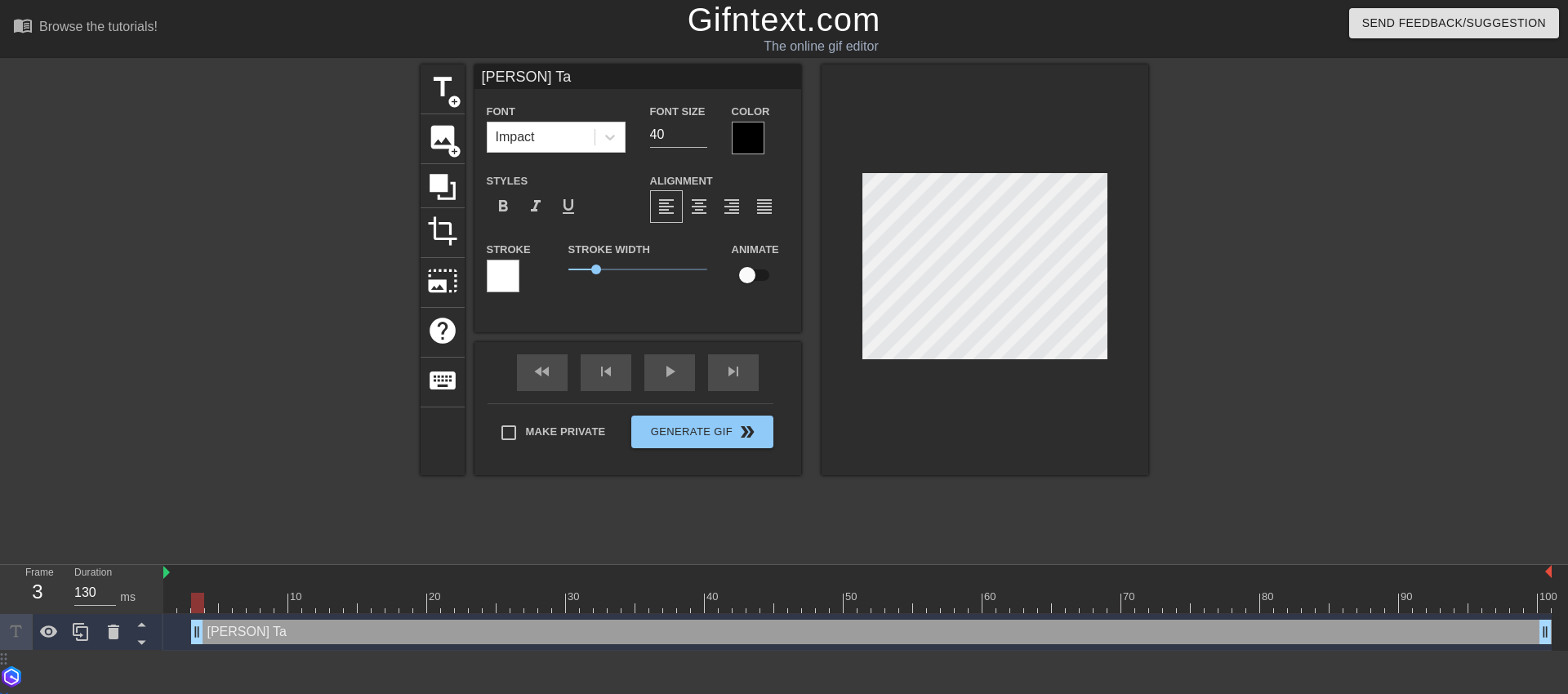 type on "Austin Tas" 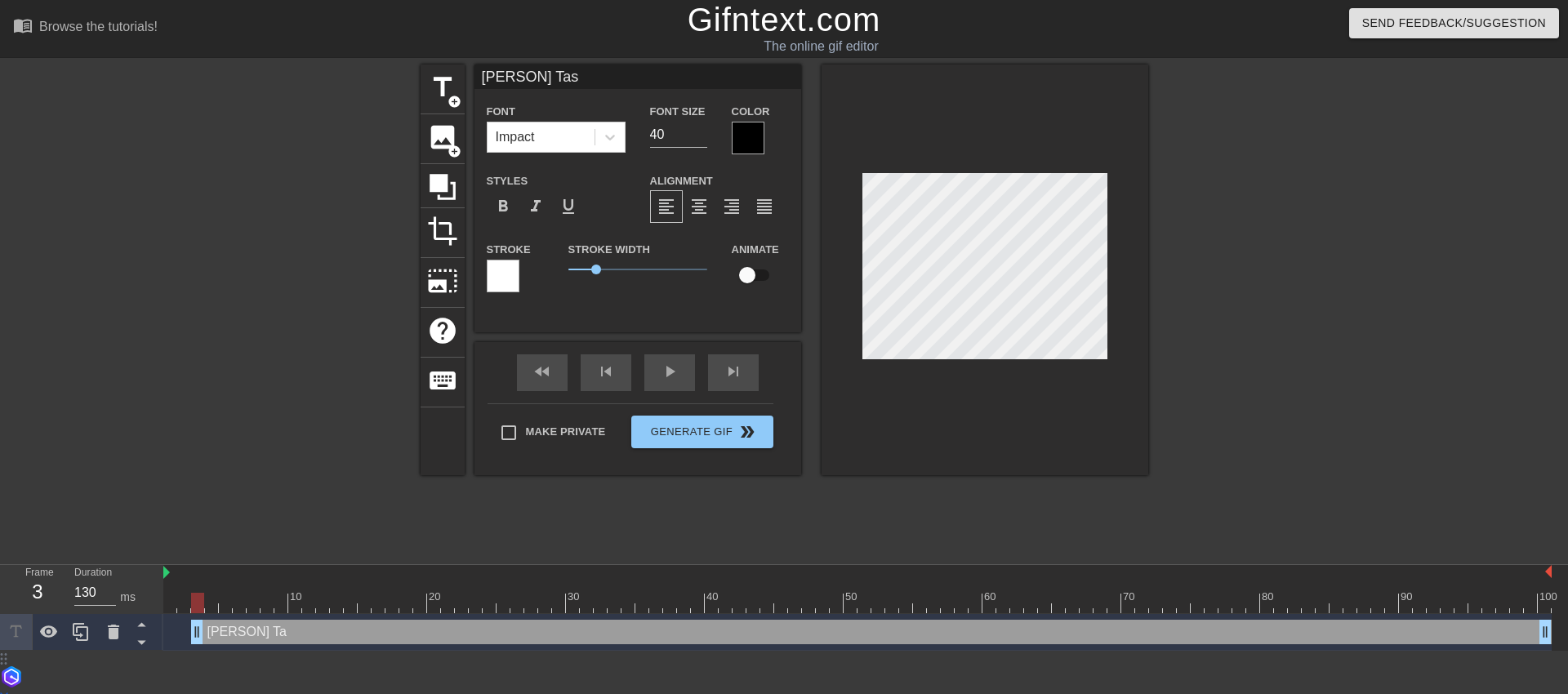 type on "Austin Task" 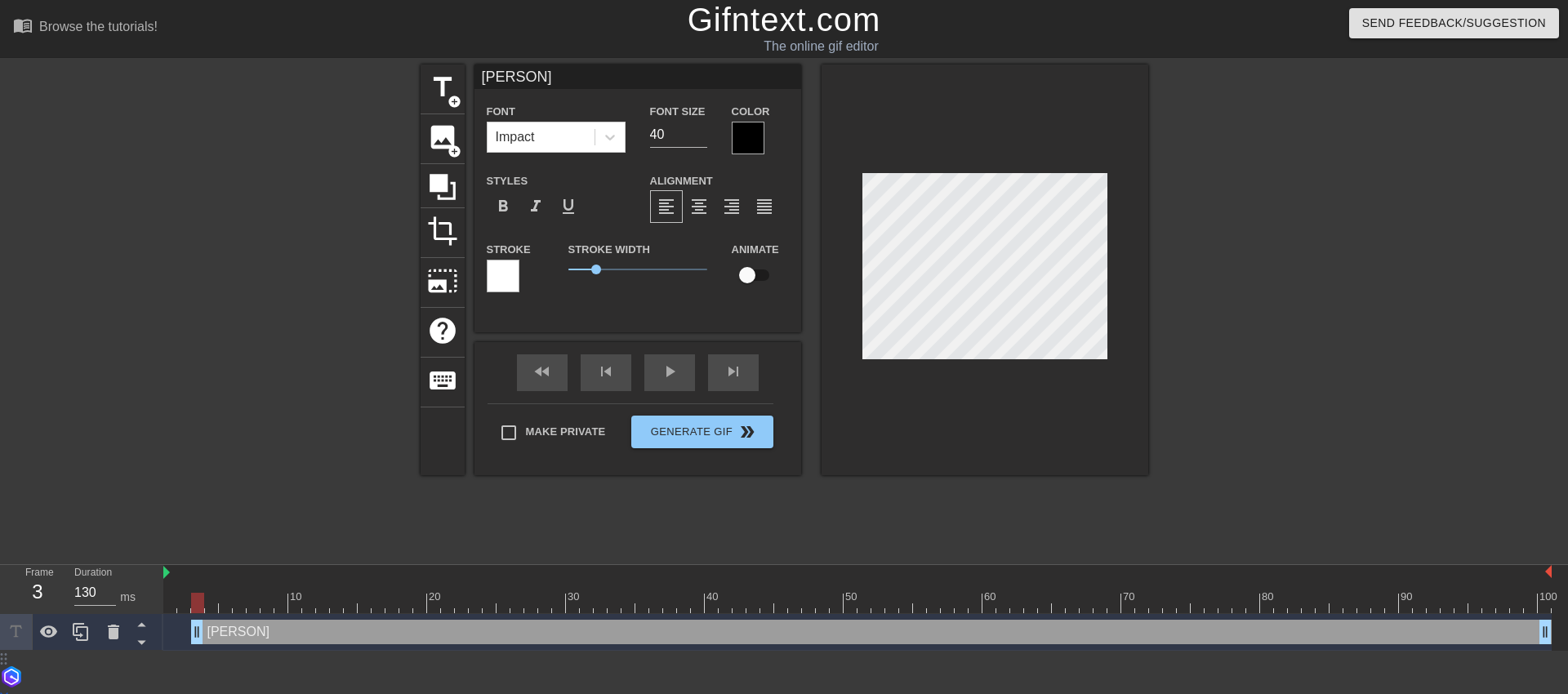 scroll, scrollTop: 2, scrollLeft: 4, axis: both 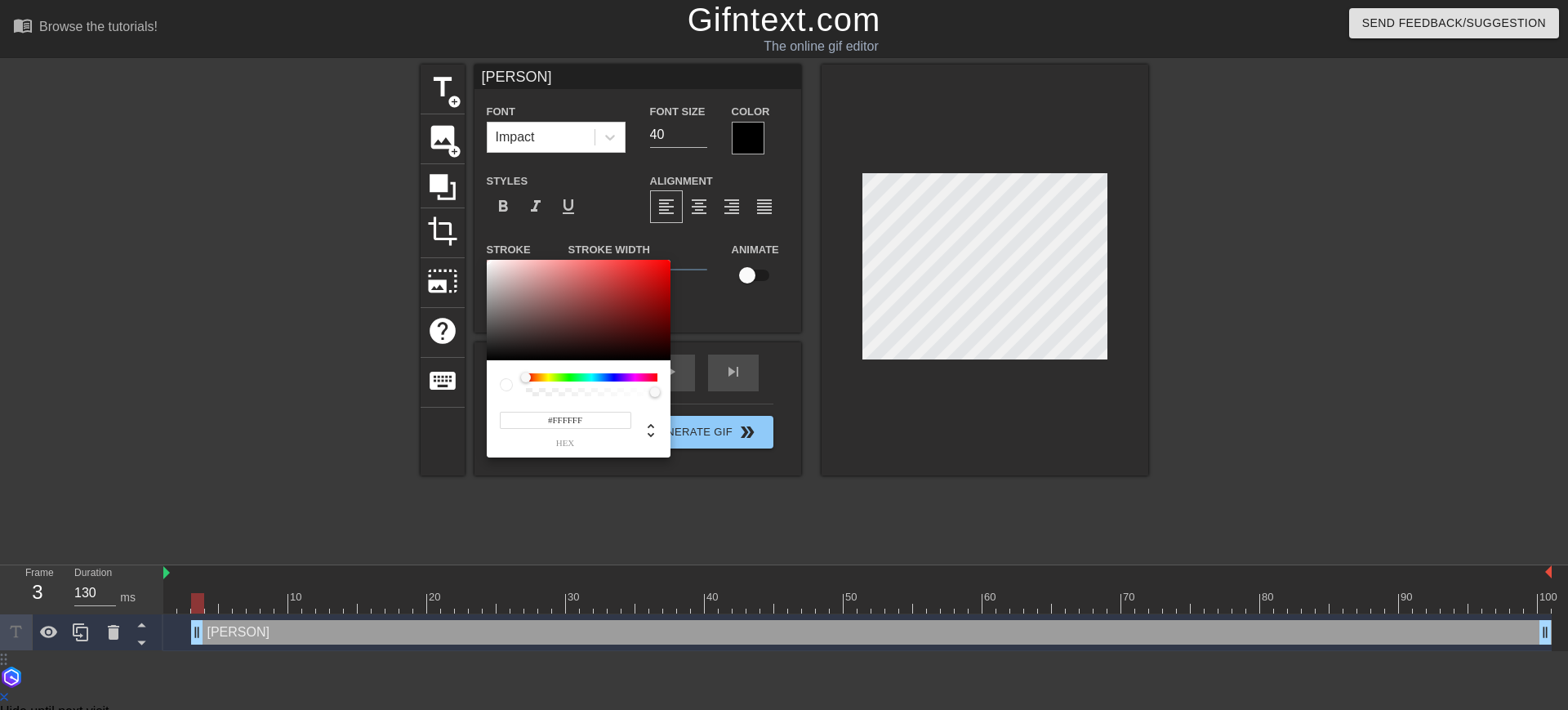 type on "255" 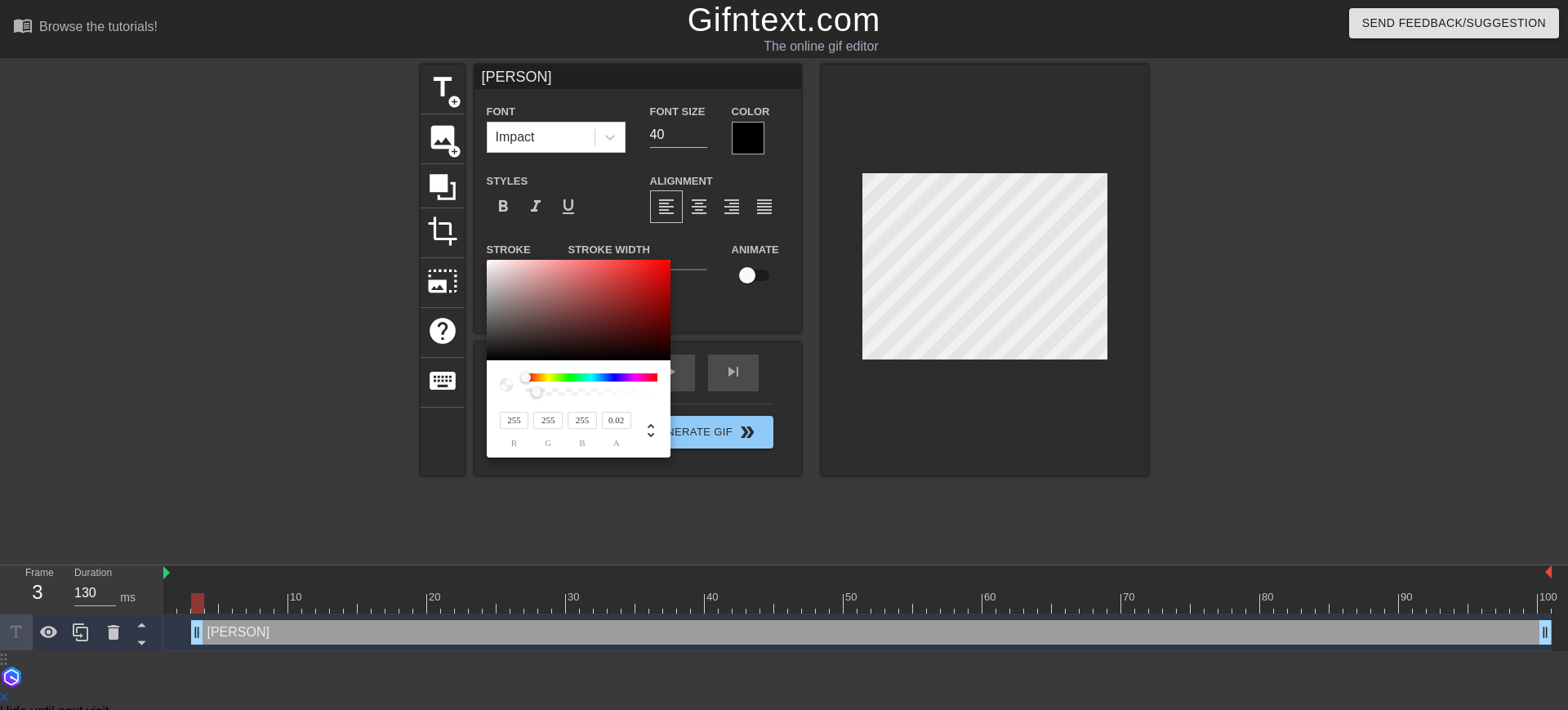 type on "0" 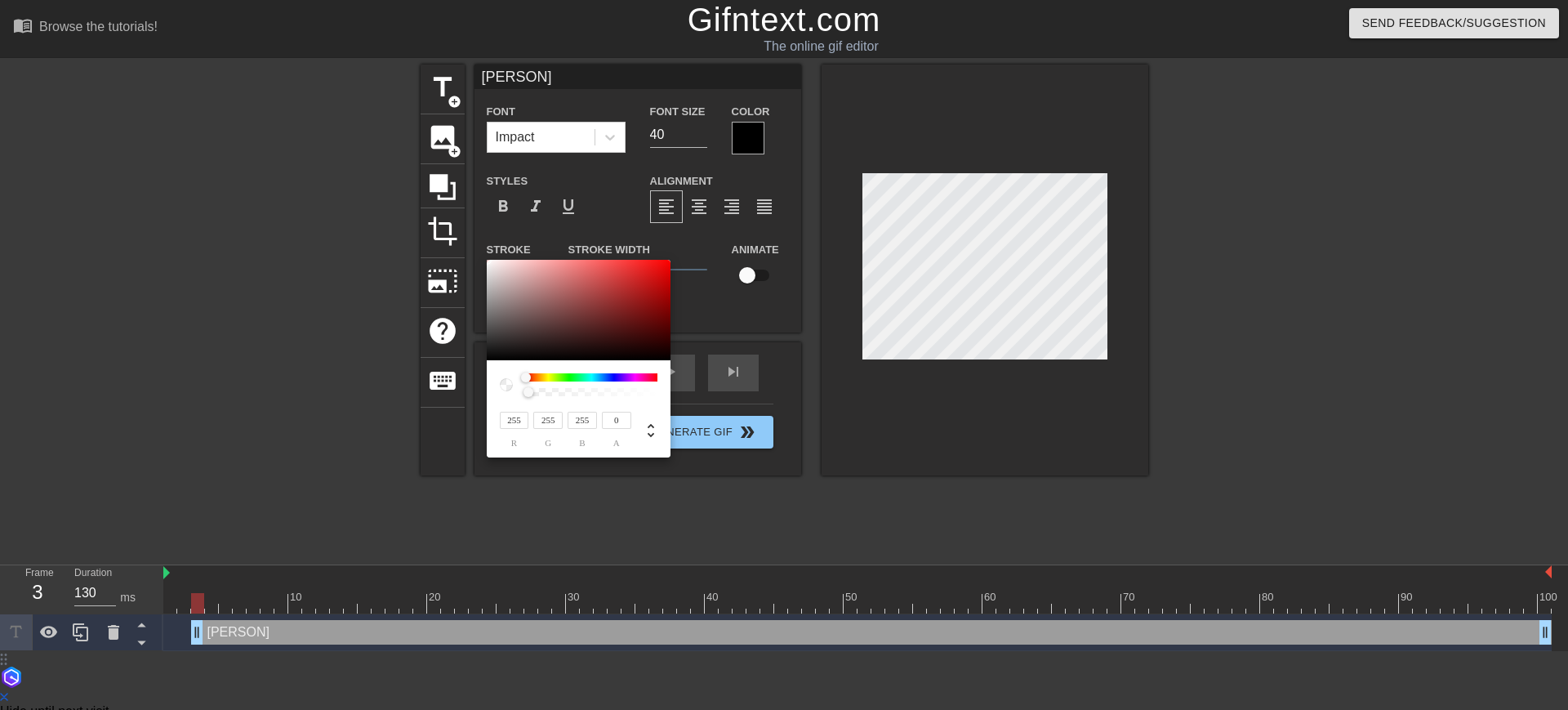 drag, startPoint x: 537, startPoint y: 393, endPoint x: 448, endPoint y: 385, distance: 89.358827 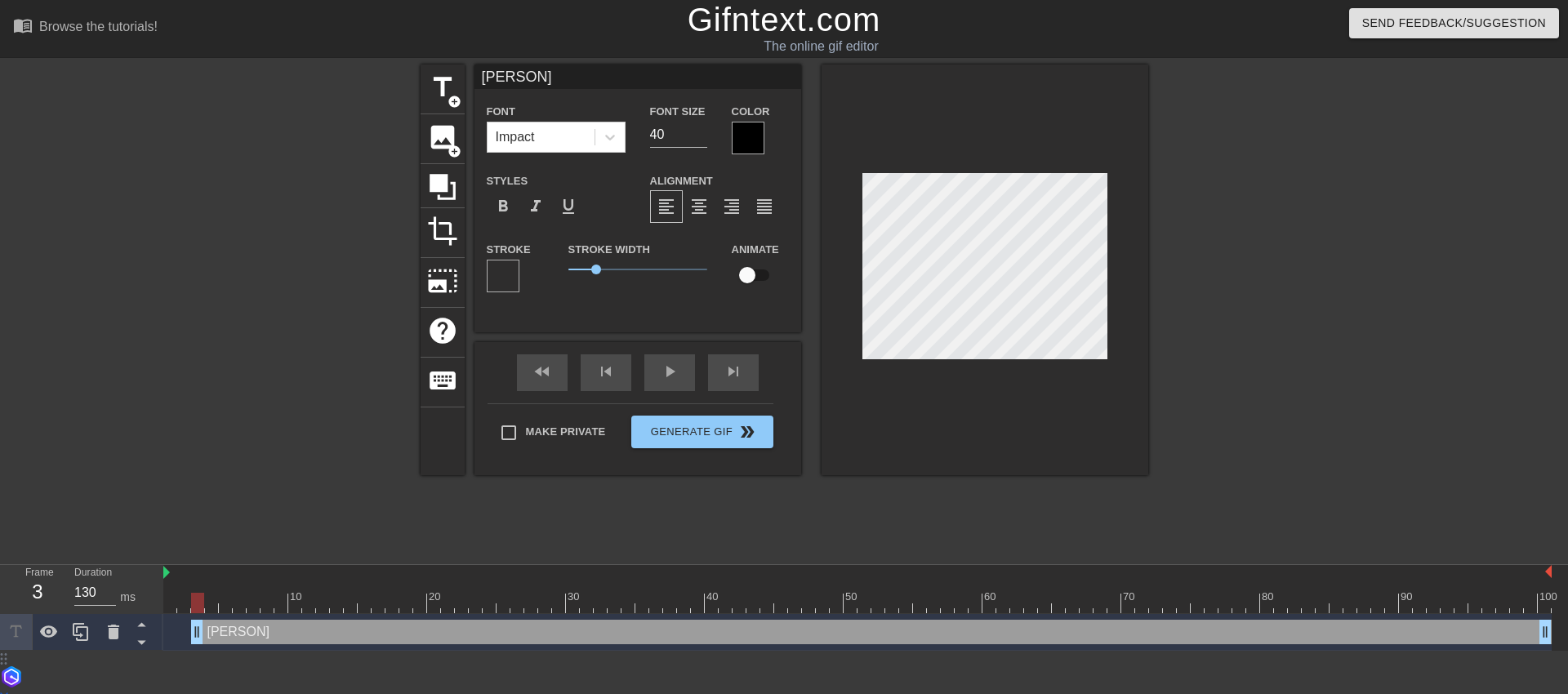 click at bounding box center (748, 138) 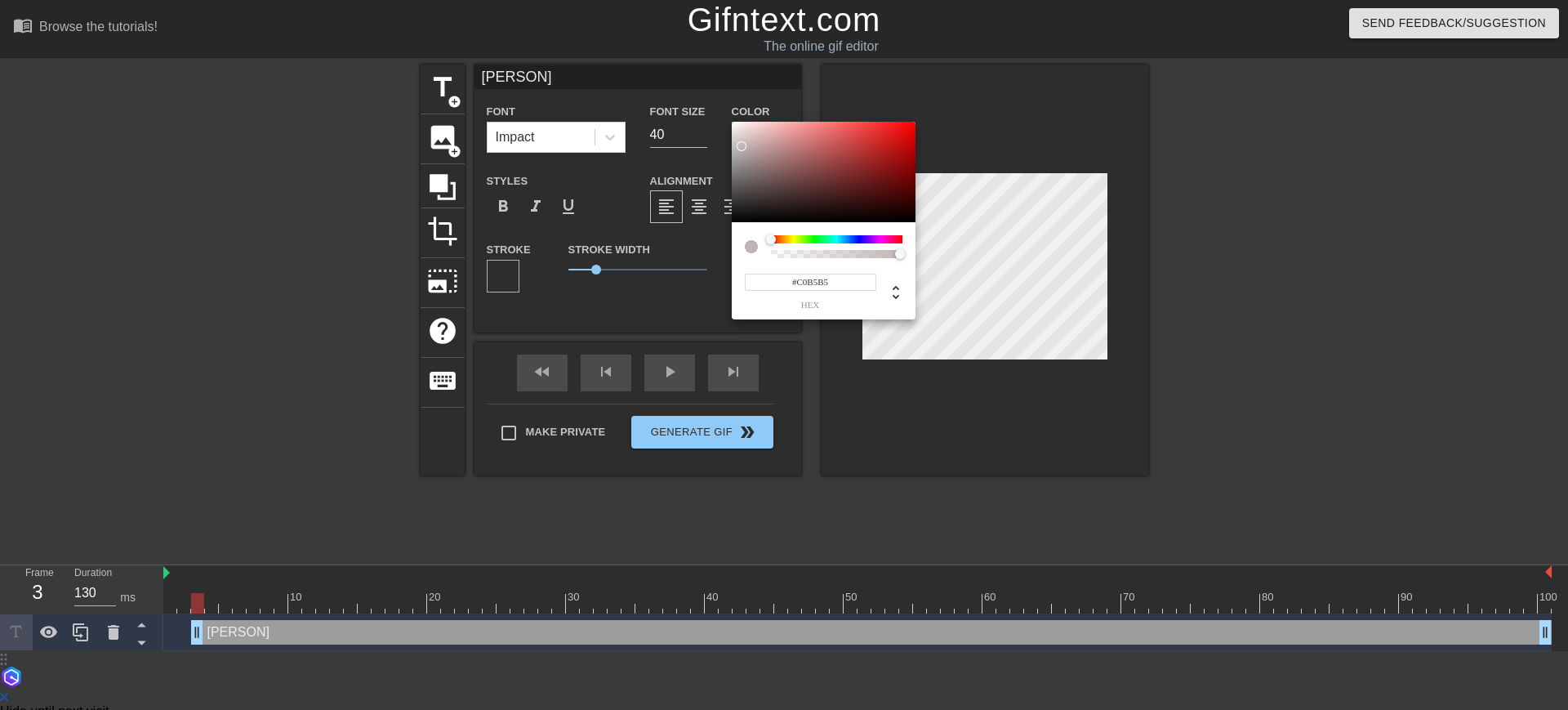 type on "#FFFFFF" 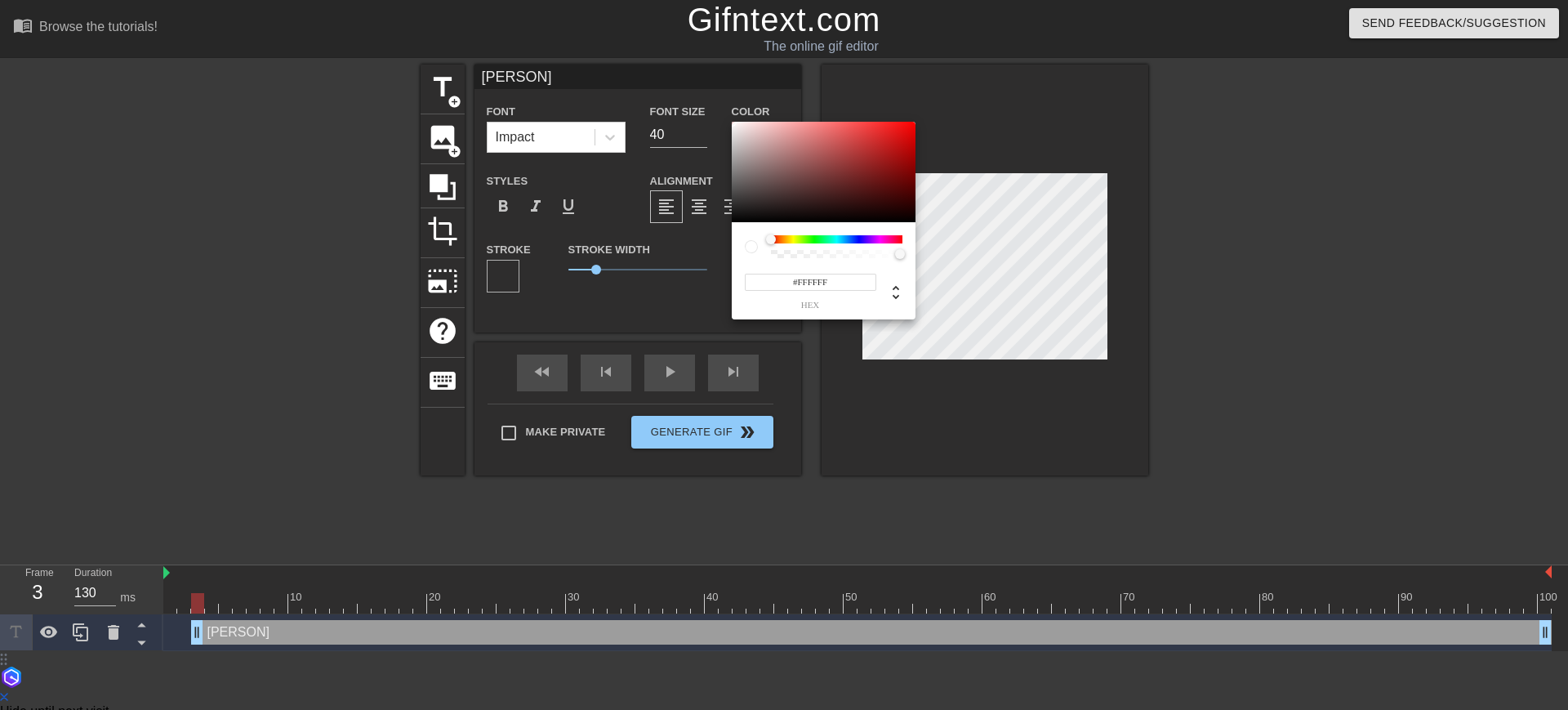 drag, startPoint x: 737, startPoint y: 139, endPoint x: 644, endPoint y: 21, distance: 150.24314 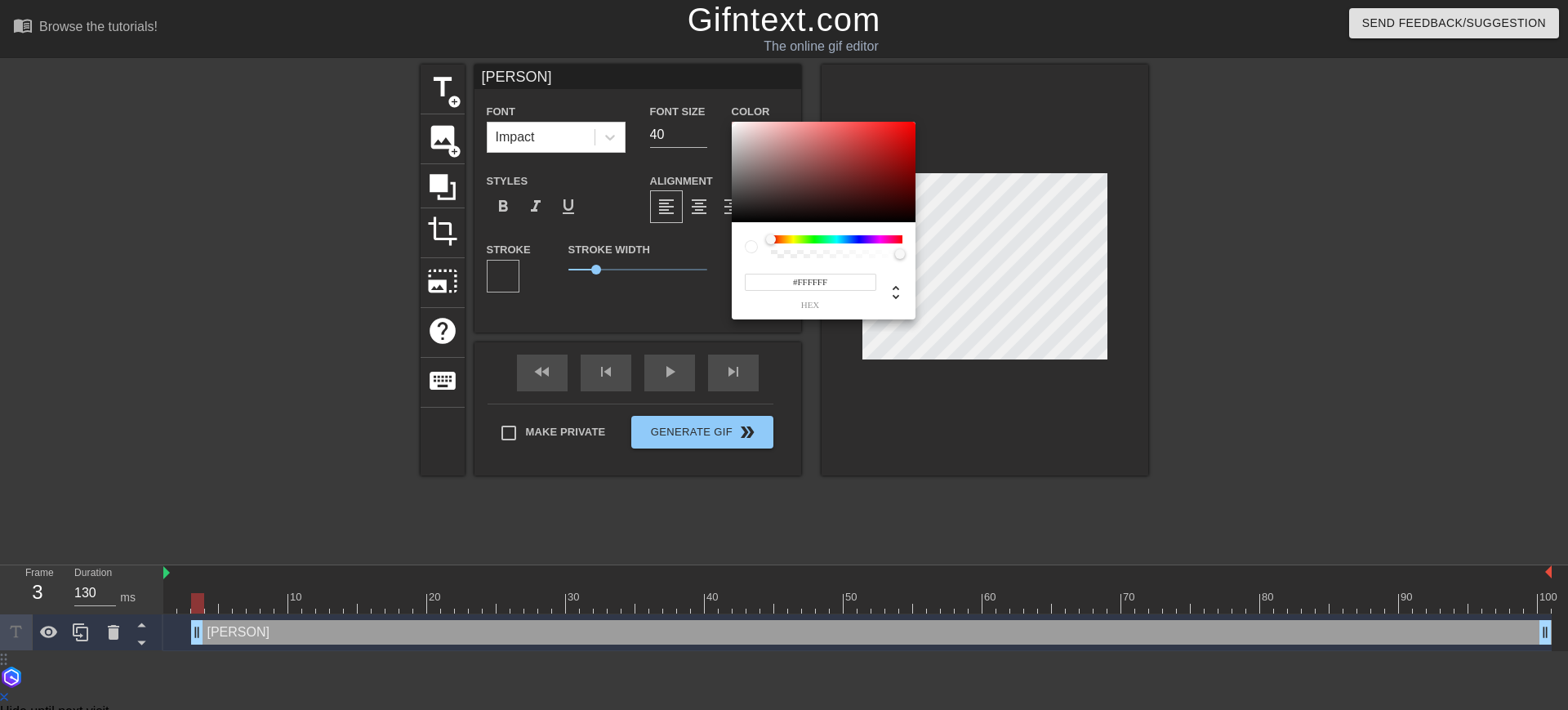 click on "#FFFFFF hex" at bounding box center [784, 355] 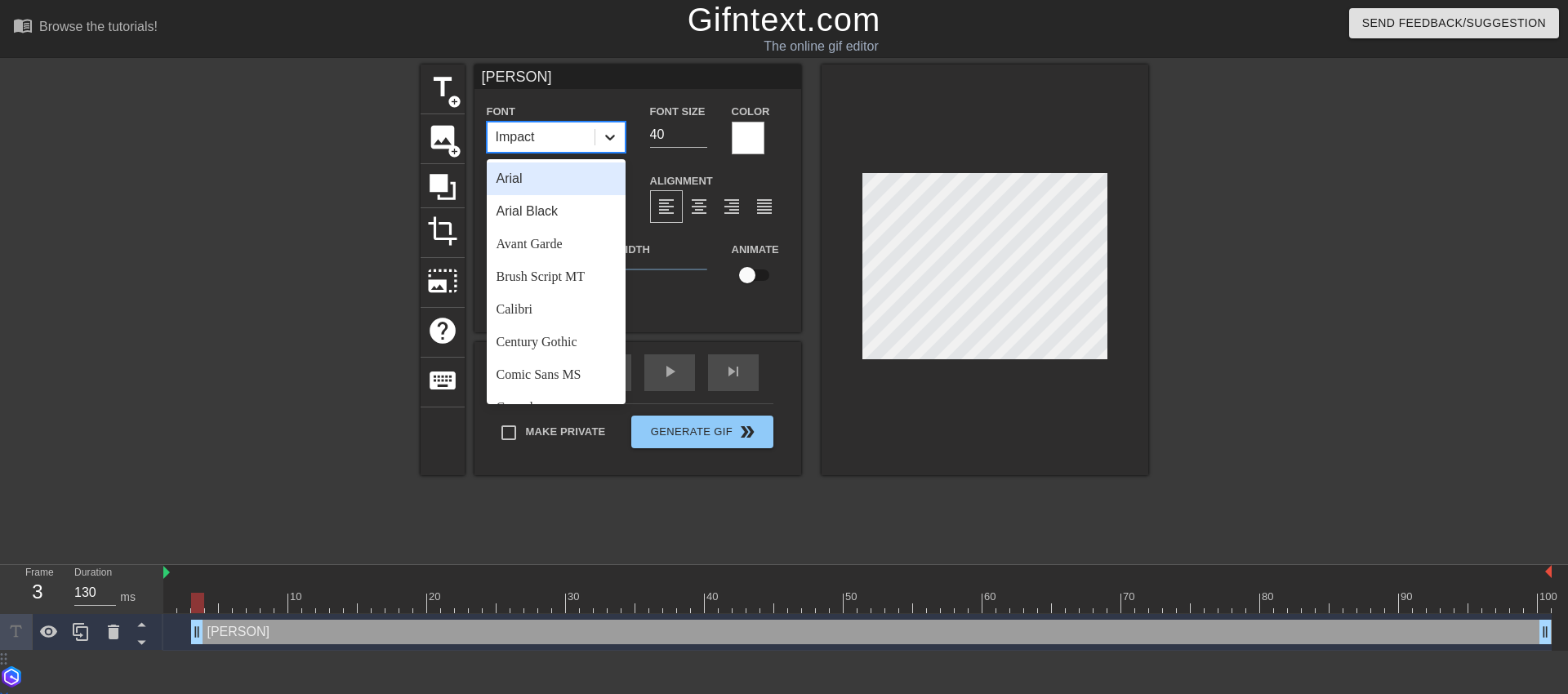 click 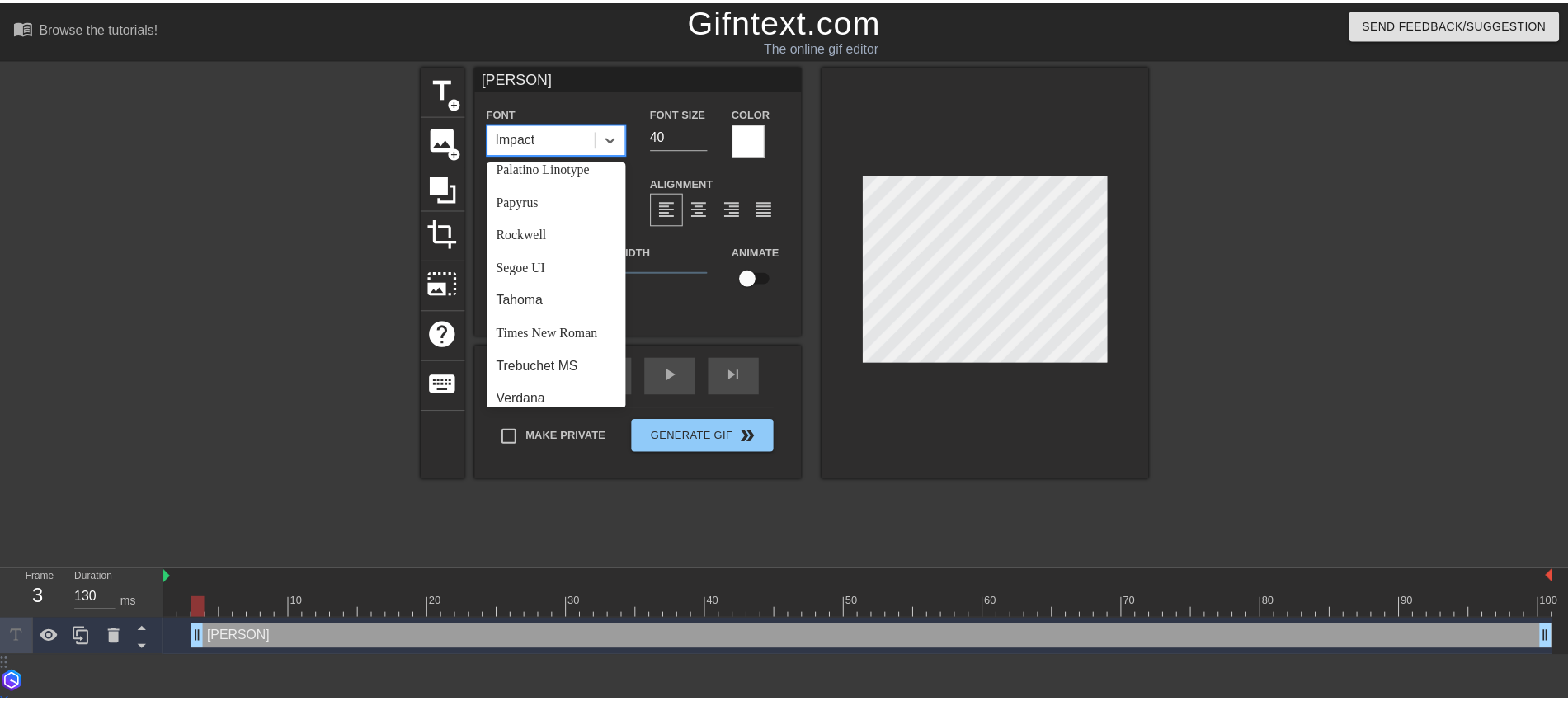 scroll, scrollTop: 590, scrollLeft: 0, axis: vertical 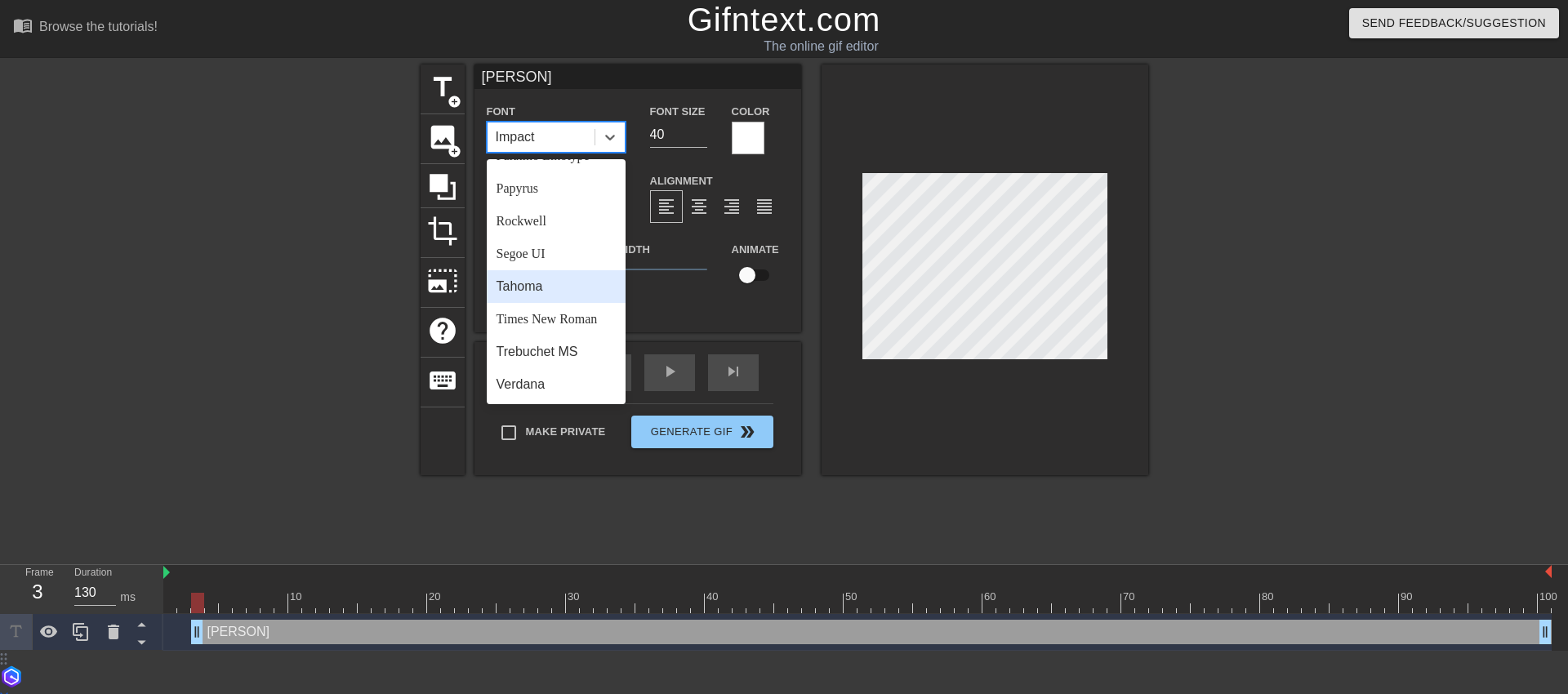 click on "Tahoma" at bounding box center [556, 287] 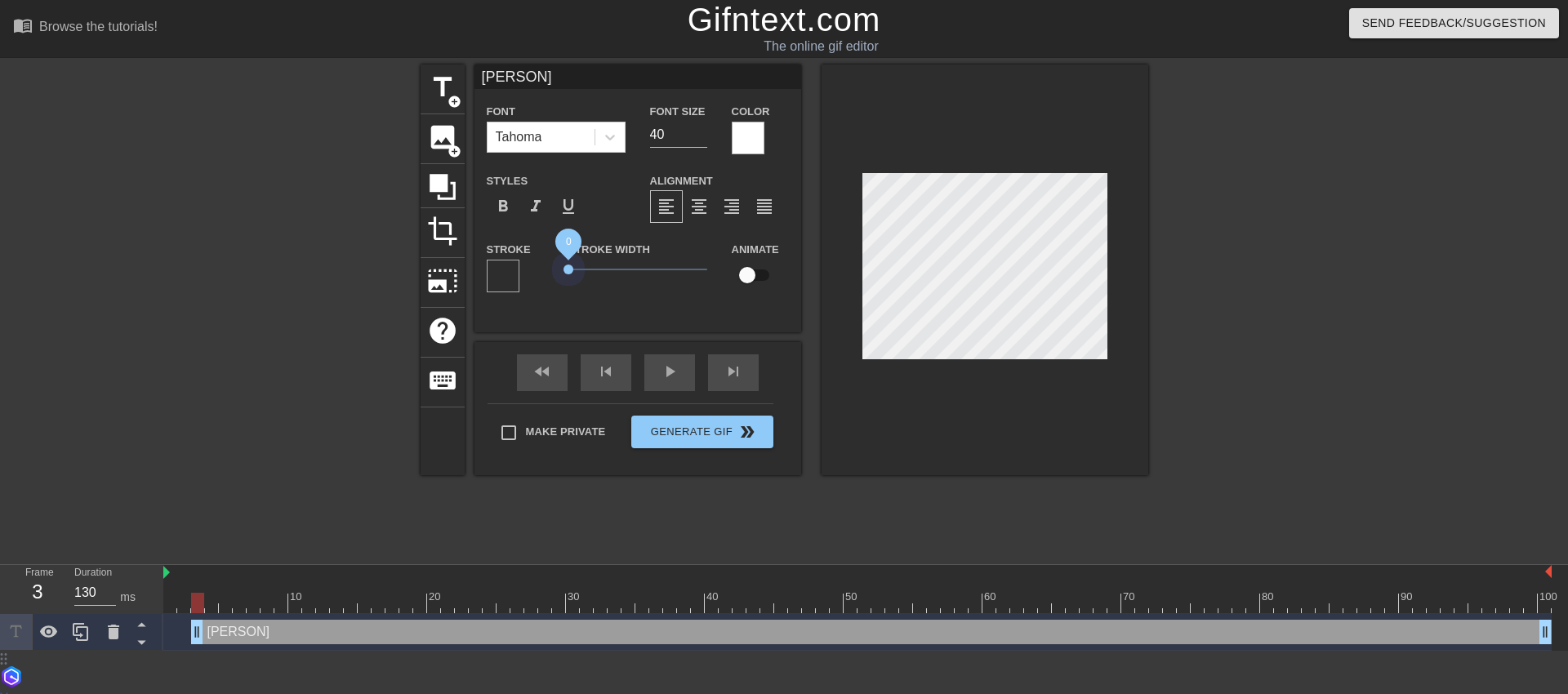 drag, startPoint x: 595, startPoint y: 265, endPoint x: 558, endPoint y: 265, distance: 37 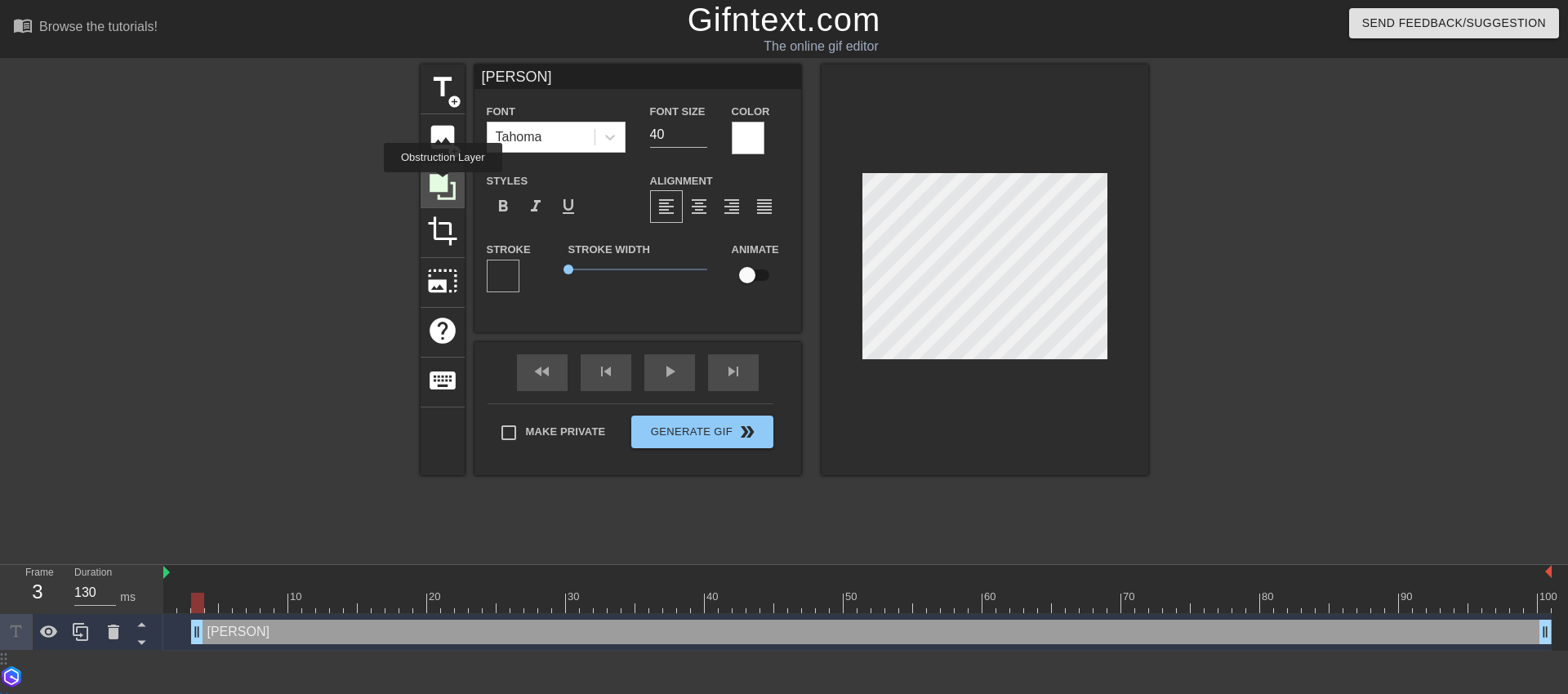 click 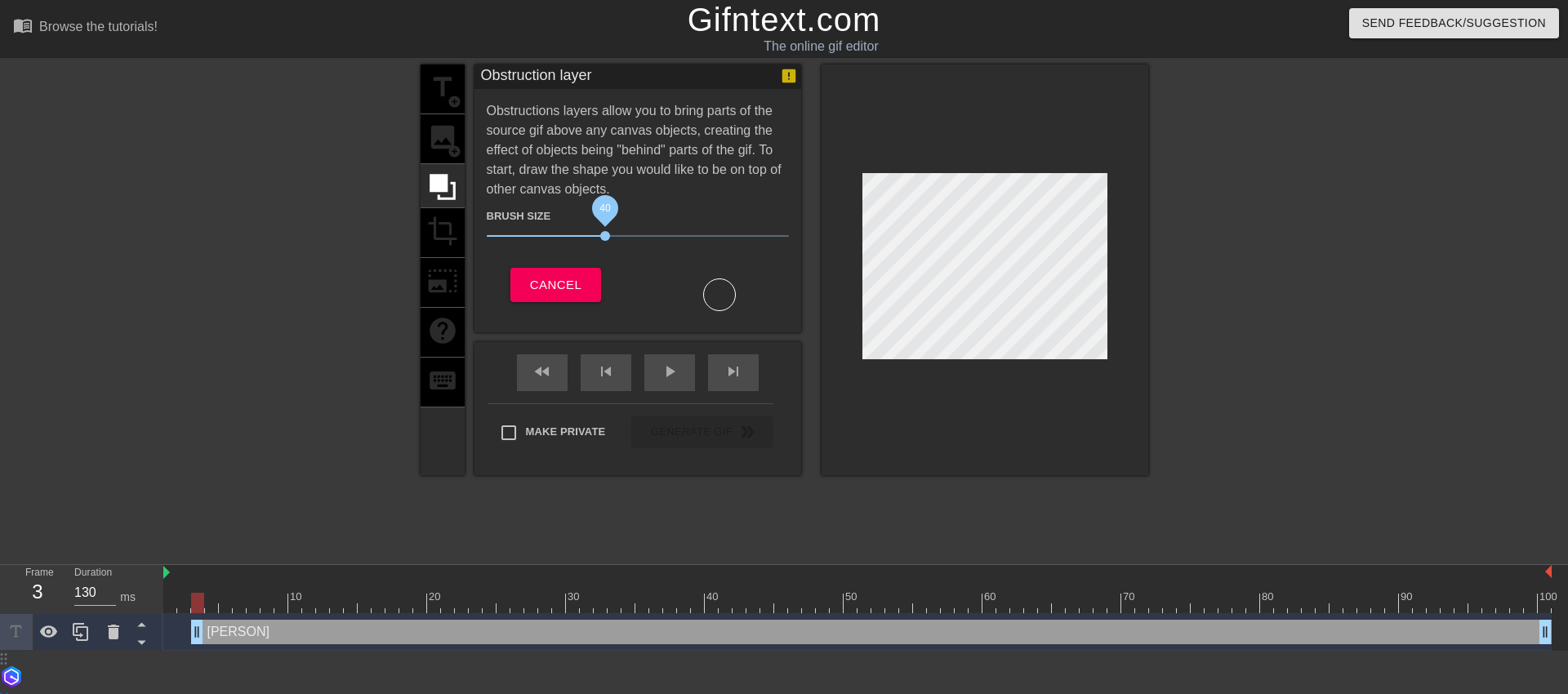drag, startPoint x: 574, startPoint y: 234, endPoint x: 607, endPoint y: 235, distance: 33.015148 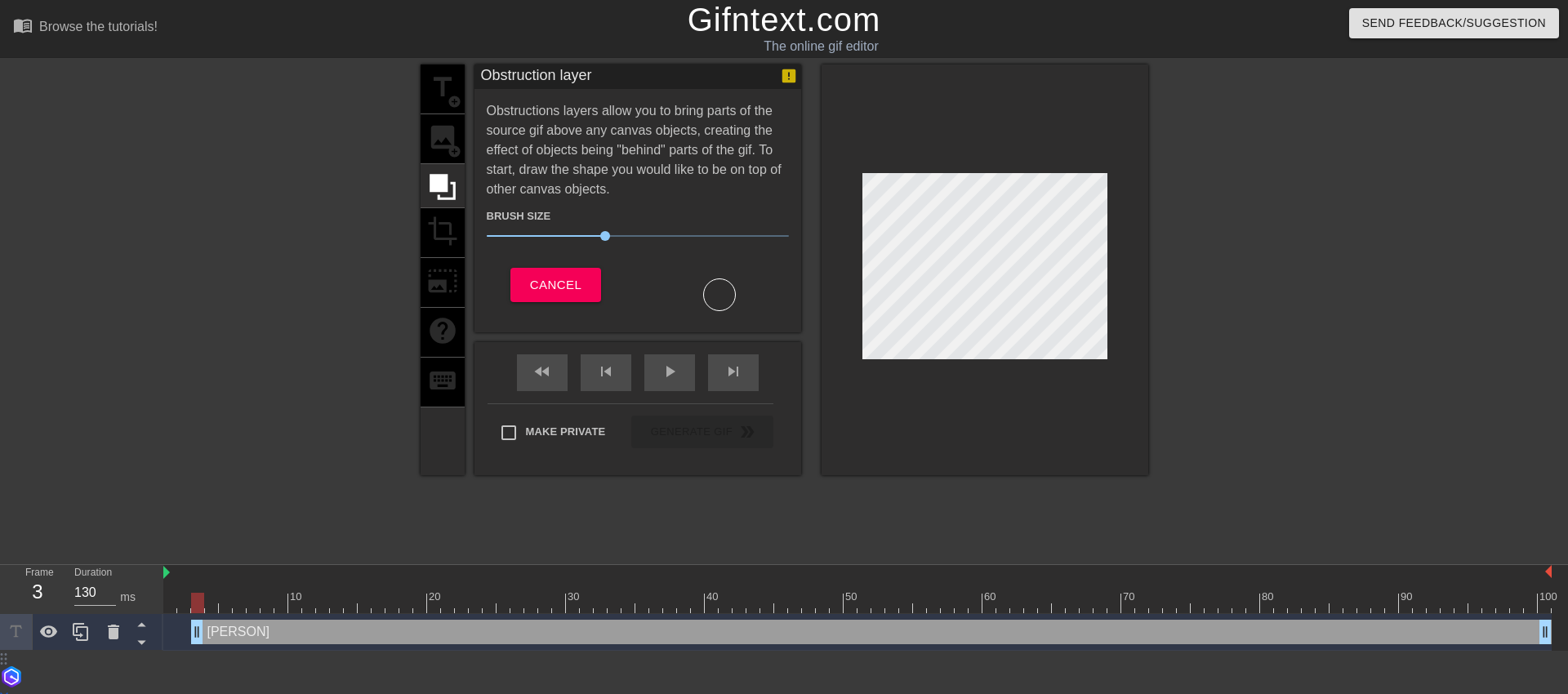 click at bounding box center (858, 603) 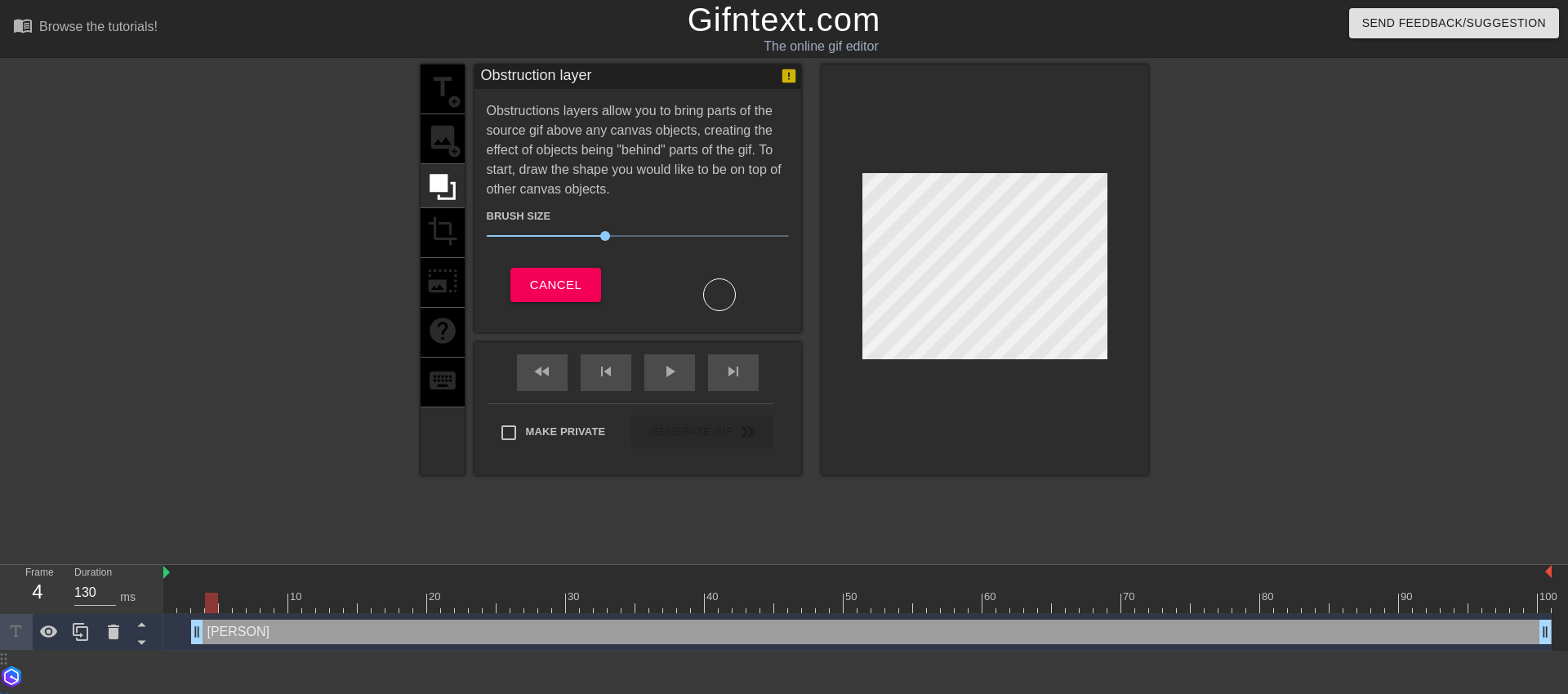 click at bounding box center [858, 603] 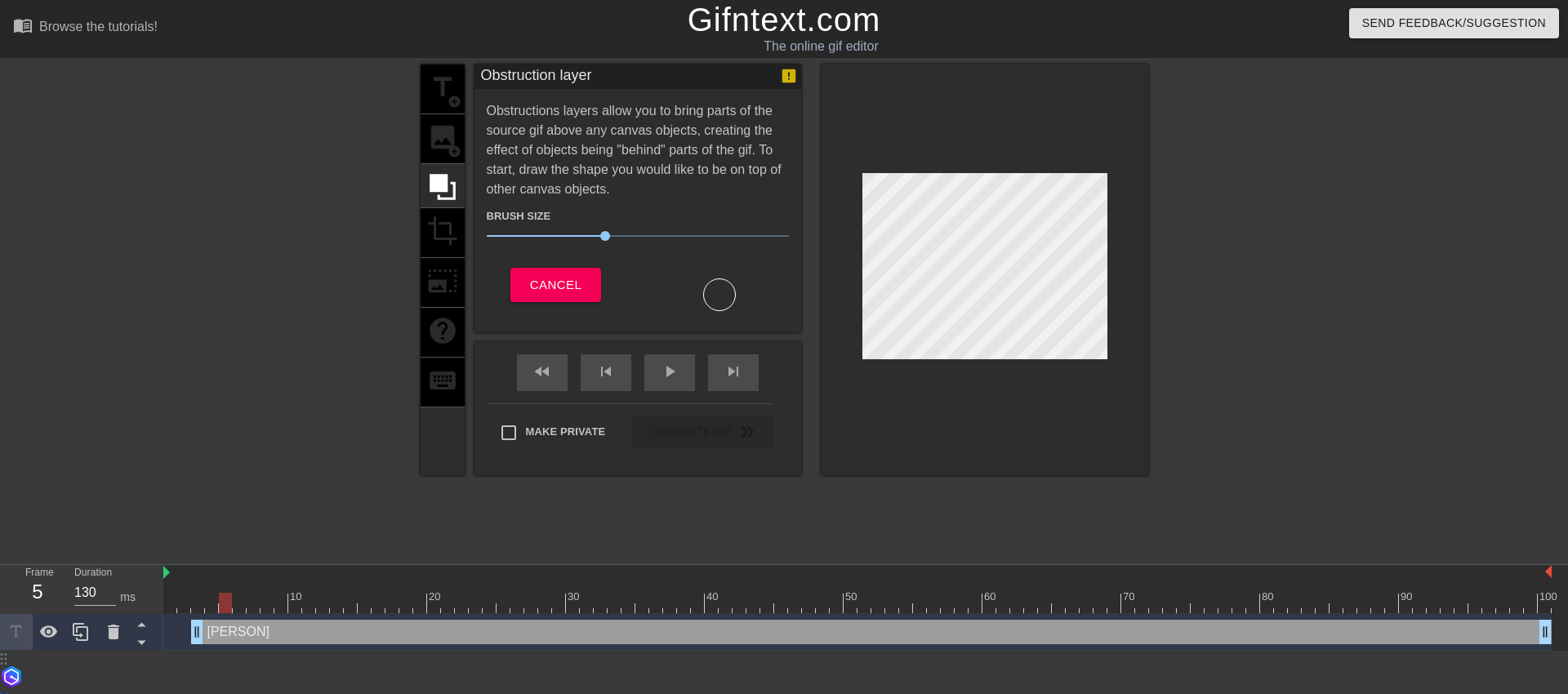 click on "title add_circle image add_circle crop photo_size_select_large help keyboard Obstruction layer Obstructions layers allow you to bring parts of the source gif above any canvas objects, creating the effect of objects being "behind" parts of the gif. To start, draw the shape you would like to be on top of other canvas objects. Brush Size 40 Cancel fast_rewind skip_previous play_arrow skip_next Make Private Generate Gif double_arrow" at bounding box center [784, 309] 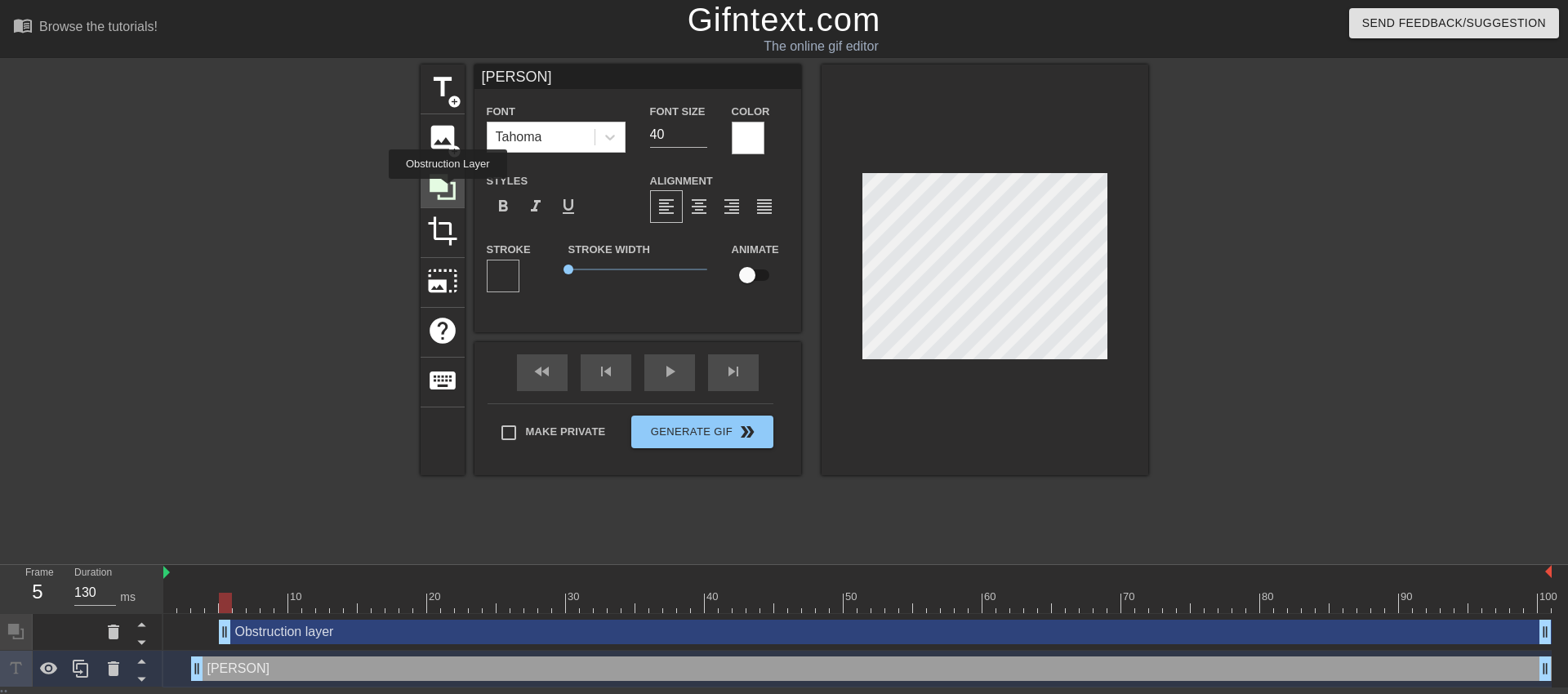 click 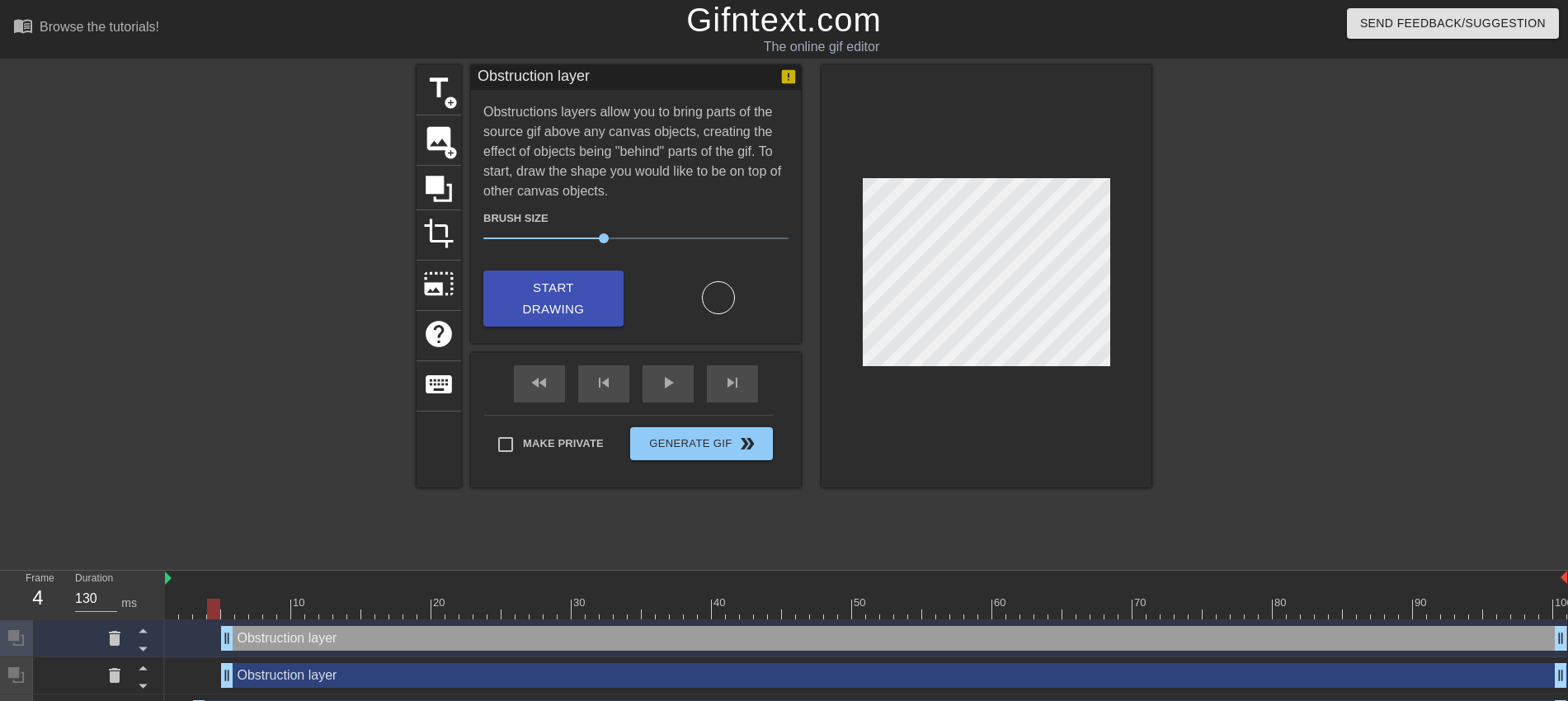 click at bounding box center [866, 609] 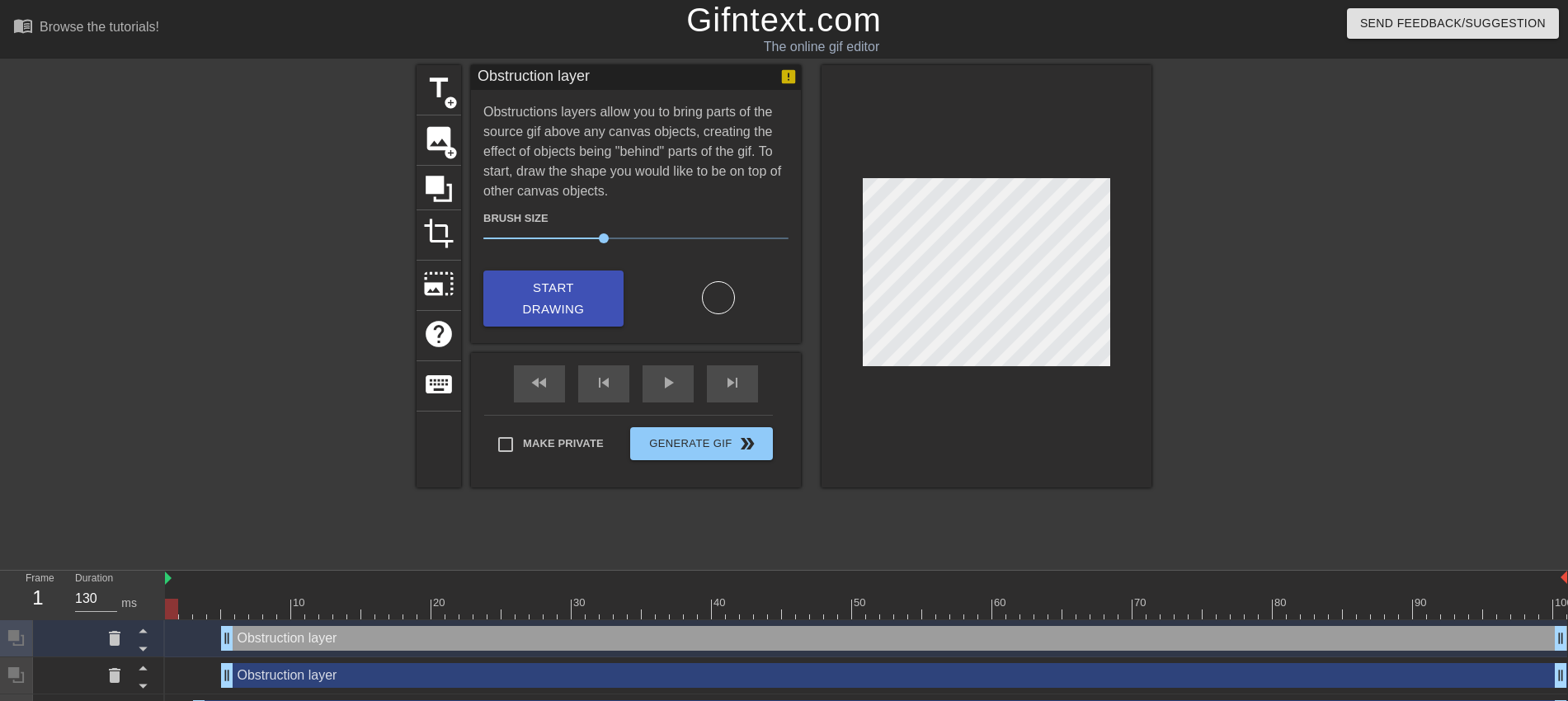 click at bounding box center [866, 609] 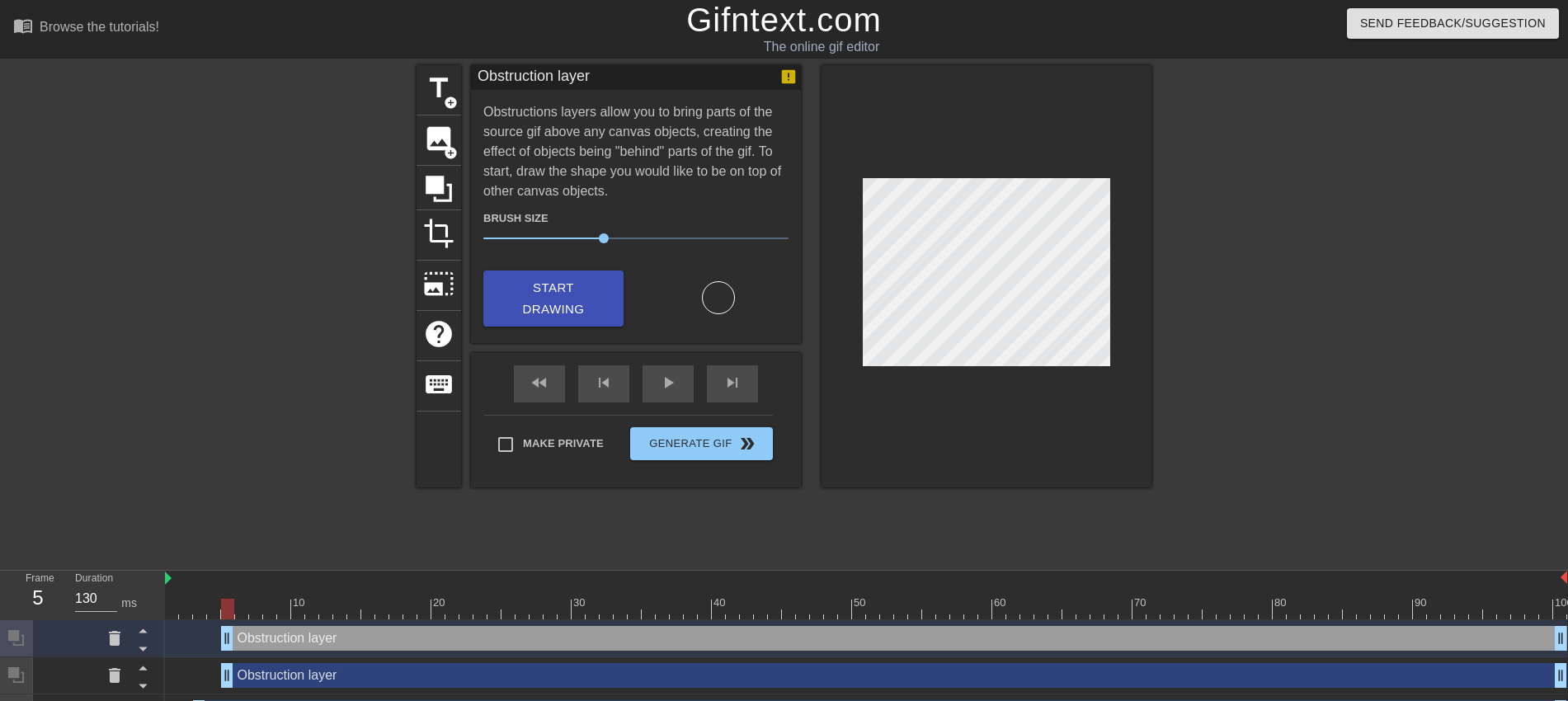 click at bounding box center (866, 609) 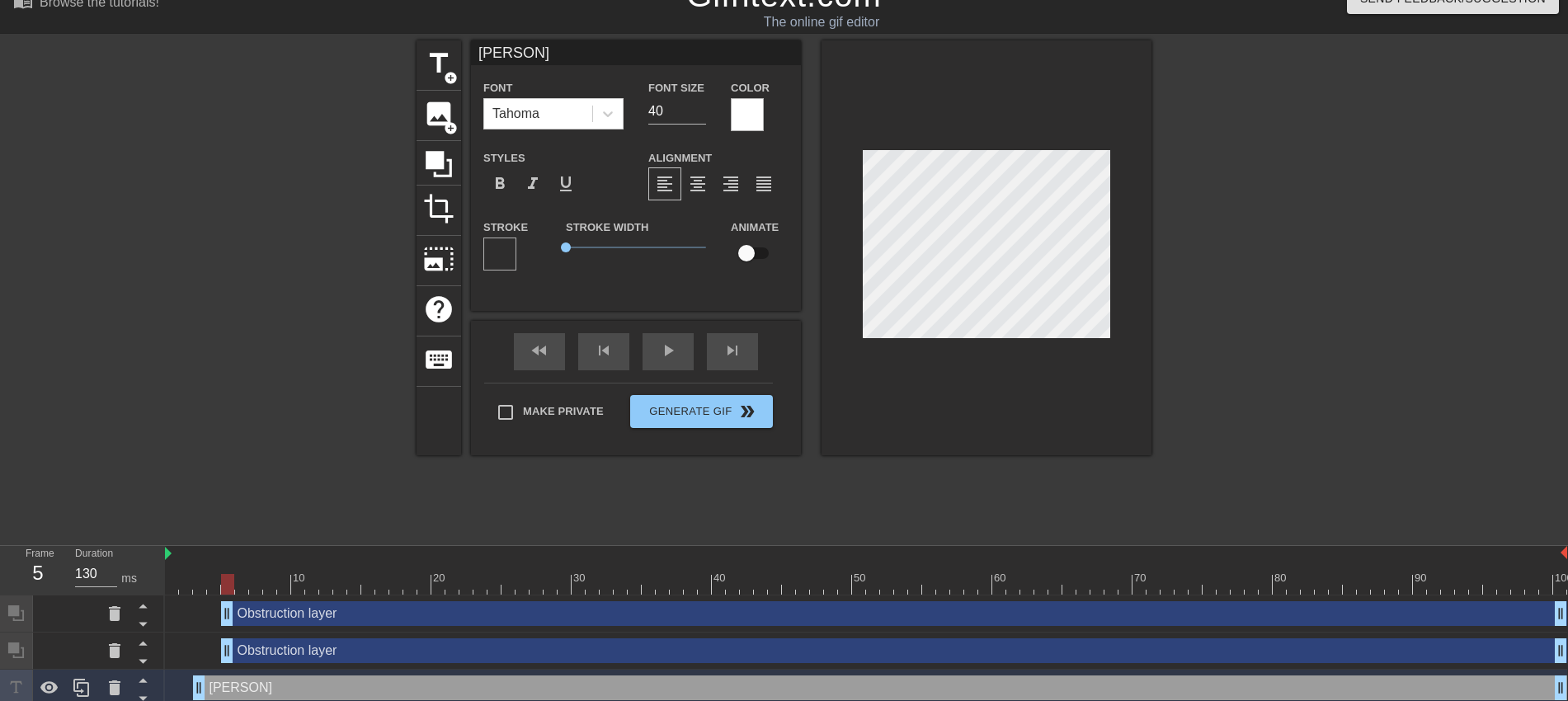 scroll, scrollTop: 34, scrollLeft: 0, axis: vertical 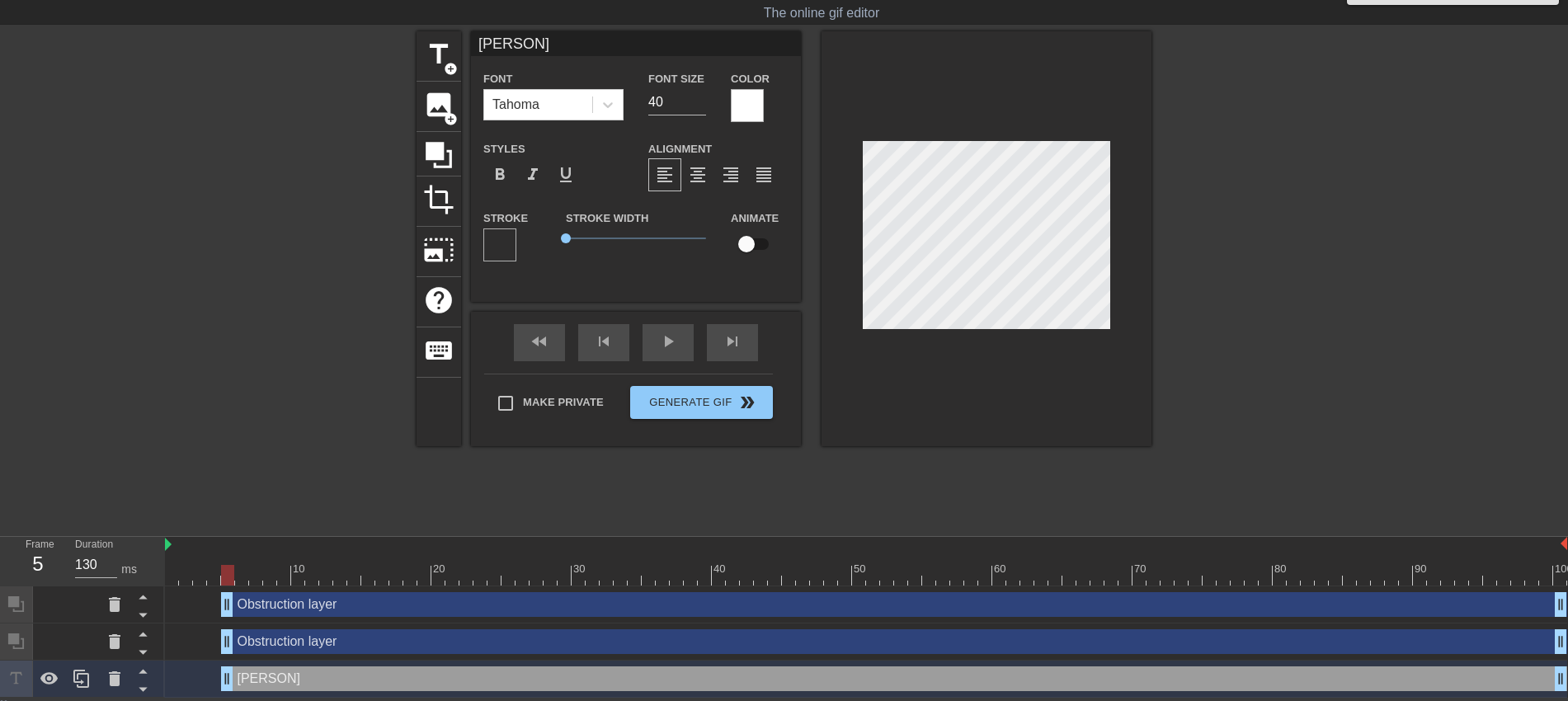 drag, startPoint x: 201, startPoint y: 680, endPoint x: 231, endPoint y: 680, distance: 30 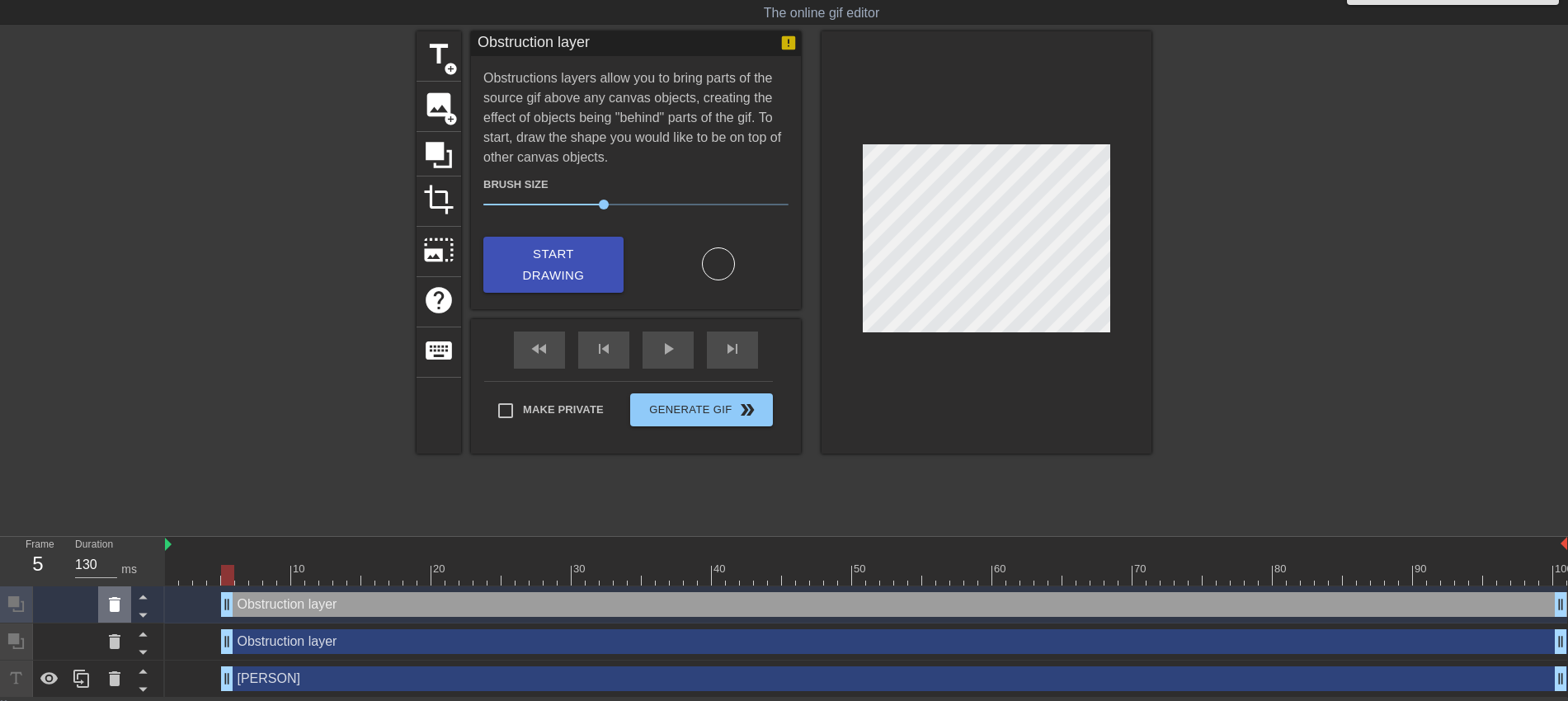 click 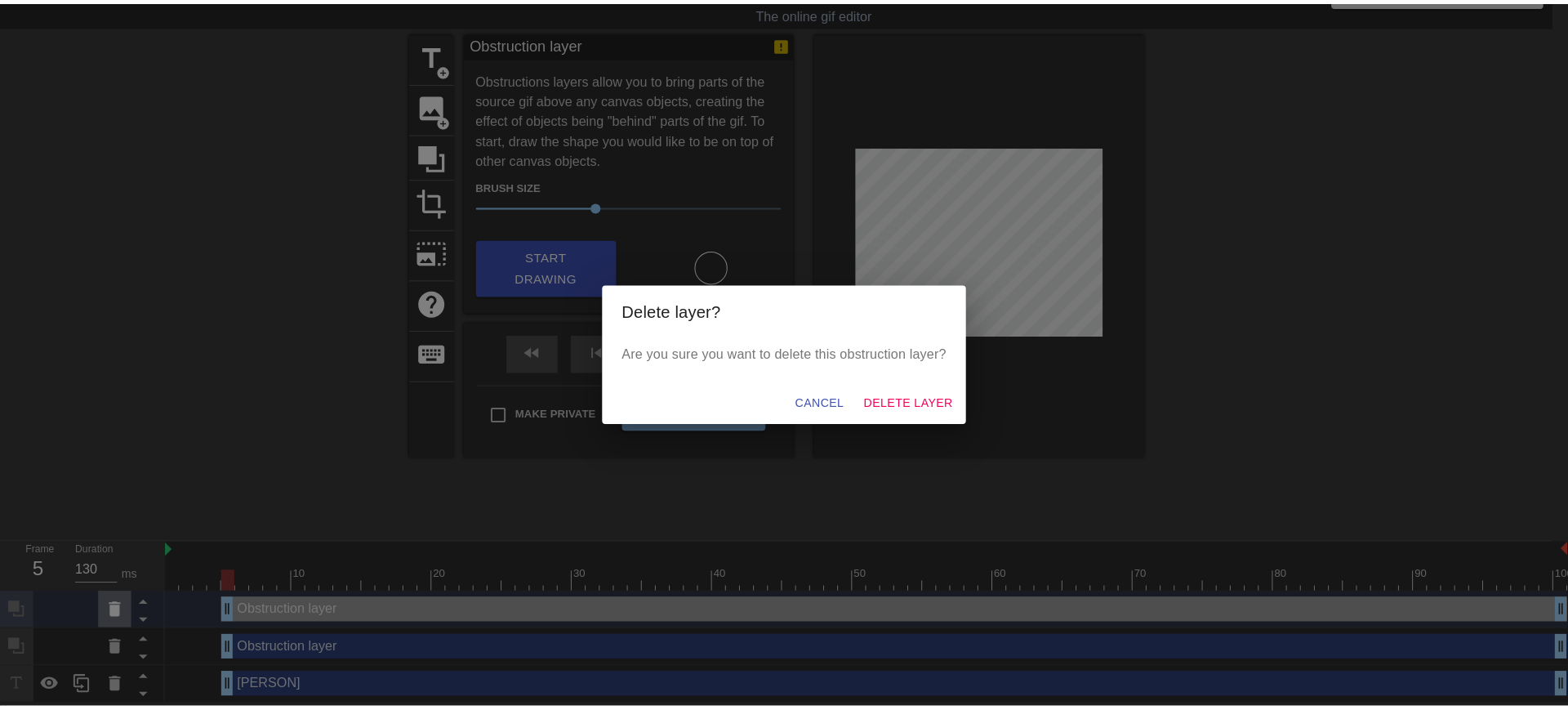 scroll, scrollTop: 18, scrollLeft: 0, axis: vertical 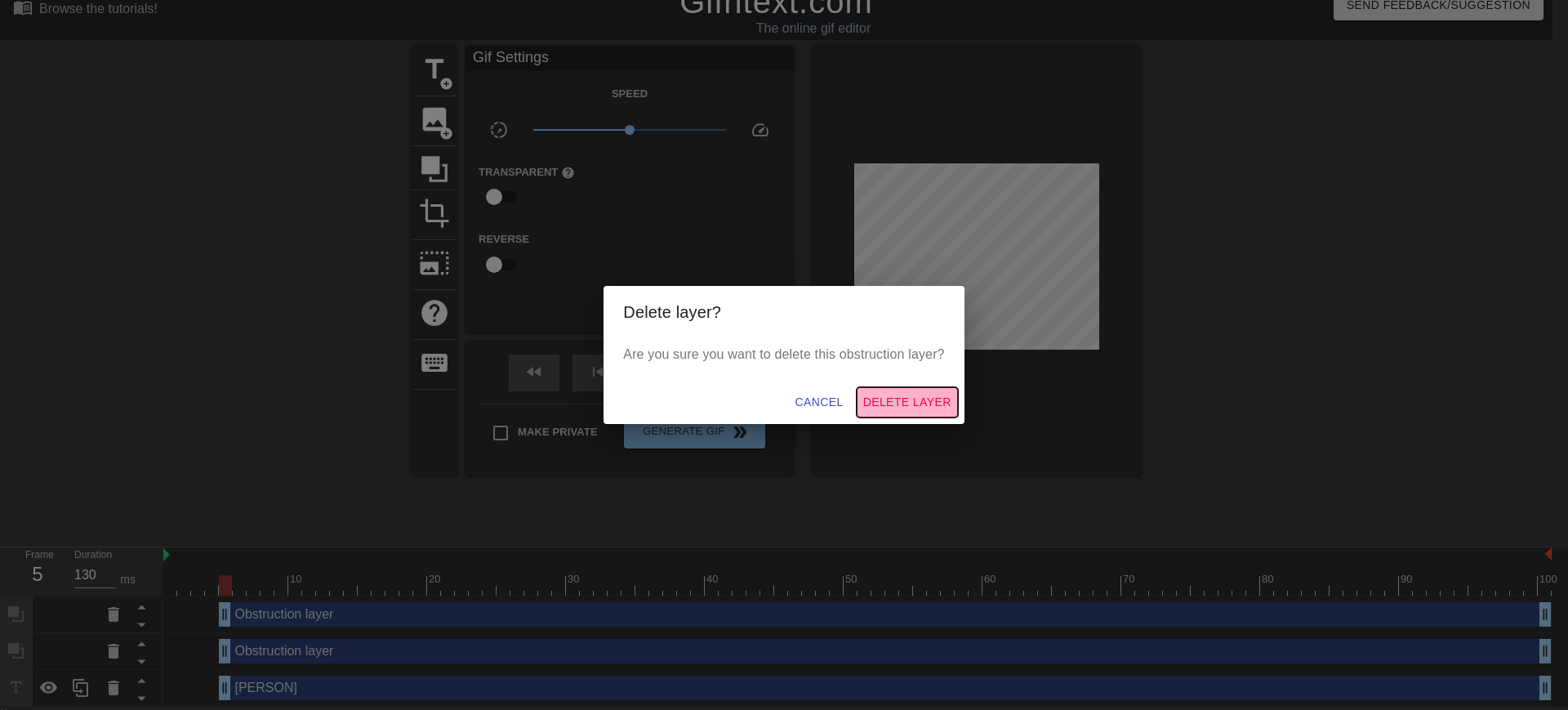 click on "Delete Layer" at bounding box center [907, 402] 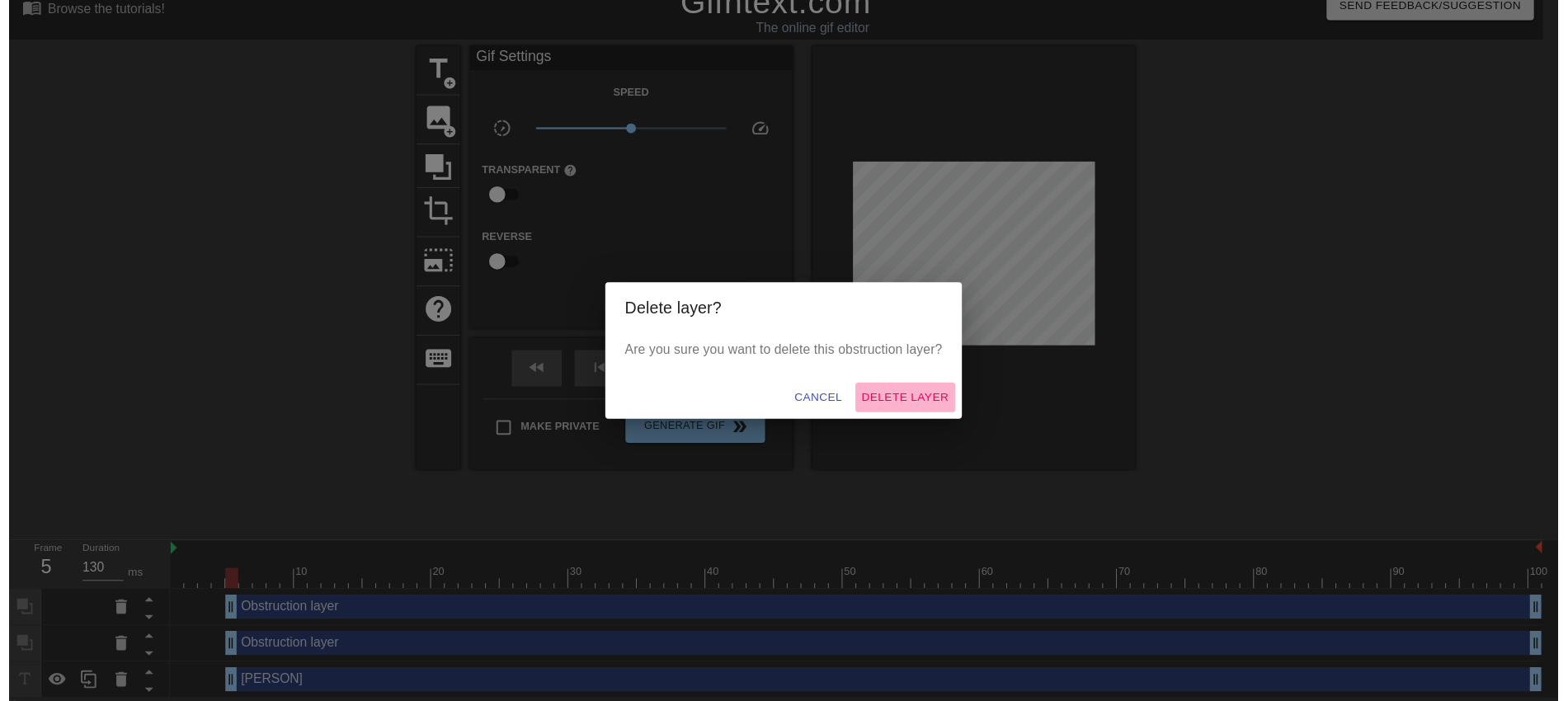 scroll, scrollTop: 0, scrollLeft: 0, axis: both 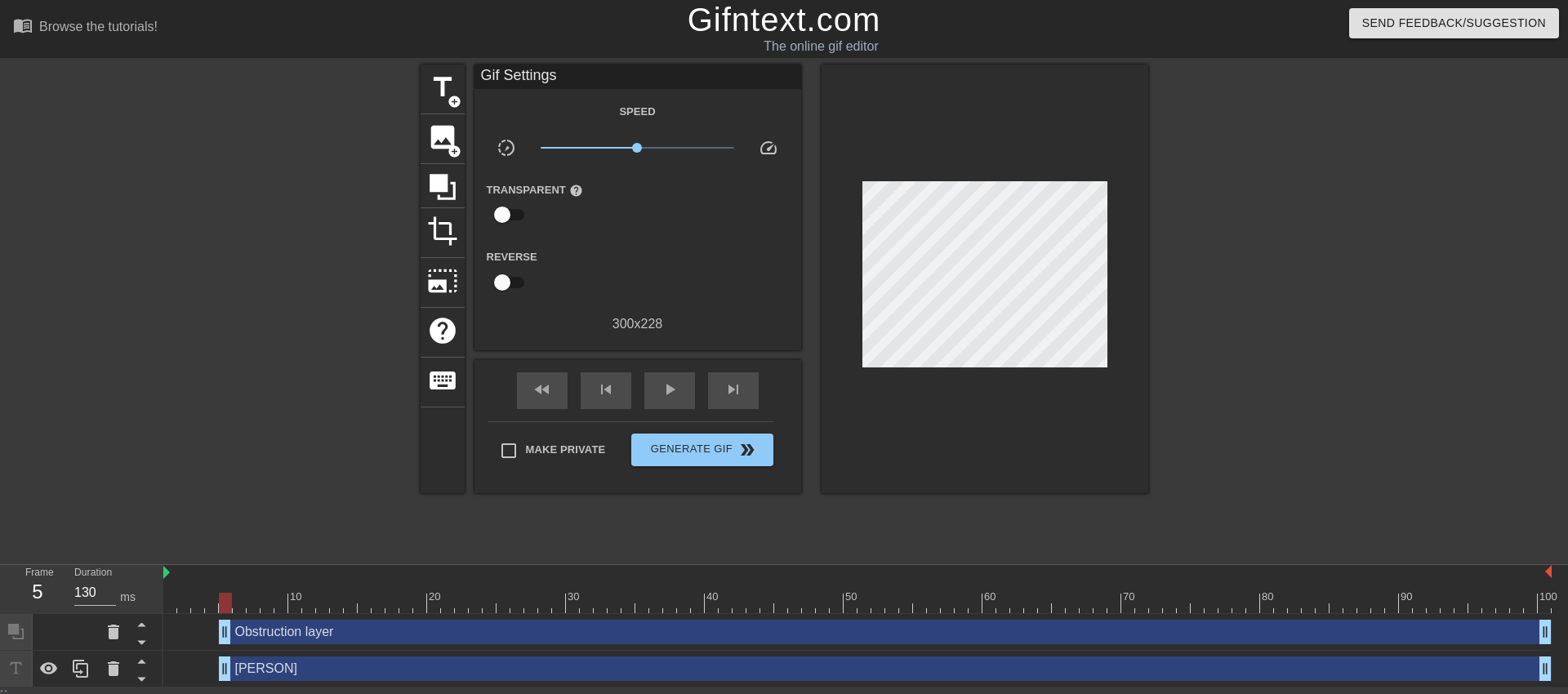 click on "Obstruction layer drag_handle drag_handle" at bounding box center [885, 632] 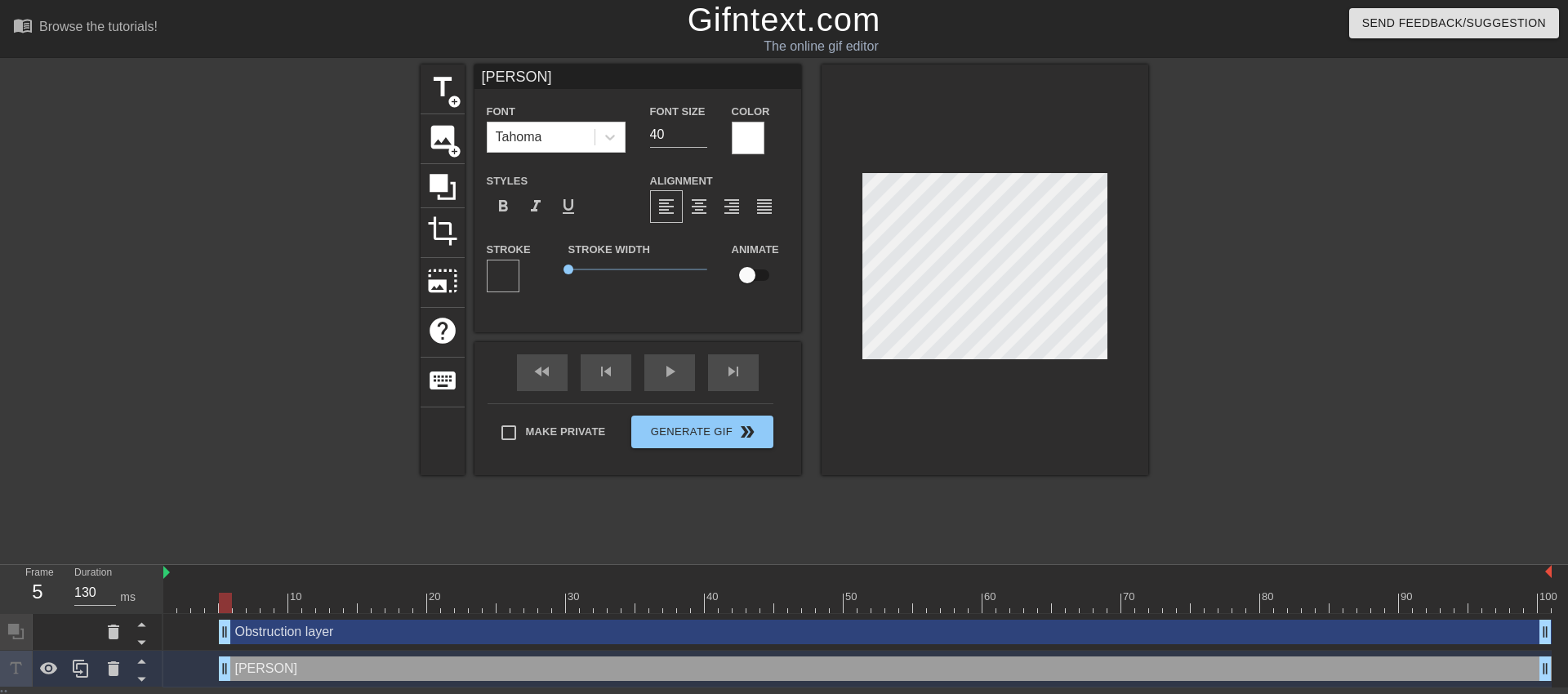 click on "Obstruction layer drag_handle drag_handle" at bounding box center [885, 632] 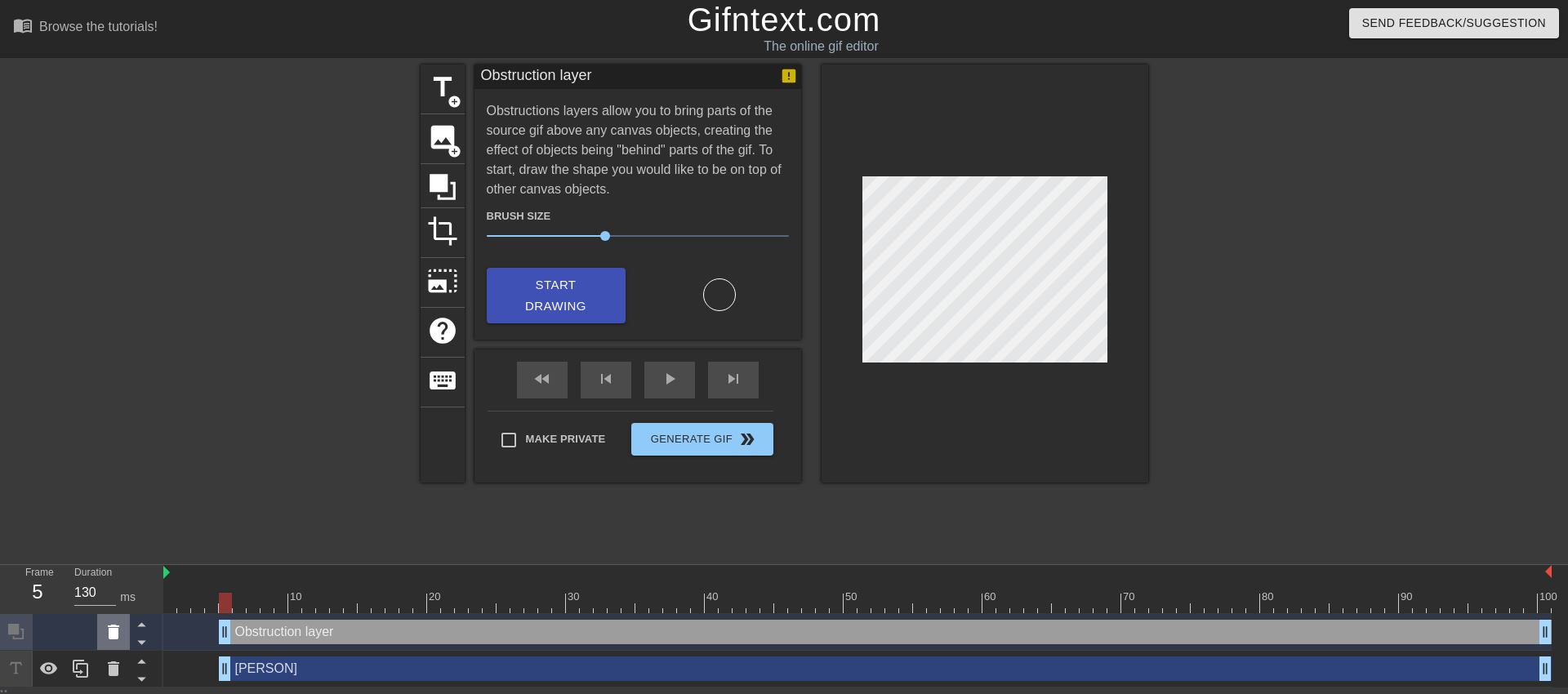click at bounding box center [114, 632] 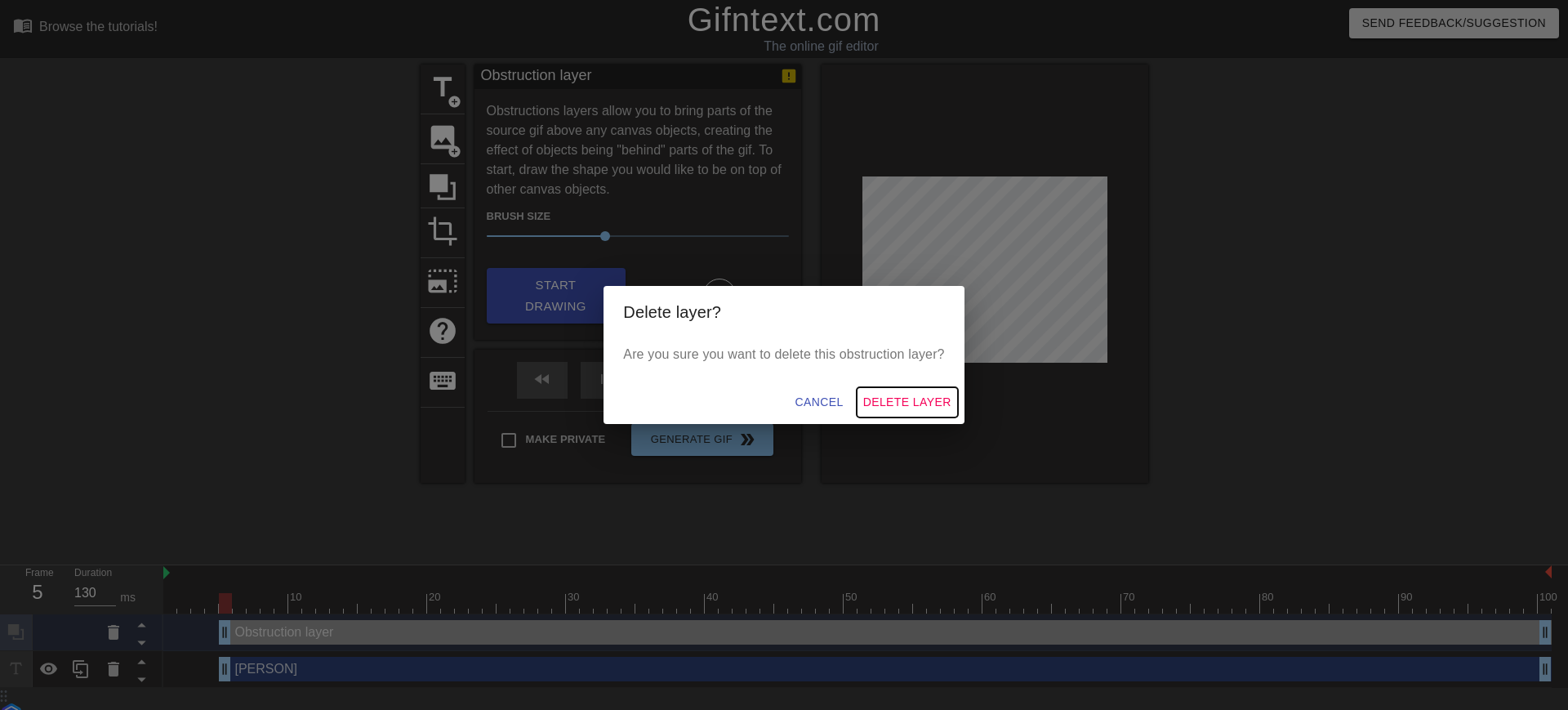 click on "Delete Layer" at bounding box center [907, 402] 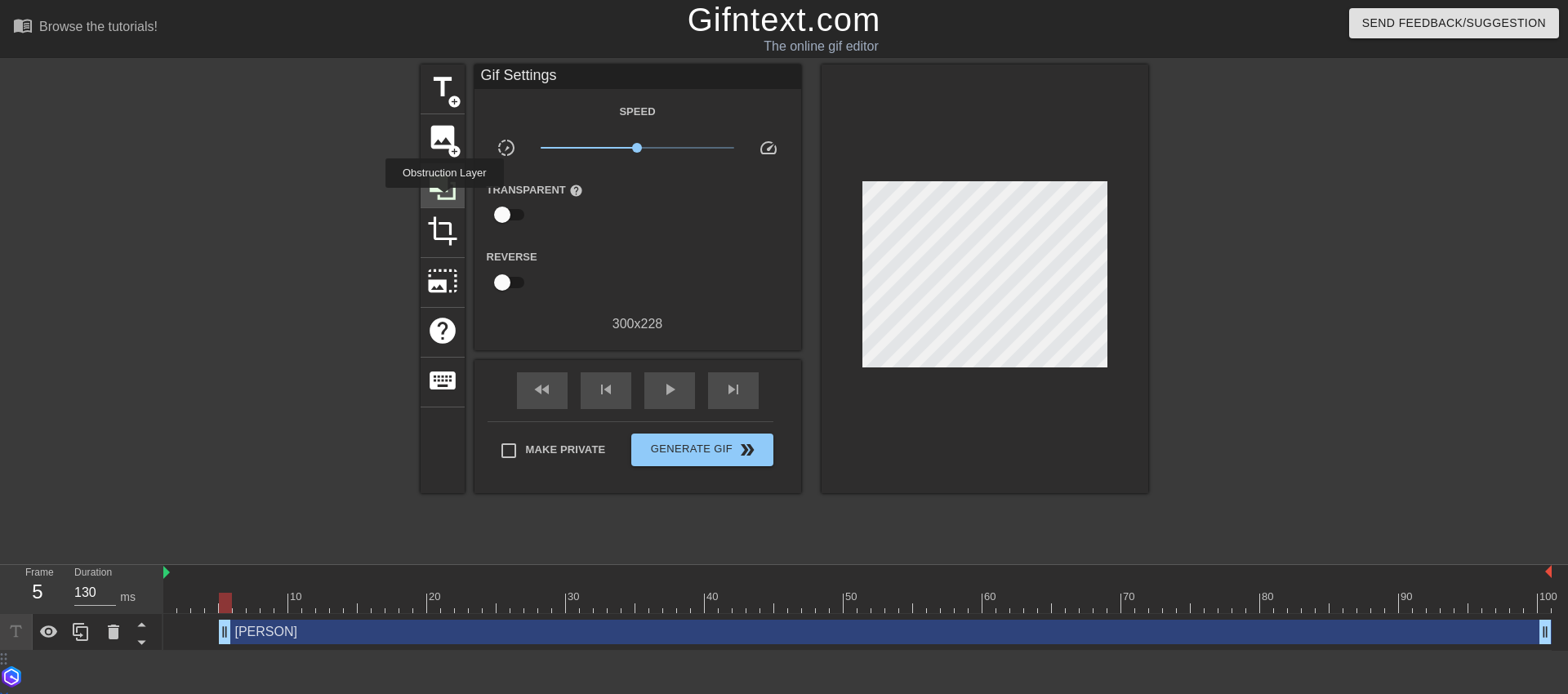 click 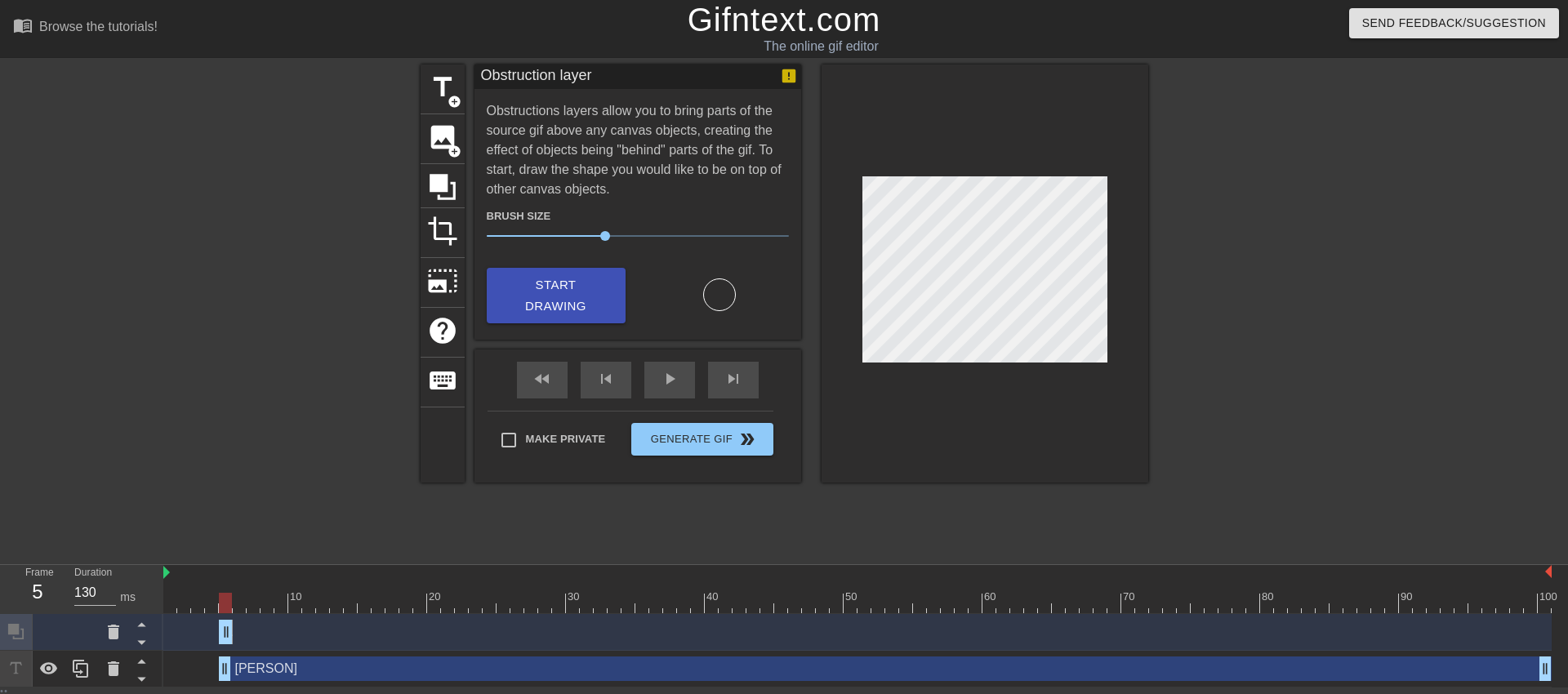 drag, startPoint x: 1544, startPoint y: 635, endPoint x: 222, endPoint y: 714, distance: 1324.3583 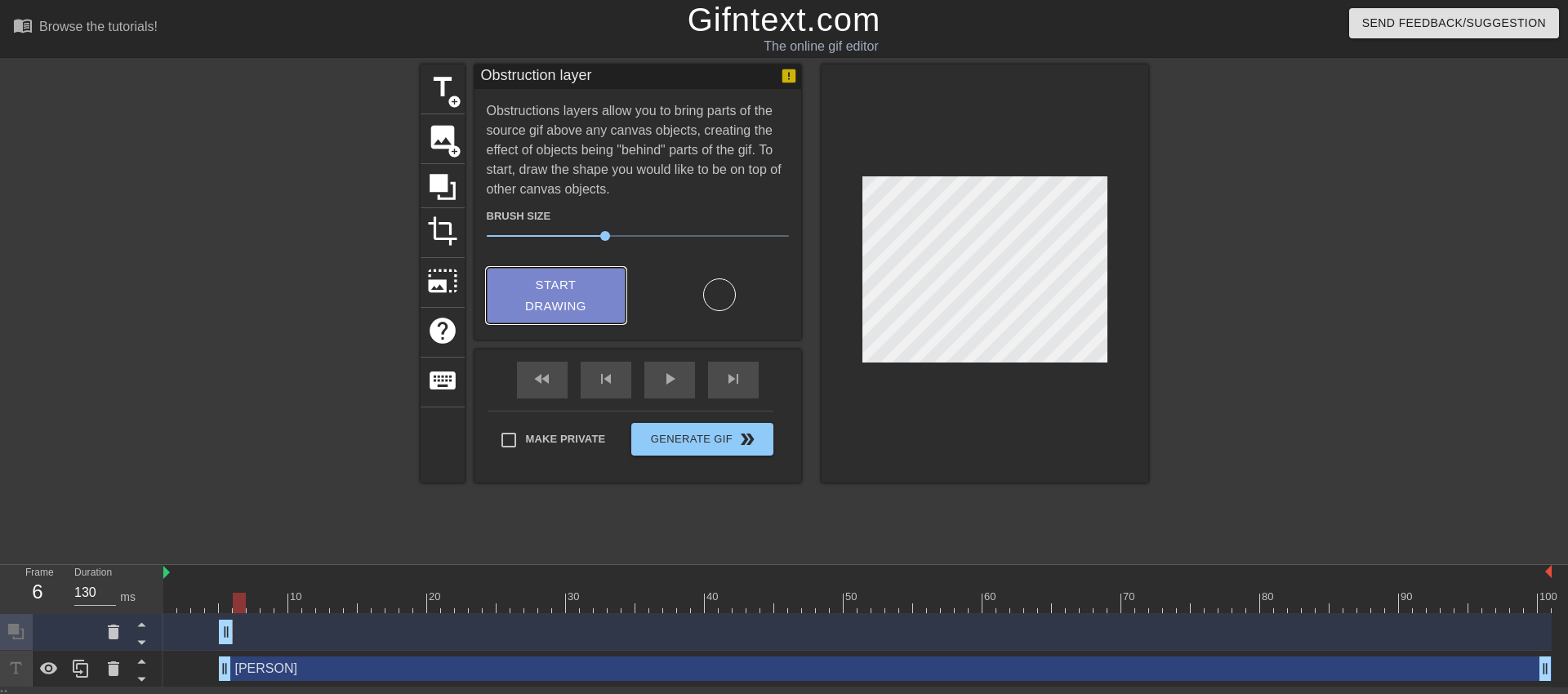 click on "Start Drawing" at bounding box center [556, 296] 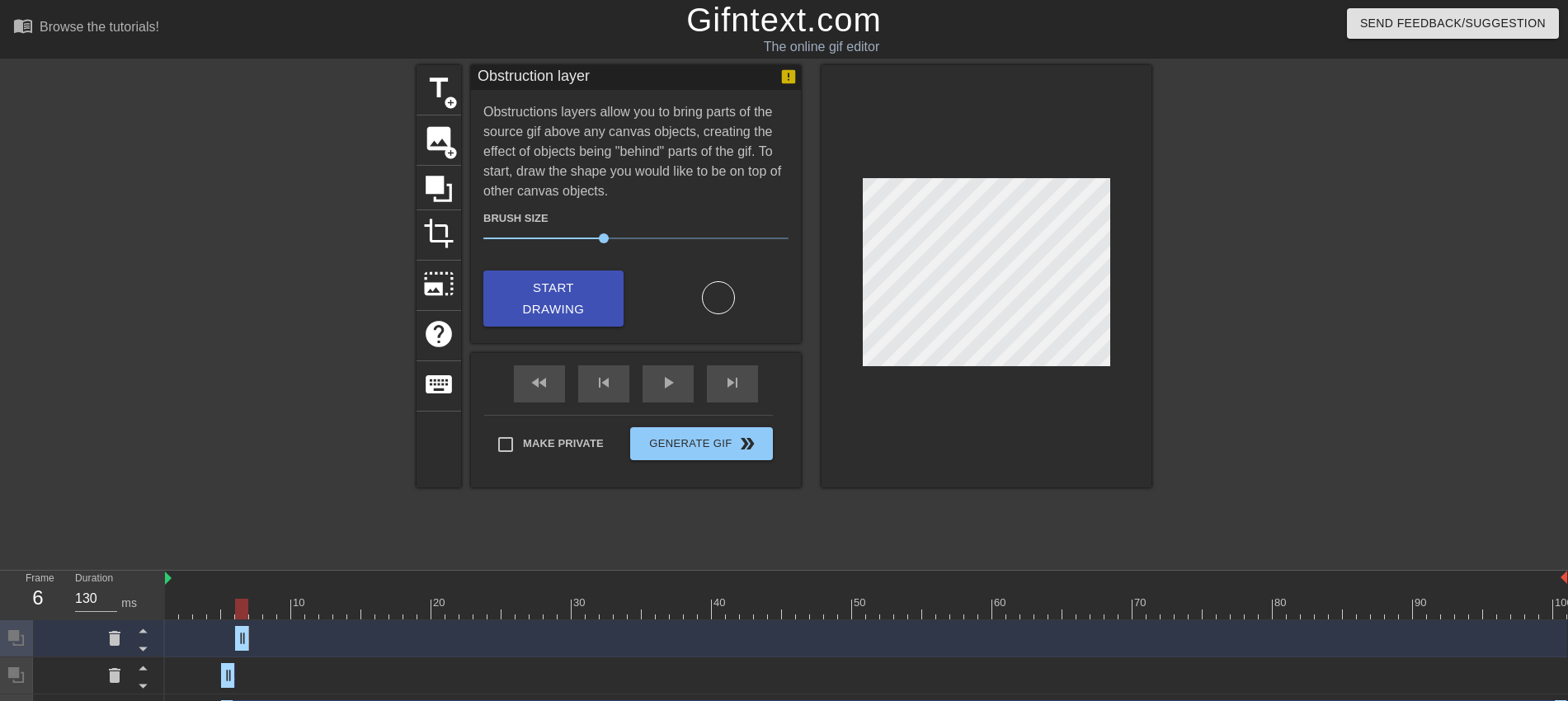 drag, startPoint x: 1563, startPoint y: 641, endPoint x: 244, endPoint y: 709, distance: 1320.7517 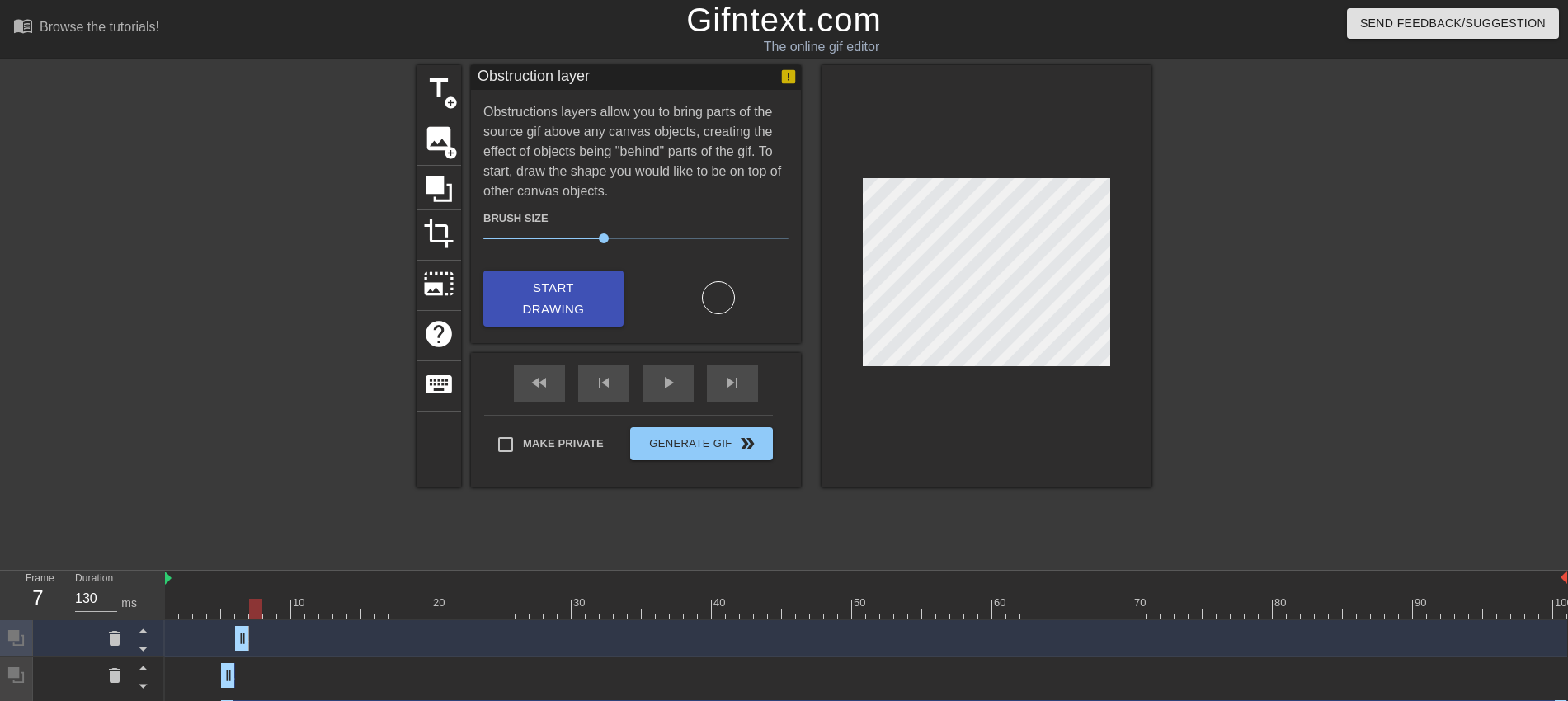 click at bounding box center [866, 609] 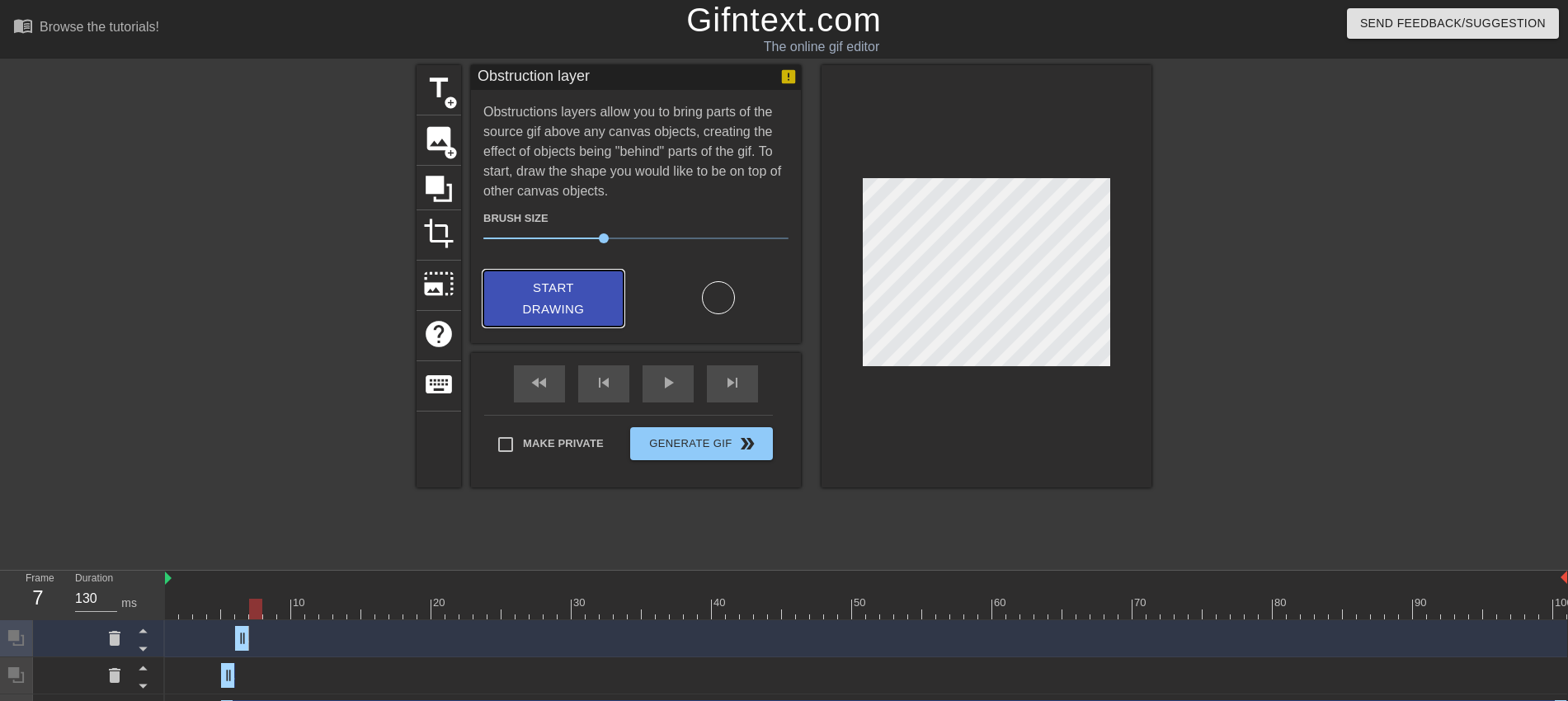 click on "Start Drawing" at bounding box center (553, 299) 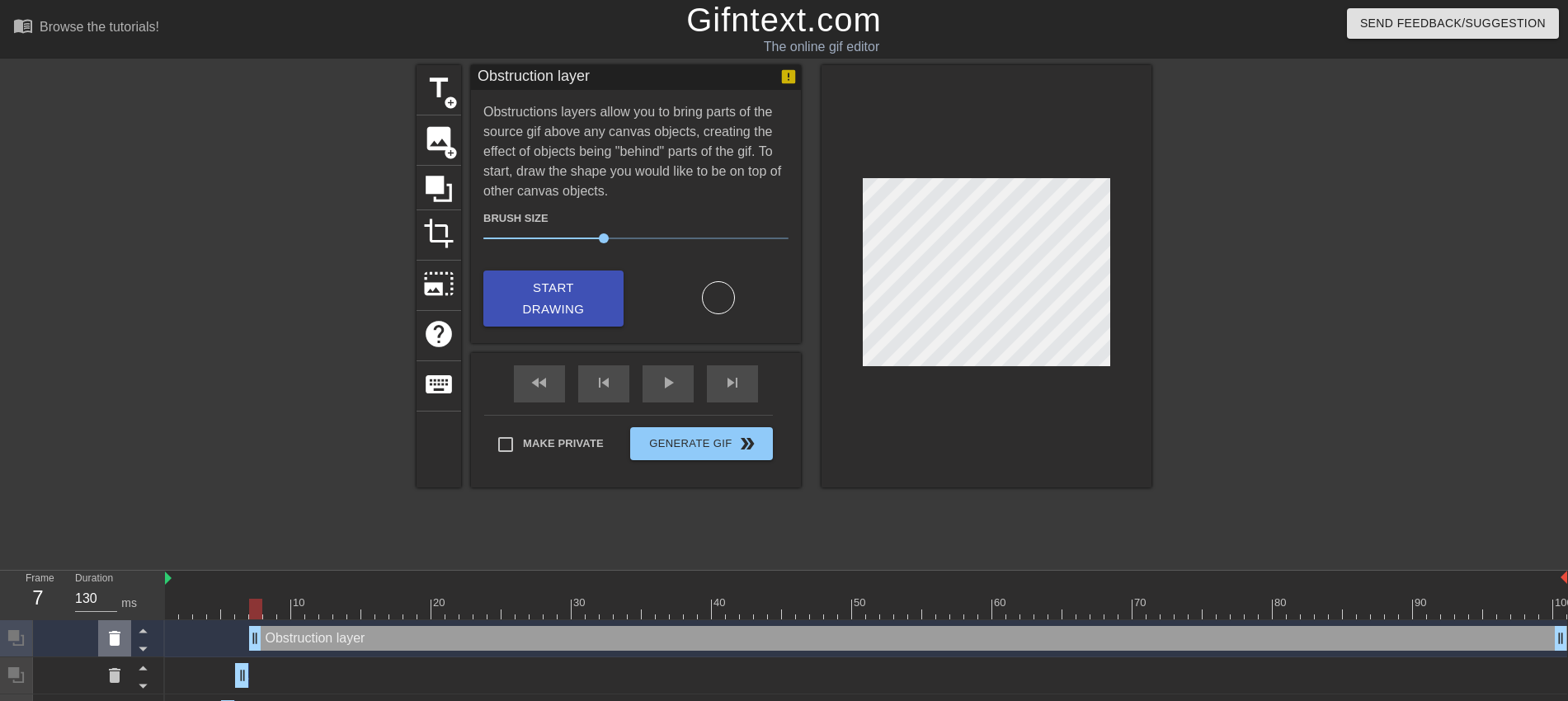 click 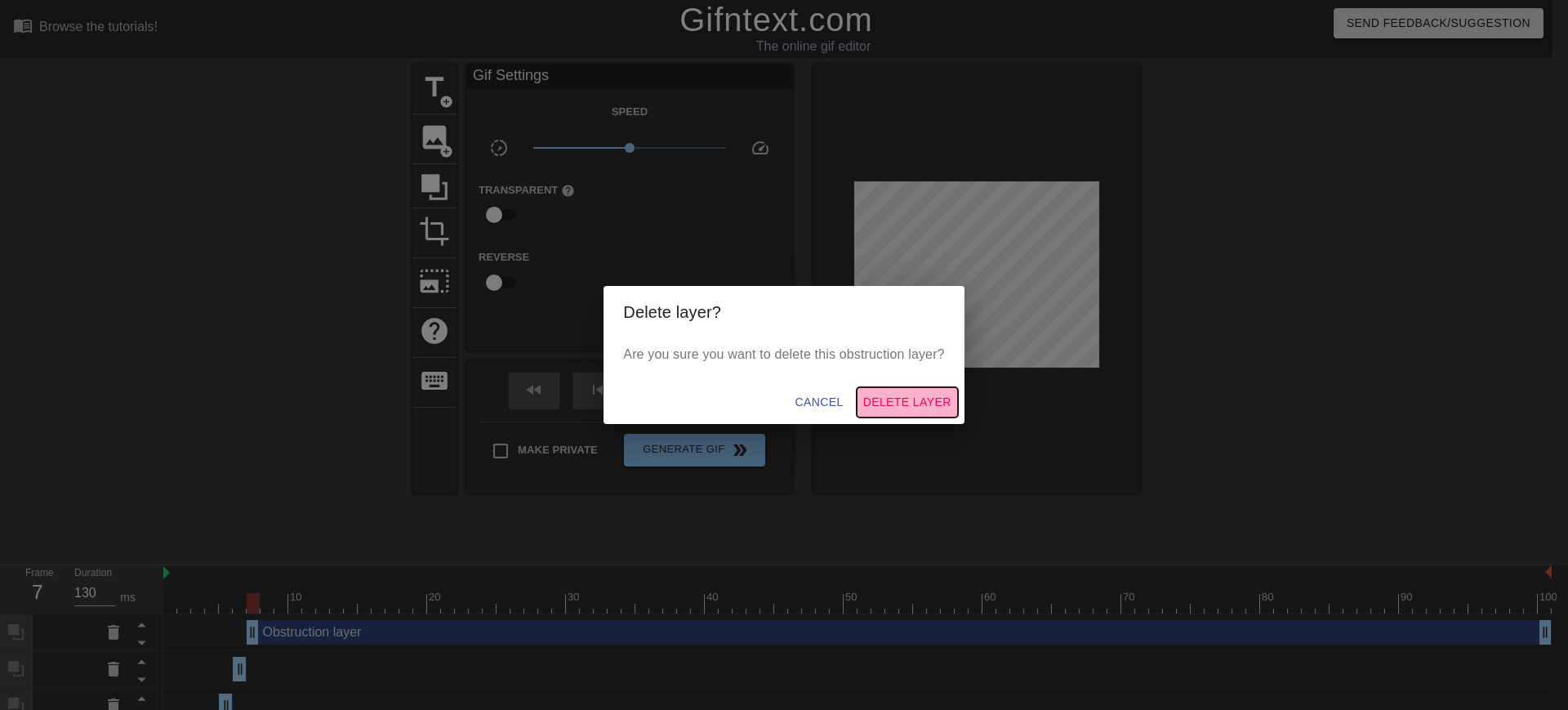 click on "Delete Layer" at bounding box center [907, 402] 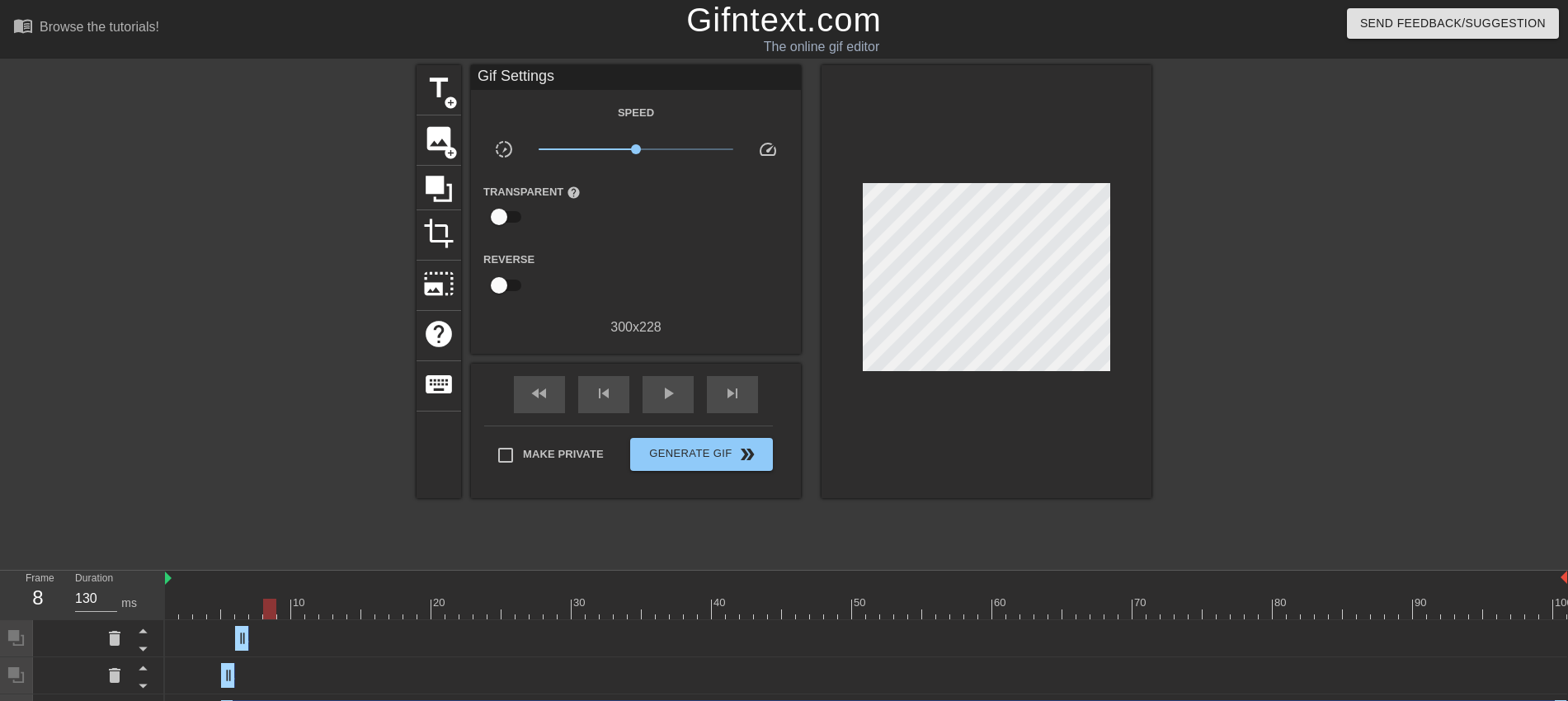 click at bounding box center (866, 609) 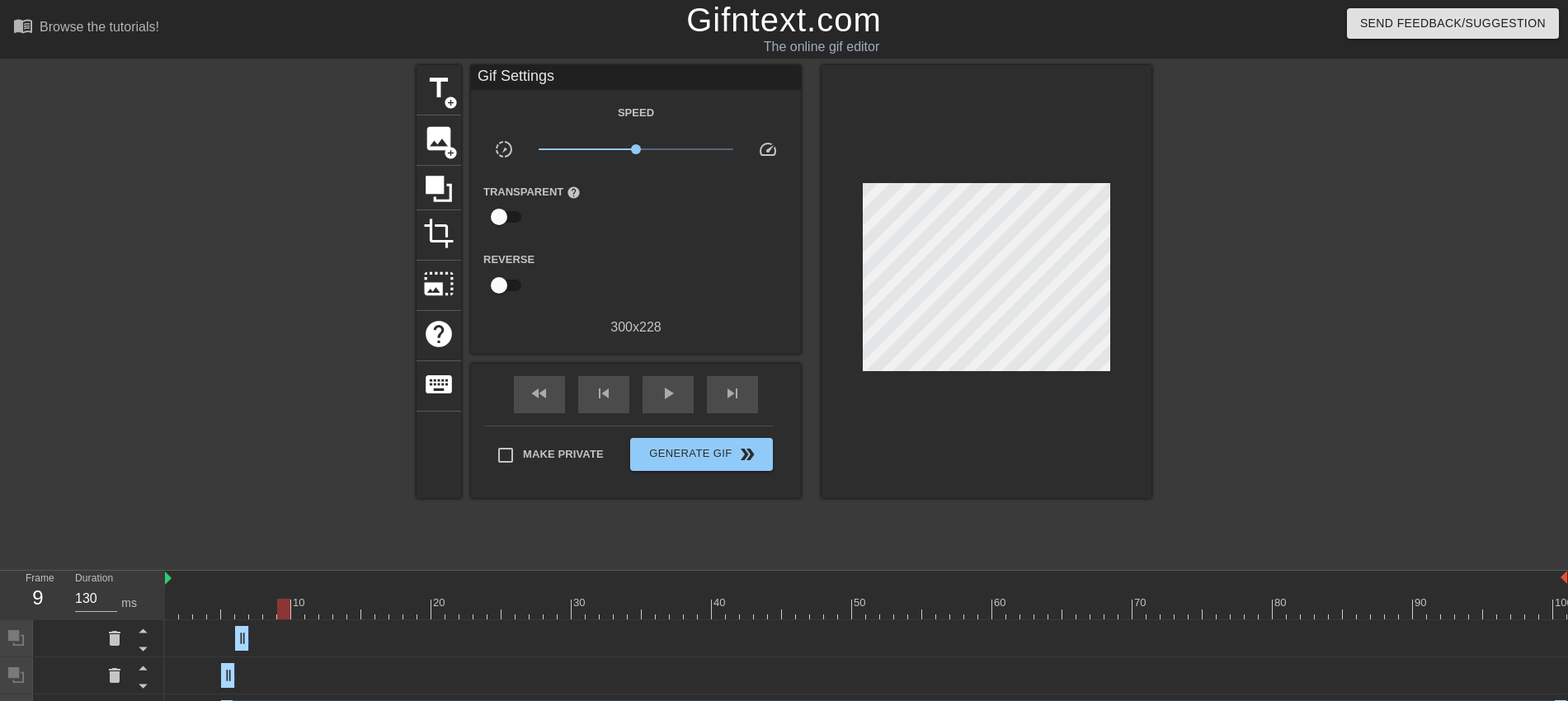 click at bounding box center [866, 609] 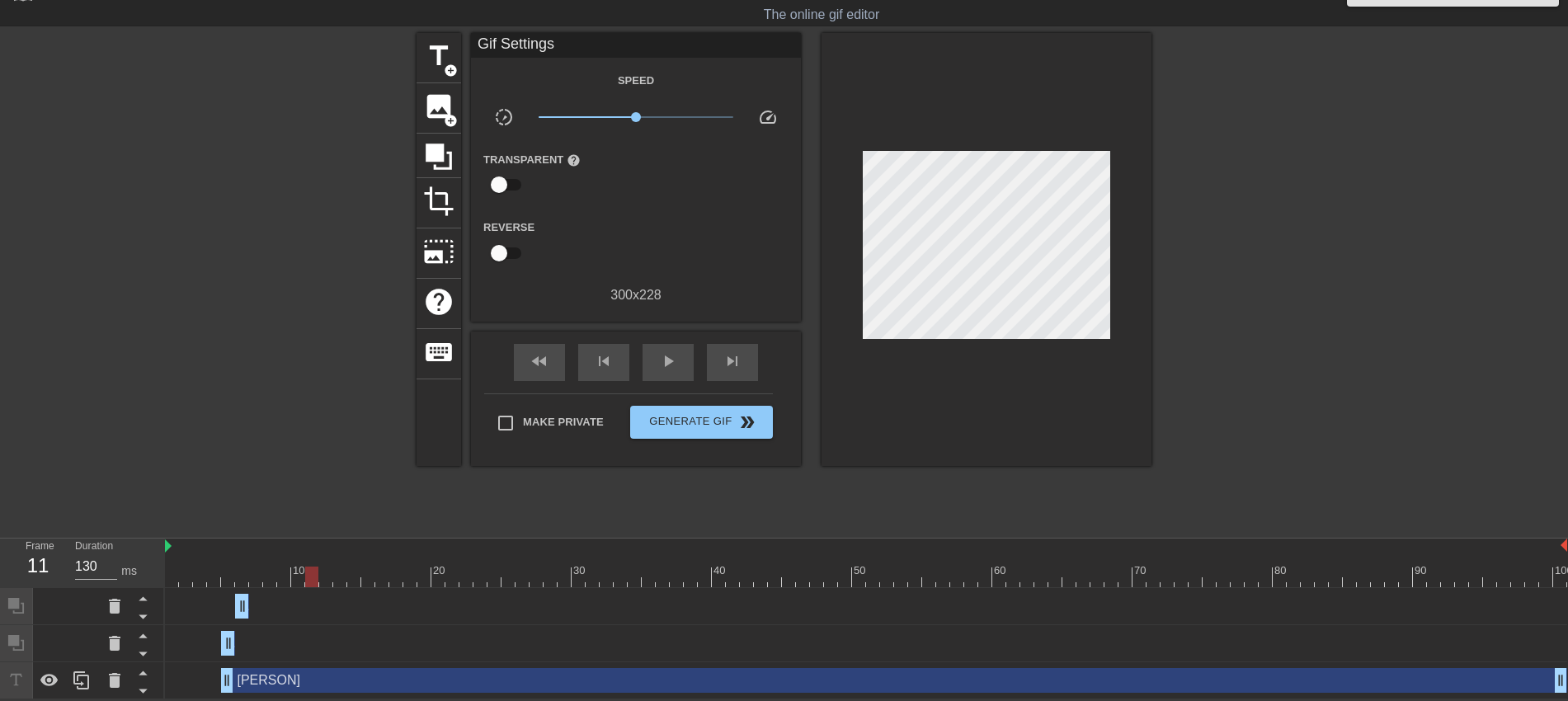 scroll, scrollTop: 34, scrollLeft: 0, axis: vertical 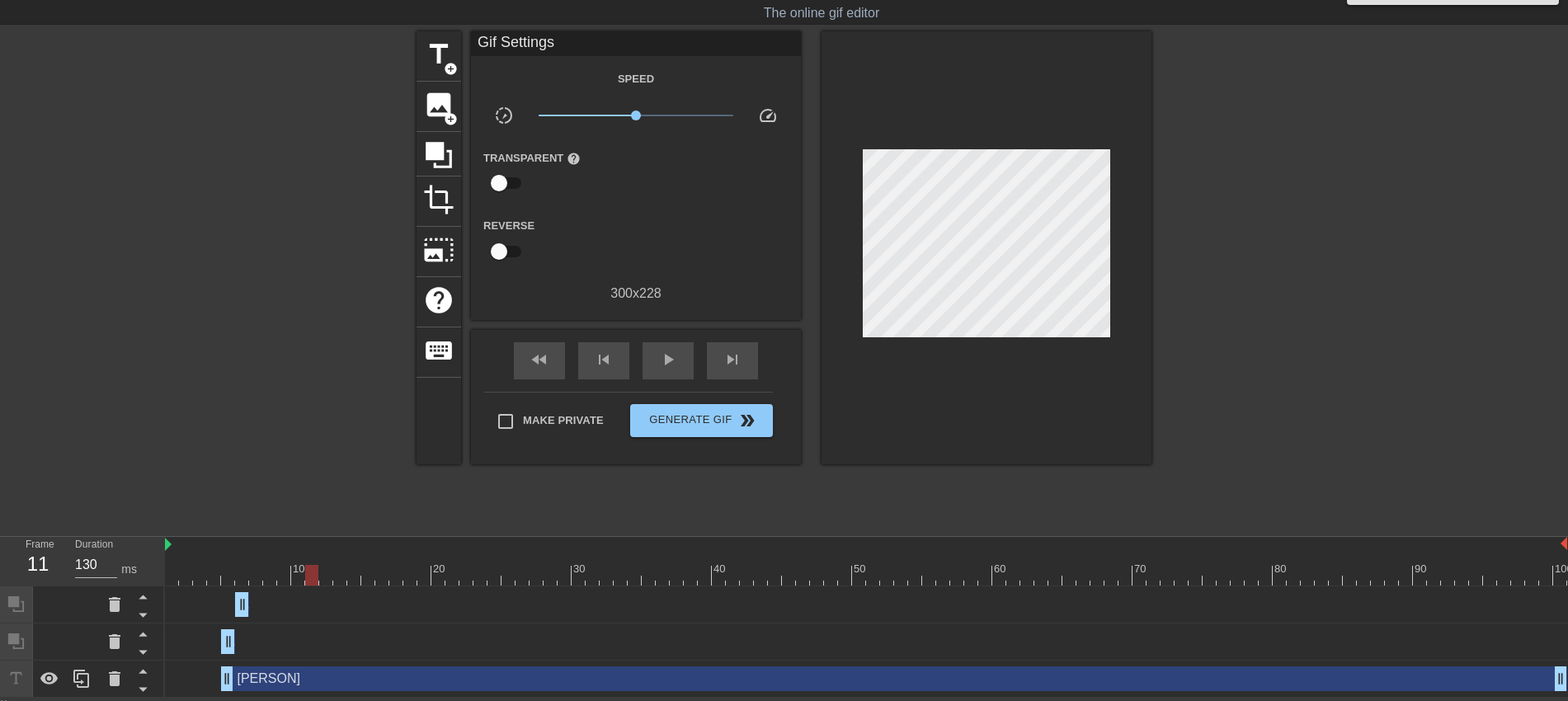 click on "Austin Task drag_handle drag_handle" at bounding box center [894, 679] 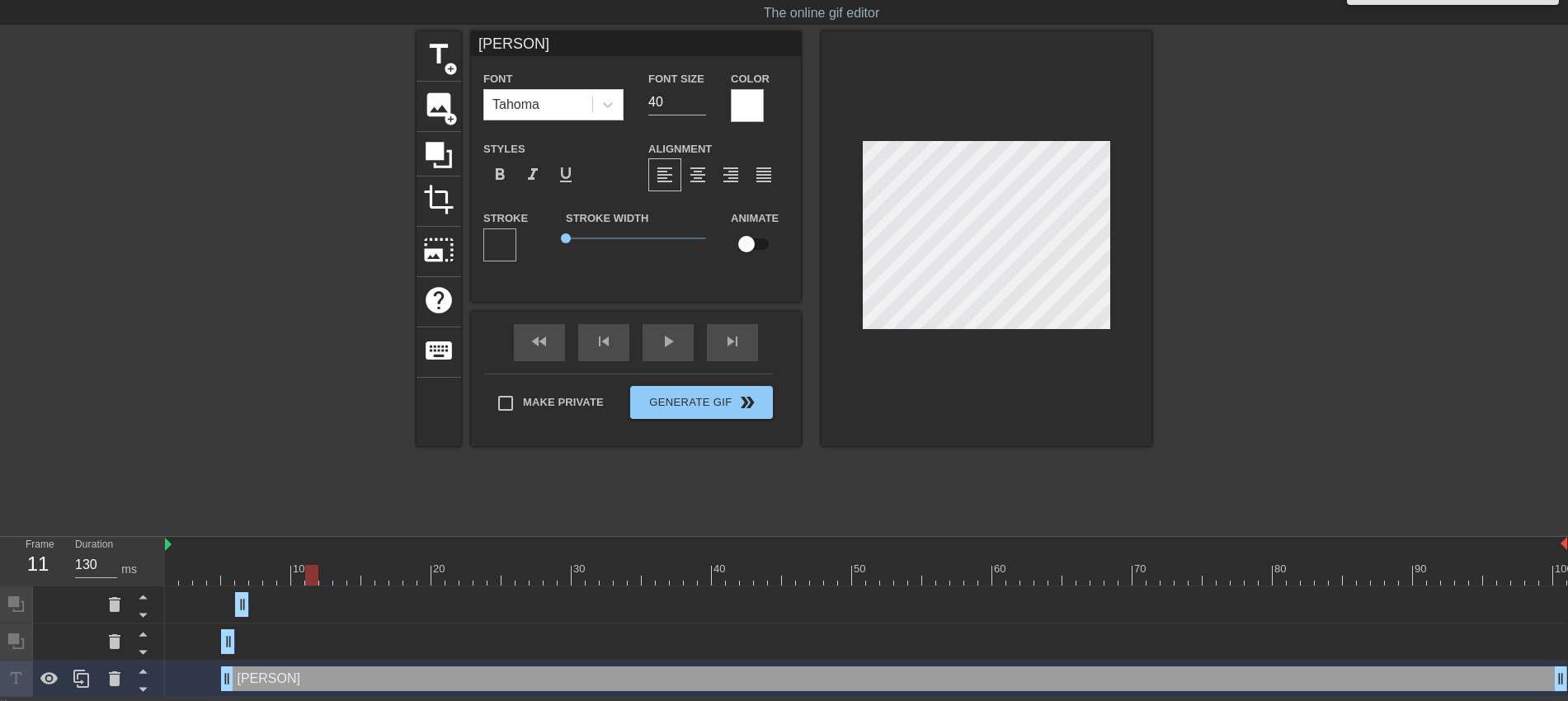 click at bounding box center (1295, 279) 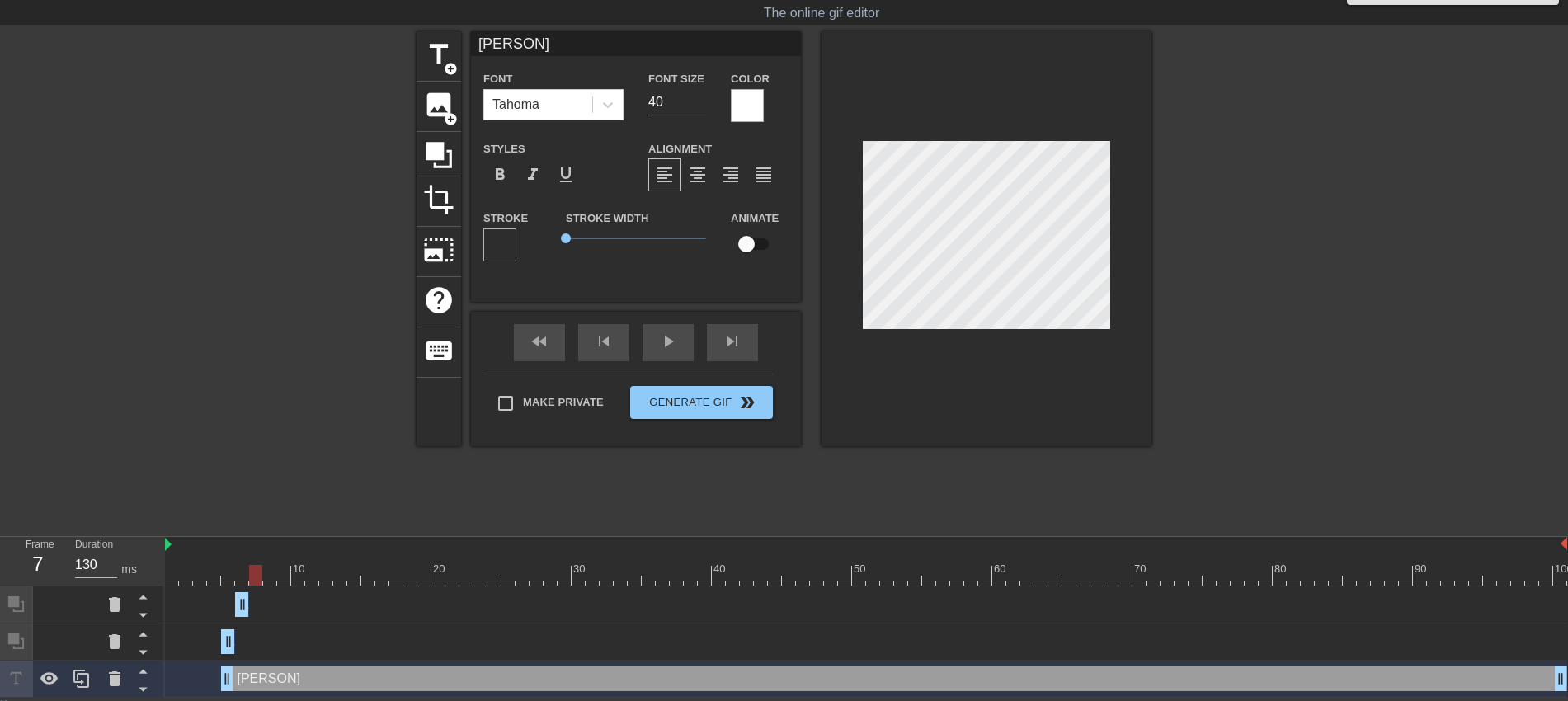 drag, startPoint x: 221, startPoint y: 577, endPoint x: 260, endPoint y: 572, distance: 39.31921 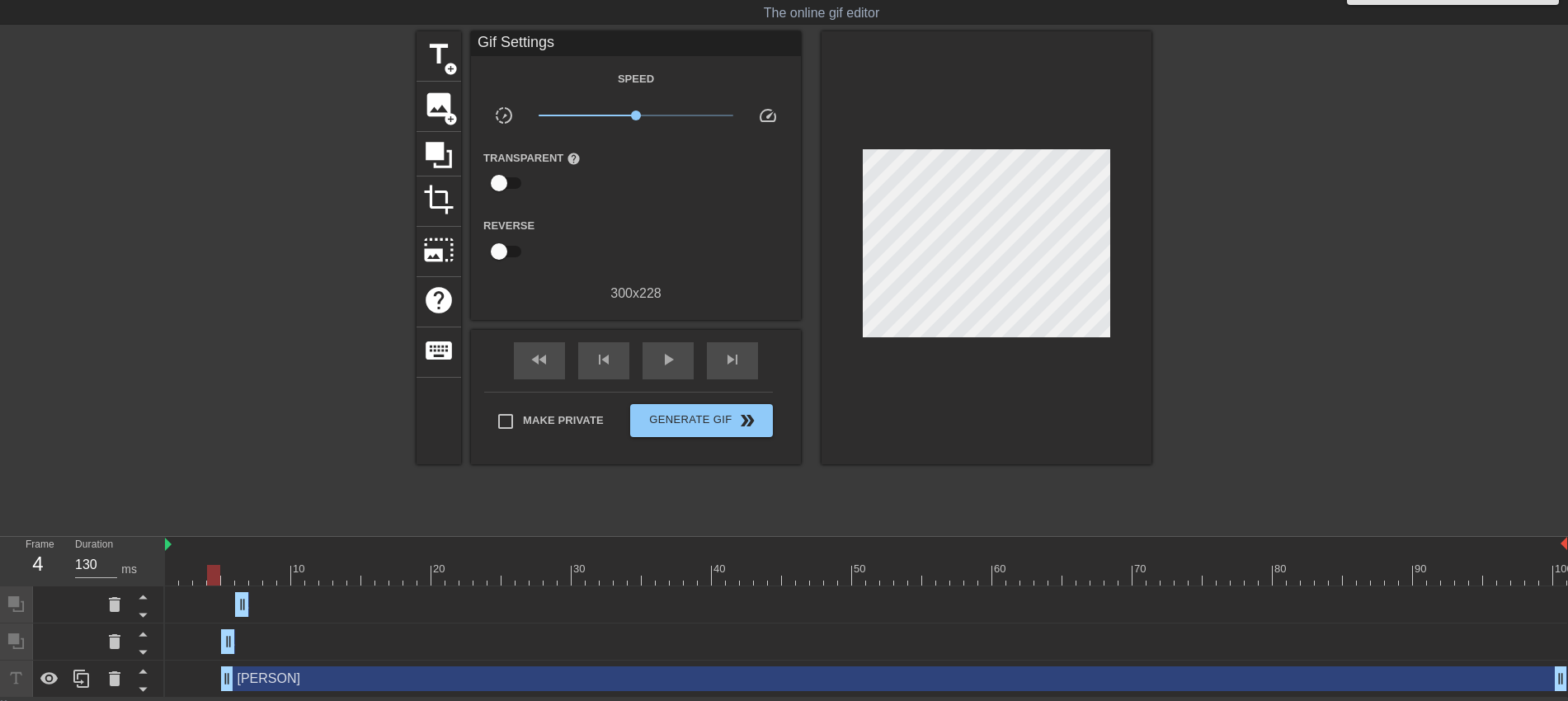 drag, startPoint x: 250, startPoint y: 576, endPoint x: 226, endPoint y: 585, distance: 25.632011 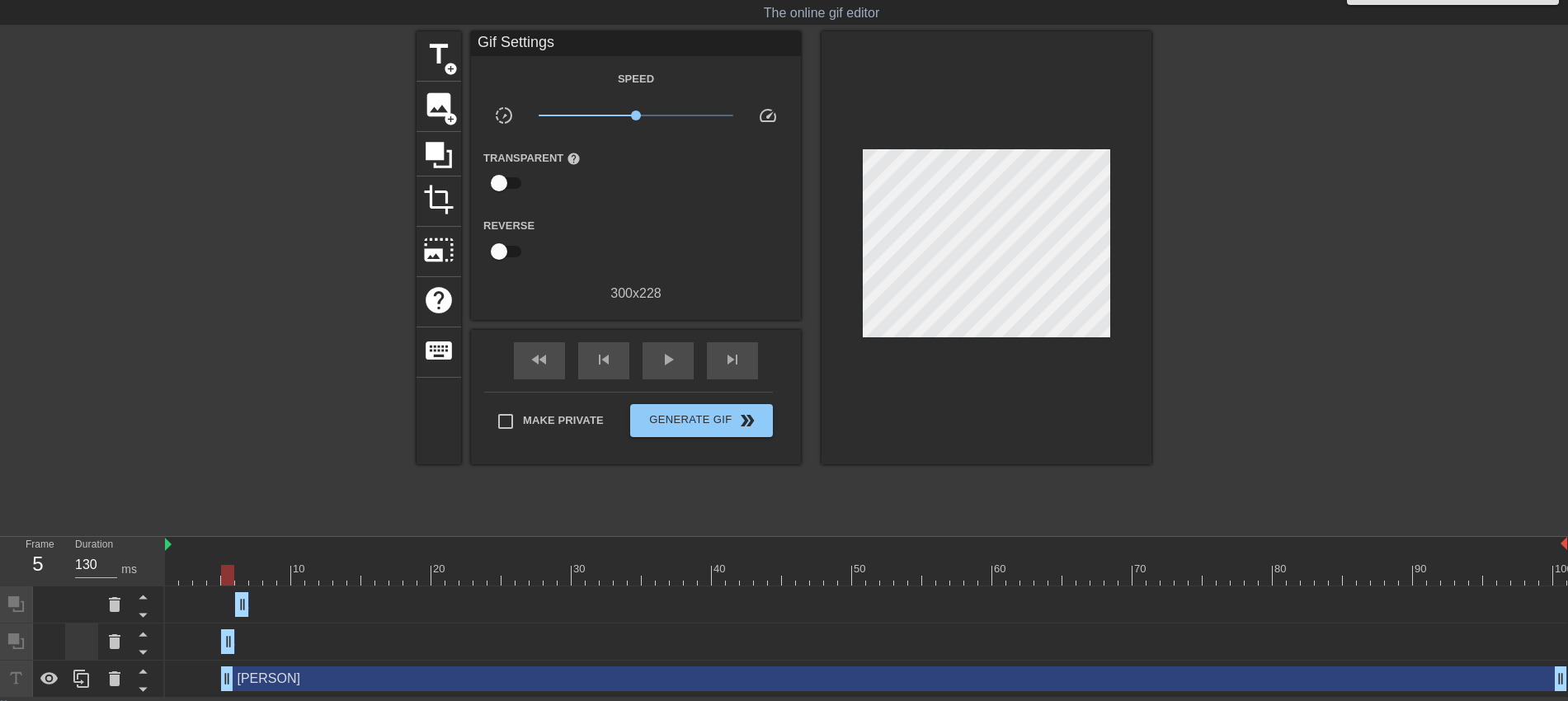 click at bounding box center (82, 642) 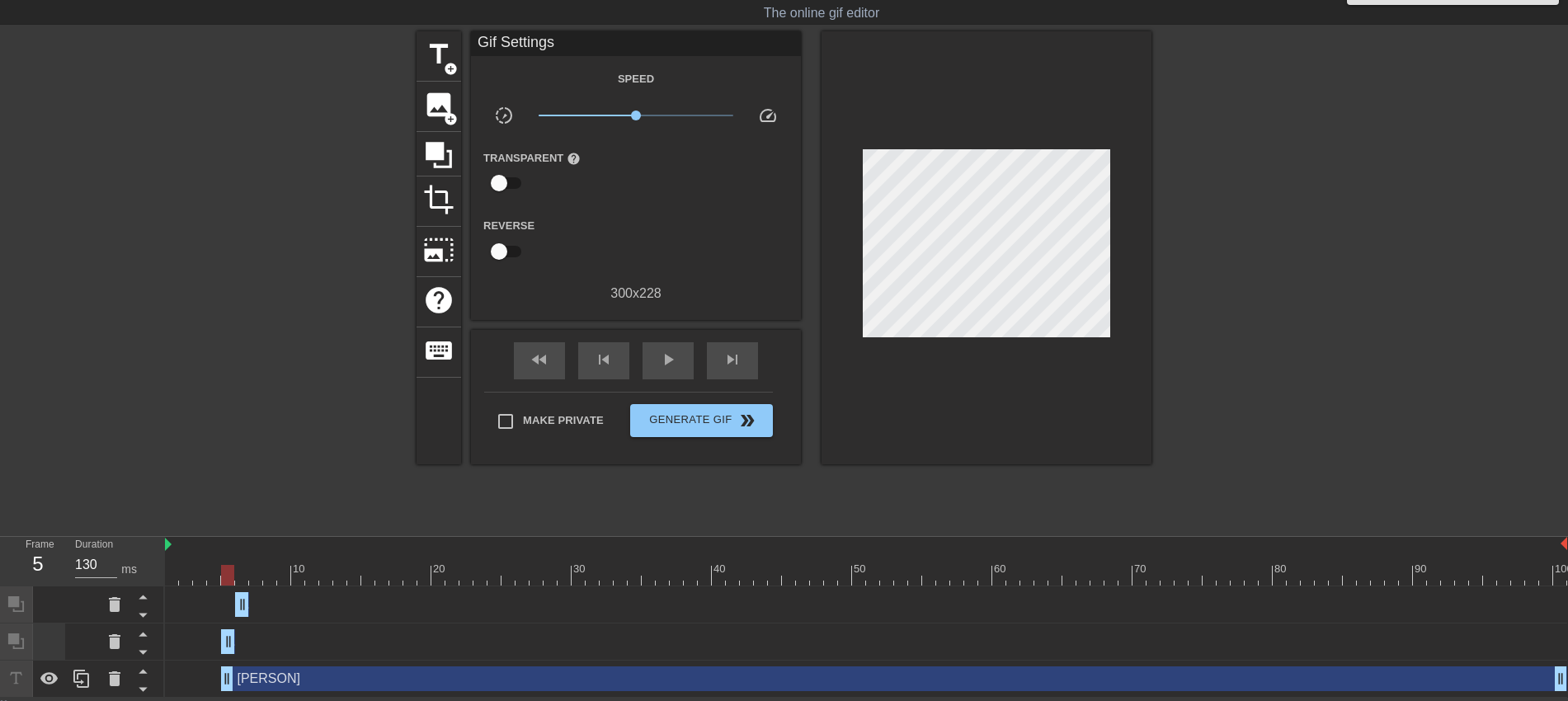 click at bounding box center [49, 642] 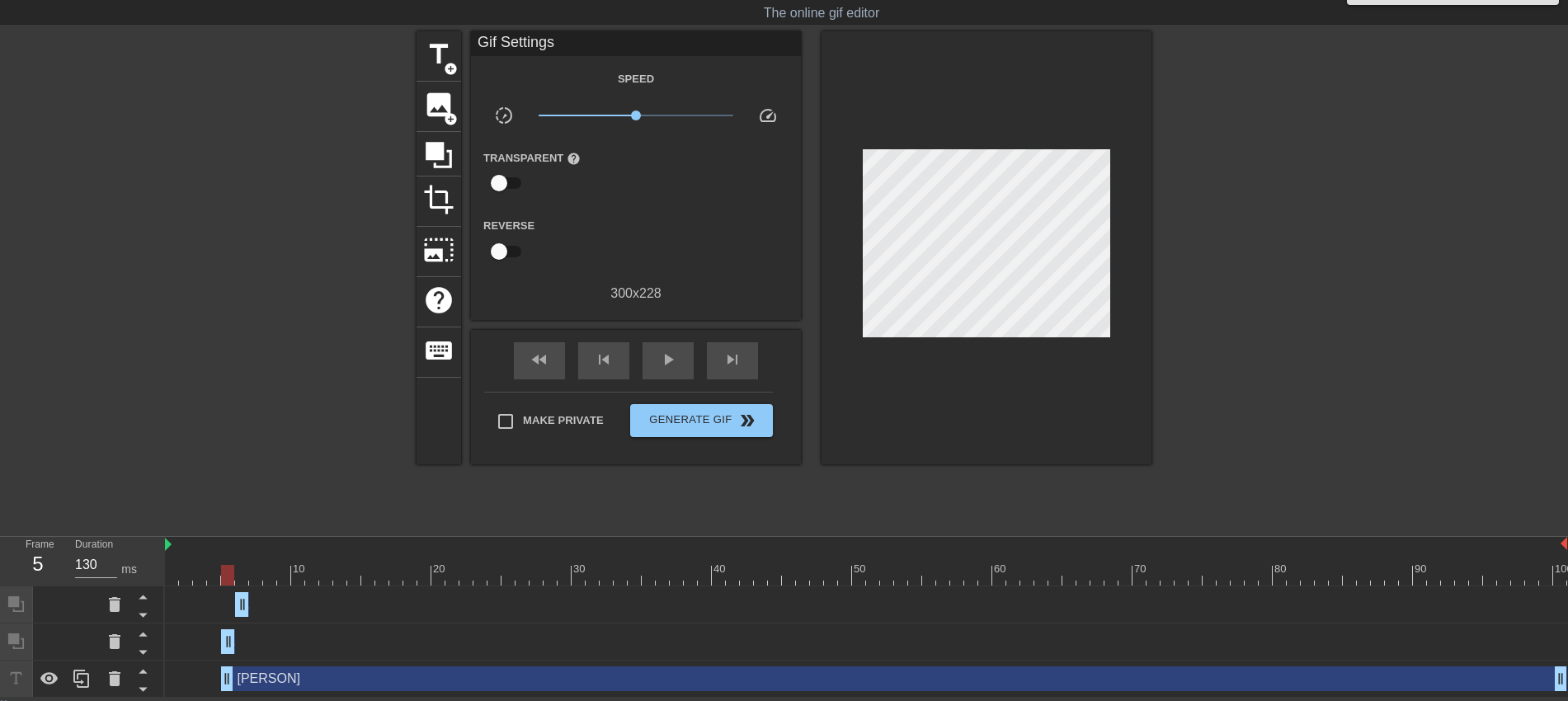click 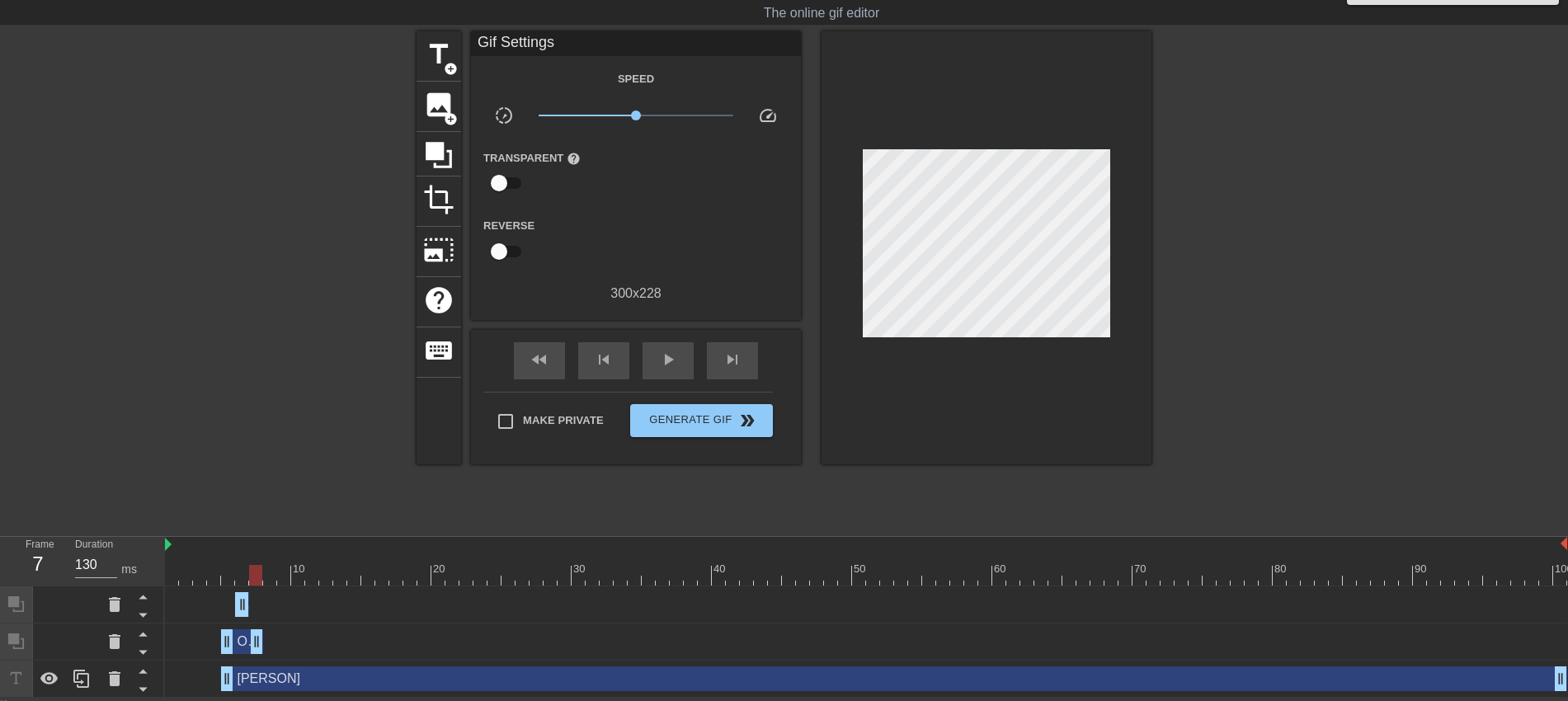 drag, startPoint x: 227, startPoint y: 641, endPoint x: 257, endPoint y: 641, distance: 30 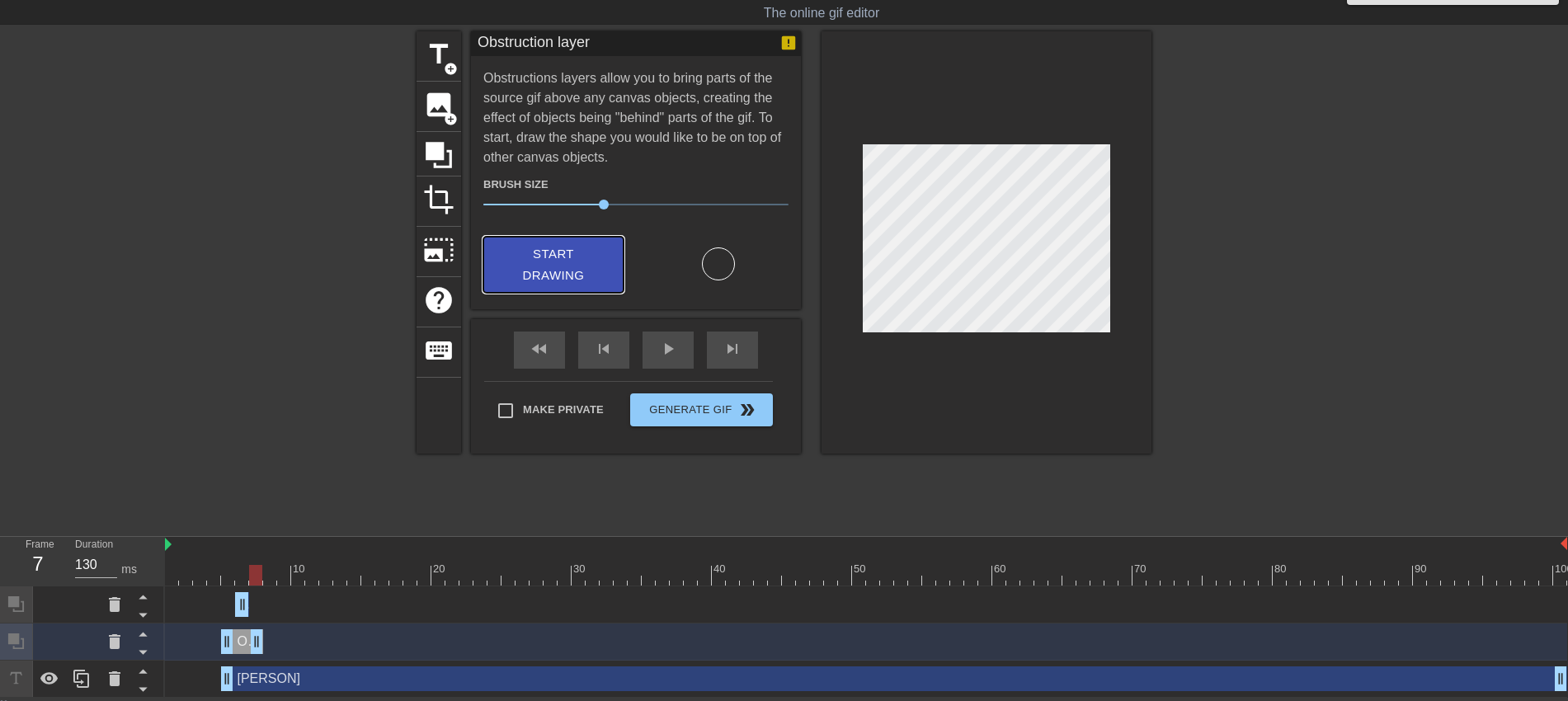 click on "Start Drawing" at bounding box center (553, 265) 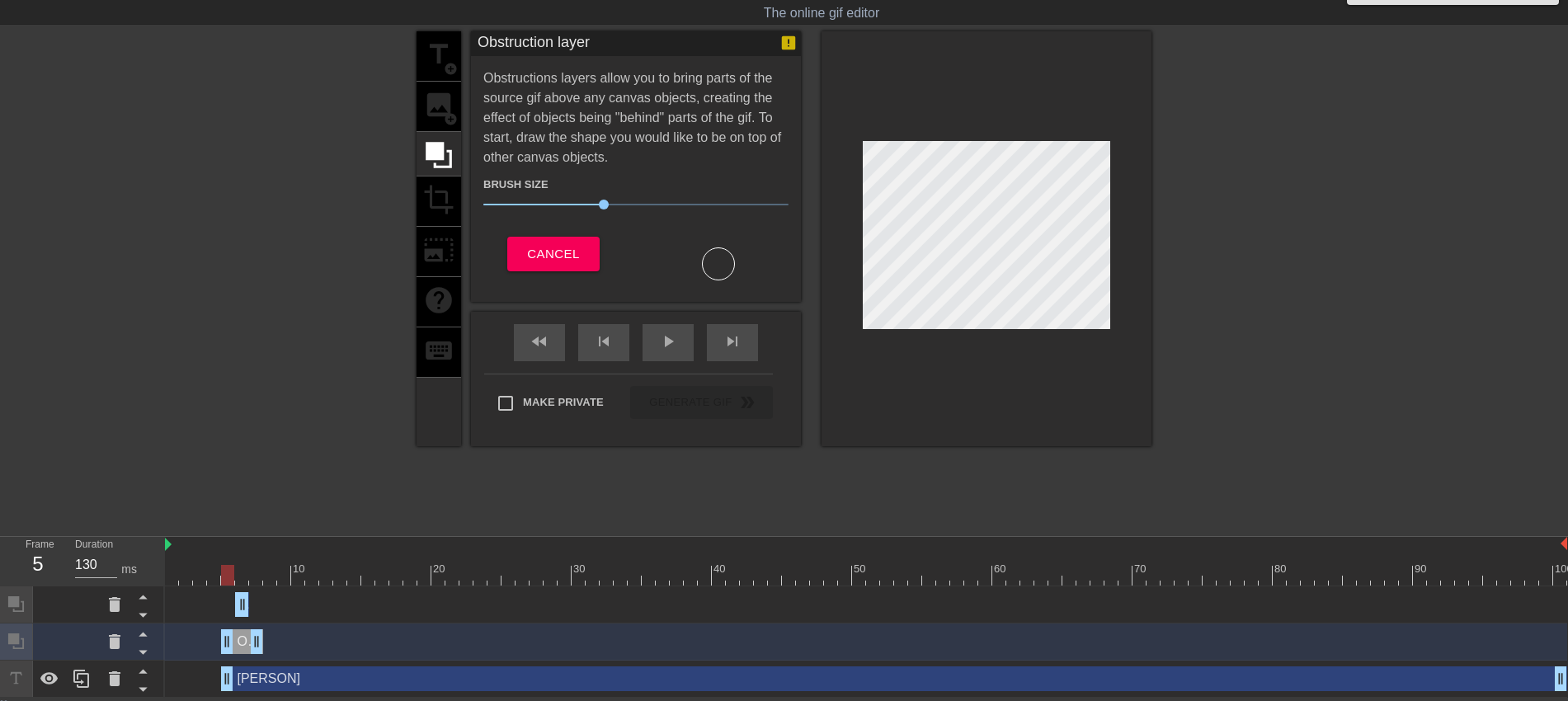 click at bounding box center [866, 575] 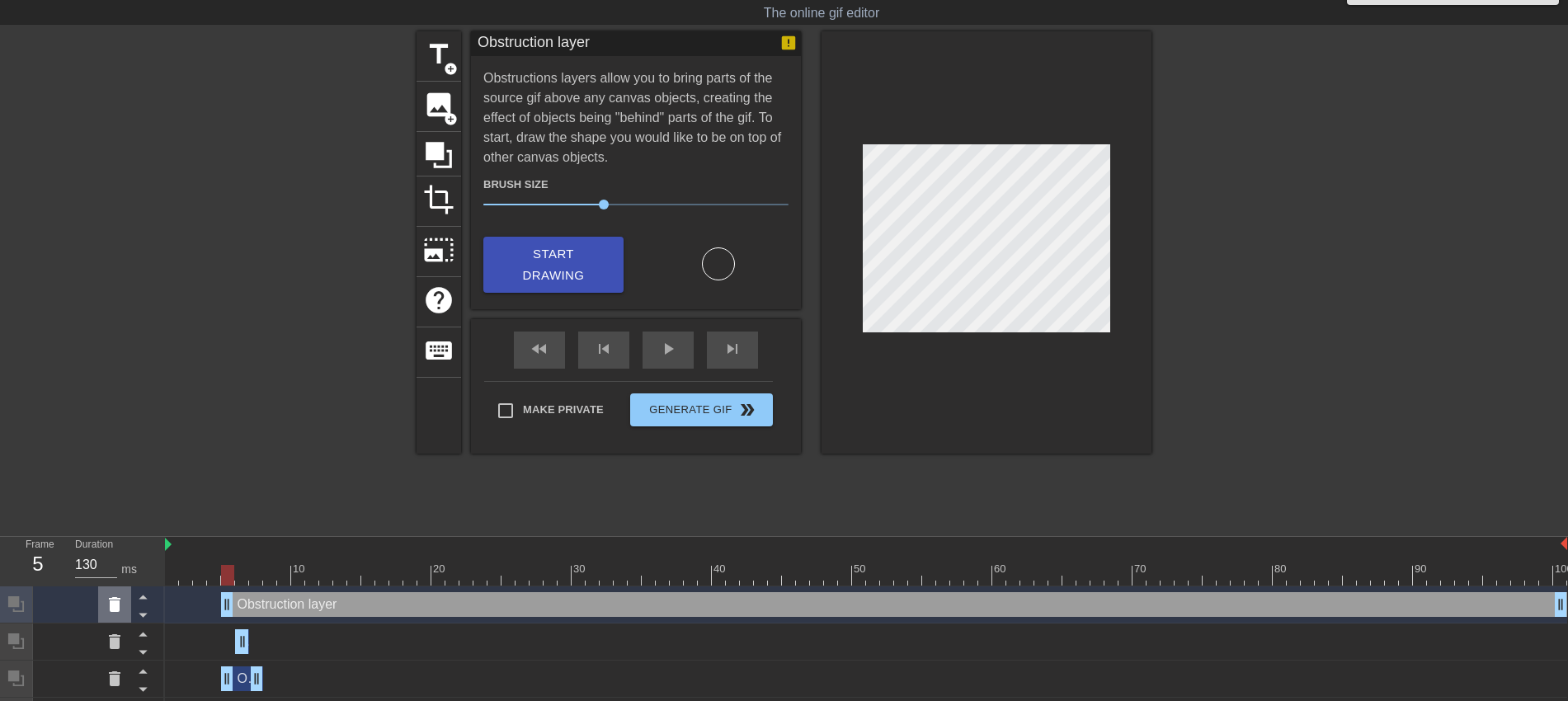 click 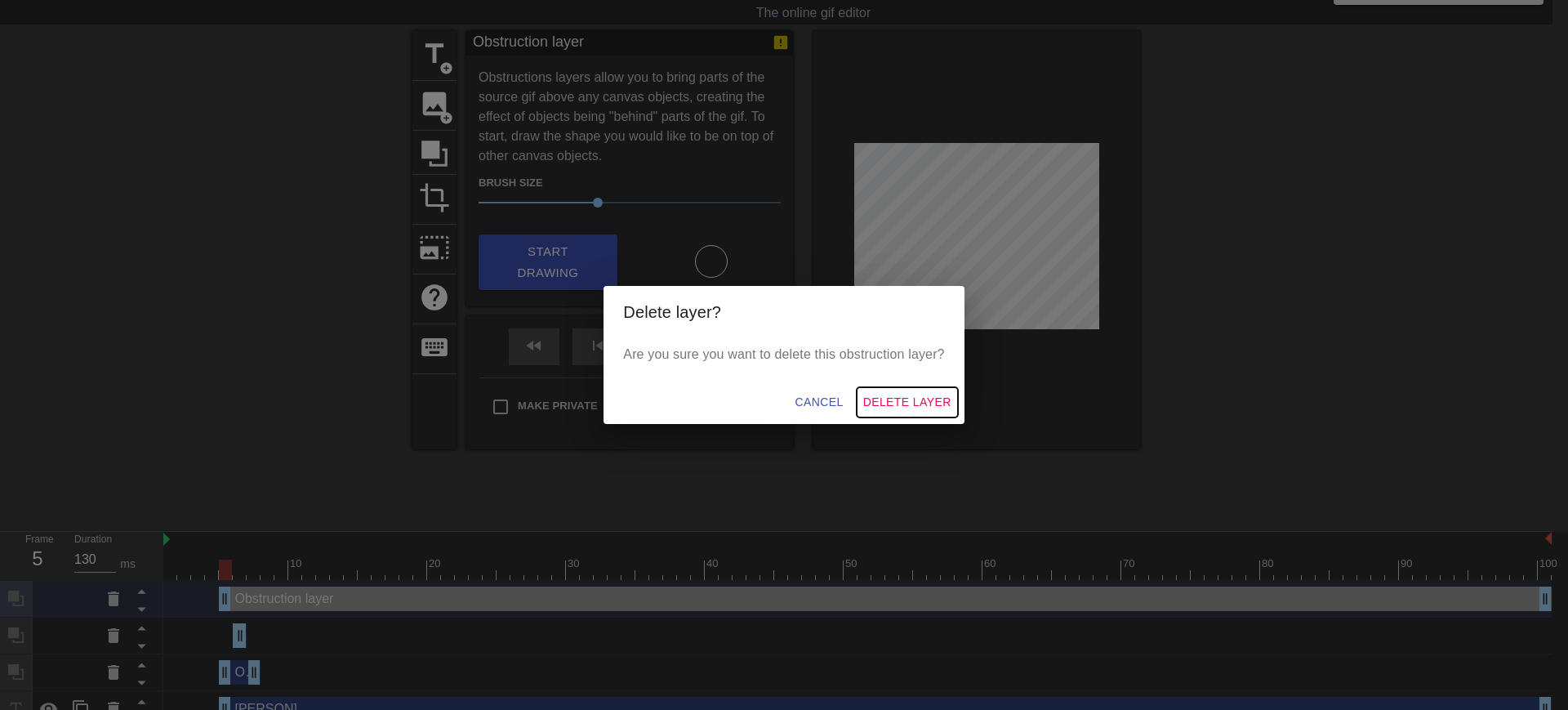 click on "Delete Layer" at bounding box center [907, 402] 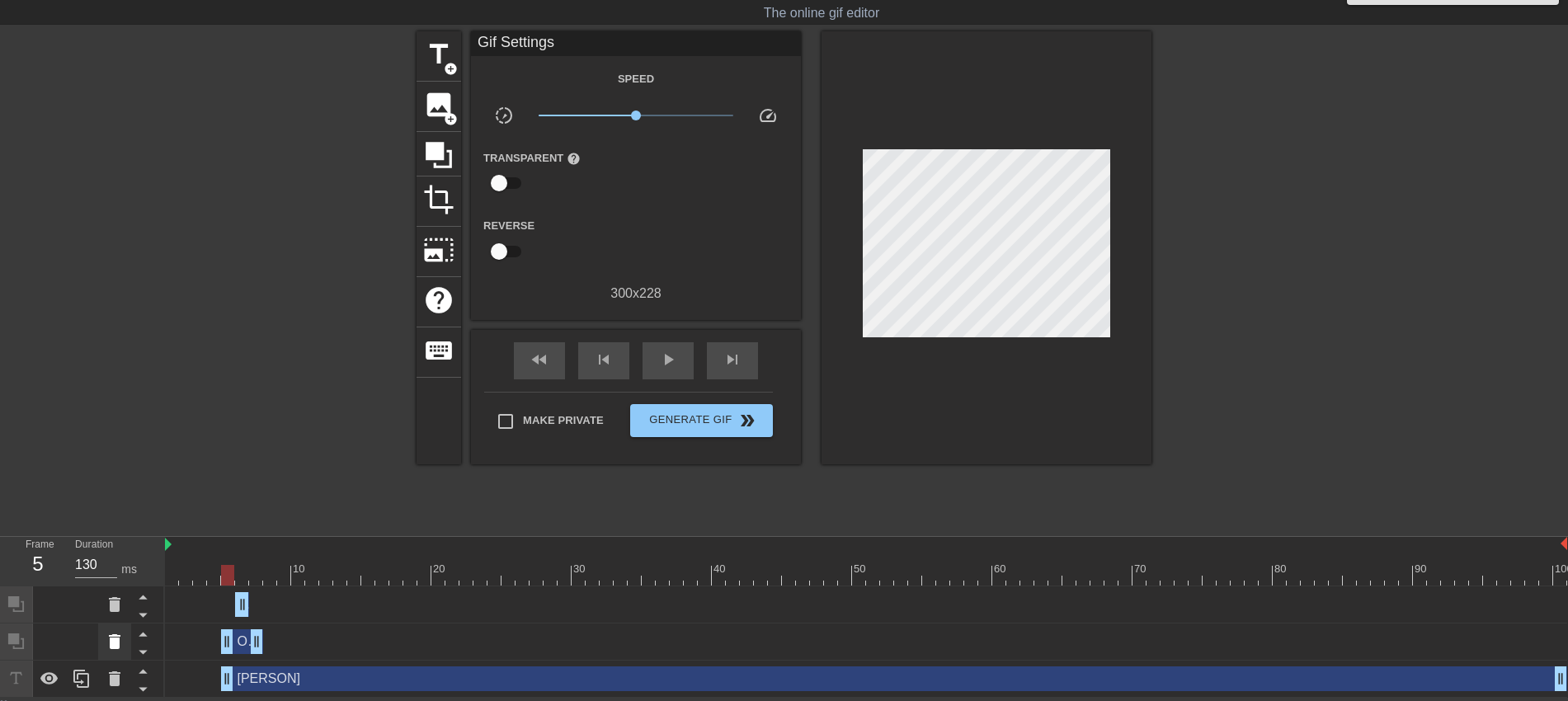 click 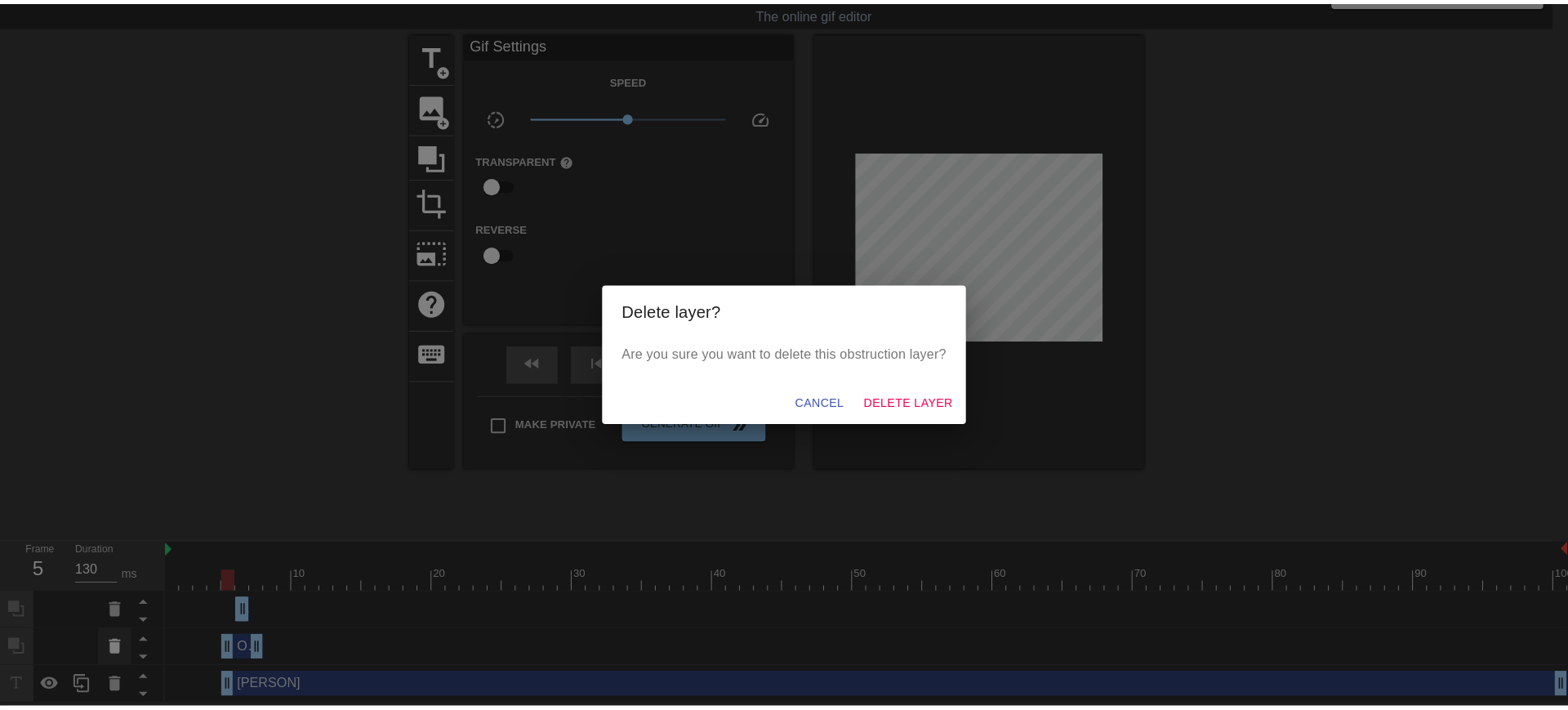 scroll, scrollTop: 18, scrollLeft: 0, axis: vertical 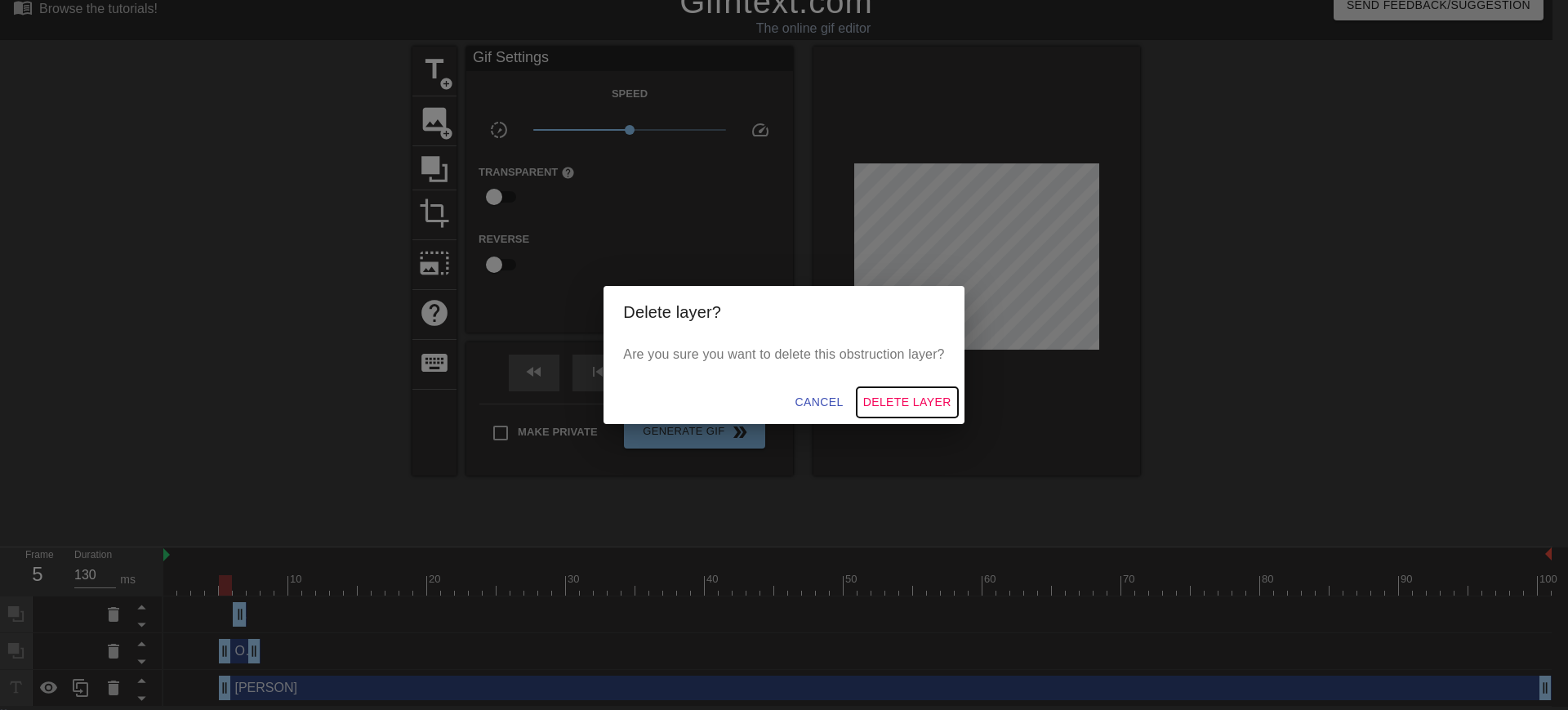 click on "Delete Layer" at bounding box center (907, 402) 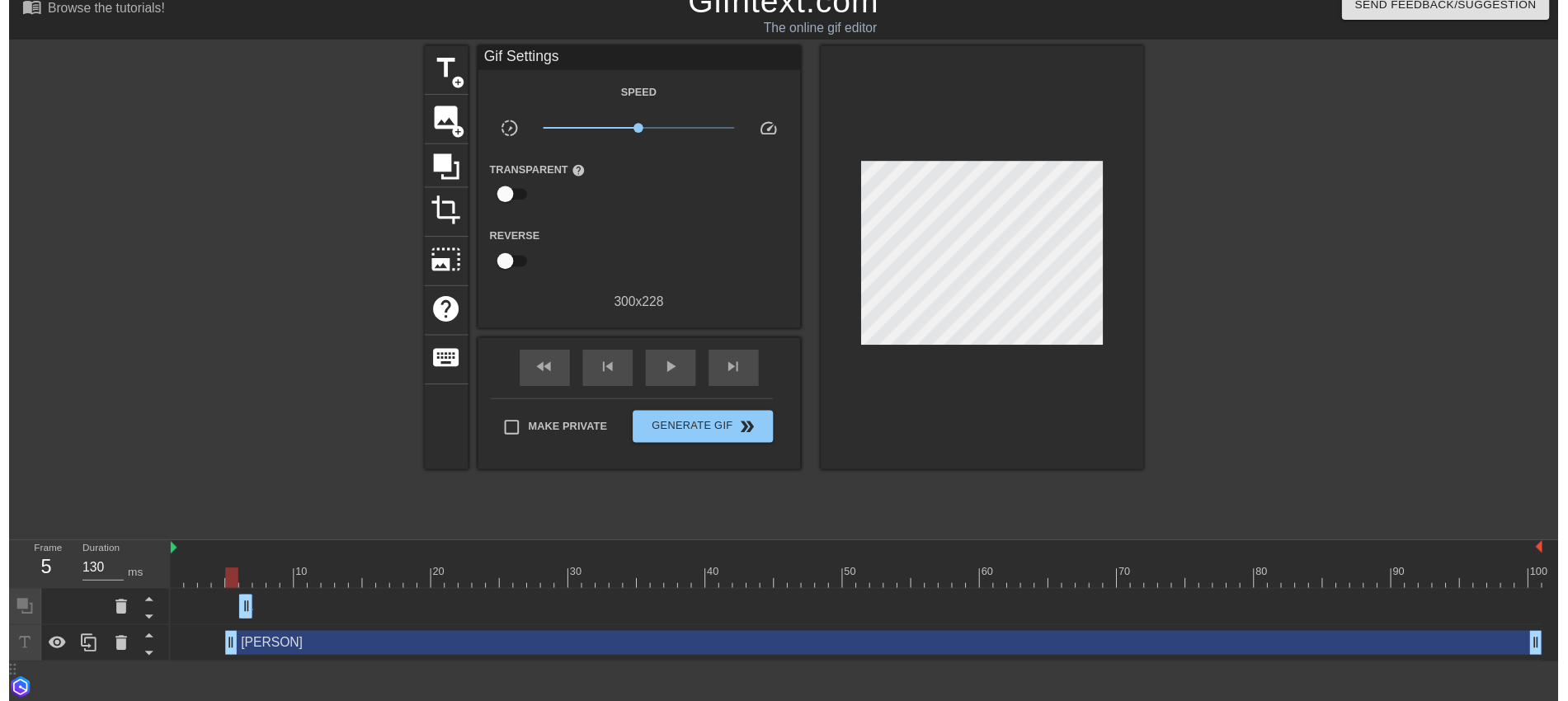 scroll, scrollTop: 0, scrollLeft: 0, axis: both 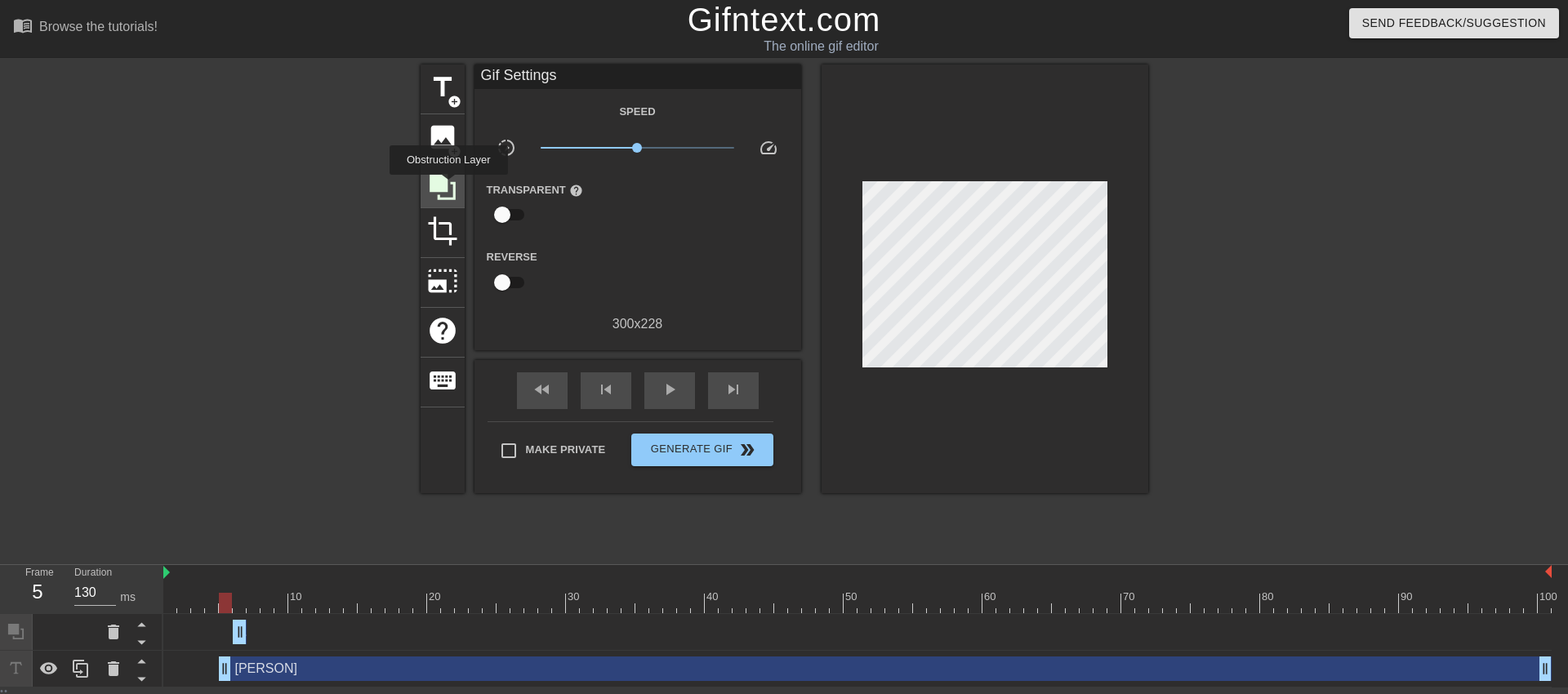 click 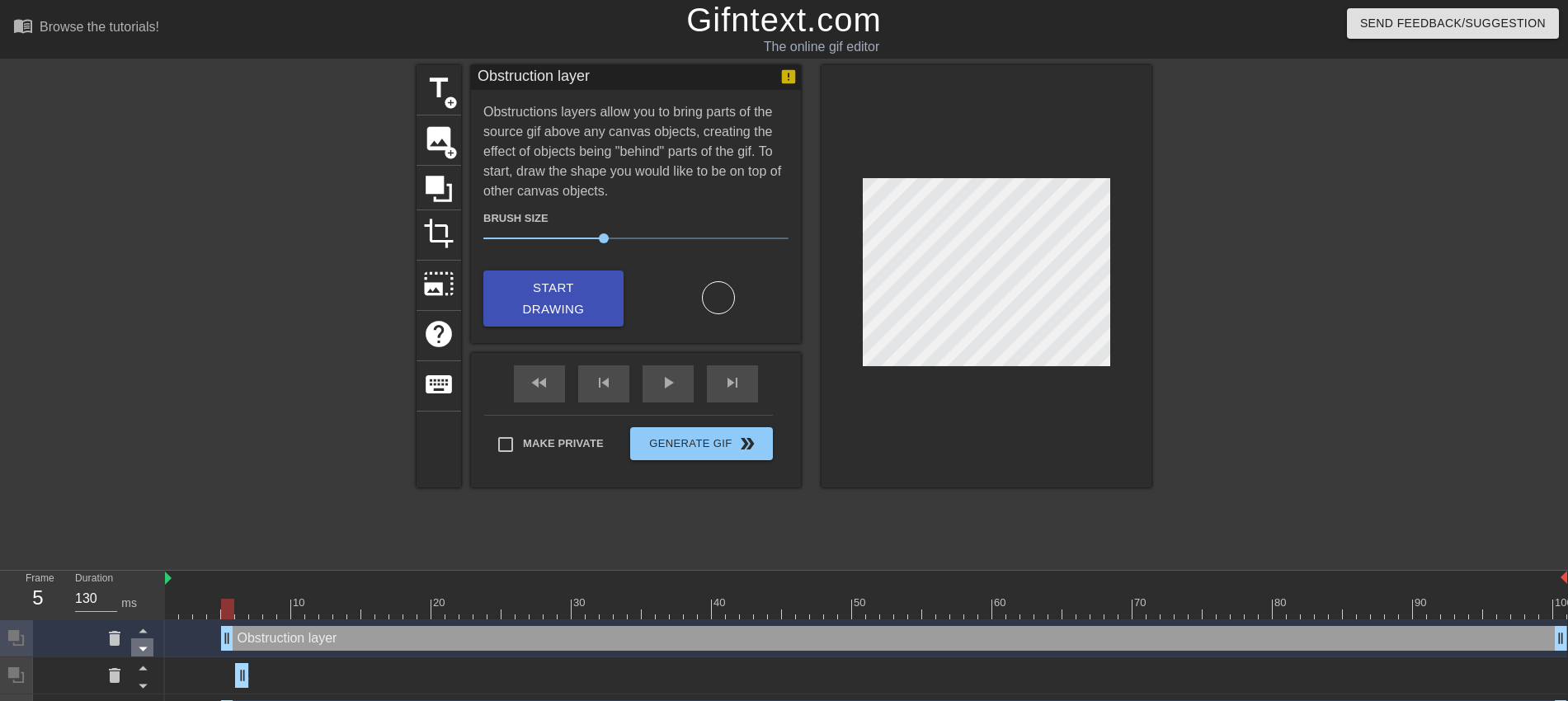 click 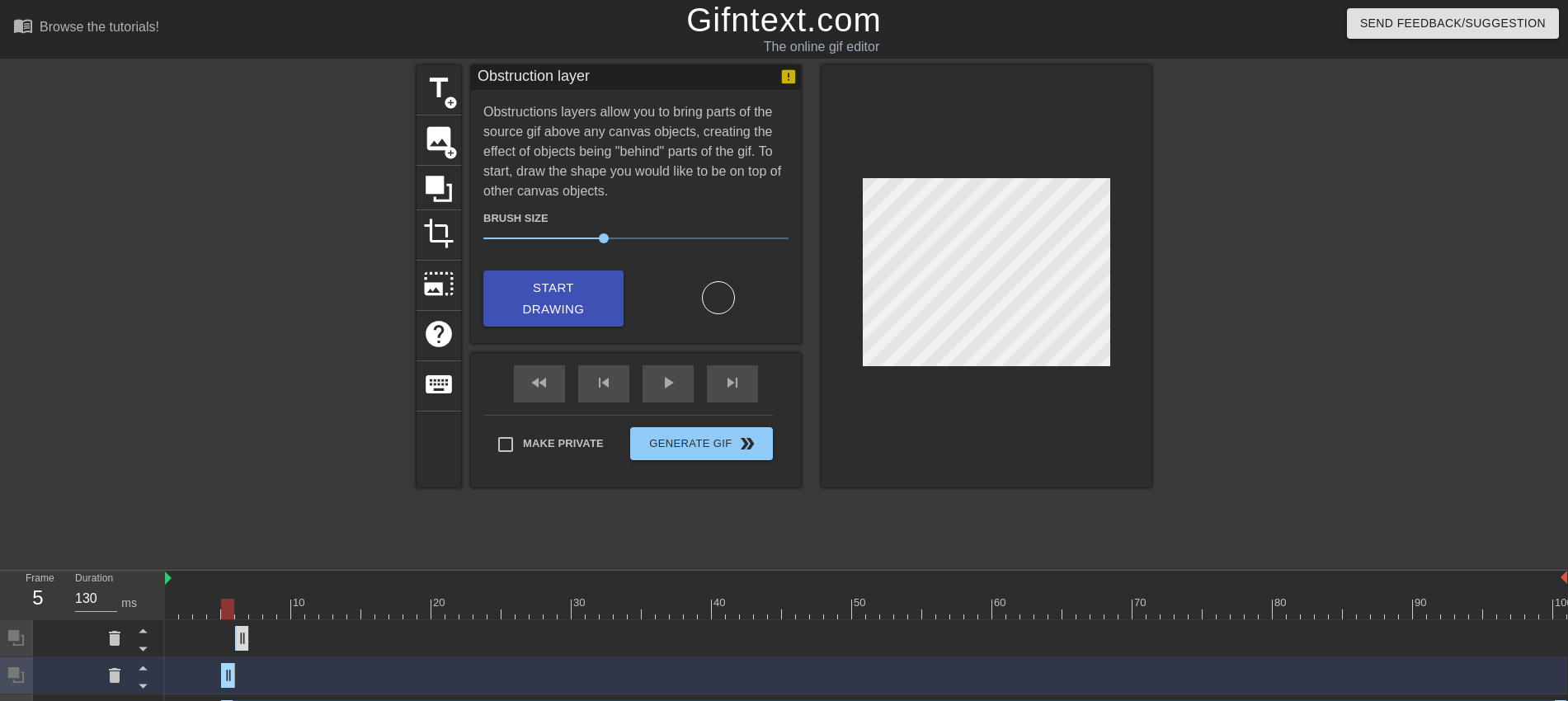drag, startPoint x: 1561, startPoint y: 677, endPoint x: 235, endPoint y: 633, distance: 1326.7298 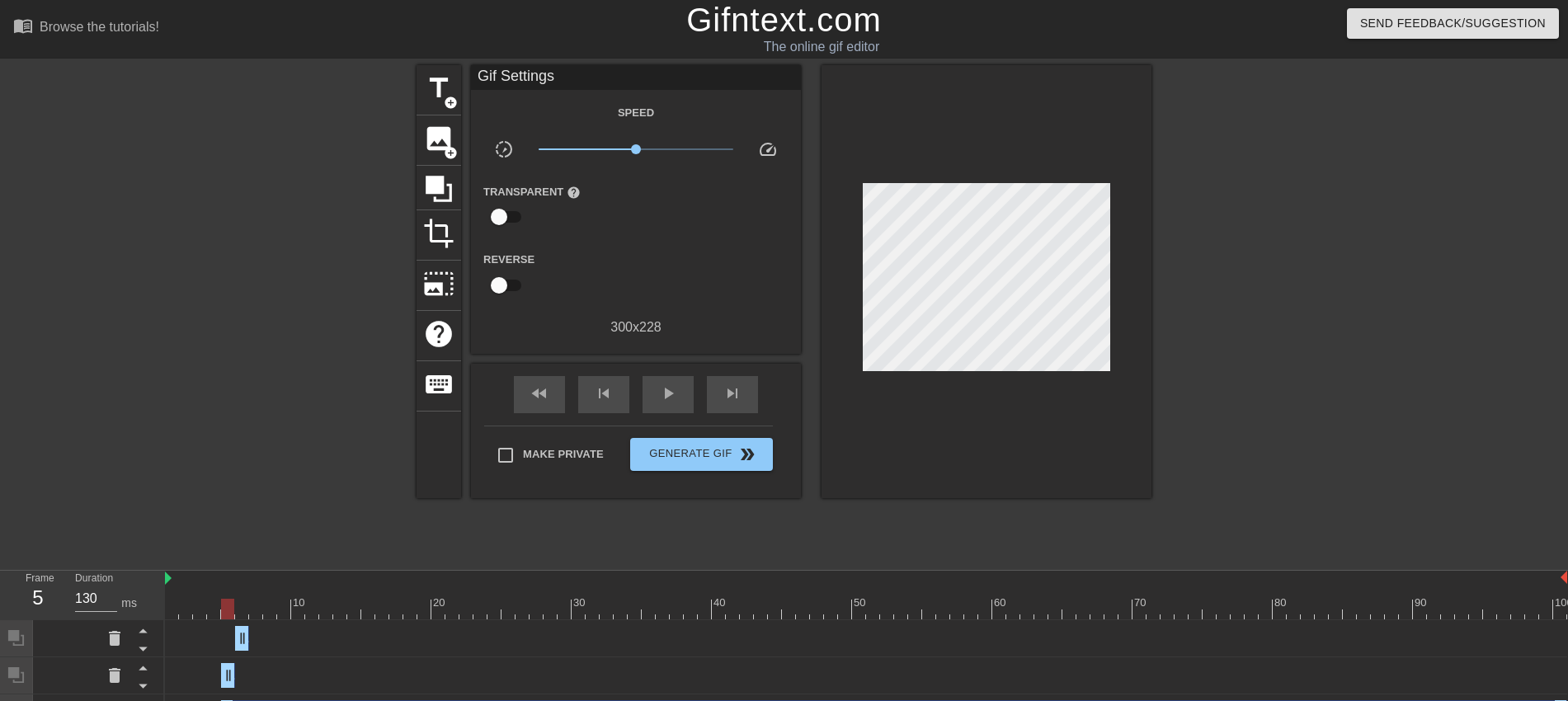 click at bounding box center (273, 313) 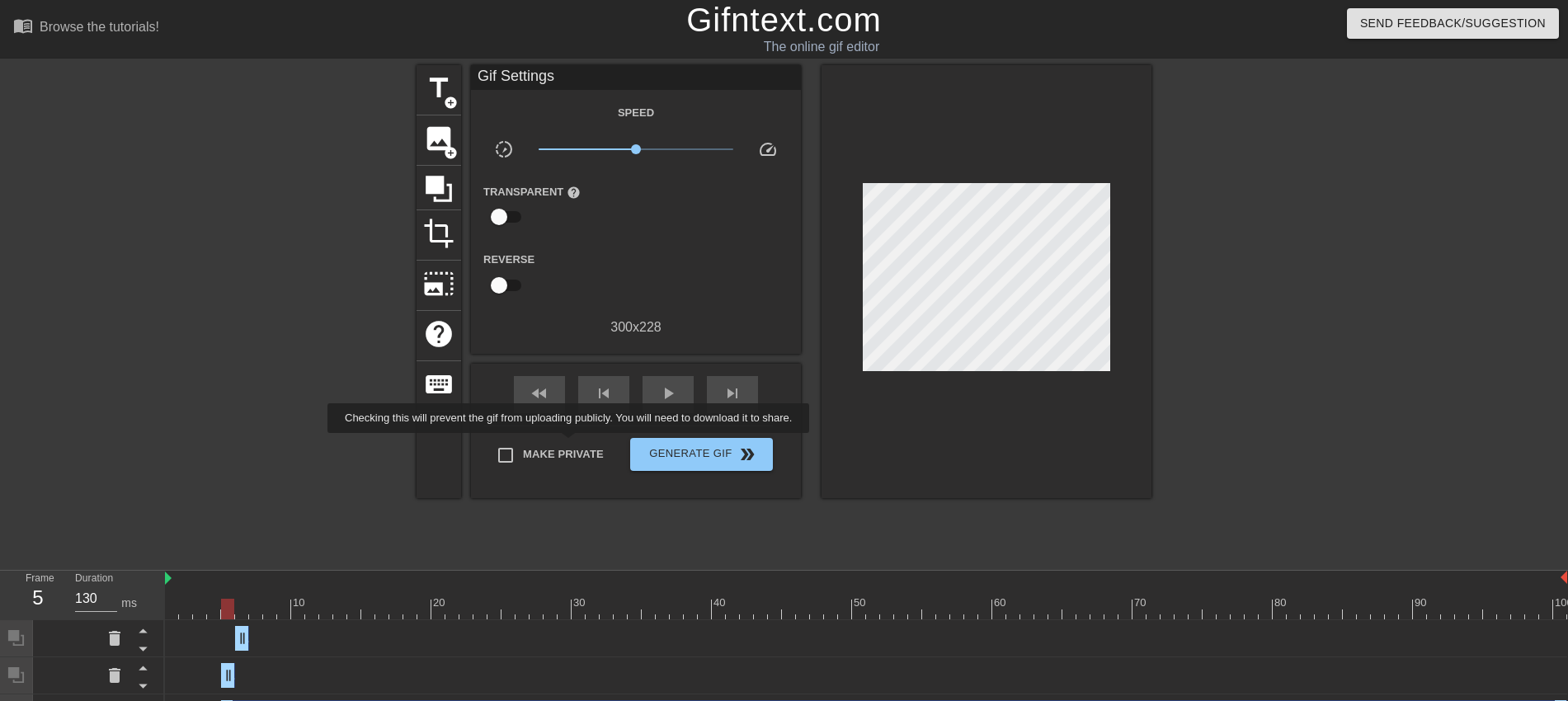scroll, scrollTop: 34, scrollLeft: 0, axis: vertical 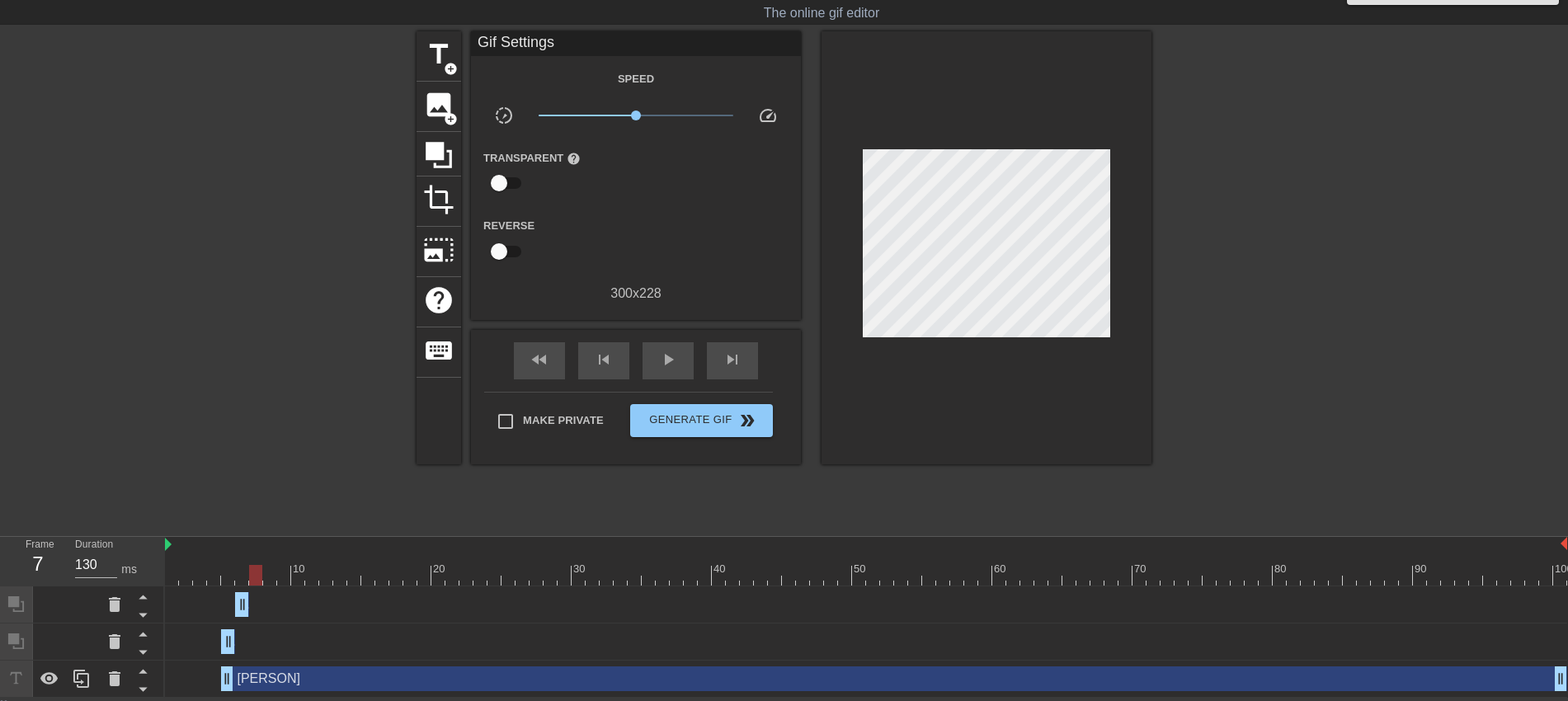 drag, startPoint x: 227, startPoint y: 577, endPoint x: 255, endPoint y: 576, distance: 28.0179 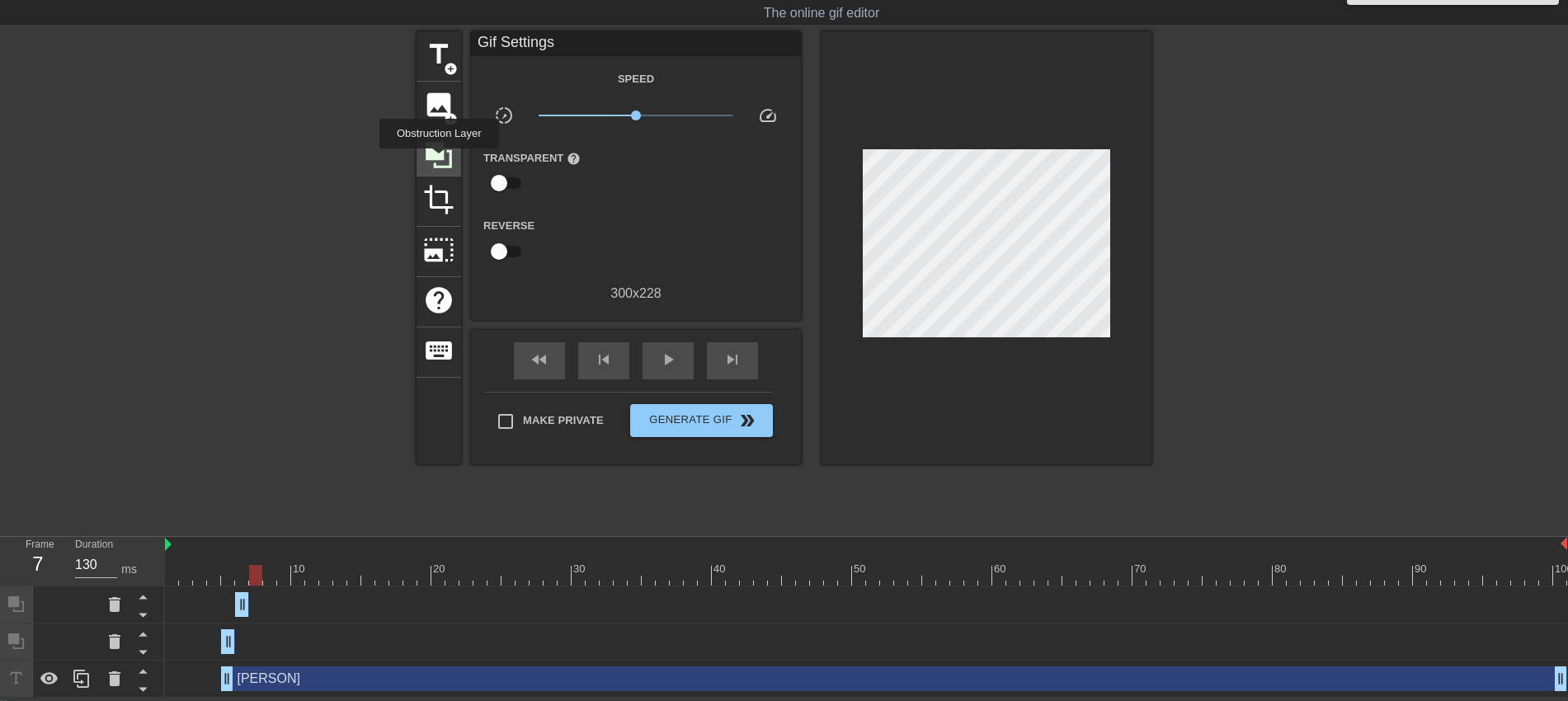 click 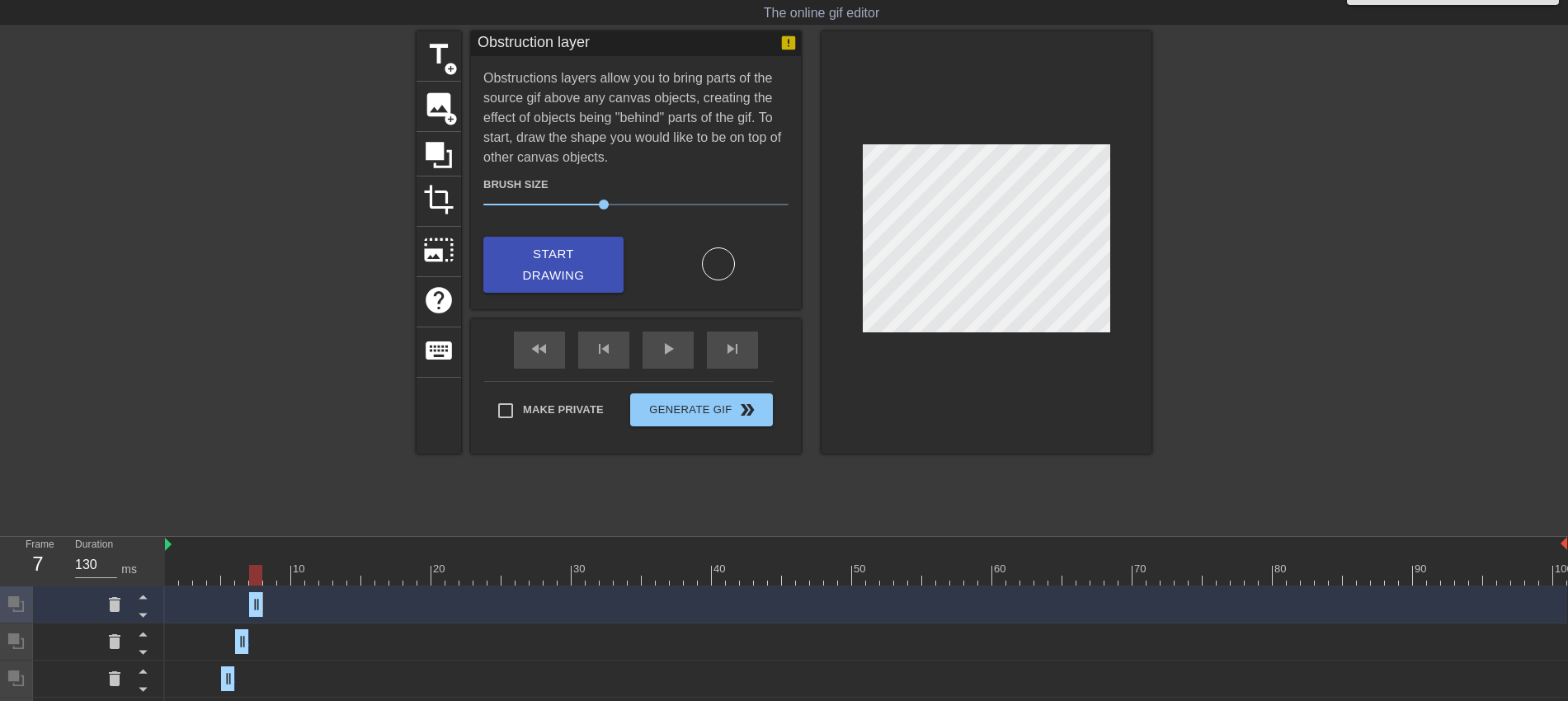 drag, startPoint x: 1560, startPoint y: 595, endPoint x: 235, endPoint y: 655, distance: 1326.3578 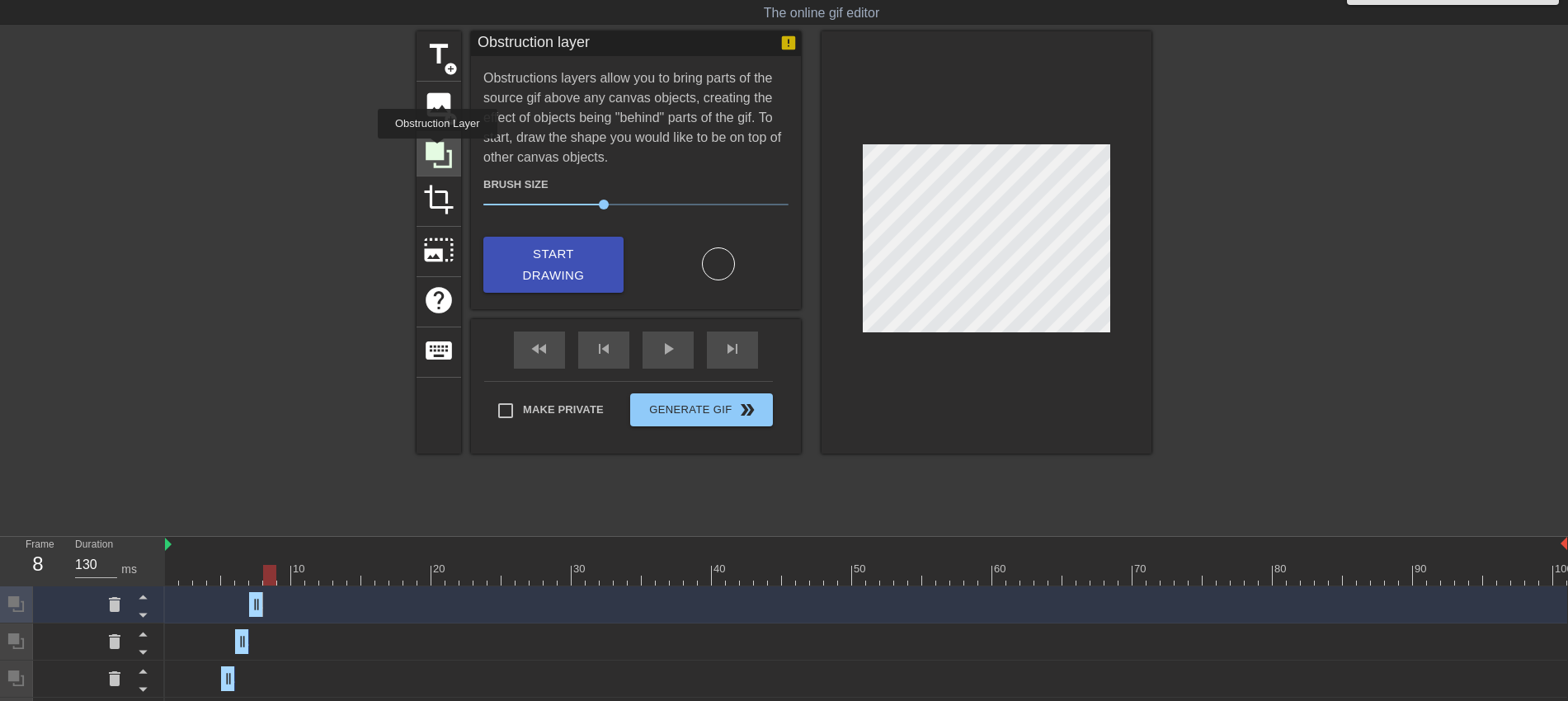 click 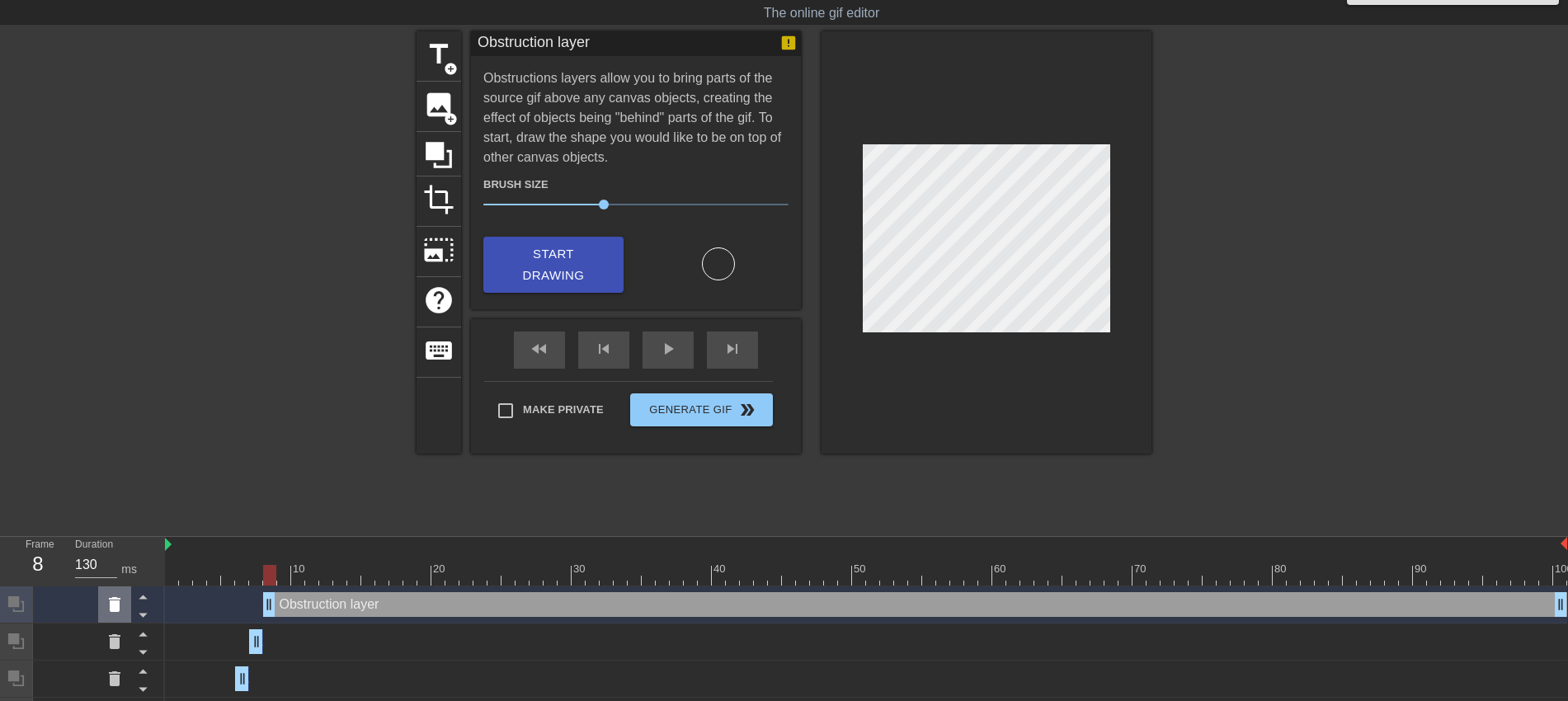 click 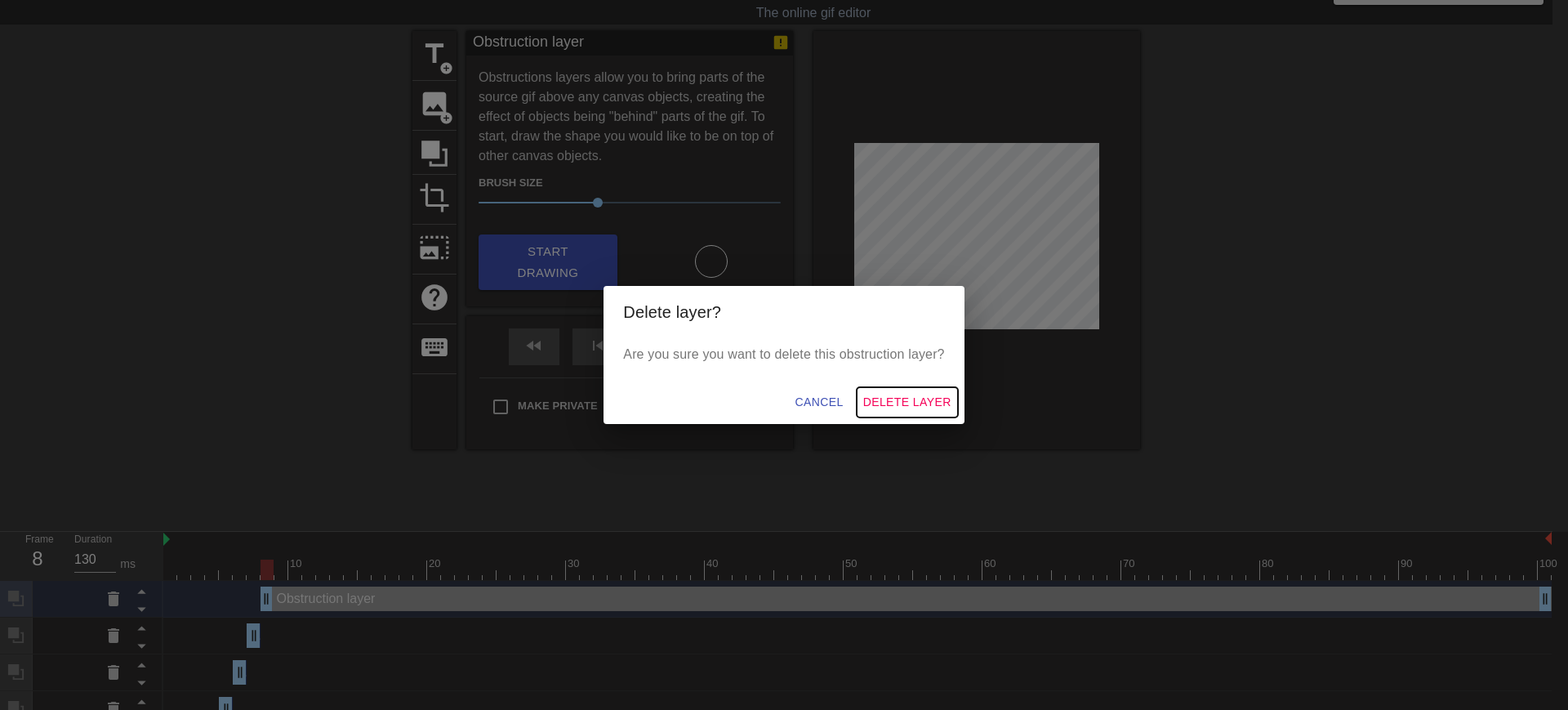 click on "Delete Layer" at bounding box center (907, 402) 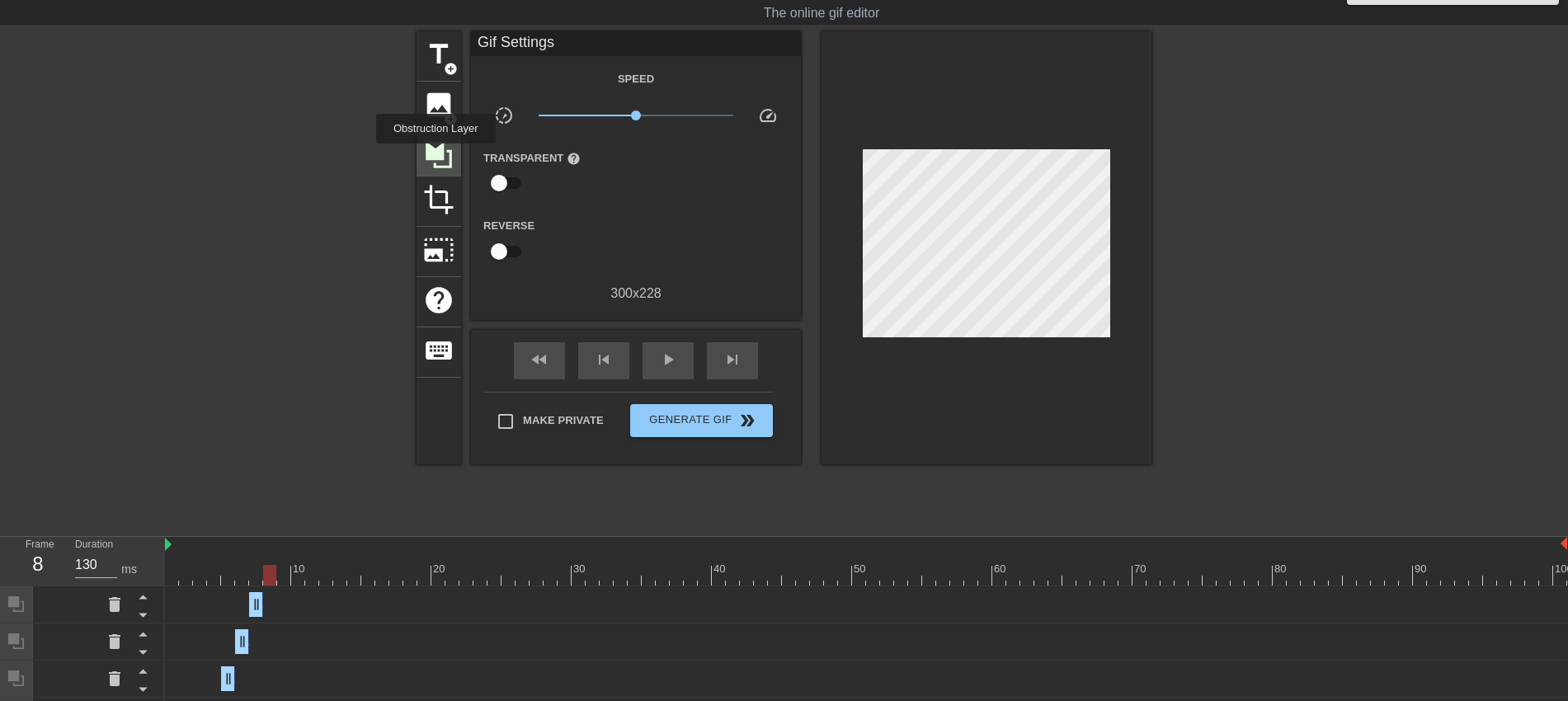 click 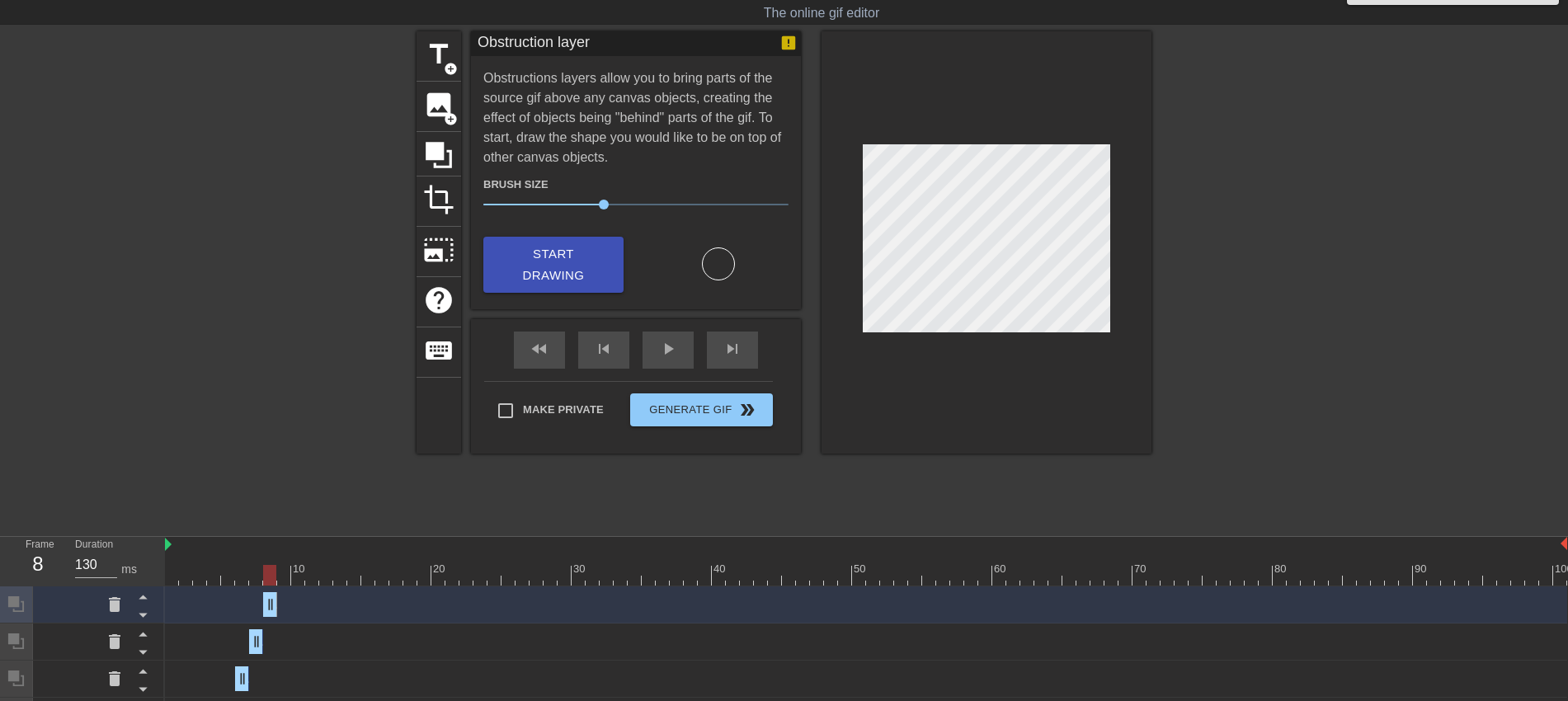 drag, startPoint x: 1557, startPoint y: 605, endPoint x: 267, endPoint y: 584, distance: 1290.1709 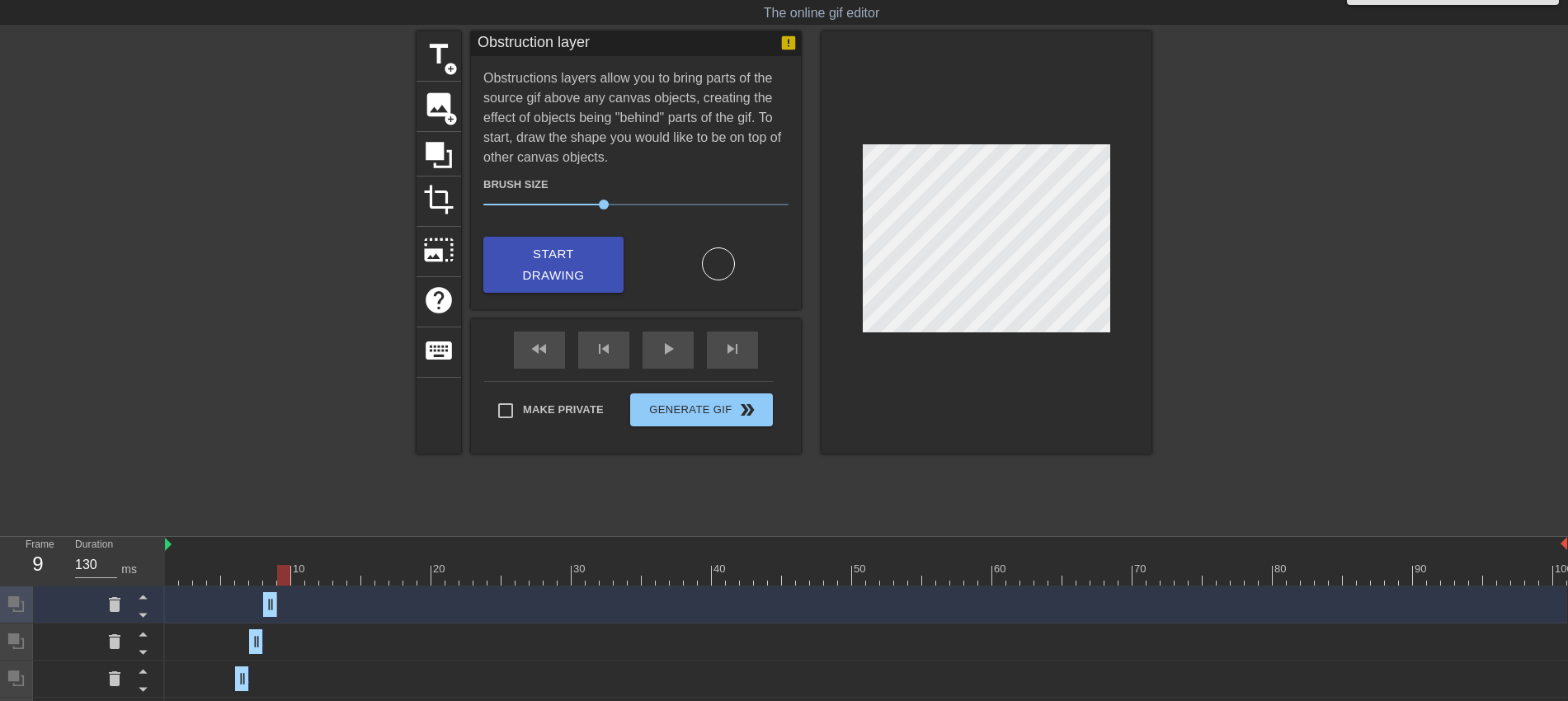 click at bounding box center [866, 575] 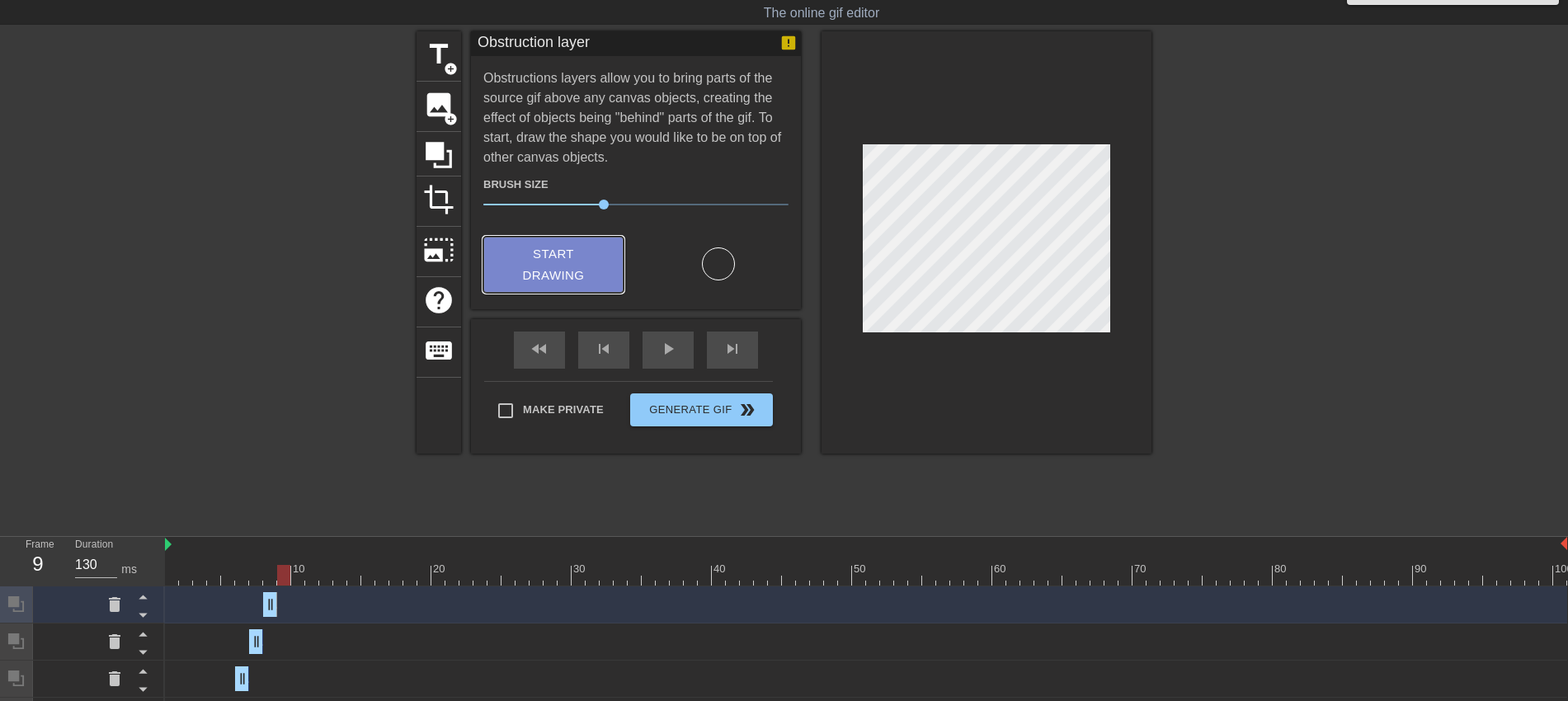 click on "Start Drawing" at bounding box center [553, 265] 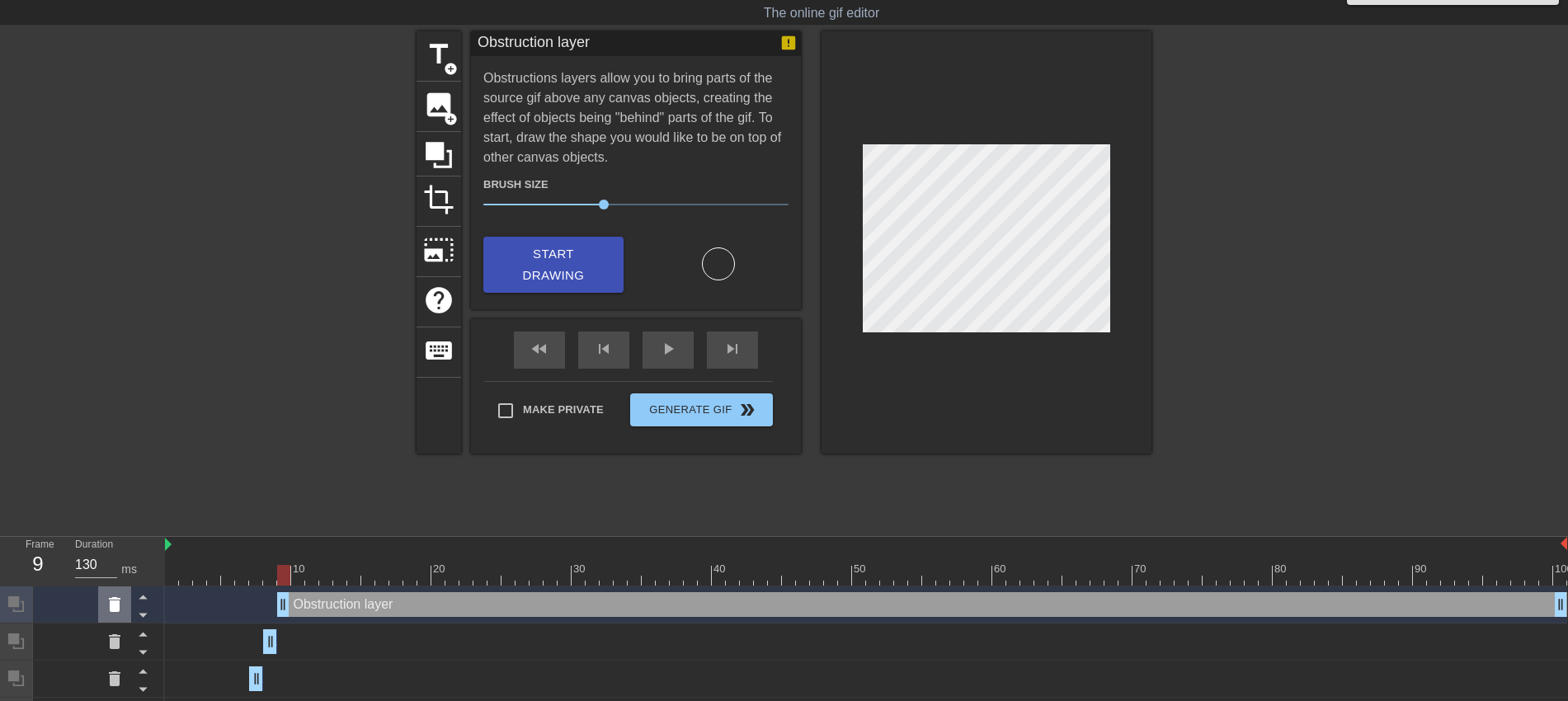click 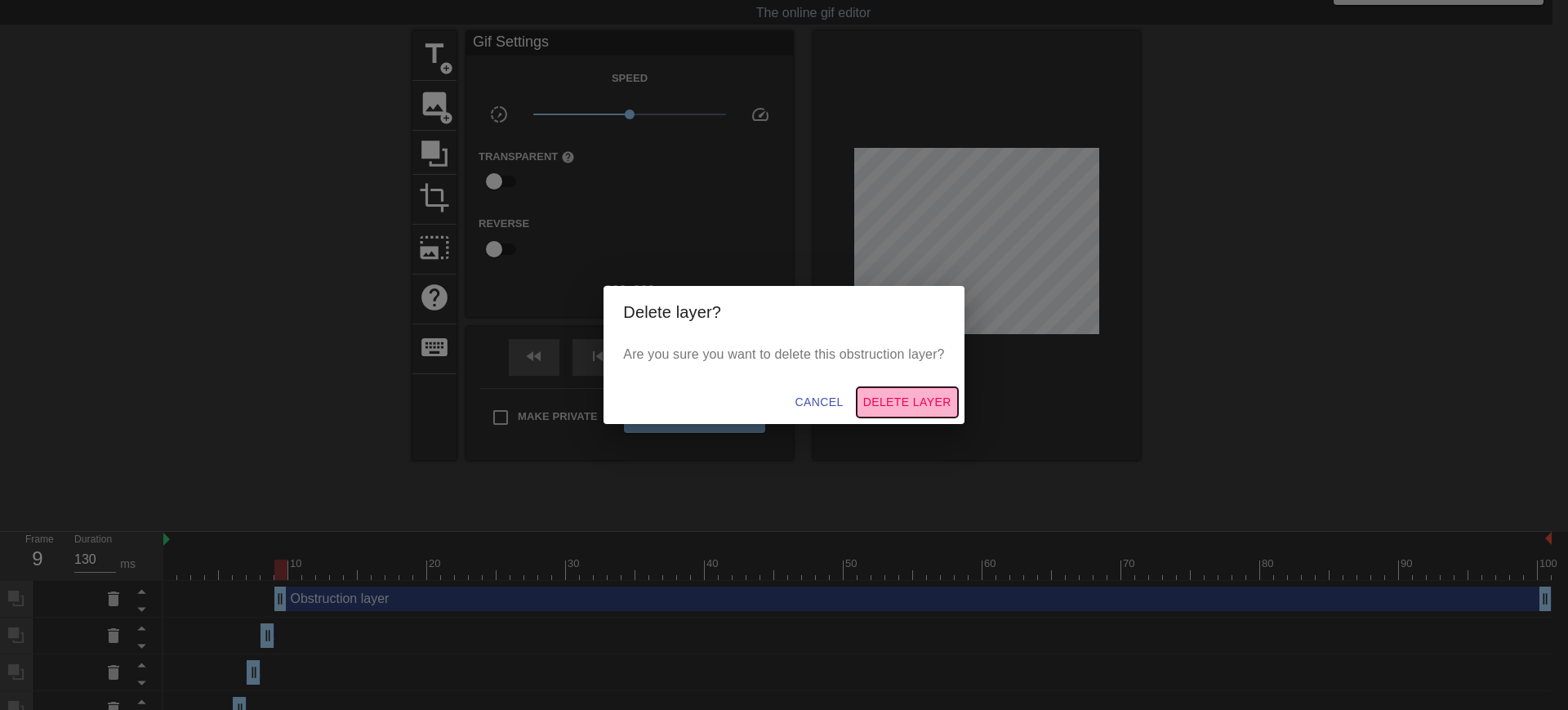 click on "Delete Layer" at bounding box center [907, 402] 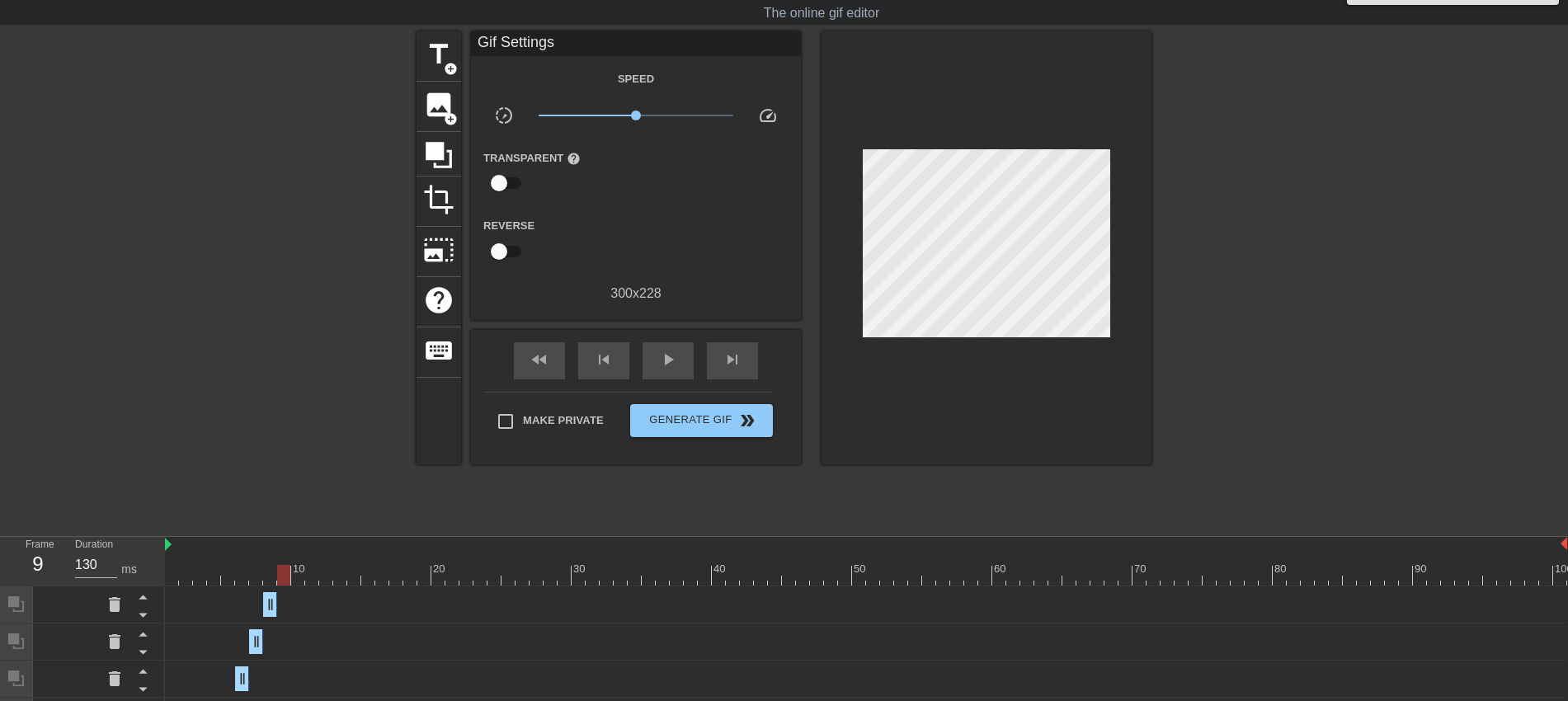 click at bounding box center [866, 575] 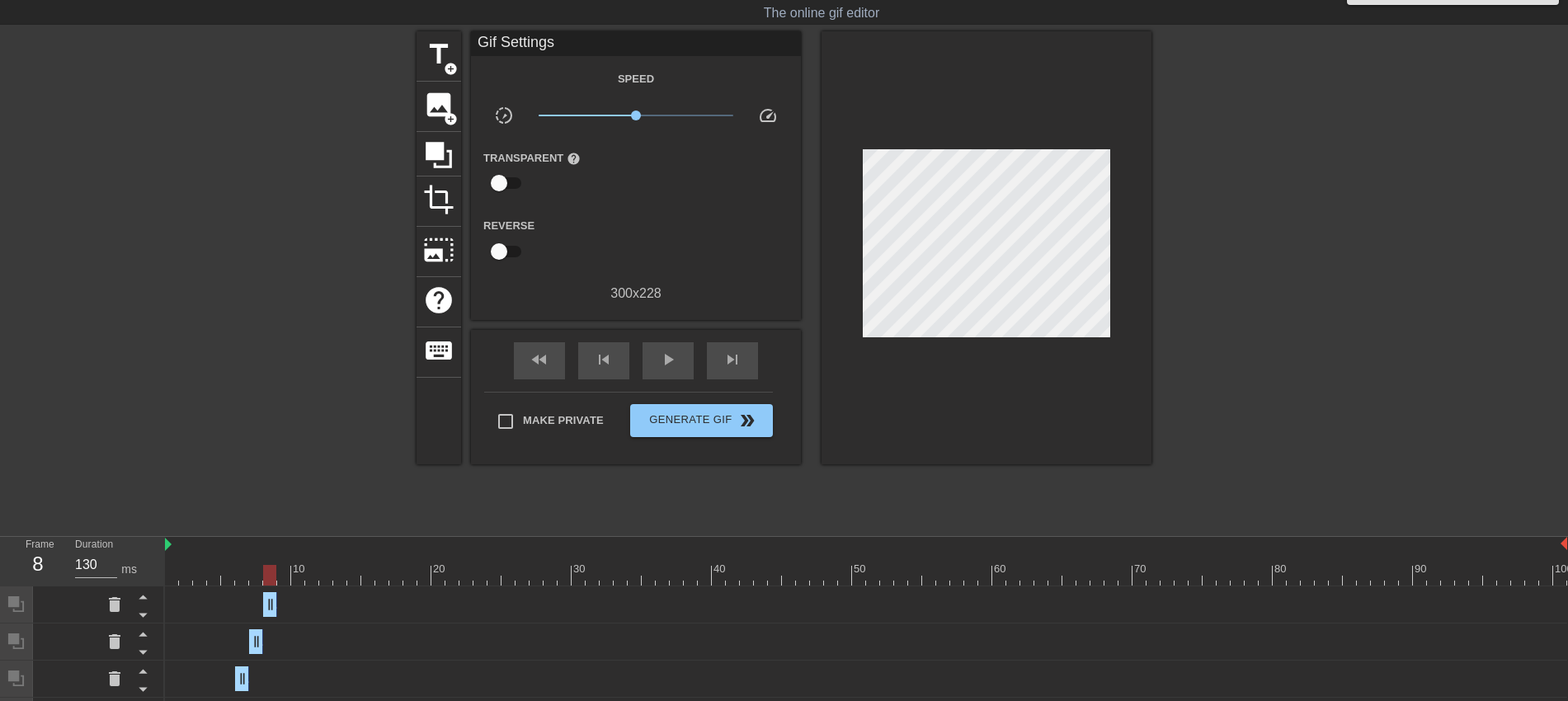 click at bounding box center [866, 575] 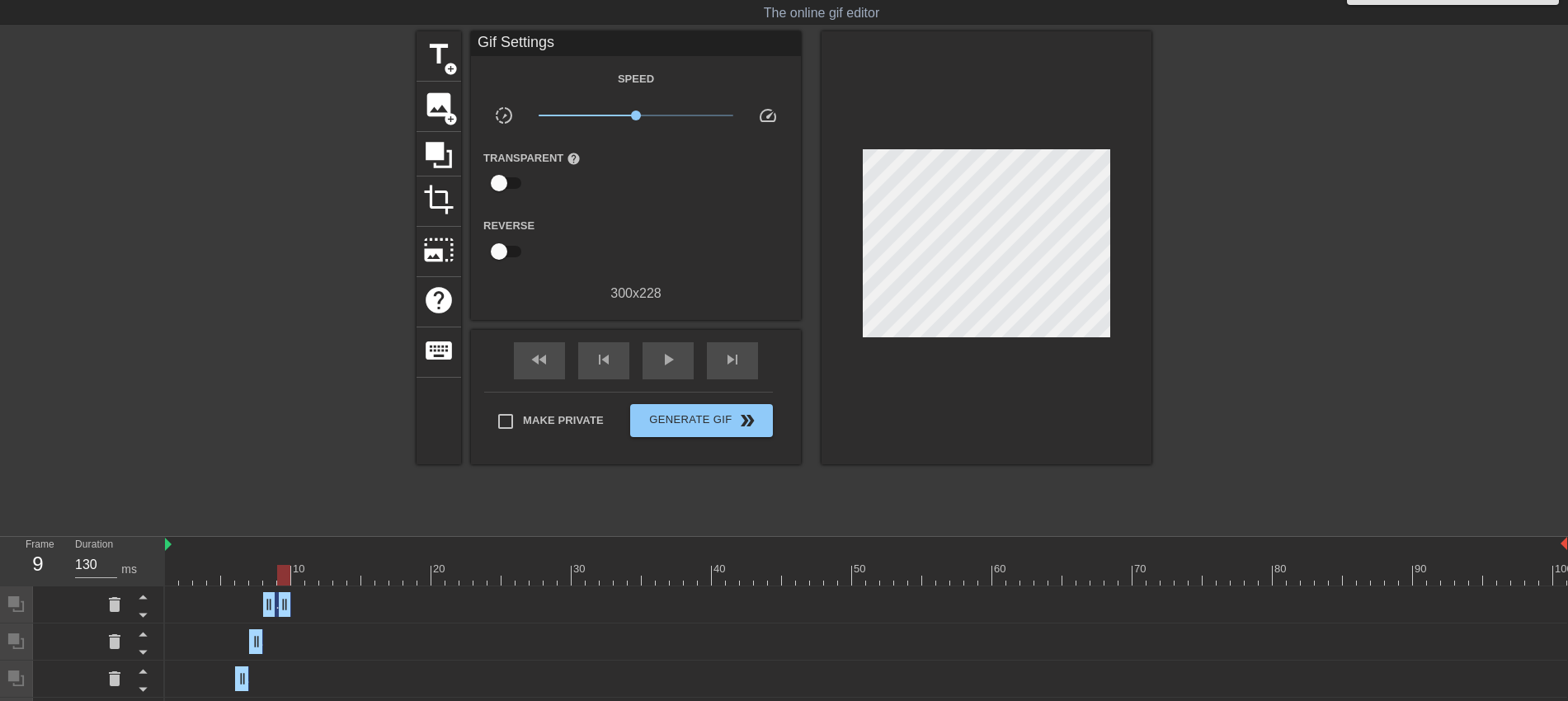 drag, startPoint x: 273, startPoint y: 603, endPoint x: 286, endPoint y: 604, distance: 13.0384 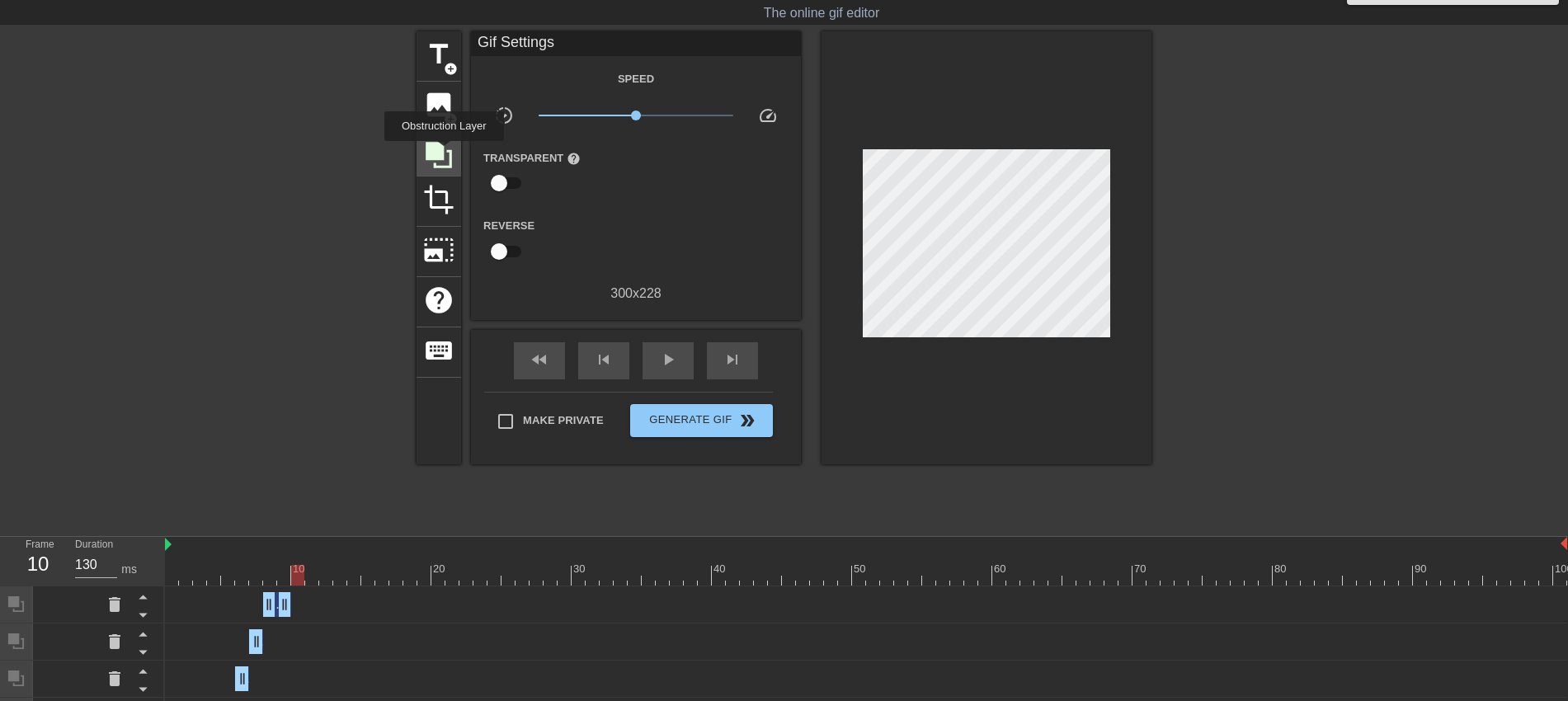 click 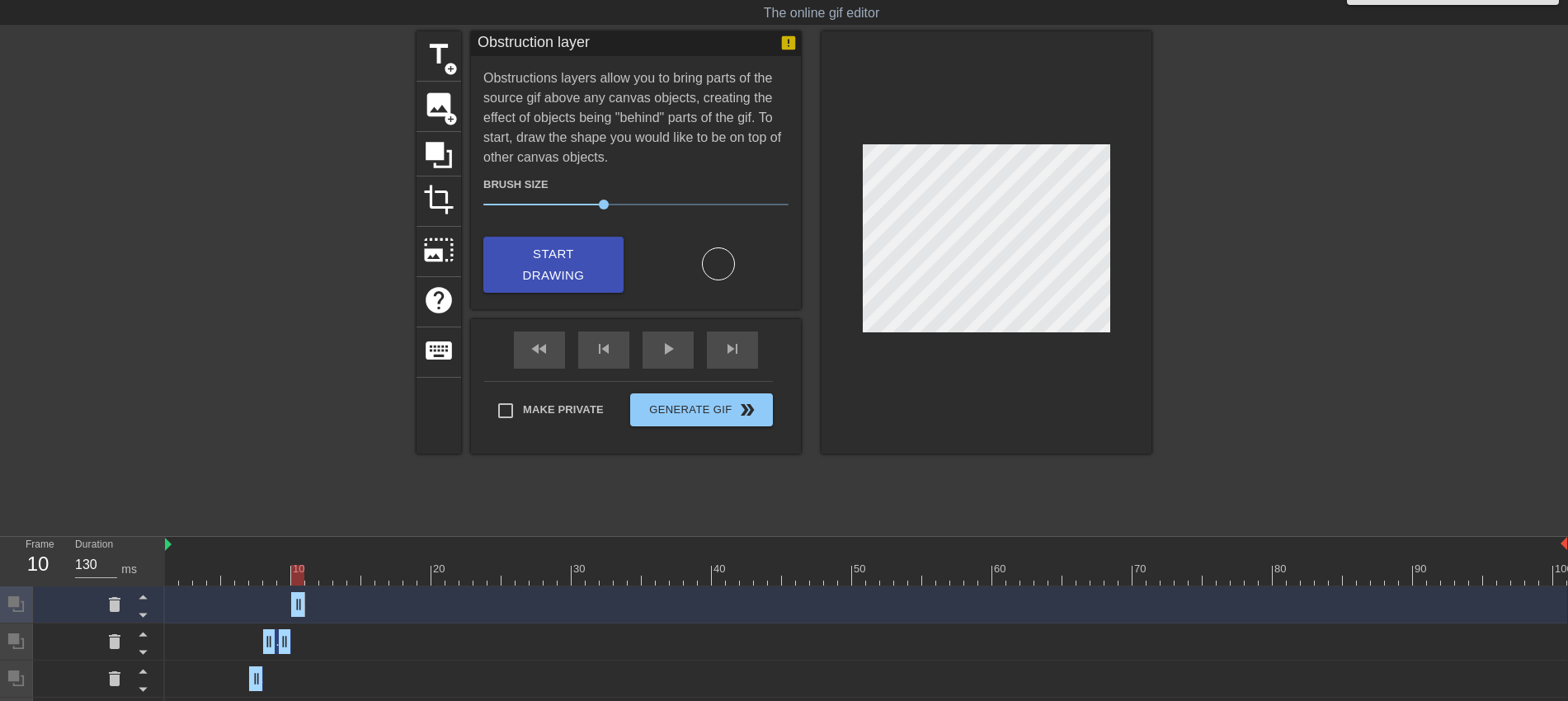 drag, startPoint x: 1556, startPoint y: 609, endPoint x: 290, endPoint y: 558, distance: 1267.0268 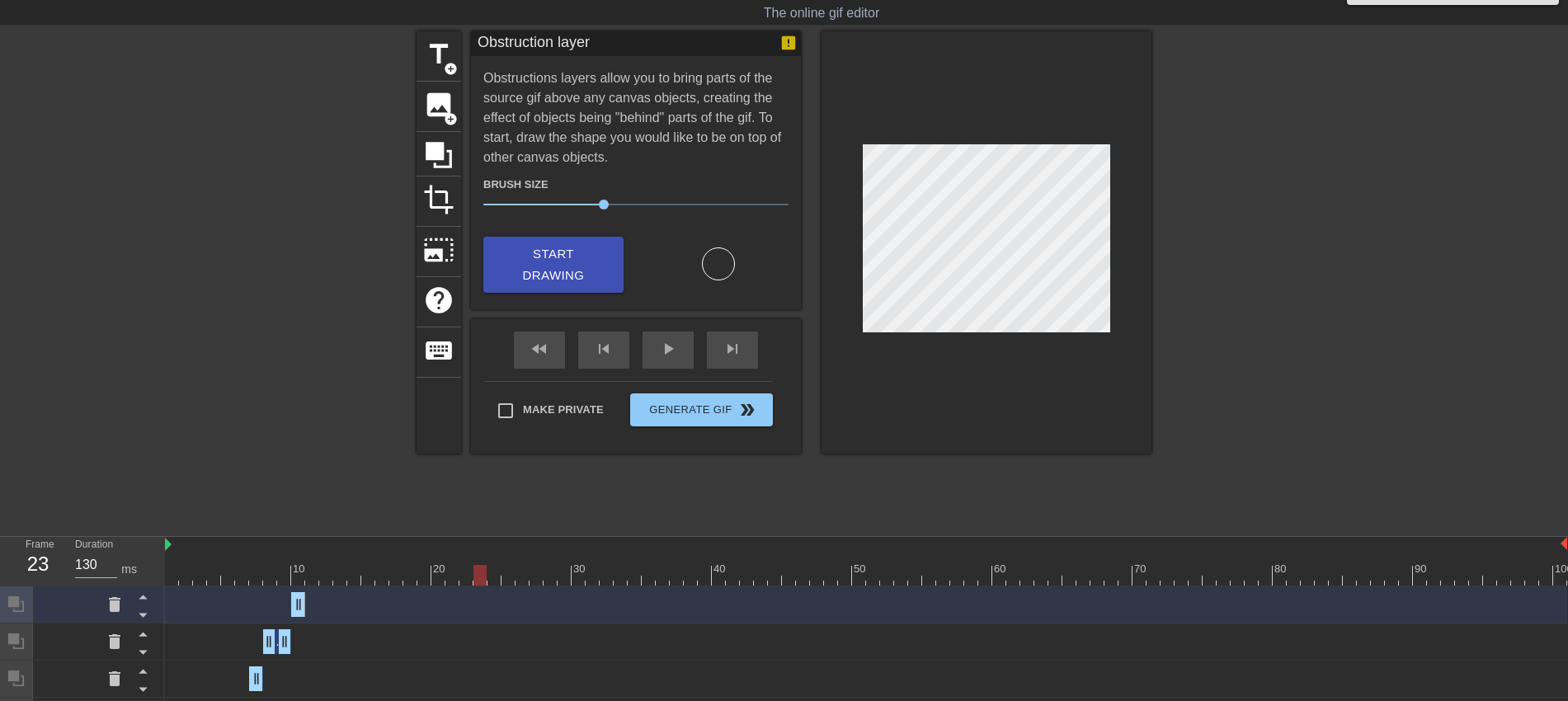drag, startPoint x: 232, startPoint y: 577, endPoint x: 477, endPoint y: 582, distance: 245.051 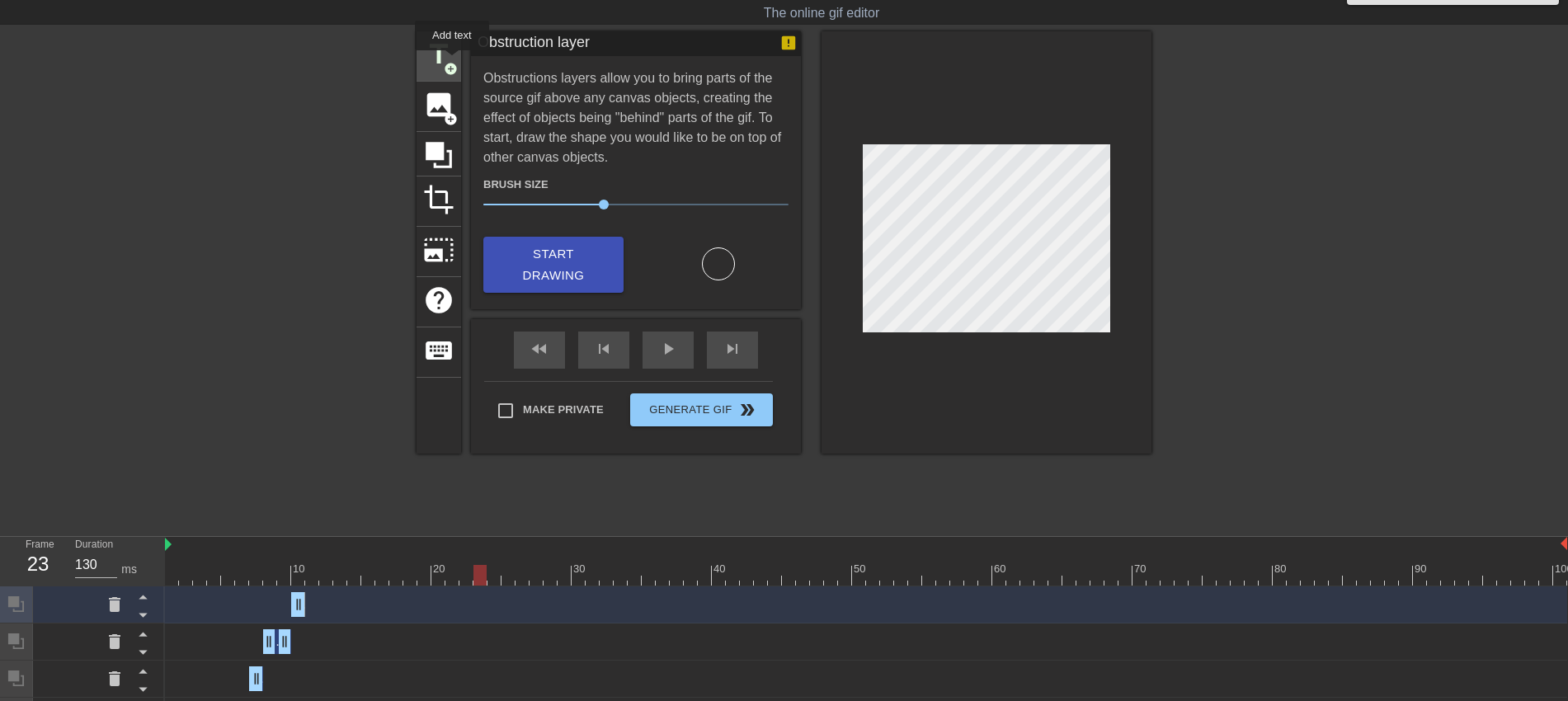click on "add_circle" at bounding box center (450, 68) 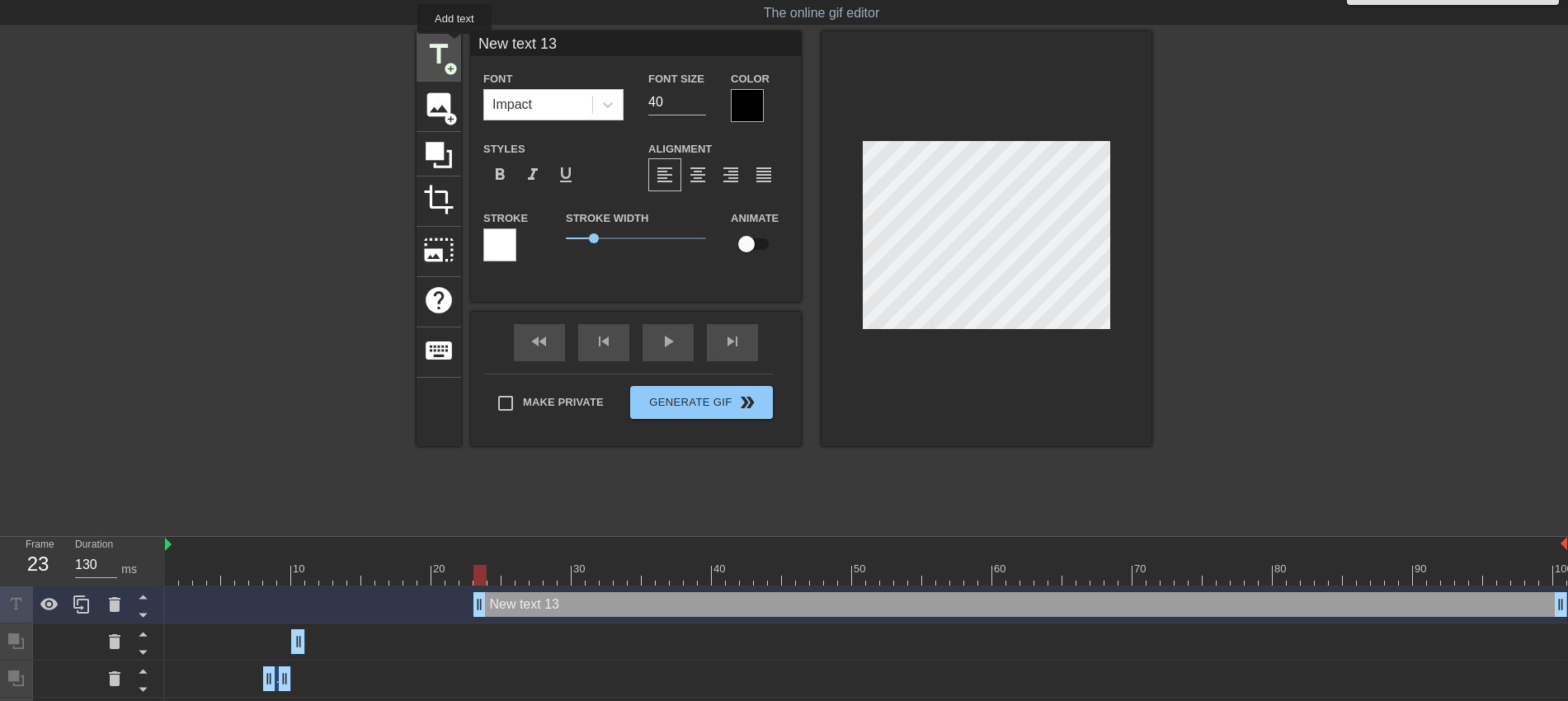drag, startPoint x: 577, startPoint y: 43, endPoint x: 448, endPoint y: 47, distance: 129.062 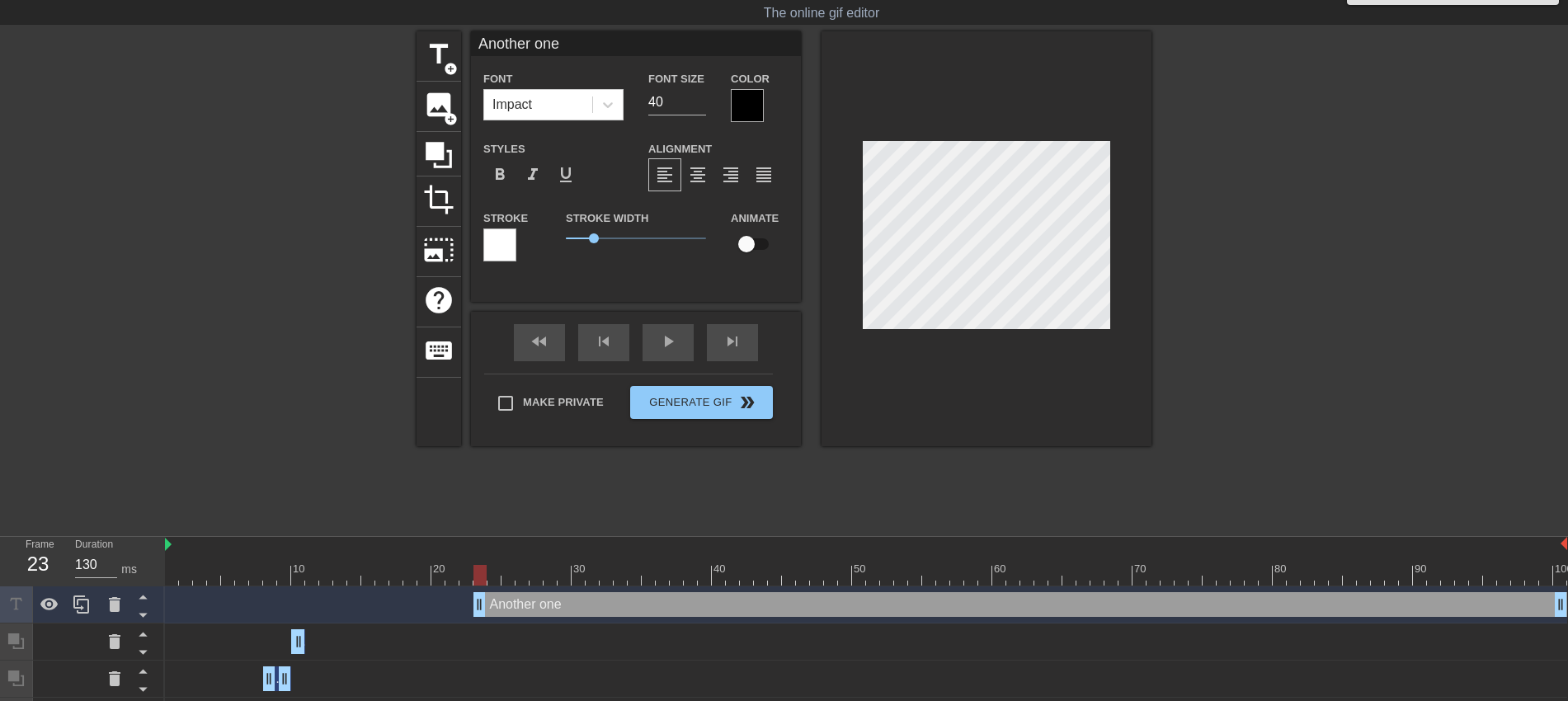 type on "Another one" 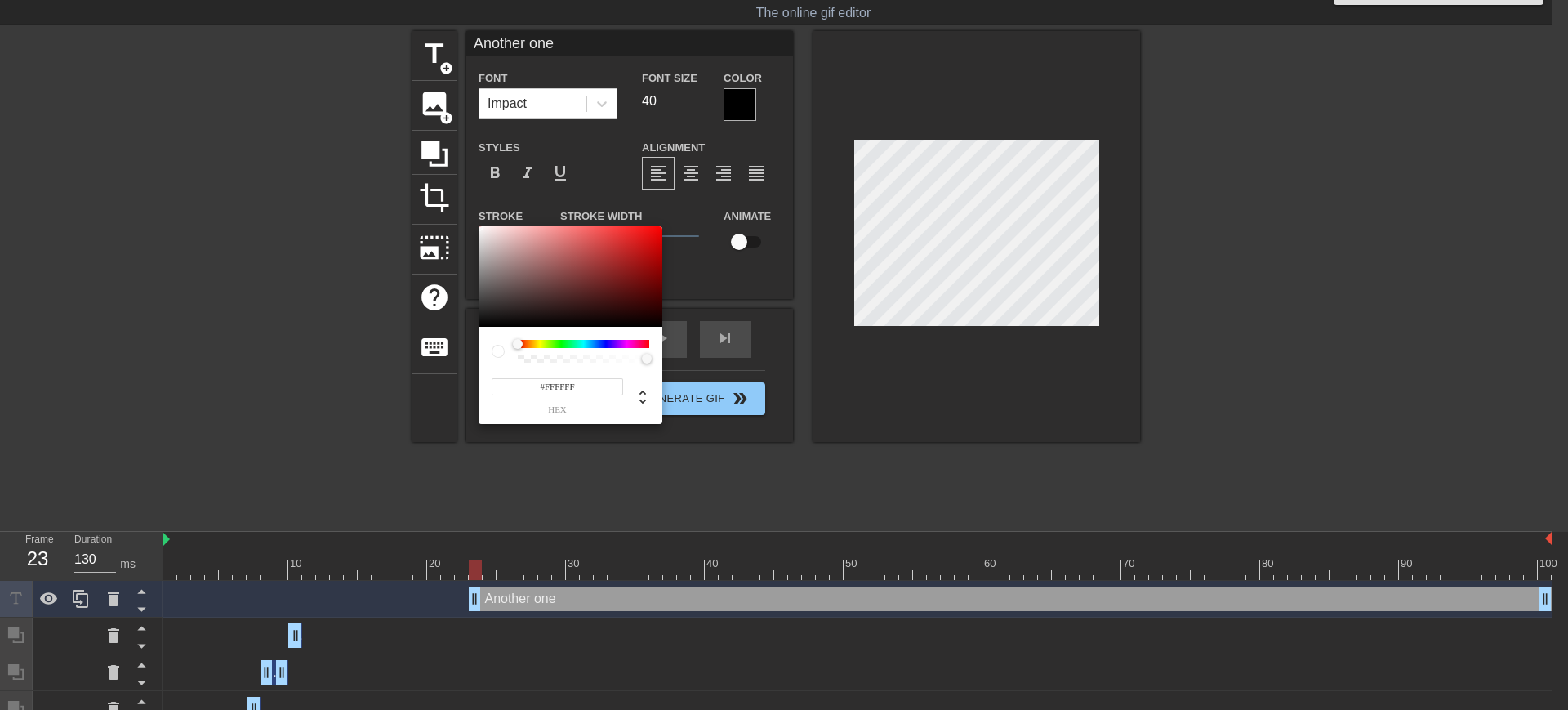 drag, startPoint x: 513, startPoint y: 352, endPoint x: 497, endPoint y: 341, distance: 19.416488 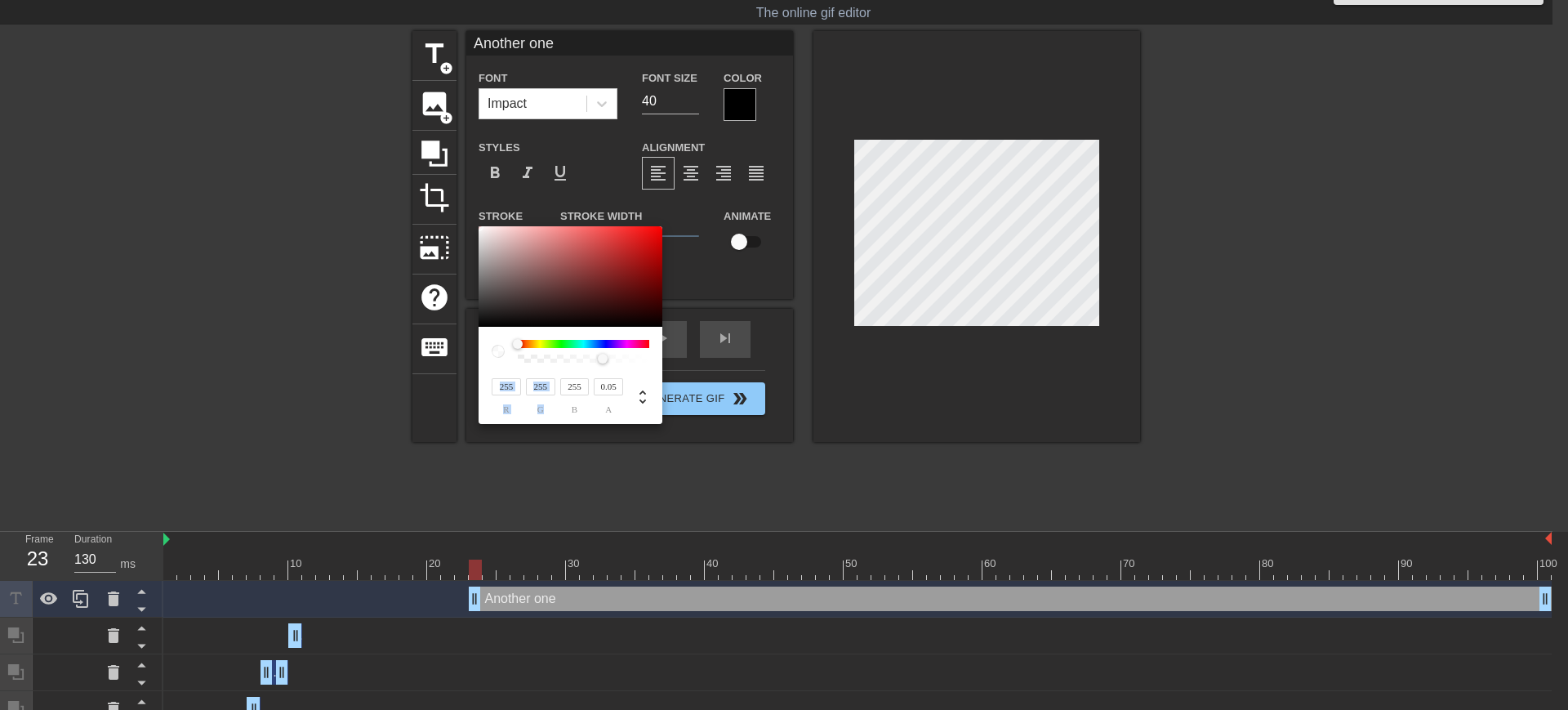 type on "0" 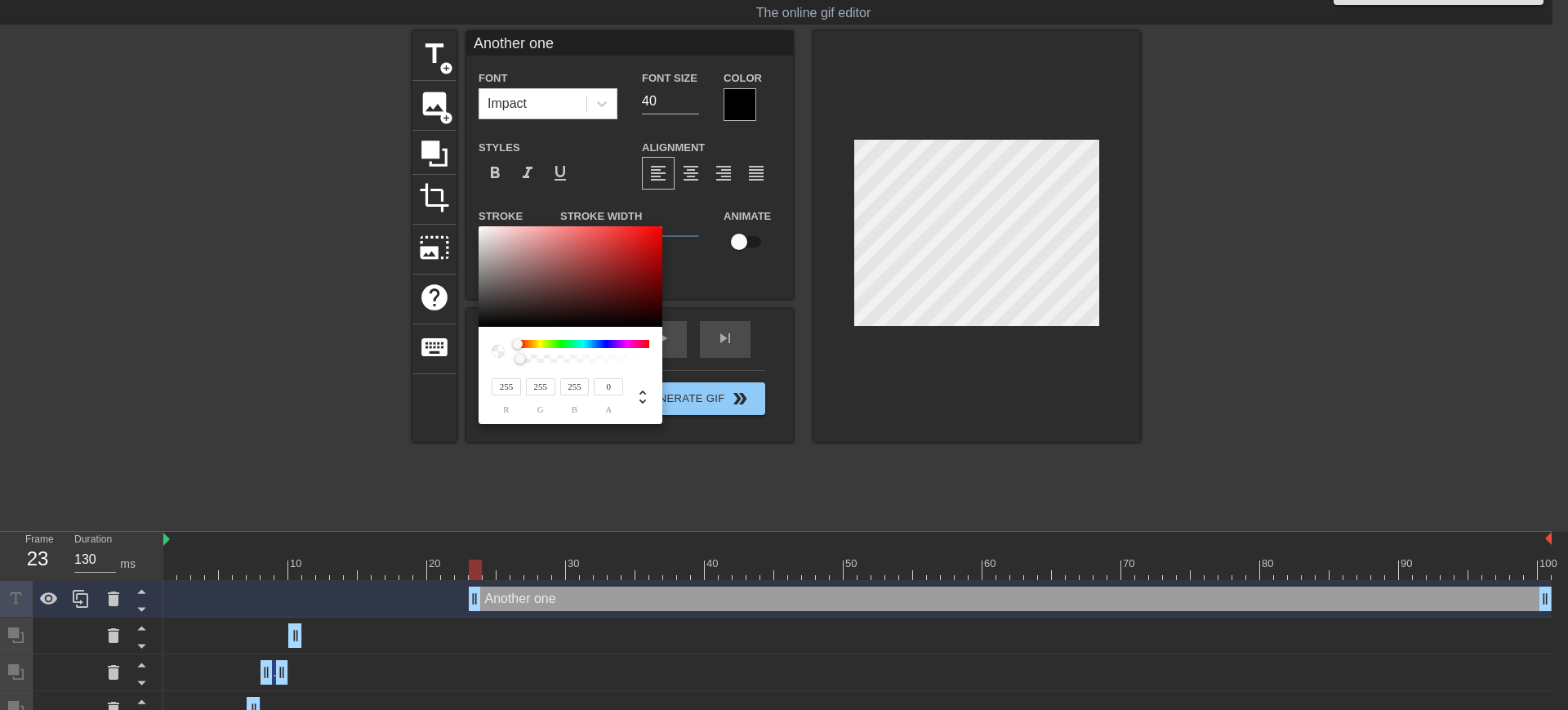 drag, startPoint x: 648, startPoint y: 359, endPoint x: 389, endPoint y: 356, distance: 259.0174 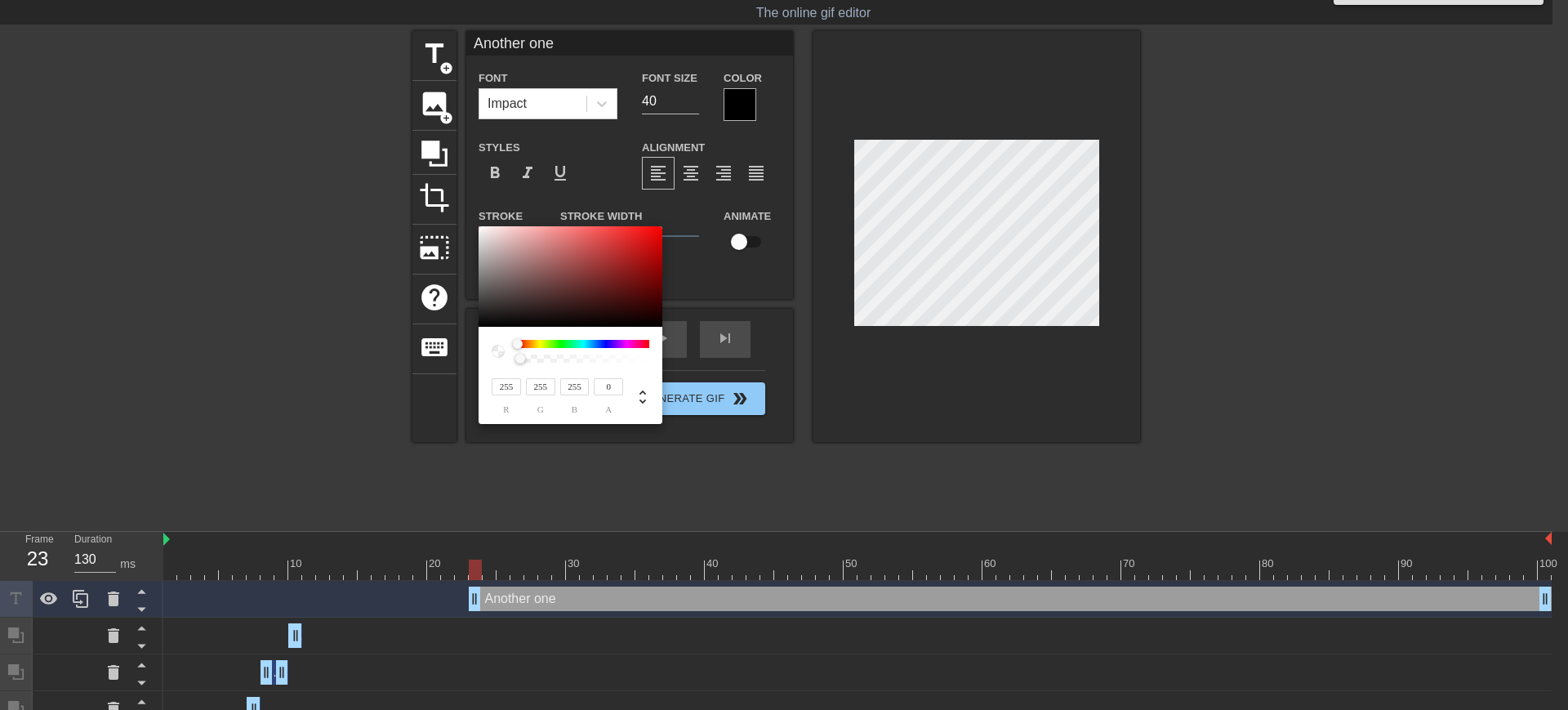 click on "255 r 255 g 255 b 0 a" at bounding box center [784, 355] 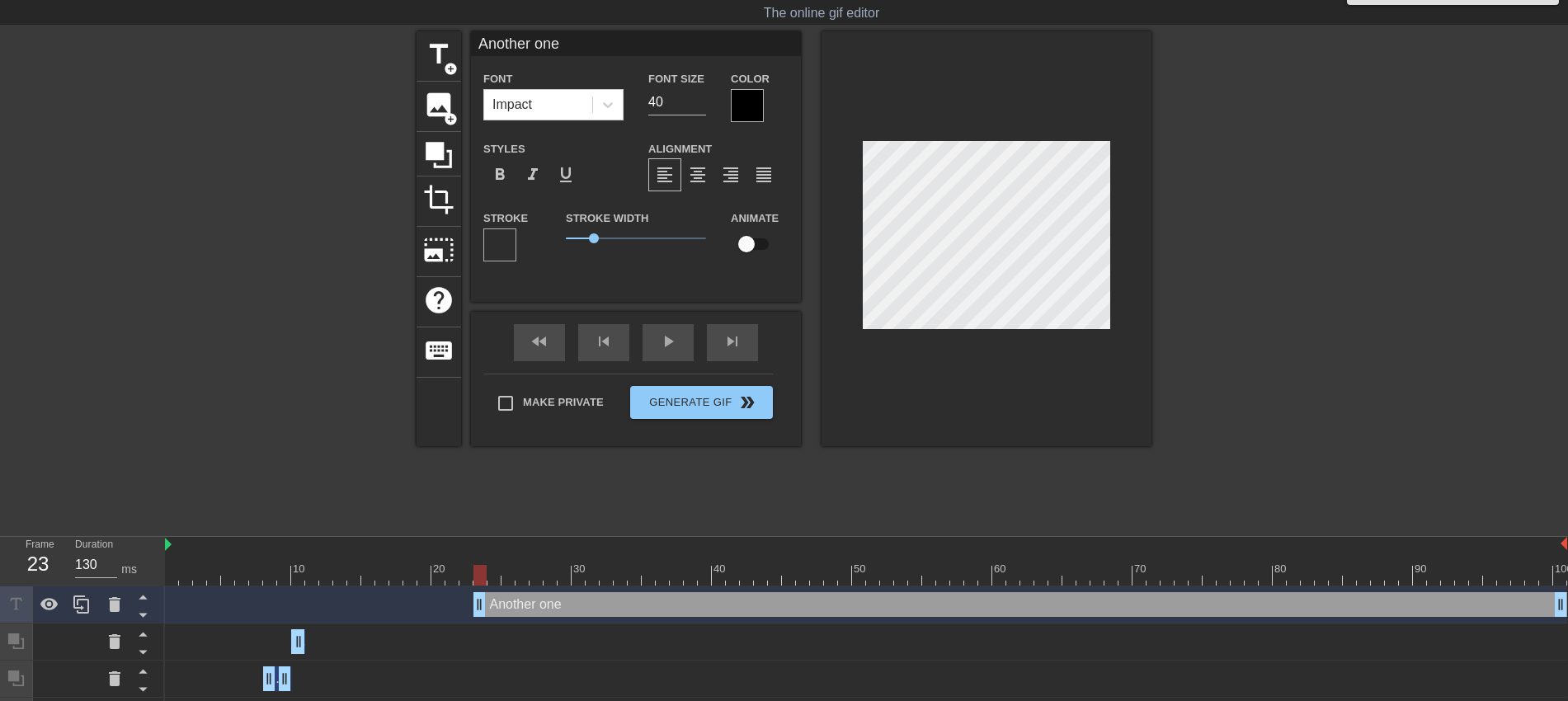 click at bounding box center [747, 106] 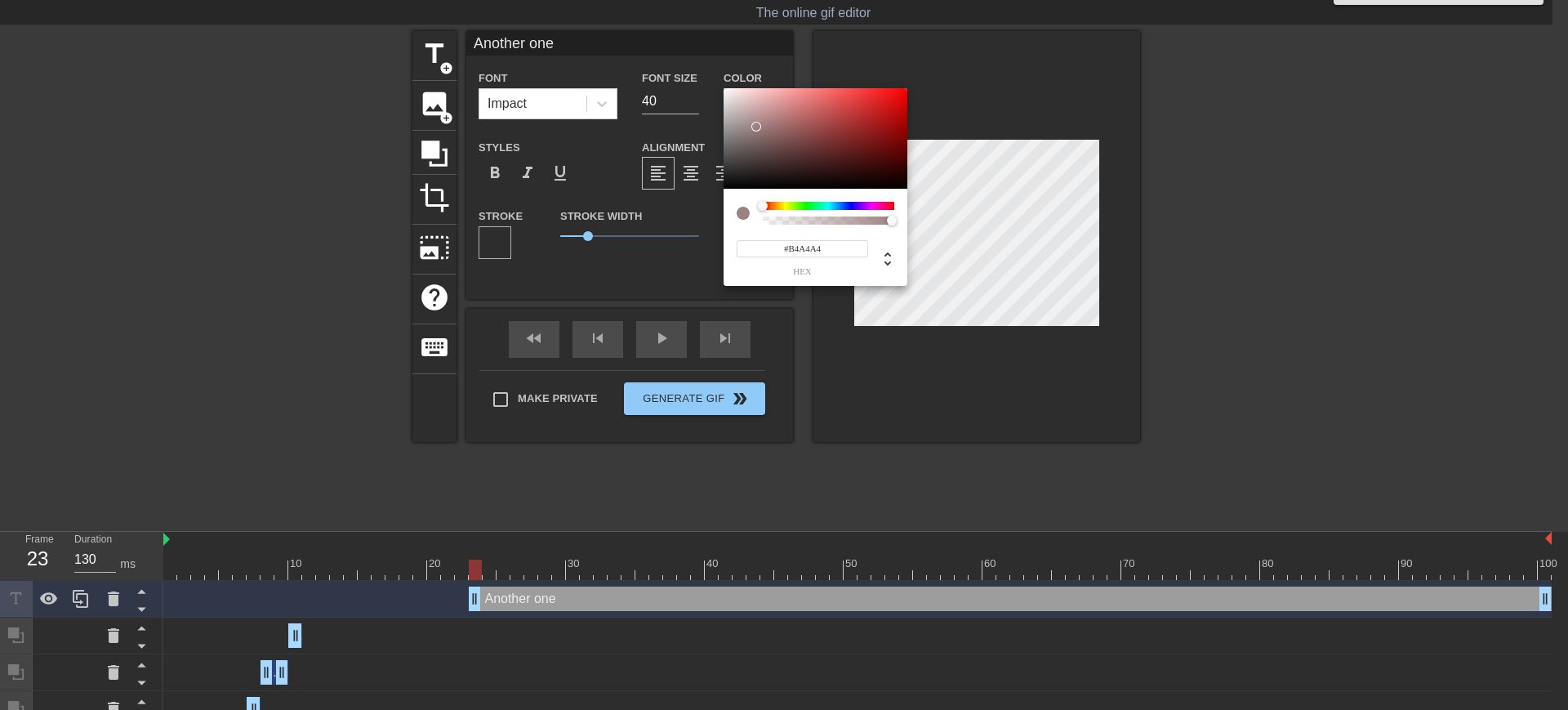 type on "#FFFFFF" 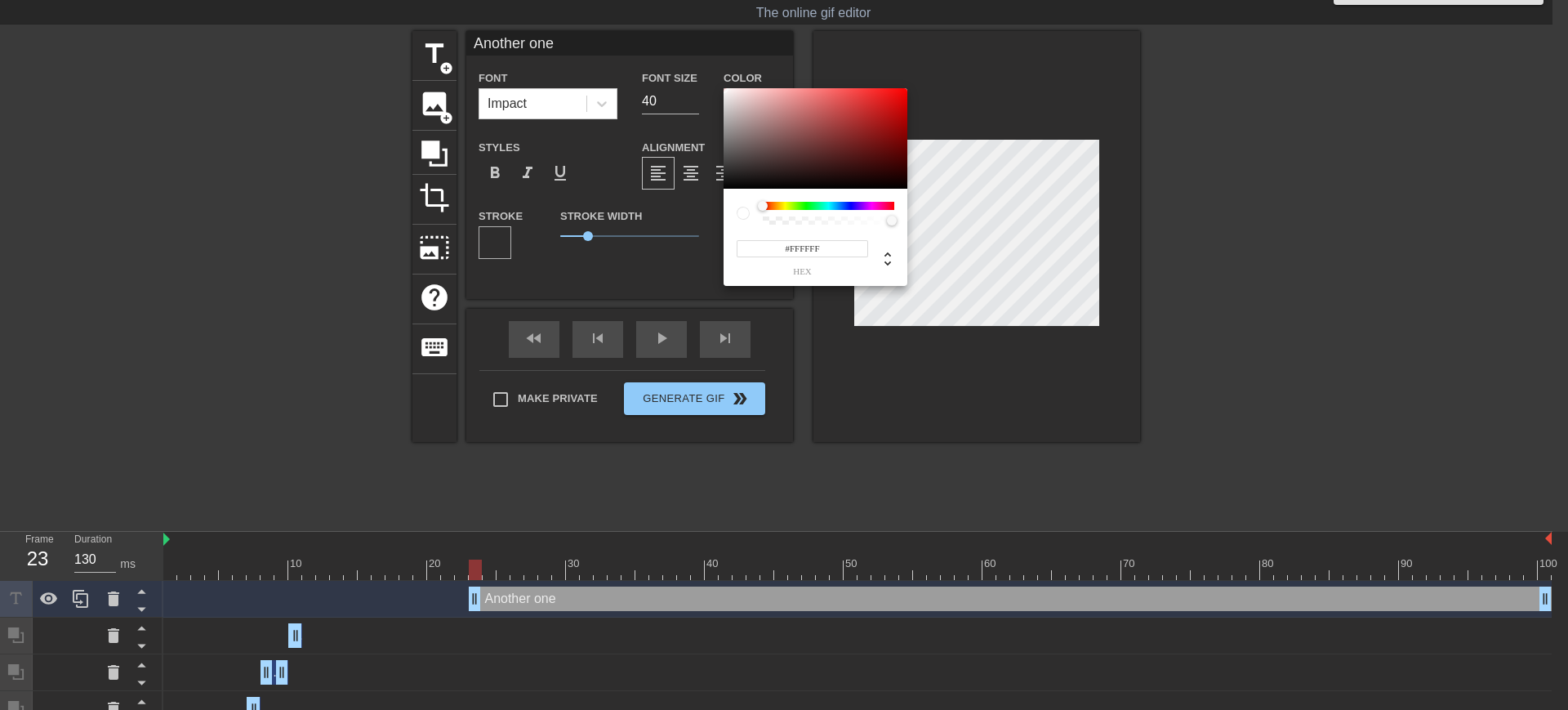 drag, startPoint x: 753, startPoint y: 125, endPoint x: 632, endPoint y: 32, distance: 152.61062 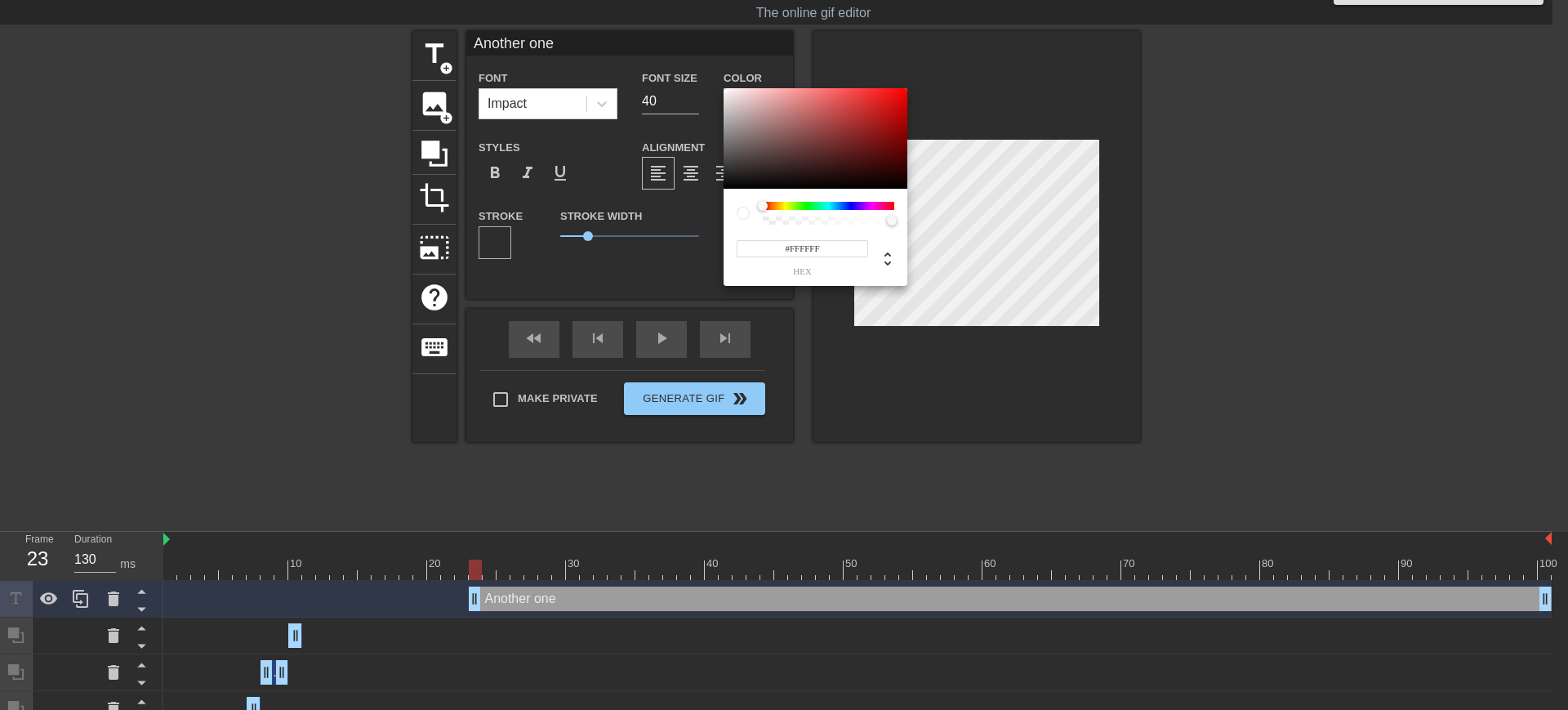 click on "#FFFFFF hex" at bounding box center (784, 355) 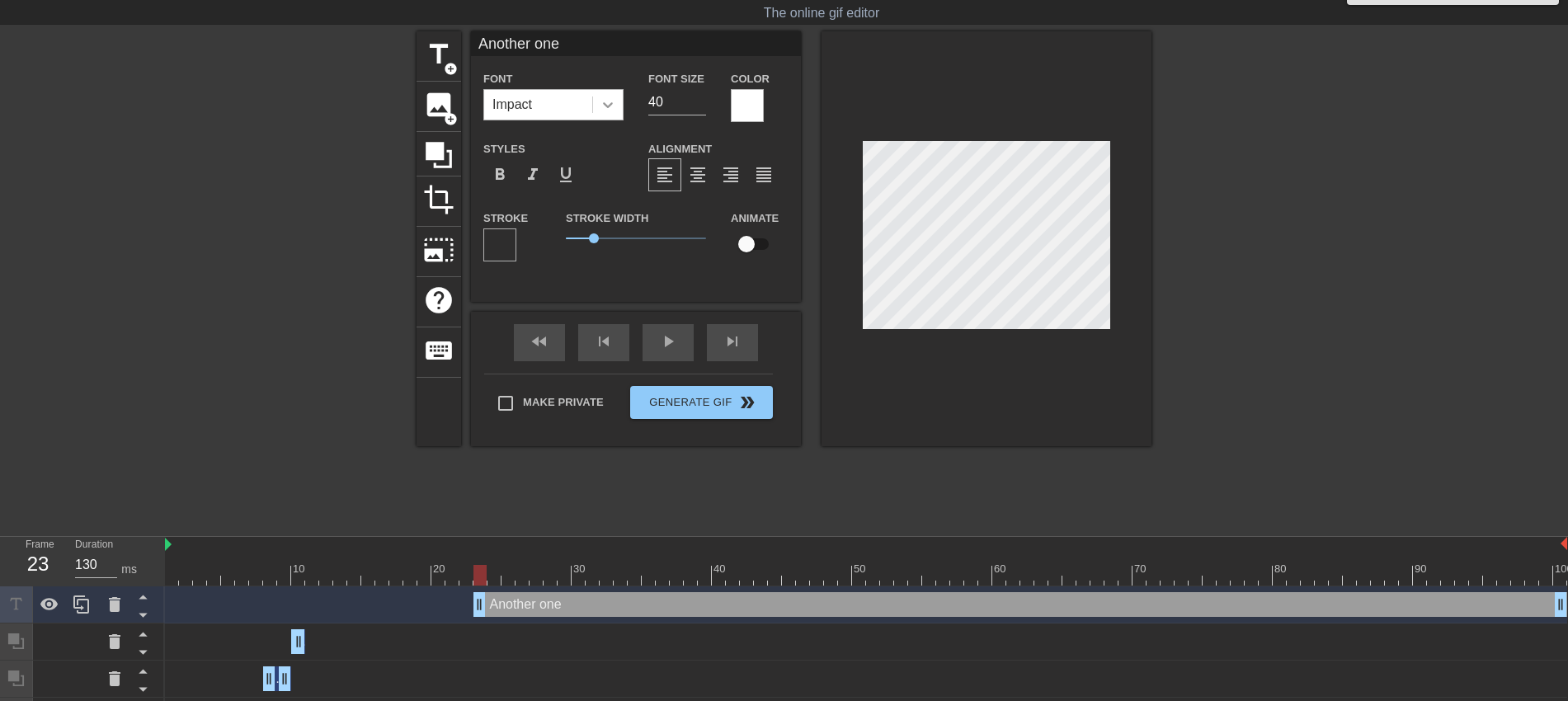 click 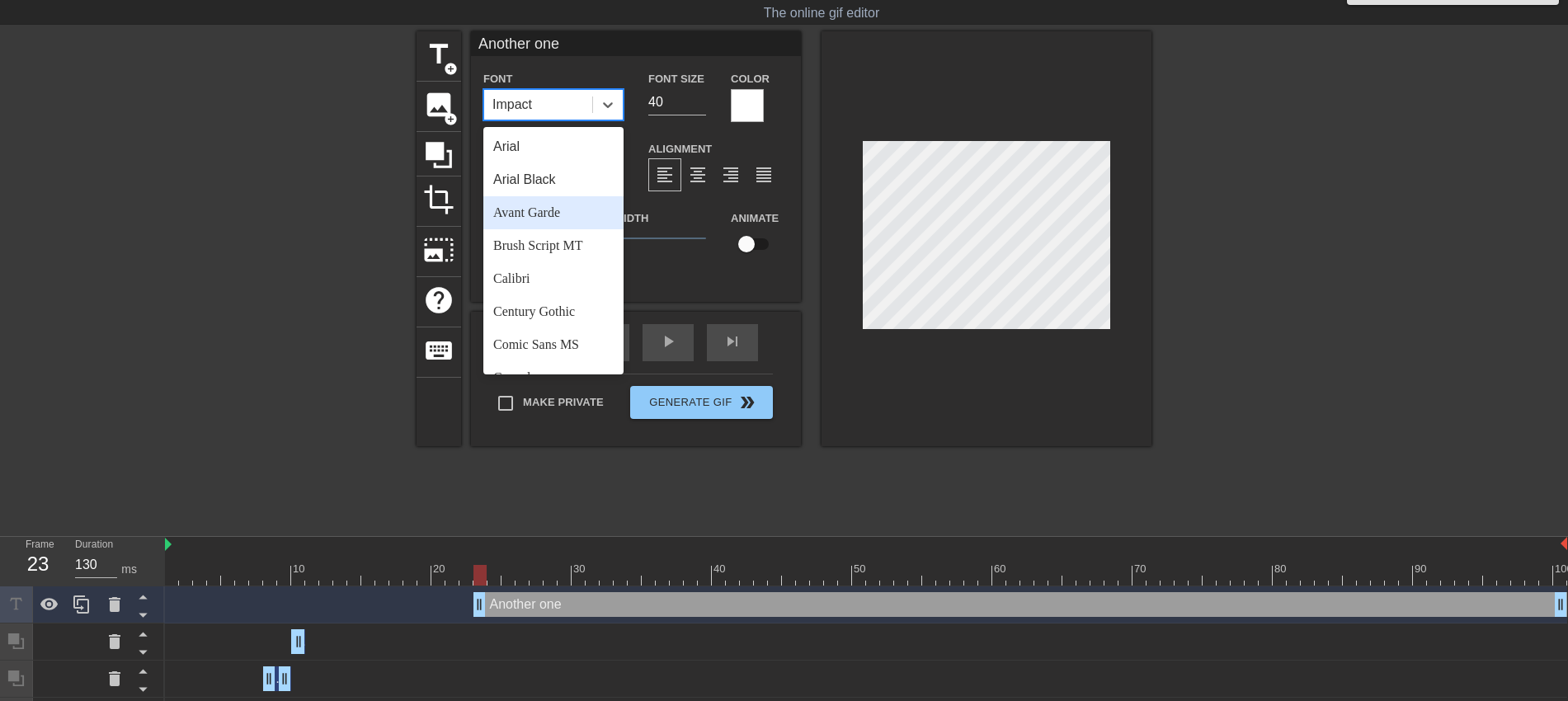 scroll, scrollTop: 590, scrollLeft: 0, axis: vertical 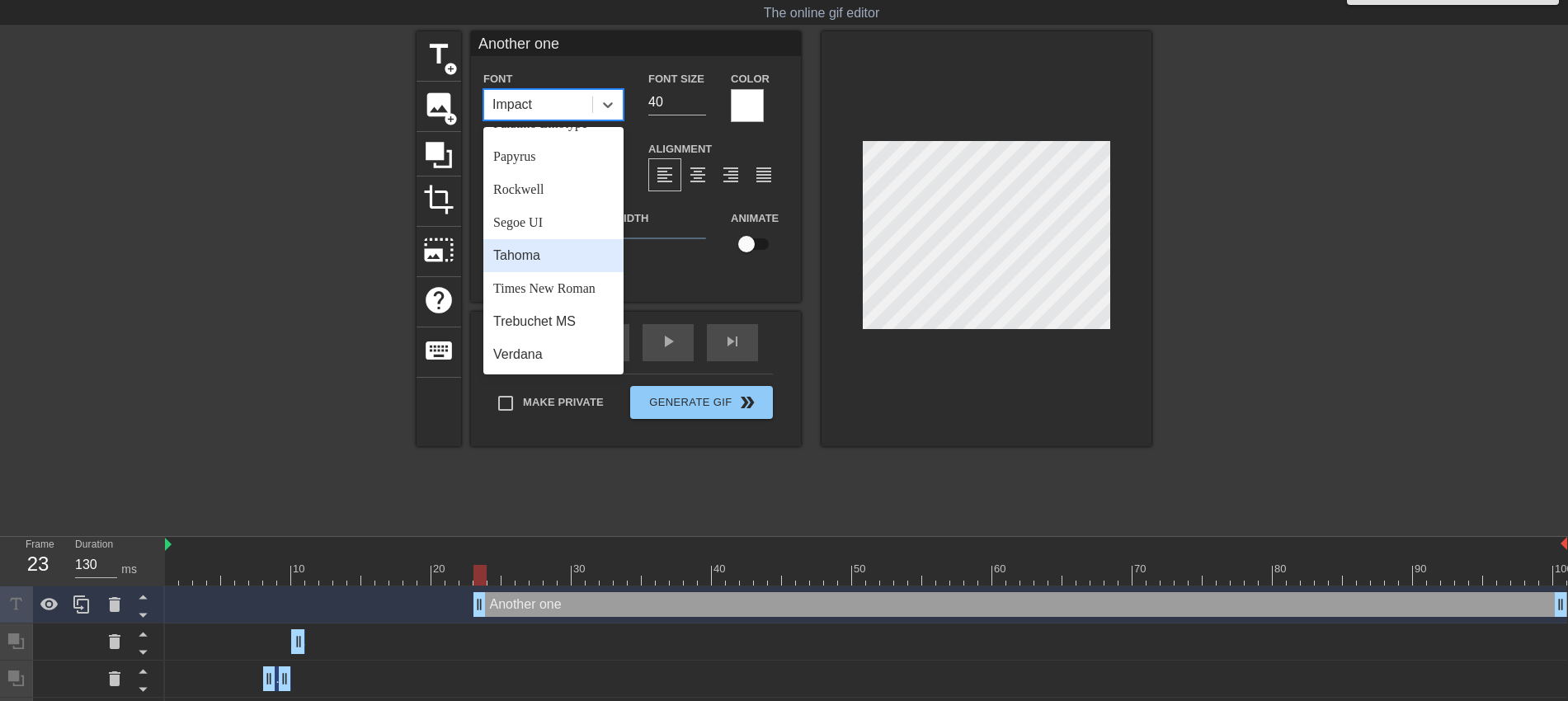 click on "Tahoma" at bounding box center [553, 256] 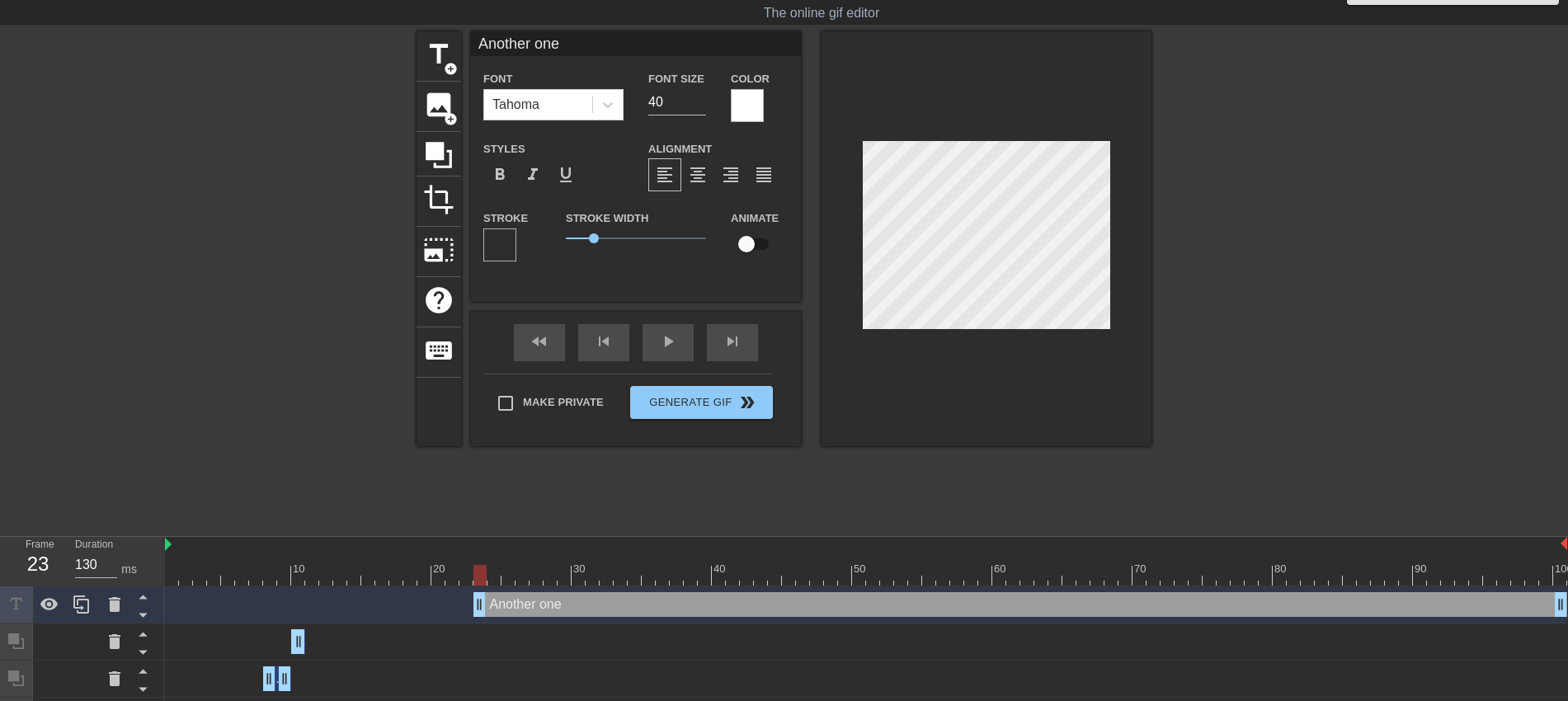 scroll, scrollTop: 2, scrollLeft: 2, axis: both 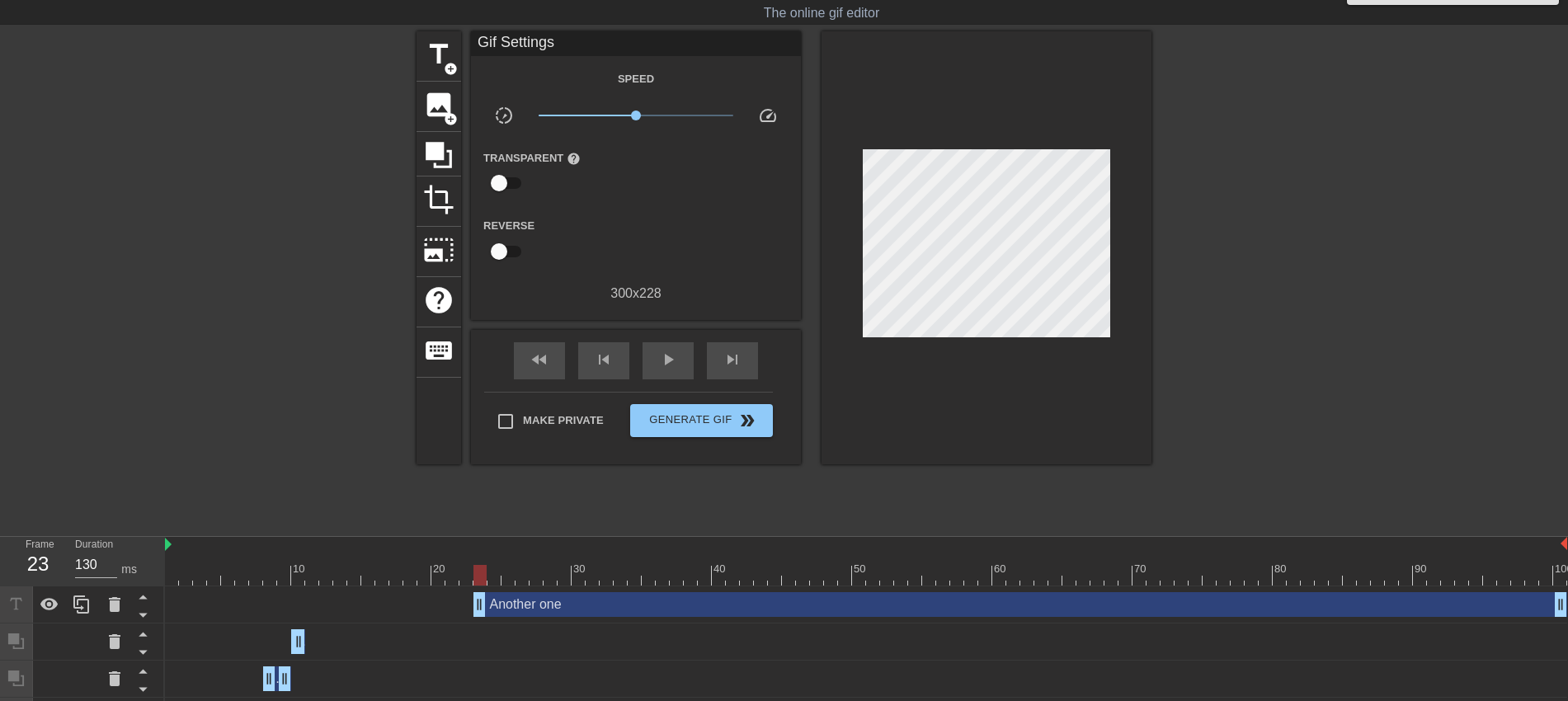 click at bounding box center [1295, 279] 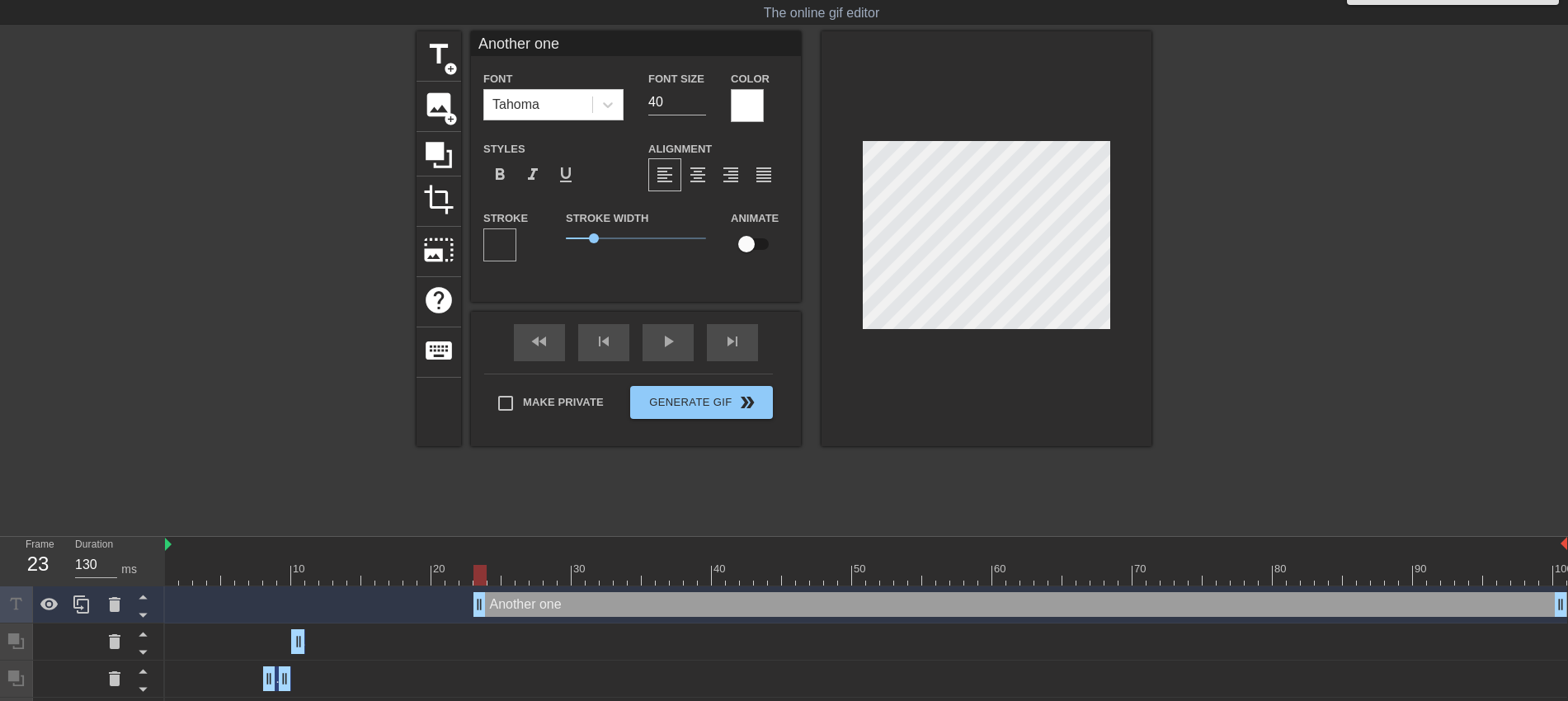 click on "title add_circle image add_circle crop photo_size_select_large help keyboard Another one Font Tahoma Font Size 40 Color Styles format_bold format_italic format_underline Alignment format_align_left format_align_center format_align_right format_align_justify Stroke Stroke Width 1 Animate fast_rewind skip_previous play_arrow skip_next Make Private Generate Gif double_arrow" at bounding box center [784, 279] 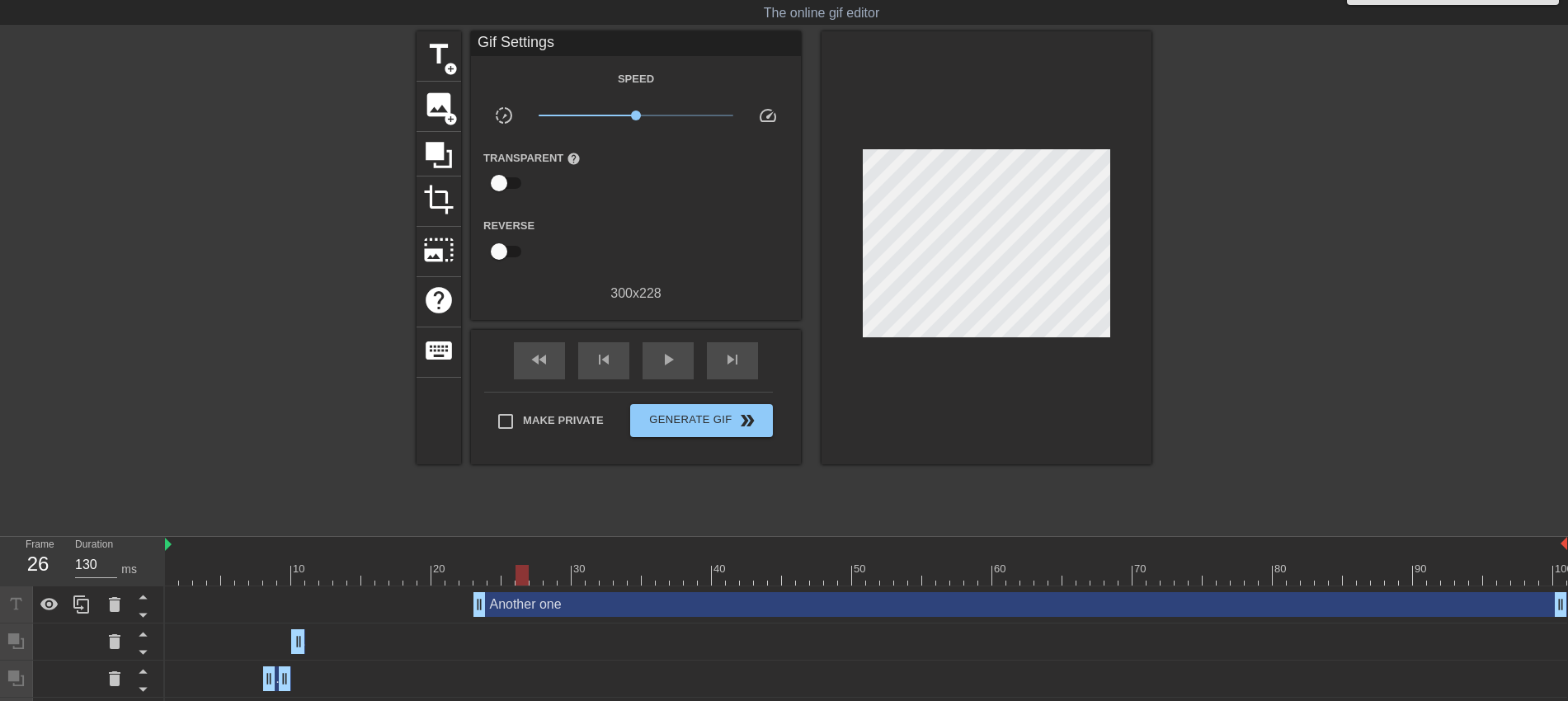 drag, startPoint x: 480, startPoint y: 576, endPoint x: 521, endPoint y: 567, distance: 41.976184 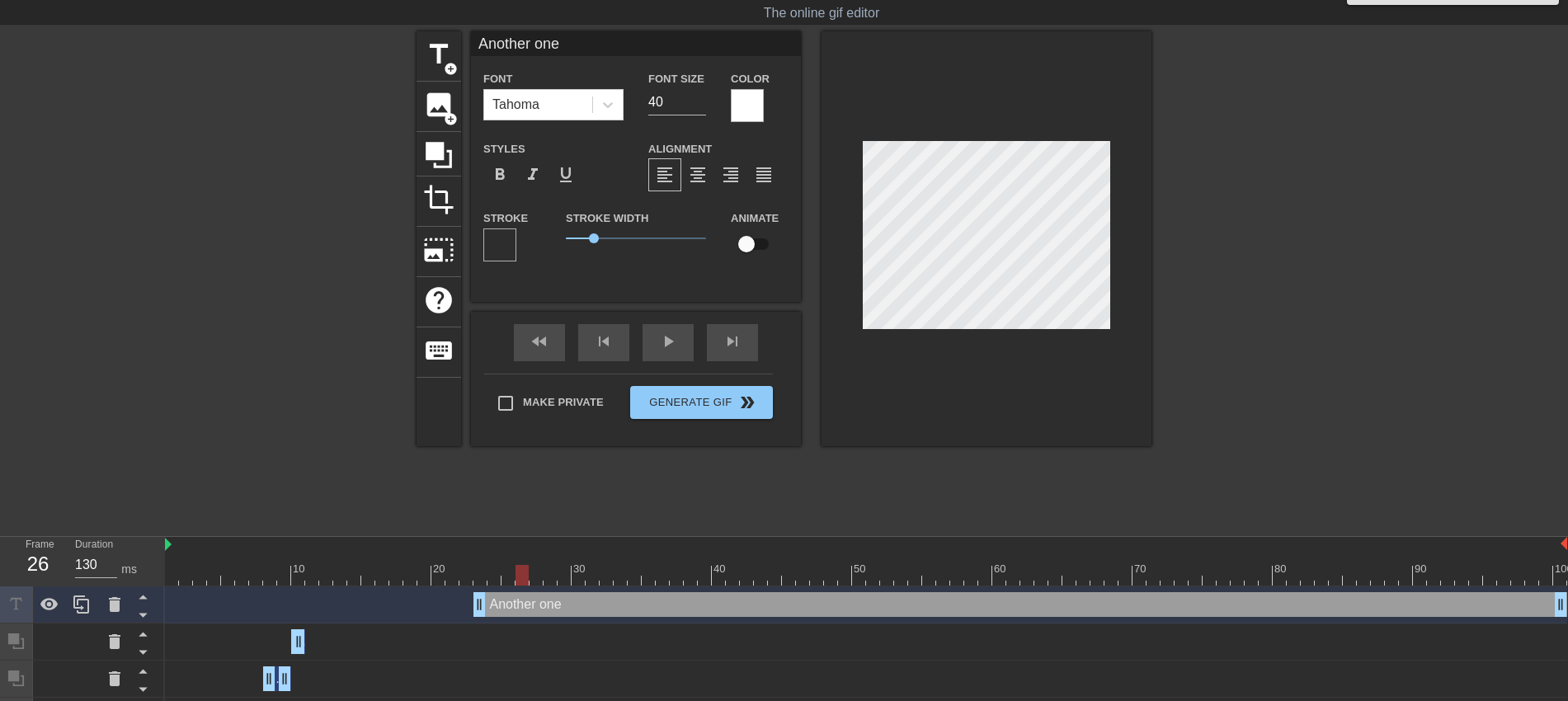 click at bounding box center [1295, 279] 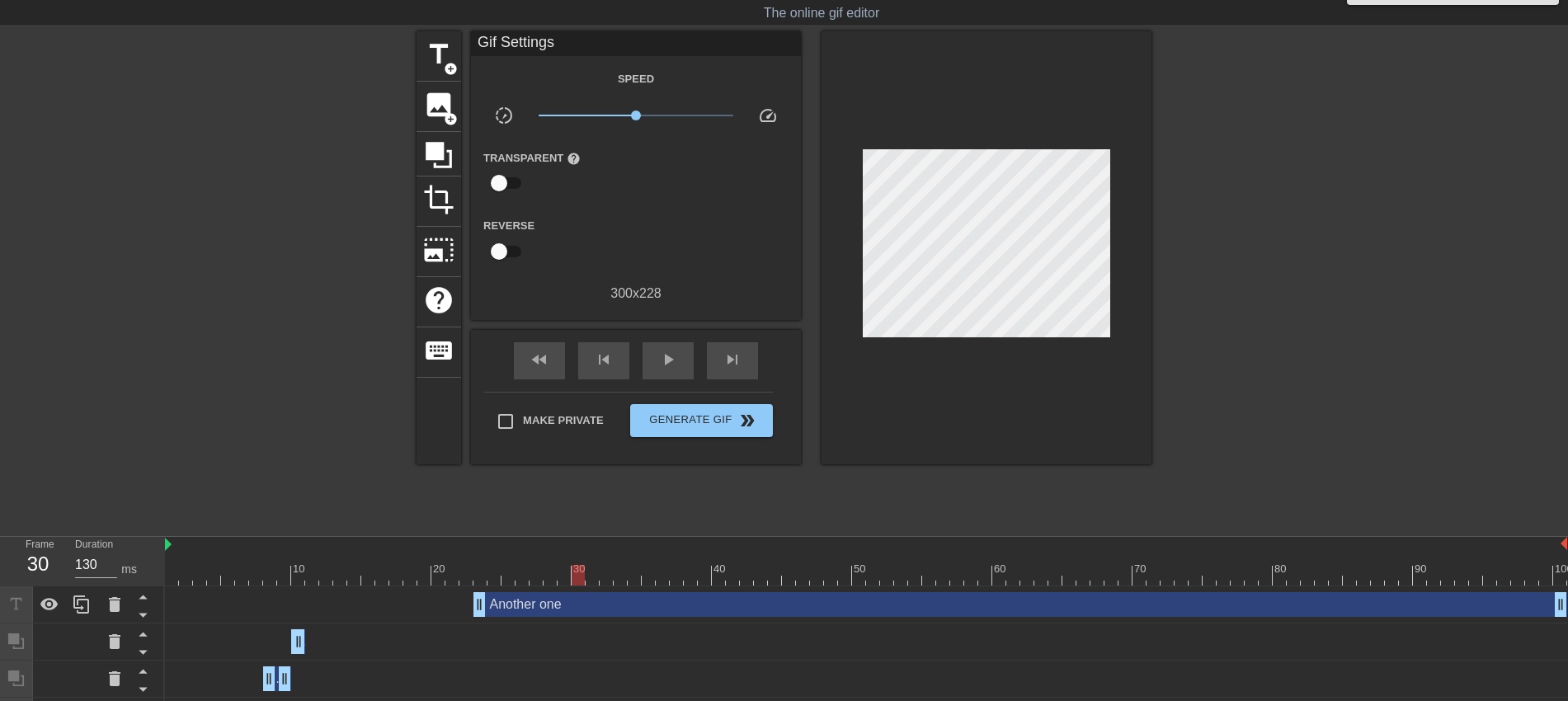 drag, startPoint x: 520, startPoint y: 573, endPoint x: 572, endPoint y: 572, distance: 52.00961 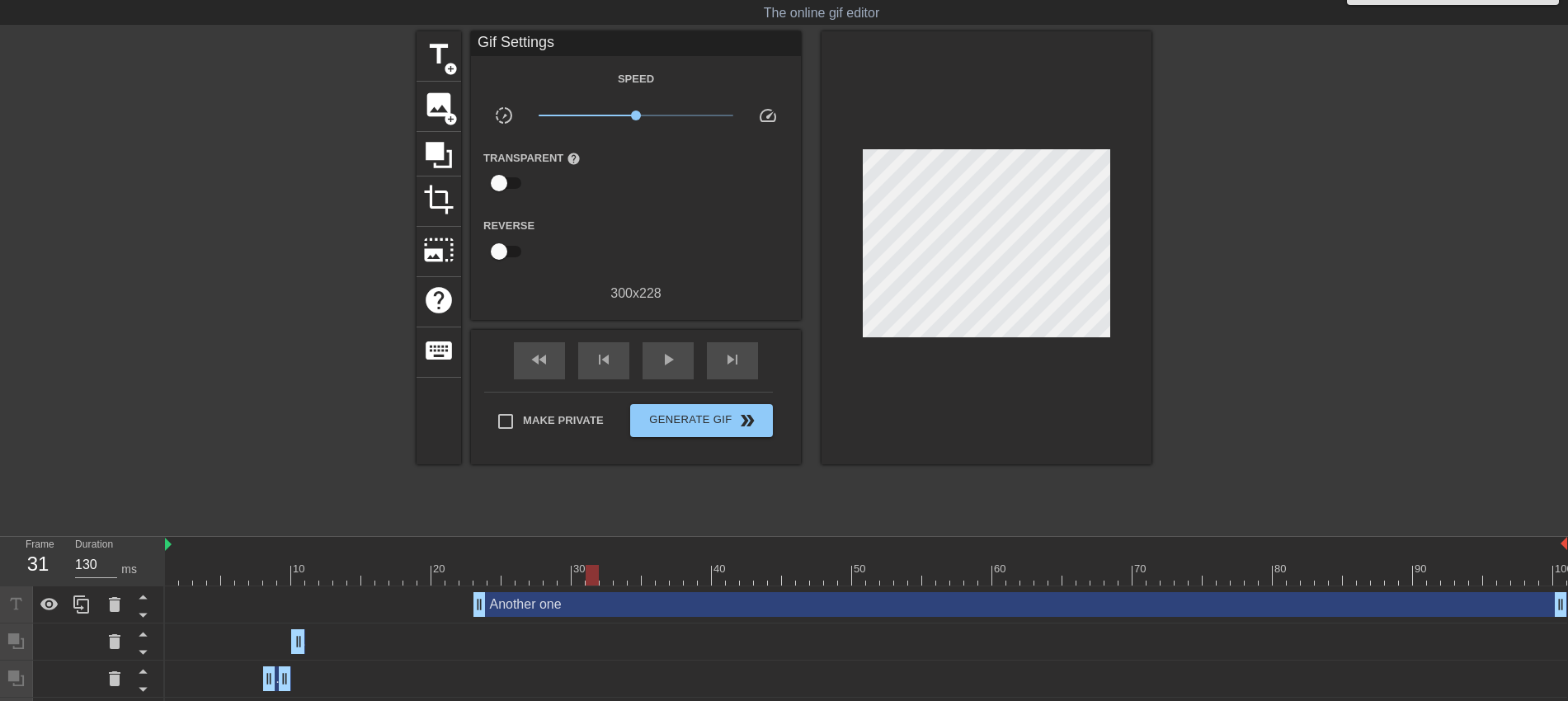 click at bounding box center [866, 575] 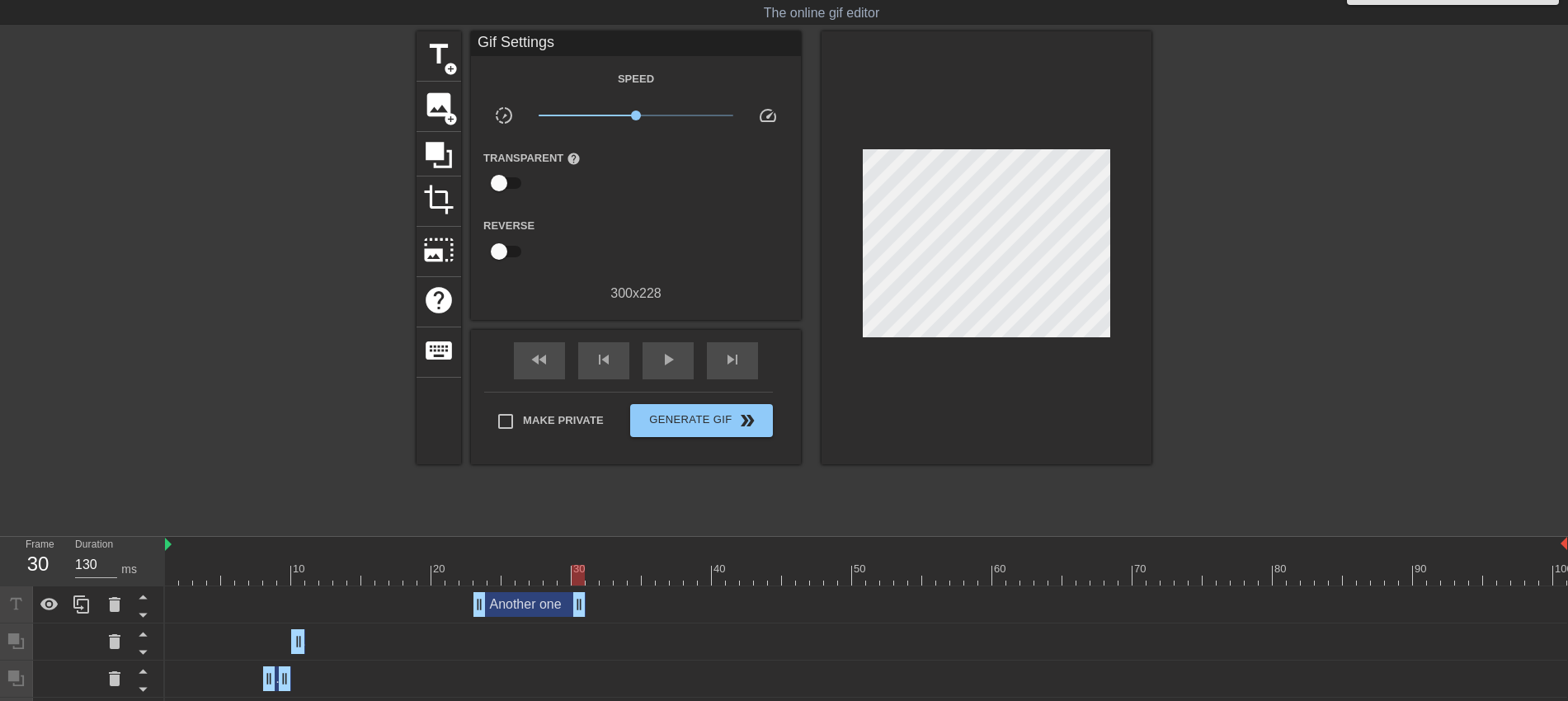 drag, startPoint x: 1561, startPoint y: 605, endPoint x: 583, endPoint y: 615, distance: 978.0511 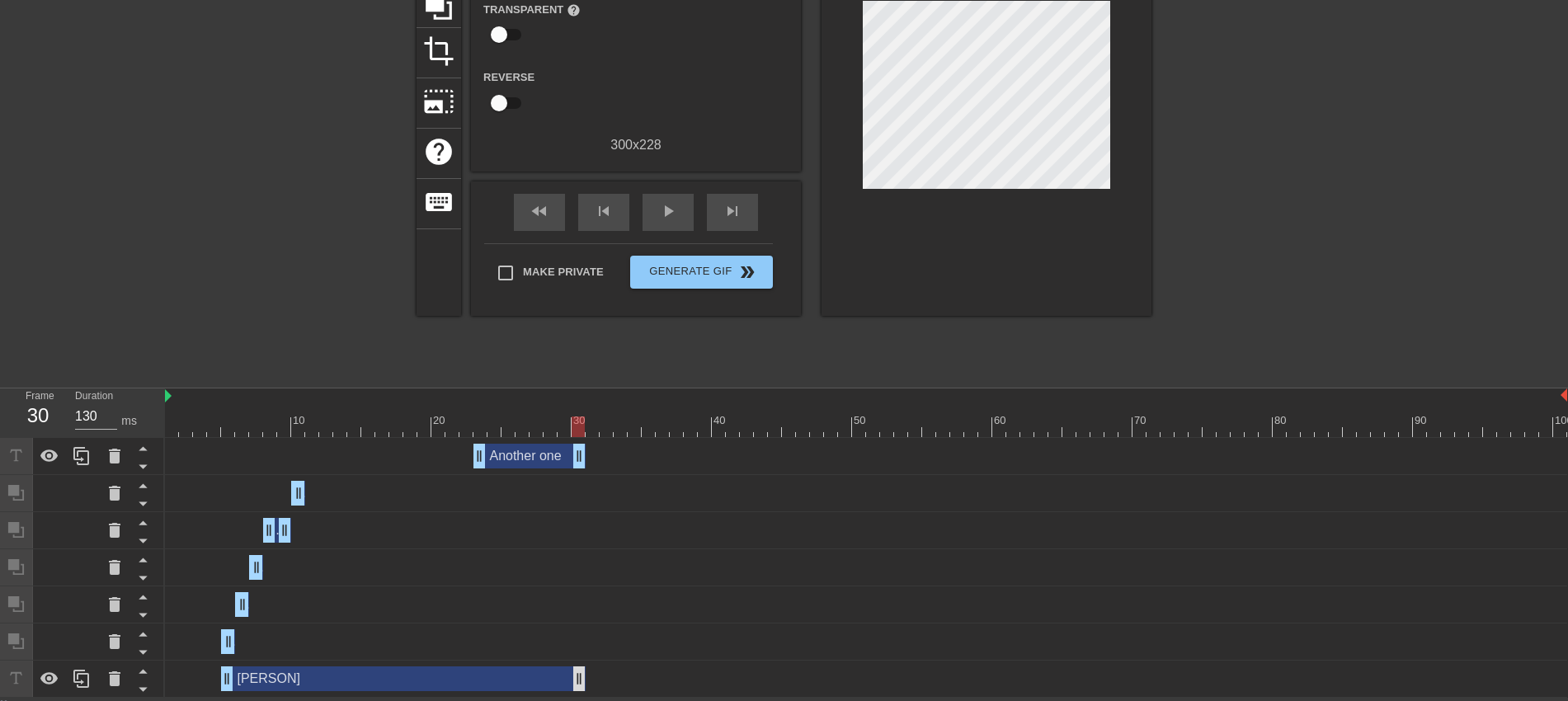 drag, startPoint x: 1563, startPoint y: 681, endPoint x: 582, endPoint y: 684, distance: 981.0046 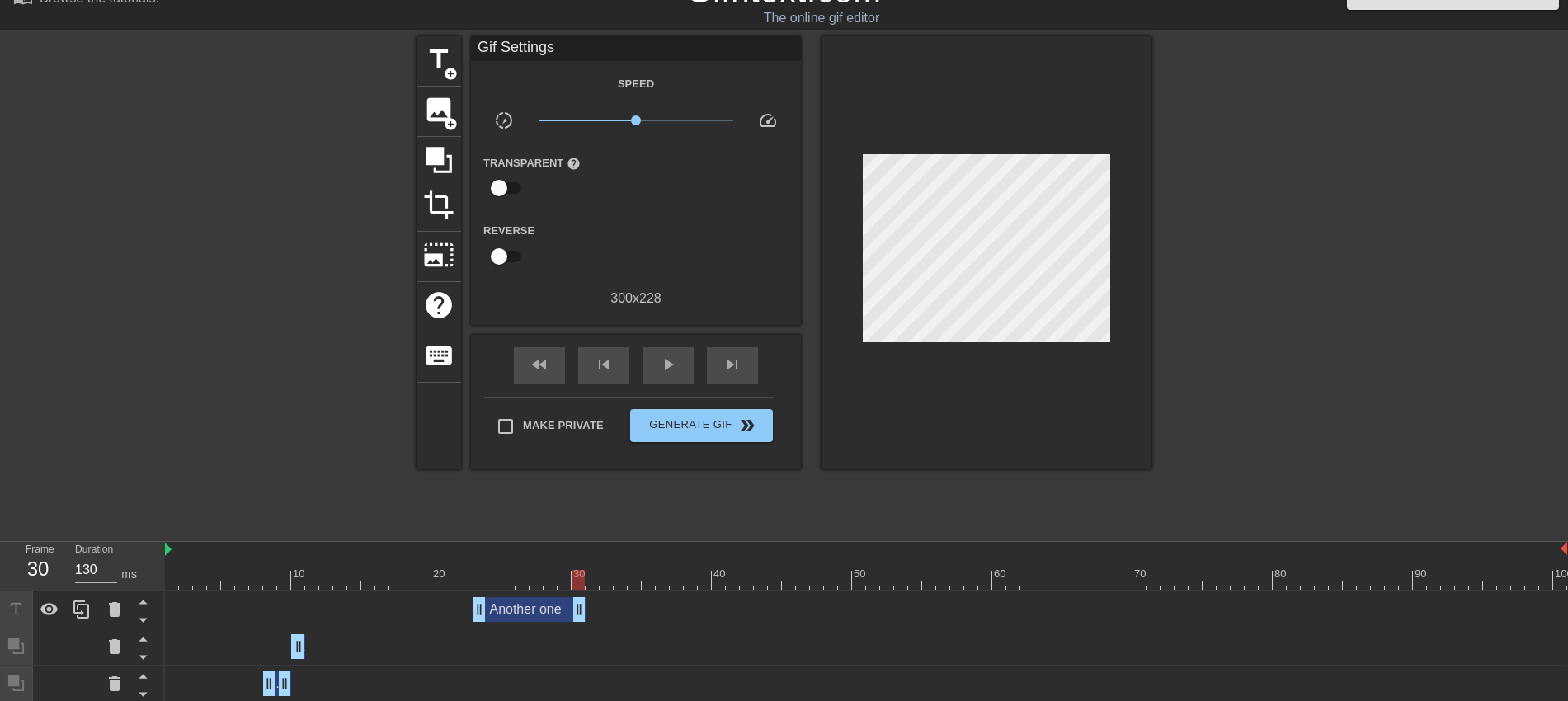 scroll, scrollTop: 26, scrollLeft: 0, axis: vertical 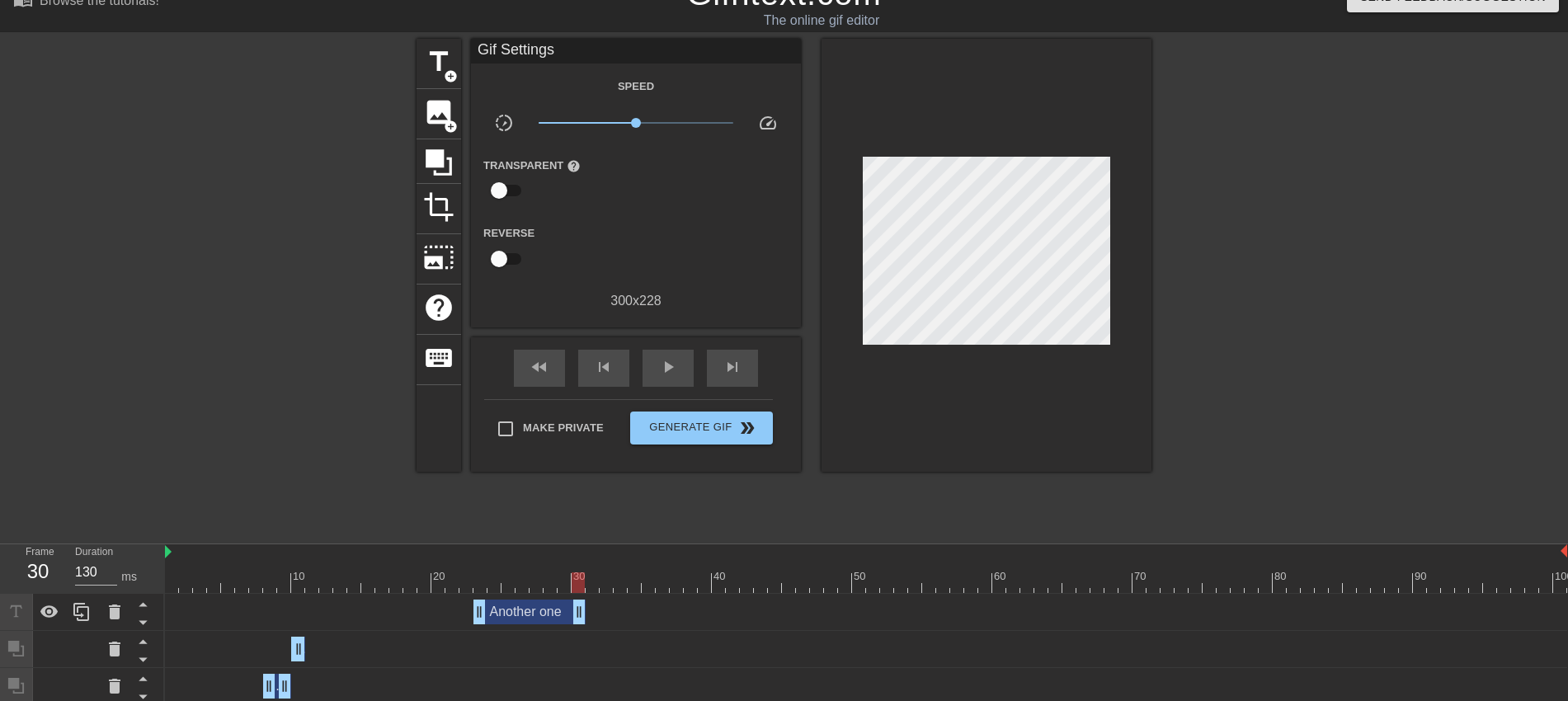 click at bounding box center (866, 582) 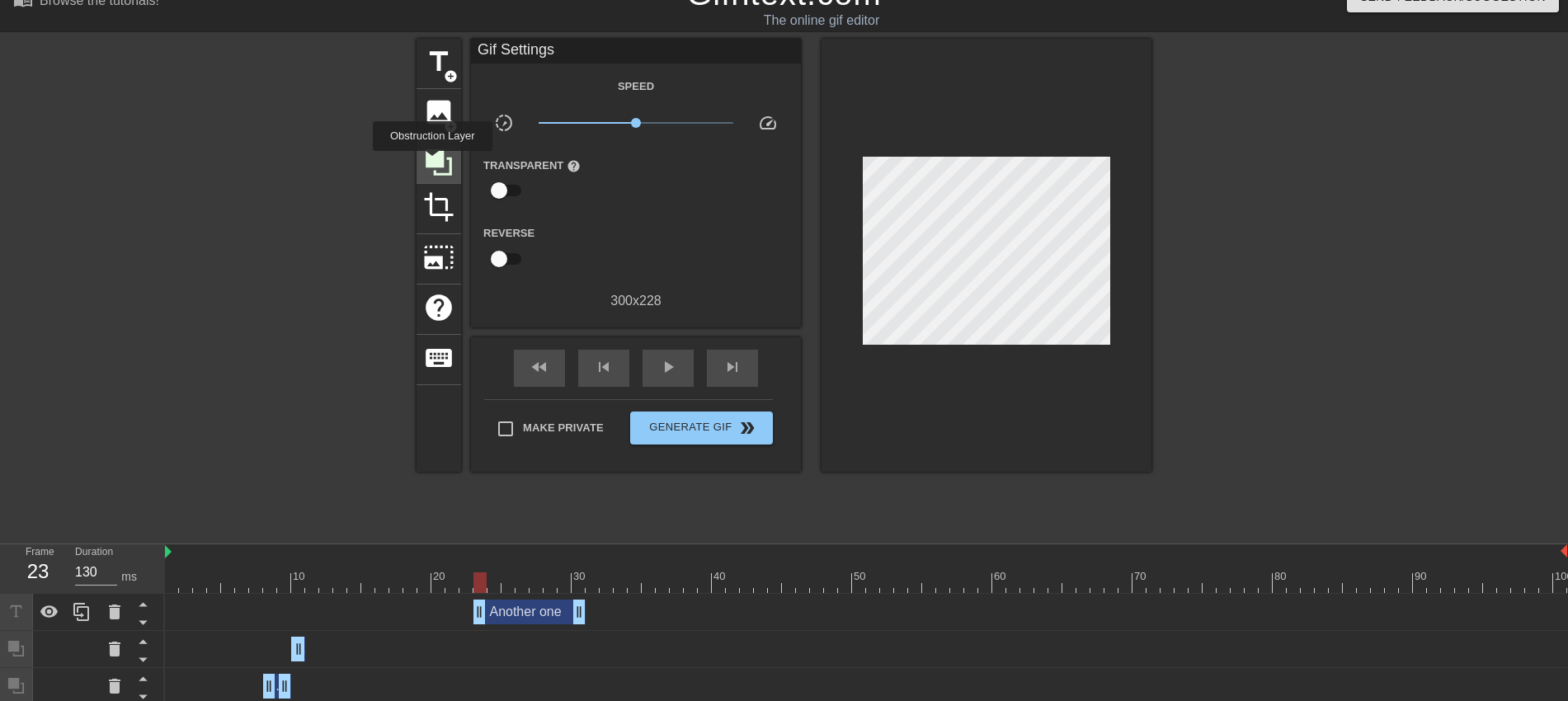 click 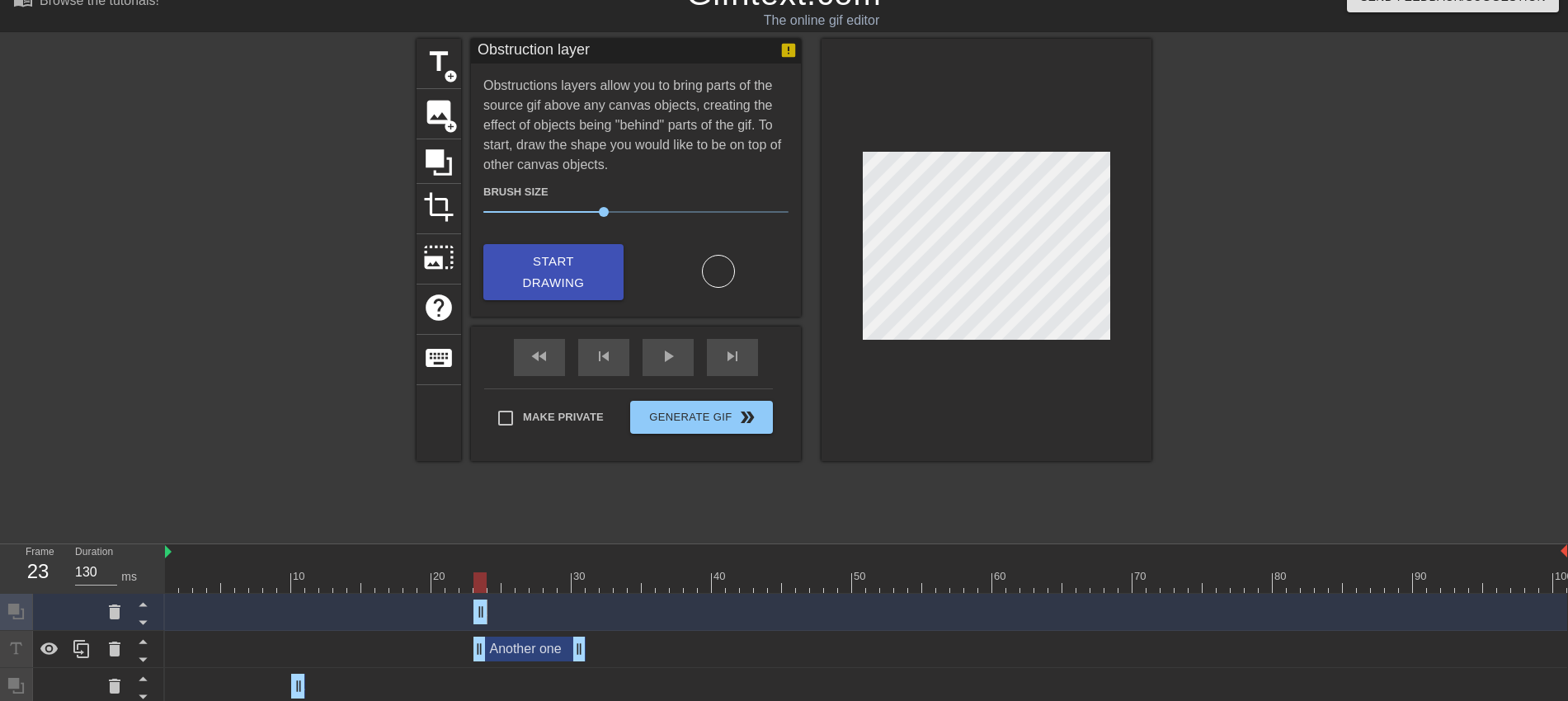 drag, startPoint x: 1560, startPoint y: 617, endPoint x: 477, endPoint y: 622, distance: 1083.0115 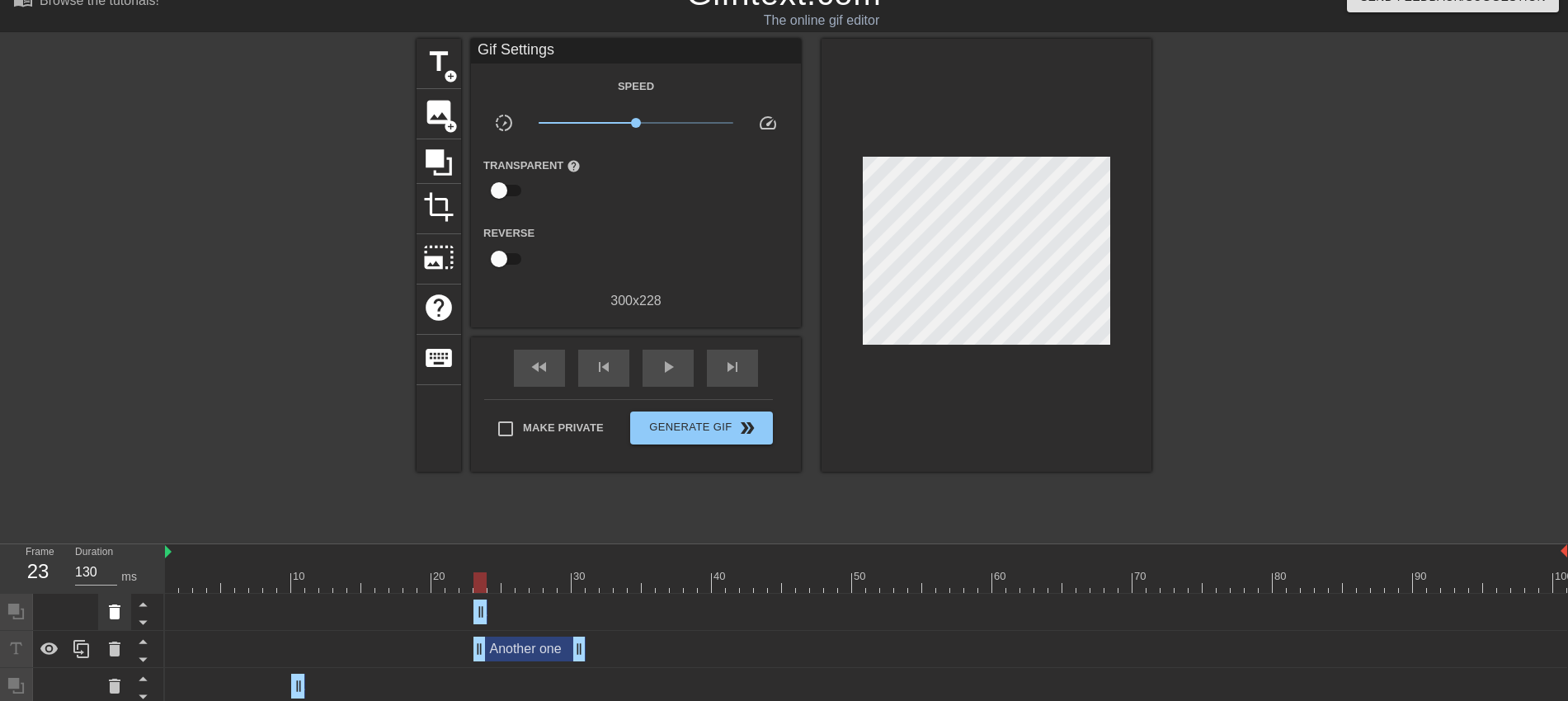 click 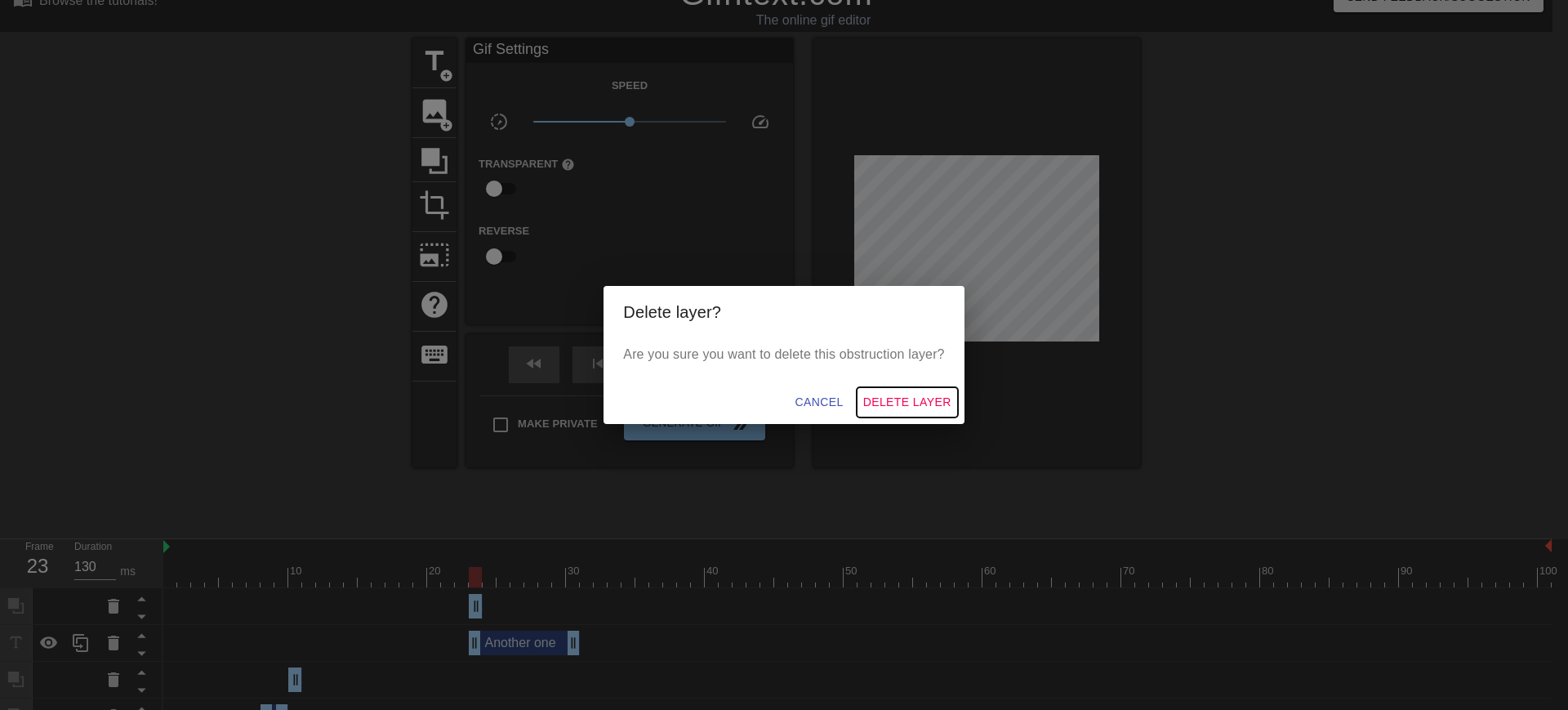 click on "Delete Layer" at bounding box center (907, 402) 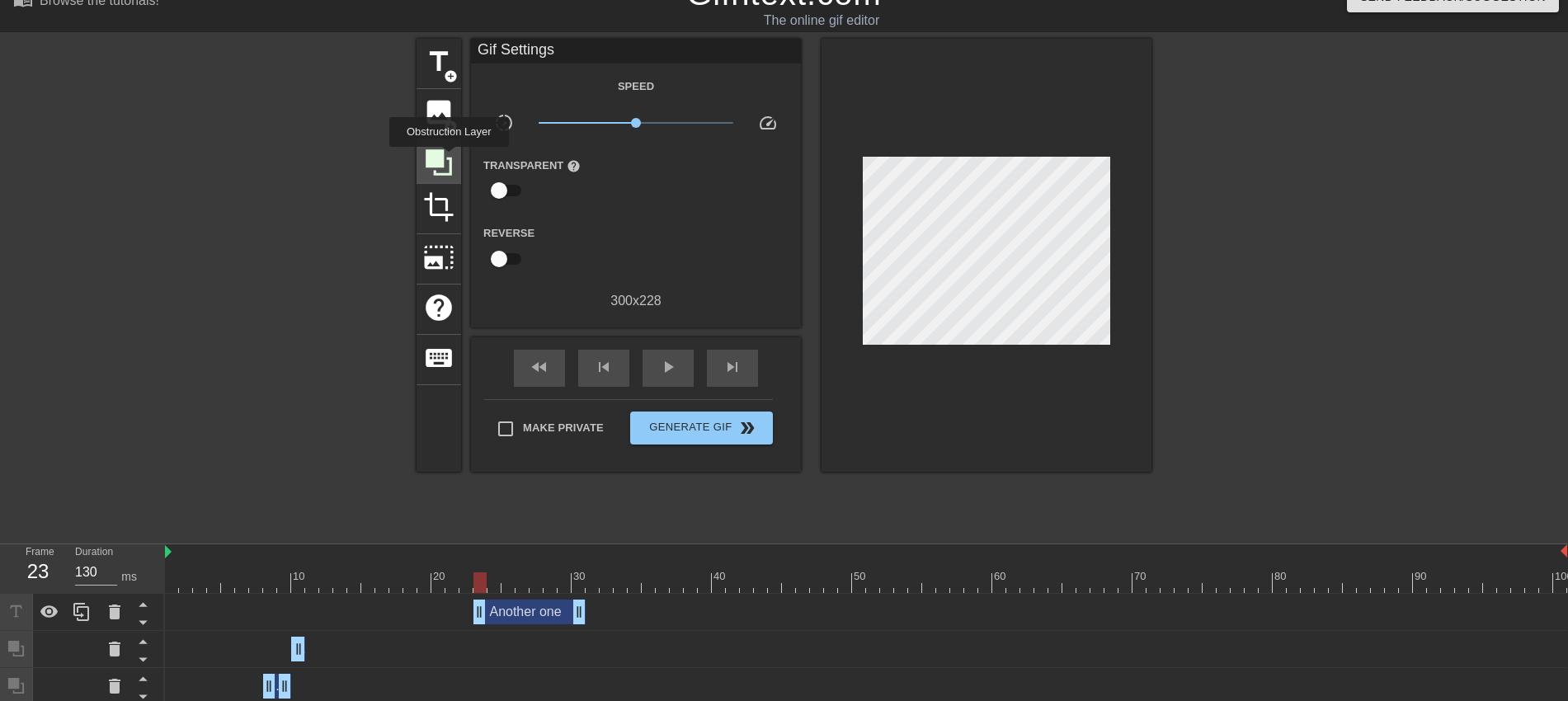 click 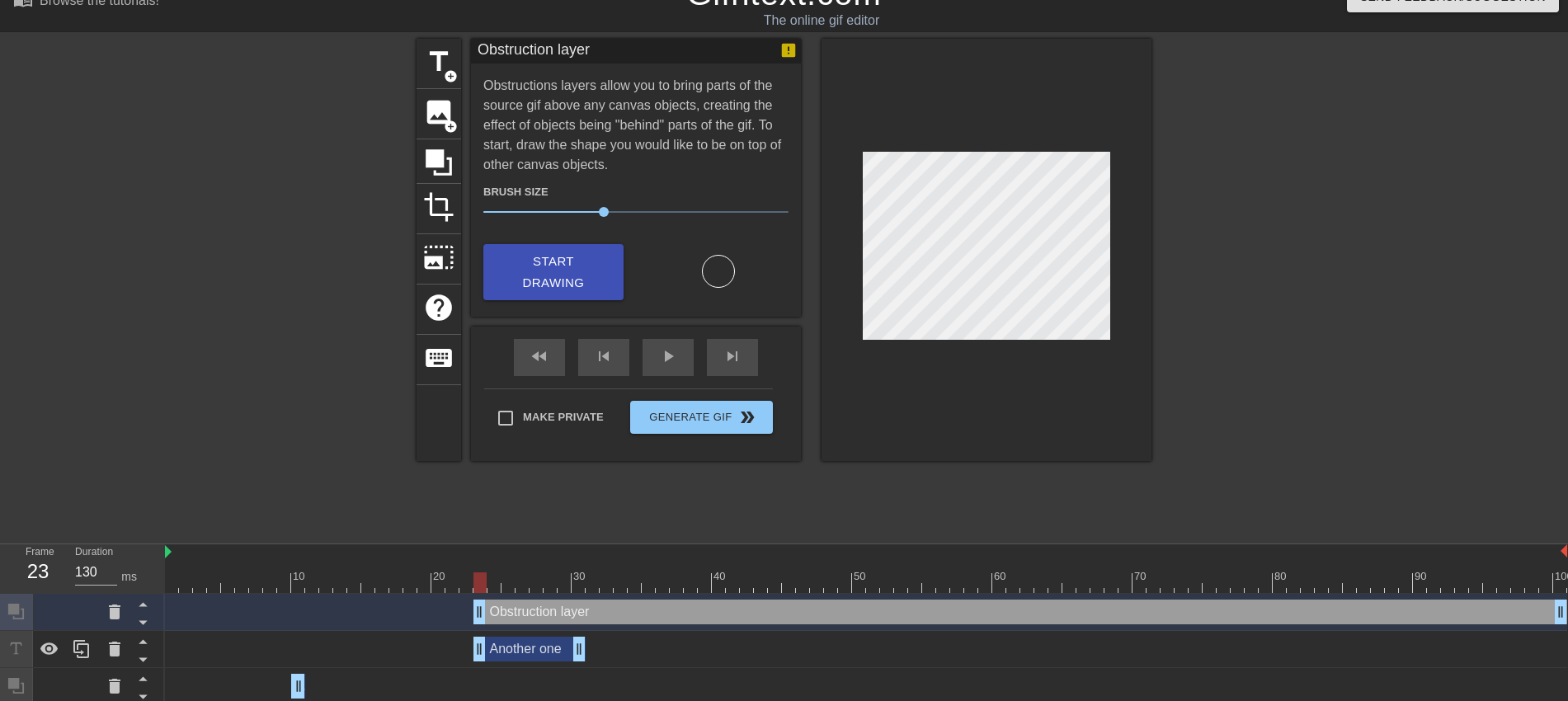 click on "title add_circle image add_circle crop photo_size_select_large help keyboard Obstruction layer Obstructions layers allow you to bring parts of the source gif above any canvas objects, creating the effect of objects being "behind" parts of the gif. To start, draw the shape you would like to be on top of other canvas objects. Brush Size 40 Start Drawing fast_rewind skip_previous play_arrow skip_next Make Private Generate Gif double_arrow" at bounding box center (784, 286) 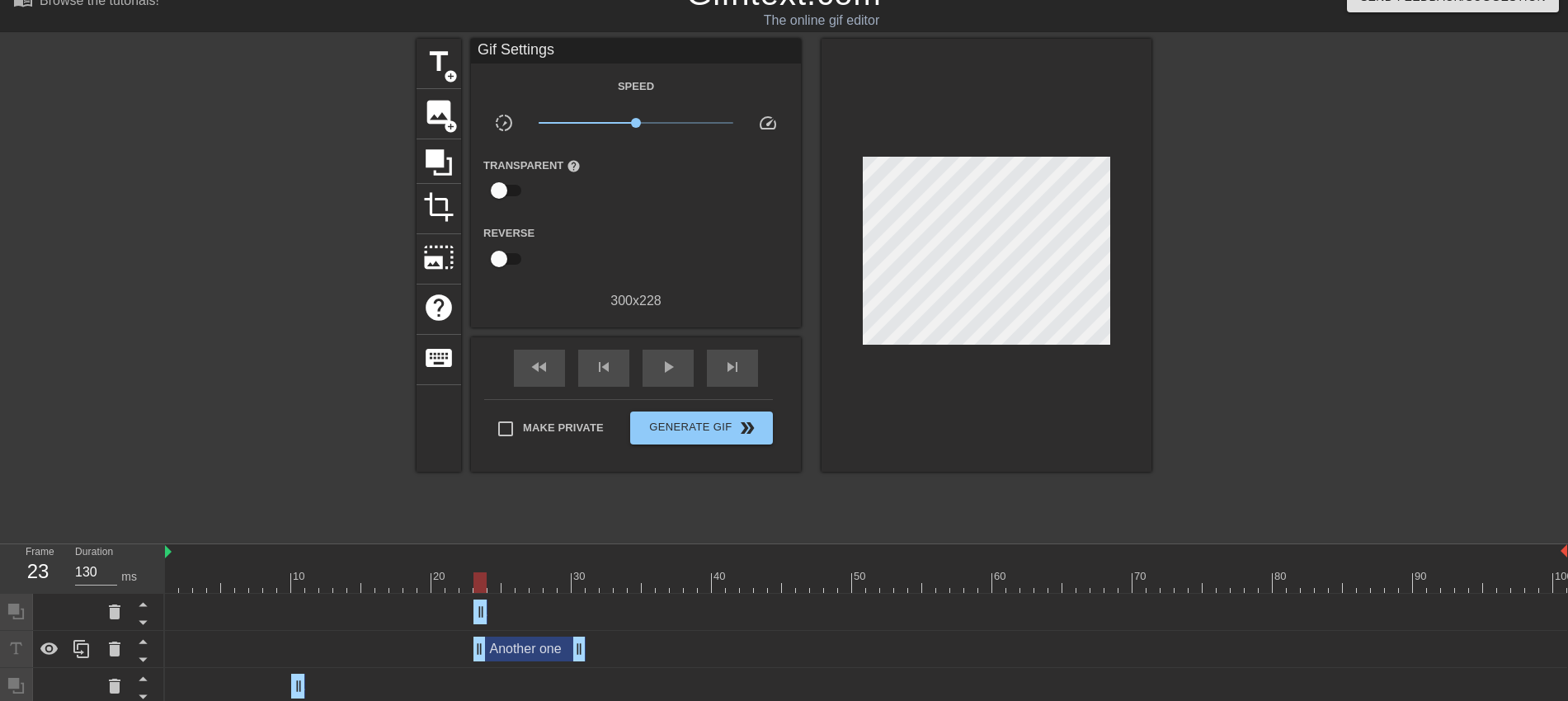drag, startPoint x: 1558, startPoint y: 613, endPoint x: 432, endPoint y: 607, distance: 1126.016 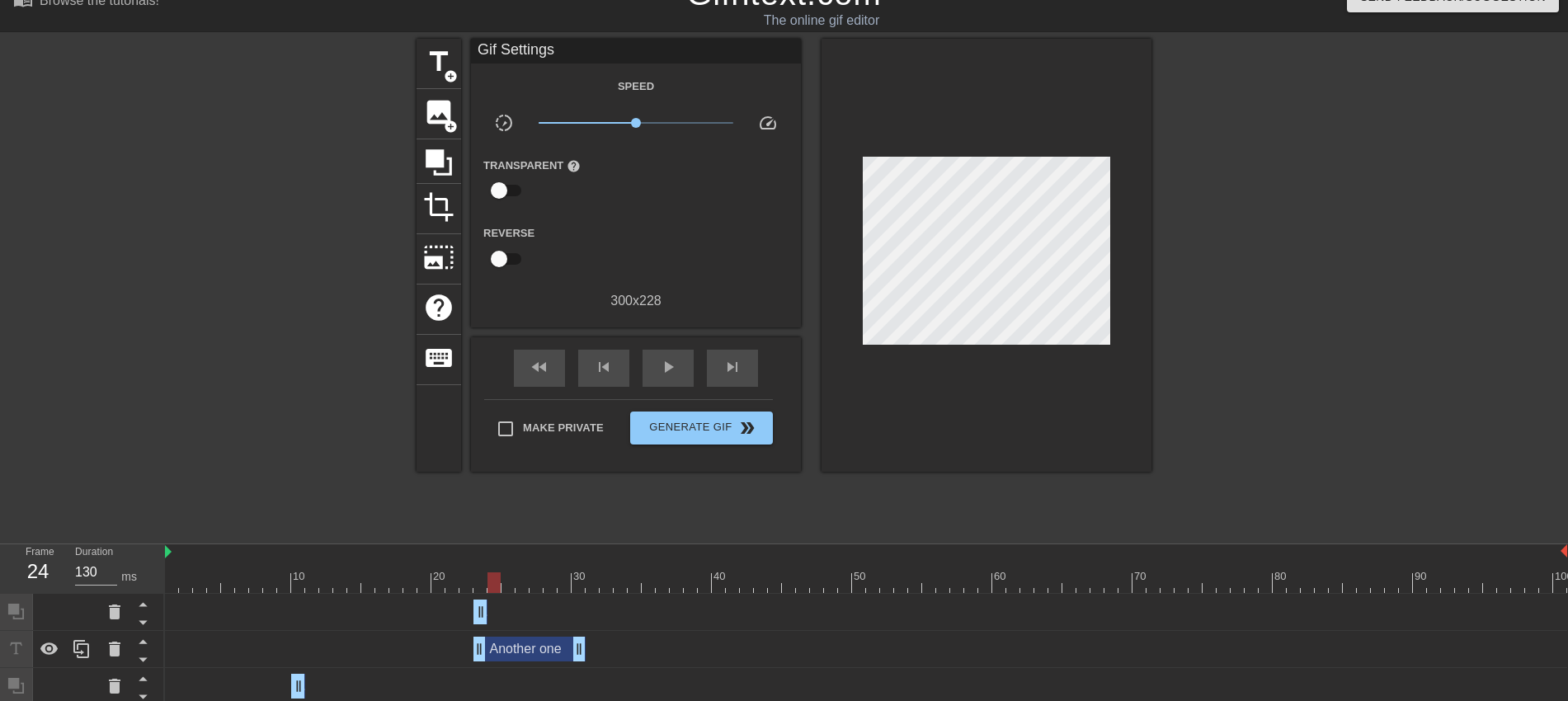 click at bounding box center [866, 582] 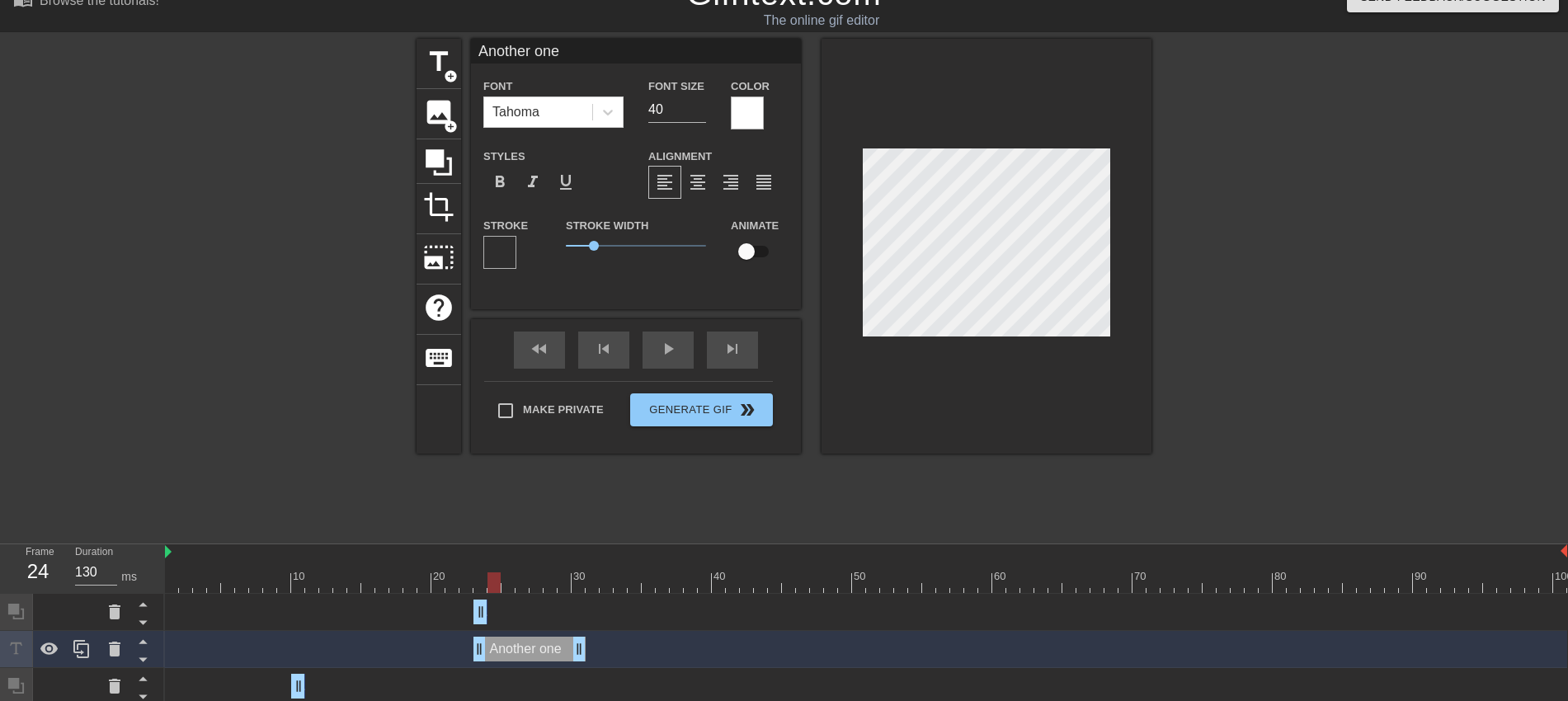 click at bounding box center [1295, 286] 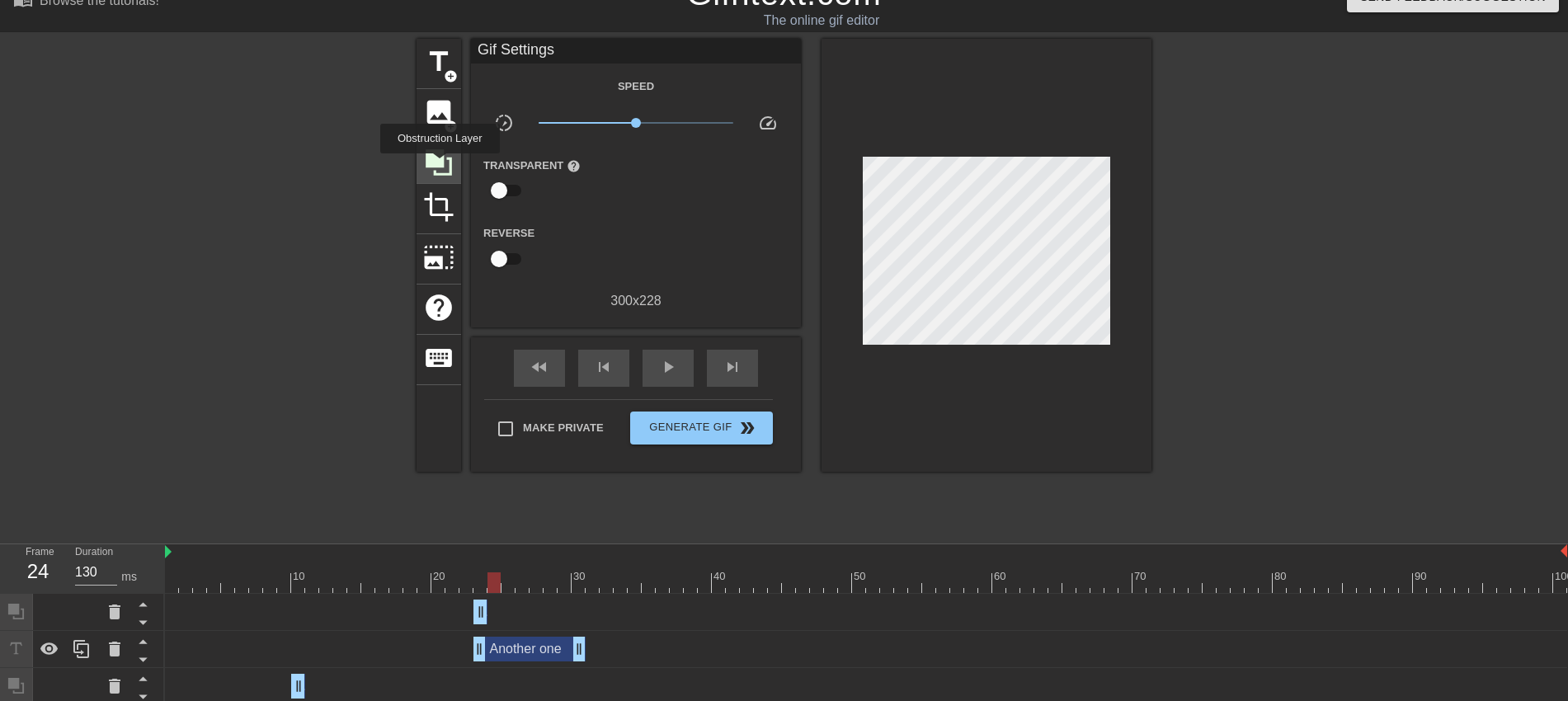 click 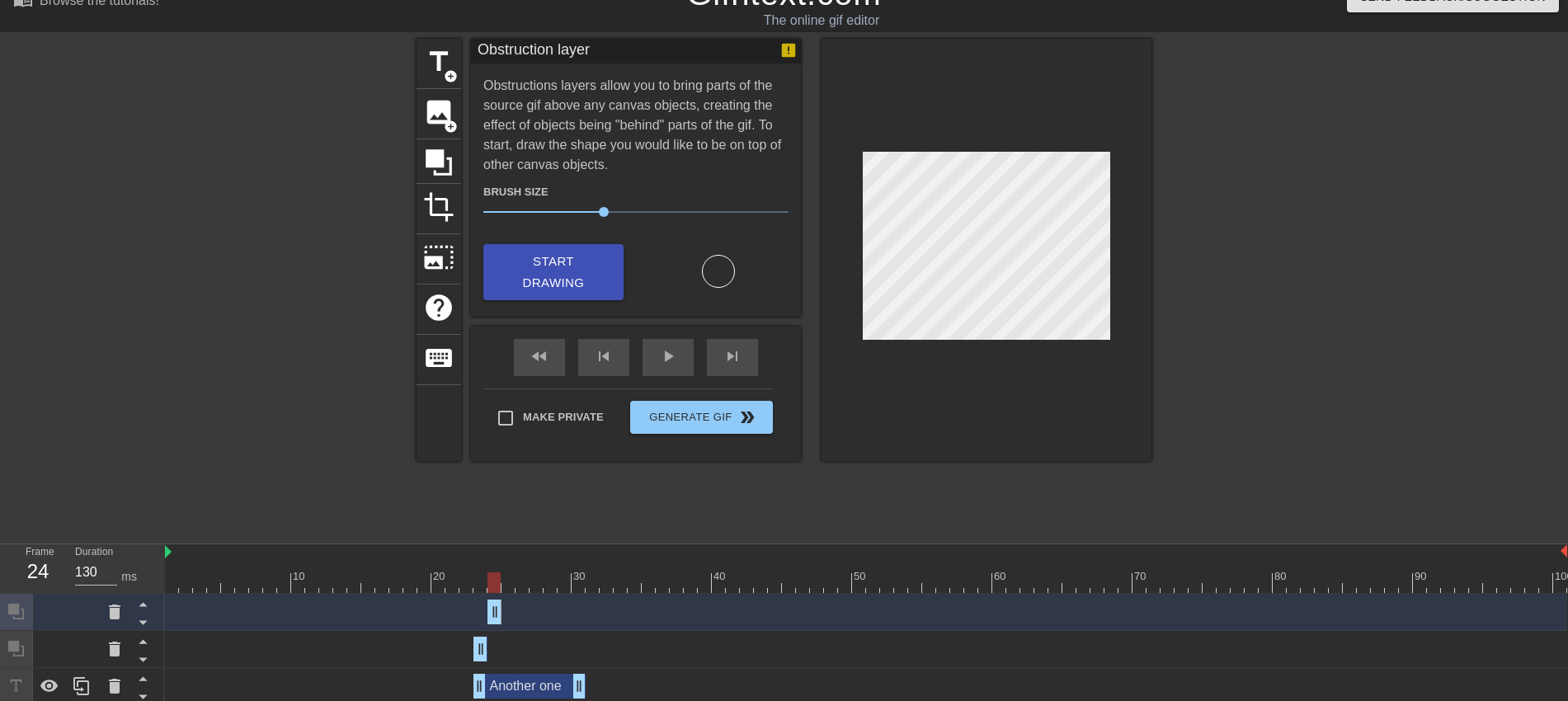 drag, startPoint x: 1557, startPoint y: 614, endPoint x: 436, endPoint y: 614, distance: 1121 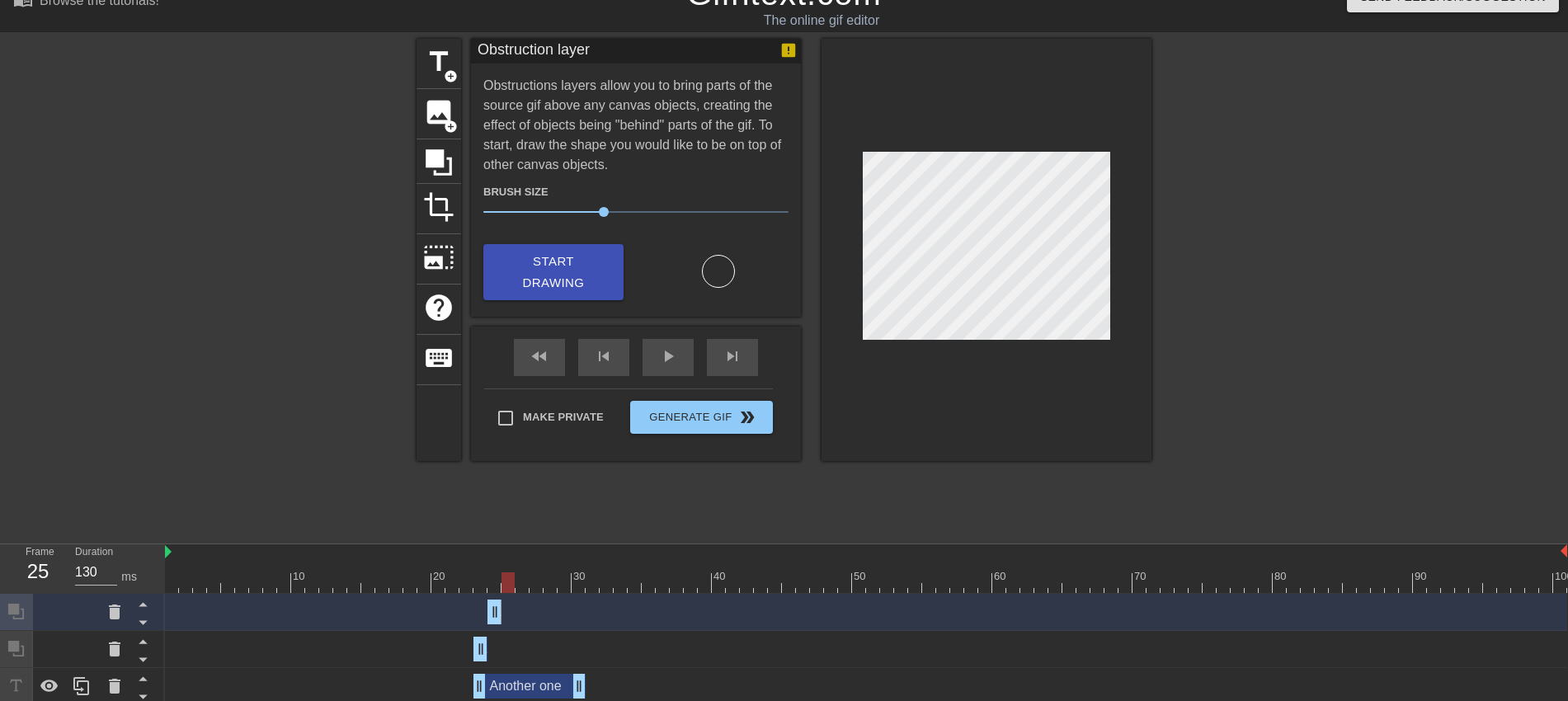 click at bounding box center (1295, 286) 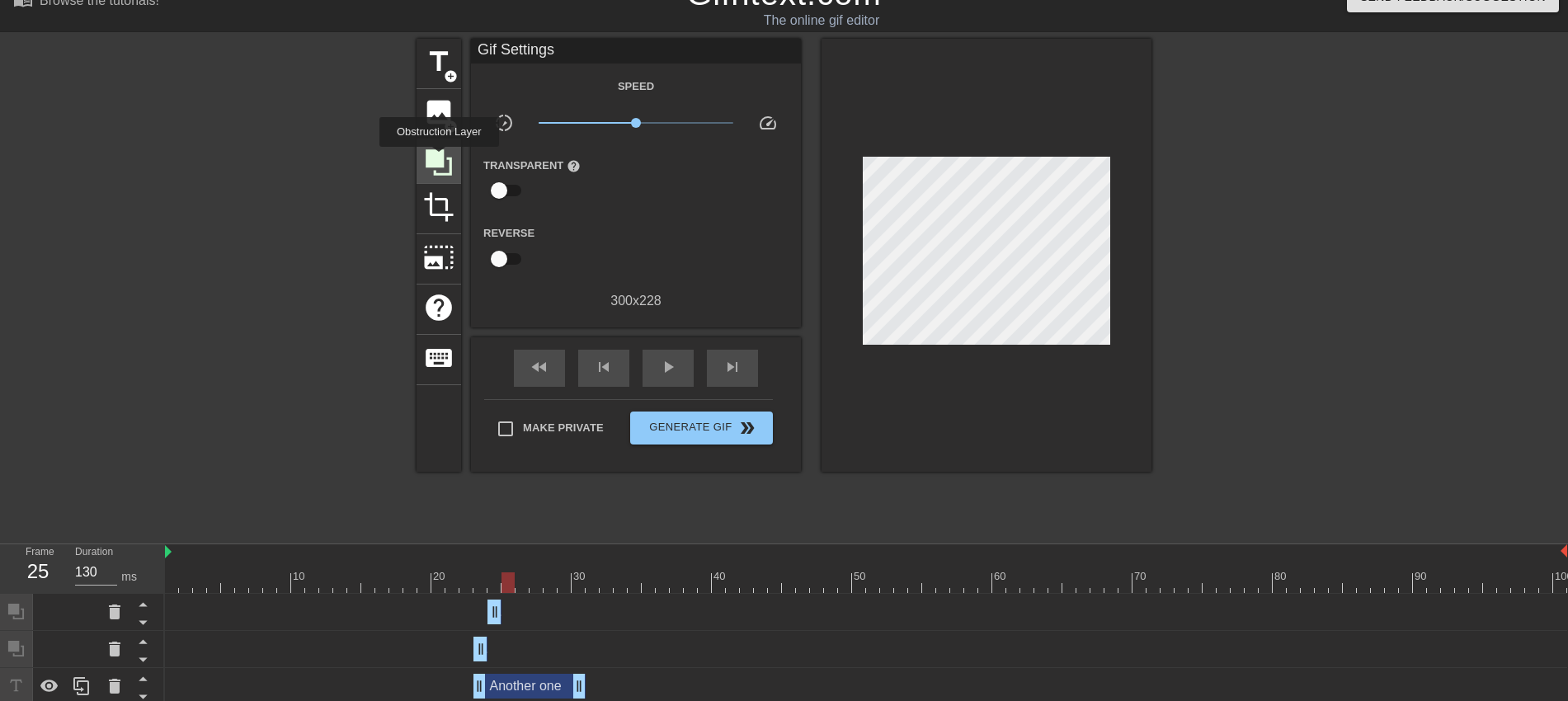 click 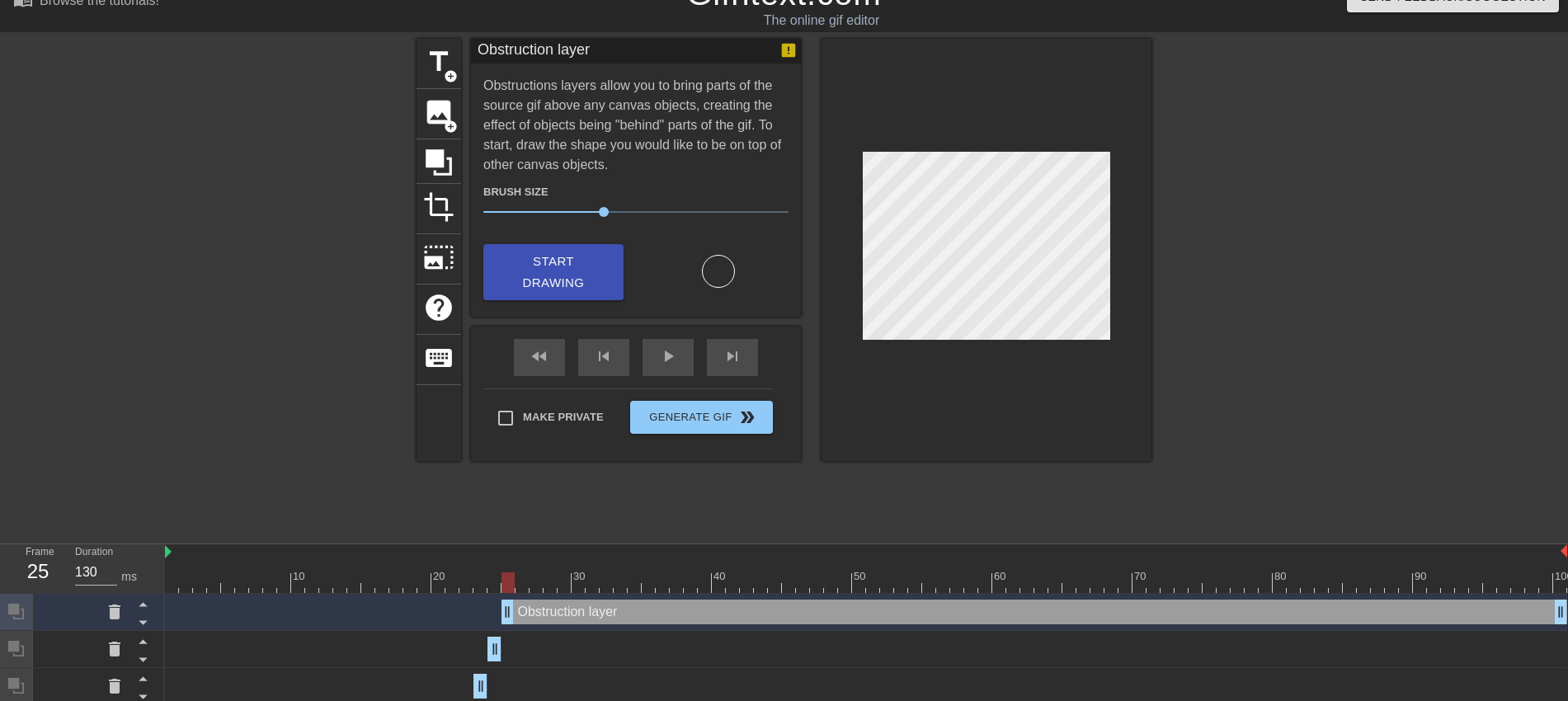 click at bounding box center (1295, 286) 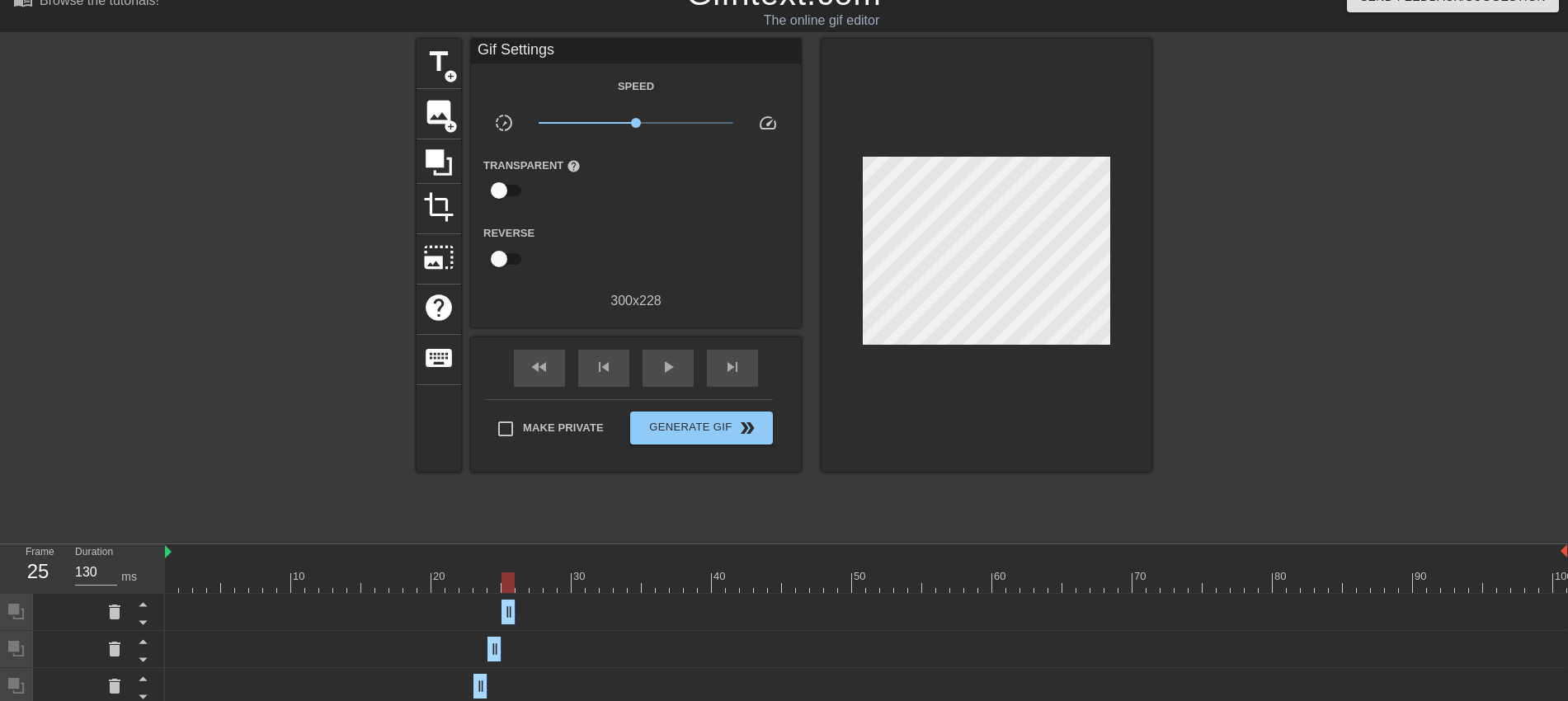 drag, startPoint x: 1557, startPoint y: 616, endPoint x: 448, endPoint y: 626, distance: 1109.0451 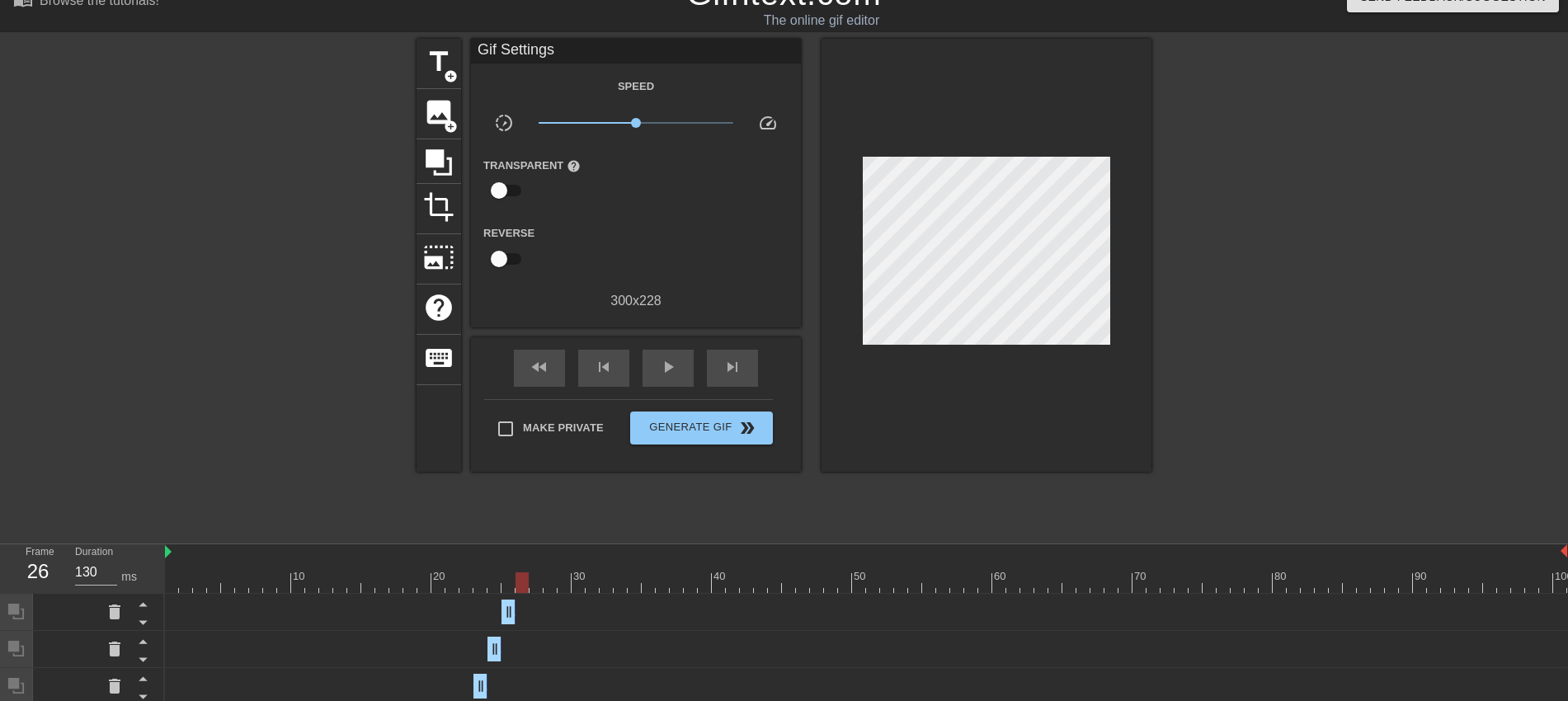 click at bounding box center [866, 582] 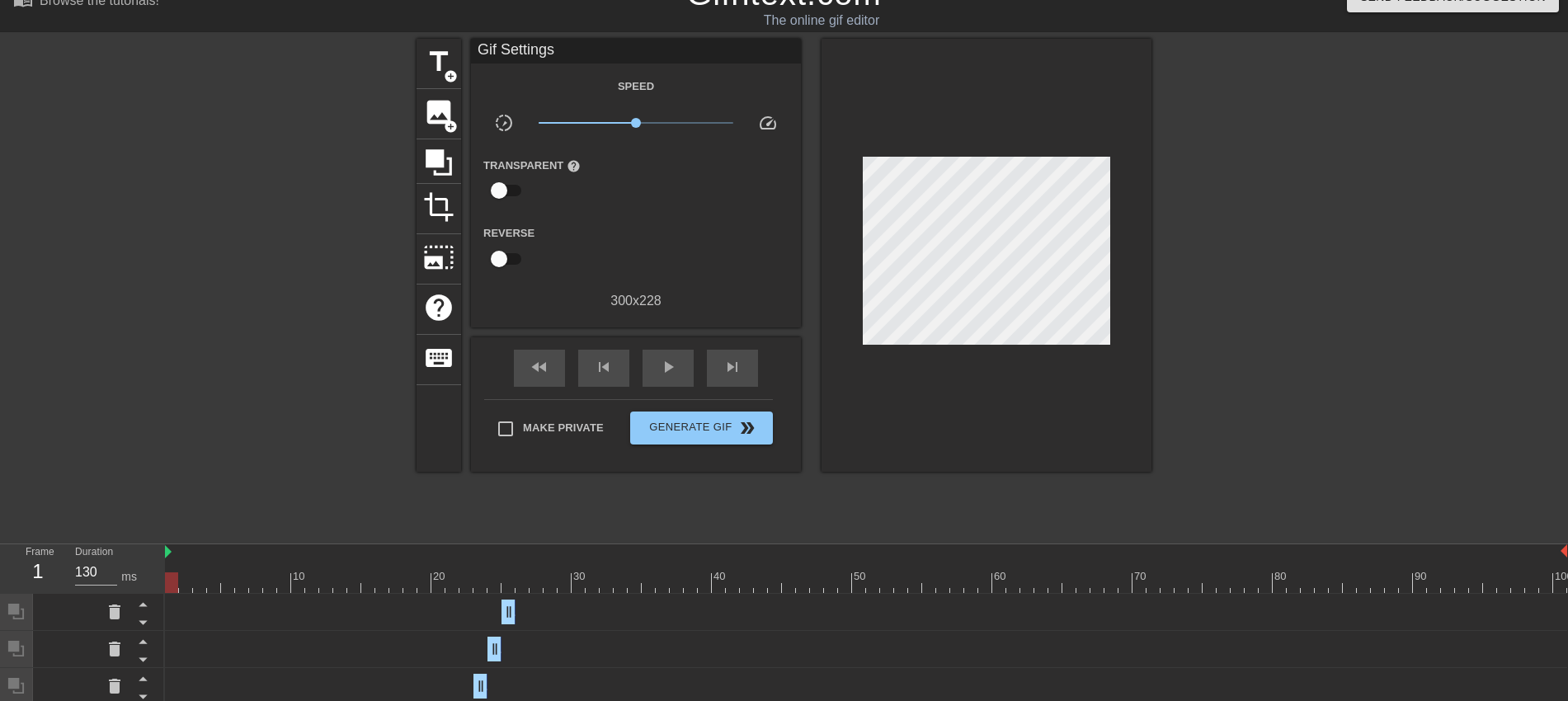 drag, startPoint x: 543, startPoint y: 582, endPoint x: 122, endPoint y: 586, distance: 421.019 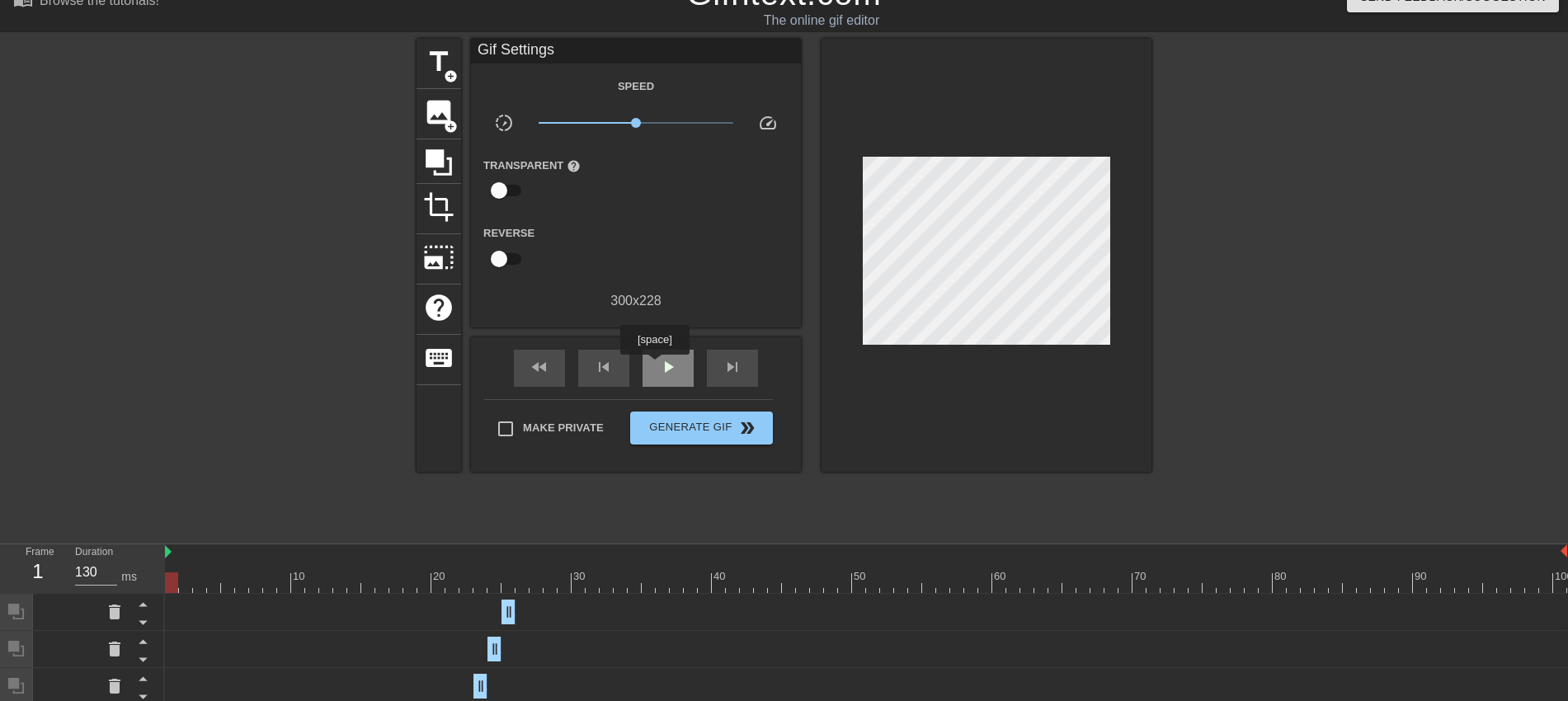 click on "play_arrow" at bounding box center (668, 368) 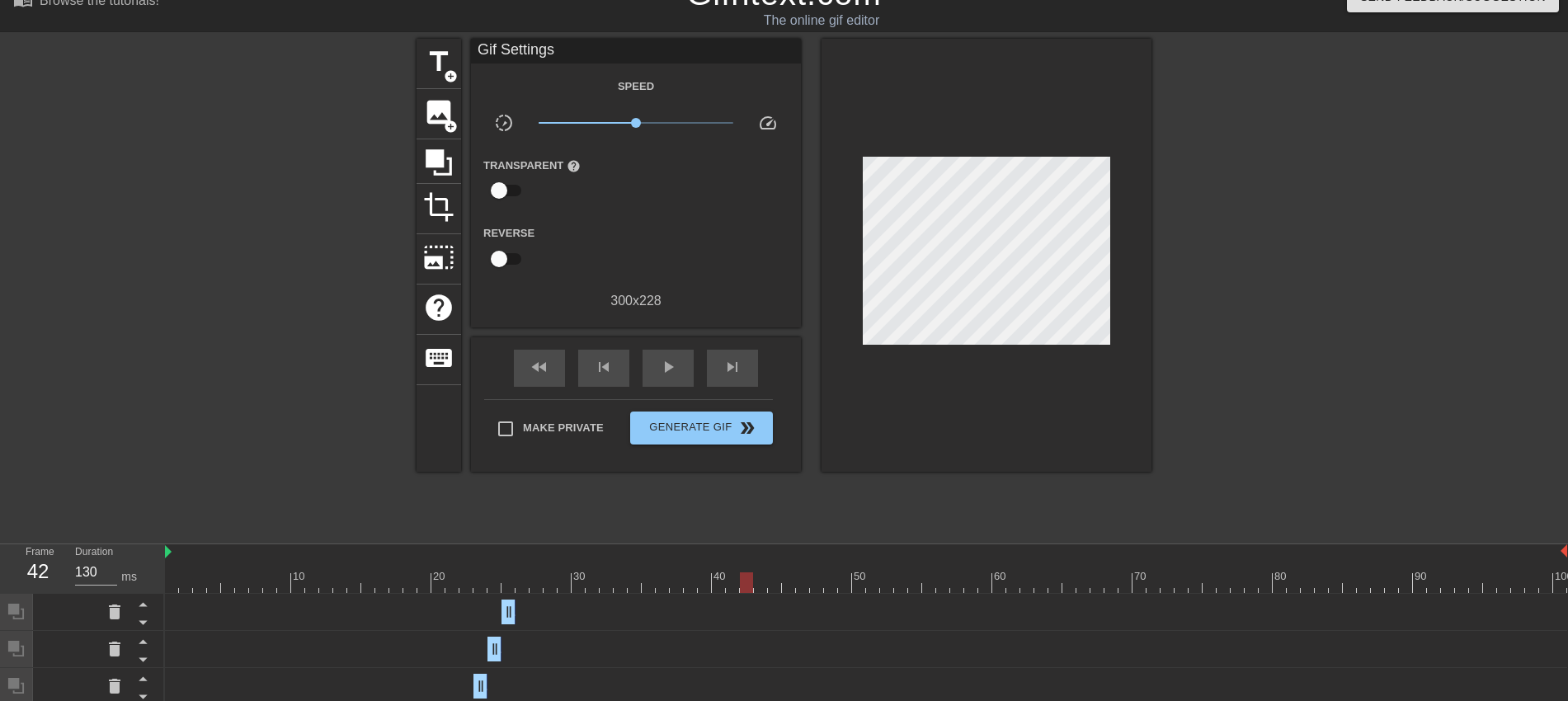 drag, startPoint x: 564, startPoint y: 580, endPoint x: 745, endPoint y: 599, distance: 181.99451 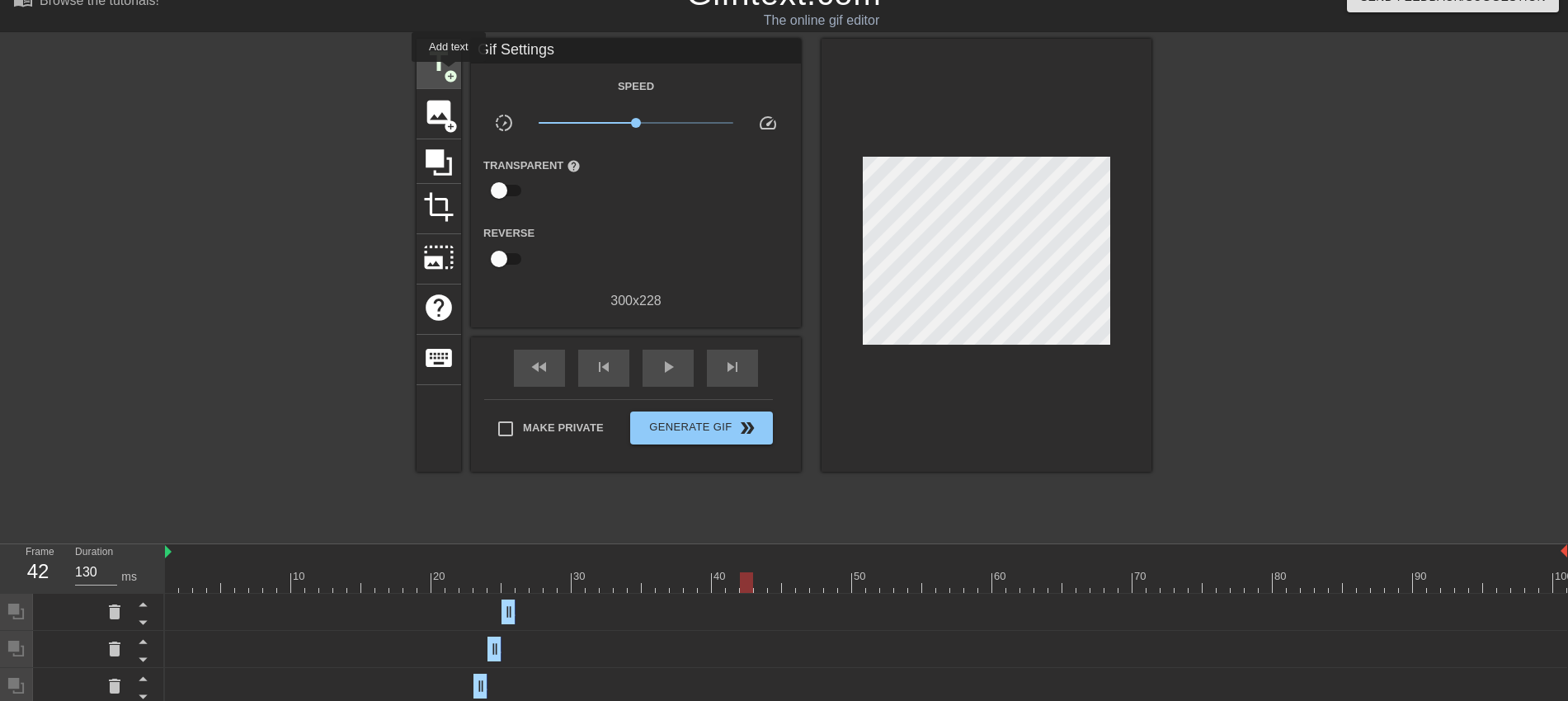 click on "add_circle" at bounding box center [450, 76] 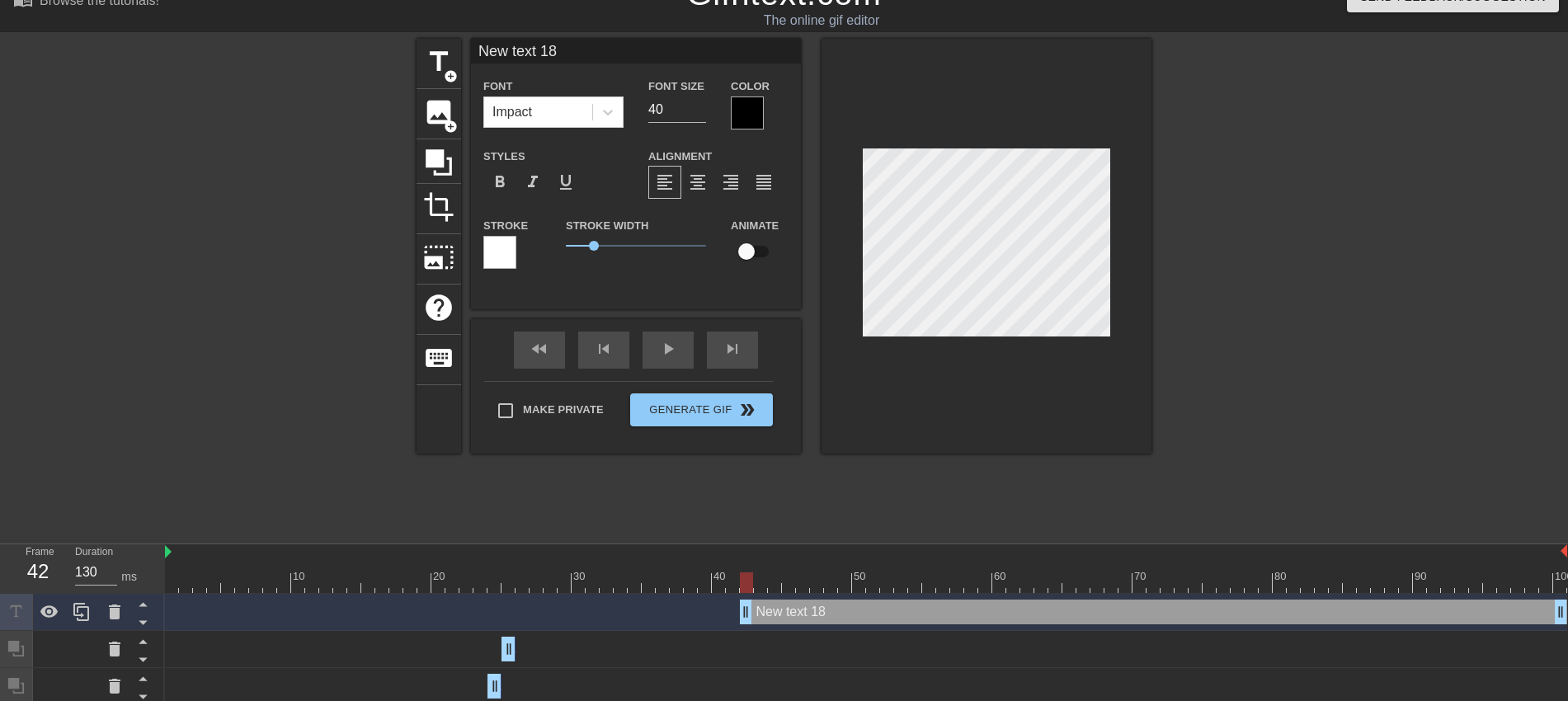 drag, startPoint x: 613, startPoint y: 49, endPoint x: 371, endPoint y: 38, distance: 242.2499 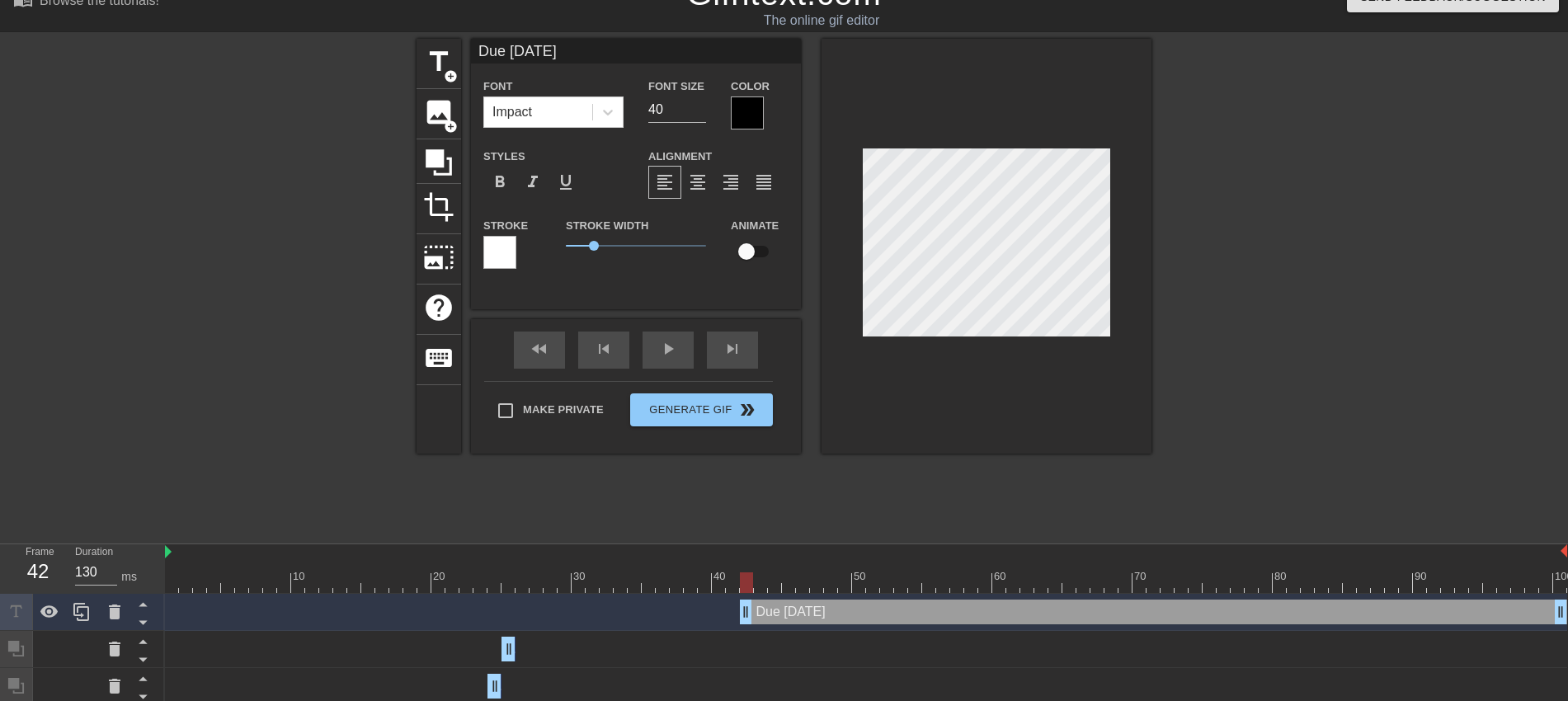 type on "Due Today" 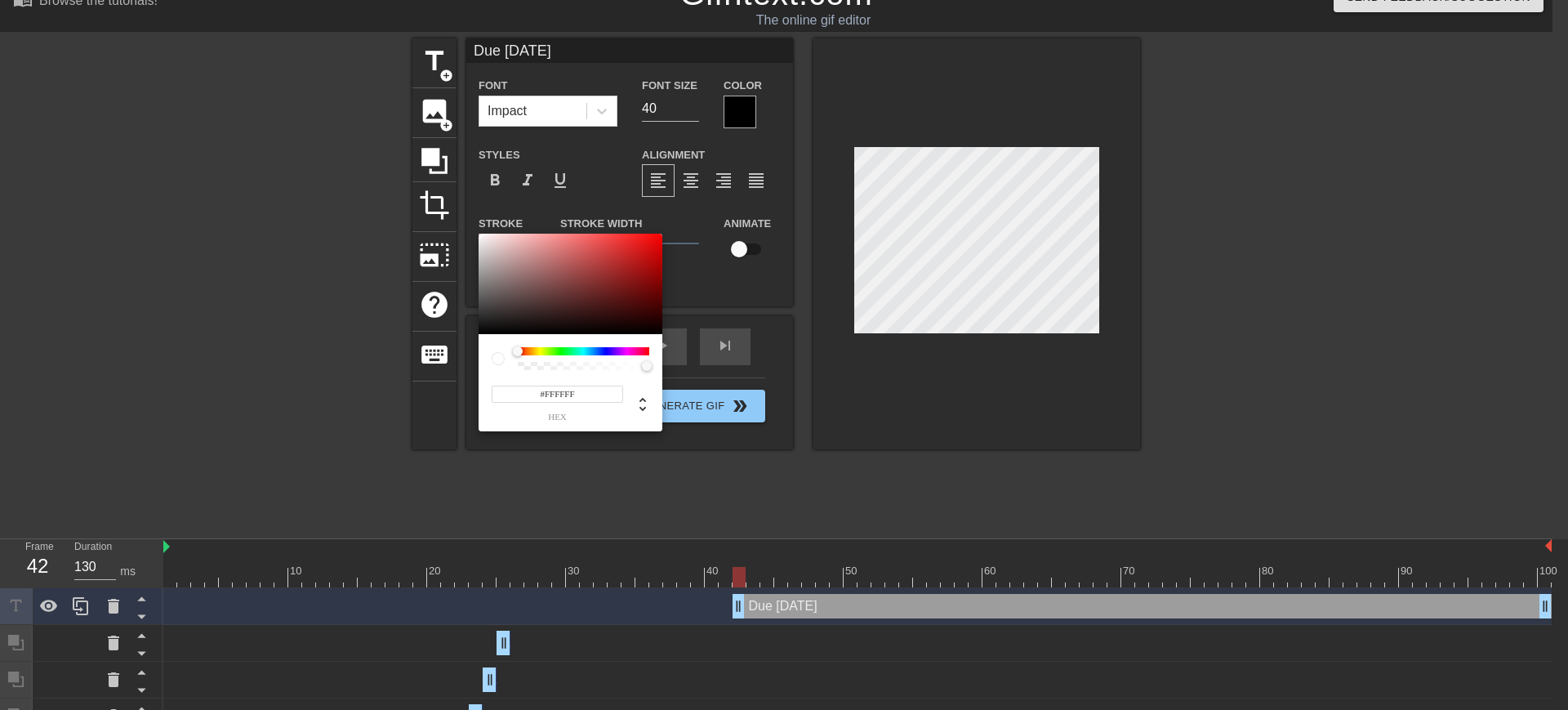 drag, startPoint x: 497, startPoint y: 250, endPoint x: 442, endPoint y: 206, distance: 70.434367 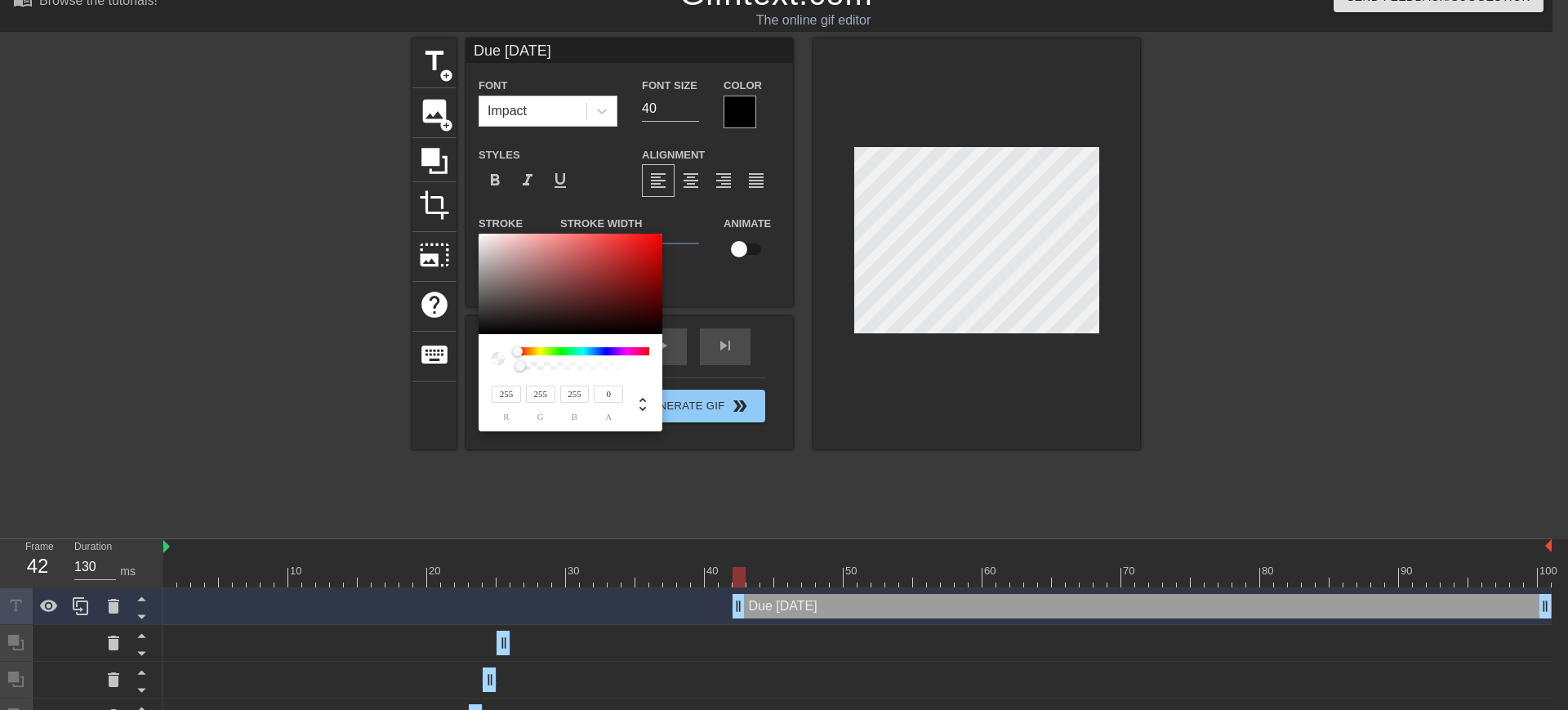 drag, startPoint x: 537, startPoint y: 364, endPoint x: 458, endPoint y: 368, distance: 79.101201 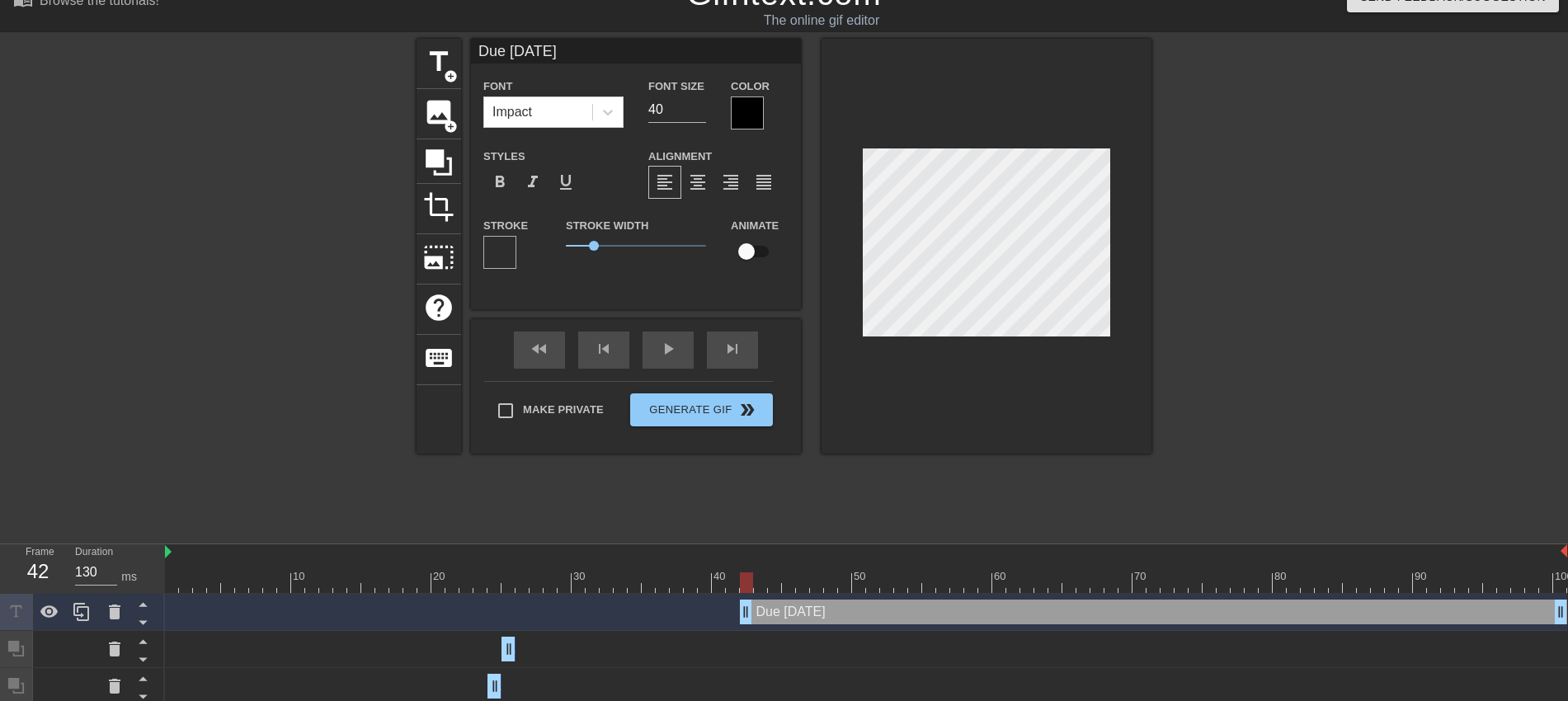 click at bounding box center (747, 113) 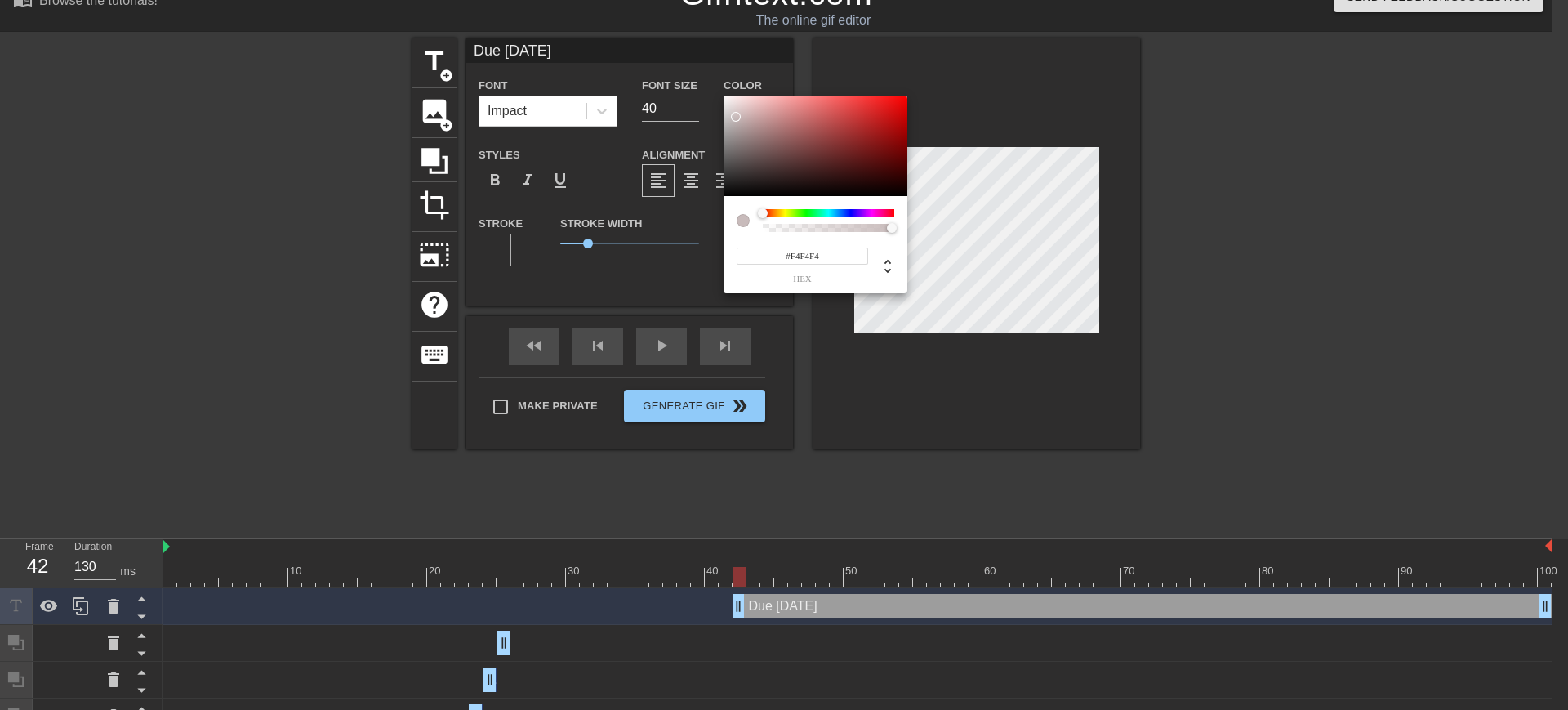 type on "#FFFFFF" 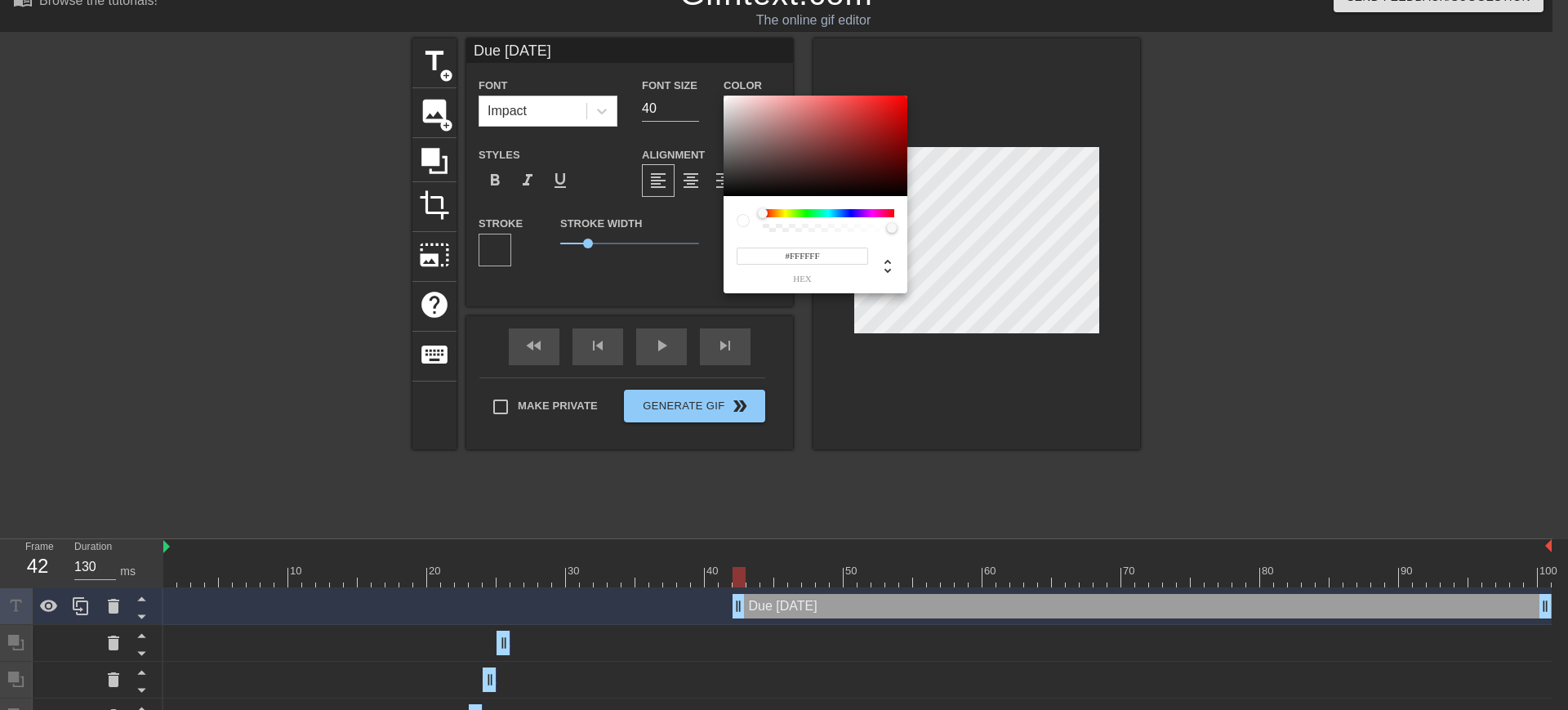 drag, startPoint x: 736, startPoint y: 117, endPoint x: 673, endPoint y: 43, distance: 97.18539 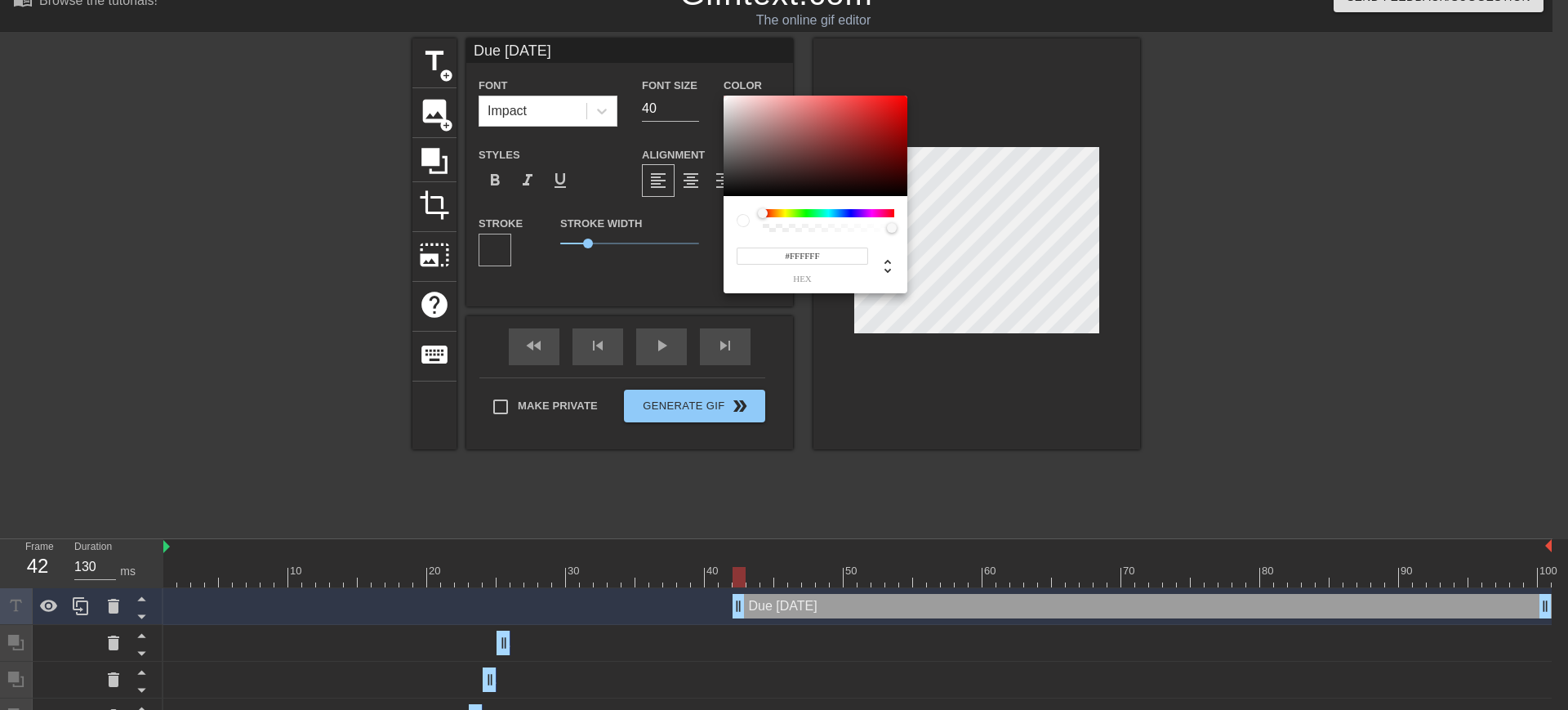 click on "#FFFFFF hex" at bounding box center (784, 355) 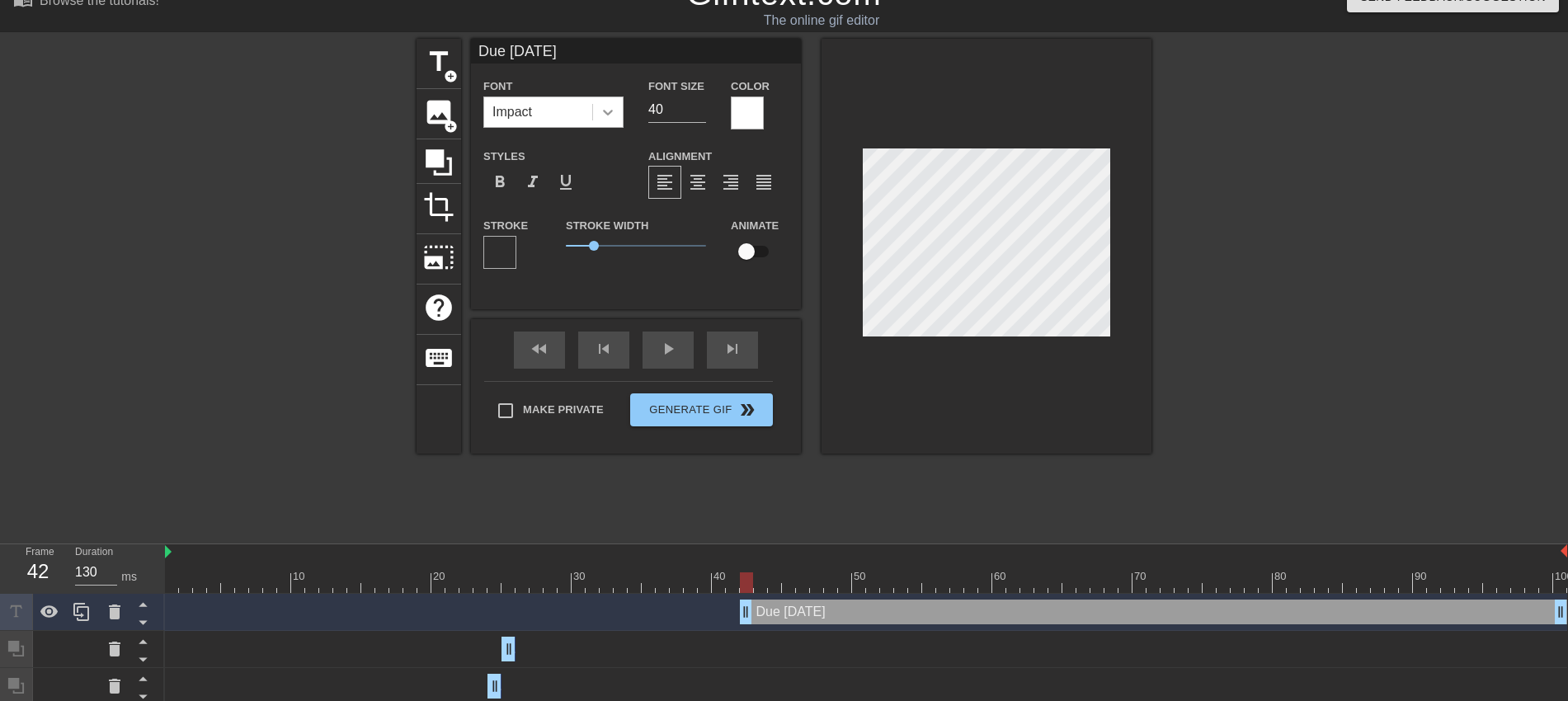 click 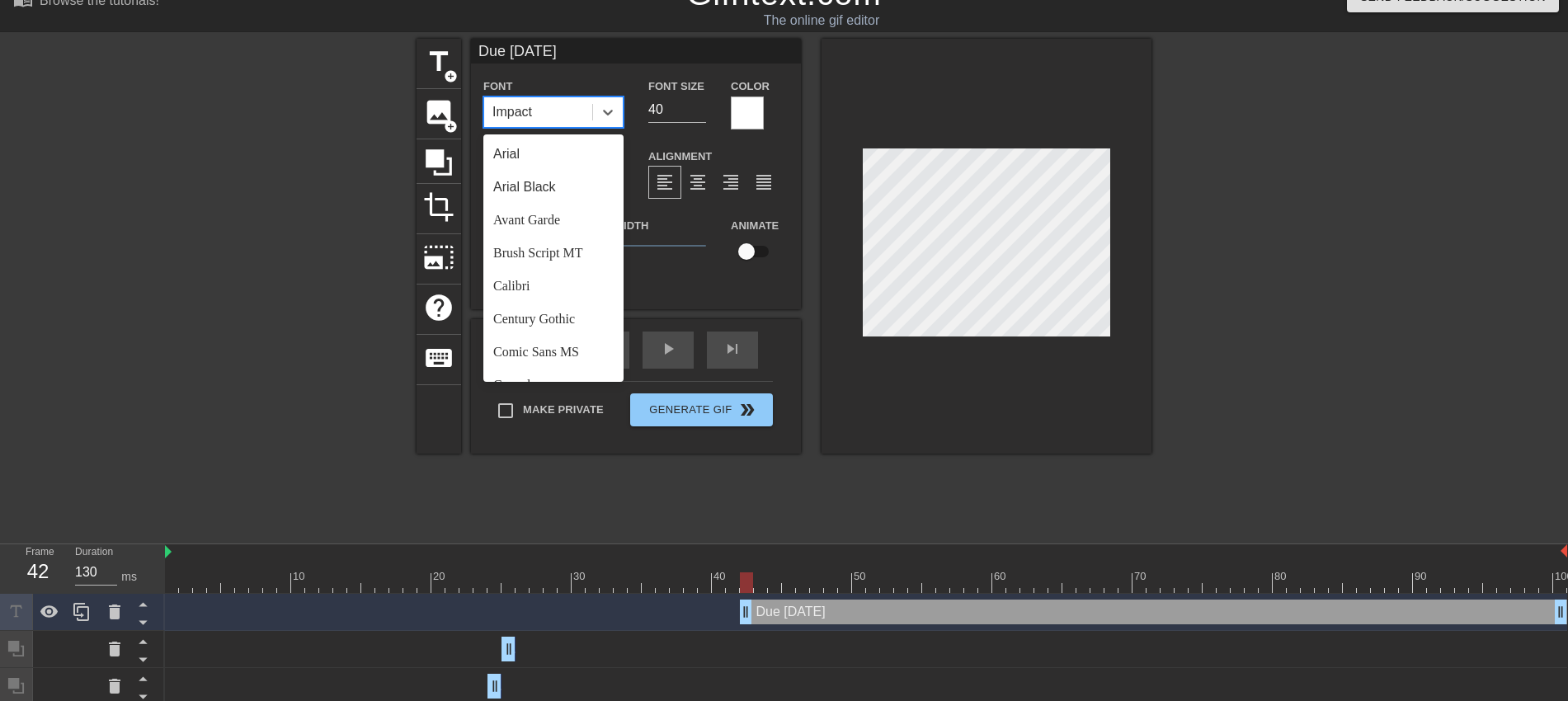 scroll, scrollTop: 590, scrollLeft: 0, axis: vertical 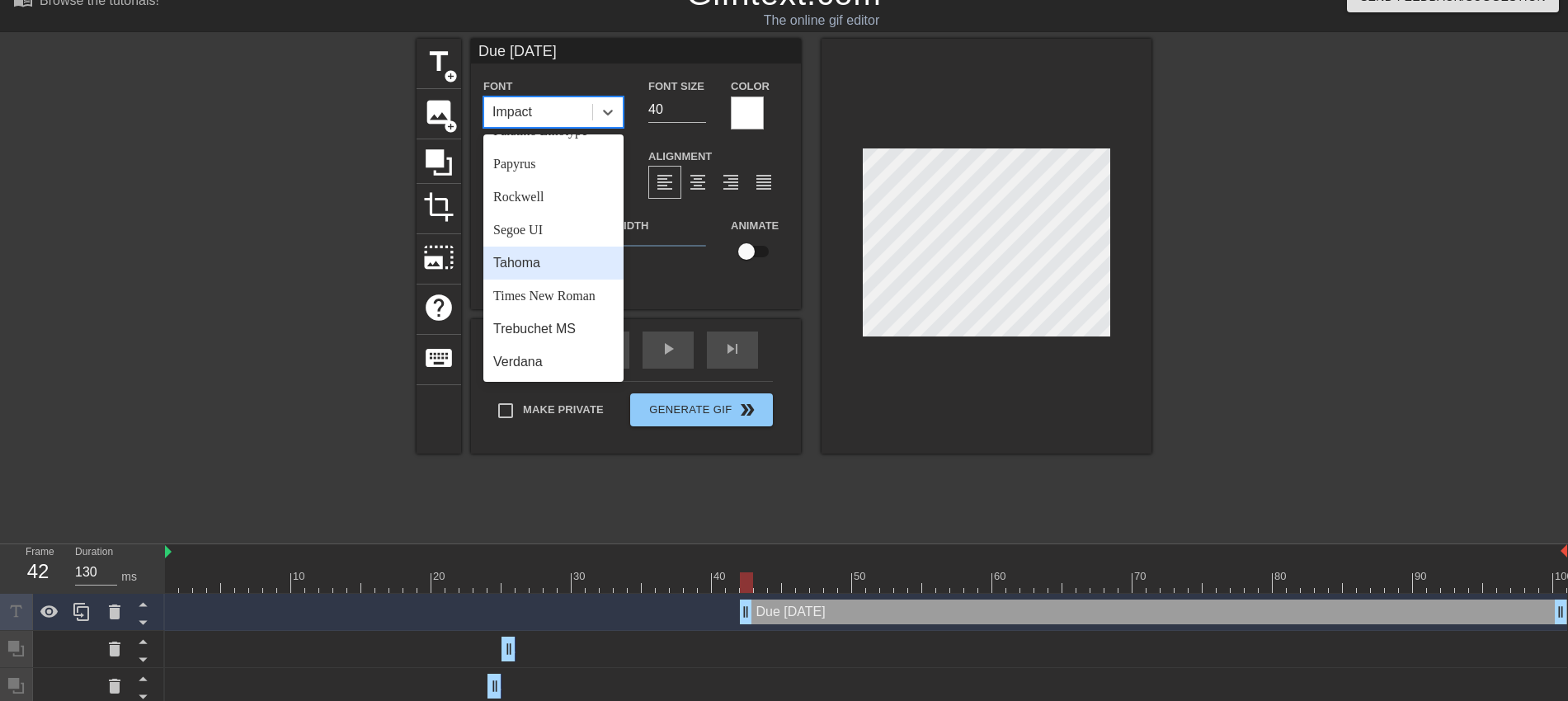 click on "Tahoma" at bounding box center (553, 263) 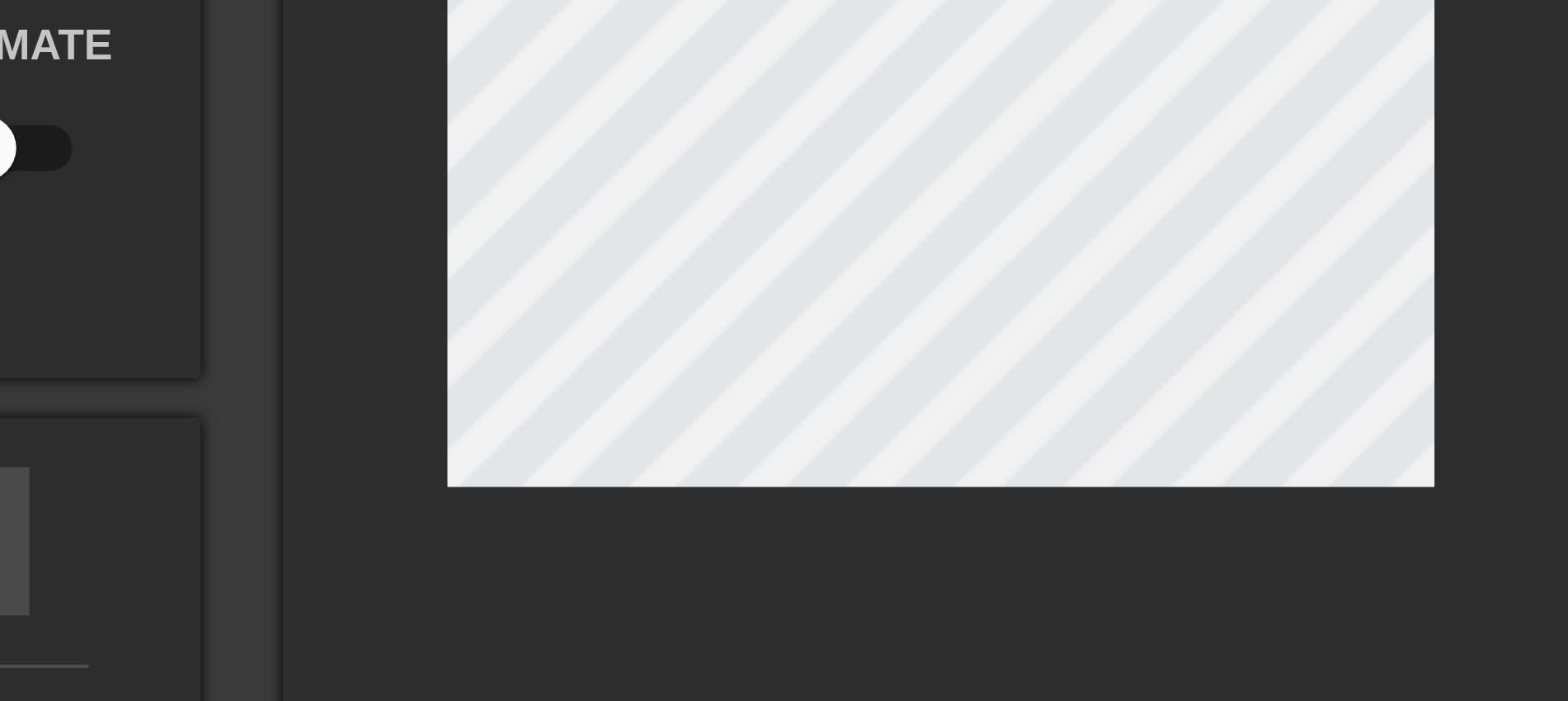 scroll, scrollTop: 2, scrollLeft: 2, axis: both 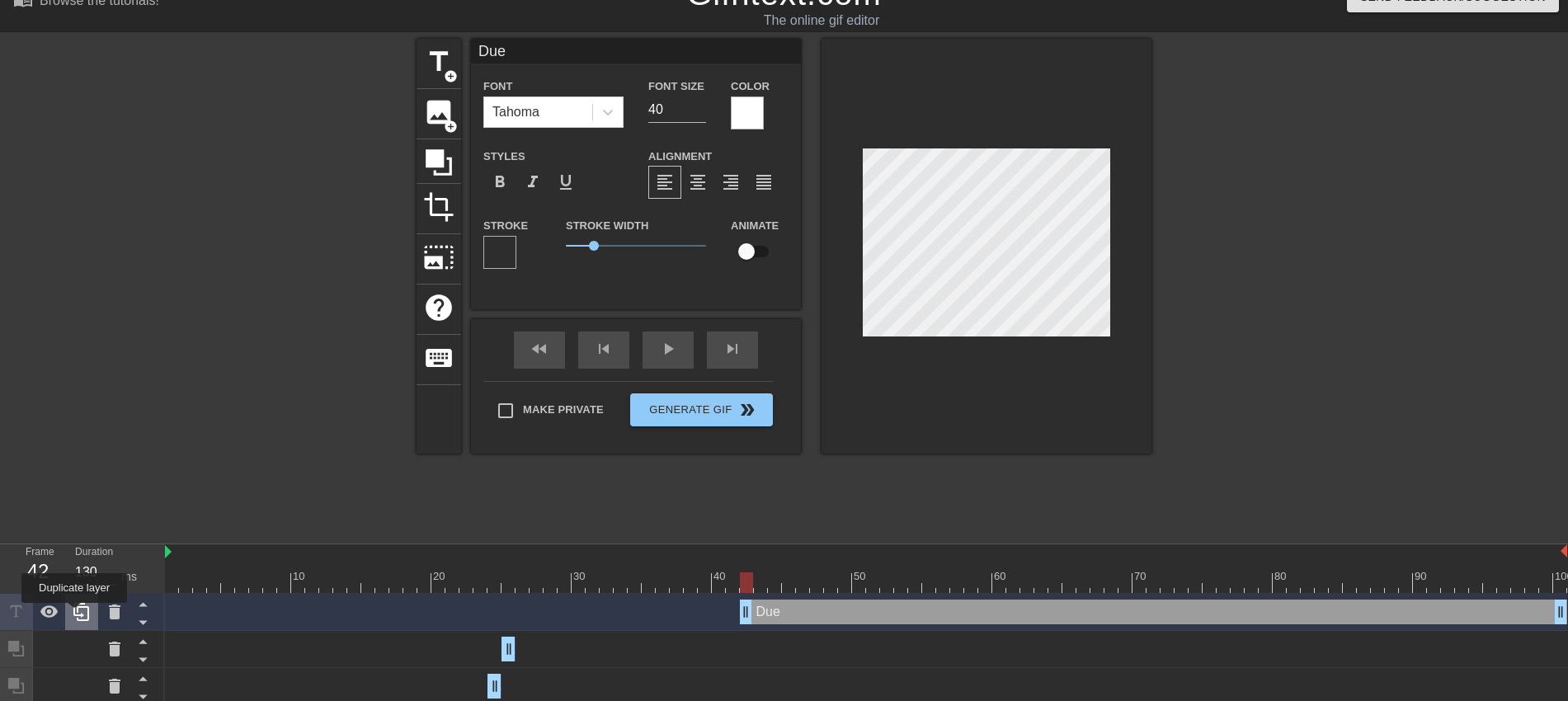 click 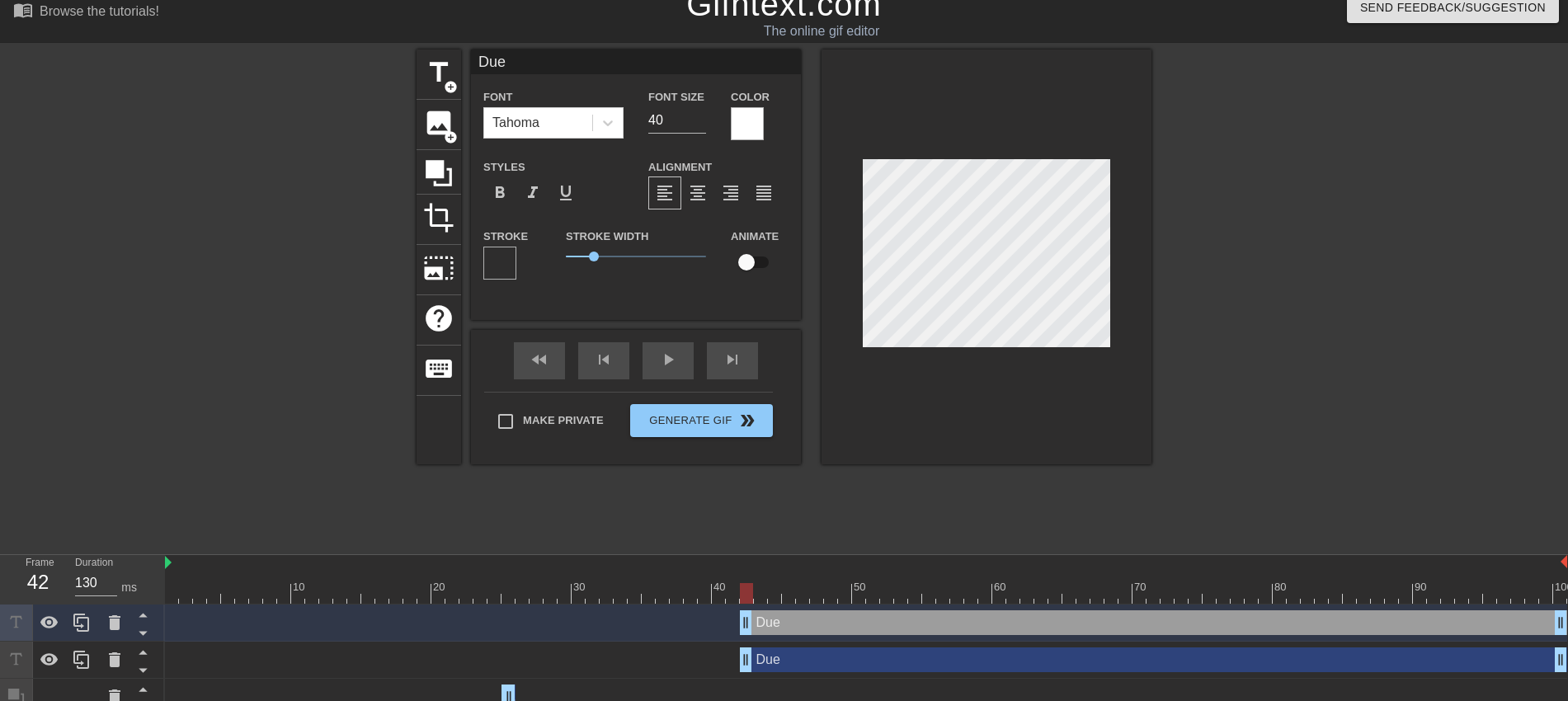 drag, startPoint x: 573, startPoint y: 51, endPoint x: 271, endPoint y: 14, distance: 304.258 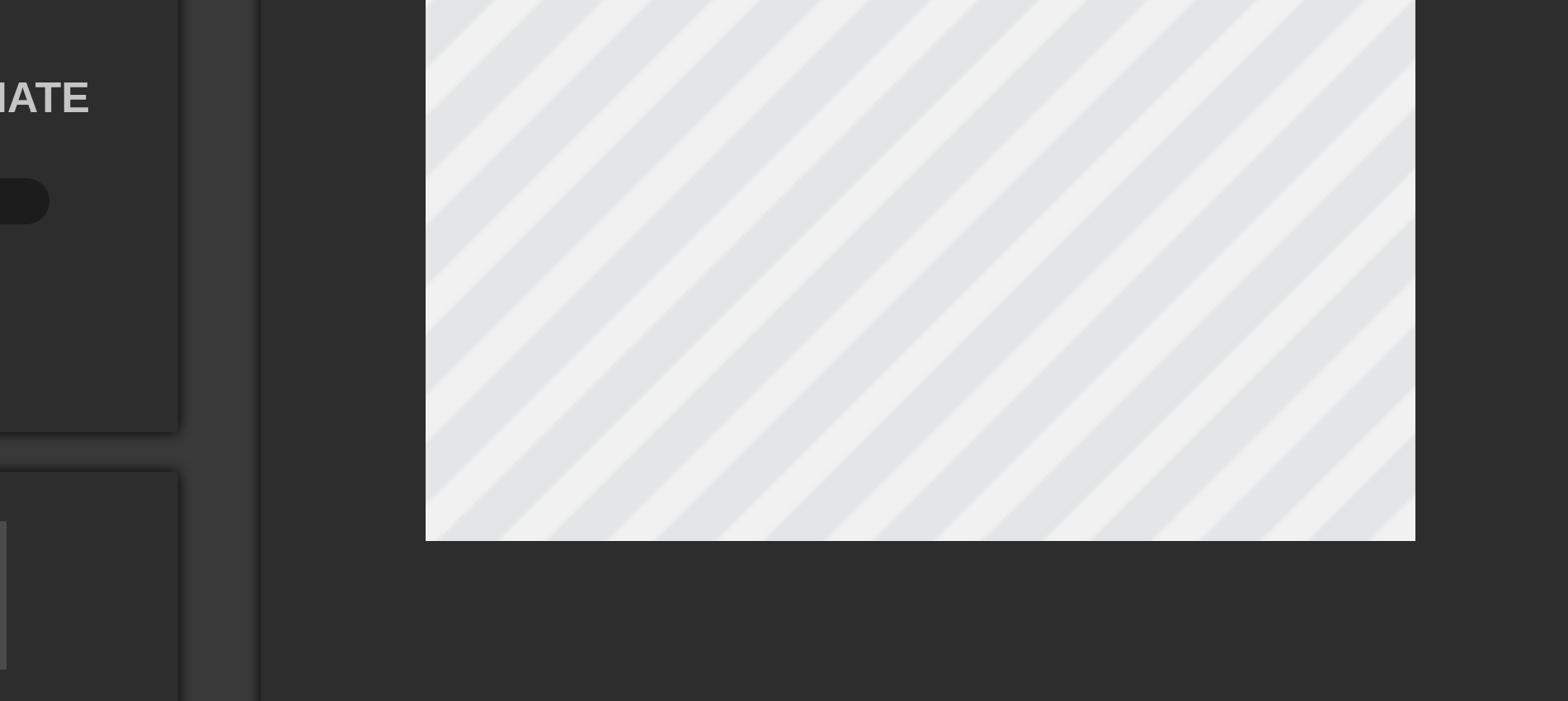 type on "Today" 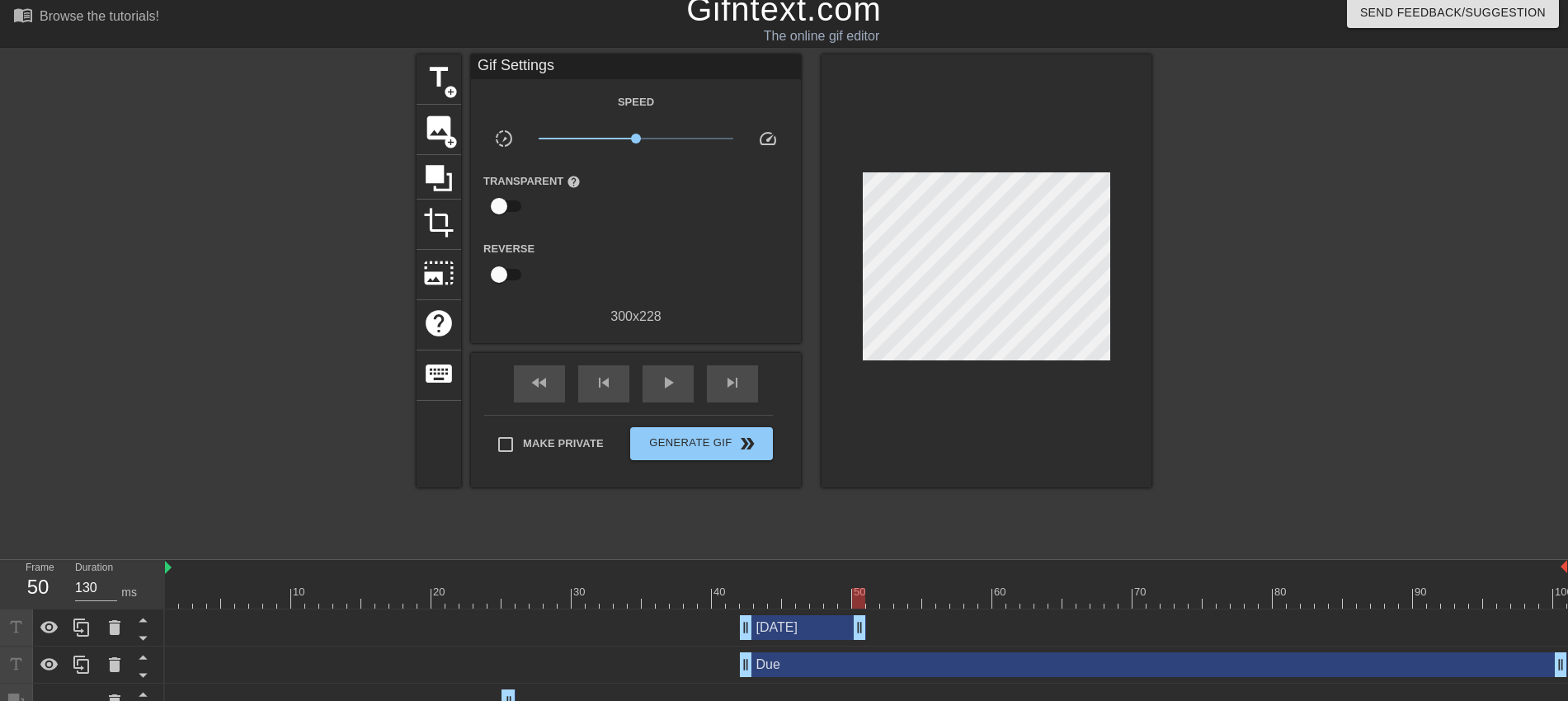 drag, startPoint x: 1562, startPoint y: 633, endPoint x: 864, endPoint y: 580, distance: 700.0093 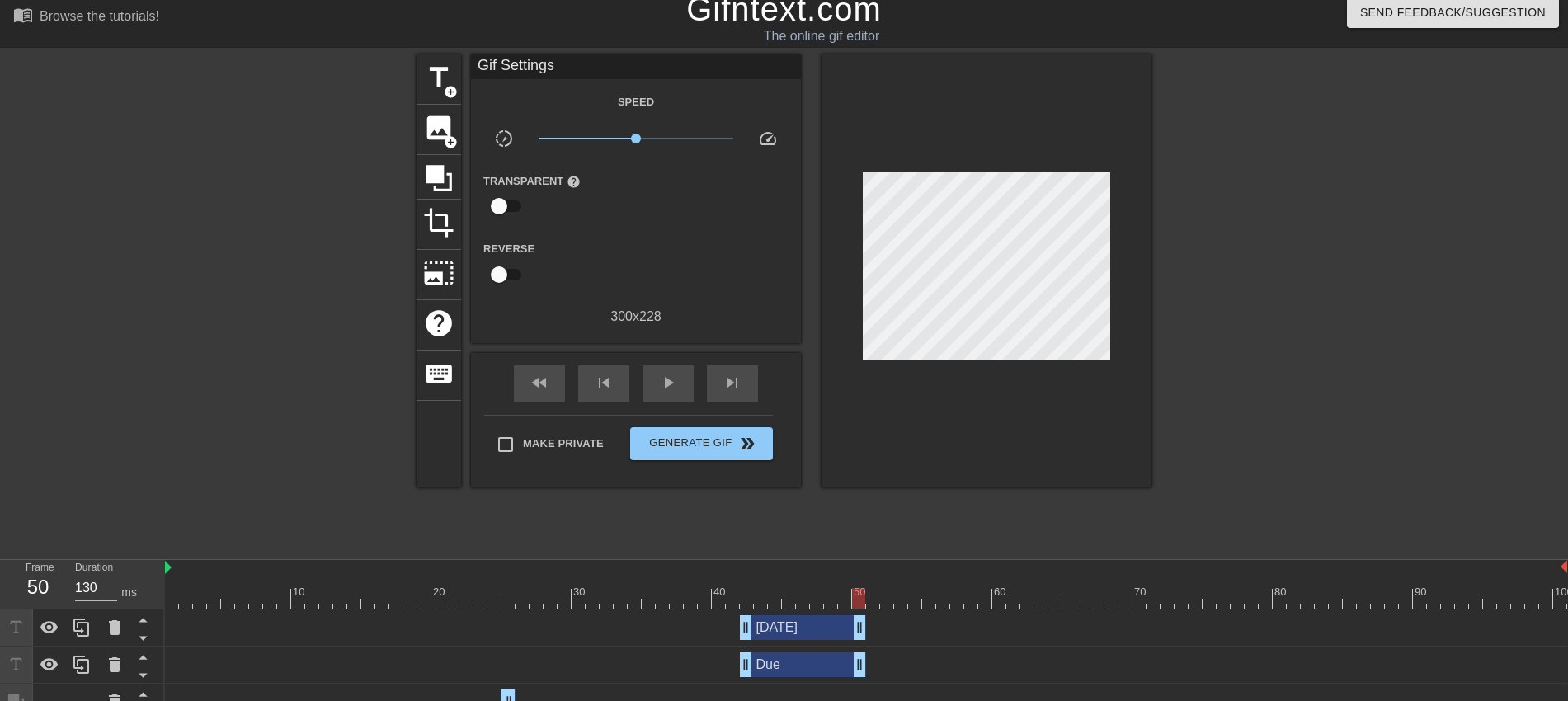 drag, startPoint x: 1562, startPoint y: 662, endPoint x: 859, endPoint y: 645, distance: 703.2055 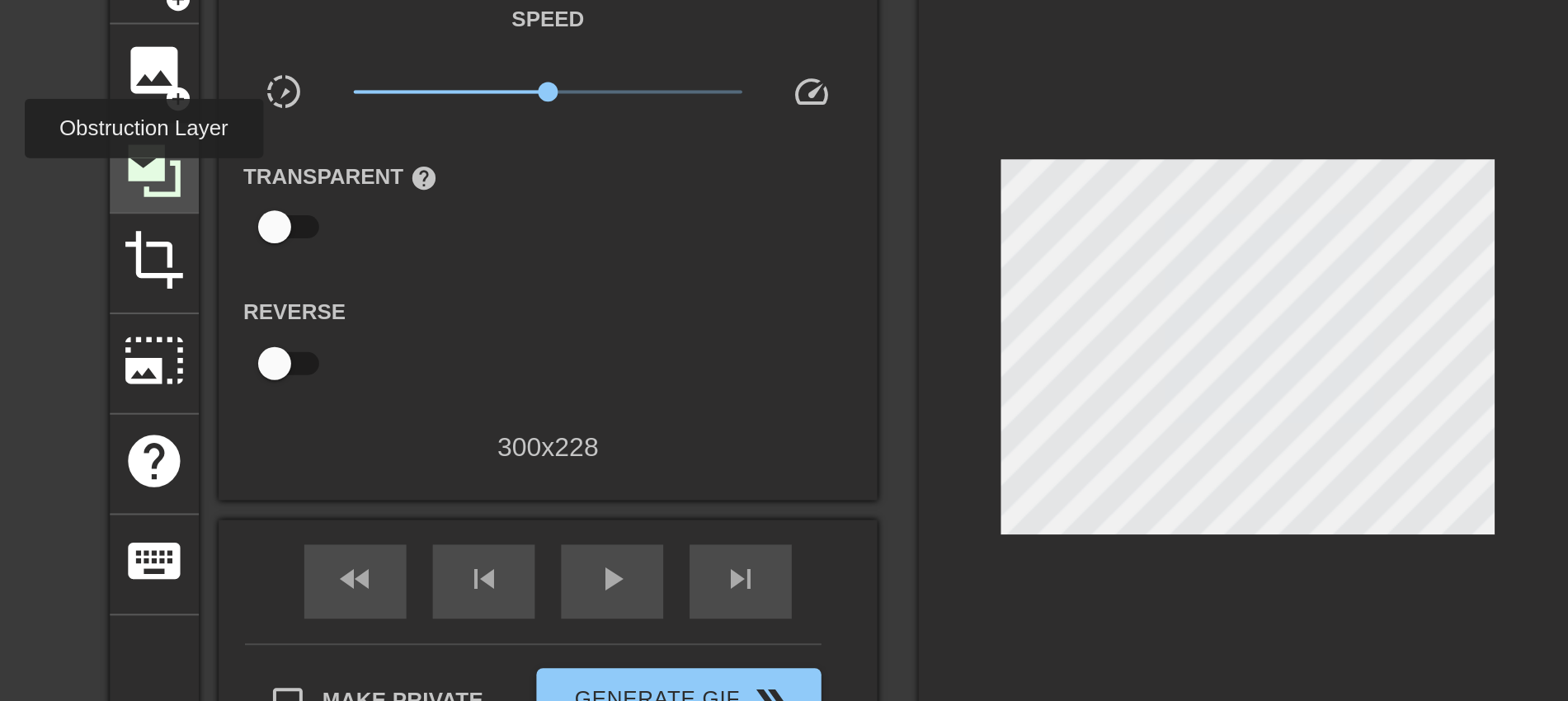 click 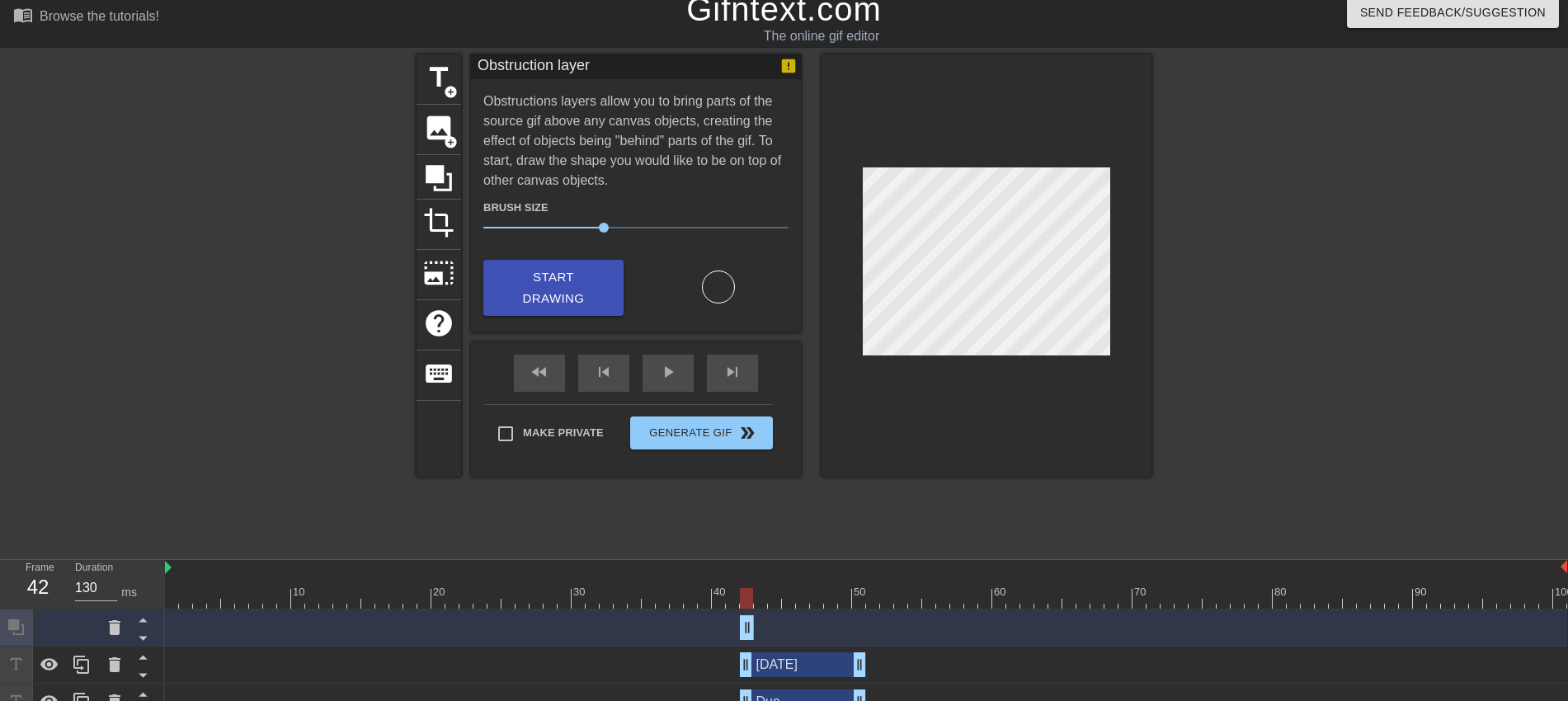 drag, startPoint x: 1562, startPoint y: 625, endPoint x: 746, endPoint y: 634, distance: 816.0496 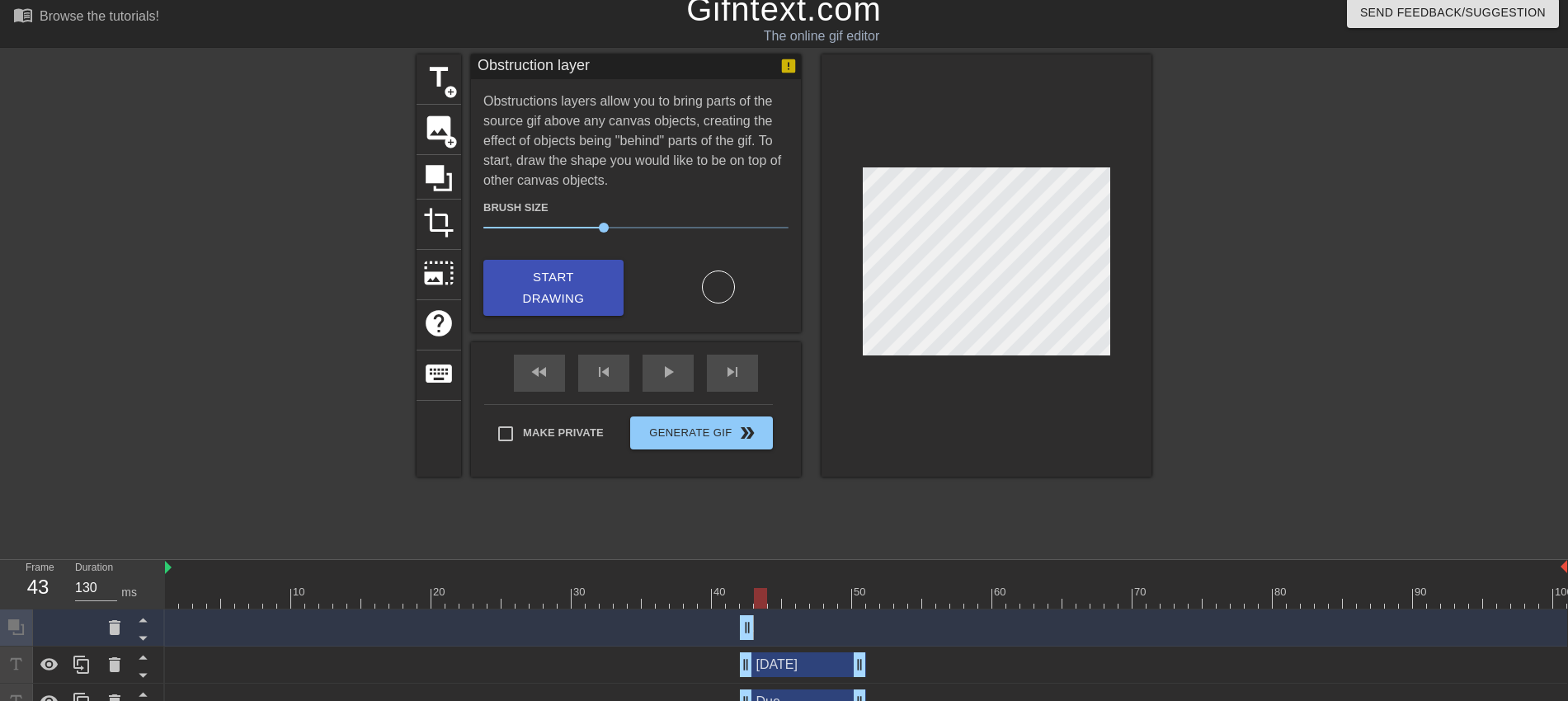 click at bounding box center [866, 598] 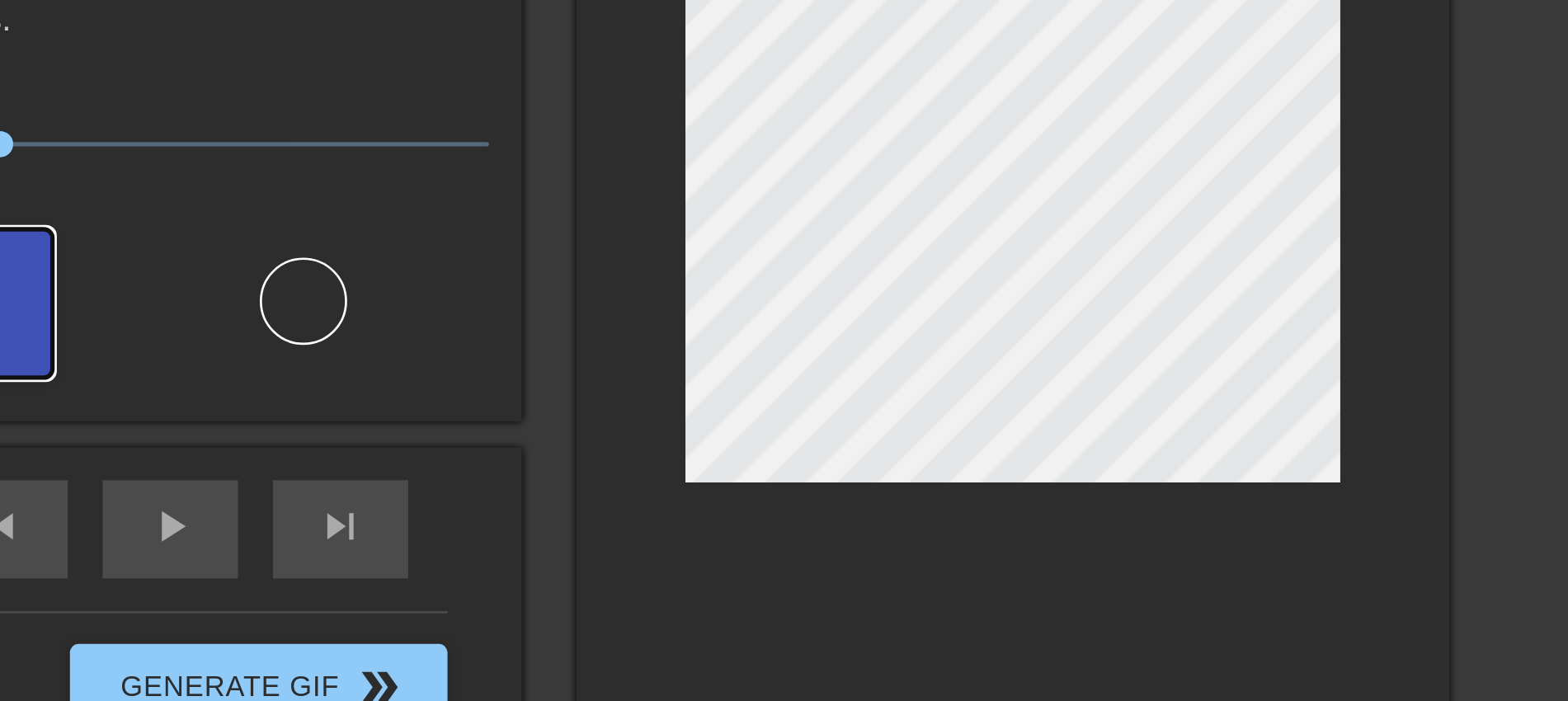 click on "Start Drawing" at bounding box center (553, 288) 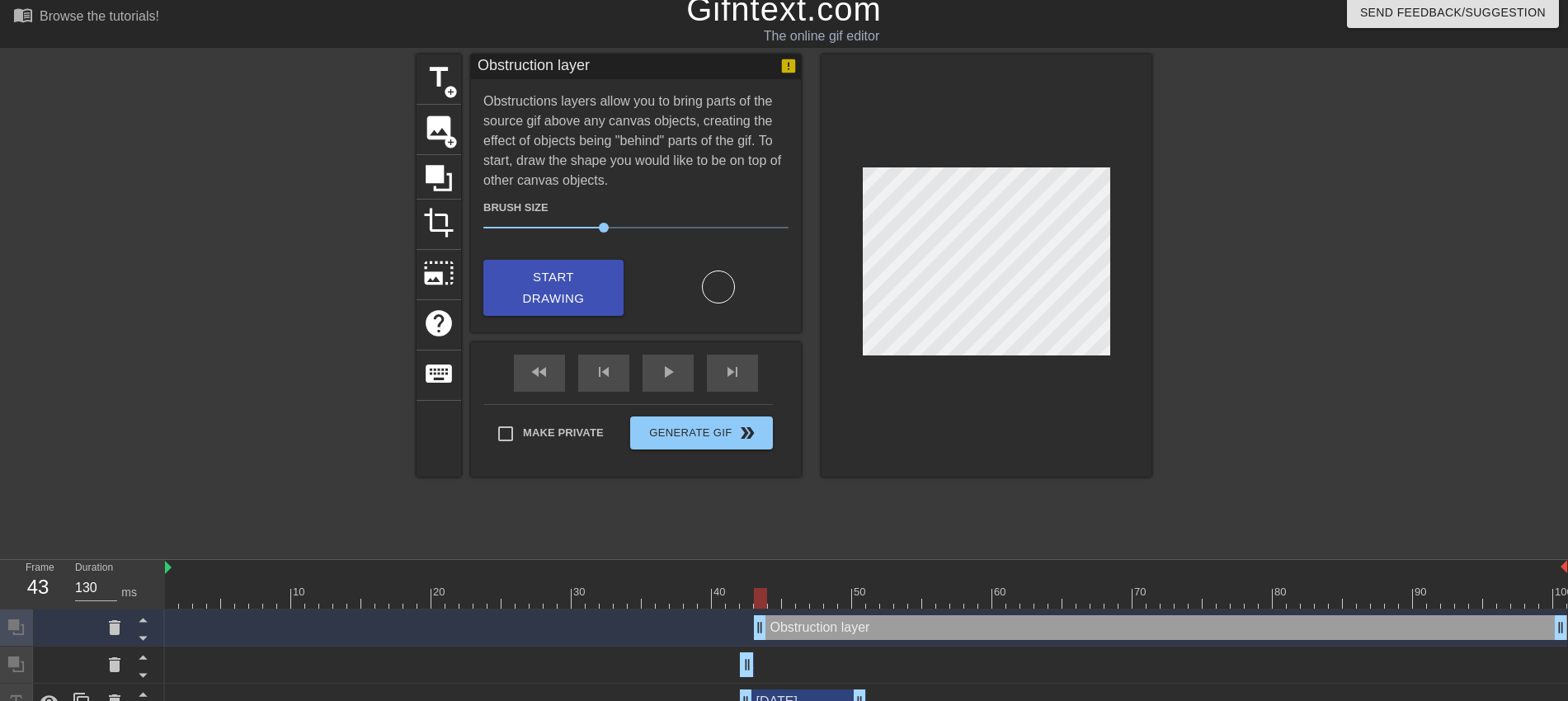click at bounding box center (1295, 302) 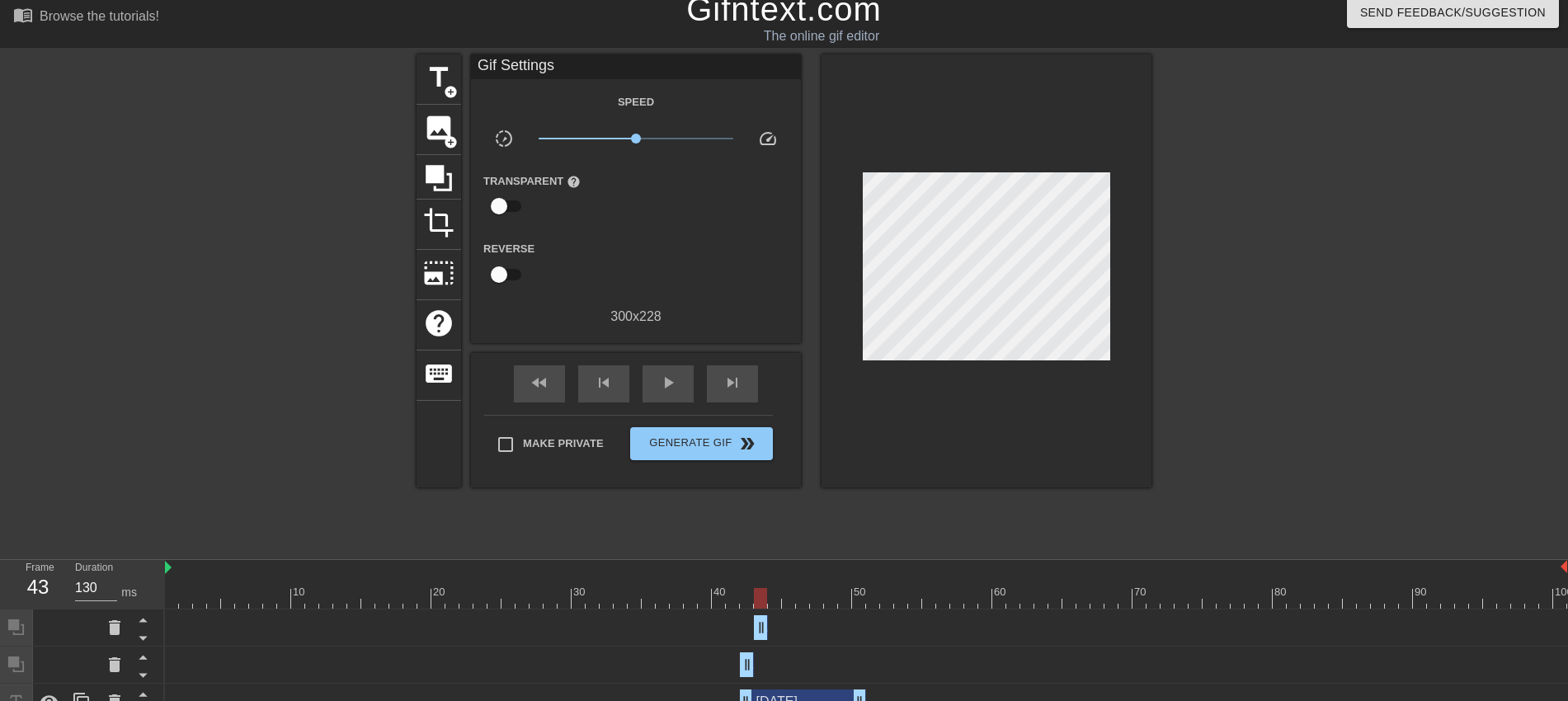 drag, startPoint x: 1558, startPoint y: 628, endPoint x: 761, endPoint y: 608, distance: 797.2509 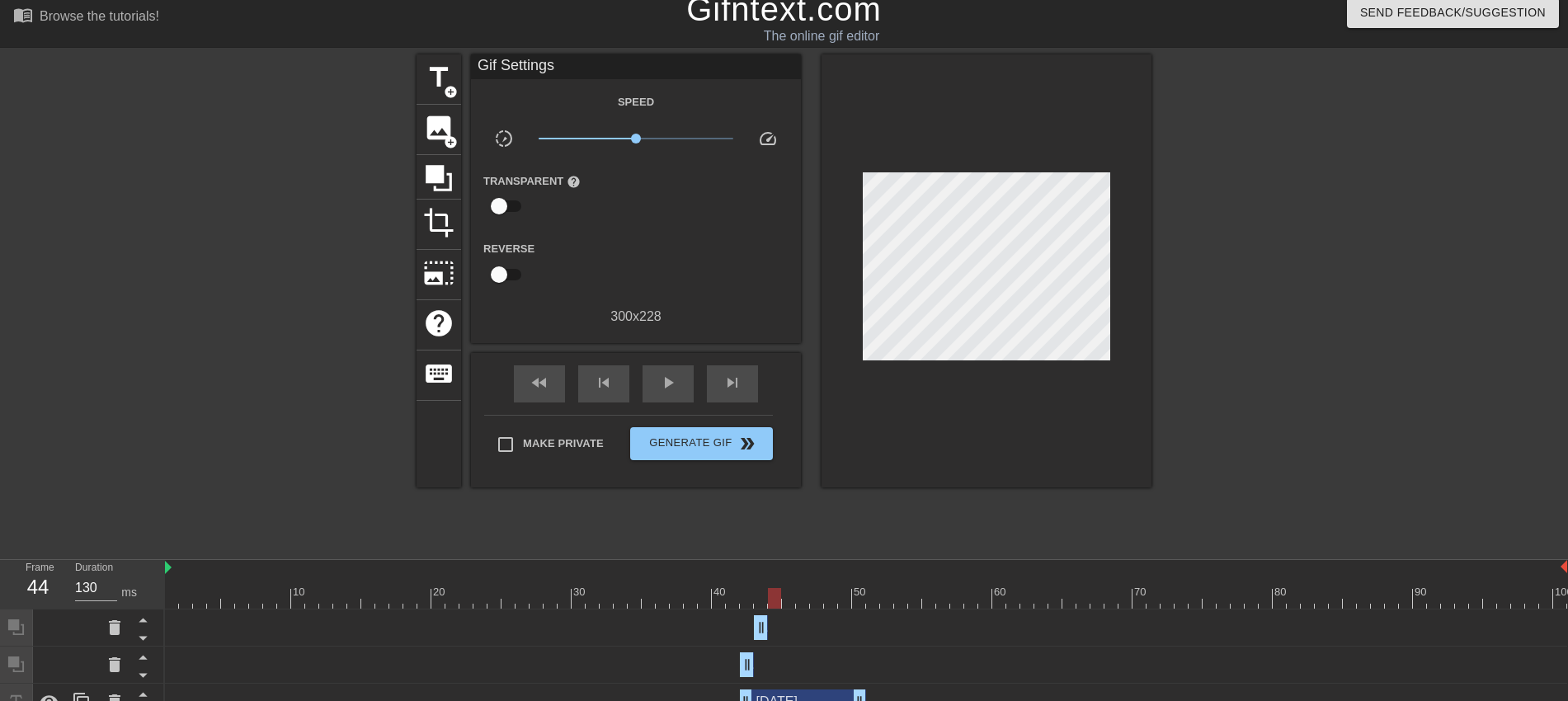 click at bounding box center [866, 598] 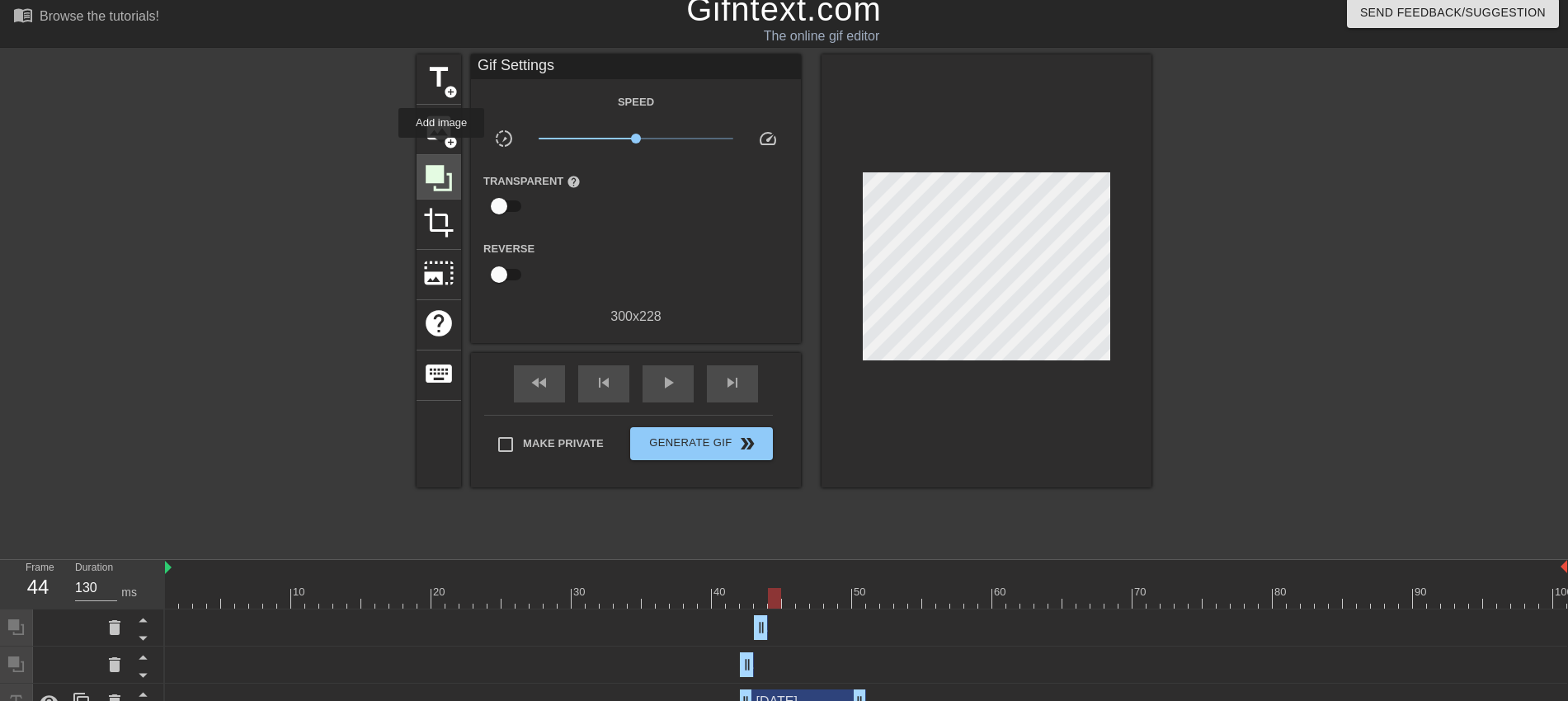 click at bounding box center (439, 177) 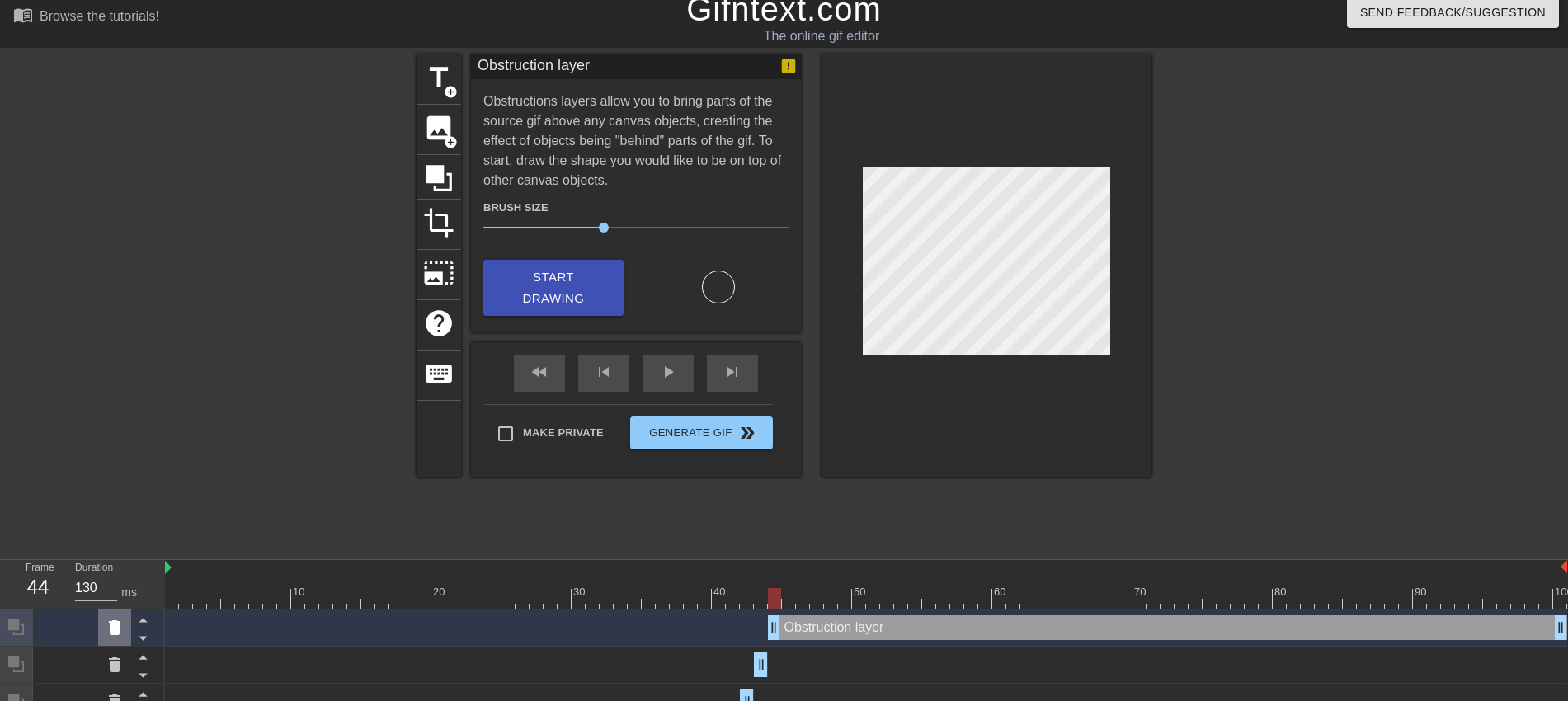 click 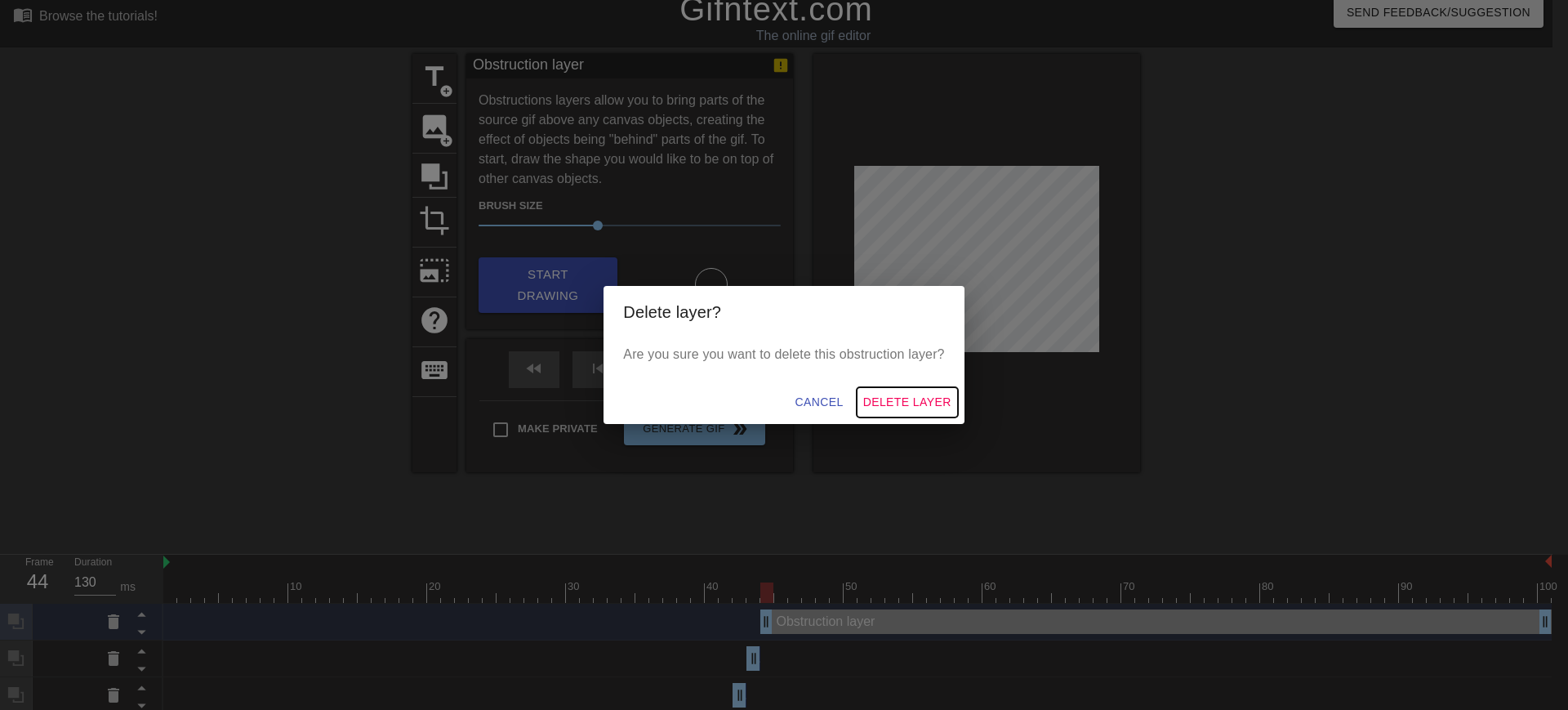 click on "Delete Layer" at bounding box center (907, 402) 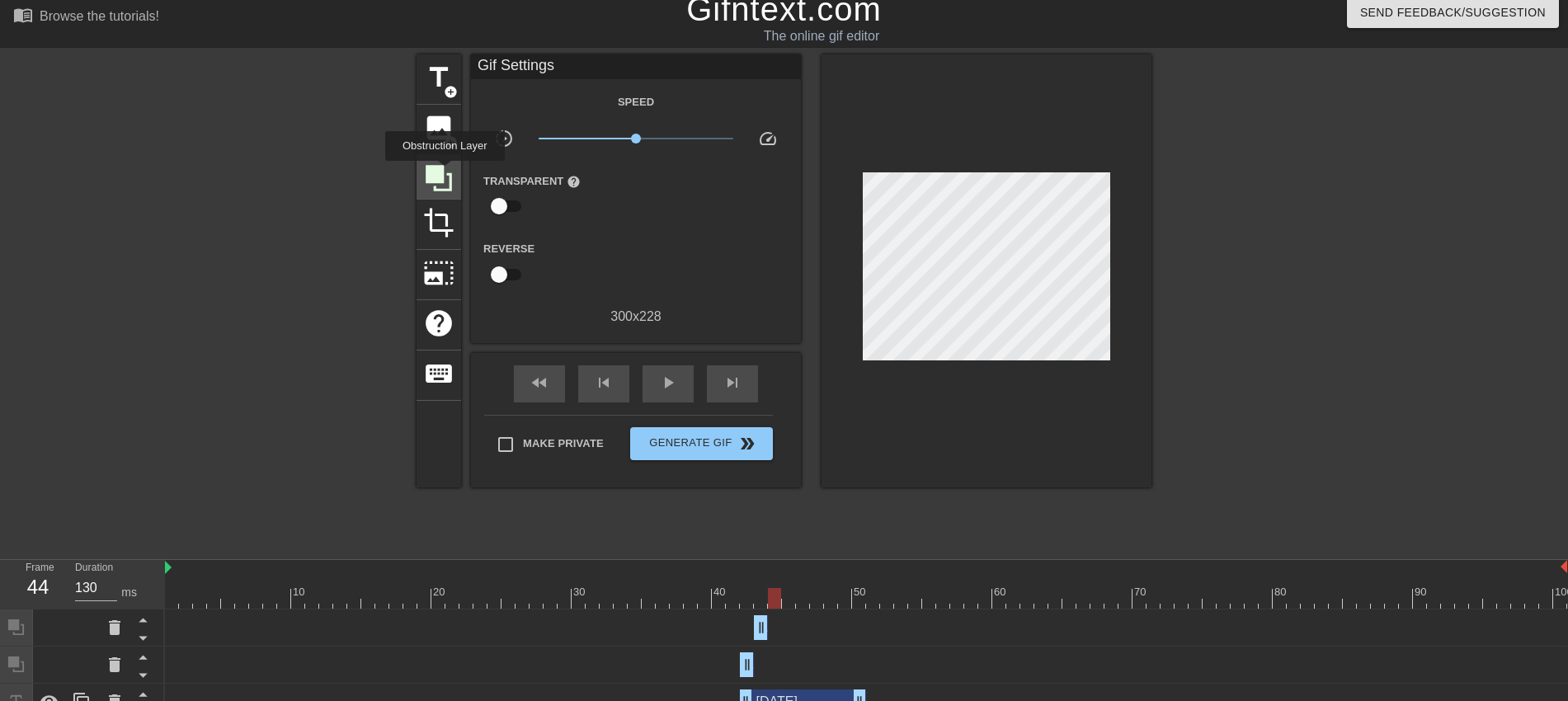 click 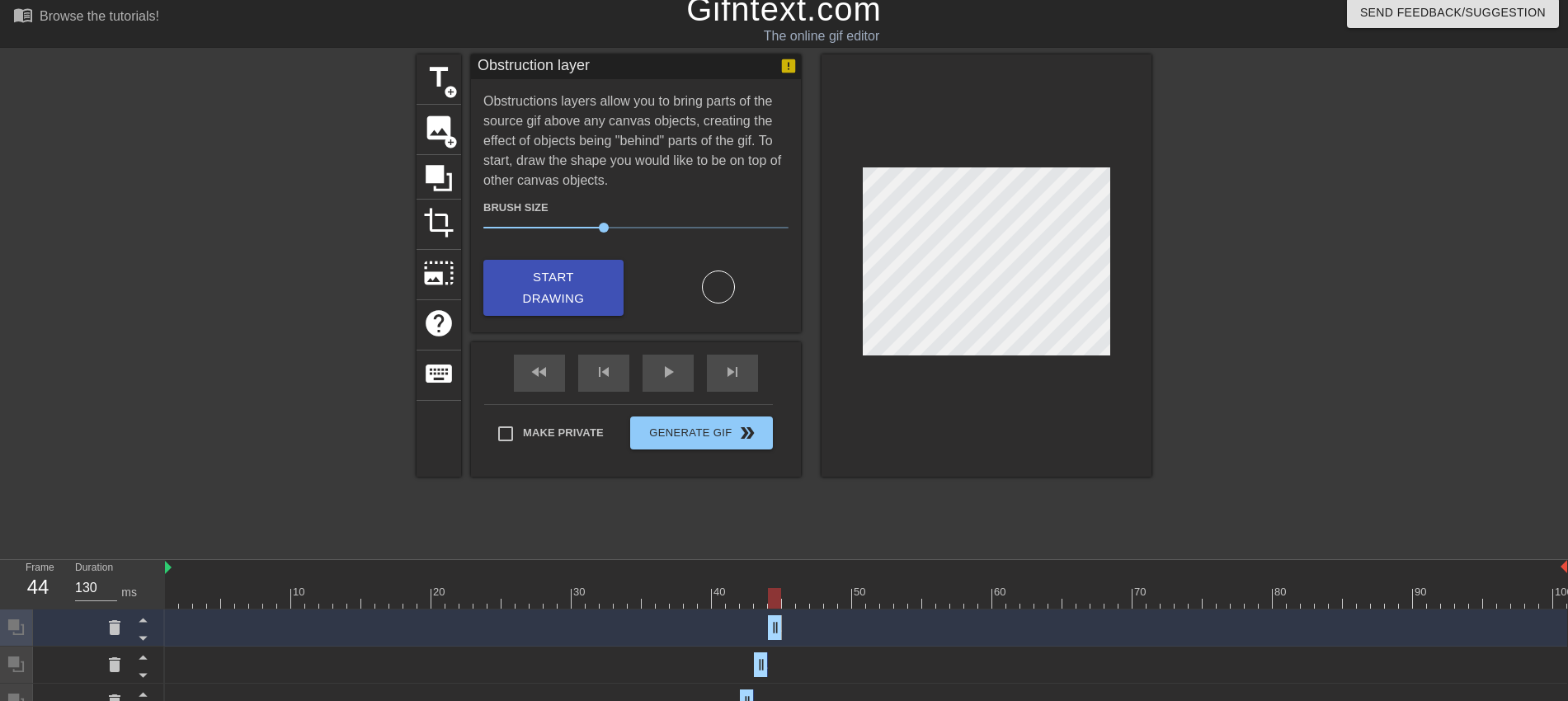 drag, startPoint x: 1563, startPoint y: 625, endPoint x: 777, endPoint y: 602, distance: 786.33644 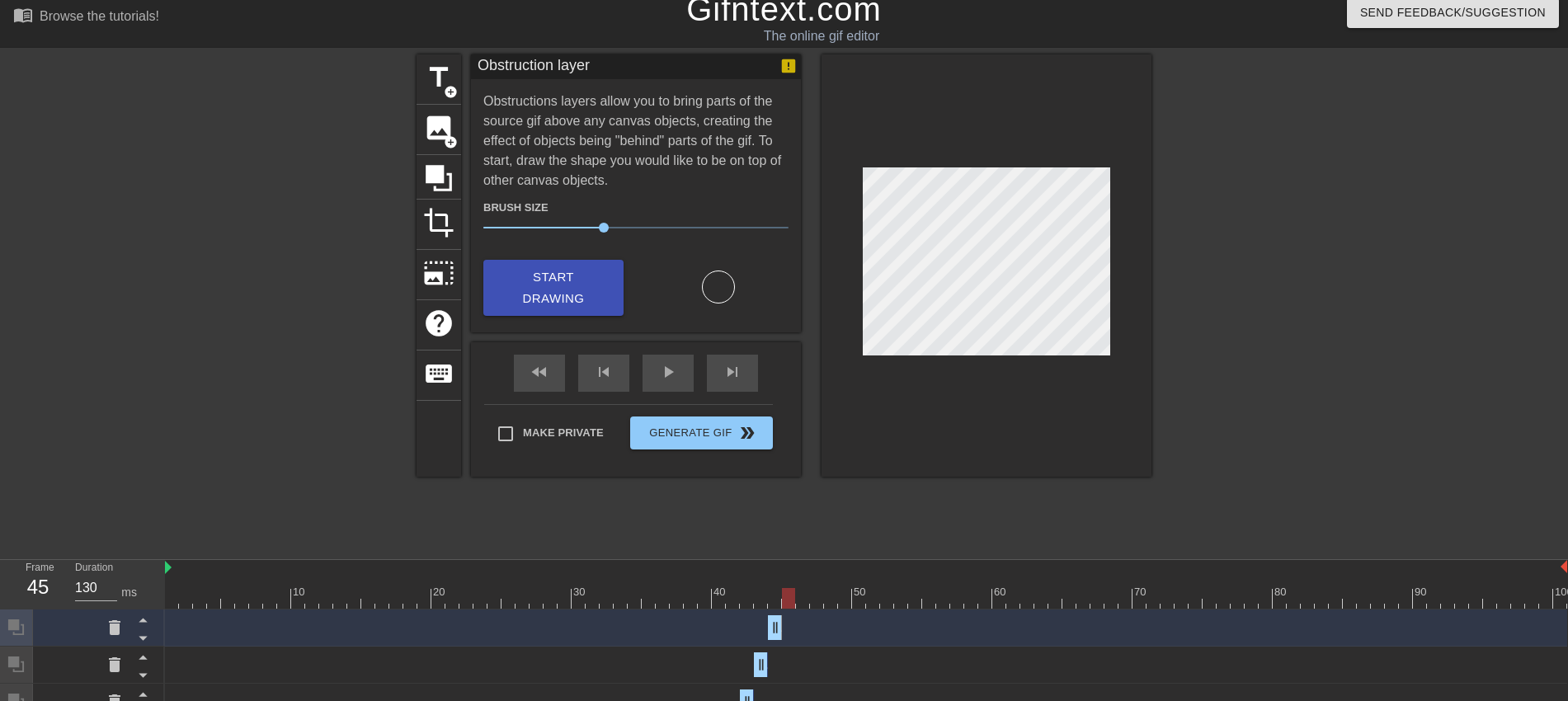 click at bounding box center (866, 598) 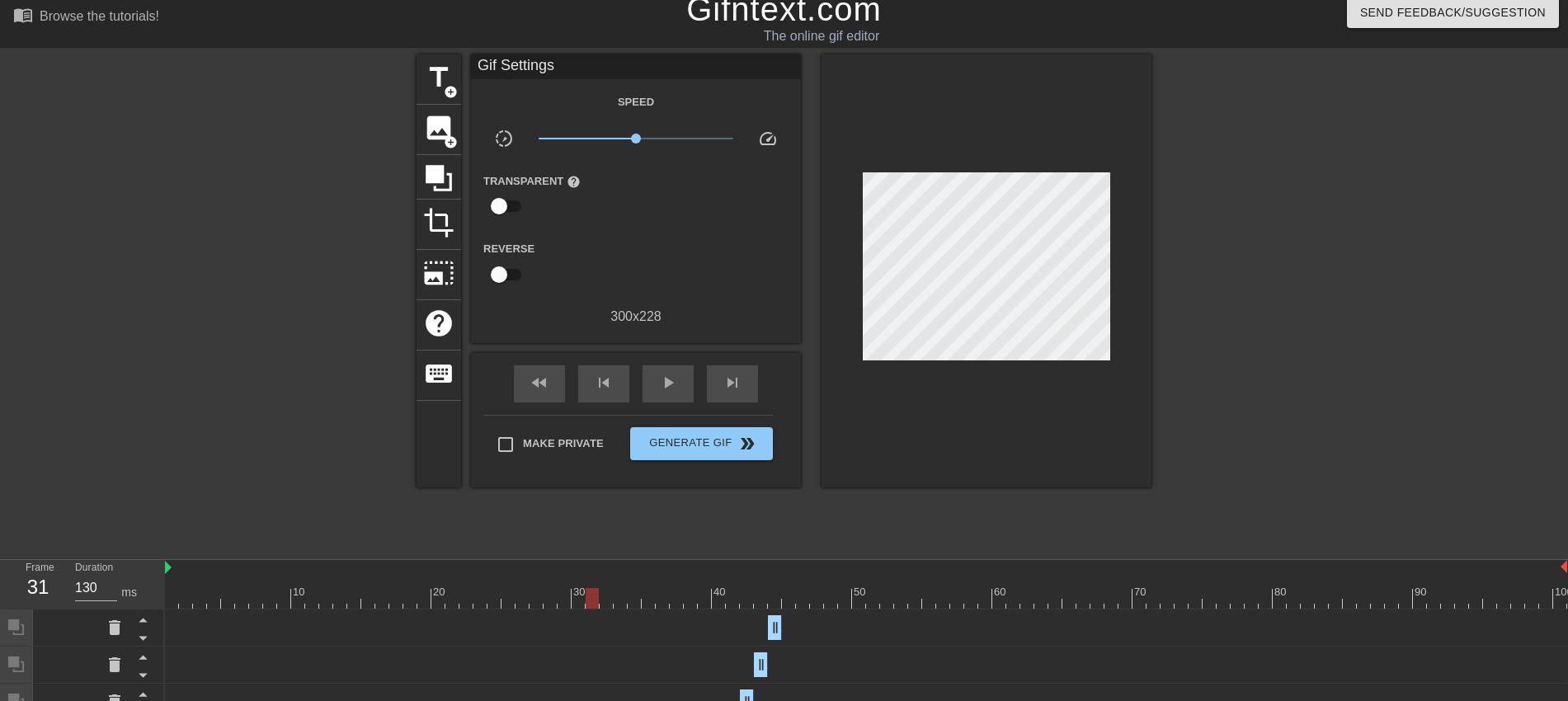 click on "title add_circle image add_circle crop photo_size_select_large help keyboard Gif Settings Speed slow_motion_video x1.00 speed Transparent help Reverse 300  x  228 fast_rewind skip_previous play_arrow skip_next Make Private Generate Gif double_arrow" at bounding box center [784, 302] 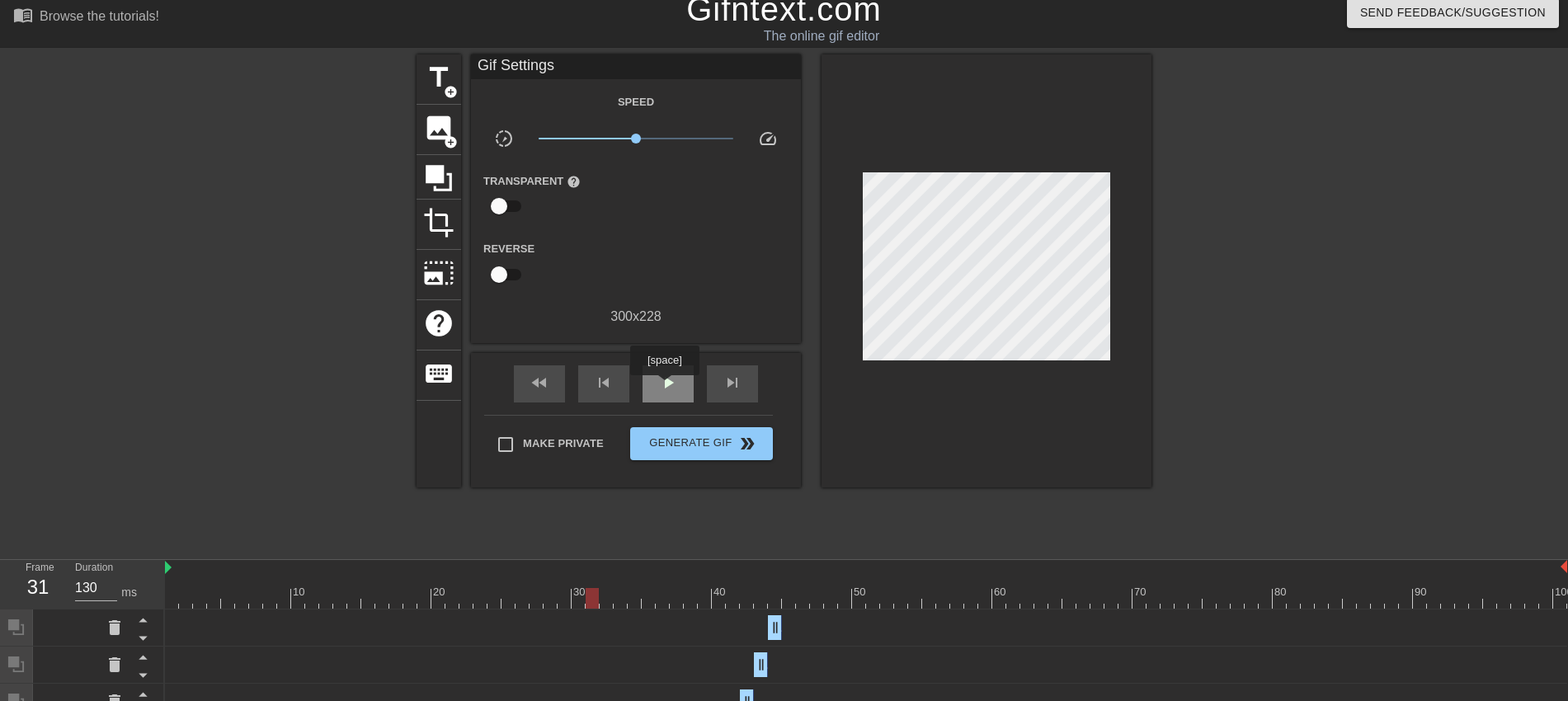 click on "play_arrow" at bounding box center (668, 383) 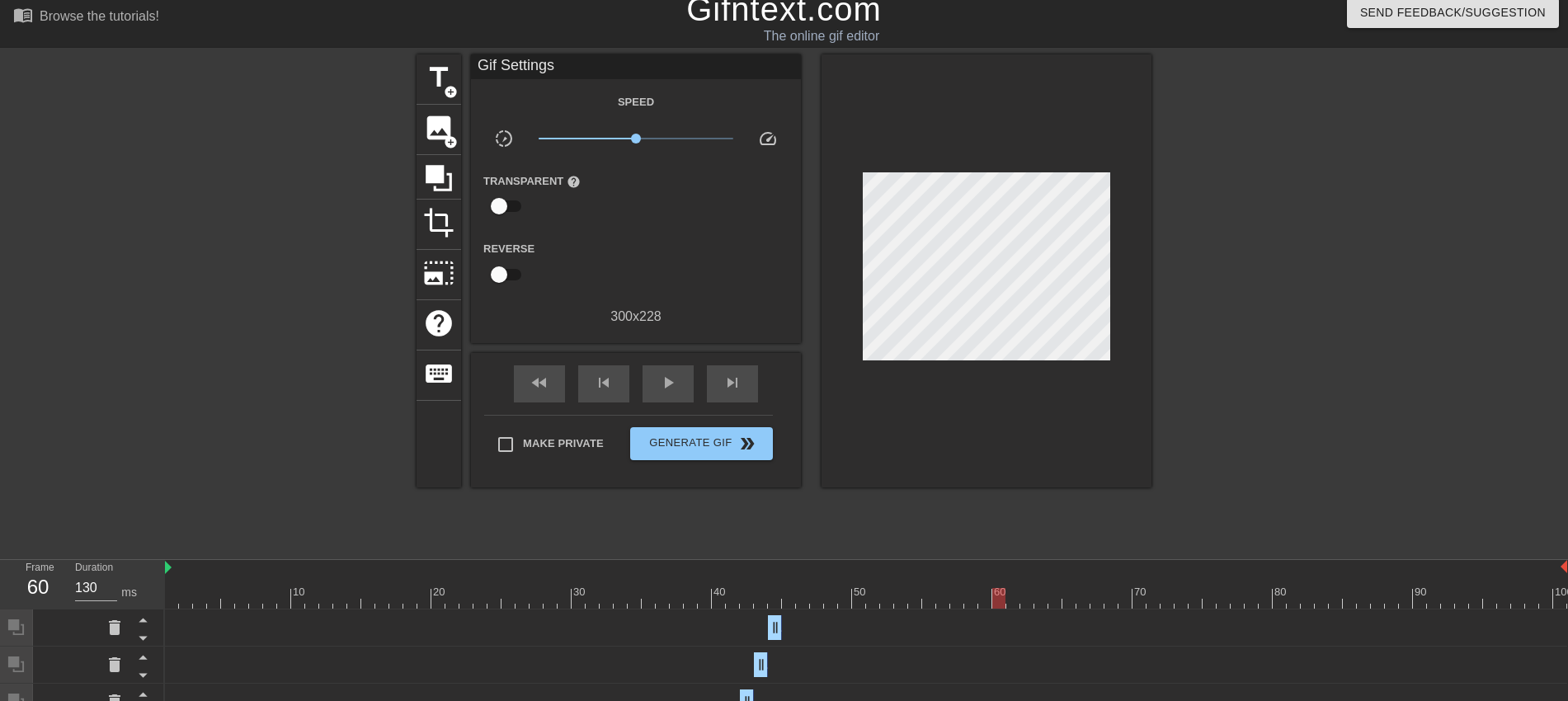click at bounding box center [866, 598] 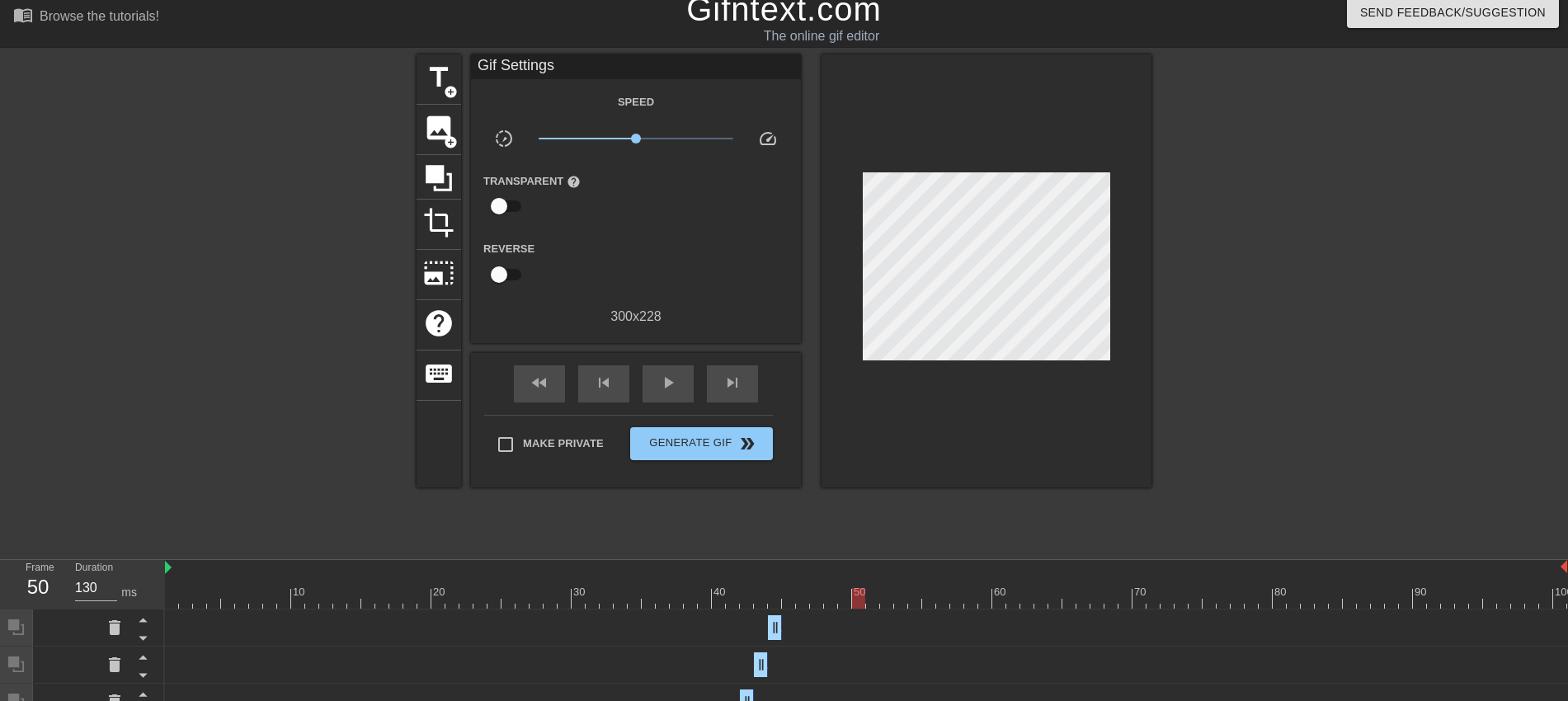 drag, startPoint x: 968, startPoint y: 603, endPoint x: 856, endPoint y: 603, distance: 112 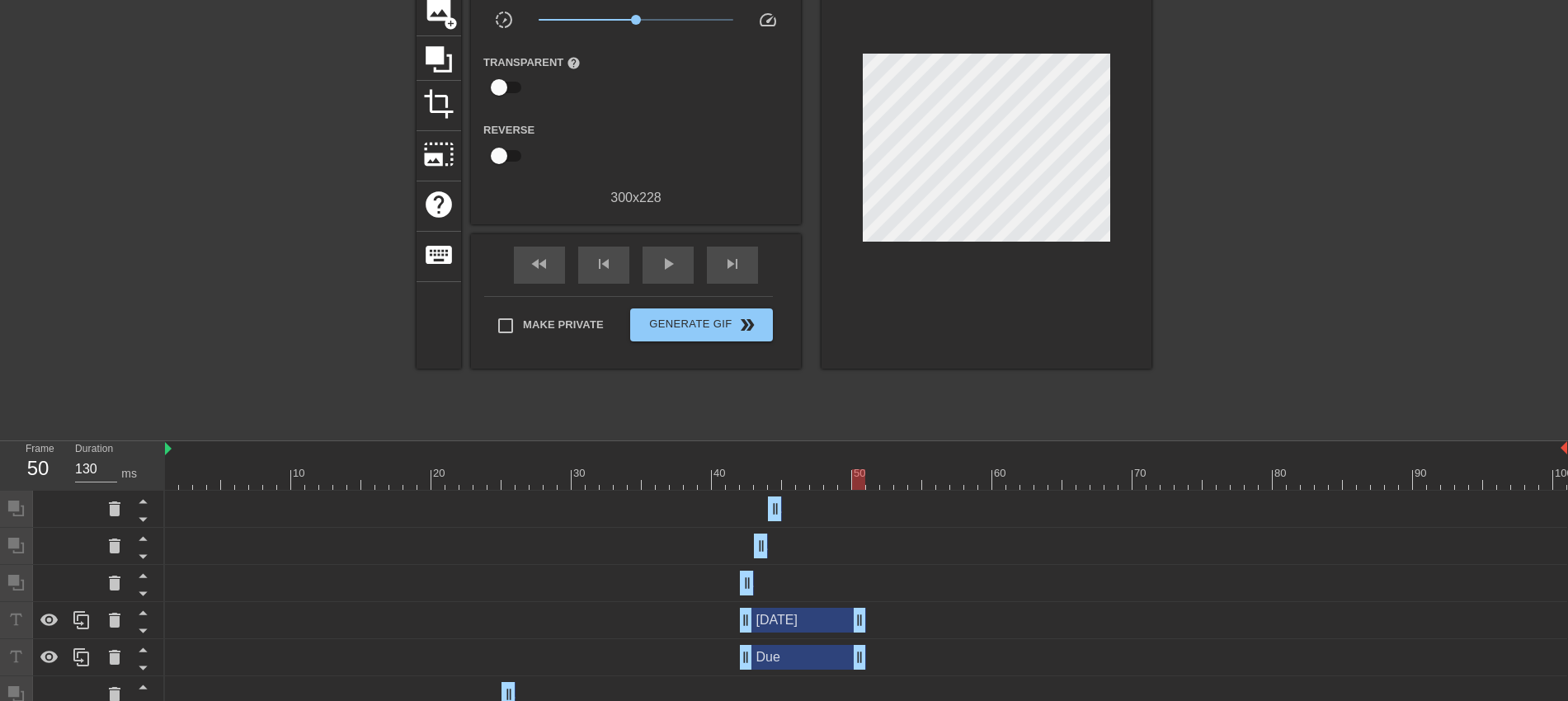 scroll, scrollTop: 130, scrollLeft: 0, axis: vertical 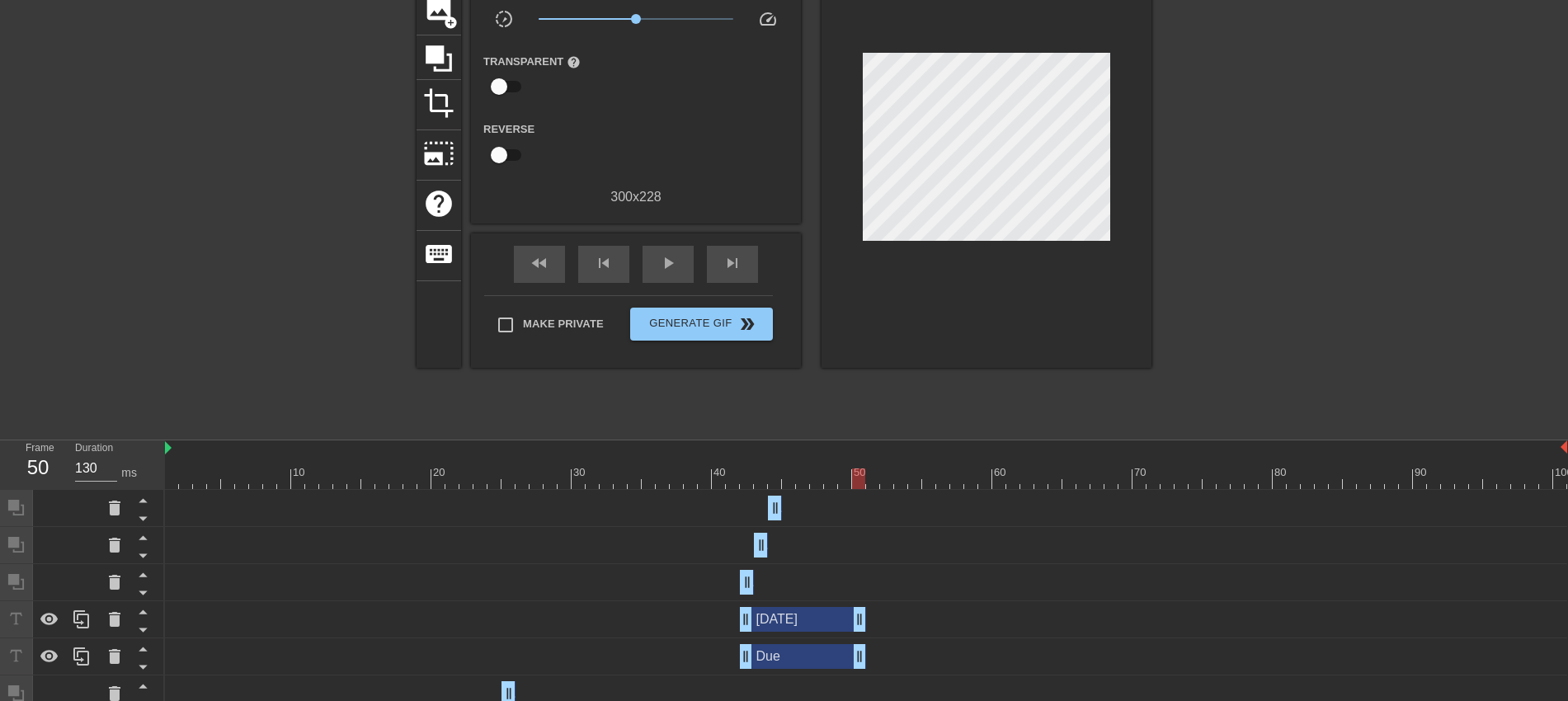click on "Today drag_handle drag_handle" at bounding box center [803, 619] 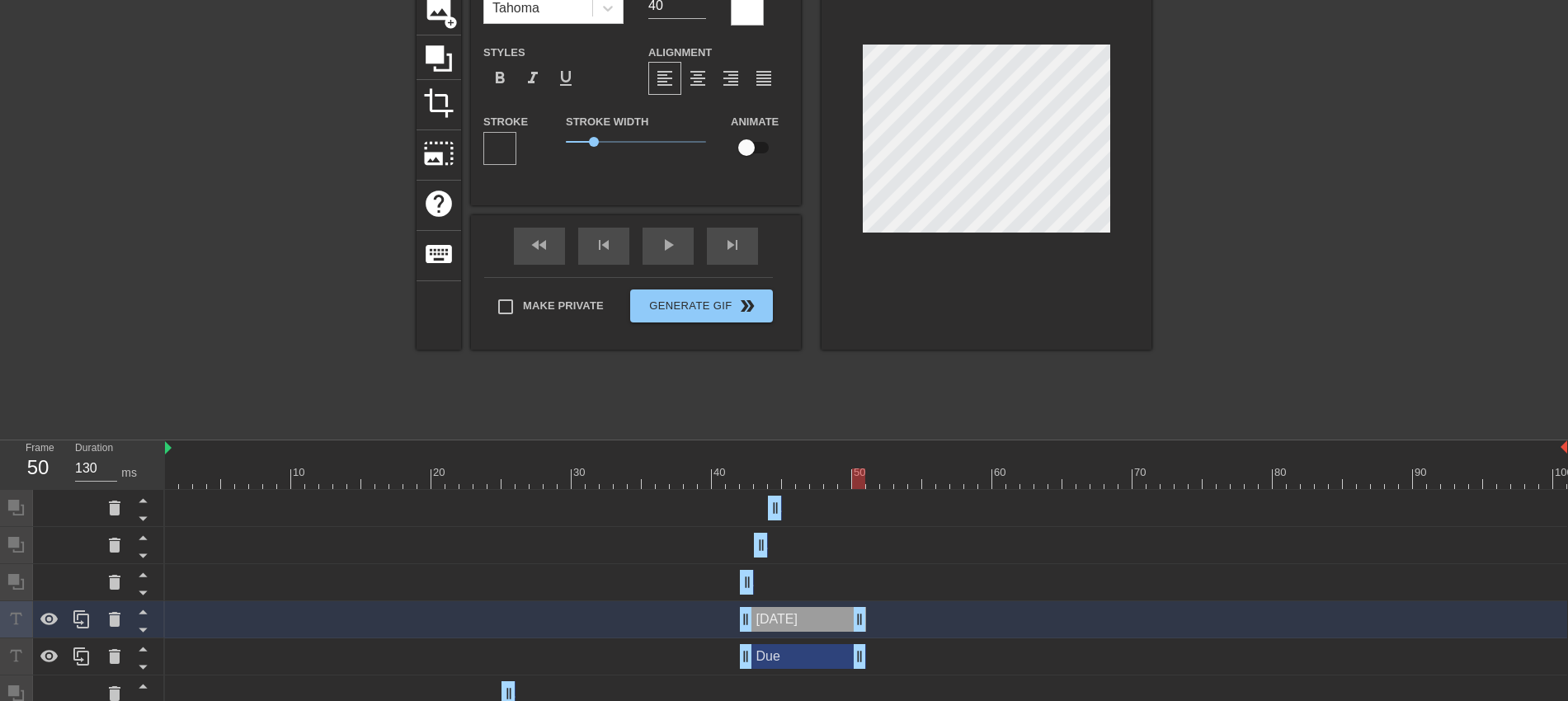 scroll, scrollTop: 0, scrollLeft: 0, axis: both 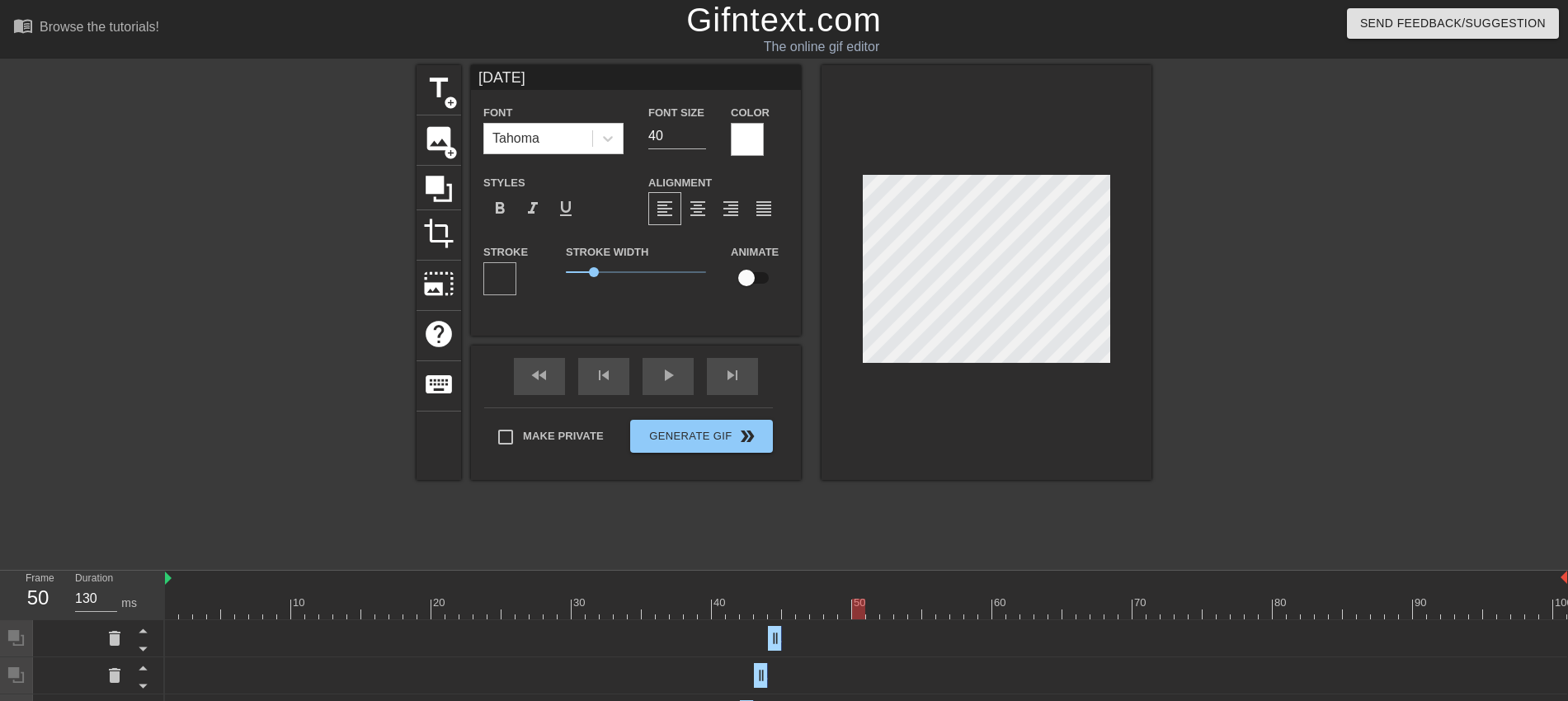 drag, startPoint x: 533, startPoint y: 75, endPoint x: 388, endPoint y: 62, distance: 145.58159 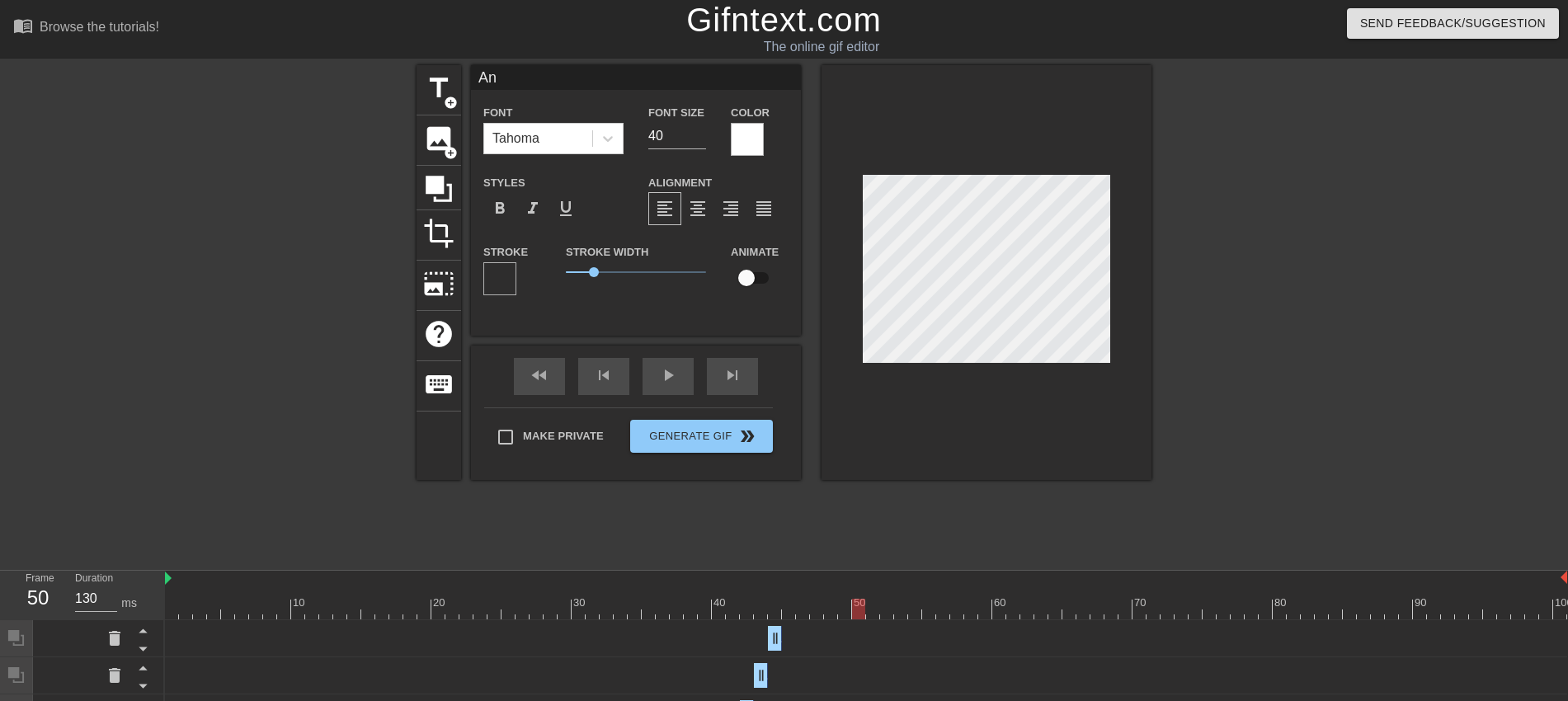 type on "A" 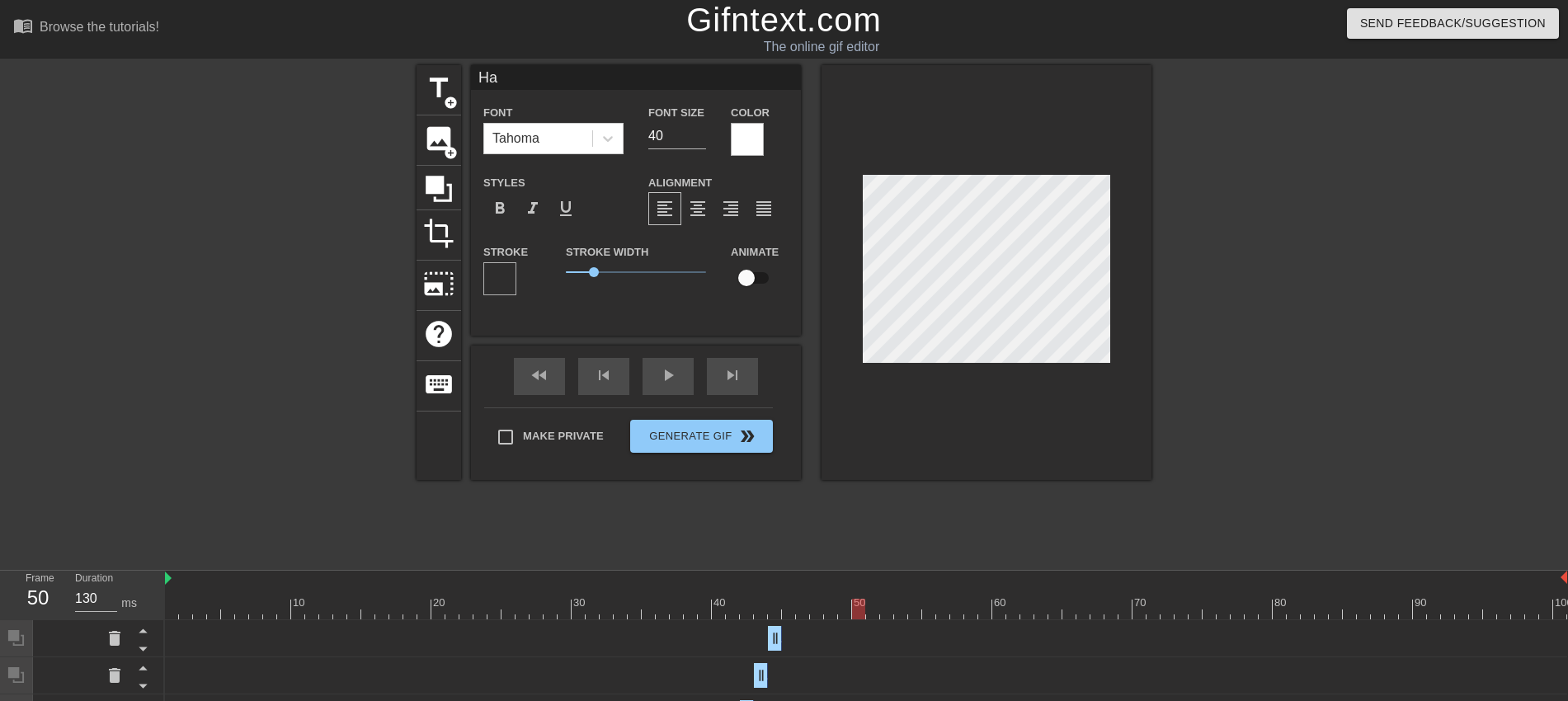 type on "H" 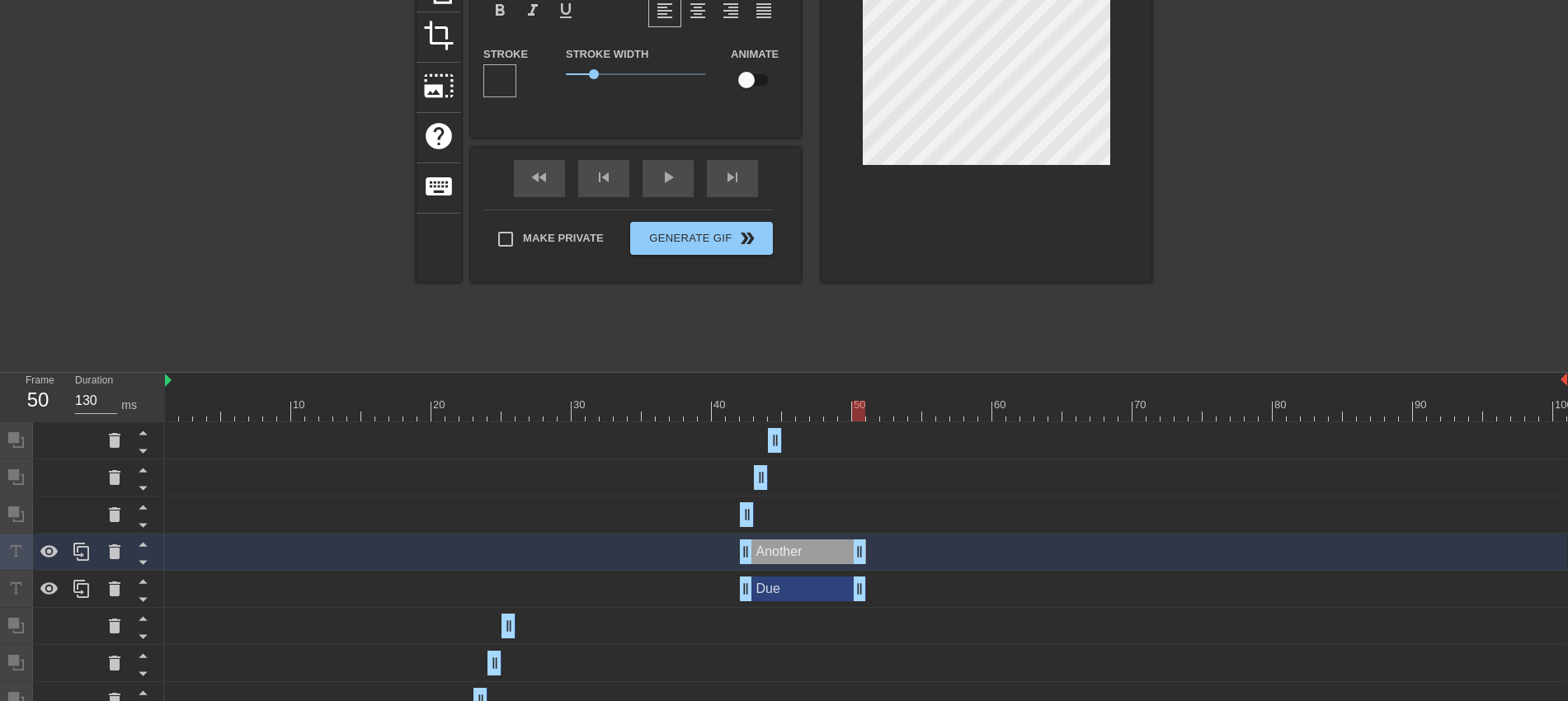 scroll, scrollTop: 203, scrollLeft: 0, axis: vertical 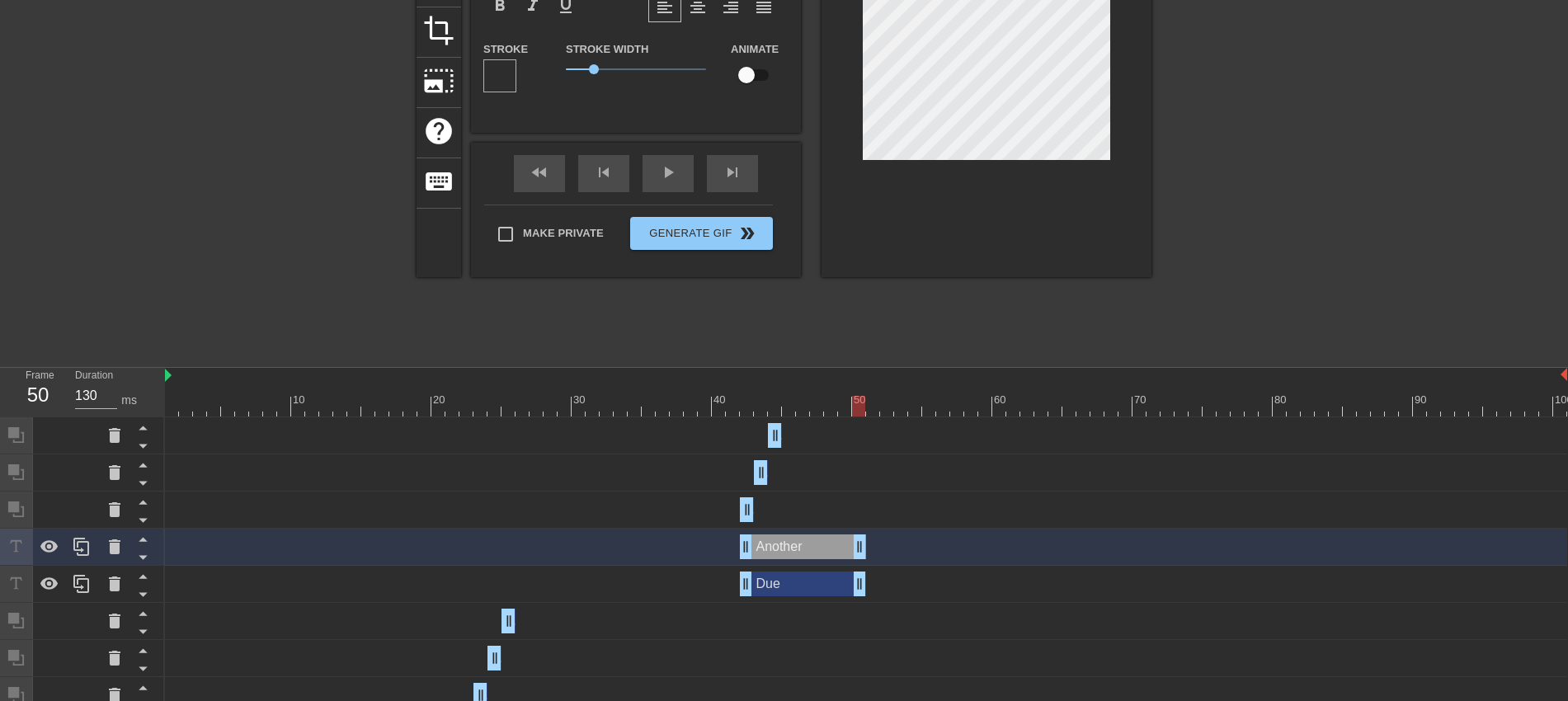 click on "Due drag_handle drag_handle" at bounding box center (803, 584) 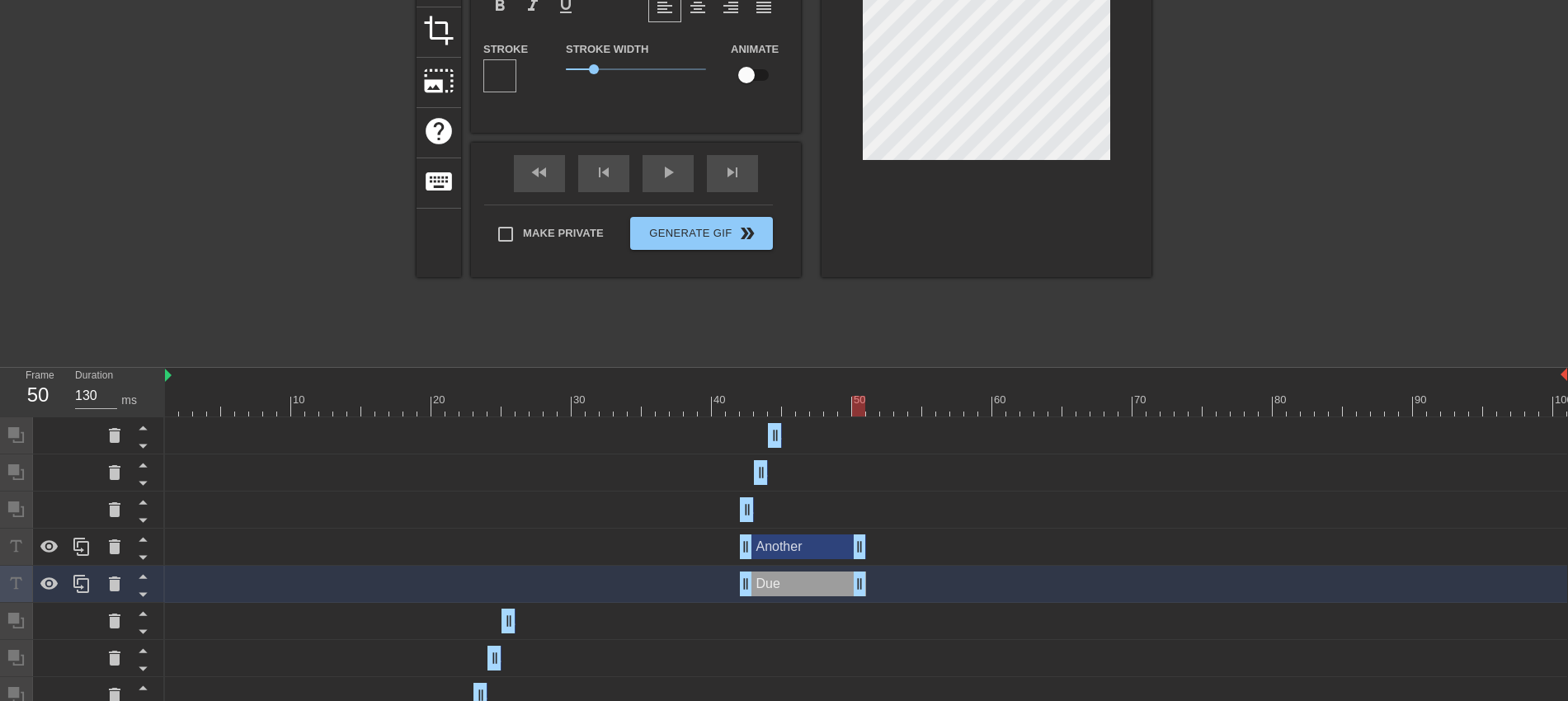 scroll, scrollTop: 0, scrollLeft: 0, axis: both 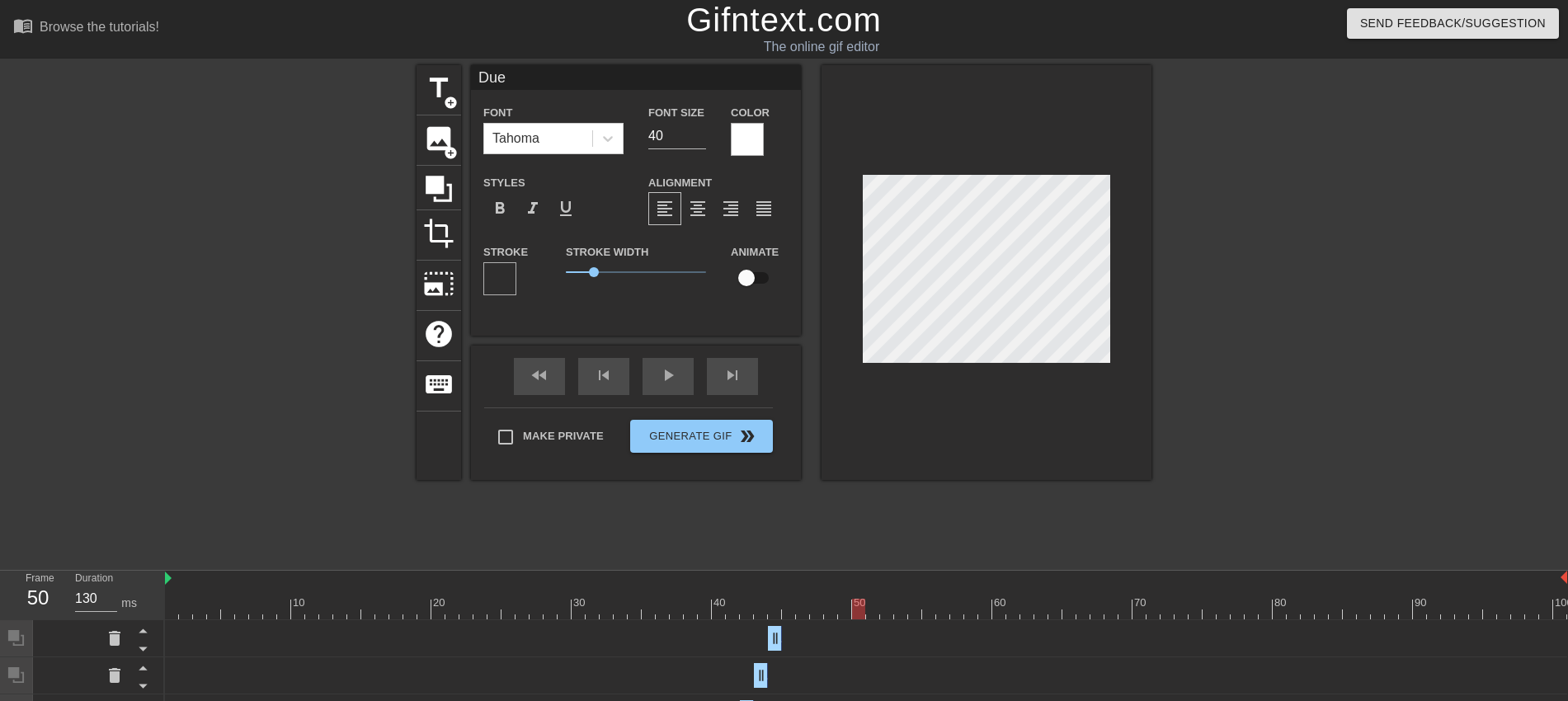 drag, startPoint x: 543, startPoint y: 77, endPoint x: 365, endPoint y: 72, distance: 178.07021 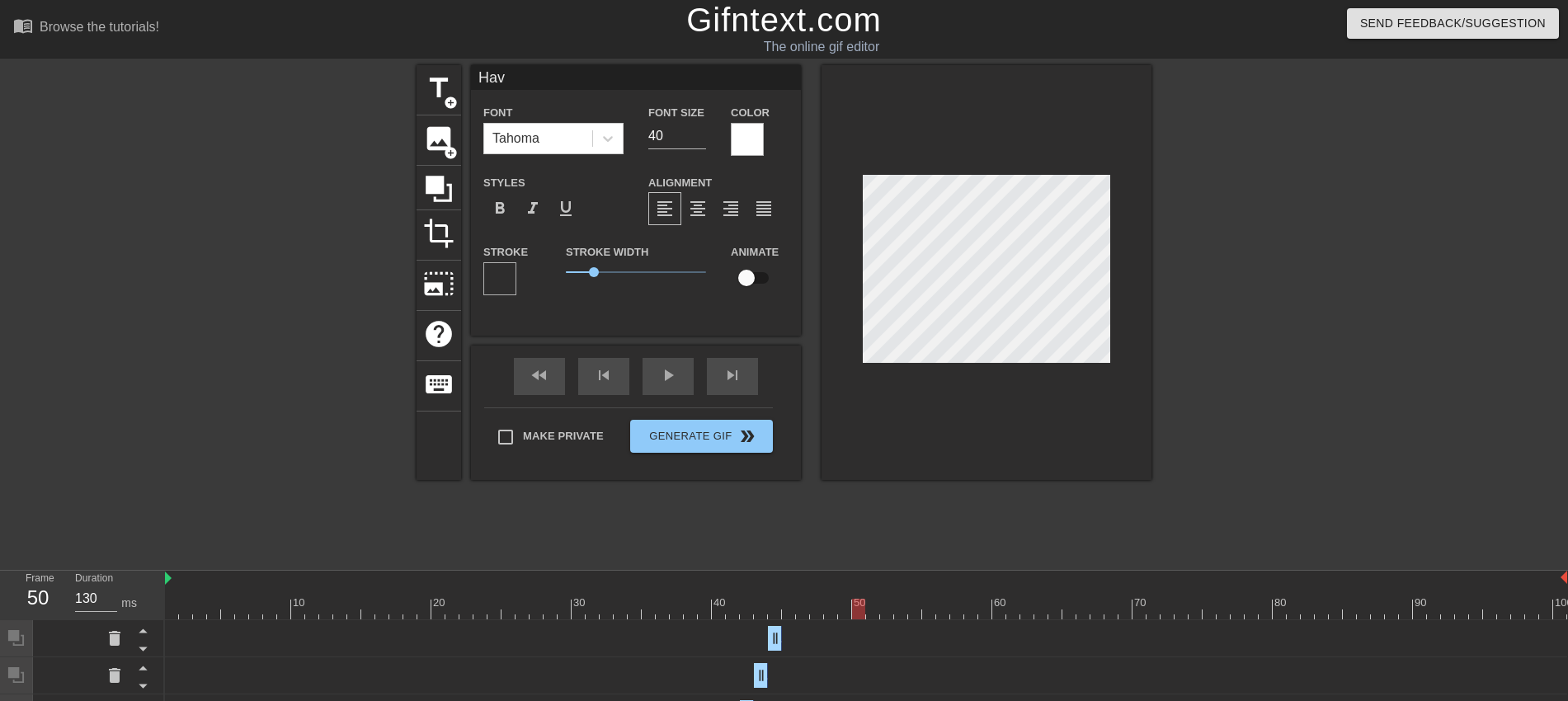 type on "Have" 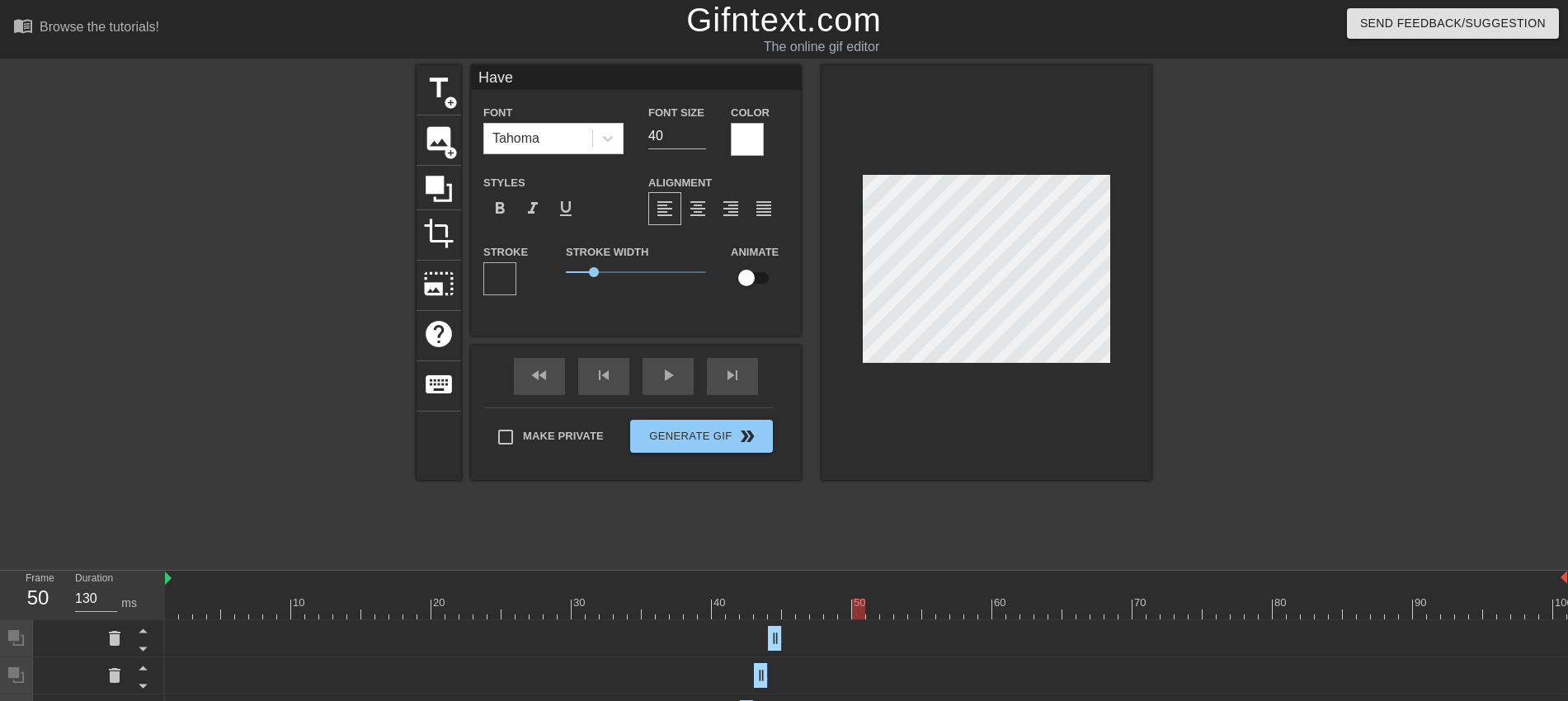 click at bounding box center [1295, 313] 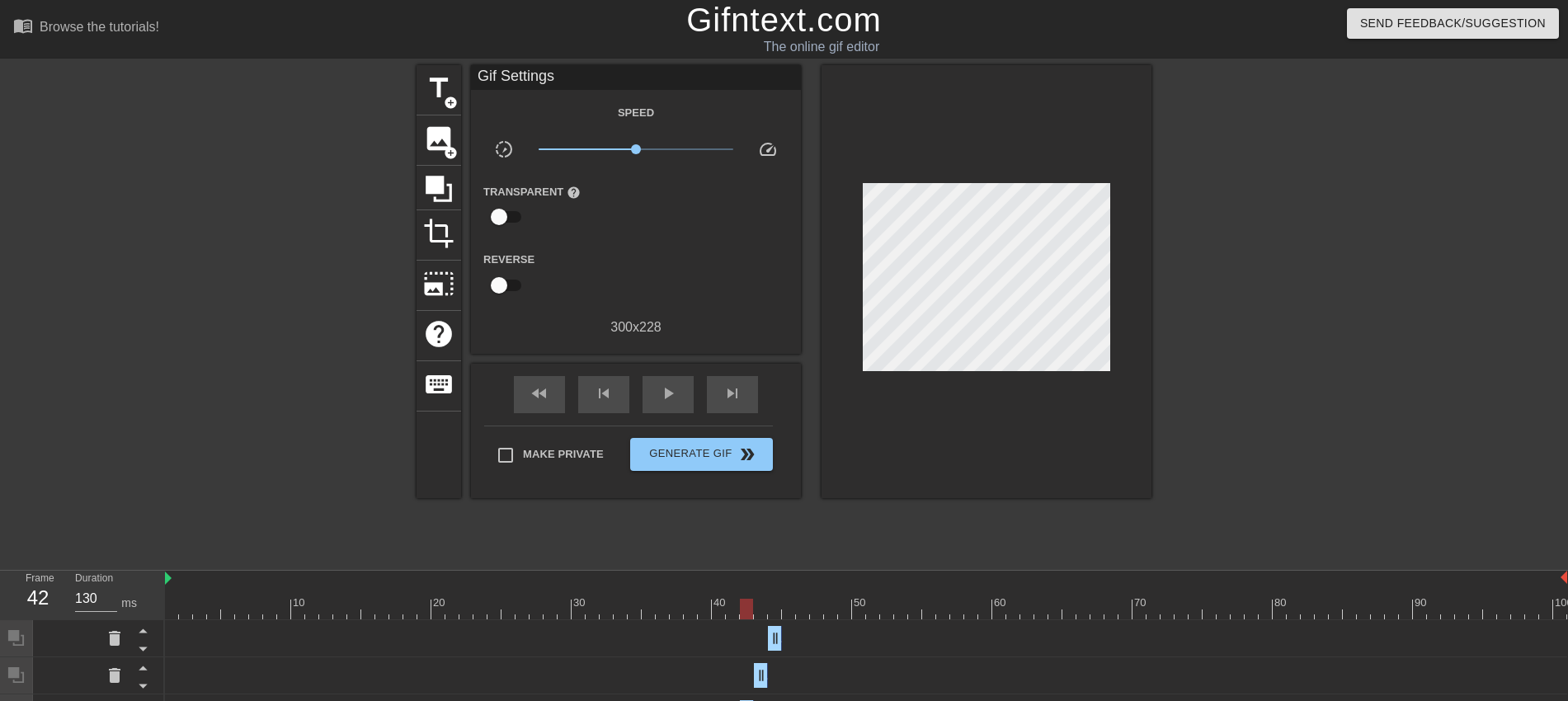 drag, startPoint x: 729, startPoint y: 614, endPoint x: 749, endPoint y: 623, distance: 21.931712 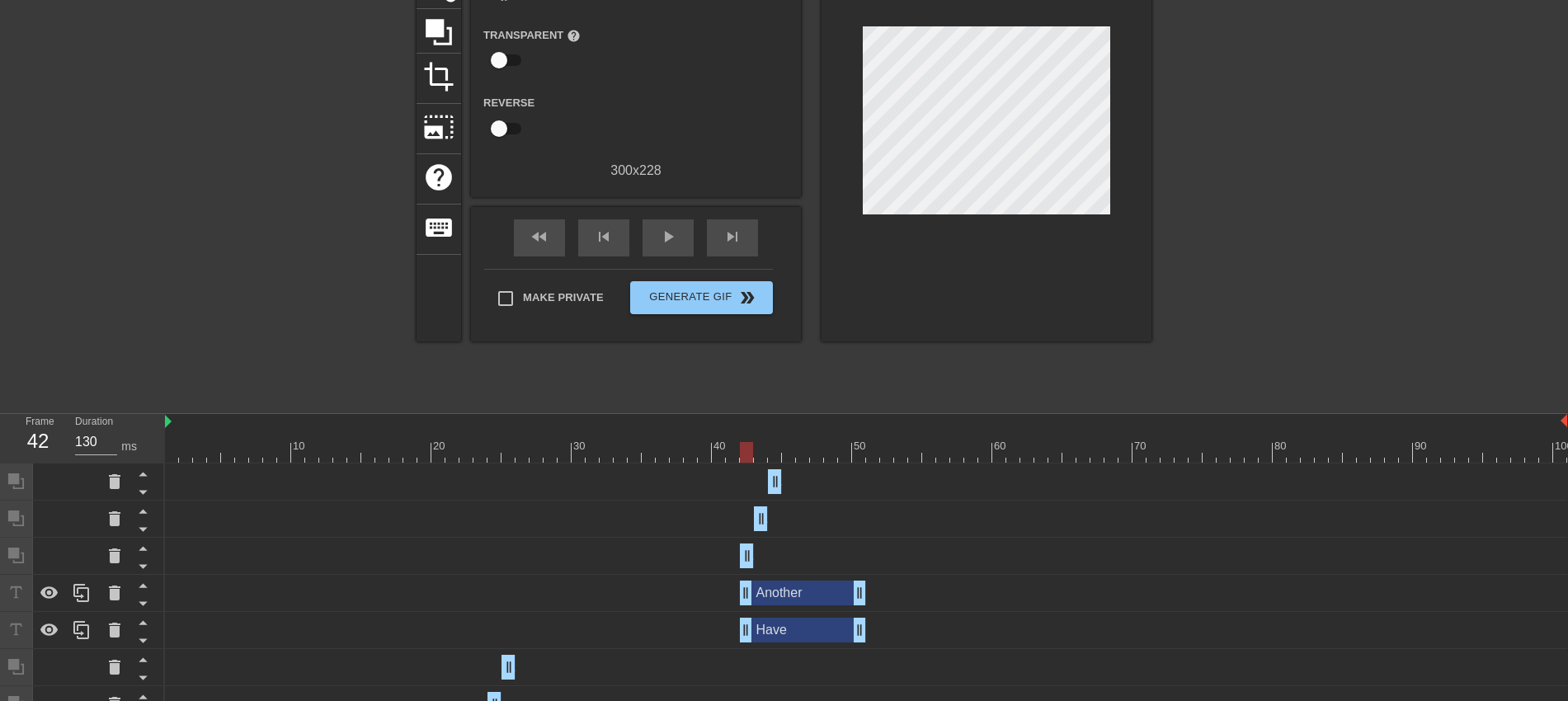 scroll, scrollTop: 158, scrollLeft: 0, axis: vertical 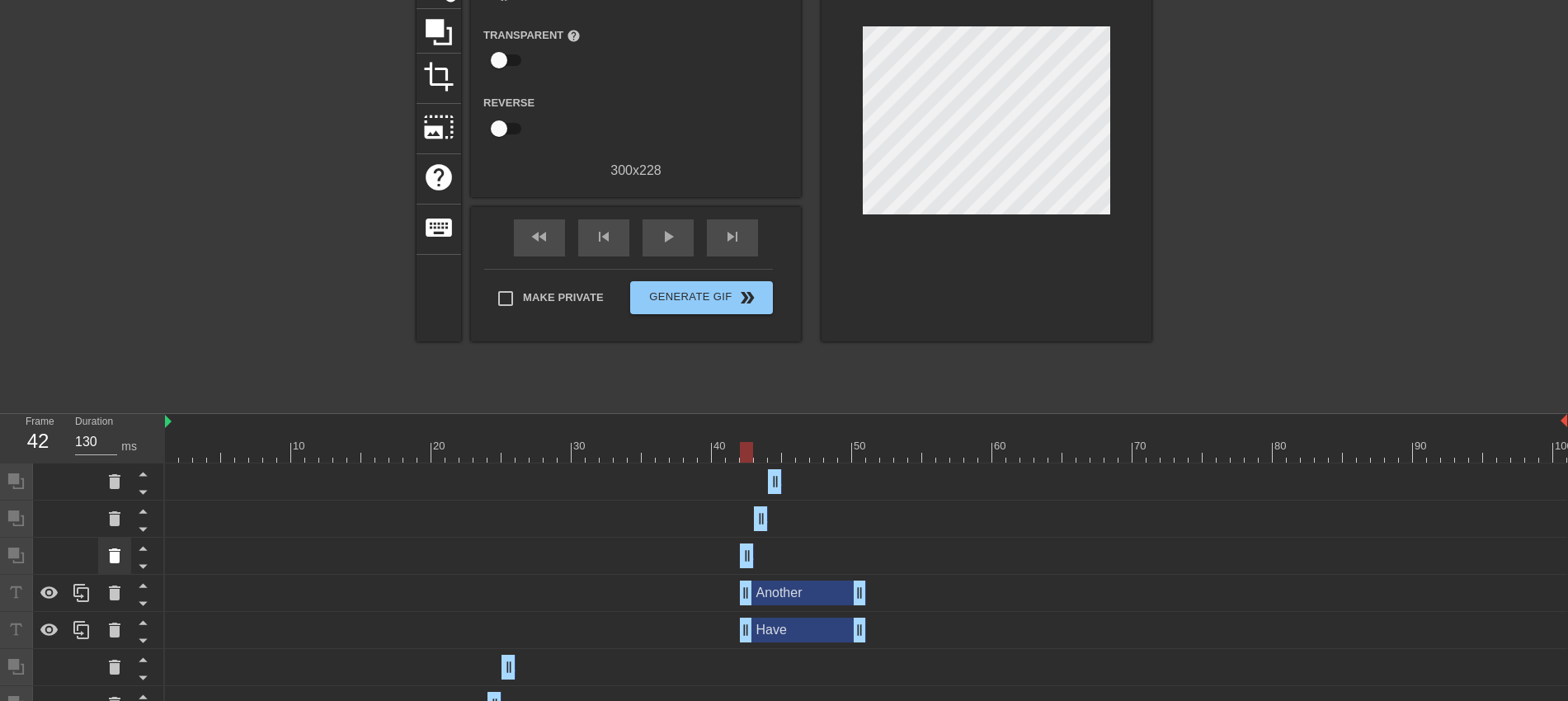 click 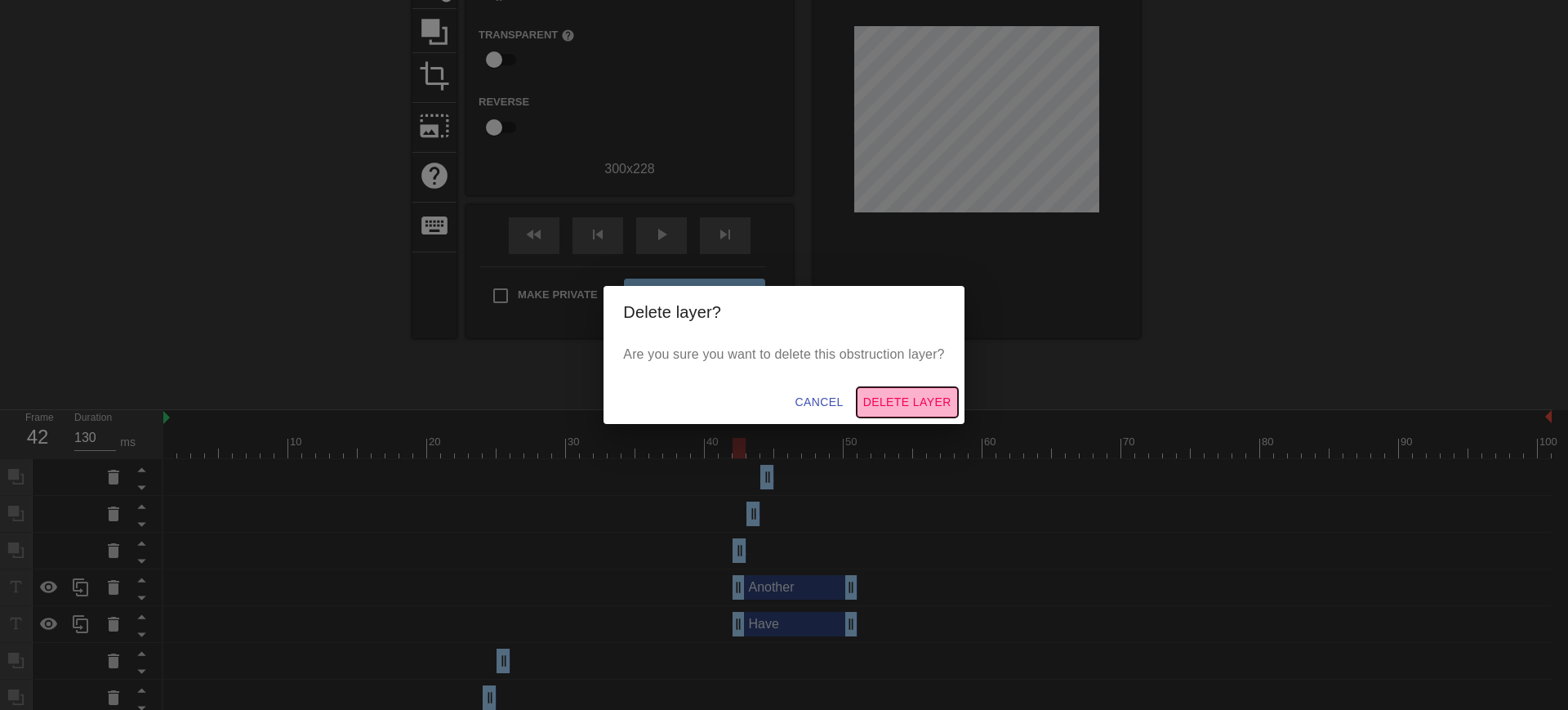 click on "Delete Layer" at bounding box center [907, 402] 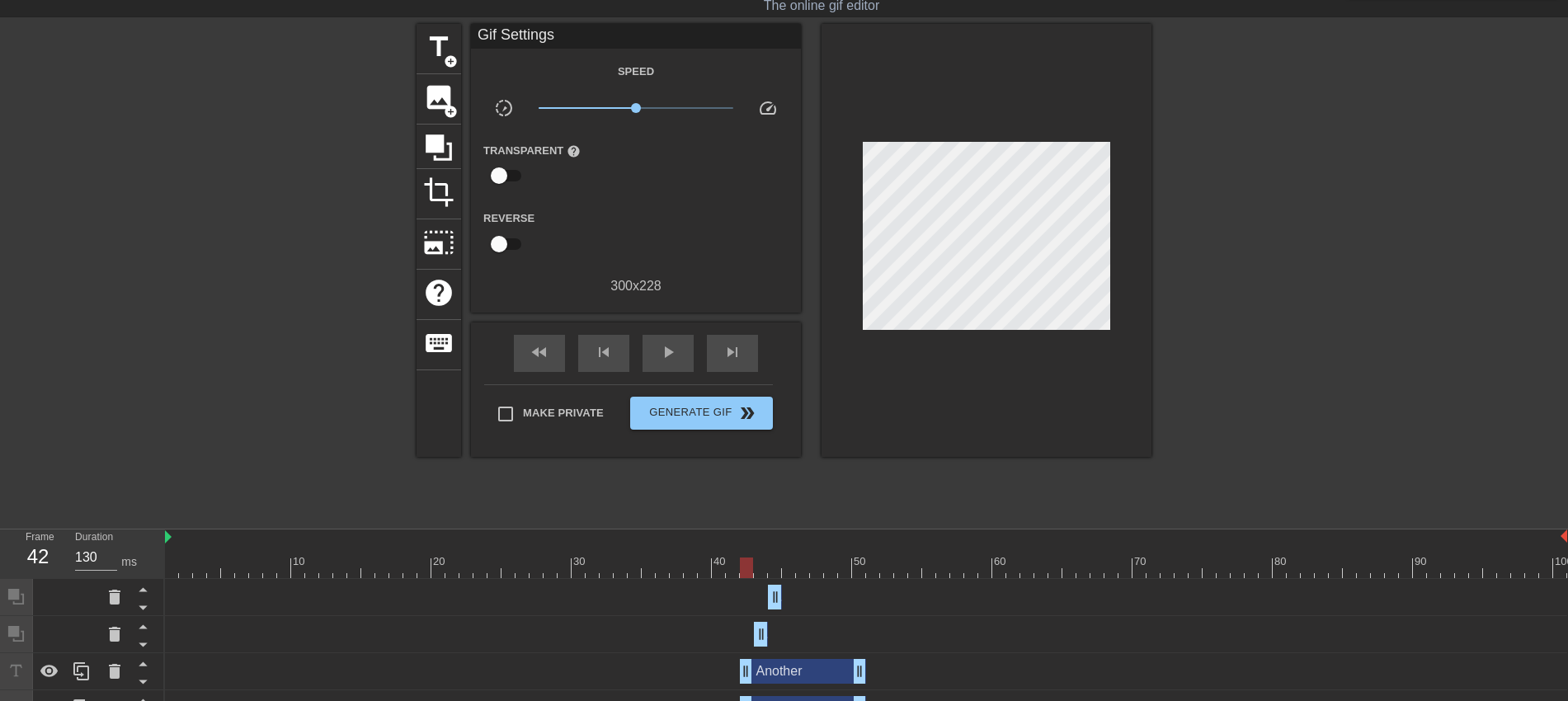 scroll, scrollTop: 0, scrollLeft: 0, axis: both 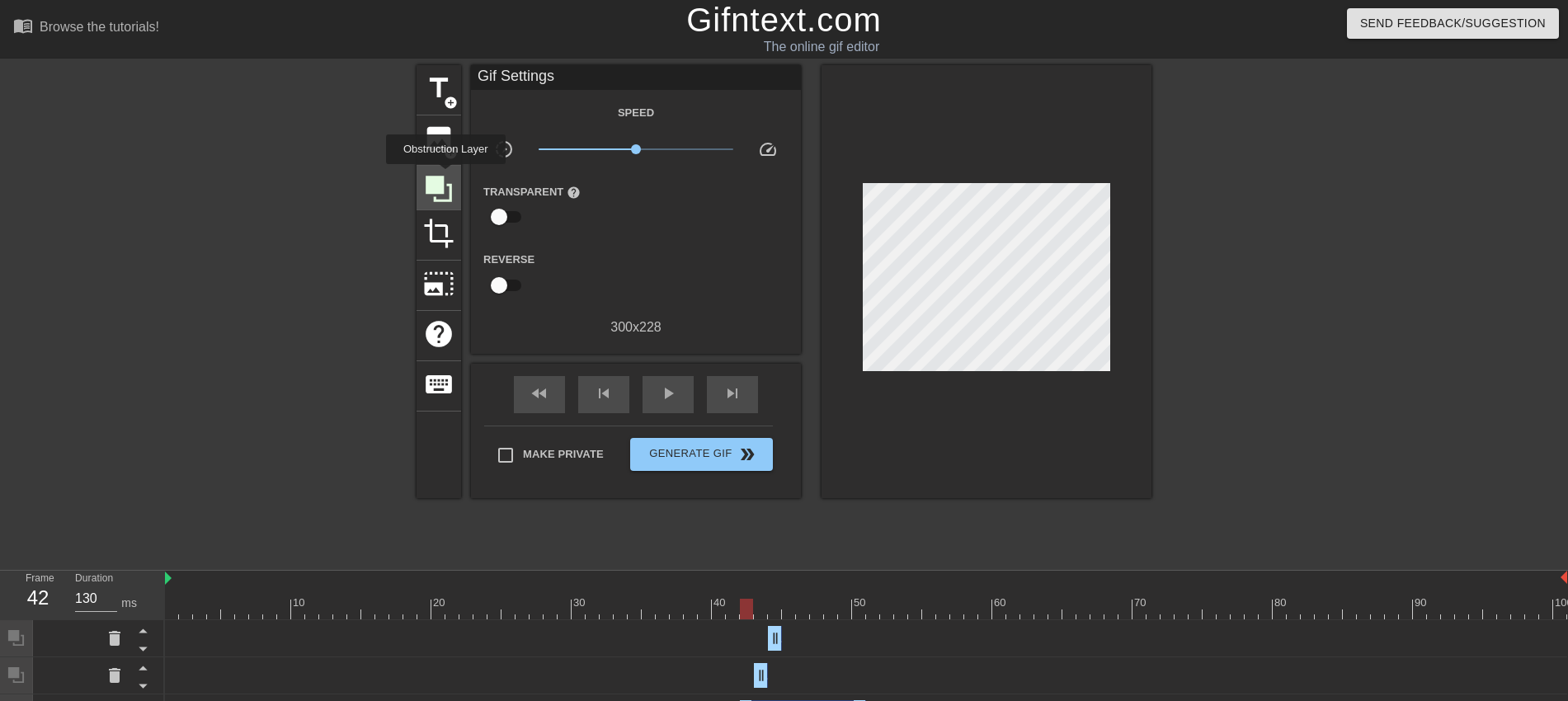 click 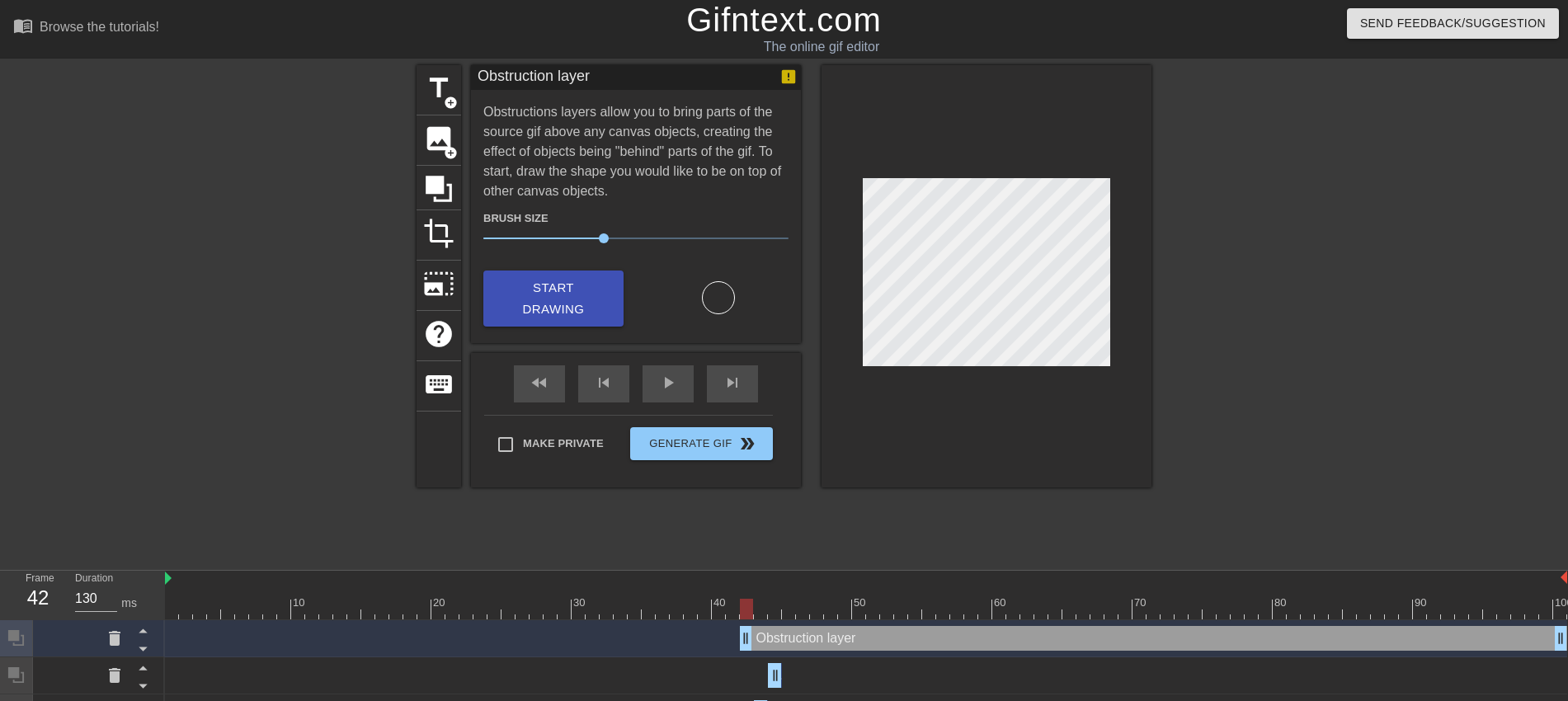 click at bounding box center [1295, 313] 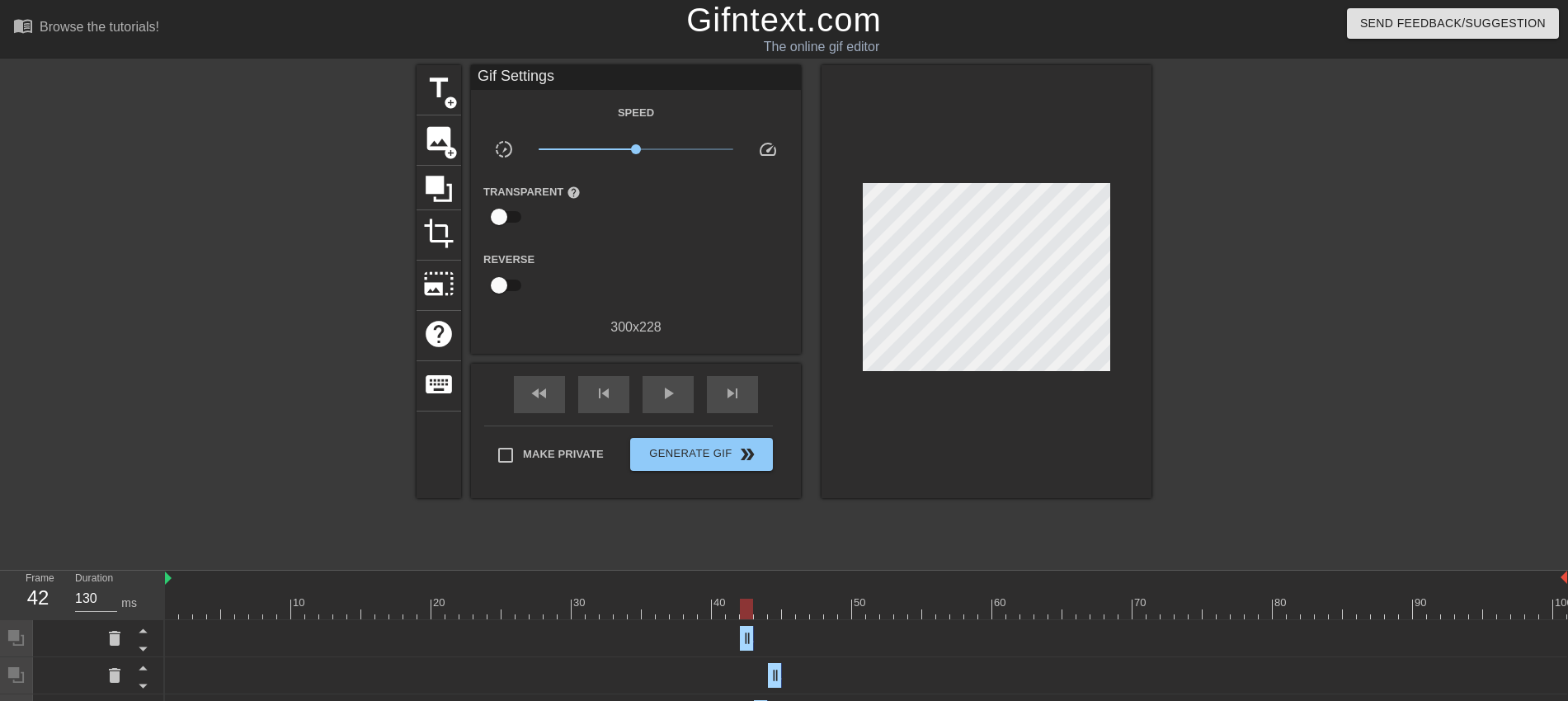 drag, startPoint x: 1560, startPoint y: 636, endPoint x: 724, endPoint y: 664, distance: 836.46877 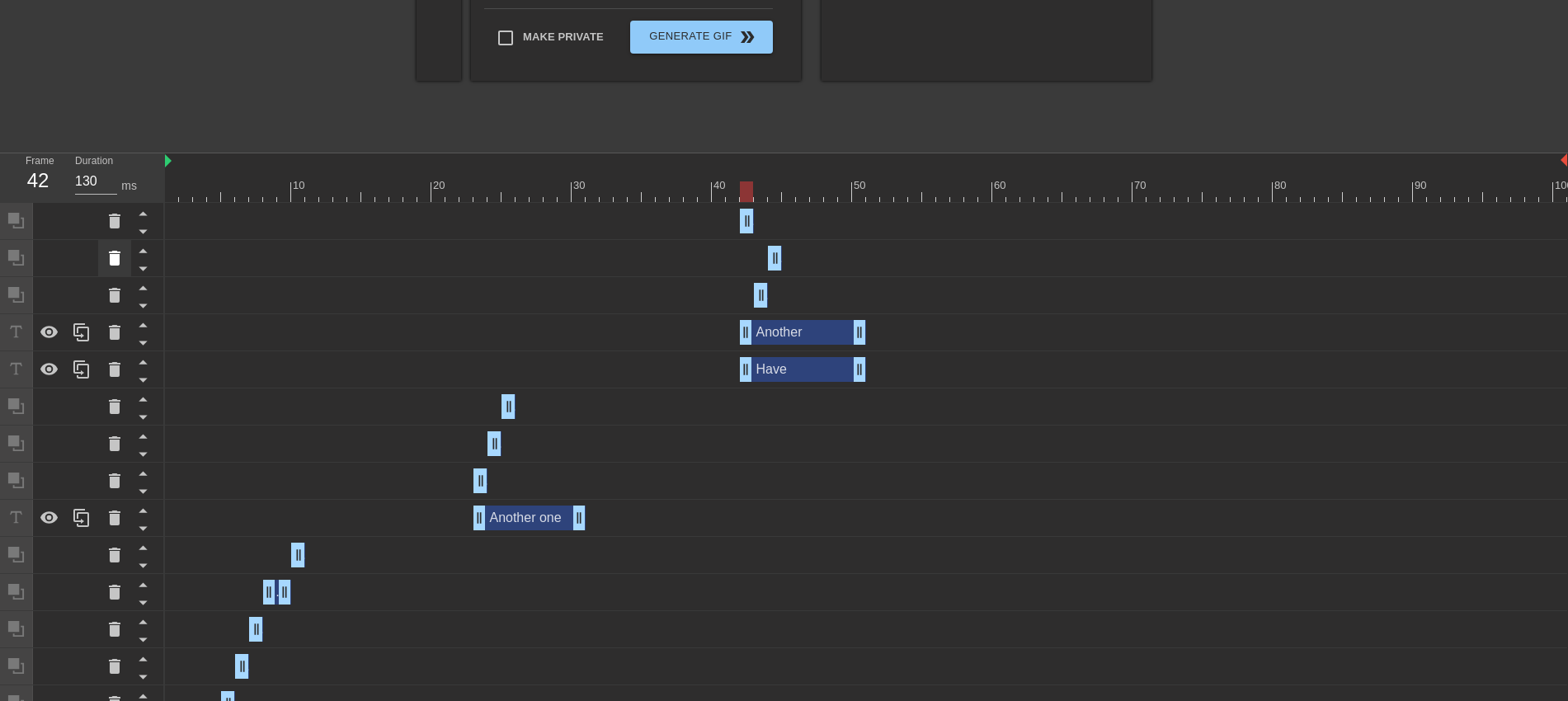 scroll, scrollTop: 421, scrollLeft: 0, axis: vertical 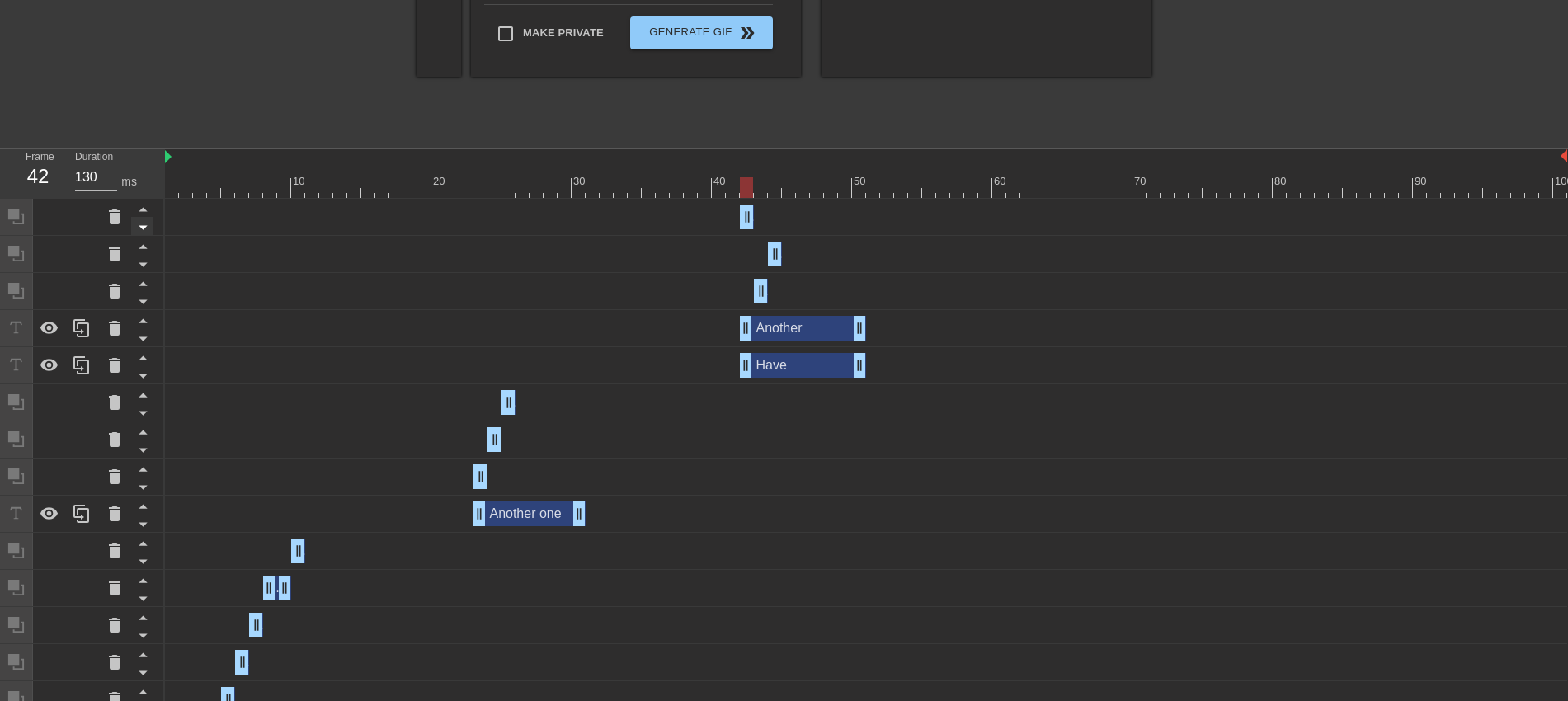 click 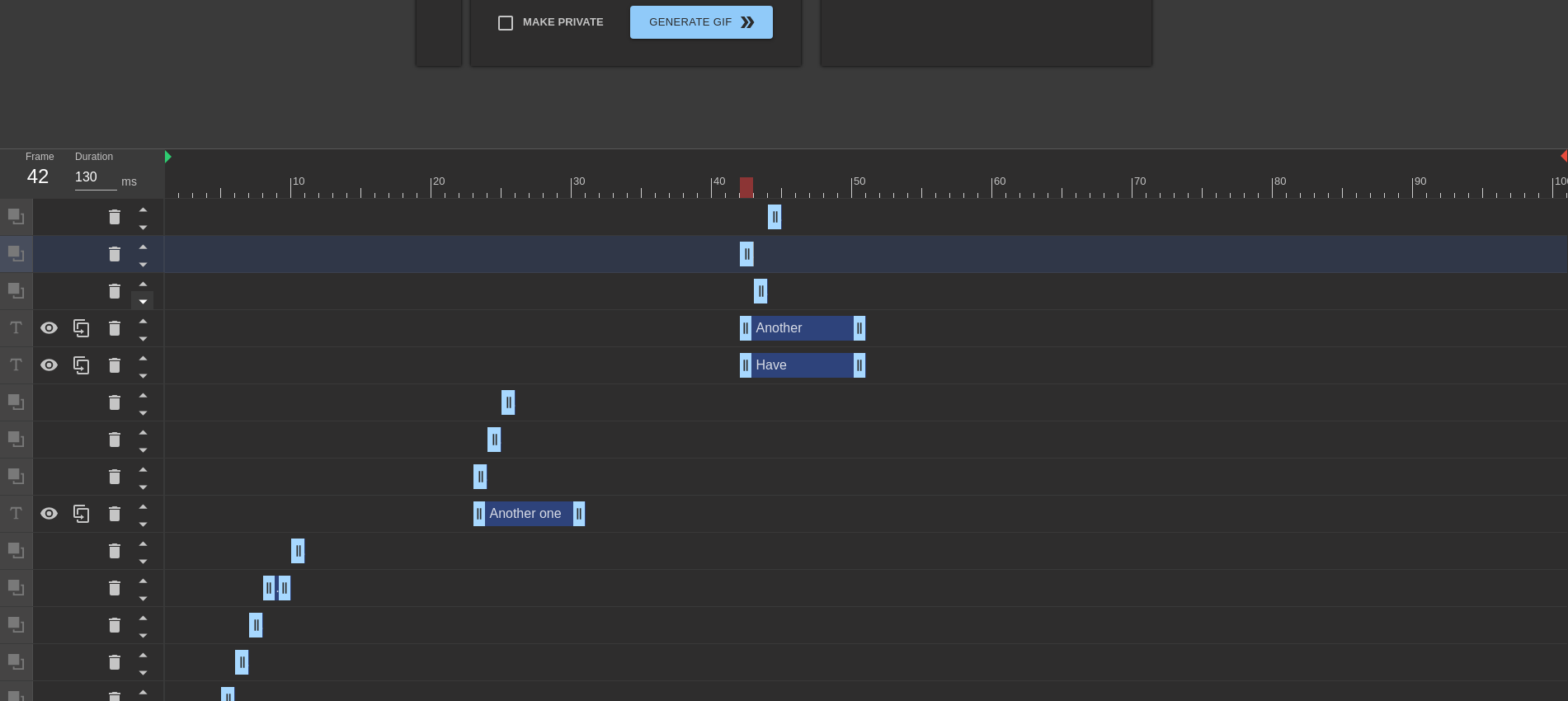 click 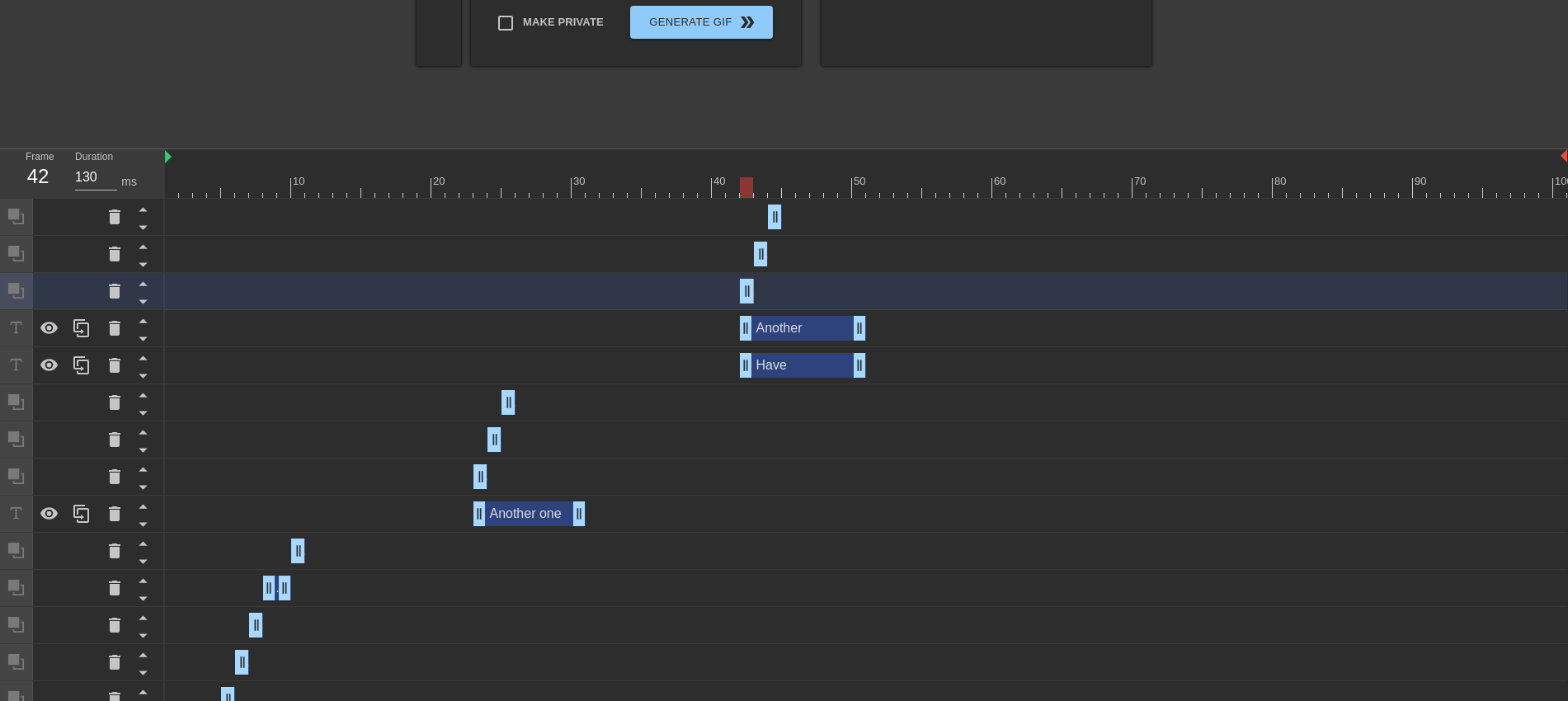 scroll, scrollTop: 0, scrollLeft: 0, axis: both 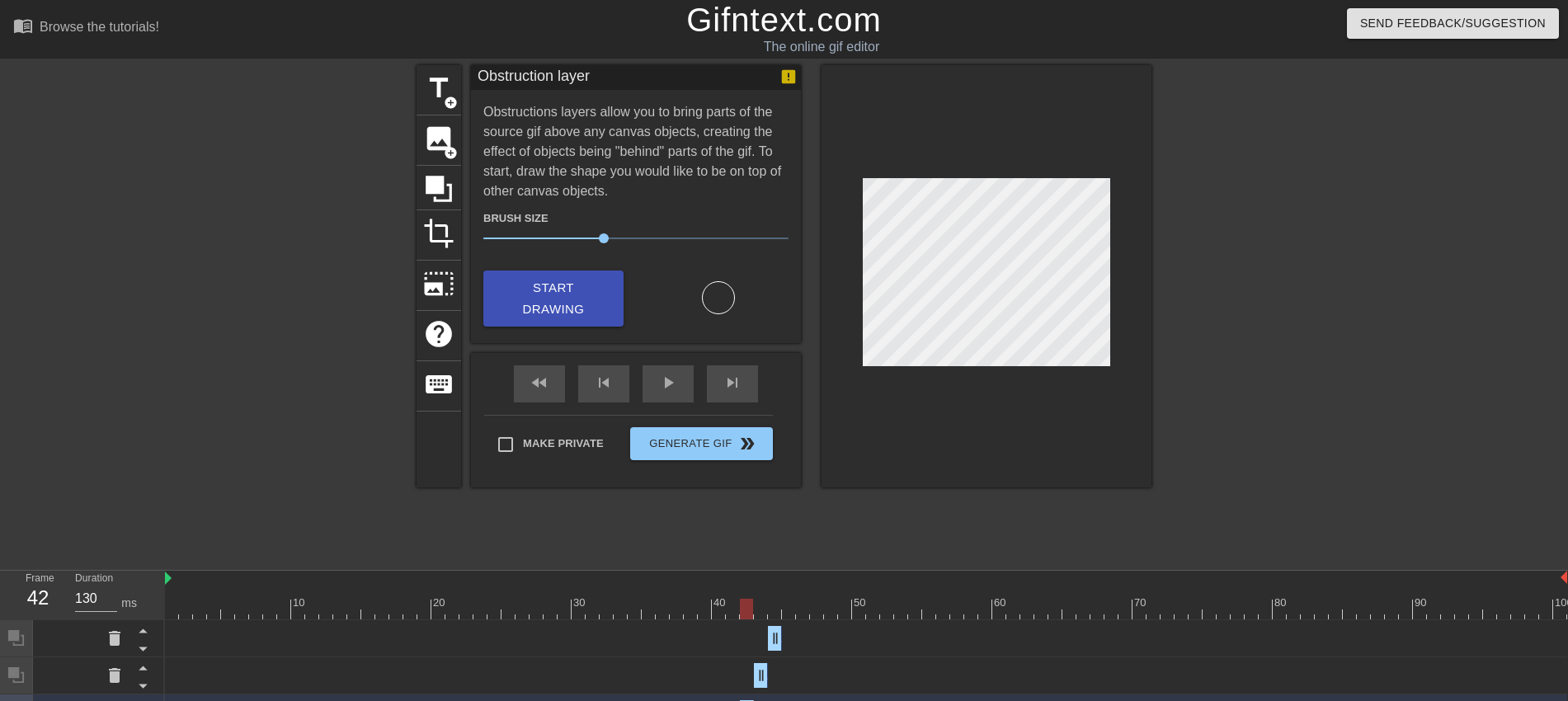 click at bounding box center [866, 609] 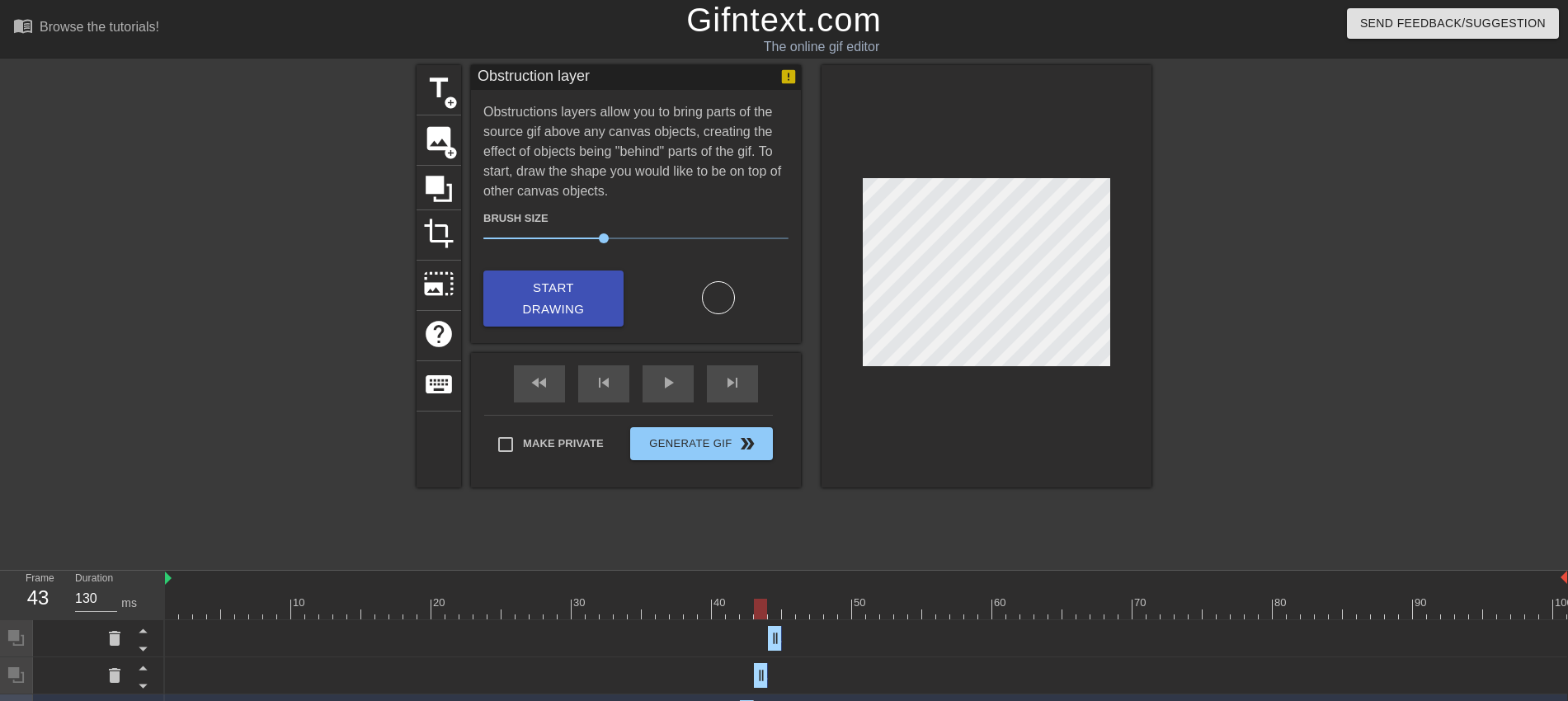 click at bounding box center (866, 609) 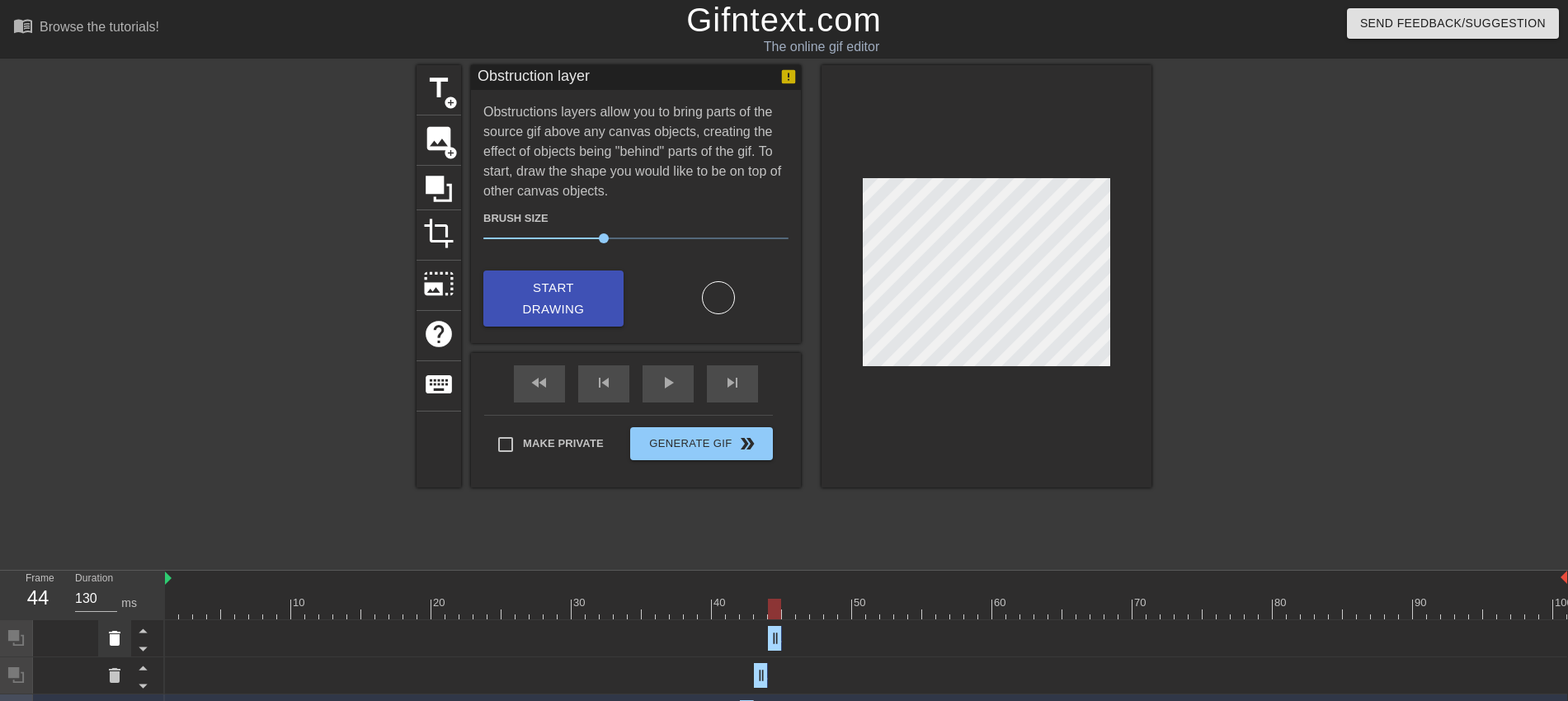 click 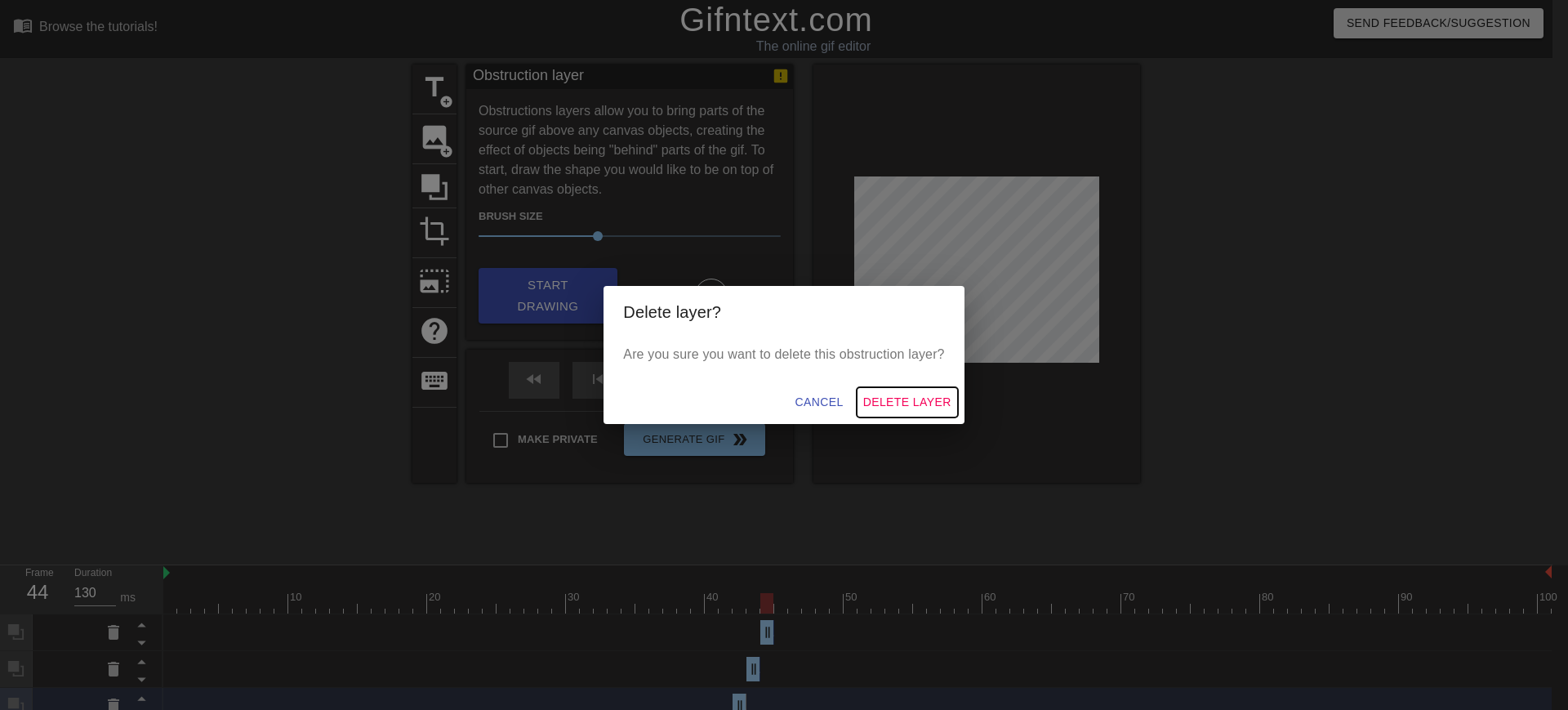 click on "Delete Layer" at bounding box center (907, 402) 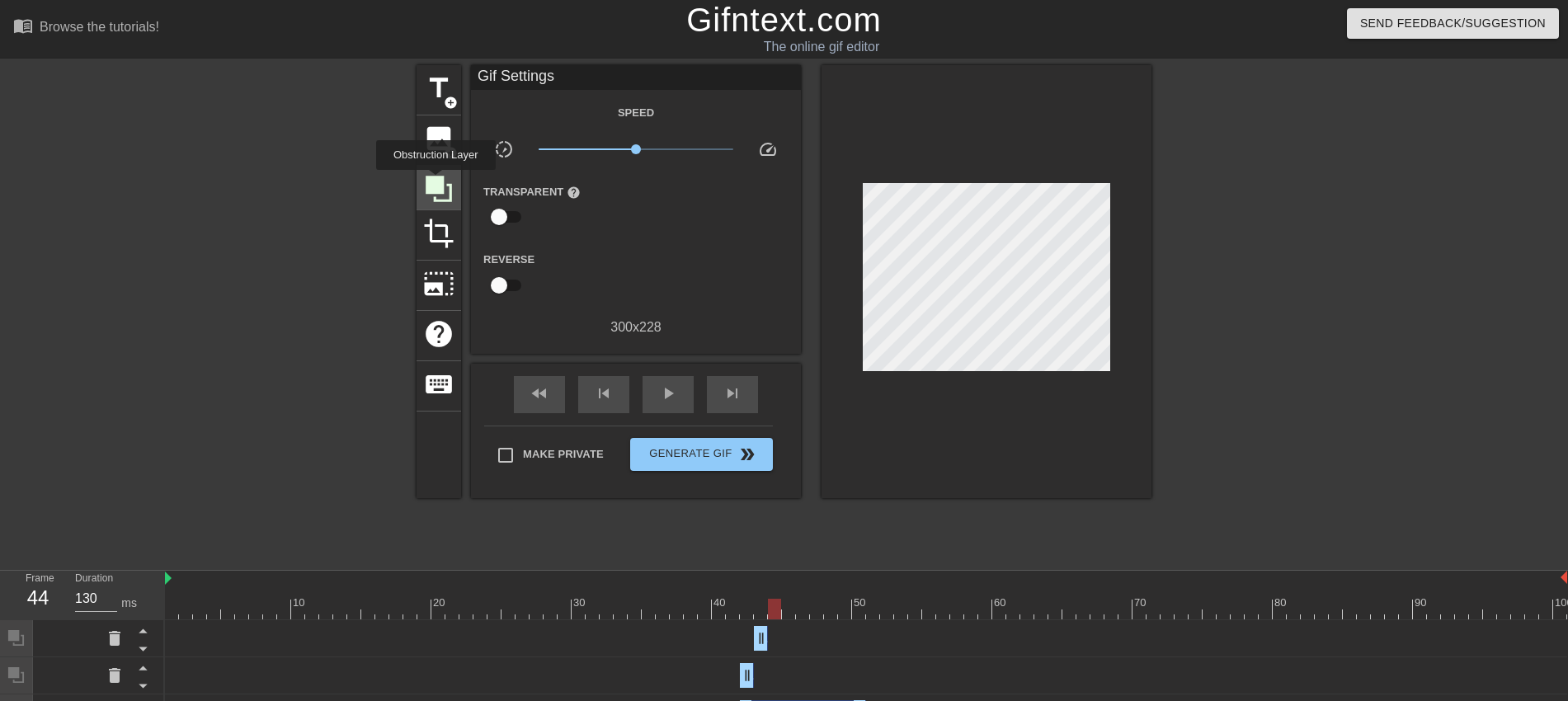 click 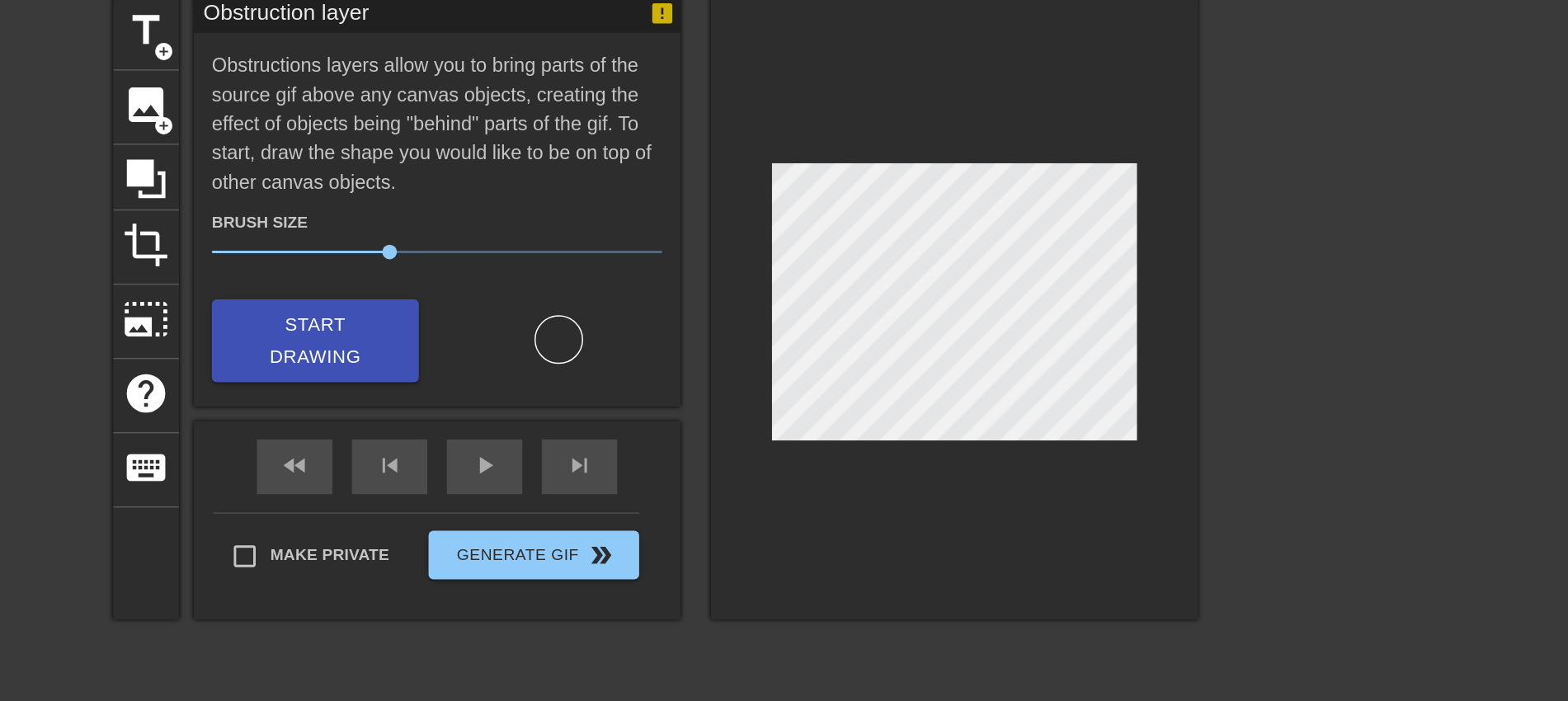 click at bounding box center (1295, 313) 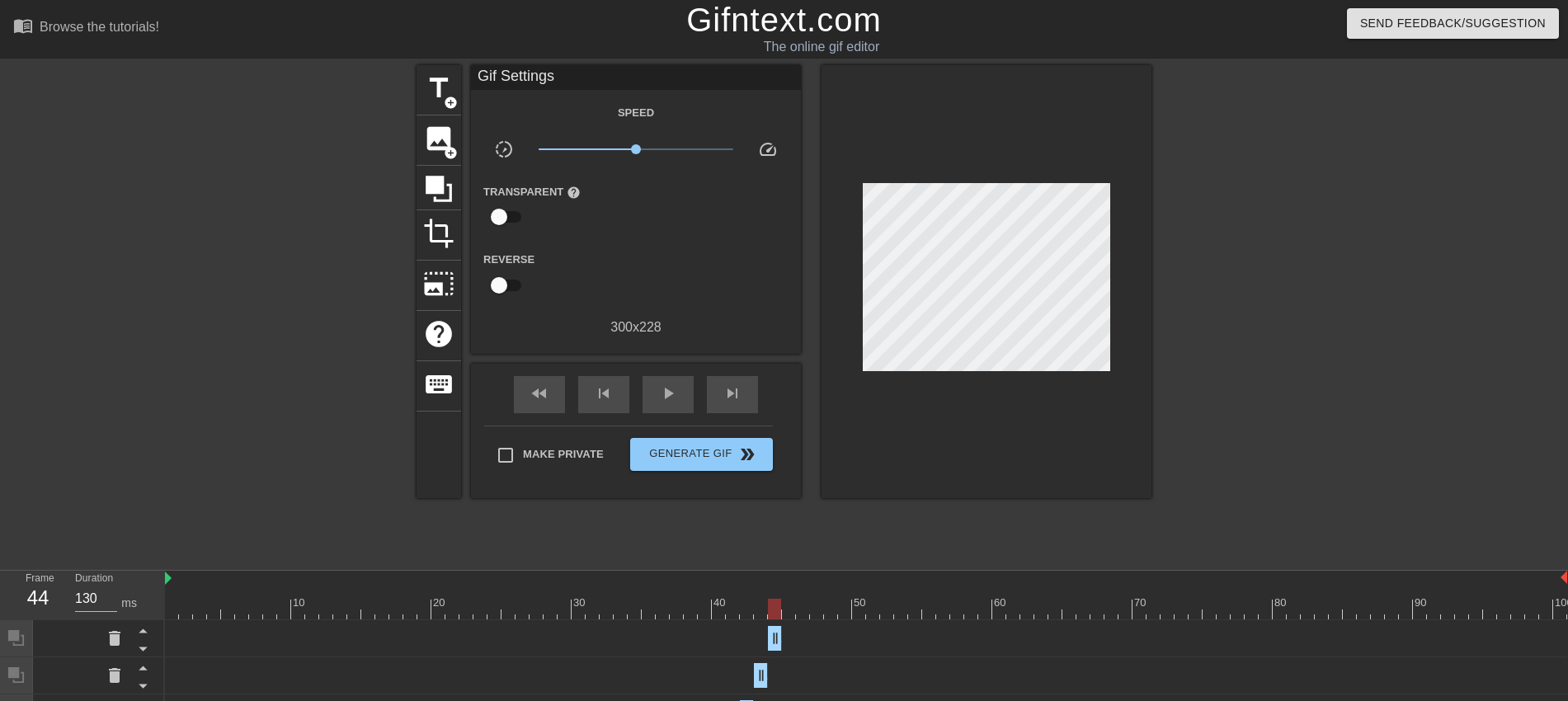 drag, startPoint x: 1557, startPoint y: 635, endPoint x: 705, endPoint y: 619, distance: 852.1502 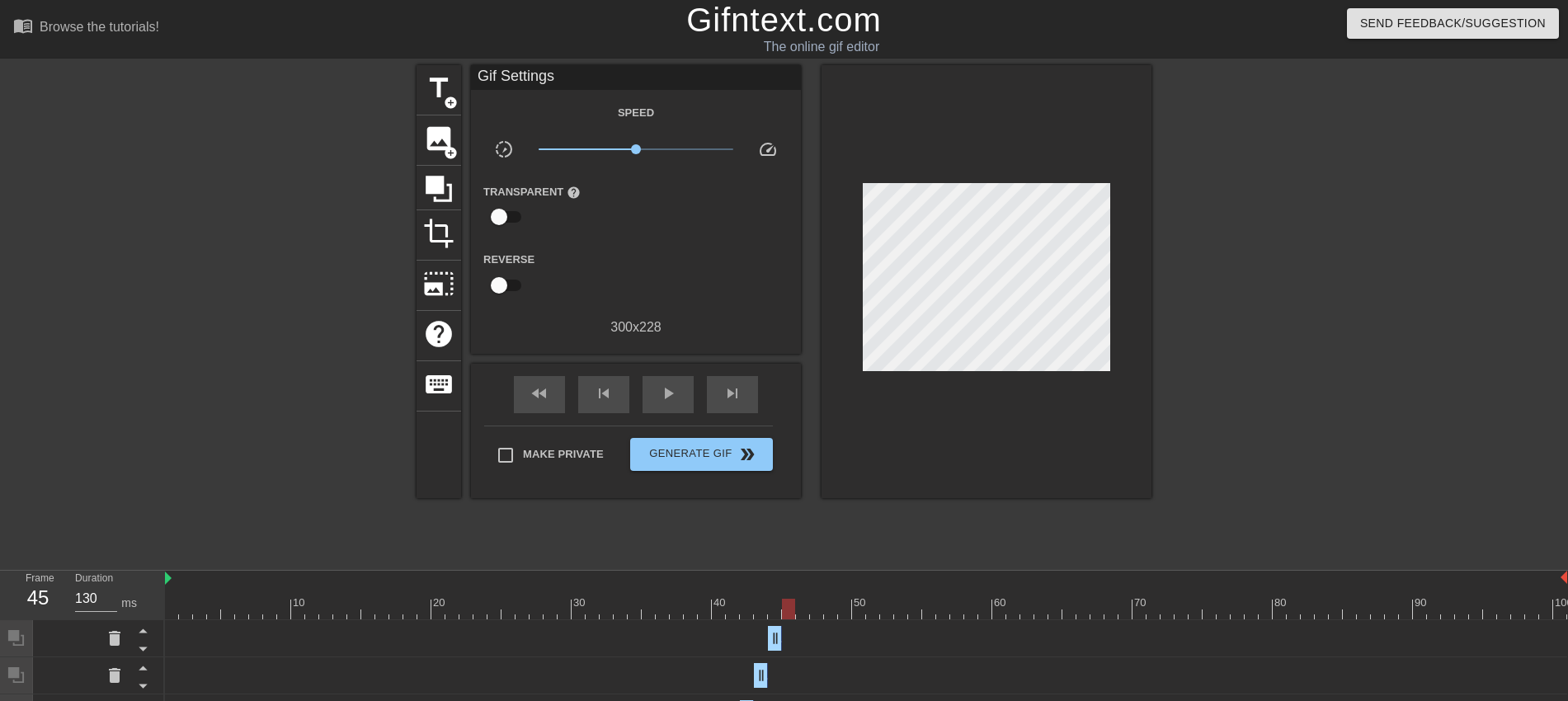 click at bounding box center (866, 609) 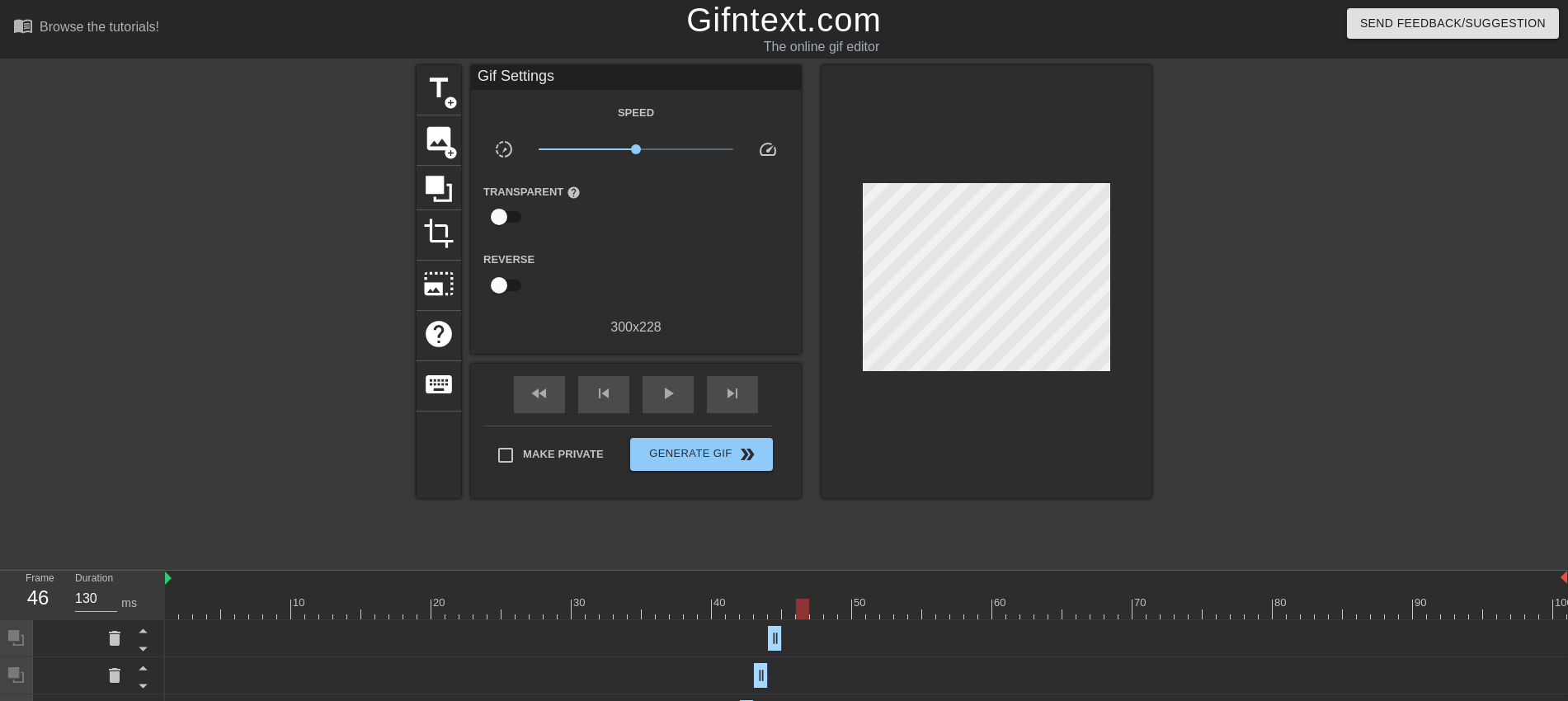 drag, startPoint x: 737, startPoint y: 609, endPoint x: 797, endPoint y: 609, distance: 60 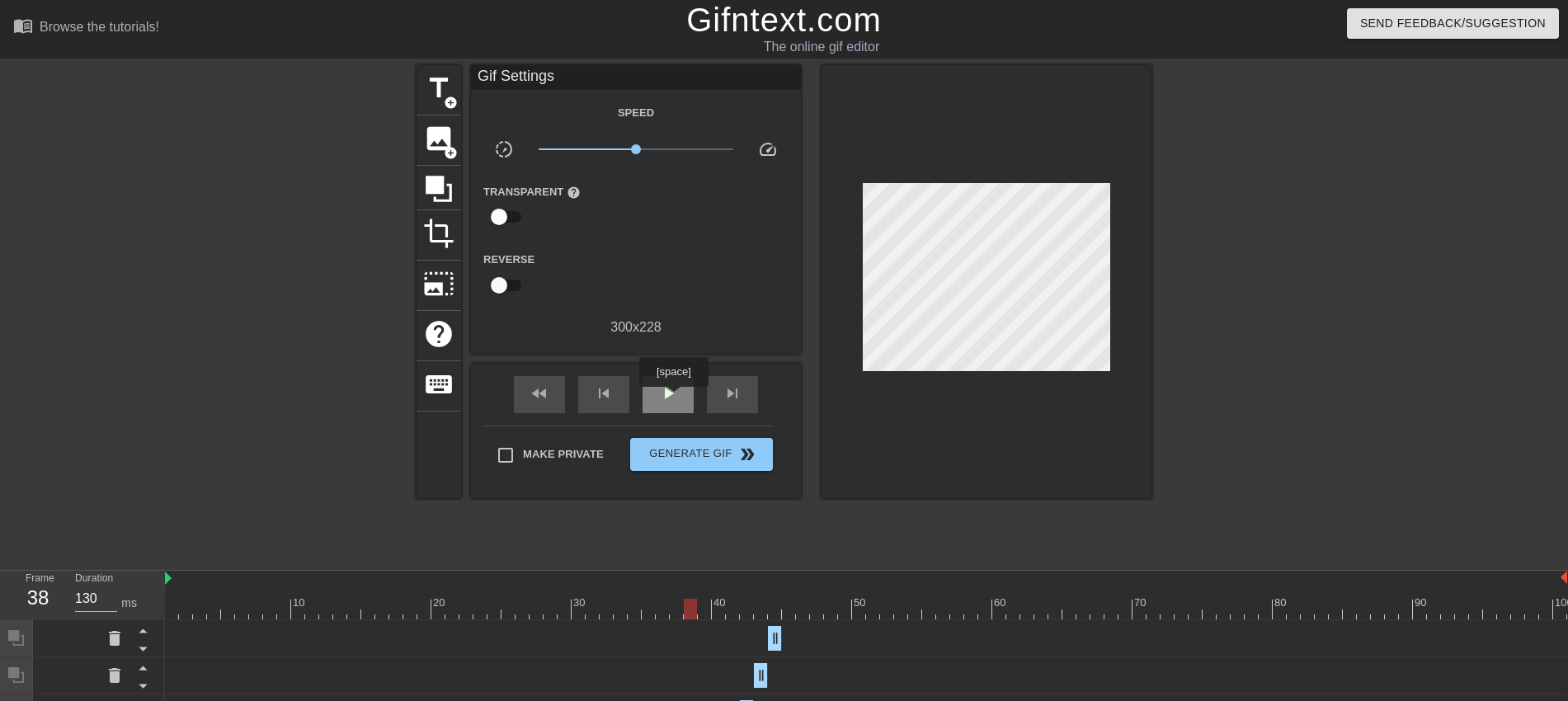 click on "play_arrow" at bounding box center [668, 393] 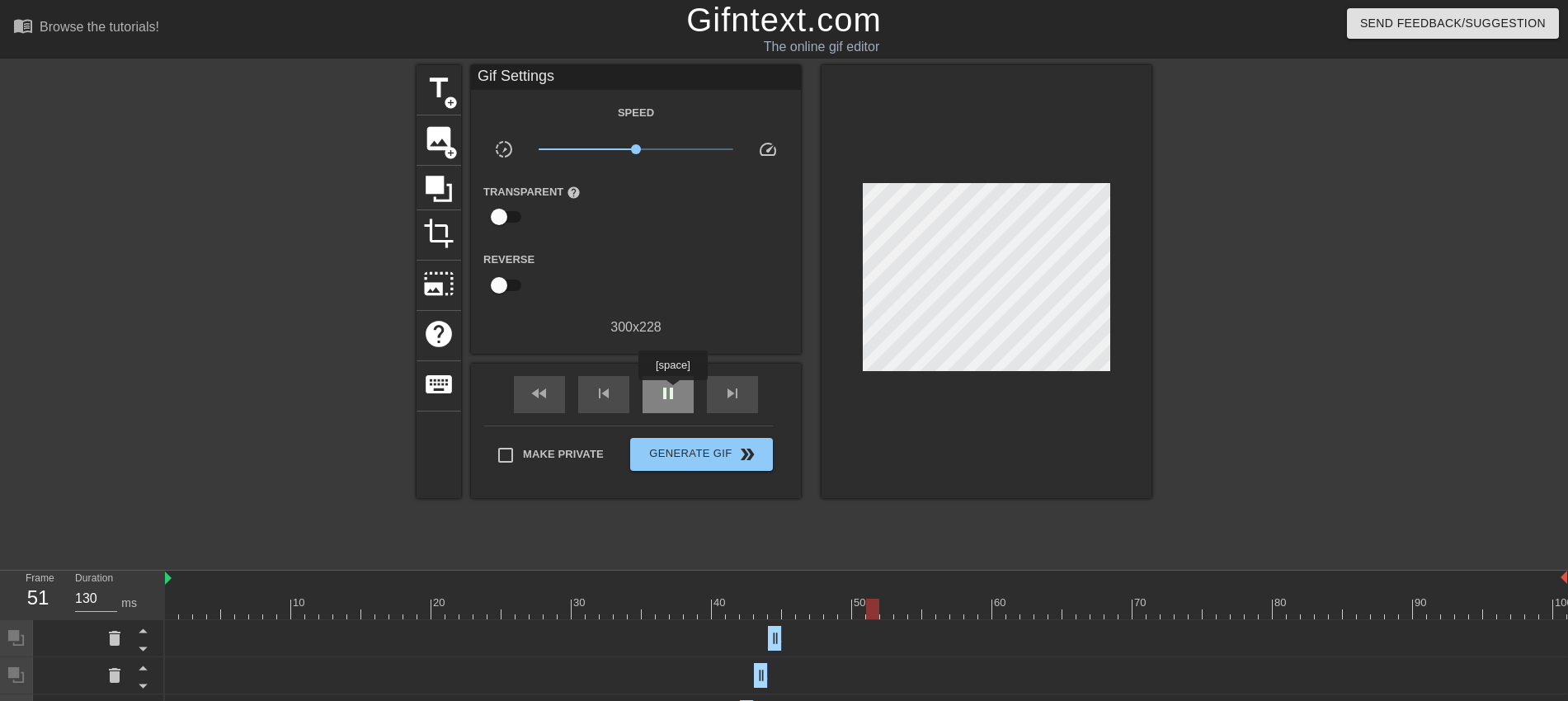 click on "pause" at bounding box center [668, 393] 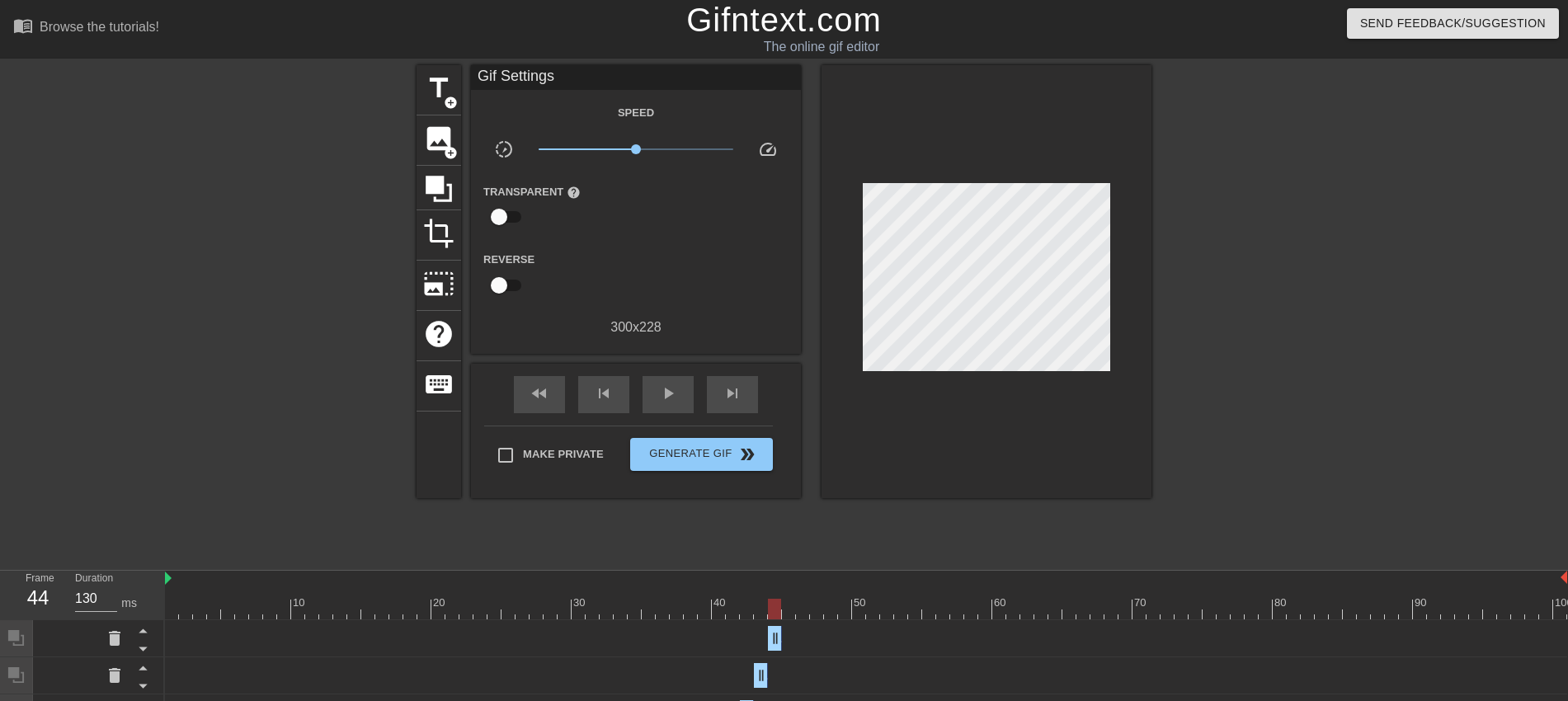 click at bounding box center [866, 609] 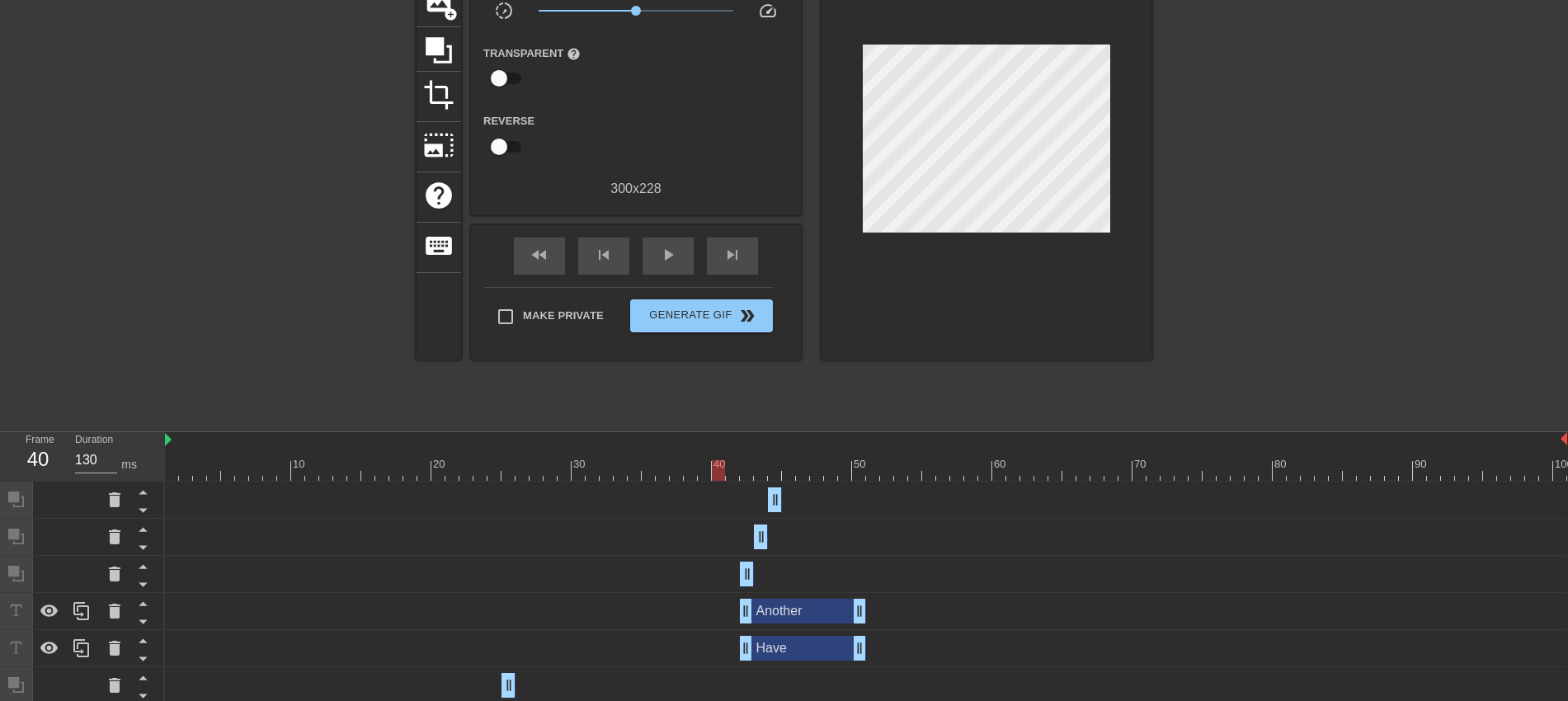 scroll, scrollTop: 147, scrollLeft: 0, axis: vertical 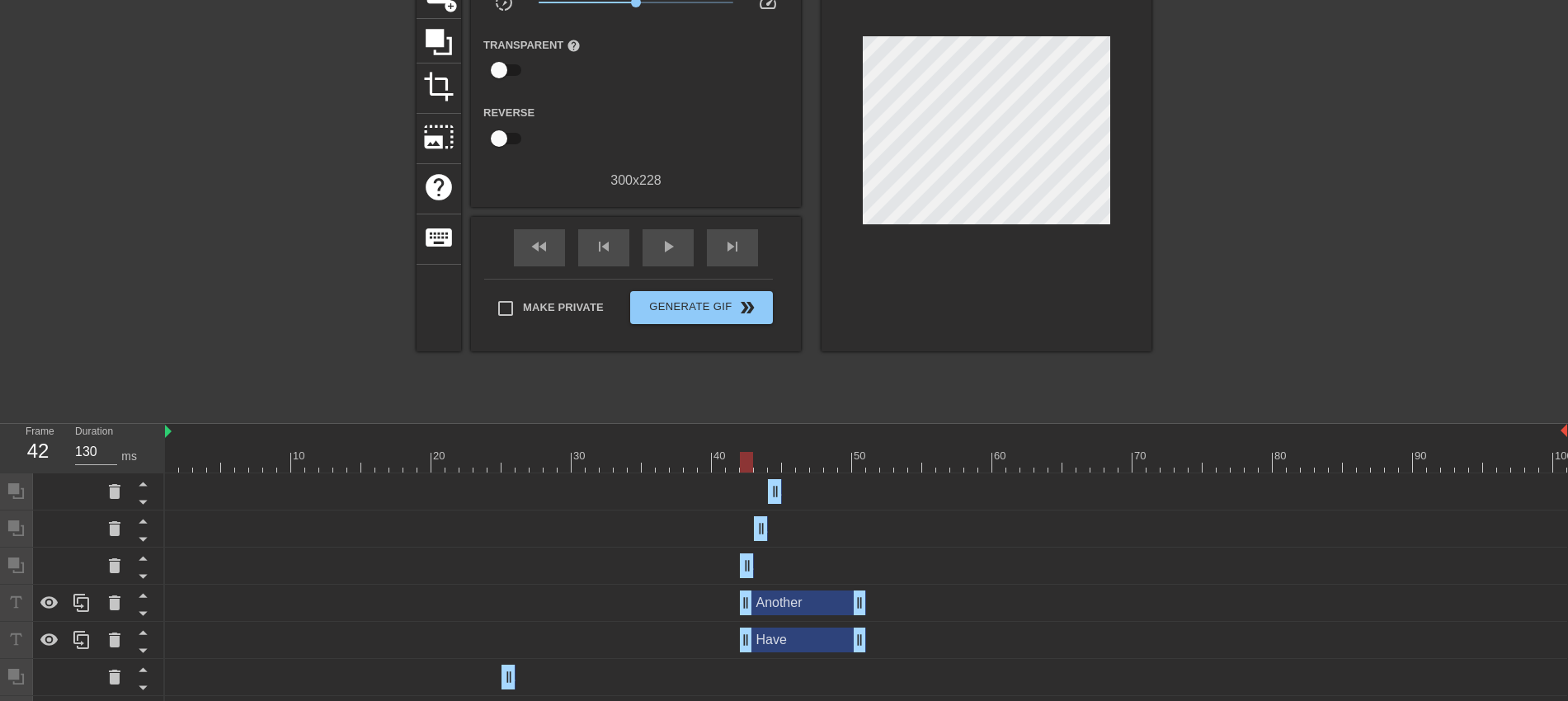 click at bounding box center (866, 462) 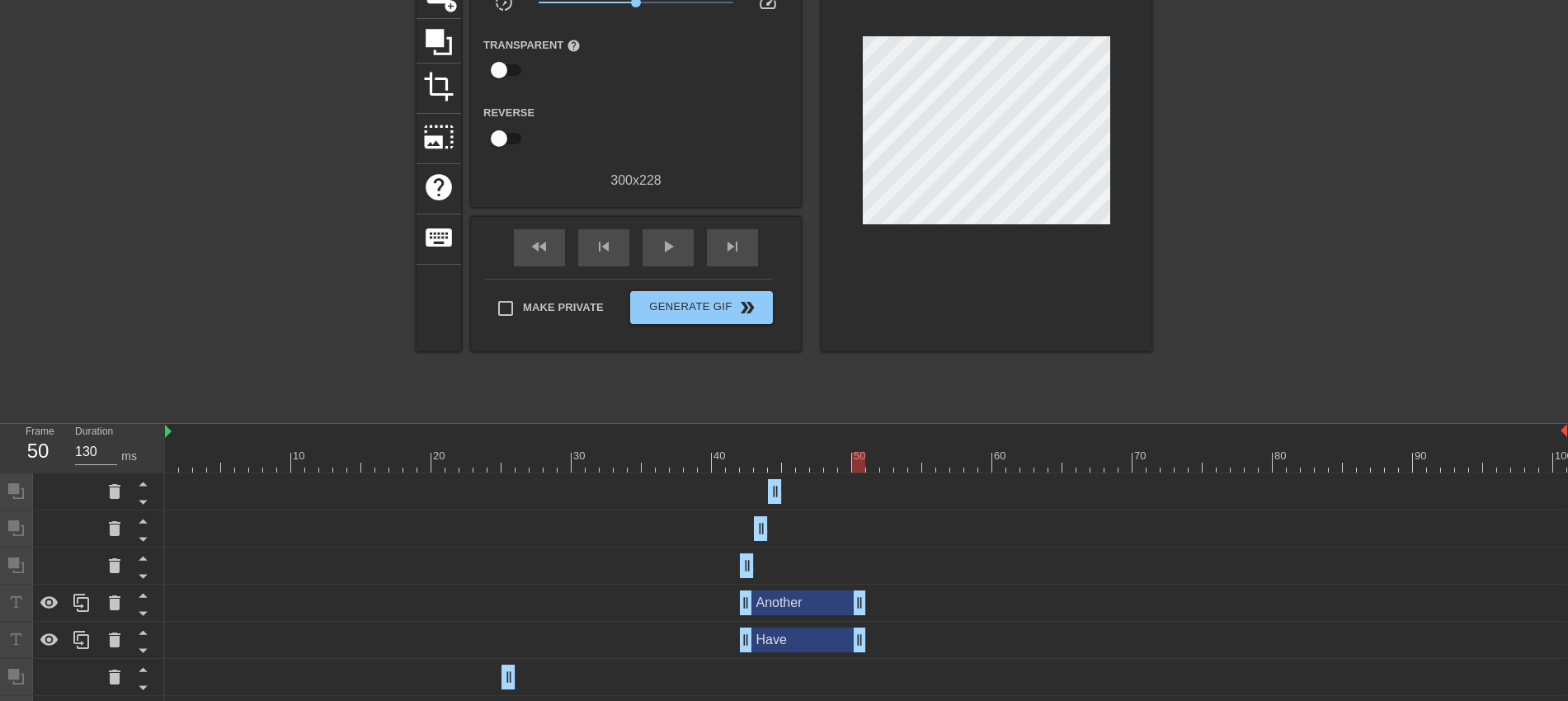 click at bounding box center (866, 462) 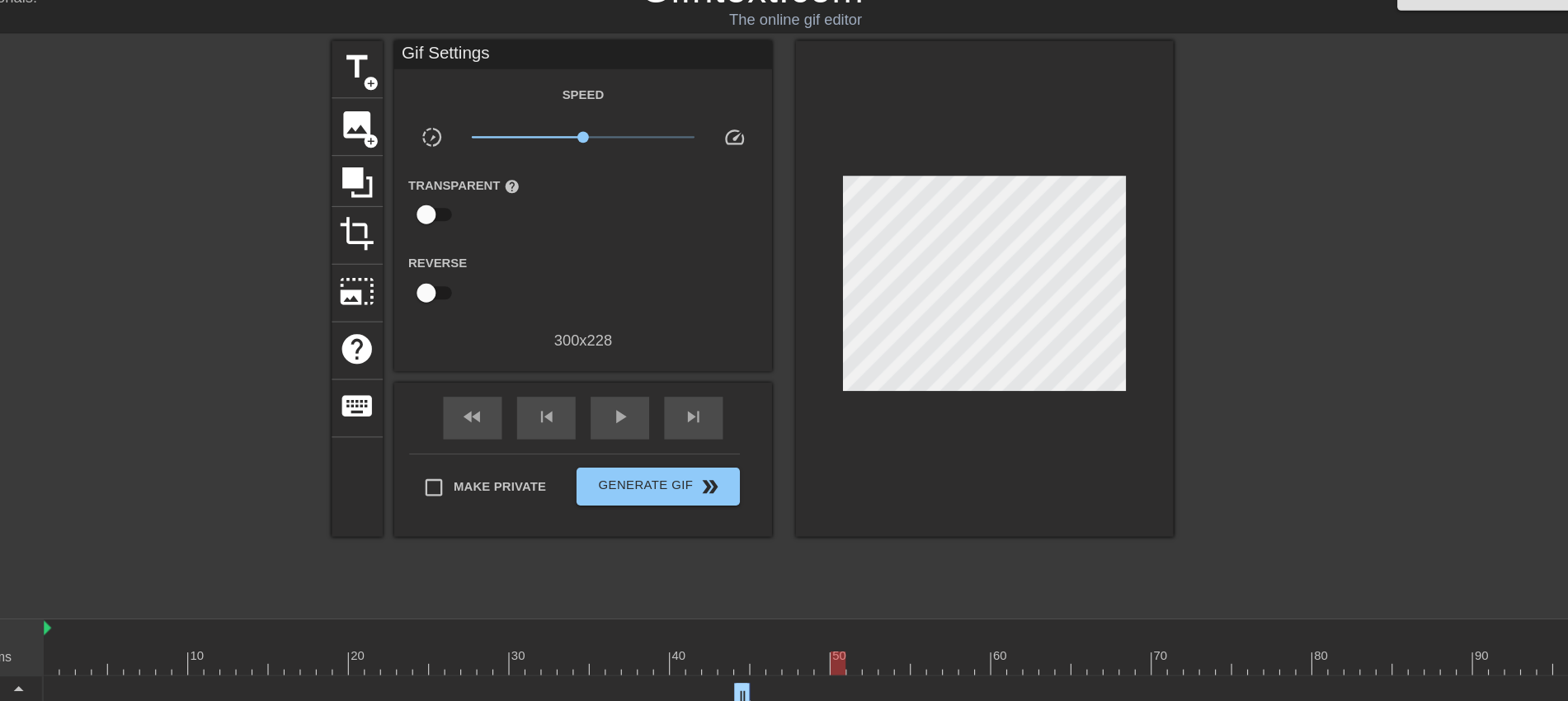 scroll, scrollTop: 13, scrollLeft: 0, axis: vertical 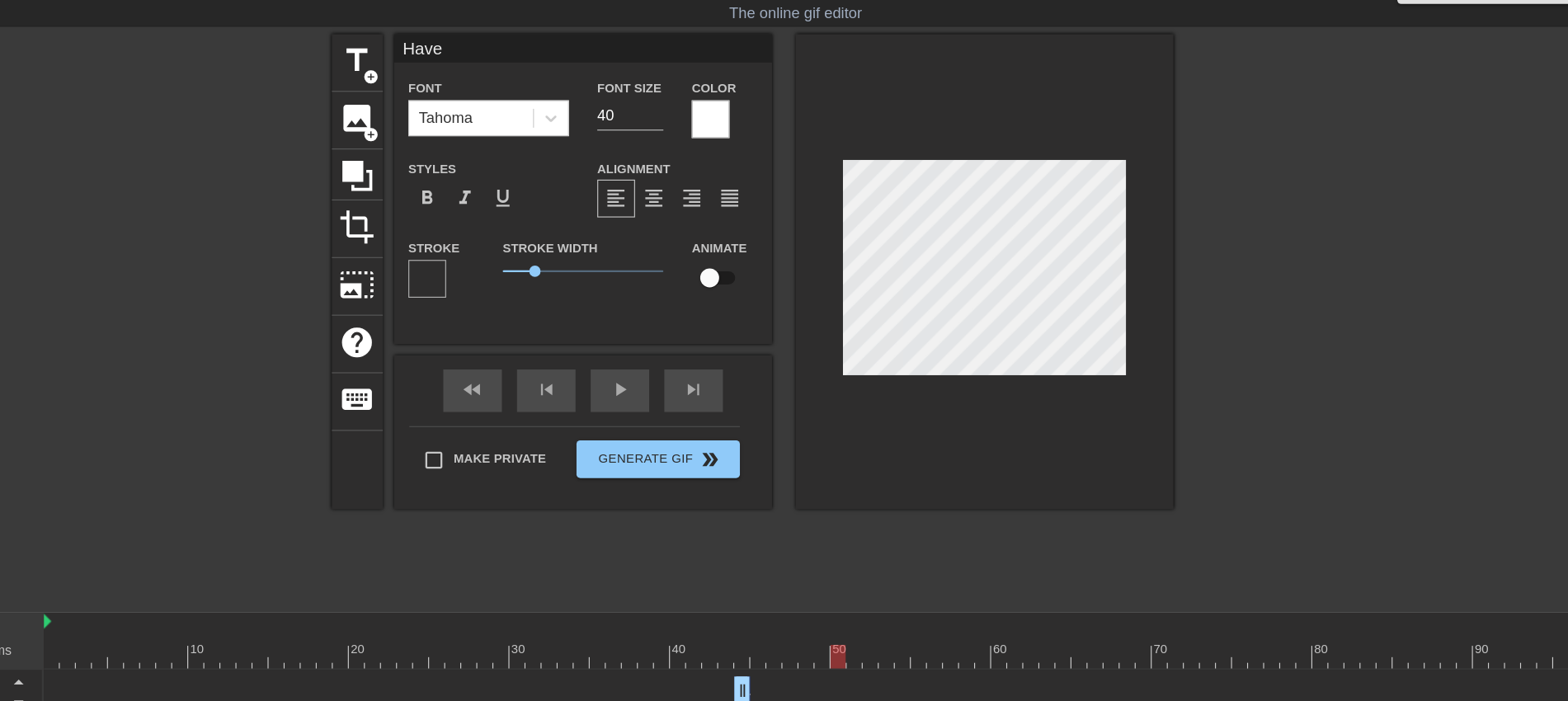 click at bounding box center (1295, 299) 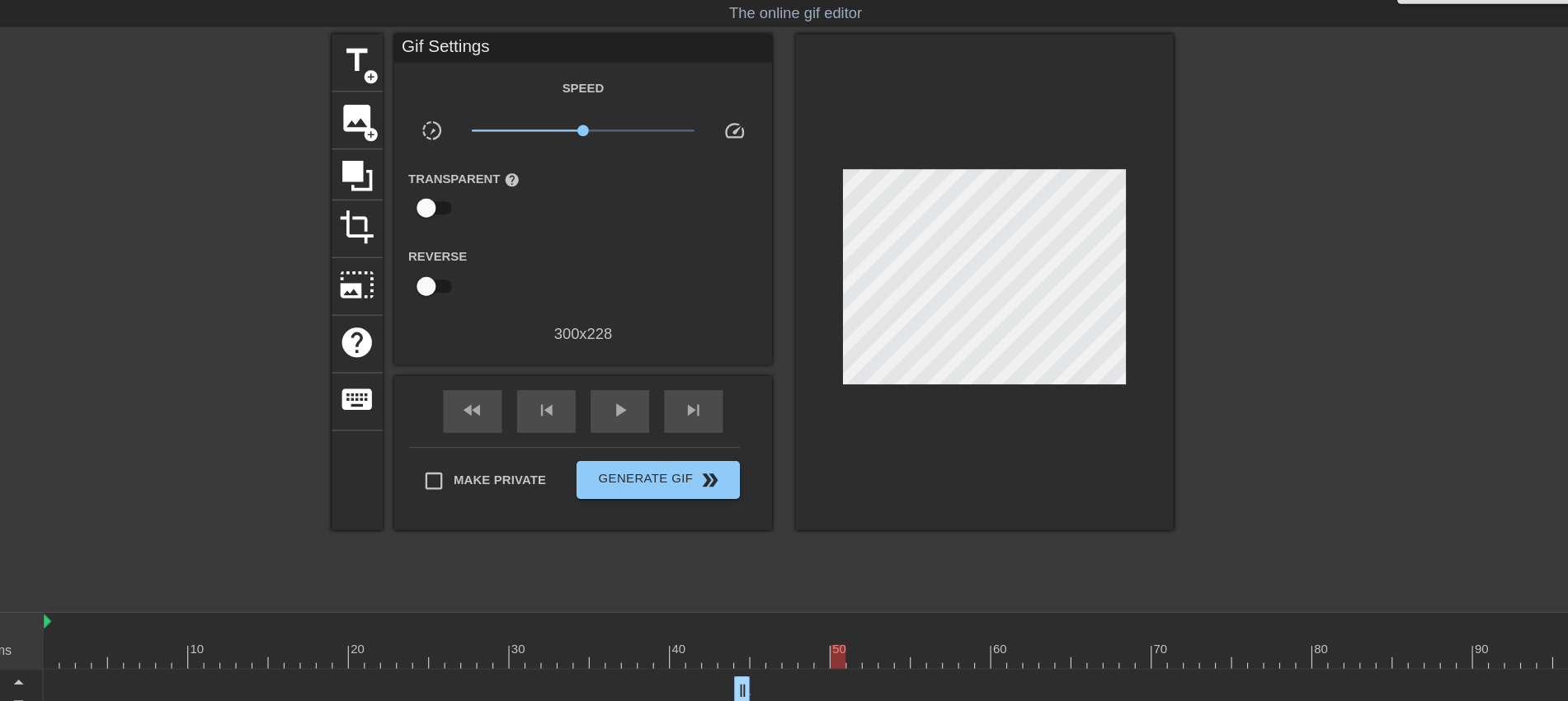 click at bounding box center (866, 595) 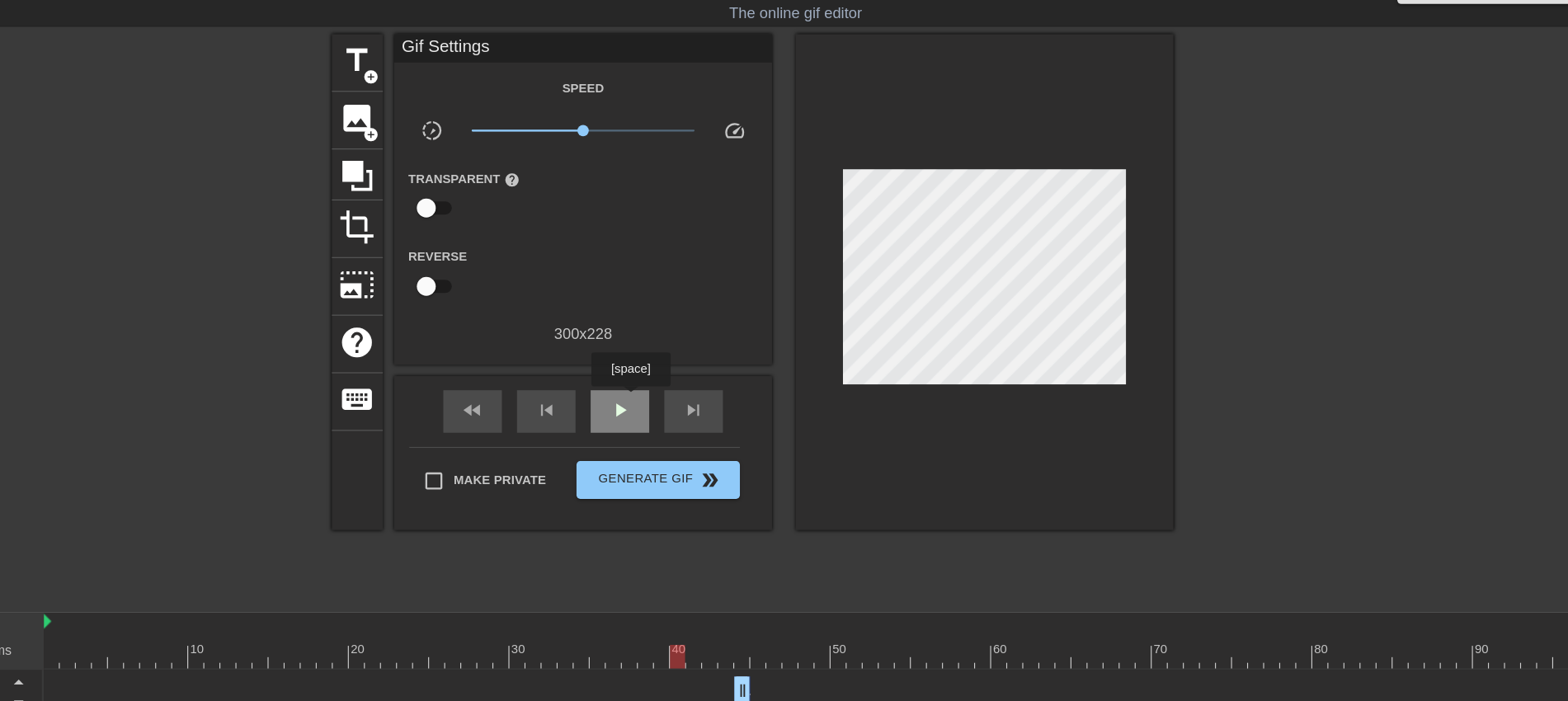click on "play_arrow" at bounding box center (668, 380) 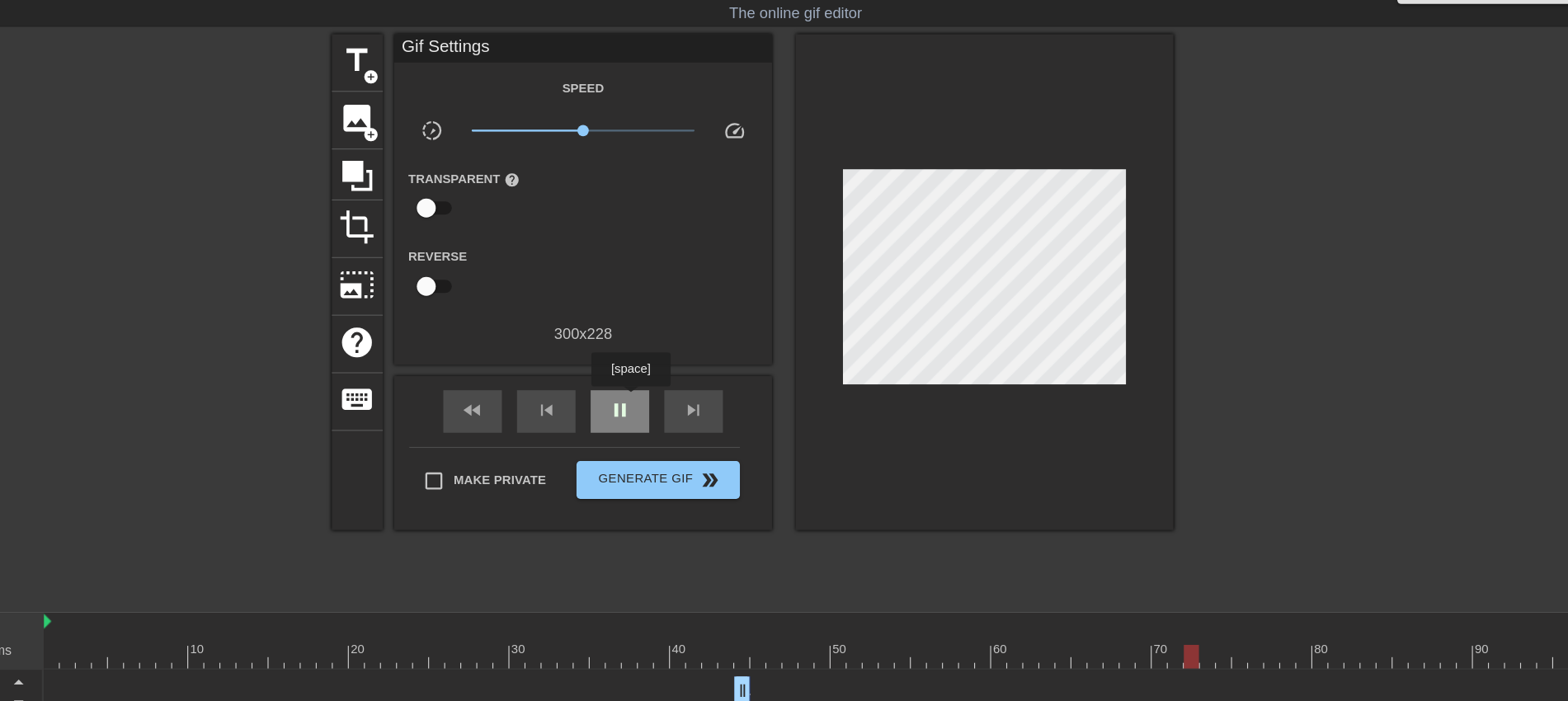 click on "pause" at bounding box center [668, 380] 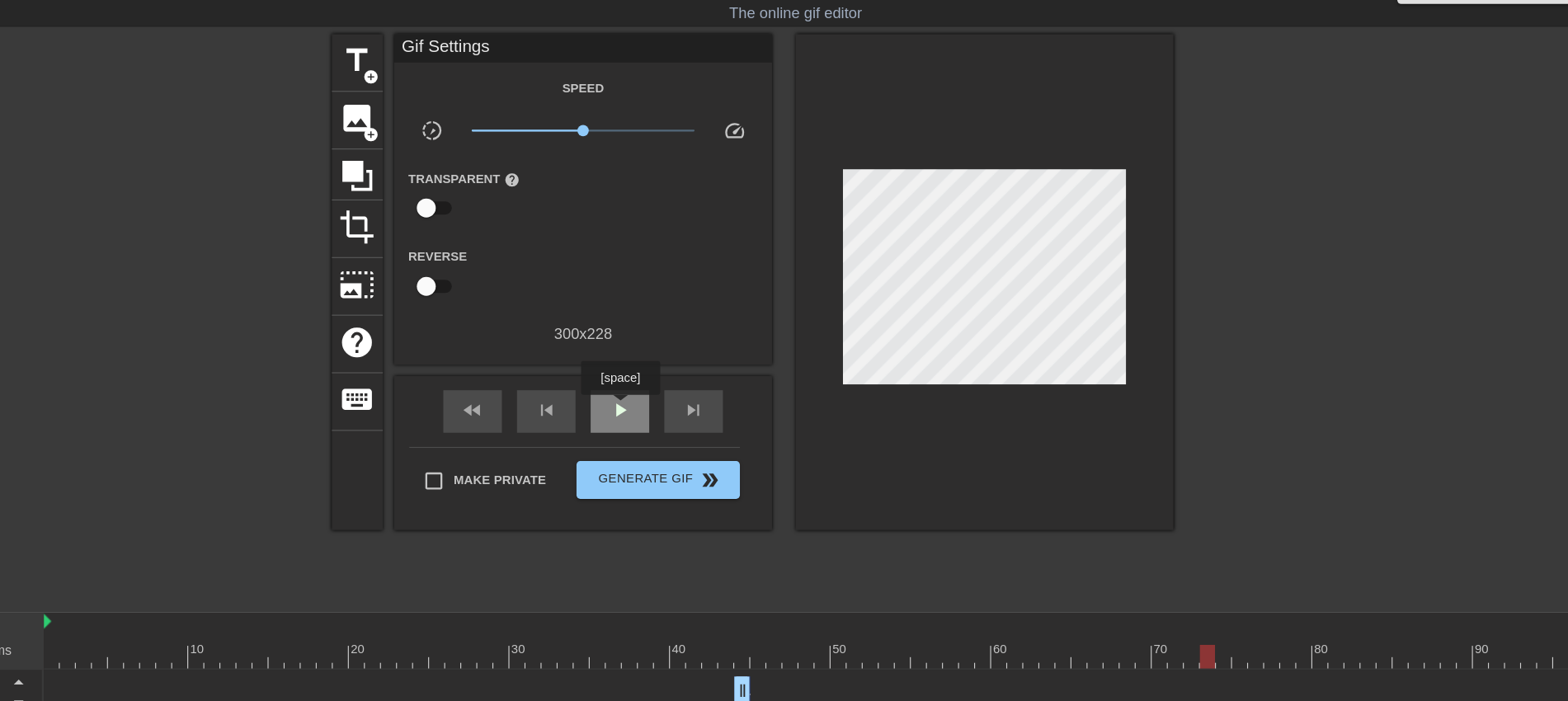 click on "play_arrow" at bounding box center [668, 380] 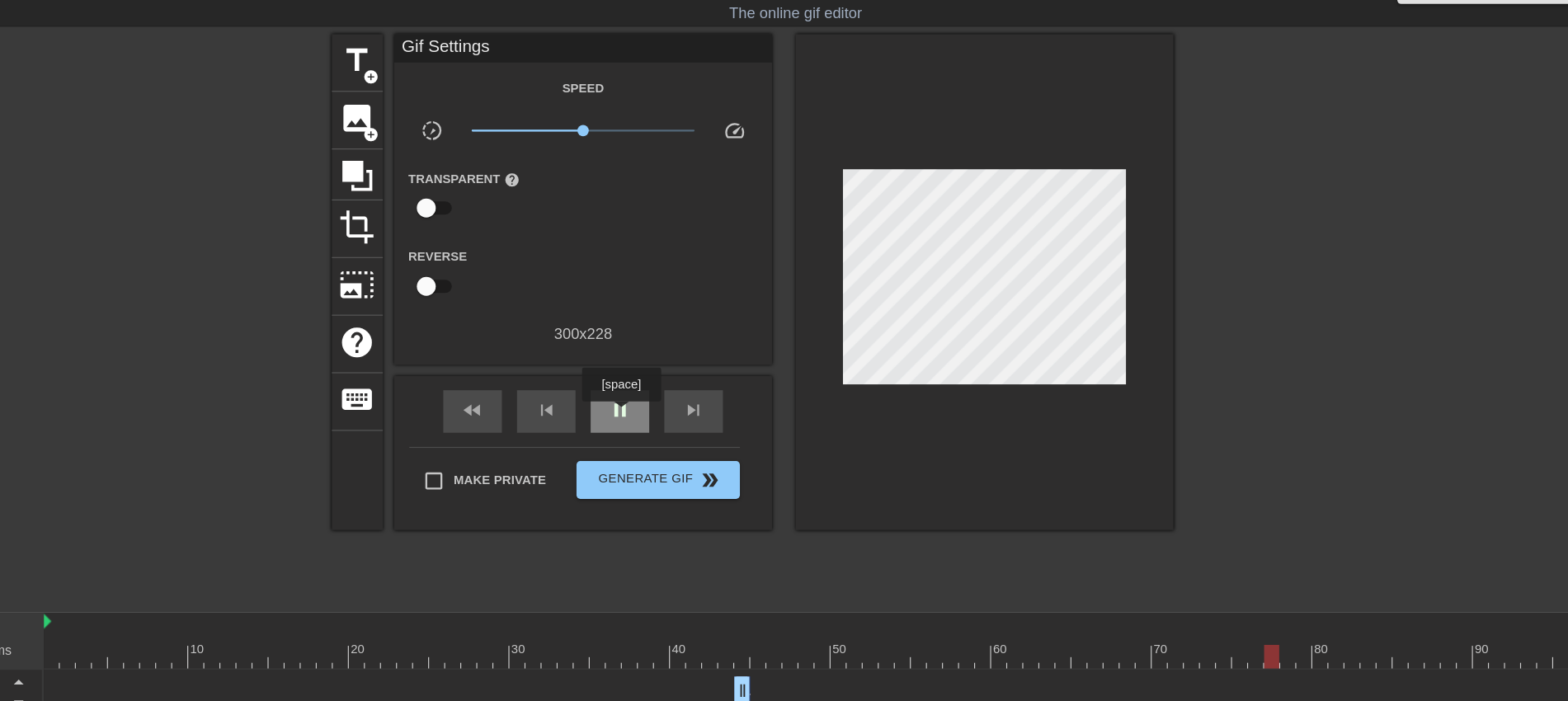 click on "pause" at bounding box center [668, 380] 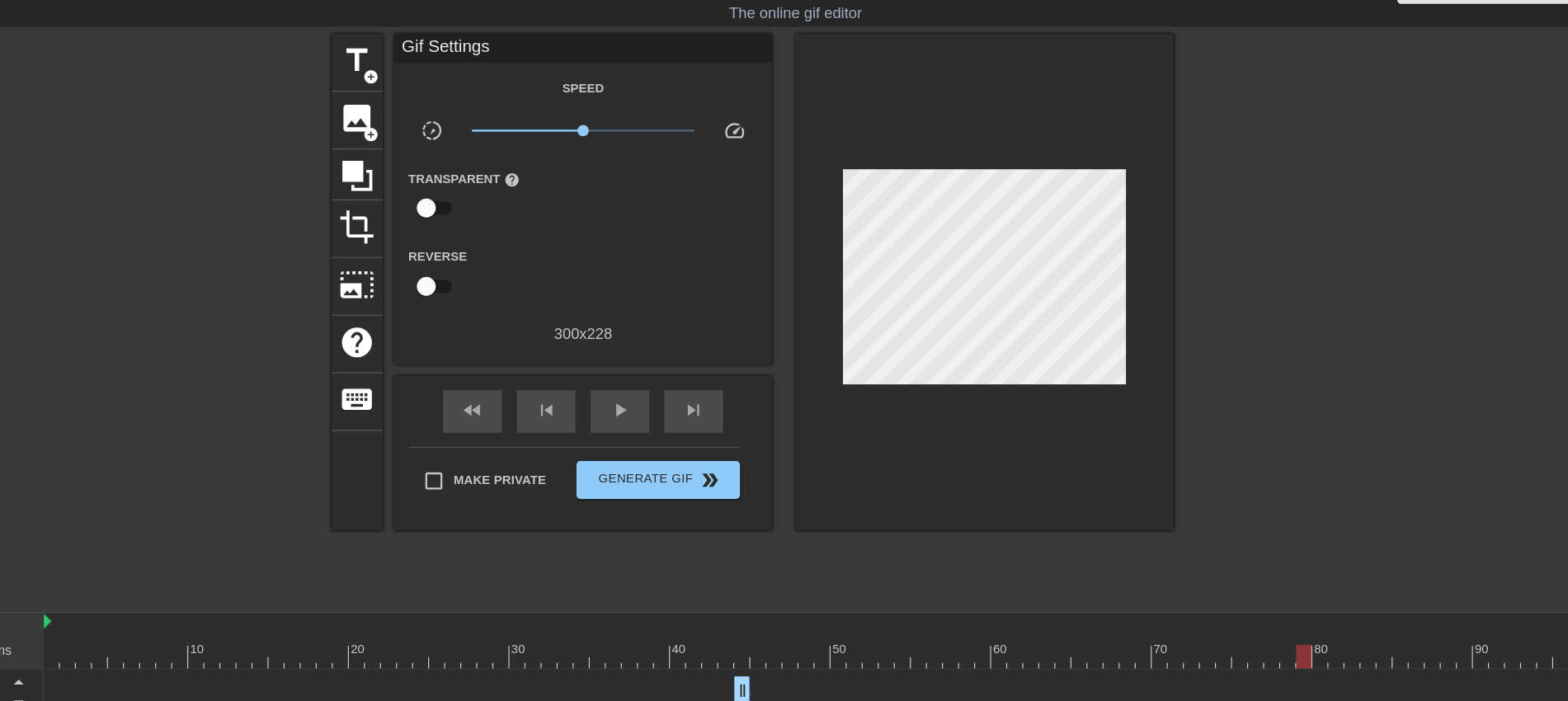 click at bounding box center [866, 595] 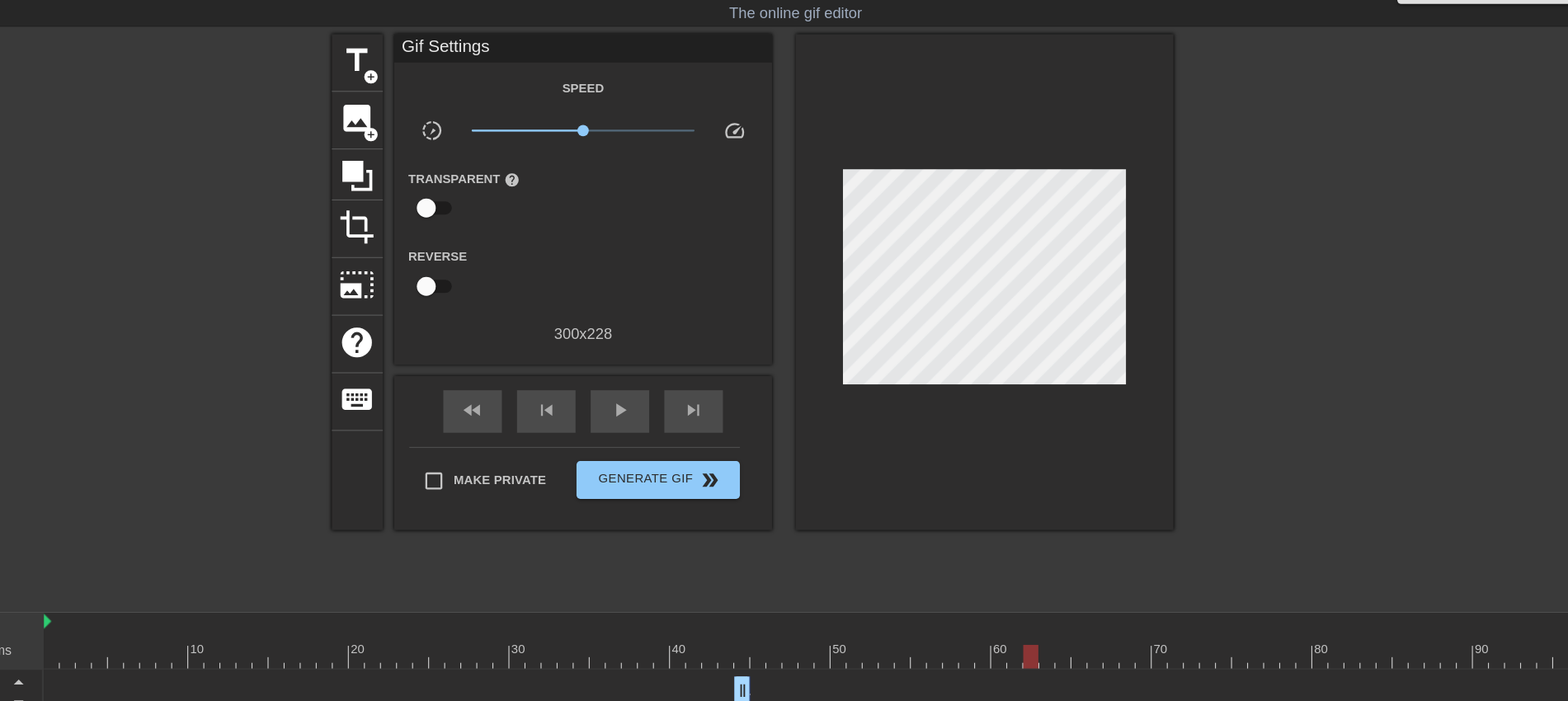 drag, startPoint x: 1110, startPoint y: 600, endPoint x: 1046, endPoint y: 598, distance: 64.031242 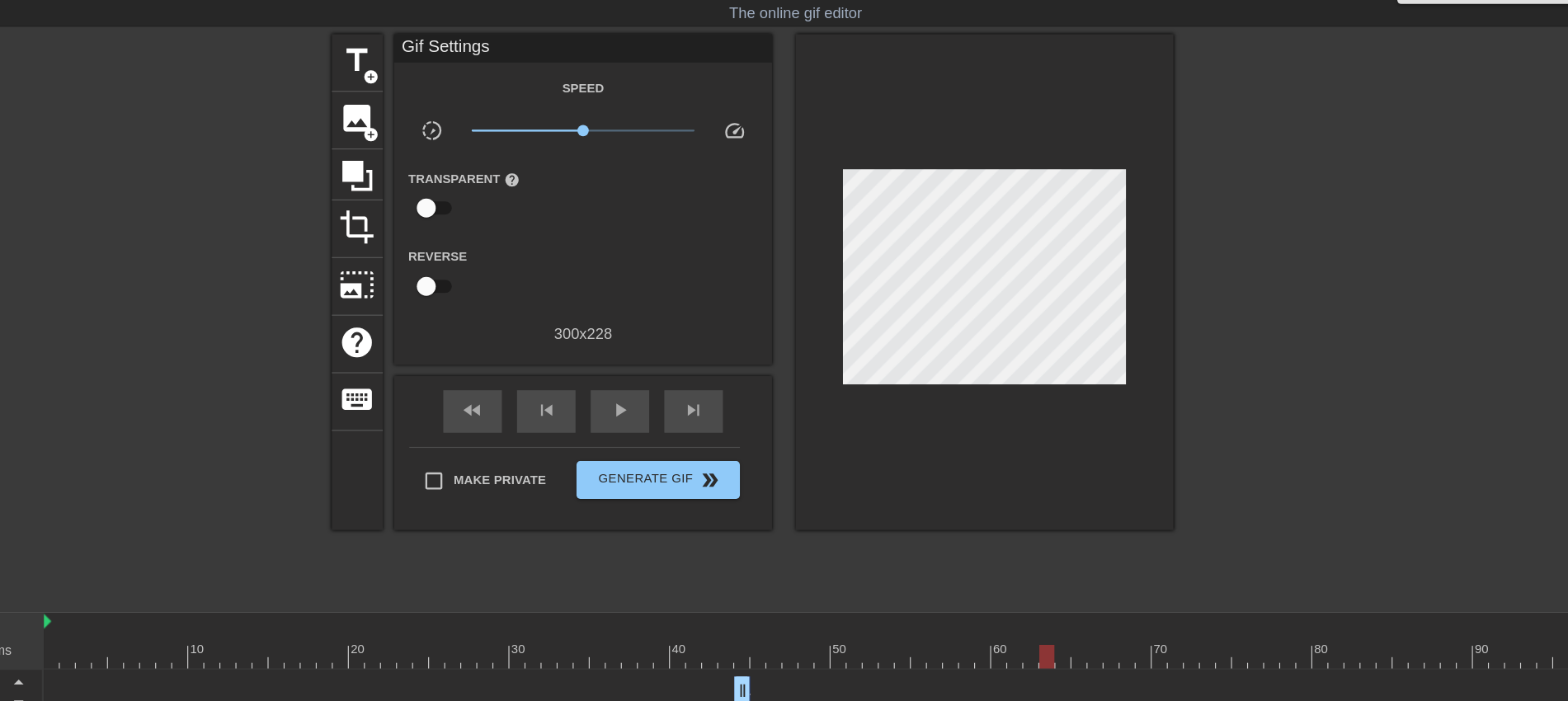 click at bounding box center (866, 595) 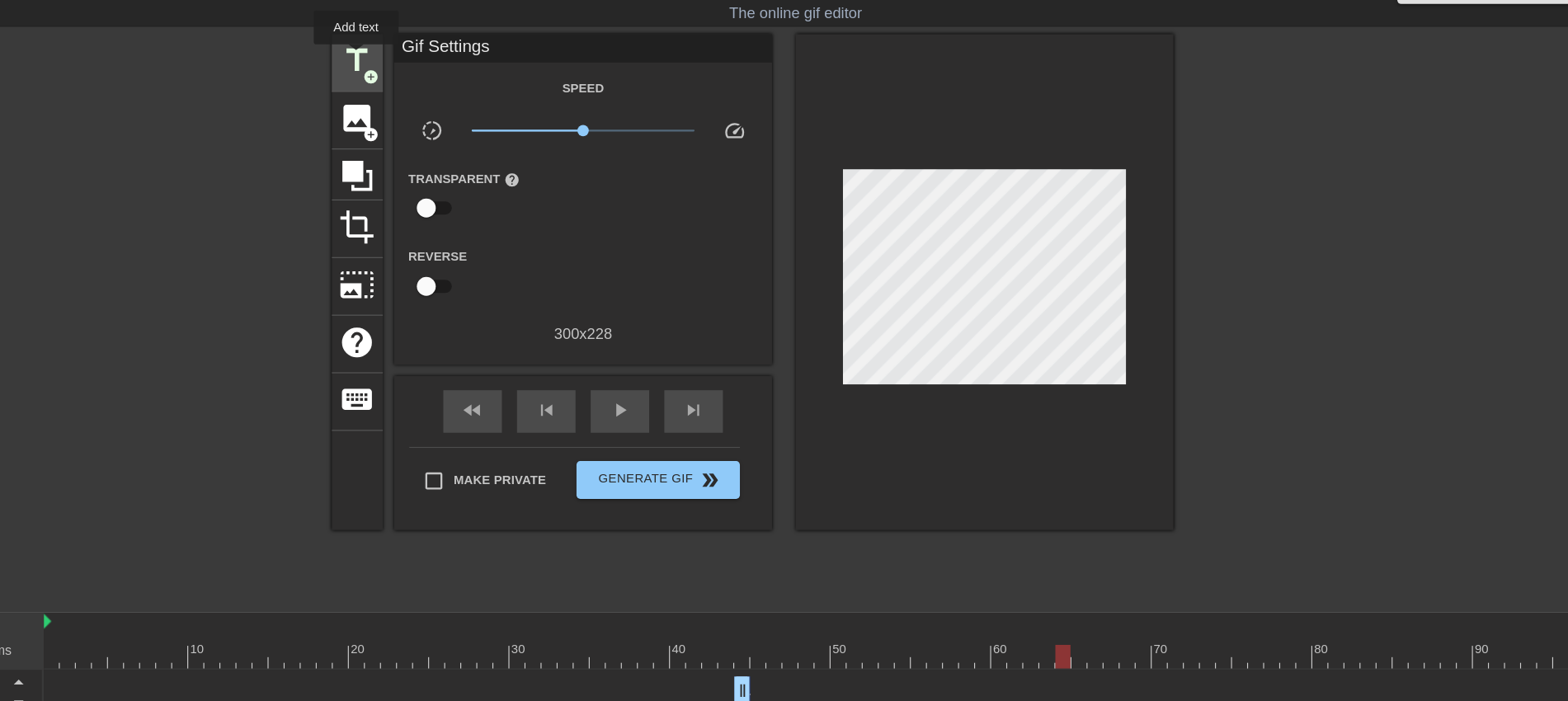 click on "title" at bounding box center [439, 75] 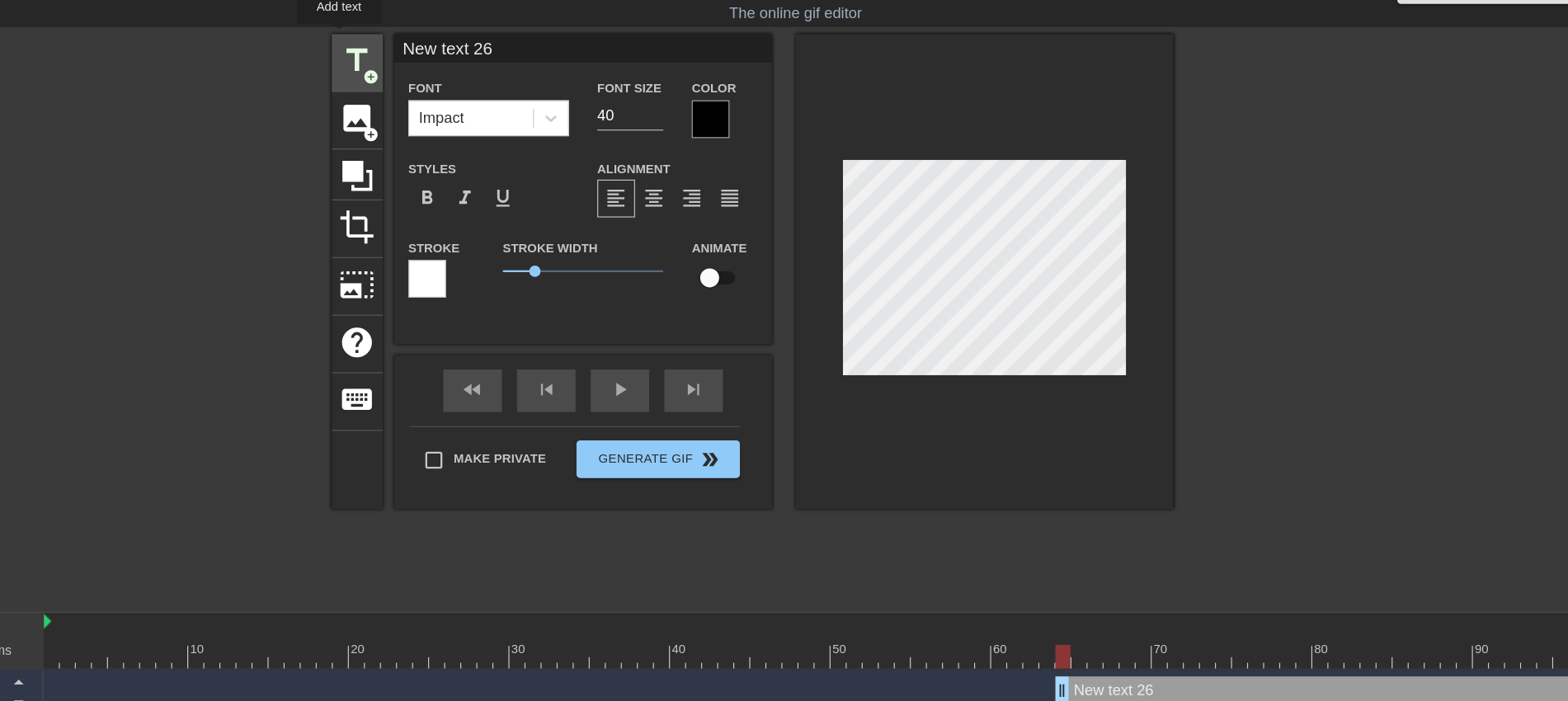 drag, startPoint x: 567, startPoint y: 61, endPoint x: 423, endPoint y: 54, distance: 144.17 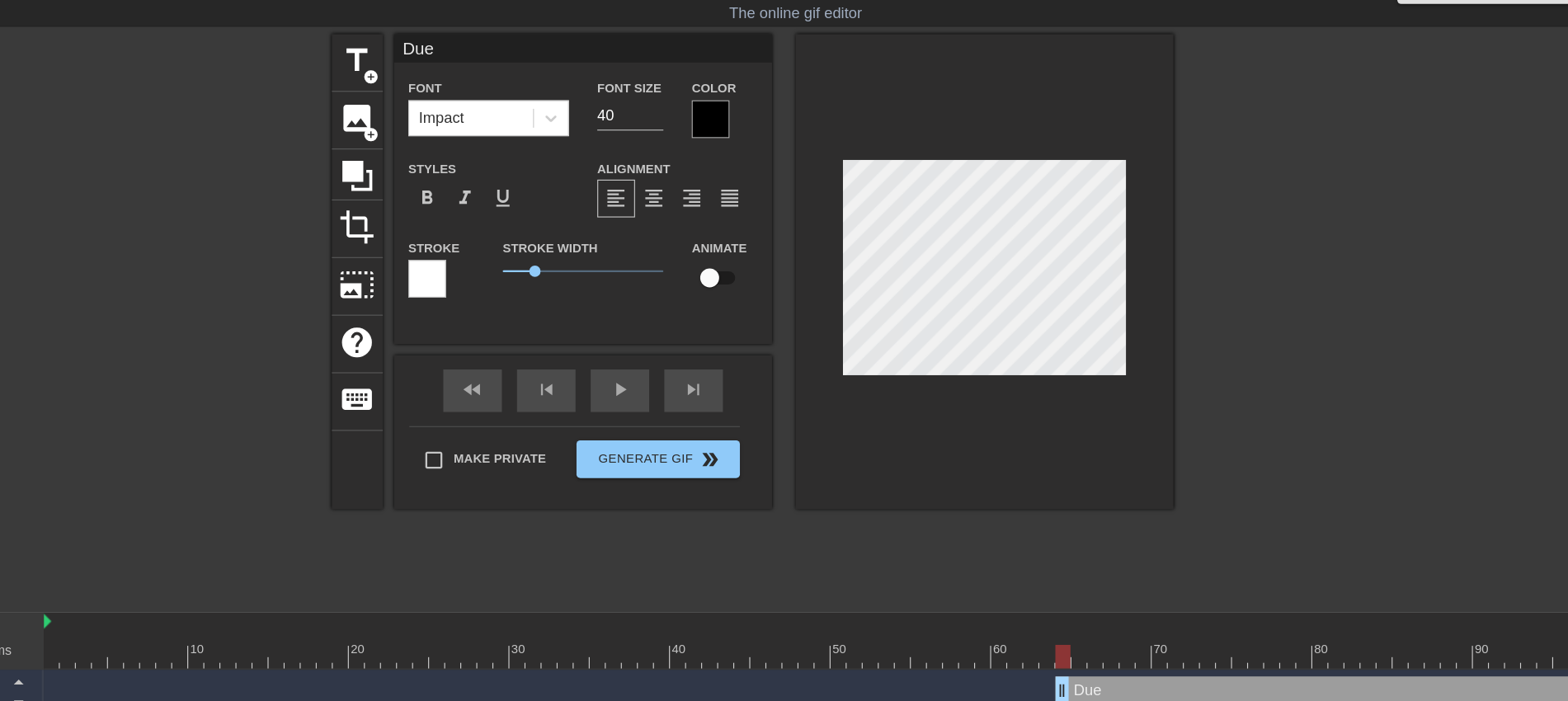 type on "Due" 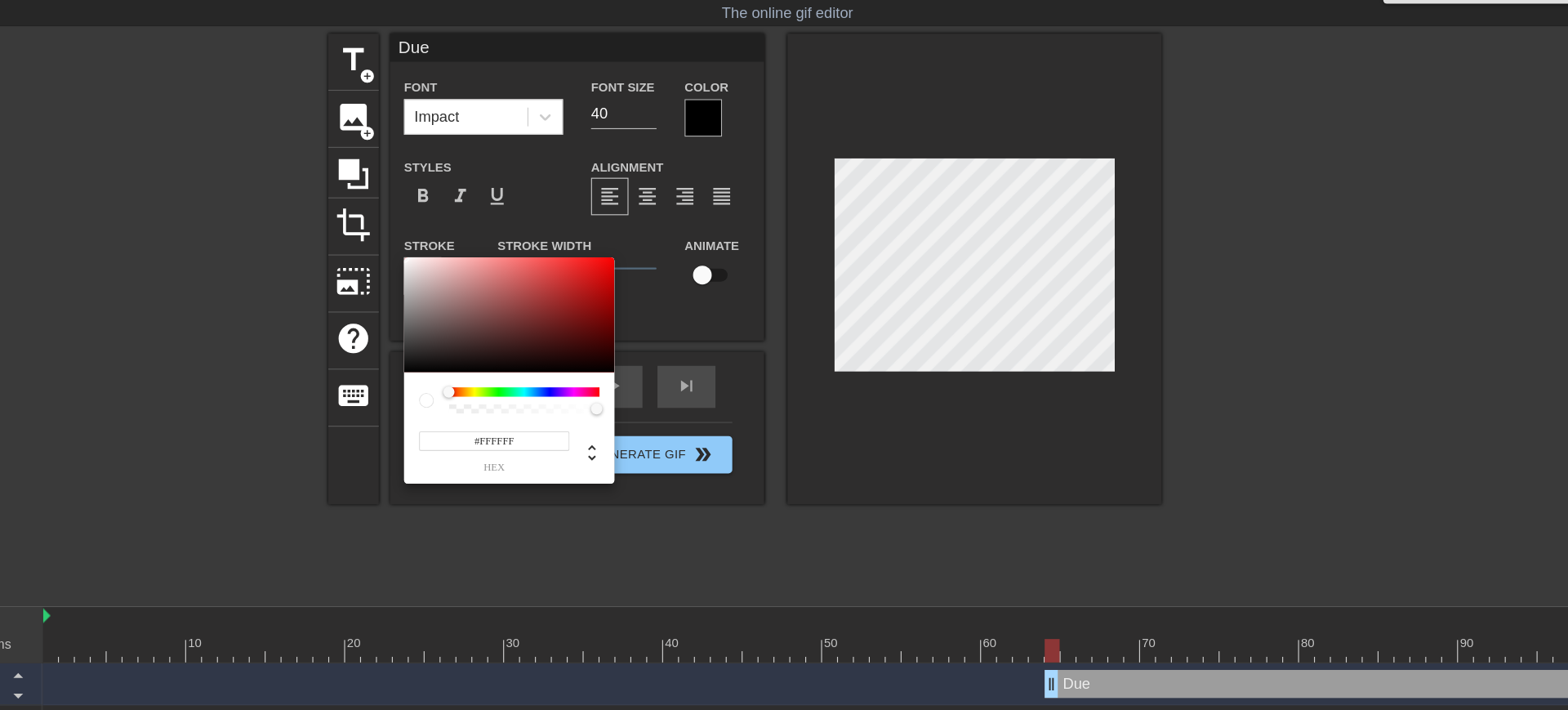 type on "255" 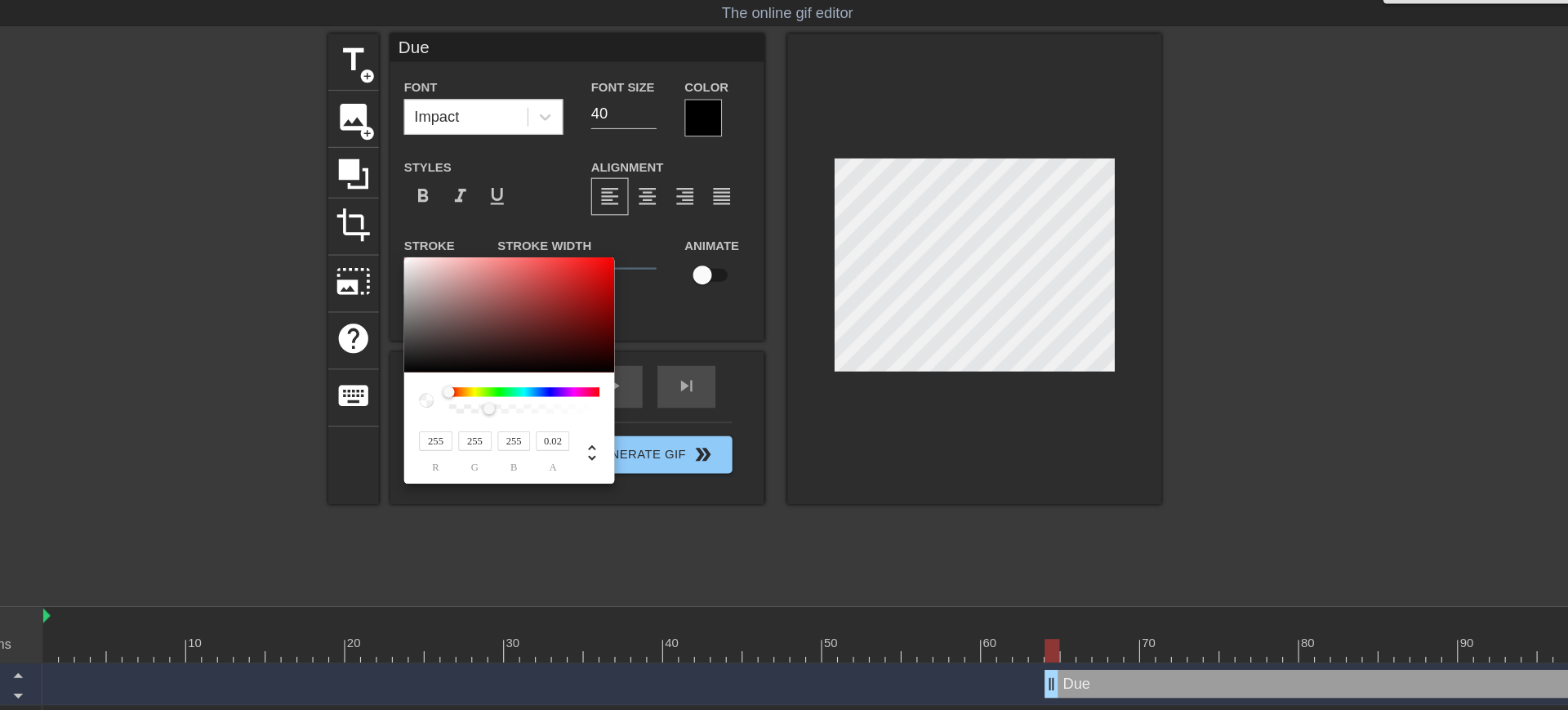 type on "0" 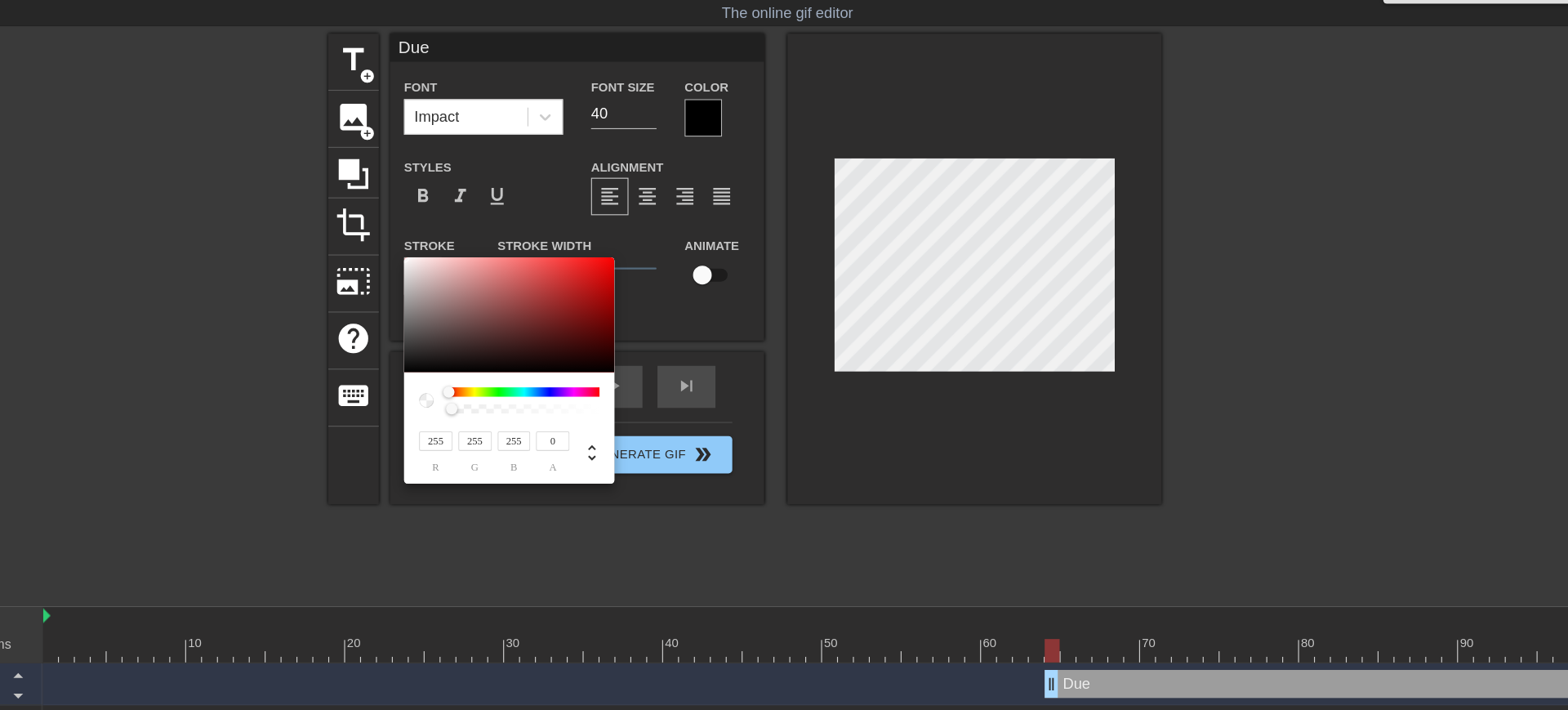 drag, startPoint x: 553, startPoint y: 380, endPoint x: 457, endPoint y: 377, distance: 96.04686 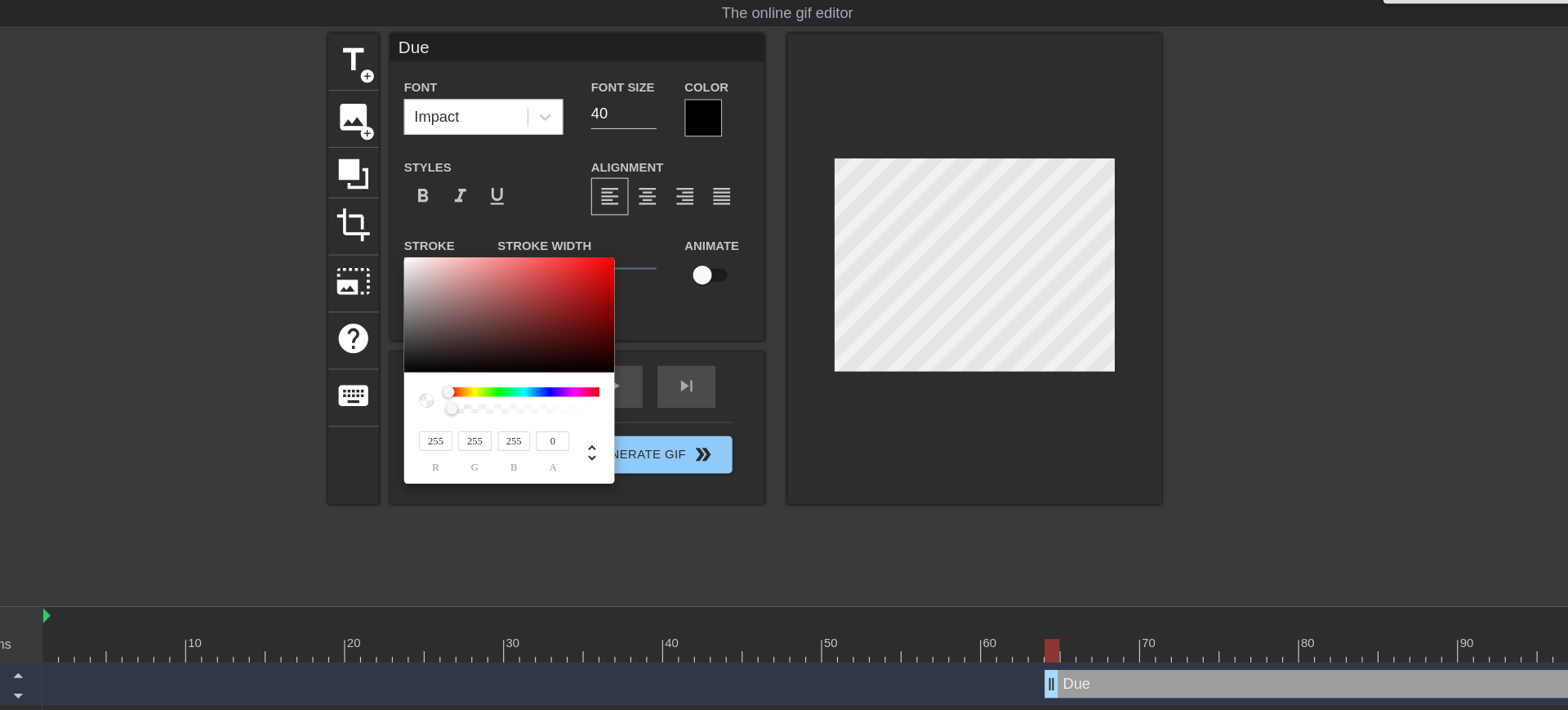 click on "255 r 255 g 255 b 0 a" at bounding box center [784, 355] 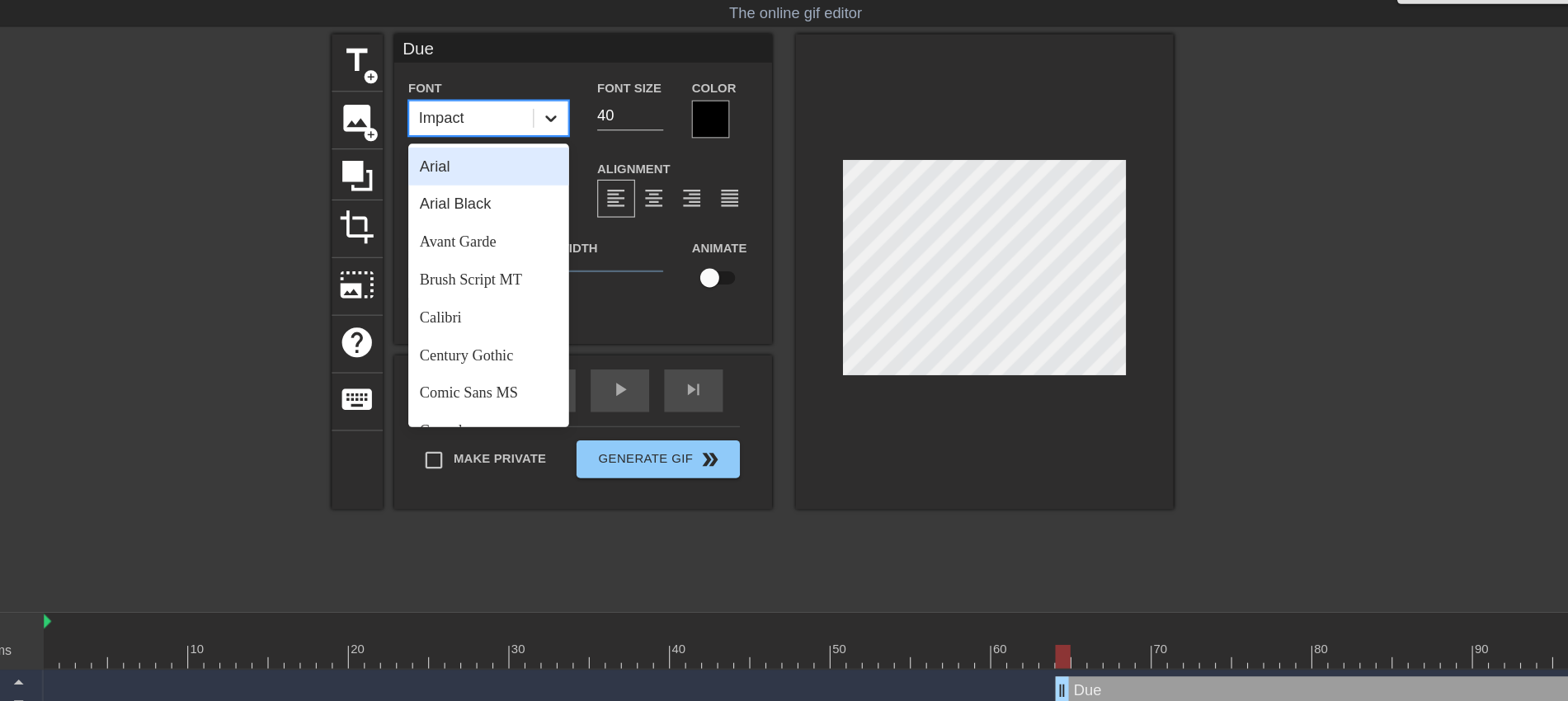 click 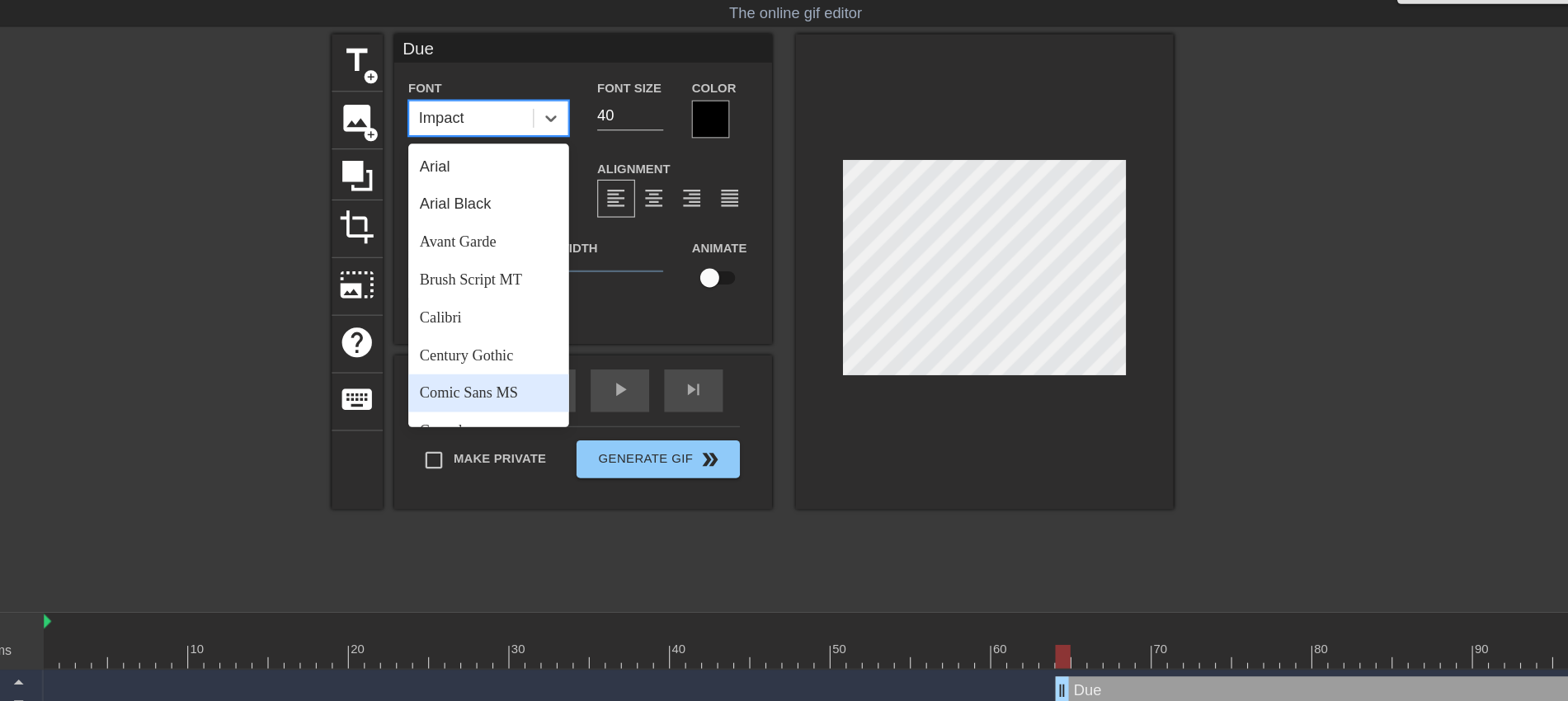 scroll, scrollTop: 590, scrollLeft: 0, axis: vertical 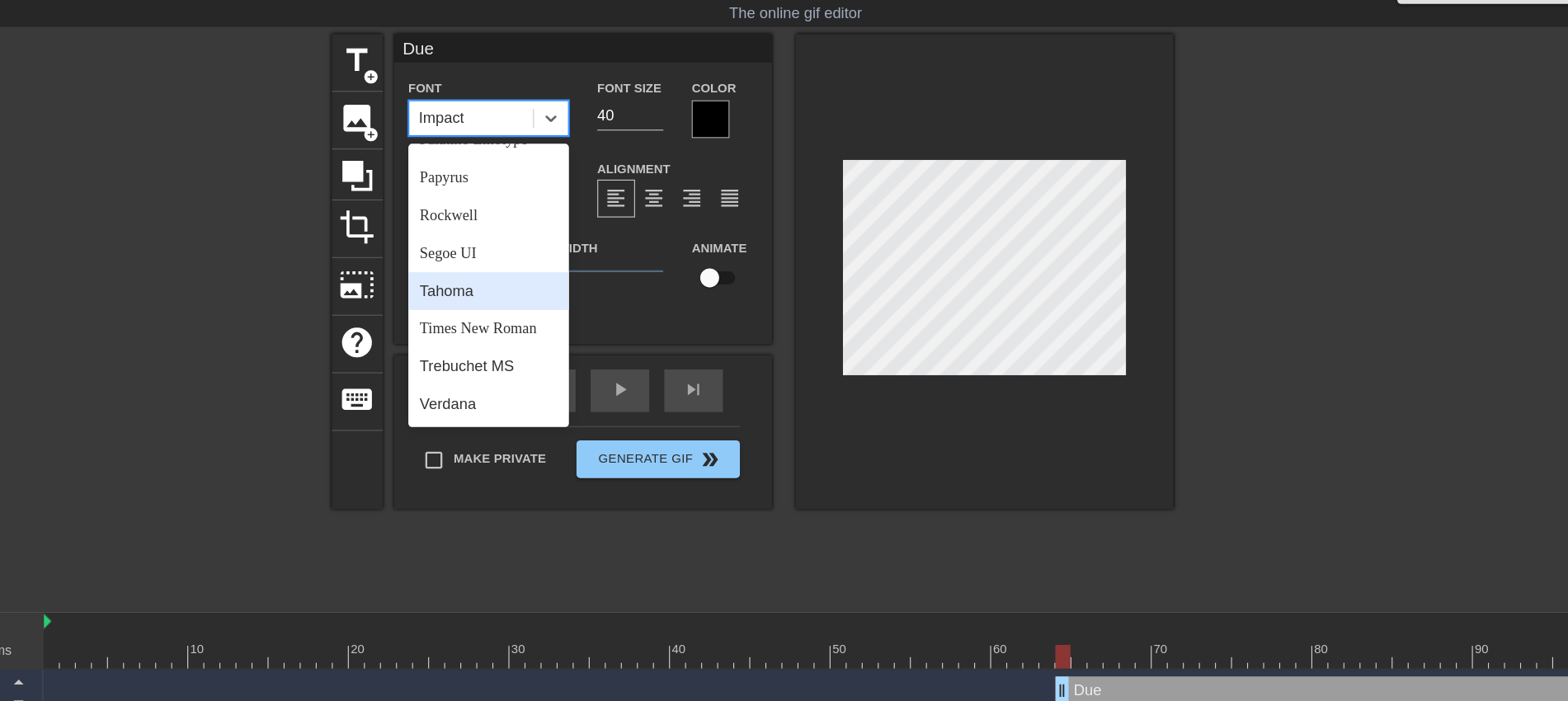 click on "Tahoma" at bounding box center (553, 276) 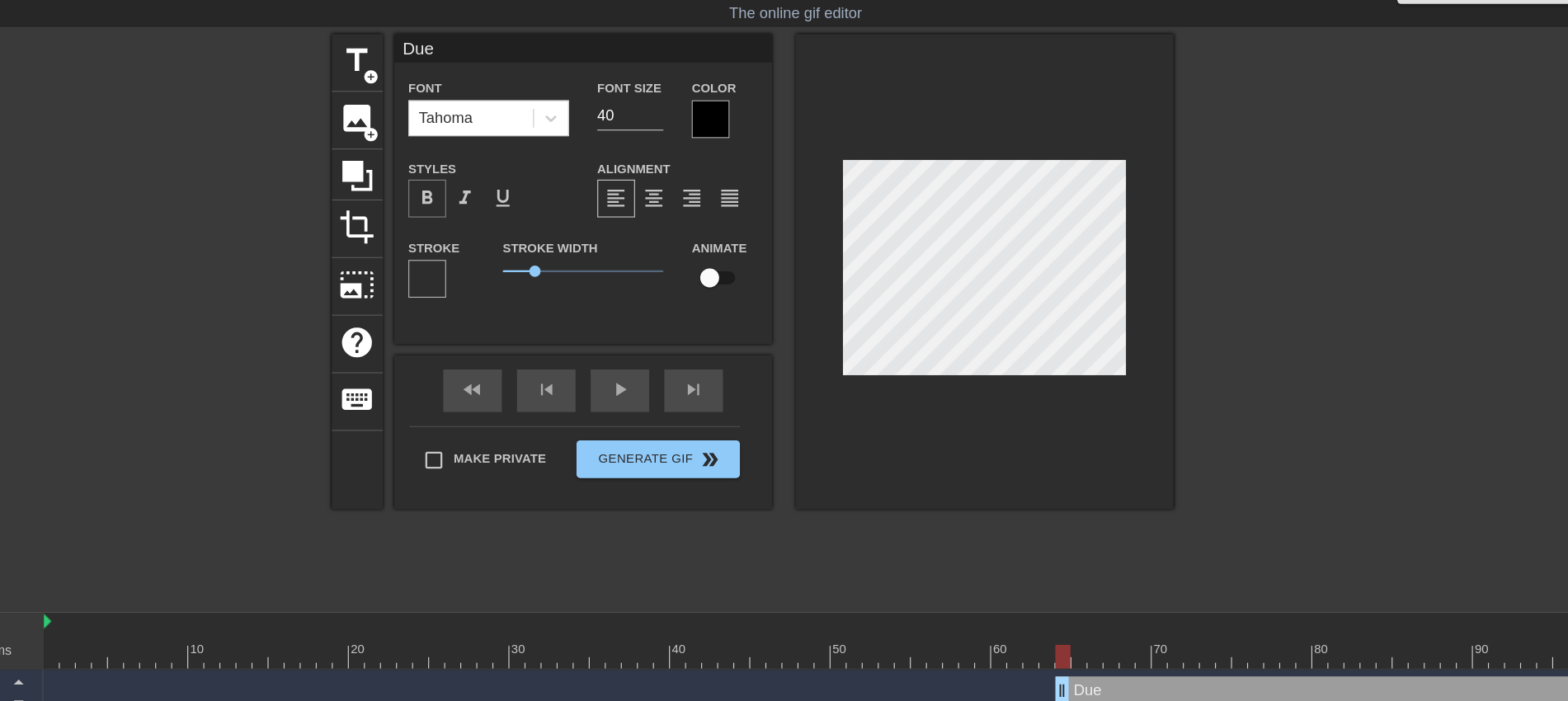 click on "format_bold" at bounding box center (500, 195) 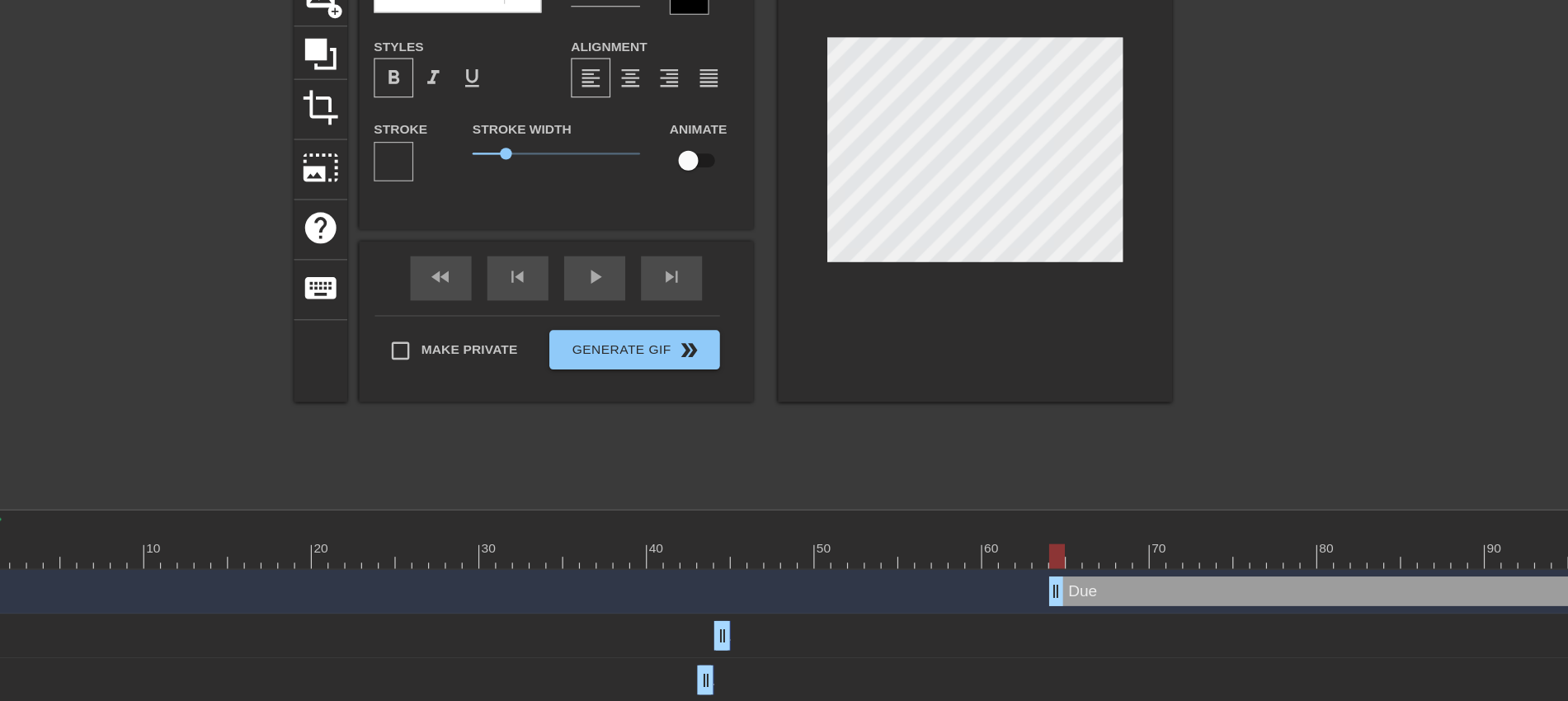 scroll, scrollTop: 143, scrollLeft: 0, axis: vertical 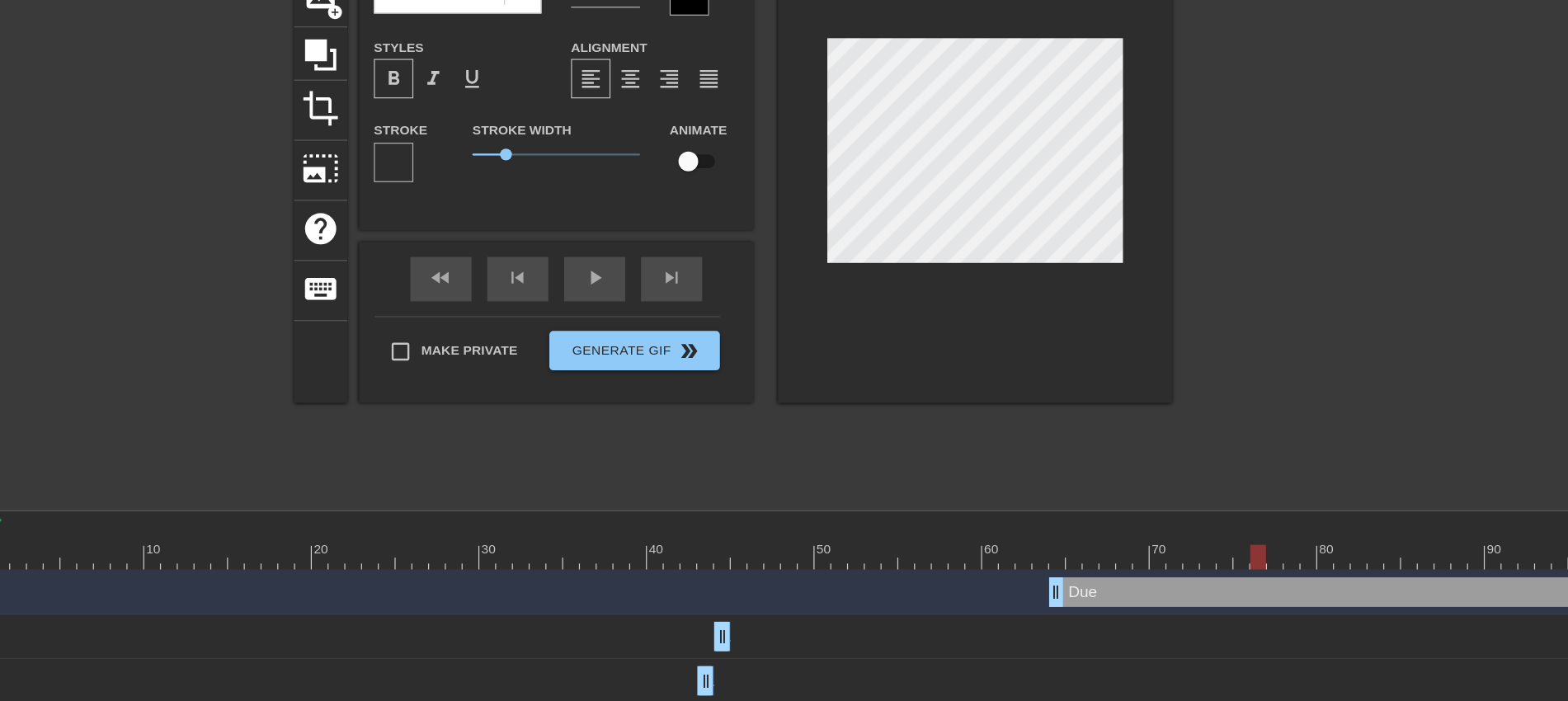 drag, startPoint x: 1037, startPoint y: 463, endPoint x: 1212, endPoint y: 450, distance: 175.48219 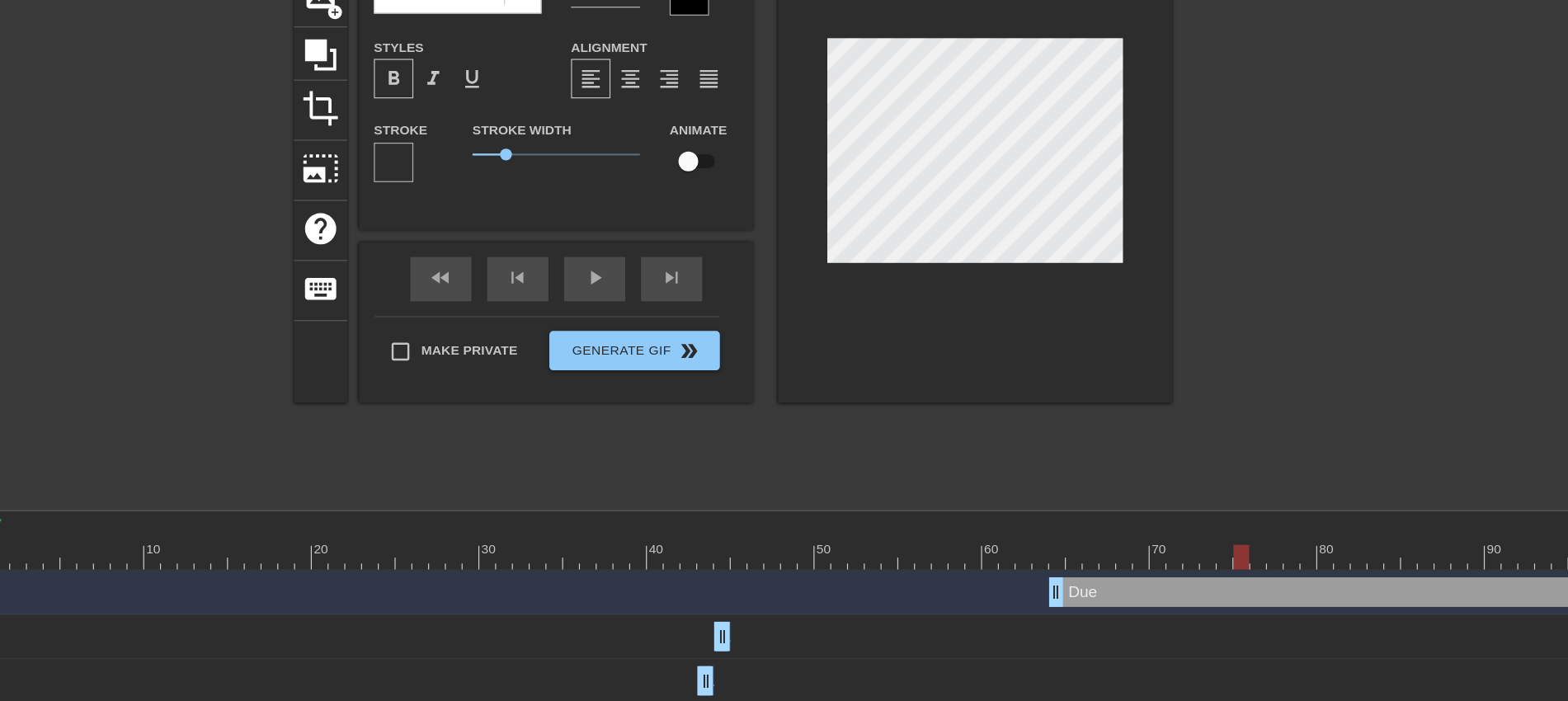 click at bounding box center (1295, 170) 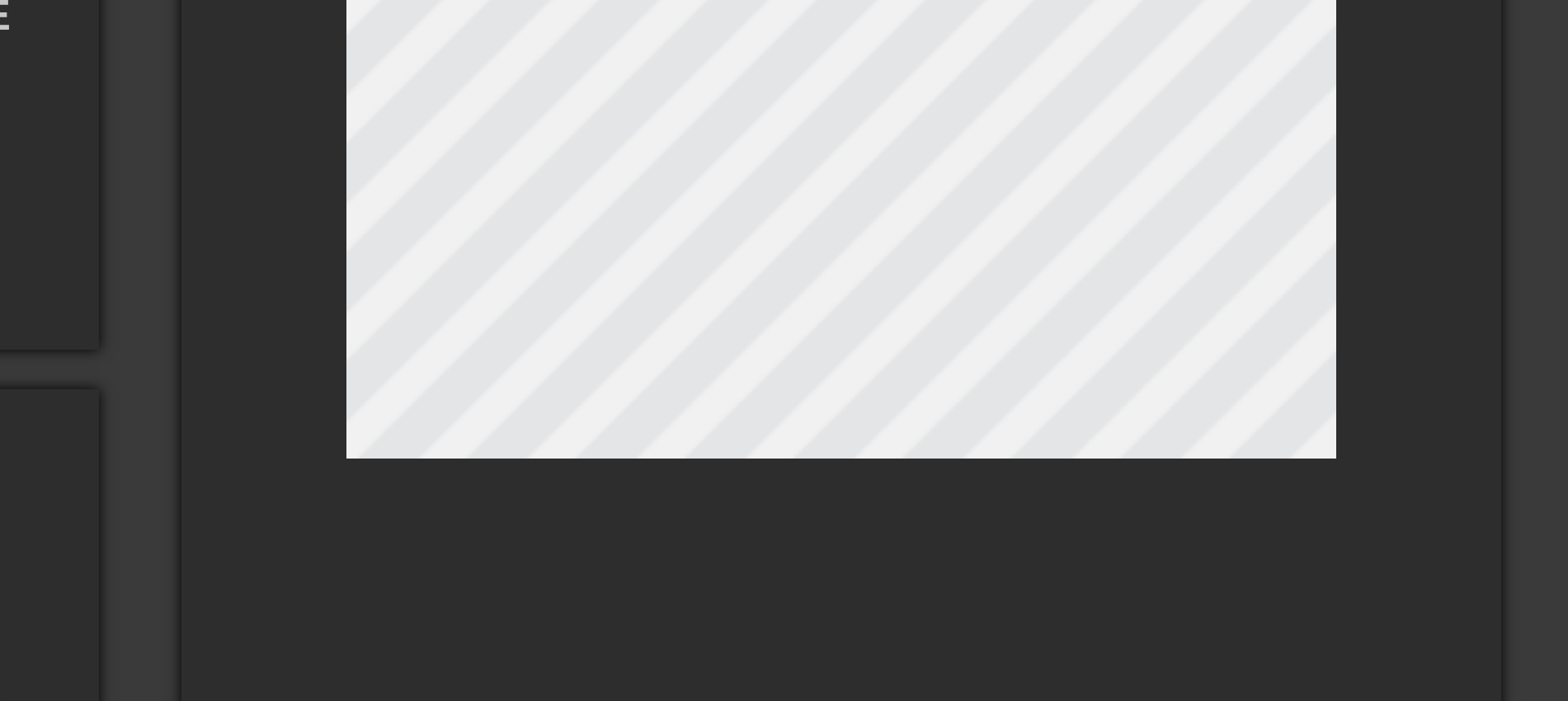 click at bounding box center (986, 129) 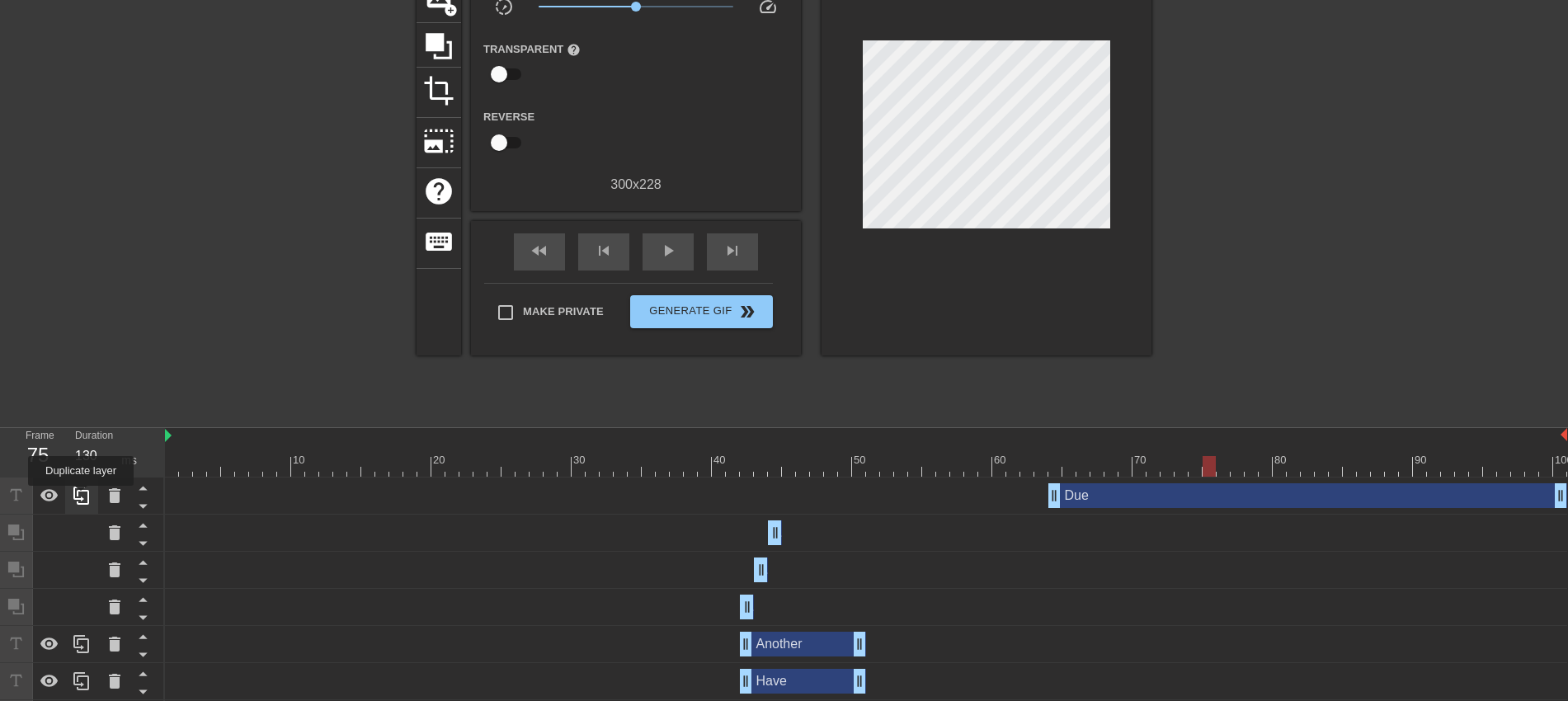 click 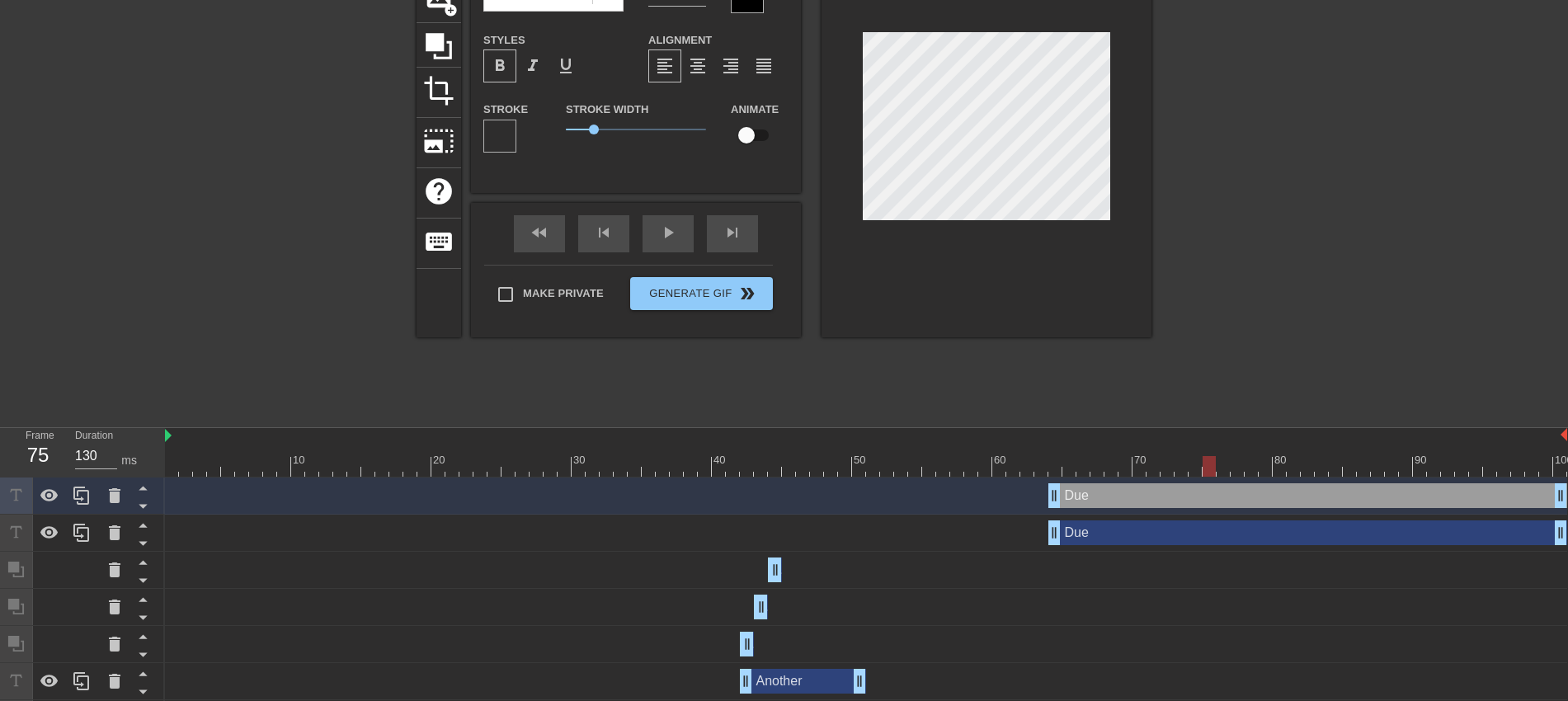 scroll, scrollTop: 0, scrollLeft: 0, axis: both 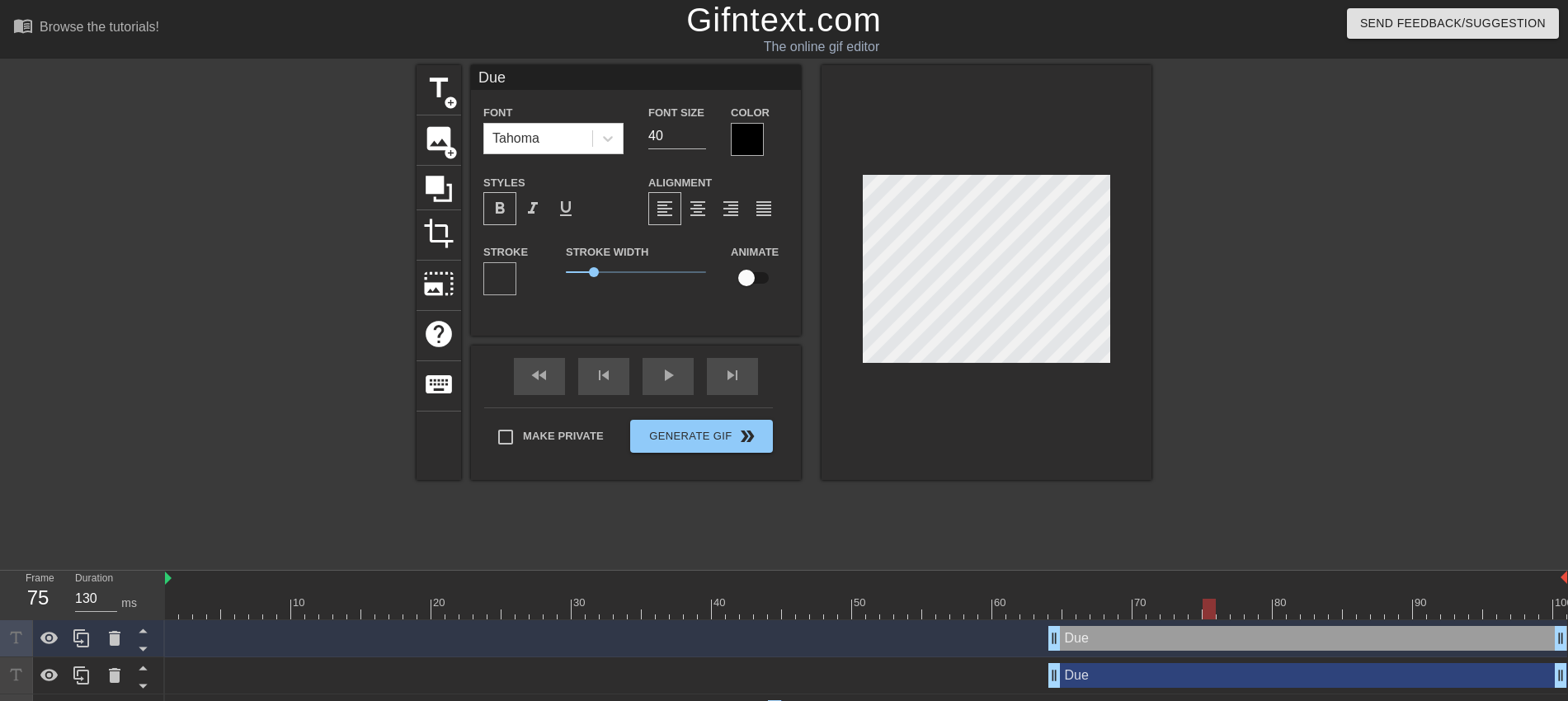 drag, startPoint x: 541, startPoint y: 74, endPoint x: 395, endPoint y: 87, distance: 146.57762 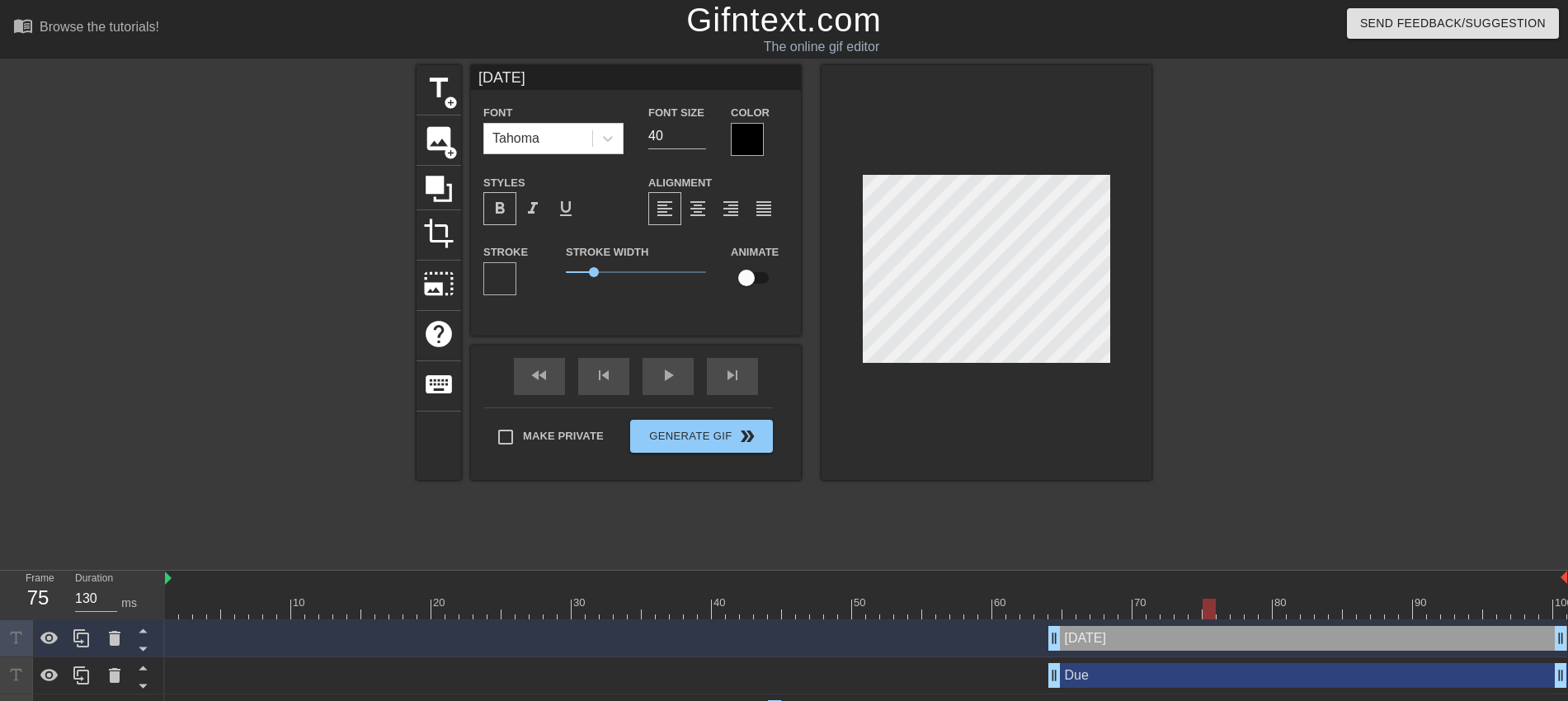 type on "Today" 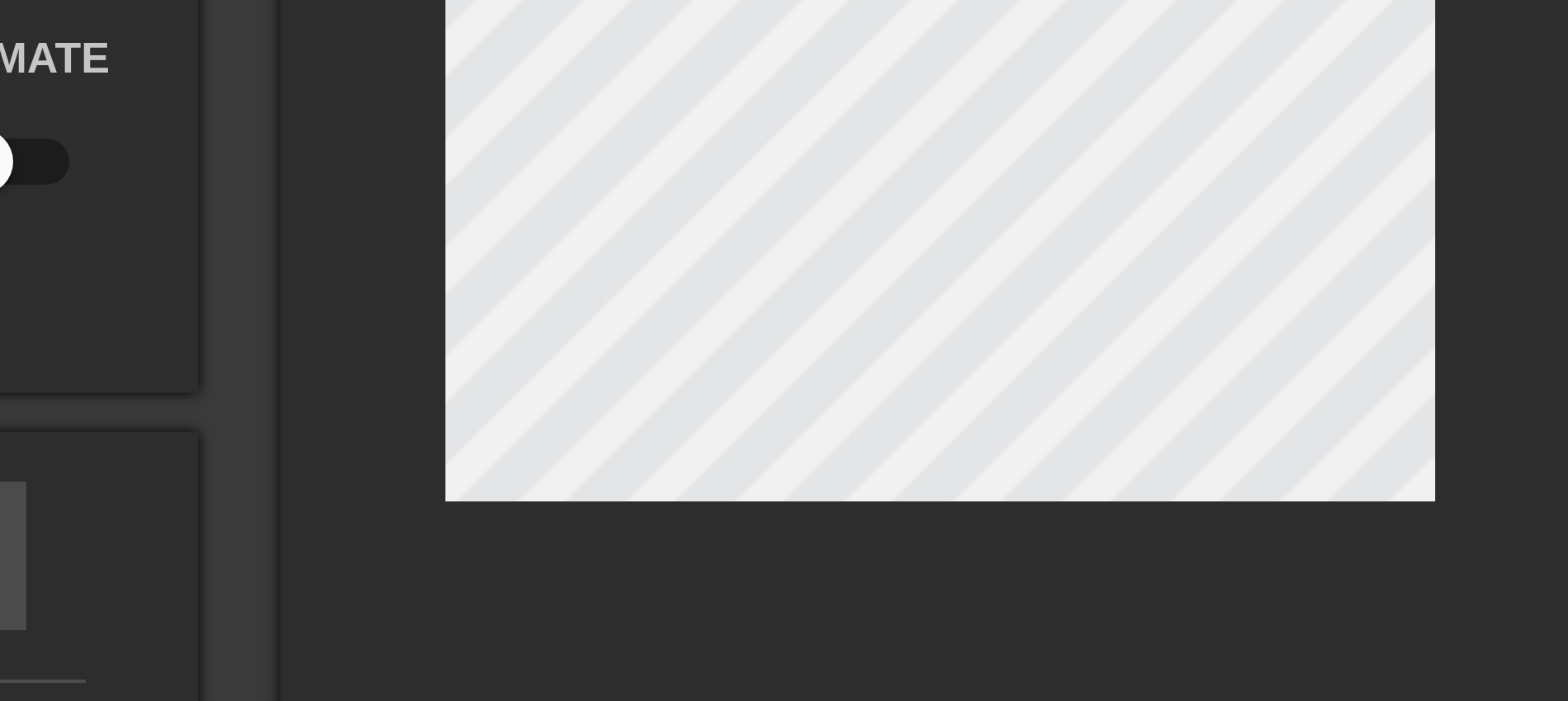 type on "Due" 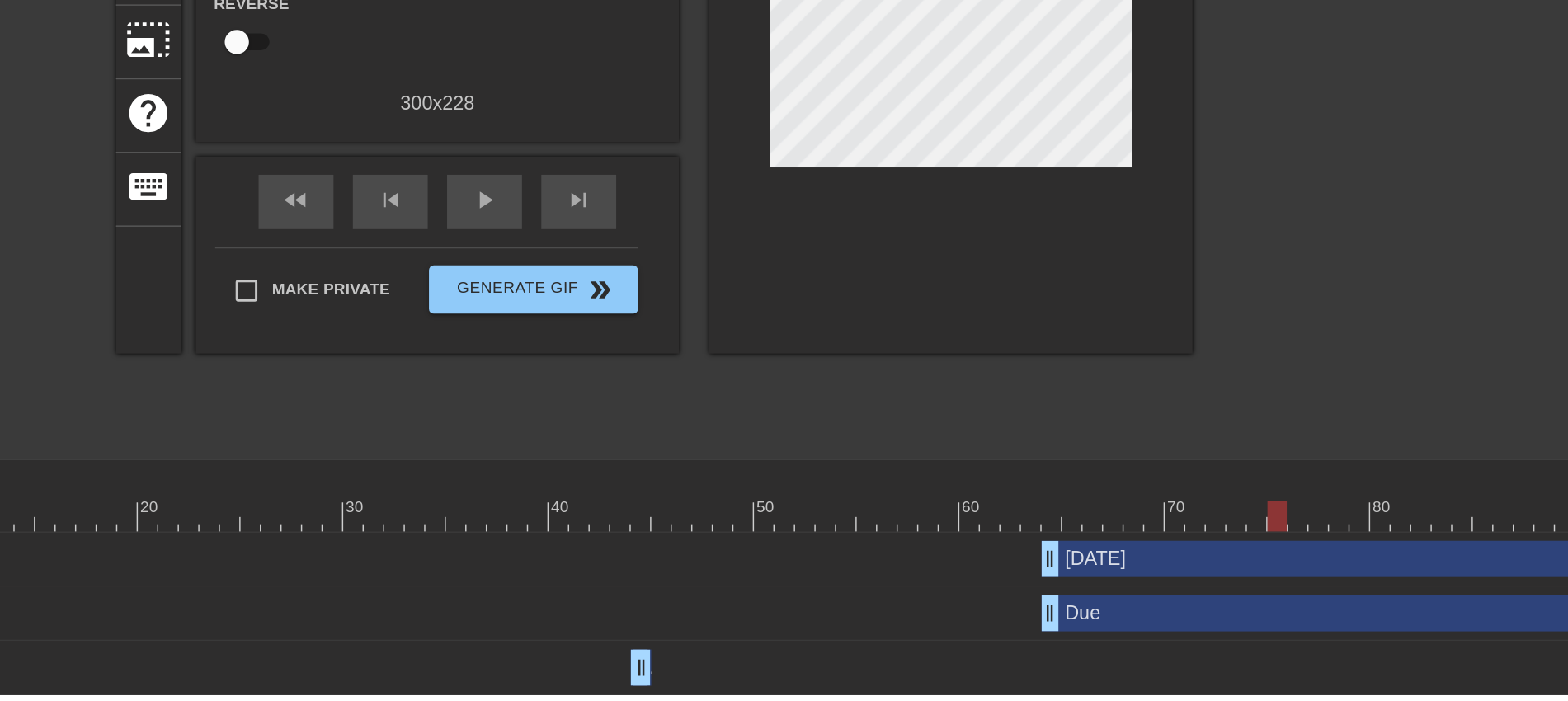 scroll, scrollTop: 32, scrollLeft: 0, axis: vertical 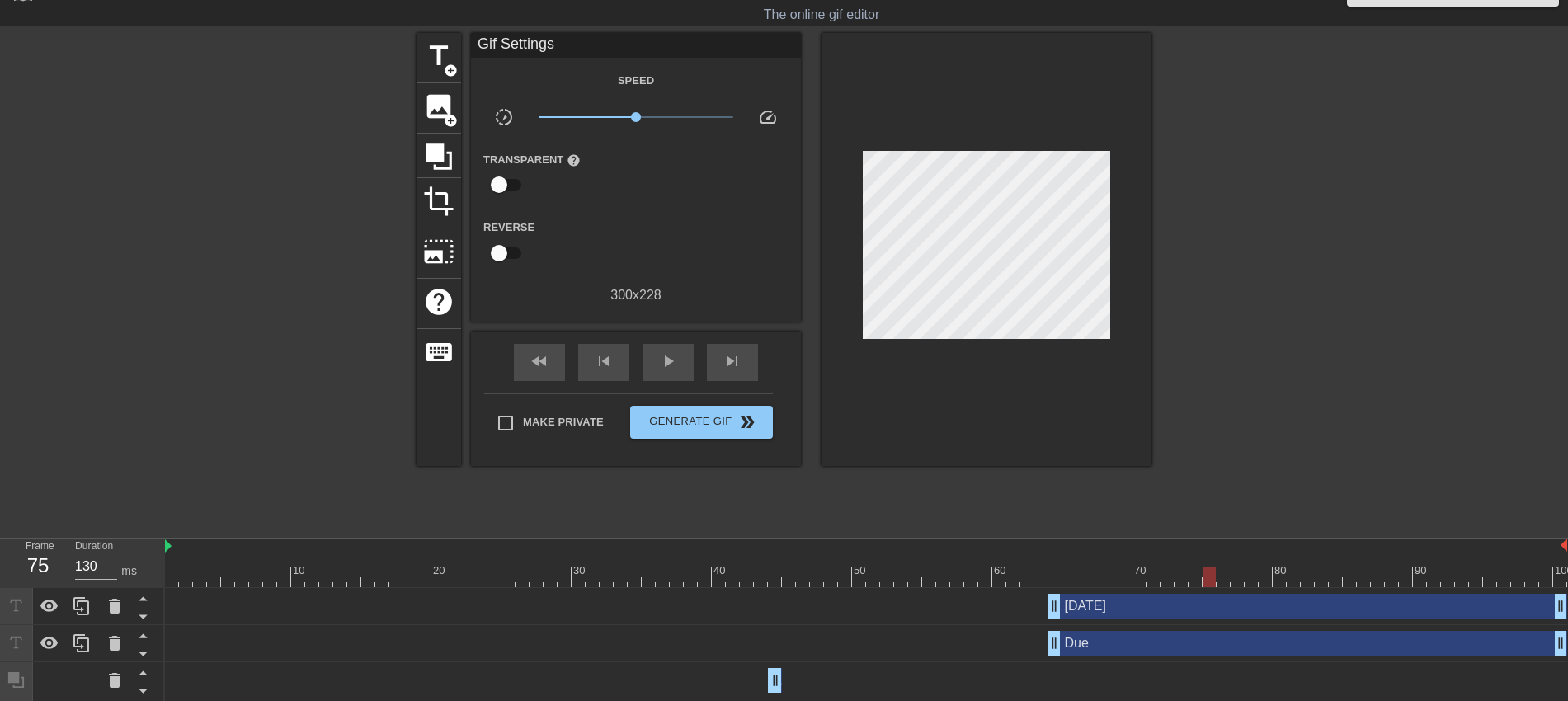 drag, startPoint x: 1054, startPoint y: 576, endPoint x: 1533, endPoint y: 615, distance: 480.5851 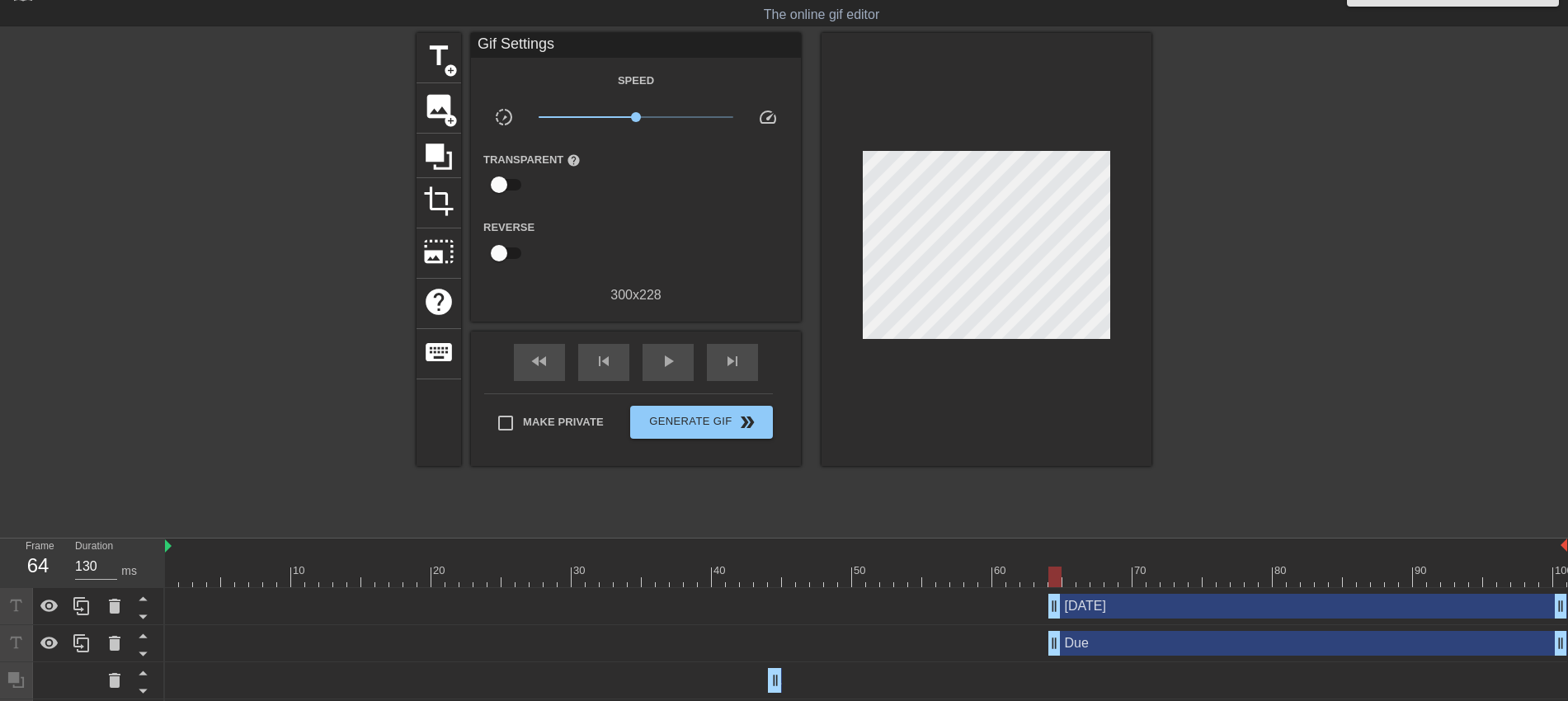drag, startPoint x: 1524, startPoint y: 583, endPoint x: 1054, endPoint y: 556, distance: 470.77489 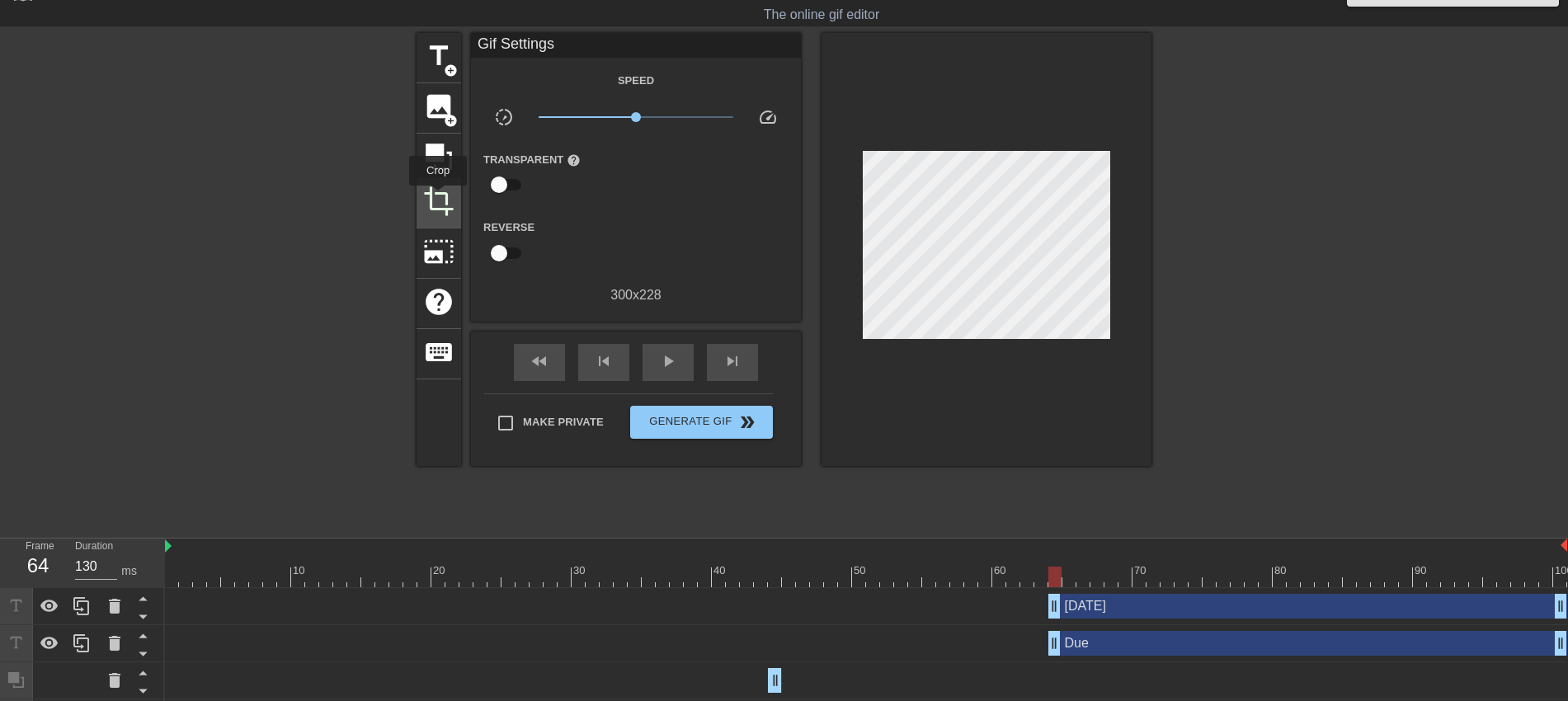 click on "crop" at bounding box center (439, 201) 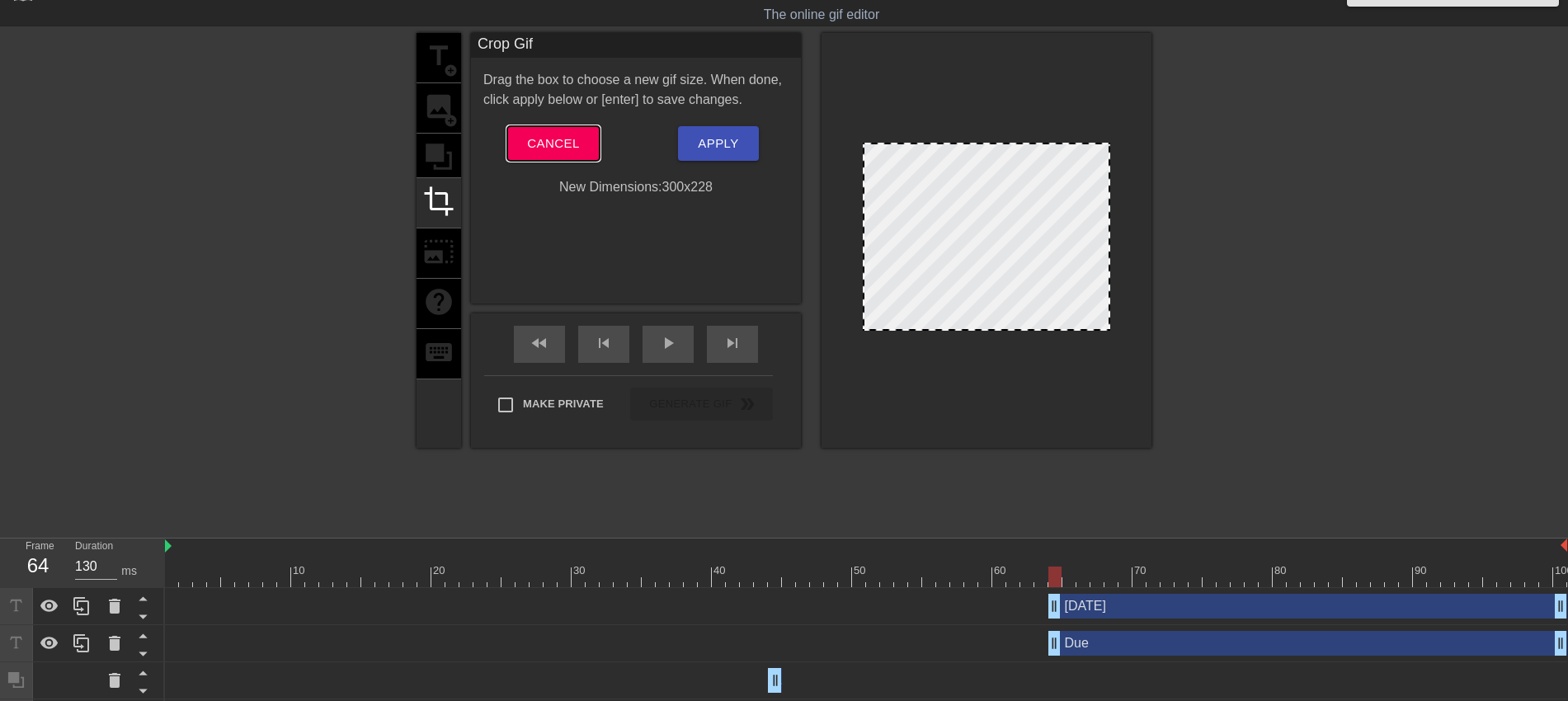 click on "Cancel" at bounding box center (553, 143) 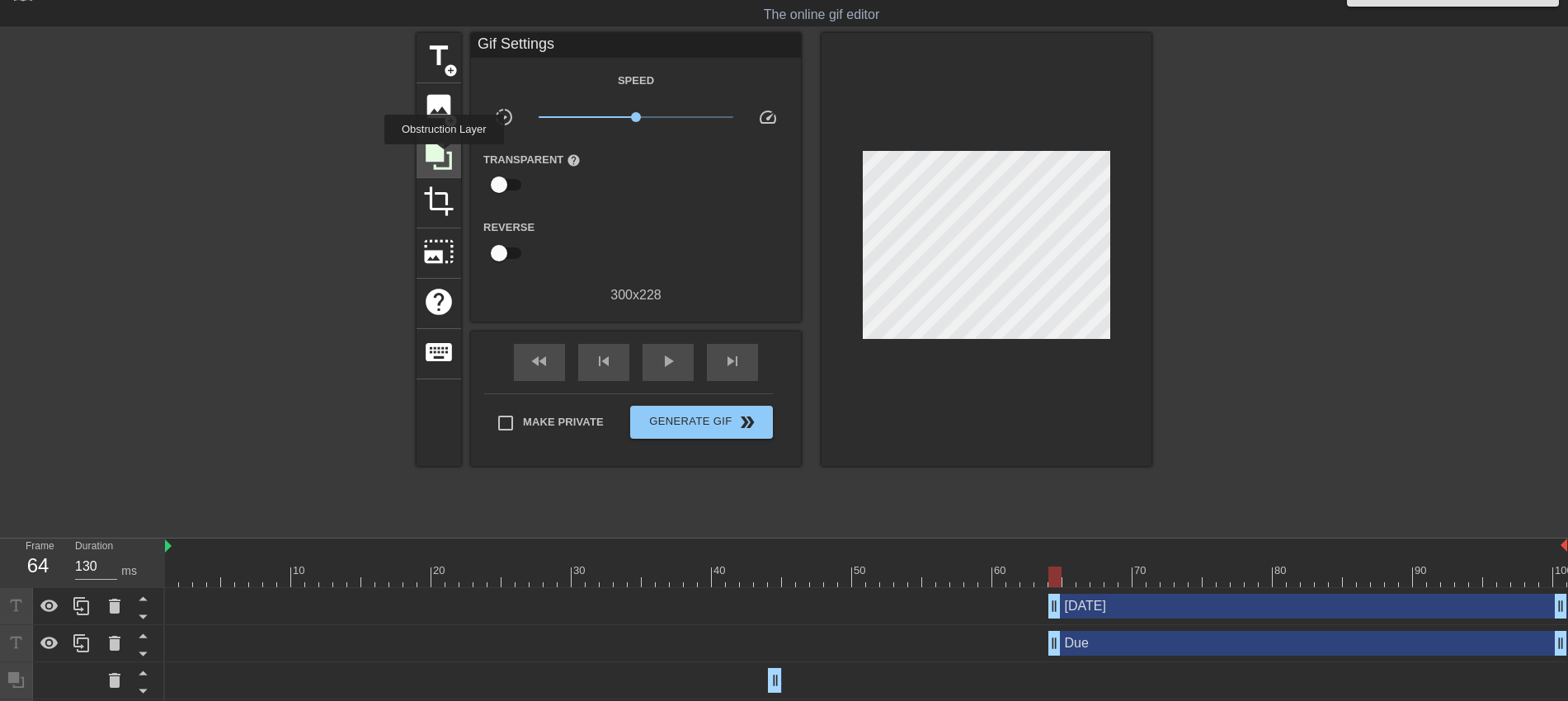 click 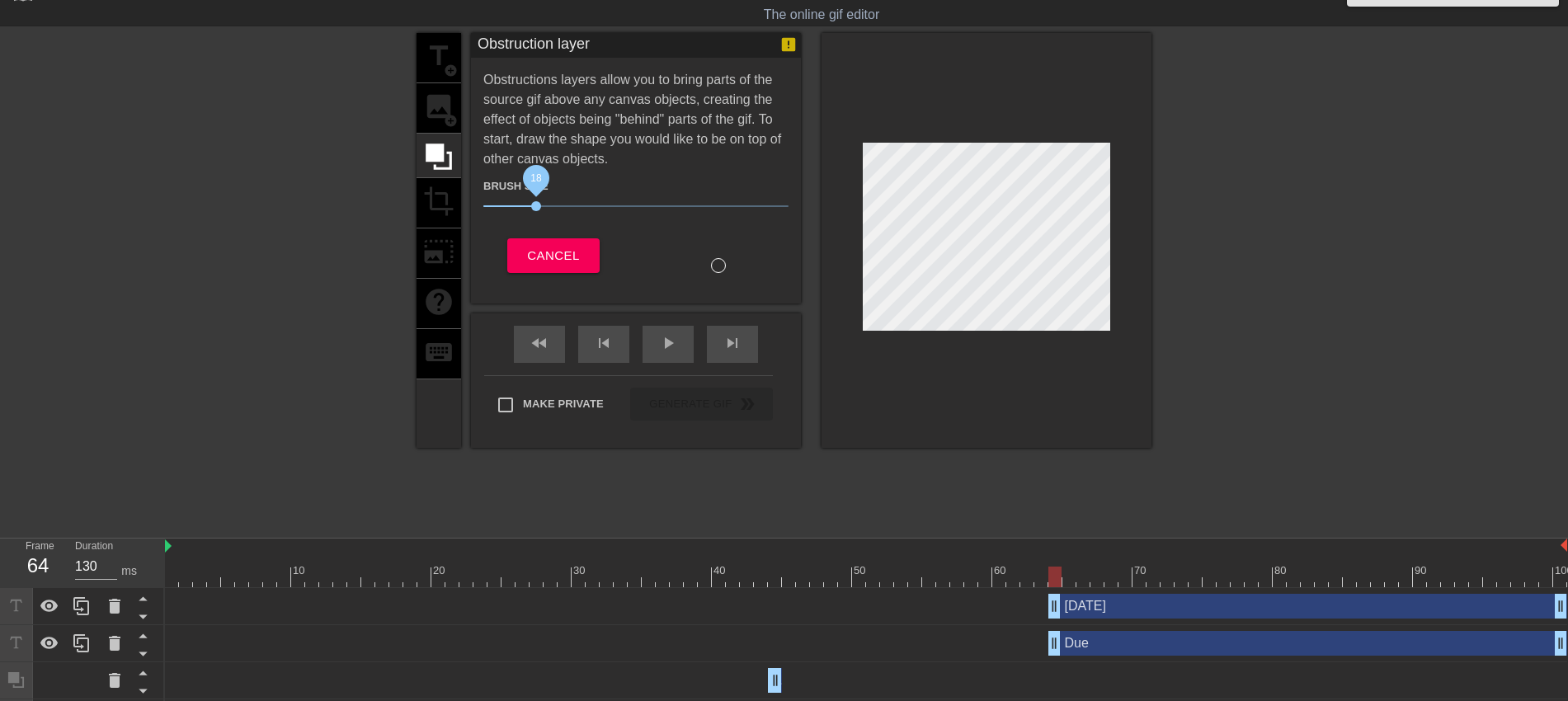 drag, startPoint x: 604, startPoint y: 201, endPoint x: 536, endPoint y: 202, distance: 68.007353 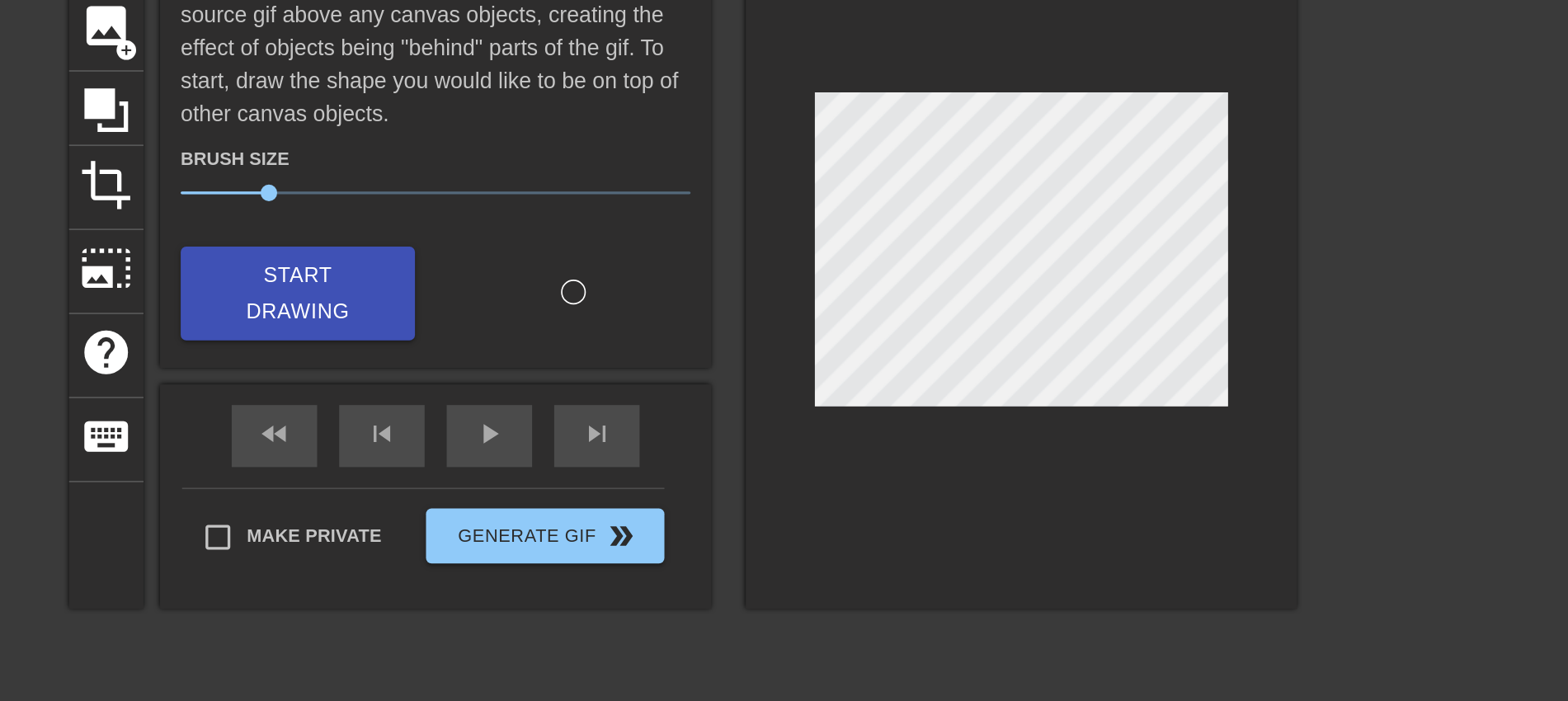 click at bounding box center (1295, 280) 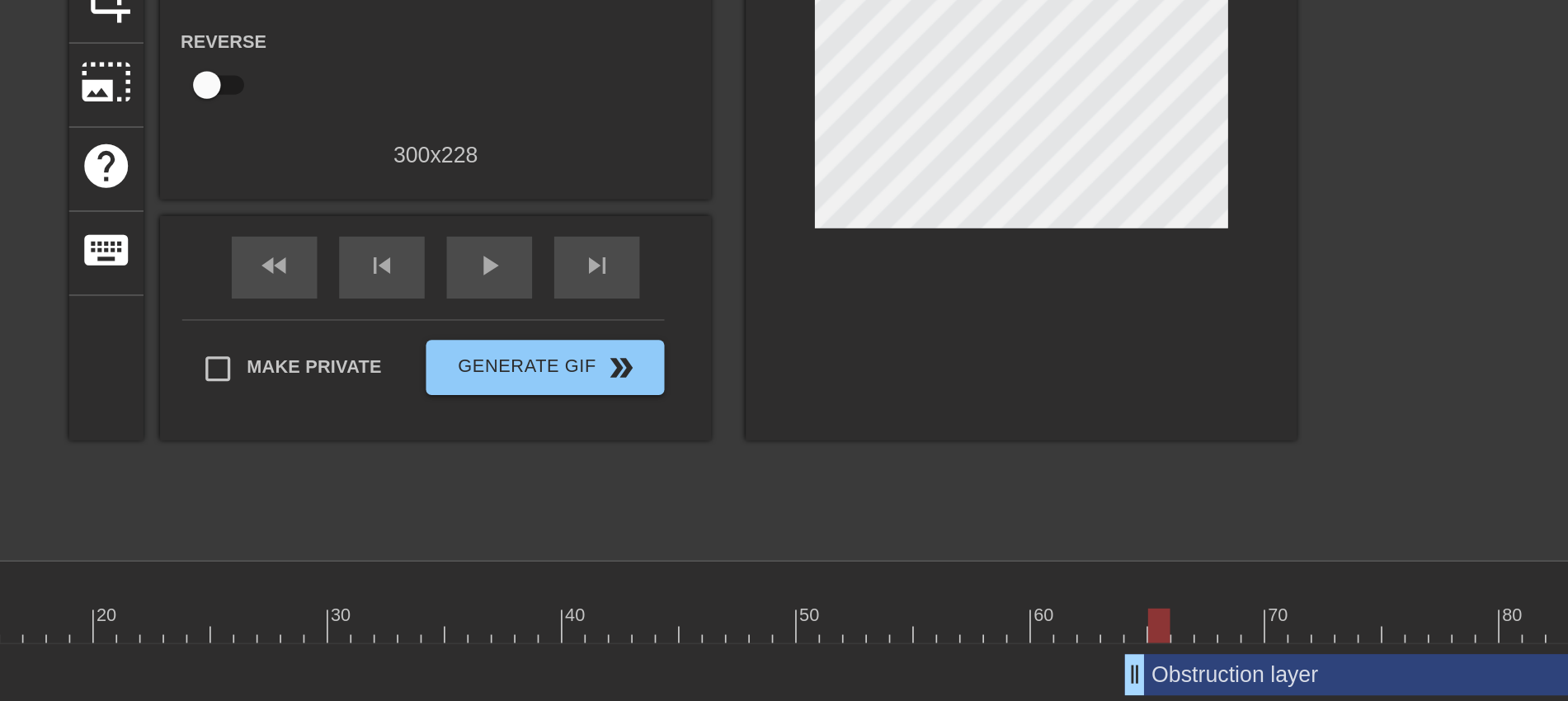 click at bounding box center (866, 576) 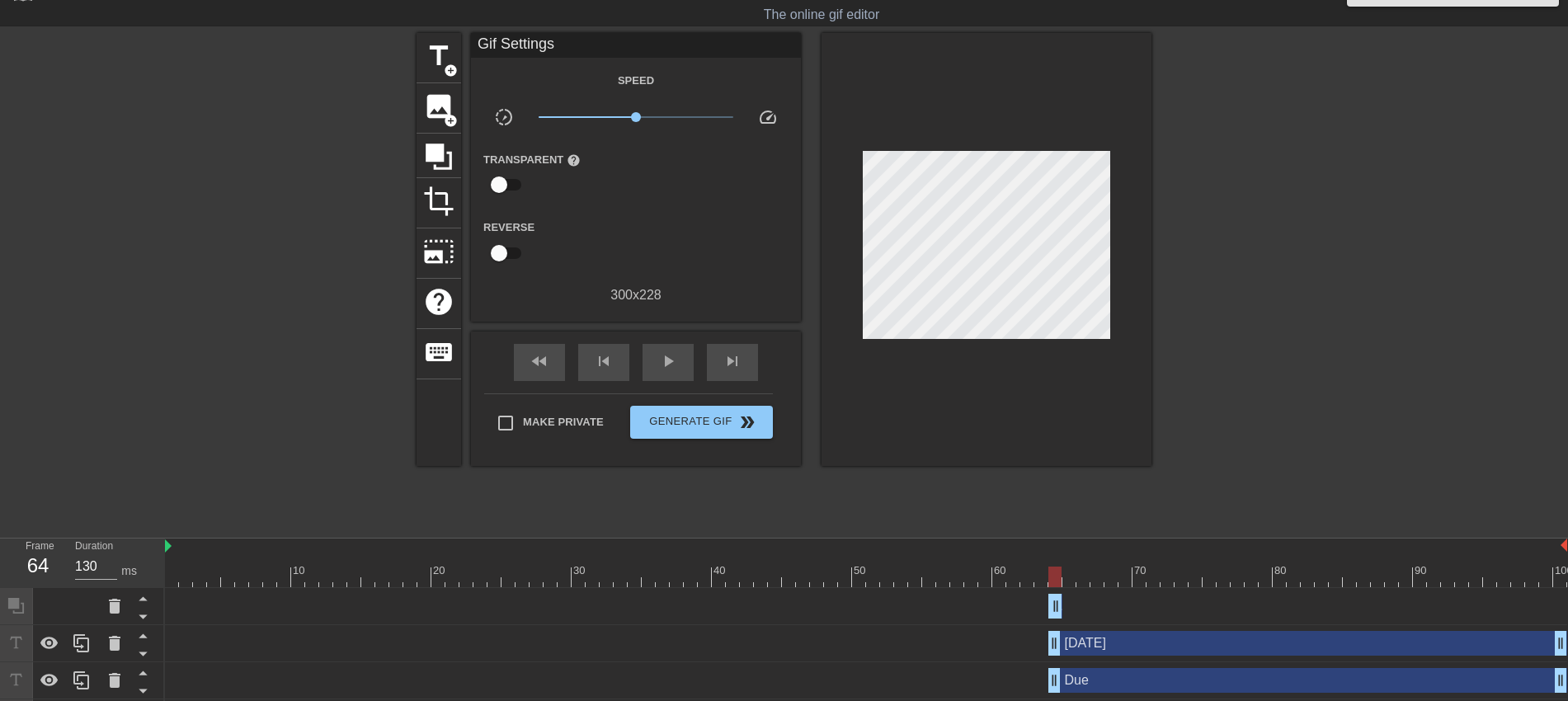 drag, startPoint x: 1563, startPoint y: 606, endPoint x: 1052, endPoint y: 600, distance: 511.0352 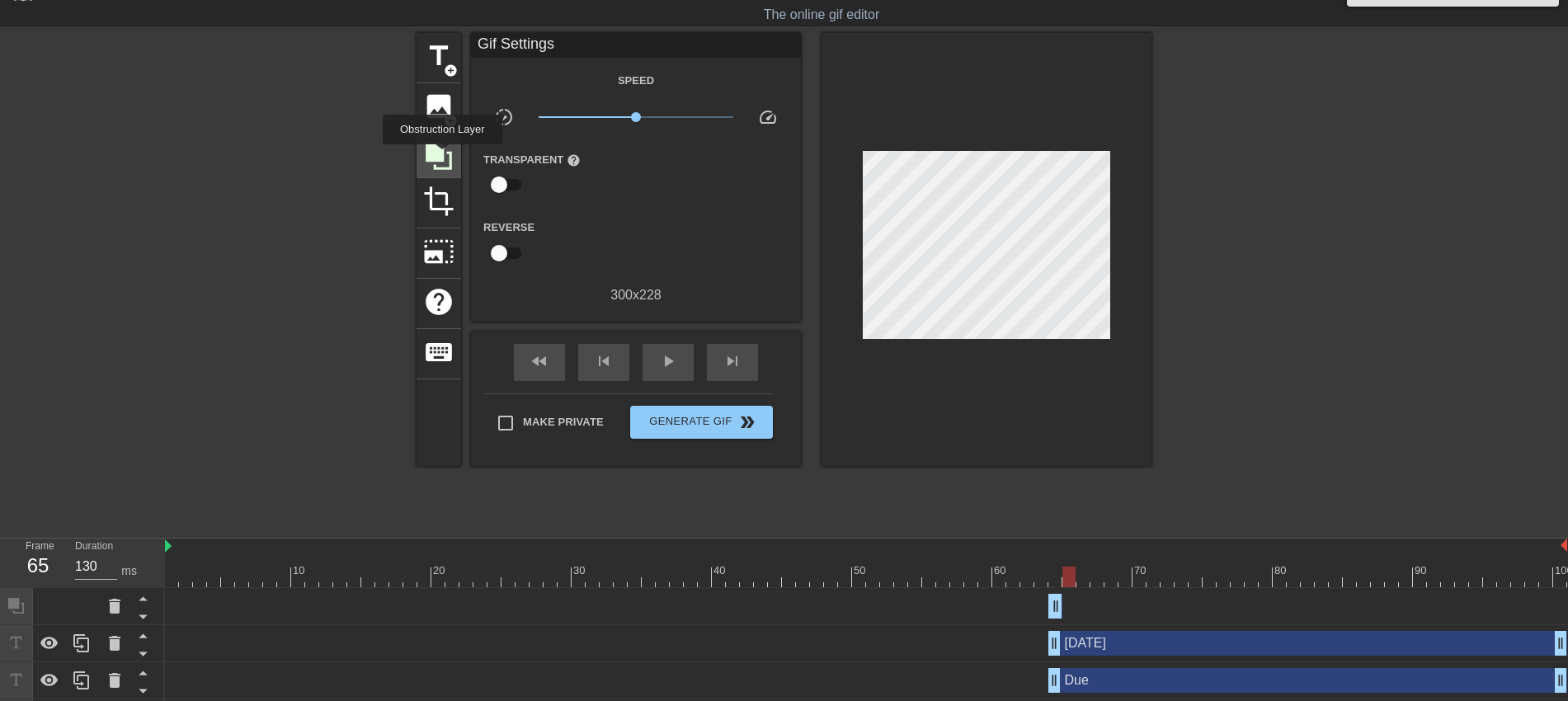 click 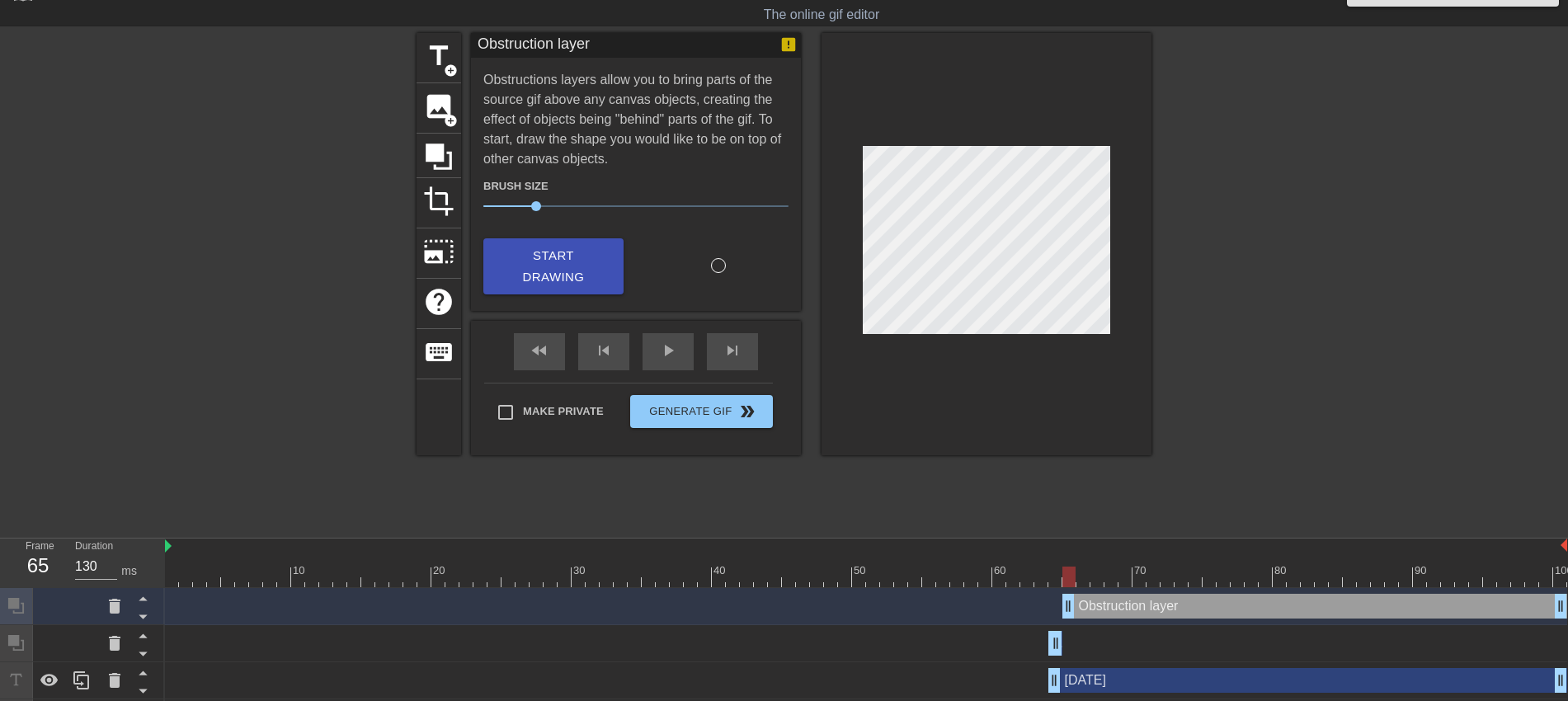 click at bounding box center [1295, 280] 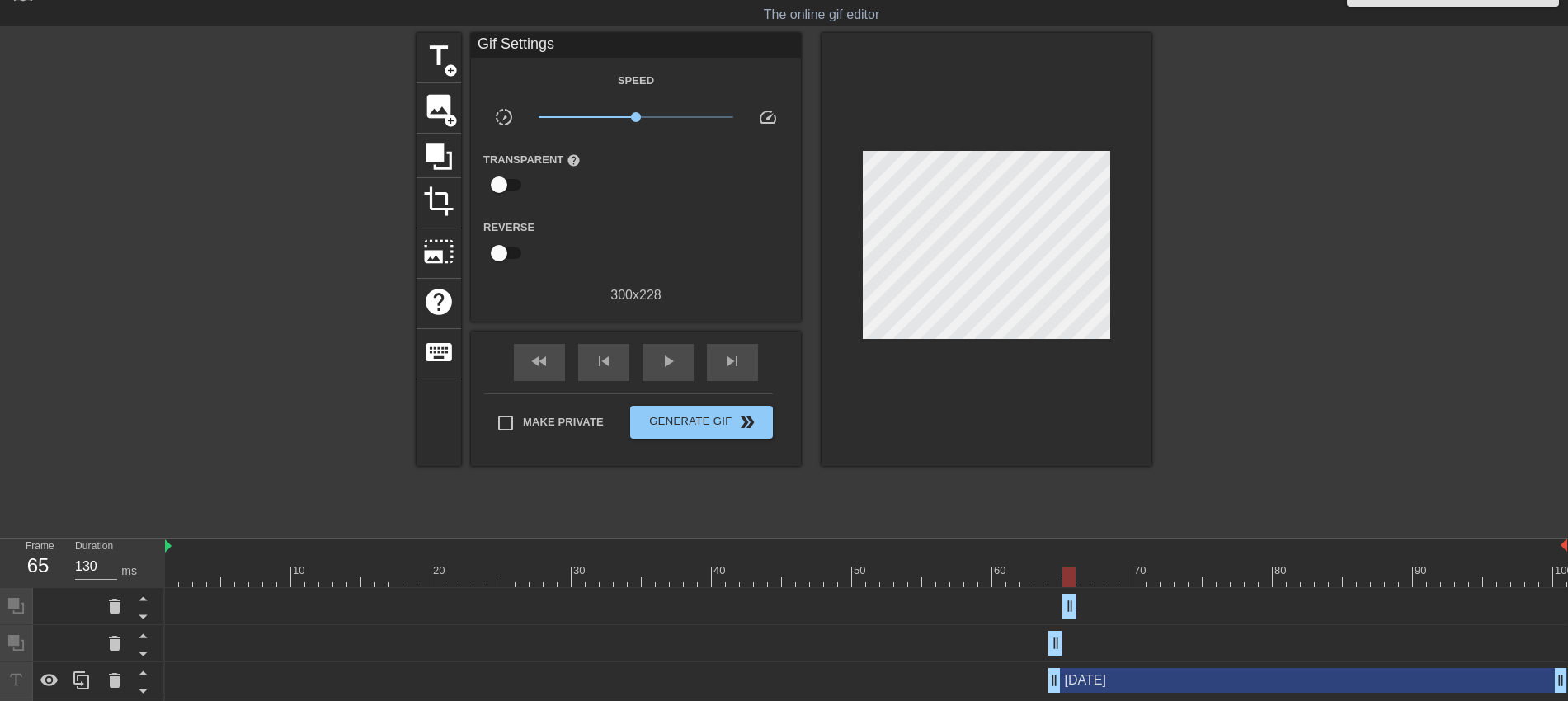 drag, startPoint x: 1558, startPoint y: 605, endPoint x: 1038, endPoint y: 595, distance: 520.0961 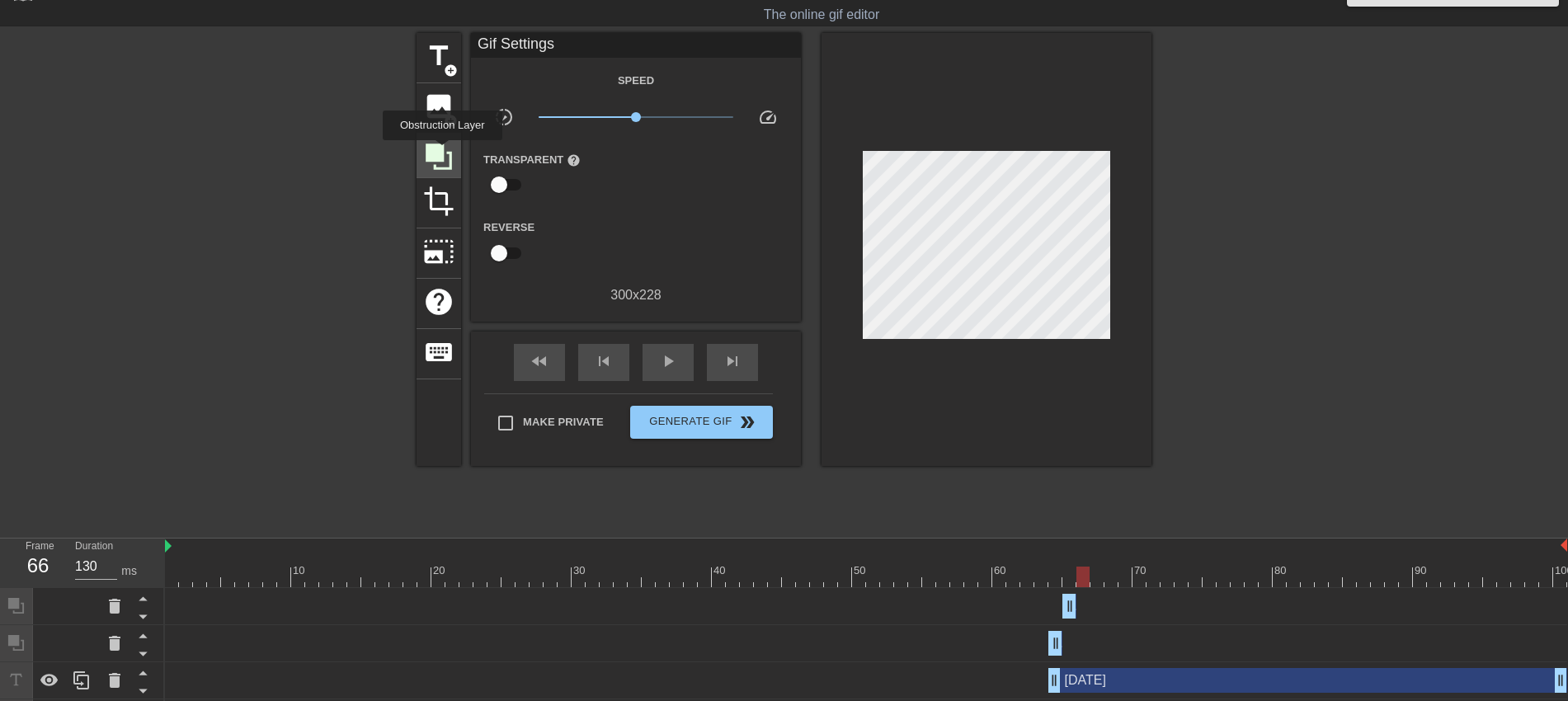click 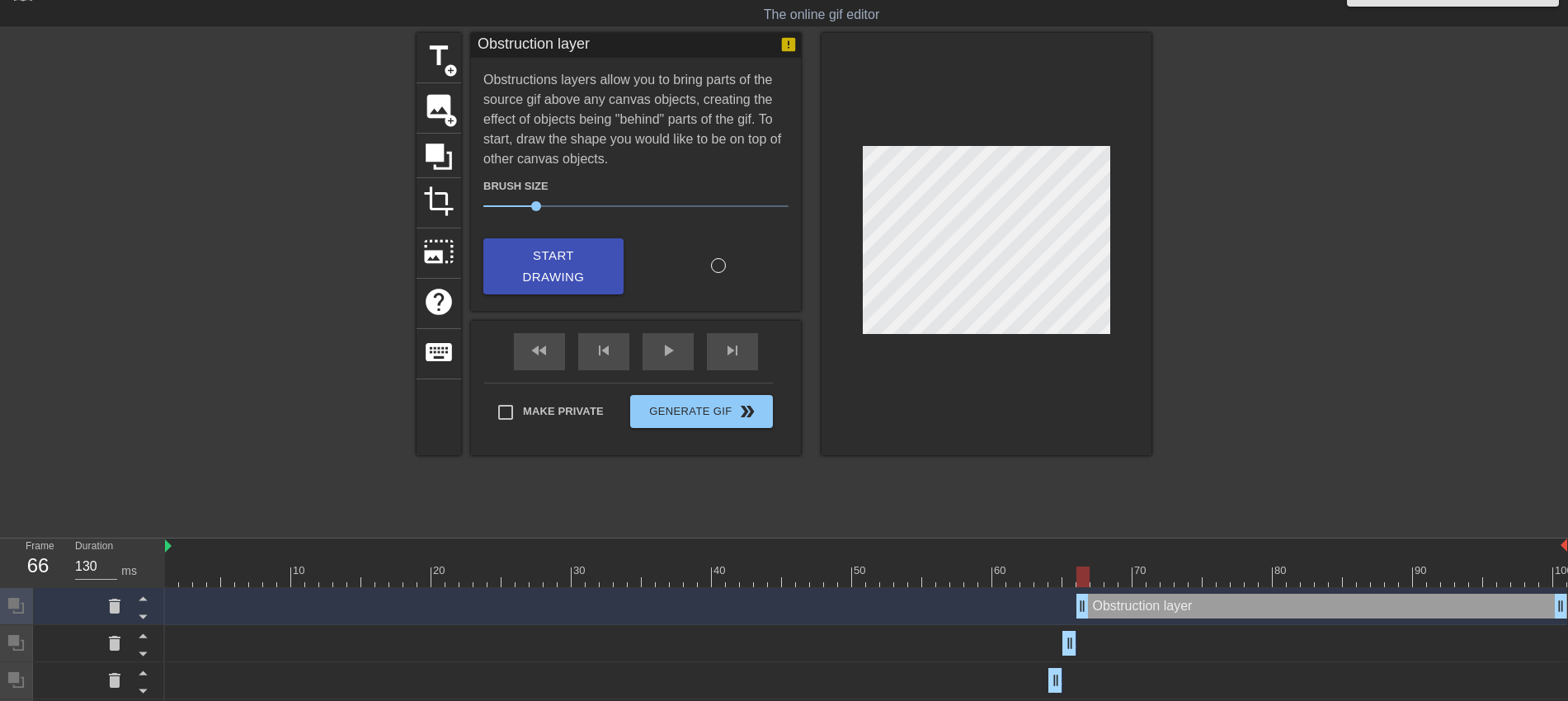 click at bounding box center [1295, 280] 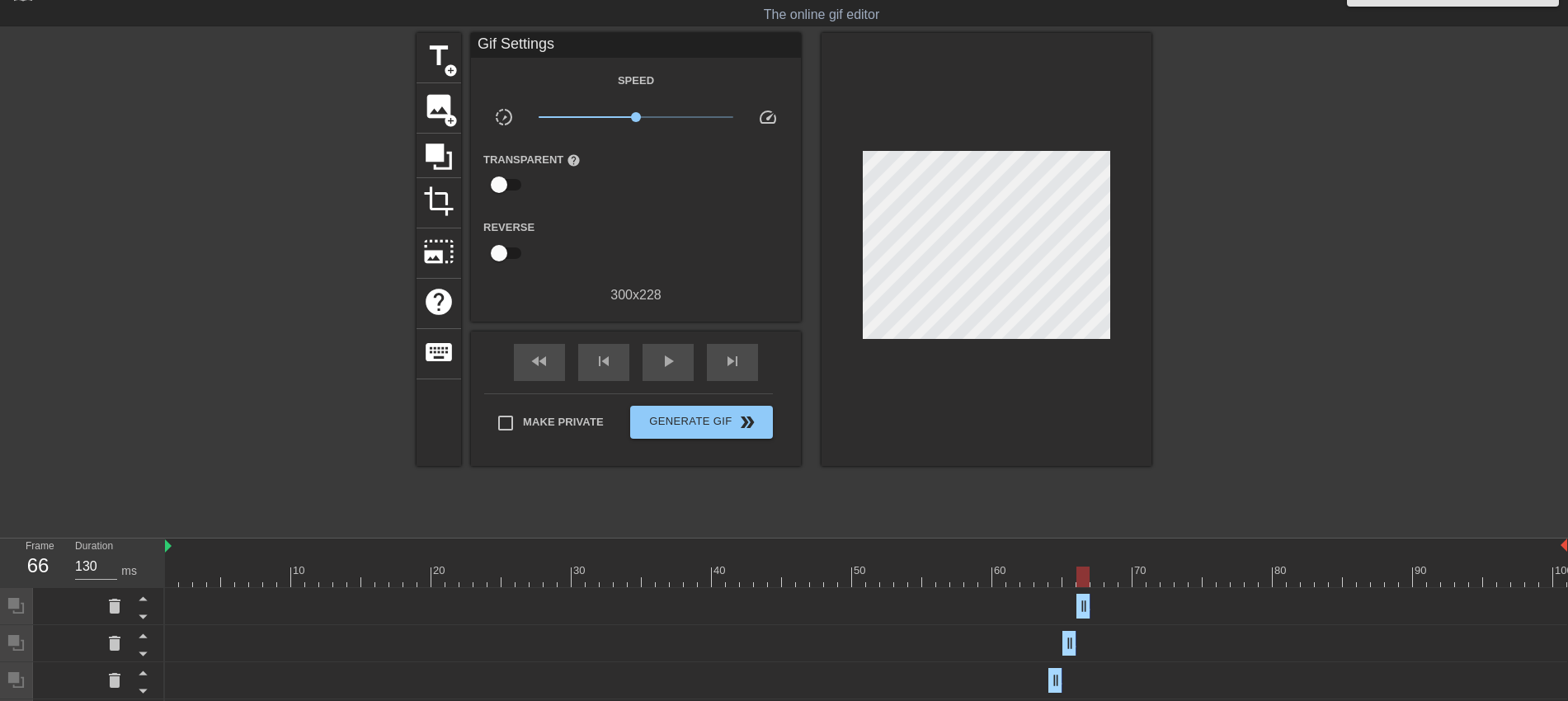 drag, startPoint x: 1559, startPoint y: 607, endPoint x: 1079, endPoint y: 617, distance: 480.1042 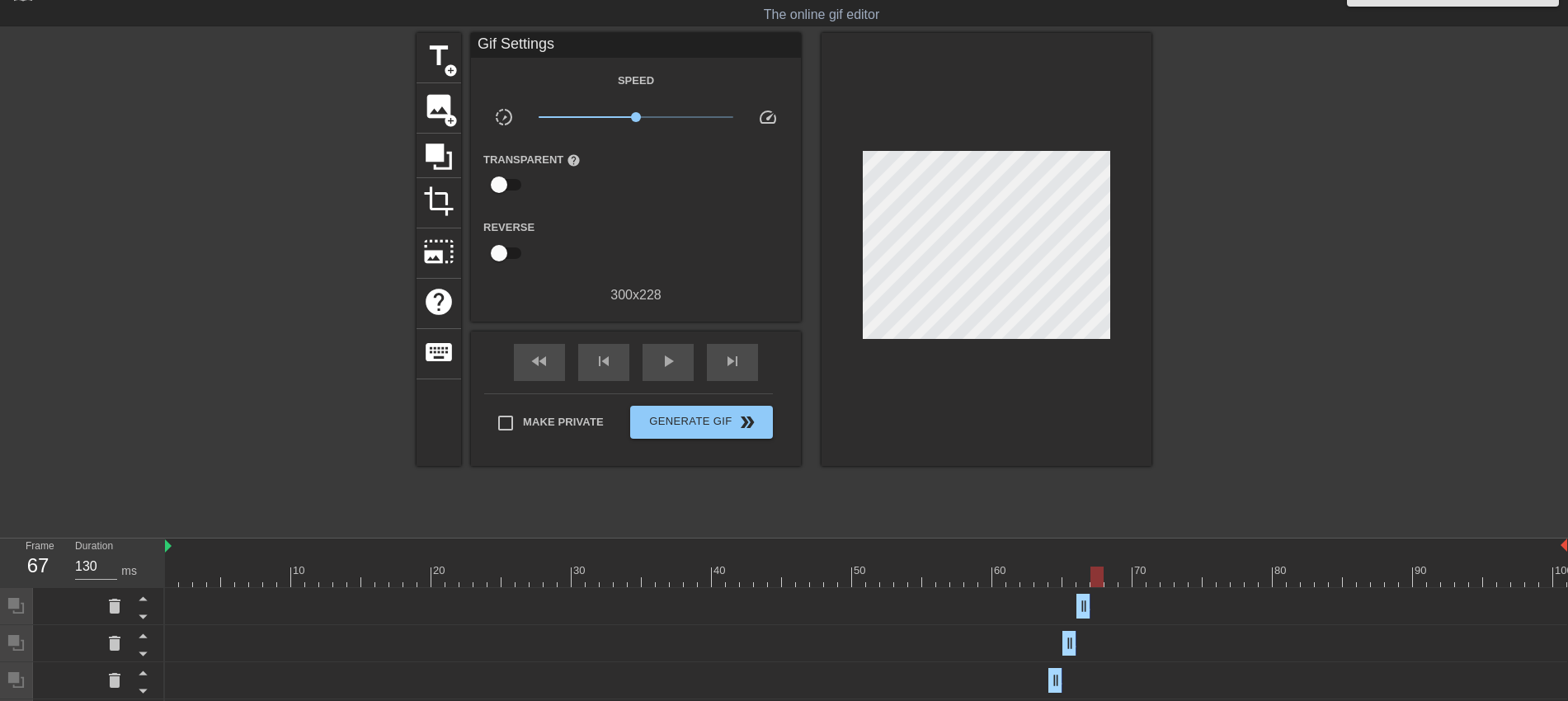 click at bounding box center (866, 576) 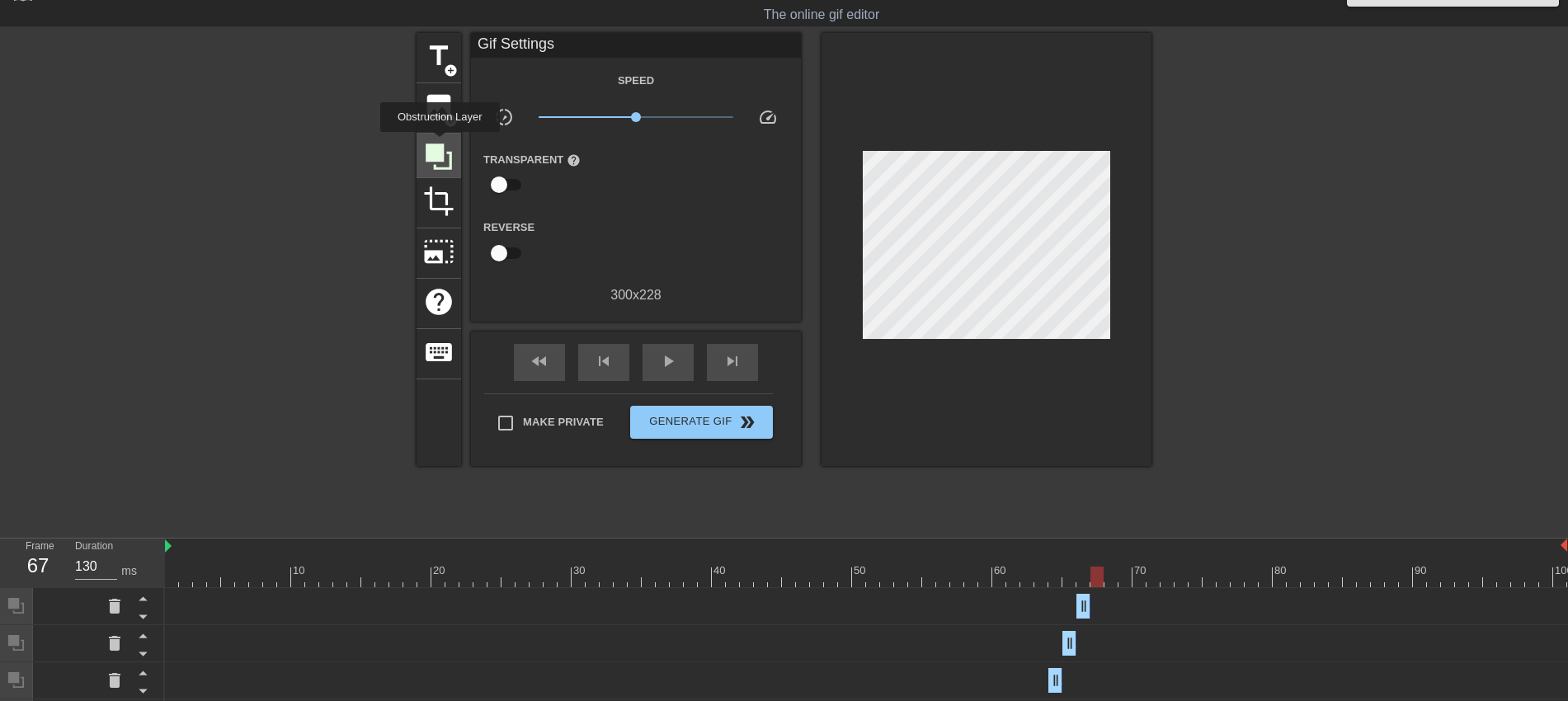 click 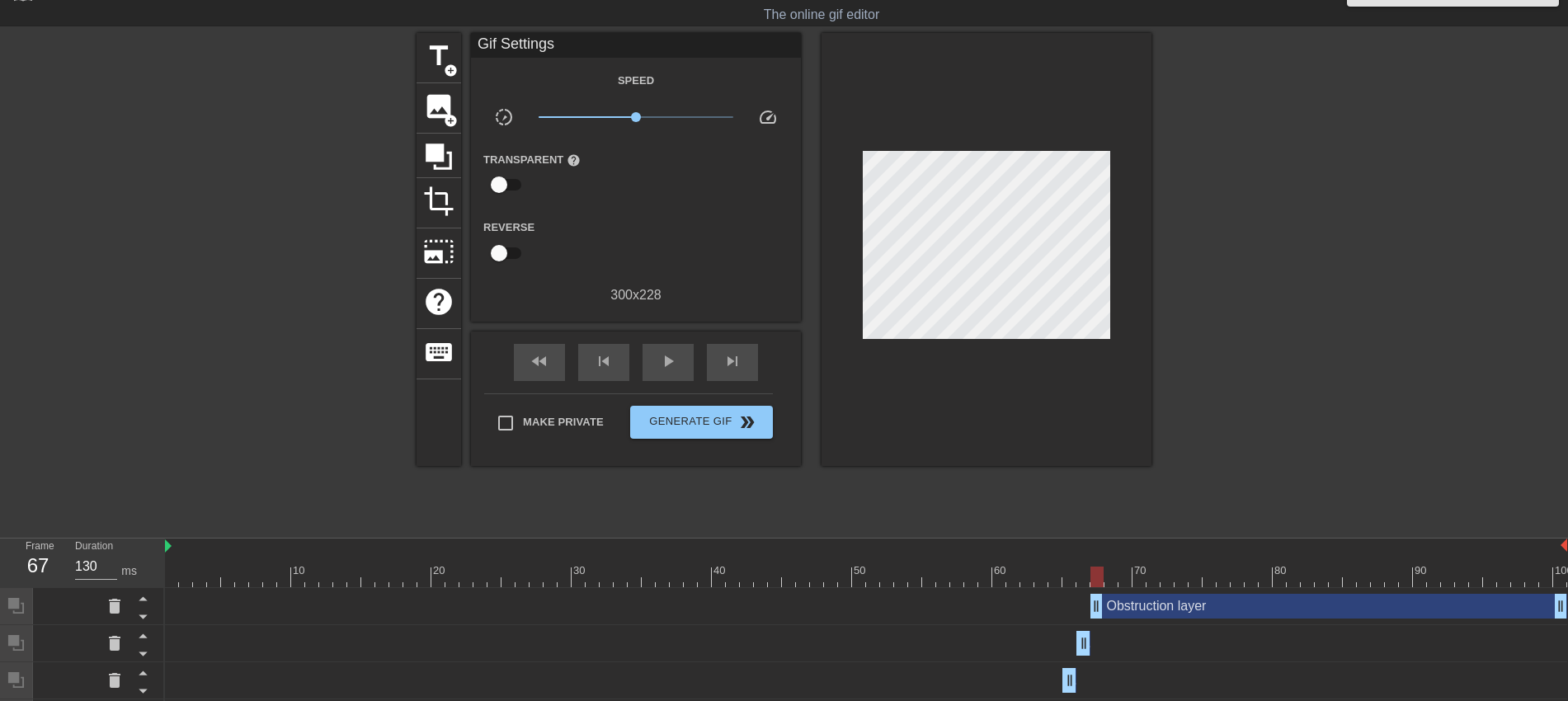 click at bounding box center (1295, 280) 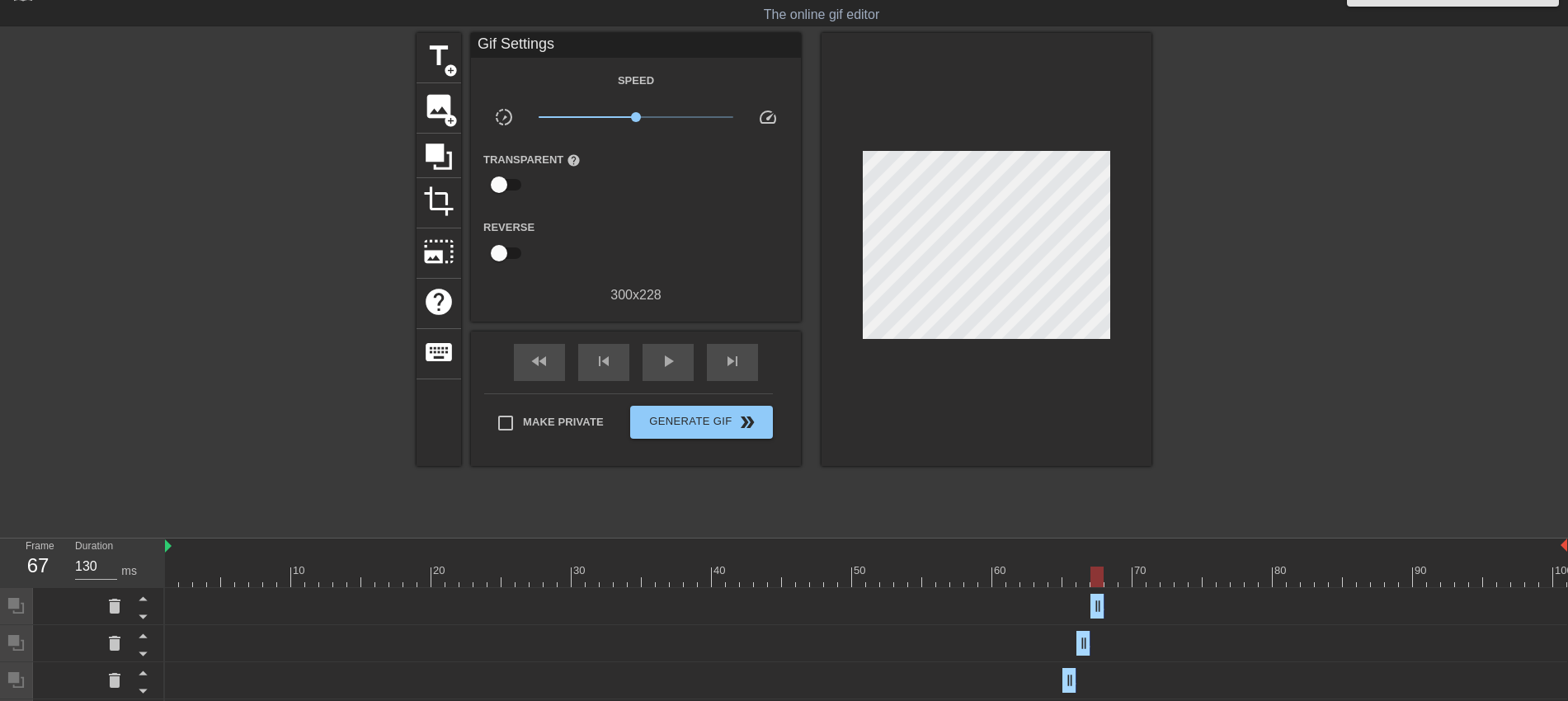 drag, startPoint x: 1561, startPoint y: 609, endPoint x: 1087, endPoint y: 614, distance: 474.0264 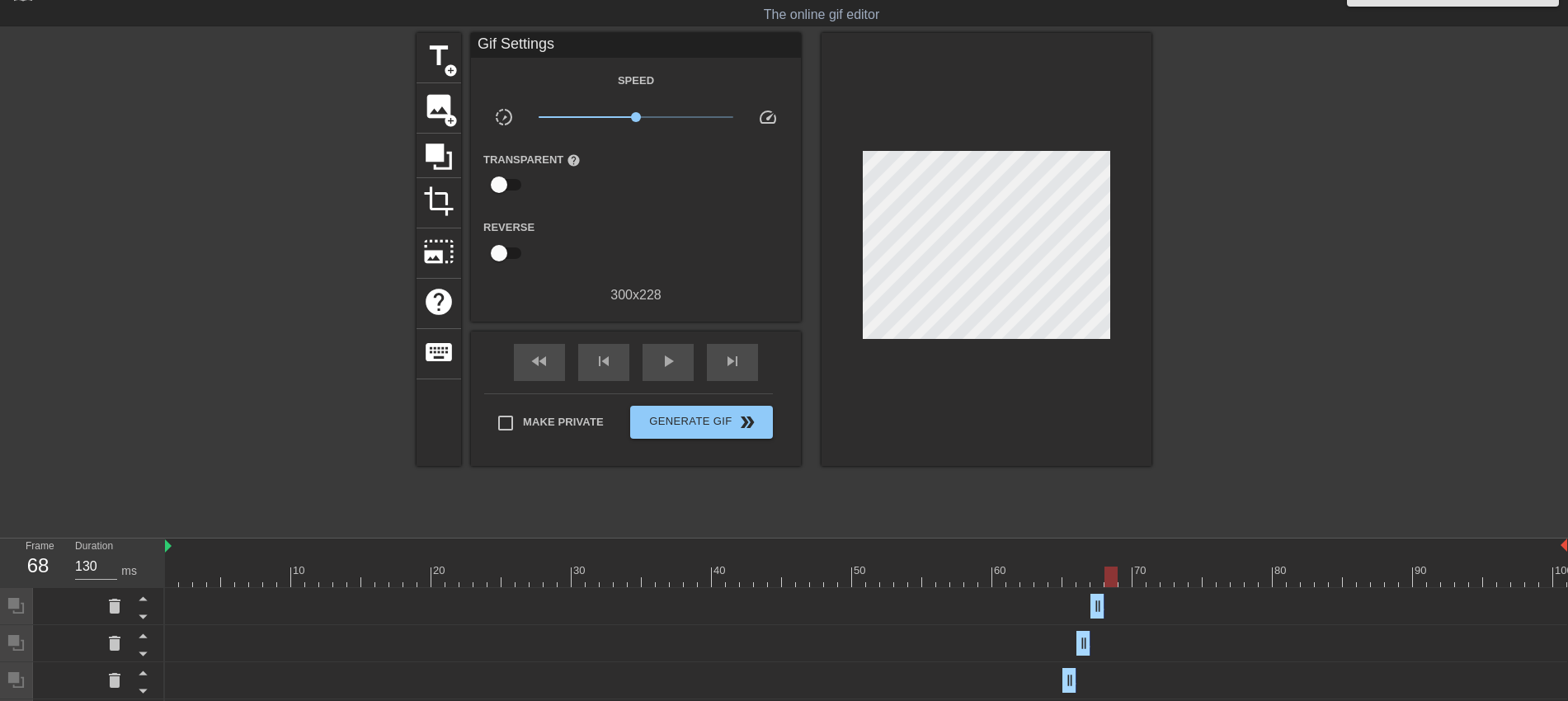 click at bounding box center [866, 576] 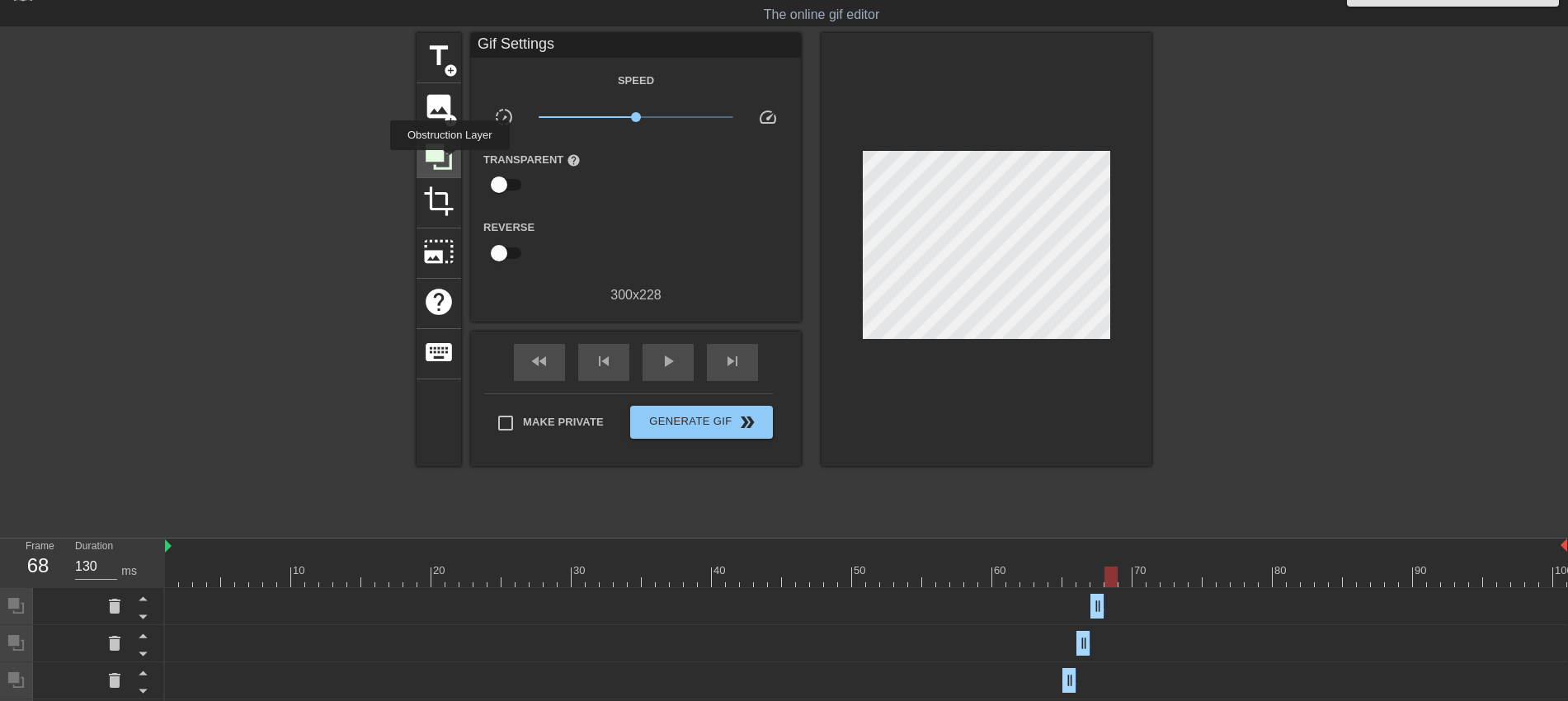 click 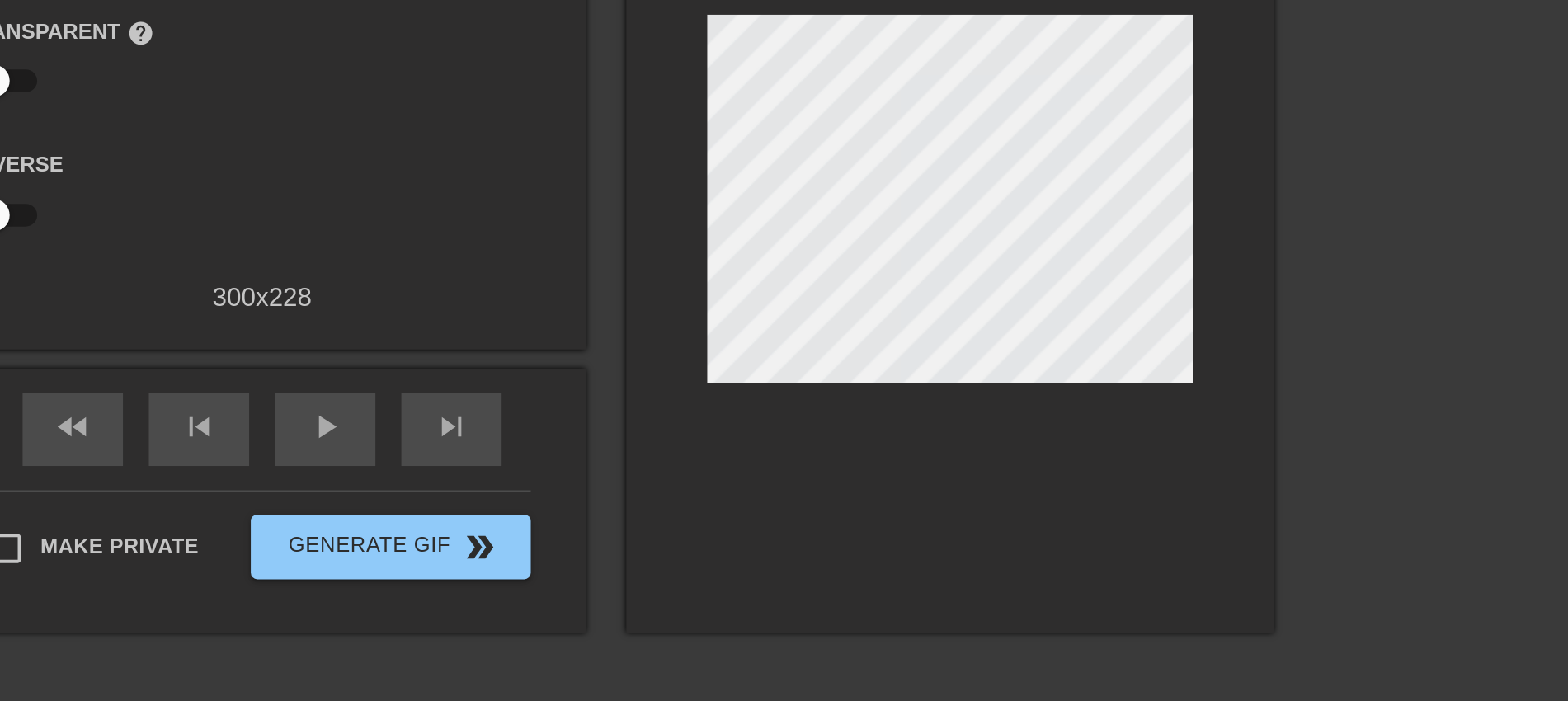 click at bounding box center [1295, 280] 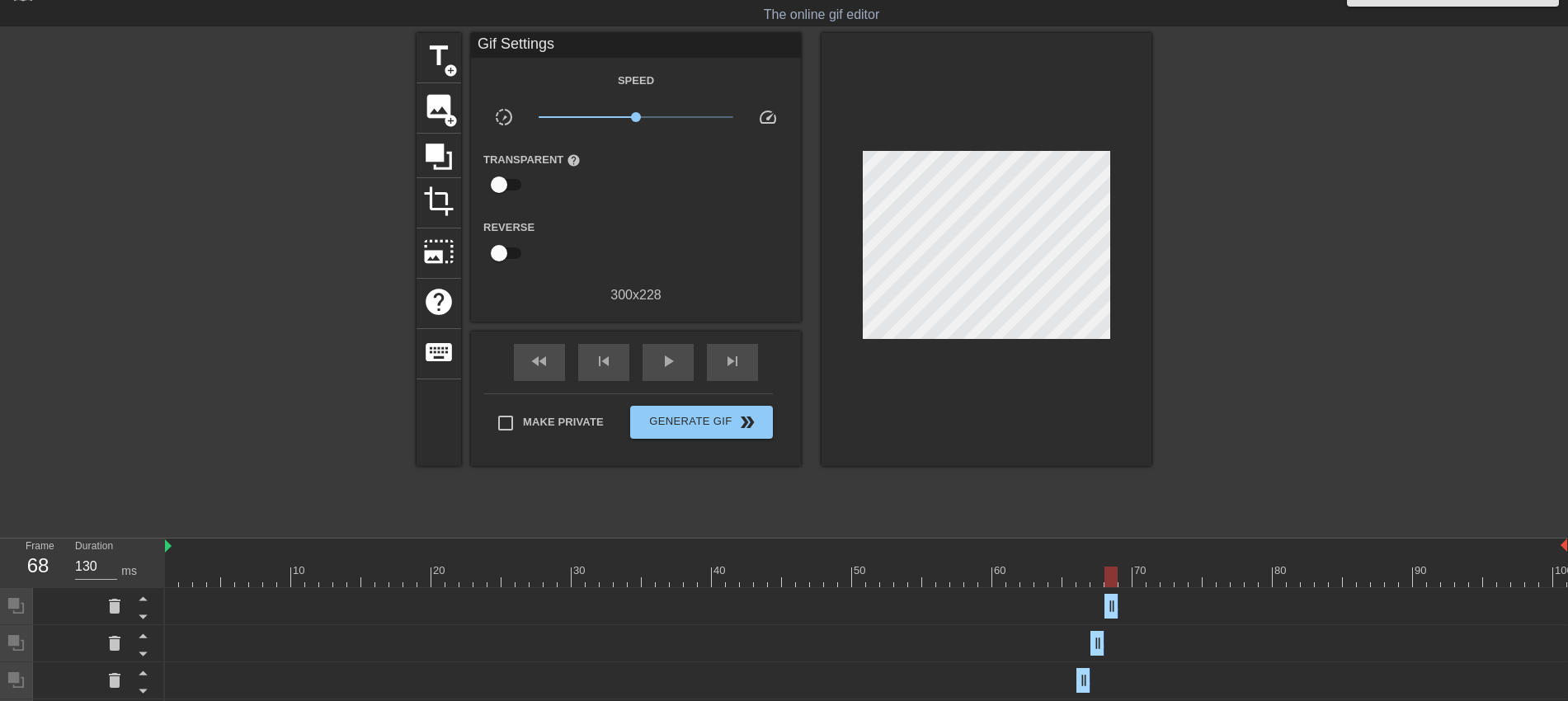 drag, startPoint x: 1562, startPoint y: 607, endPoint x: 1111, endPoint y: 646, distance: 452.6831 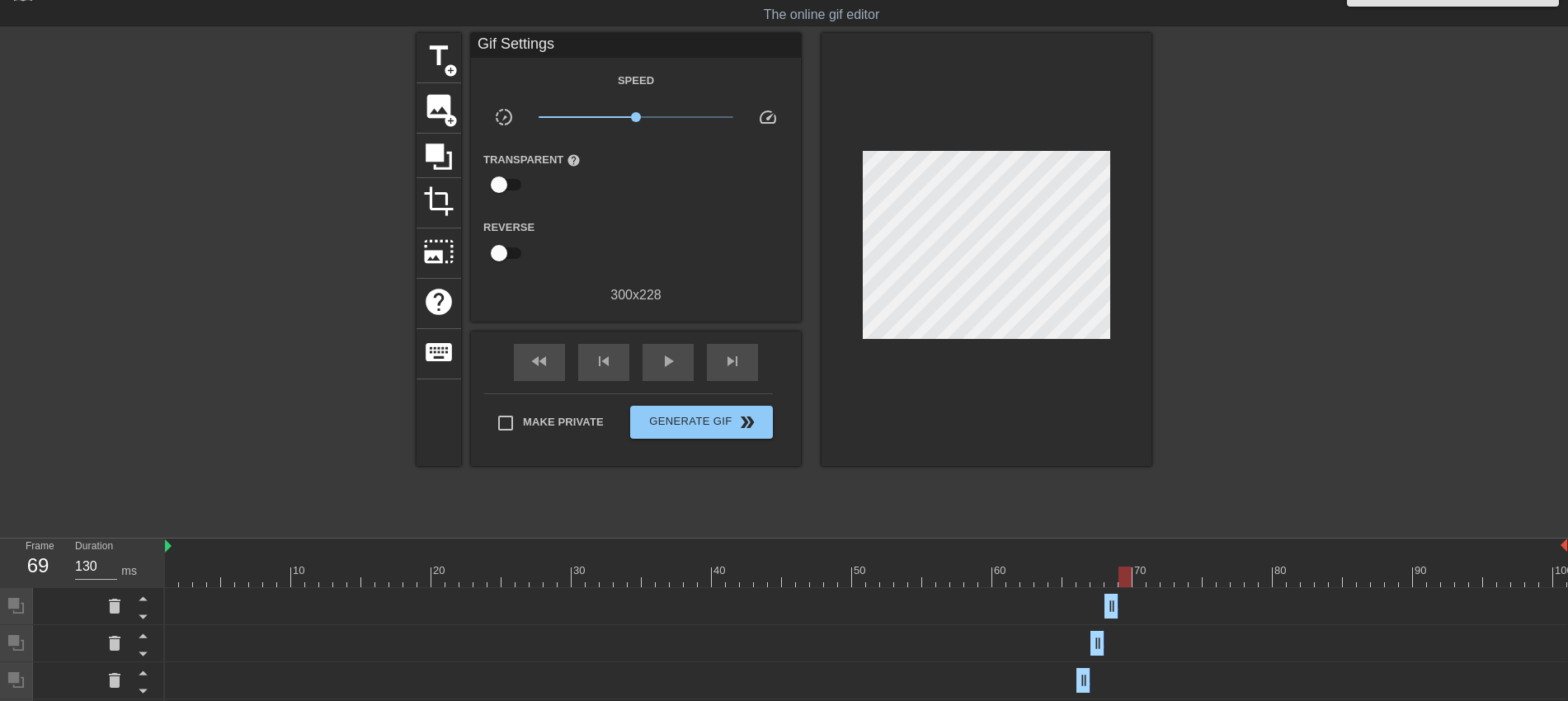click at bounding box center (866, 576) 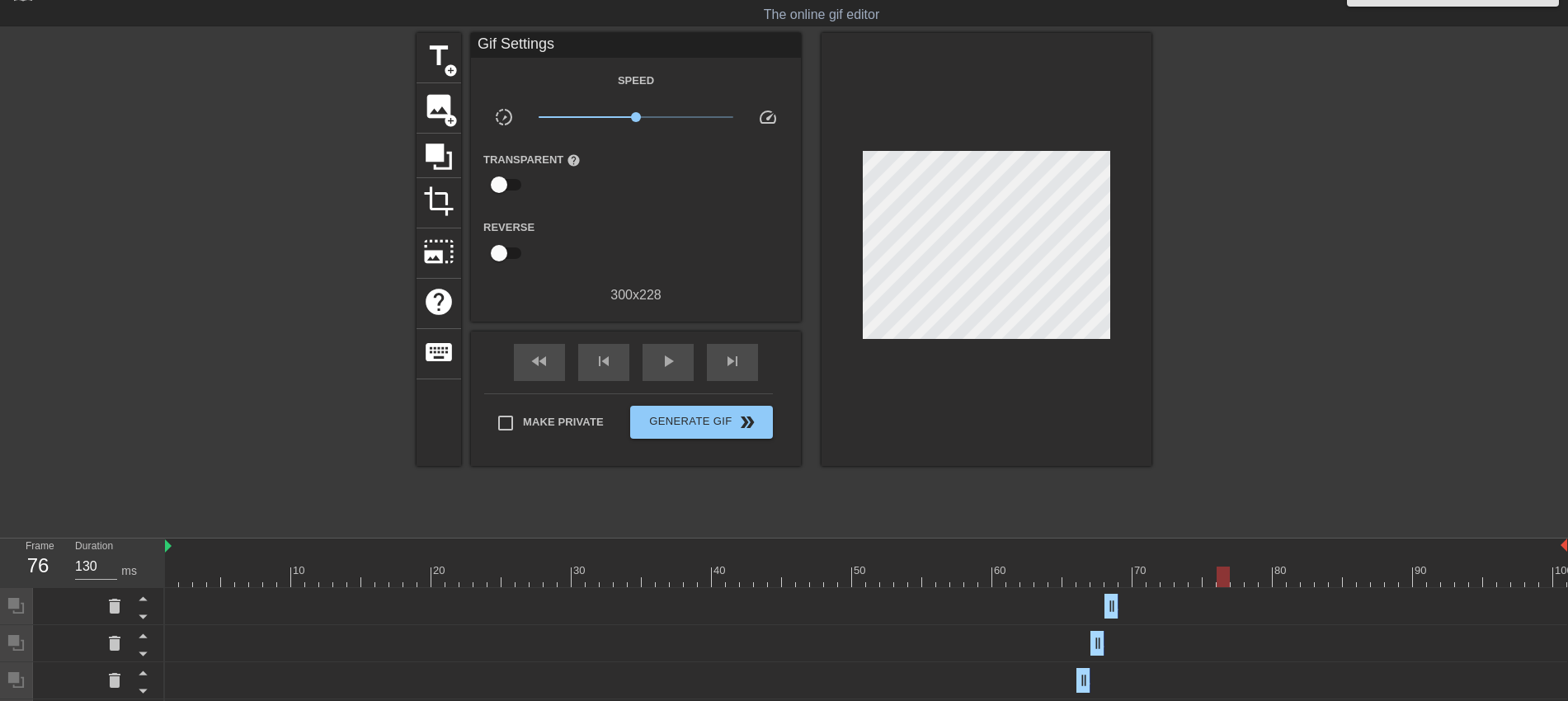 drag, startPoint x: 1142, startPoint y: 577, endPoint x: 1227, endPoint y: 576, distance: 85.00588 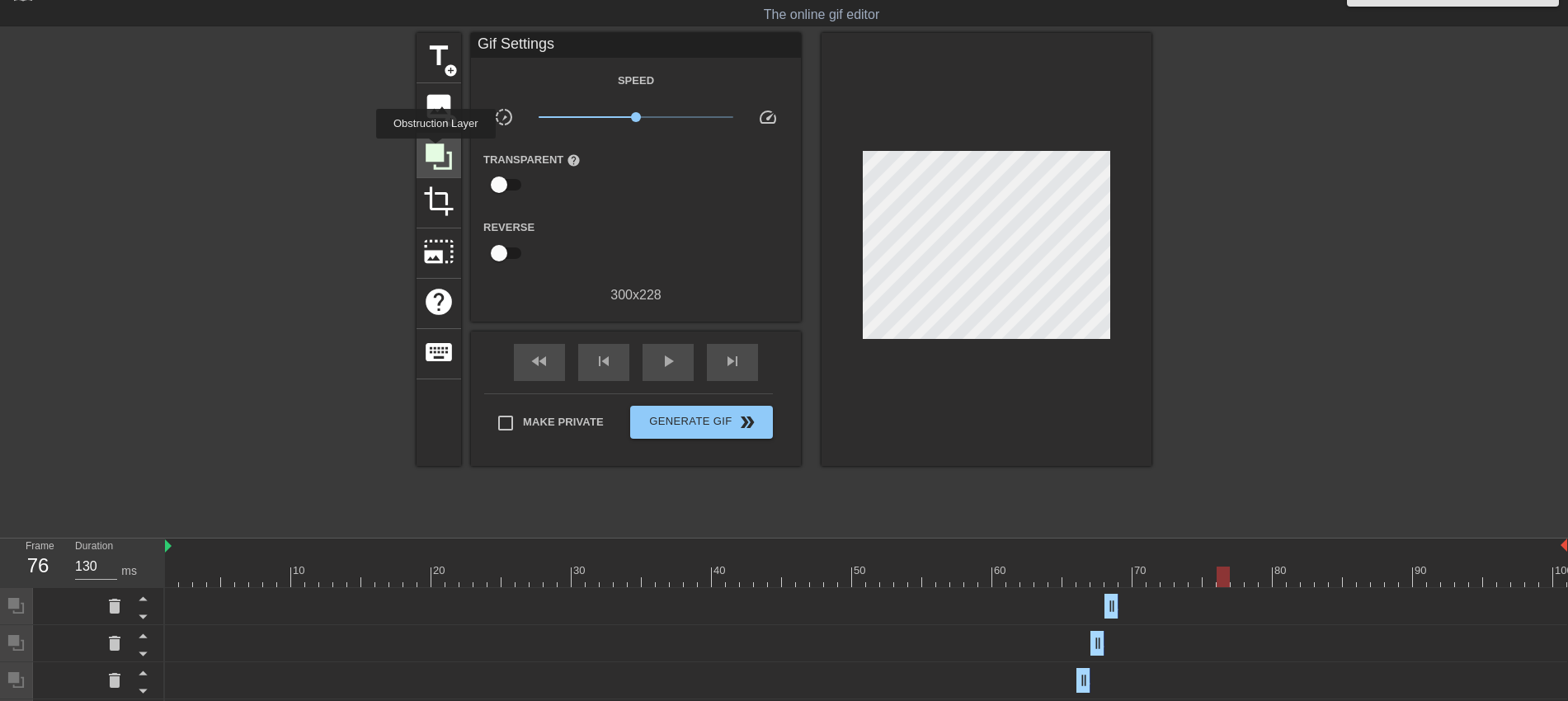 click 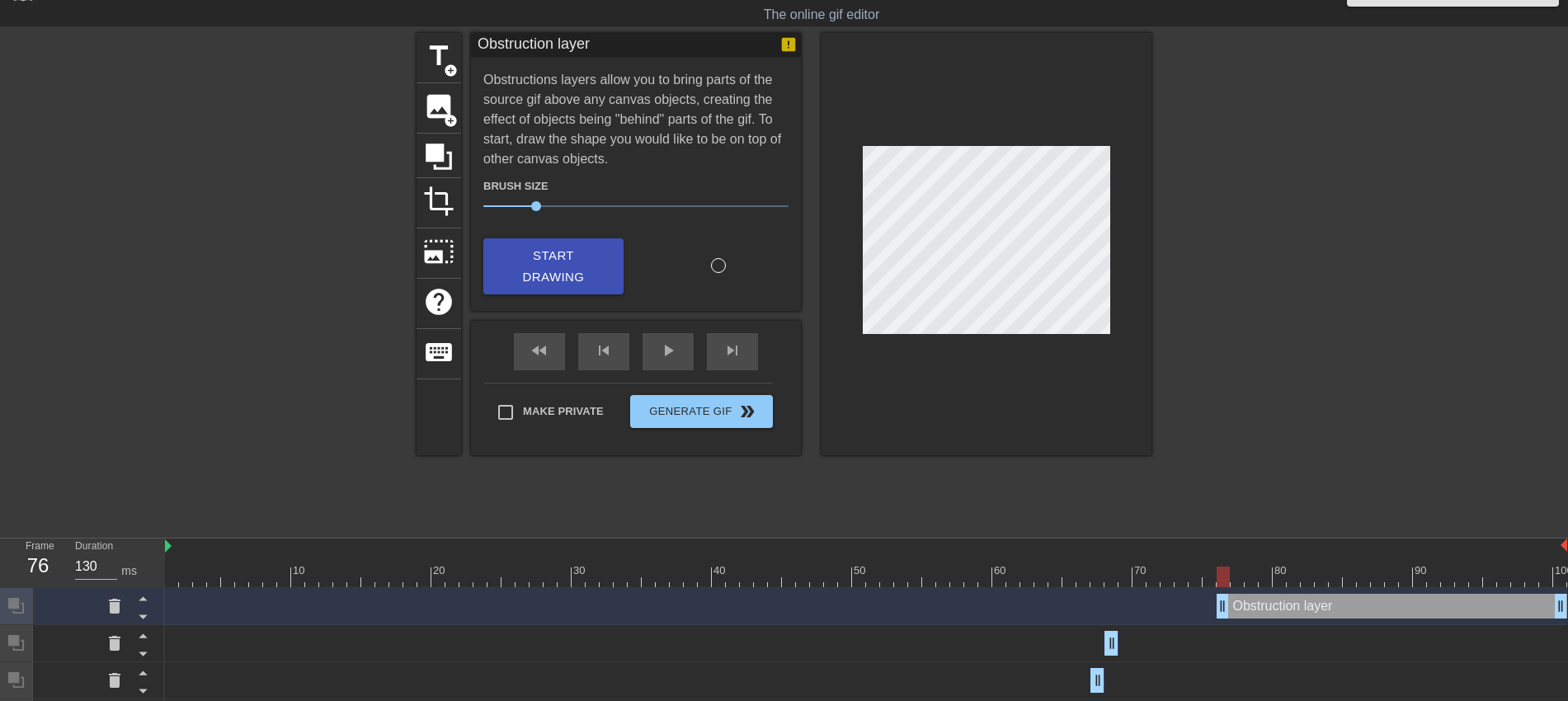 click at bounding box center (1295, 280) 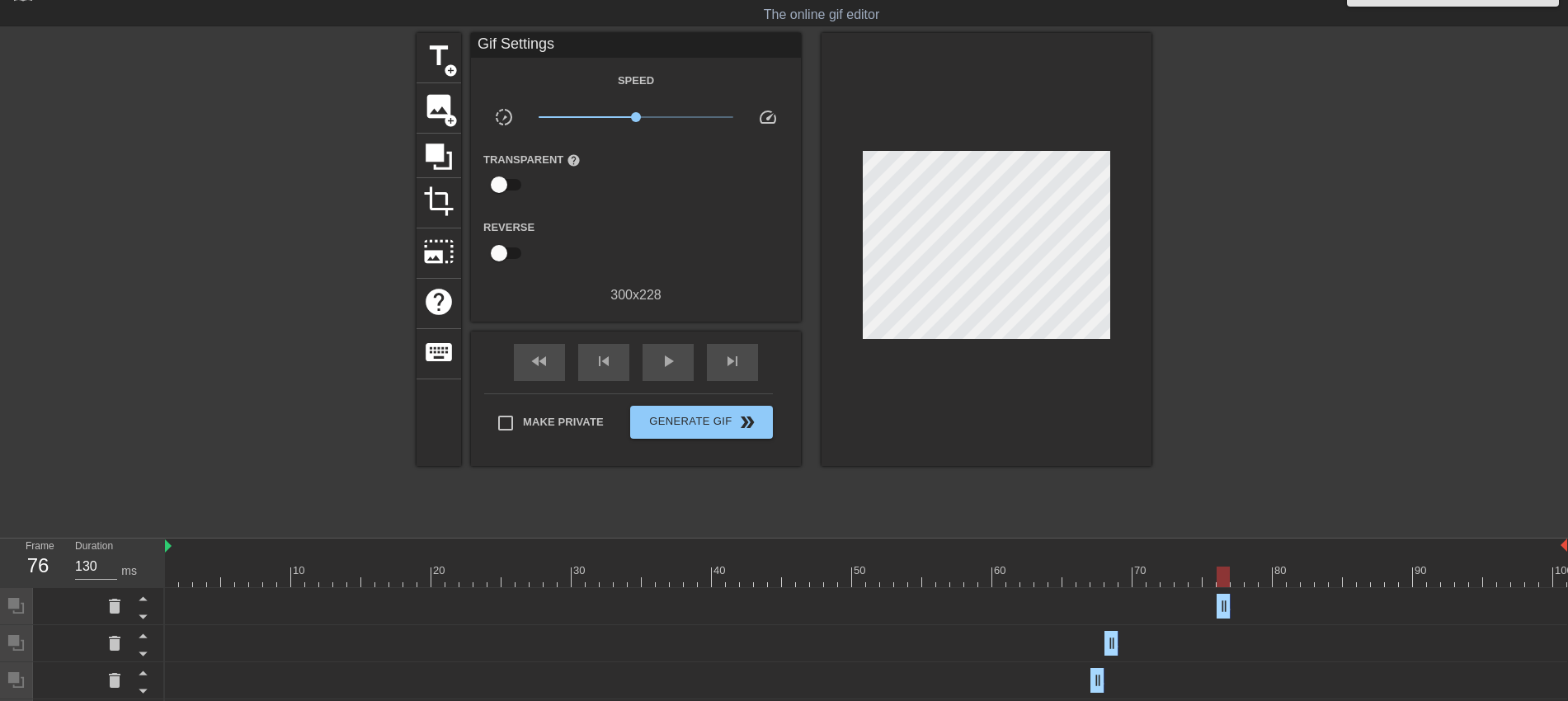 drag, startPoint x: 1561, startPoint y: 608, endPoint x: 1187, endPoint y: 629, distance: 374.5891 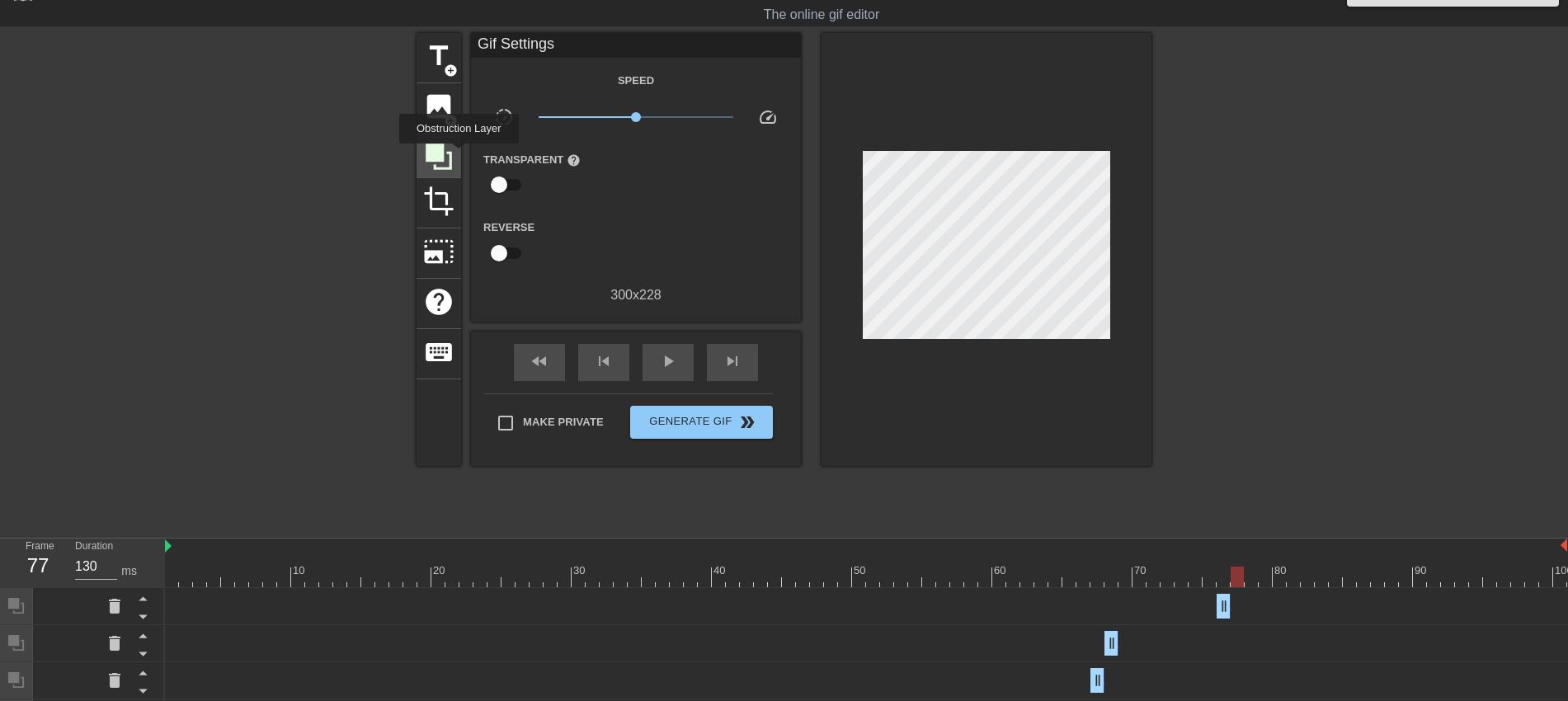 click at bounding box center [439, 156] 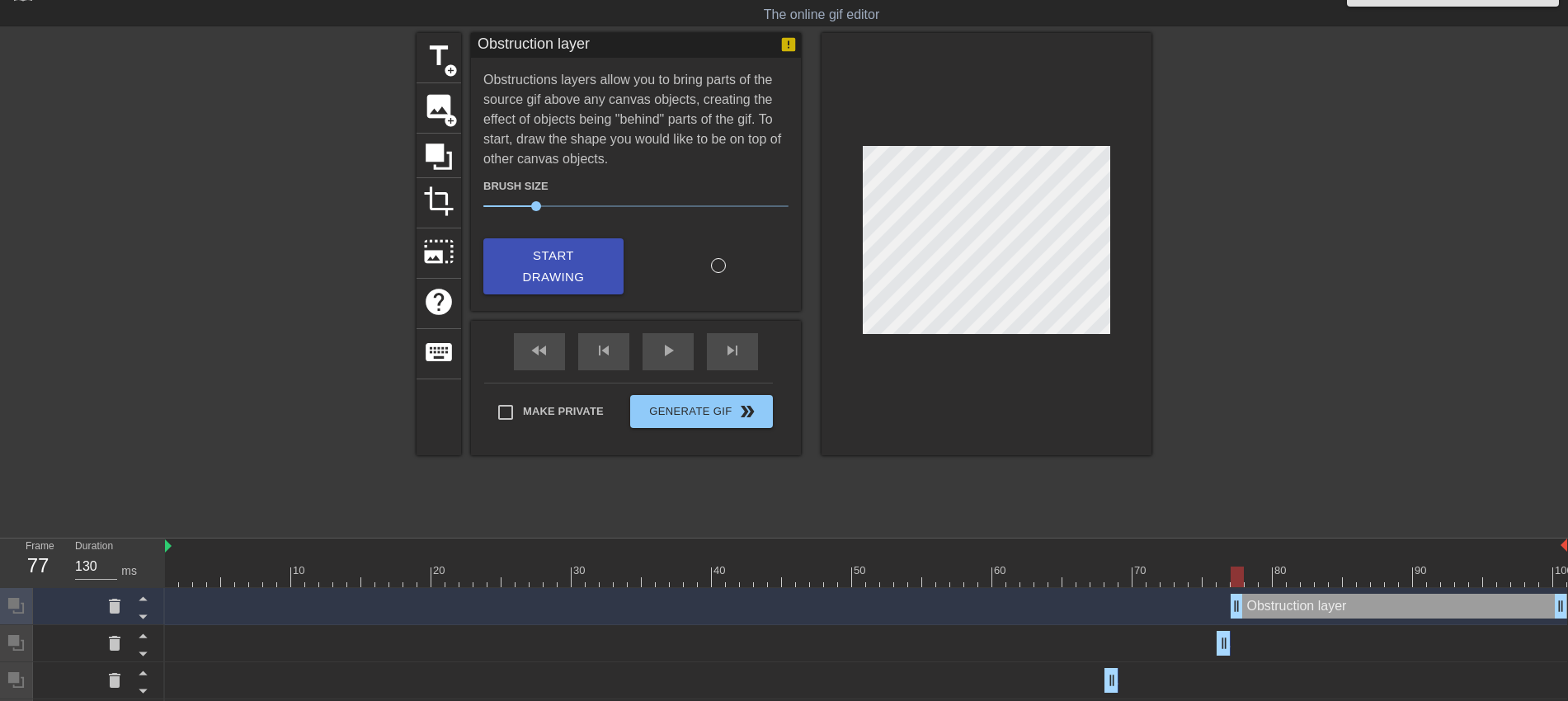 click on "title add_circle image add_circle crop photo_size_select_large help keyboard Obstruction layer Obstructions layers allow you to bring parts of the source gif above any canvas objects, creating the effect of objects being "behind" parts of the gif. To start, draw the shape you would like to be on top of other canvas objects. Brush Size 18 Start Drawing fast_rewind skip_previous play_arrow skip_next Make Private Generate Gif double_arrow" at bounding box center (784, 280) 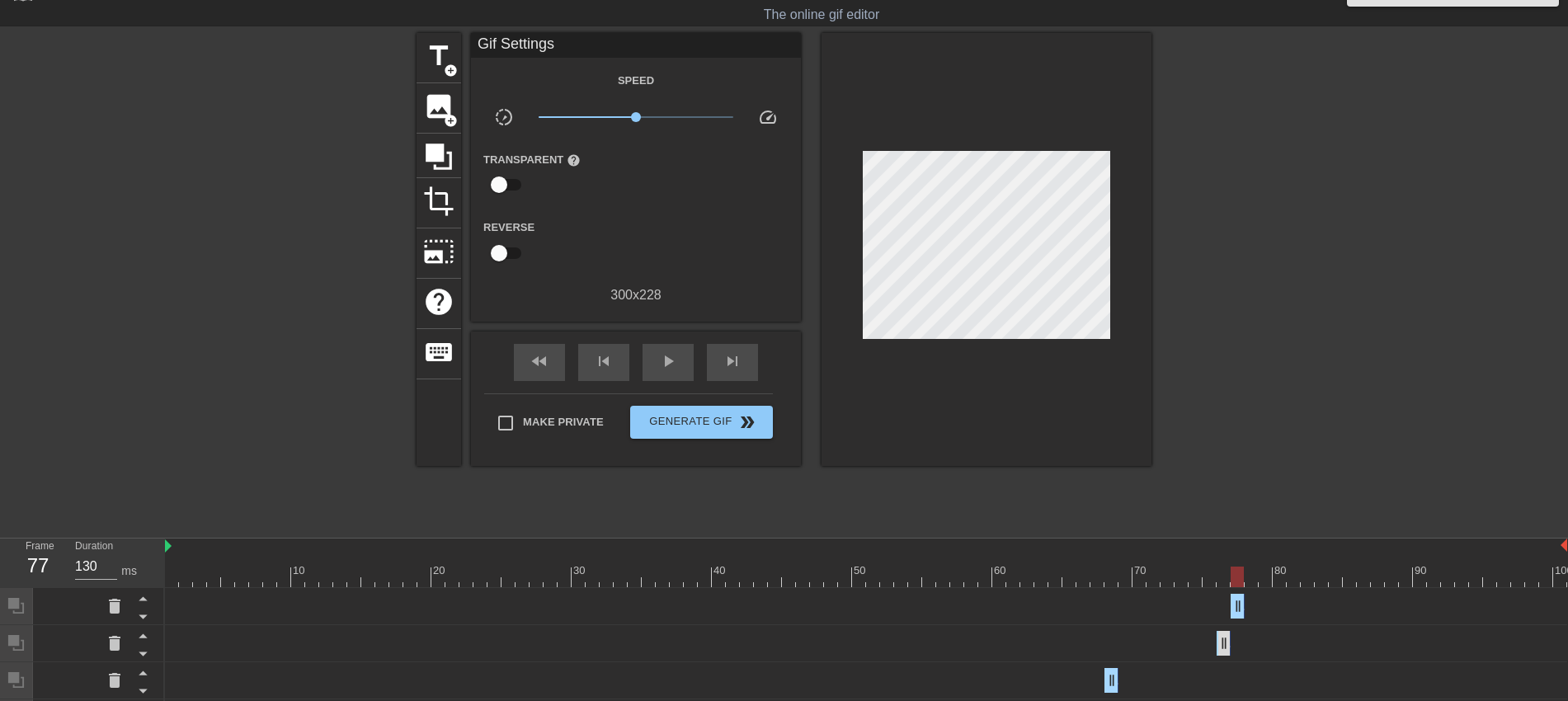 drag, startPoint x: 1562, startPoint y: 610, endPoint x: 1220, endPoint y: 646, distance: 343.88952 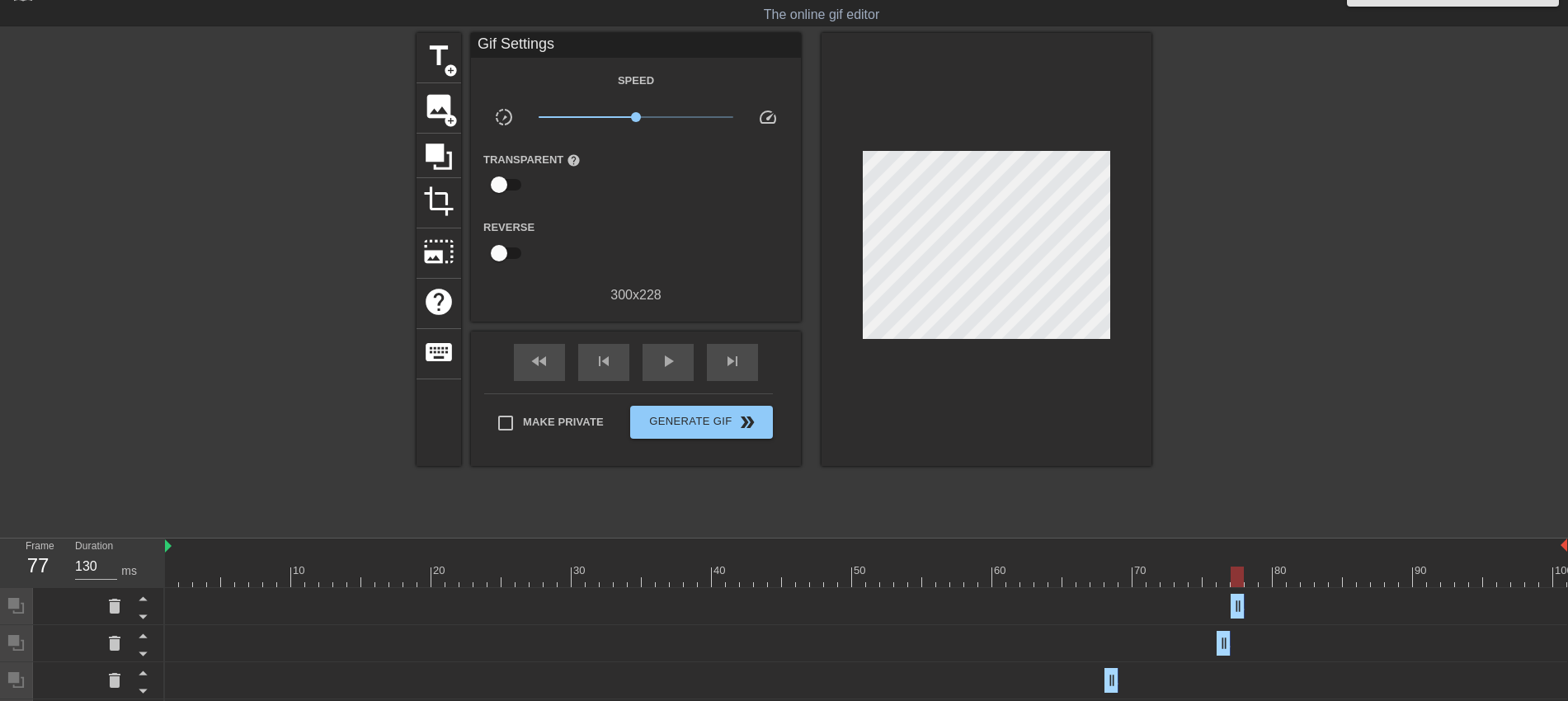 click at bounding box center [866, 576] 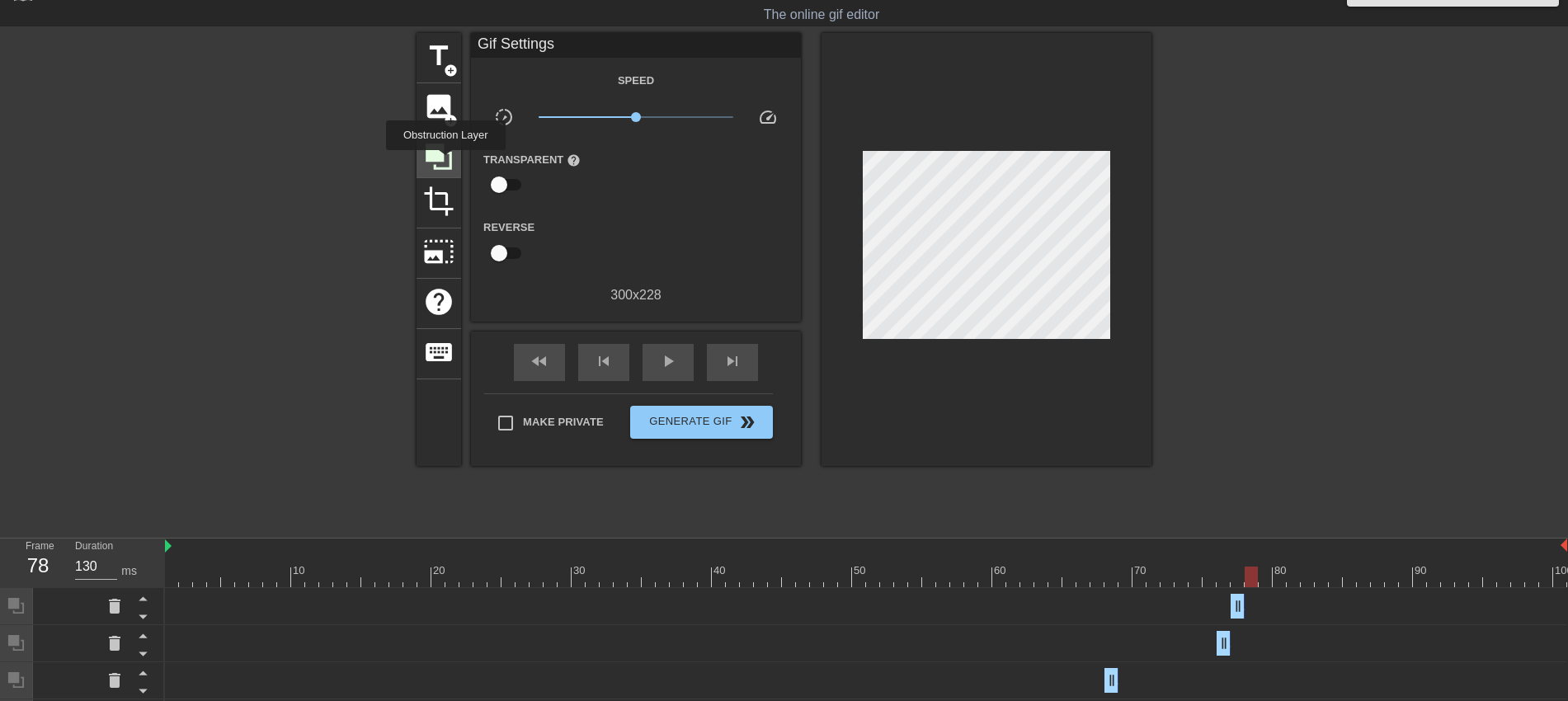 click 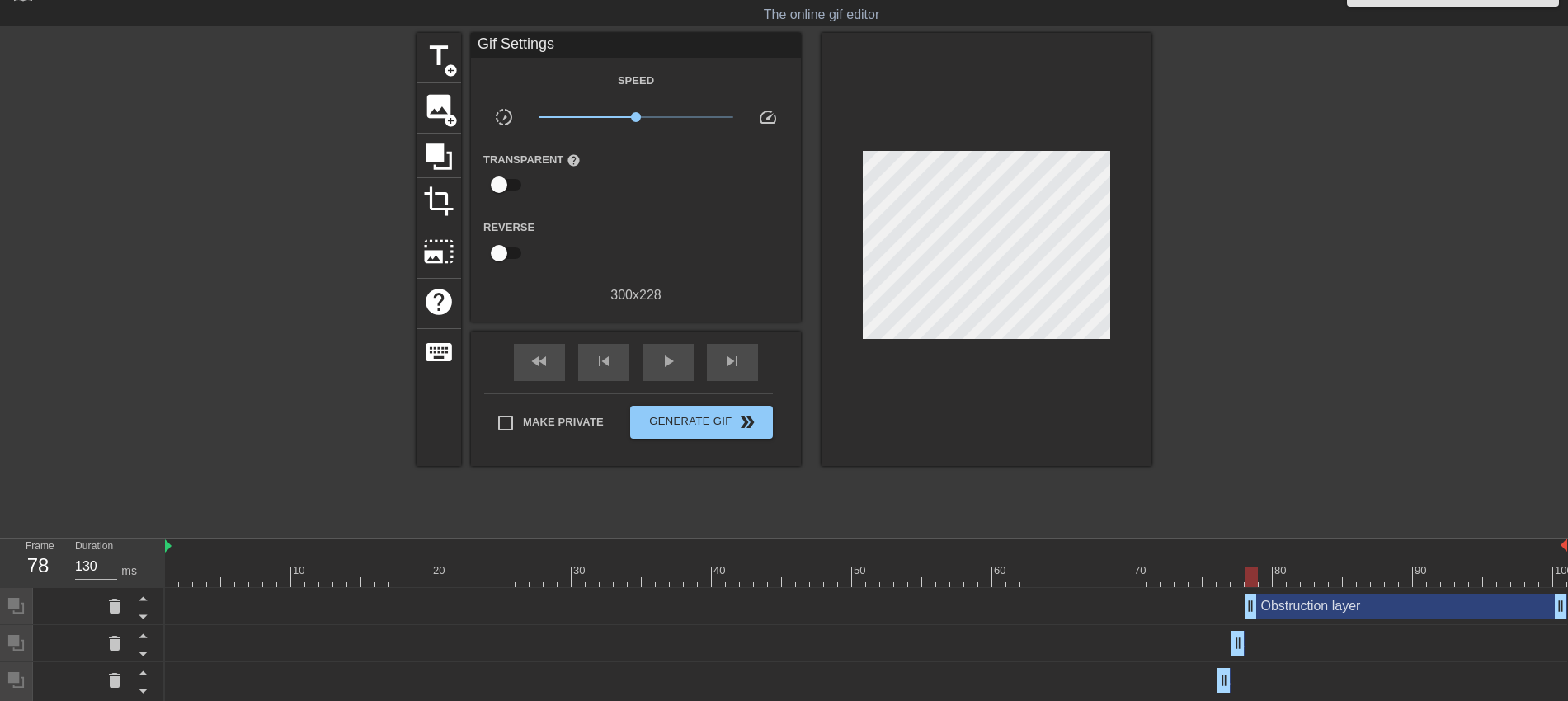 click on "title add_circle image add_circle crop photo_size_select_large help keyboard Gif Settings Speed slow_motion_video x1.00 speed Transparent help Reverse 300  x  228 fast_rewind skip_previous play_arrow skip_next Make Private Generate Gif double_arrow" at bounding box center (784, 280) 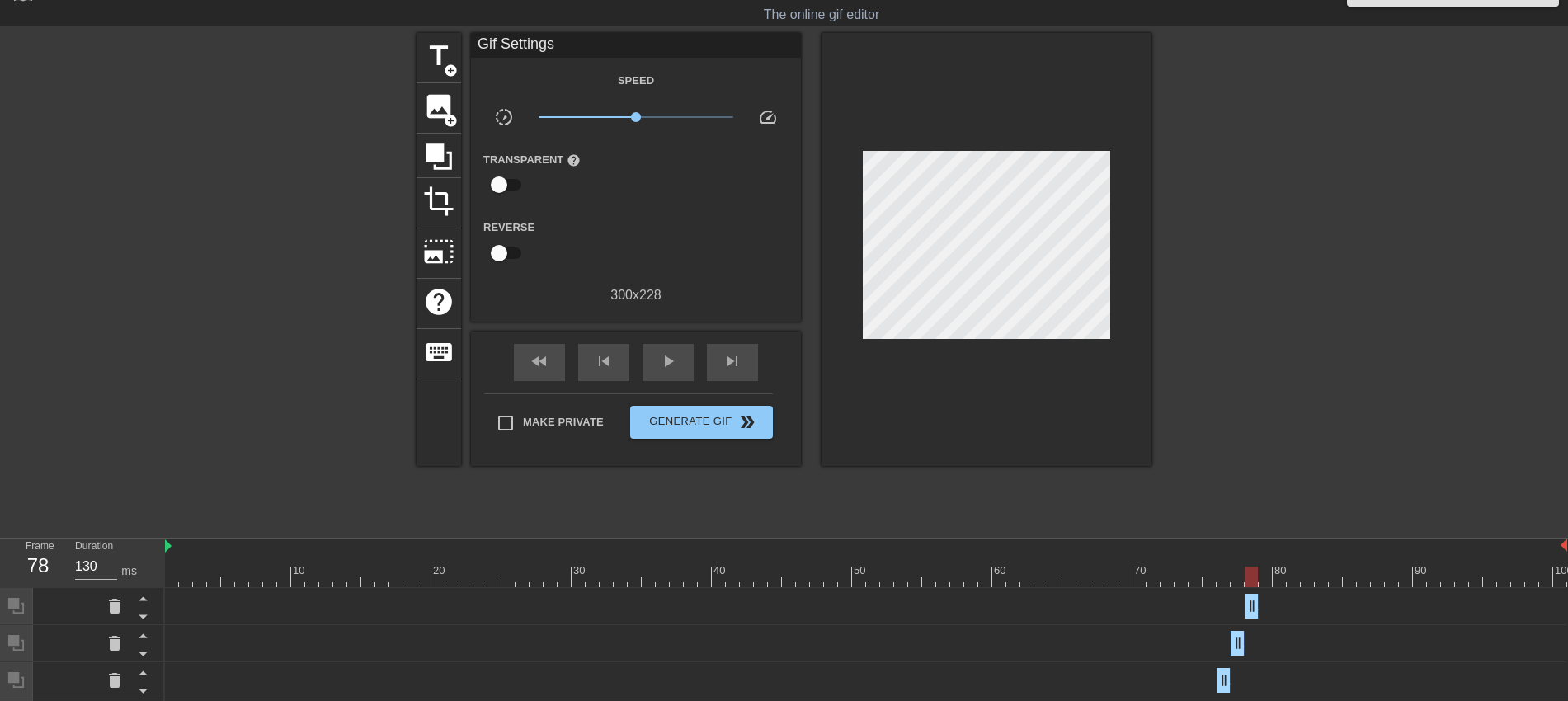 drag, startPoint x: 1561, startPoint y: 608, endPoint x: 1164, endPoint y: 614, distance: 397.04534 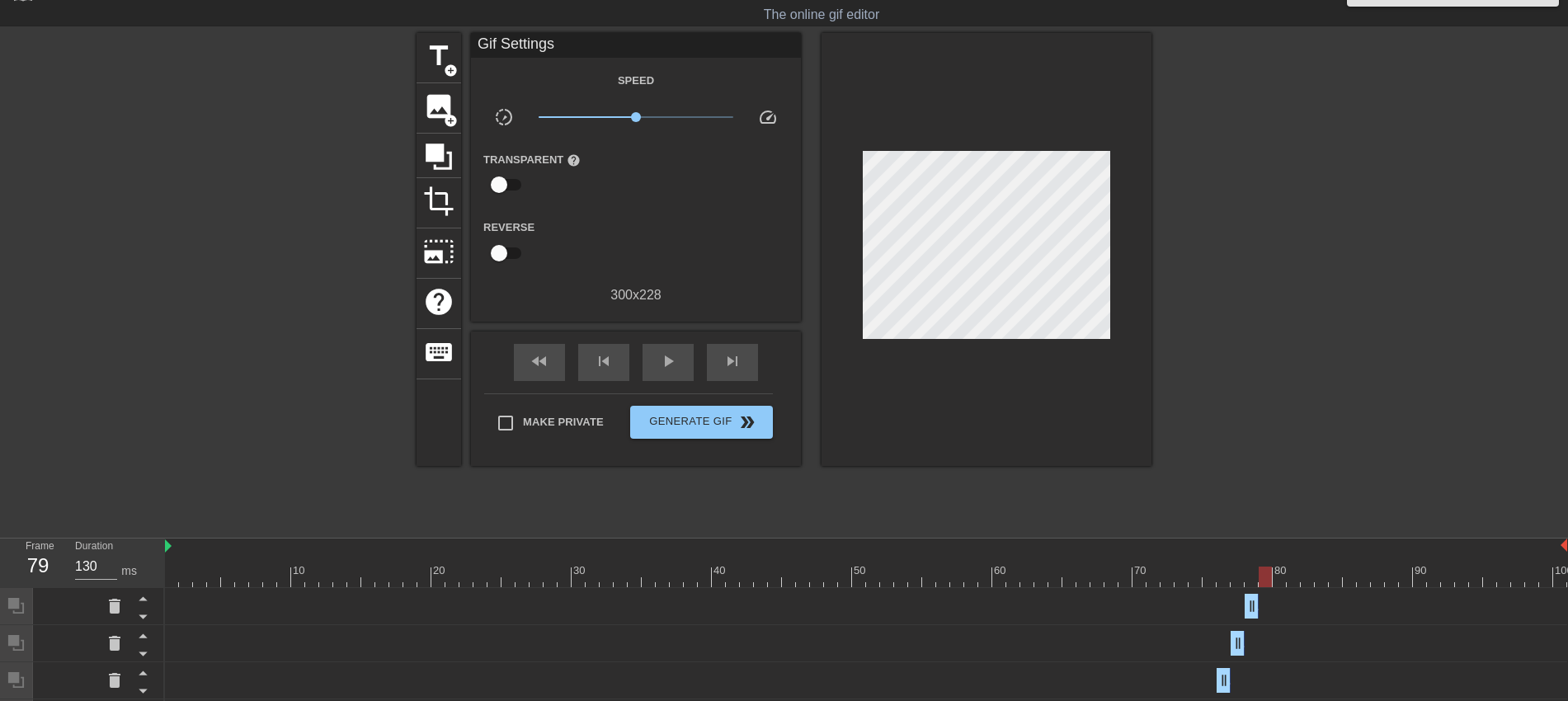 click at bounding box center (866, 576) 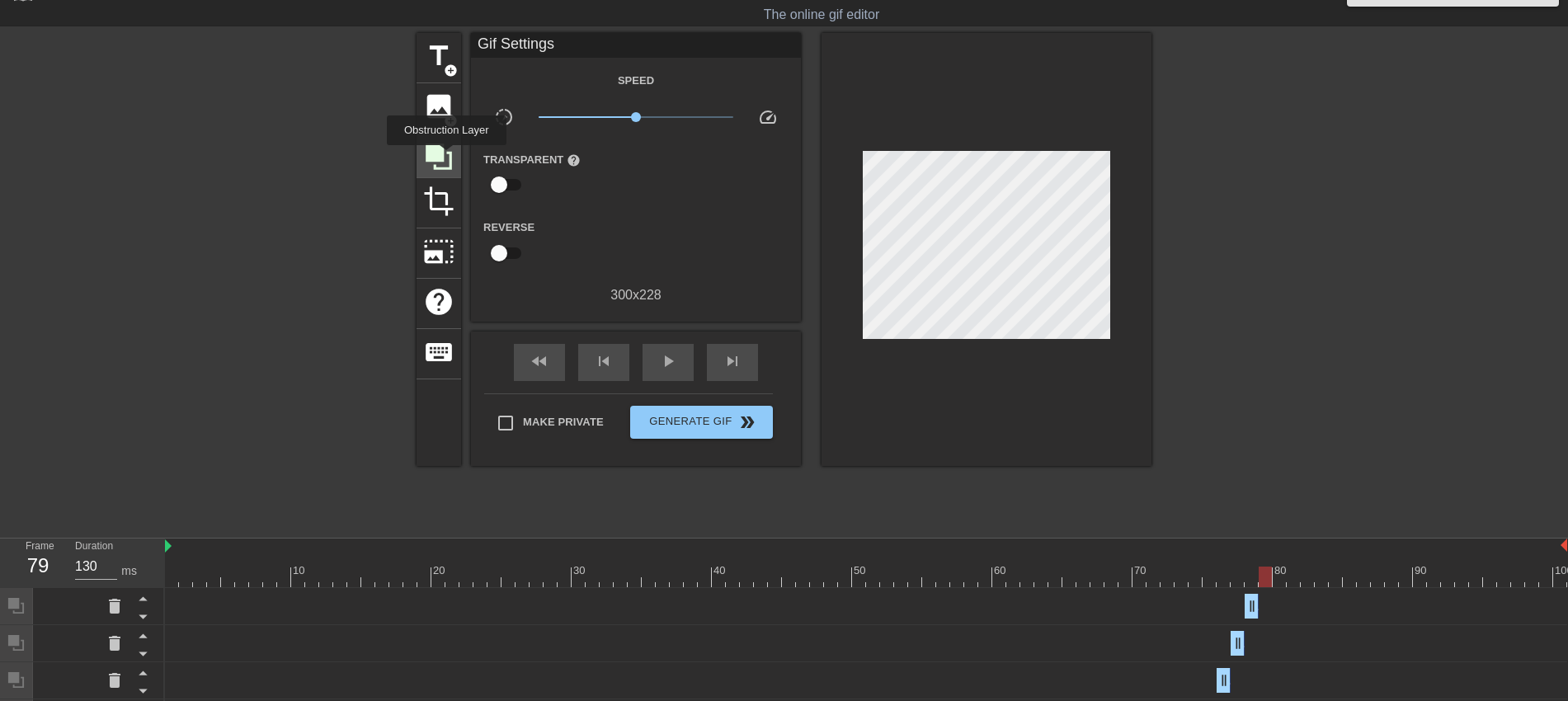 click 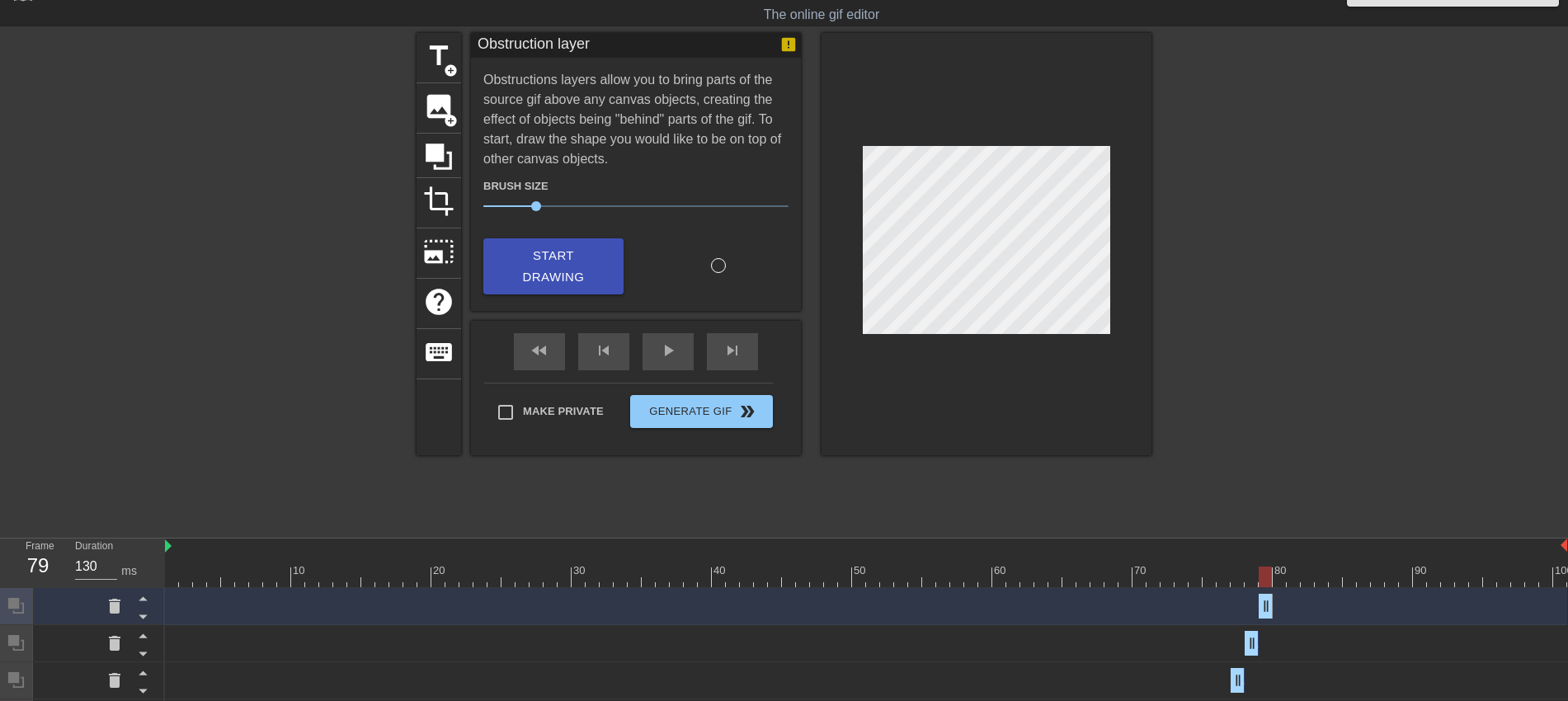 drag, startPoint x: 1562, startPoint y: 605, endPoint x: 1231, endPoint y: 625, distance: 331.6037 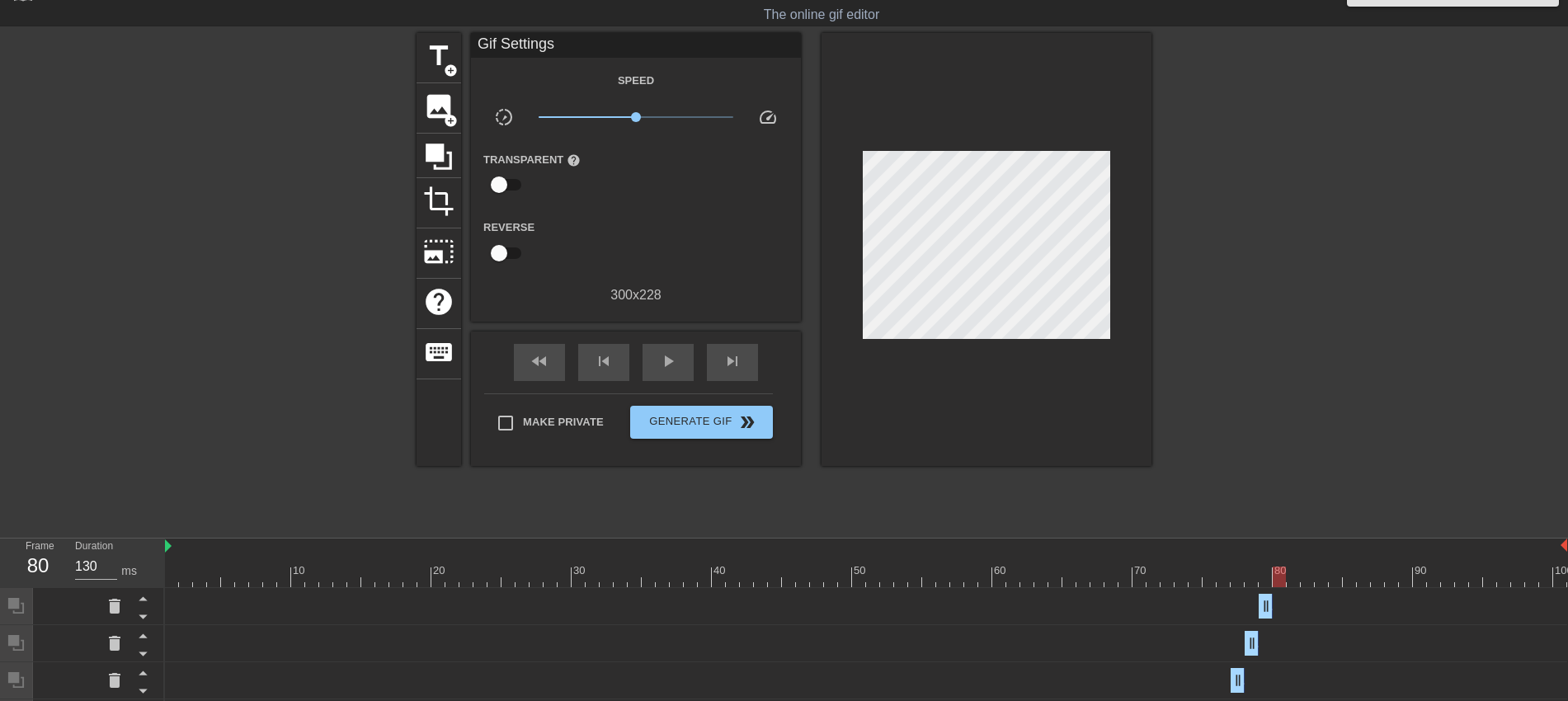 click at bounding box center [866, 576] 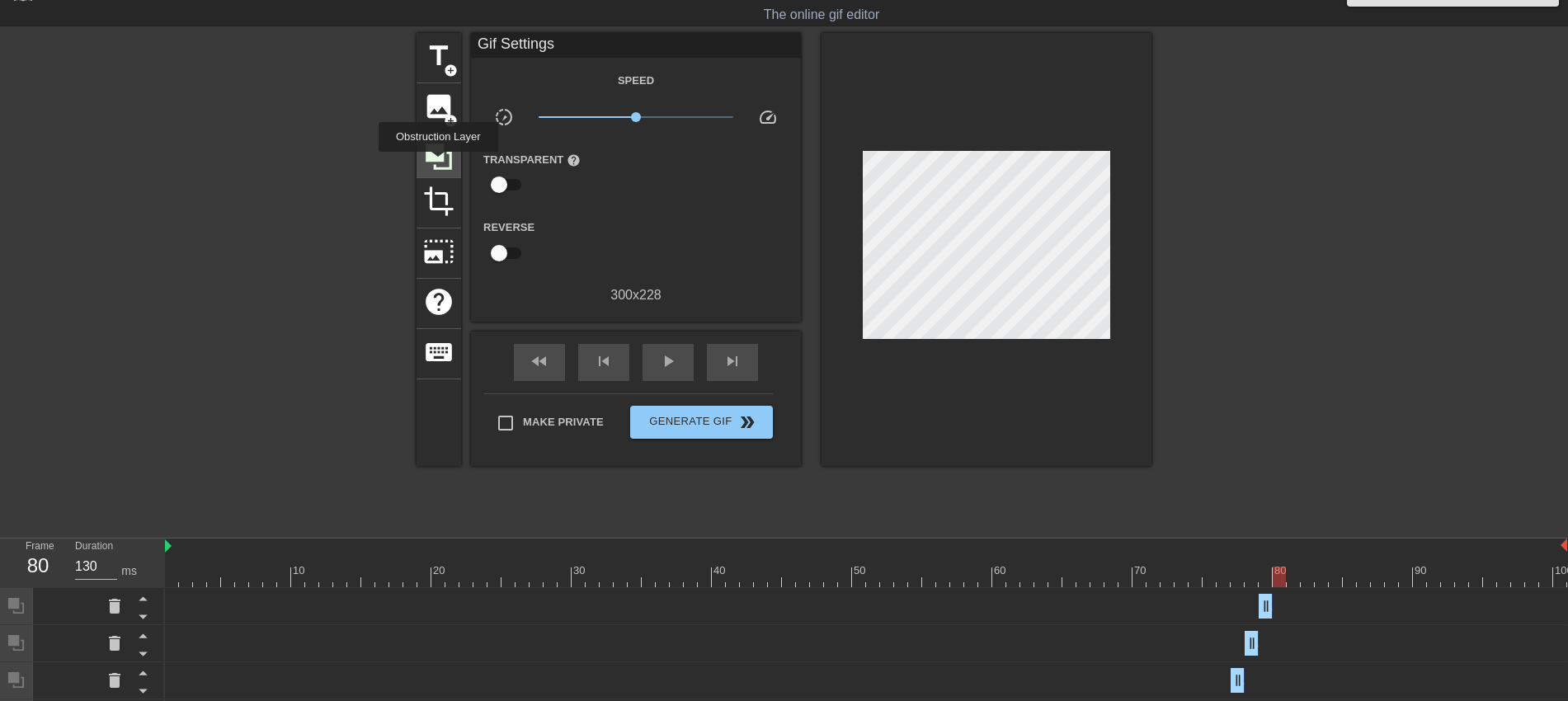 click 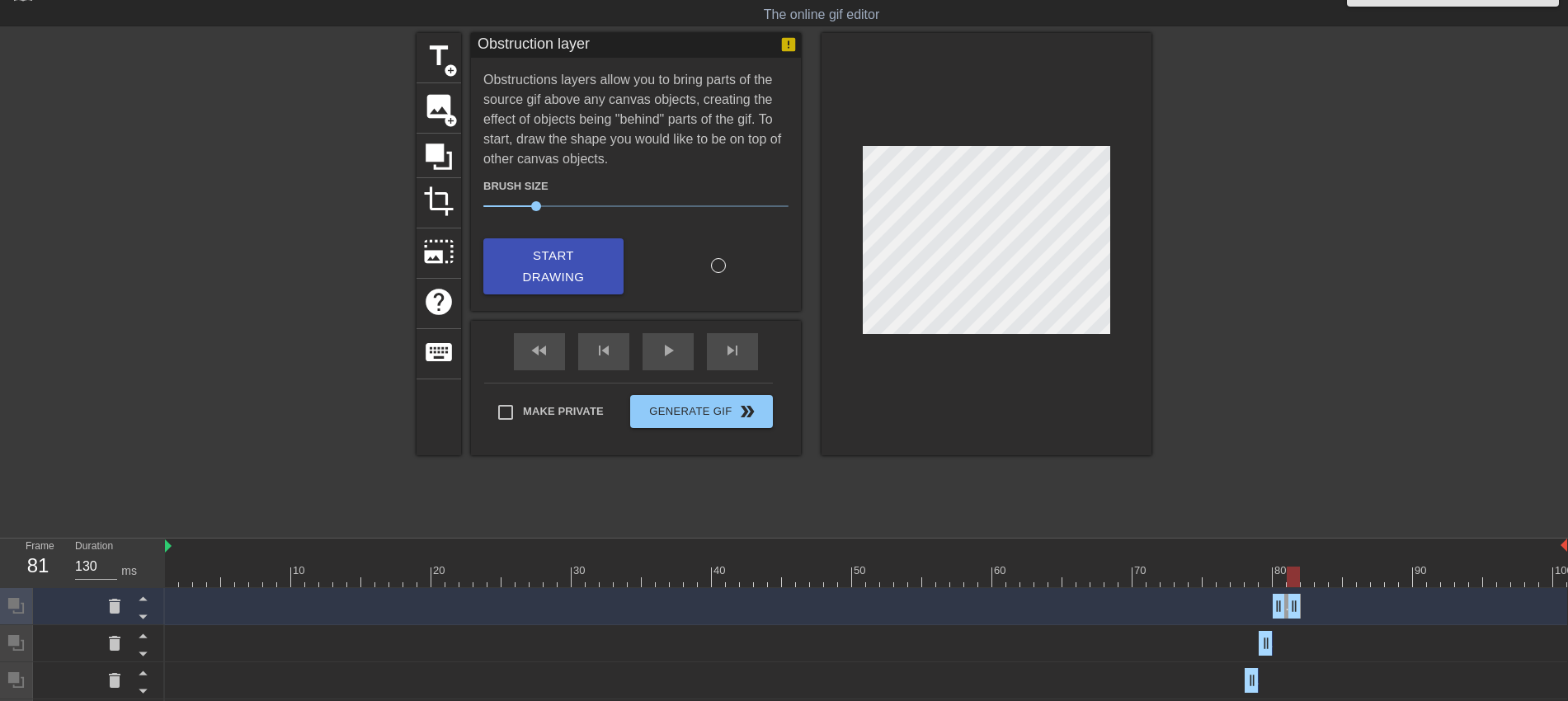 drag, startPoint x: 1552, startPoint y: 596, endPoint x: 1286, endPoint y: 608, distance: 266.27054 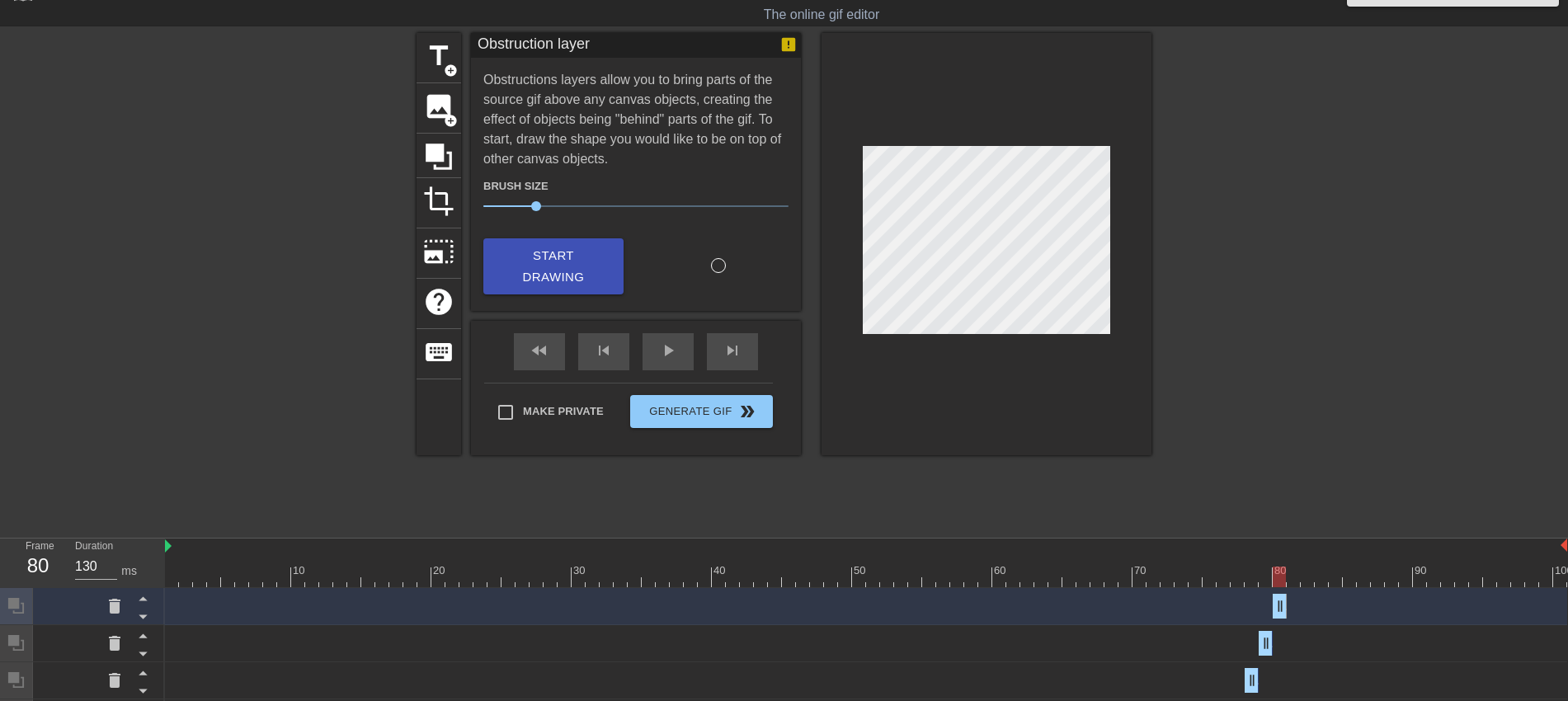 drag, startPoint x: 1297, startPoint y: 605, endPoint x: 1268, endPoint y: 606, distance: 29.01724 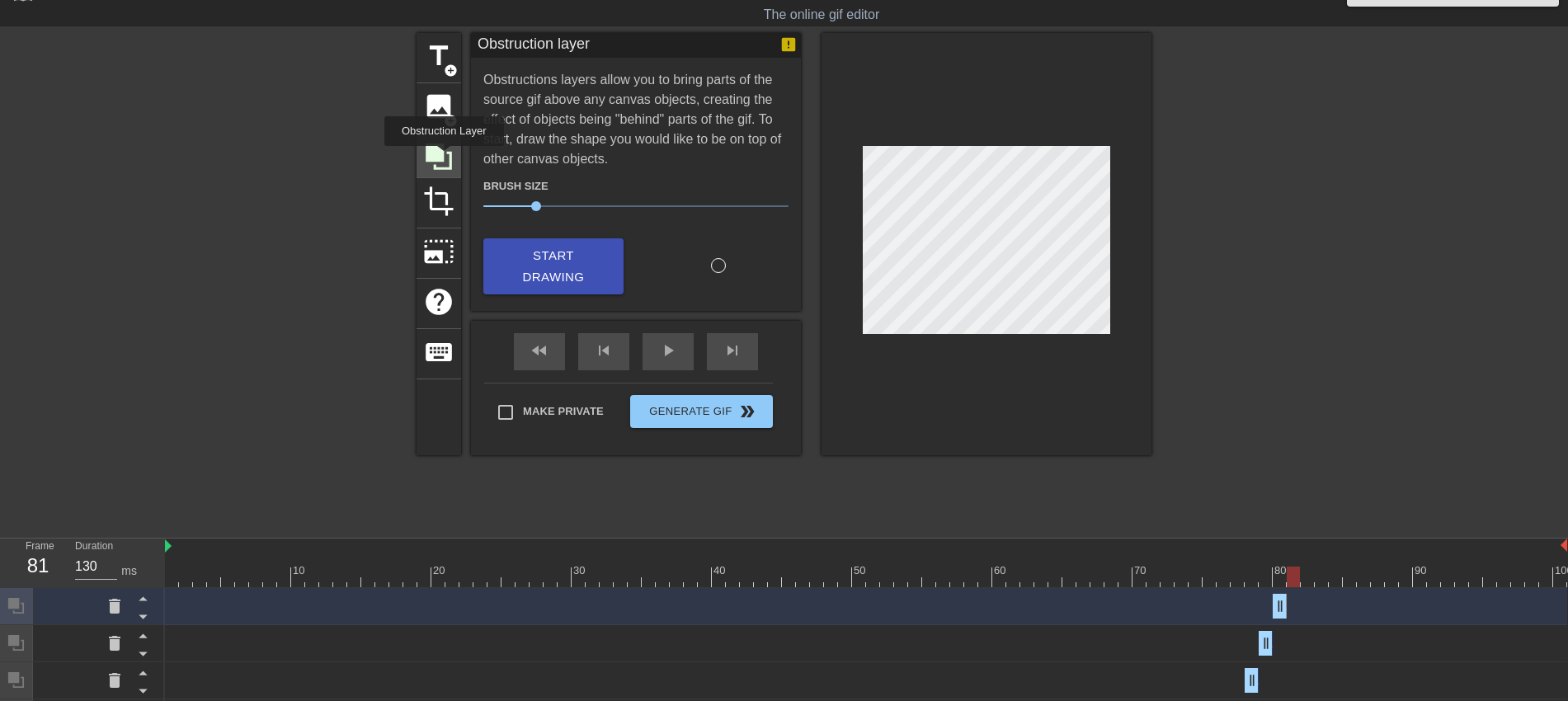 click 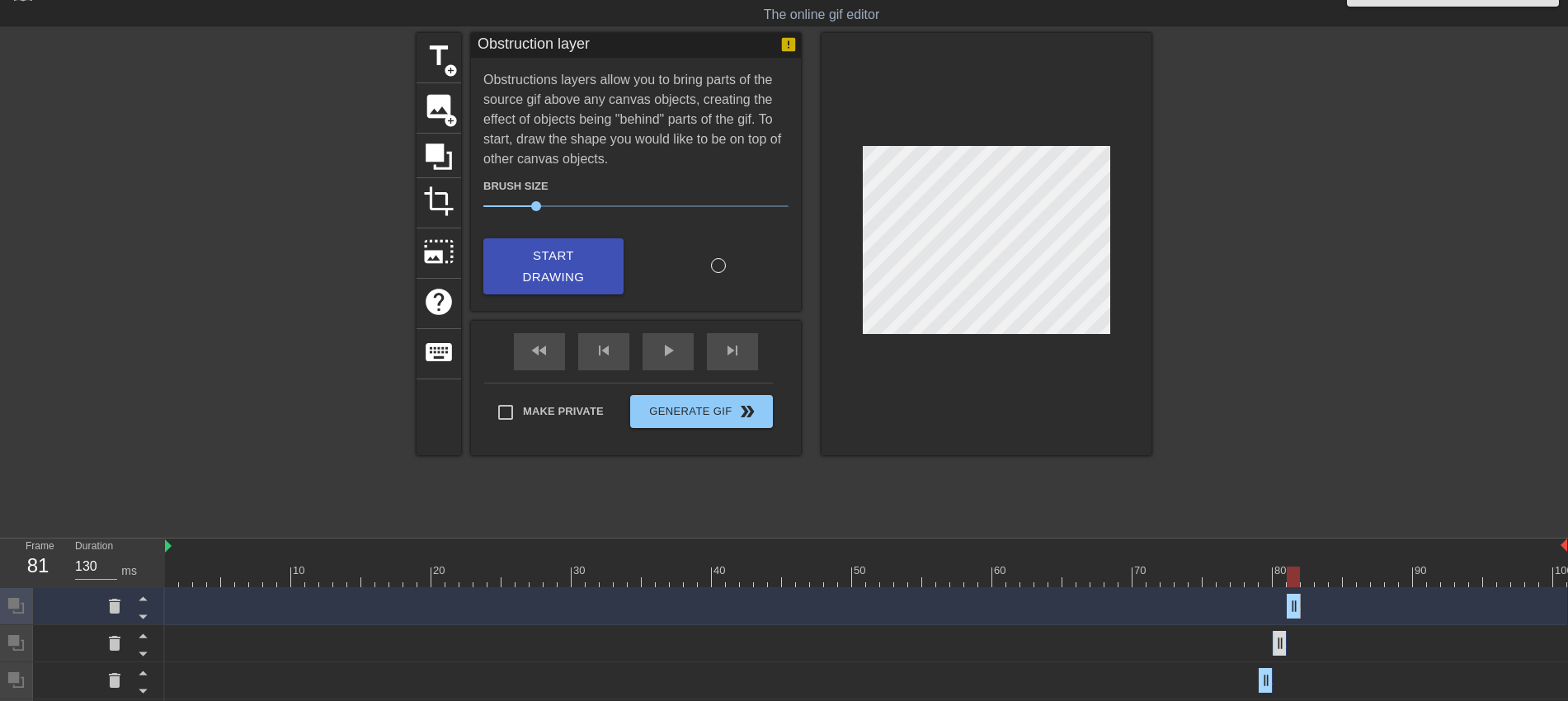 drag, startPoint x: 1559, startPoint y: 608, endPoint x: 1276, endPoint y: 640, distance: 284.80344 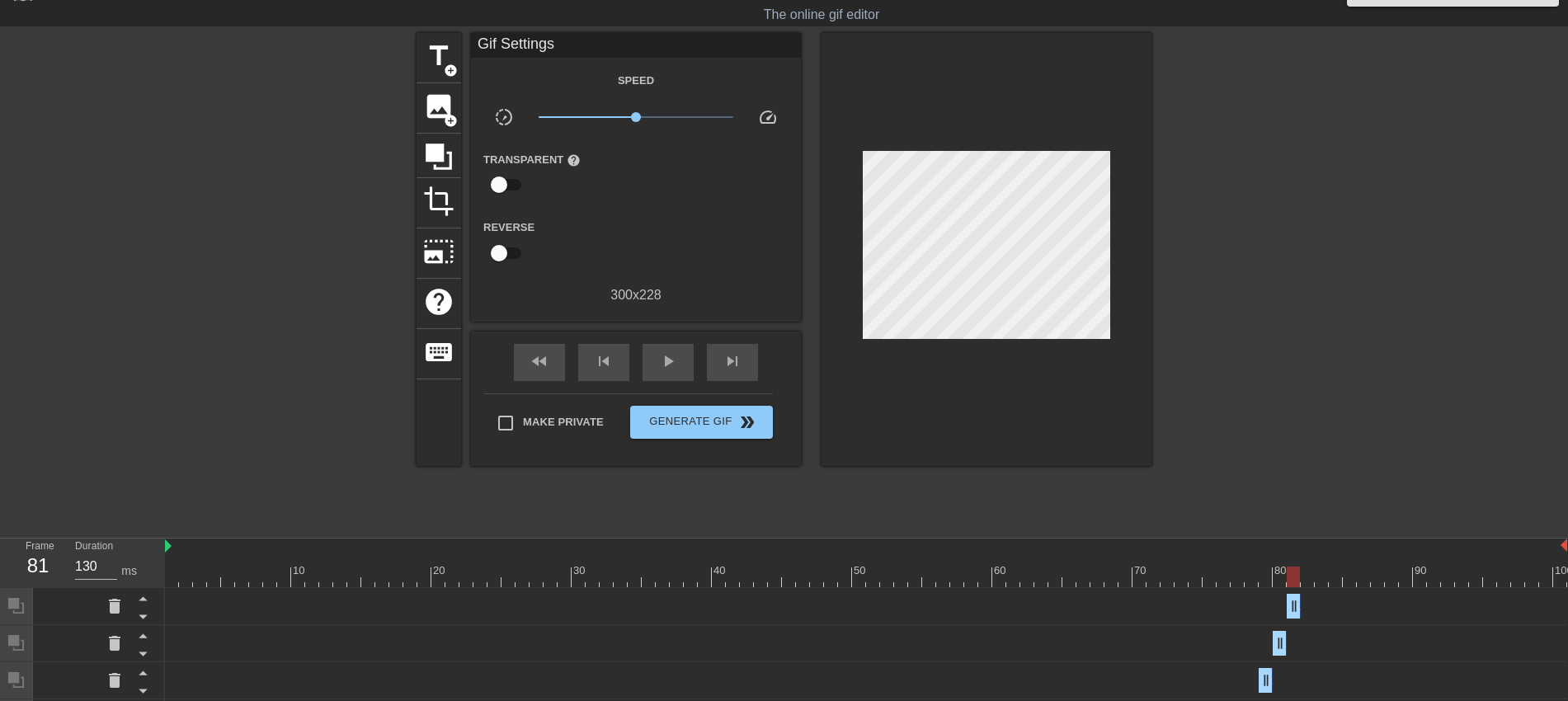 click at bounding box center [1295, 280] 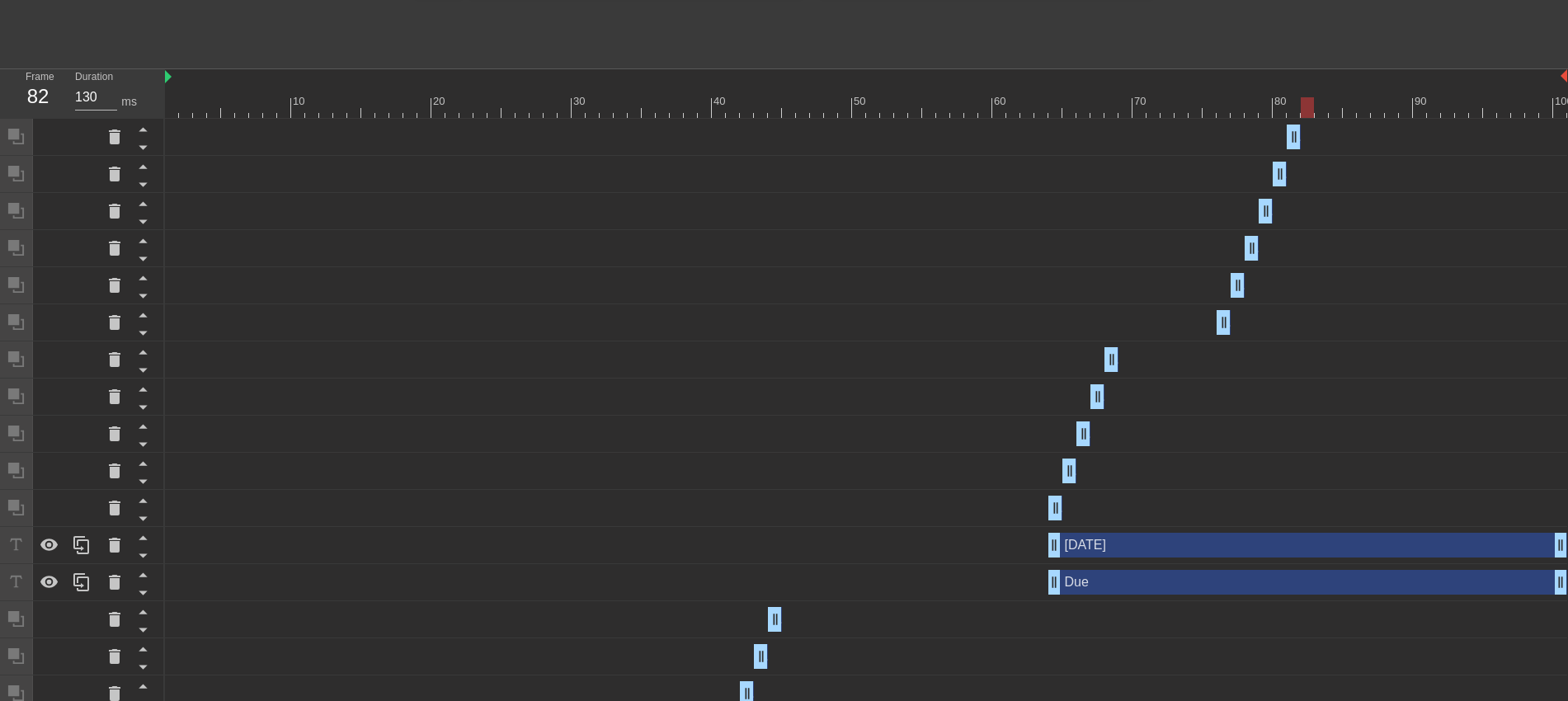 scroll, scrollTop: 502, scrollLeft: 0, axis: vertical 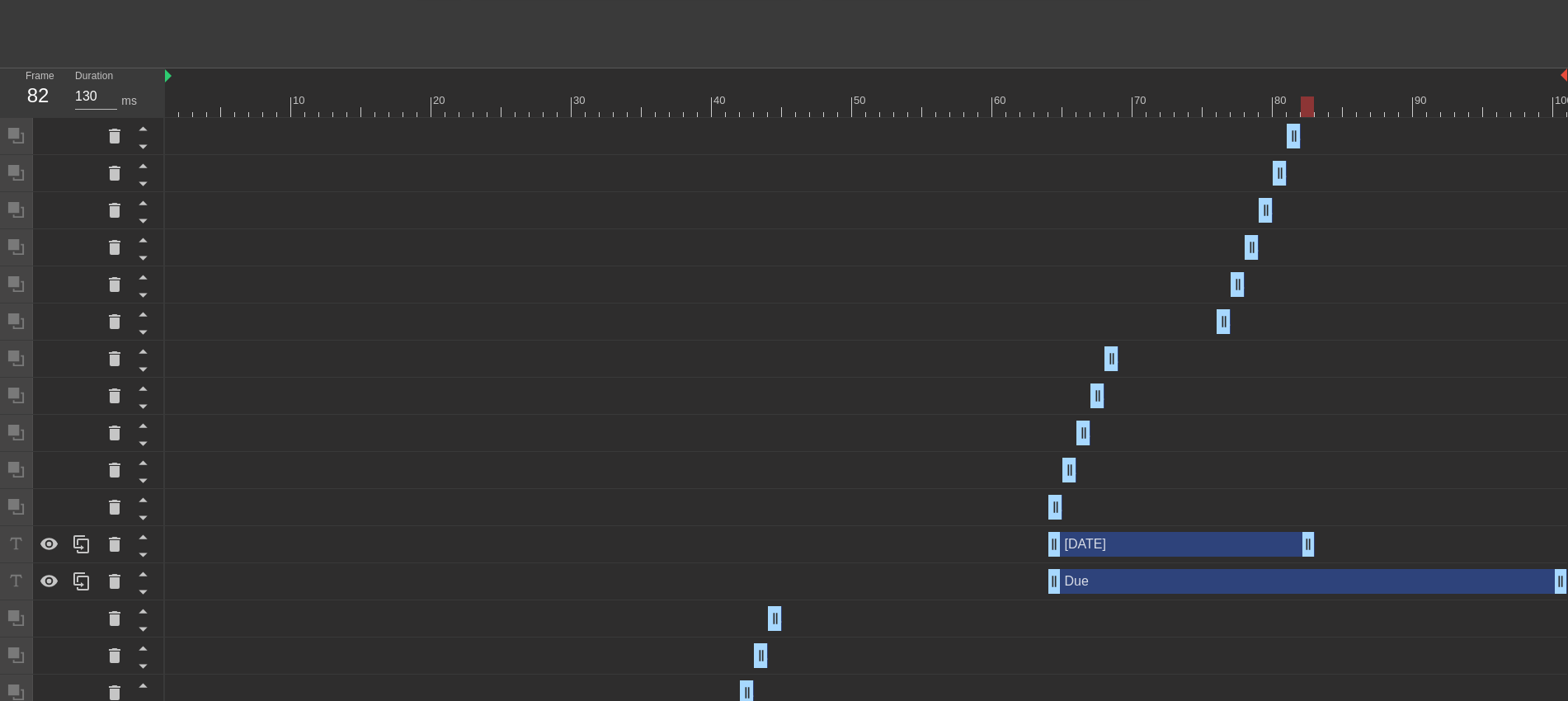 drag, startPoint x: 1564, startPoint y: 553, endPoint x: 1307, endPoint y: 543, distance: 257.19448 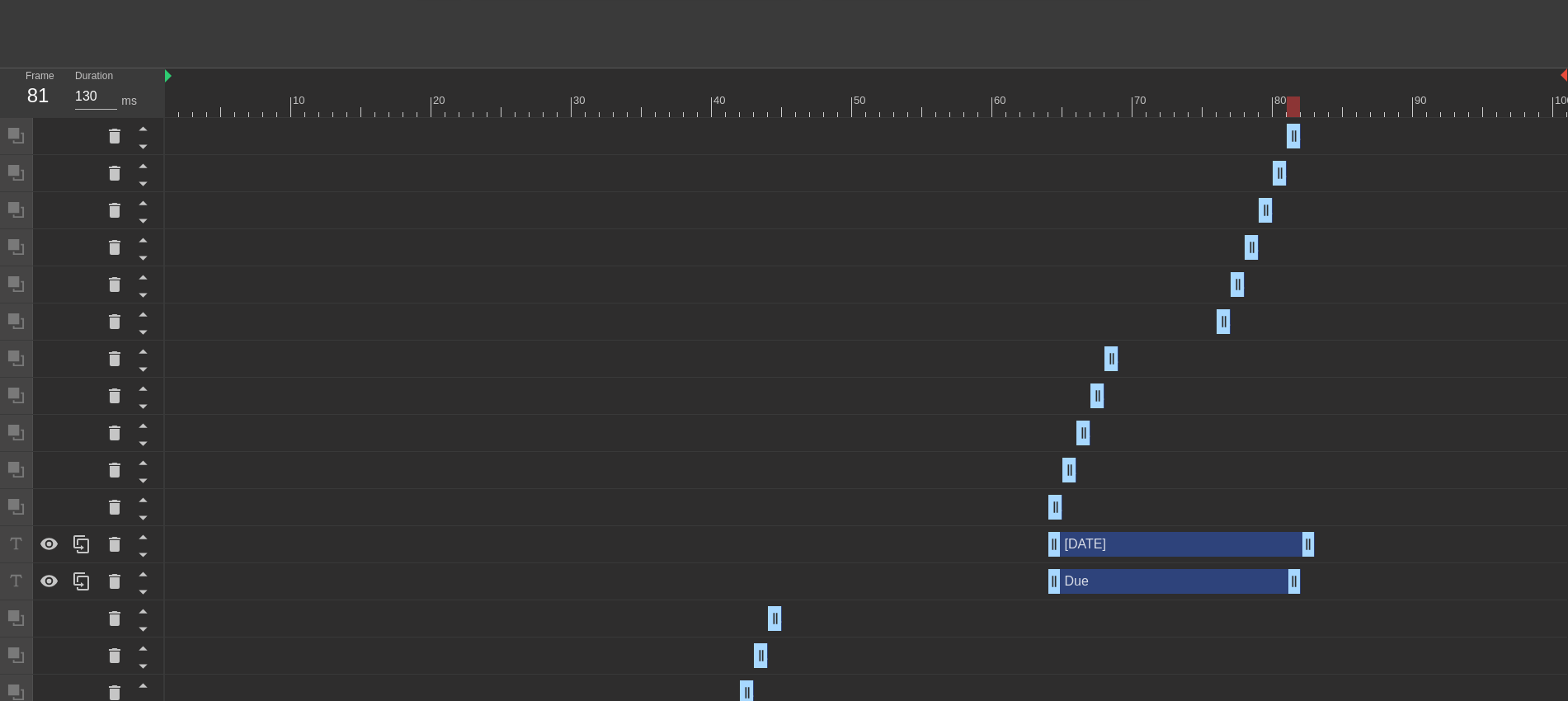drag, startPoint x: 1558, startPoint y: 587, endPoint x: 1293, endPoint y: 598, distance: 265.2282 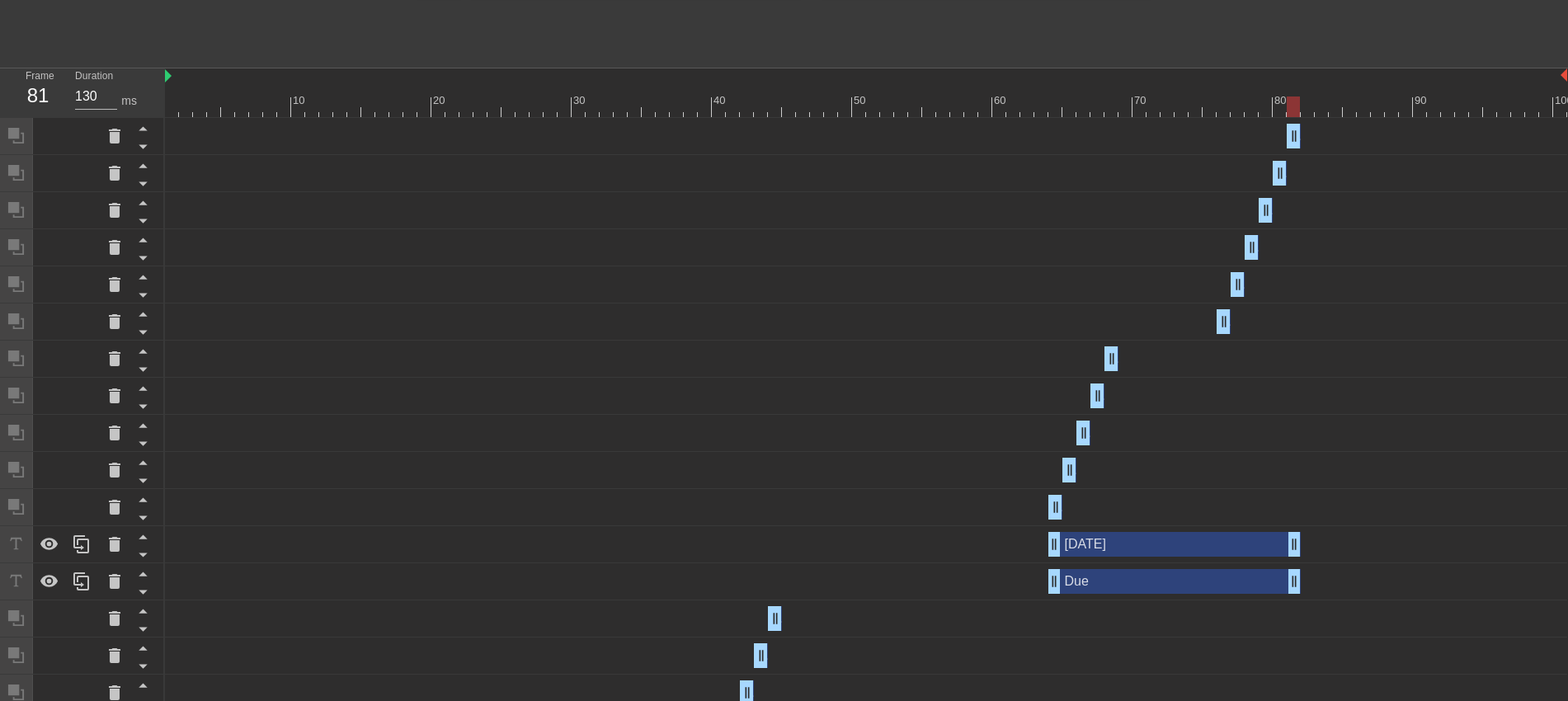 drag, startPoint x: 1304, startPoint y: 541, endPoint x: 1295, endPoint y: 542, distance: 9.055385 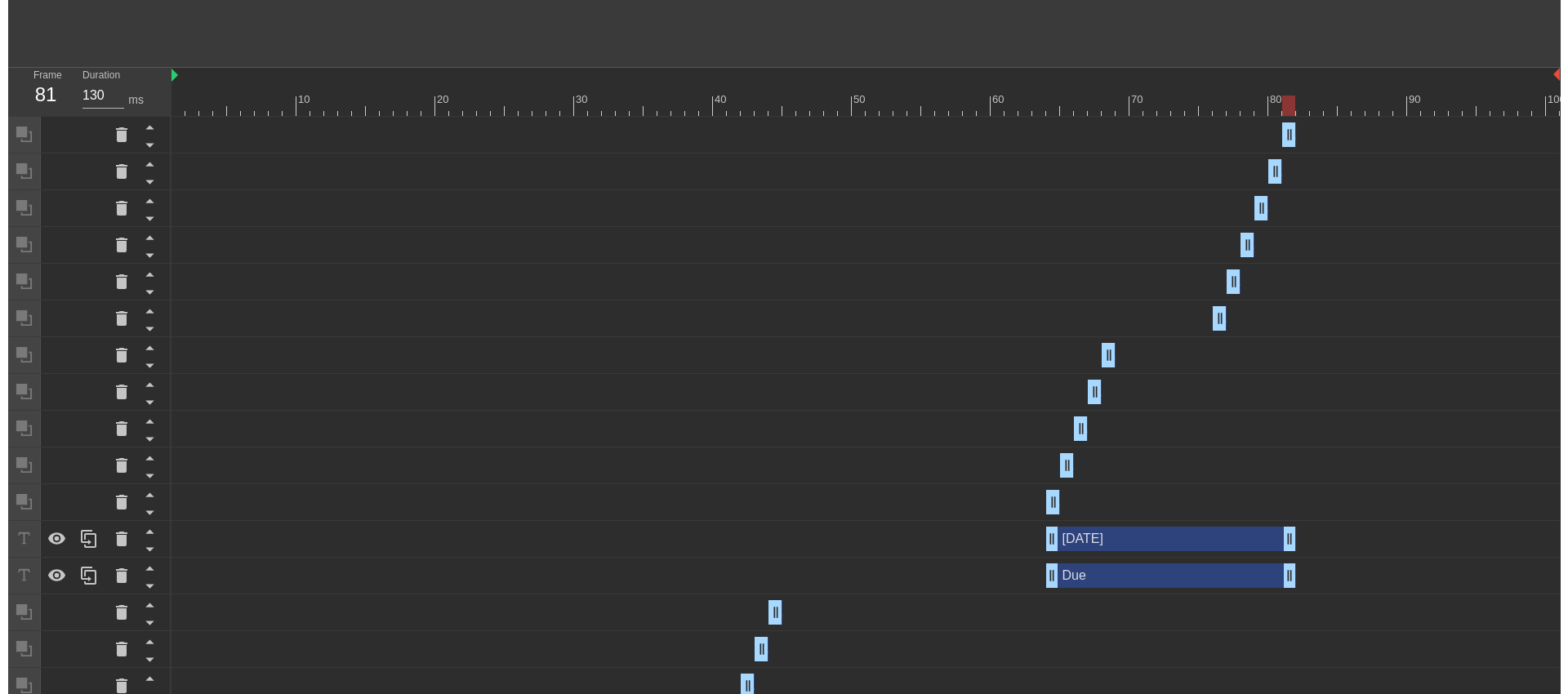 scroll, scrollTop: 0, scrollLeft: 0, axis: both 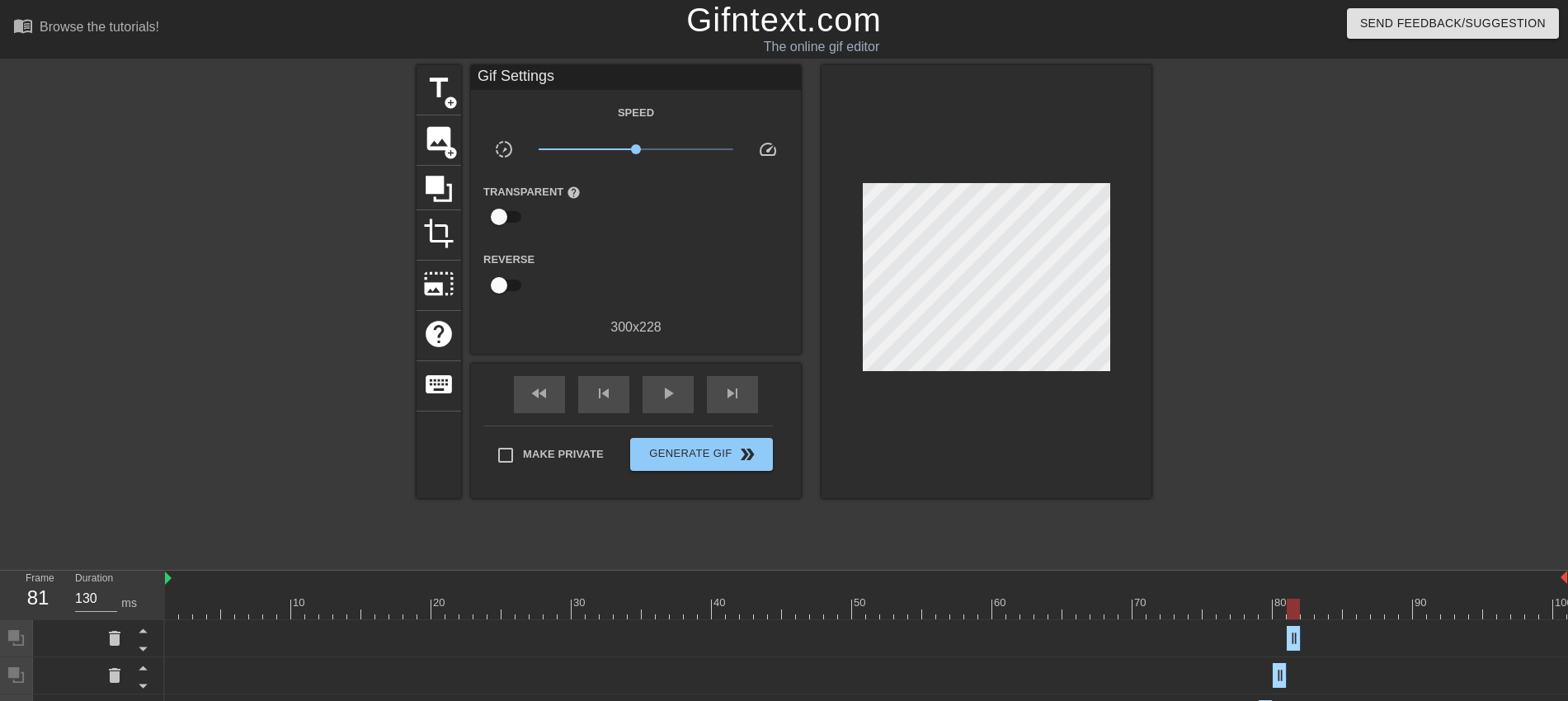 click at bounding box center (866, 609) 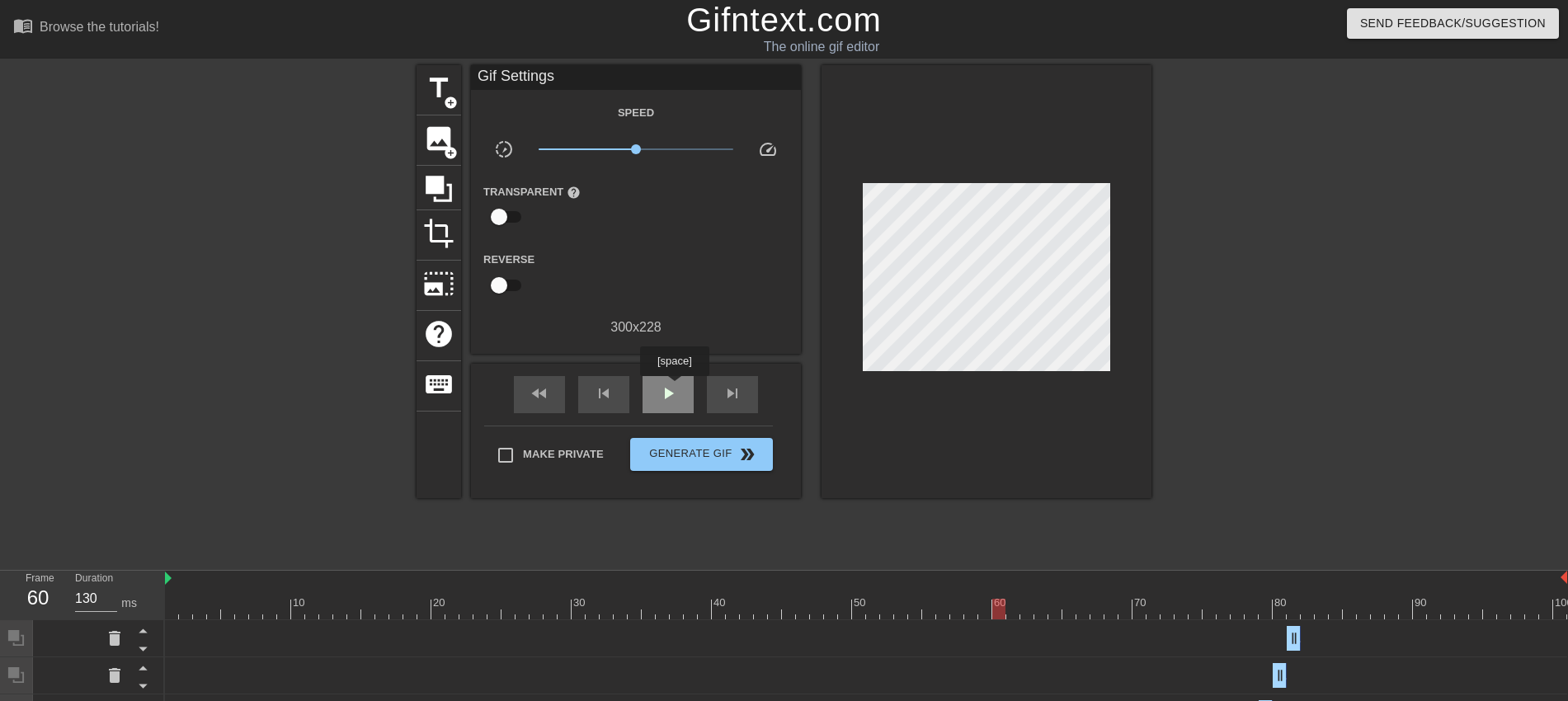 click on "play_arrow" at bounding box center (668, 393) 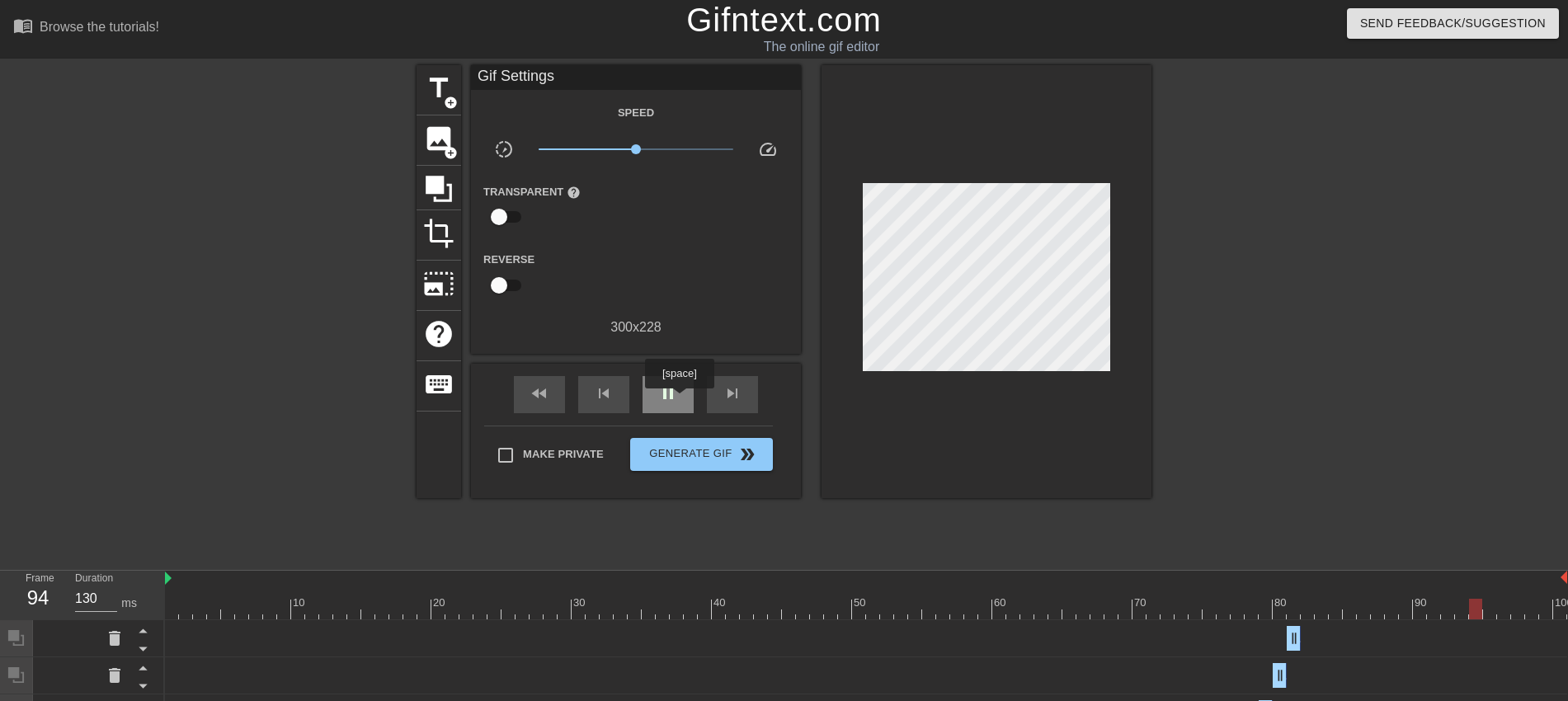 click on "pause" at bounding box center [668, 394] 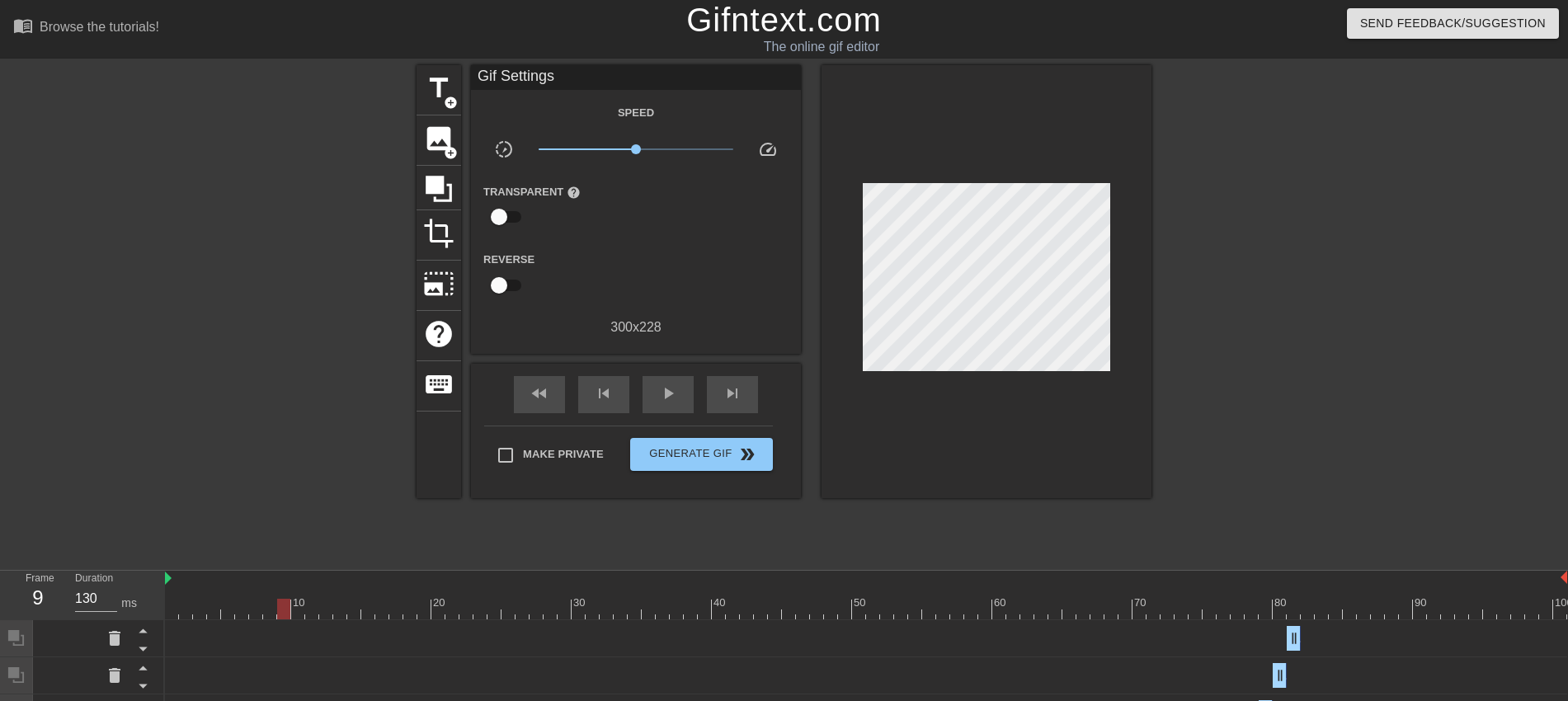 drag, startPoint x: 292, startPoint y: 612, endPoint x: 285, endPoint y: 636, distance: 25 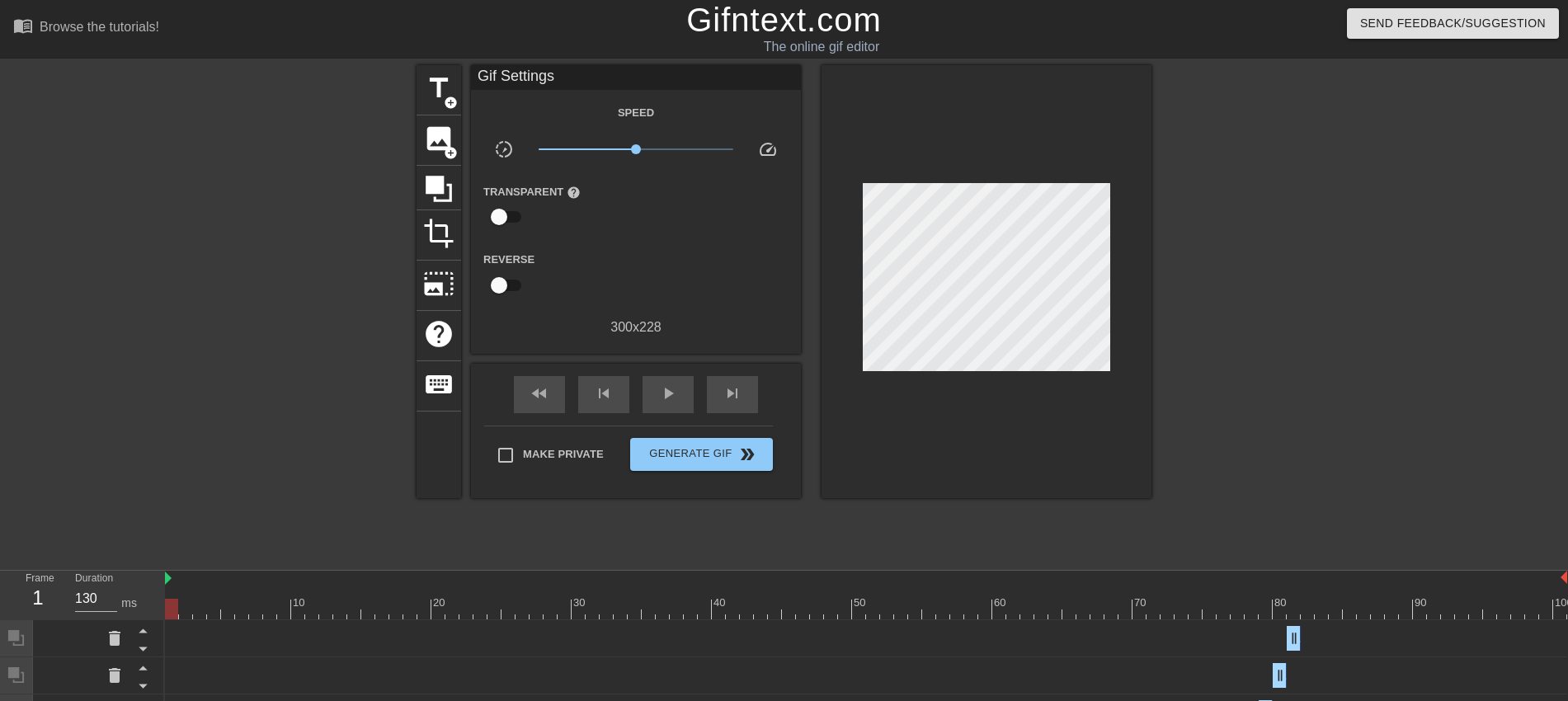 drag, startPoint x: 285, startPoint y: 611, endPoint x: 79, endPoint y: 612, distance: 206.00243 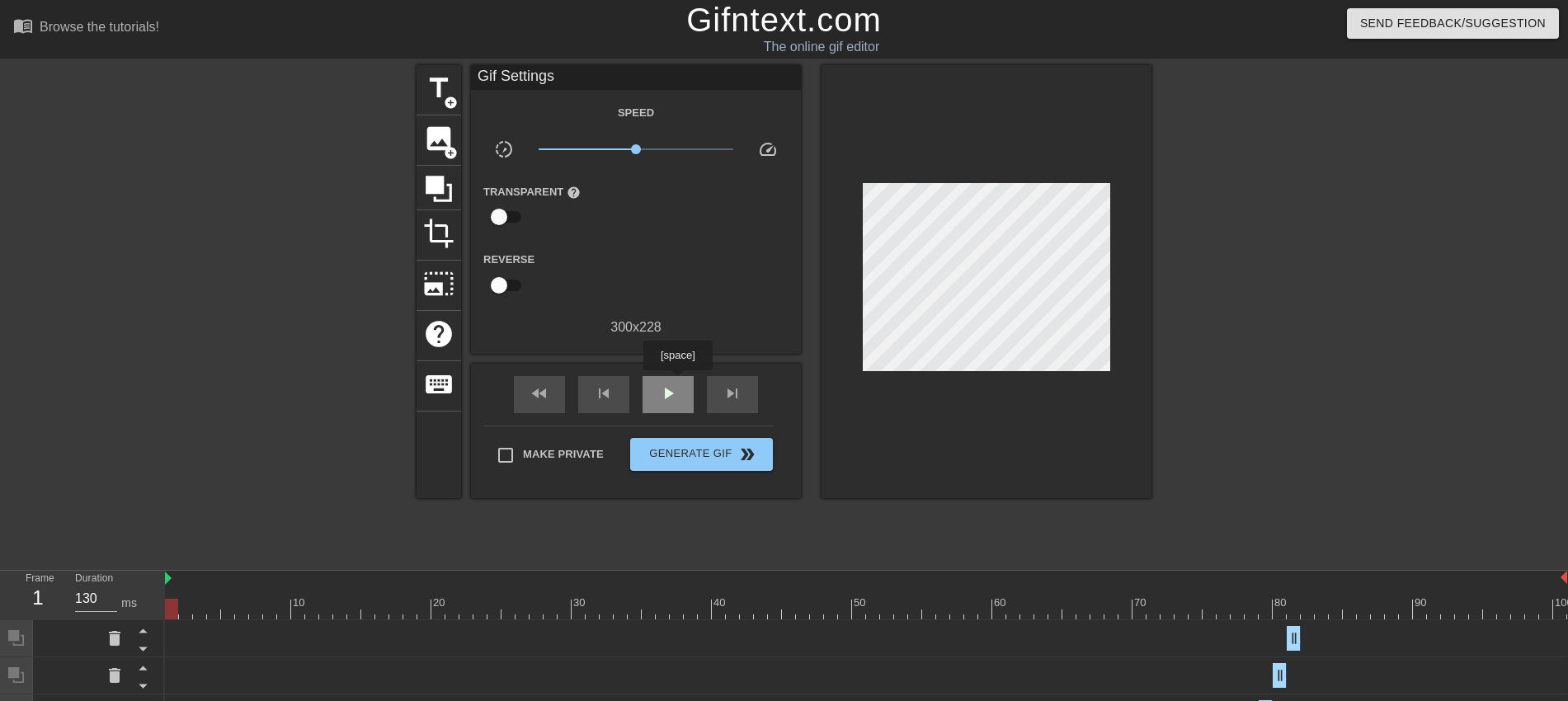 click on "play_arrow" at bounding box center [668, 393] 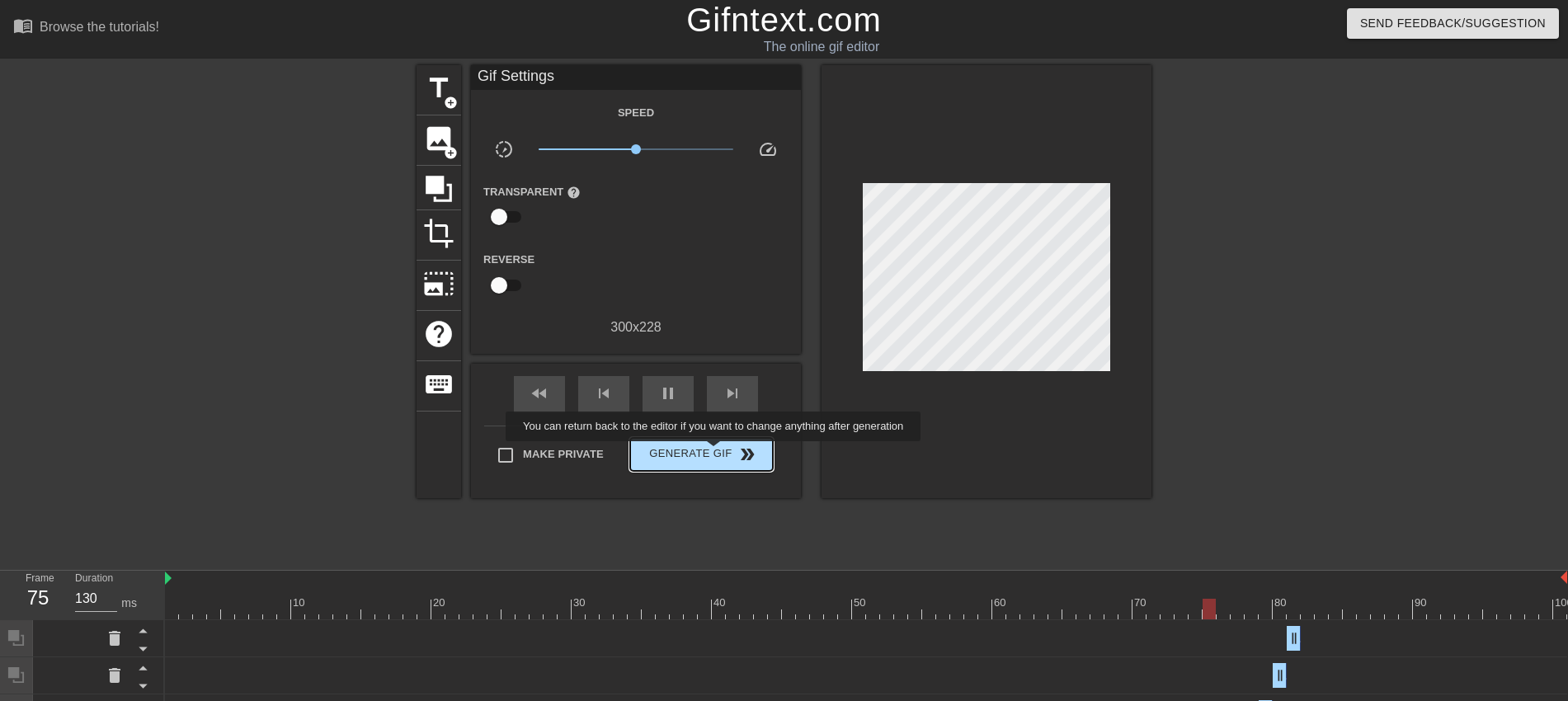 click on "Generate Gif double_arrow" at bounding box center (701, 454) 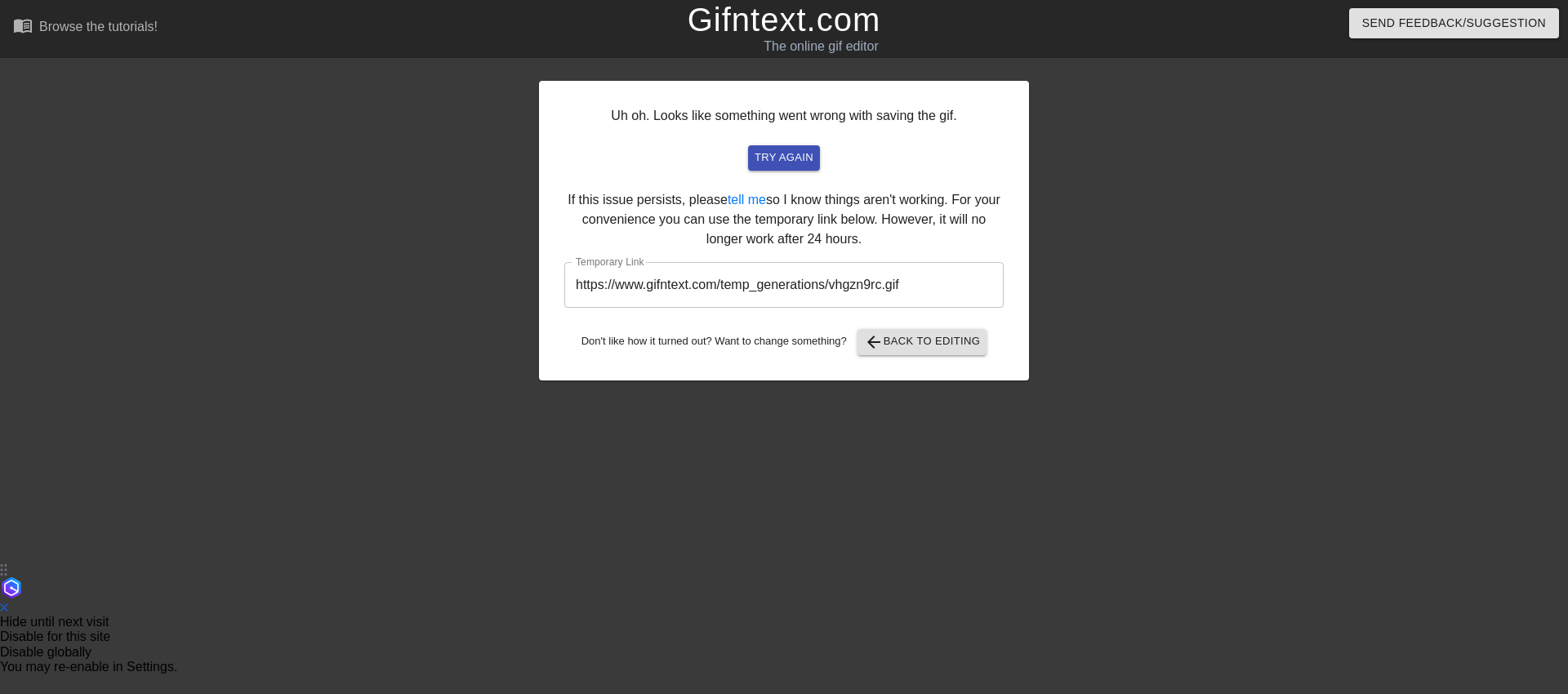 click on "https://www.gifntext.com/temp_generations/vhgzn9rc.gif" at bounding box center [784, 285] 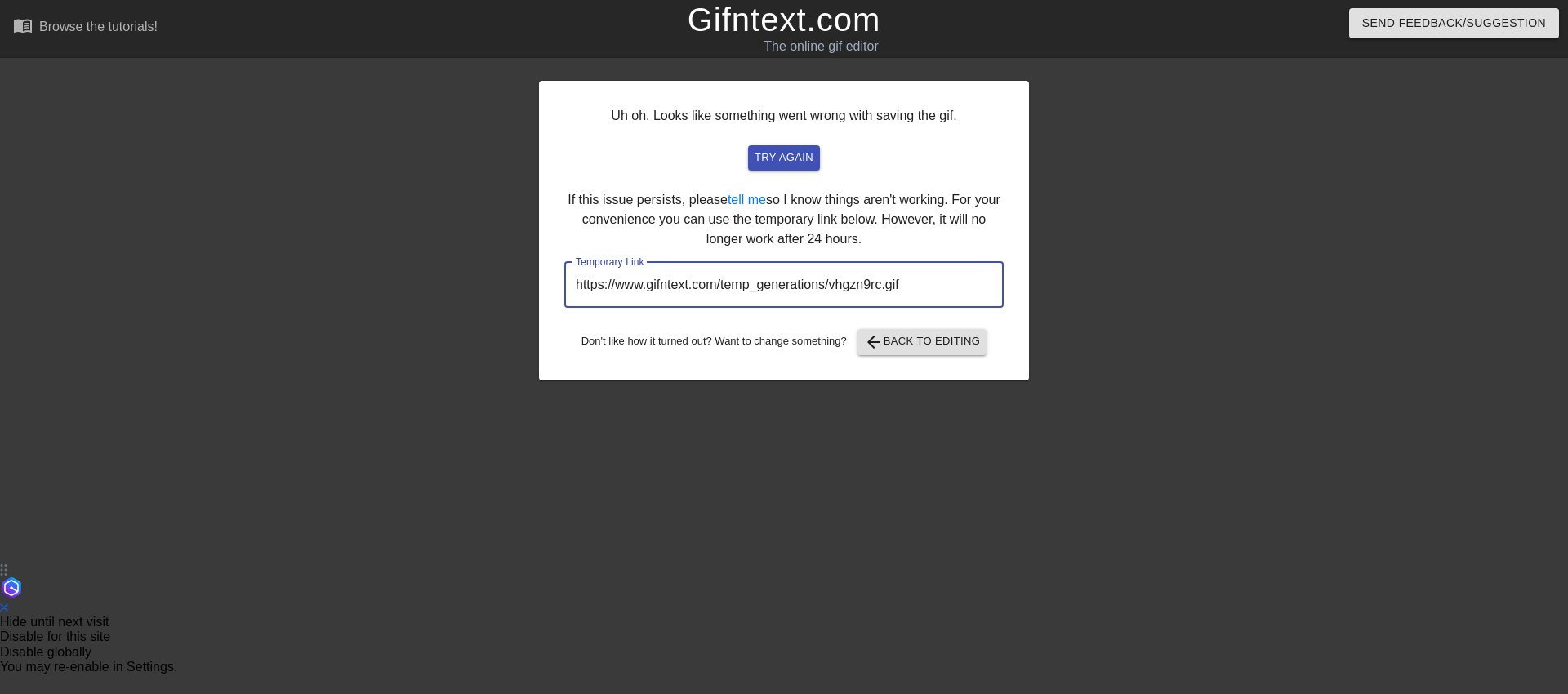 click on "https://www.gifntext.com/temp_generations/vhgzn9rc.gif" at bounding box center [784, 285] 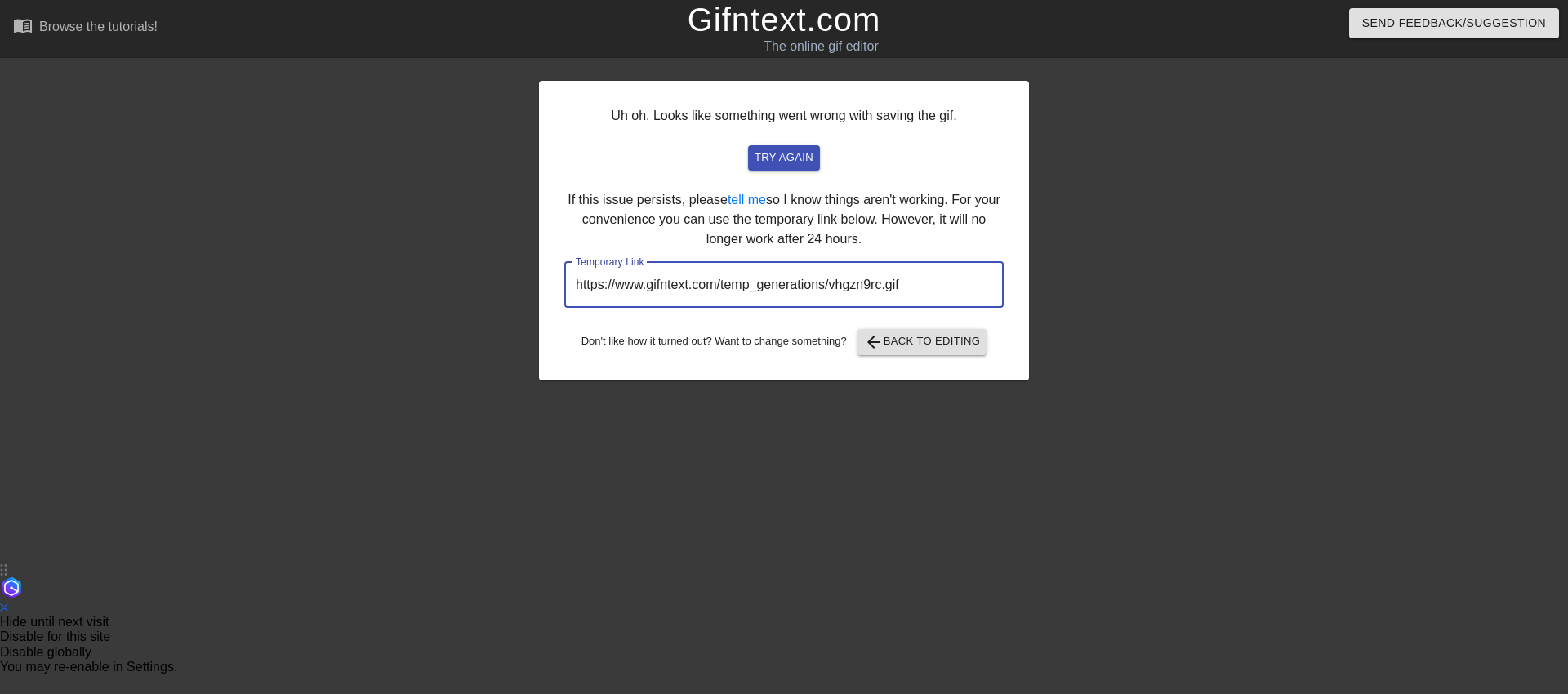 click on "https://www.gifntext.com/temp_generations/vhgzn9rc.gif" at bounding box center [784, 285] 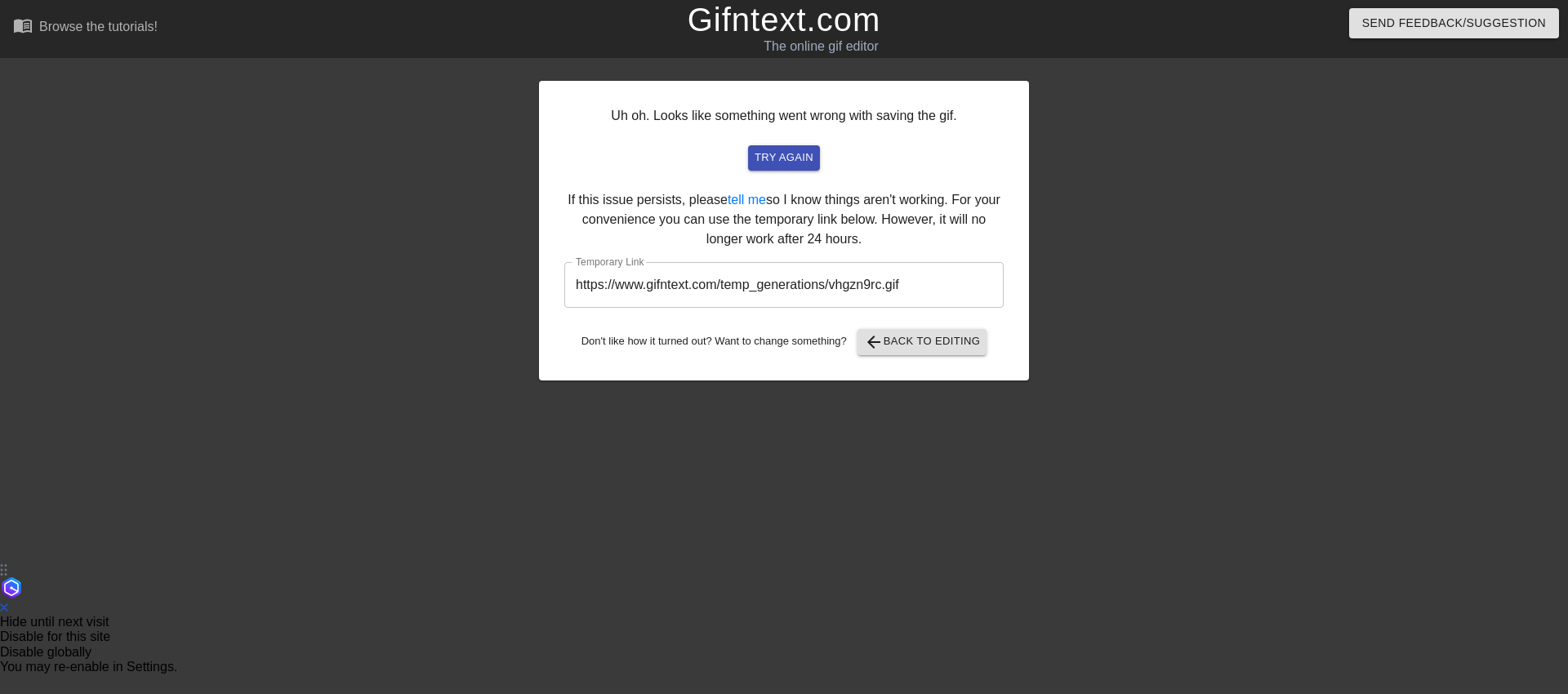 click on "Gifntext.com" at bounding box center (784, 20) 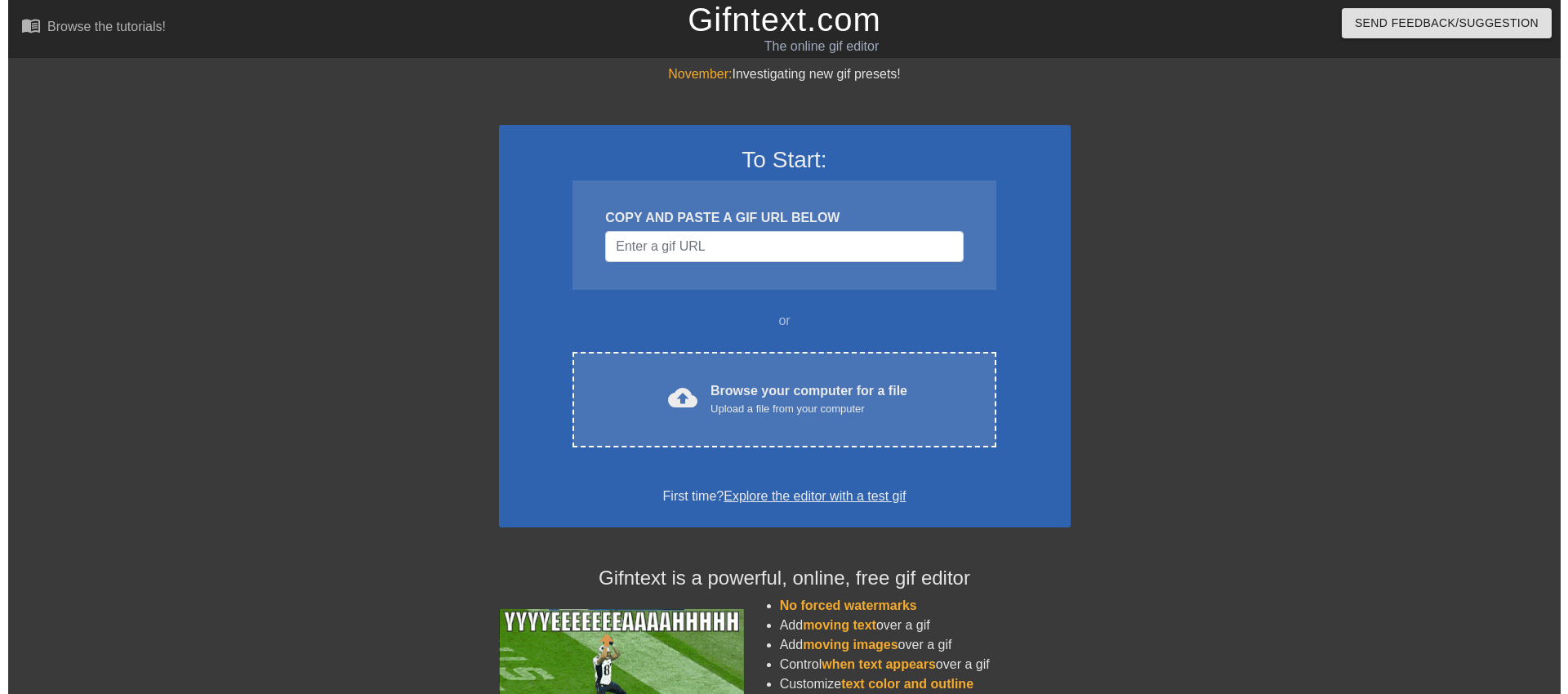 scroll, scrollTop: 0, scrollLeft: 0, axis: both 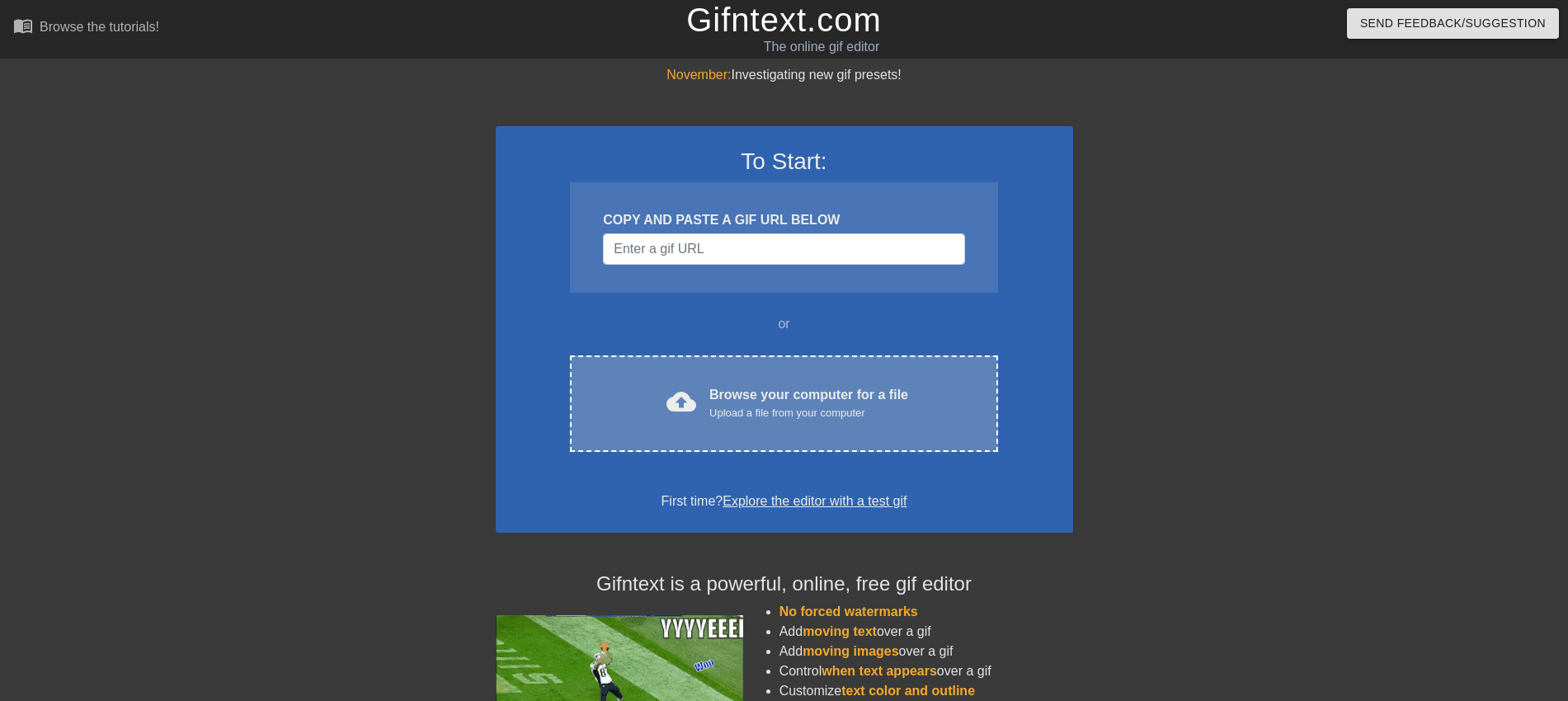 click on "Upload a file from your computer" at bounding box center (808, 413) 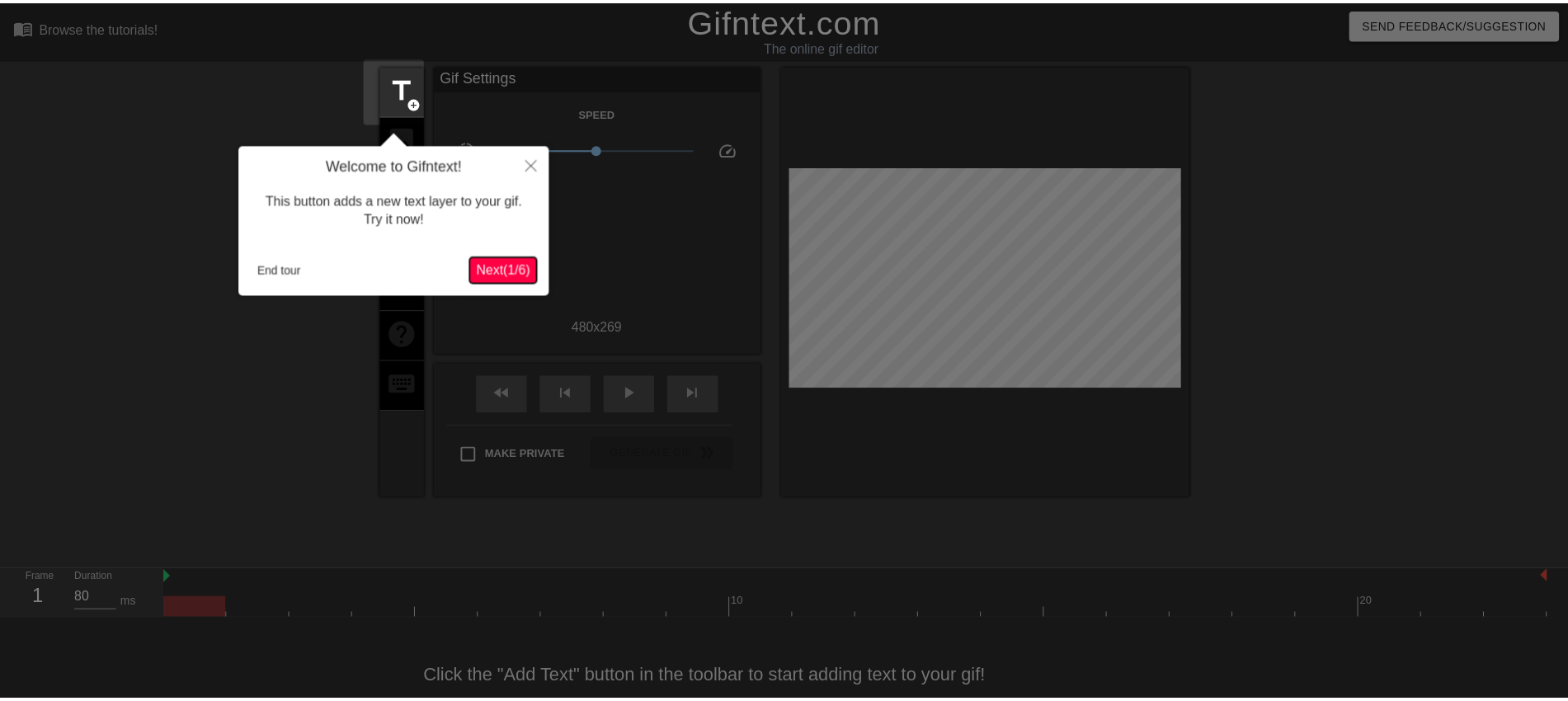 scroll, scrollTop: 34, scrollLeft: 0, axis: vertical 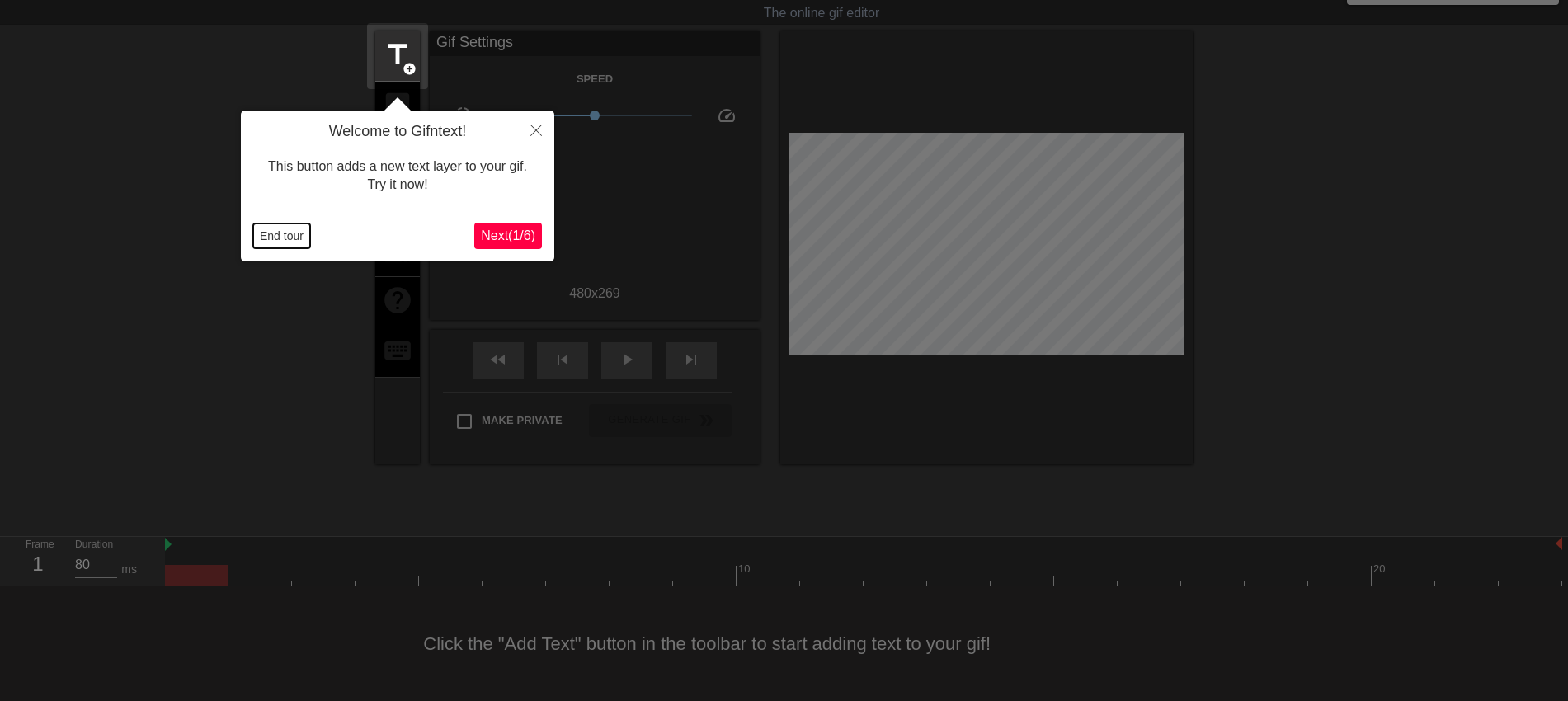 click on "End tour" at bounding box center [281, 236] 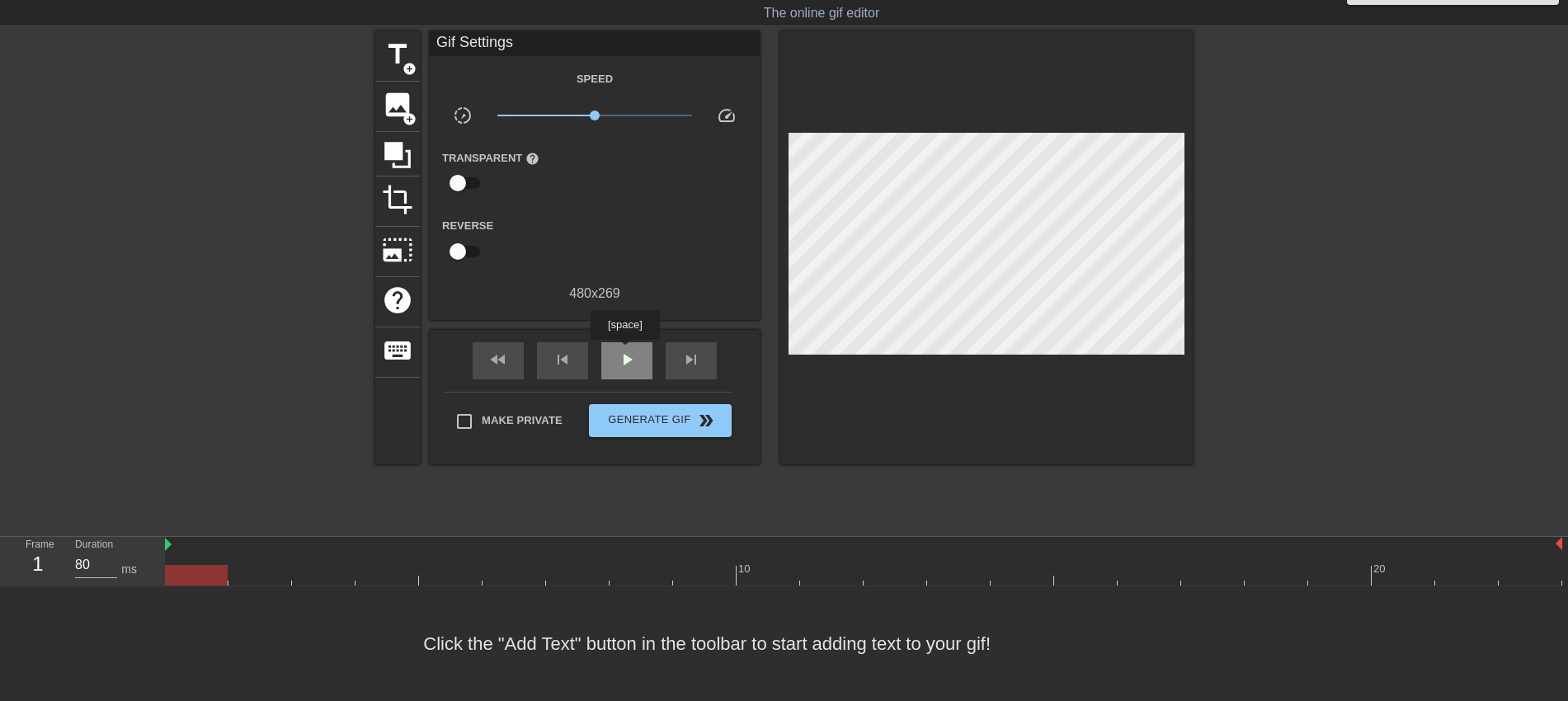 click on "play_arrow" at bounding box center (627, 360) 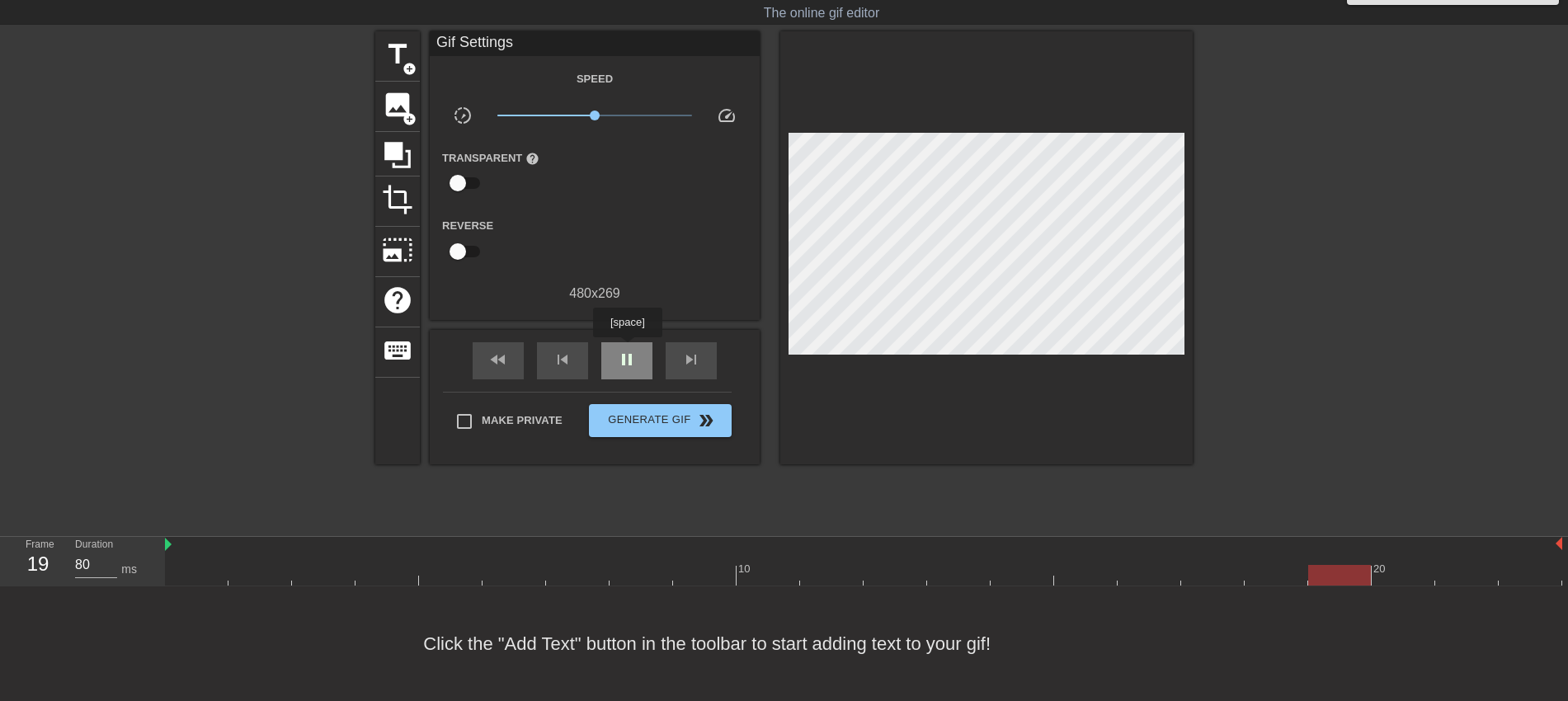 click on "pause" at bounding box center (627, 360) 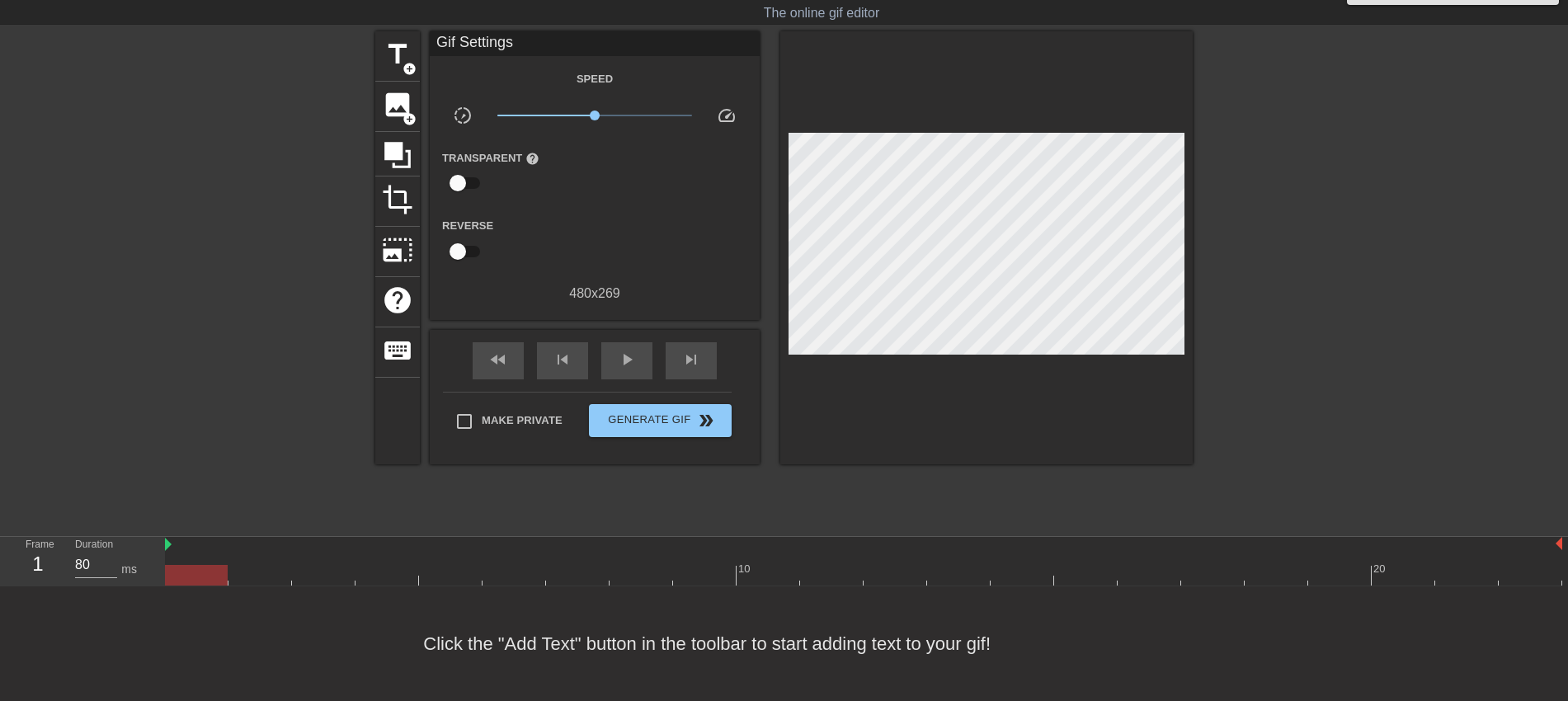drag, startPoint x: 199, startPoint y: 576, endPoint x: 151, endPoint y: 582, distance: 48.373546 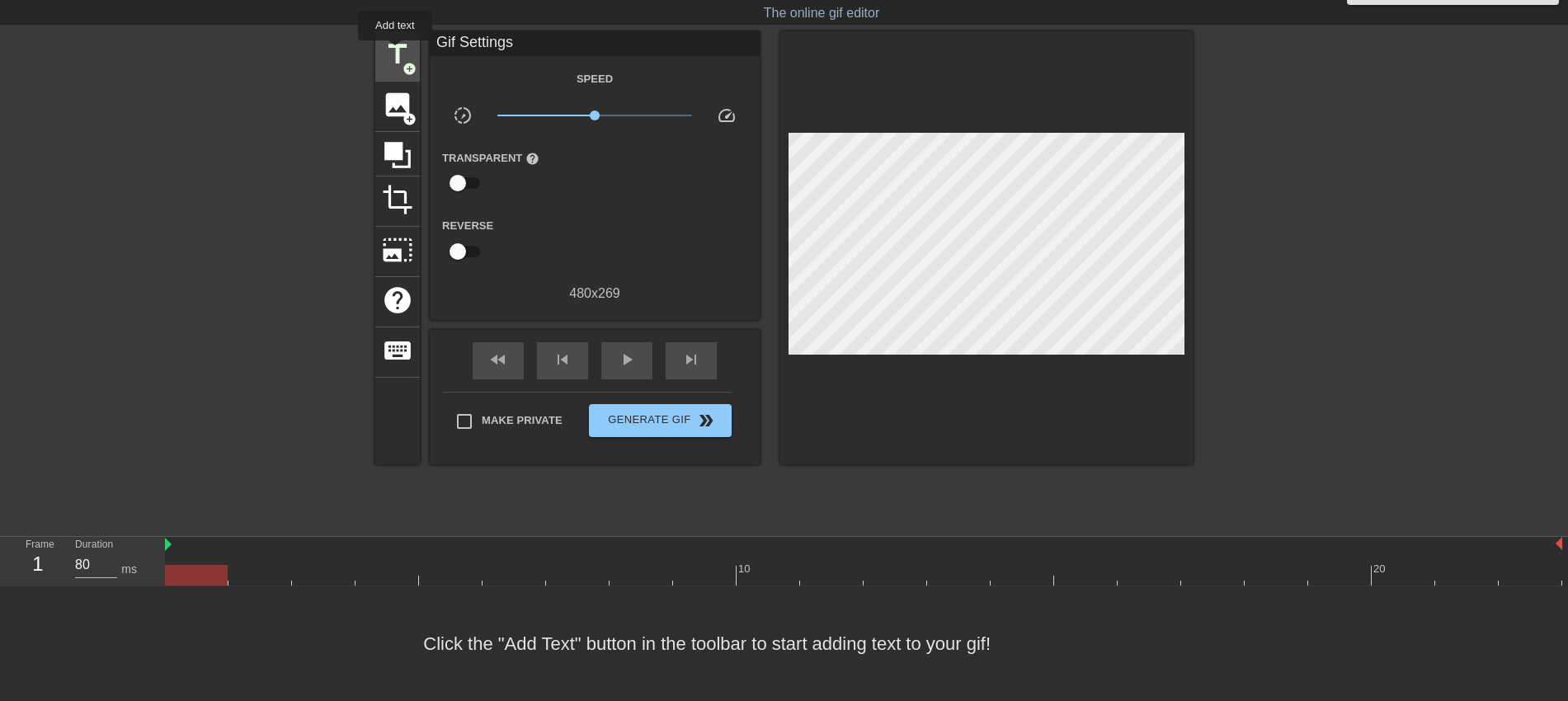 click on "title" at bounding box center [398, 54] 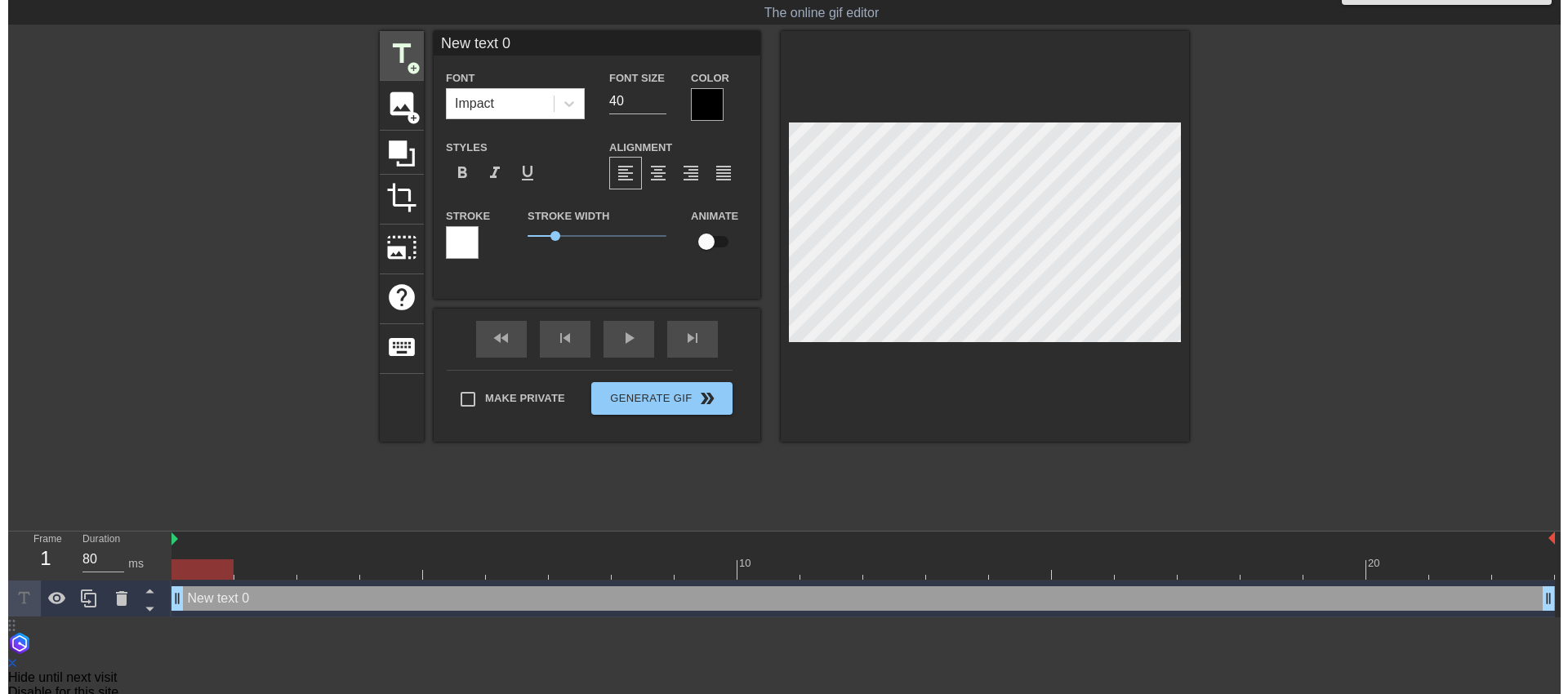 scroll, scrollTop: 0, scrollLeft: 0, axis: both 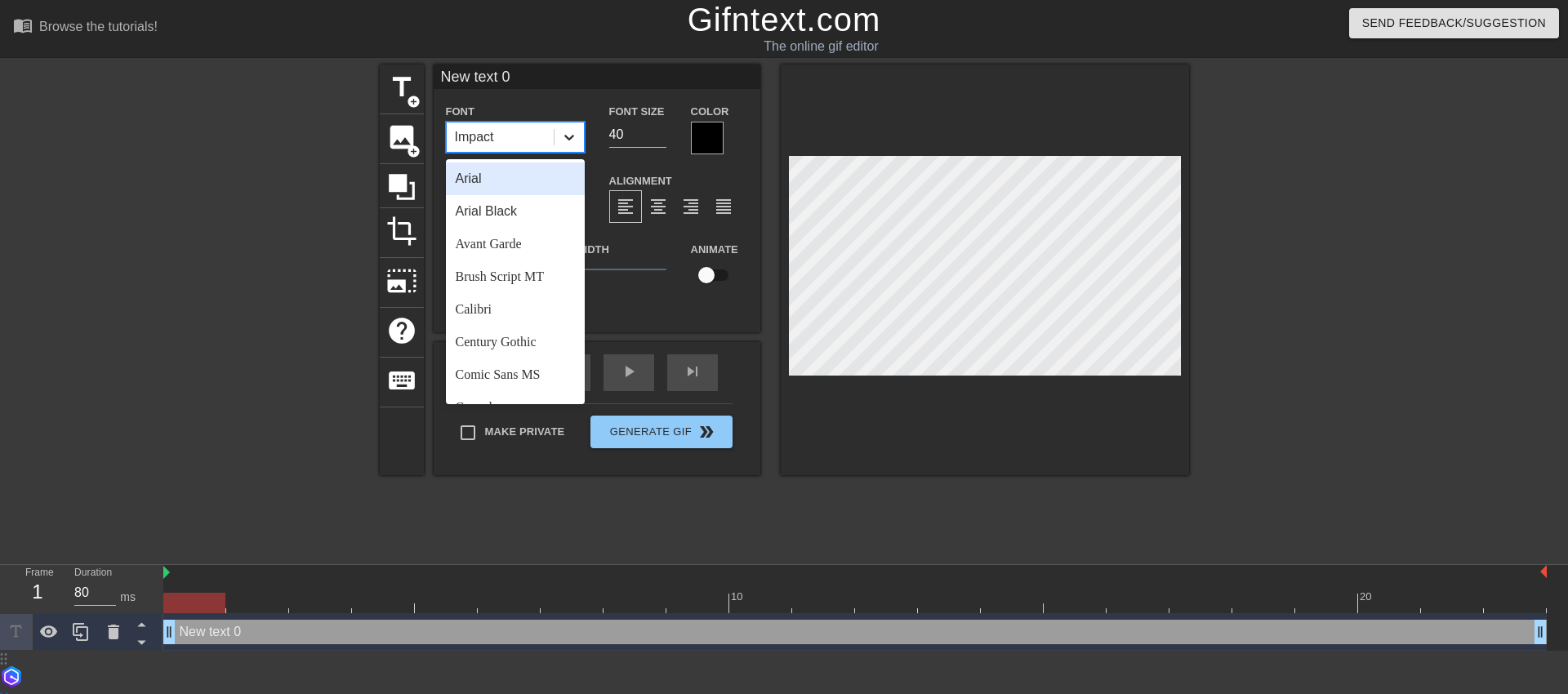 click 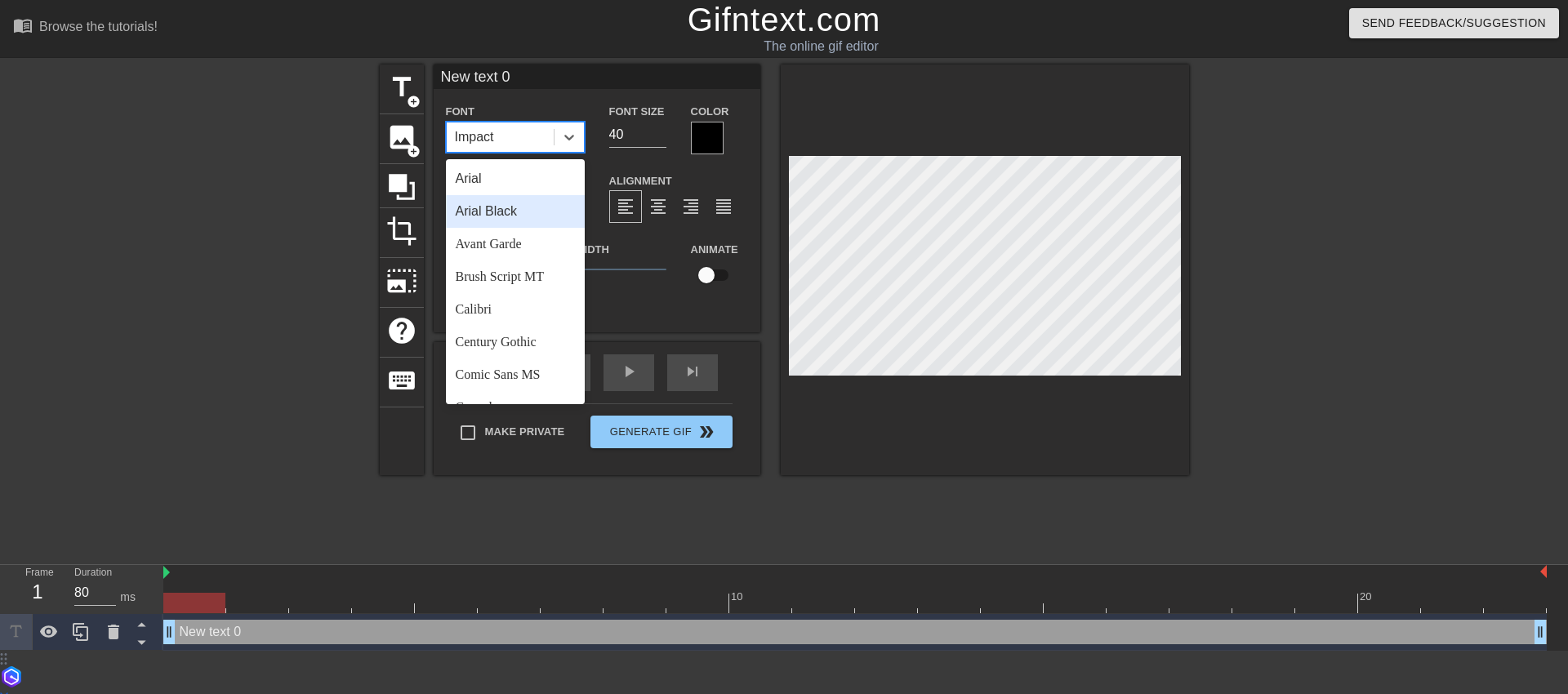 scroll, scrollTop: 585, scrollLeft: 0, axis: vertical 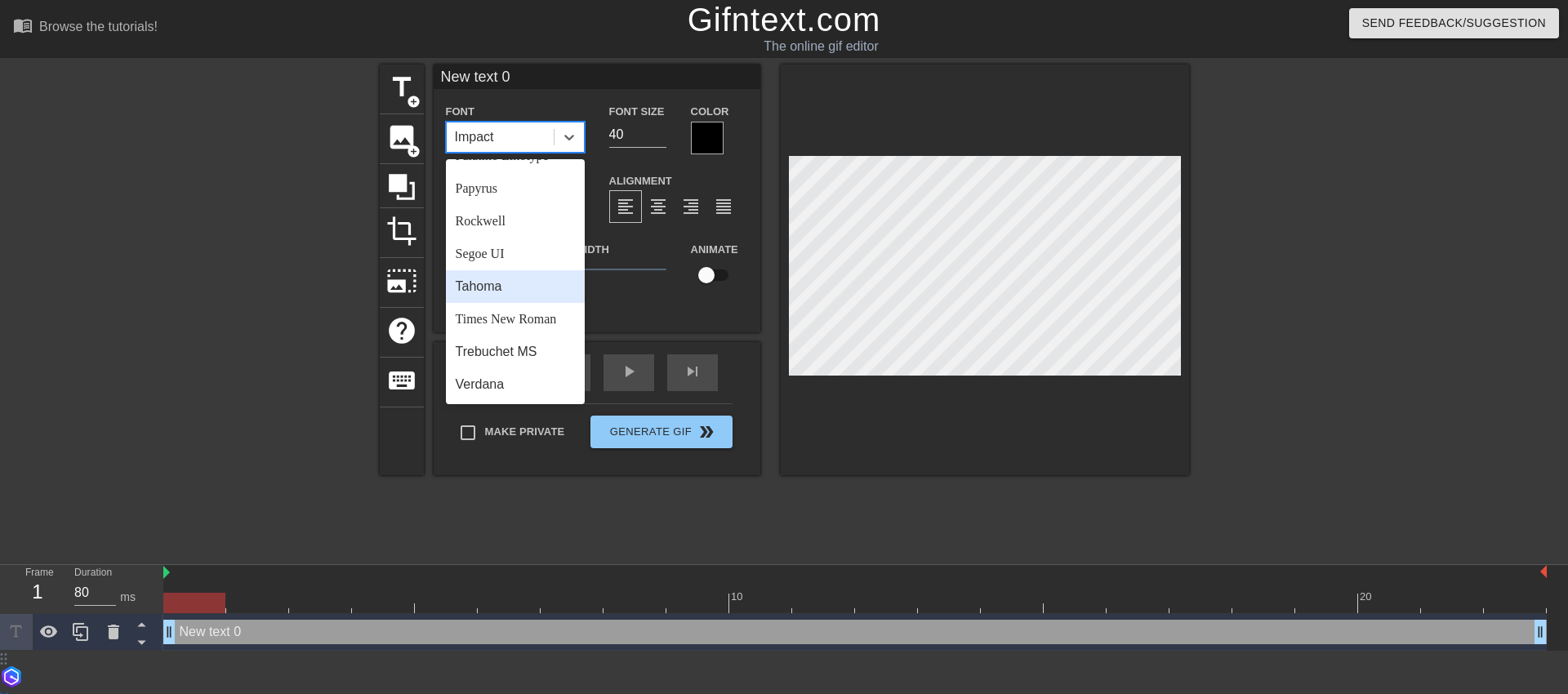 click on "Tahoma" at bounding box center (515, 287) 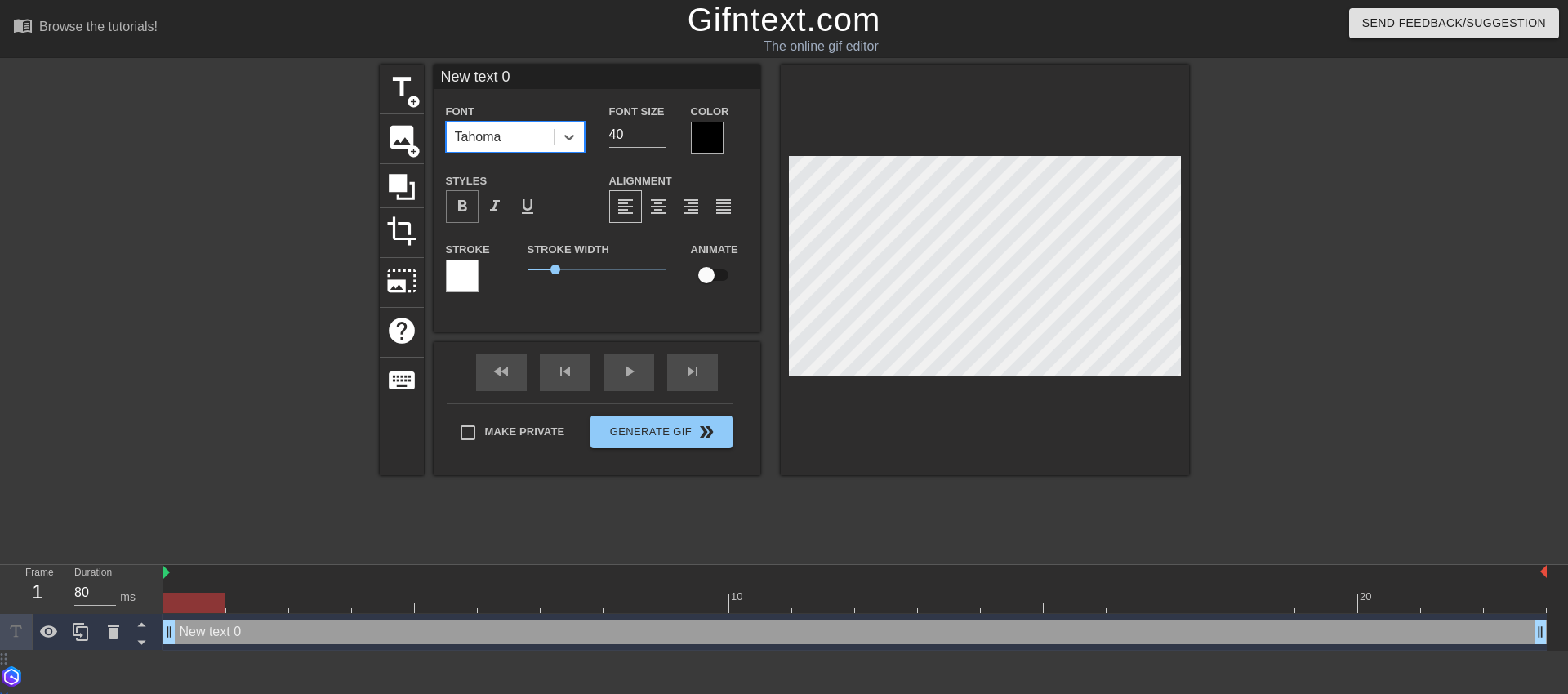 click on "format_bold" at bounding box center (462, 207) 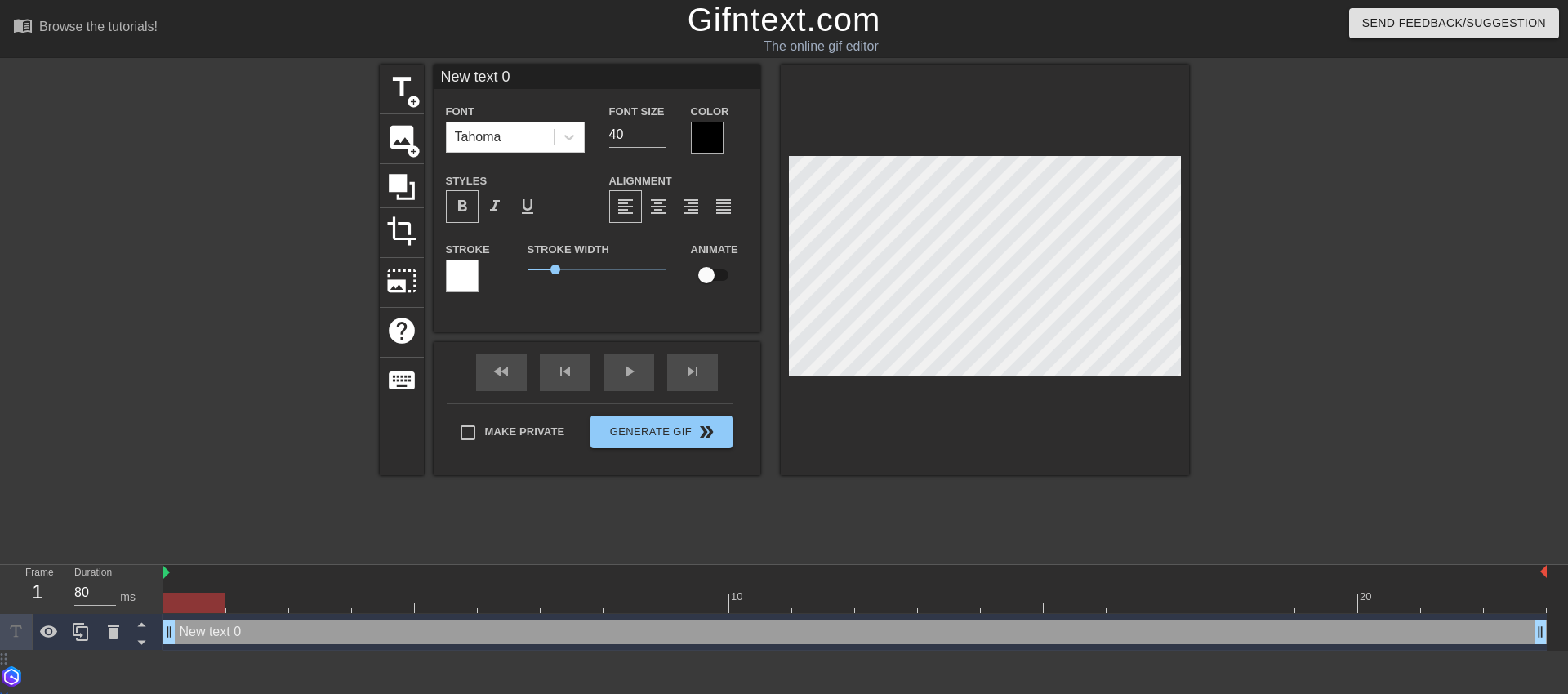 click at bounding box center [707, 138] 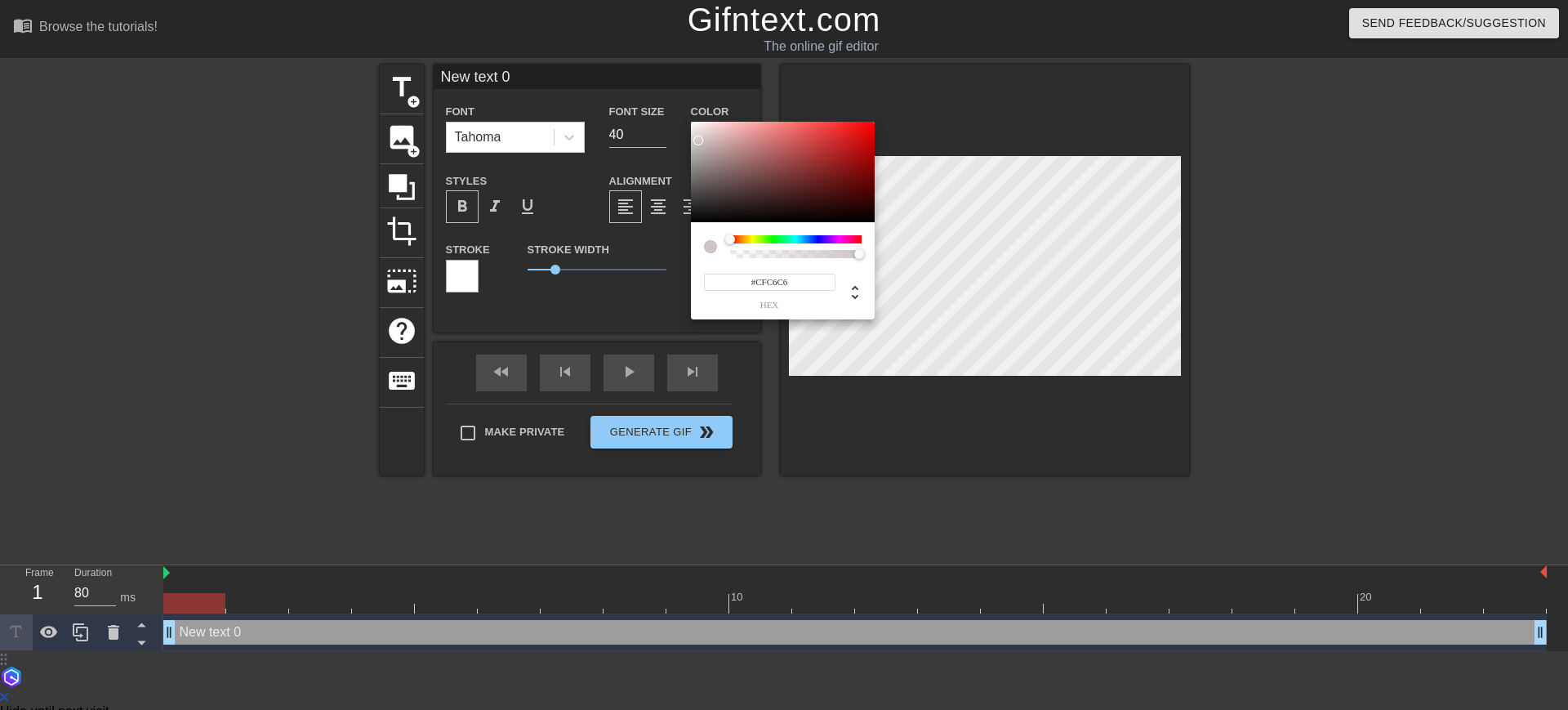 type on "#FFFFFF" 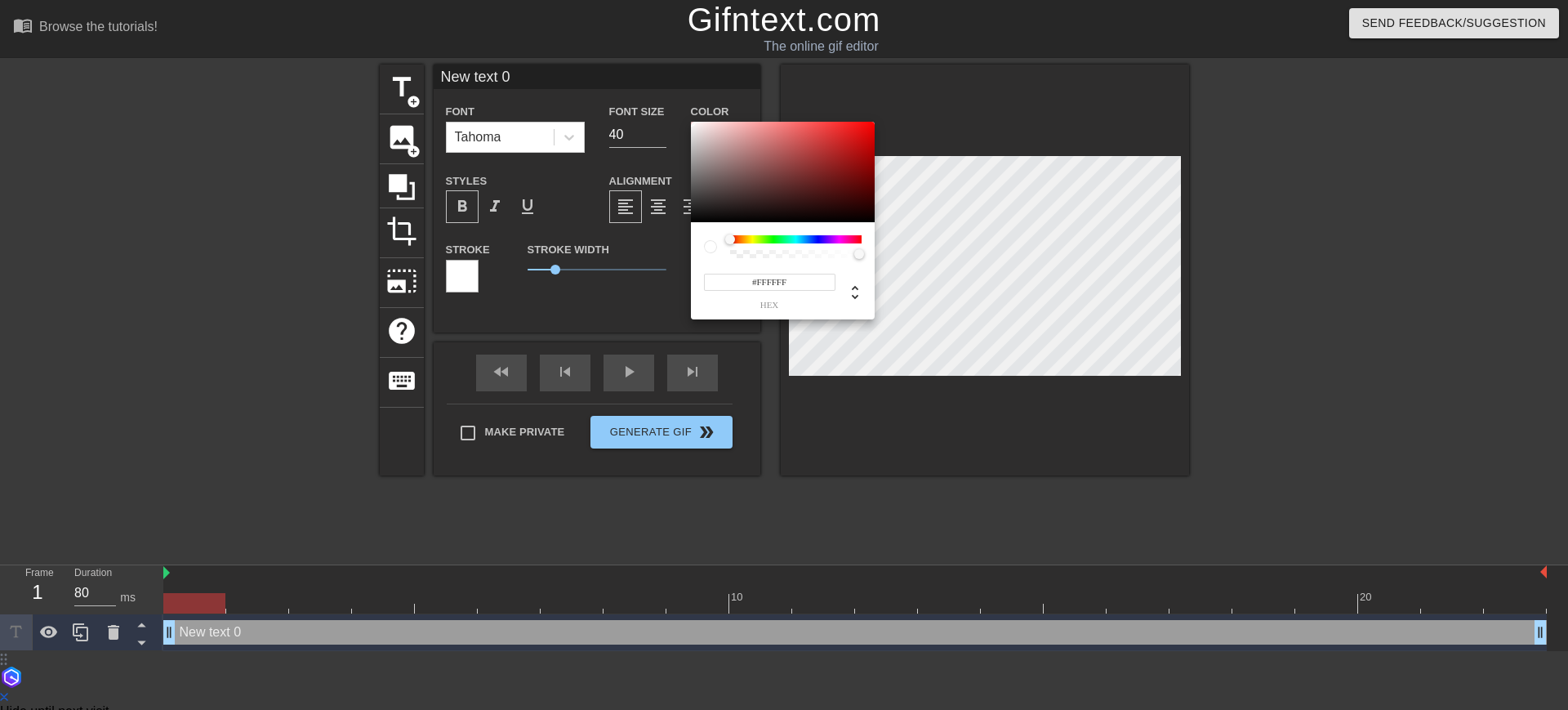 drag, startPoint x: 689, startPoint y: 128, endPoint x: 589, endPoint y: 45, distance: 129.95769 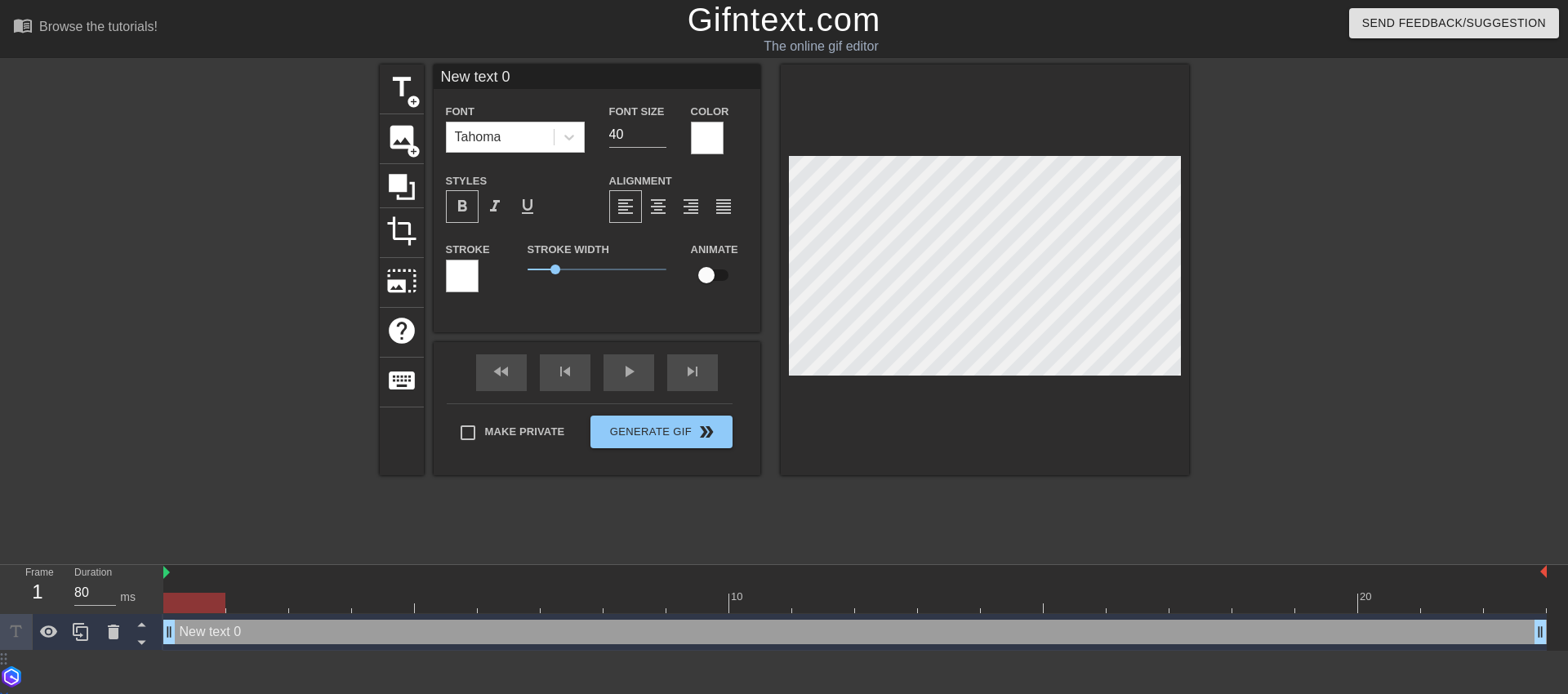 click at bounding box center (462, 276) 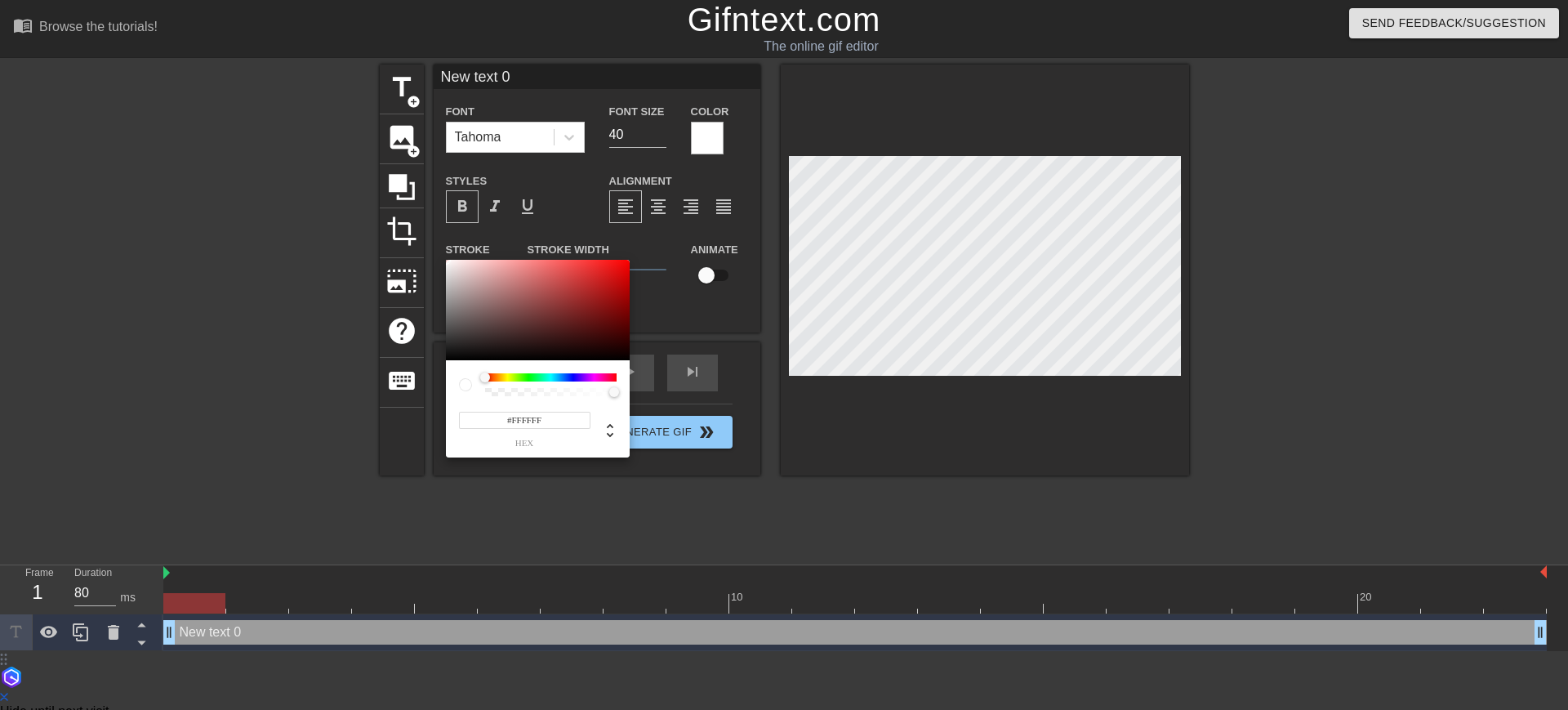 type on "255" 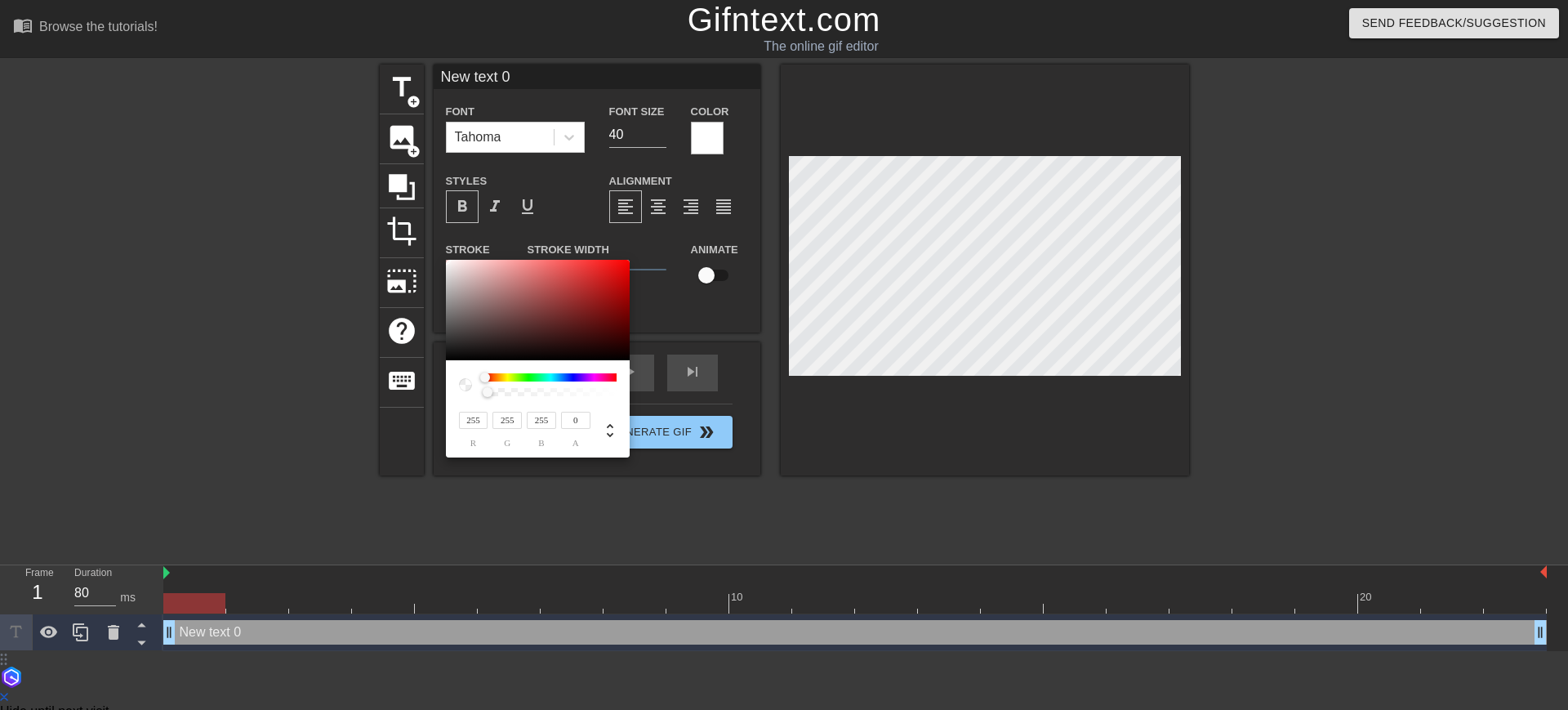 drag, startPoint x: 470, startPoint y: 399, endPoint x: 415, endPoint y: 400, distance: 55.0091 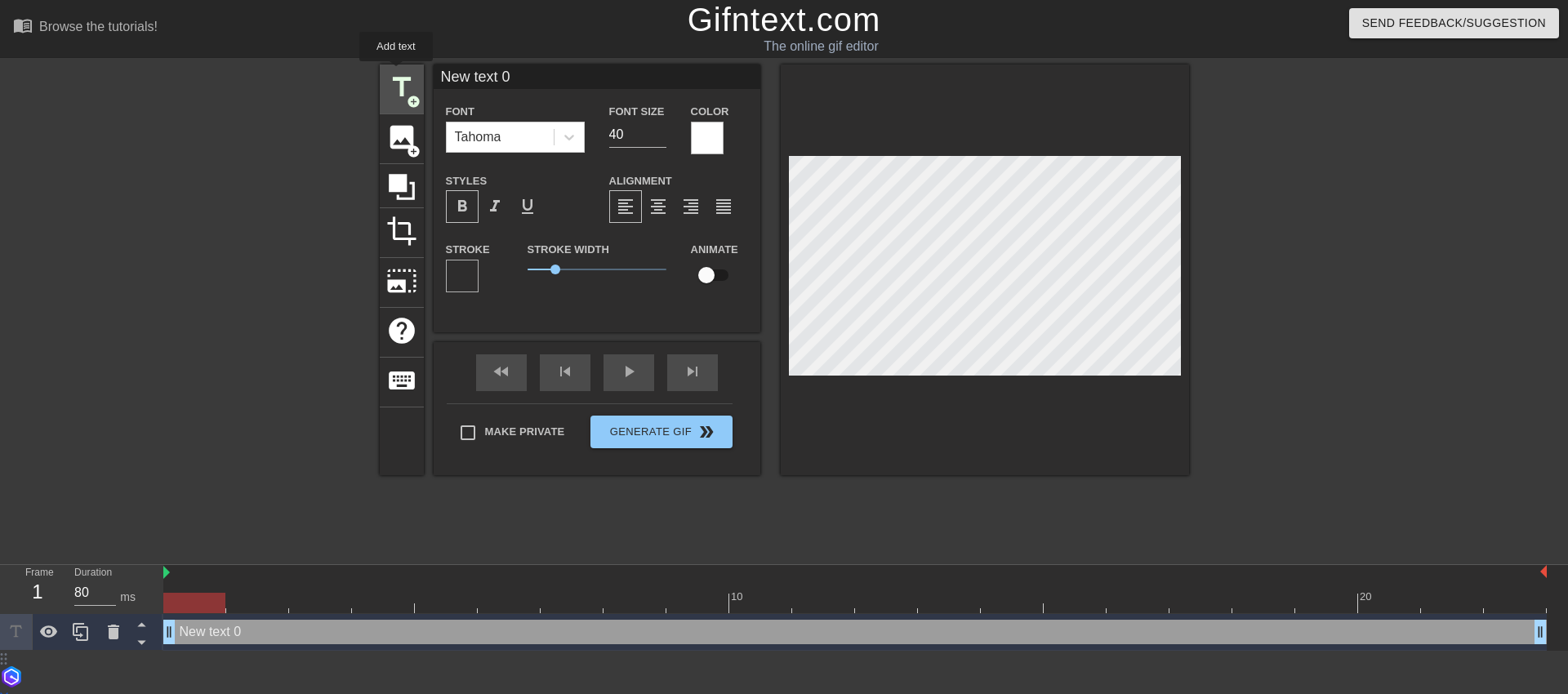 drag, startPoint x: 533, startPoint y: 75, endPoint x: 396, endPoint y: 73, distance: 137.0146 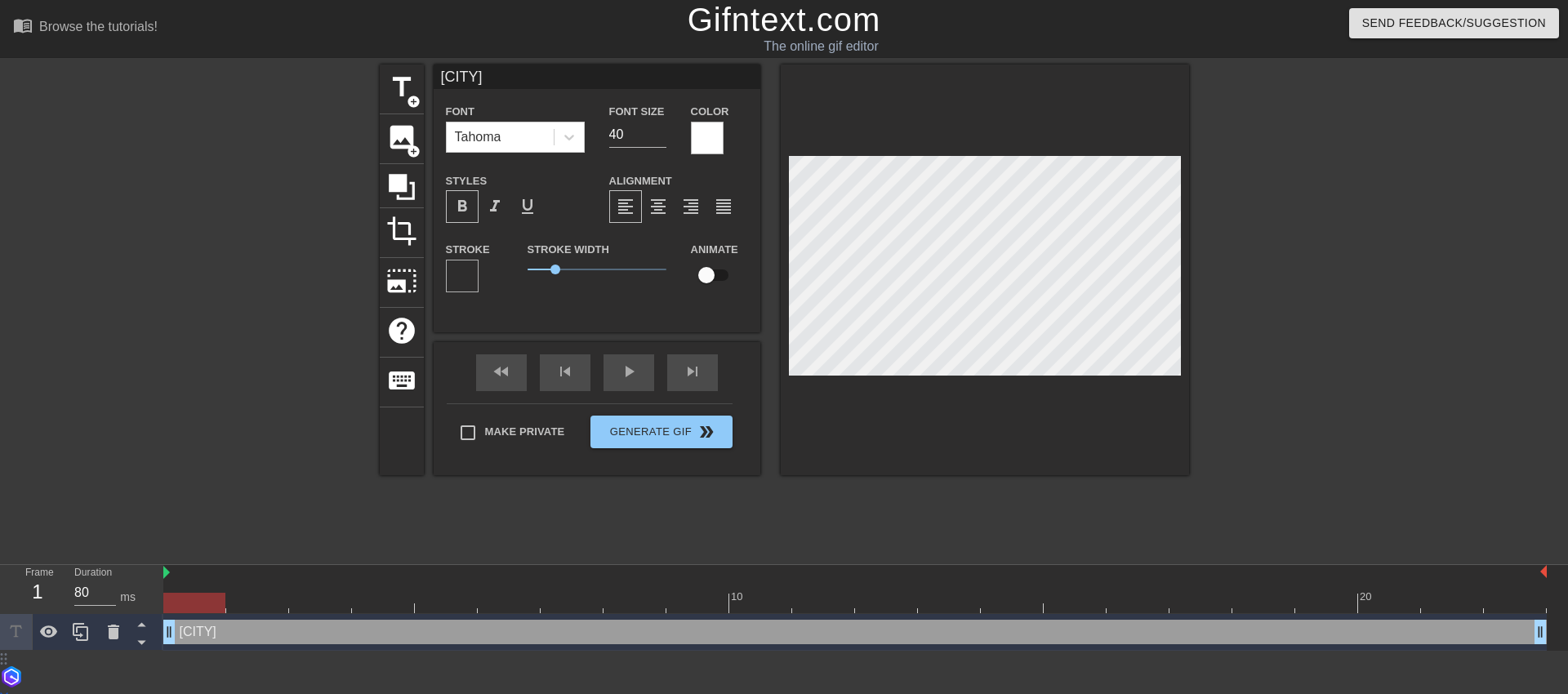 type on "[CITY]" 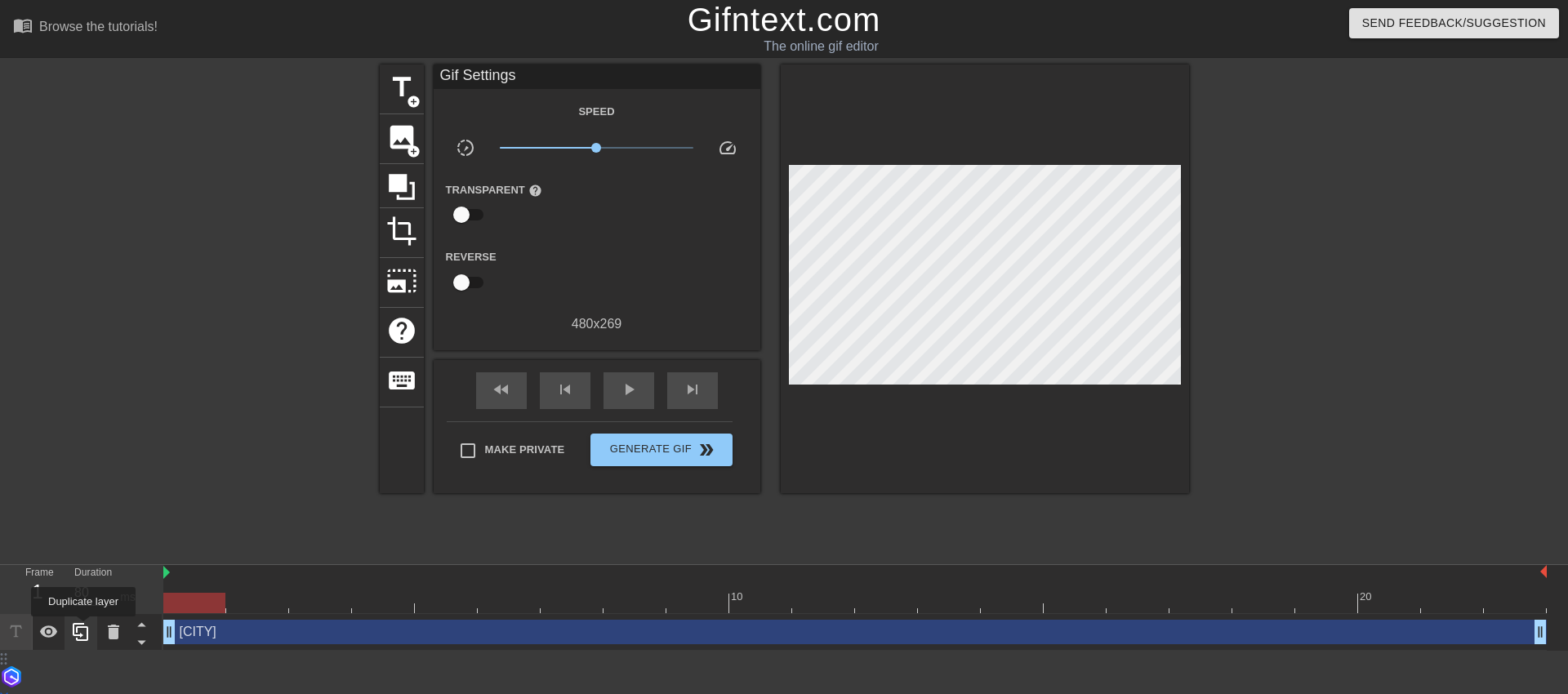 click 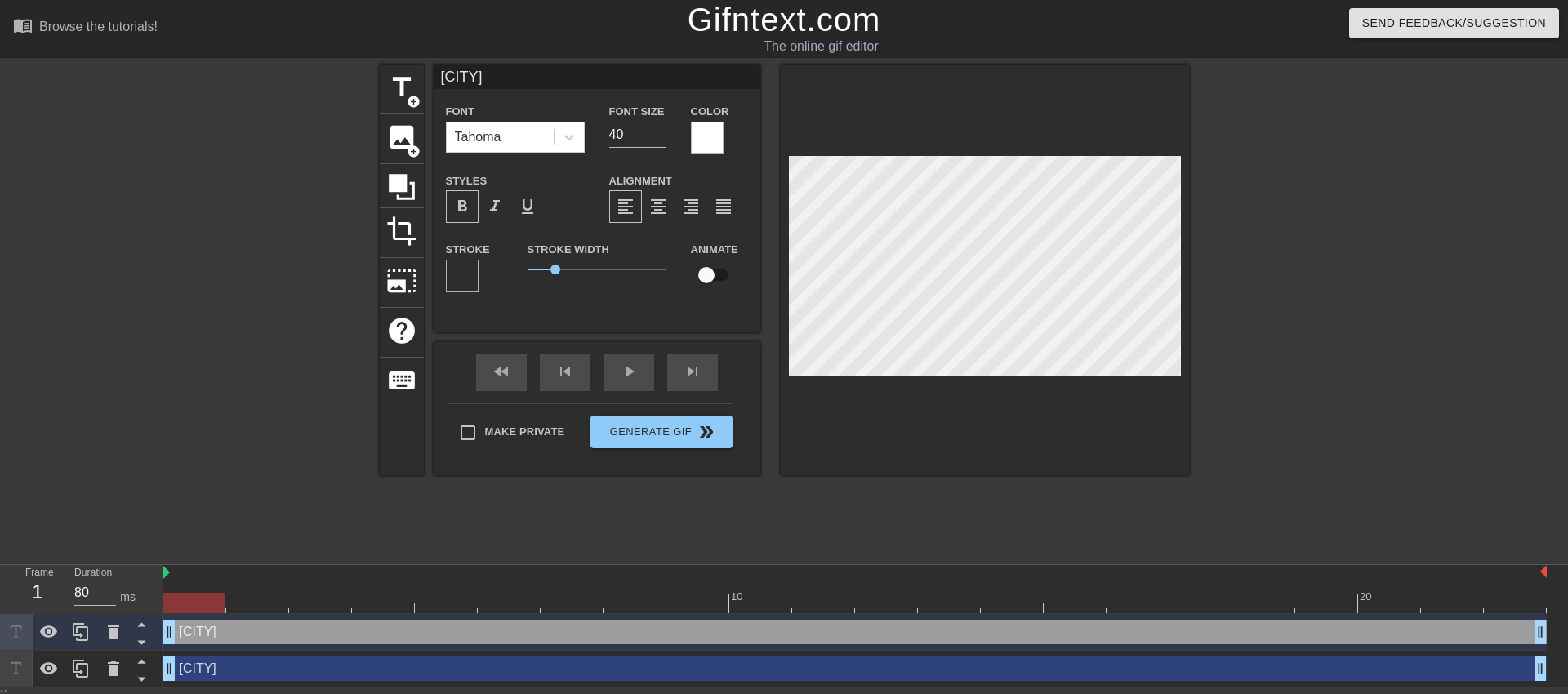 drag, startPoint x: 494, startPoint y: 73, endPoint x: 376, endPoint y: 69, distance: 118.06778 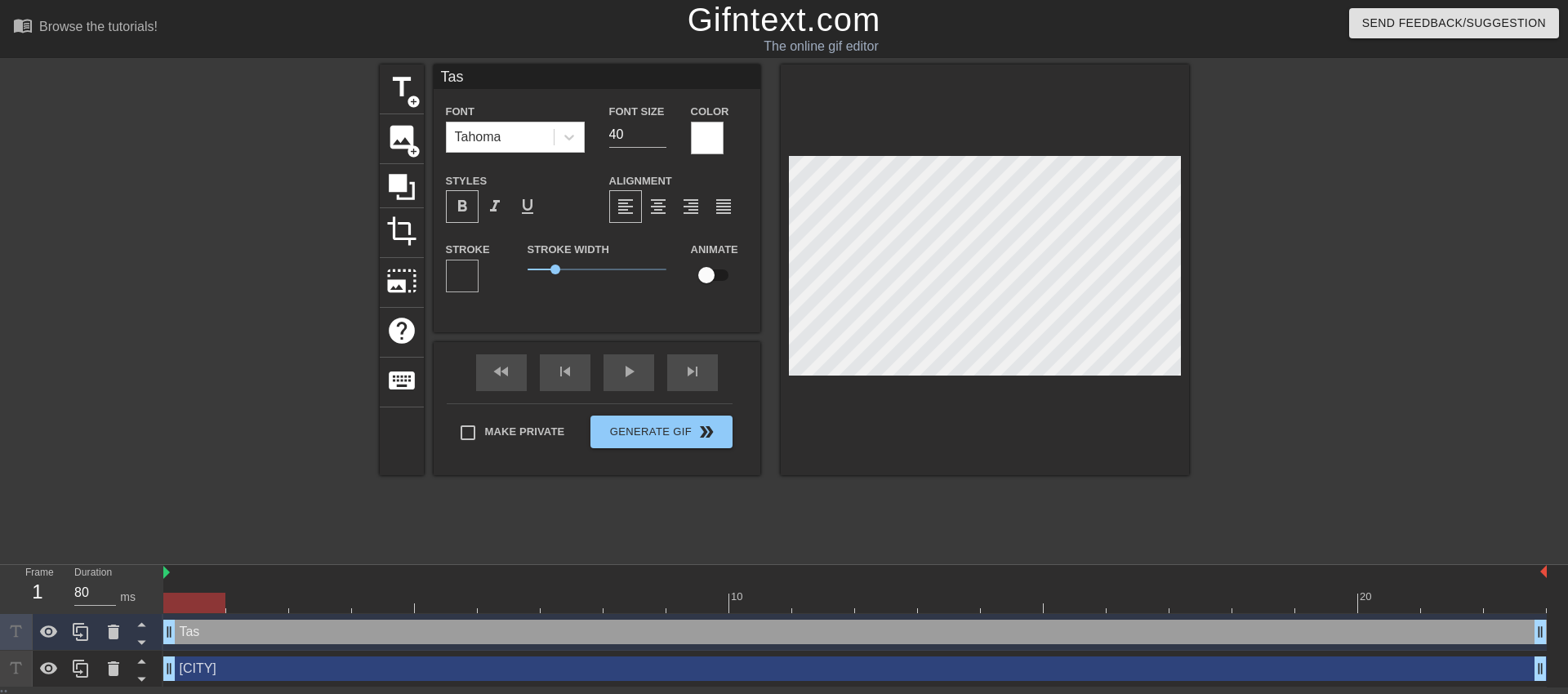 type on "Task" 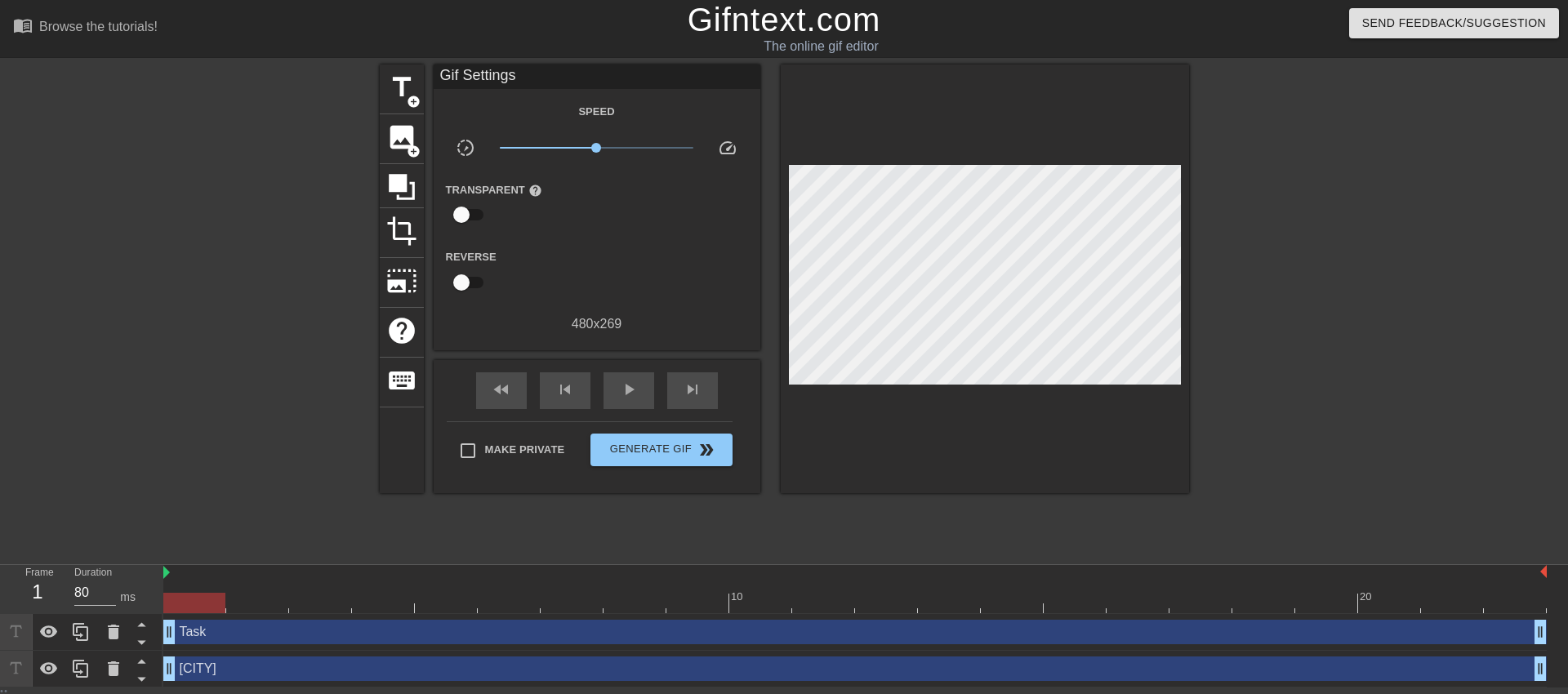 click at bounding box center (1331, 309) 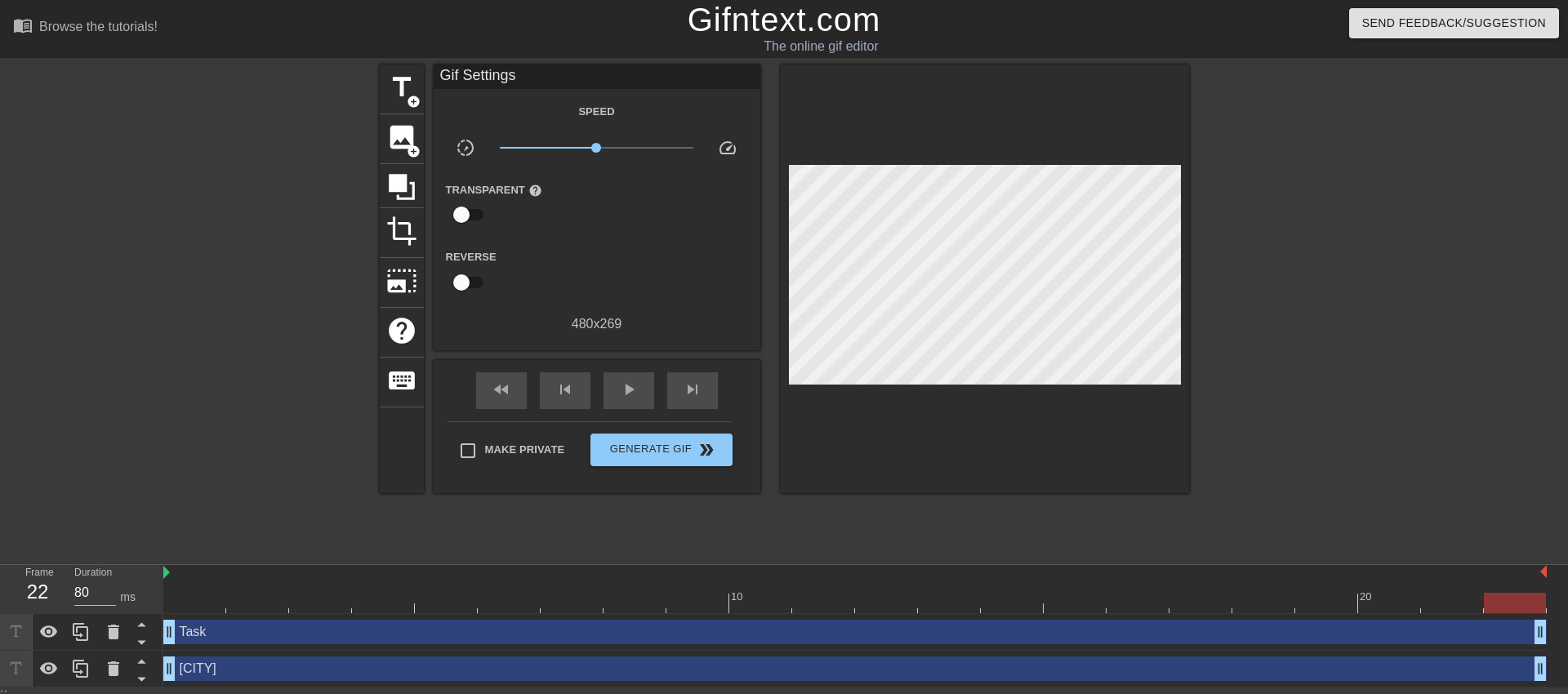 drag, startPoint x: 277, startPoint y: 601, endPoint x: 1567, endPoint y: 597, distance: 1290.0062 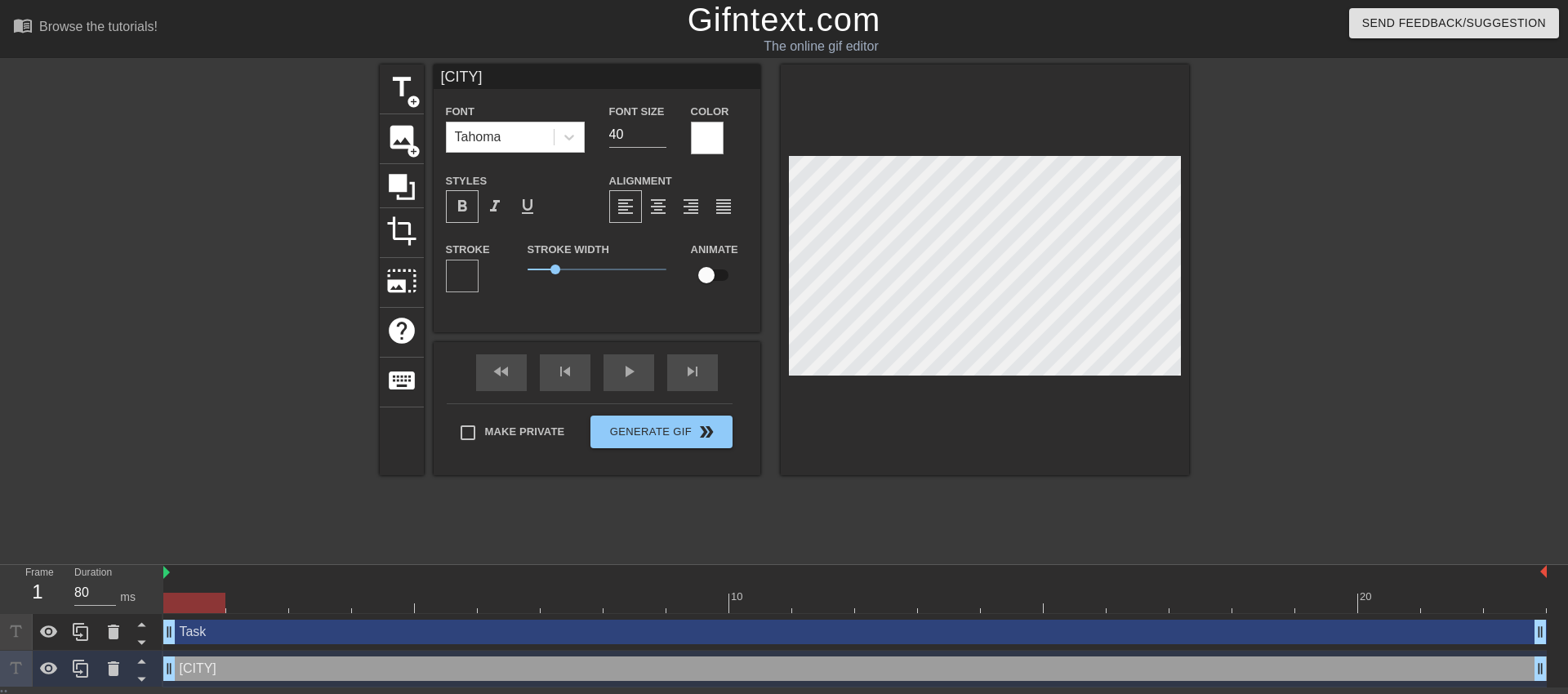 click on "Task drag_handle drag_handle" at bounding box center (855, 632) 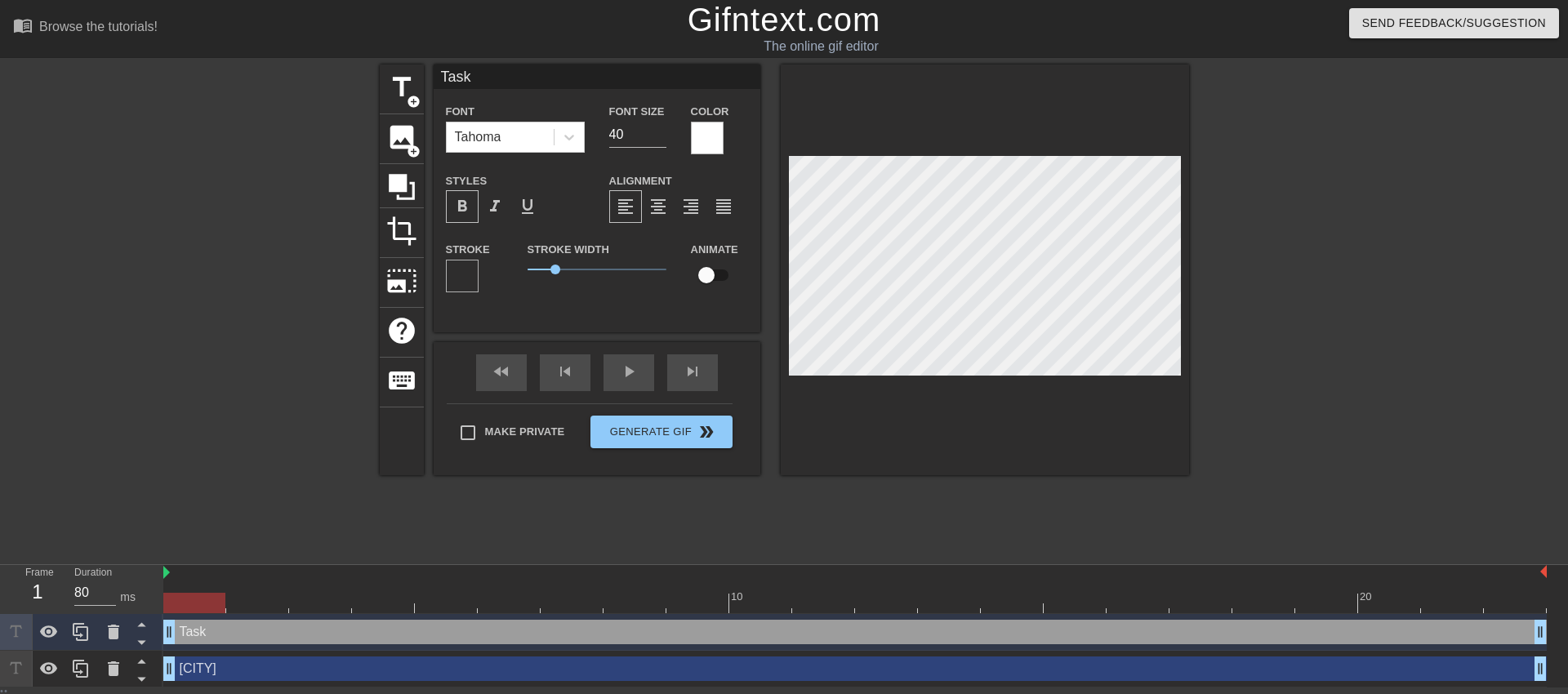 click at bounding box center [706, 275] 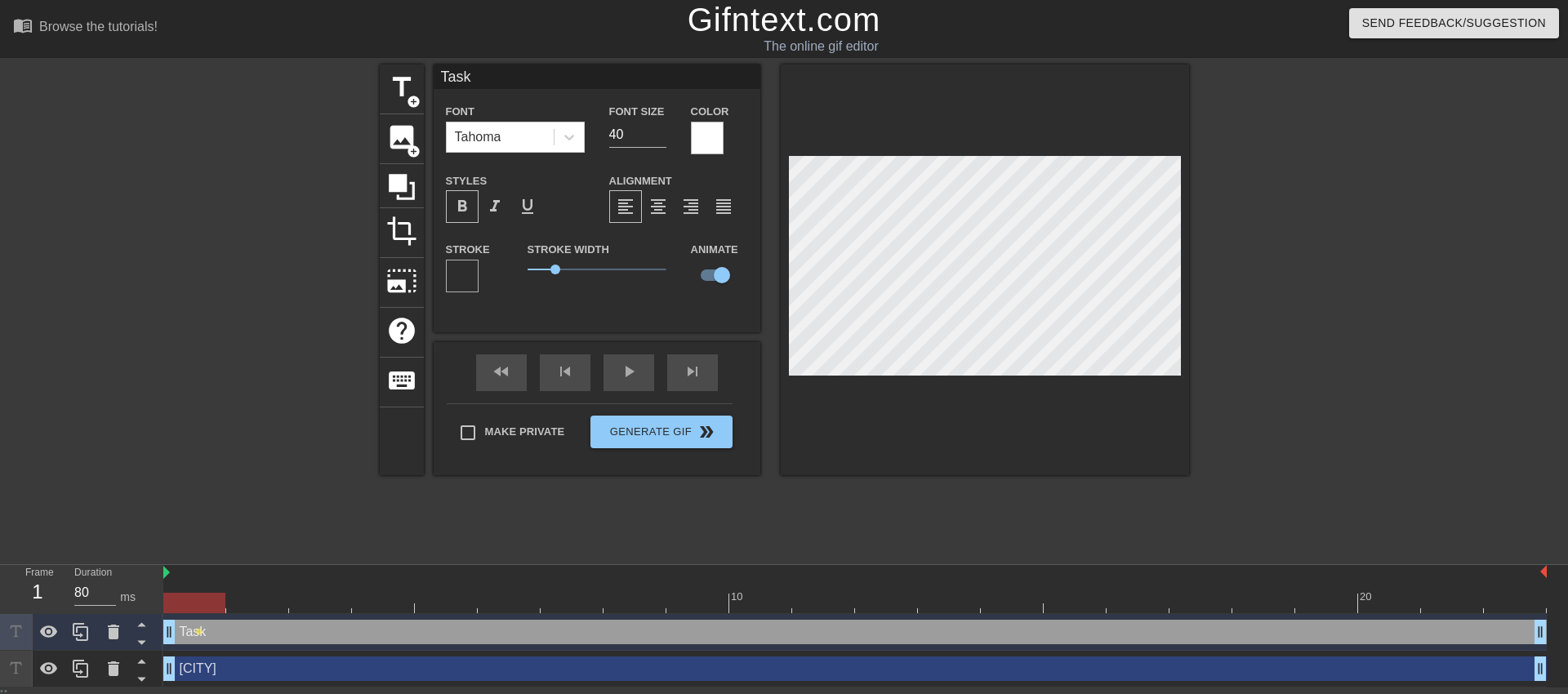 click on "Austin drag_handle drag_handle" at bounding box center [855, 669] 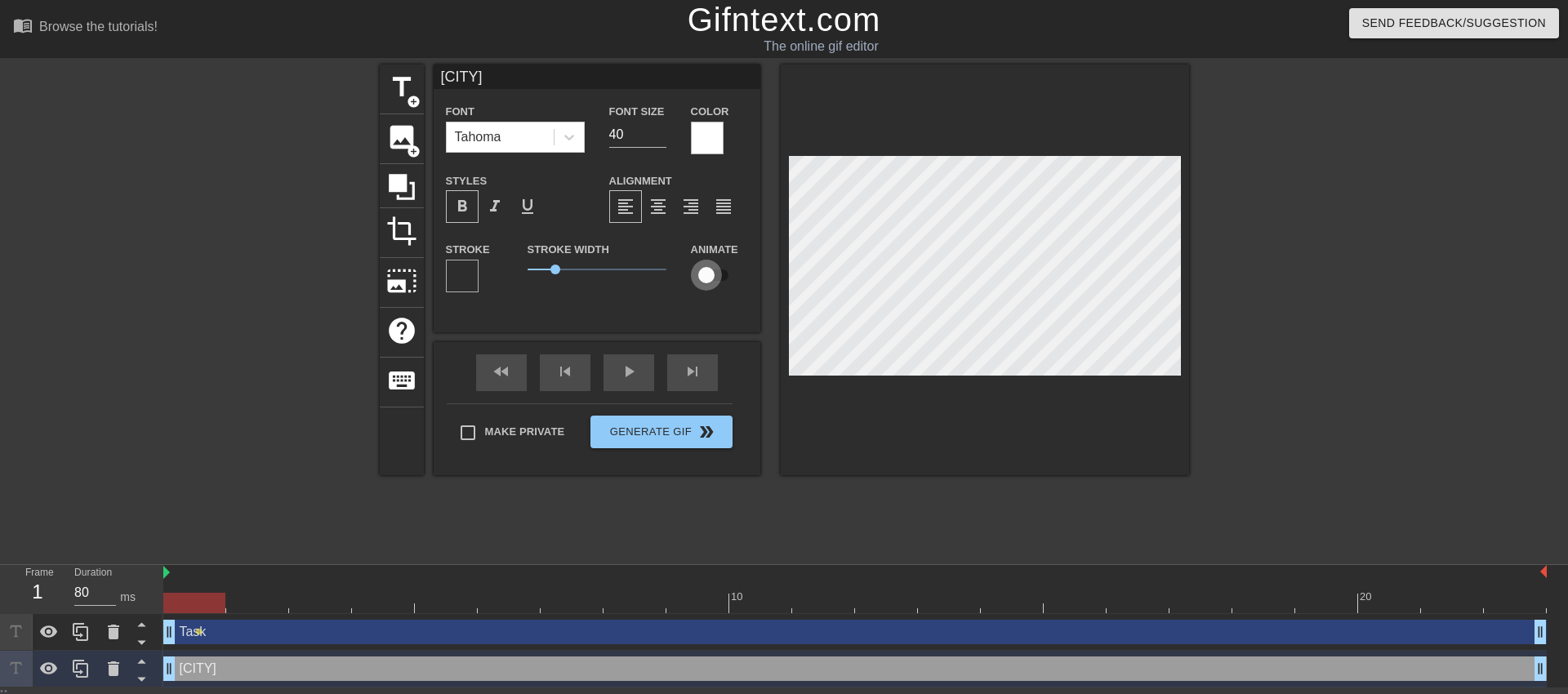 click at bounding box center [706, 275] 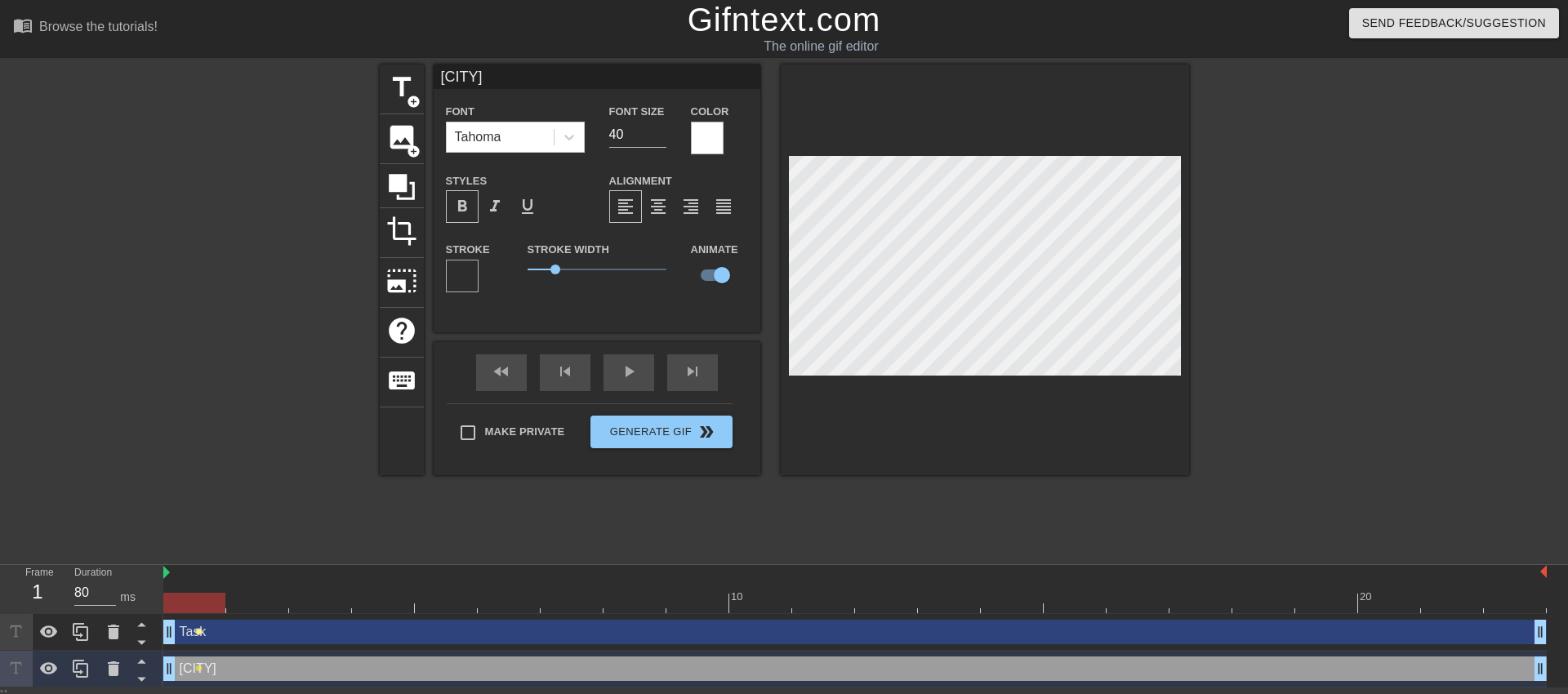 click on "lens" at bounding box center (198, 631) 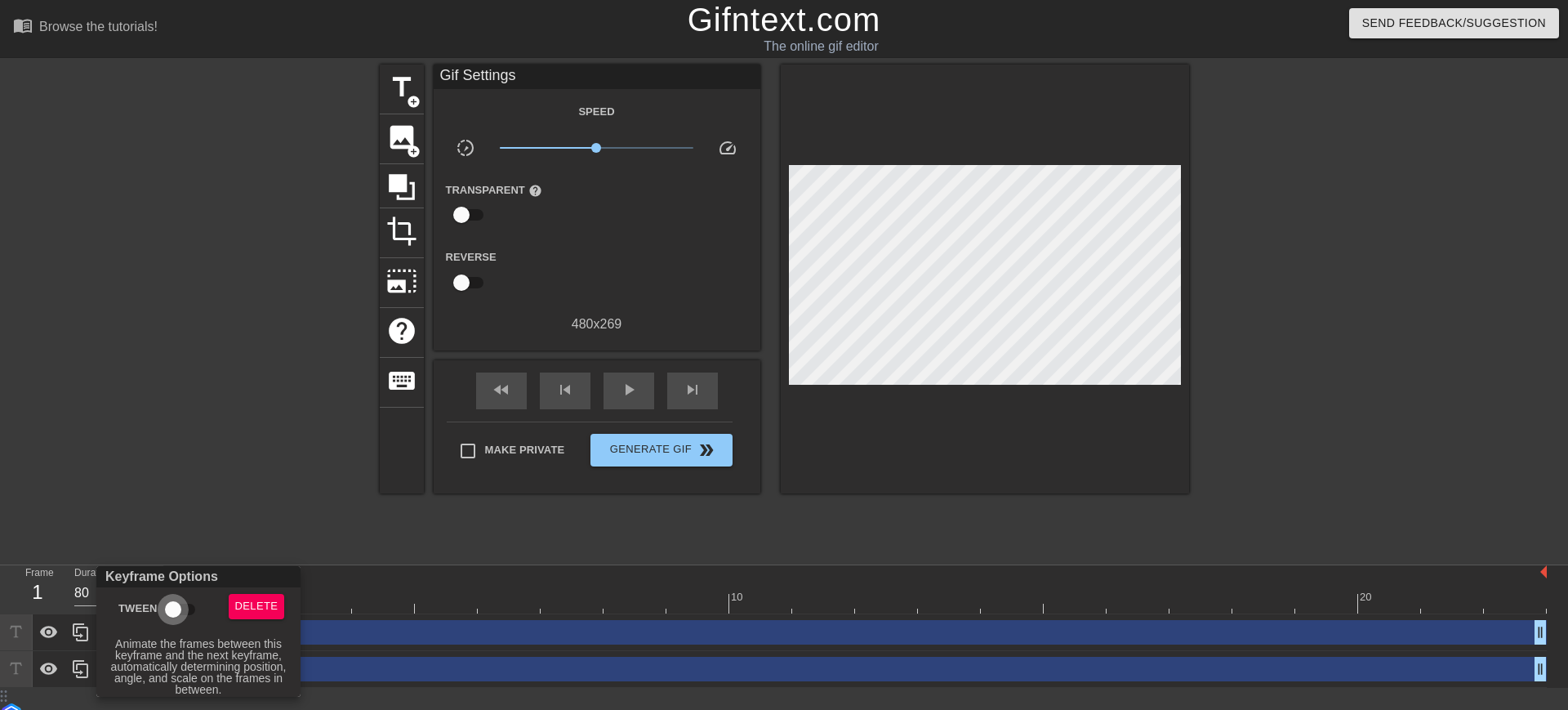 click on "Tween" at bounding box center [173, 610] 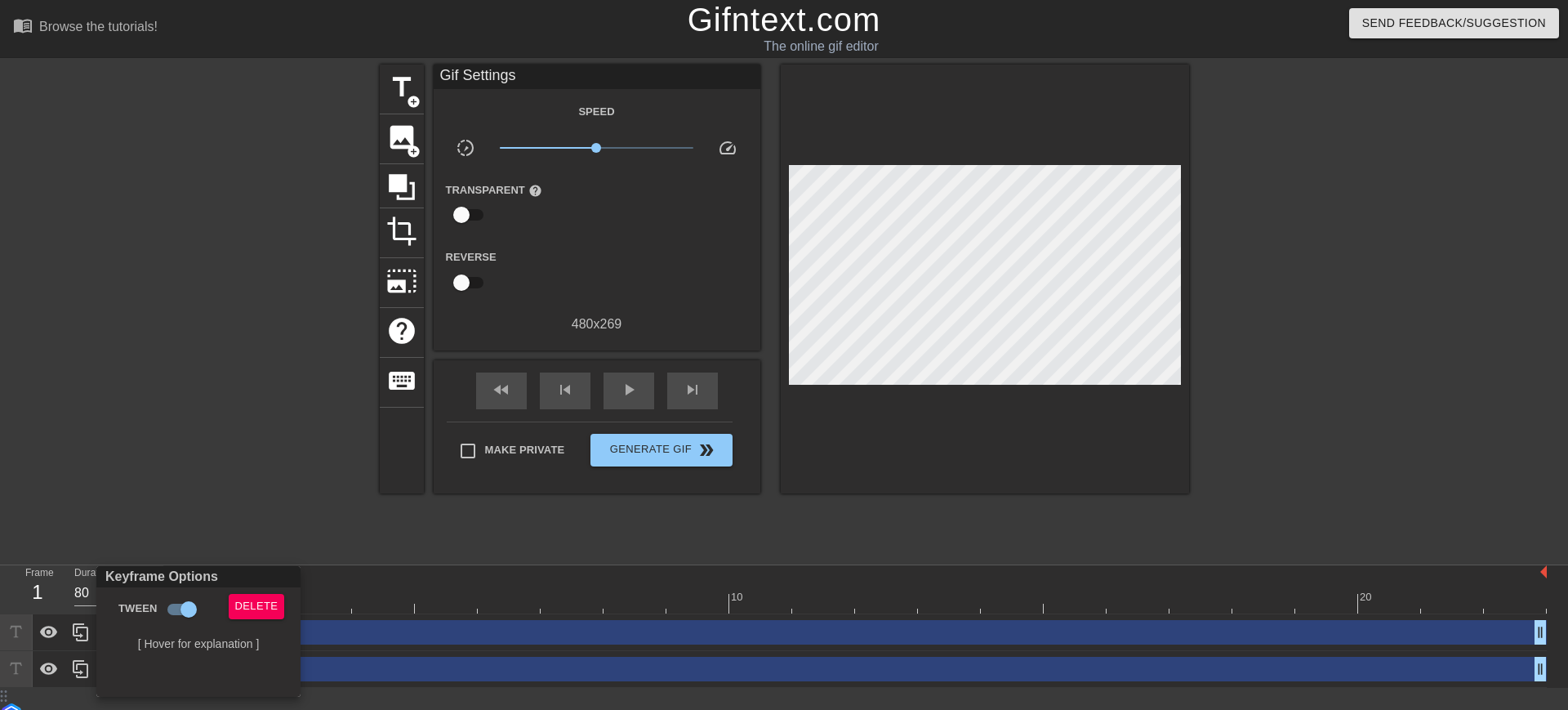 click at bounding box center (784, 355) 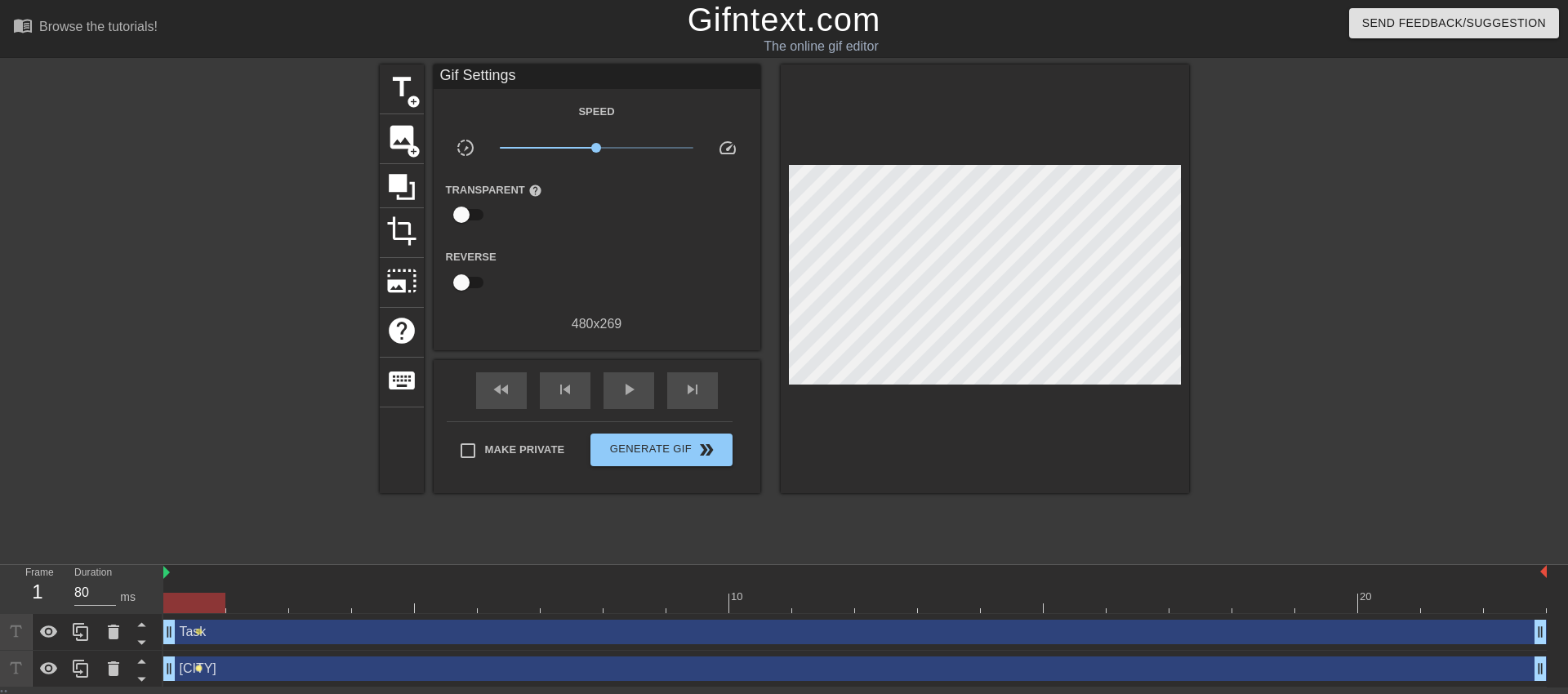 click on "lens" at bounding box center (198, 668) 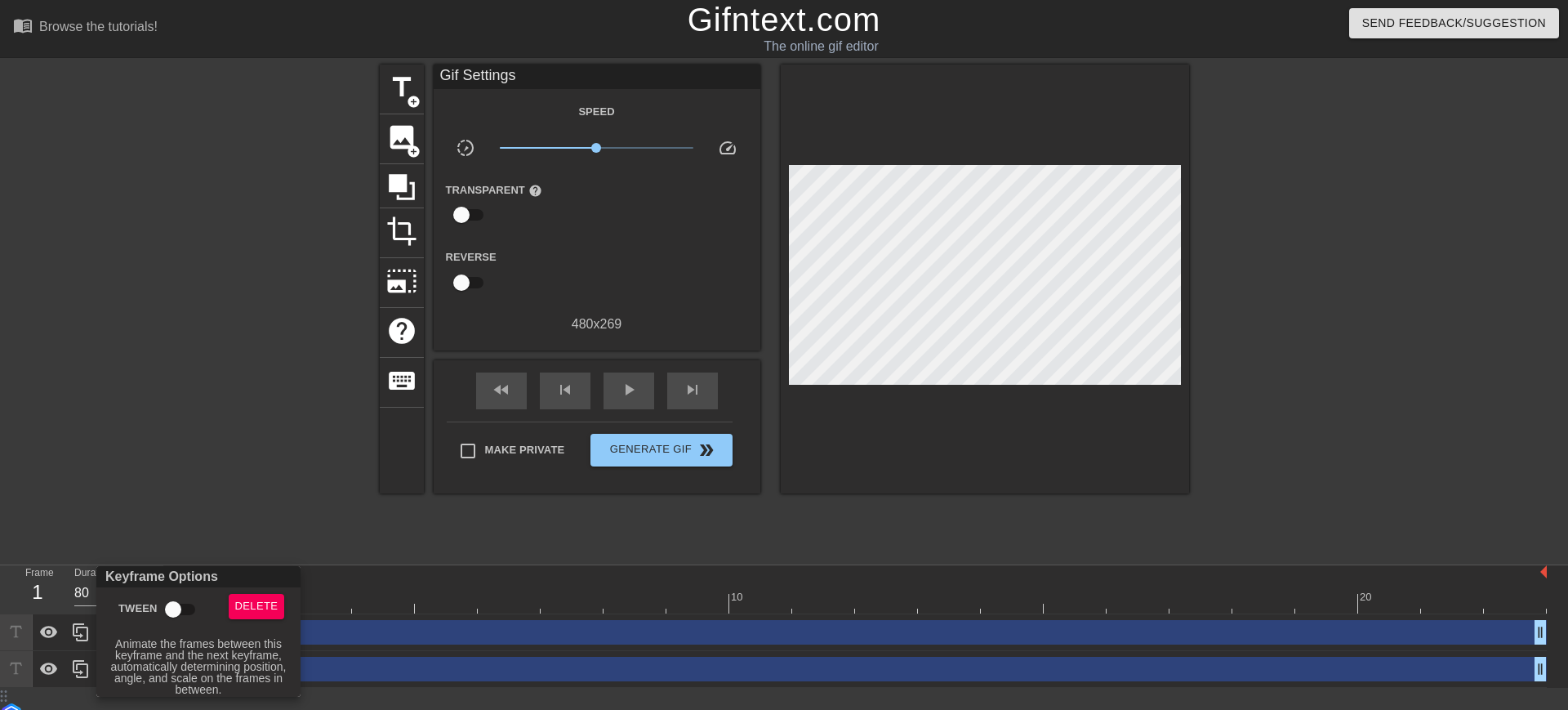 click on "Tween" at bounding box center (173, 610) 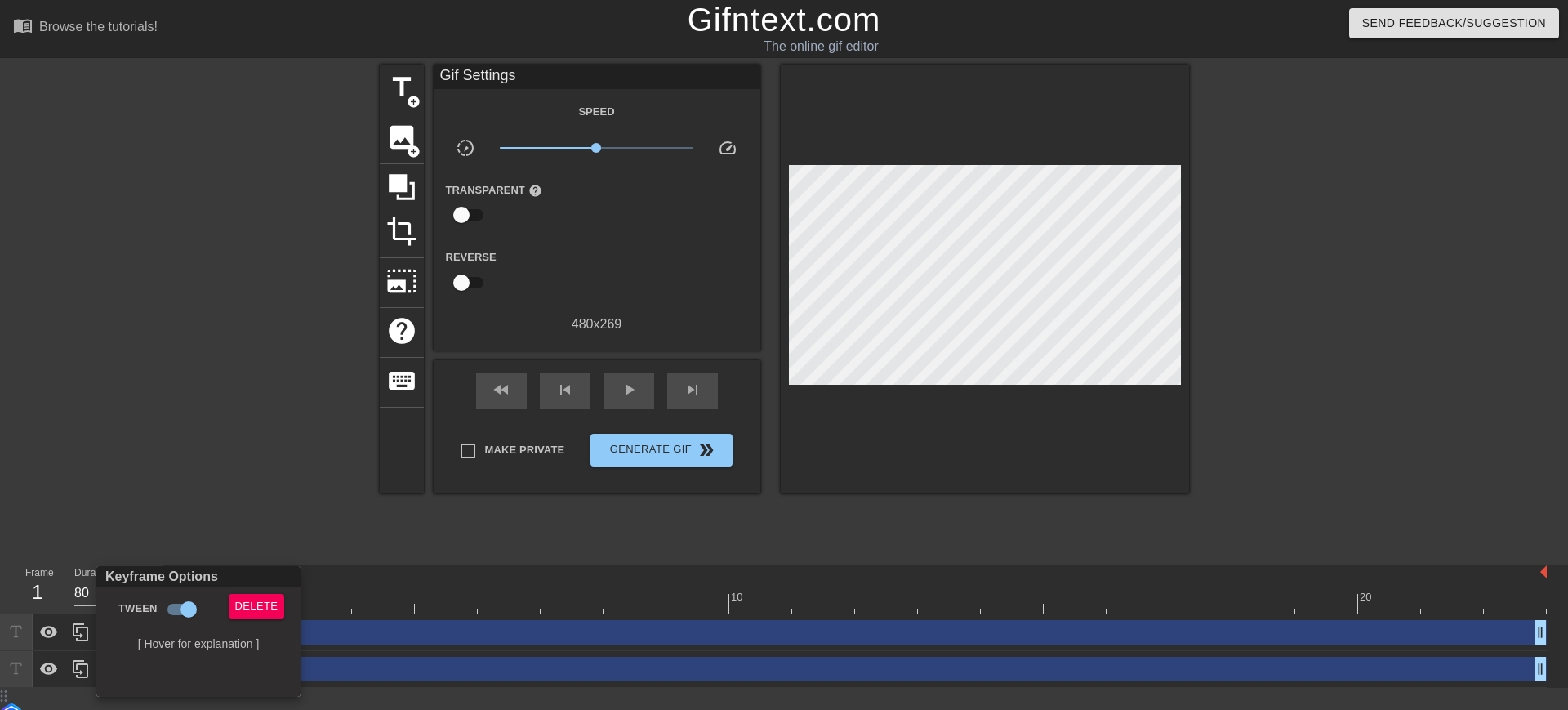 click at bounding box center (784, 355) 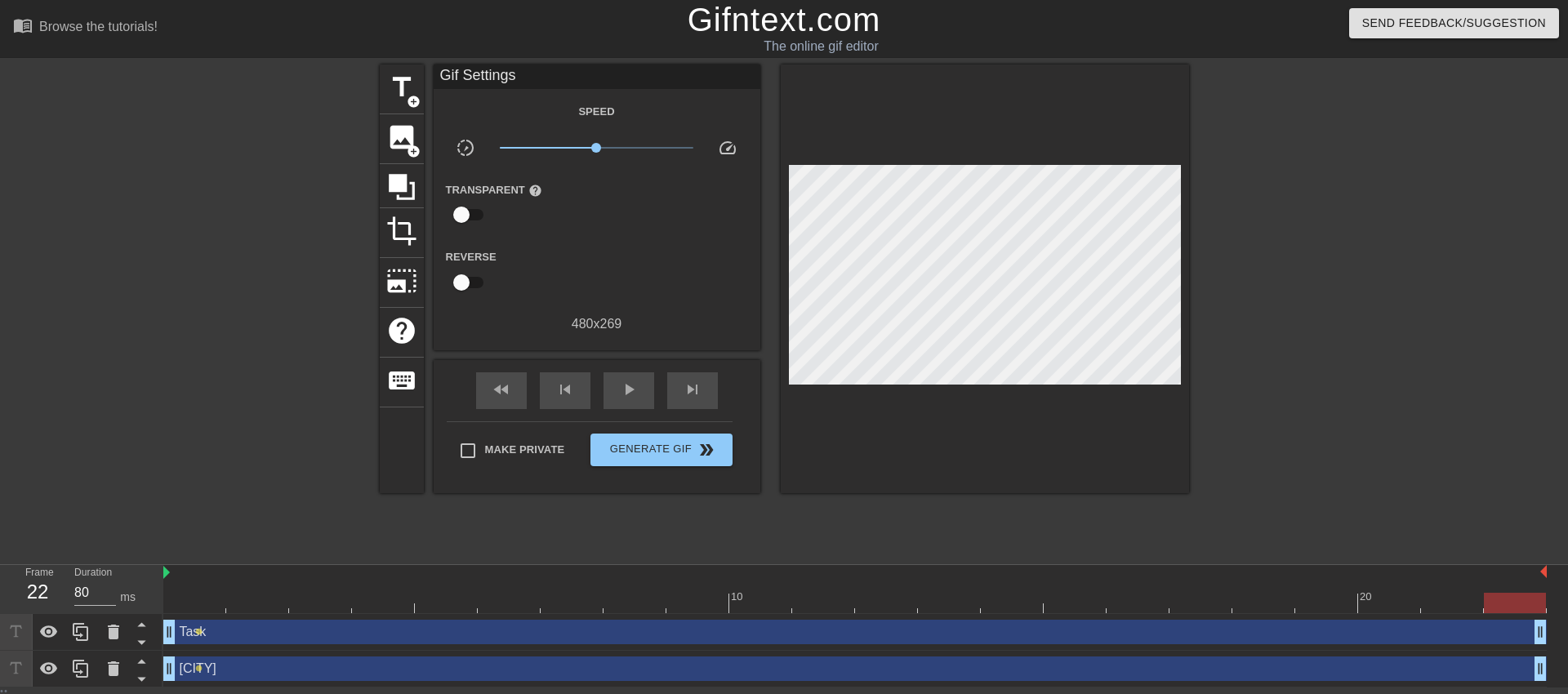 click at bounding box center (855, 603) 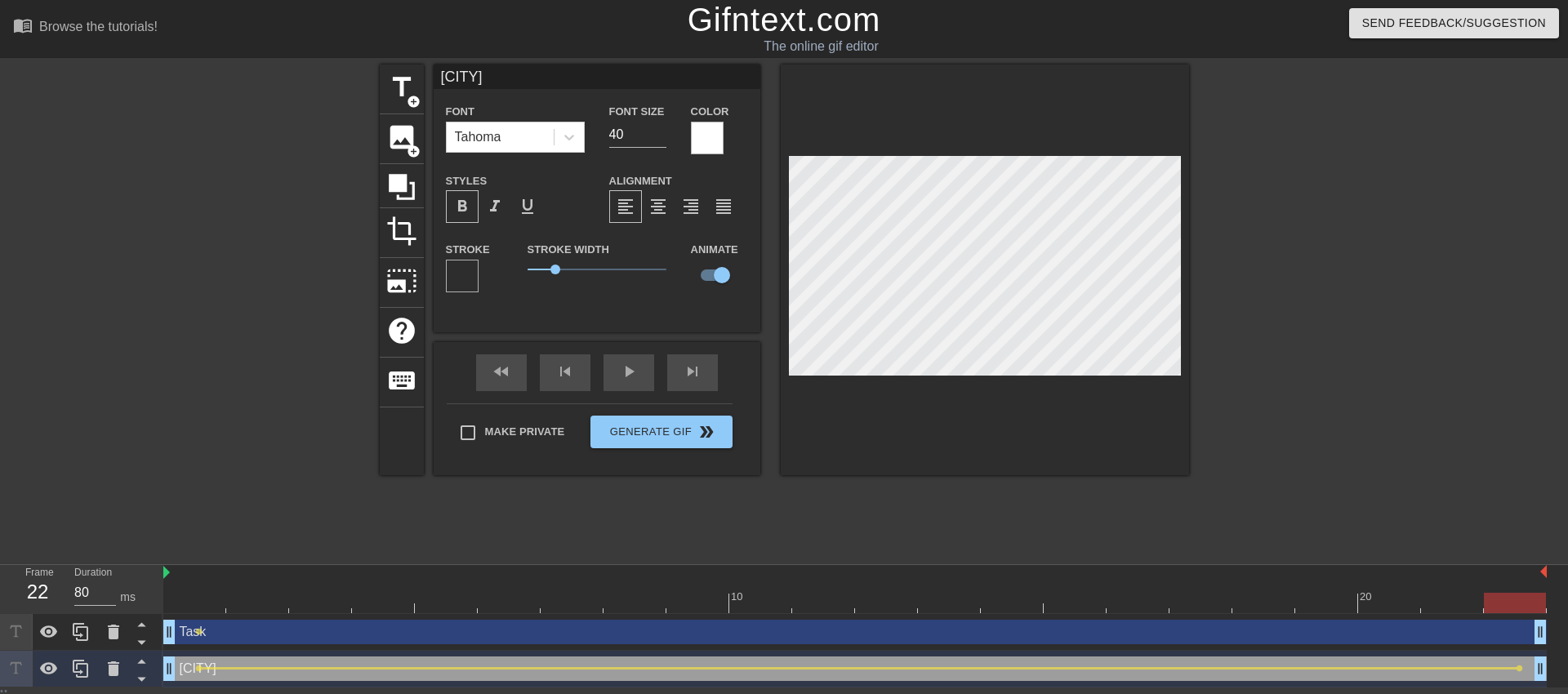 type on "Task" 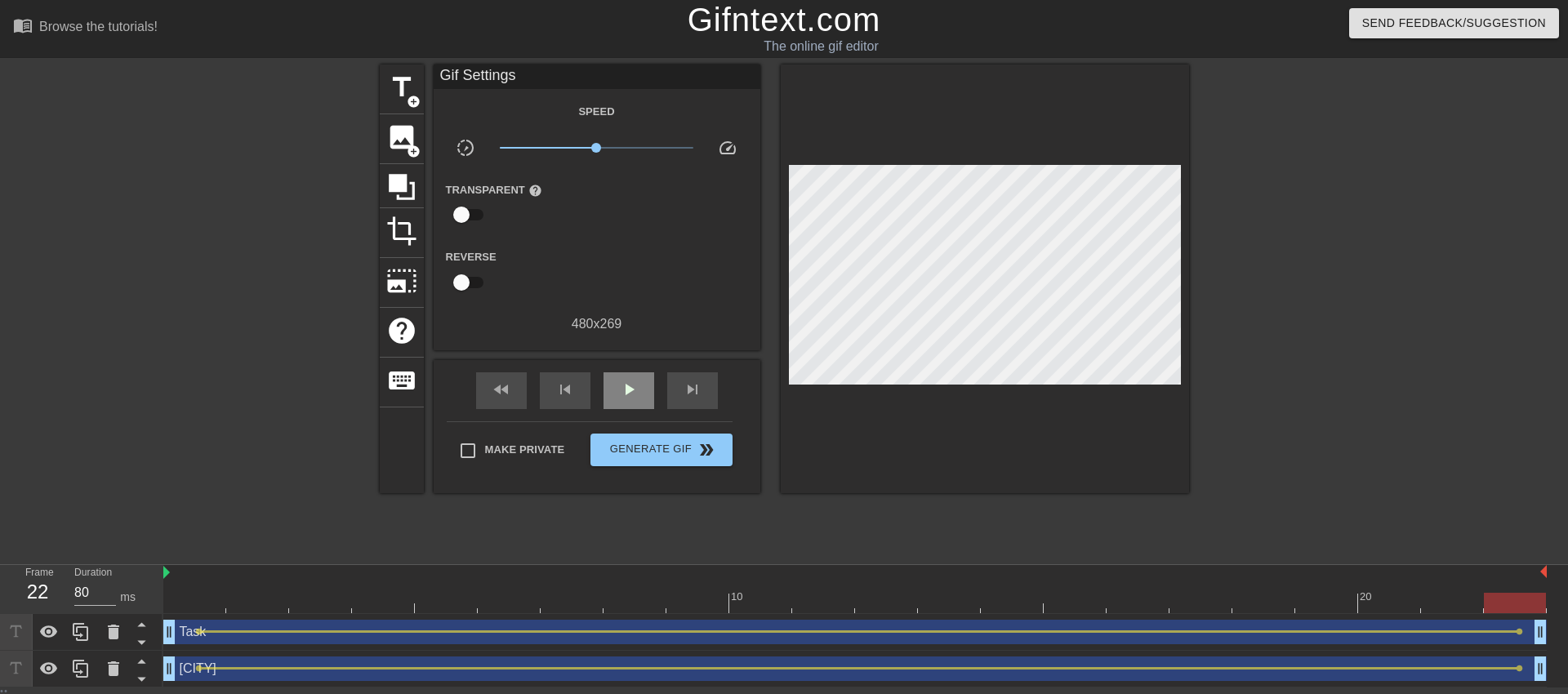 click on "fast_rewind skip_previous play_arrow skip_next" at bounding box center (597, 390) 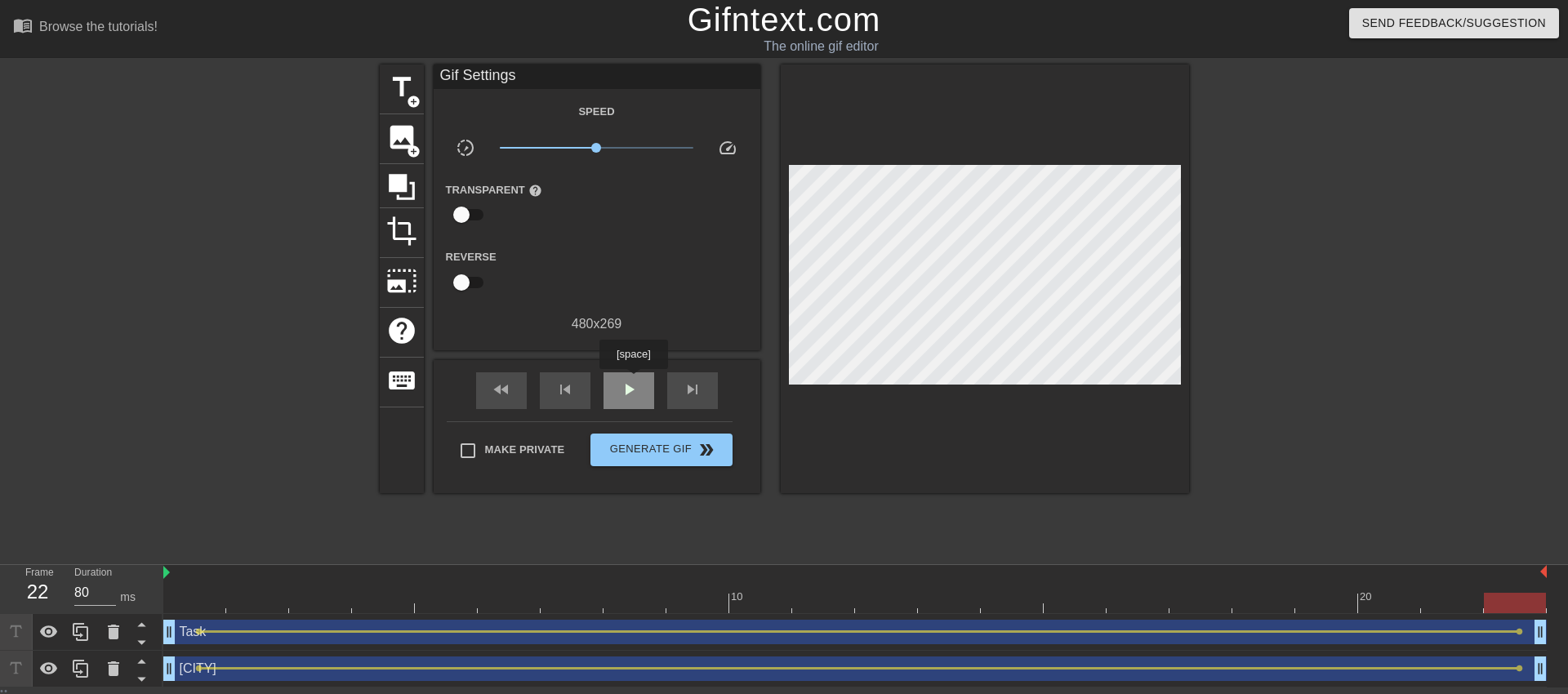click on "play_arrow" at bounding box center [629, 389] 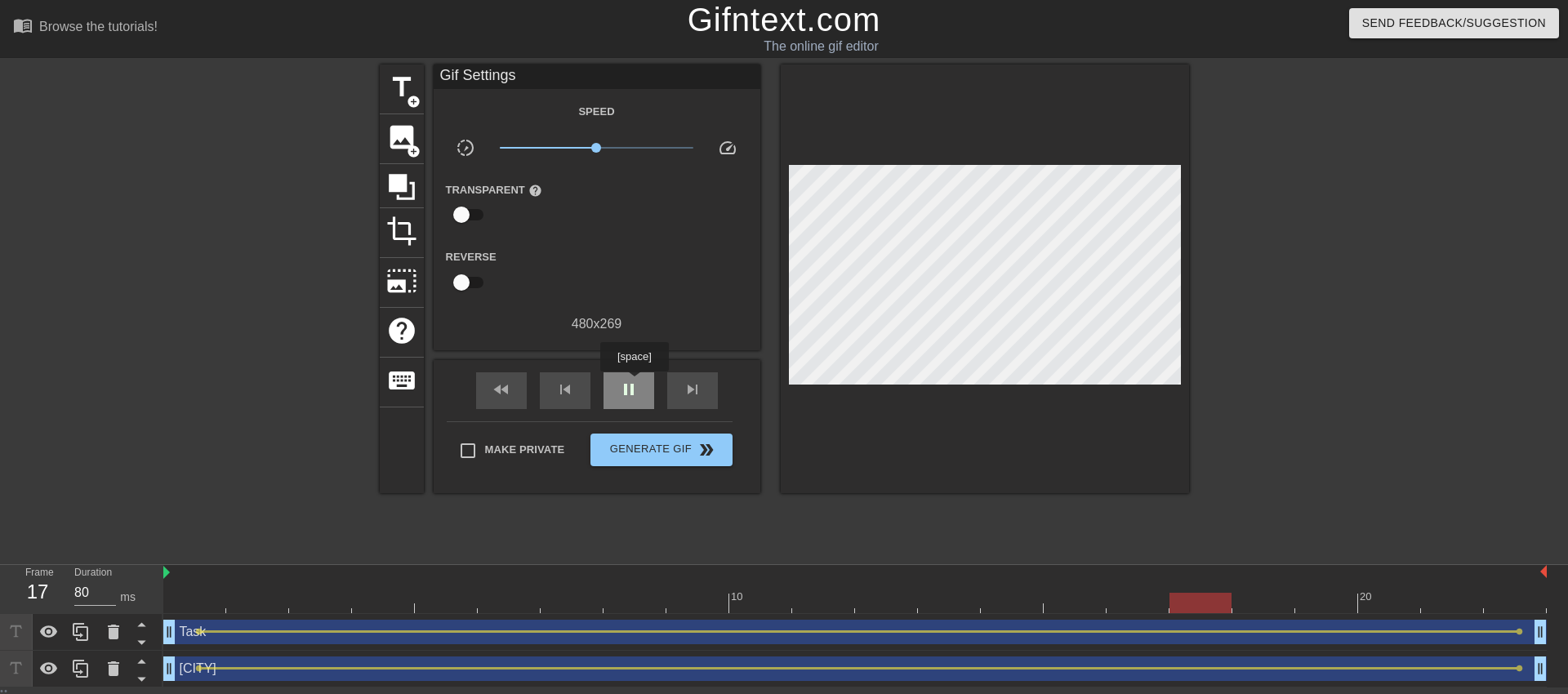 click on "pause" at bounding box center (629, 389) 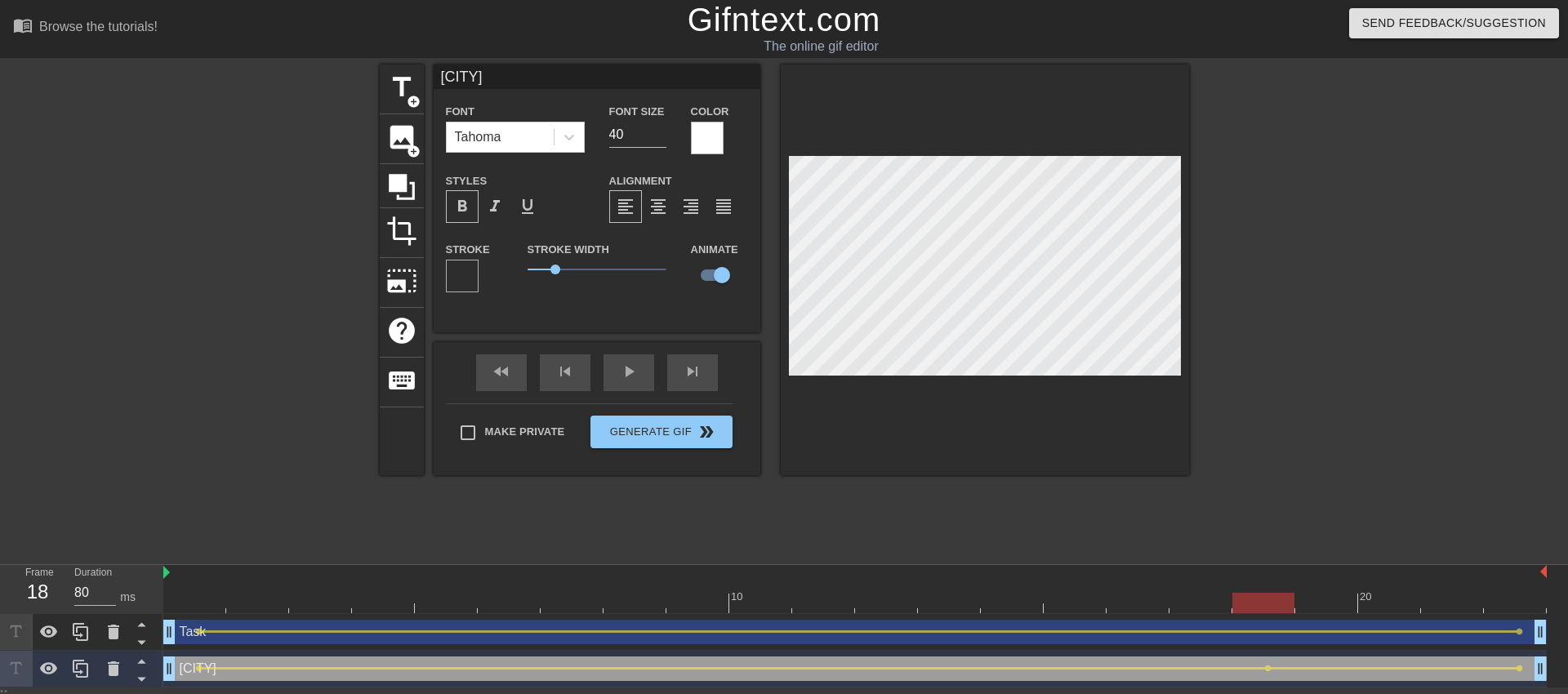 click on "Task drag_handle drag_handle" at bounding box center [855, 632] 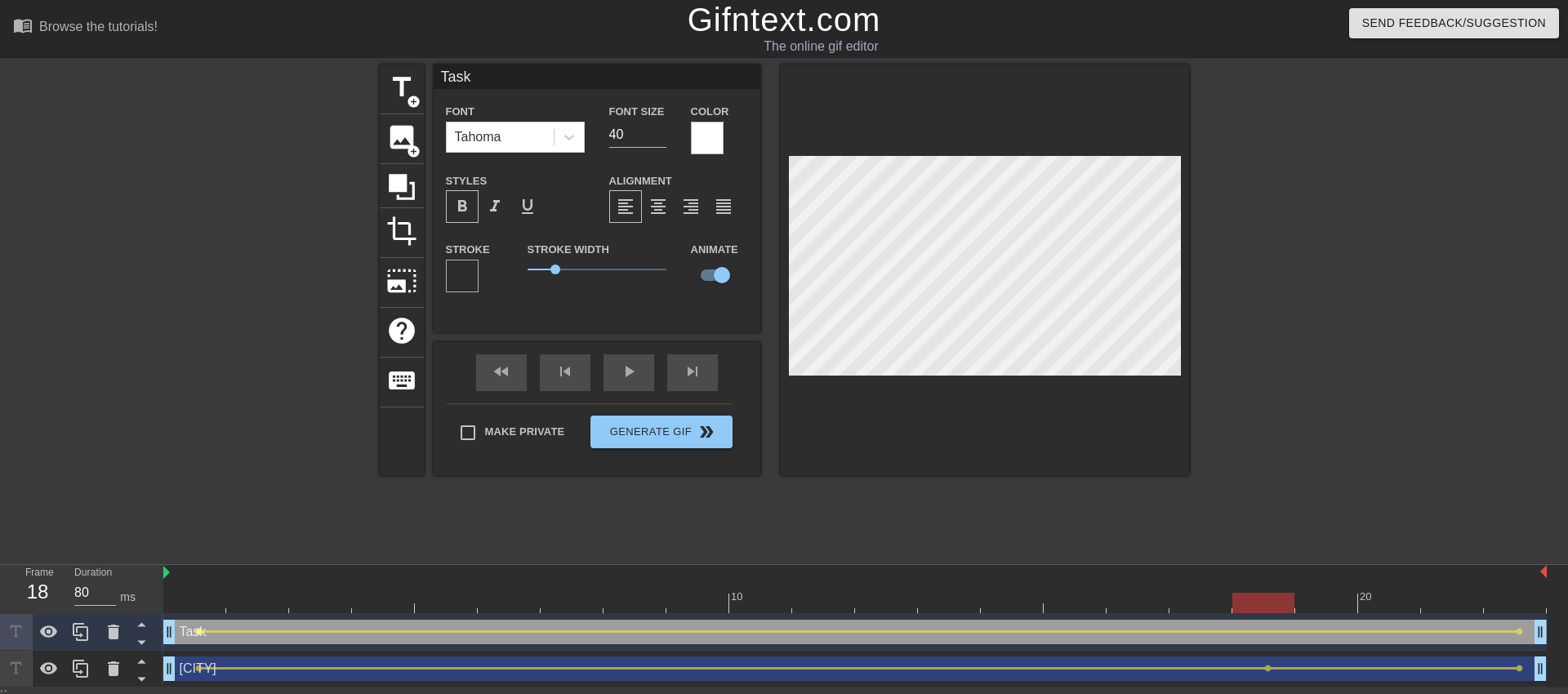 click on "lens" at bounding box center (198, 631) 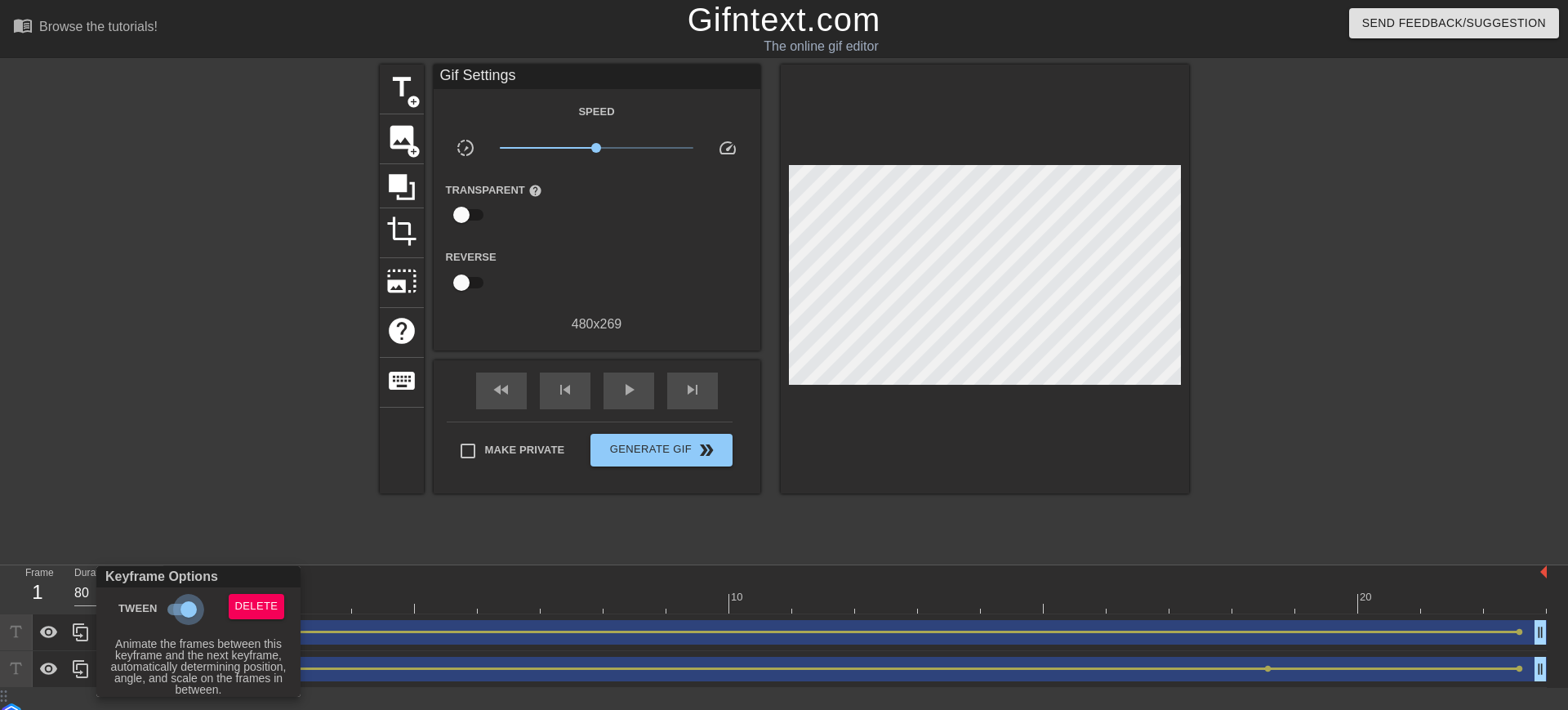 click on "Tween" at bounding box center [189, 610] 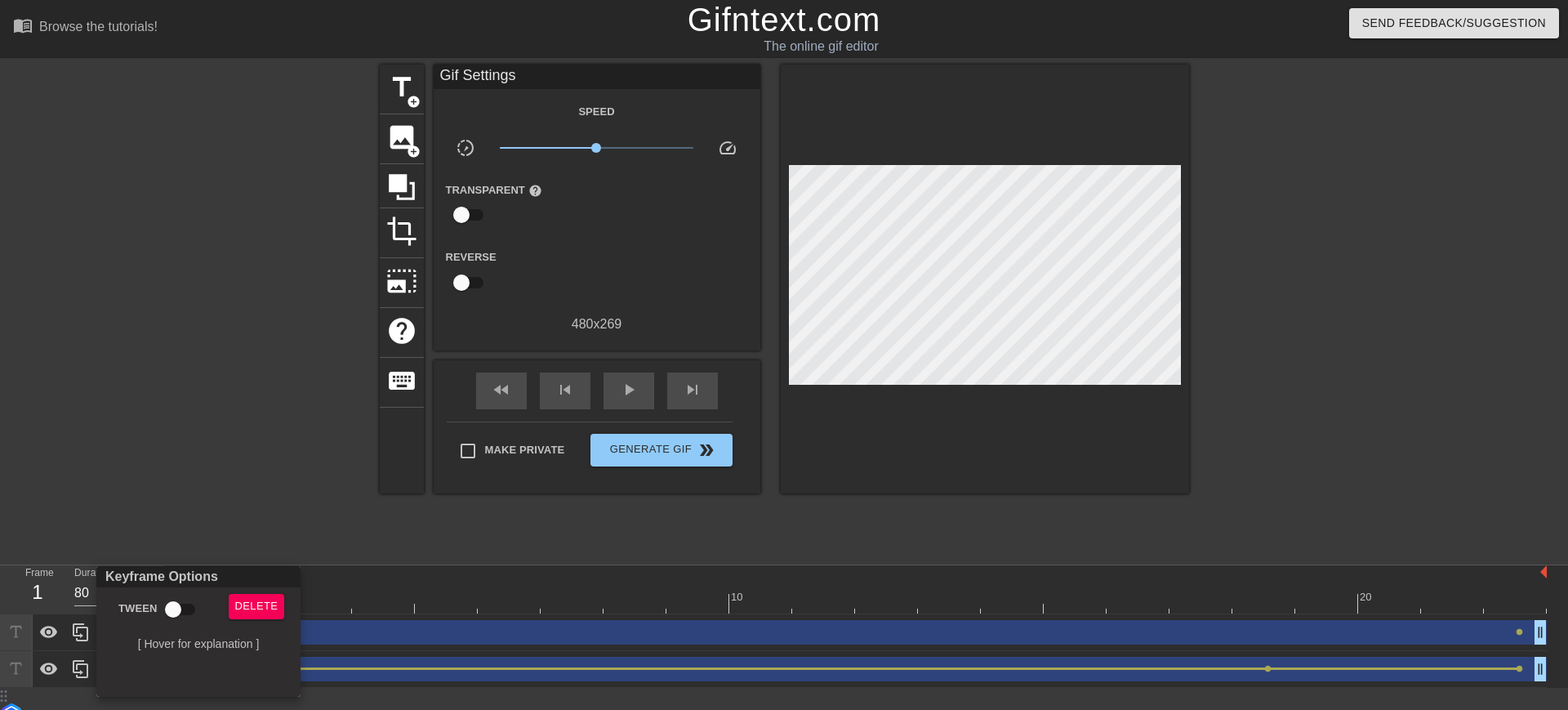 click at bounding box center [784, 355] 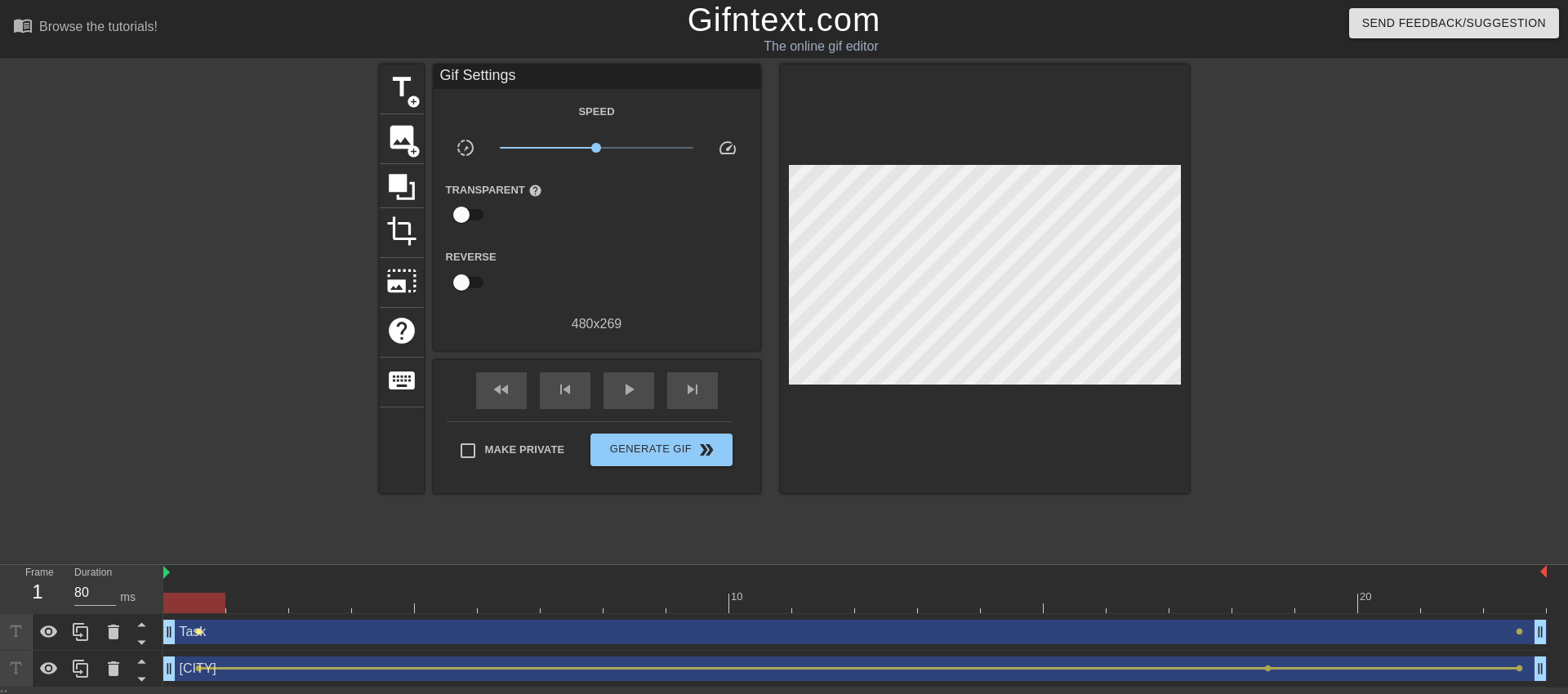 click on "lens" at bounding box center (198, 631) 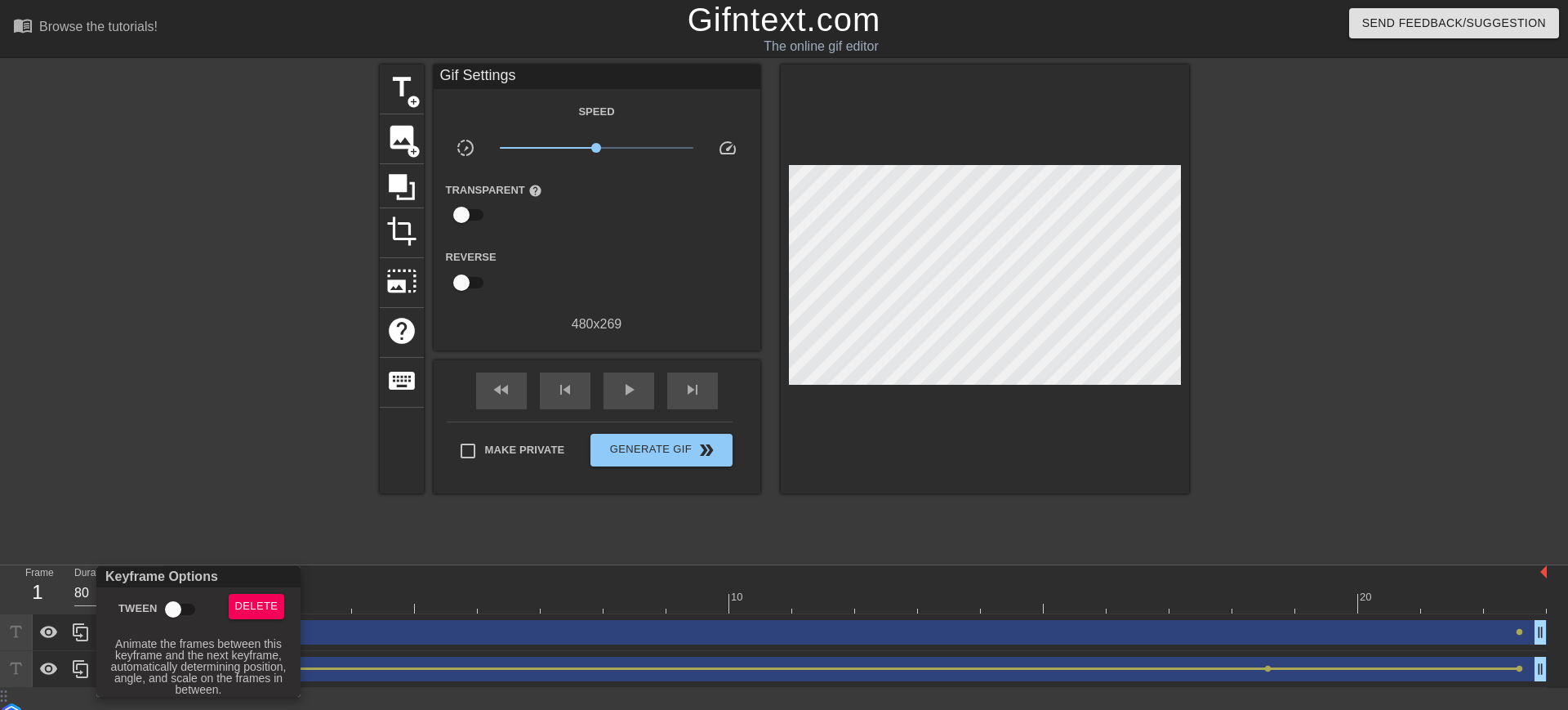 click on "Tween" at bounding box center (173, 610) 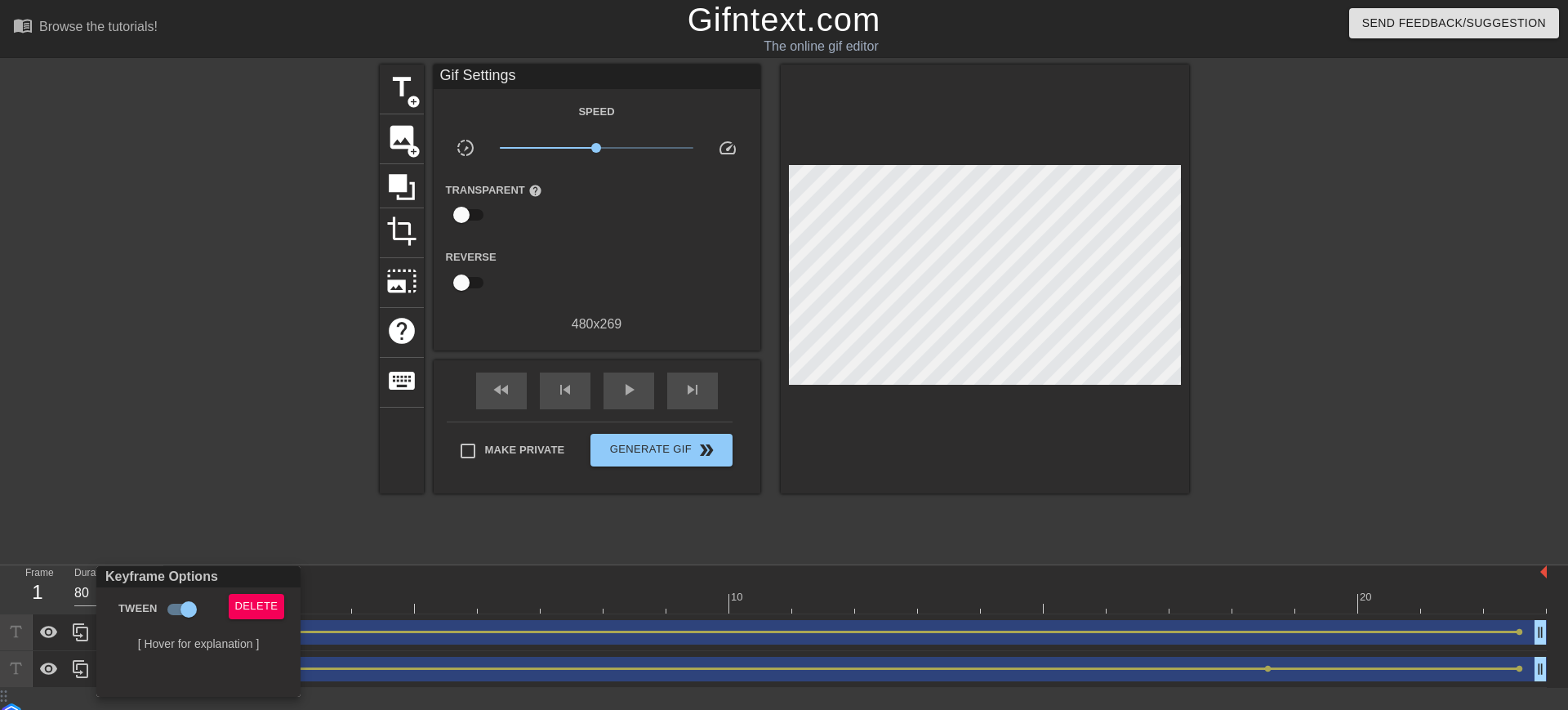 click at bounding box center [784, 355] 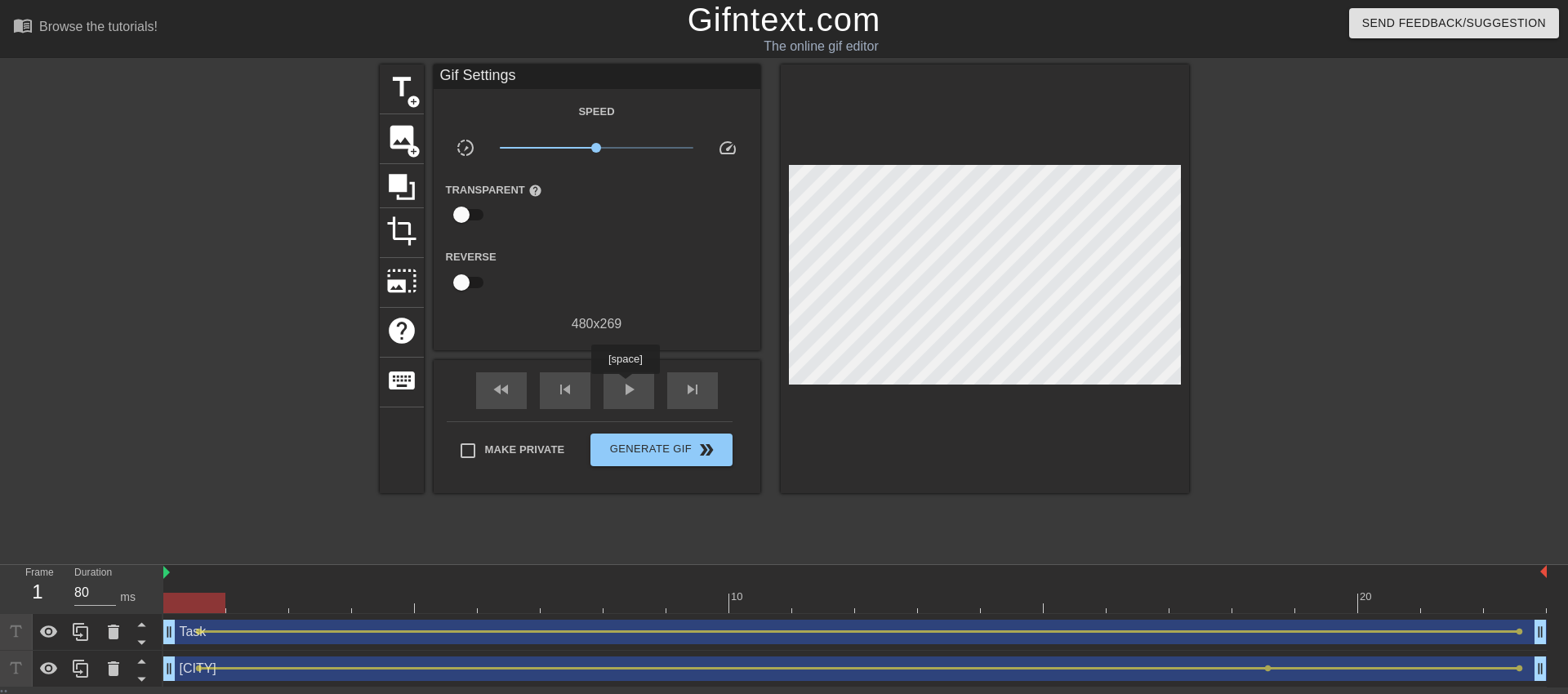 click on "play_arrow" at bounding box center [629, 389] 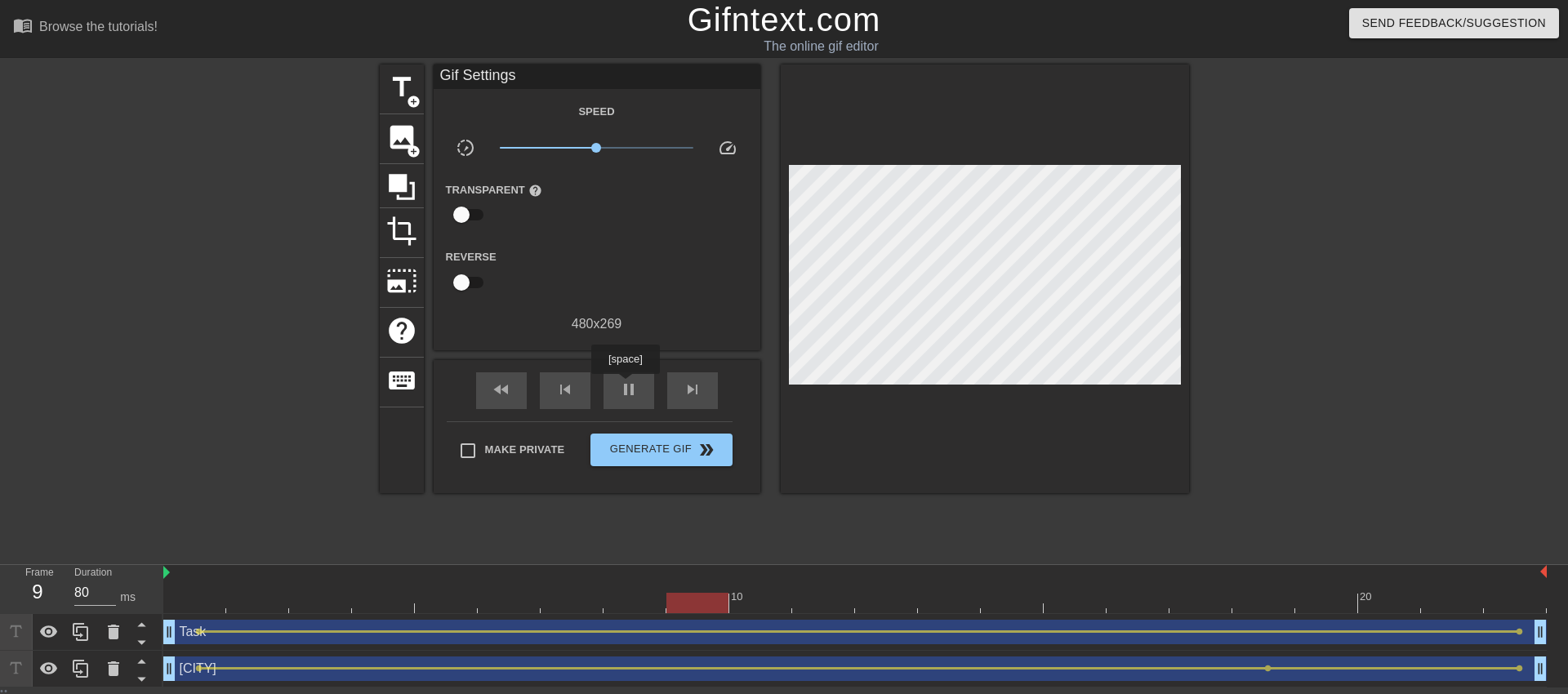 click on "pause" at bounding box center [629, 389] 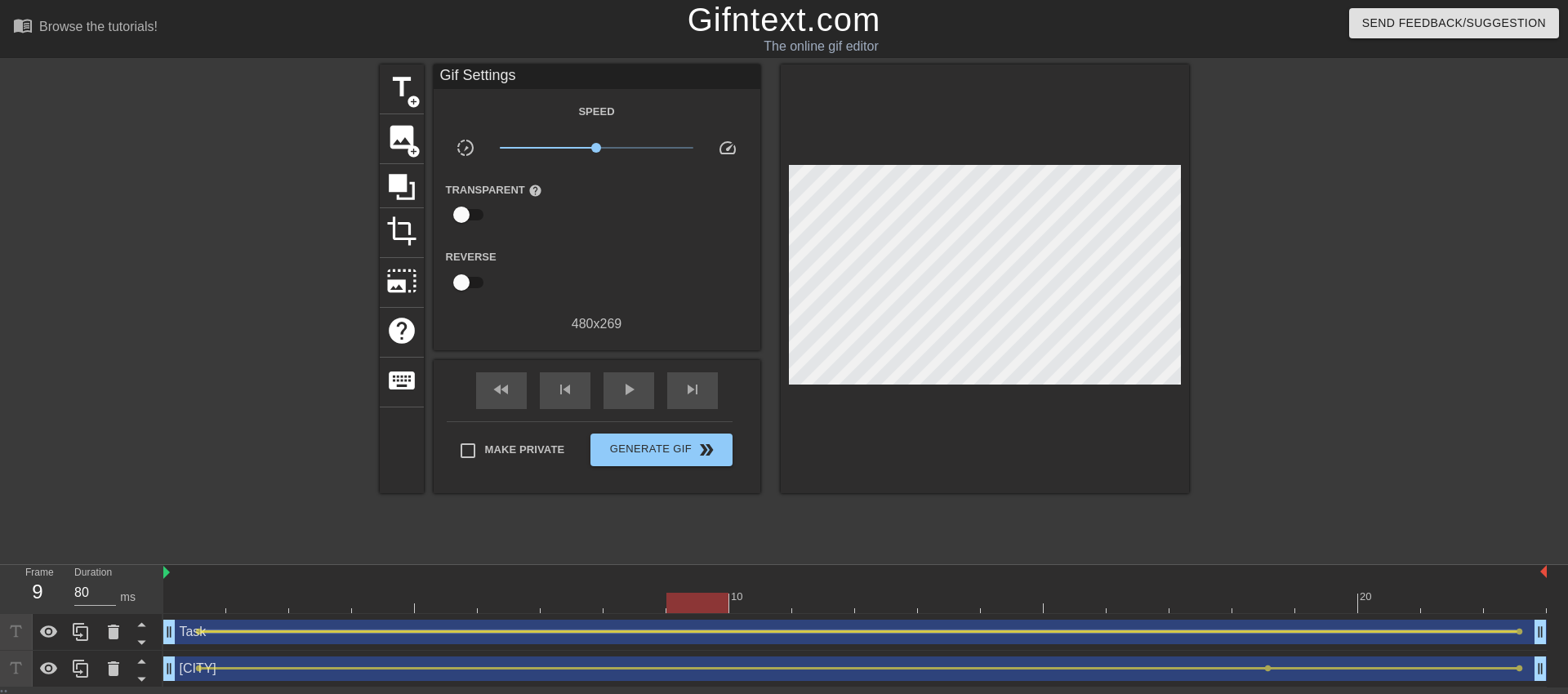 drag, startPoint x: 1253, startPoint y: 598, endPoint x: 697, endPoint y: 630, distance: 556.9201 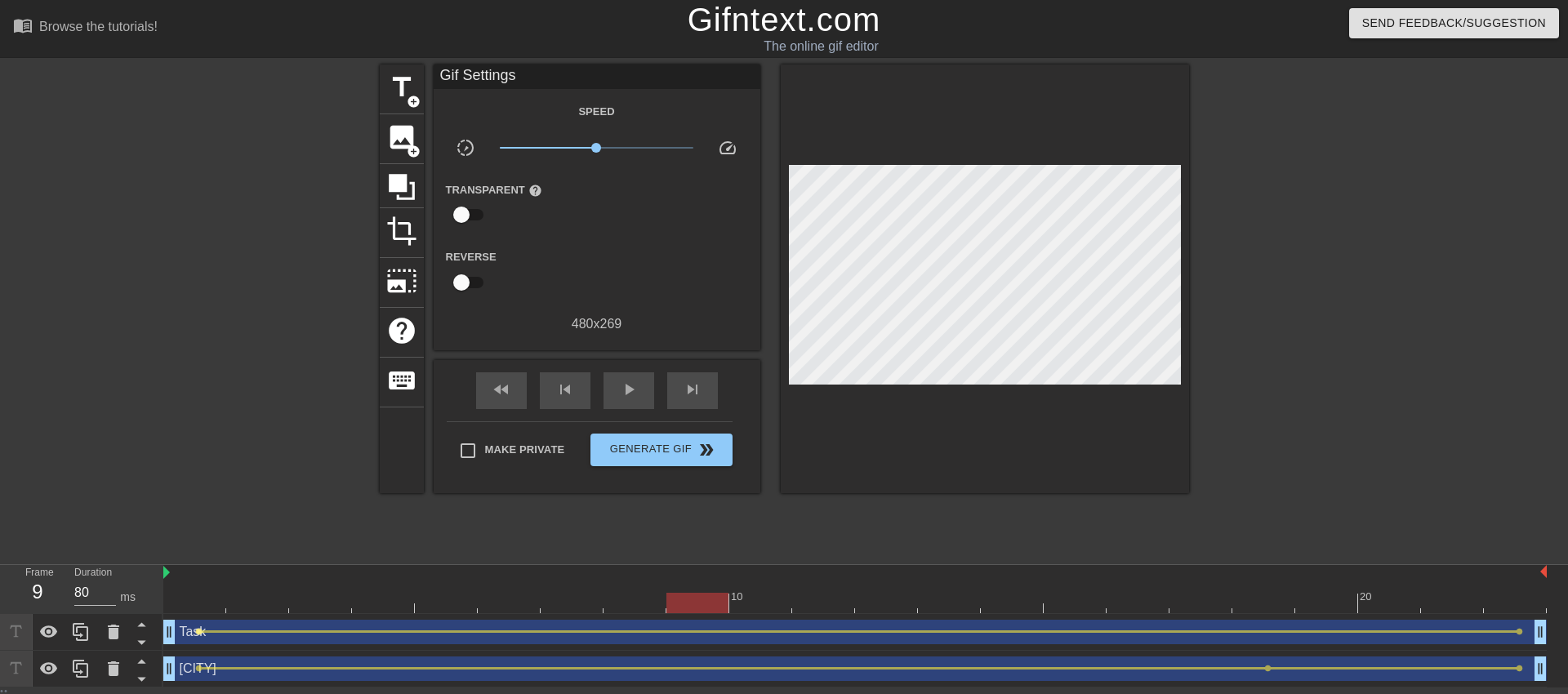 click on "lens" at bounding box center (198, 631) 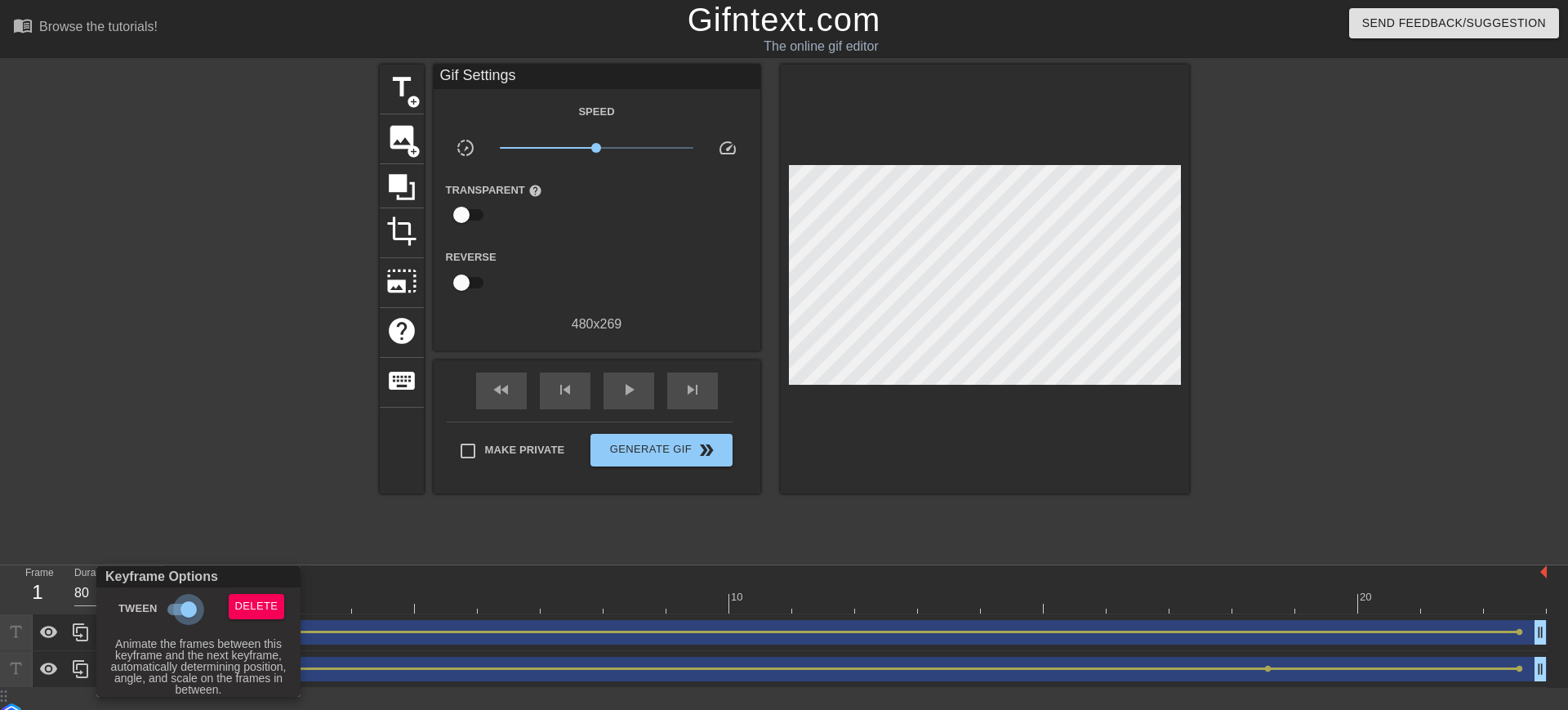 click on "Tween" at bounding box center (189, 610) 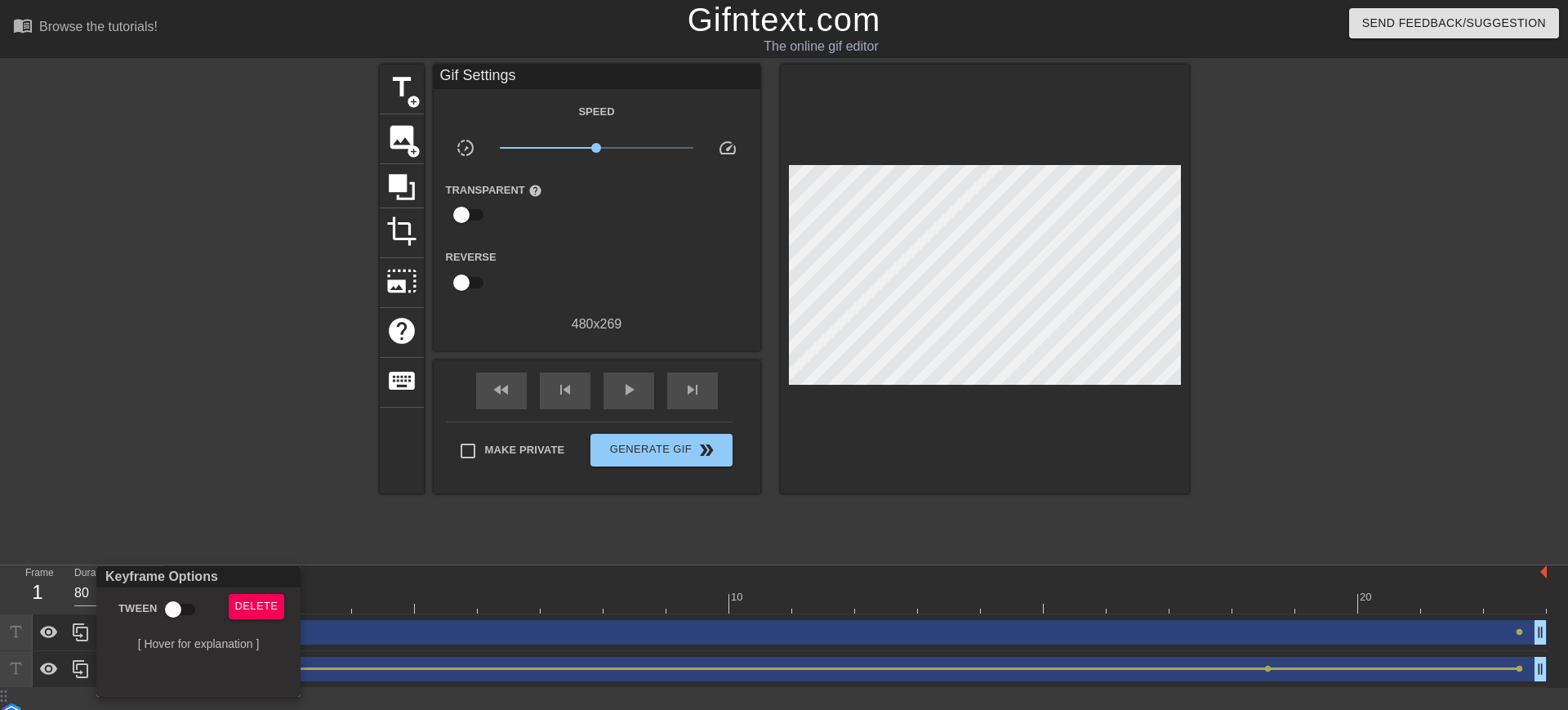 click at bounding box center [784, 355] 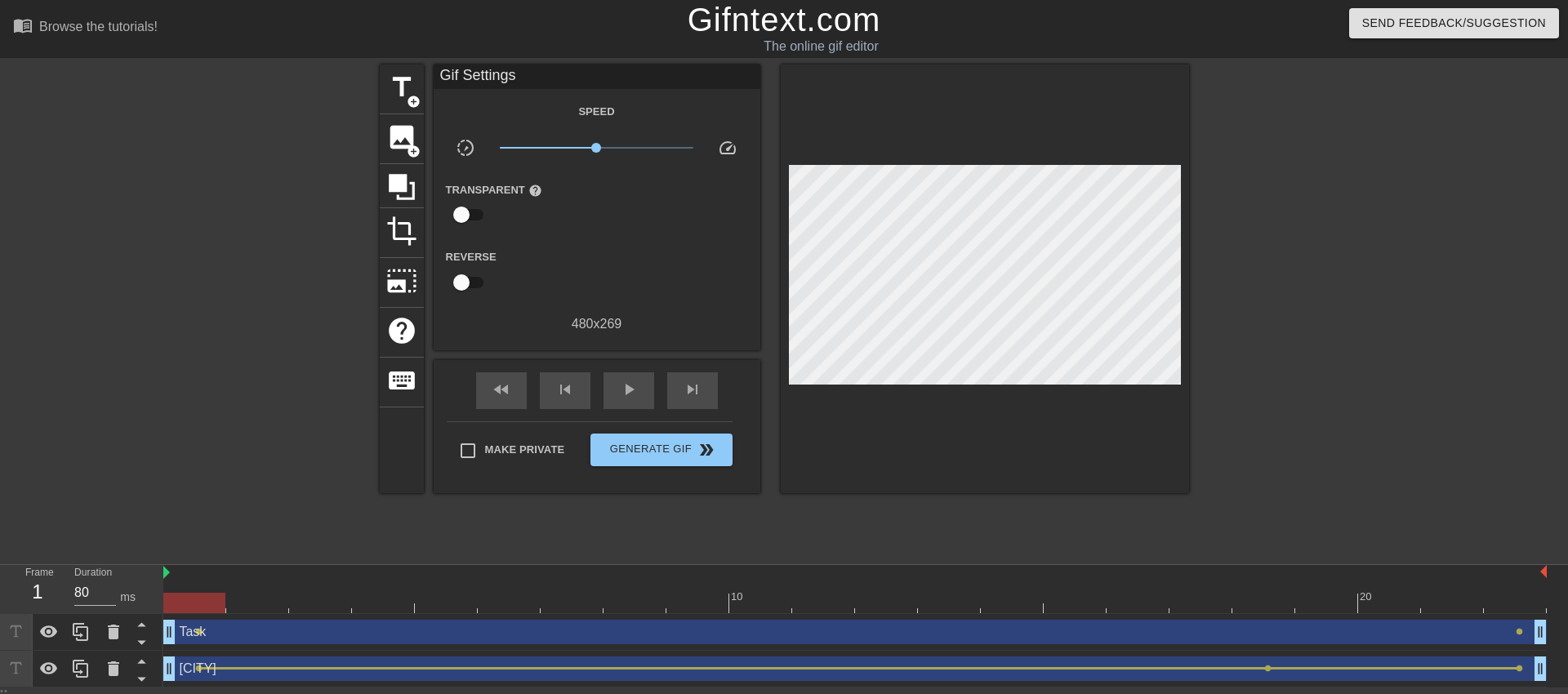 click at bounding box center (855, 603) 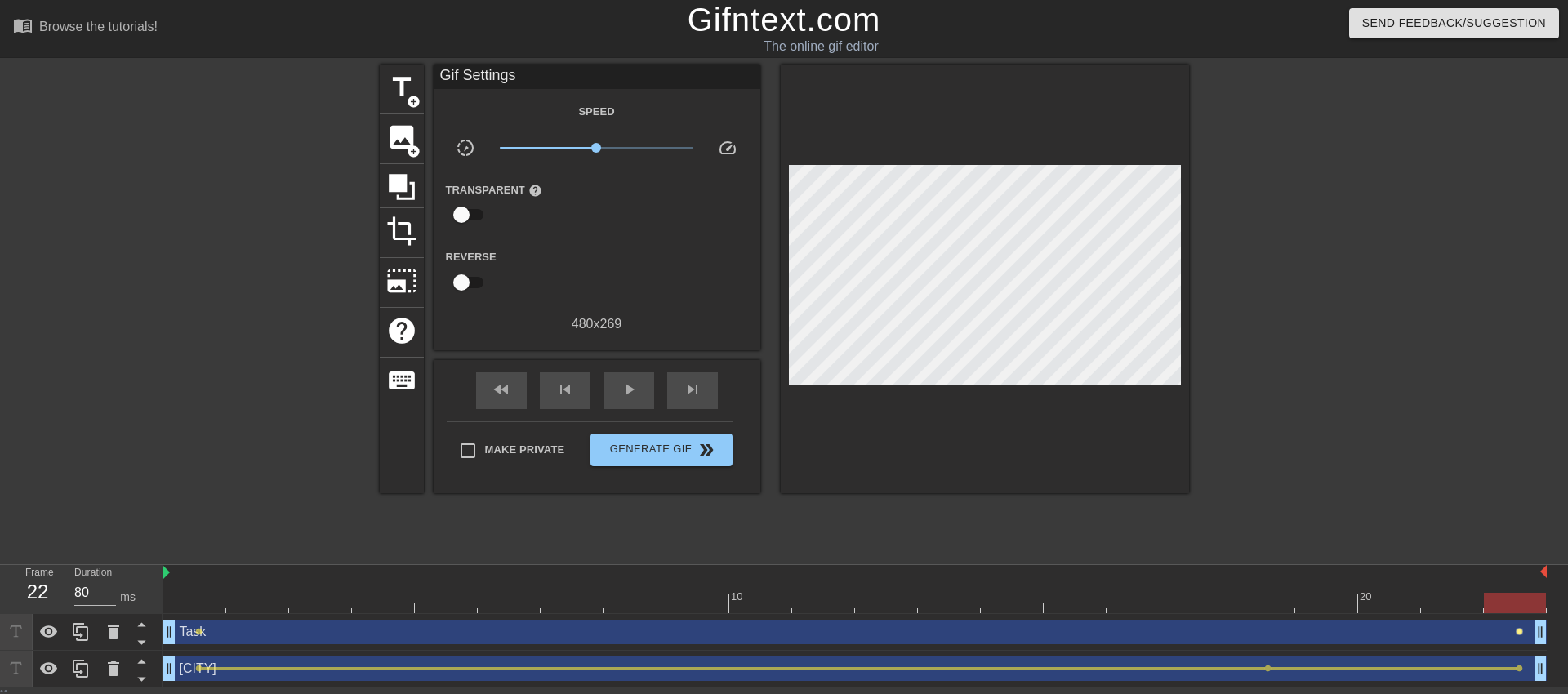 click on "lens" at bounding box center (1519, 631) 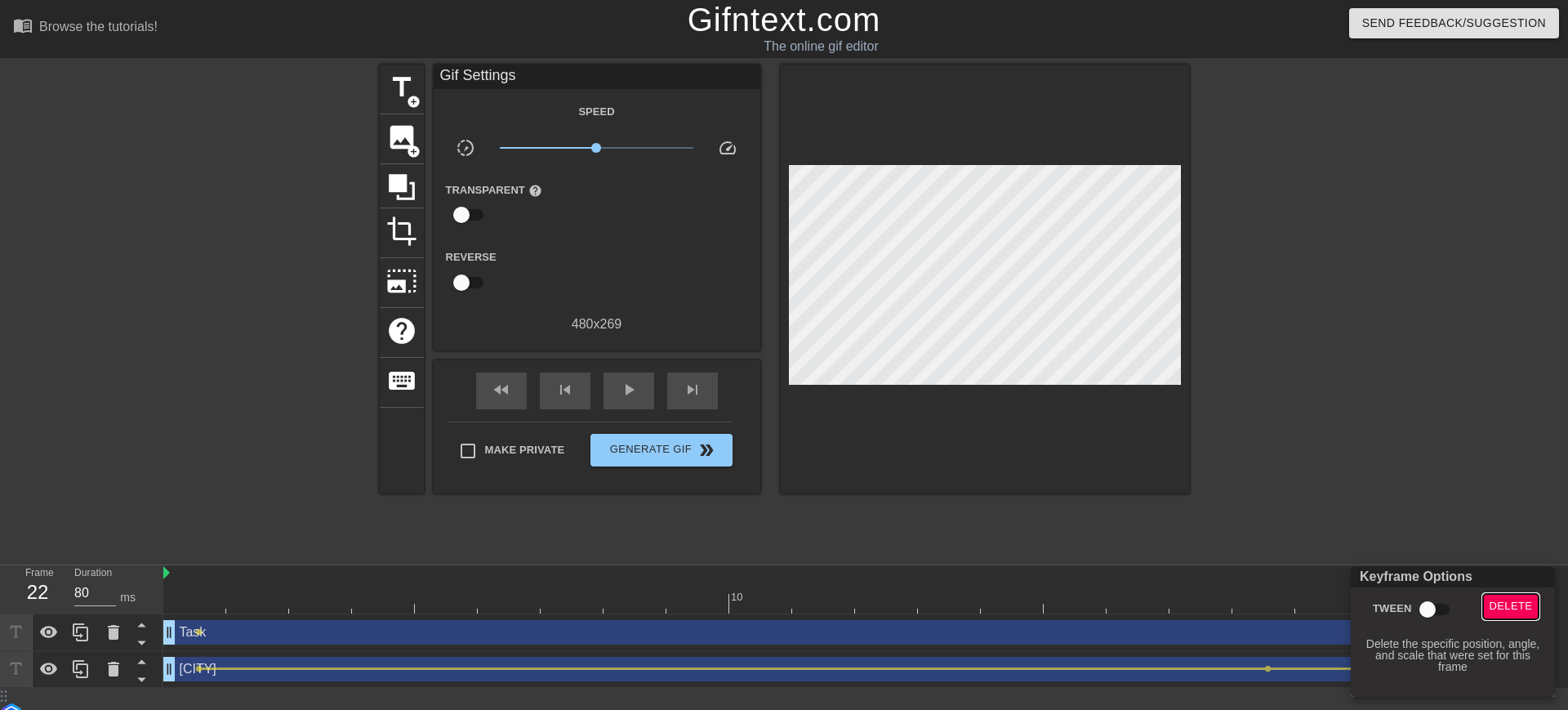 click on "Delete" at bounding box center [1511, 606] 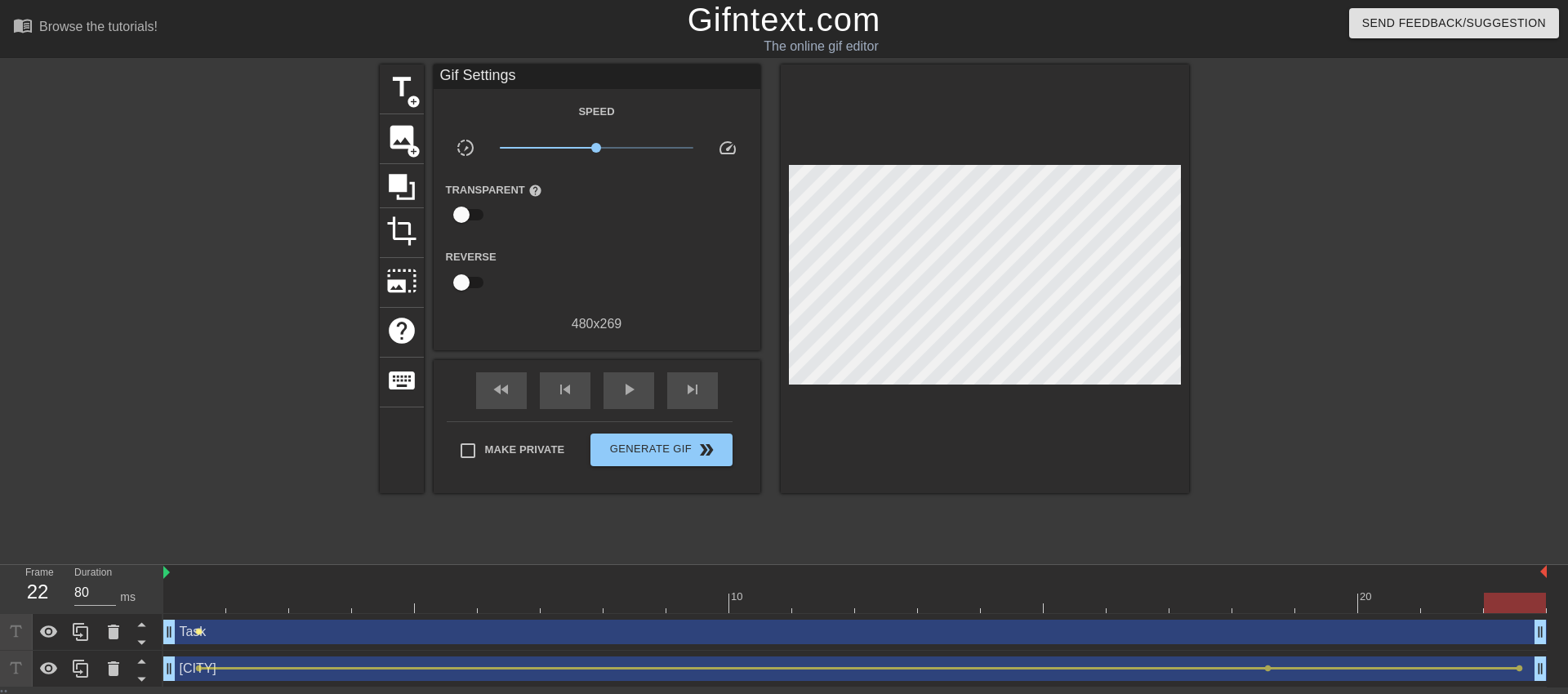click on "lens" at bounding box center [198, 631] 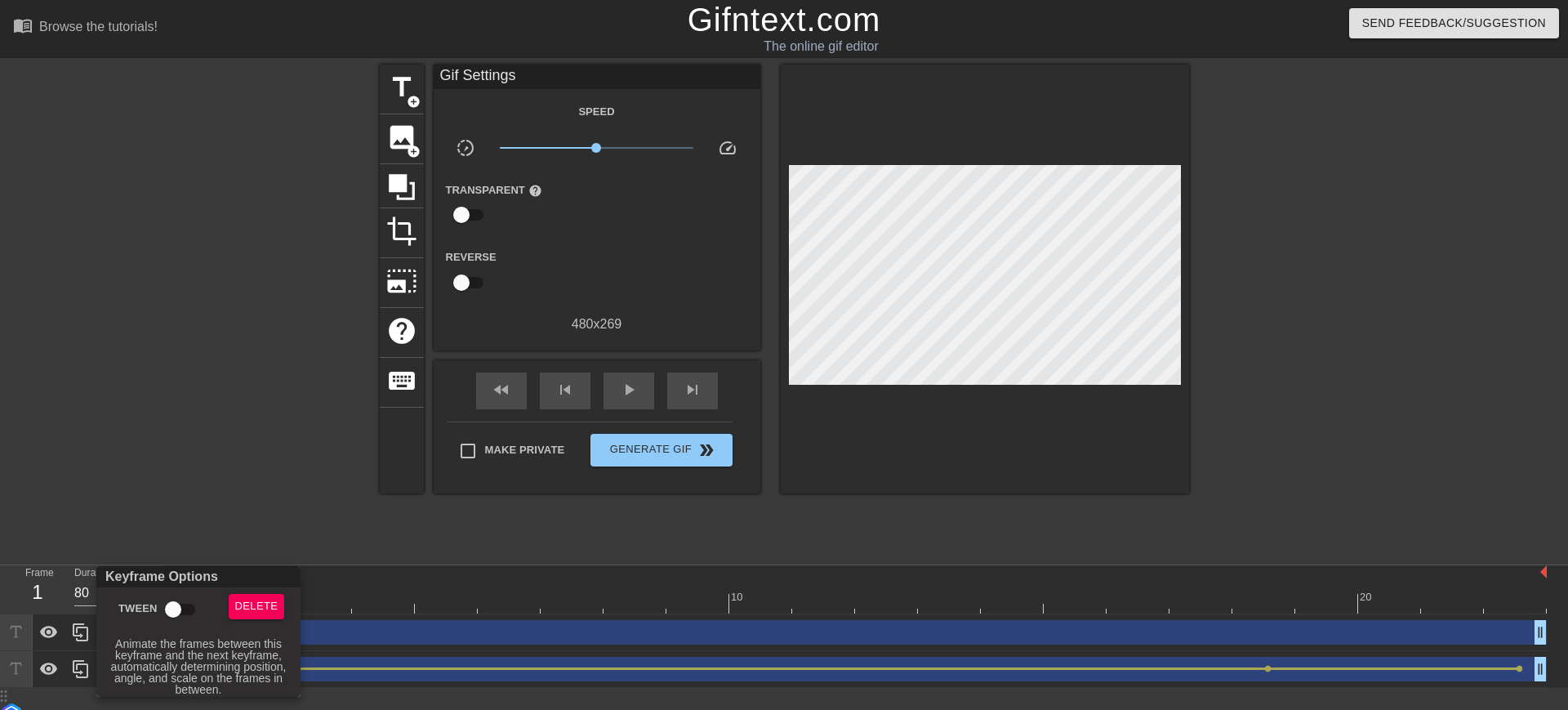 click on "Tween" at bounding box center [173, 610] 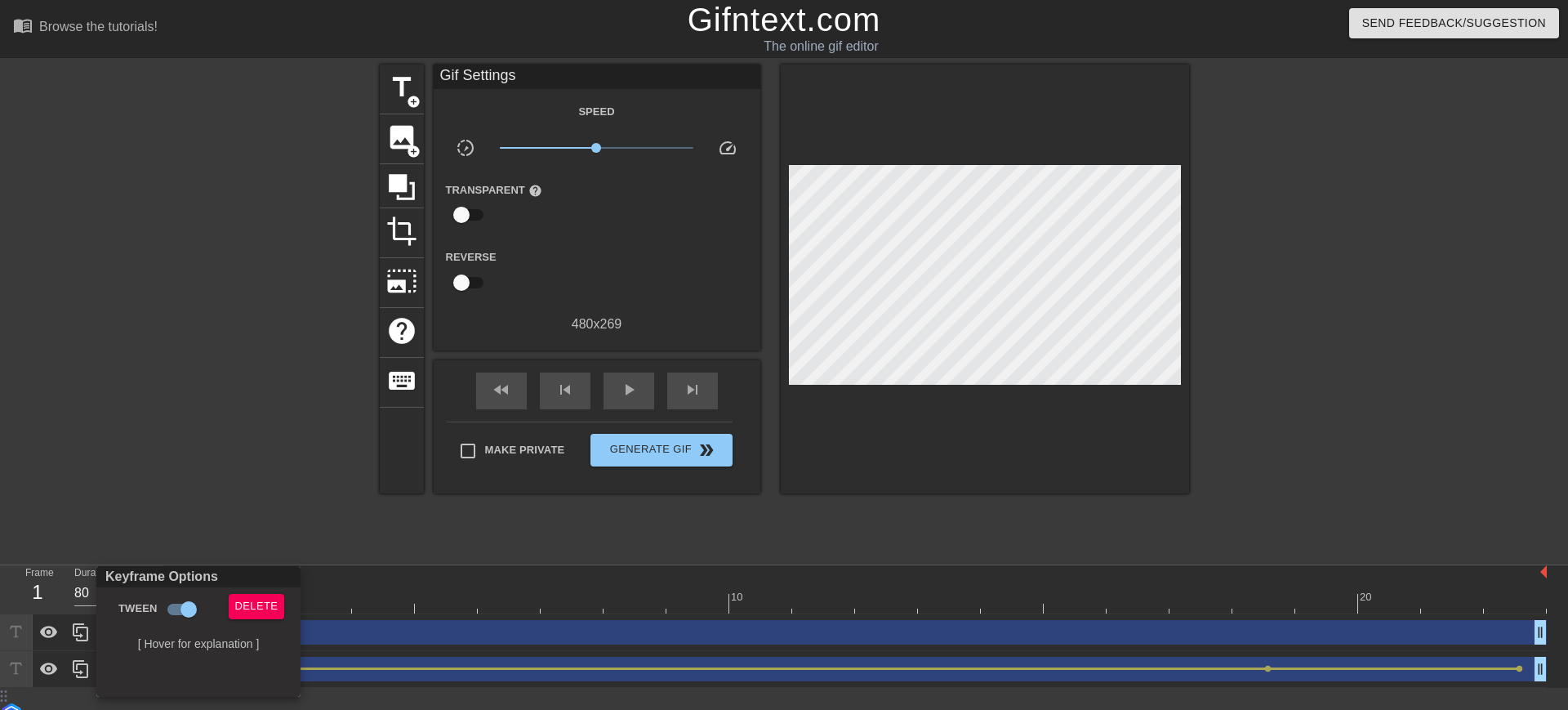 click at bounding box center (784, 355) 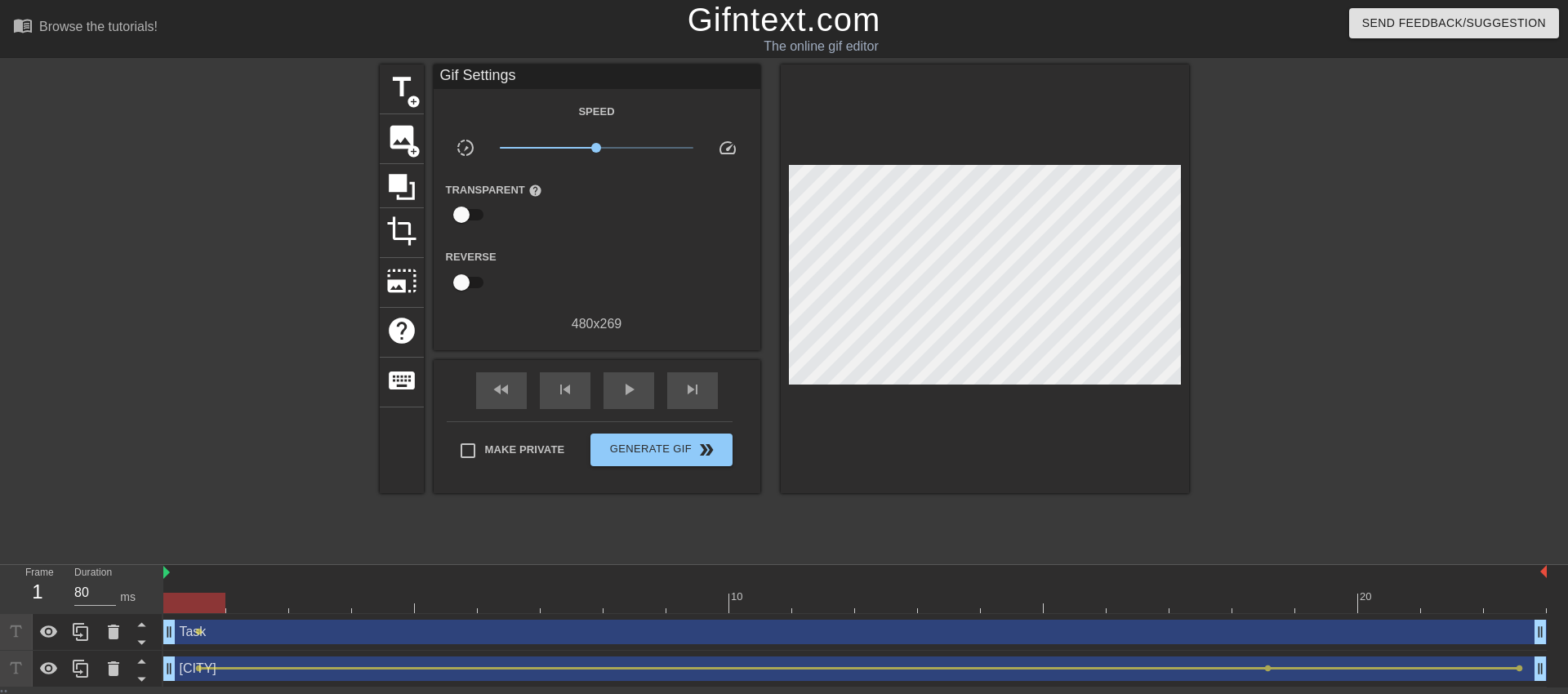 click at bounding box center [855, 603] 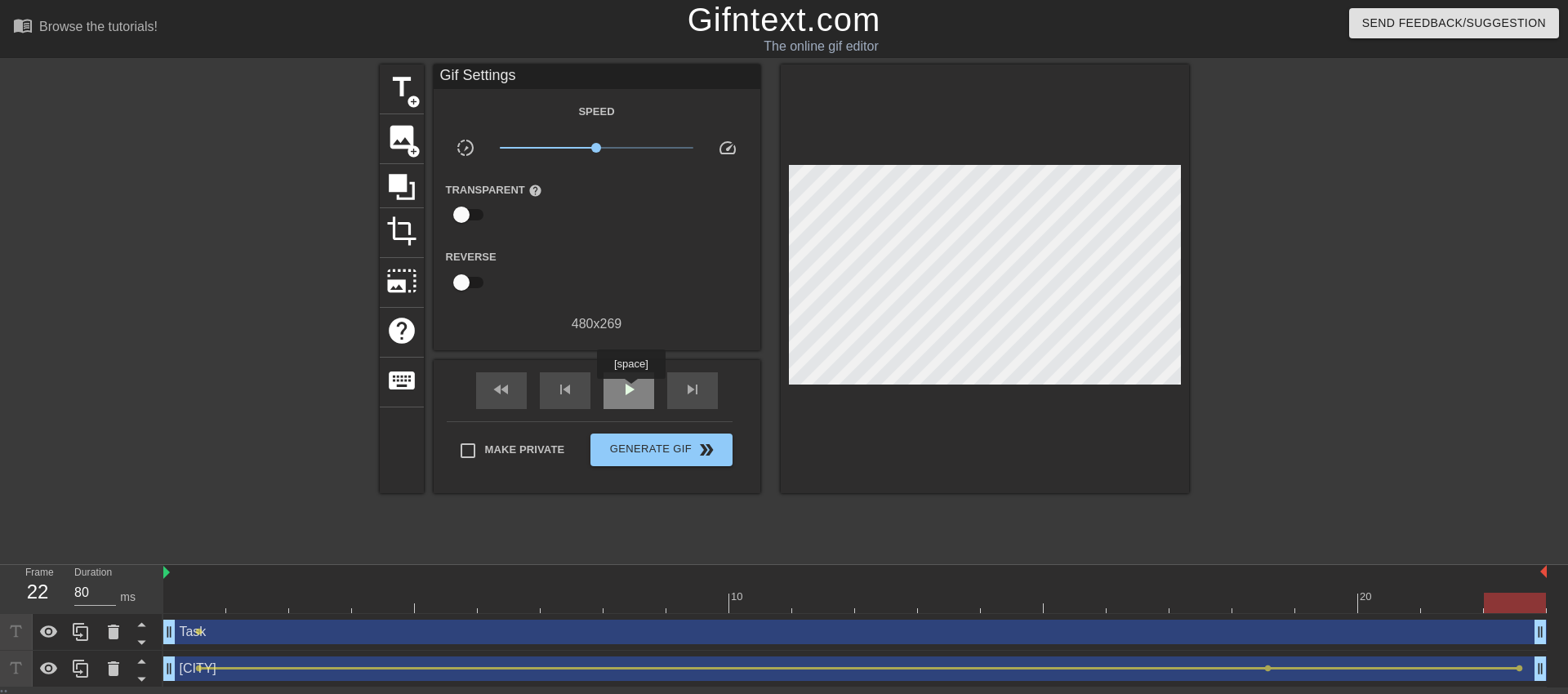 click on "play_arrow" at bounding box center (629, 389) 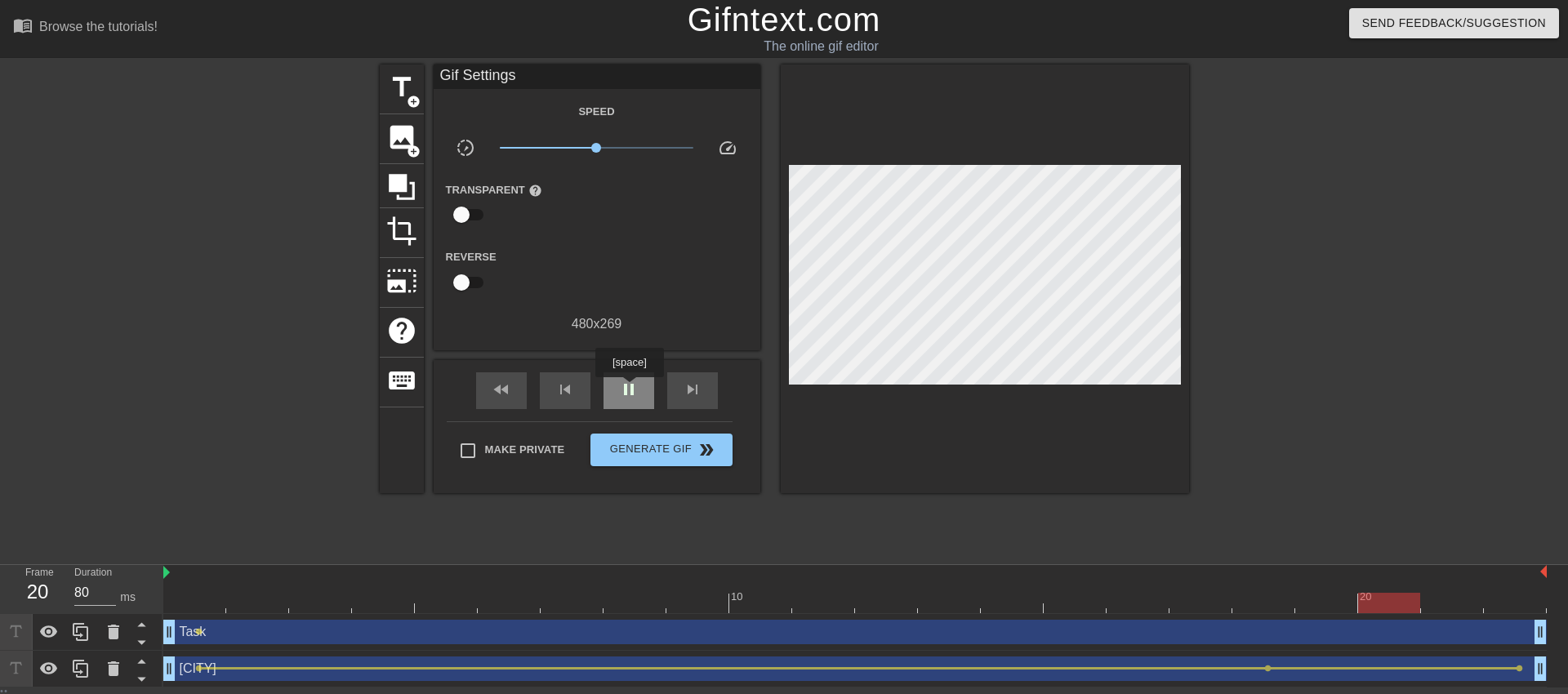 click on "pause" at bounding box center (629, 389) 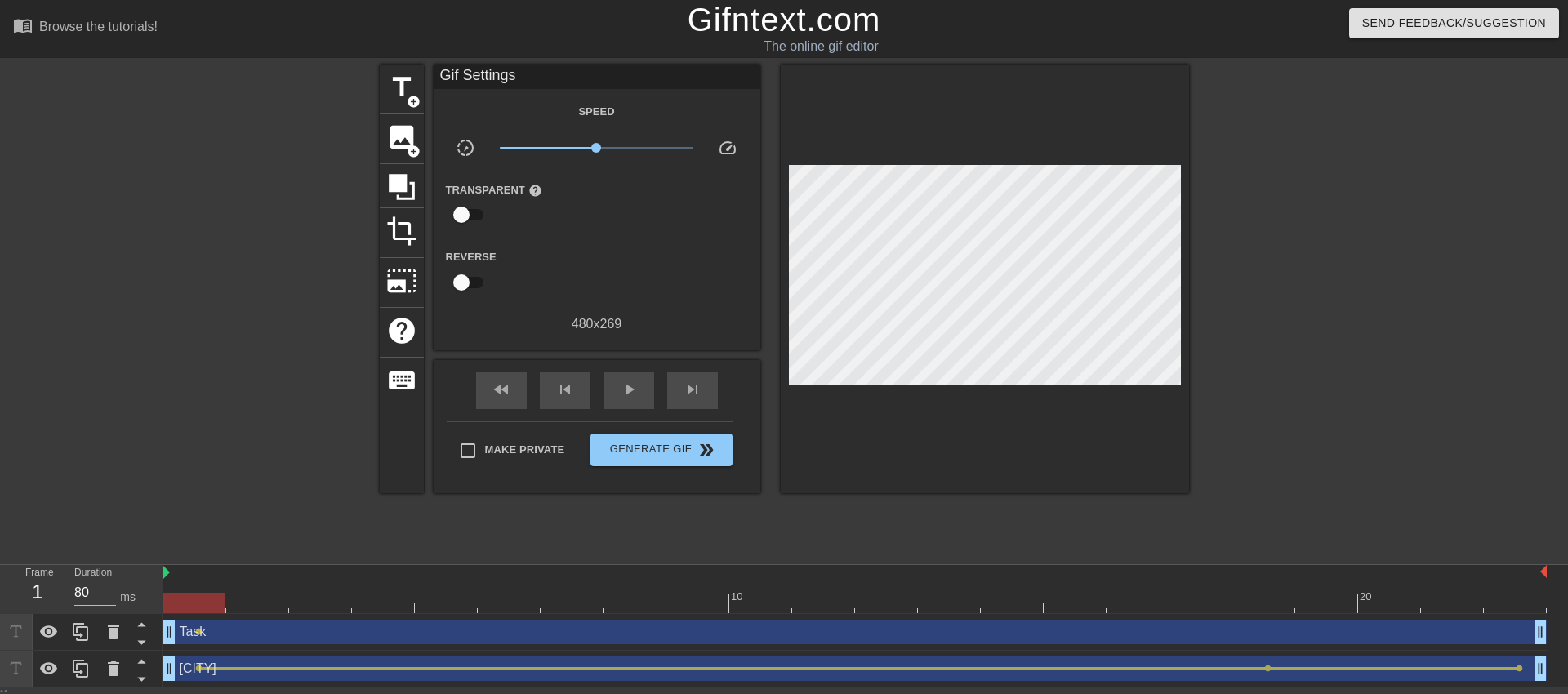 click on "Task drag_handle drag_handle" at bounding box center [855, 632] 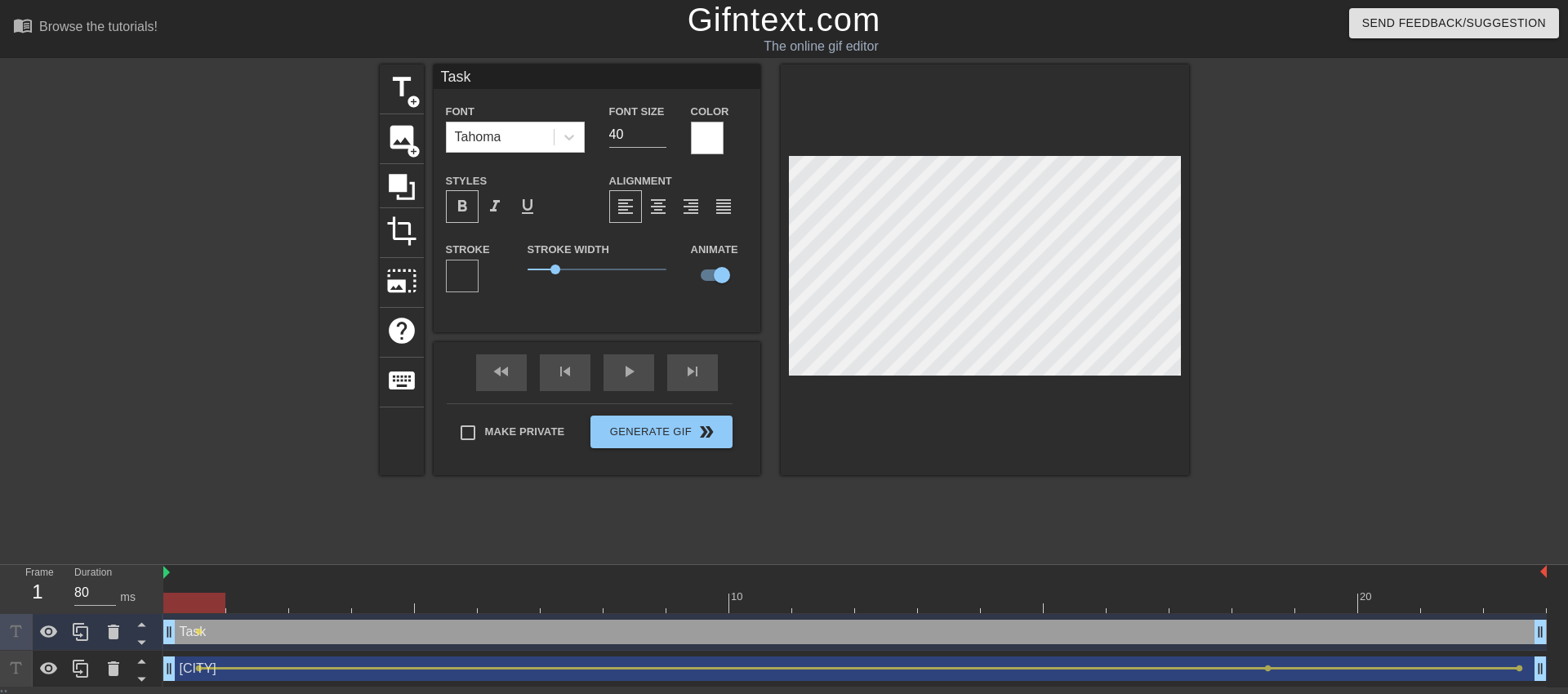 click on "Austin drag_handle drag_handle" at bounding box center [855, 669] 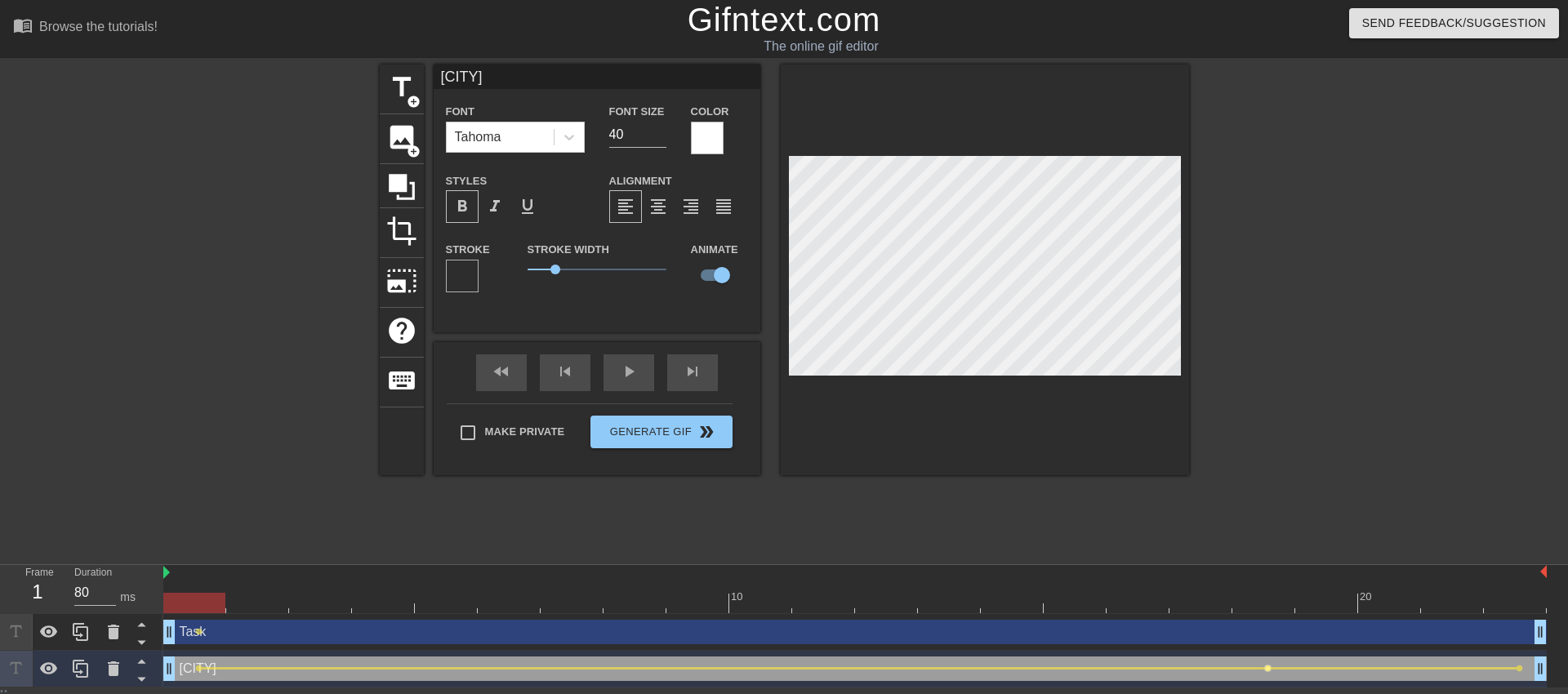 click on "lens" at bounding box center [1267, 668] 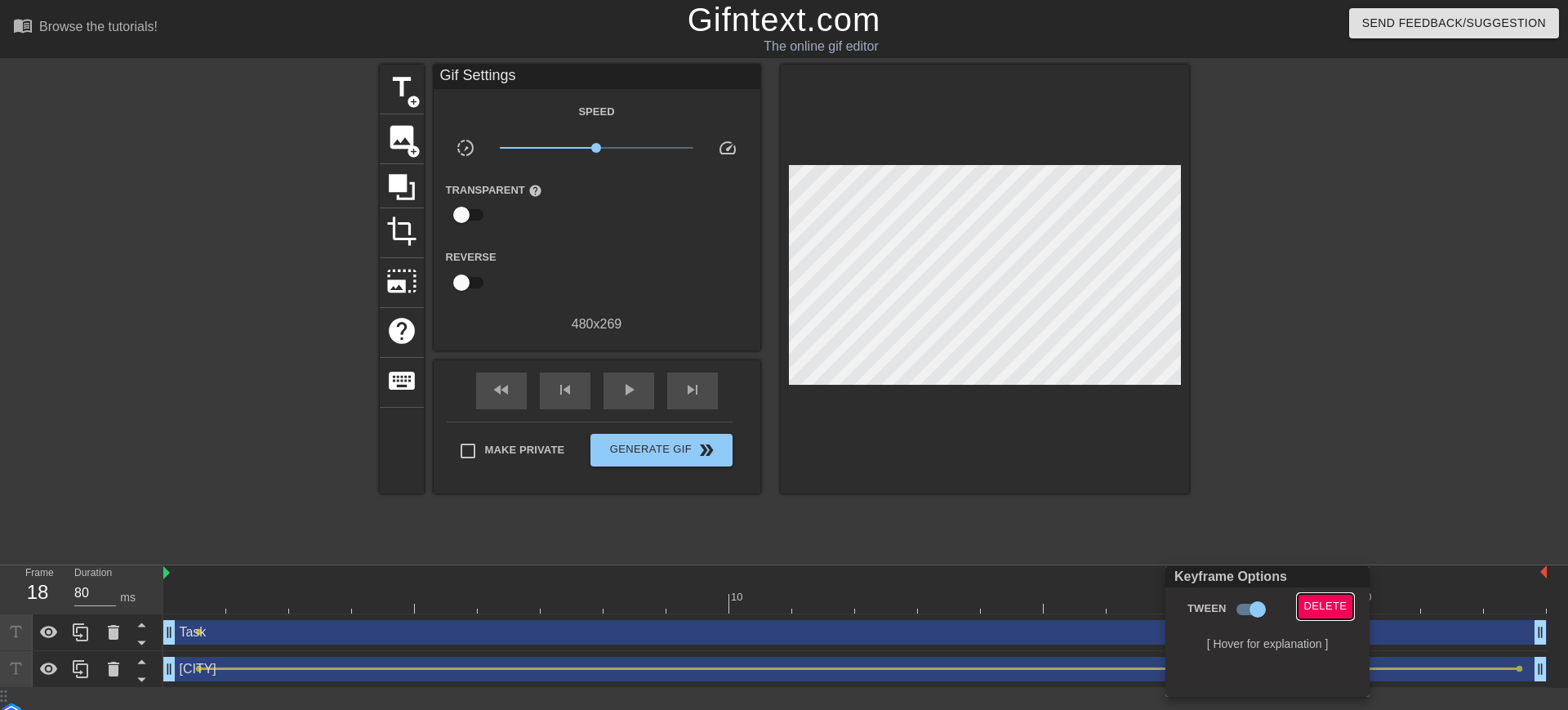 click on "Keyframe Options Tween Delete [ Hover for explanation ]" at bounding box center (1267, 632) 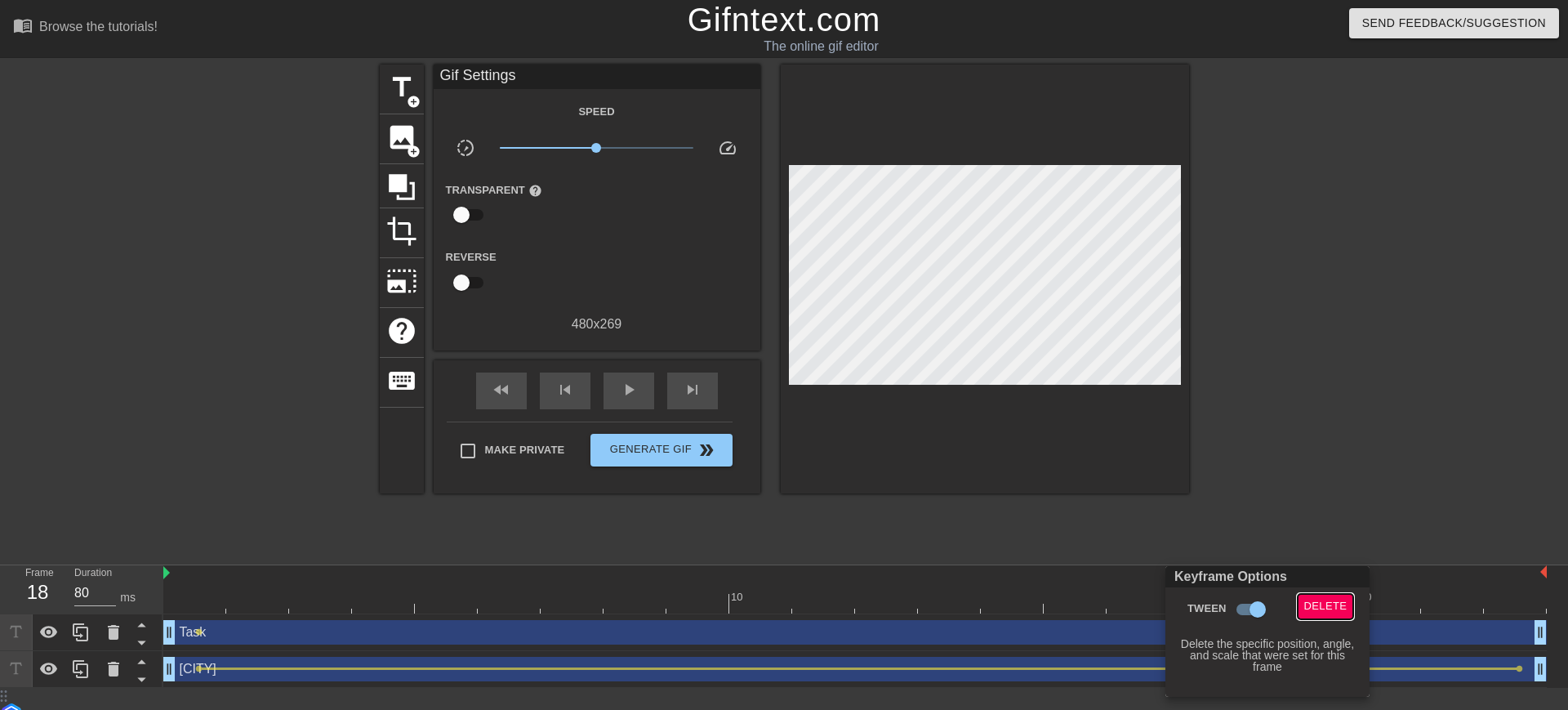 click on "Delete" at bounding box center (1325, 606) 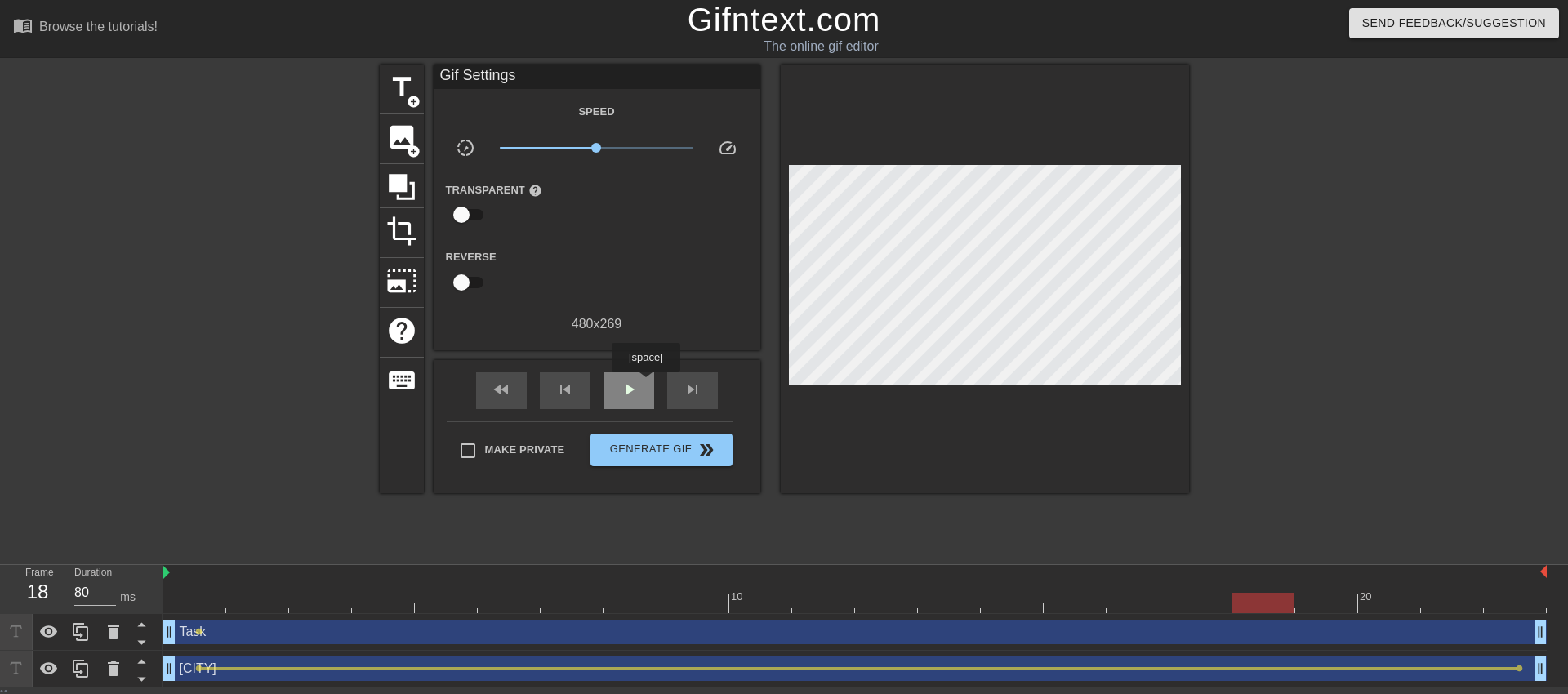 click on "play_arrow" at bounding box center [629, 390] 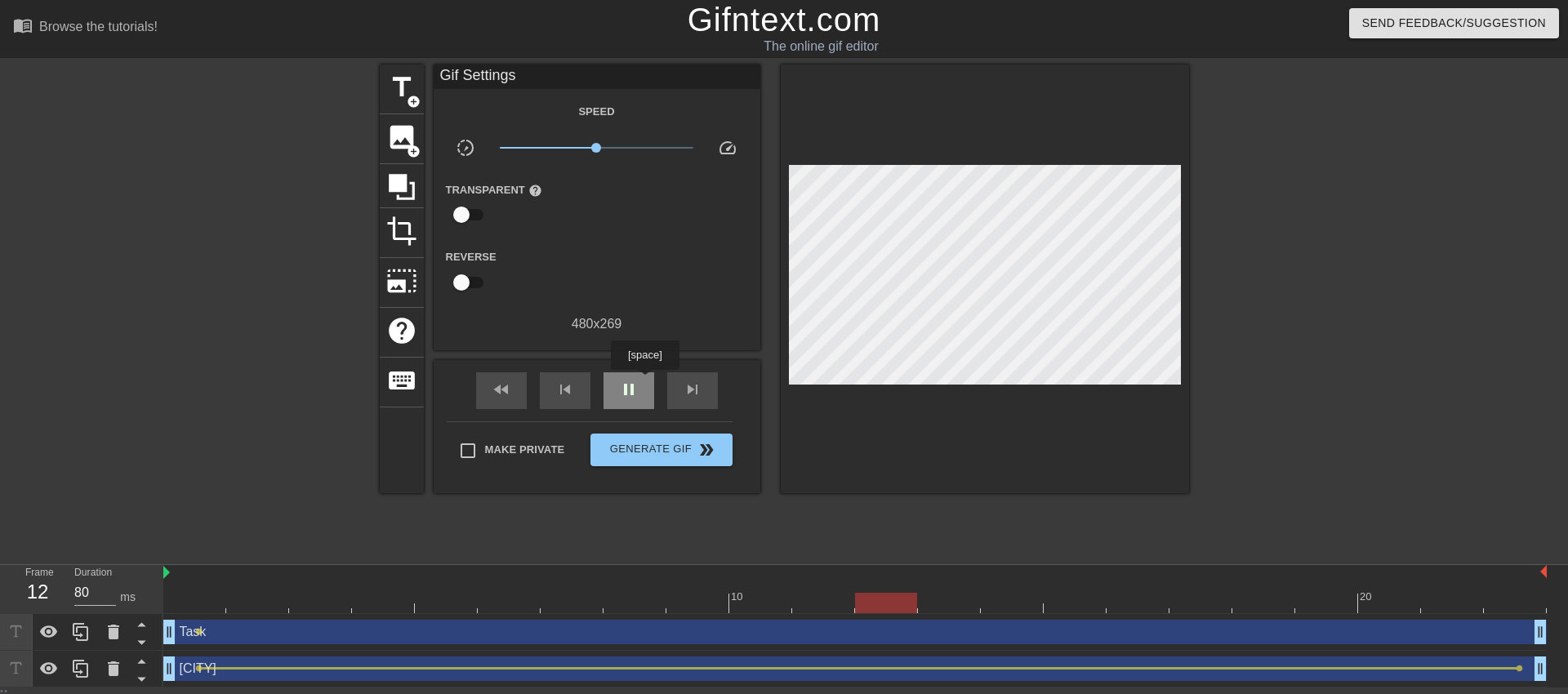 click on "pause" at bounding box center (629, 390) 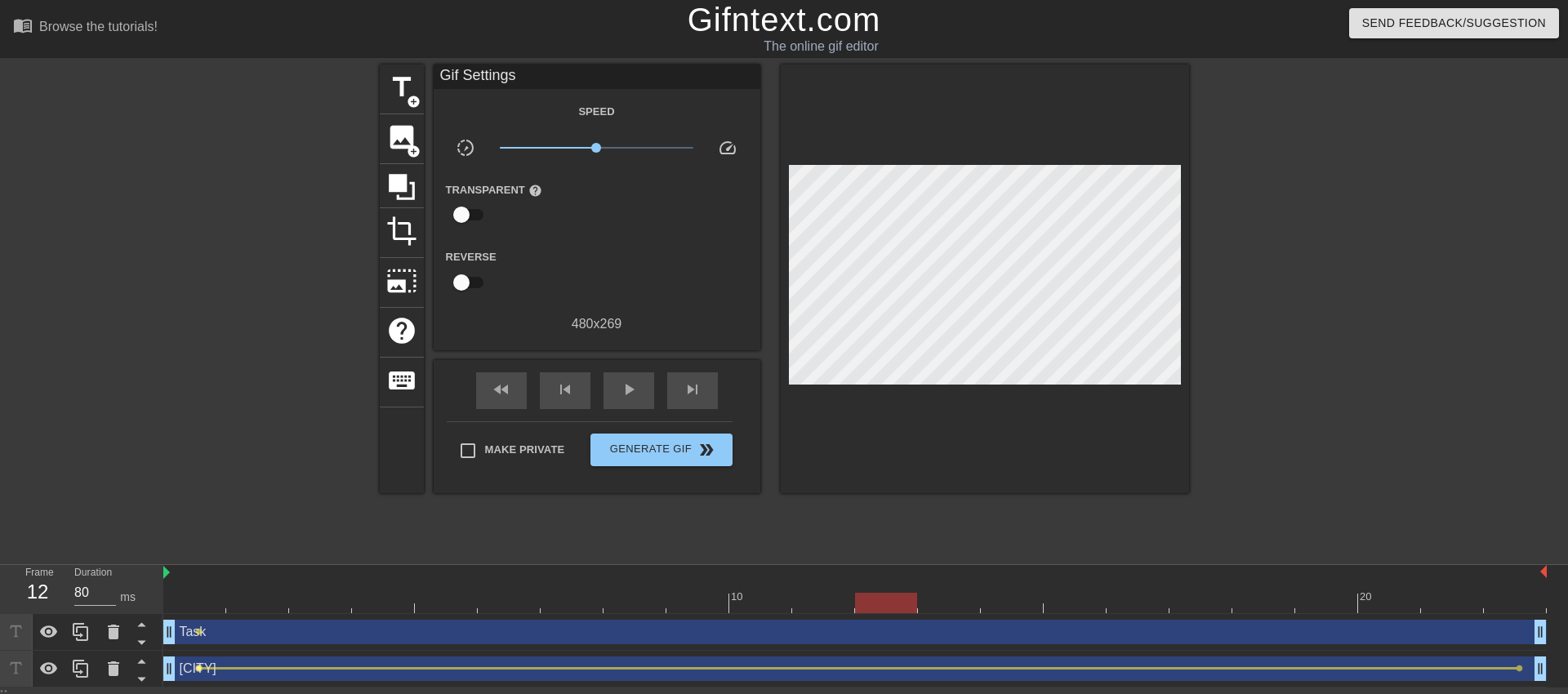 click on "lens" at bounding box center [198, 668] 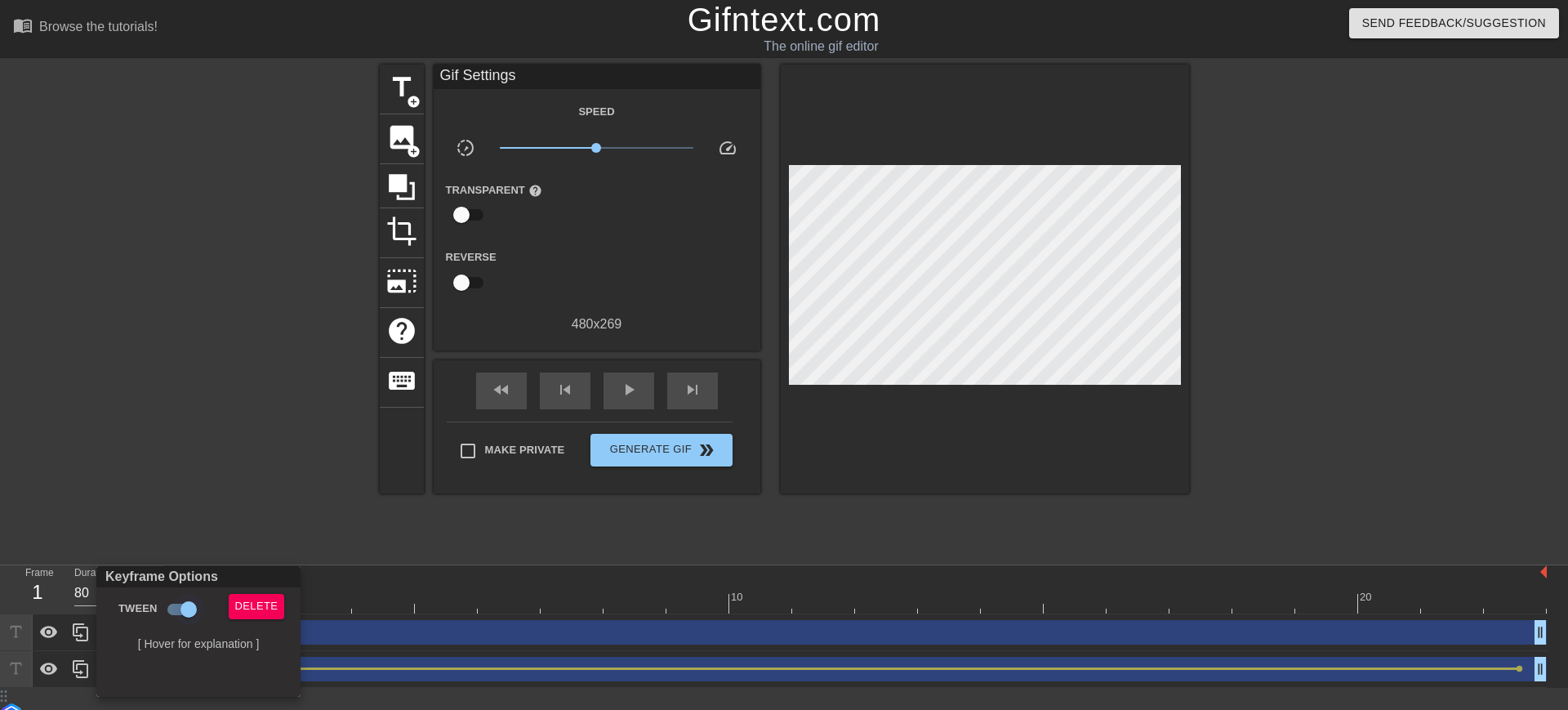 drag, startPoint x: 202, startPoint y: 665, endPoint x: 176, endPoint y: 612, distance: 59.033889 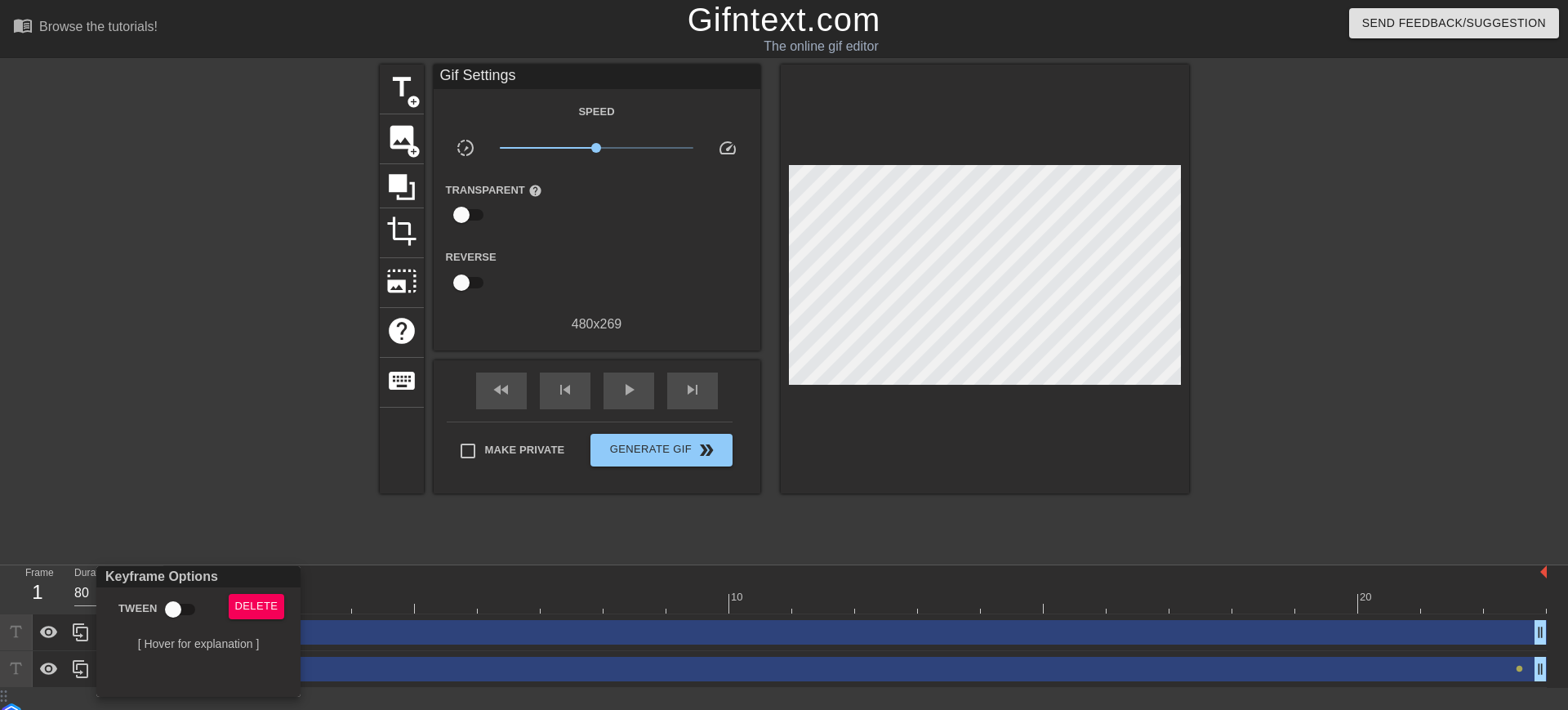 click at bounding box center [784, 355] 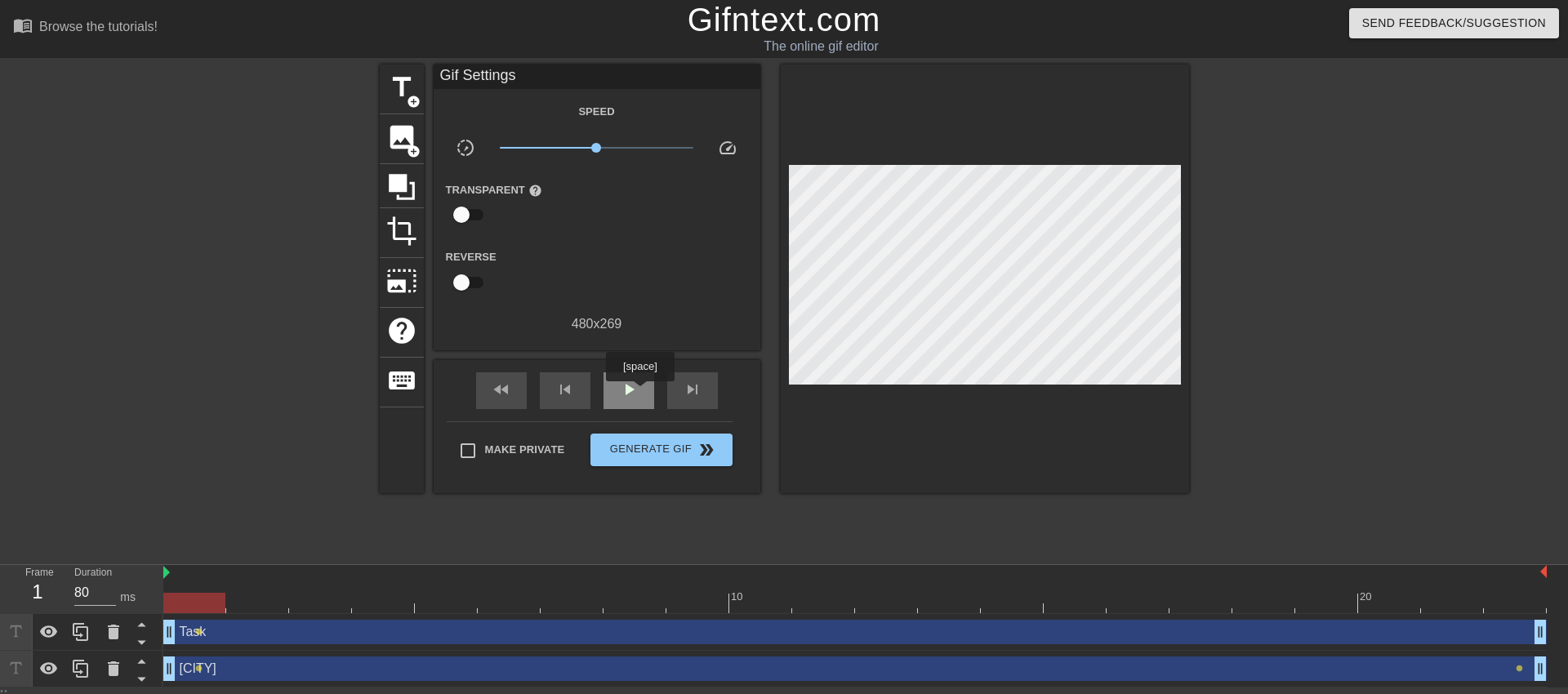 click on "play_arrow" at bounding box center (629, 390) 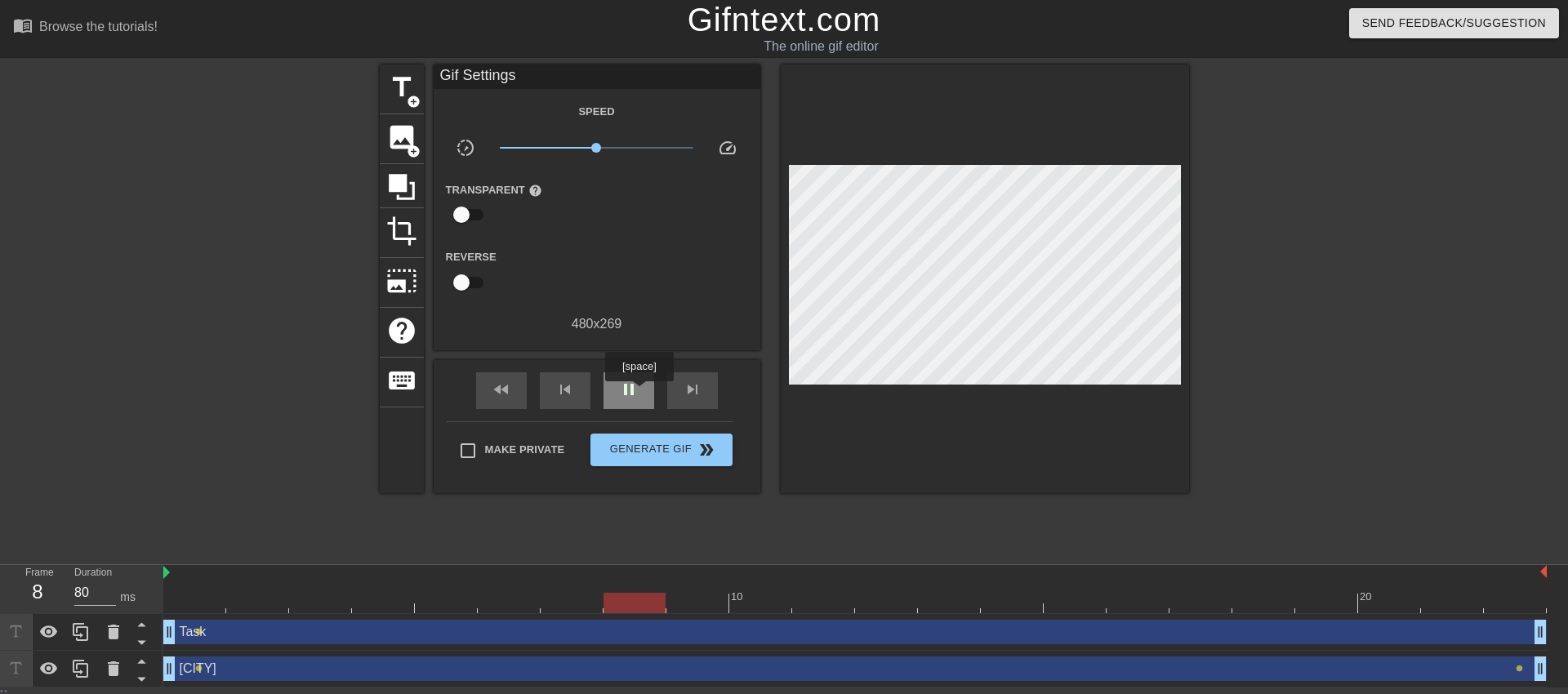 click on "pause" at bounding box center [629, 390] 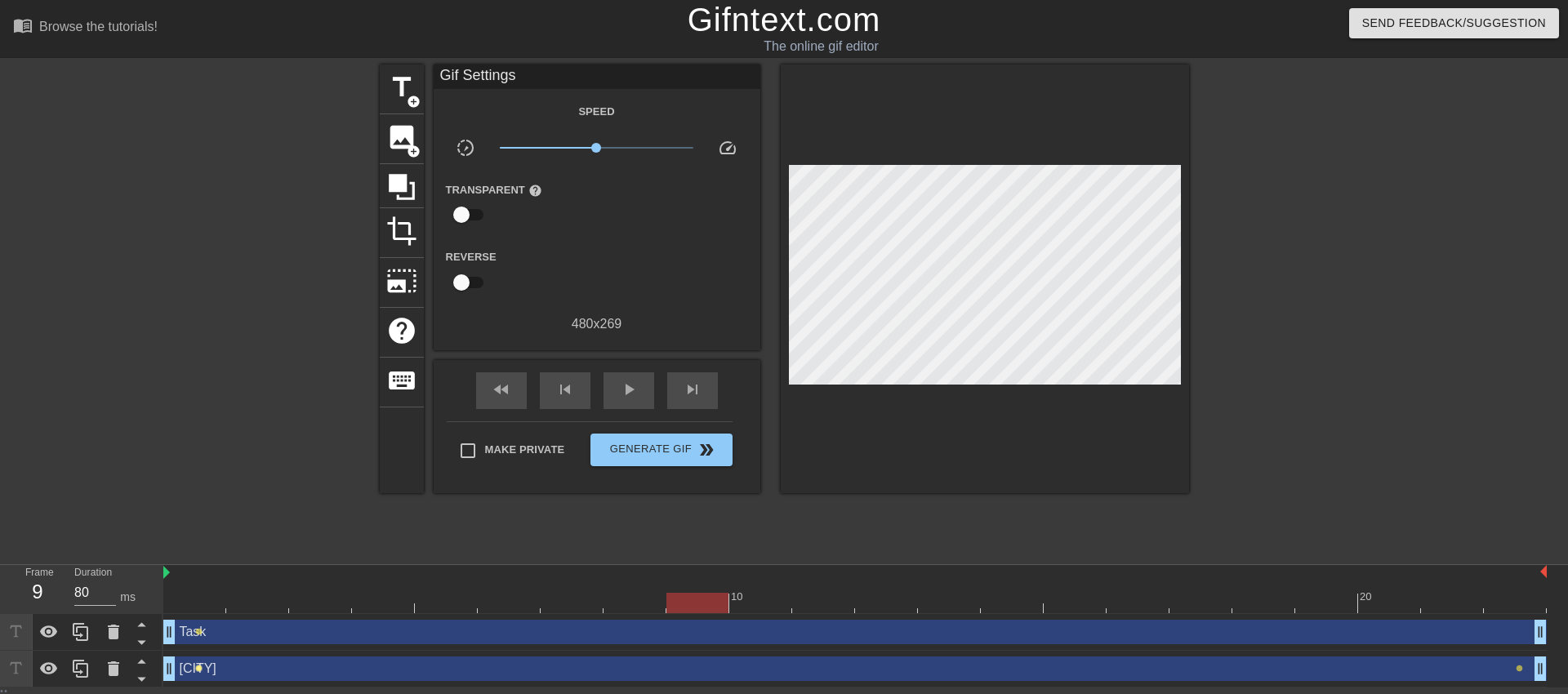 click on "lens" at bounding box center (198, 668) 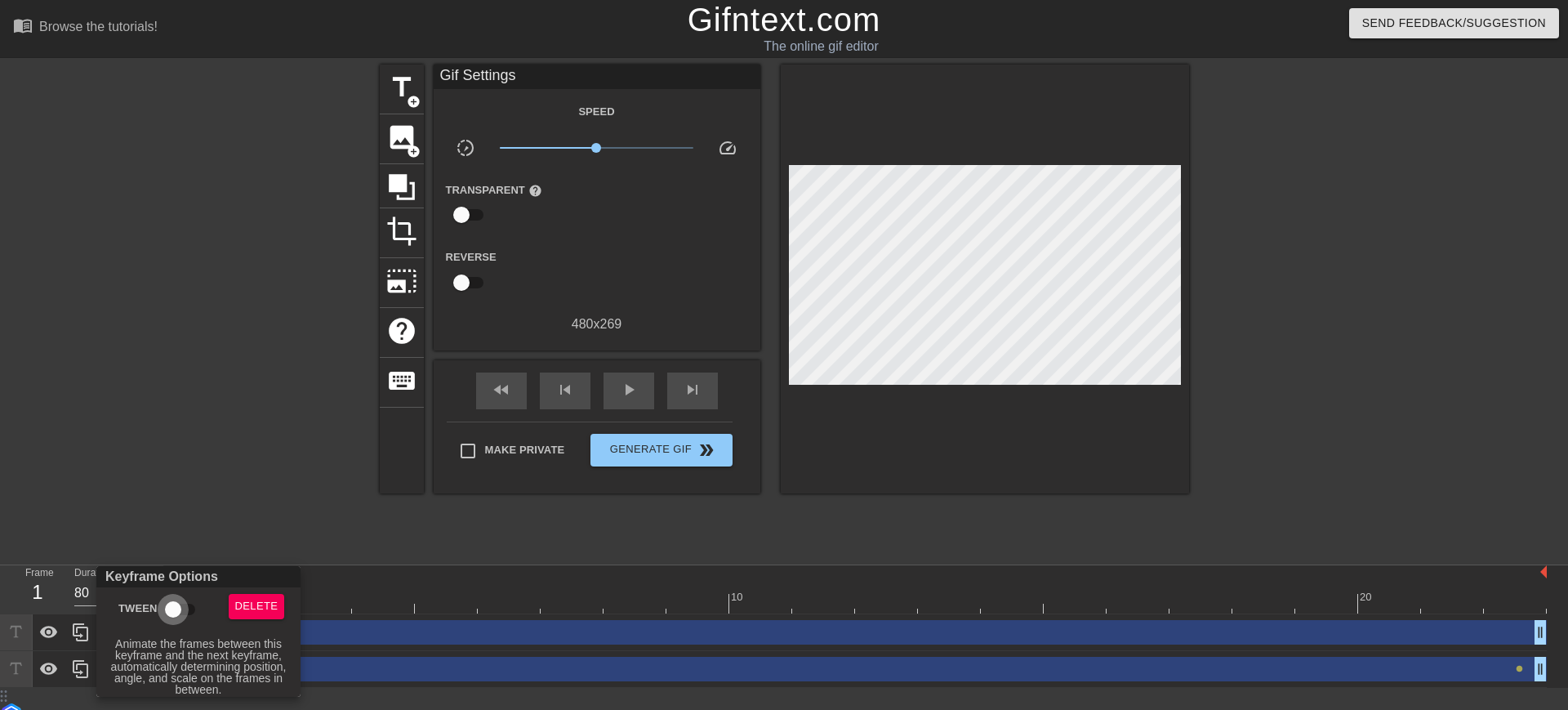 click on "Tween" at bounding box center (173, 610) 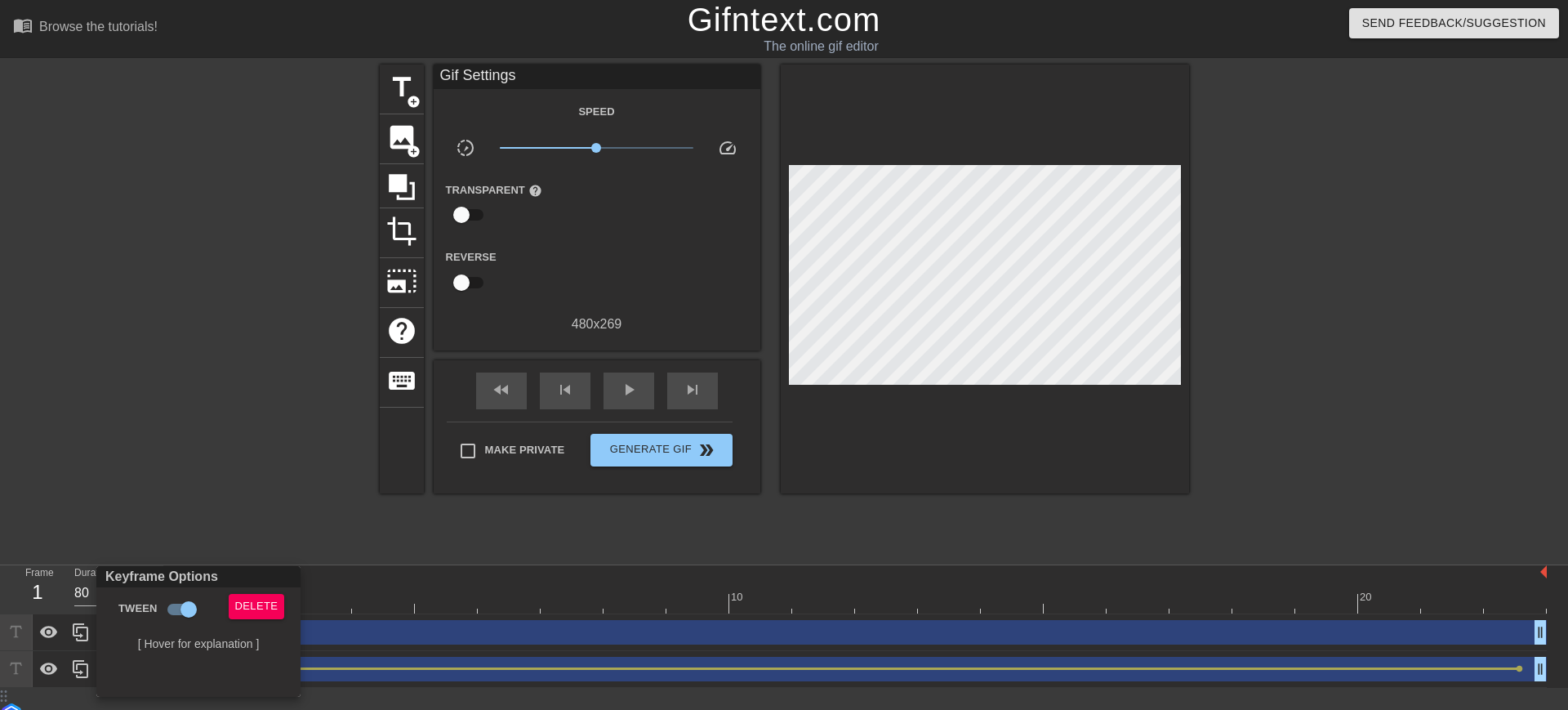 click at bounding box center (784, 355) 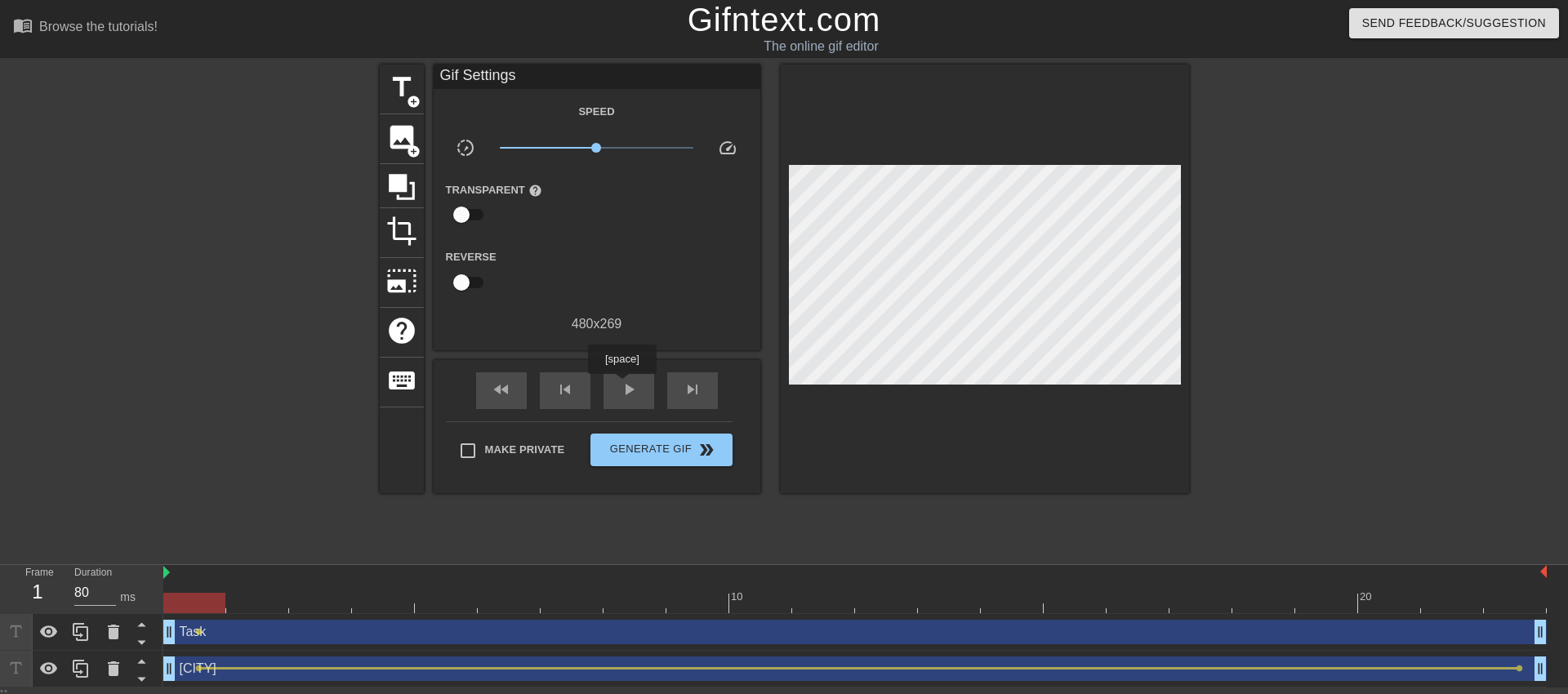 click on "play_arrow" at bounding box center (629, 389) 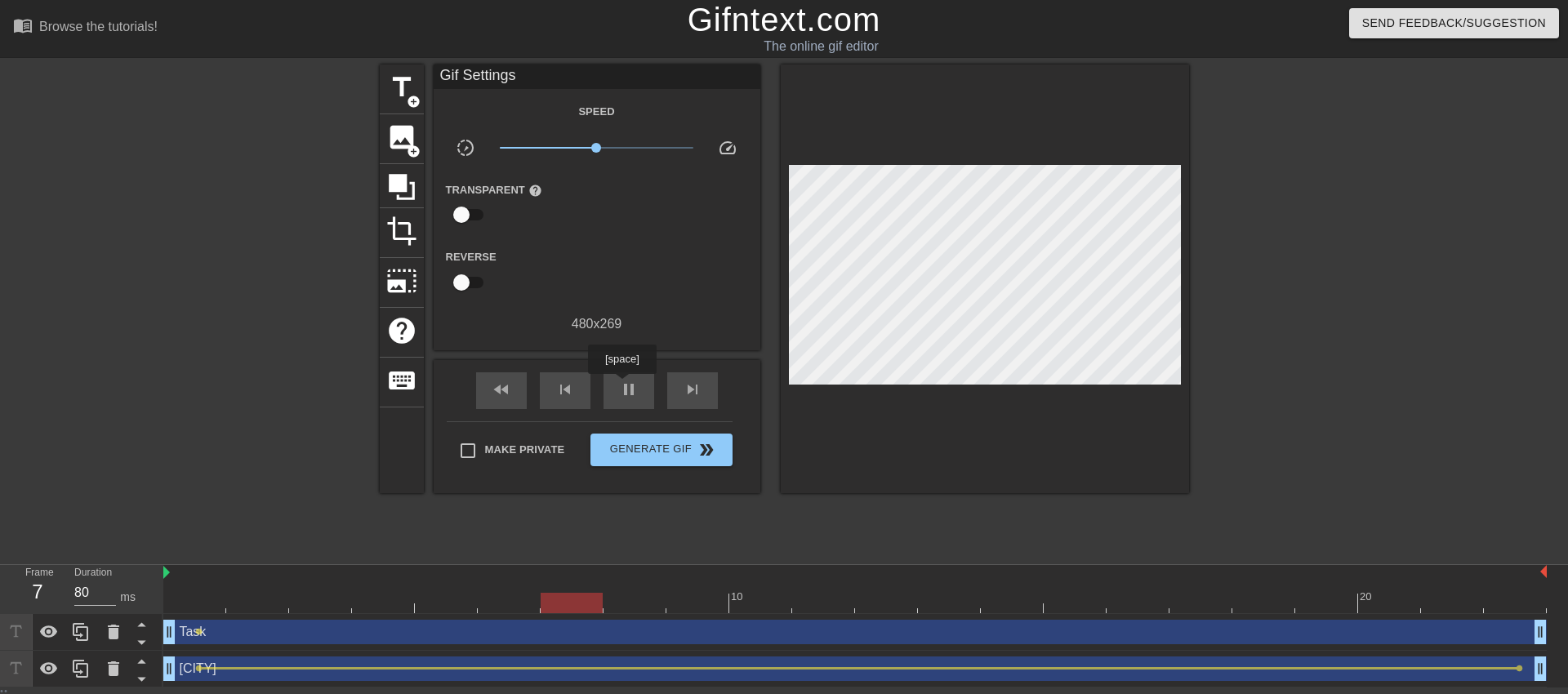 click on "pause" at bounding box center [629, 389] 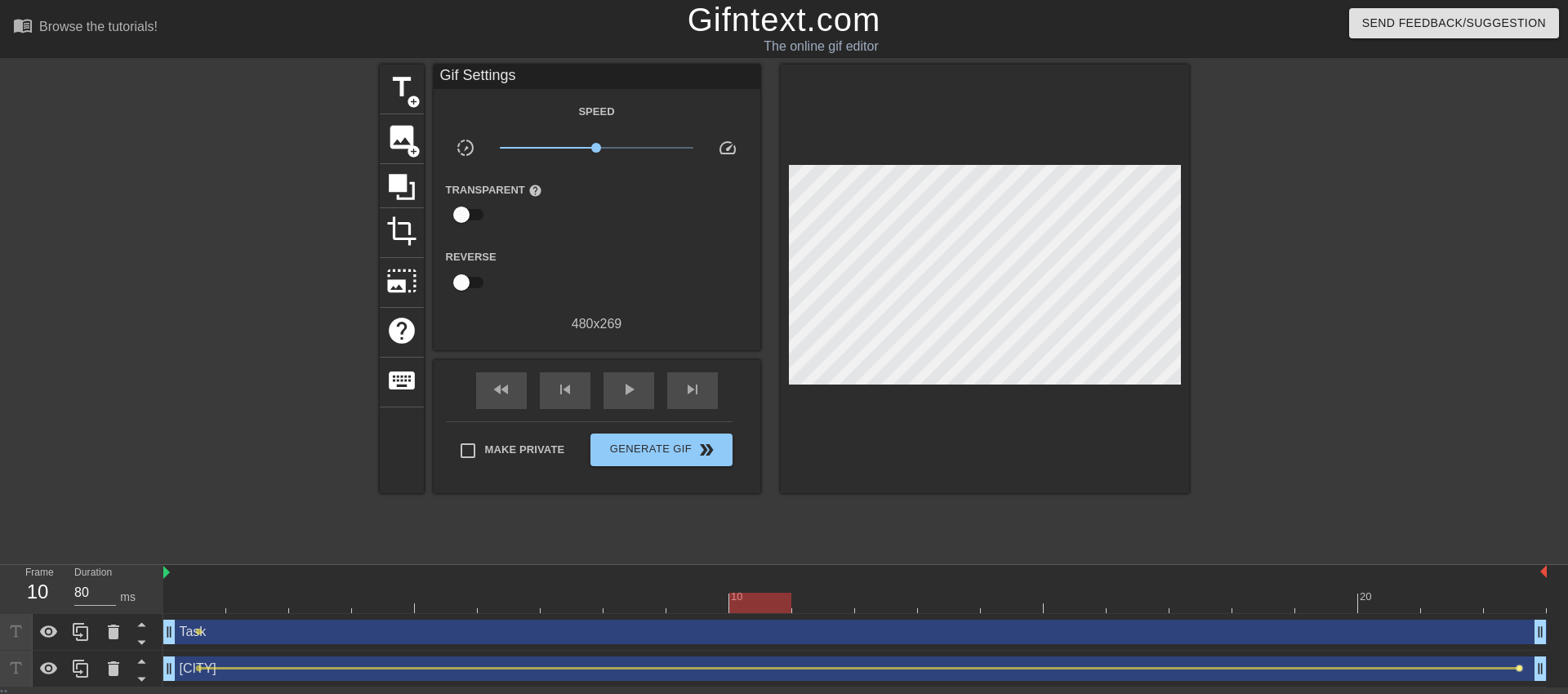 click on "lens" at bounding box center (1519, 668) 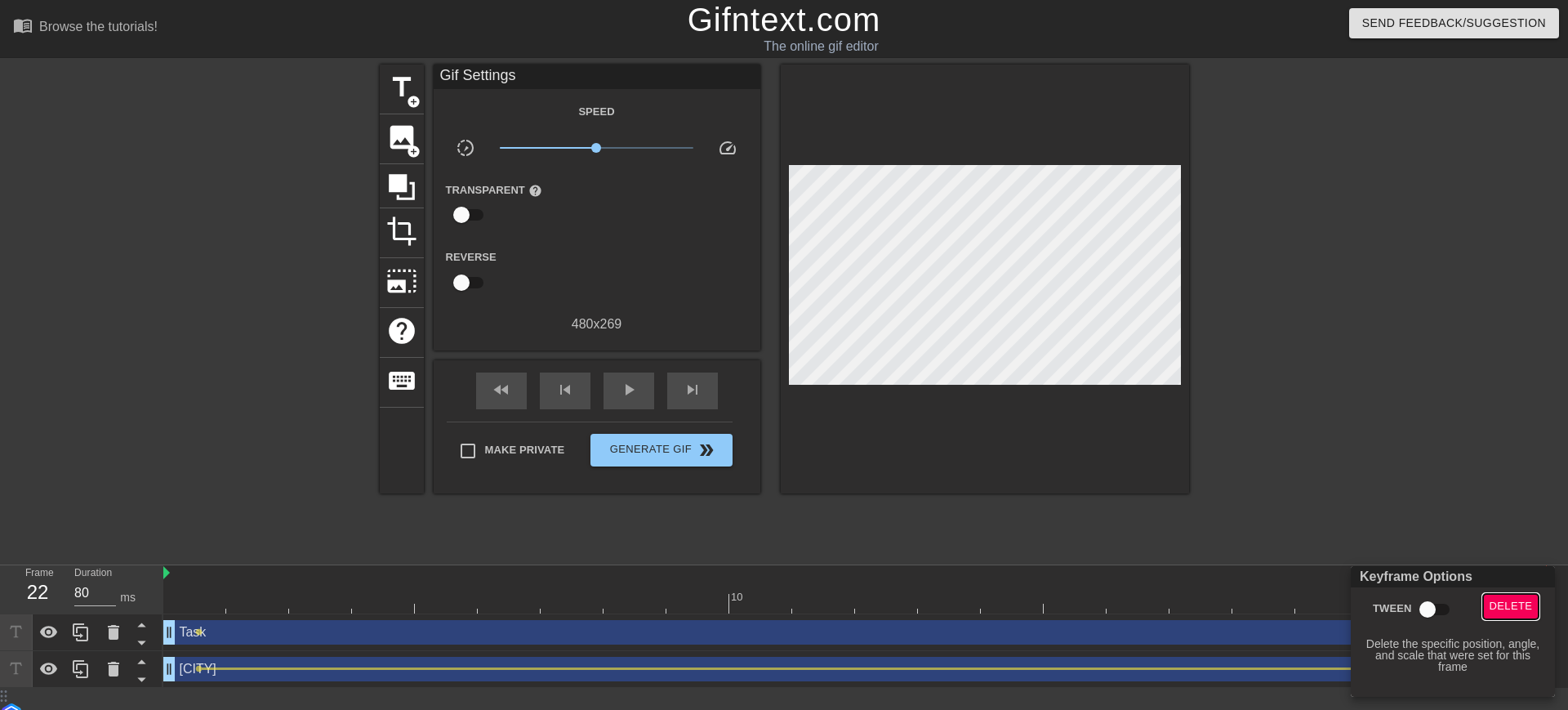 click on "Delete" at bounding box center (1511, 606) 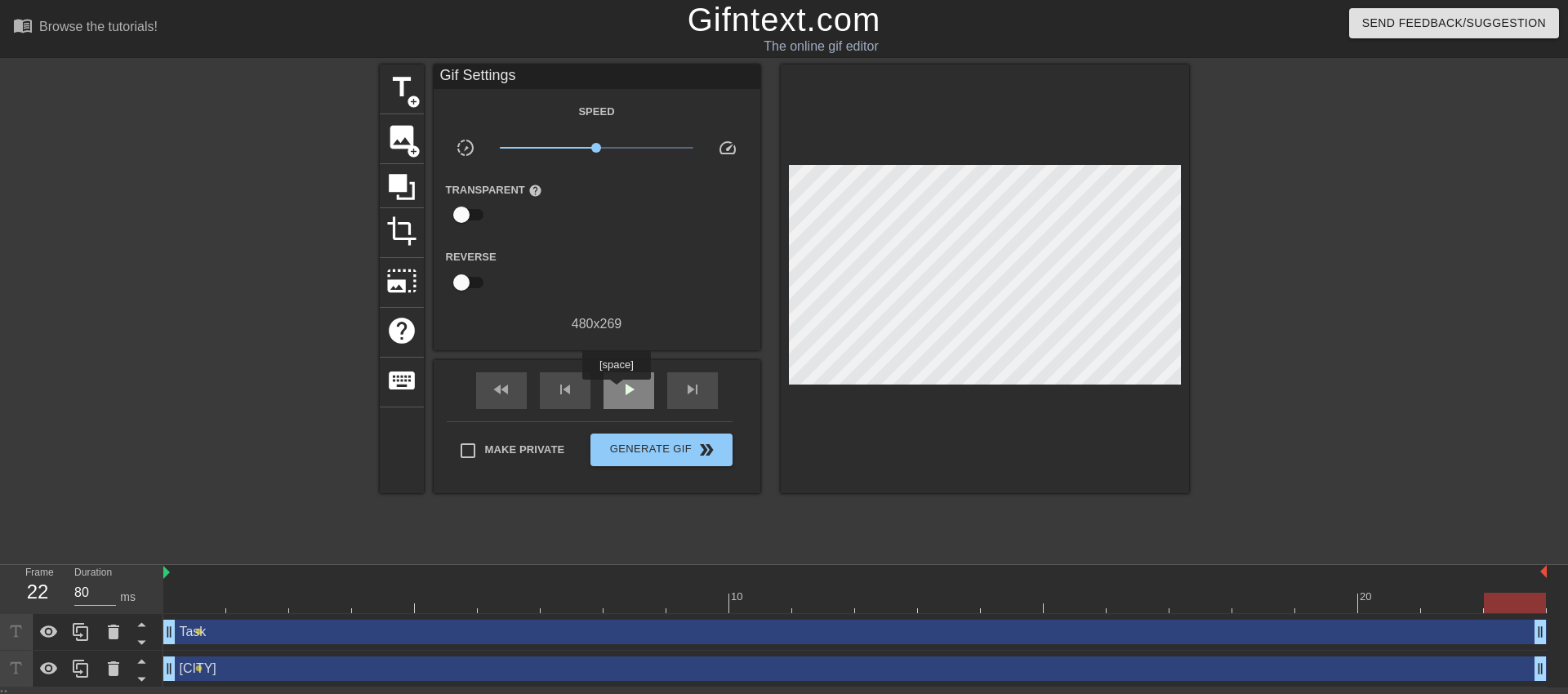 click on "play_arrow" at bounding box center (629, 390) 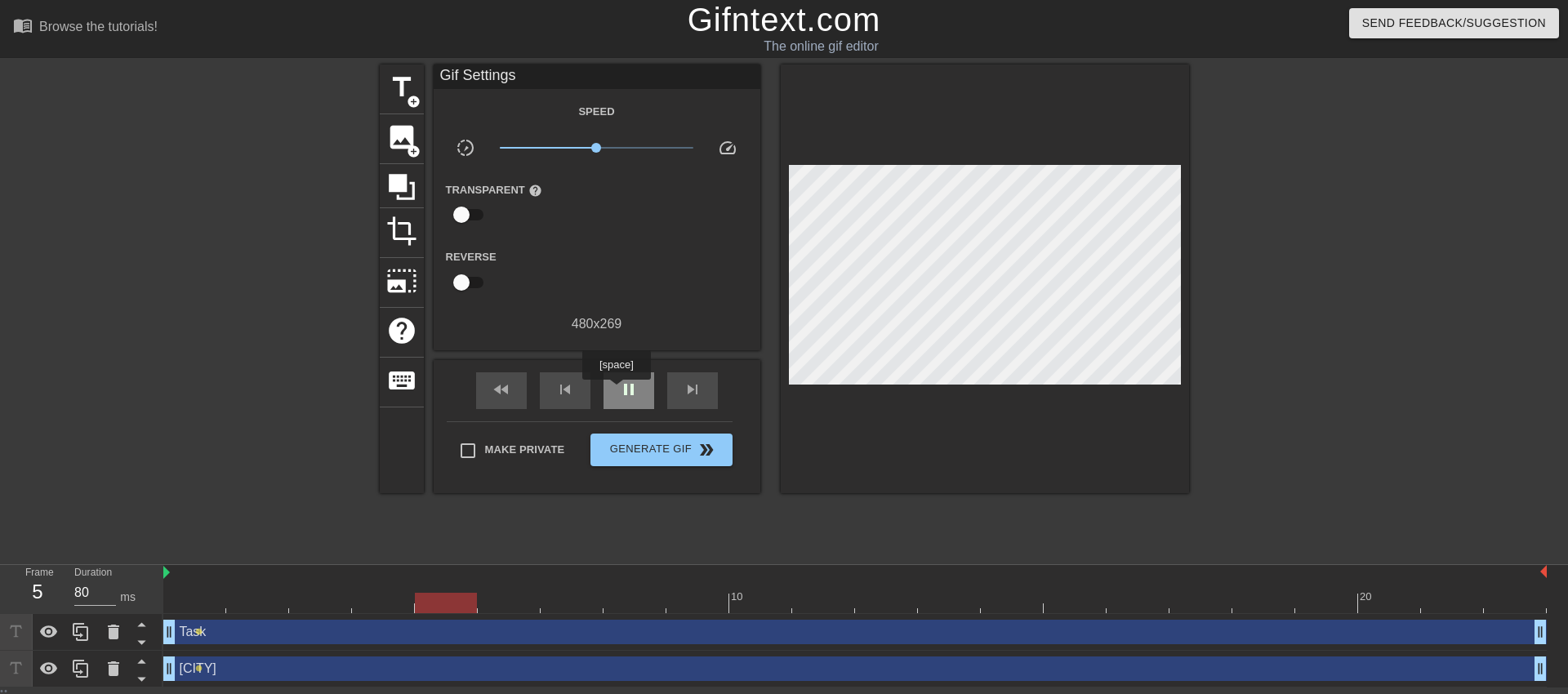 click on "pause" at bounding box center [629, 390] 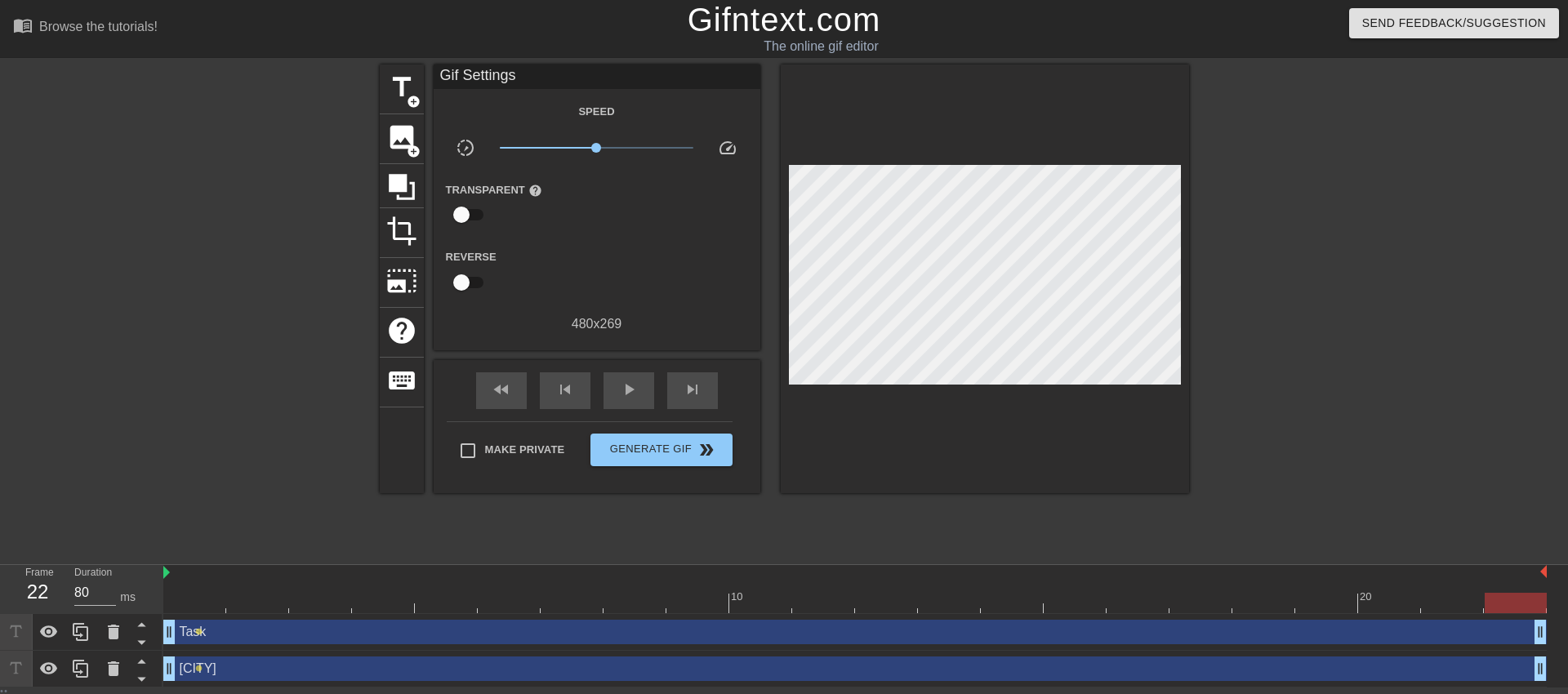 drag, startPoint x: 421, startPoint y: 596, endPoint x: 1564, endPoint y: 523, distance: 1145.3288 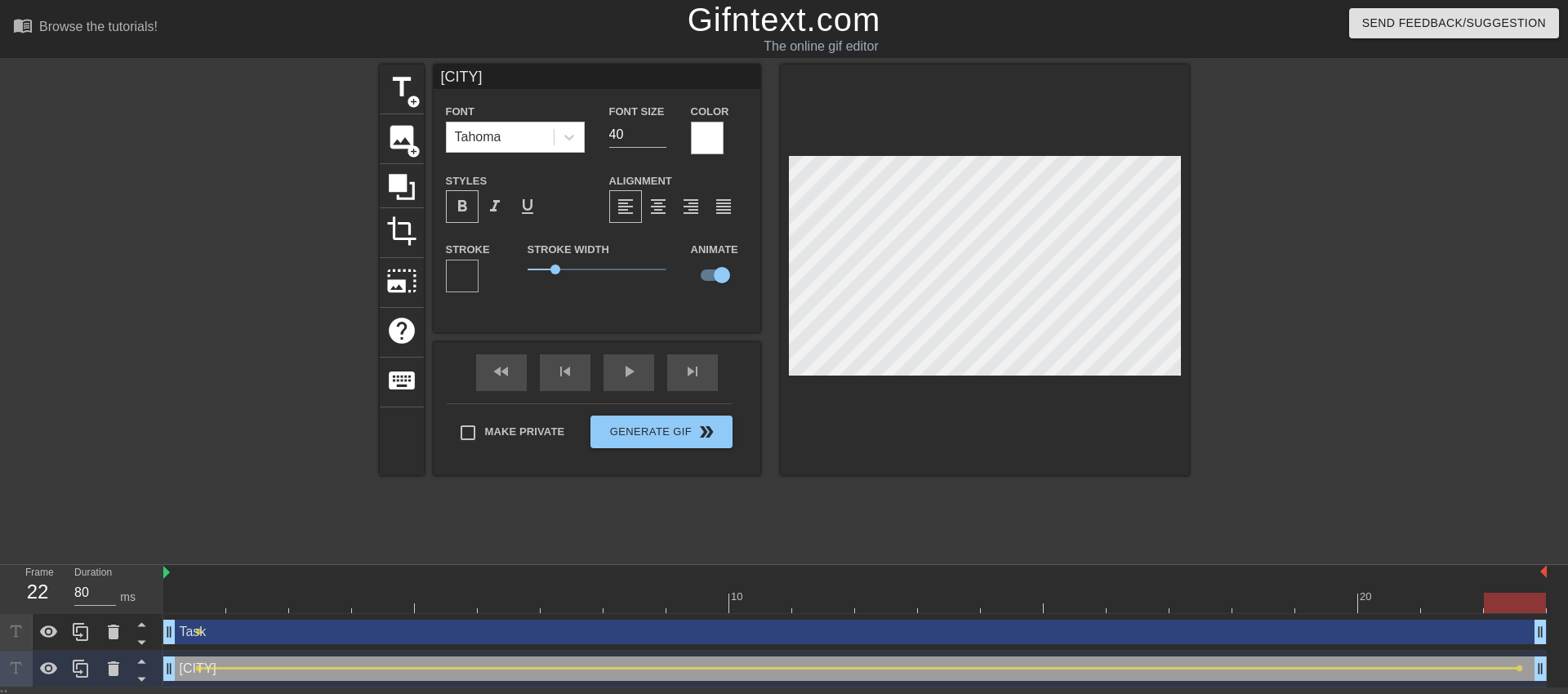type on "Task" 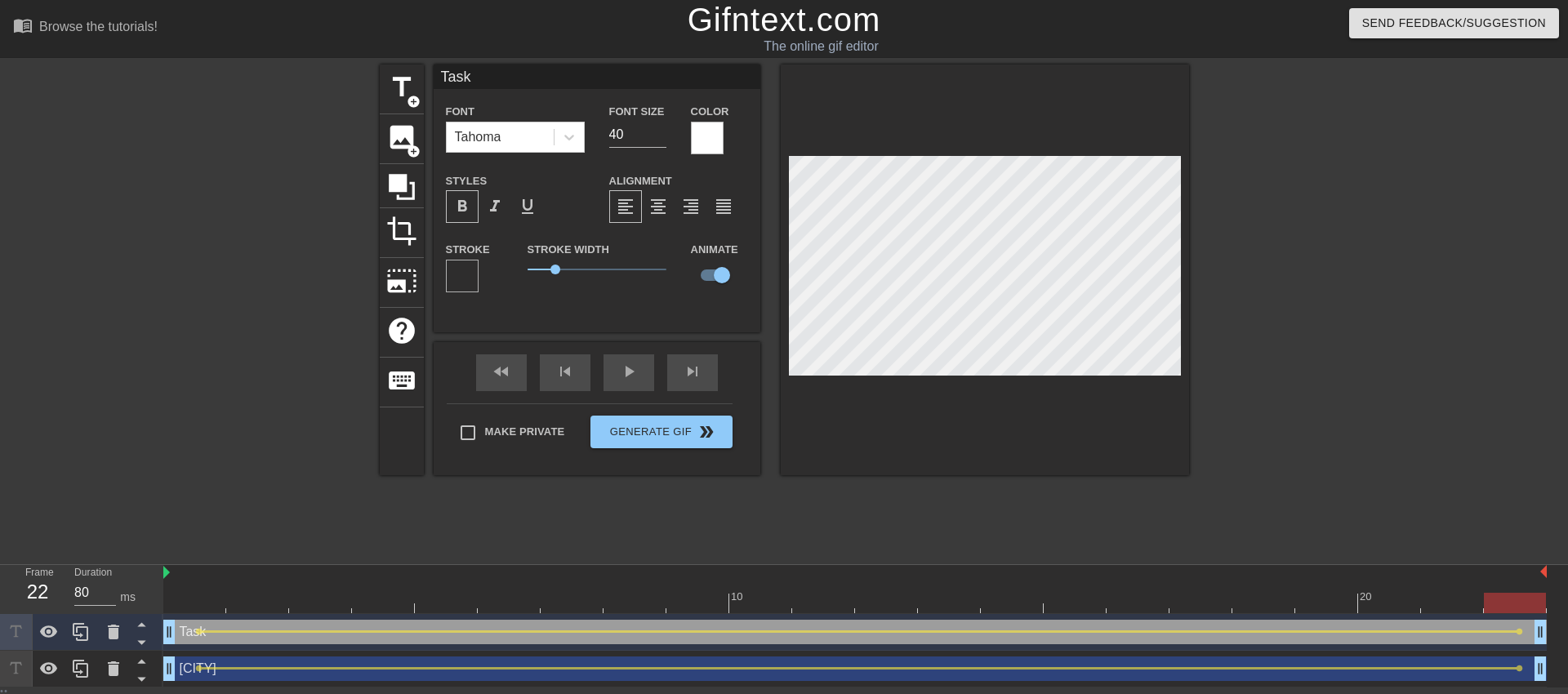 click on "title add_circle image add_circle crop photo_size_select_large help keyboard Task Font Tahoma Font Size 40 Color Styles format_bold format_italic format_underline Alignment format_align_left format_align_center format_align_right format_align_justify Stroke Stroke Width 1 Animate fast_rewind skip_previous play_arrow skip_next Make Private Generate Gif double_arrow" at bounding box center [784, 309] 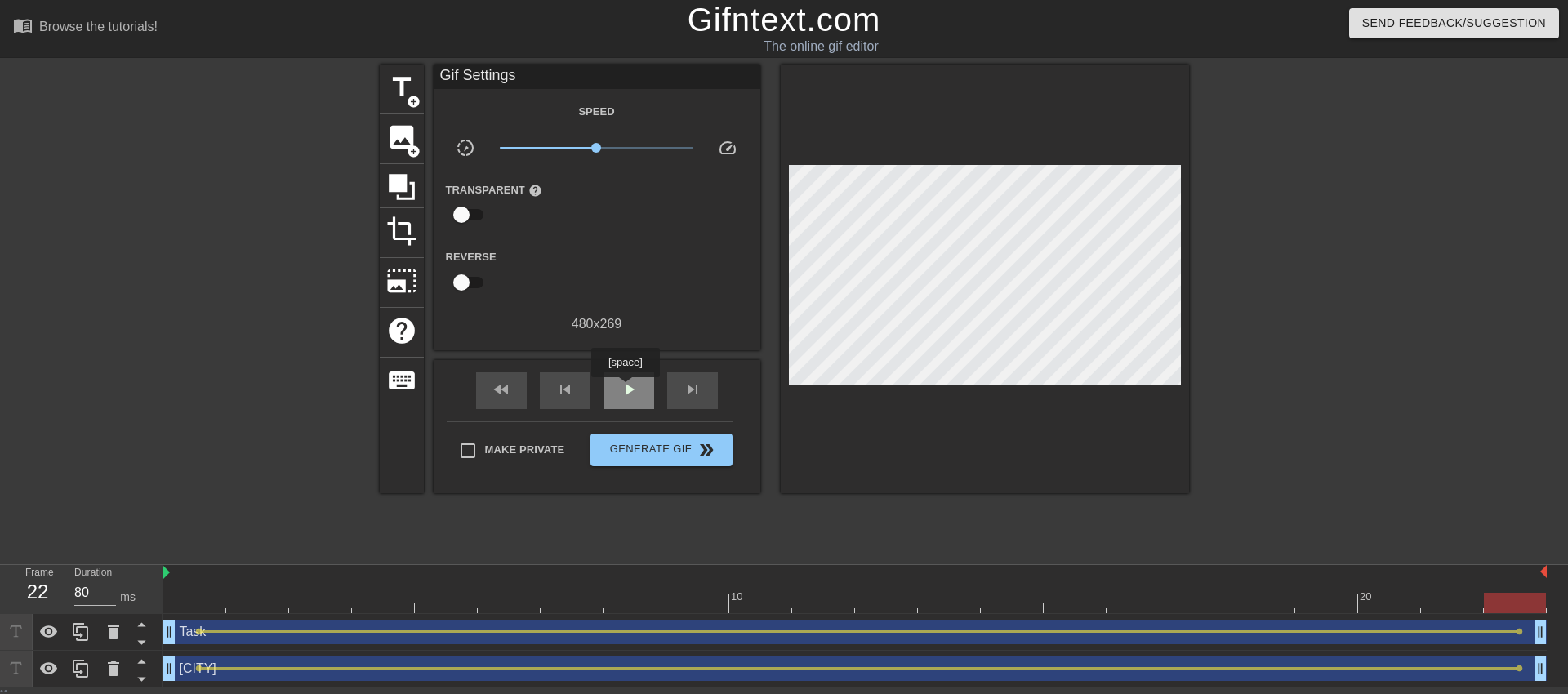 click on "play_arrow" at bounding box center (629, 389) 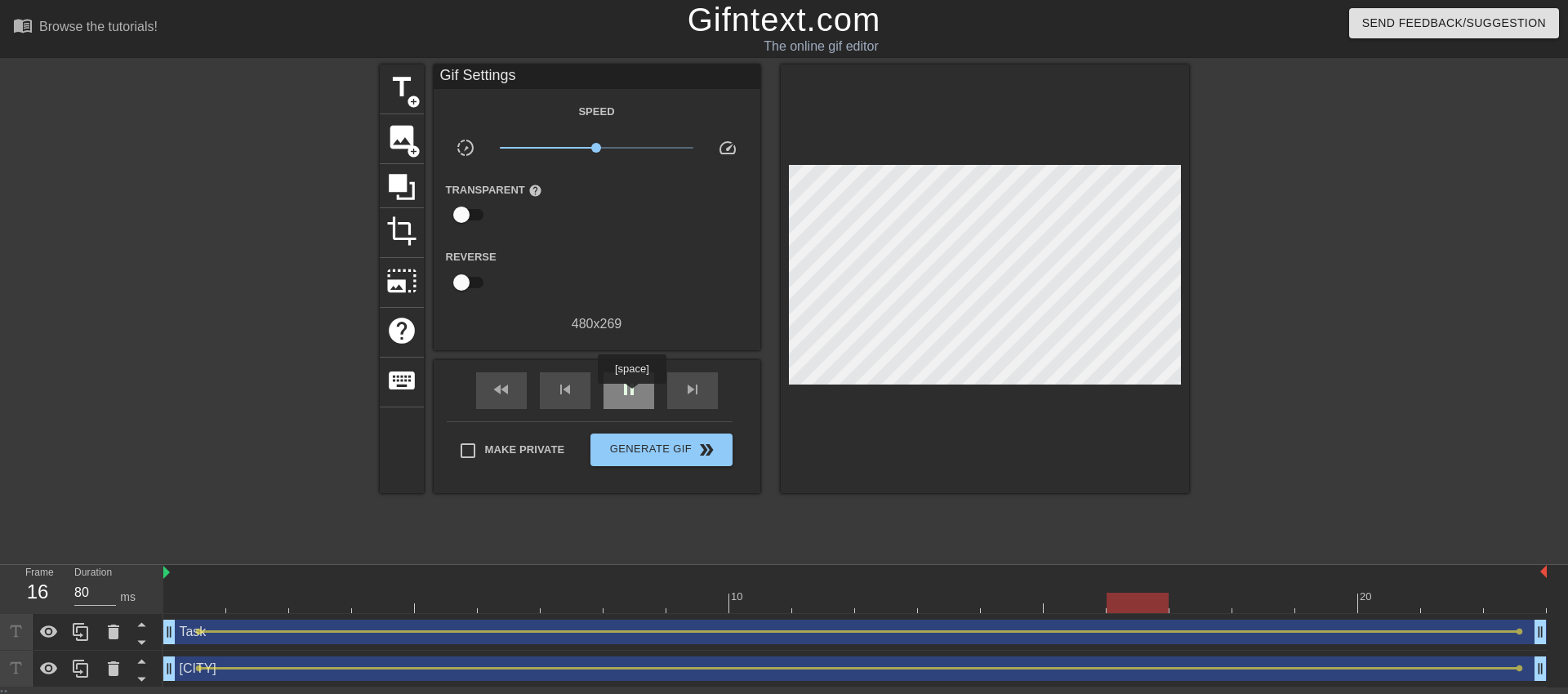click on "pause" at bounding box center (629, 389) 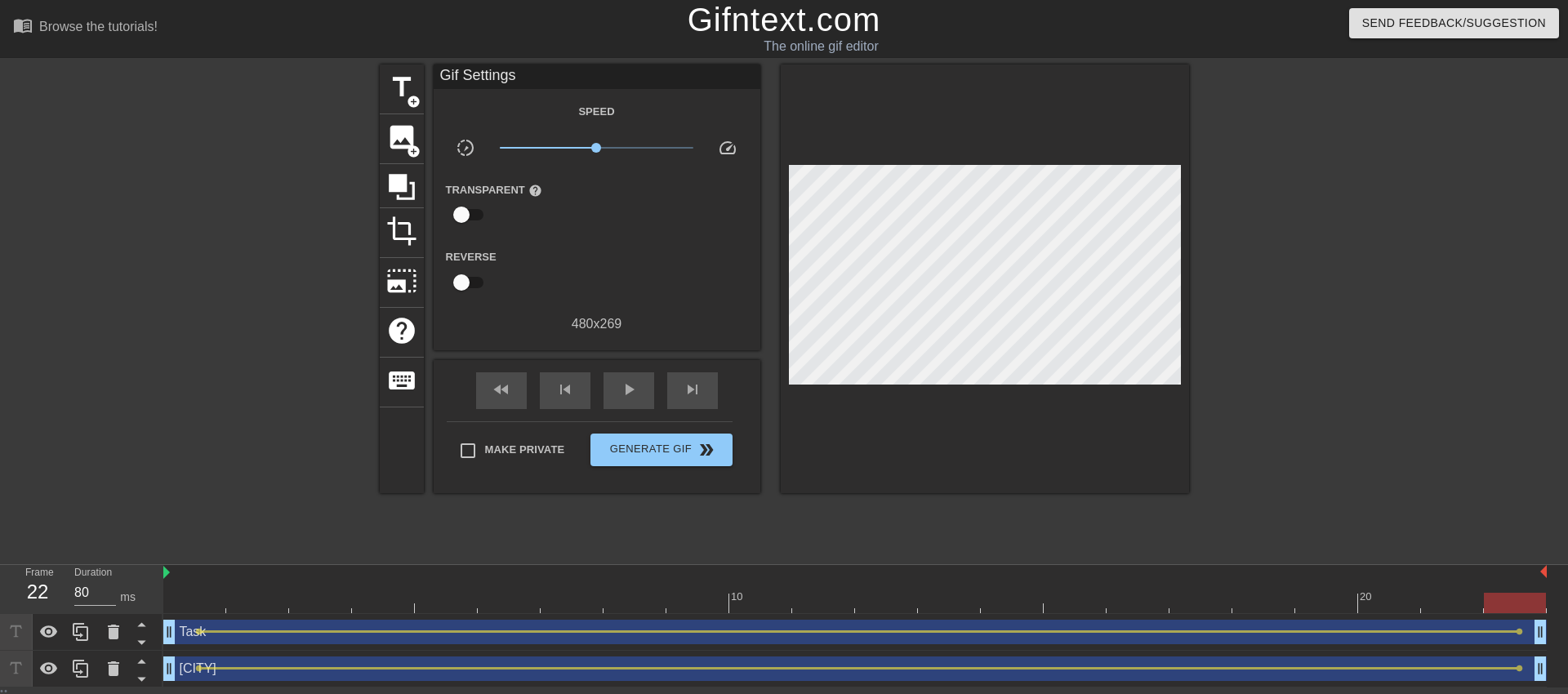 drag, startPoint x: 1539, startPoint y: 602, endPoint x: 1524, endPoint y: 599, distance: 15.297059 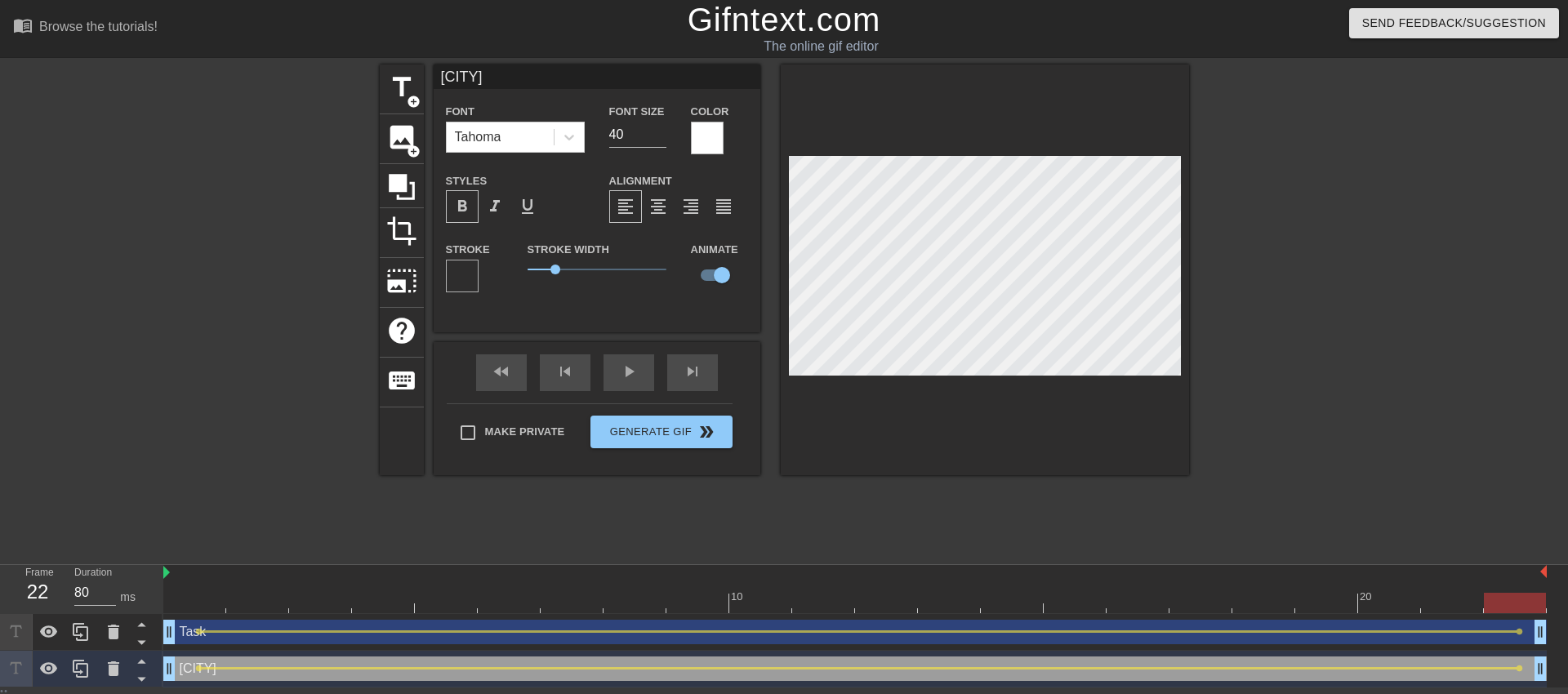 type on "Task" 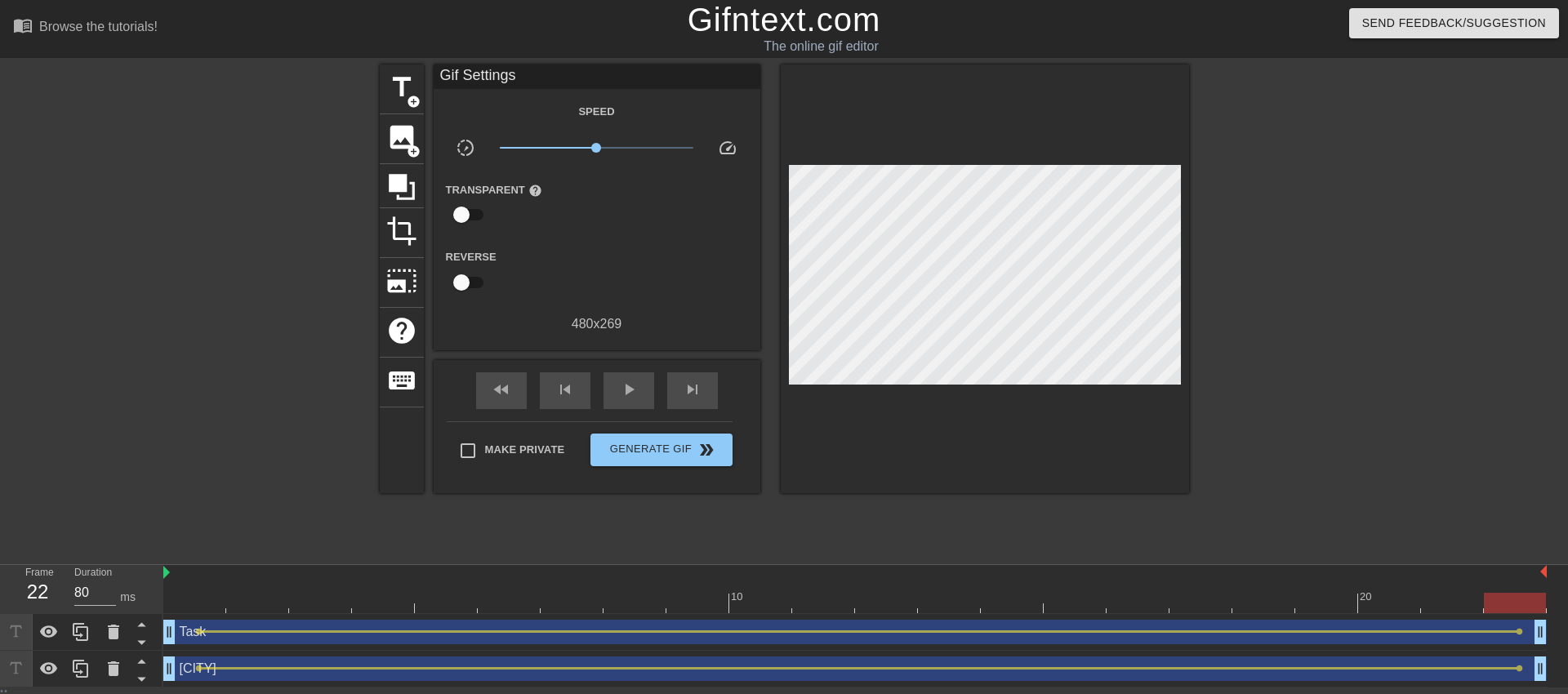 click on "title add_circle image add_circle crop photo_size_select_large help keyboard Gif Settings Speed slow_motion_video x1.00 speed Transparent help Reverse 480  x  269 fast_rewind skip_previous play_arrow skip_next Make Private Generate Gif double_arrow" at bounding box center (784, 309) 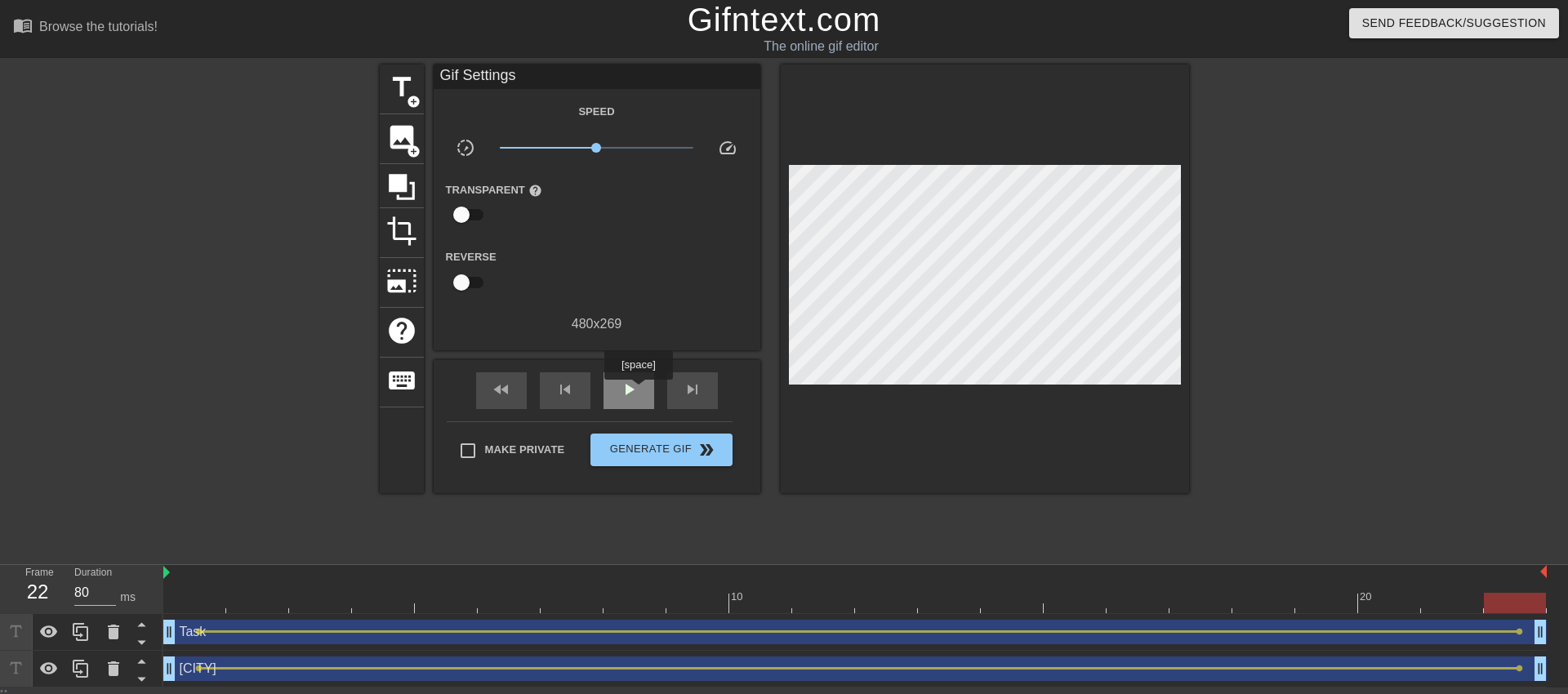 click on "play_arrow" at bounding box center [629, 390] 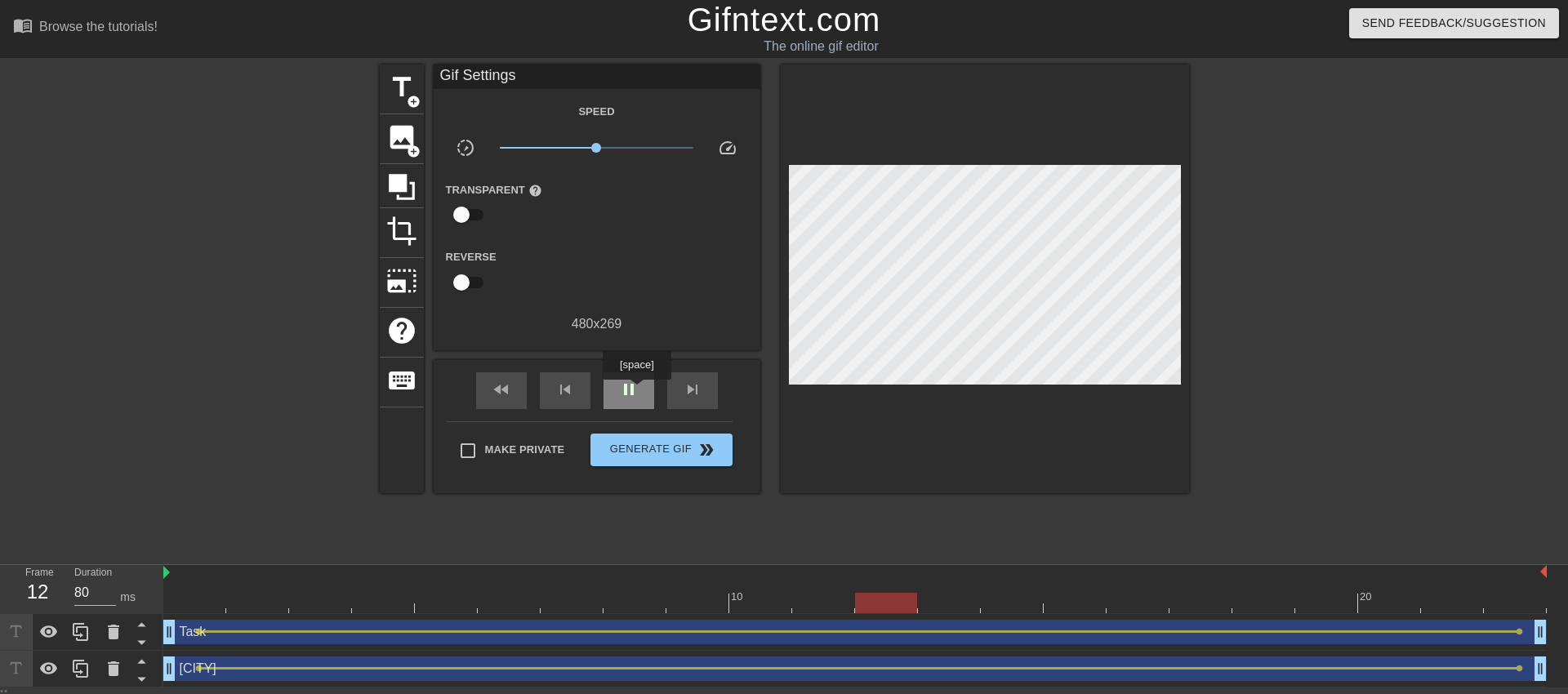 click on "pause" at bounding box center [629, 389] 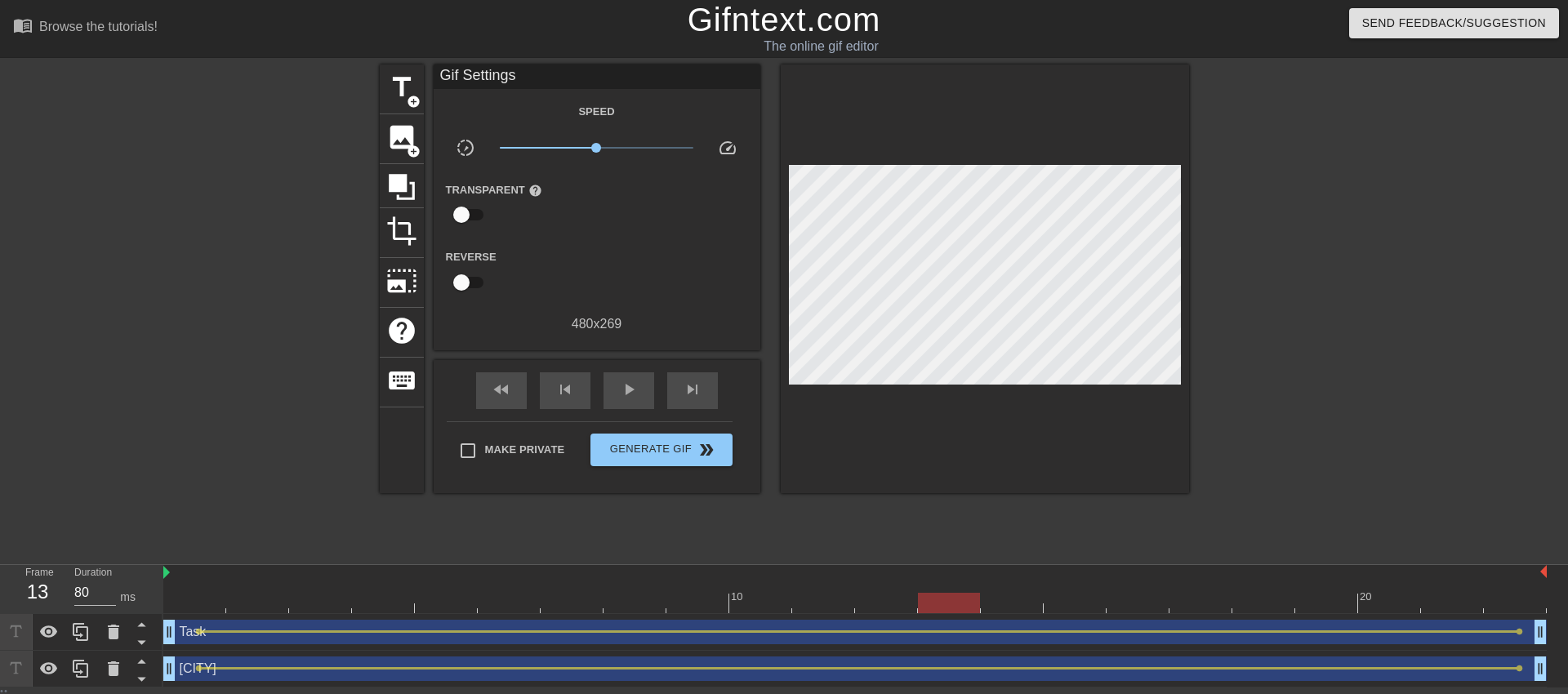 click on "Task drag_handle drag_handle lens   lens" at bounding box center (855, 632) 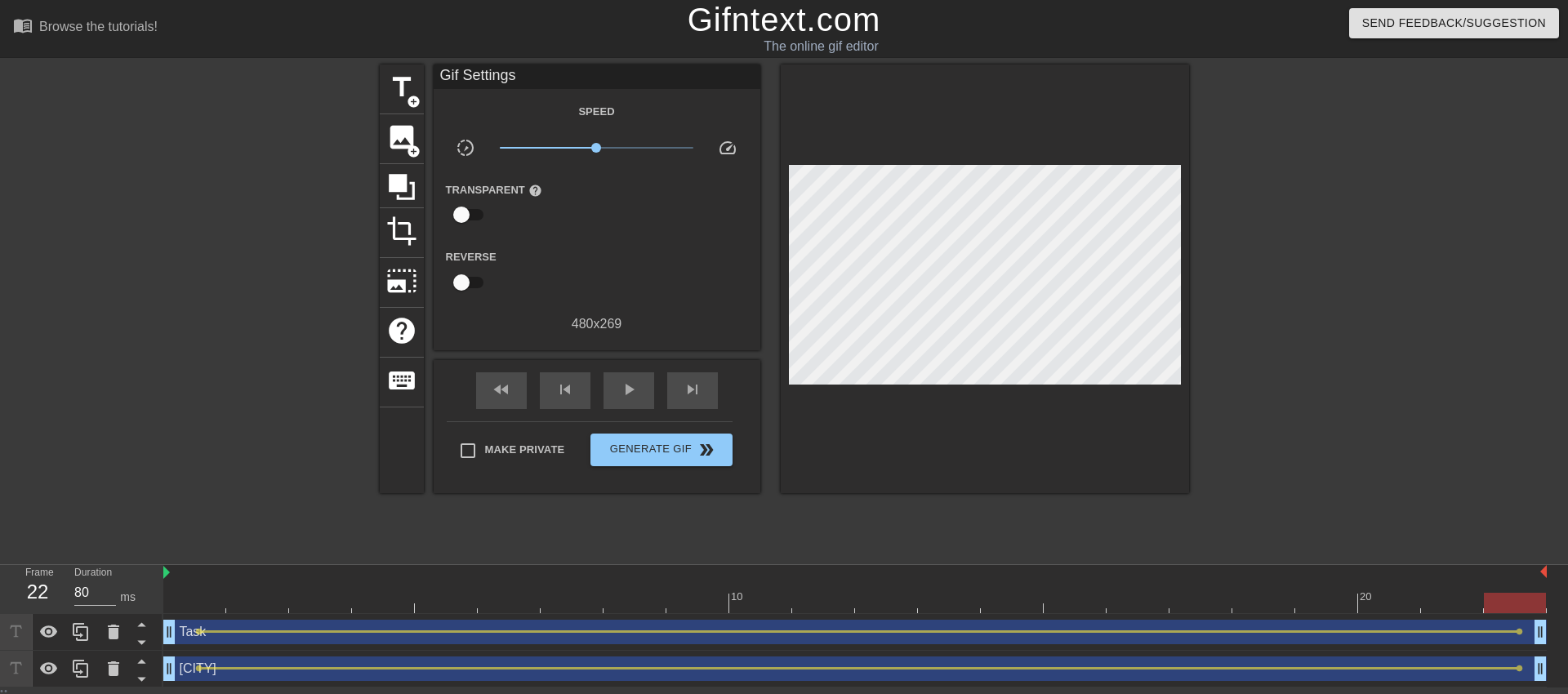 click at bounding box center [855, 603] 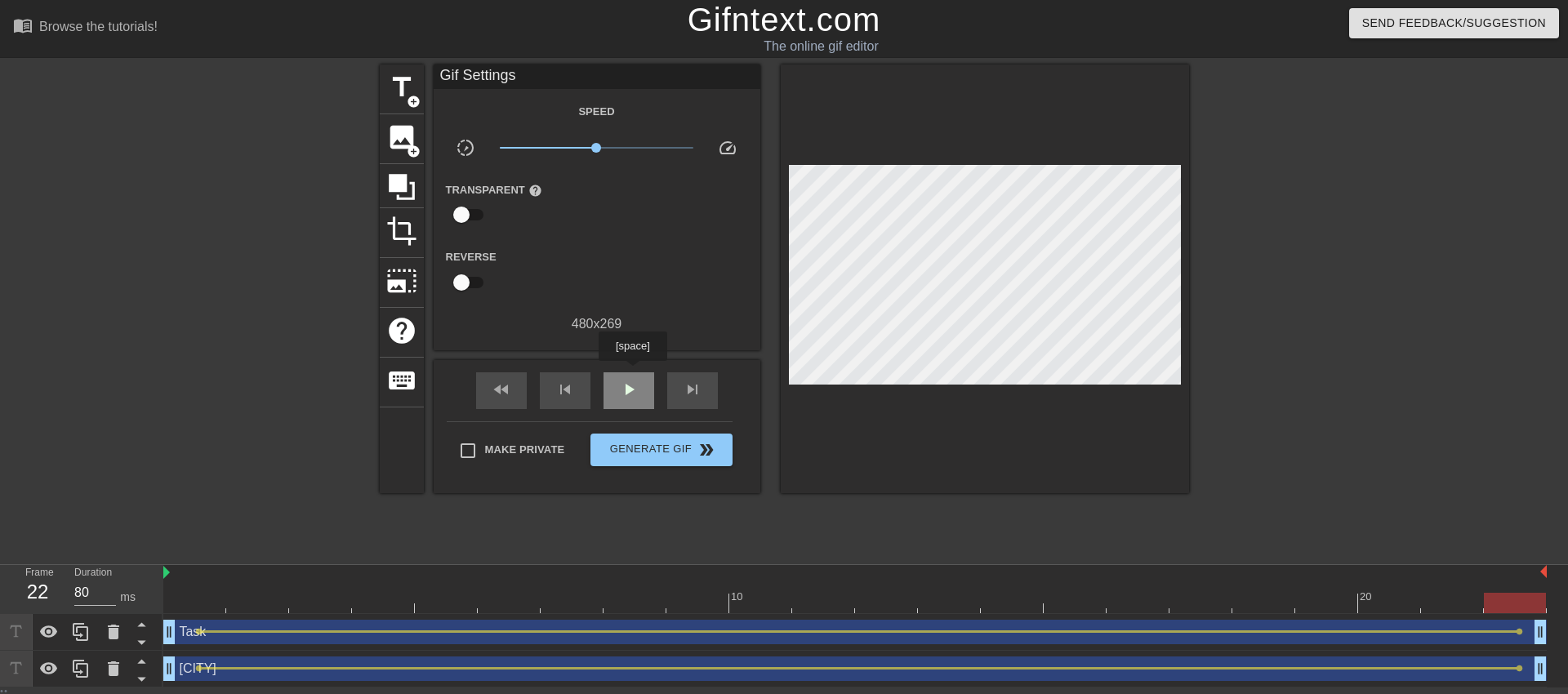 click on "play_arrow" at bounding box center [629, 390] 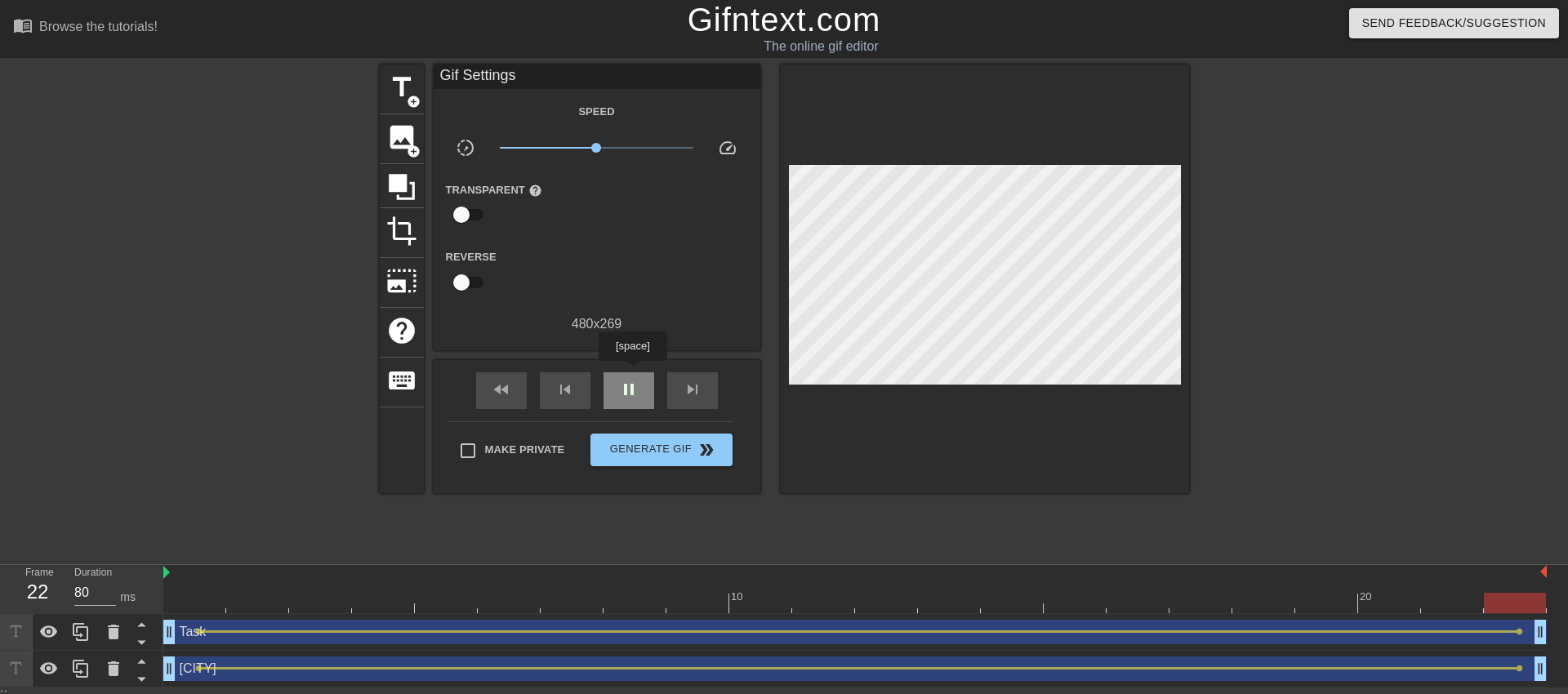 click on "pause" at bounding box center [629, 390] 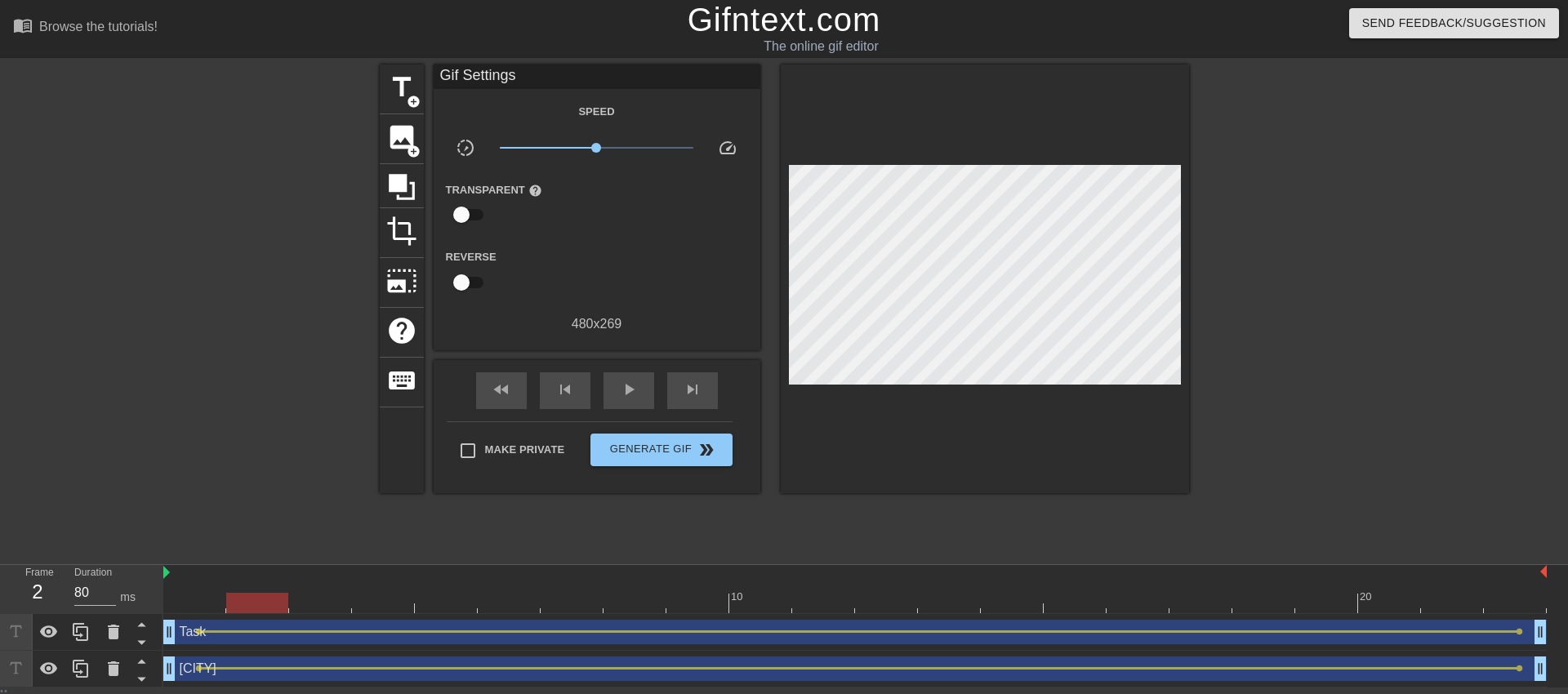 click at bounding box center (855, 603) 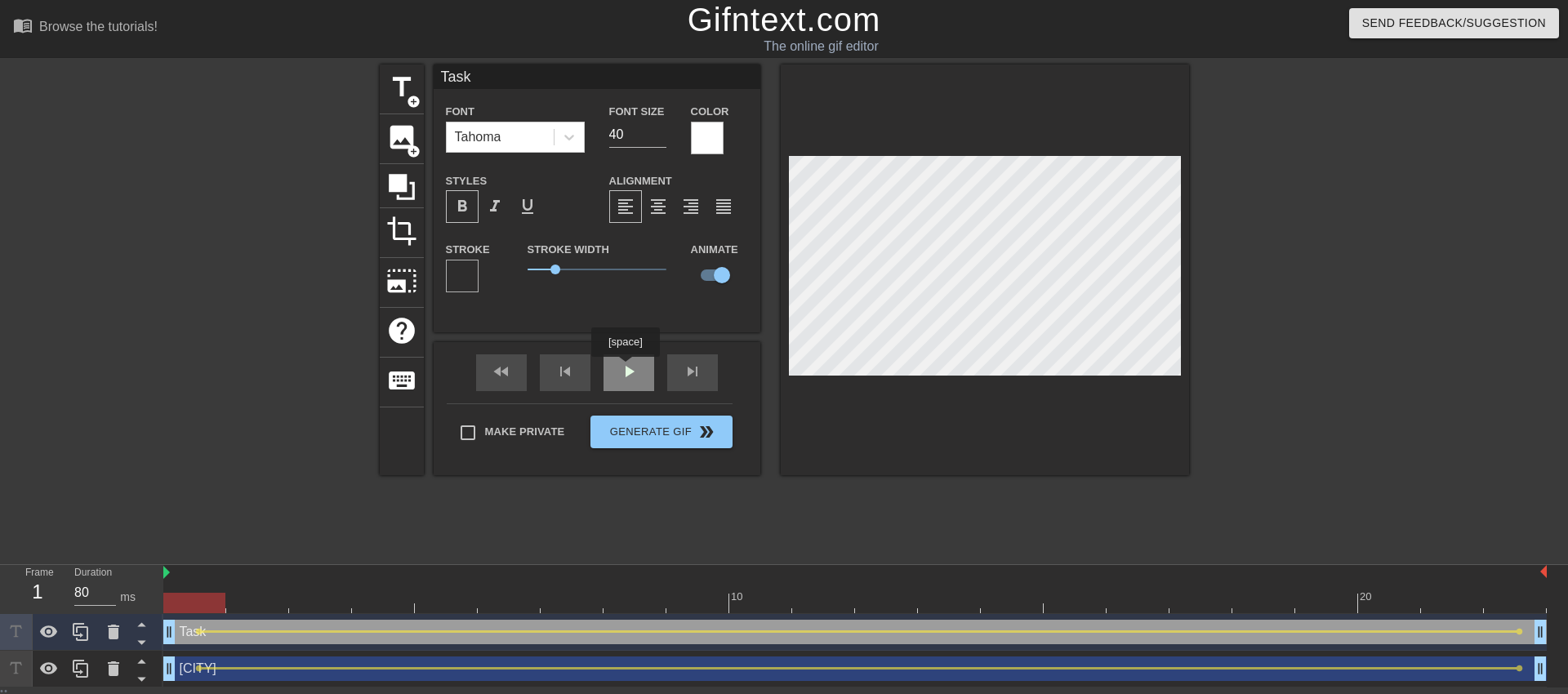 click on "fast_rewind skip_previous play_arrow skip_next" at bounding box center [597, 372] 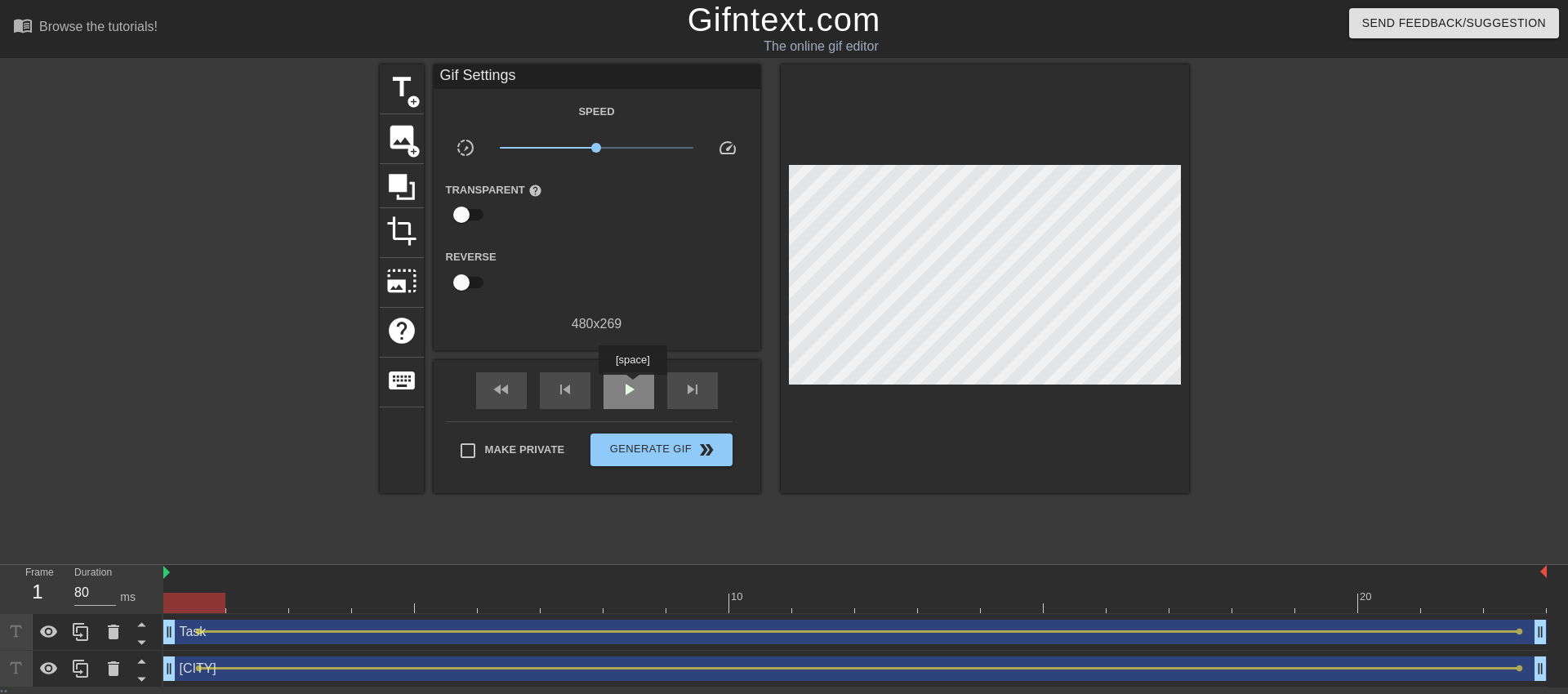 click on "play_arrow" at bounding box center [629, 389] 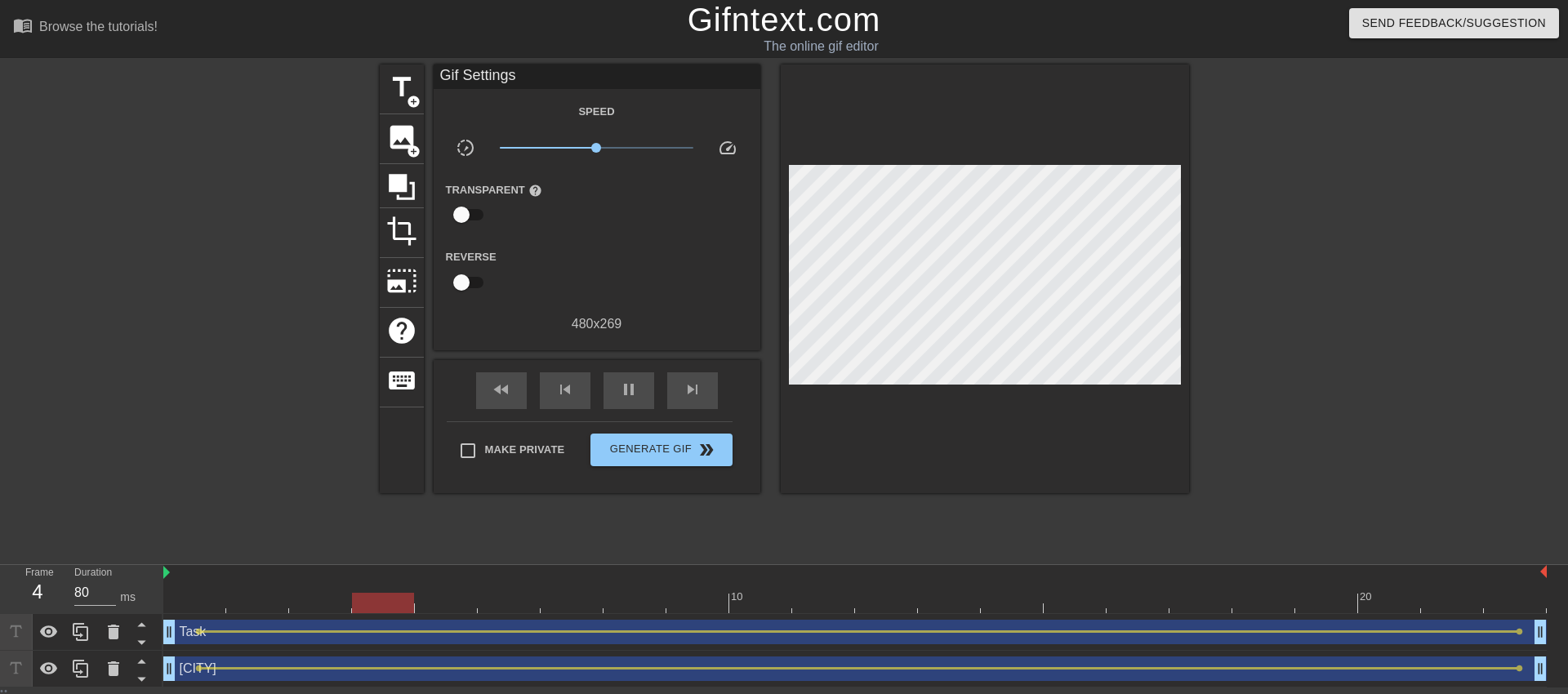 click on "Make Private Generate Gif double_arrow" at bounding box center (590, 453) 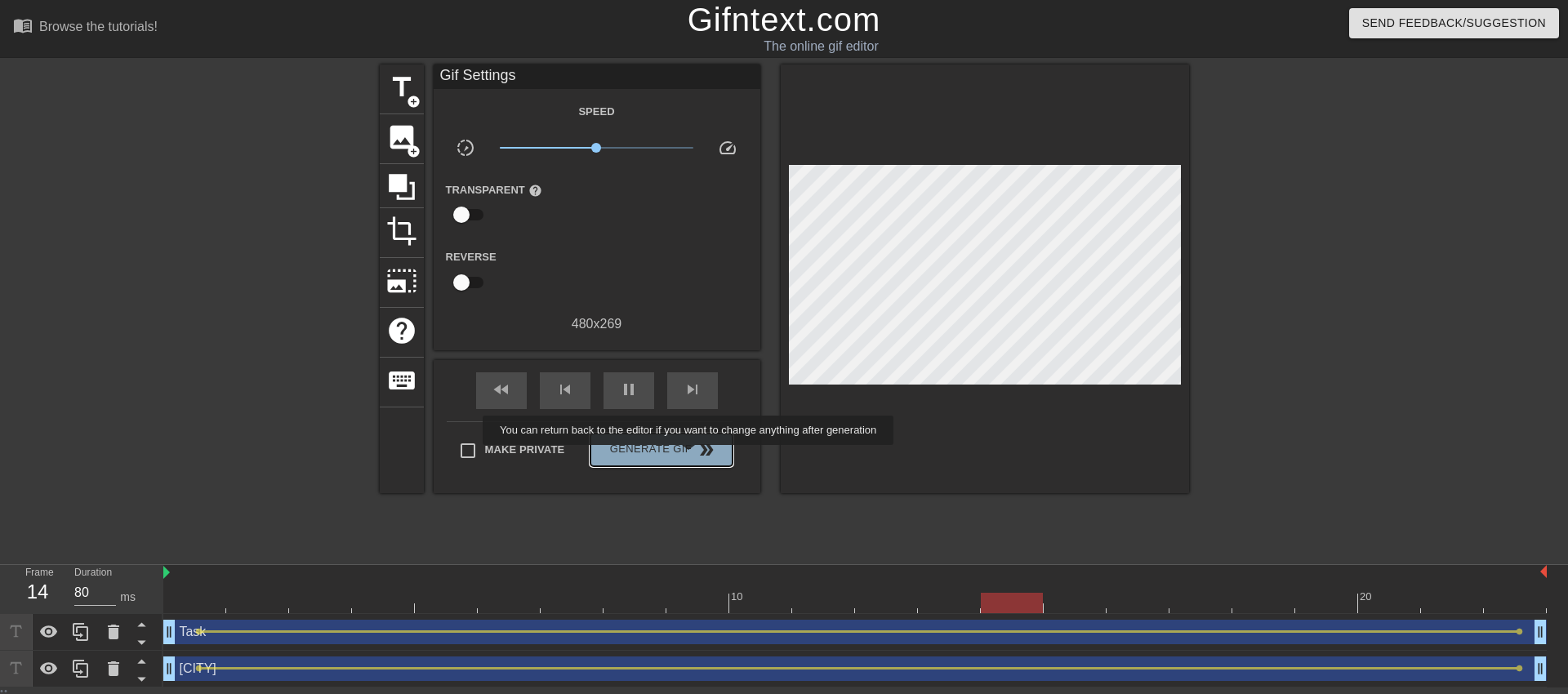 click on "Generate Gif double_arrow" at bounding box center [661, 450] 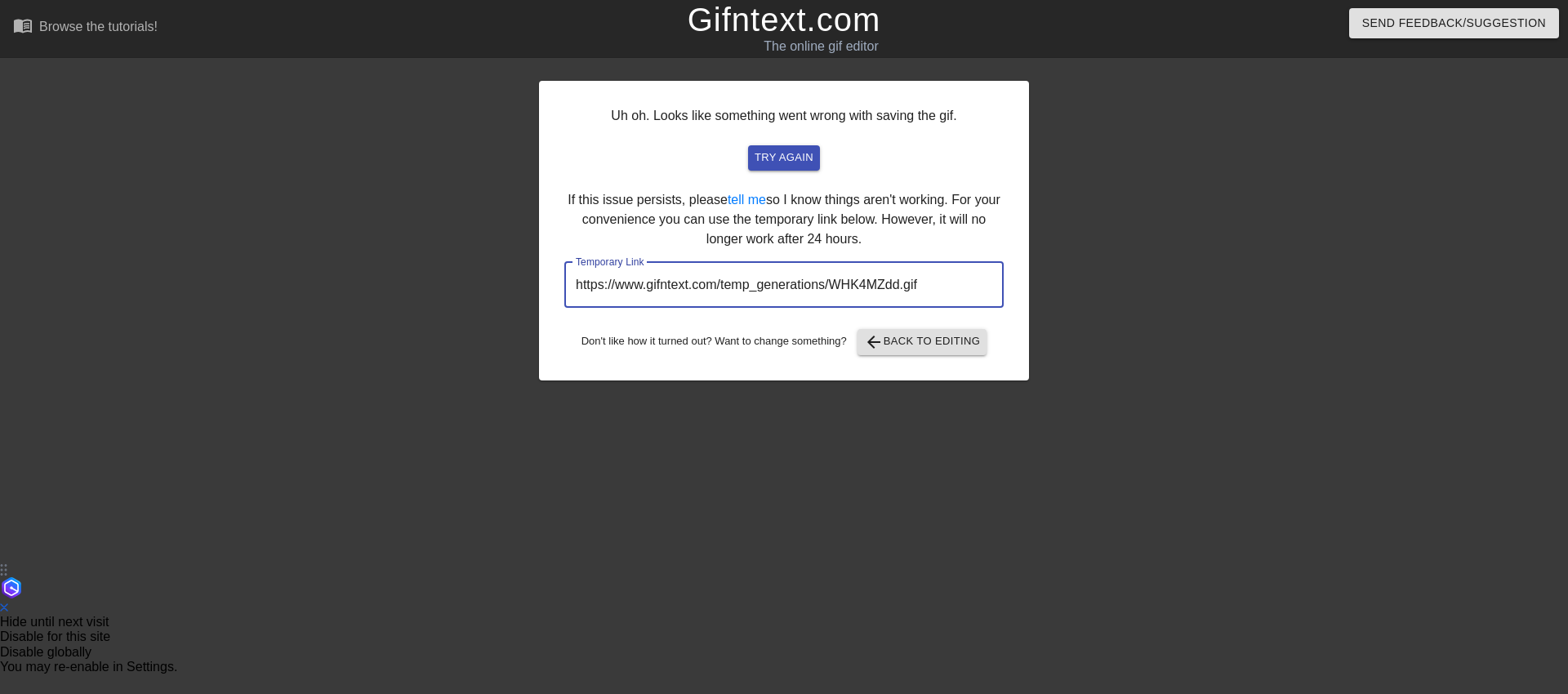 click on "https://www.gifntext.com/temp_generations/WHK4MZdd.gif" at bounding box center (784, 285) 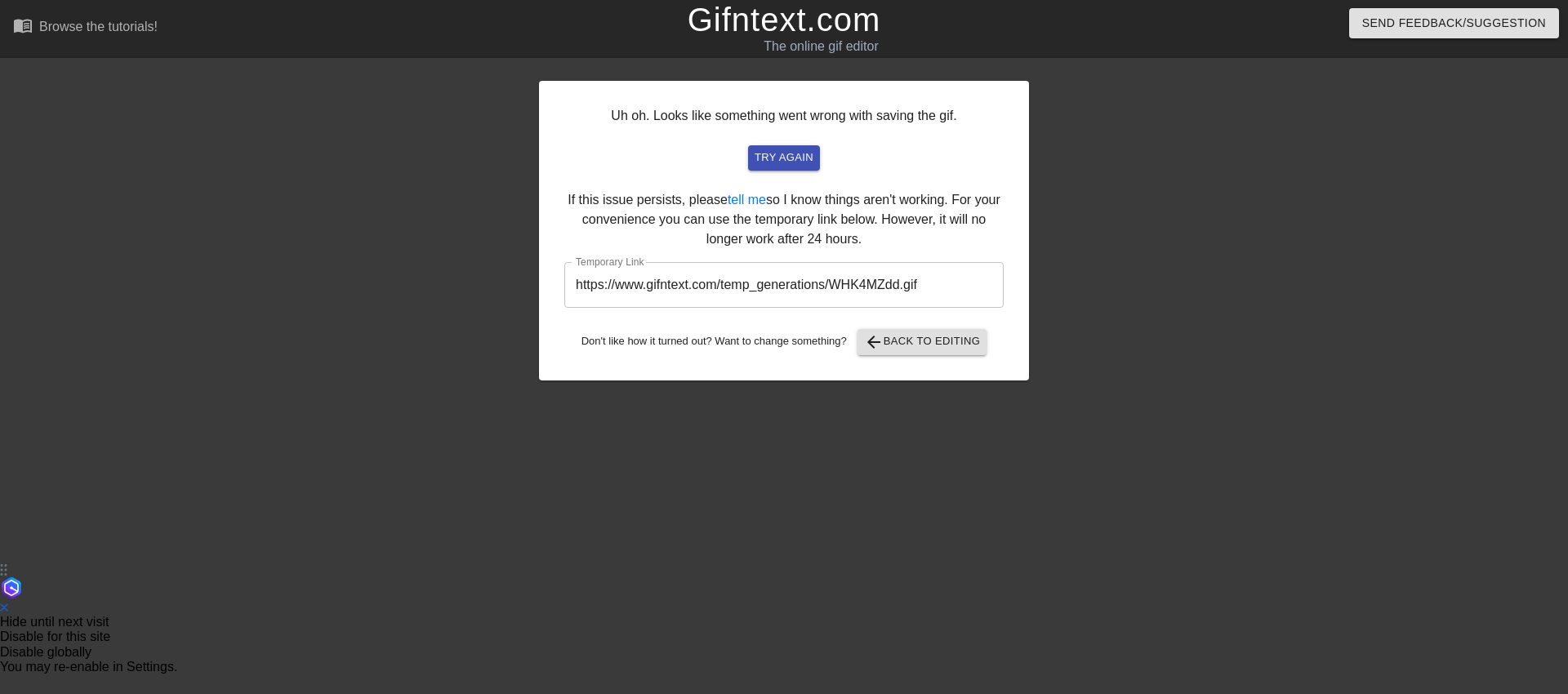 click on "Gifntext.com" at bounding box center (784, 20) 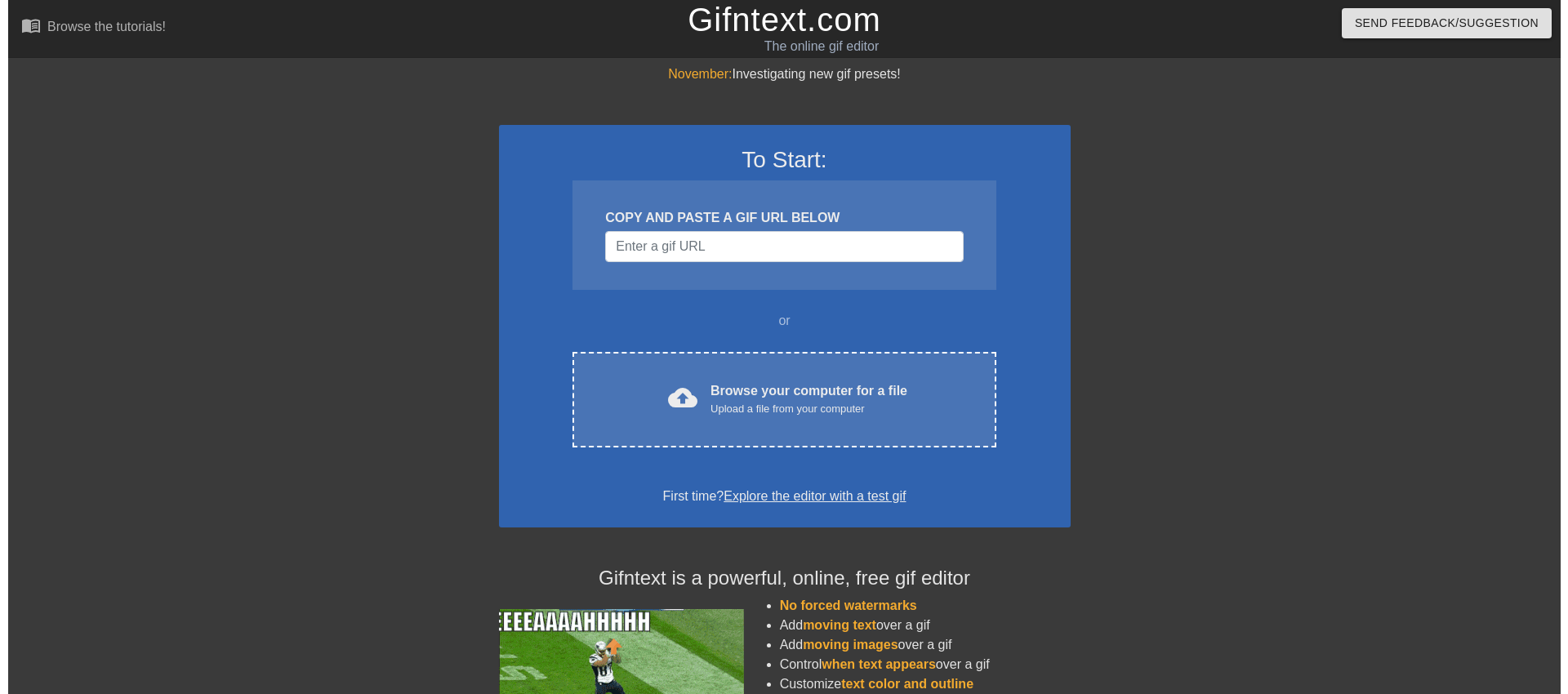scroll, scrollTop: 0, scrollLeft: 0, axis: both 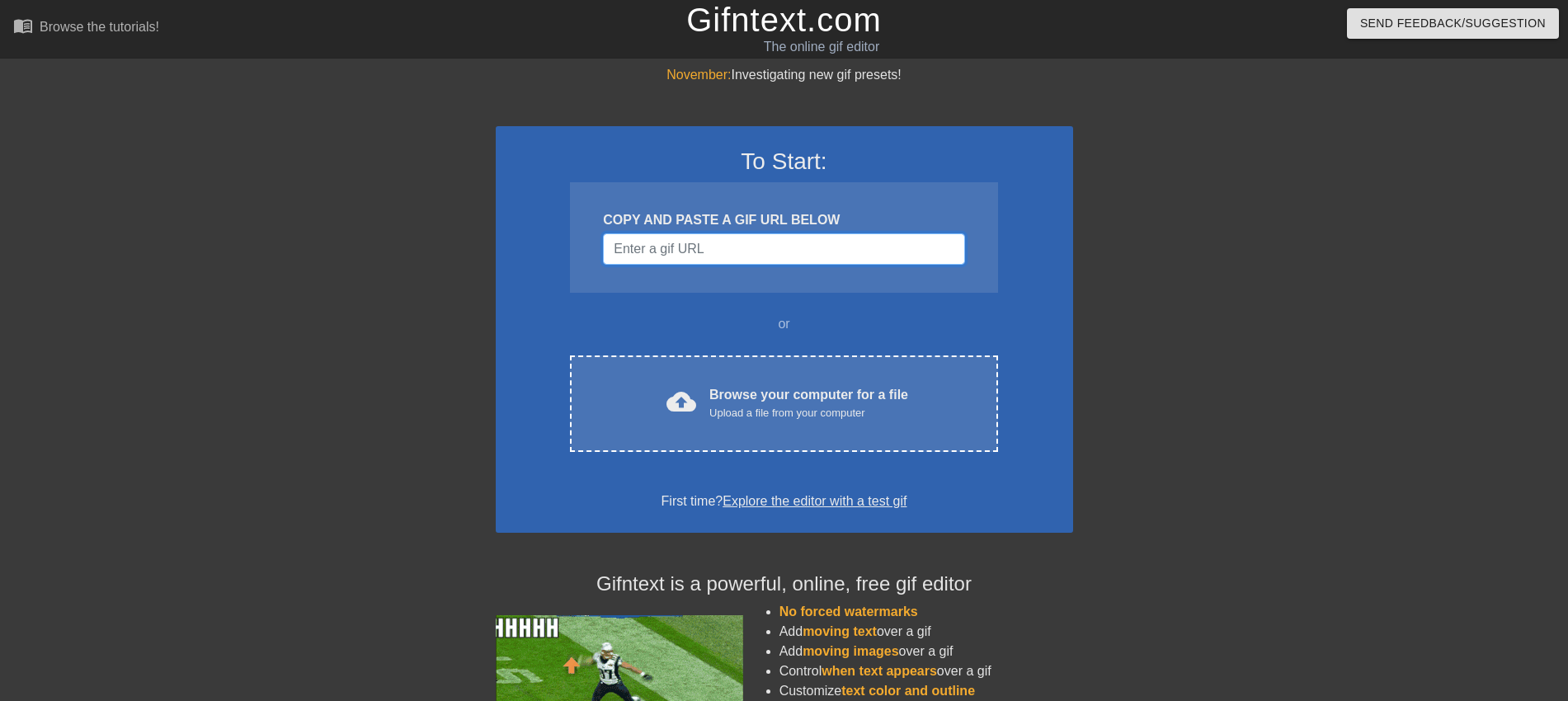 click at bounding box center (784, 249) 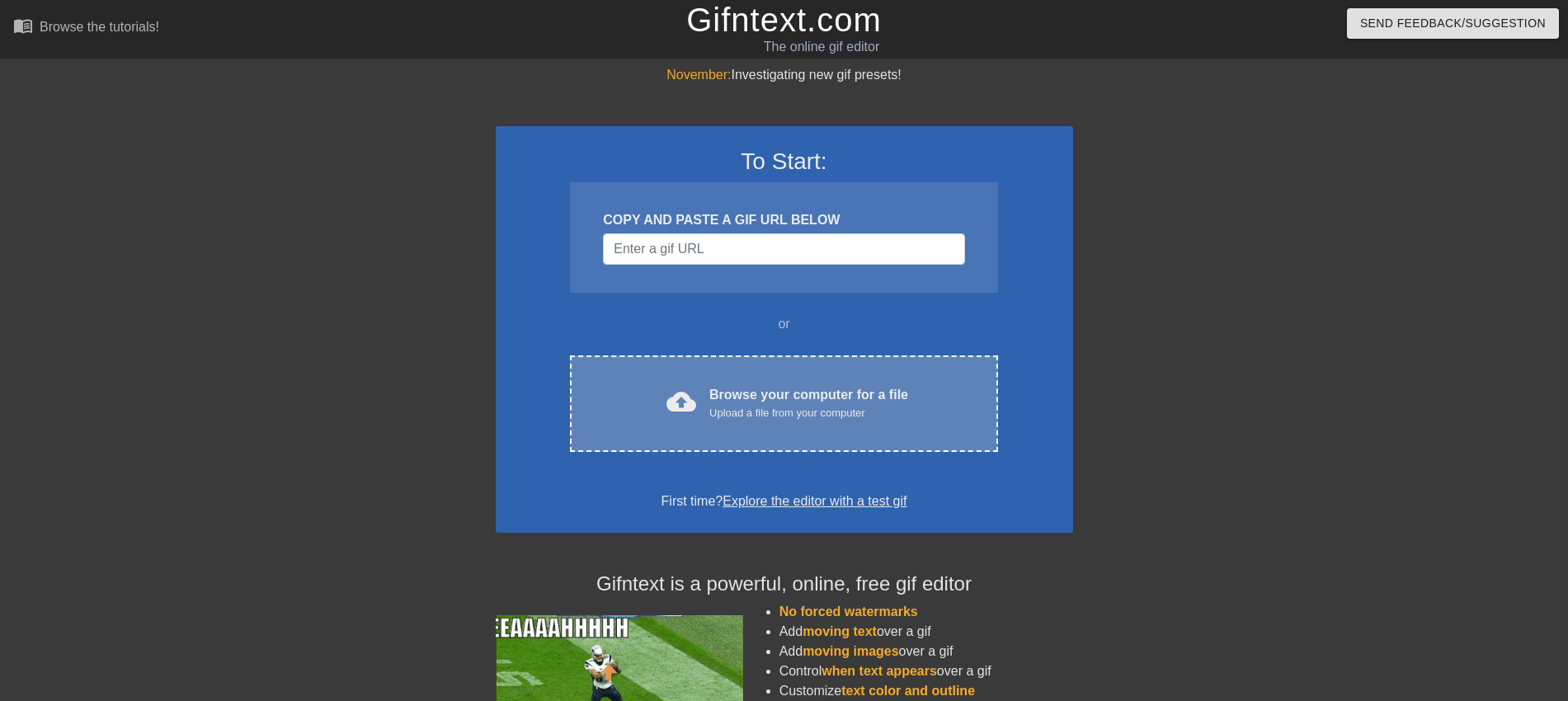 click on "Upload a file from your computer" at bounding box center (808, 413) 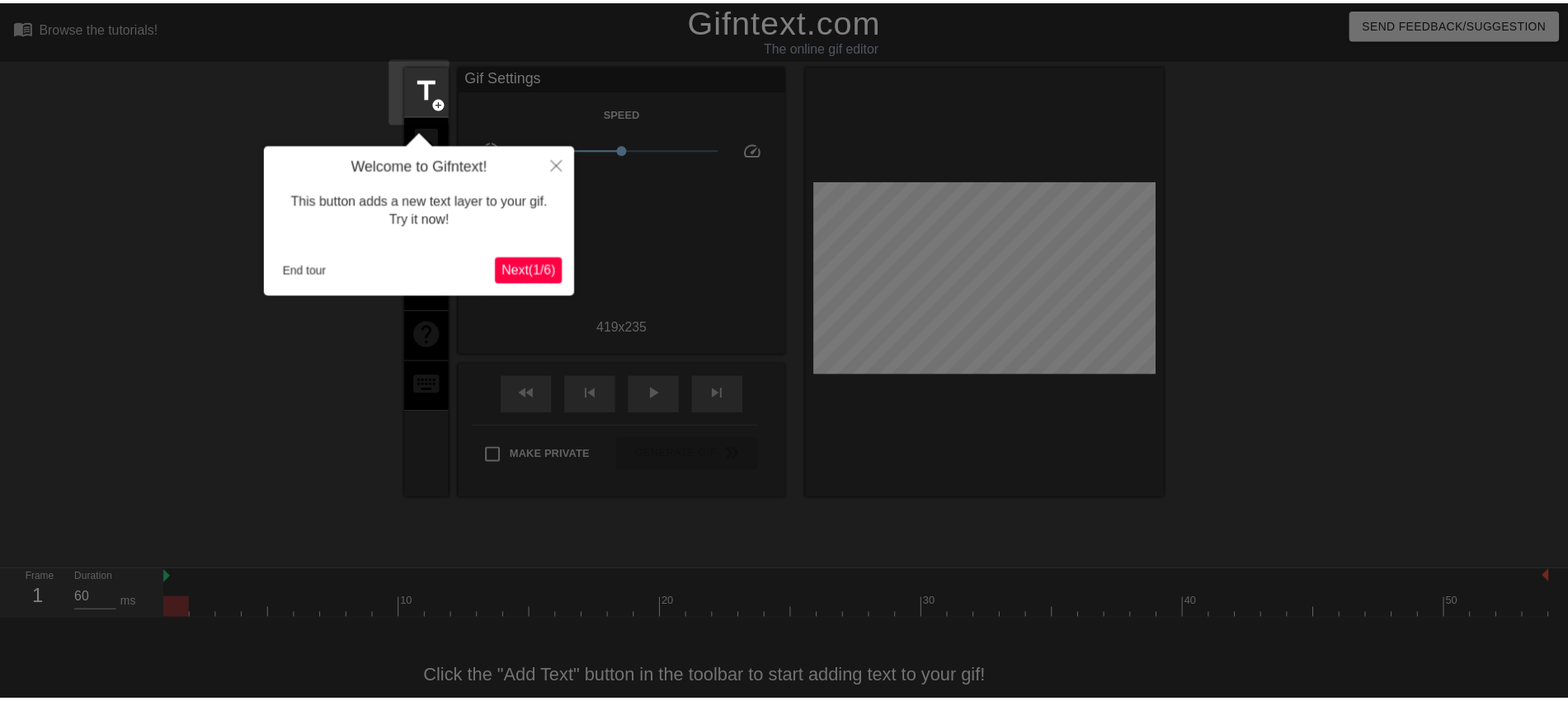 scroll, scrollTop: 34, scrollLeft: 0, axis: vertical 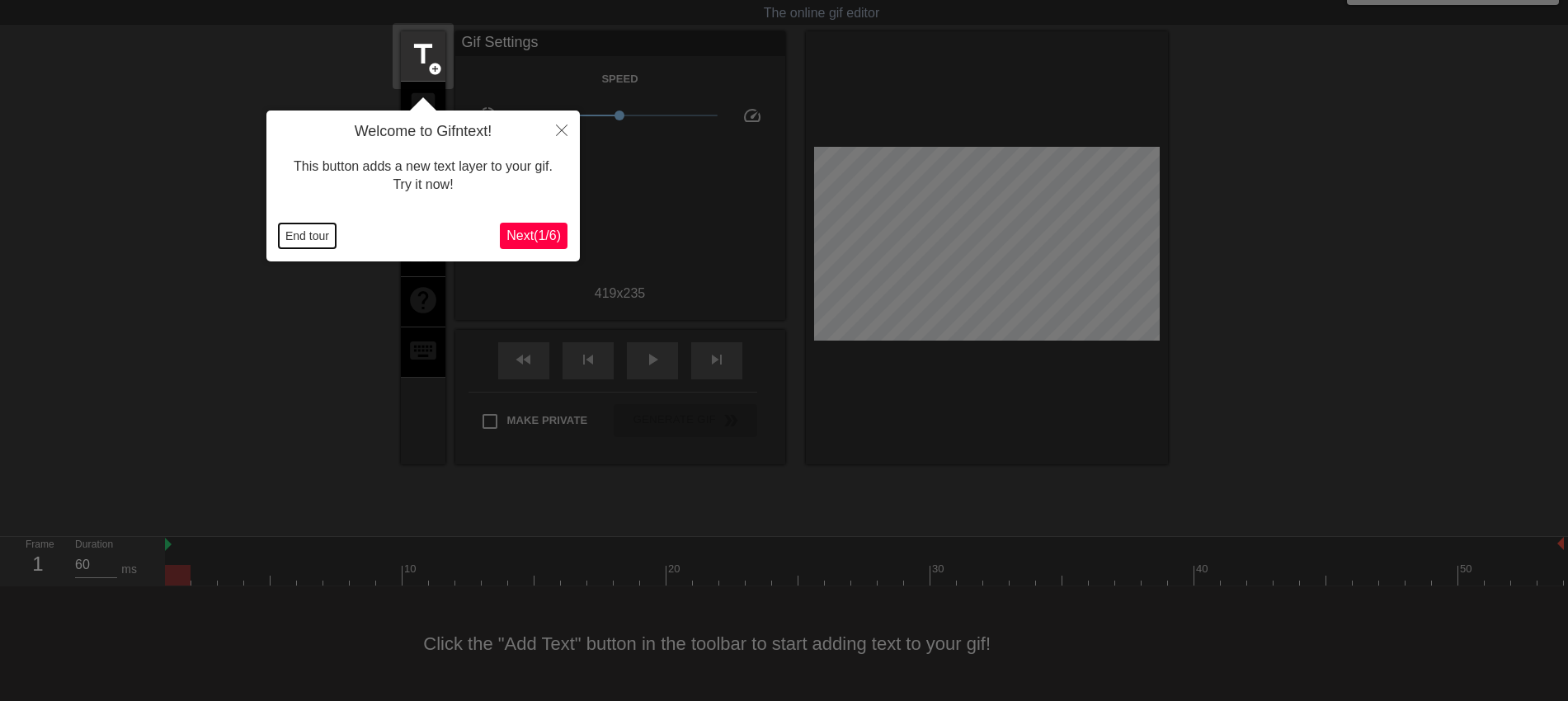 click on "End tour" at bounding box center (307, 236) 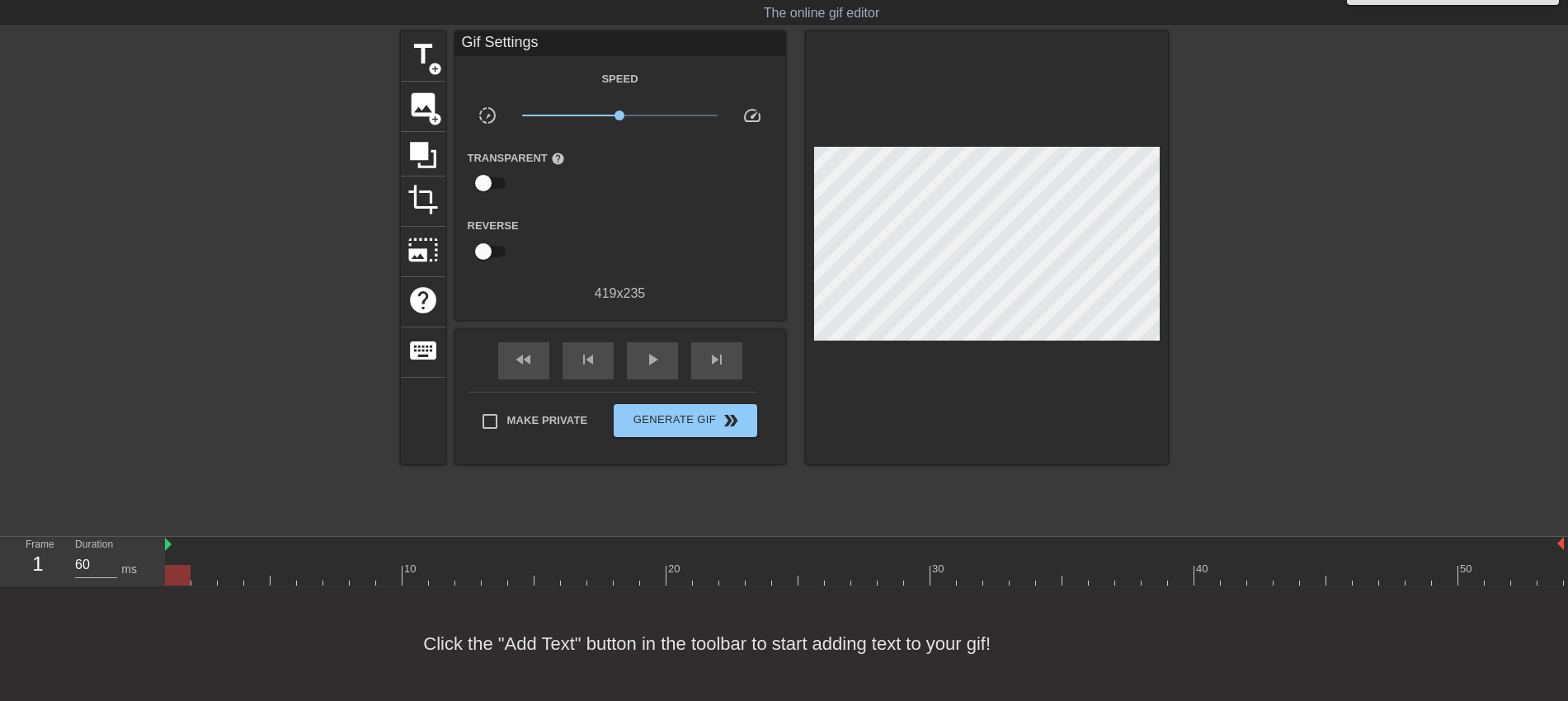 drag, startPoint x: 186, startPoint y: 573, endPoint x: 158, endPoint y: 571, distance: 28.071338 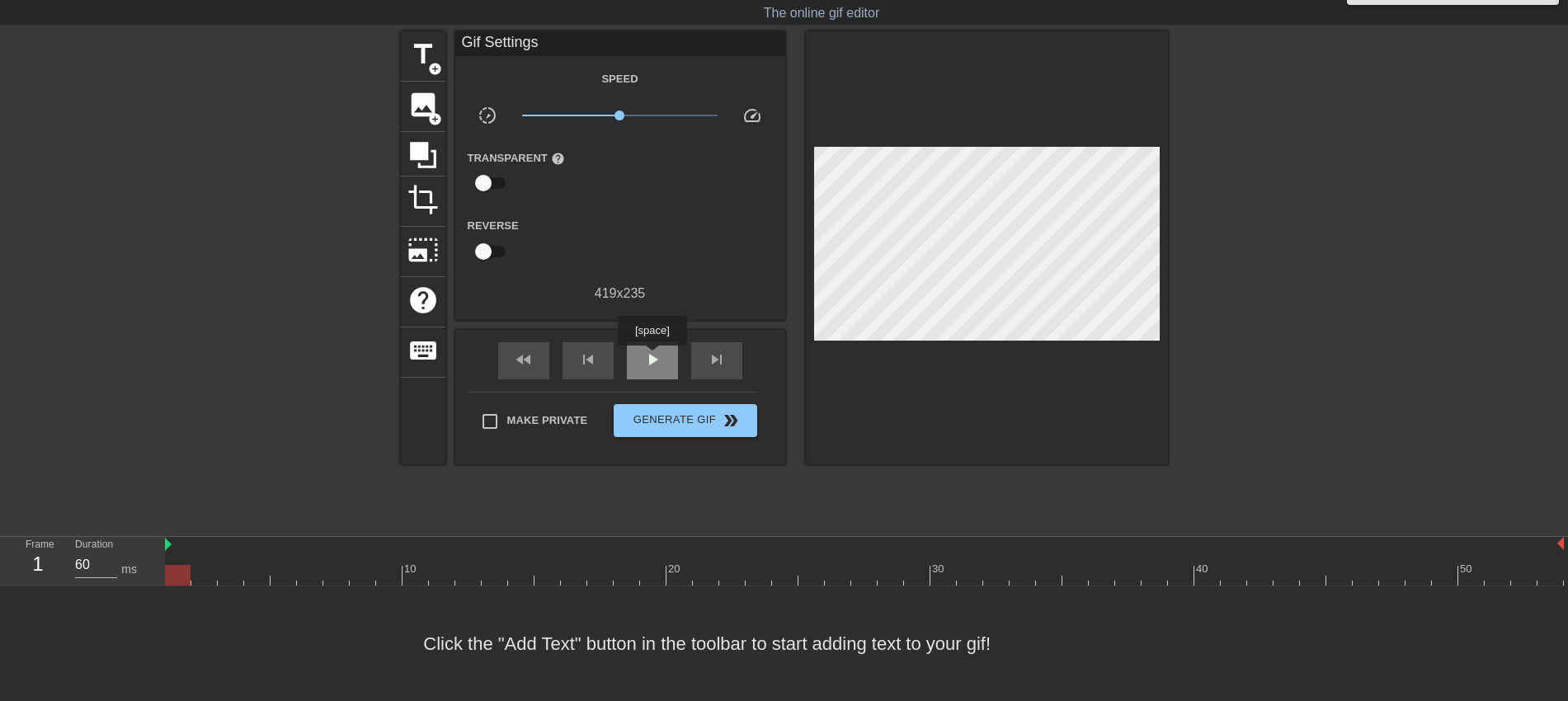 click on "play_arrow" at bounding box center [652, 360] 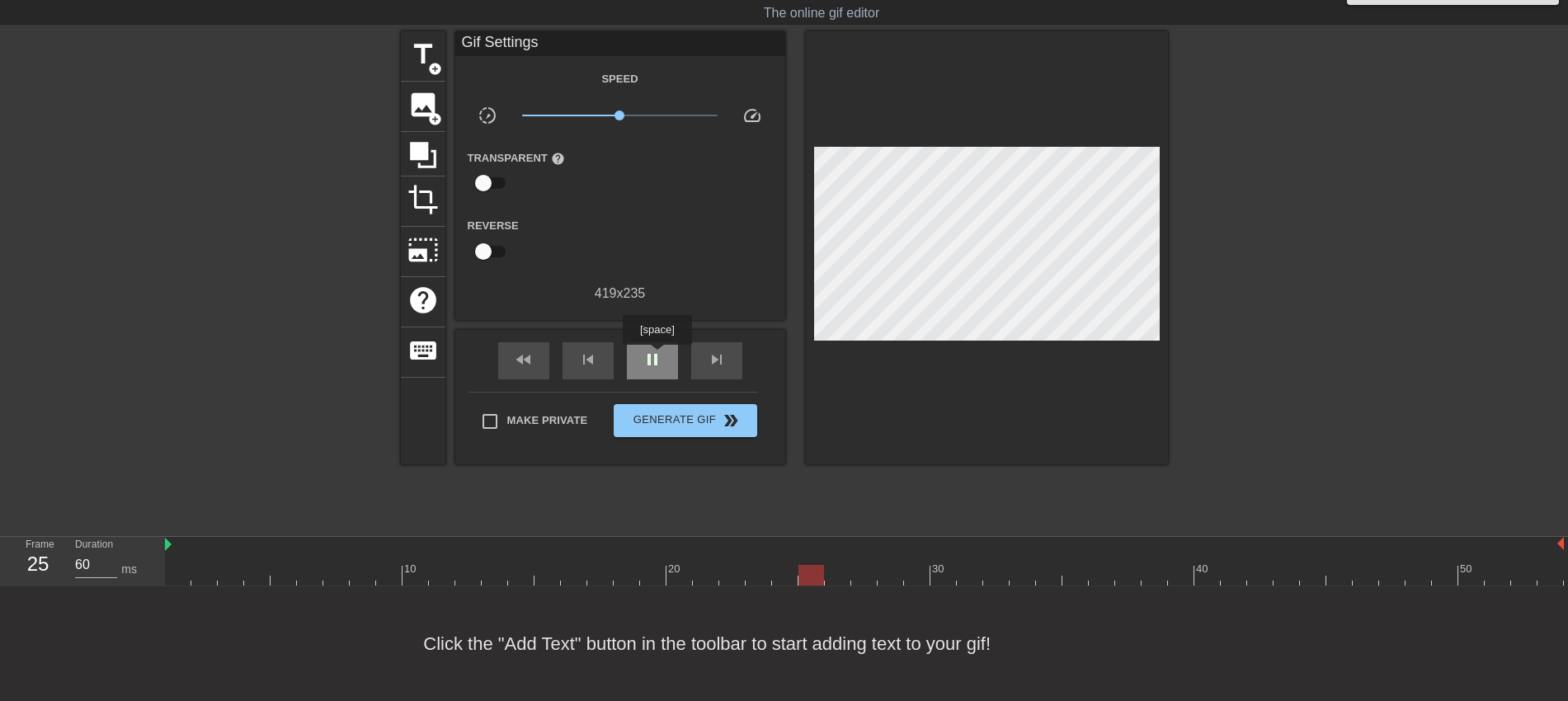 click on "pause" at bounding box center [652, 360] 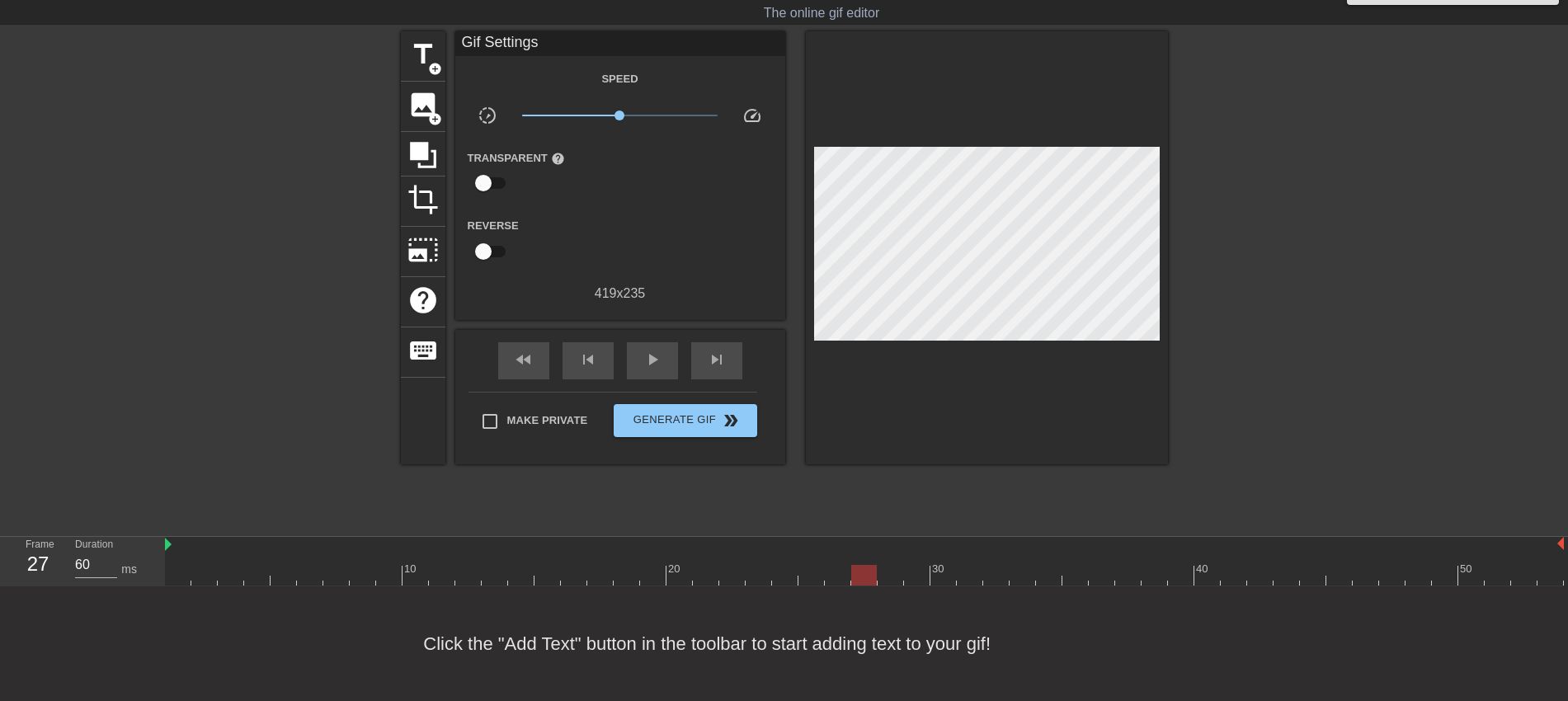 click at bounding box center [864, 575] 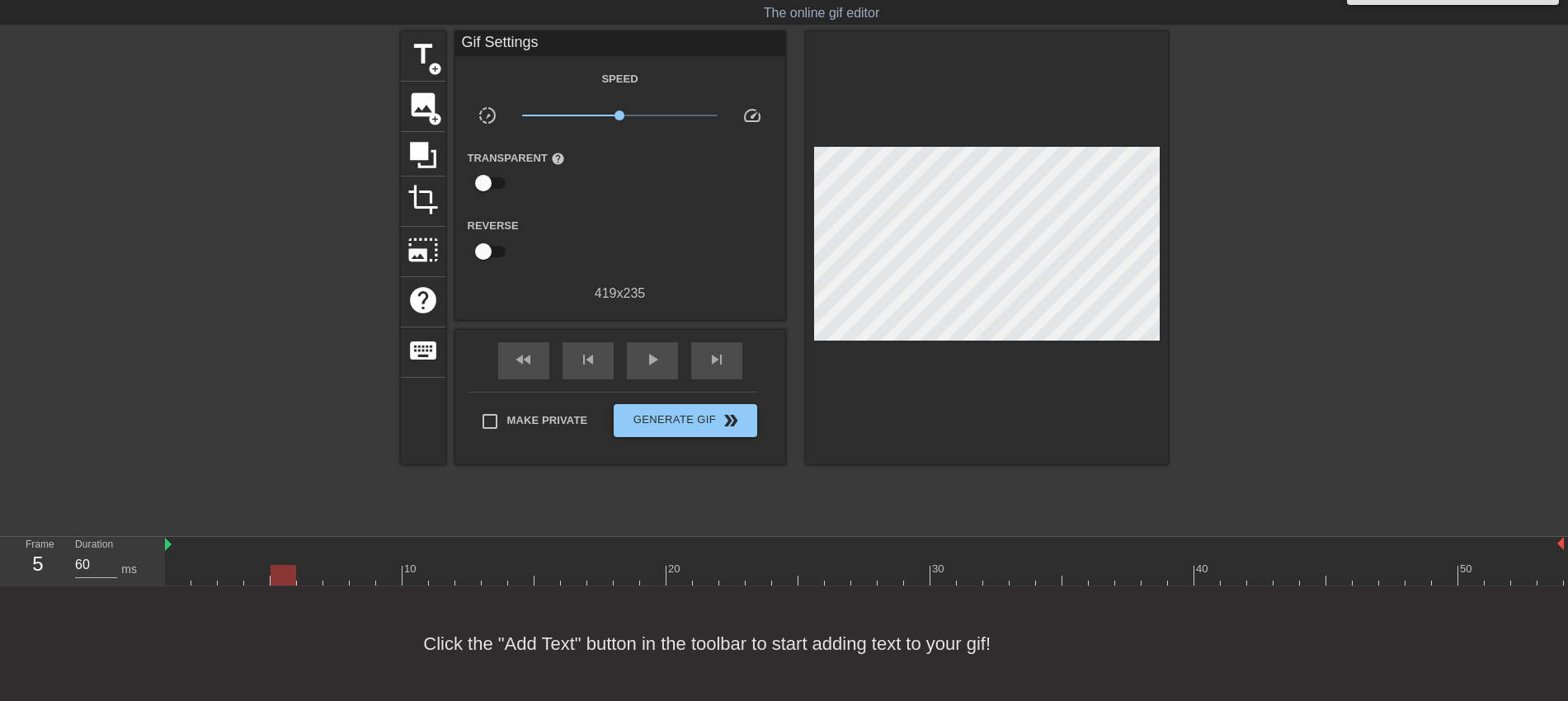 drag, startPoint x: 181, startPoint y: 576, endPoint x: 280, endPoint y: 585, distance: 99.40825 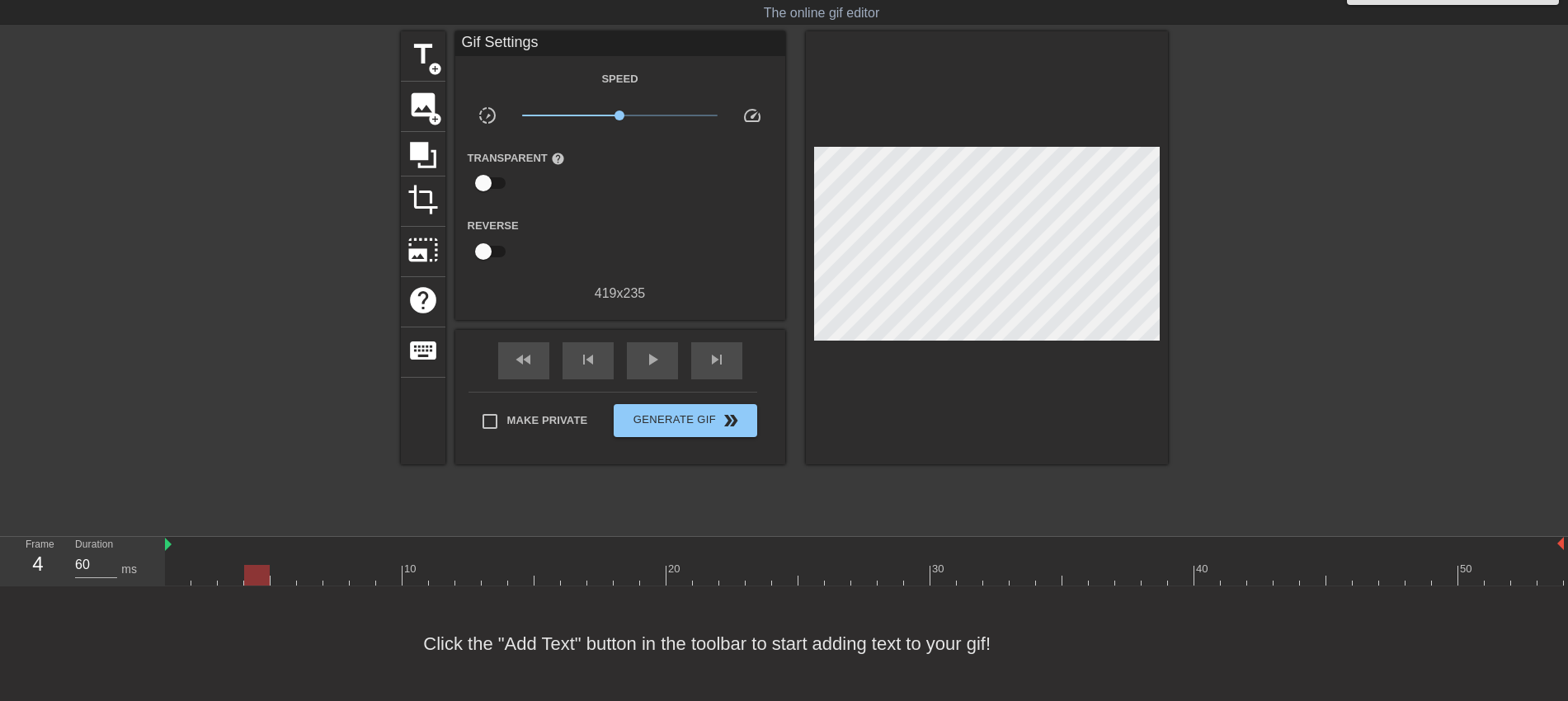 click at bounding box center [864, 575] 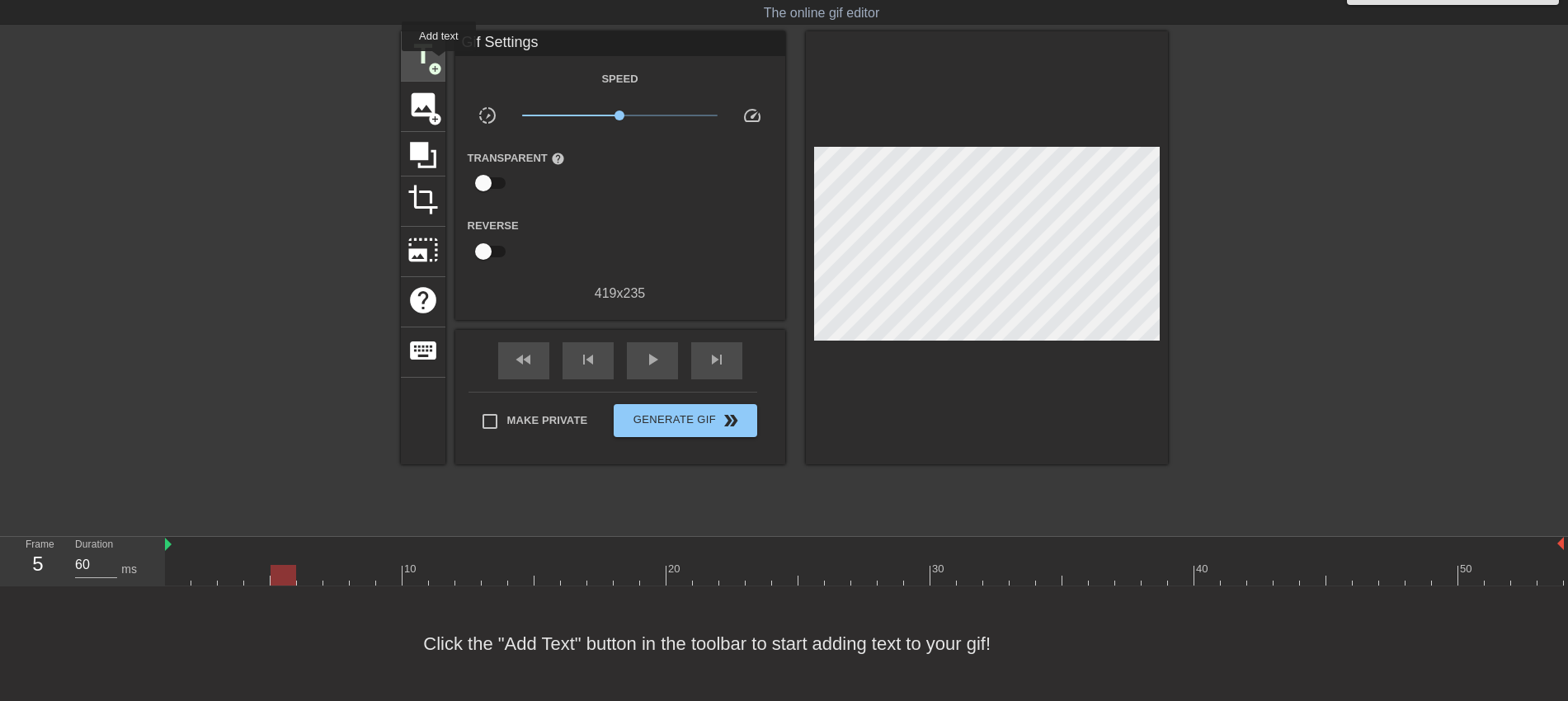 click on "add_circle" at bounding box center (435, 68) 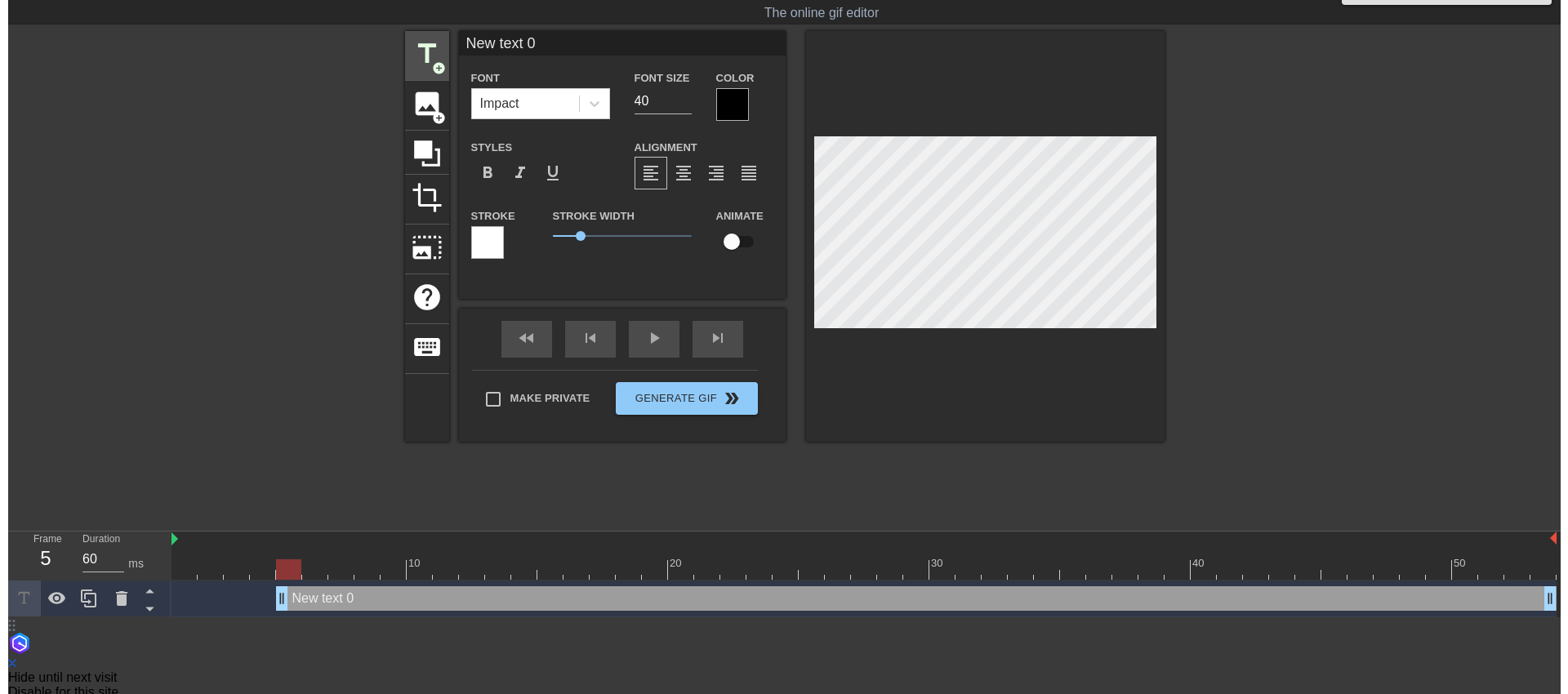 scroll, scrollTop: 0, scrollLeft: 0, axis: both 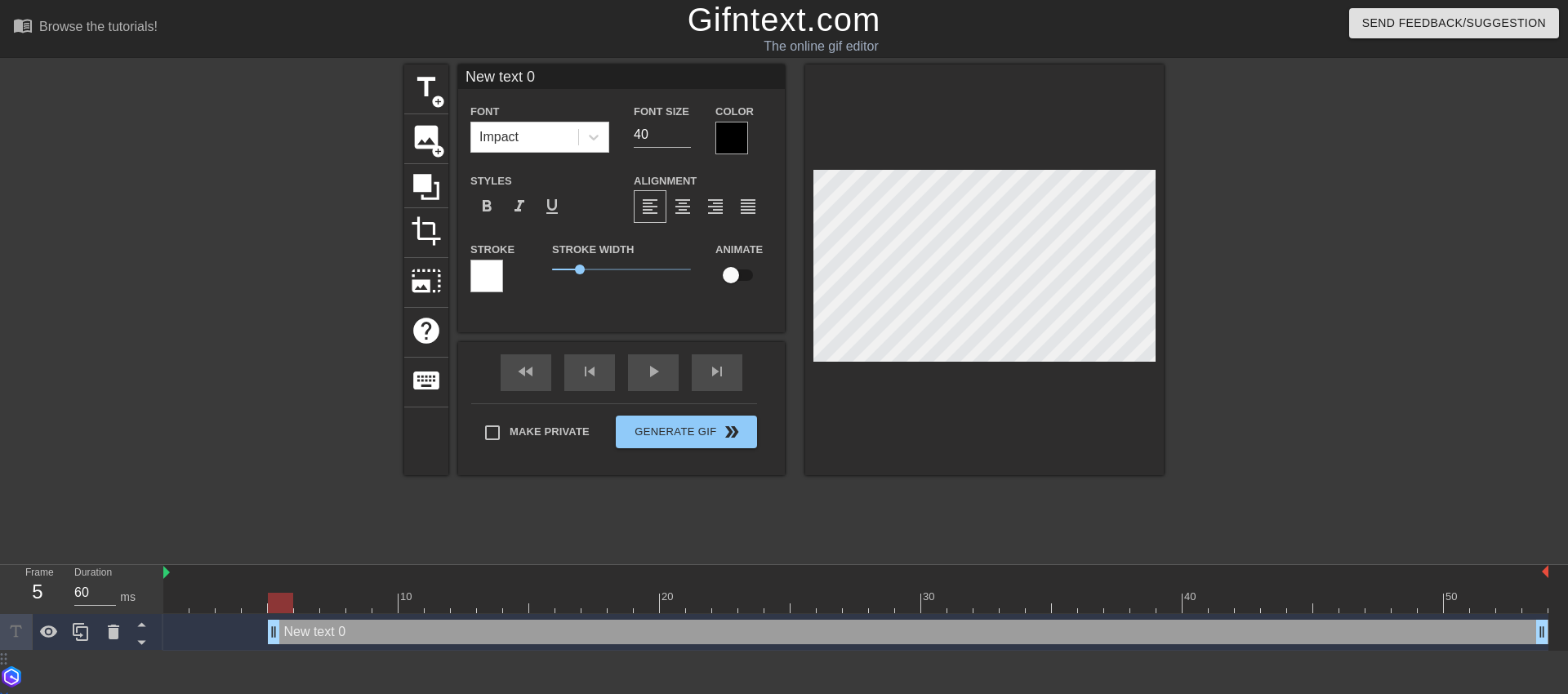 click at bounding box center [732, 138] 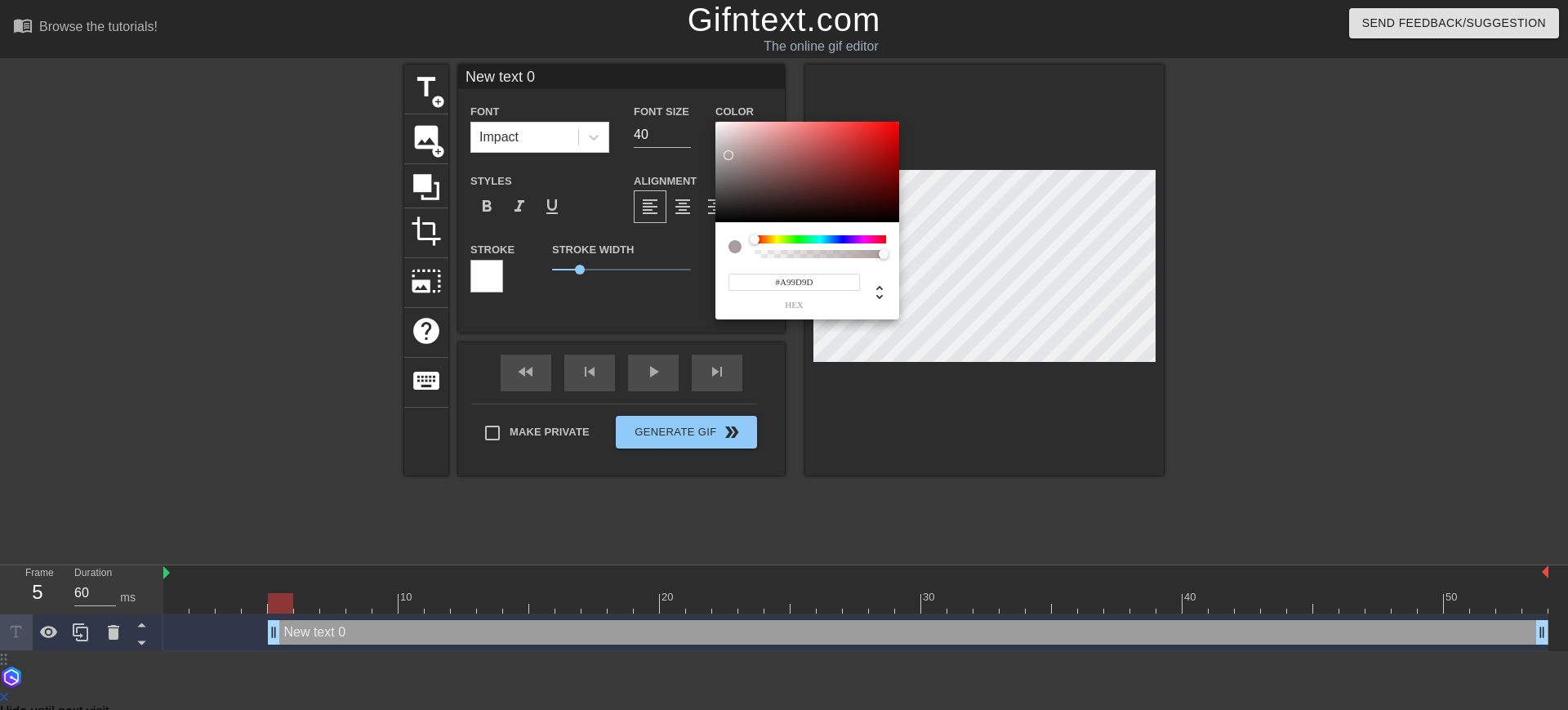 type on "#FFFFFF" 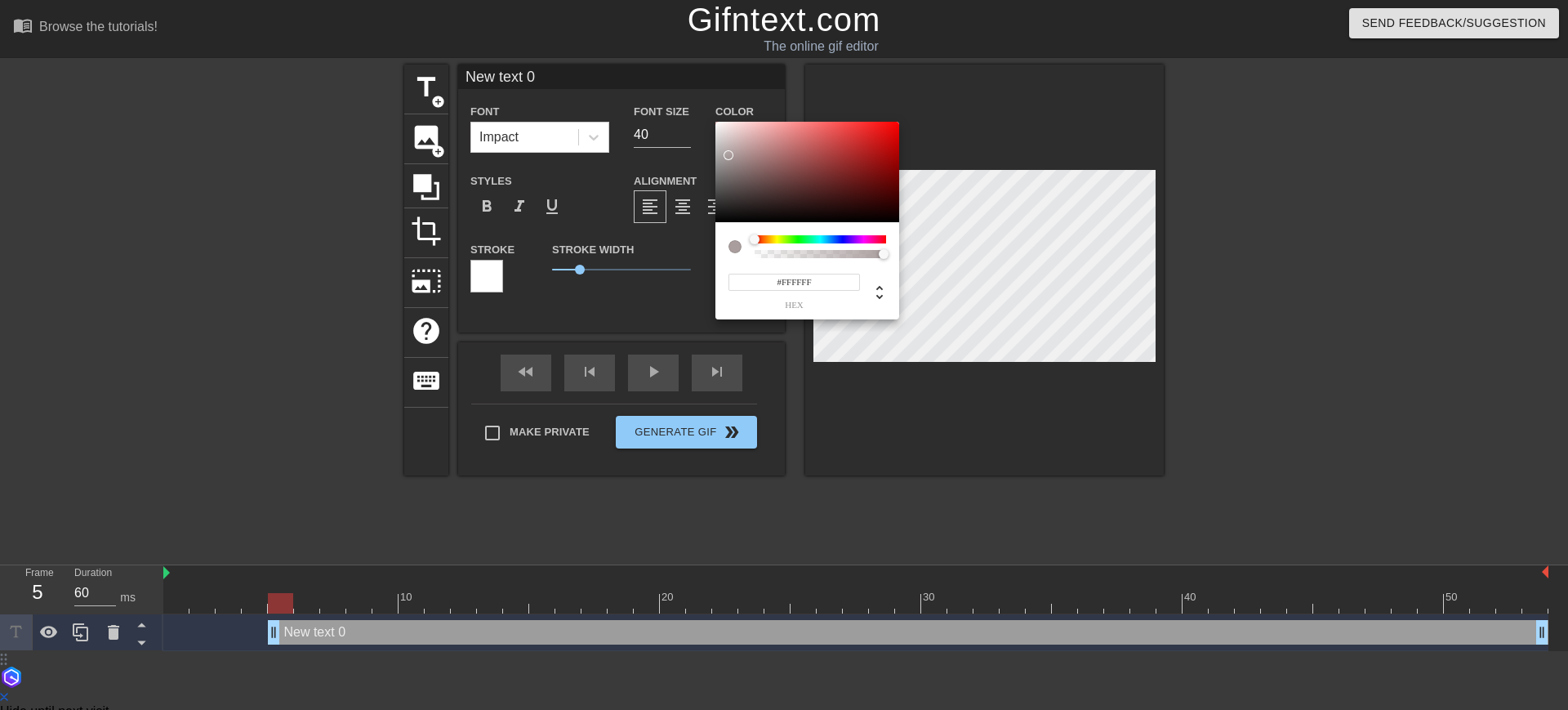 drag, startPoint x: 729, startPoint y: 155, endPoint x: 629, endPoint y: 2, distance: 182.78129 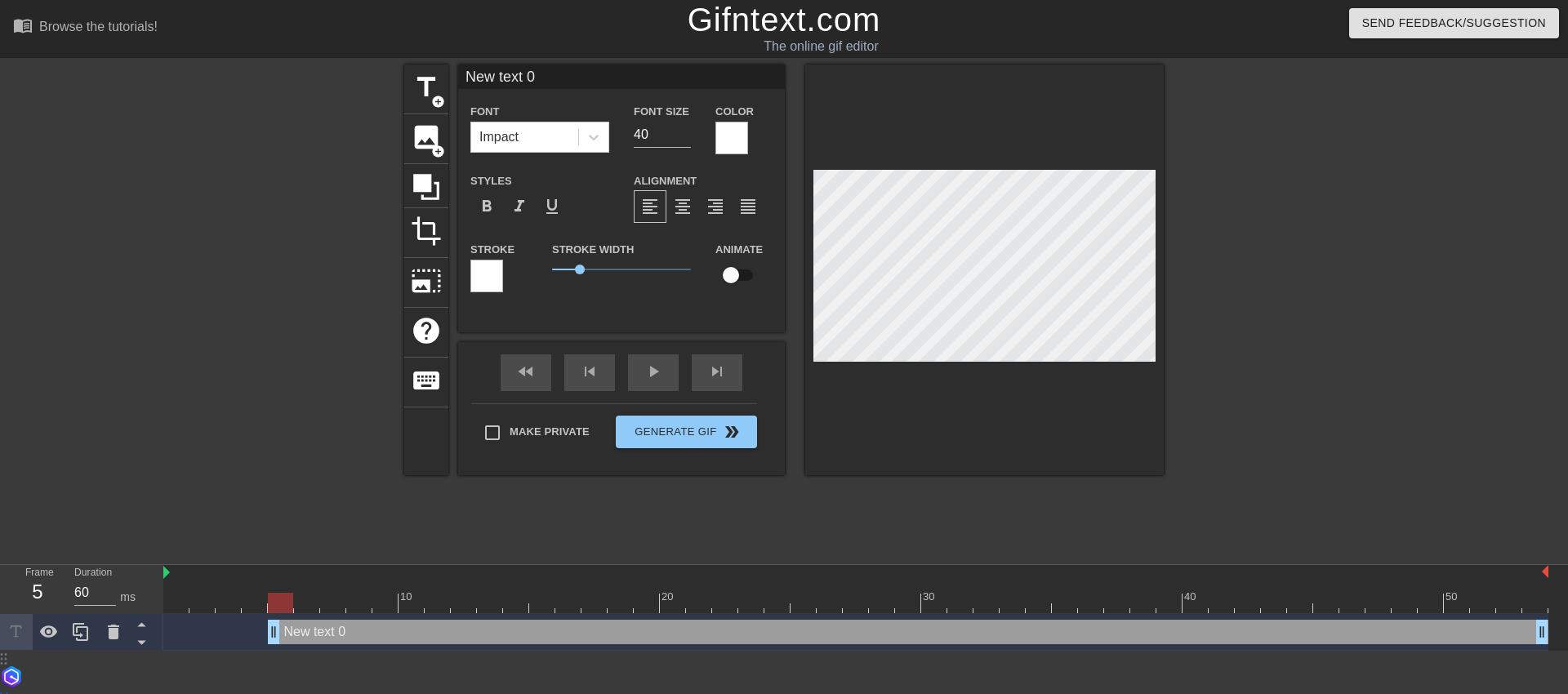 click at bounding box center [487, 276] 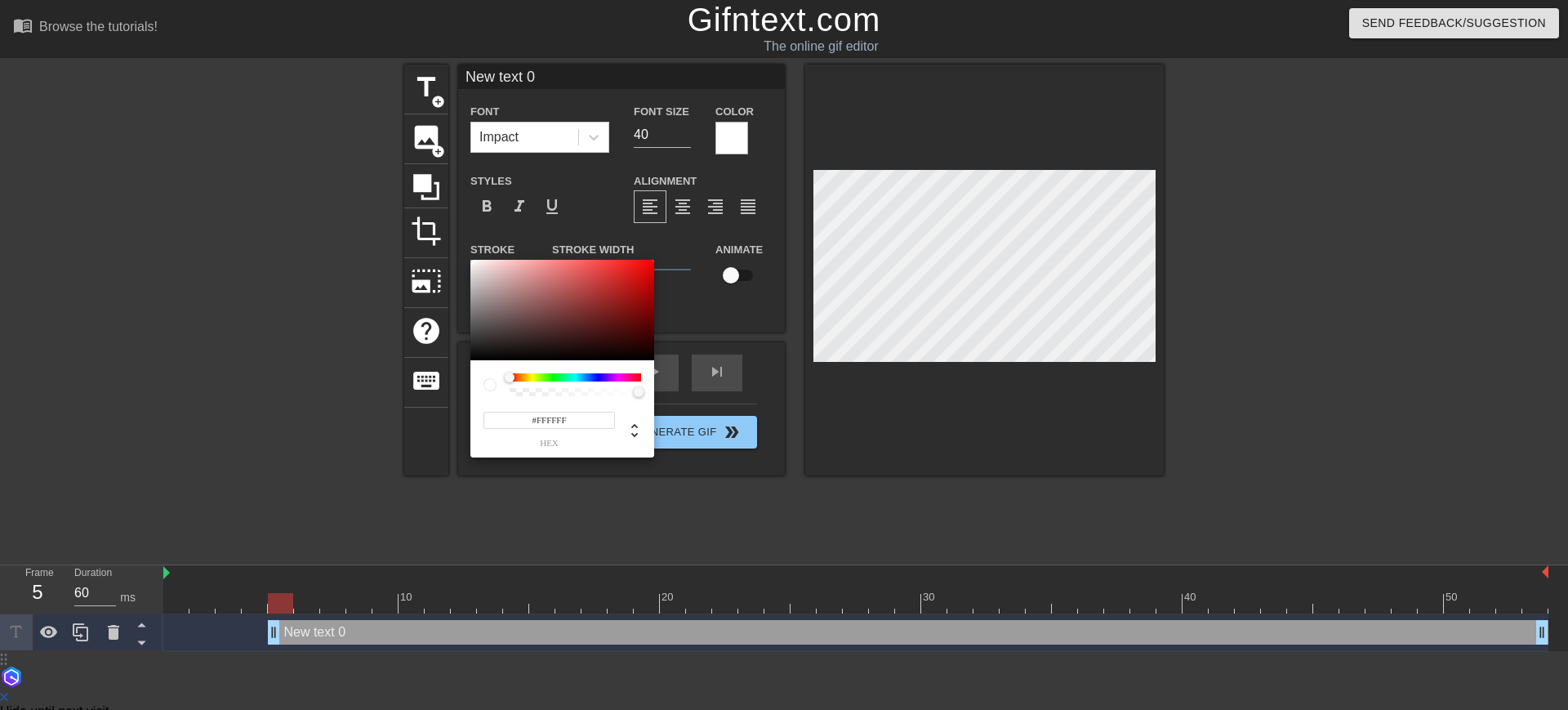 drag, startPoint x: 509, startPoint y: 391, endPoint x: 439, endPoint y: 391, distance: 70 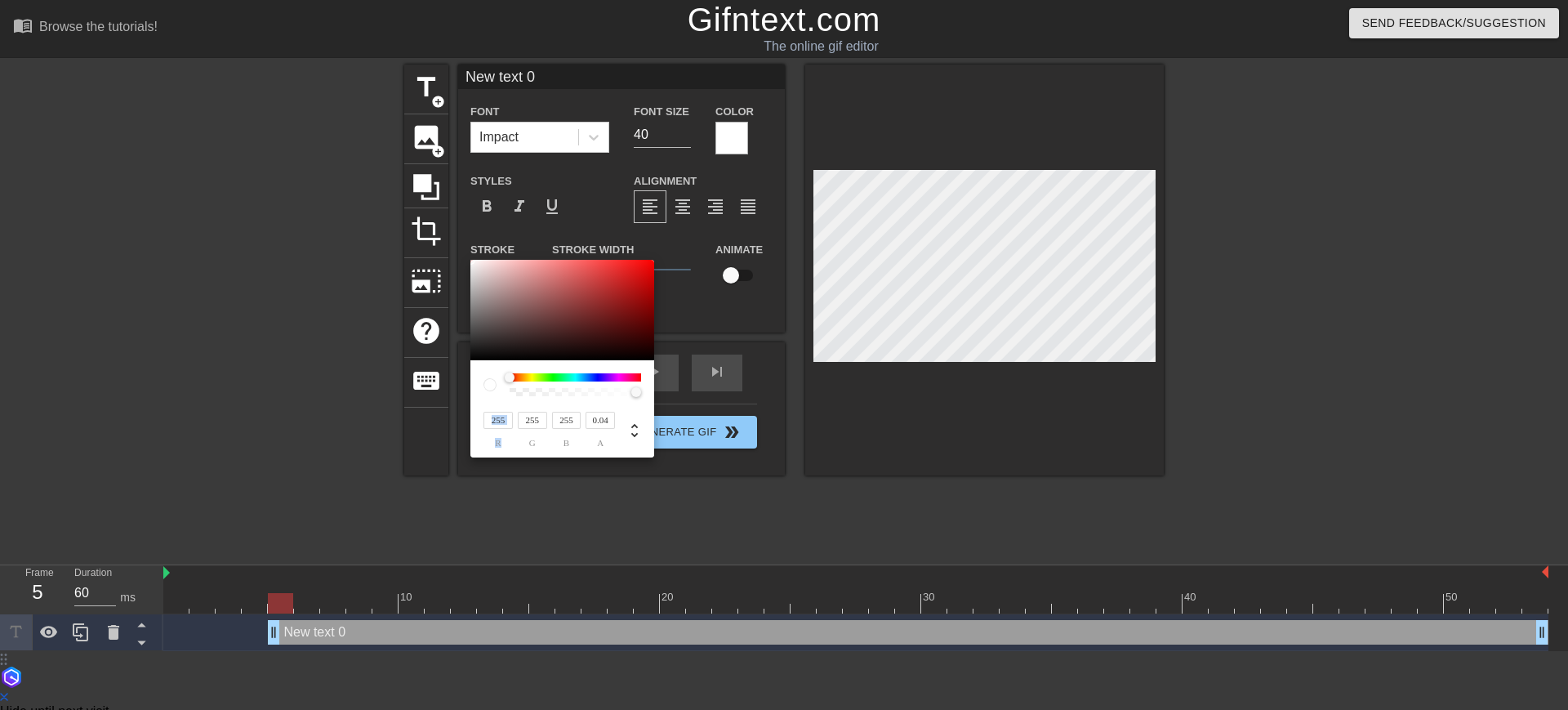 type on "0" 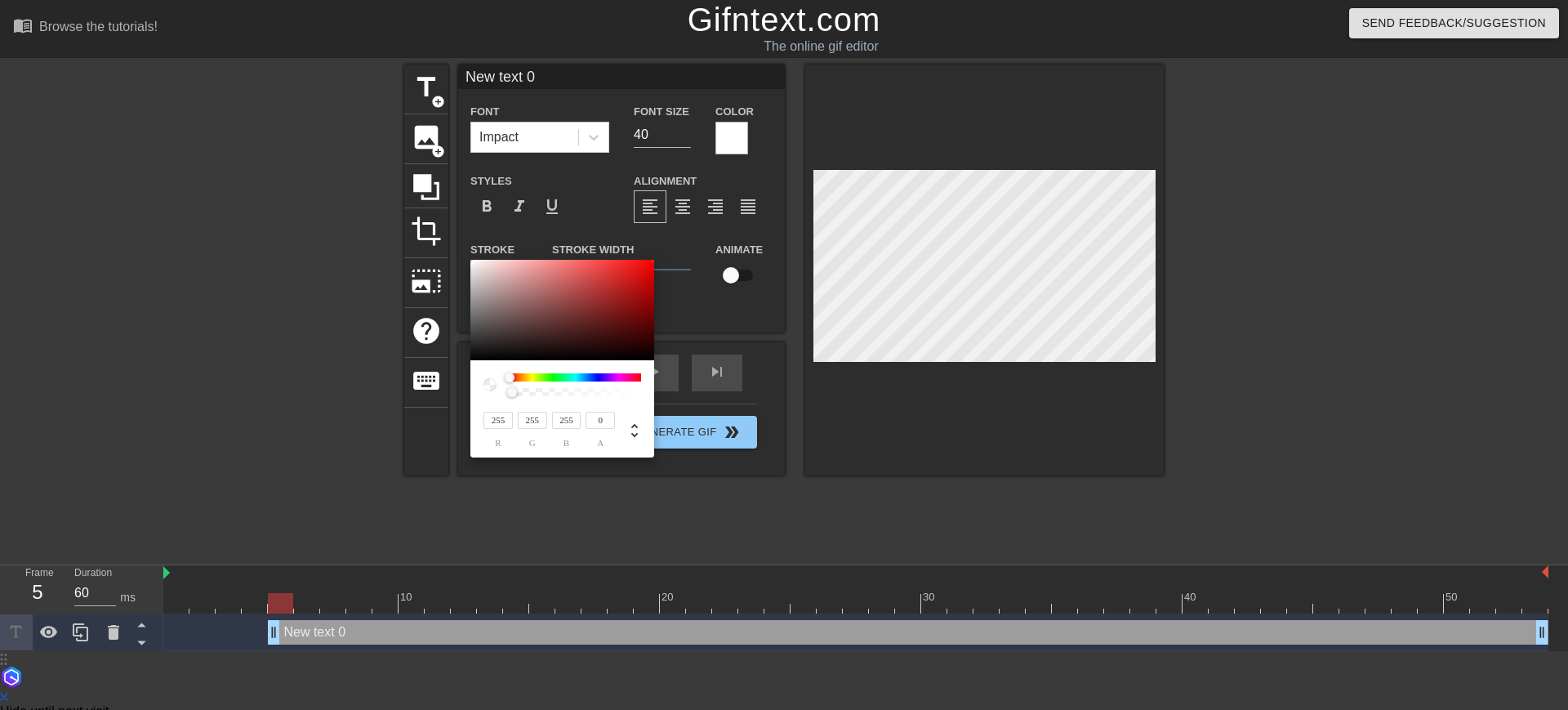 drag, startPoint x: 636, startPoint y: 395, endPoint x: 411, endPoint y: 391, distance: 225.0356 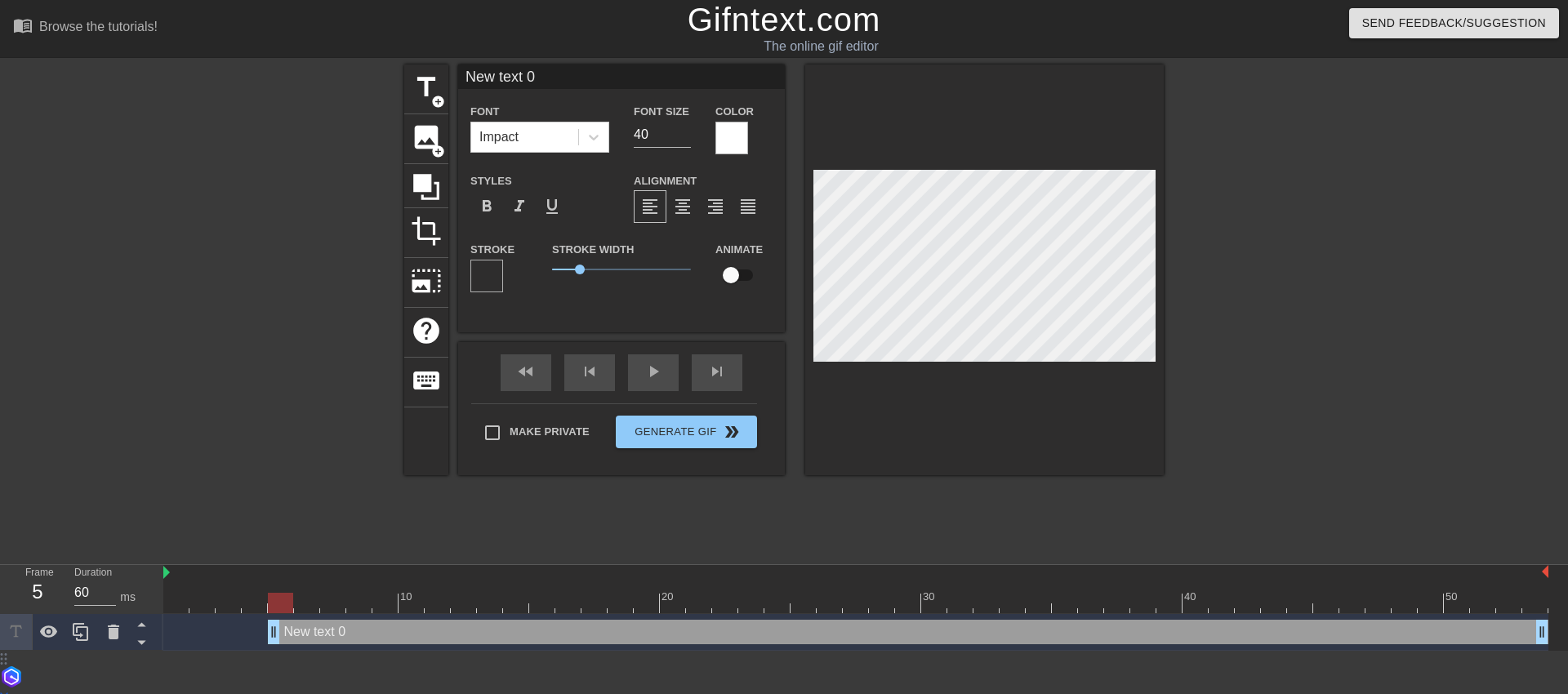 click at bounding box center [732, 138] 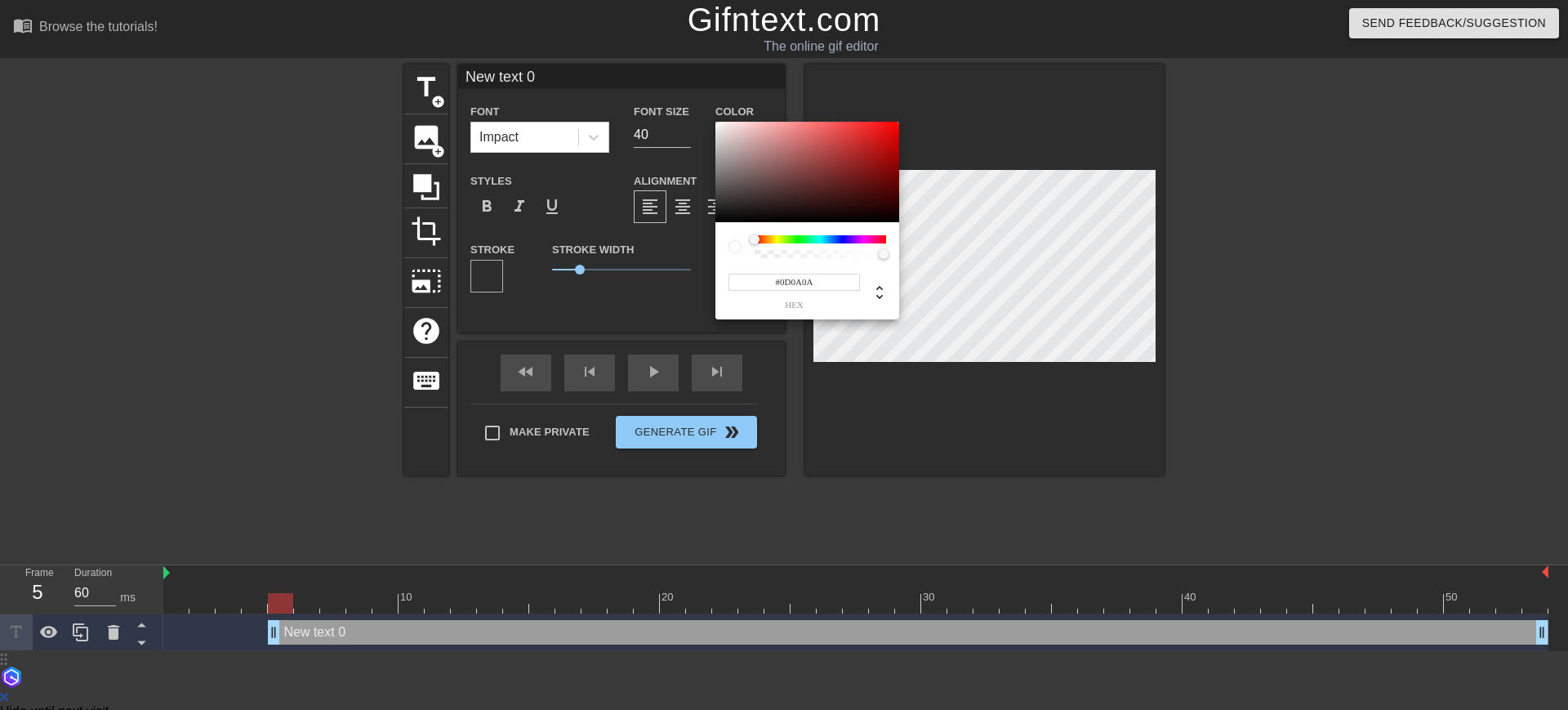 type on "#000000" 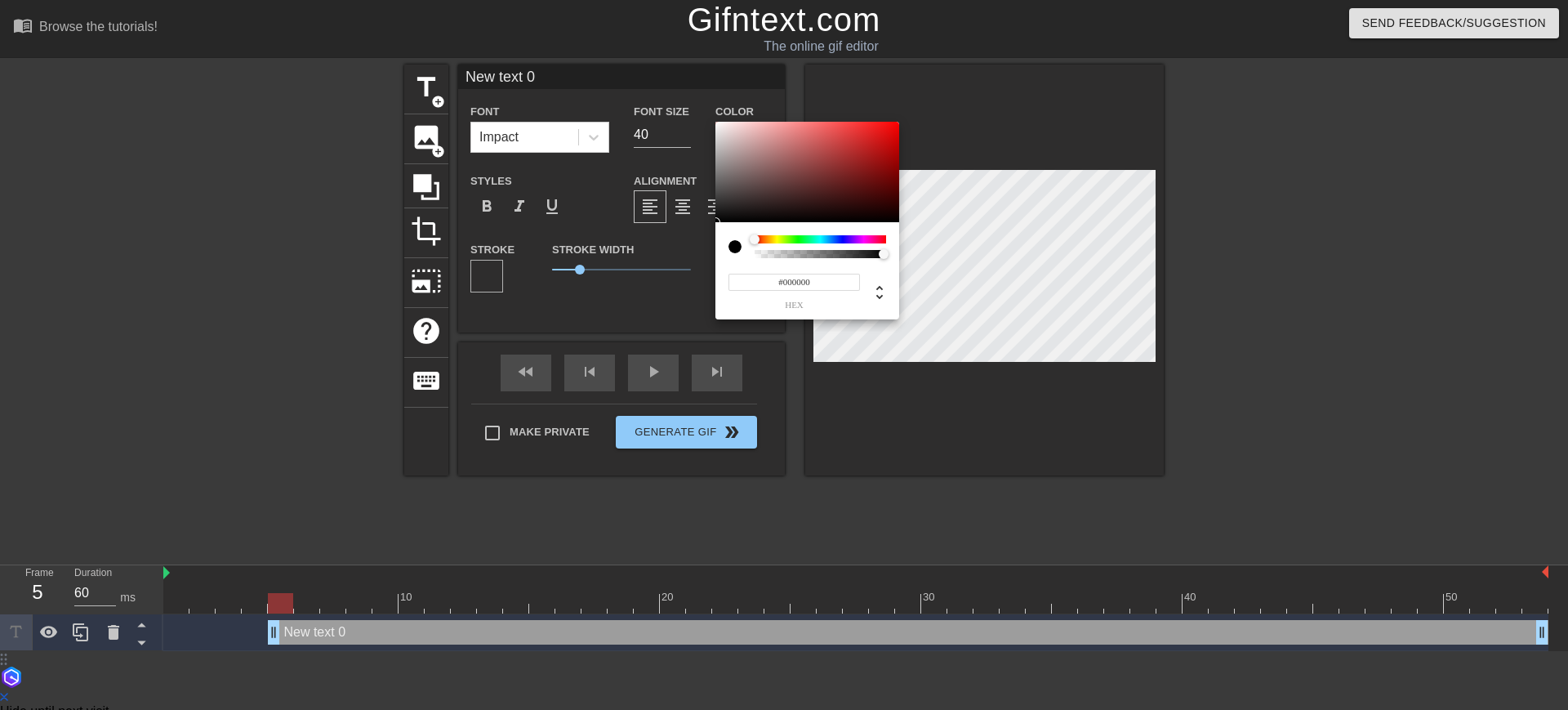 drag, startPoint x: 738, startPoint y: 222, endPoint x: 633, endPoint y: 271, distance: 115.87062 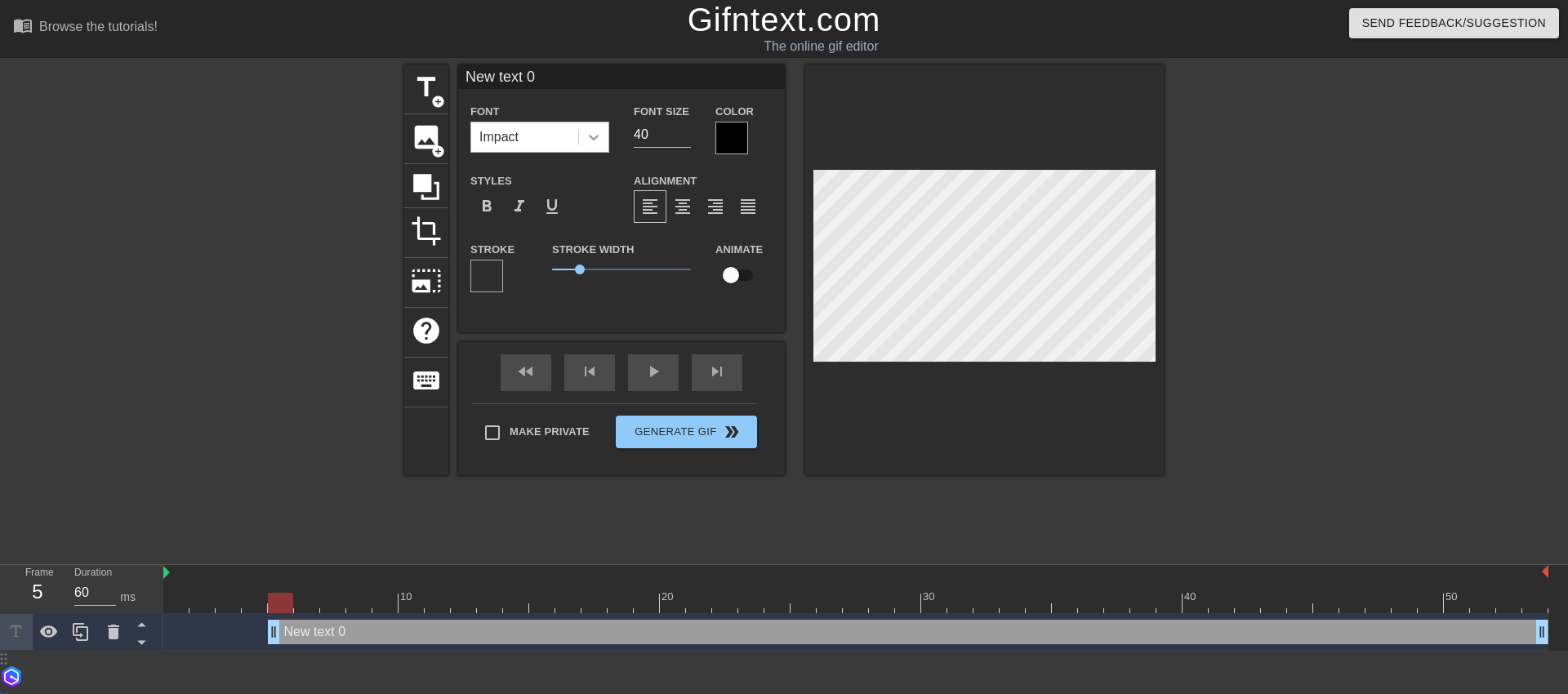 click 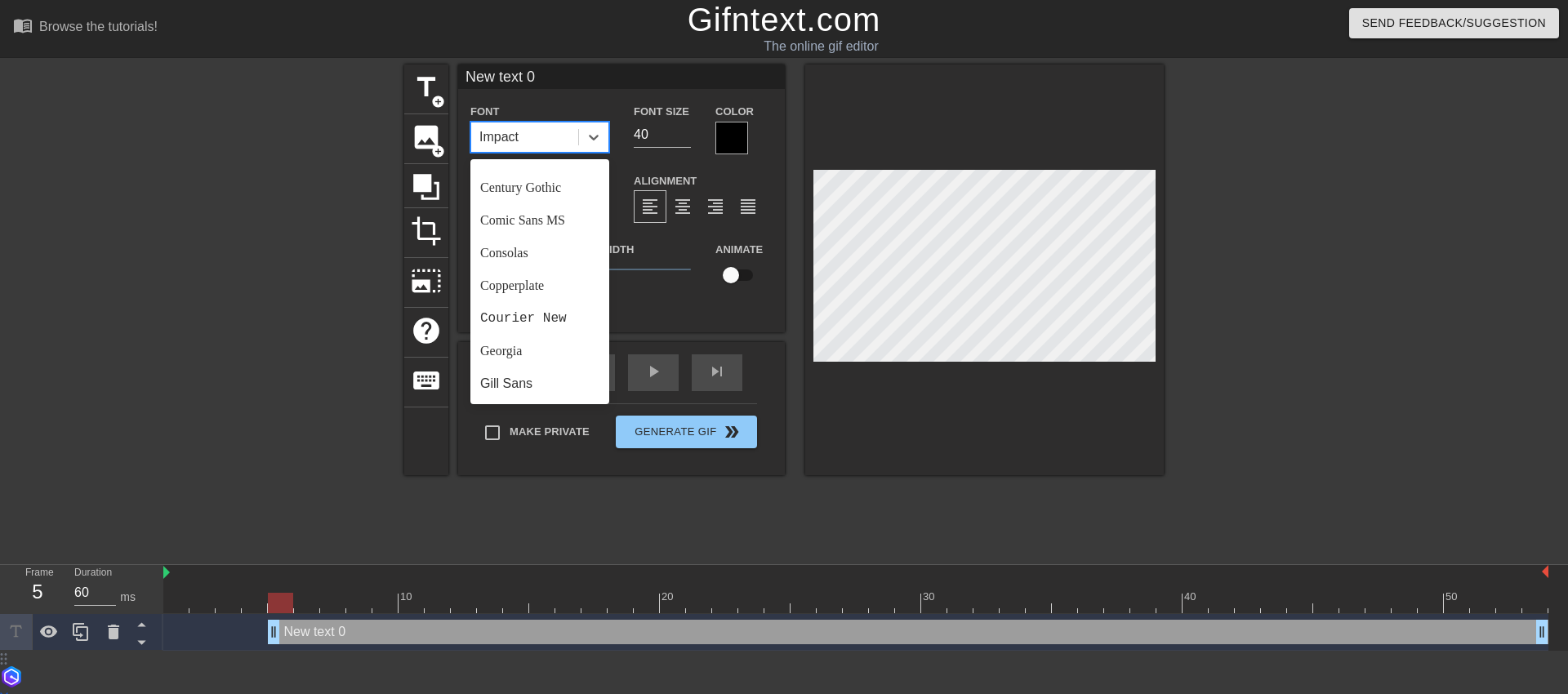 scroll, scrollTop: 585, scrollLeft: 0, axis: vertical 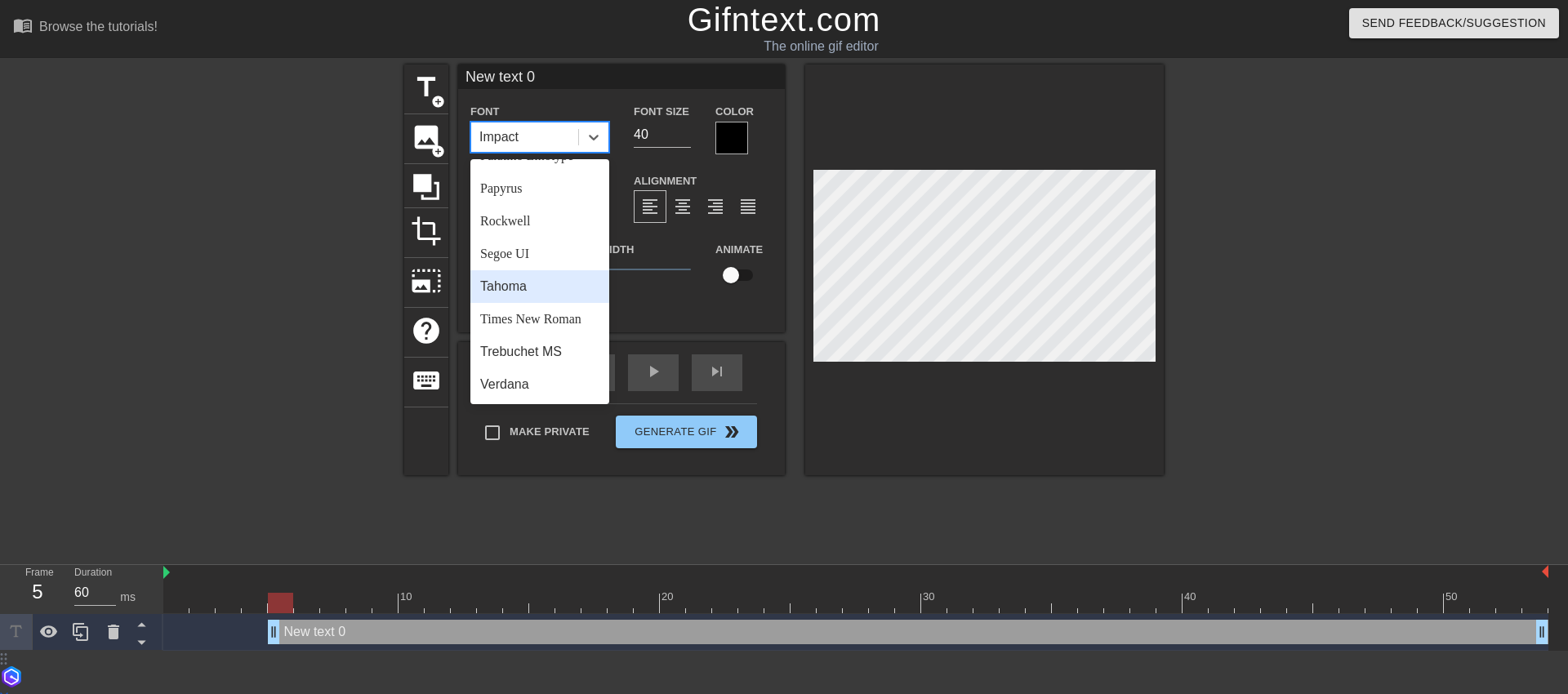 click on "Tahoma" at bounding box center (540, 287) 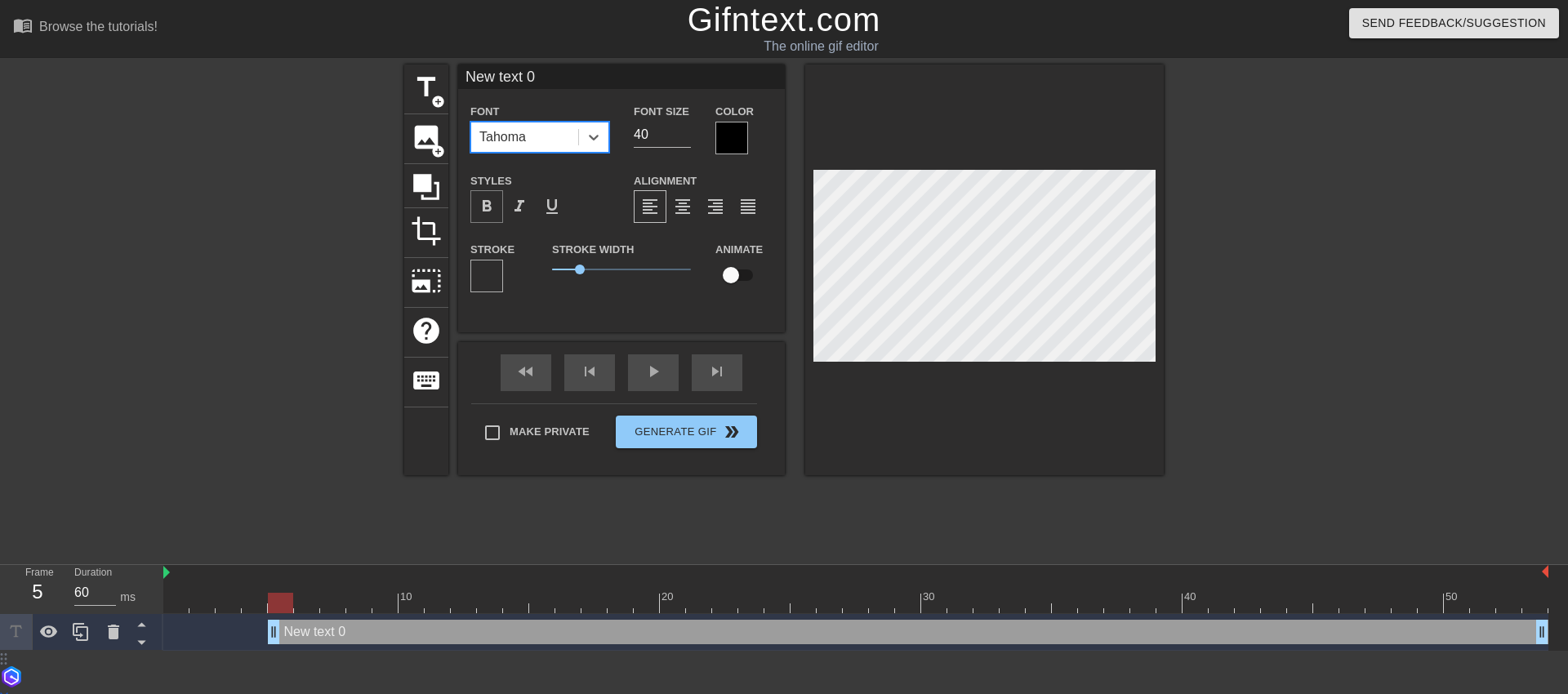 click on "format_bold" at bounding box center [487, 207] 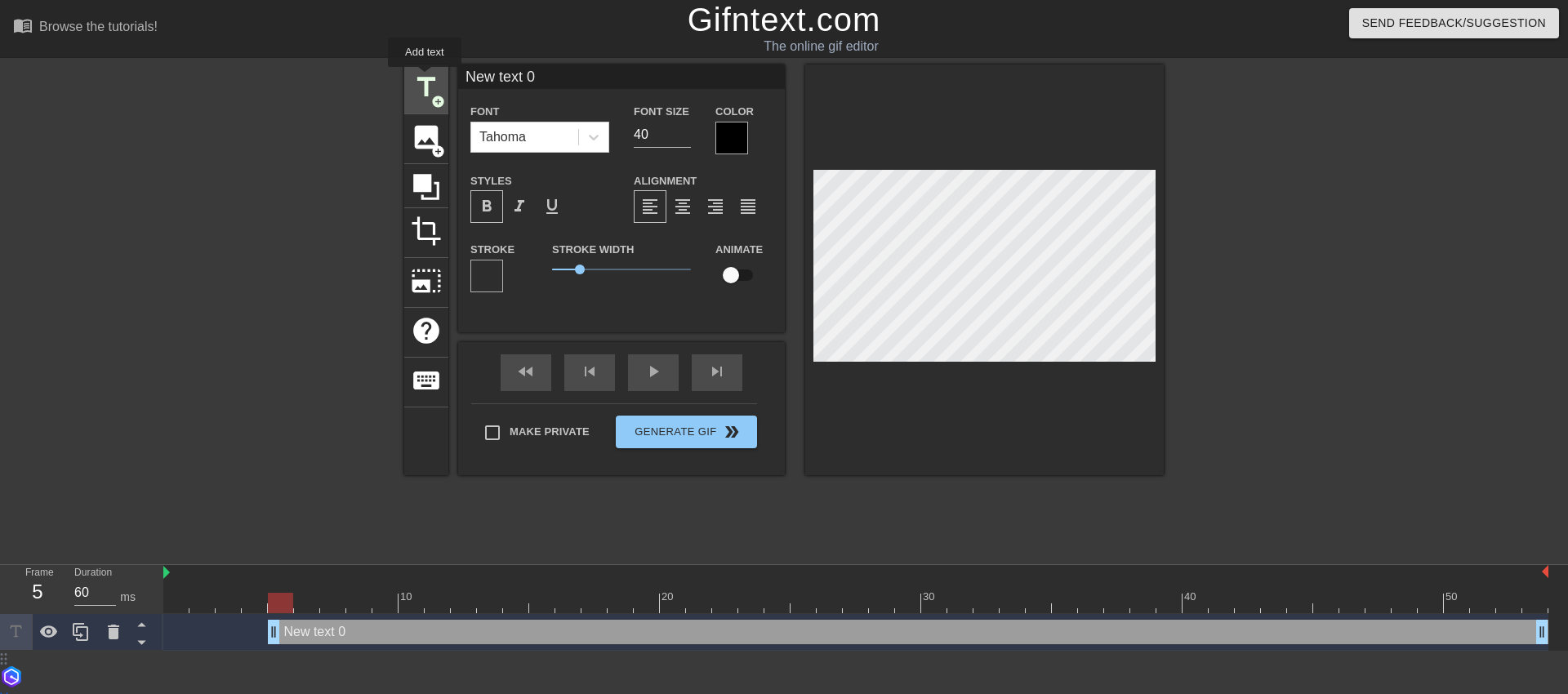 drag, startPoint x: 597, startPoint y: 81, endPoint x: 425, endPoint y: 78, distance: 172.02616 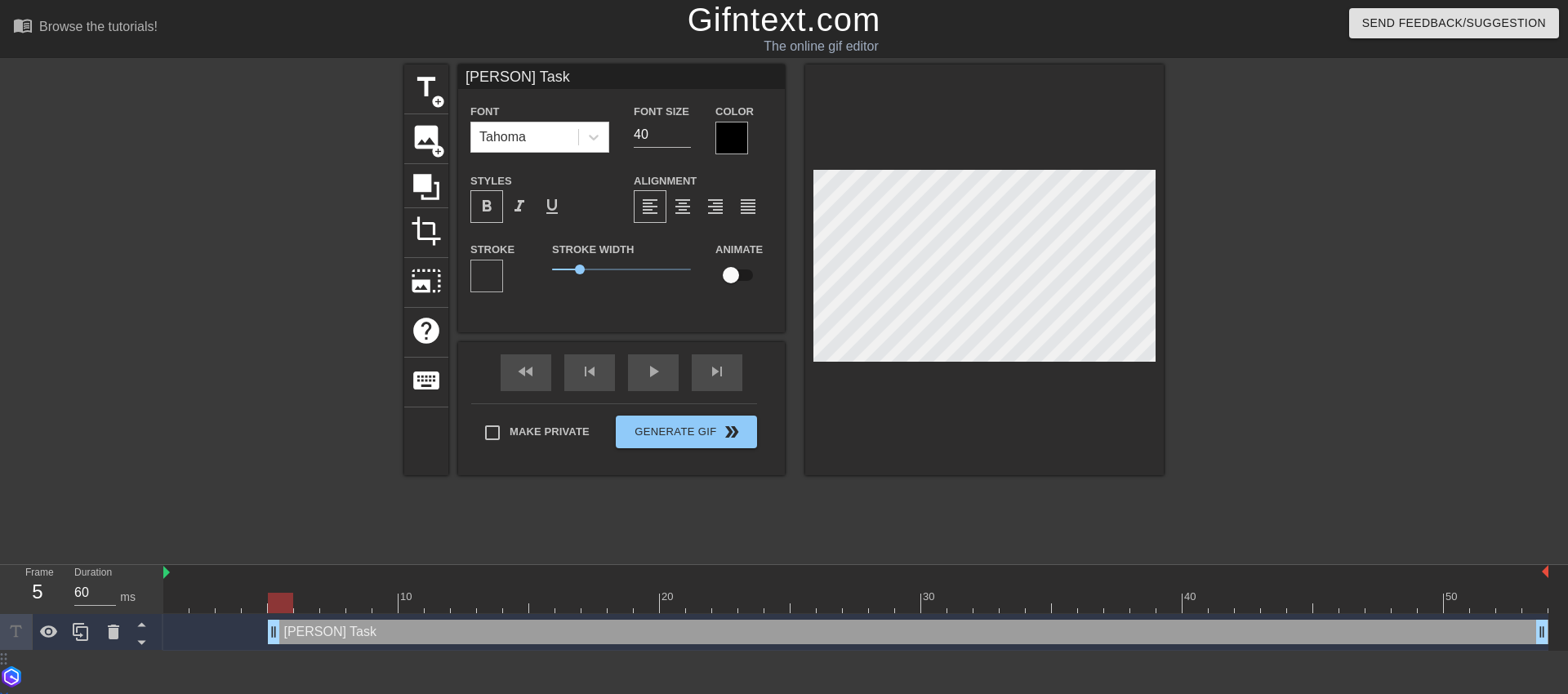 type on "[PERSON]" 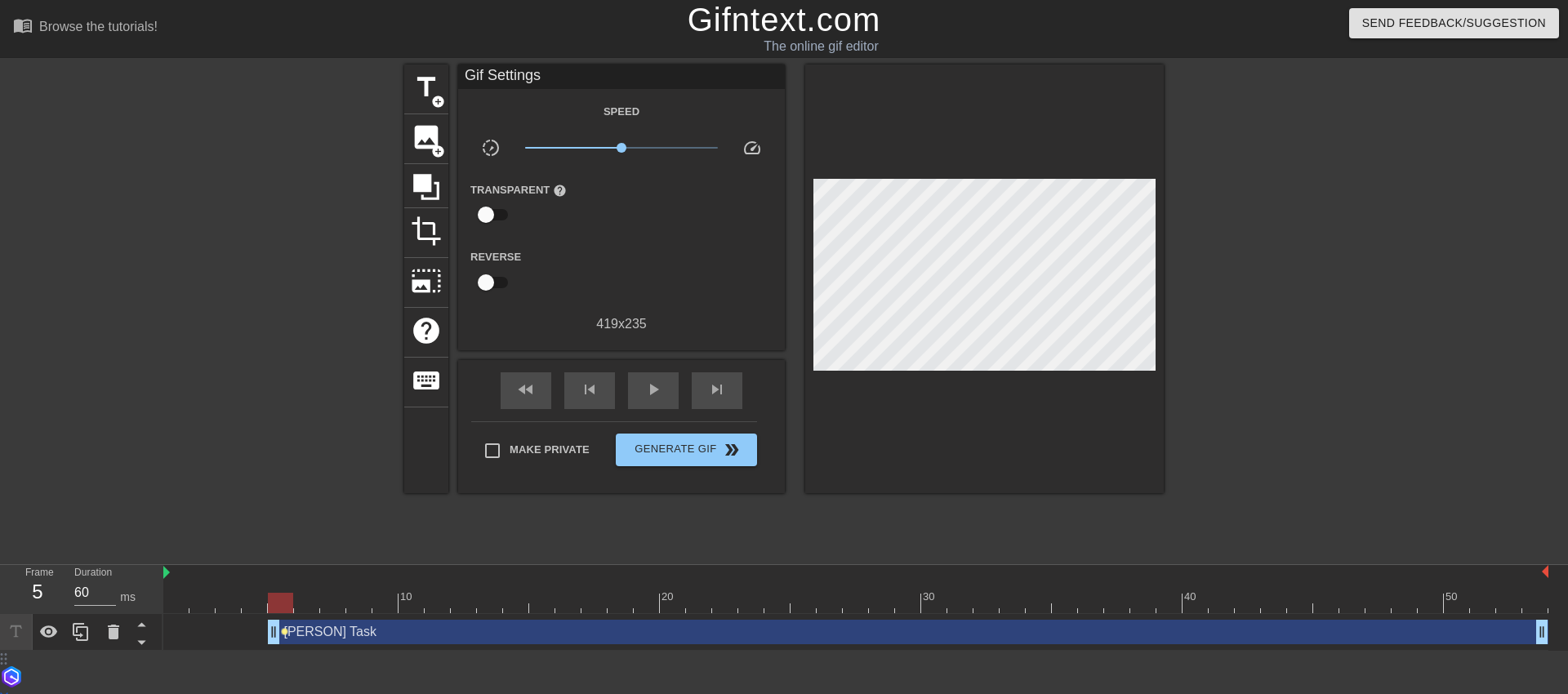 click on "lens" at bounding box center [284, 631] 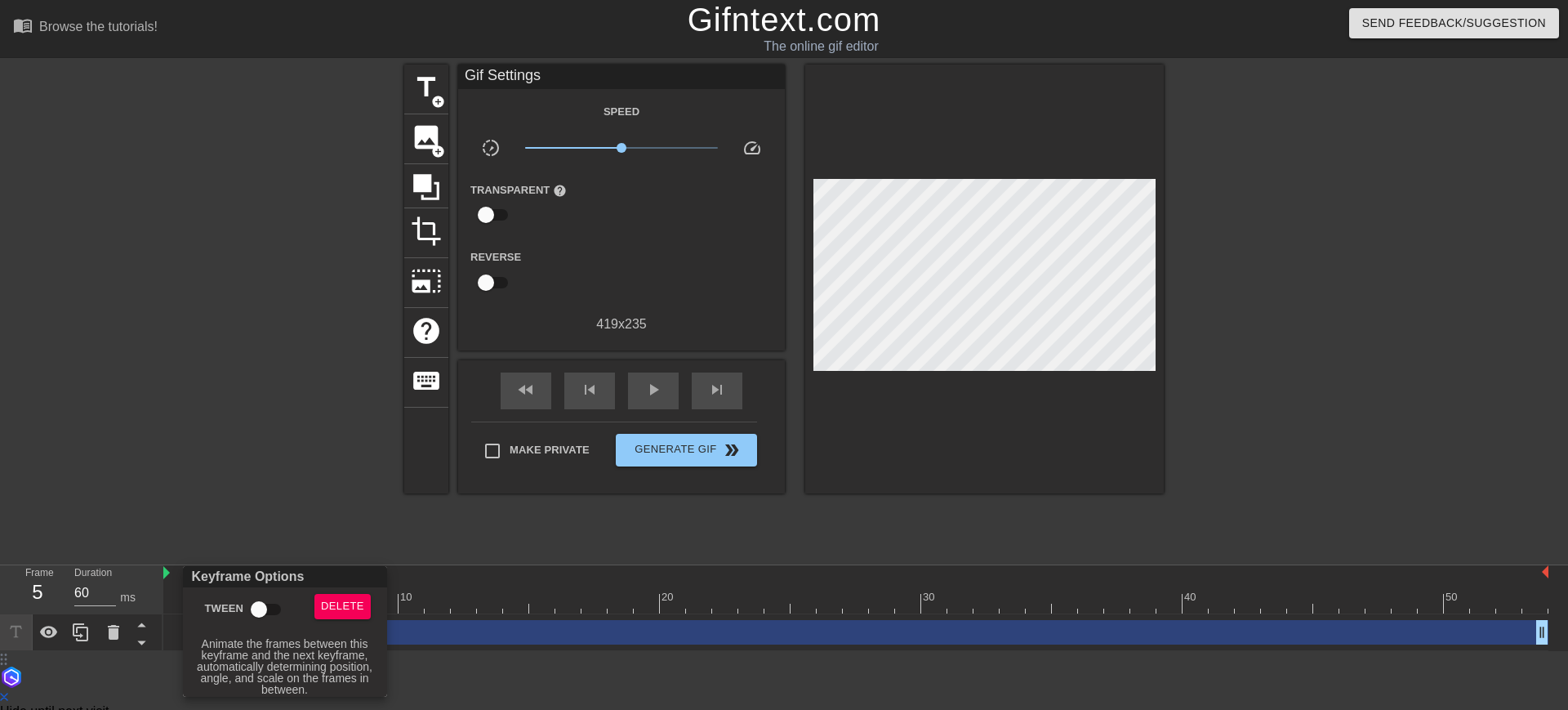 click on "Tween" at bounding box center [259, 610] 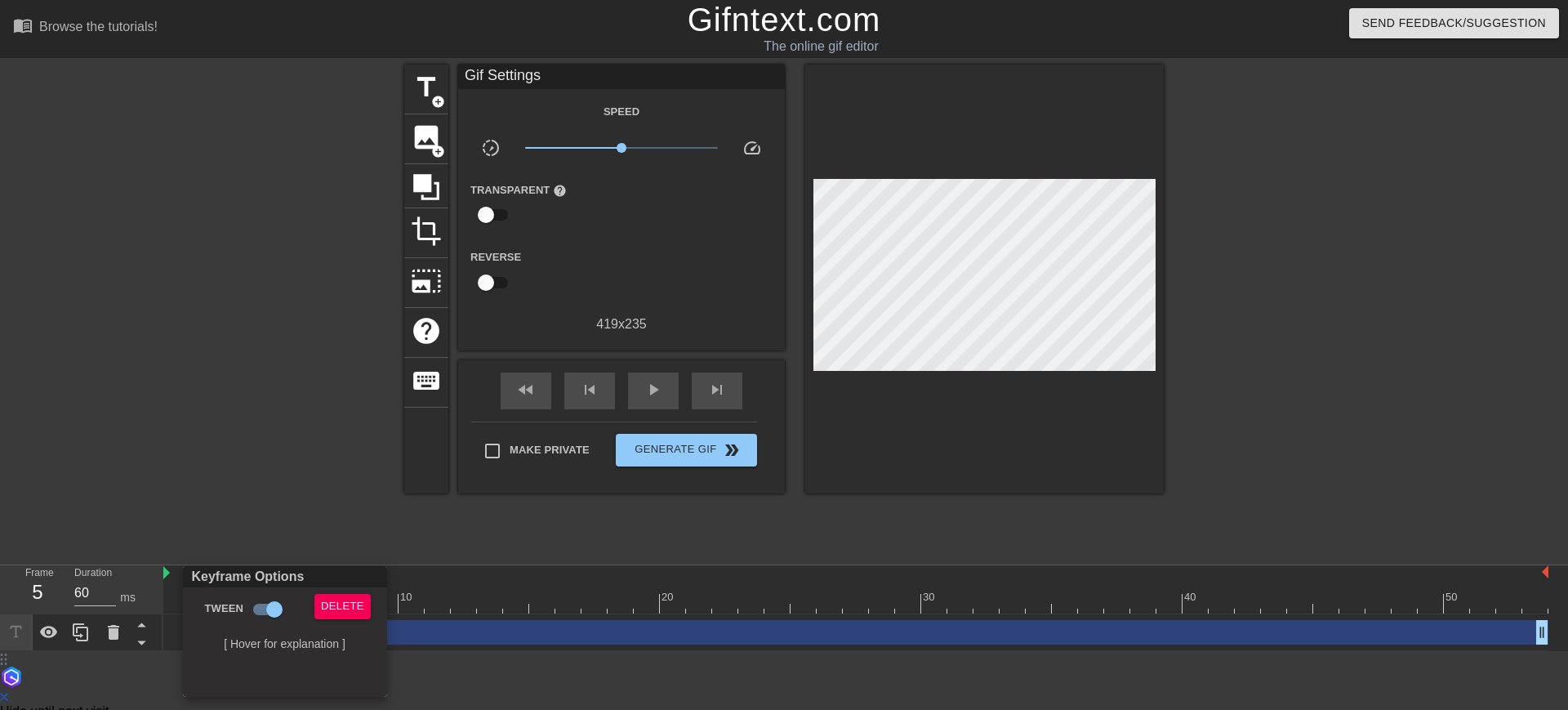 click at bounding box center [784, 355] 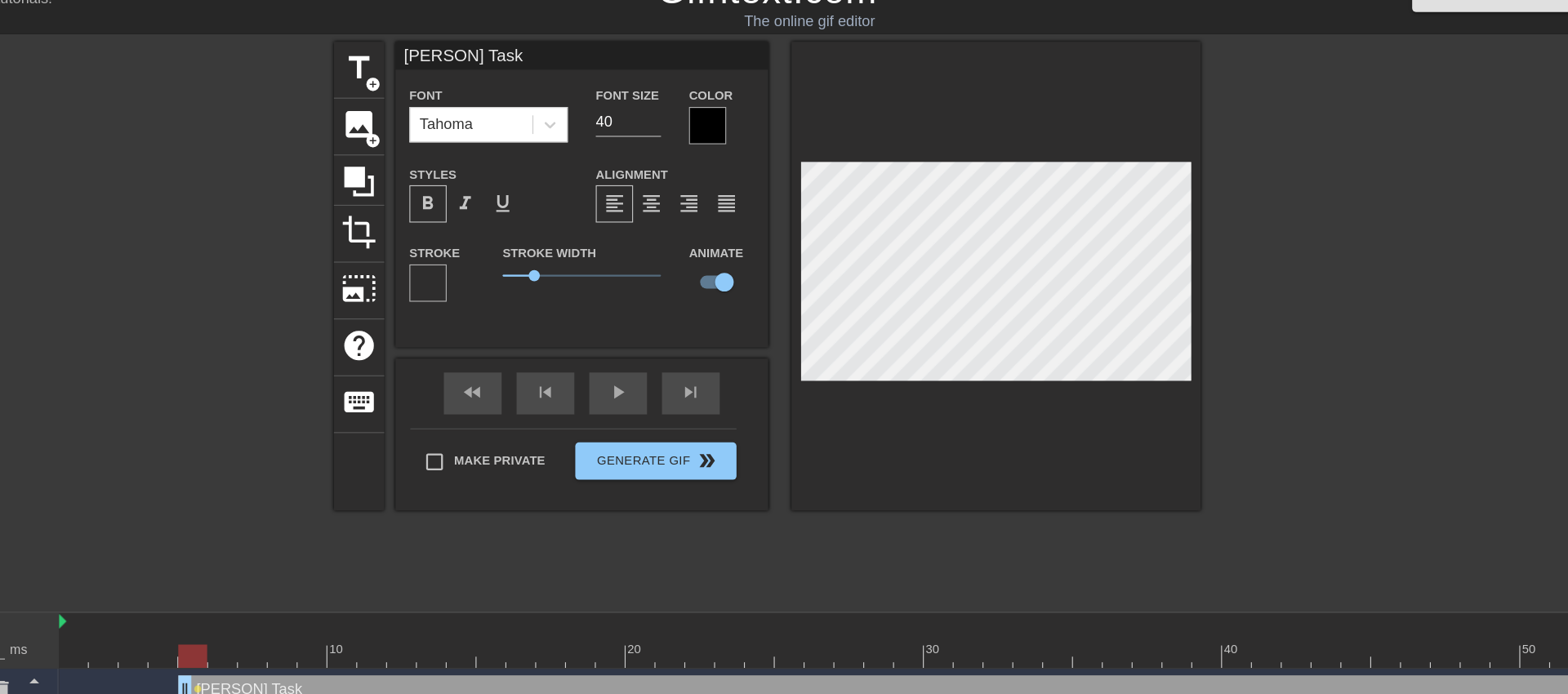 click at bounding box center (1306, 309) 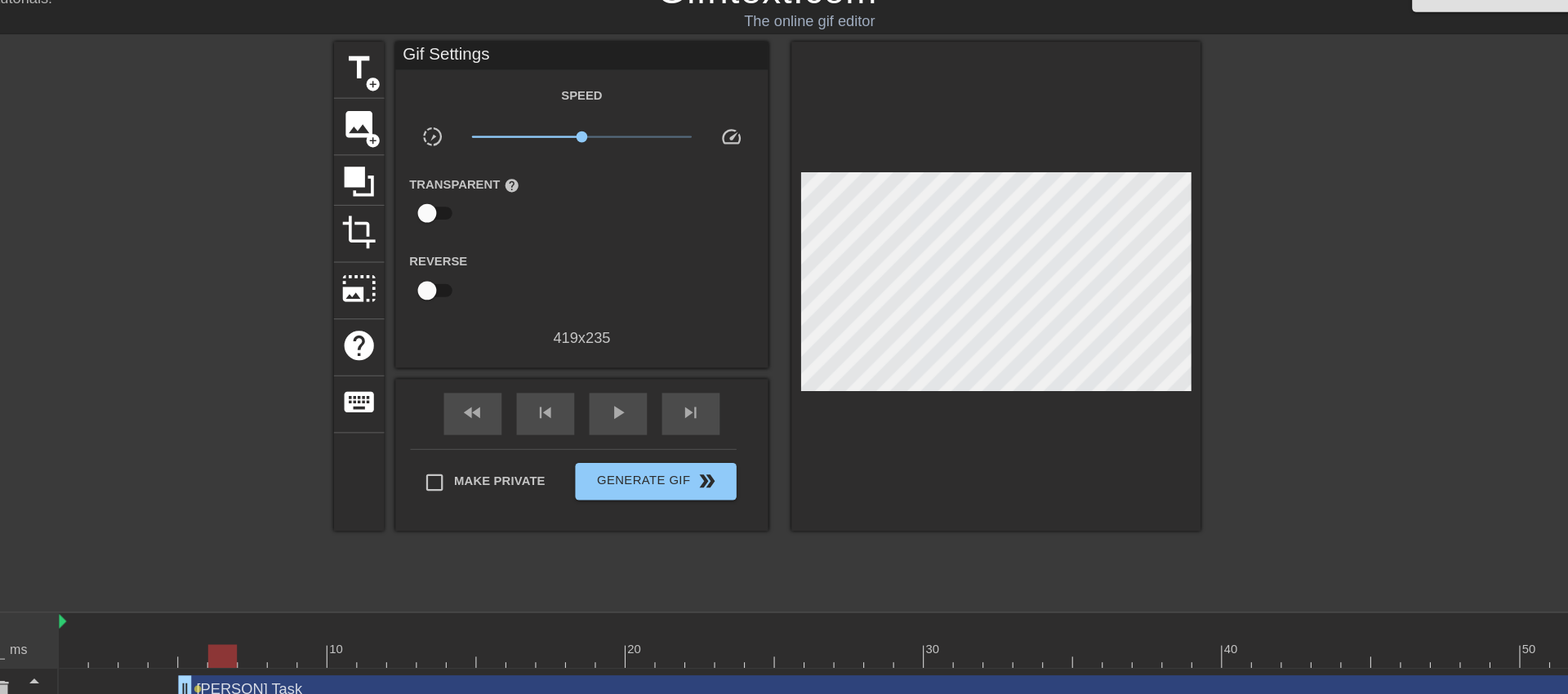 click at bounding box center [856, 603] 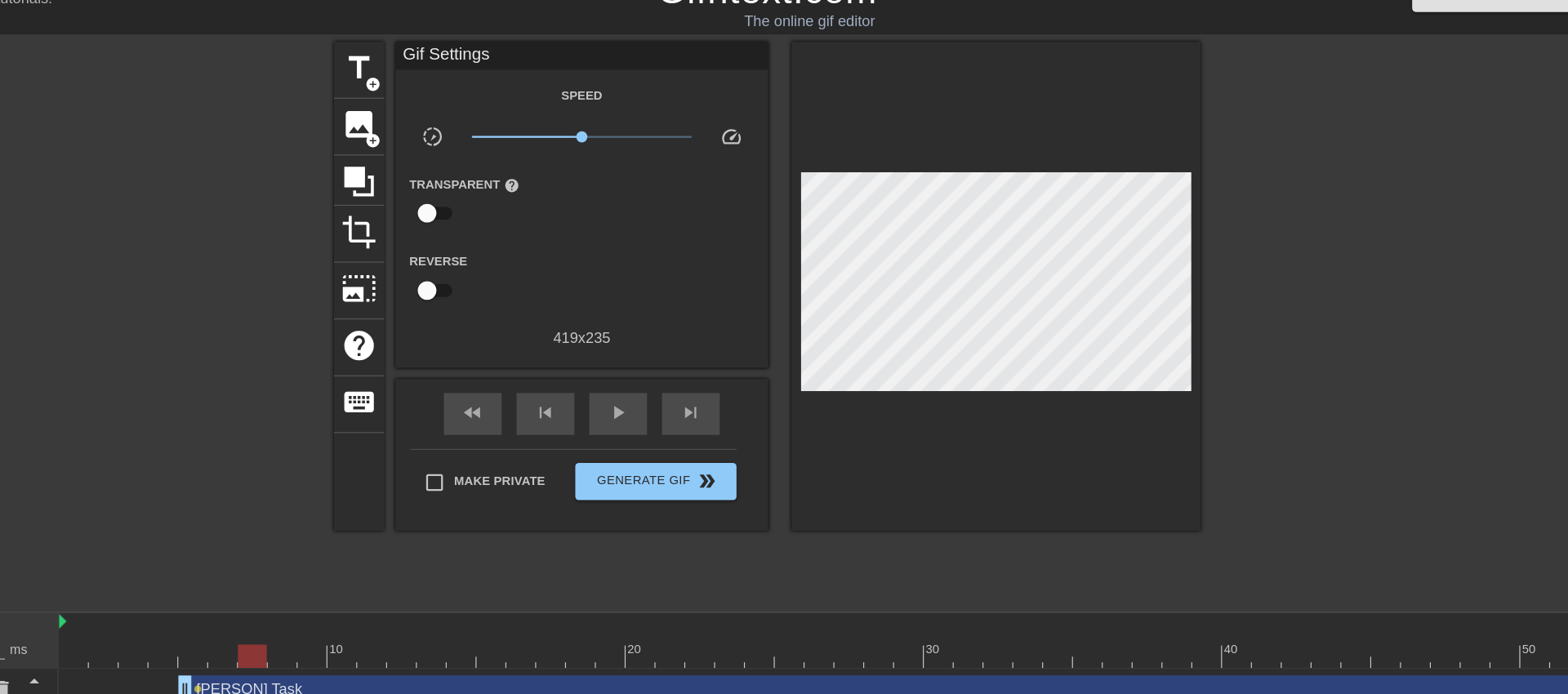 click at bounding box center (856, 603) 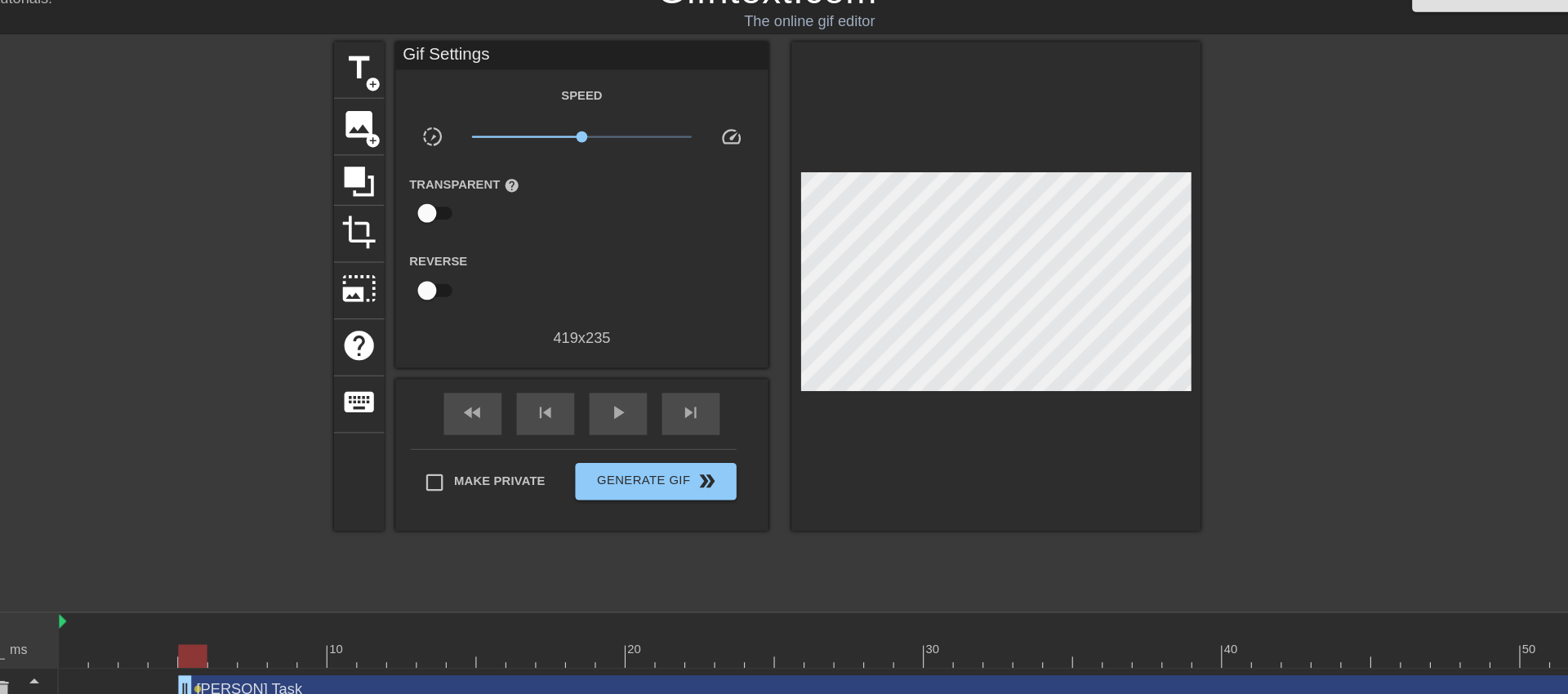 click at bounding box center (856, 603) 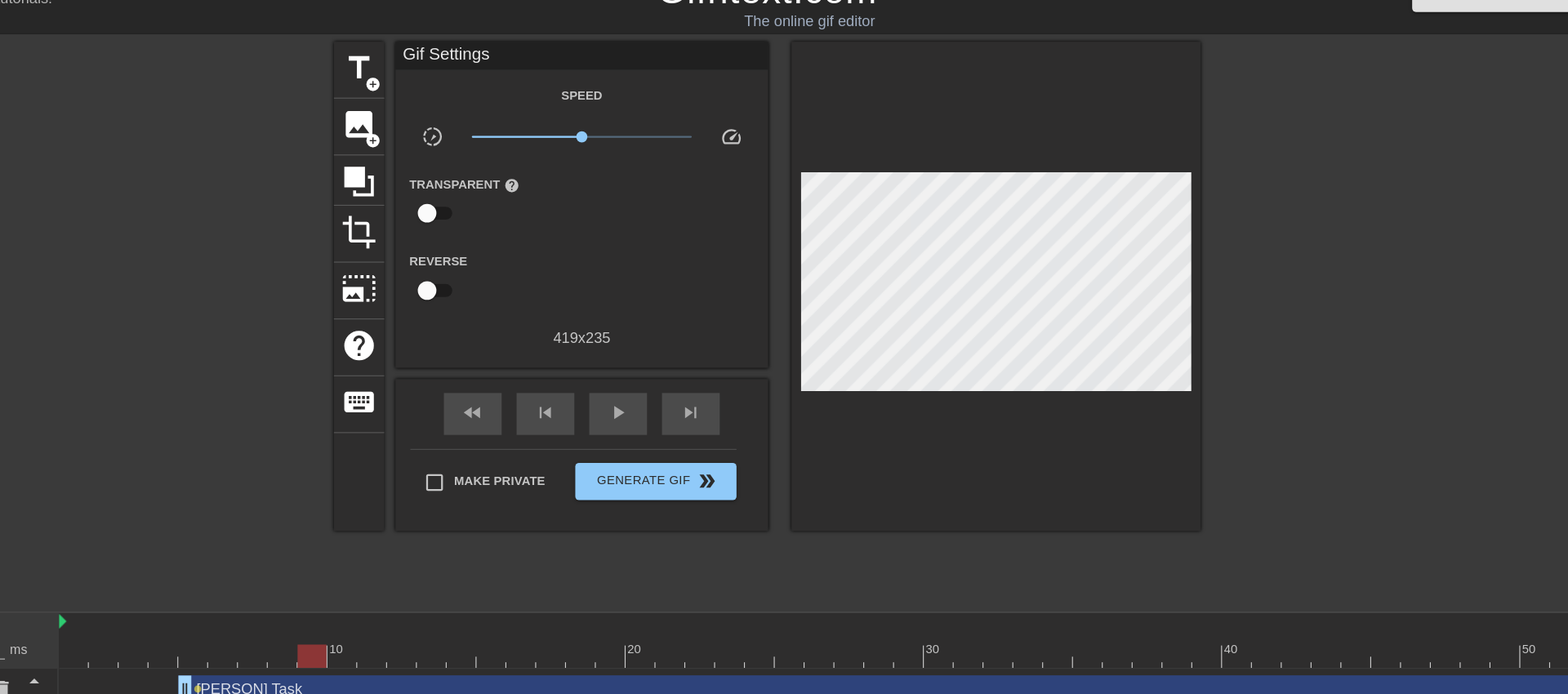 click at bounding box center [856, 603] 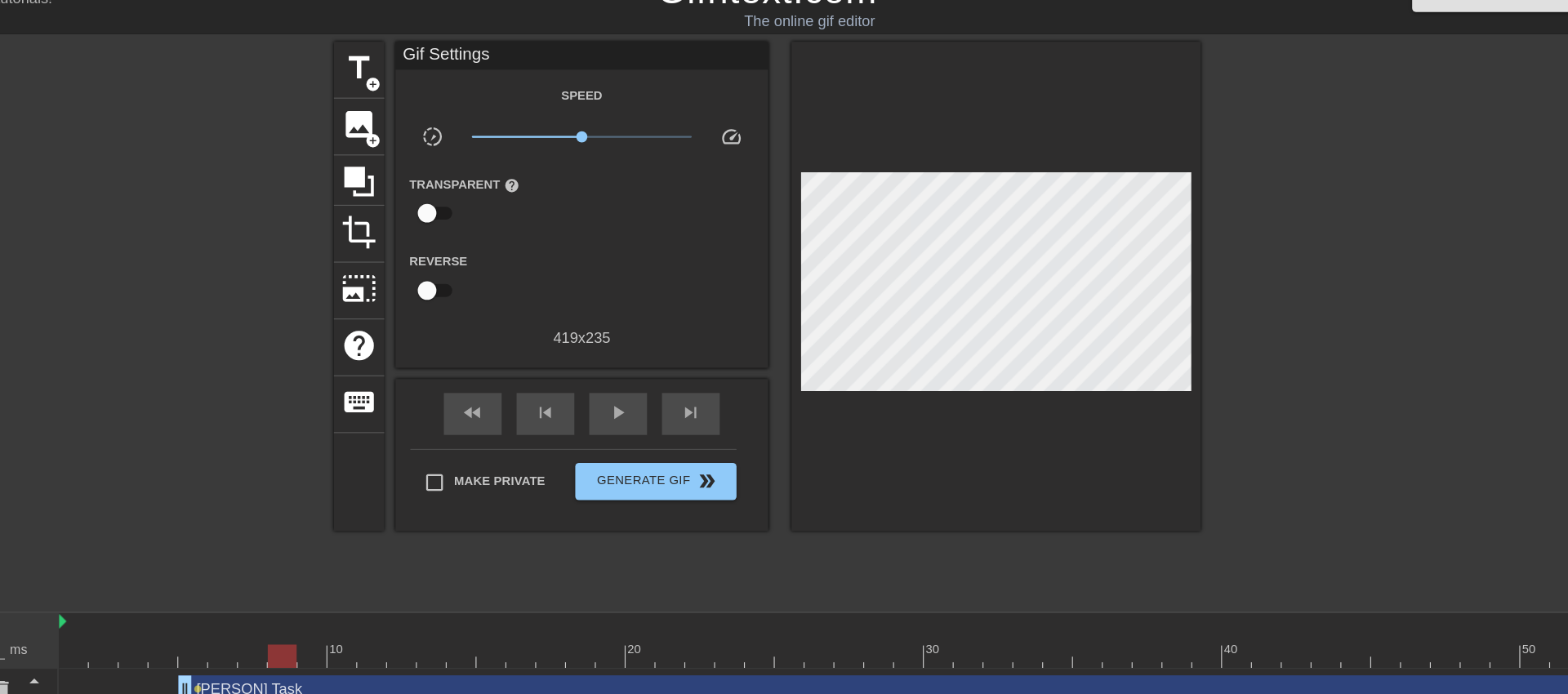 click at bounding box center (856, 603) 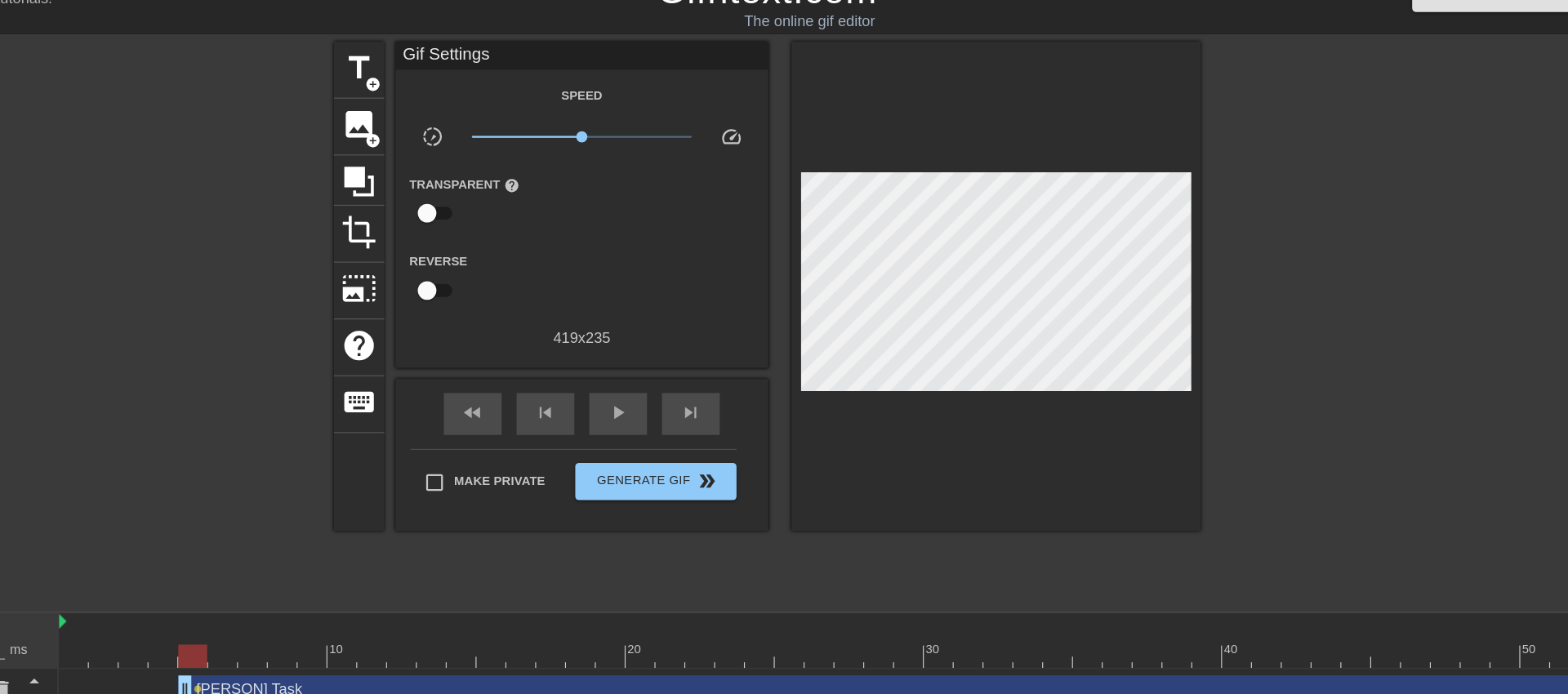 click at bounding box center [856, 603] 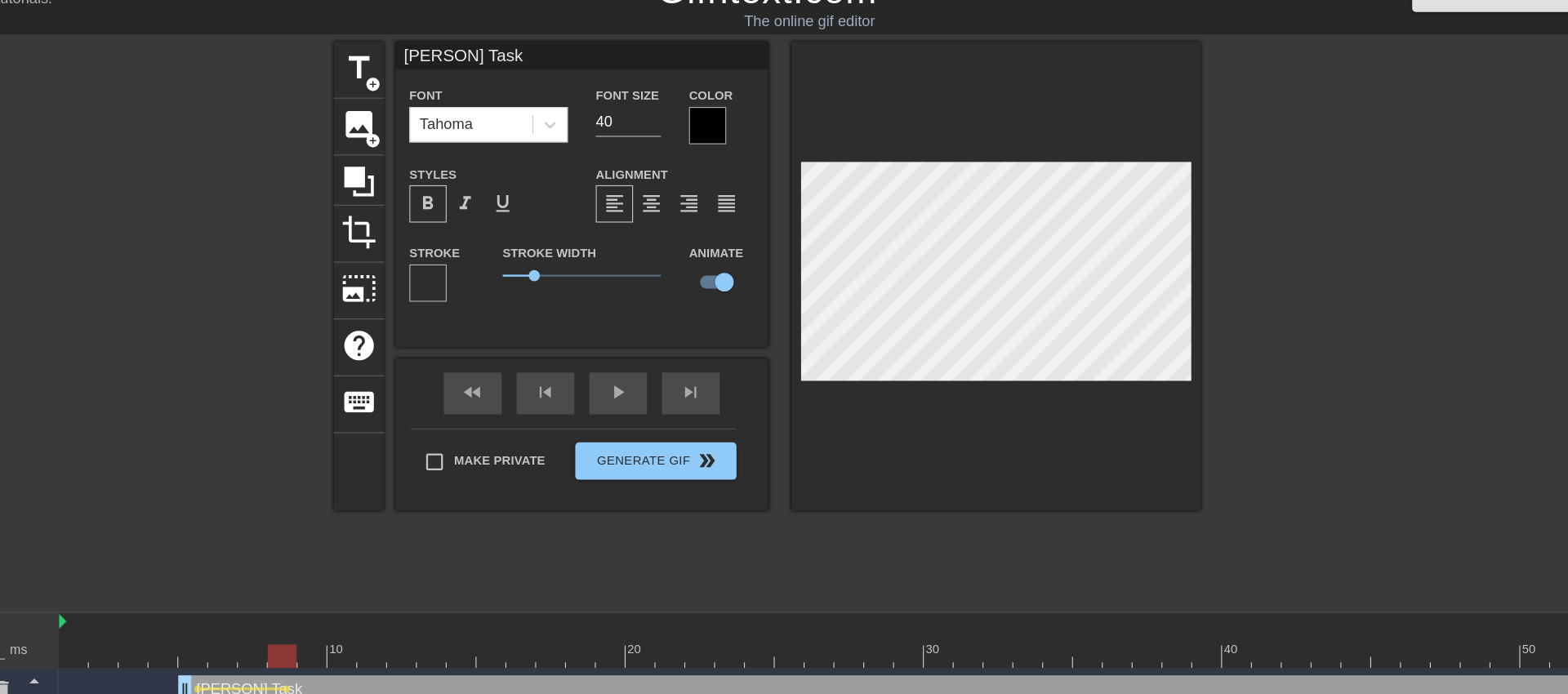 drag, startPoint x: 531, startPoint y: 581, endPoint x: 521, endPoint y: 581, distance: 10 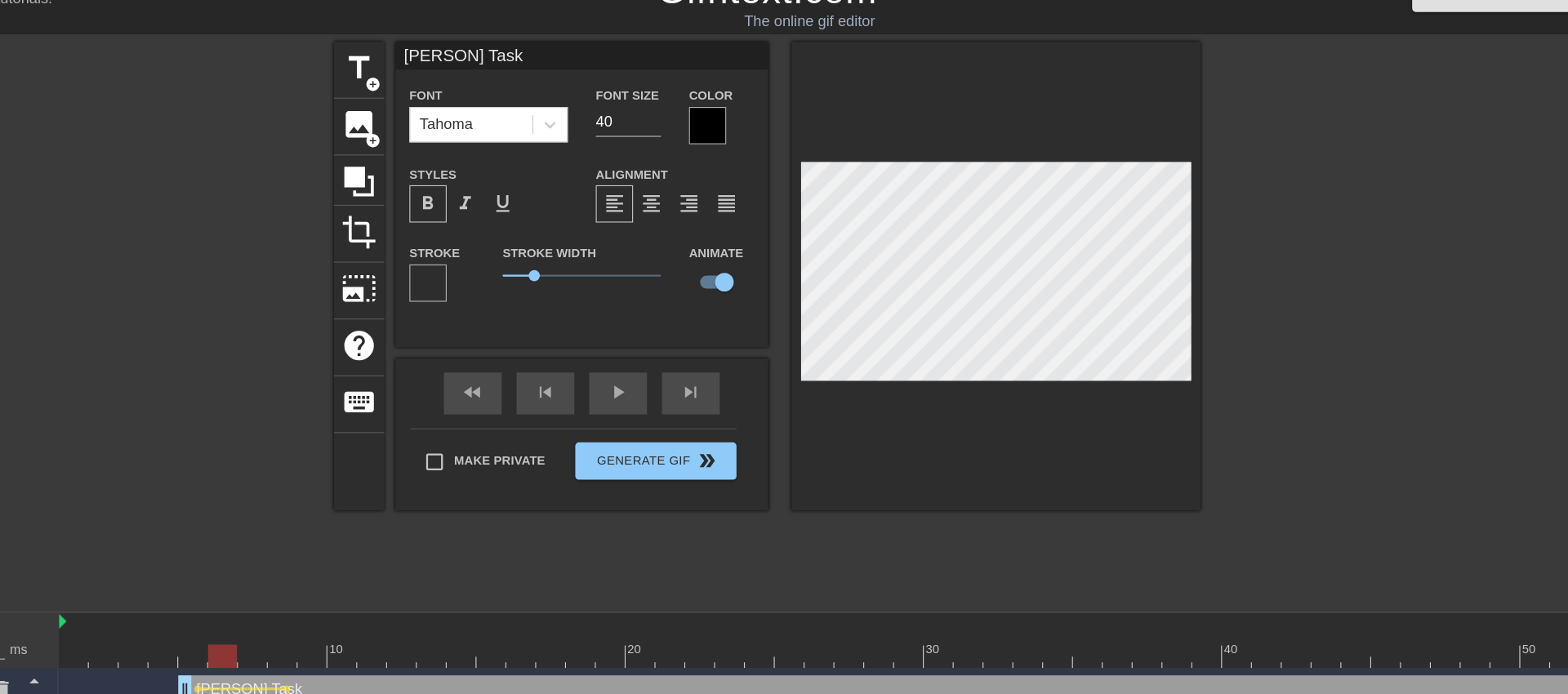 drag, startPoint x: 274, startPoint y: 605, endPoint x: 360, endPoint y: 620, distance: 87.298339 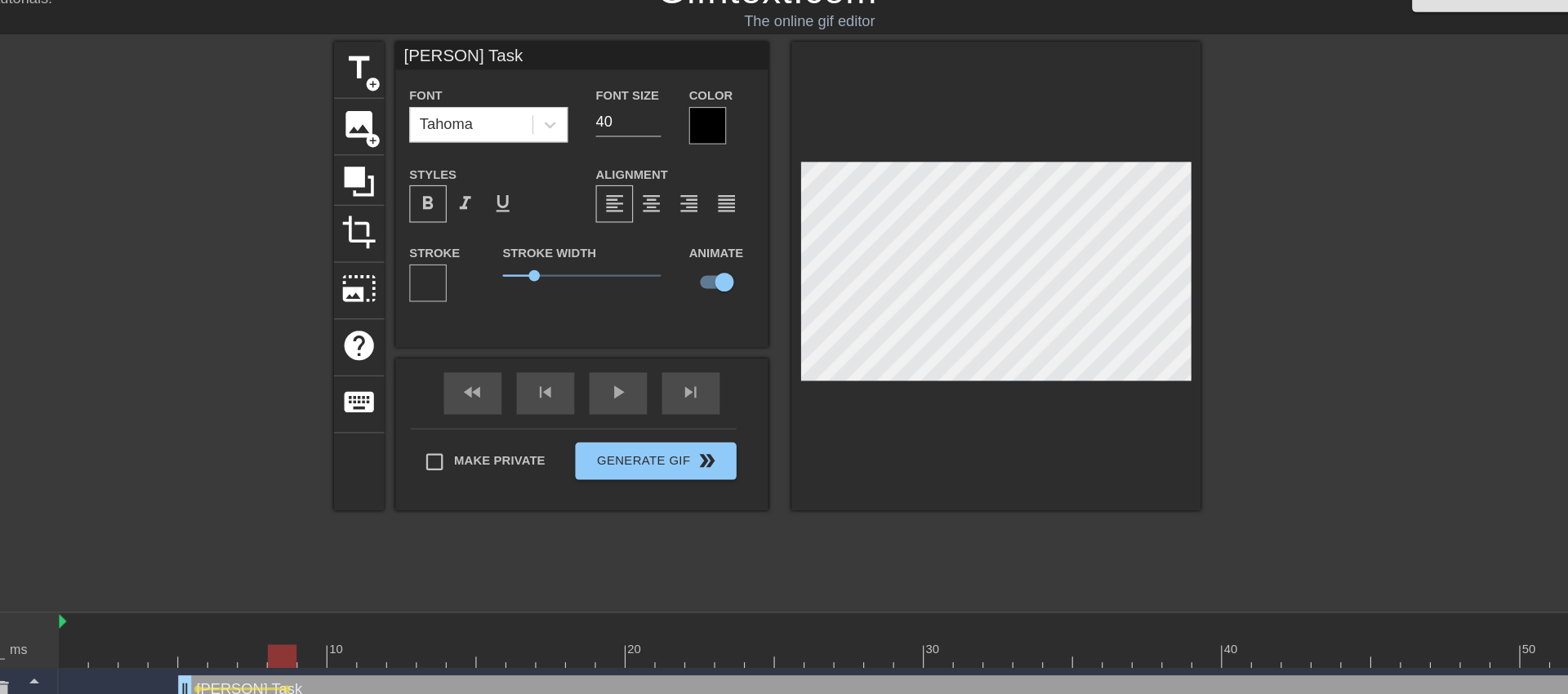 click at bounding box center (856, 603) 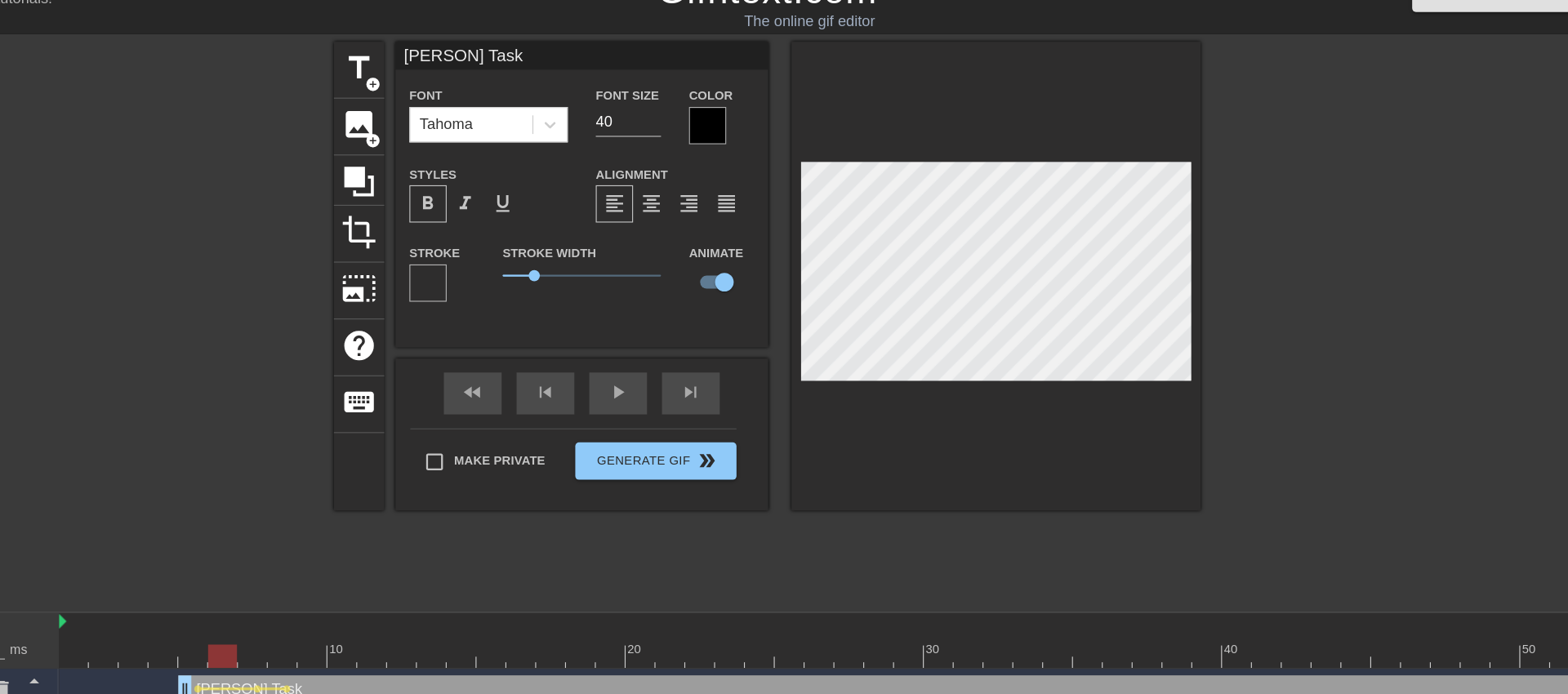 click at bounding box center (856, 603) 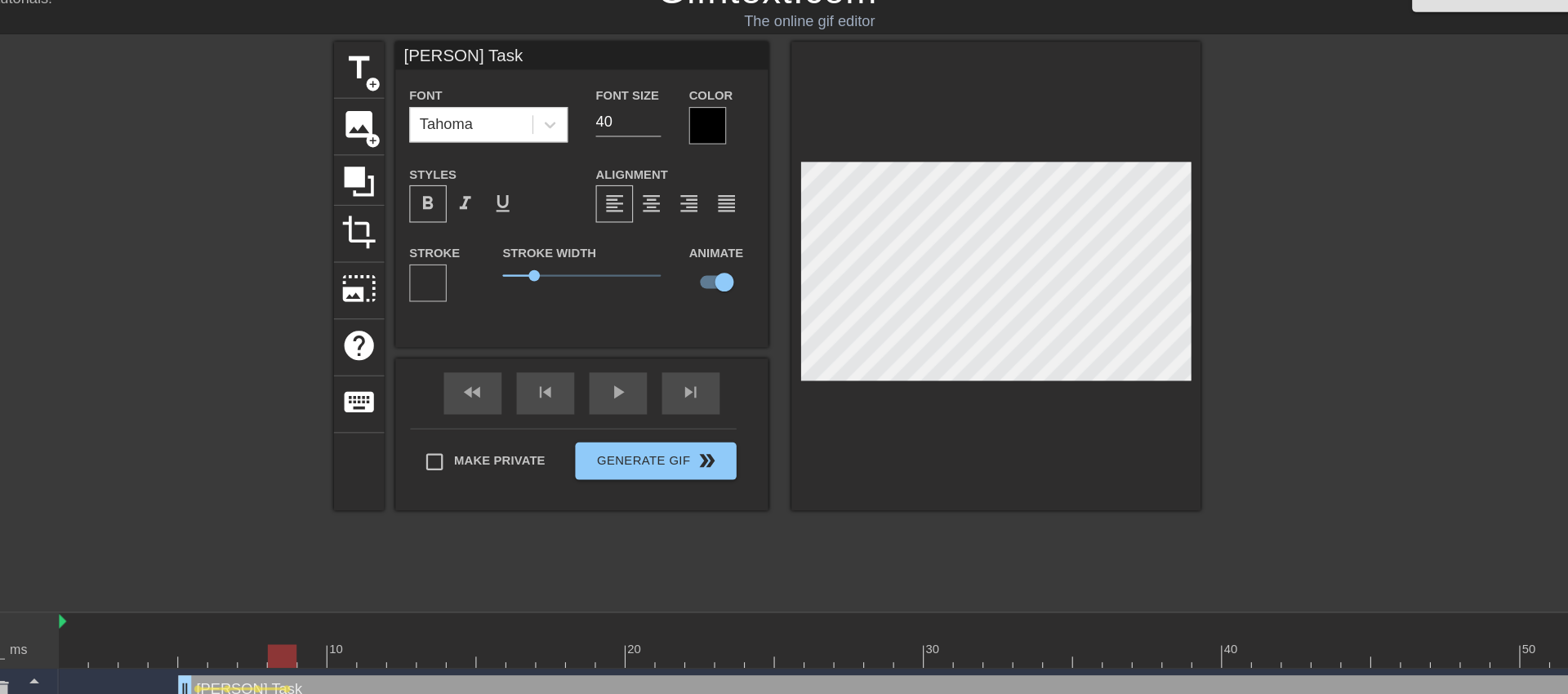 drag, startPoint x: 276, startPoint y: 610, endPoint x: 370, endPoint y: 611, distance: 94.00532 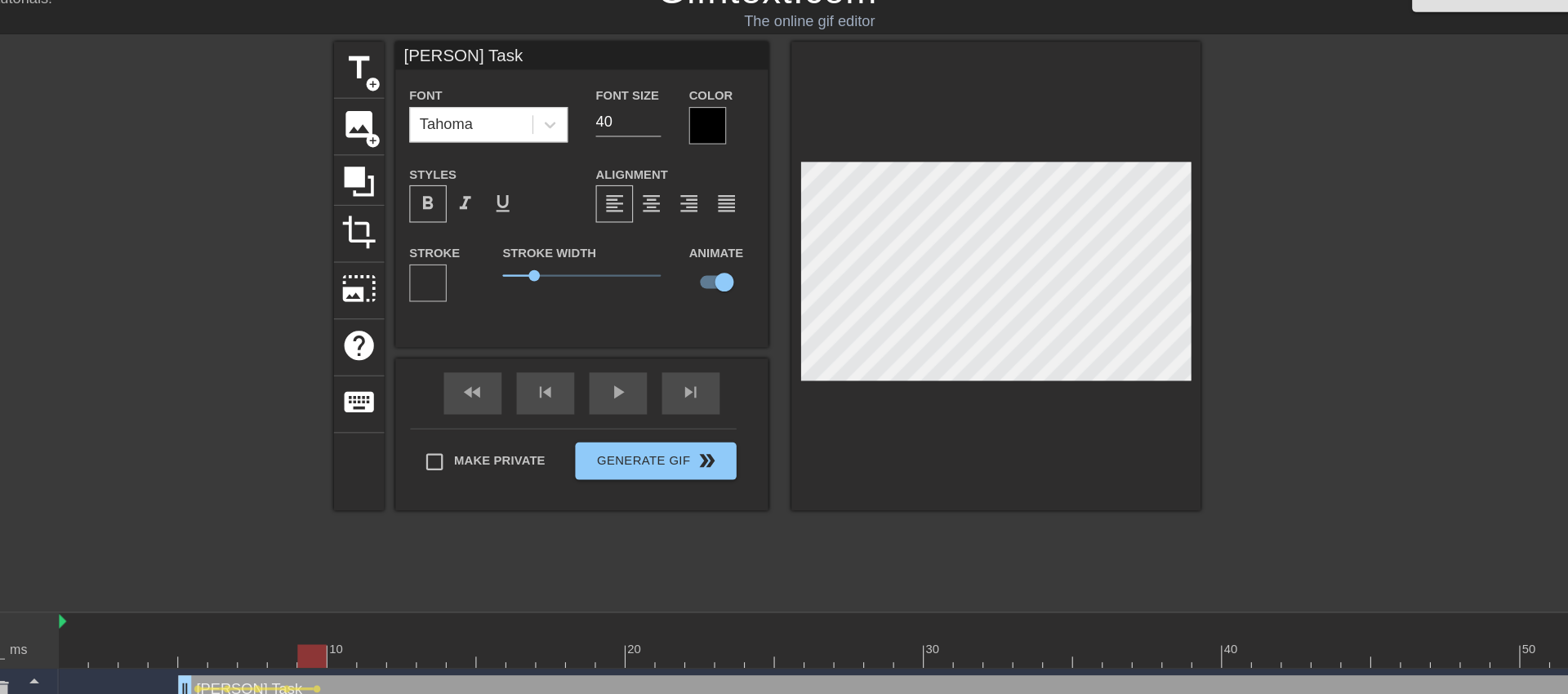 click at bounding box center (1306, 309) 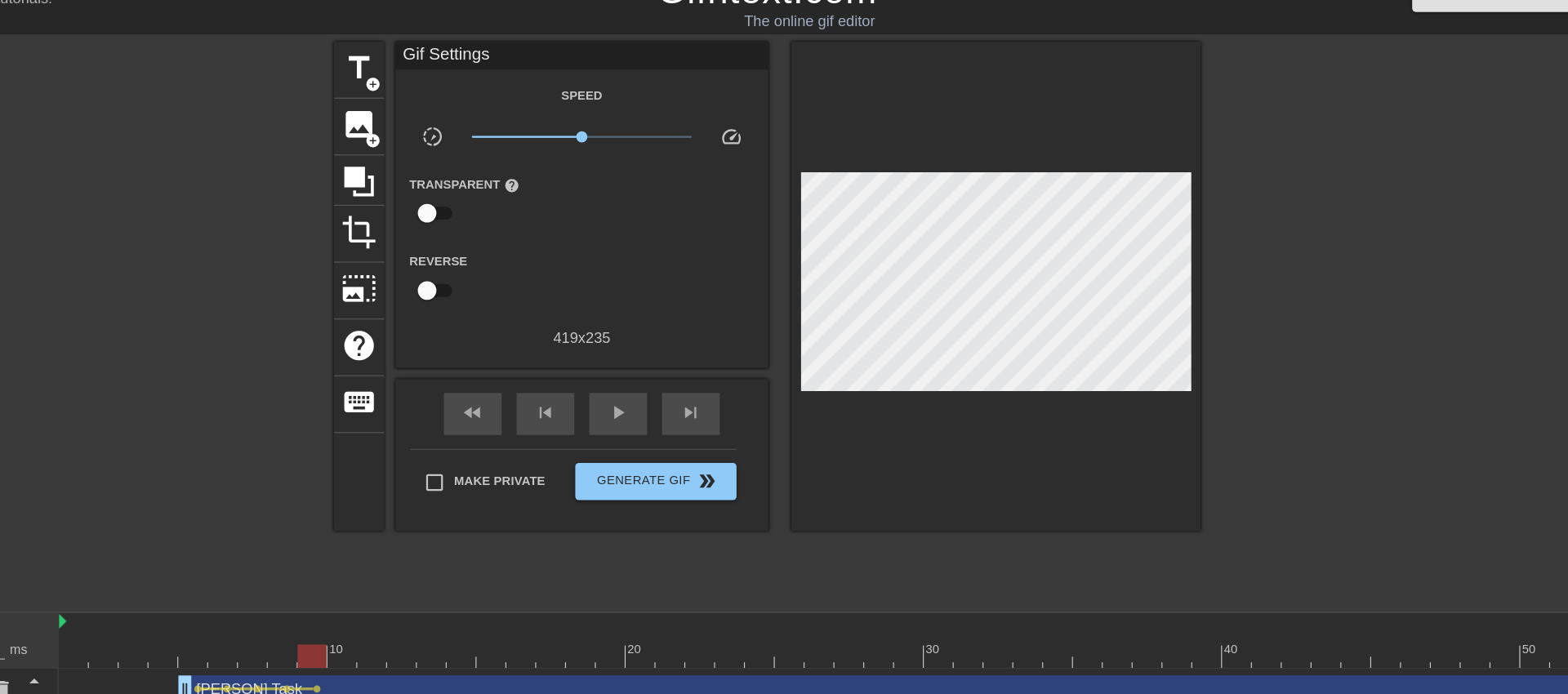 click at bounding box center [856, 603] 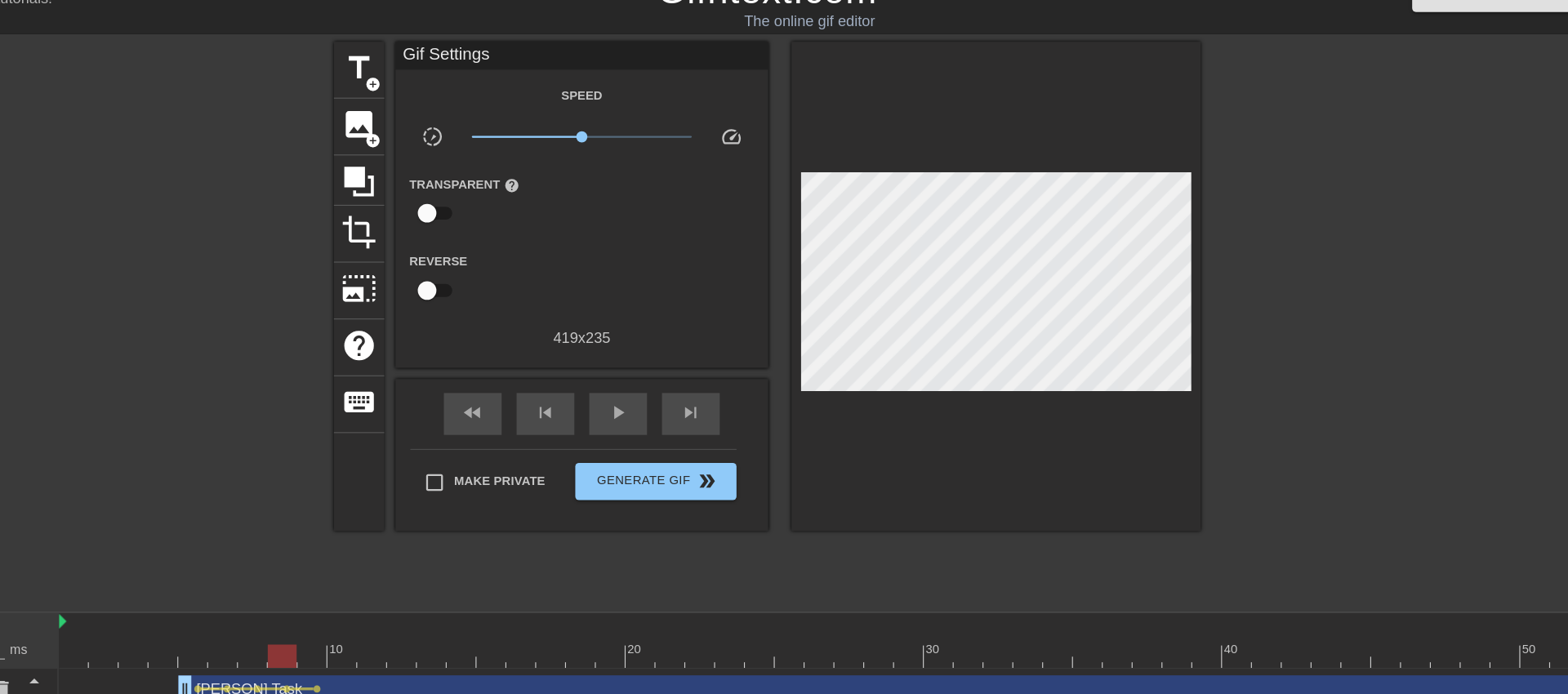 click at bounding box center (856, 603) 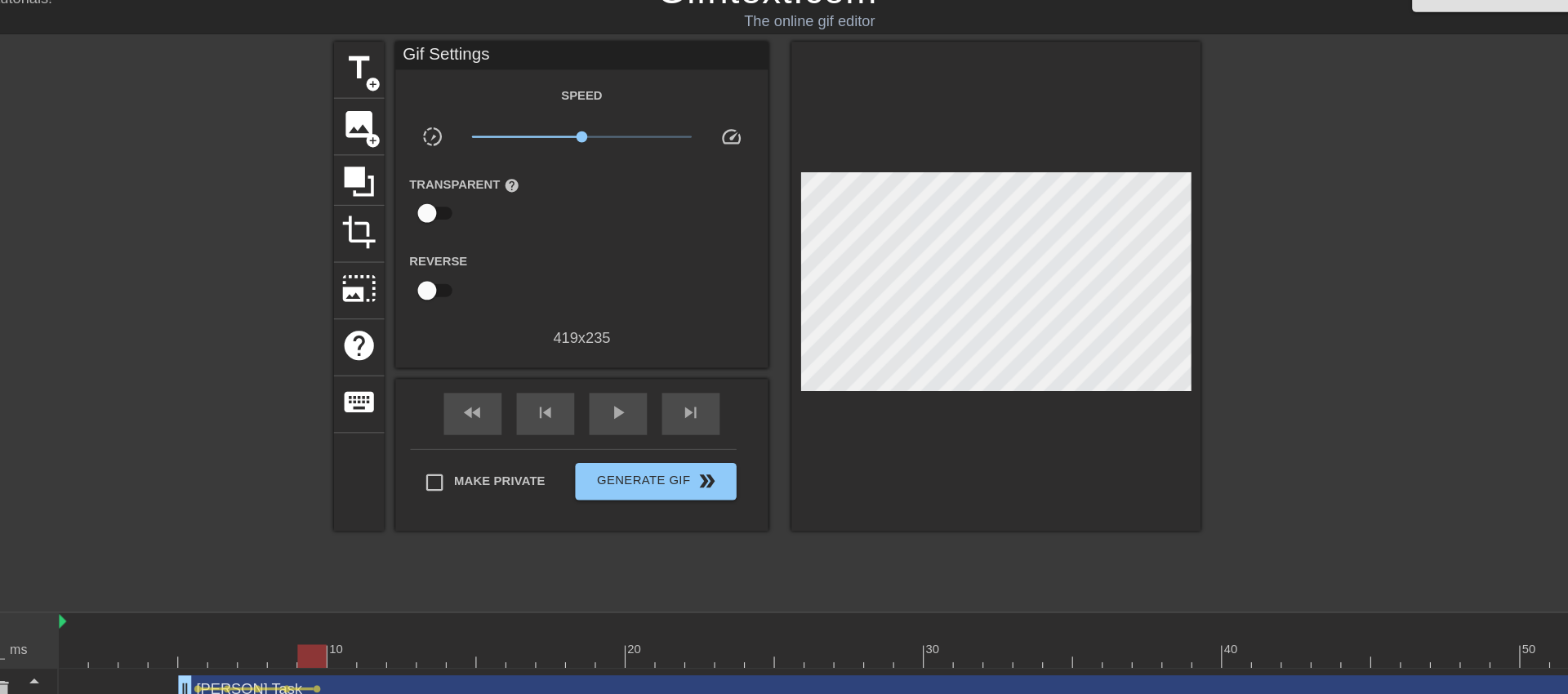 click at bounding box center [856, 603] 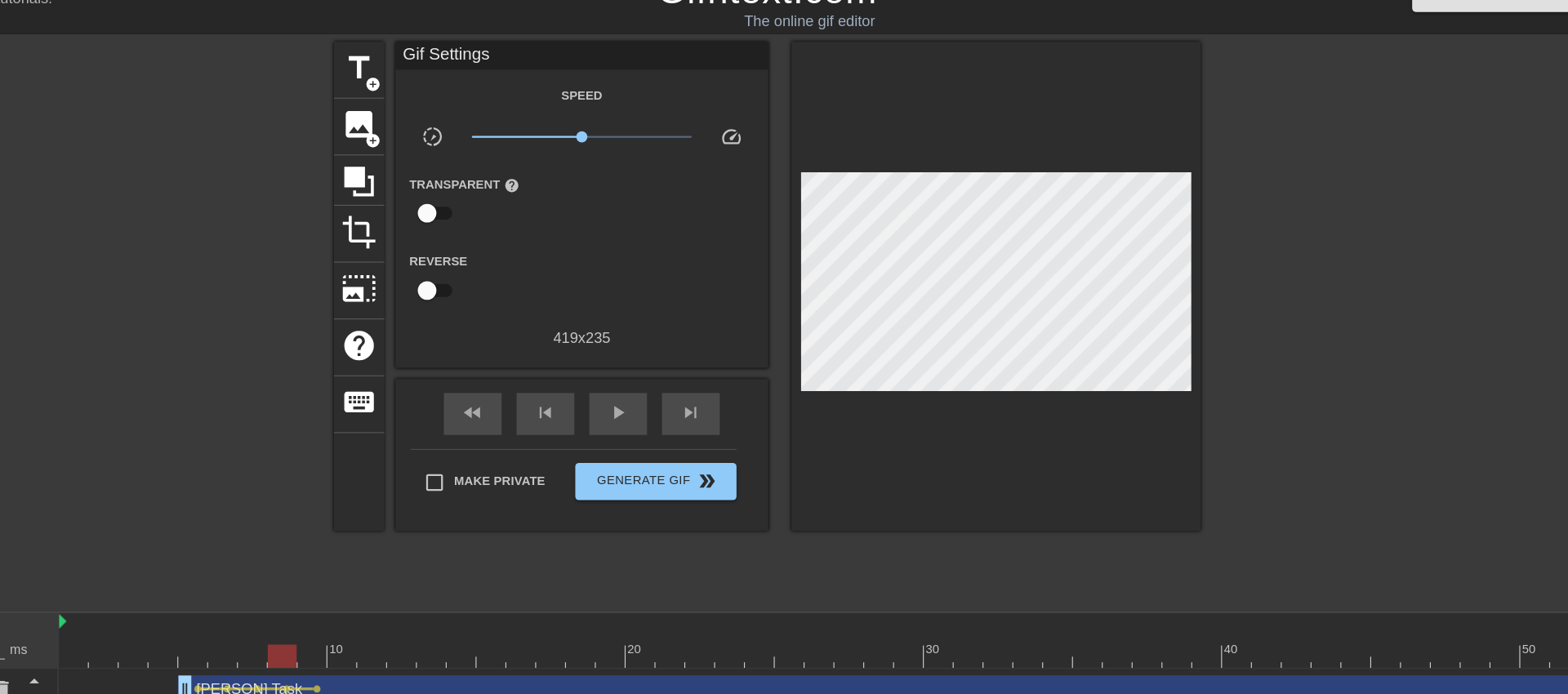 click at bounding box center (856, 603) 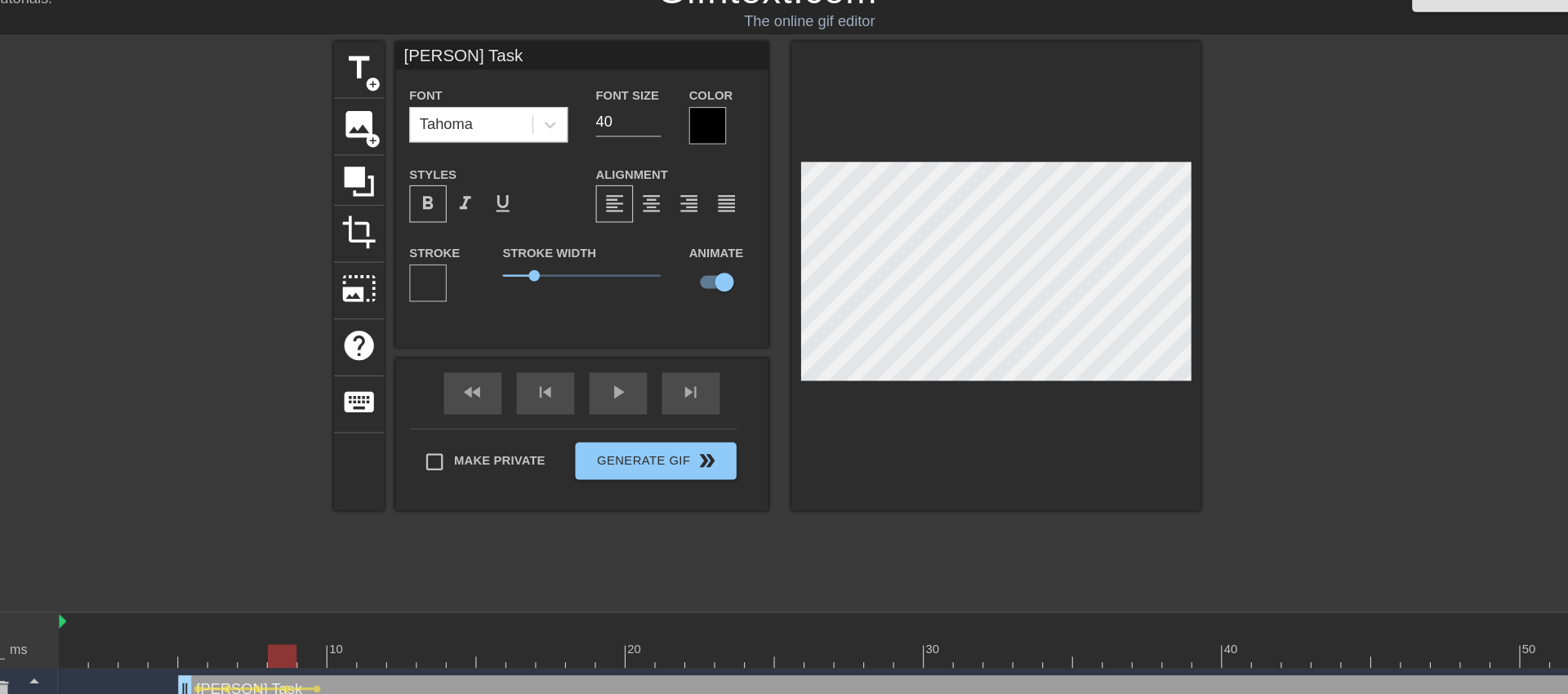 click at bounding box center [856, 603] 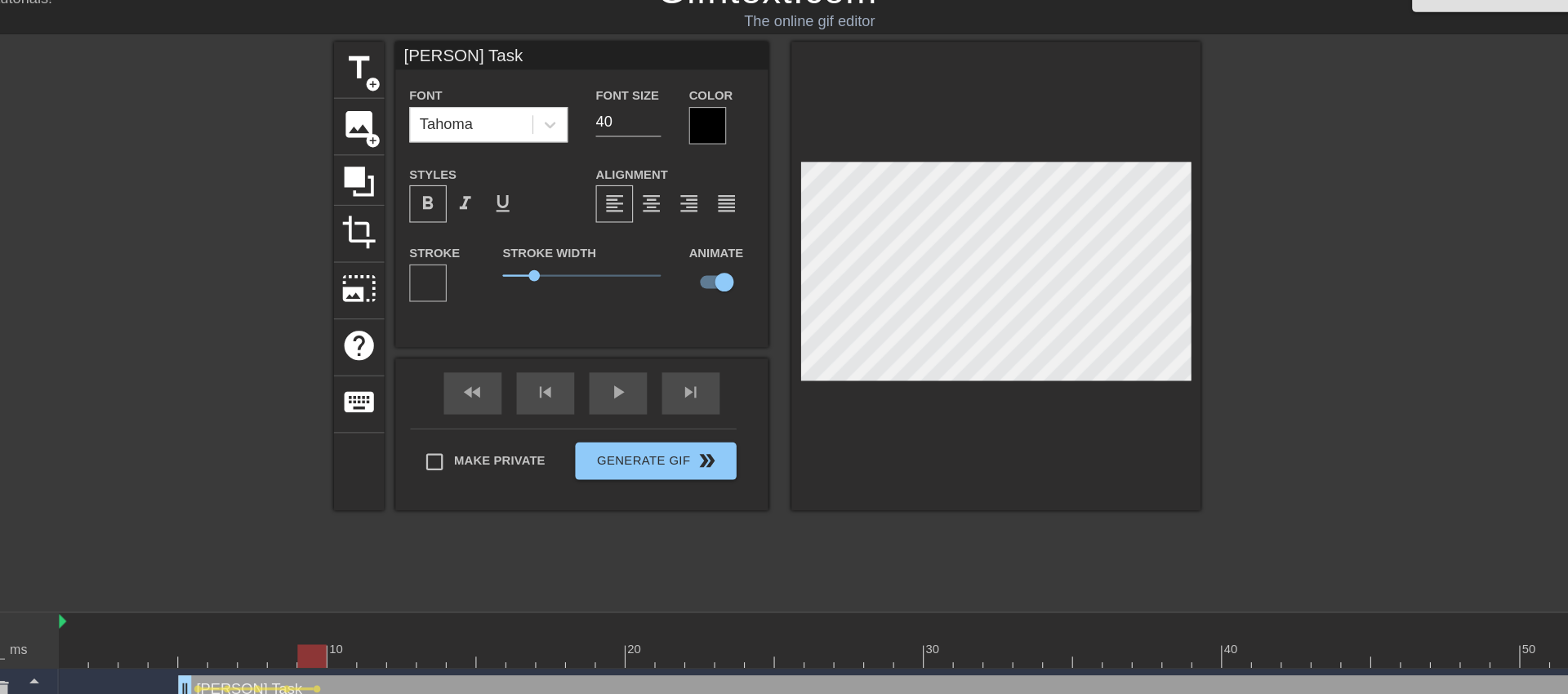 click at bounding box center (856, 603) 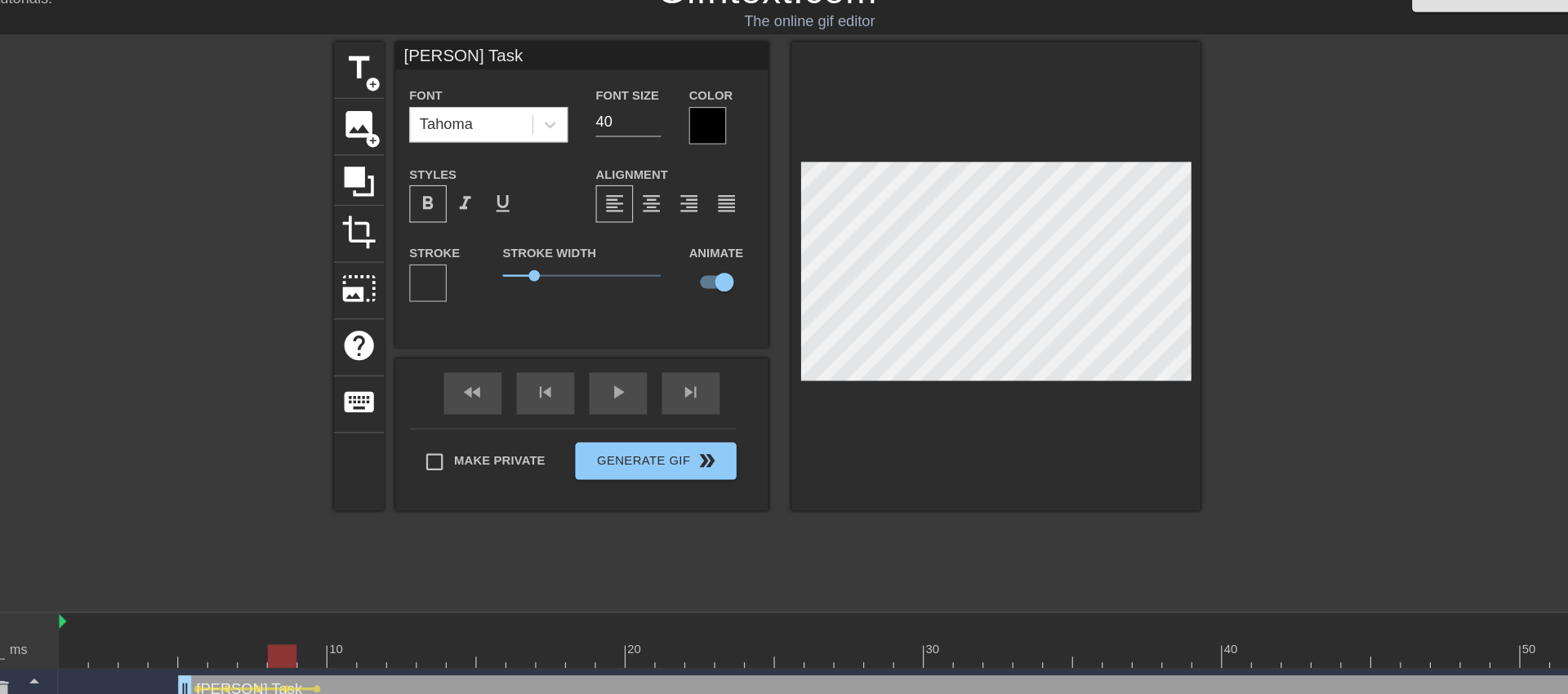 click at bounding box center (856, 603) 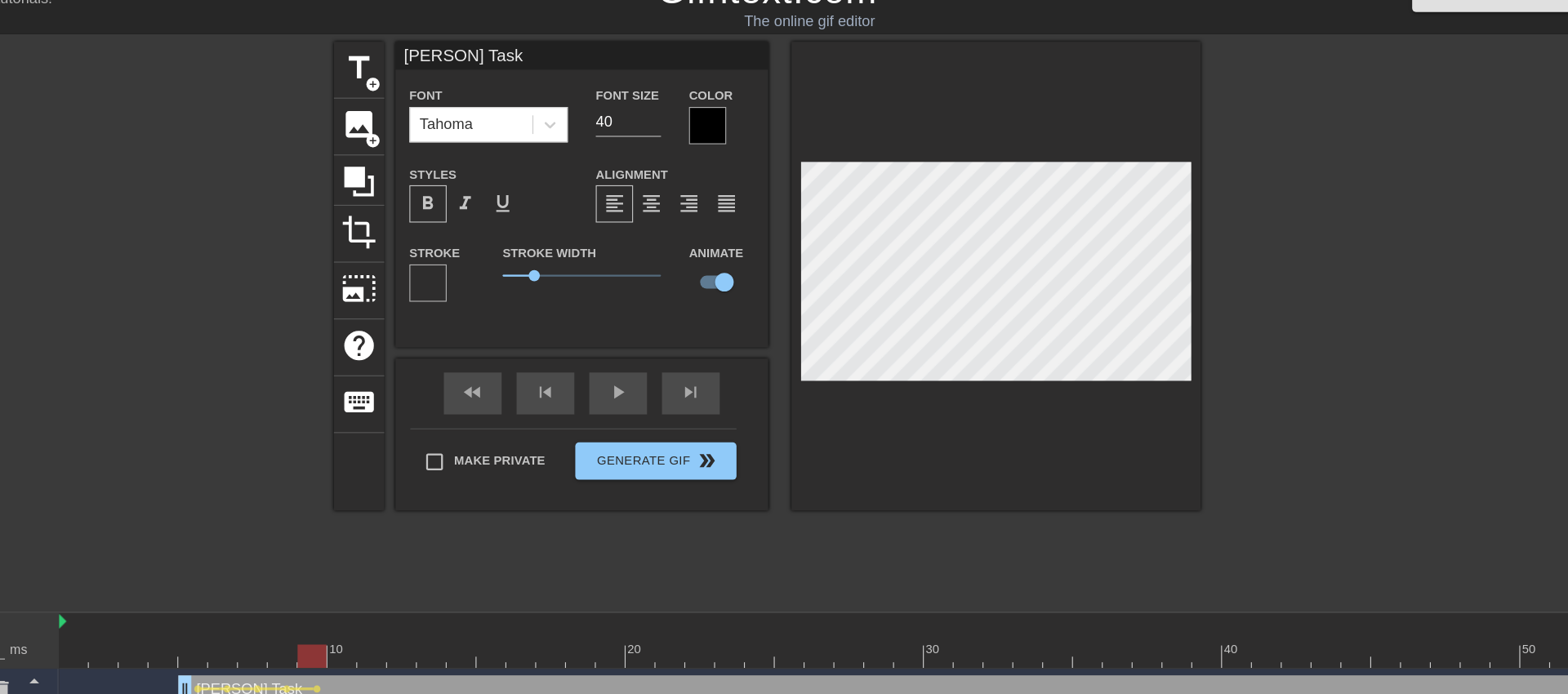 click at bounding box center (856, 603) 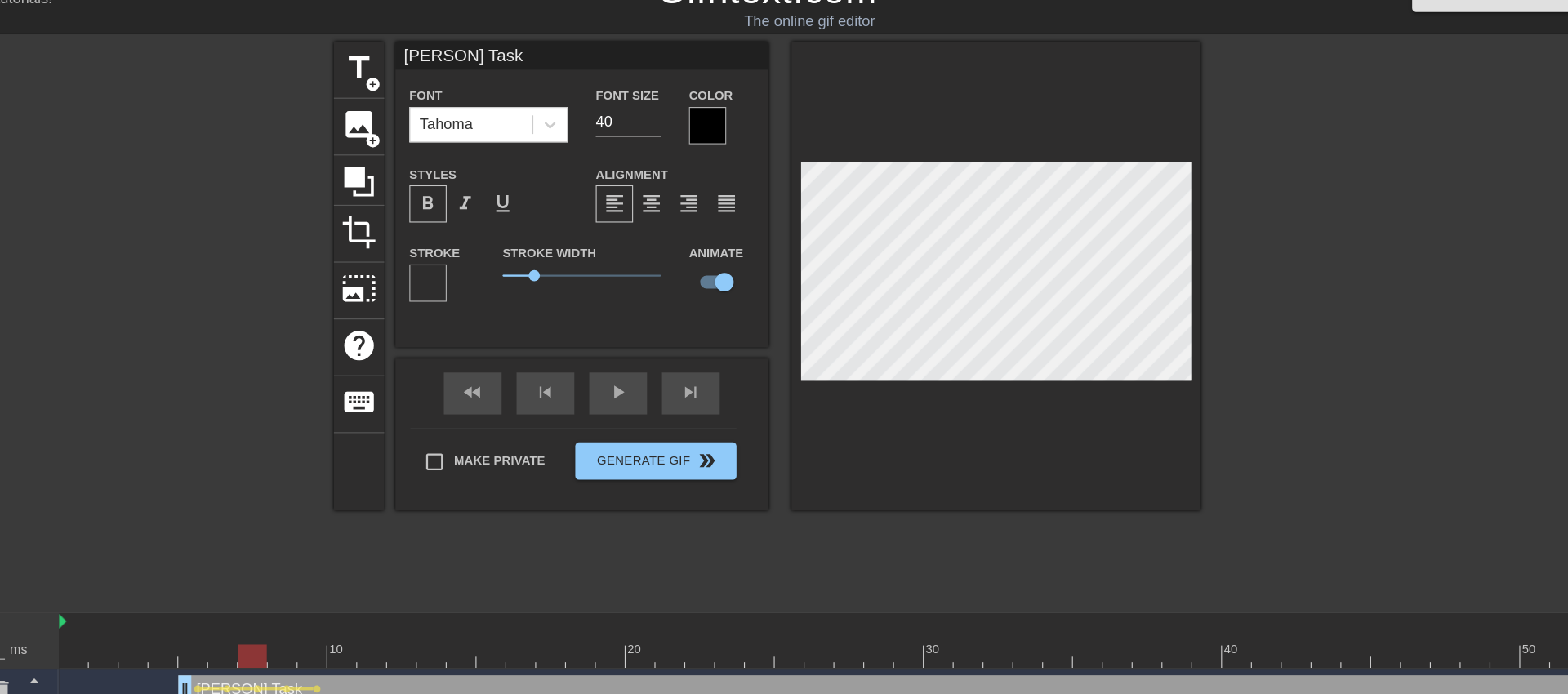 click at bounding box center (856, 603) 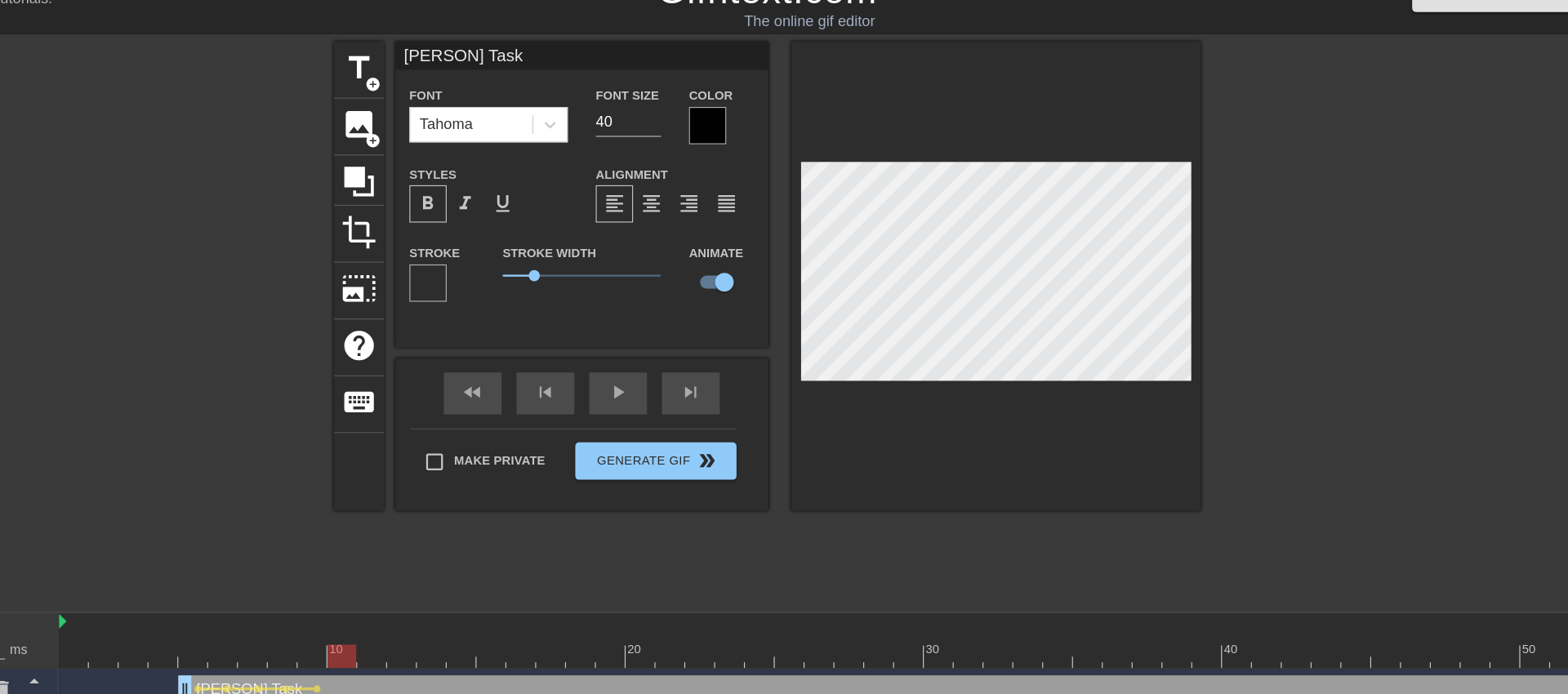 click at bounding box center [856, 603] 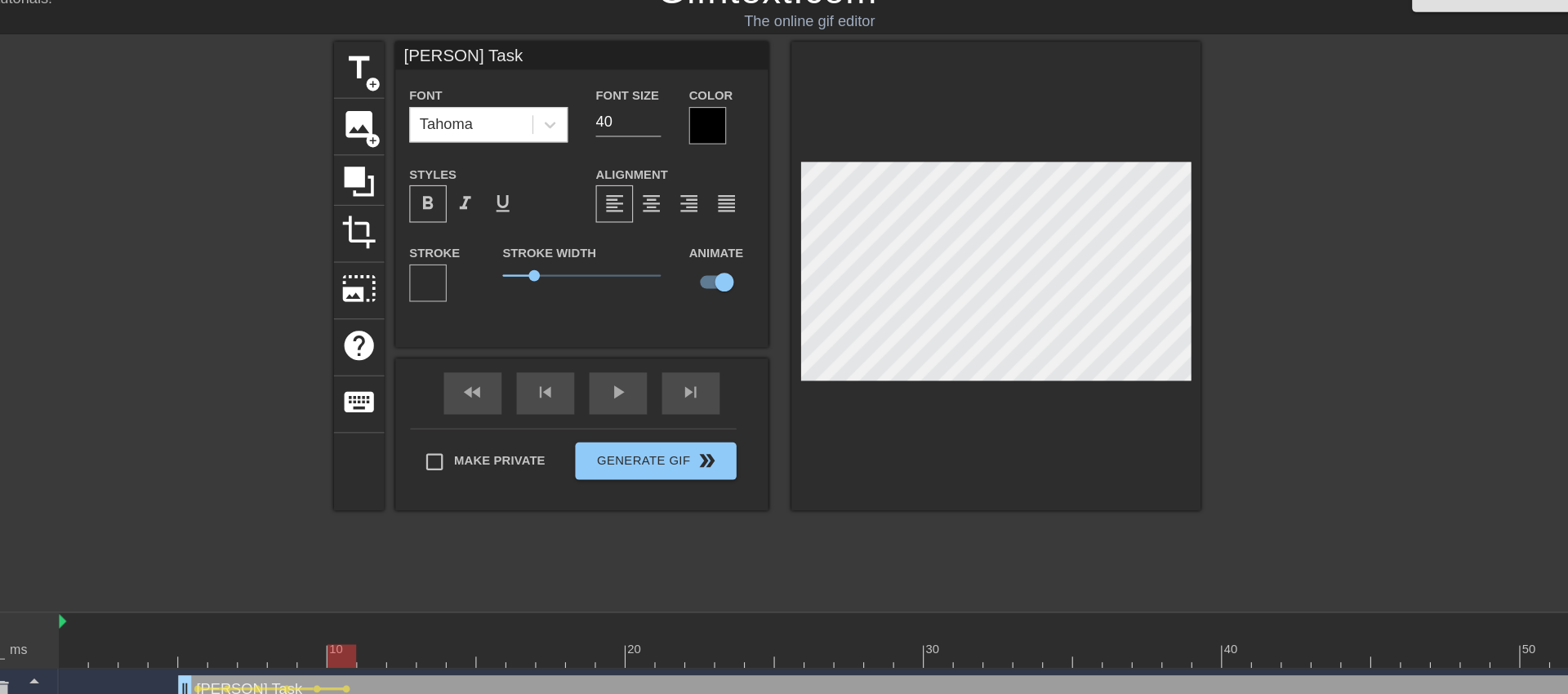 click at bounding box center [856, 603] 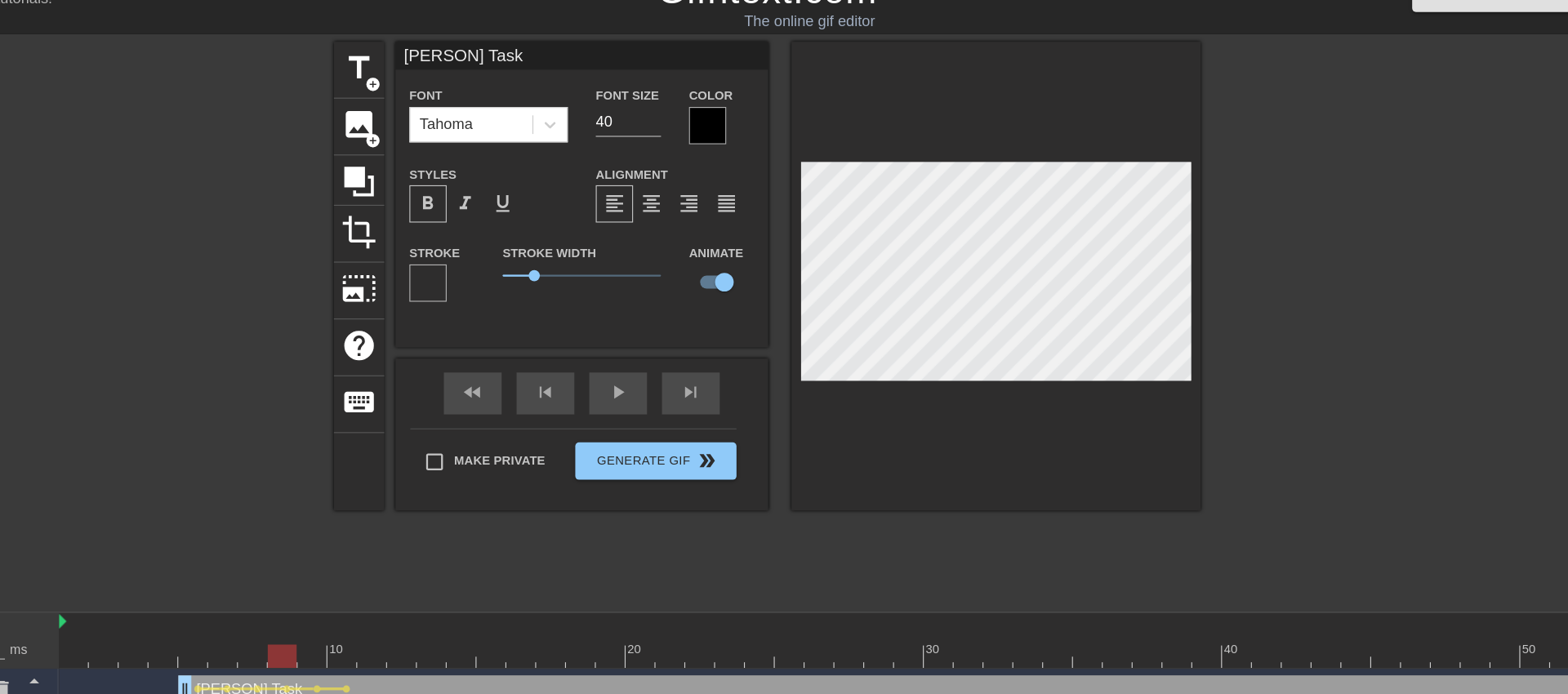 click at bounding box center (856, 603) 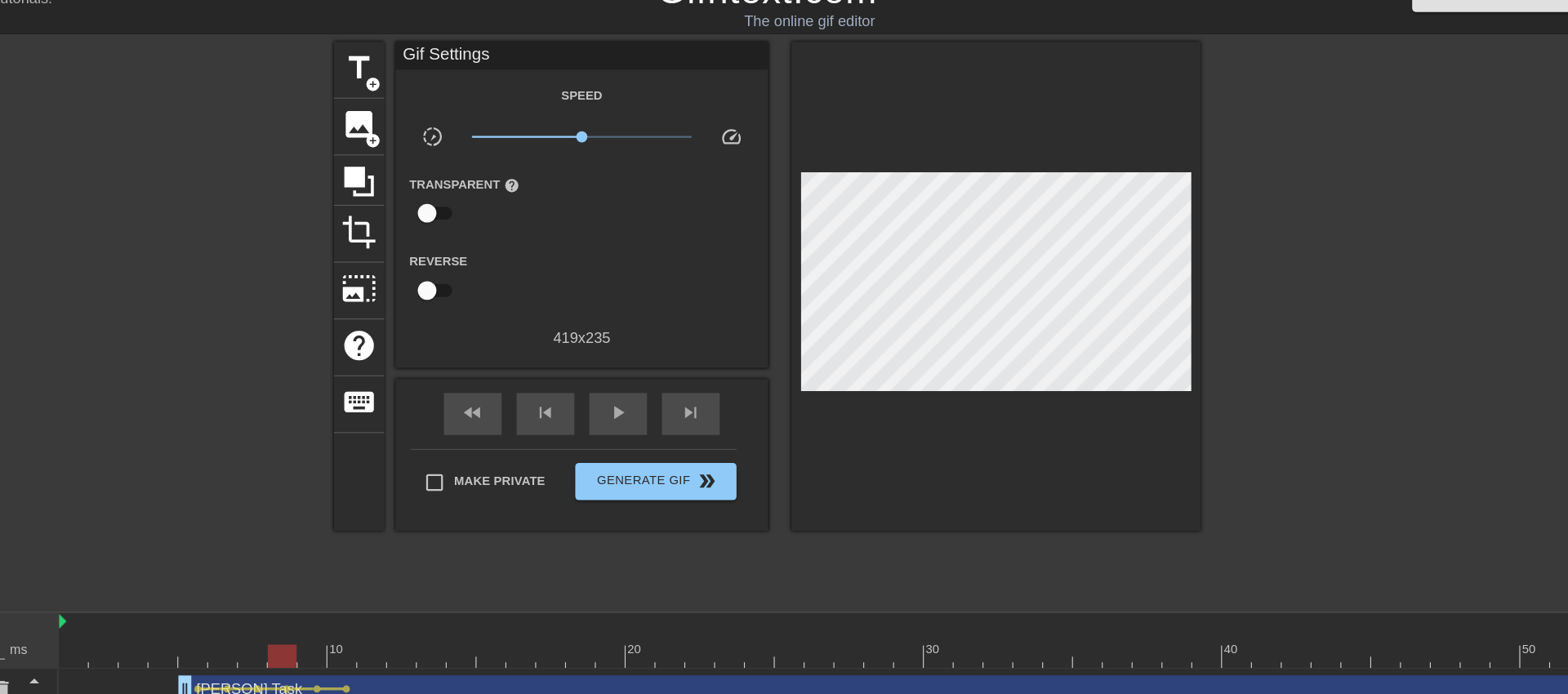 click at bounding box center [1306, 309] 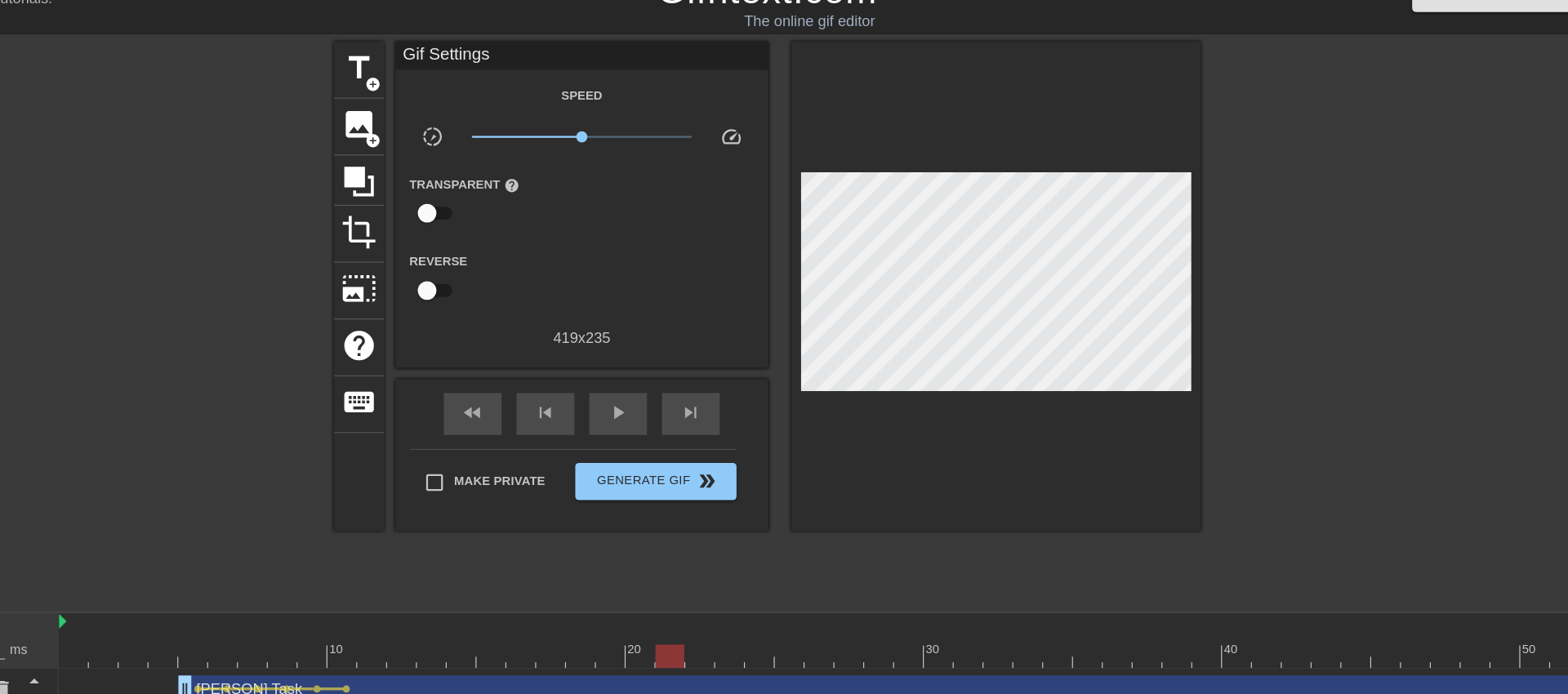 drag, startPoint x: 283, startPoint y: 607, endPoint x: 702, endPoint y: 595, distance: 419.172 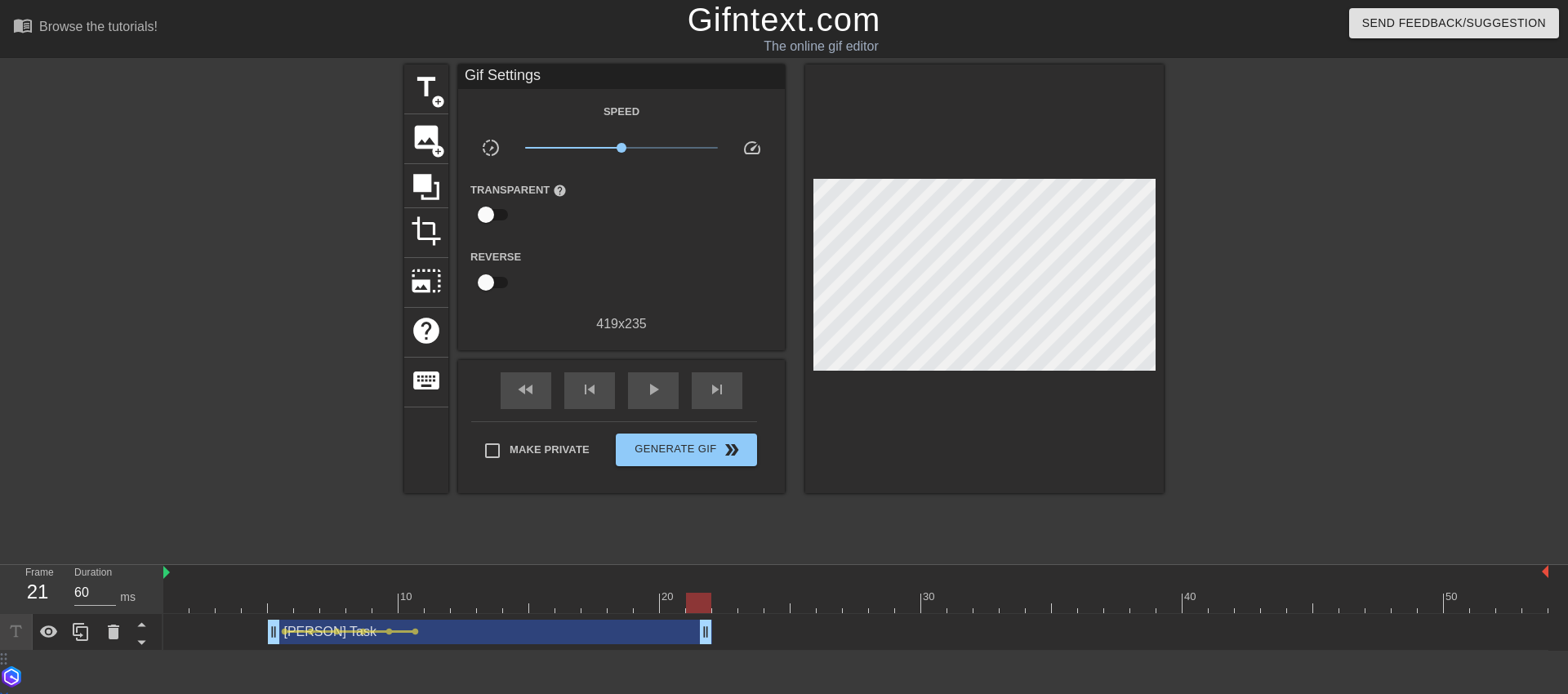 drag, startPoint x: 1539, startPoint y: 625, endPoint x: 709, endPoint y: 616, distance: 830.0488 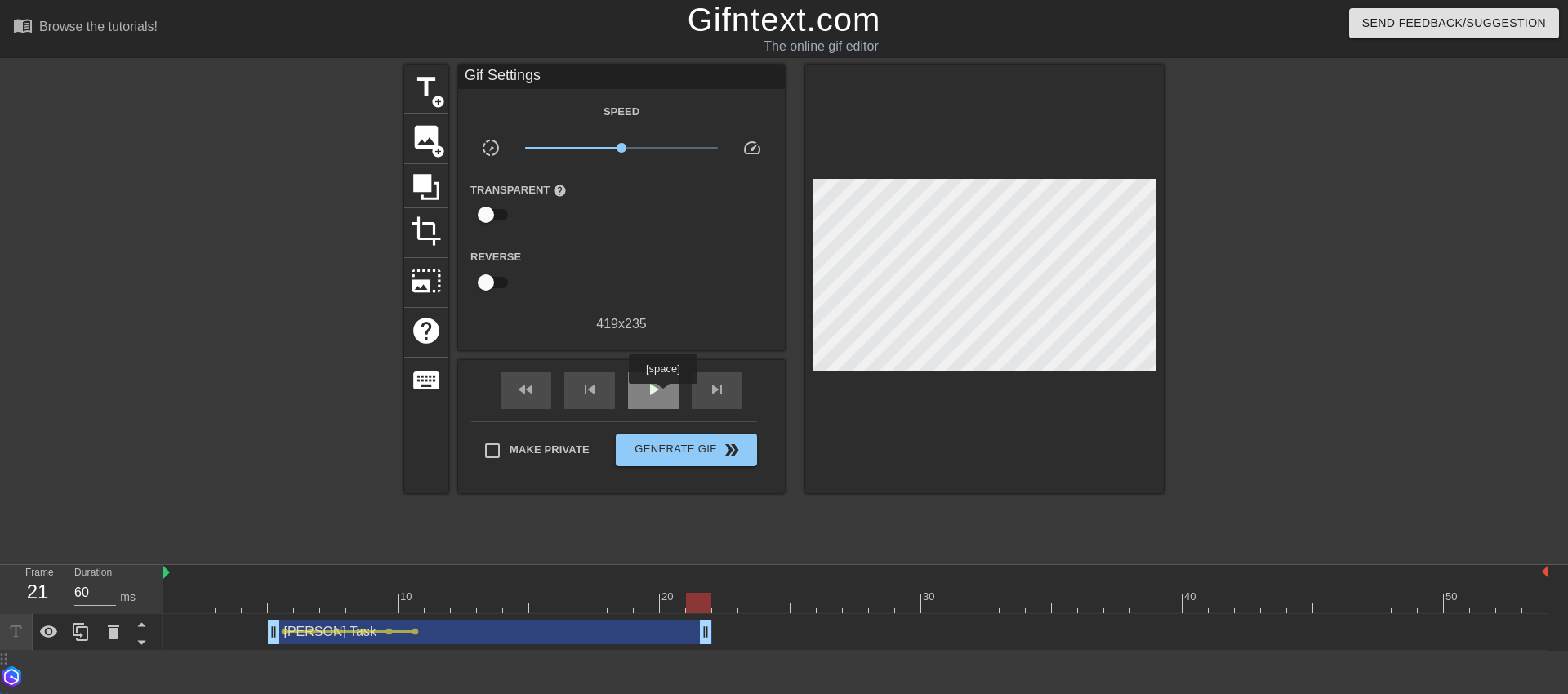 click on "play_arrow" at bounding box center (653, 389) 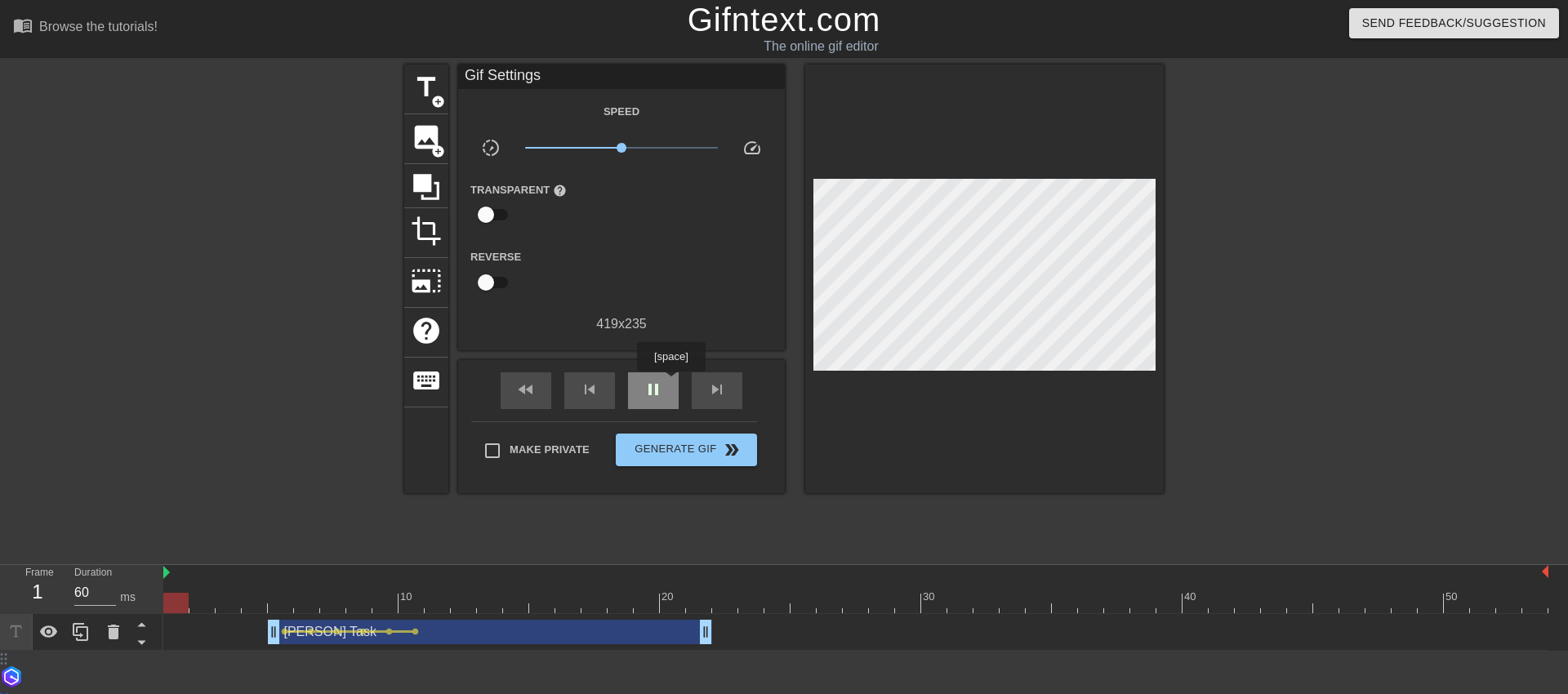 click on "pause" at bounding box center [653, 390] 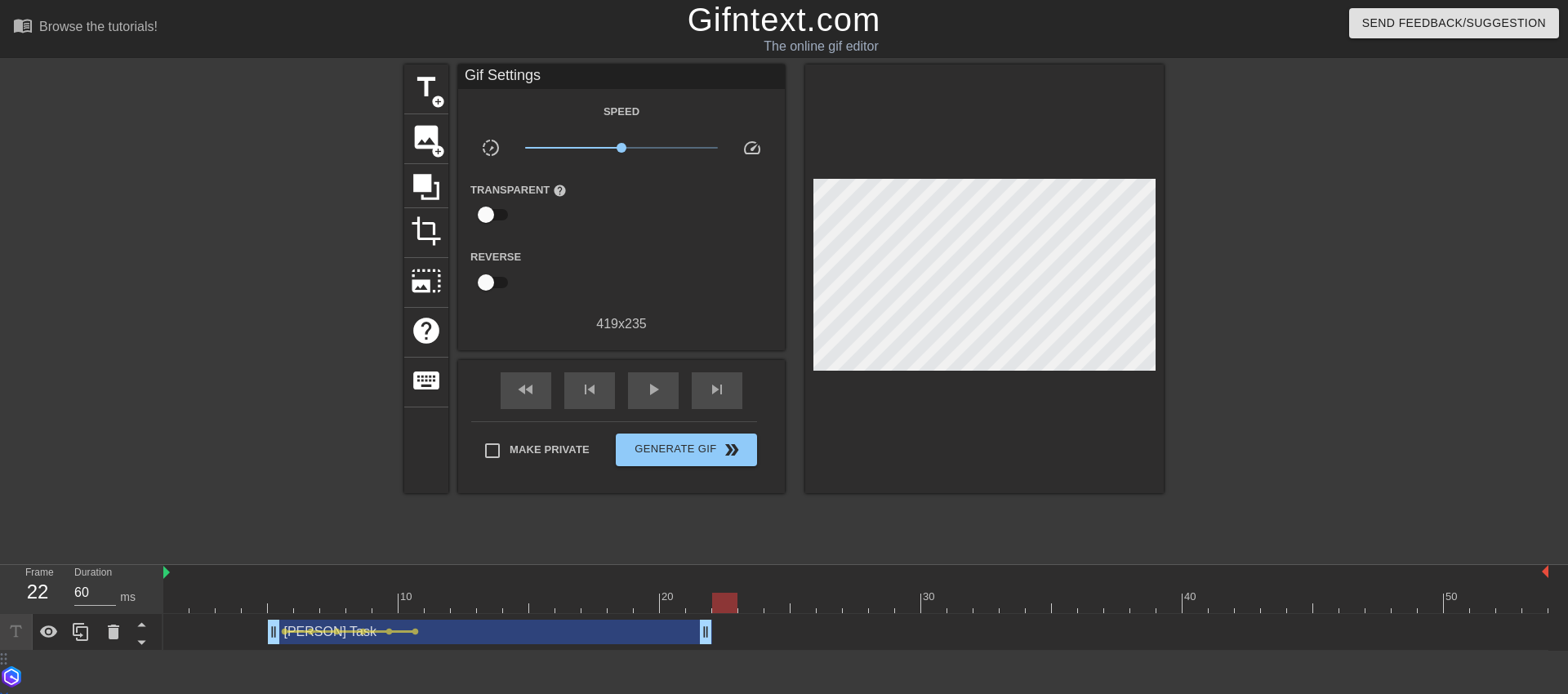 drag, startPoint x: 256, startPoint y: 601, endPoint x: 736, endPoint y: 580, distance: 480.4592 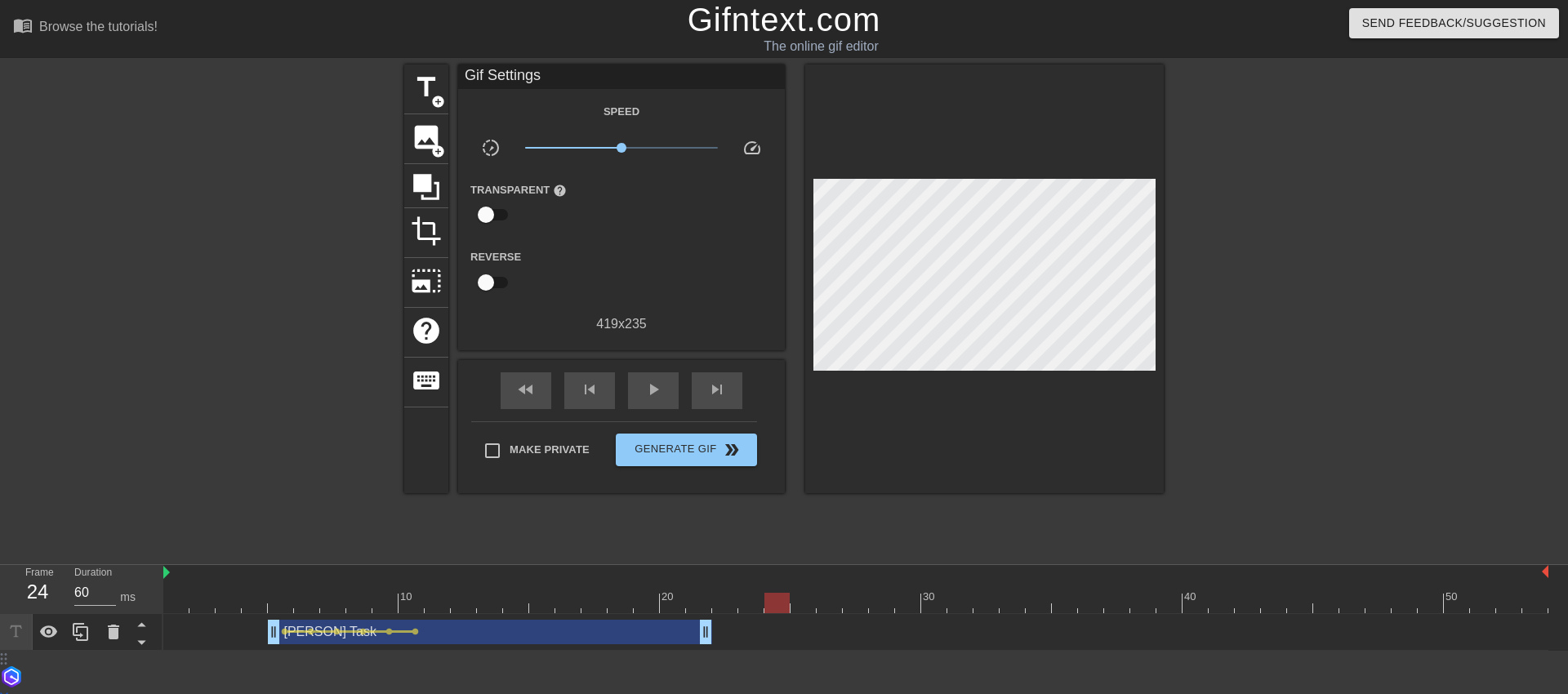drag, startPoint x: 726, startPoint y: 604, endPoint x: 785, endPoint y: 594, distance: 59.84146 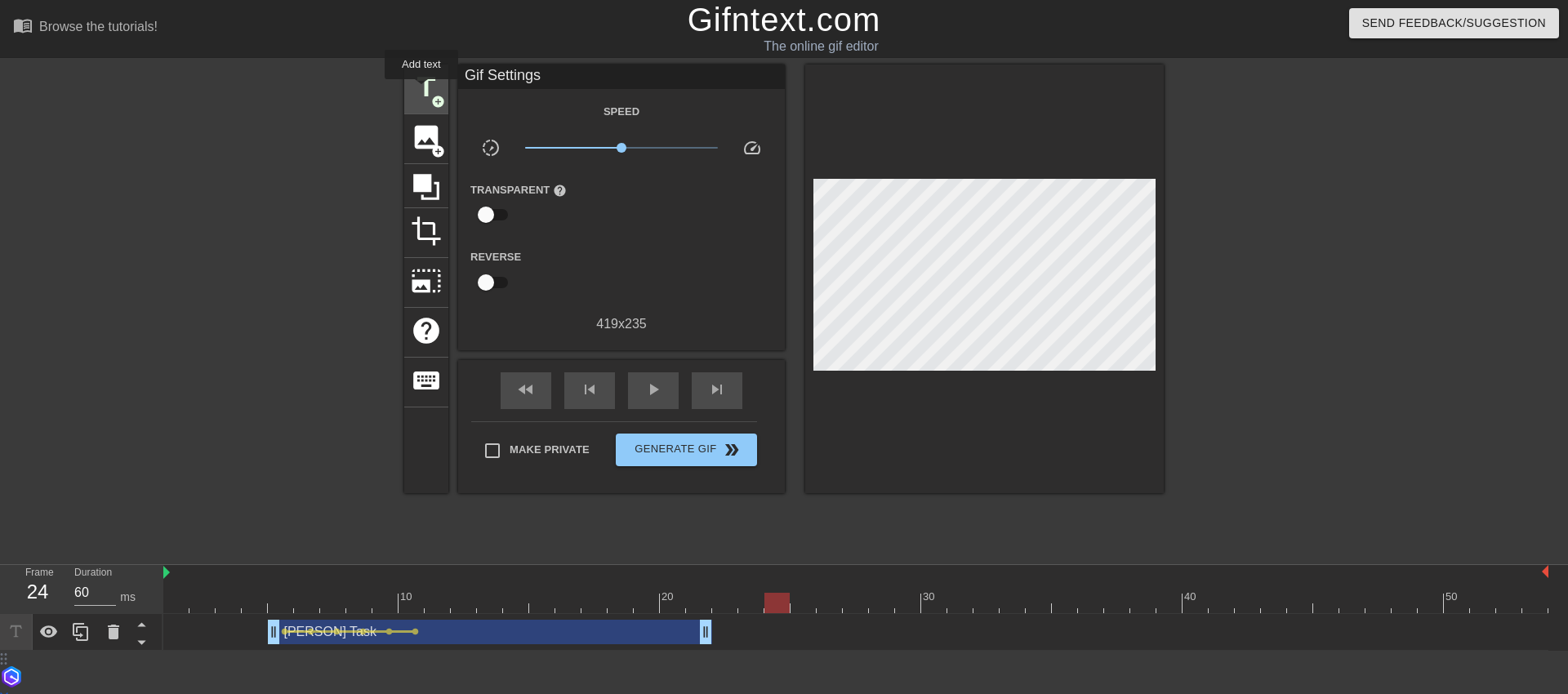 click on "title" at bounding box center (426, 87) 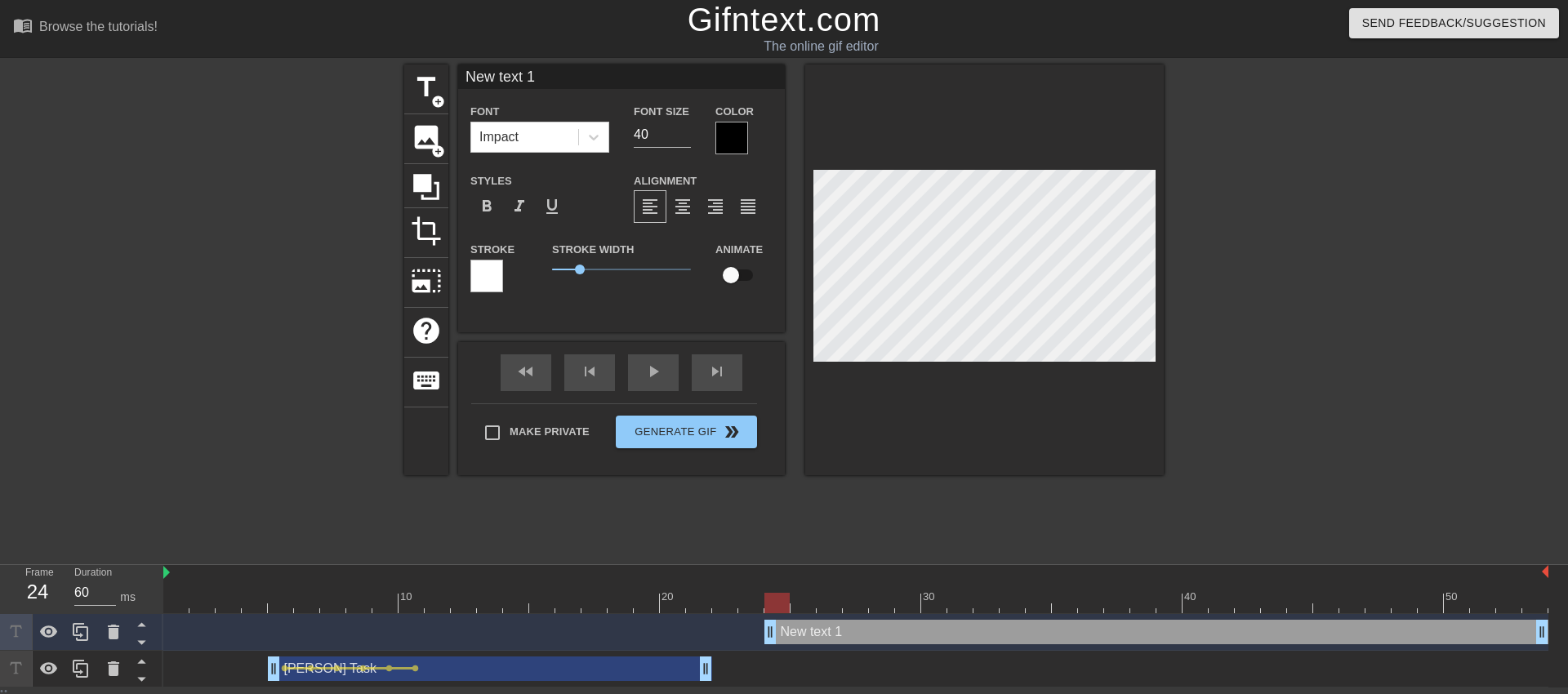 click on "New text 1" at bounding box center (621, 77) 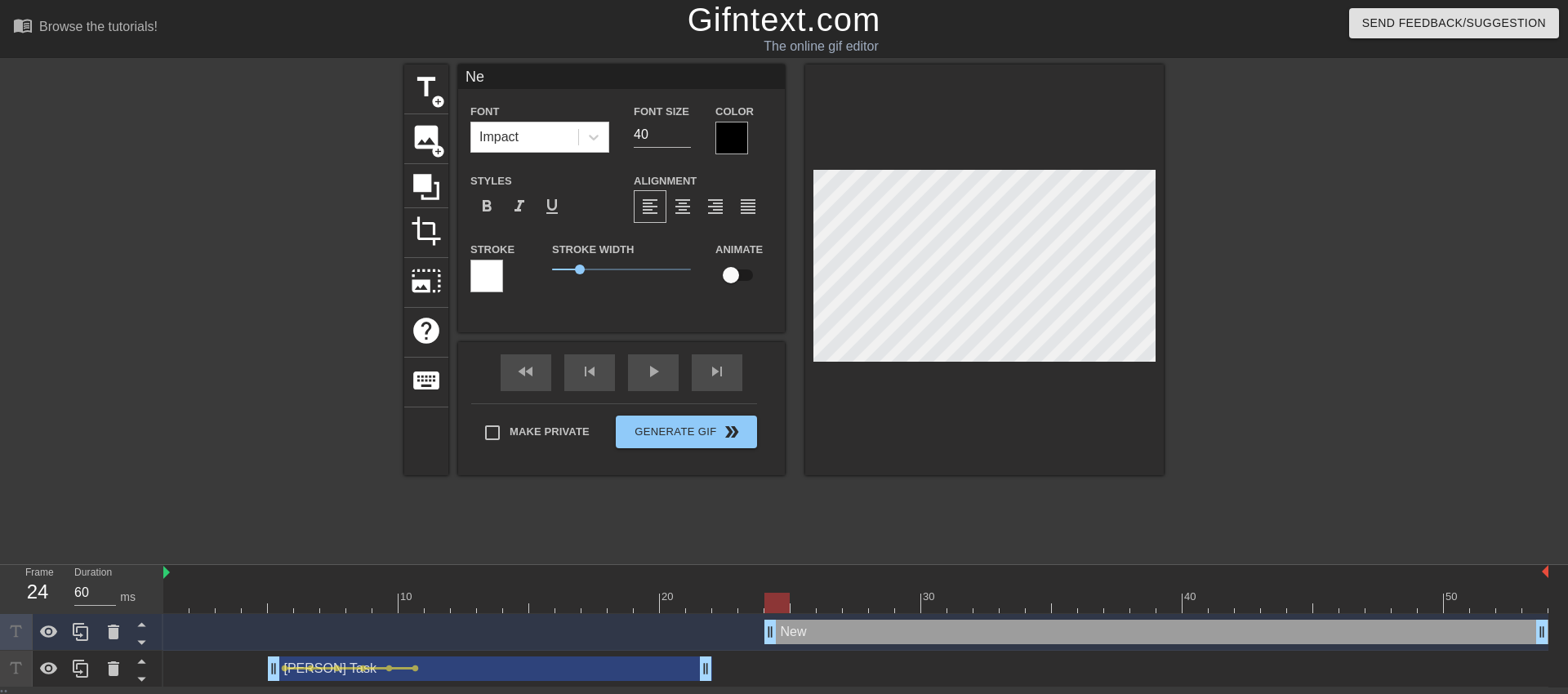 type on "N" 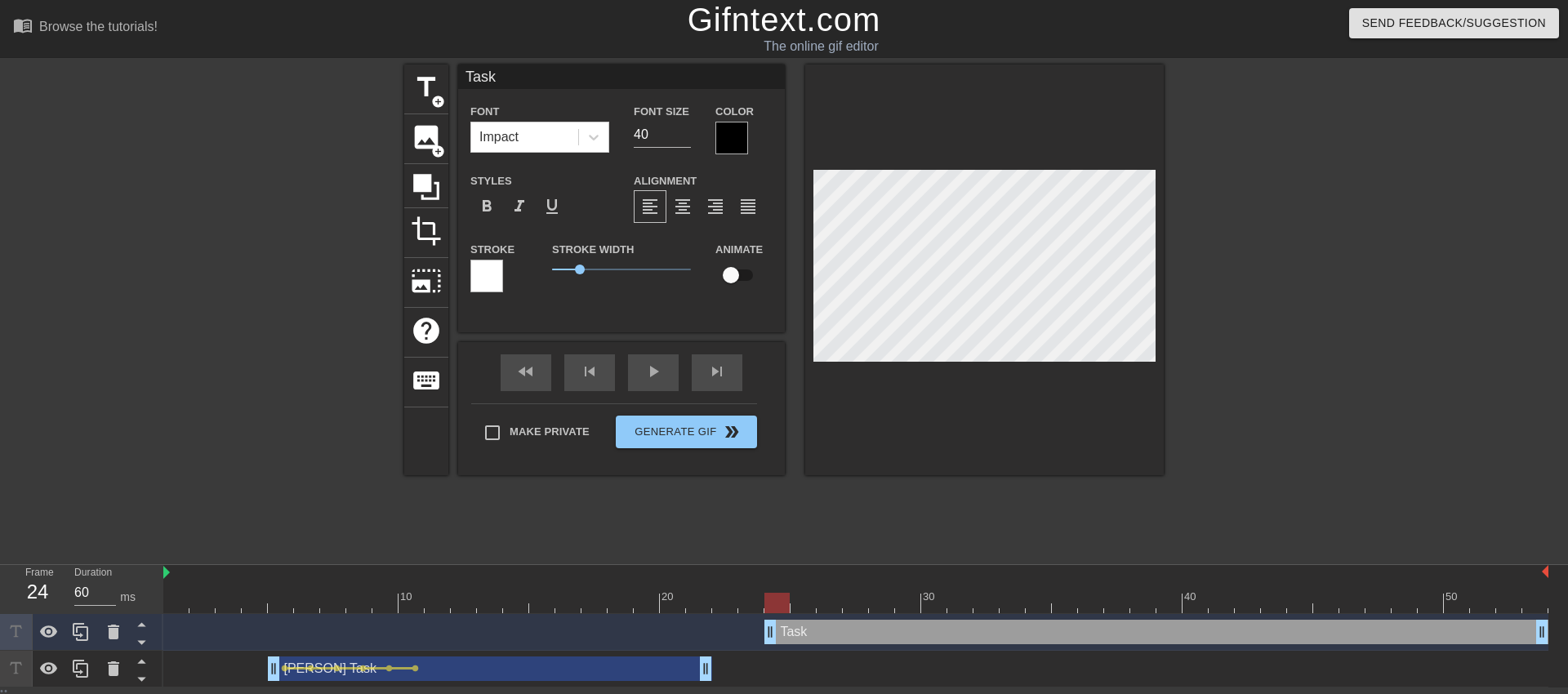 type on "Task" 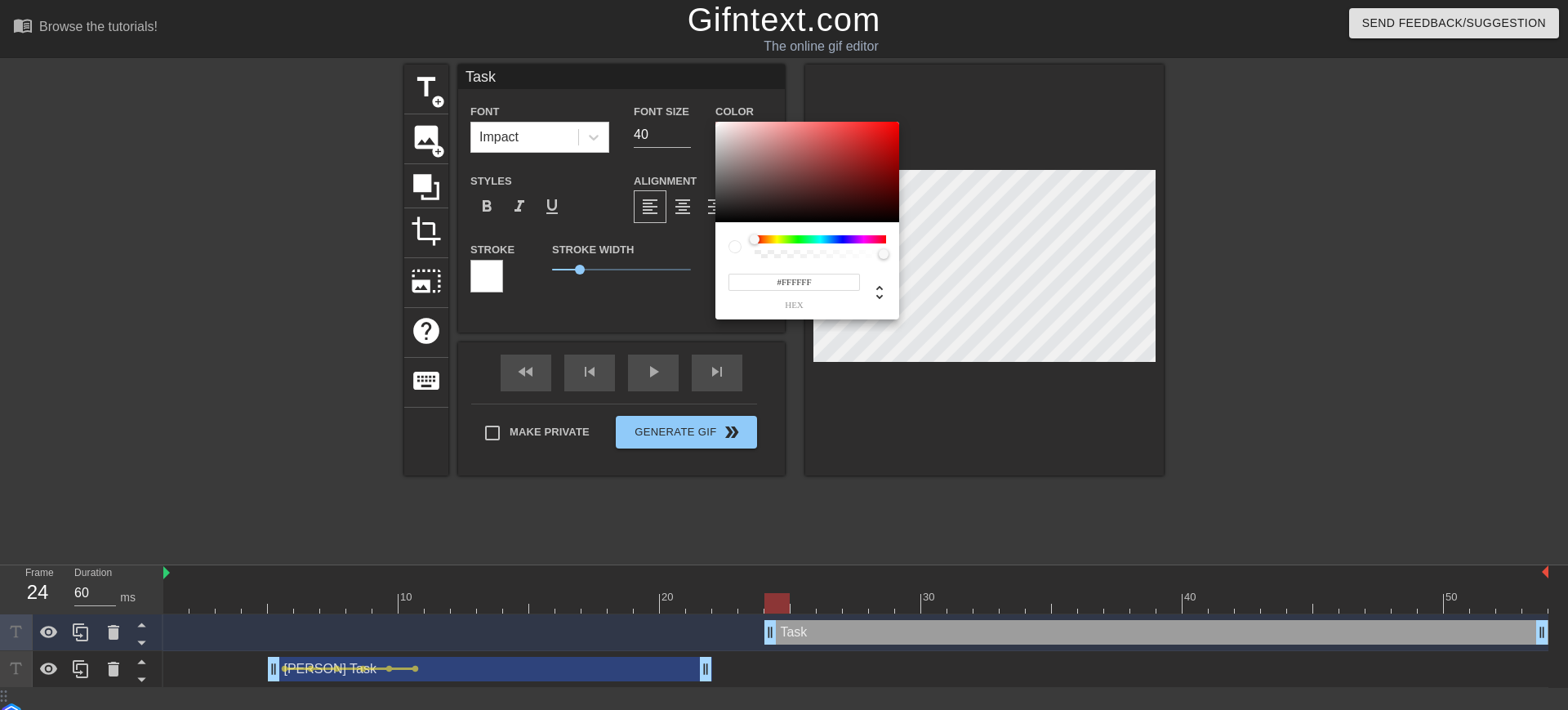 drag, startPoint x: 740, startPoint y: 152, endPoint x: 637, endPoint y: 67, distance: 133.544 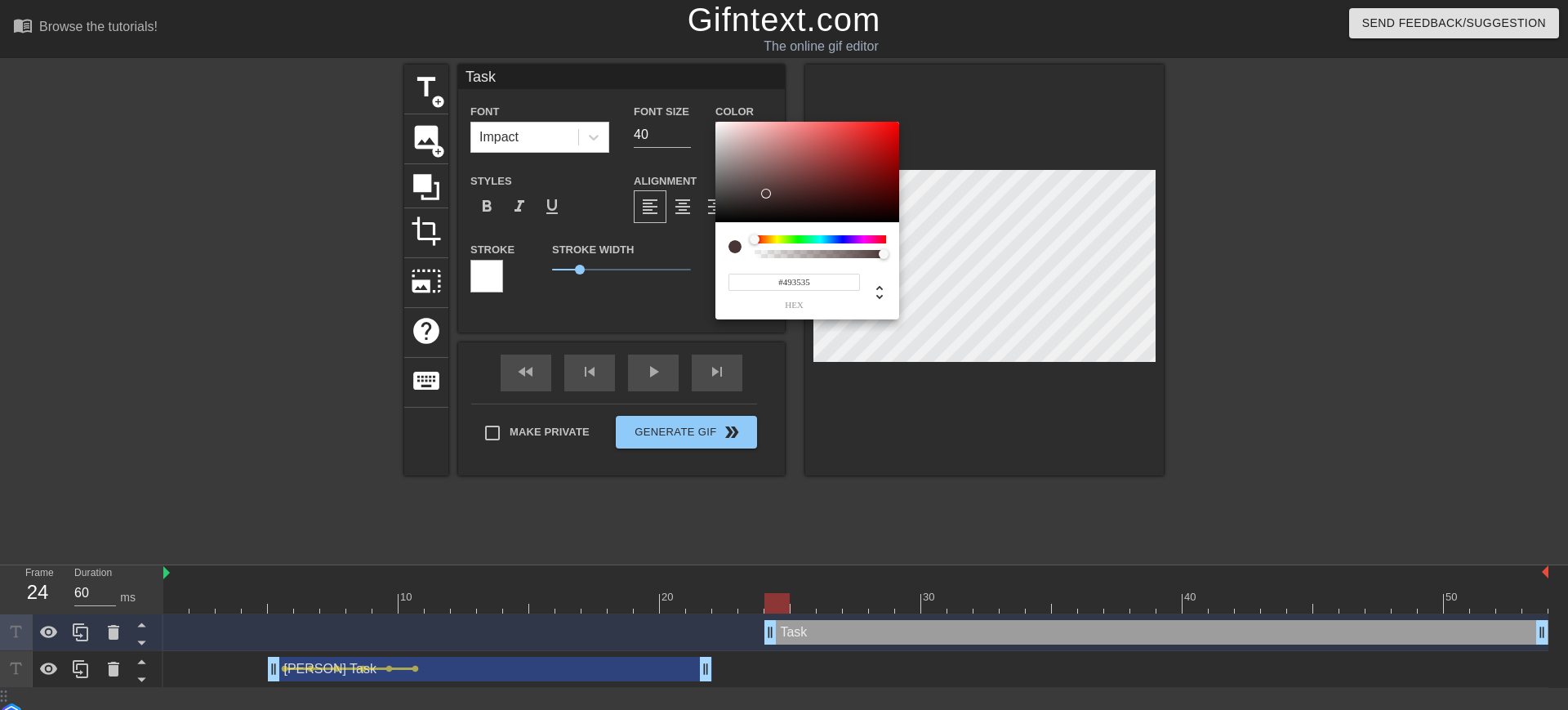 type on "#000000" 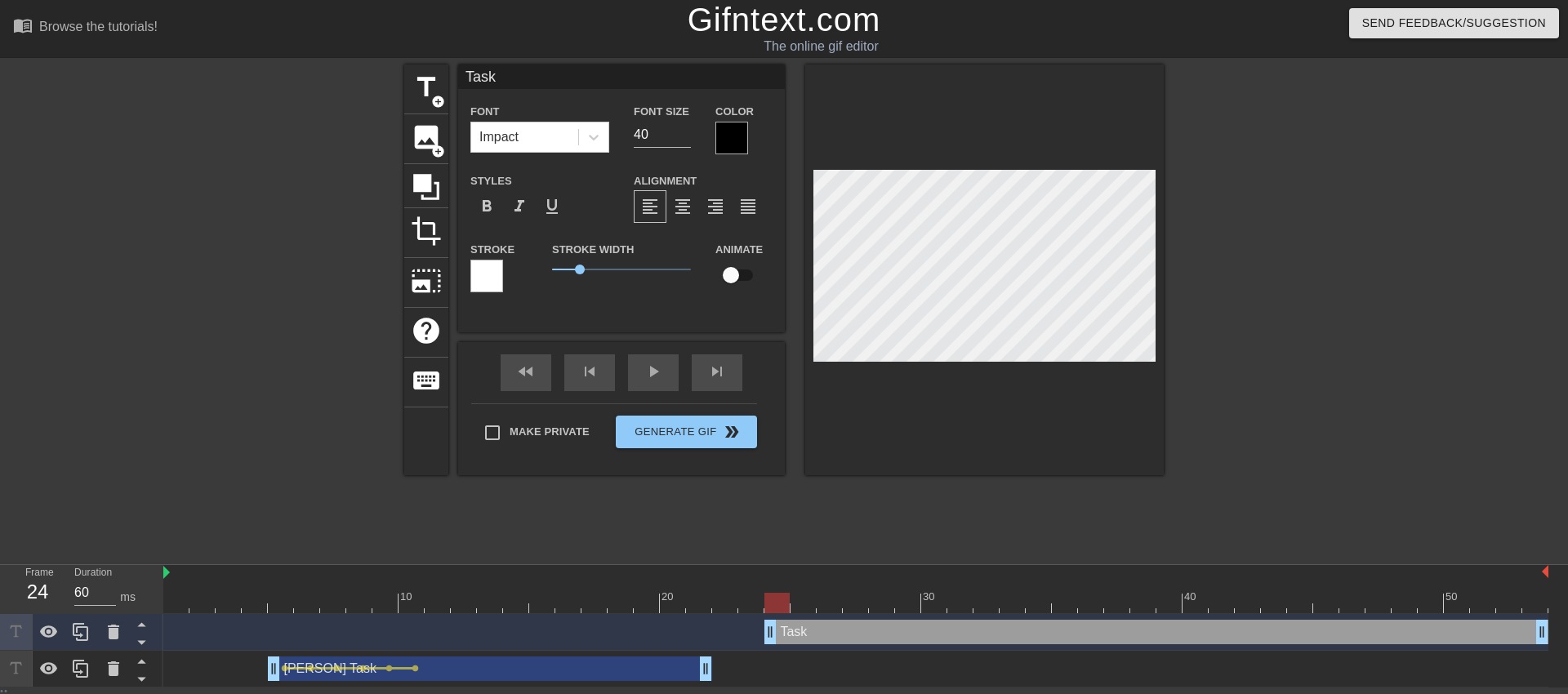 click at bounding box center [487, 276] 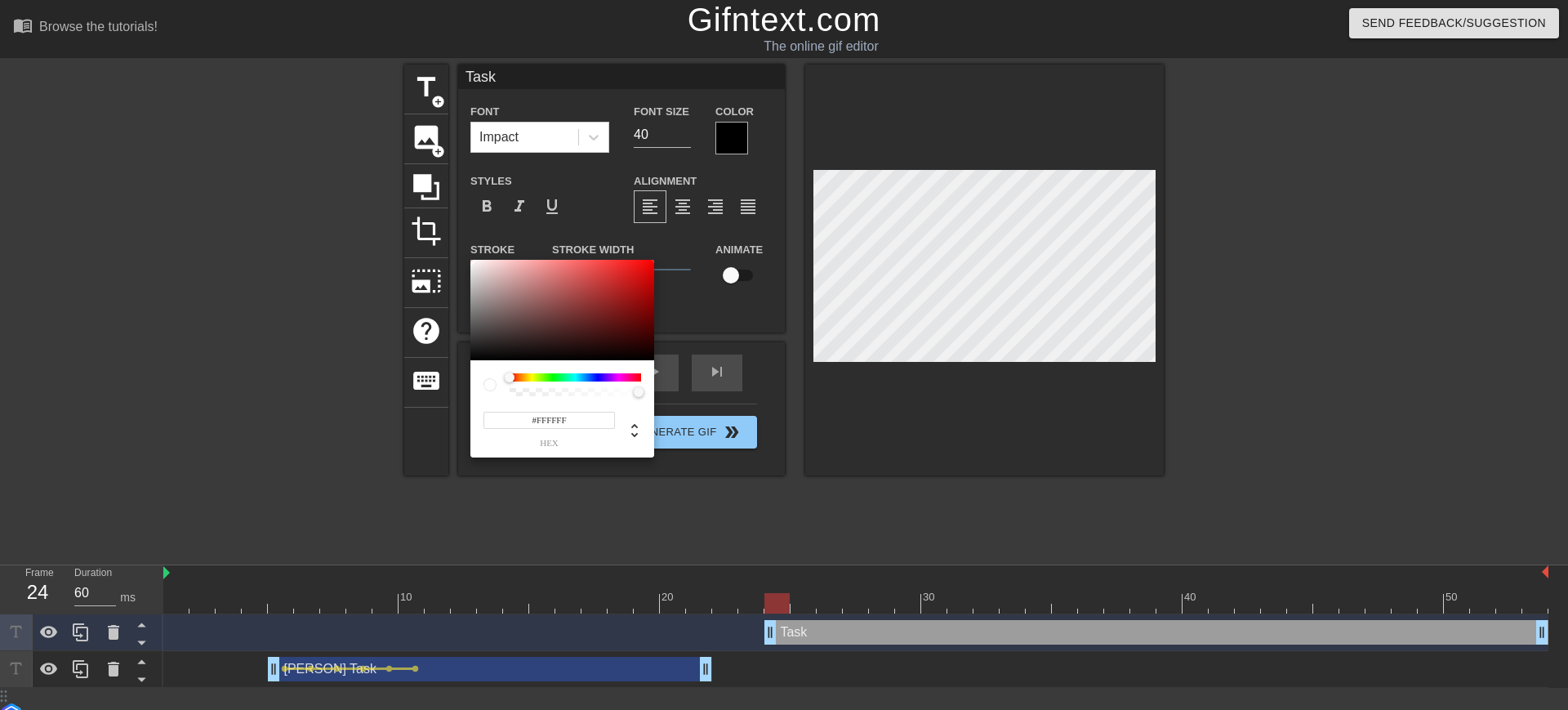type on "255" 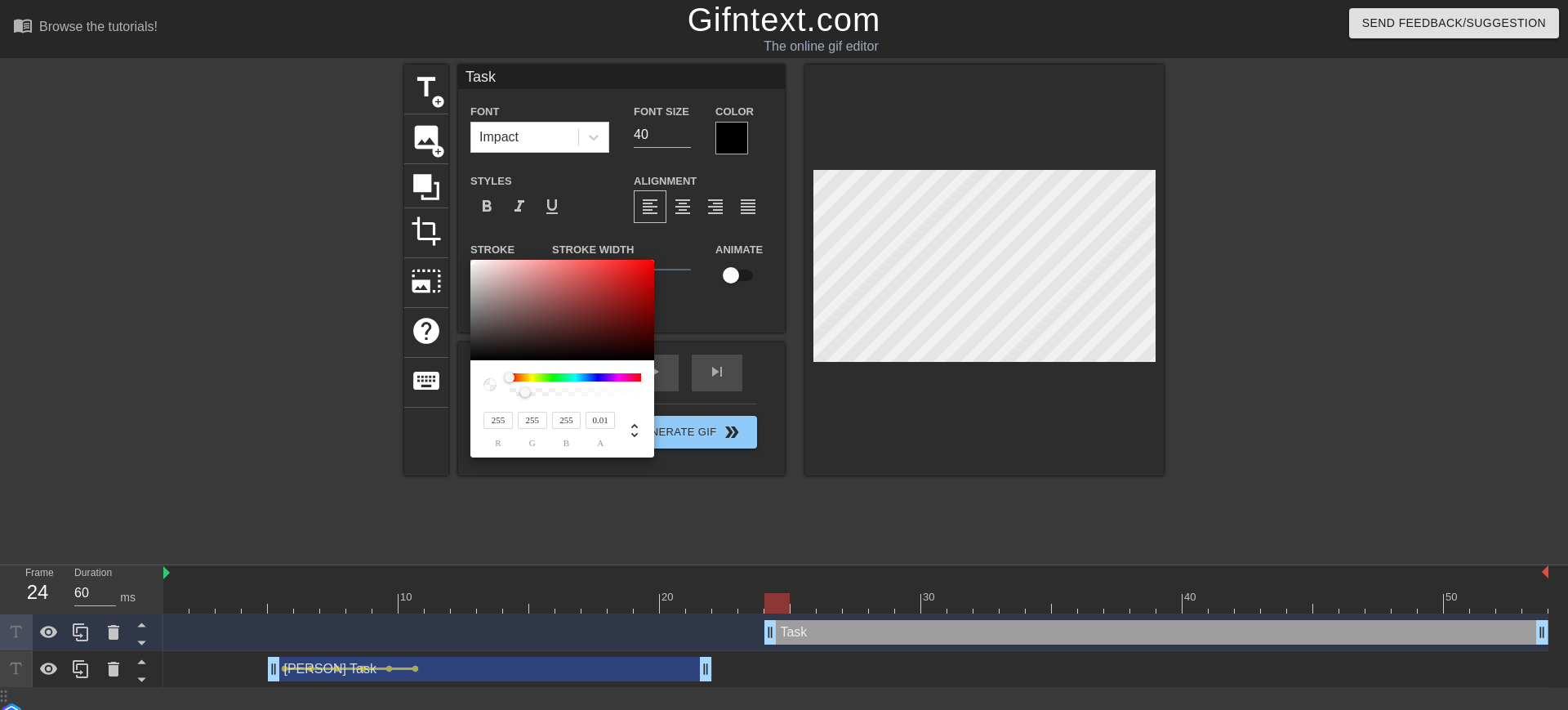 type on "0" 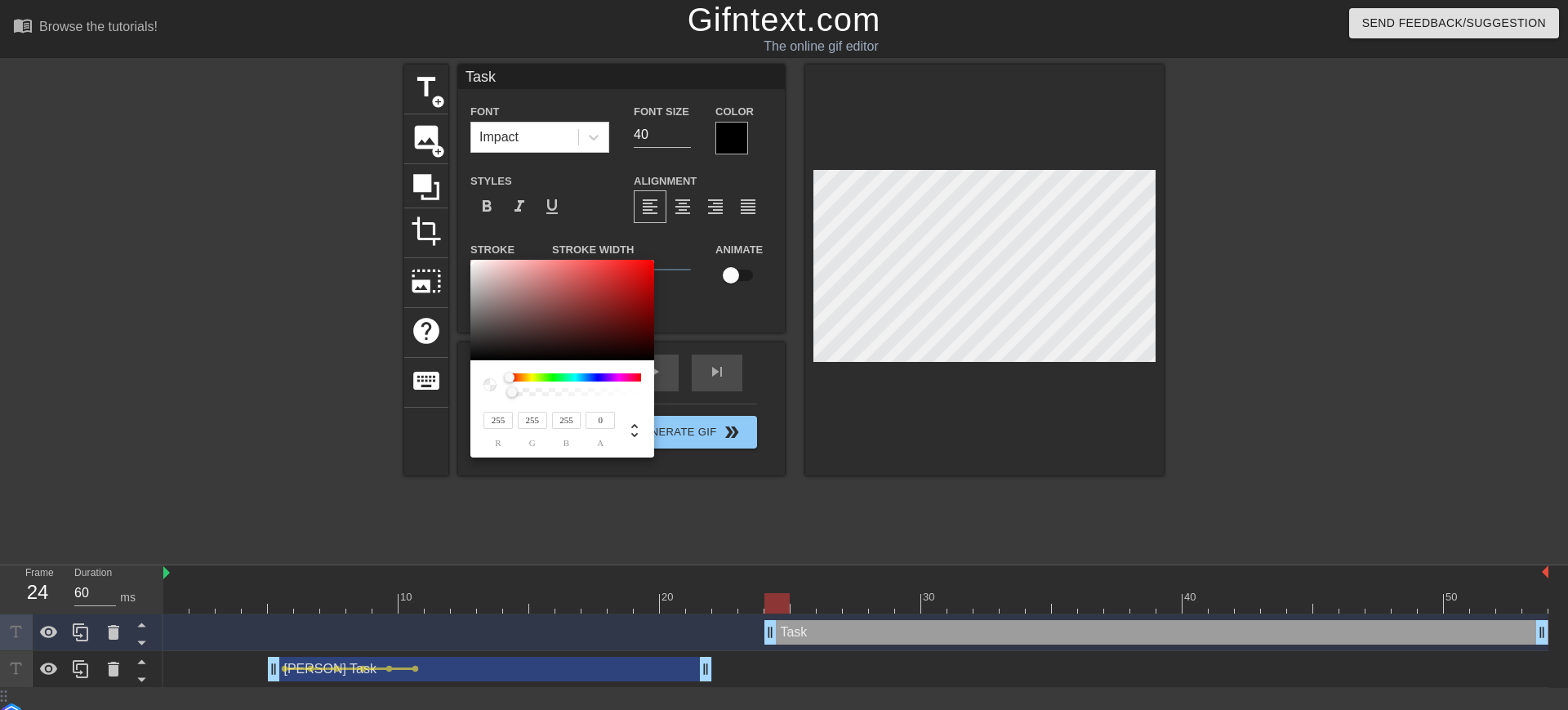 drag, startPoint x: 523, startPoint y: 391, endPoint x: 420, endPoint y: 396, distance: 103.12129 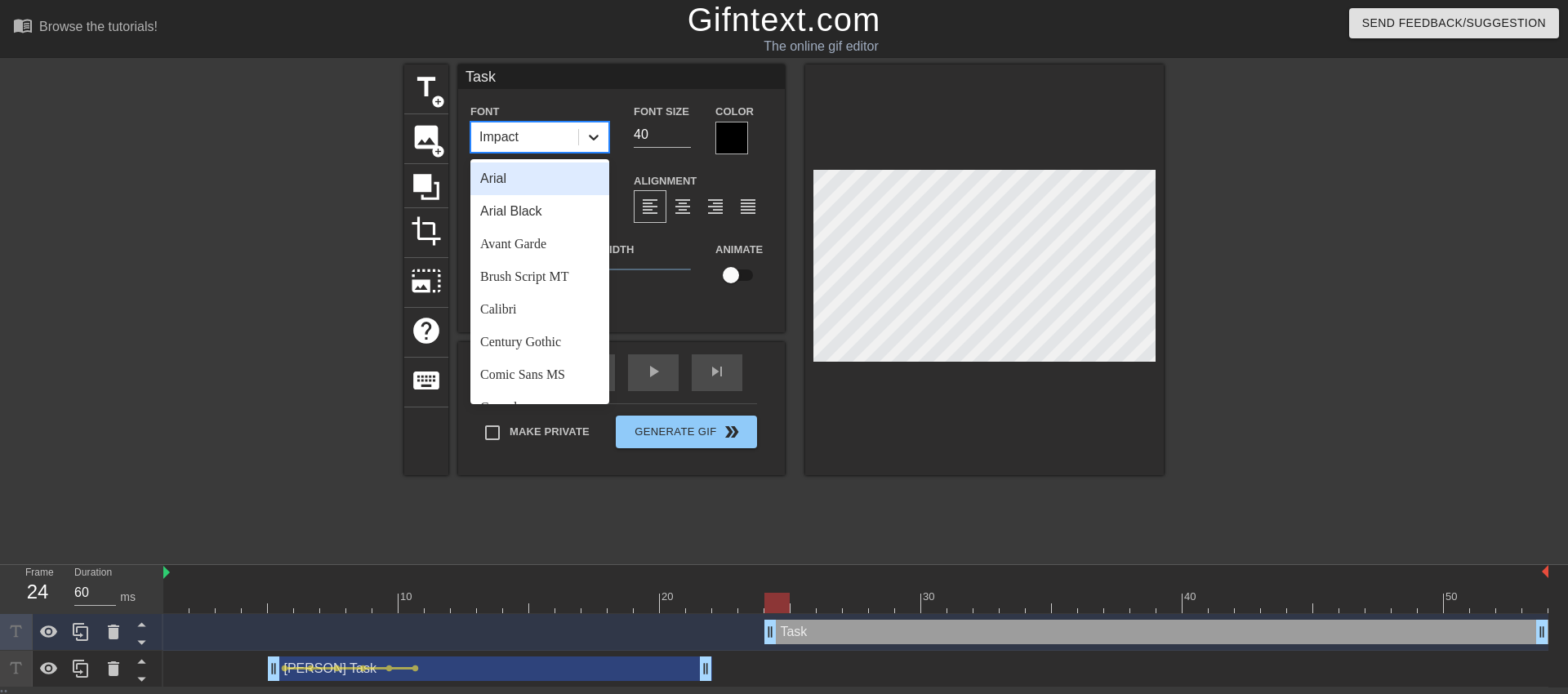 click 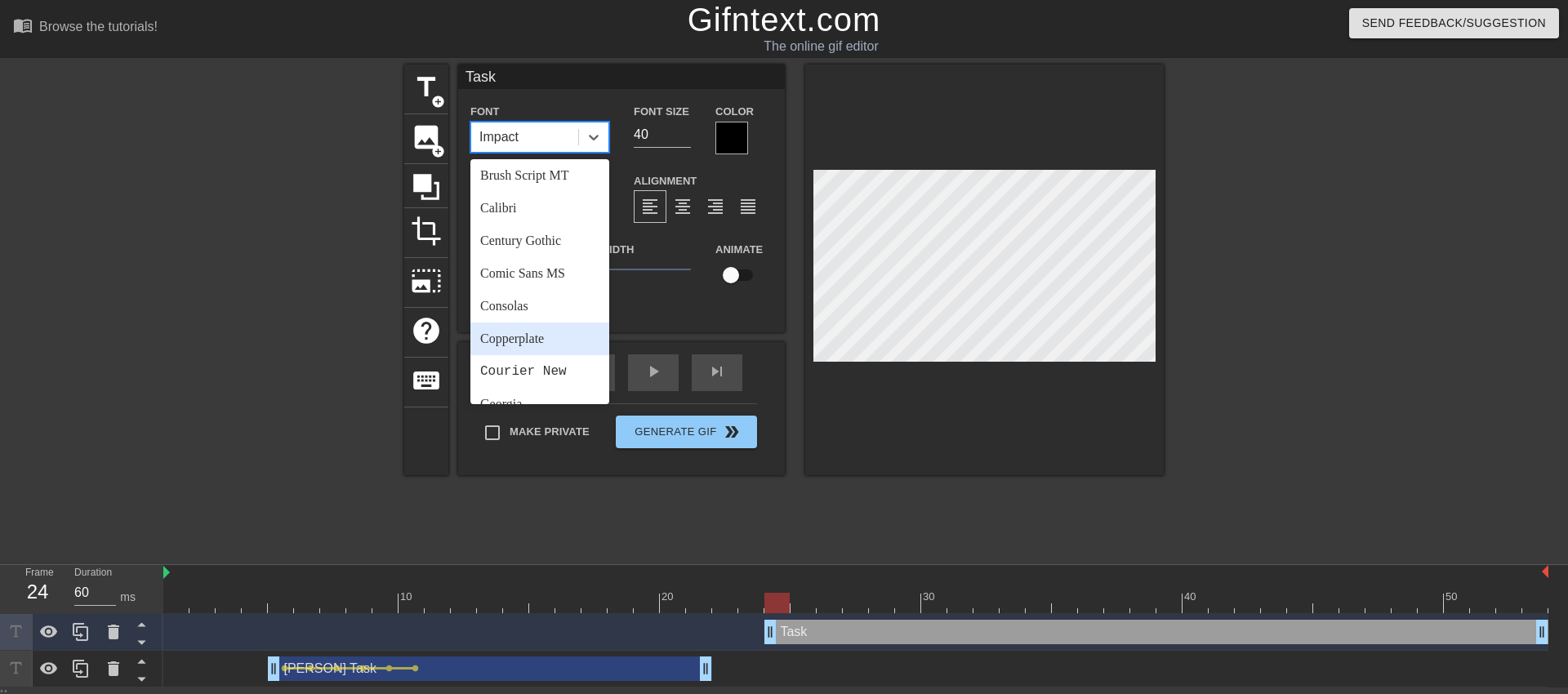 scroll, scrollTop: 585, scrollLeft: 0, axis: vertical 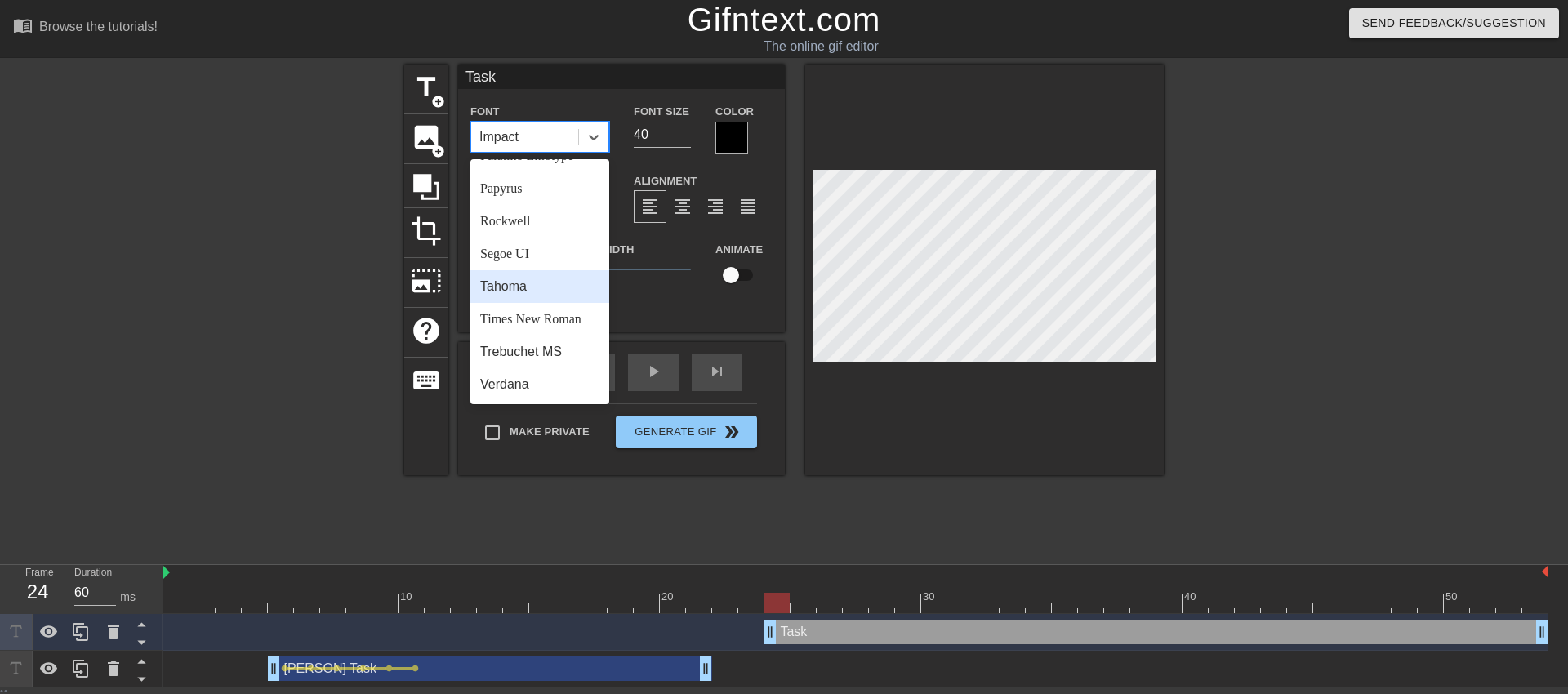 click on "Tahoma" at bounding box center [540, 287] 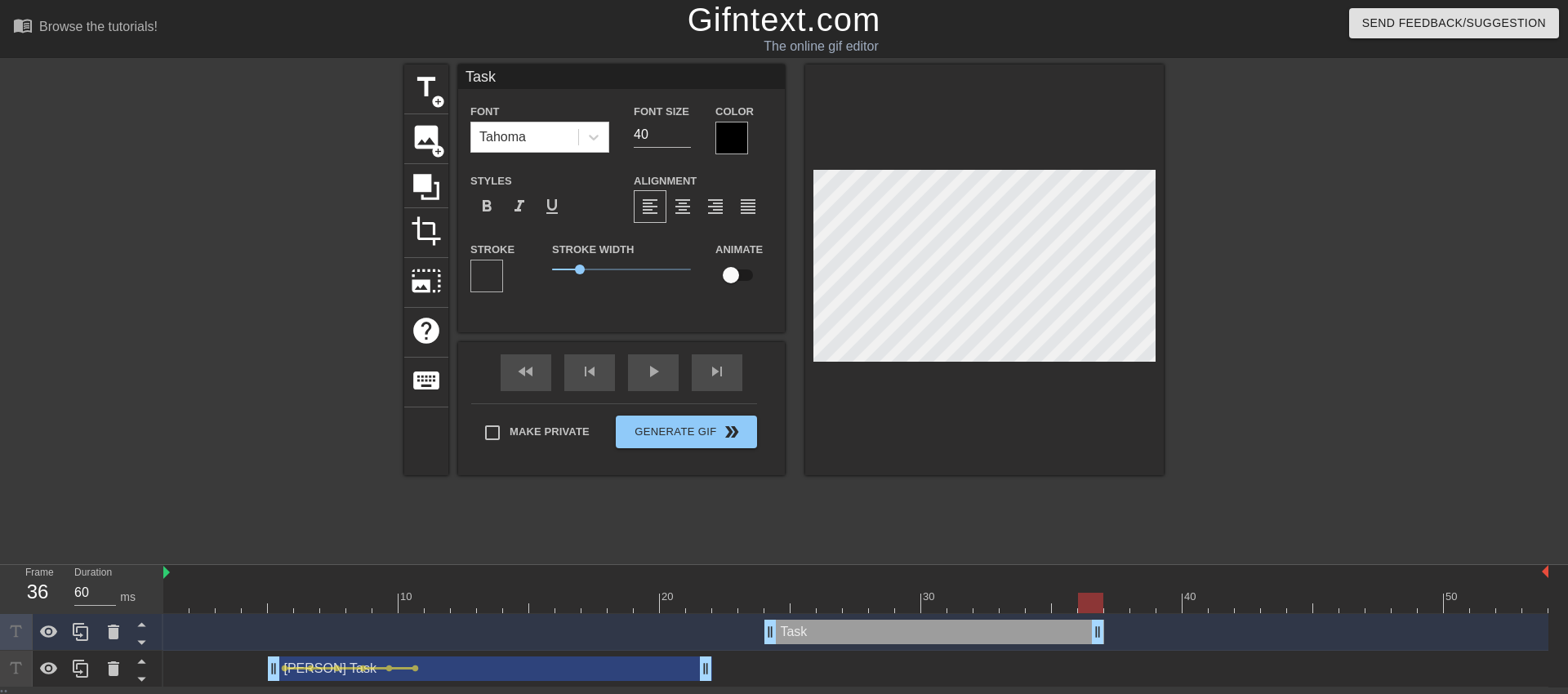 drag, startPoint x: 1540, startPoint y: 635, endPoint x: 1104, endPoint y: 682, distance: 438.5259 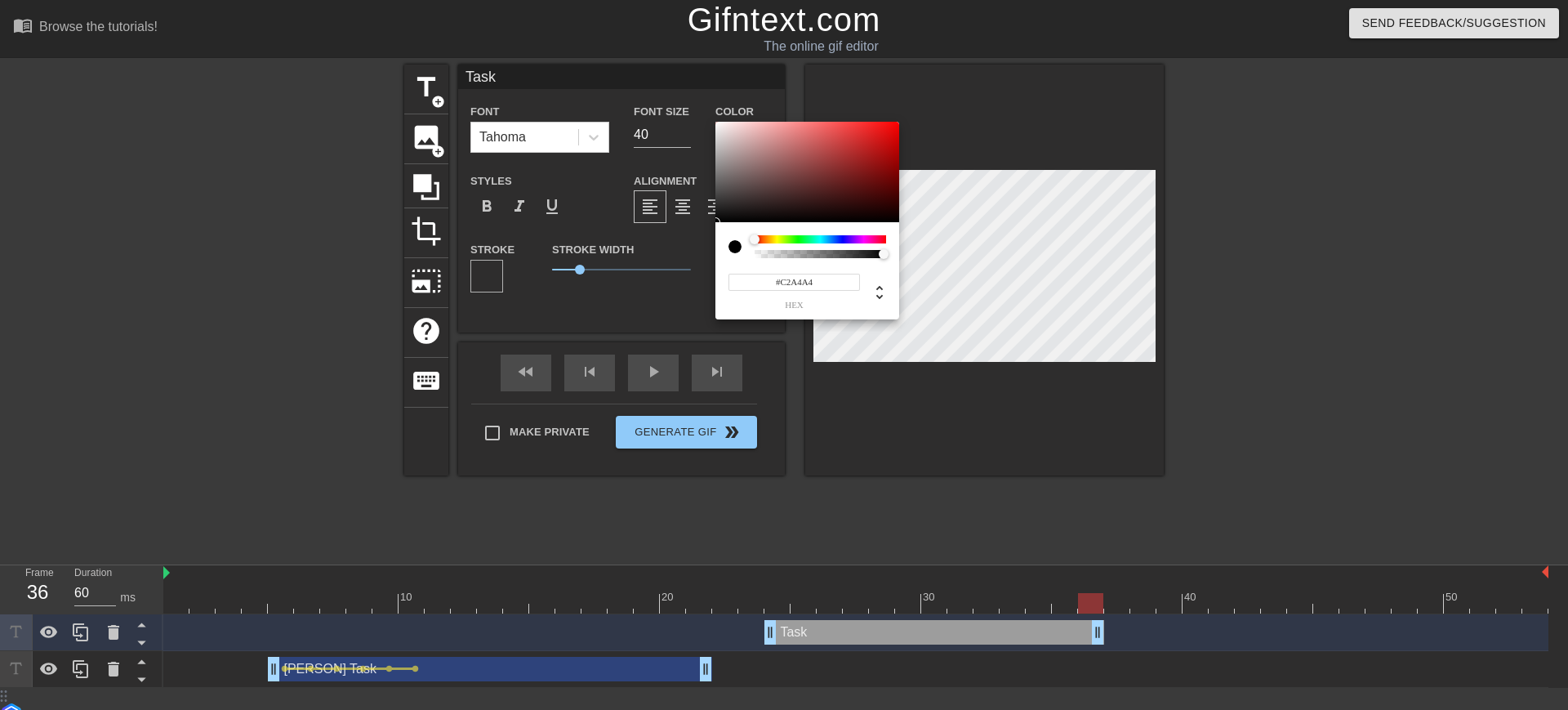 type on "#FFFFFF" 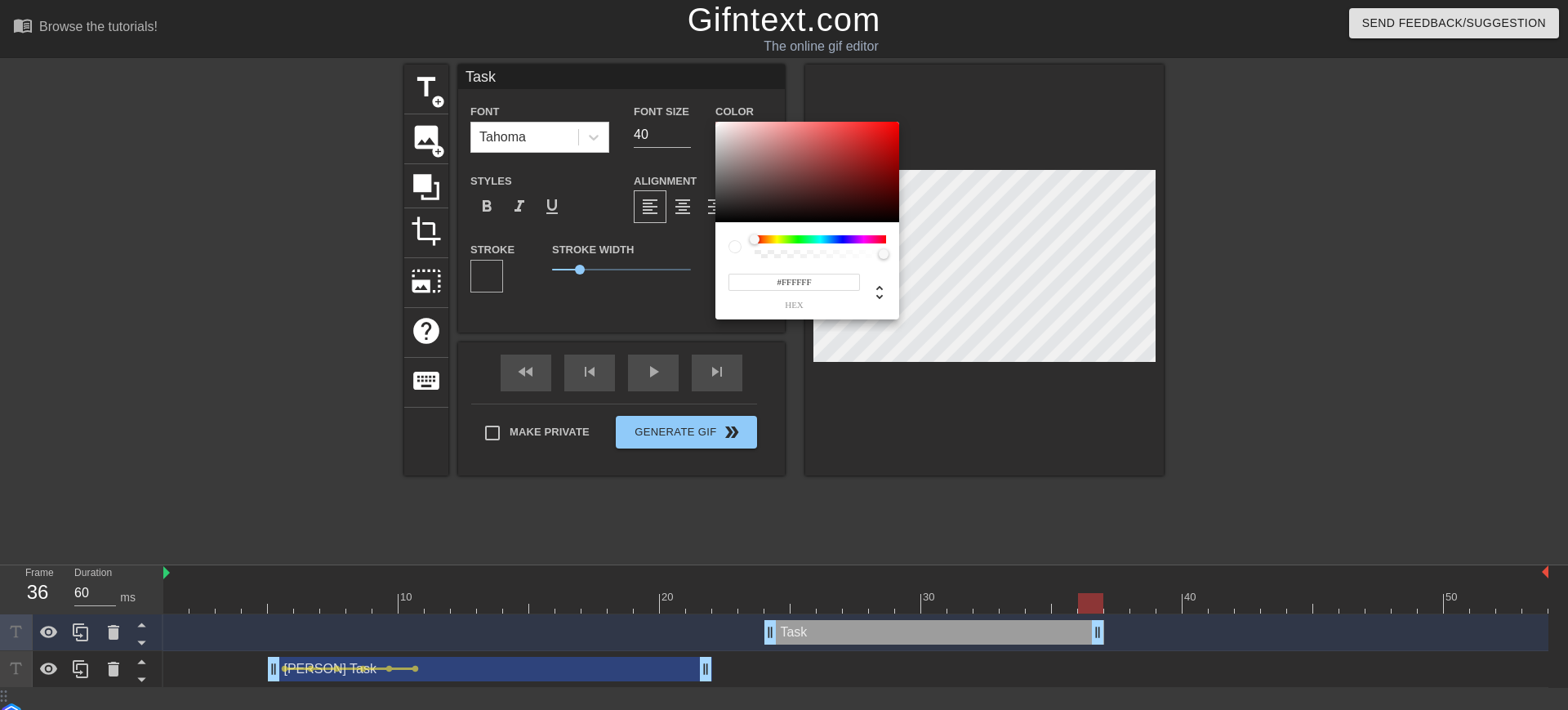 drag, startPoint x: 744, startPoint y: 145, endPoint x: 588, endPoint y: 7, distance: 208.27866 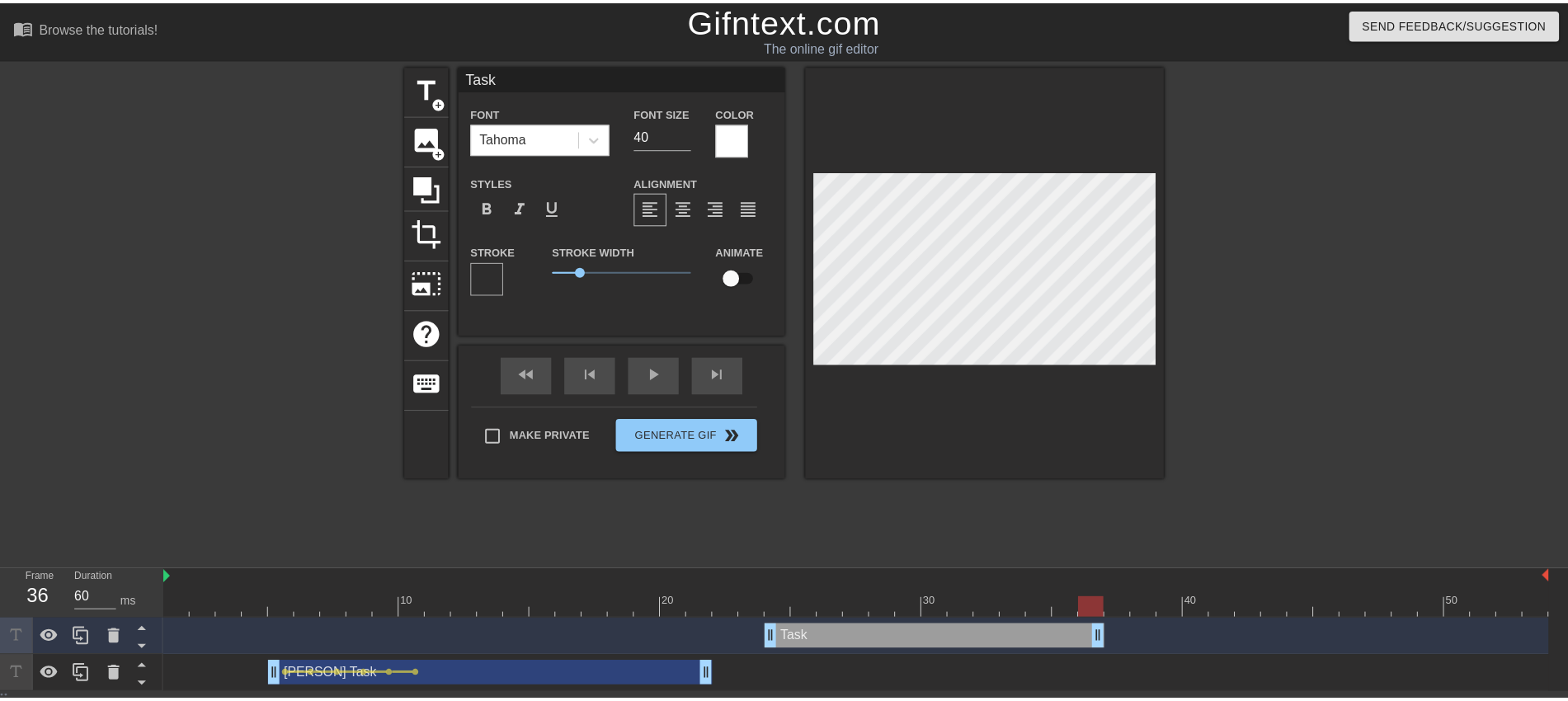 scroll, scrollTop: 2, scrollLeft: 2, axis: both 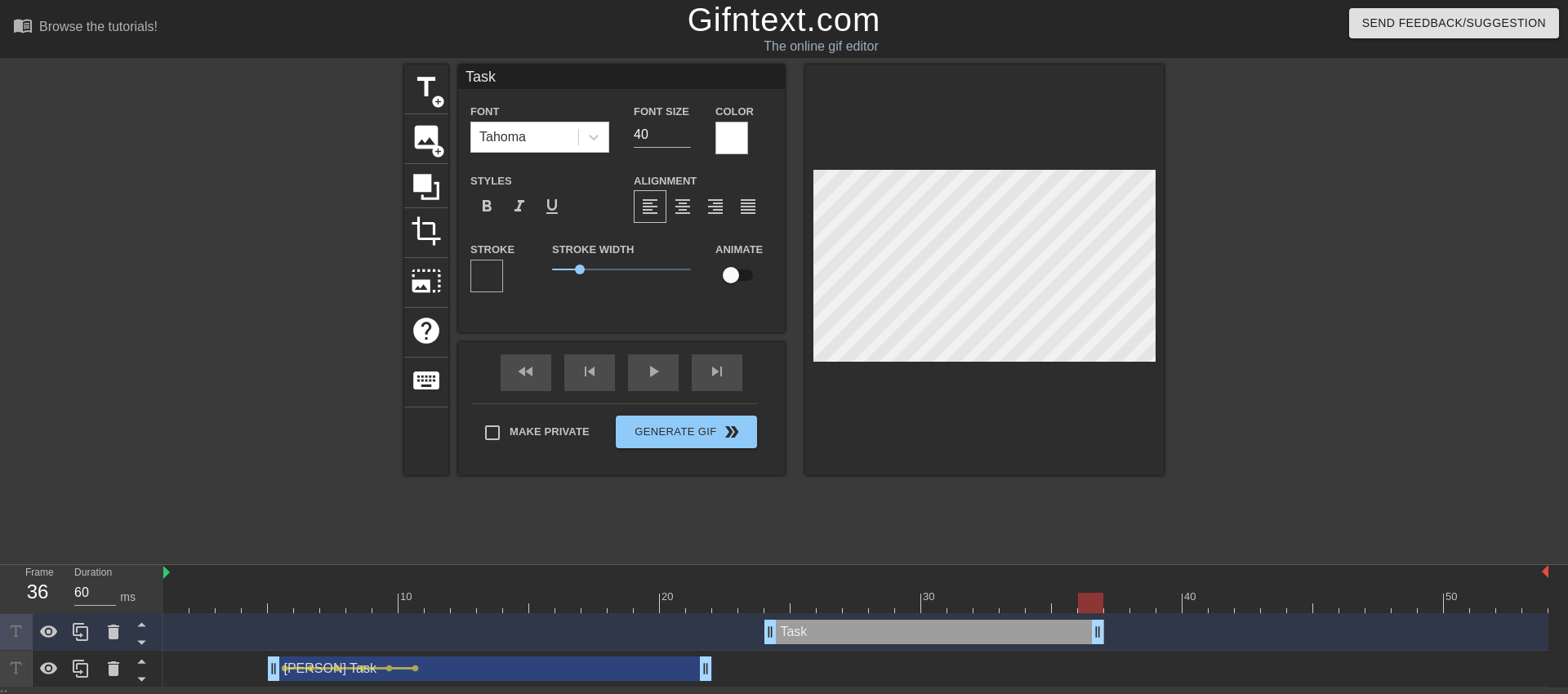 click at bounding box center [732, 138] 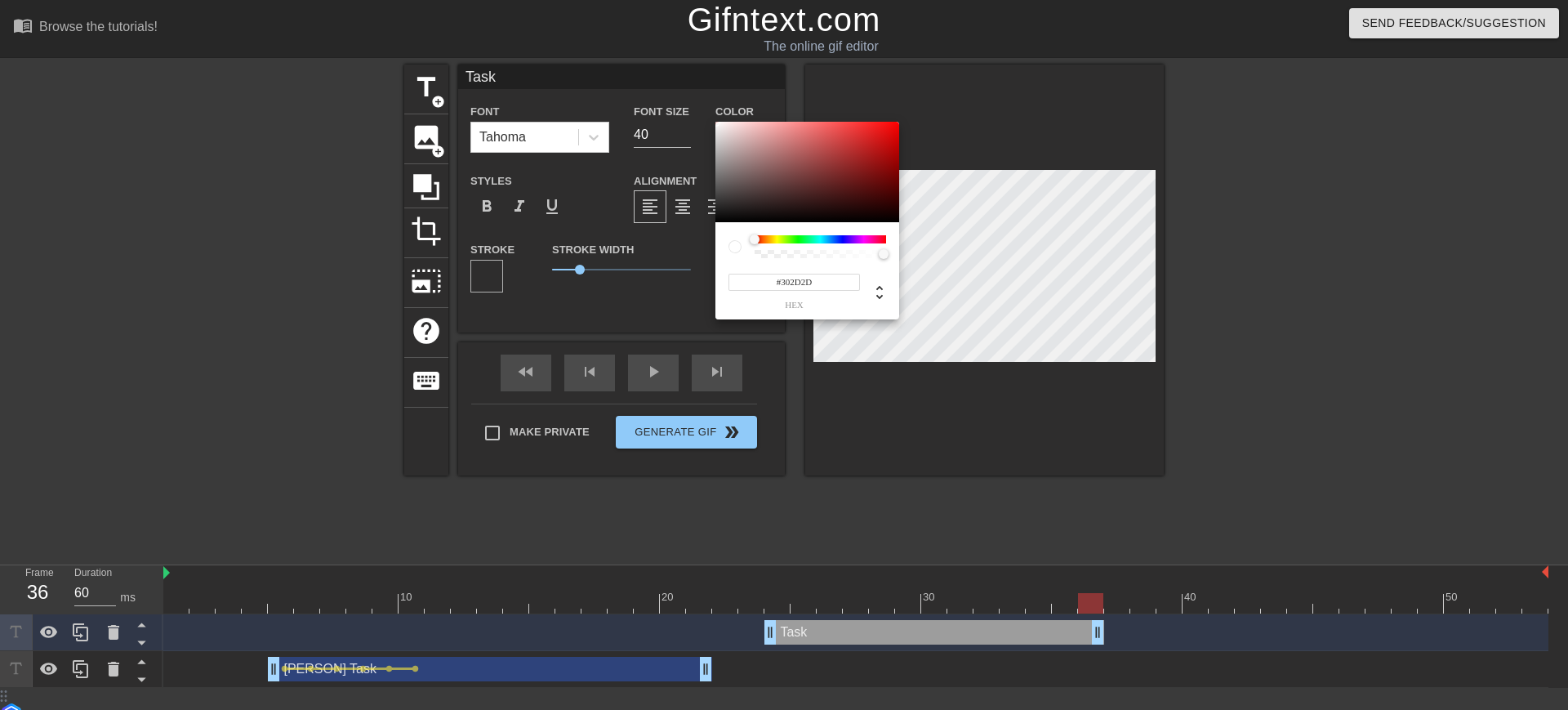 type on "#000000" 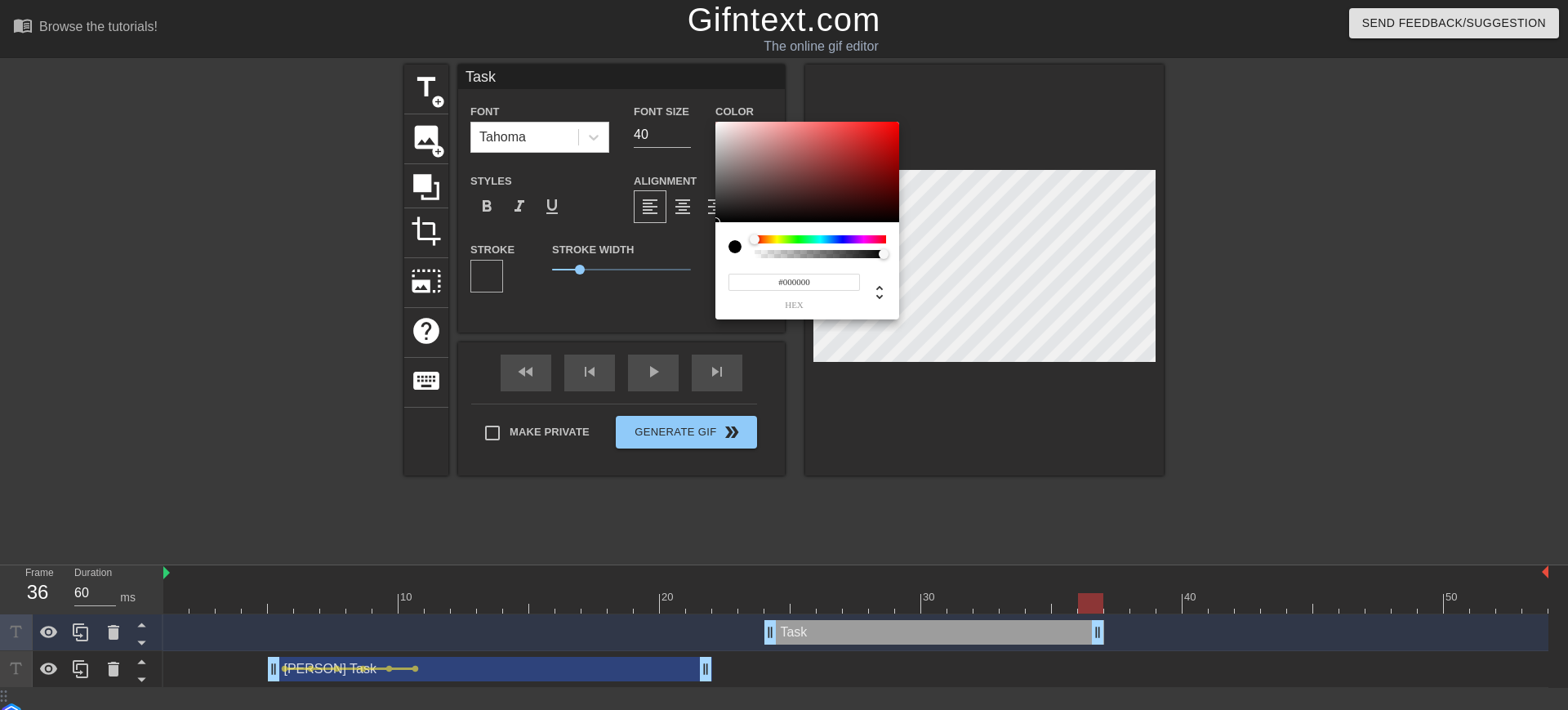 drag, startPoint x: 719, startPoint y: 211, endPoint x: 657, endPoint y: 292, distance: 102.004902 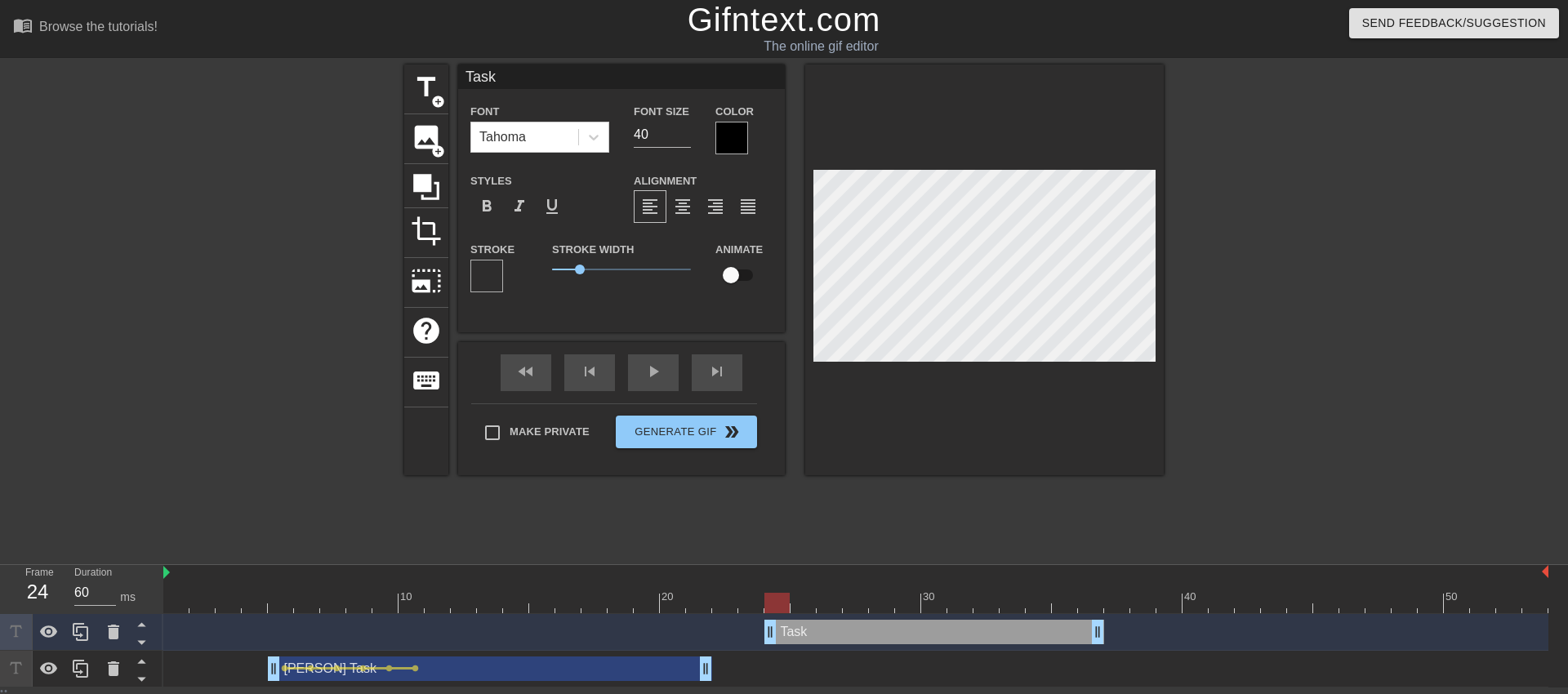 click at bounding box center (856, 603) 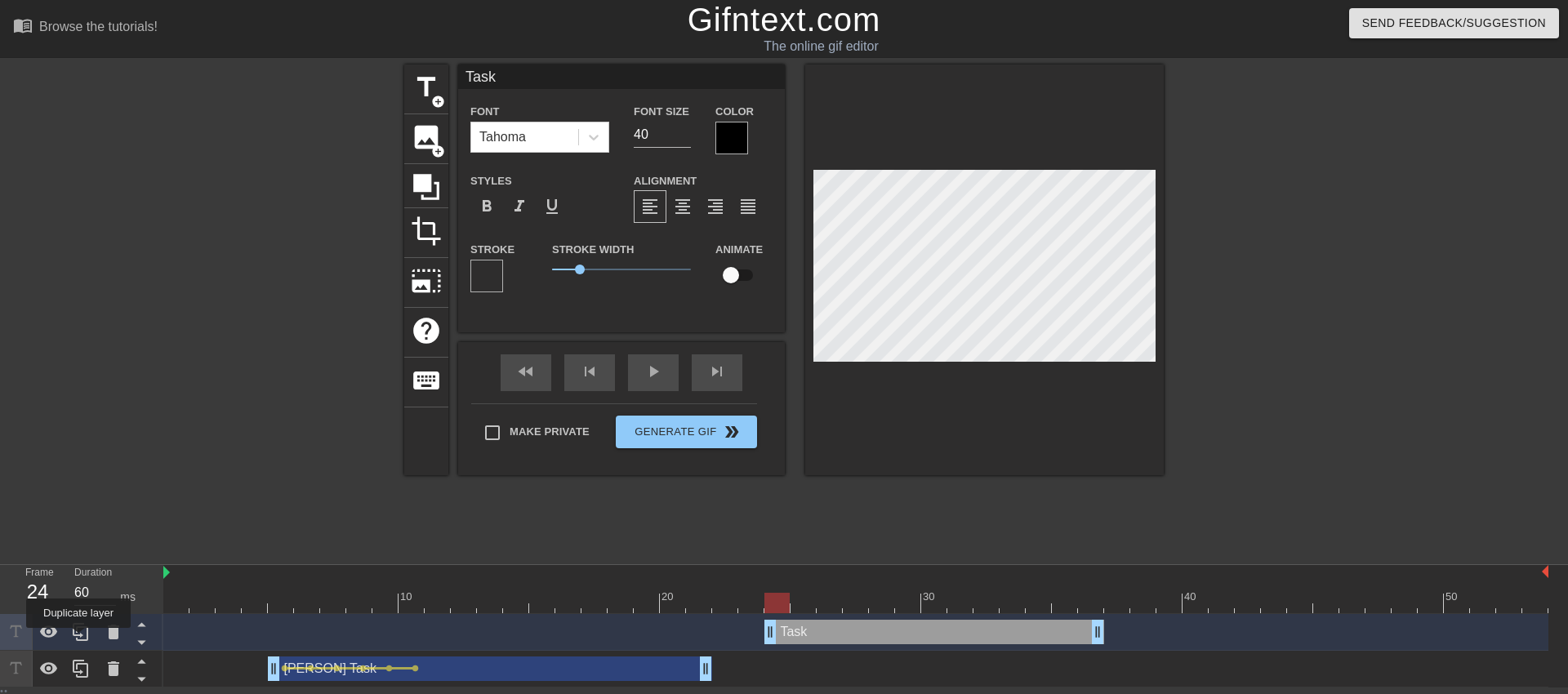 click 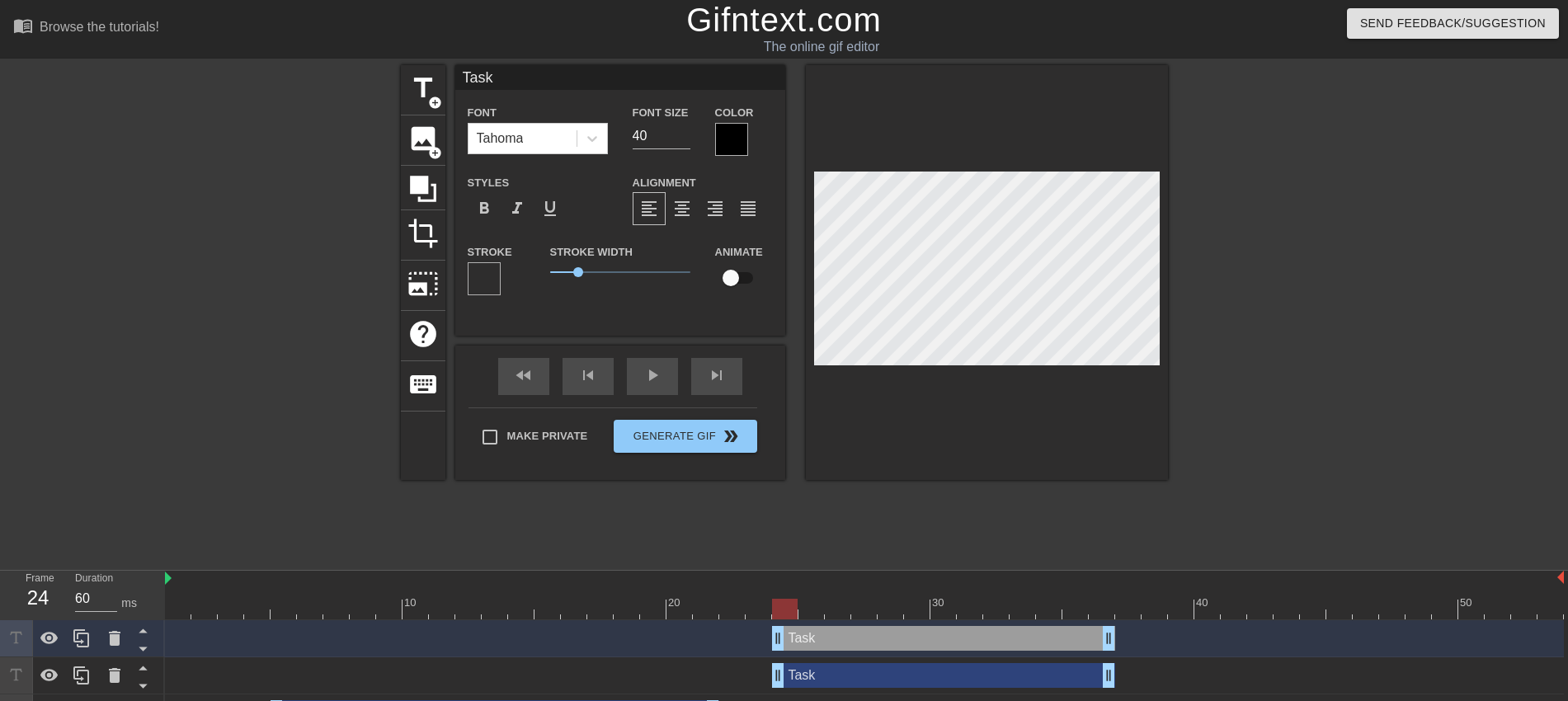 click on "Task drag_handle drag_handle" at bounding box center [944, 638] 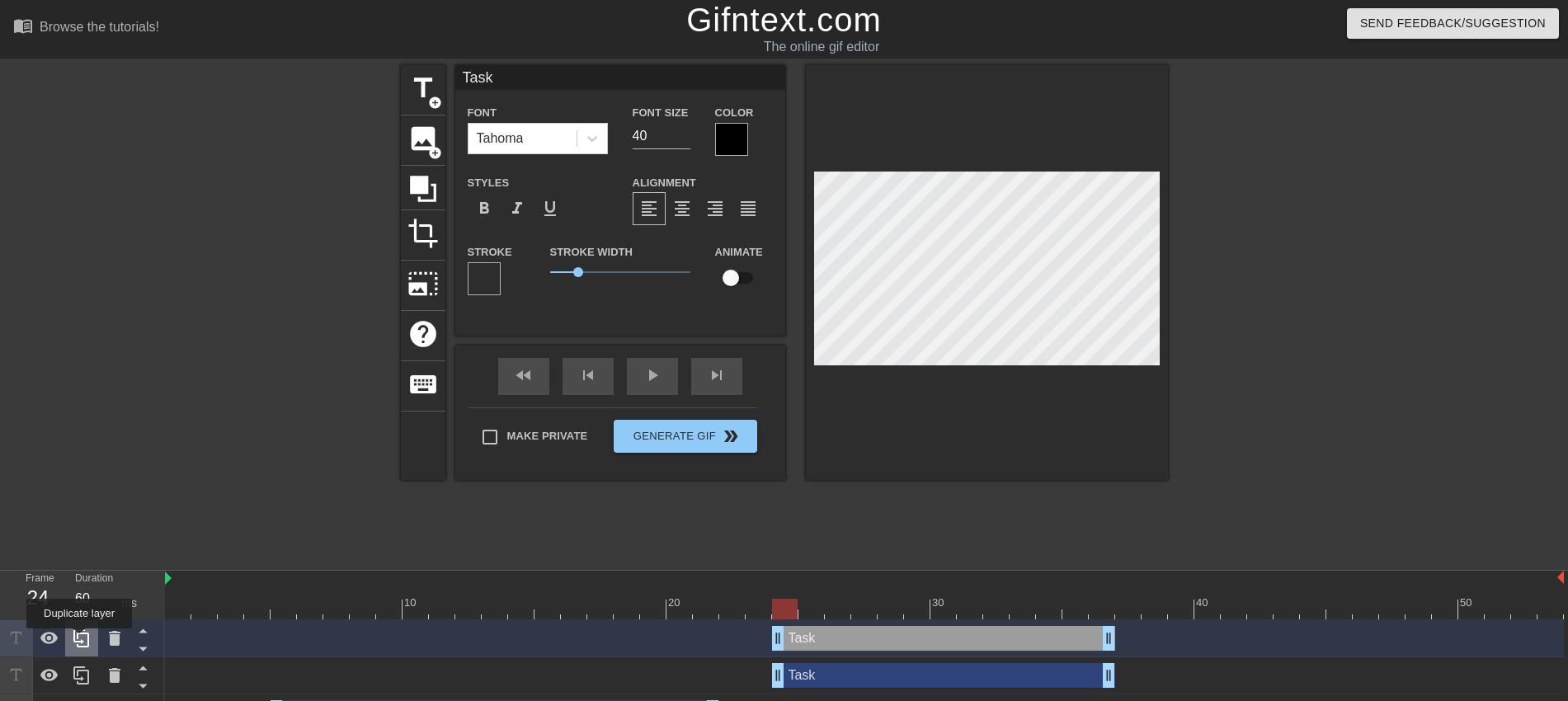 click 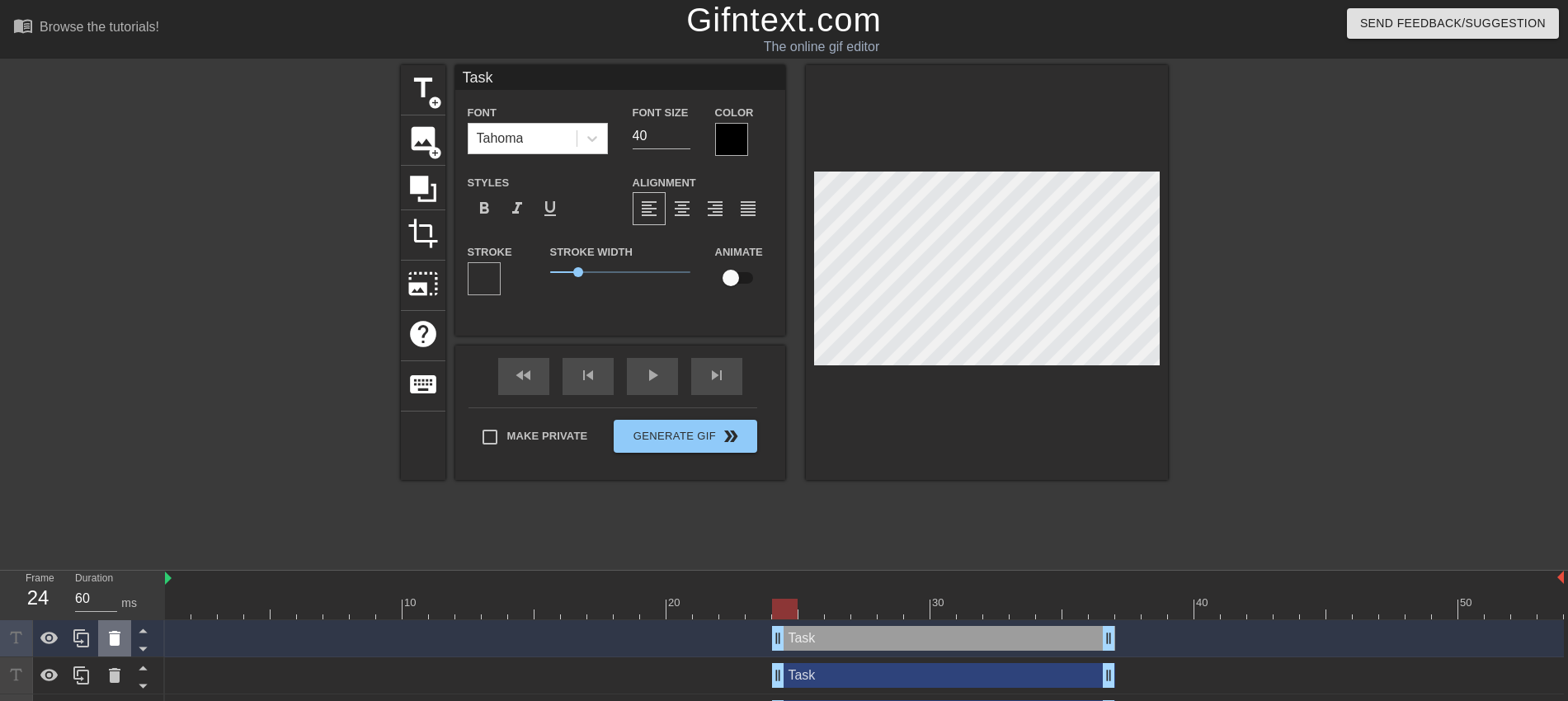 click 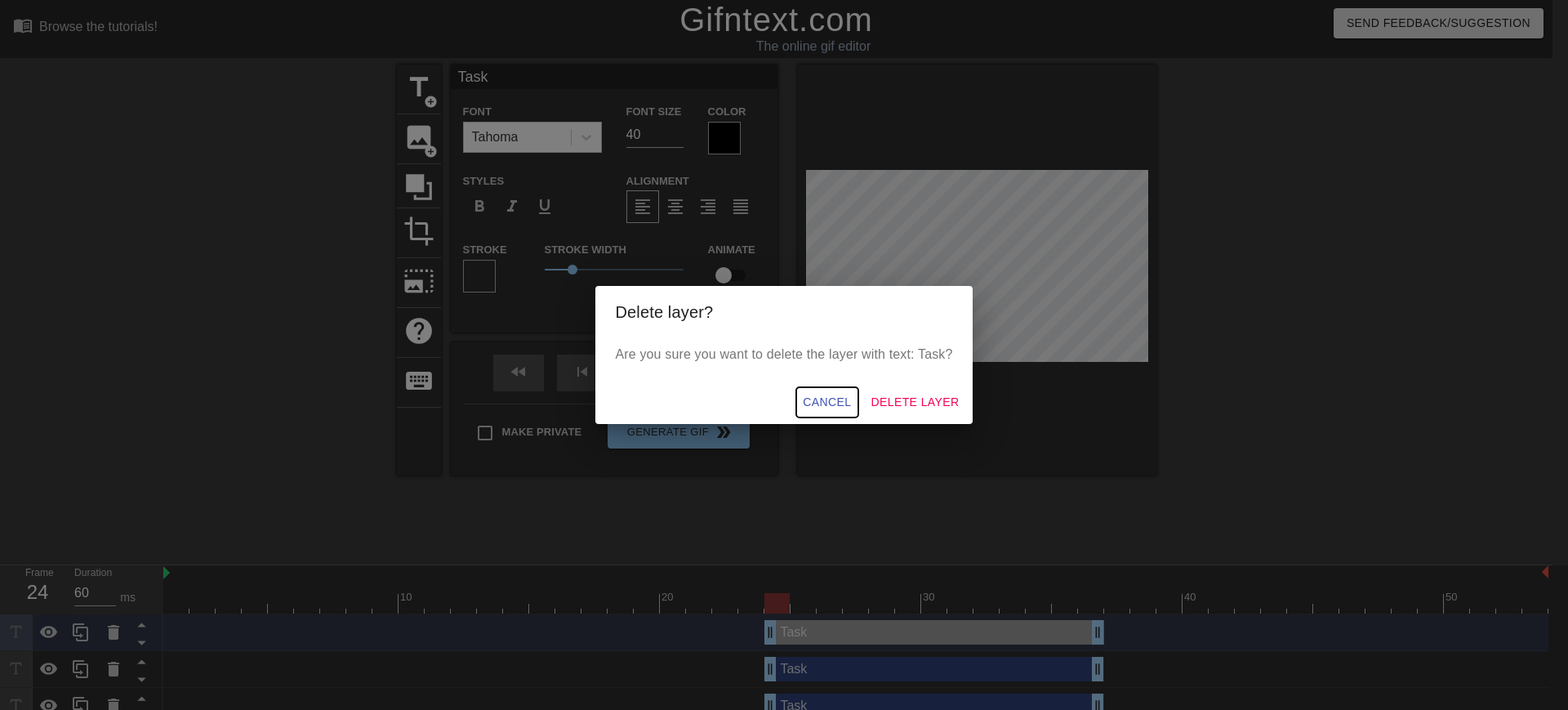 click on "Cancel" at bounding box center (826, 402) 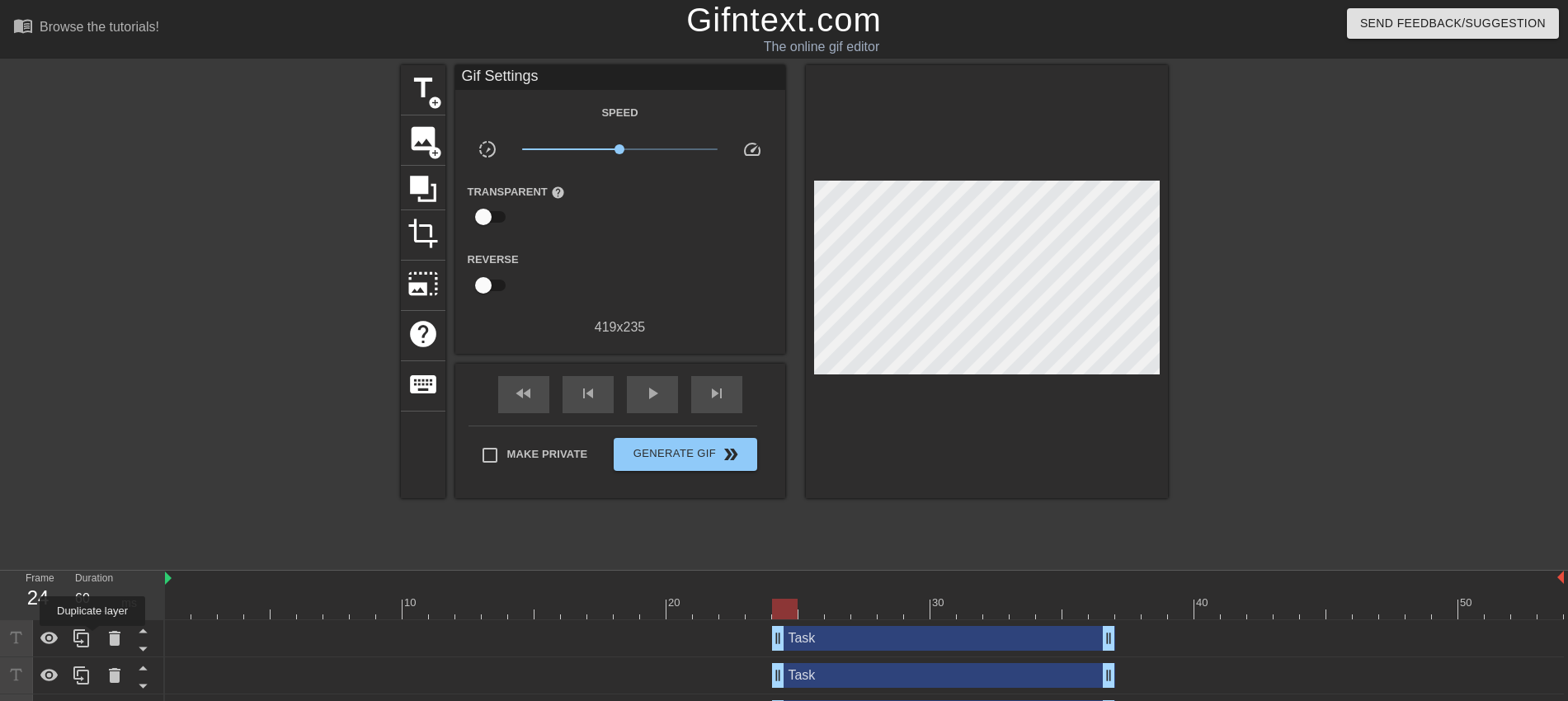 click 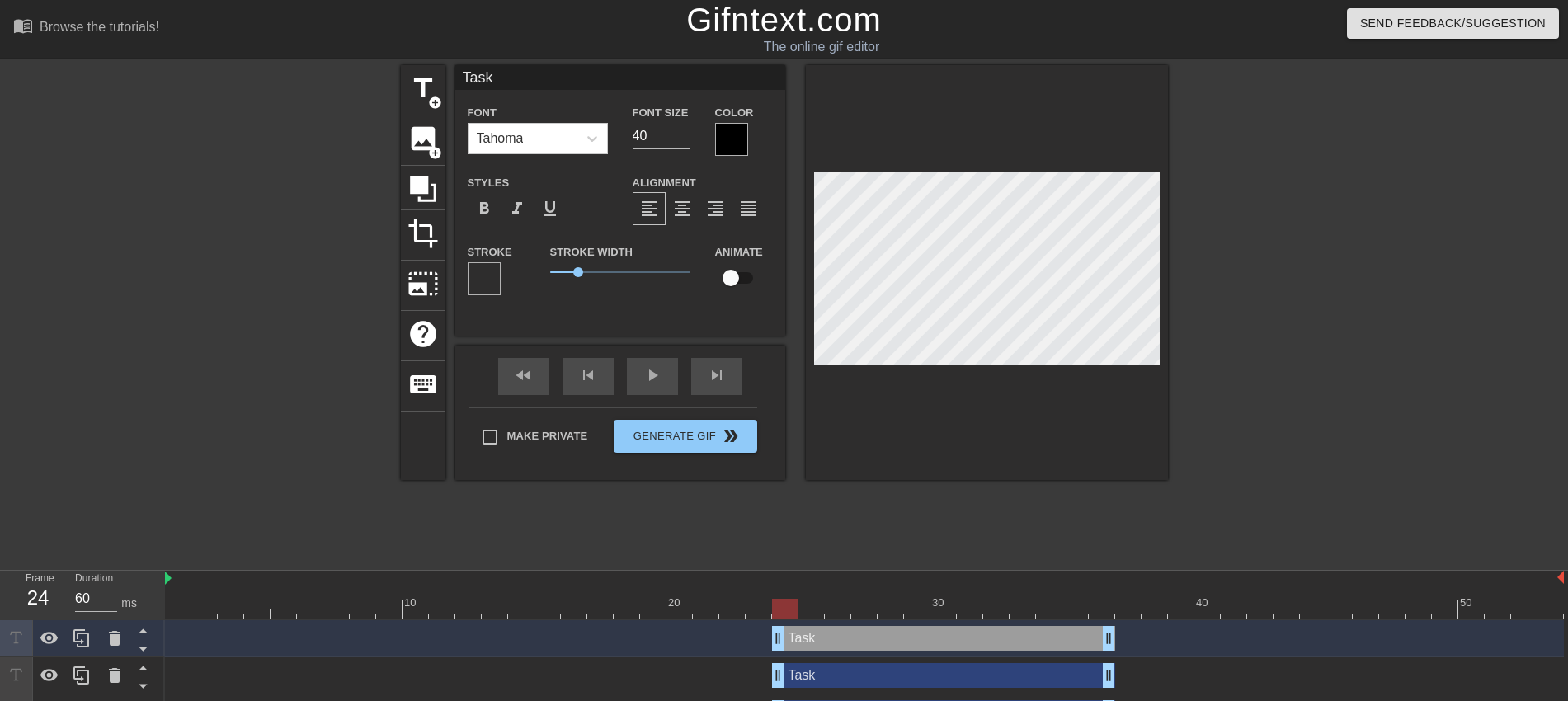 click at bounding box center (784, 609) 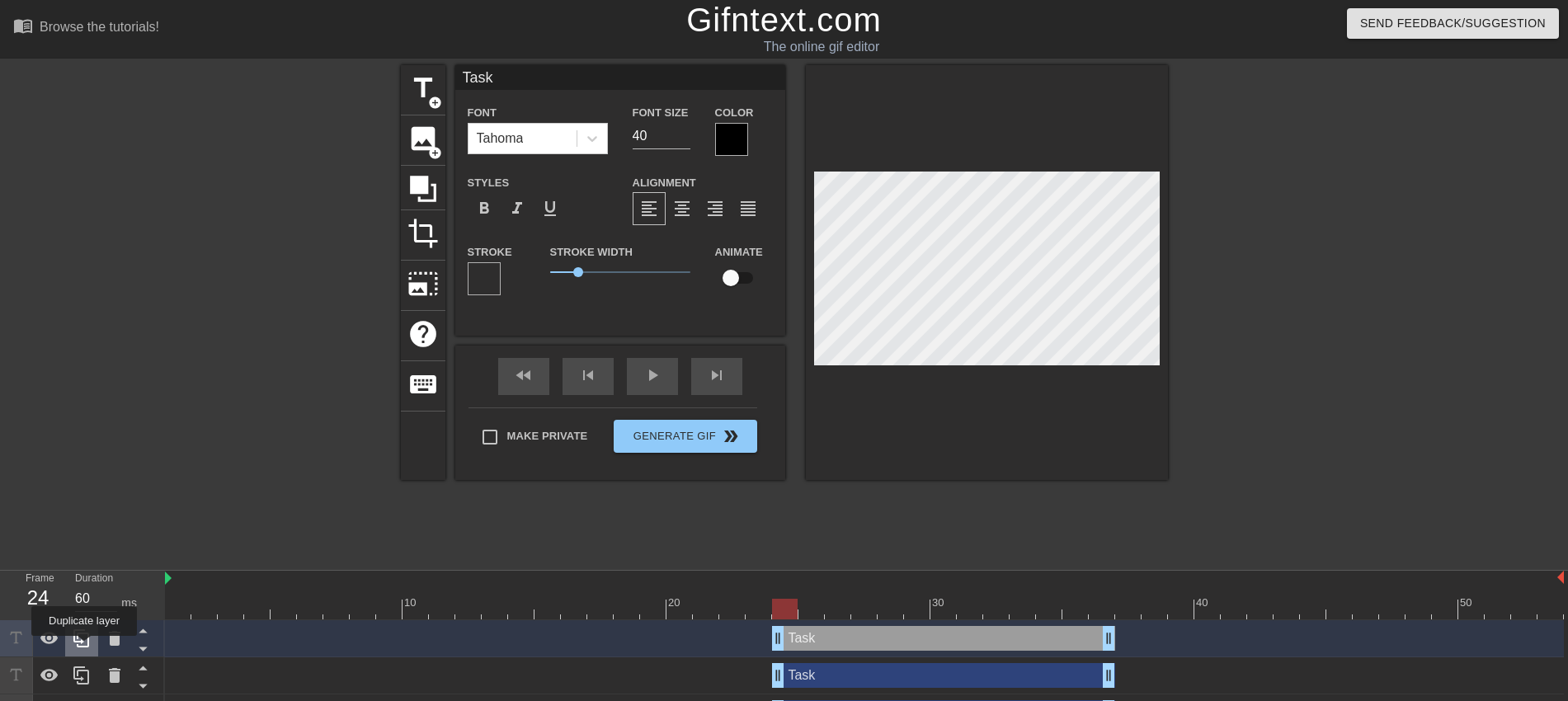 click 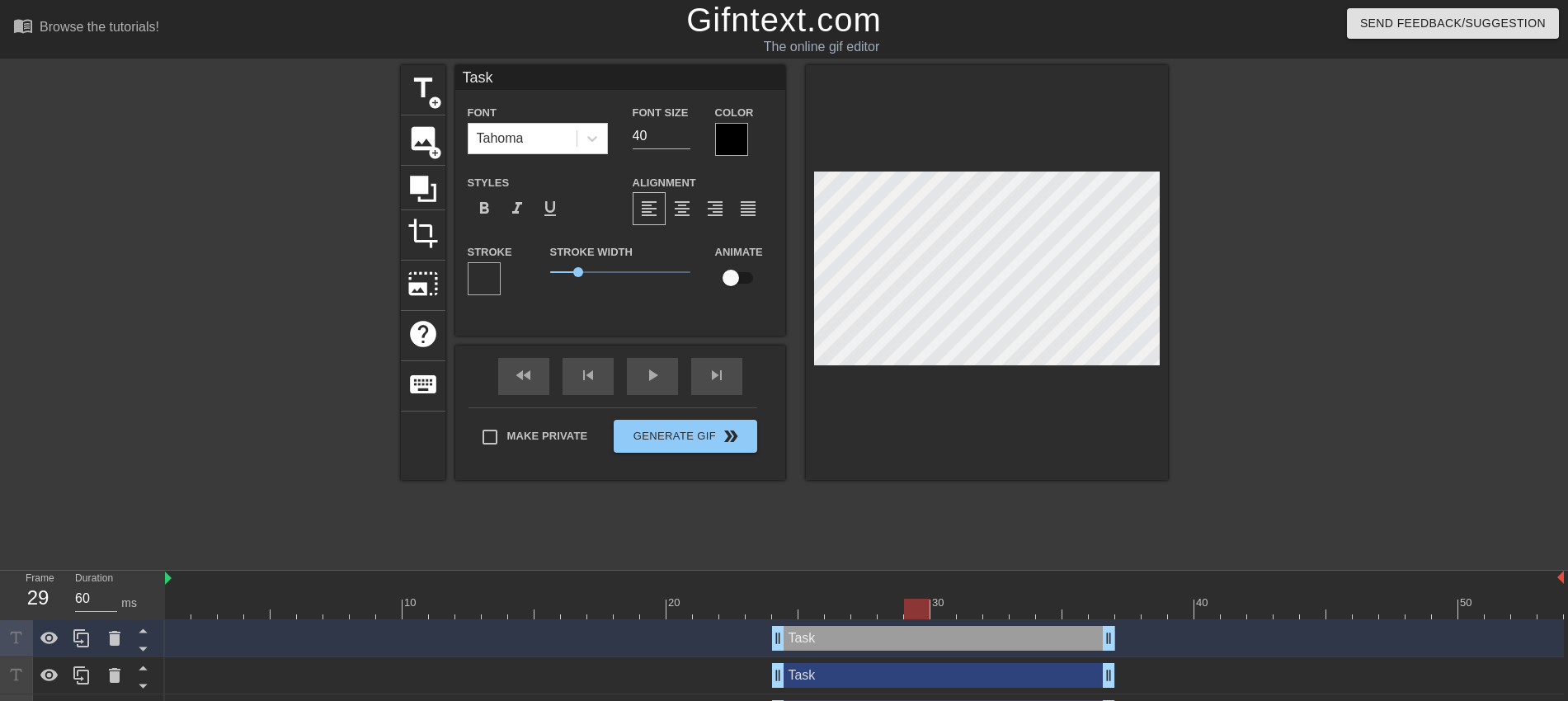 drag, startPoint x: 816, startPoint y: 613, endPoint x: 912, endPoint y: 605, distance: 96.33276 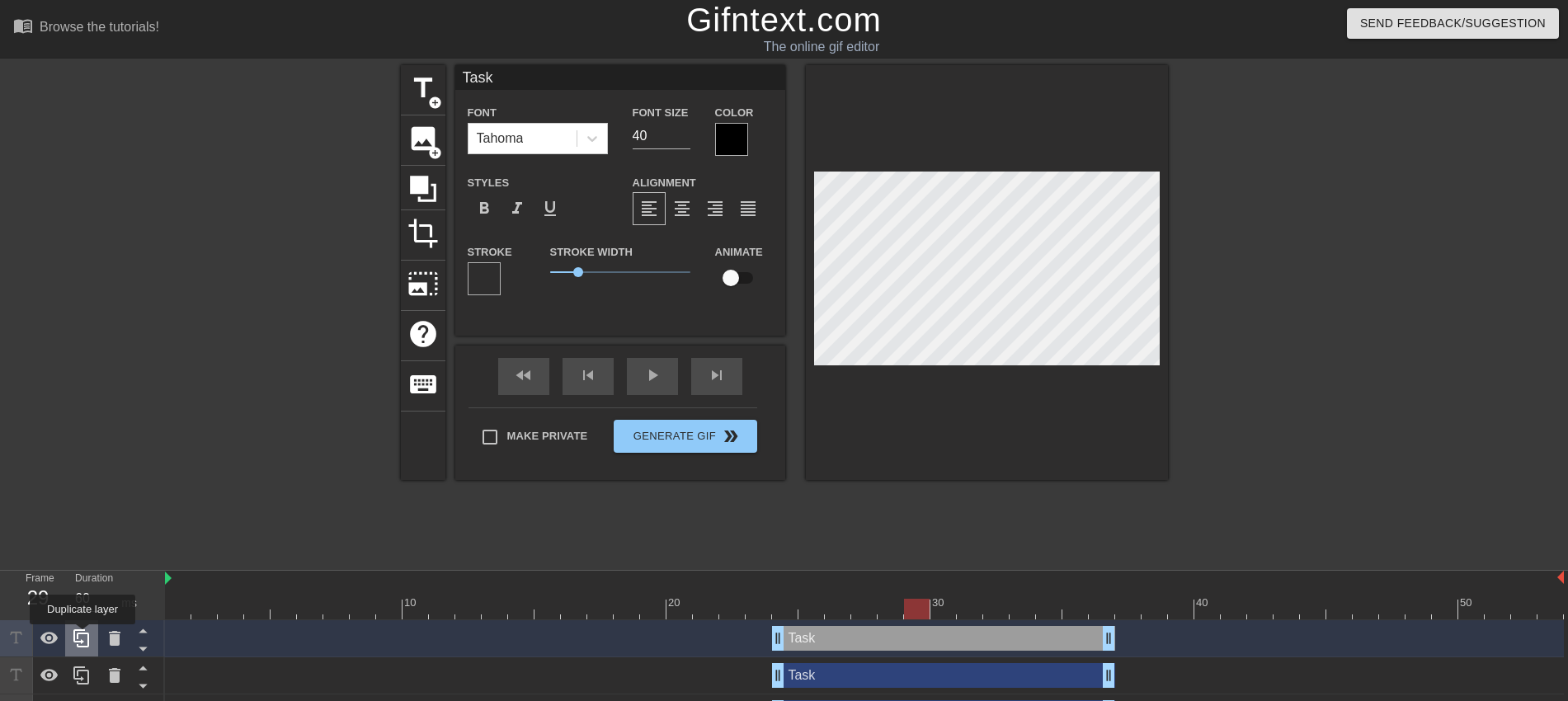 click 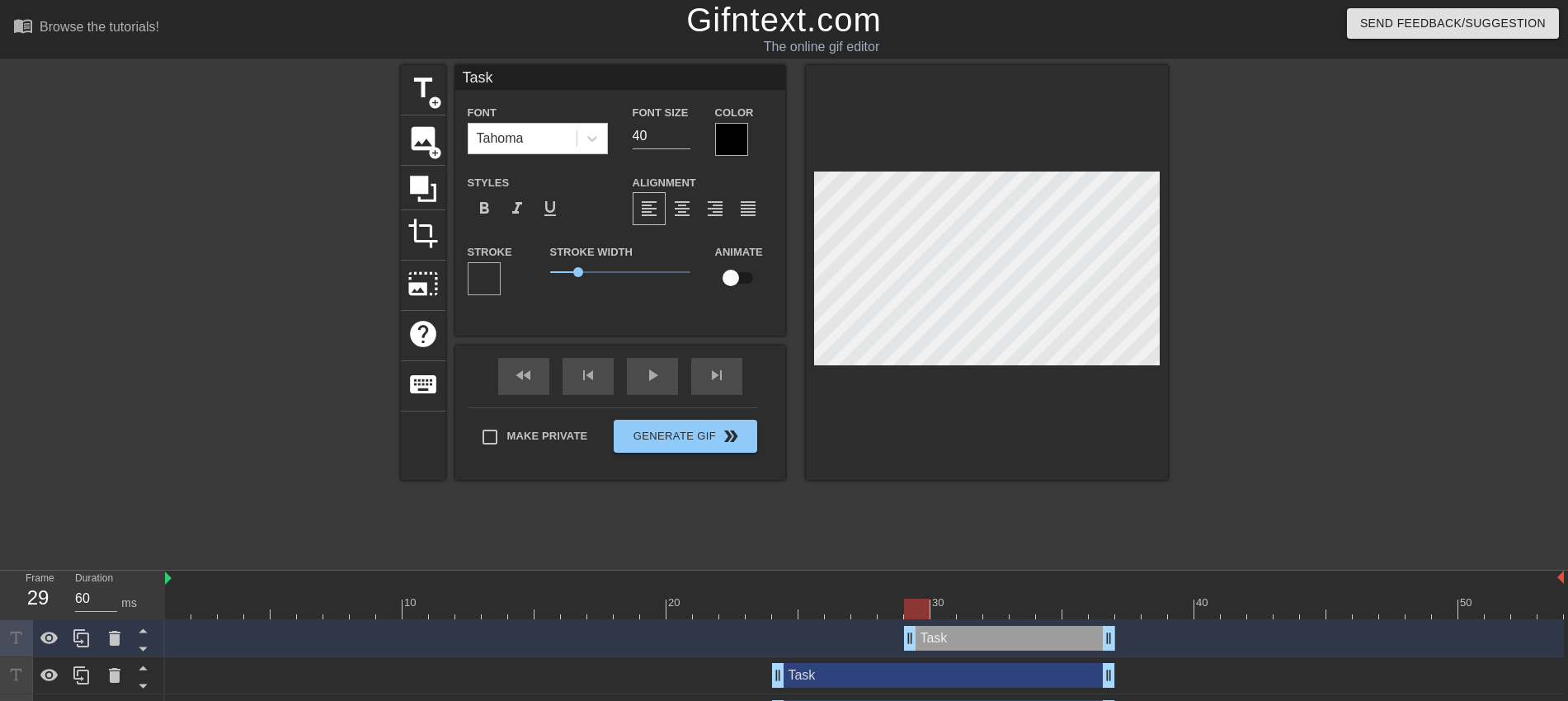 drag, startPoint x: 776, startPoint y: 642, endPoint x: 912, endPoint y: 619, distance: 137.9311 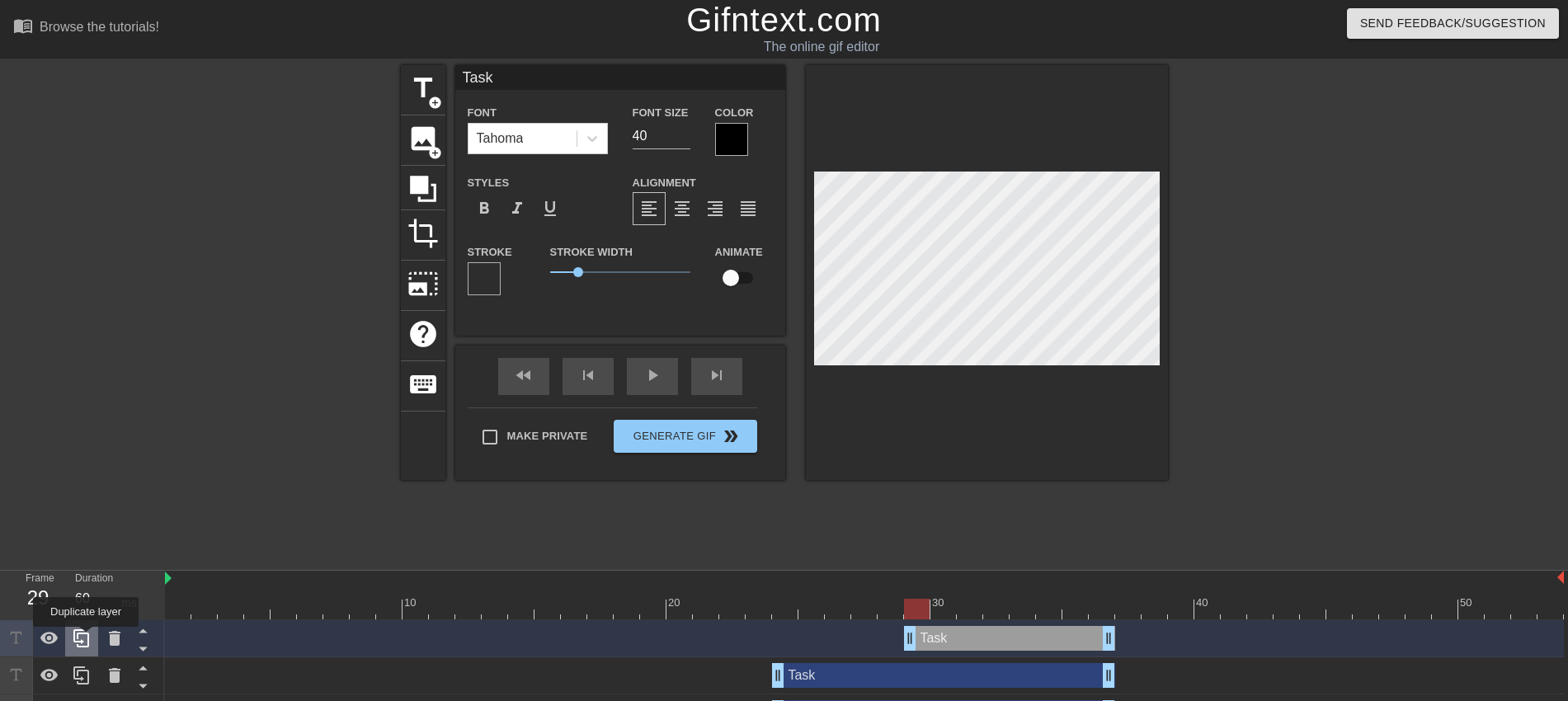 click 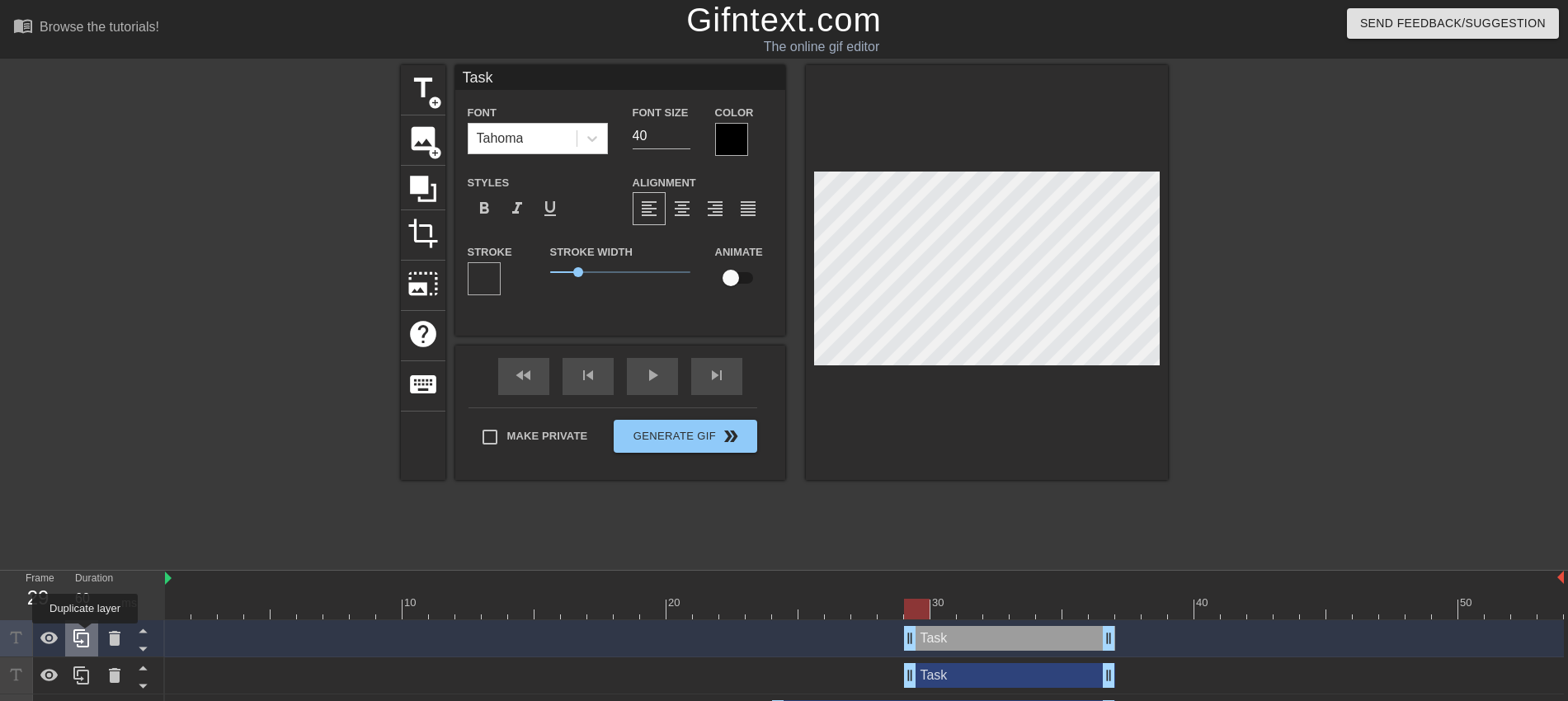 click 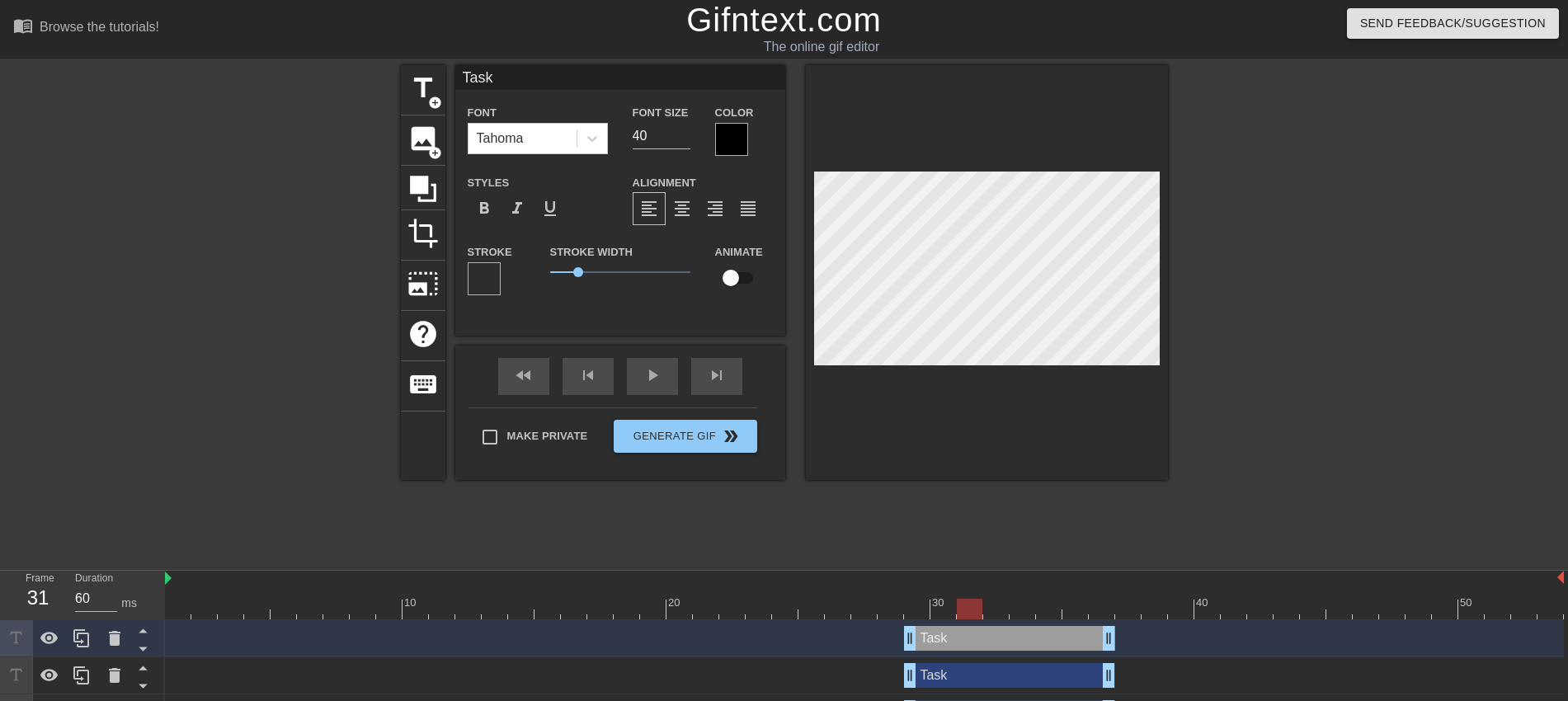 drag, startPoint x: 920, startPoint y: 610, endPoint x: 978, endPoint y: 611, distance: 58.00862 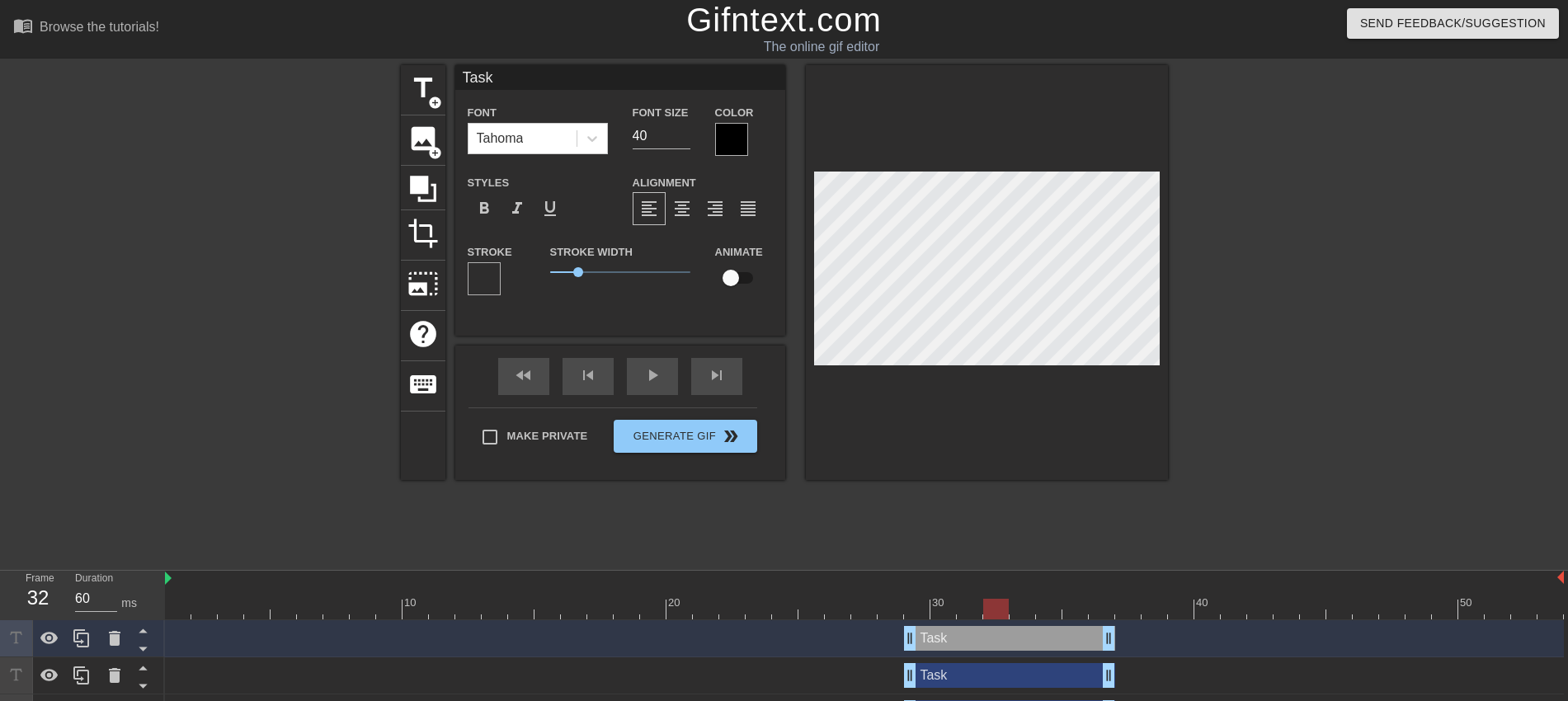 click at bounding box center [864, 609] 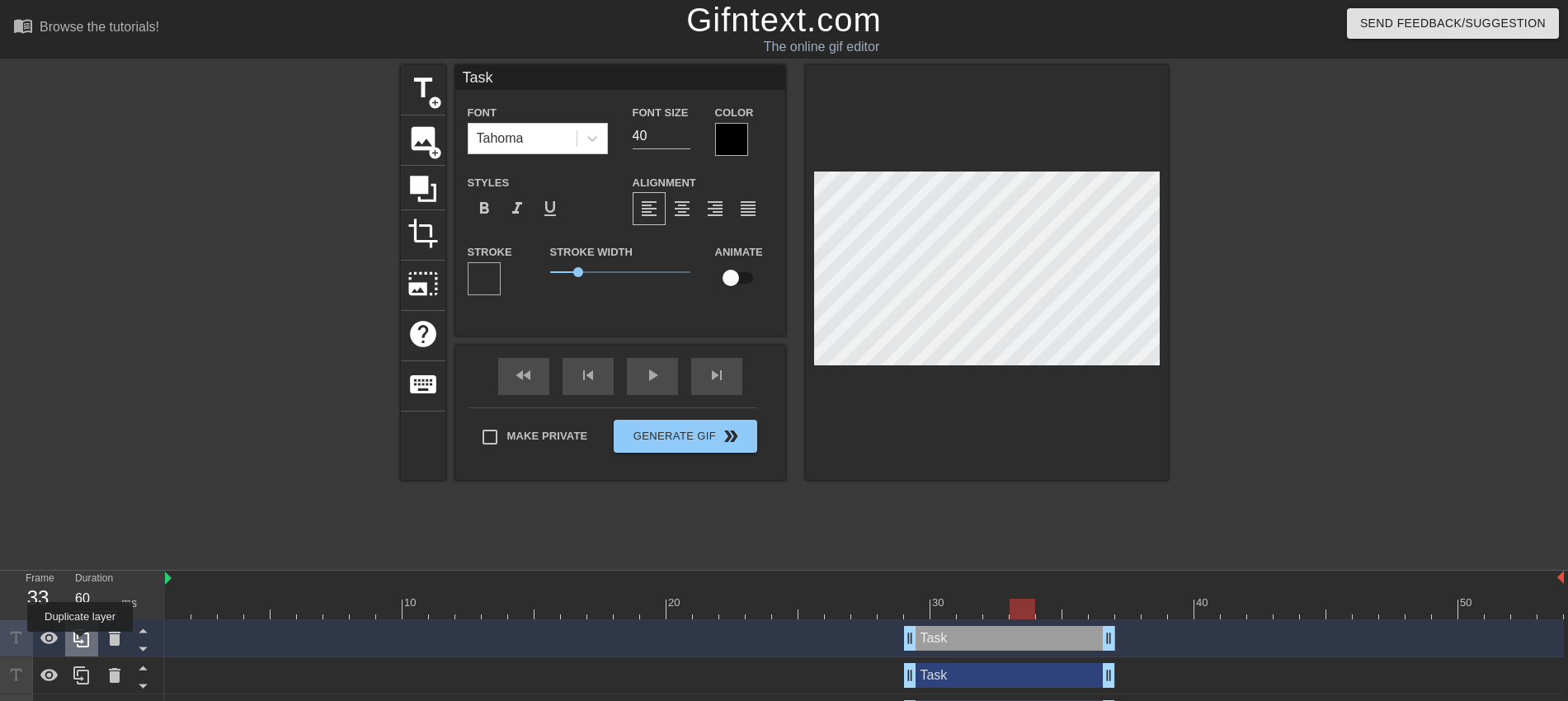 click 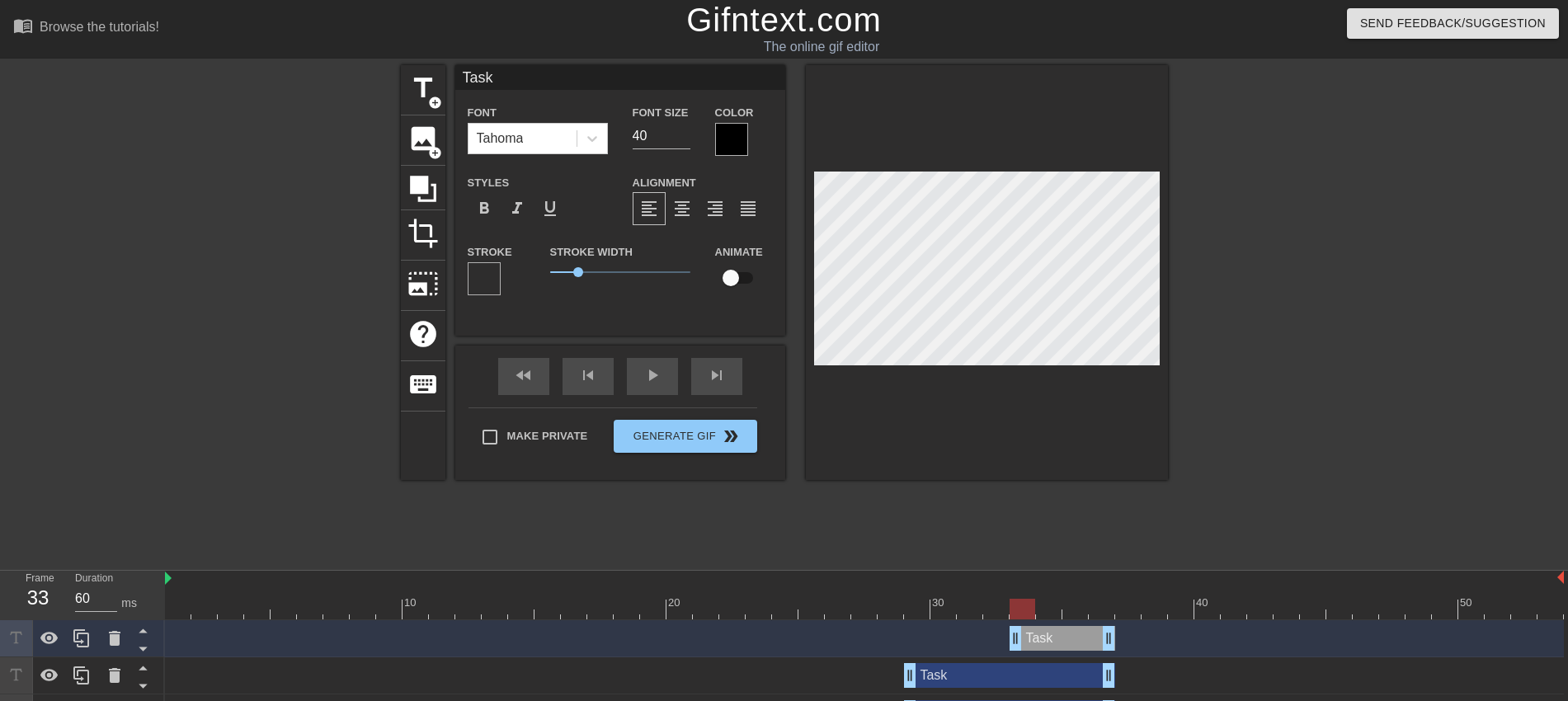 drag, startPoint x: 905, startPoint y: 639, endPoint x: 1010, endPoint y: 629, distance: 105.47512 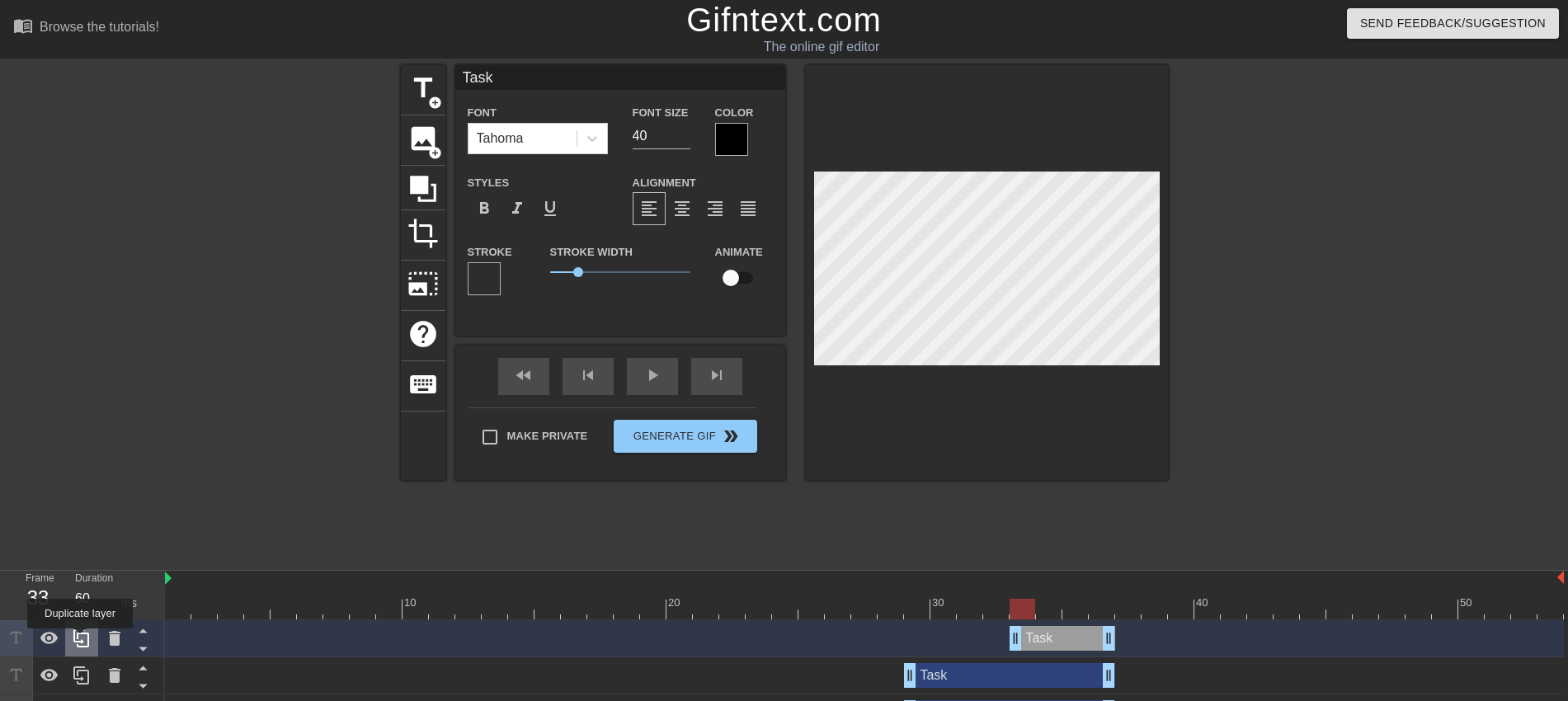 click 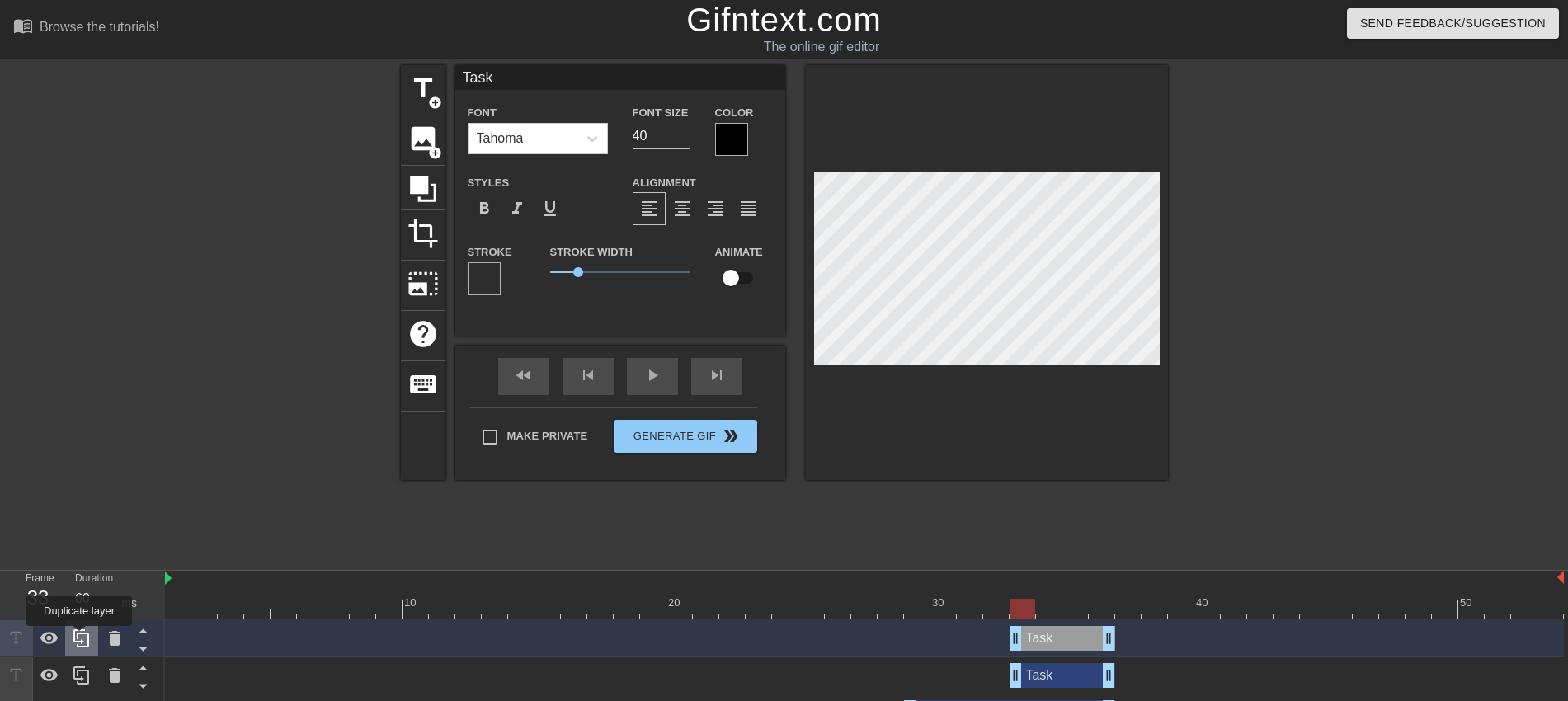 click 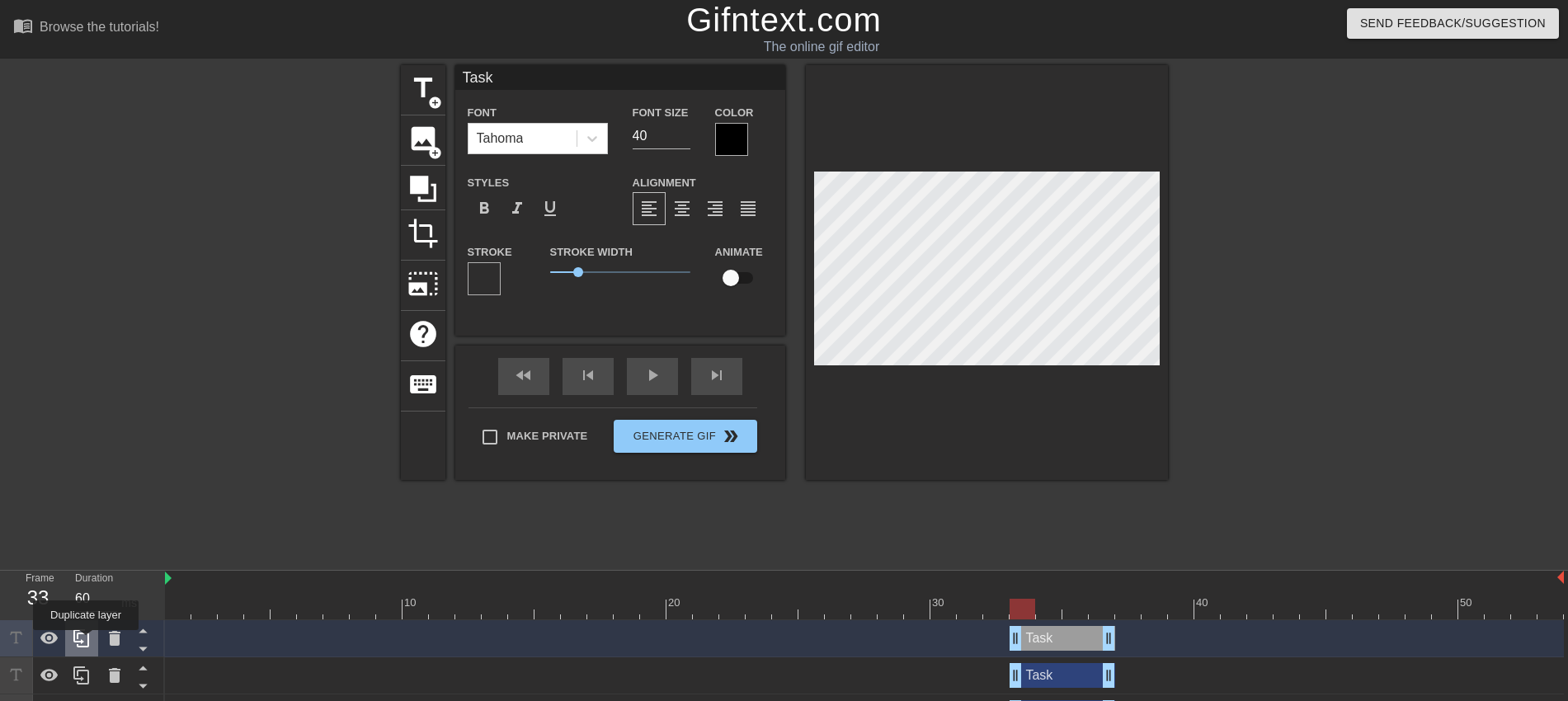 click 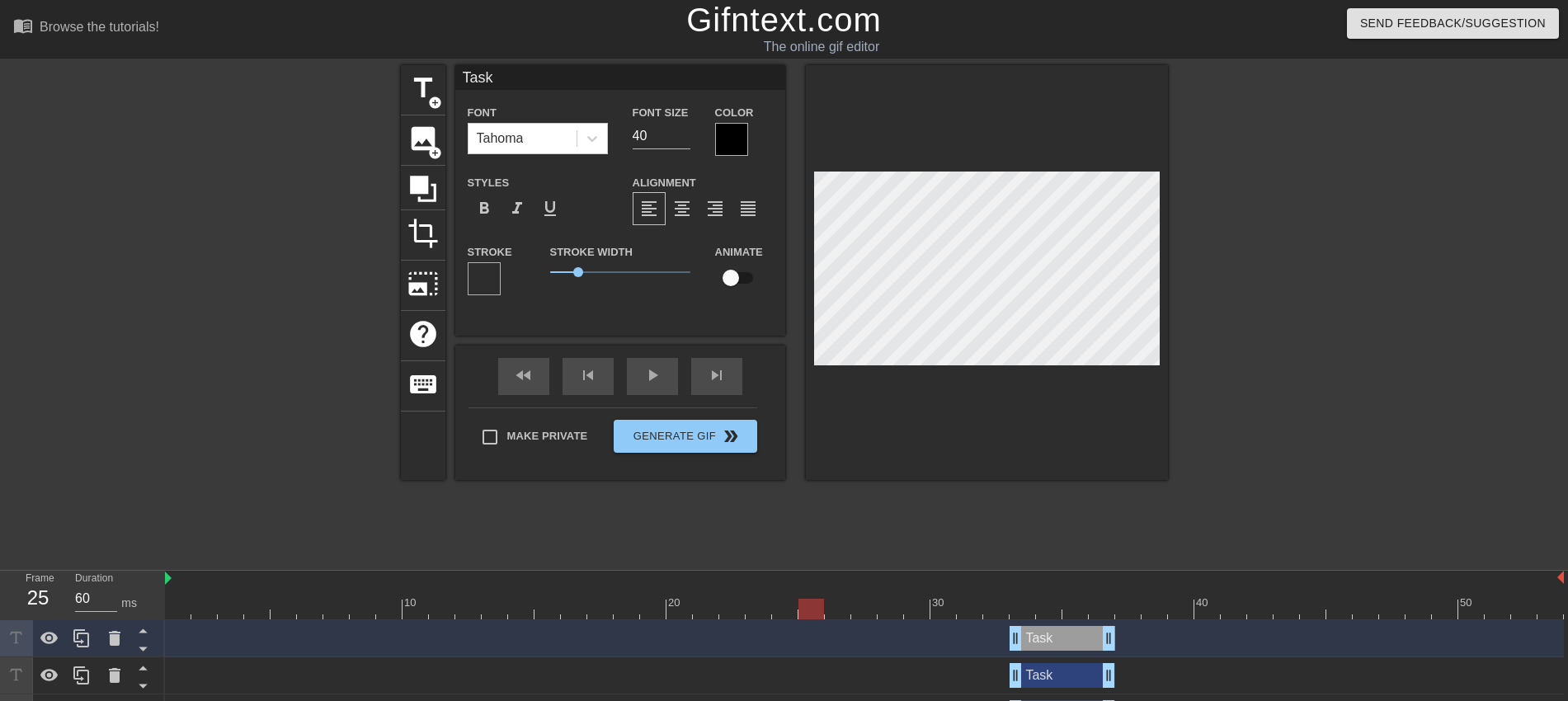 drag, startPoint x: 1024, startPoint y: 609, endPoint x: 806, endPoint y: 609, distance: 218 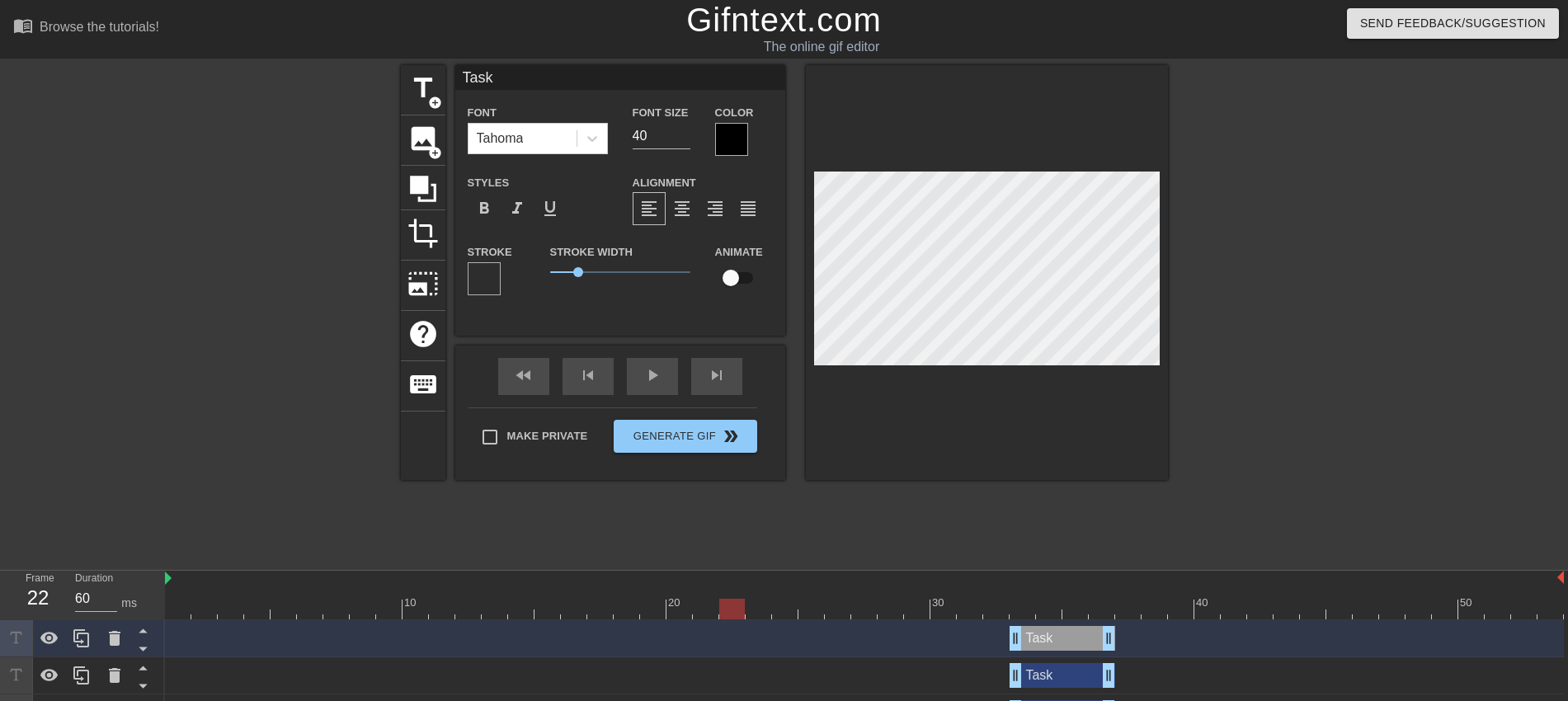 drag, startPoint x: 806, startPoint y: 609, endPoint x: 737, endPoint y: 611, distance: 69.02898 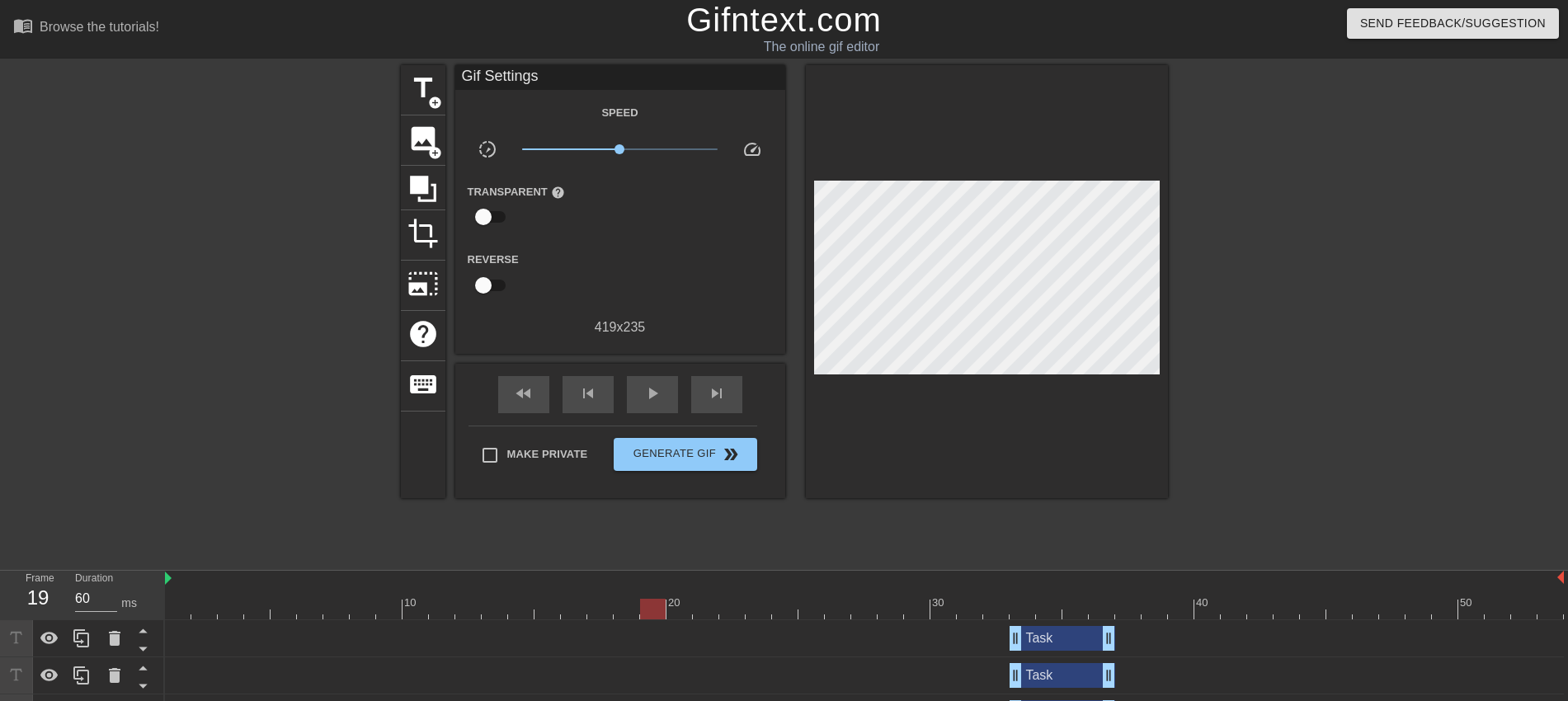 drag, startPoint x: 732, startPoint y: 612, endPoint x: 657, endPoint y: 609, distance: 75.059976 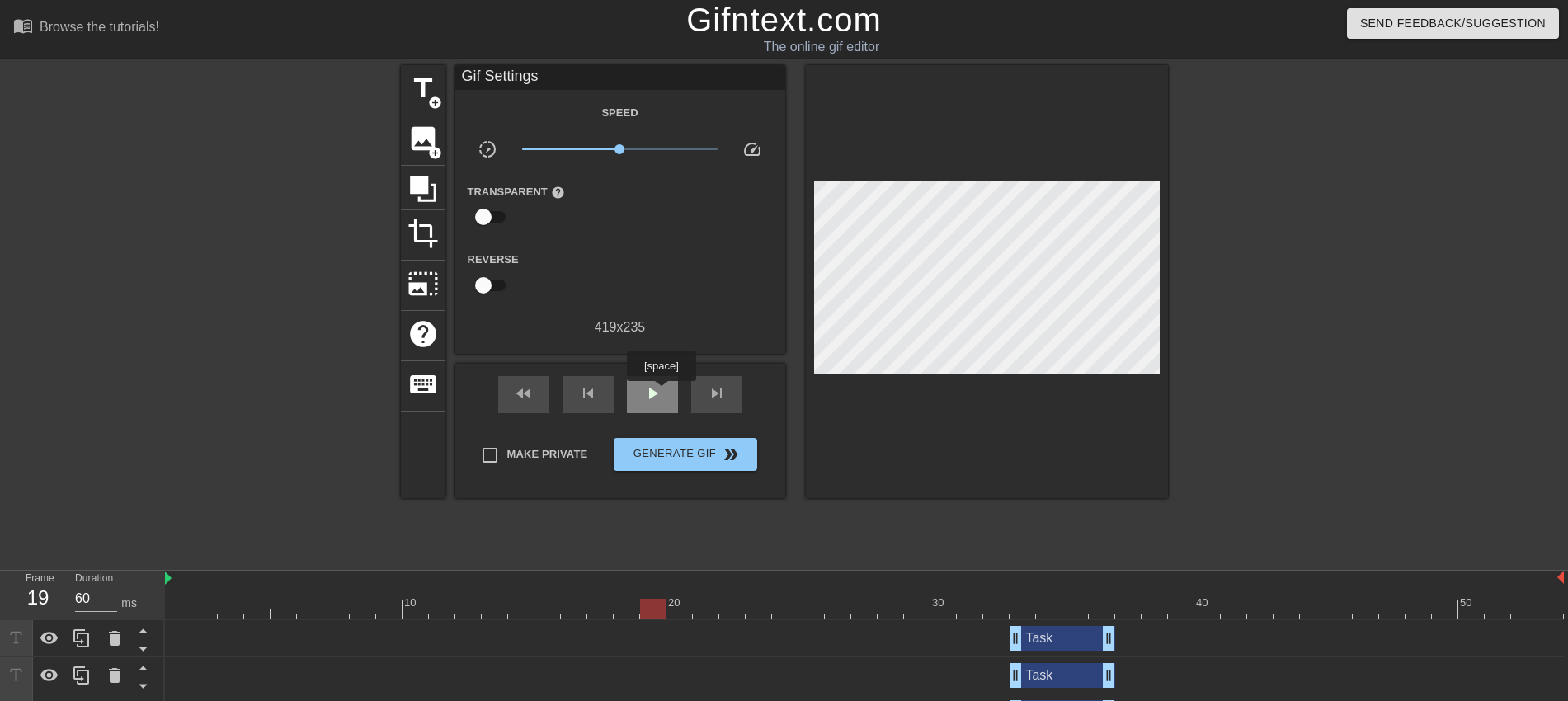 click on "play_arrow" at bounding box center (652, 393) 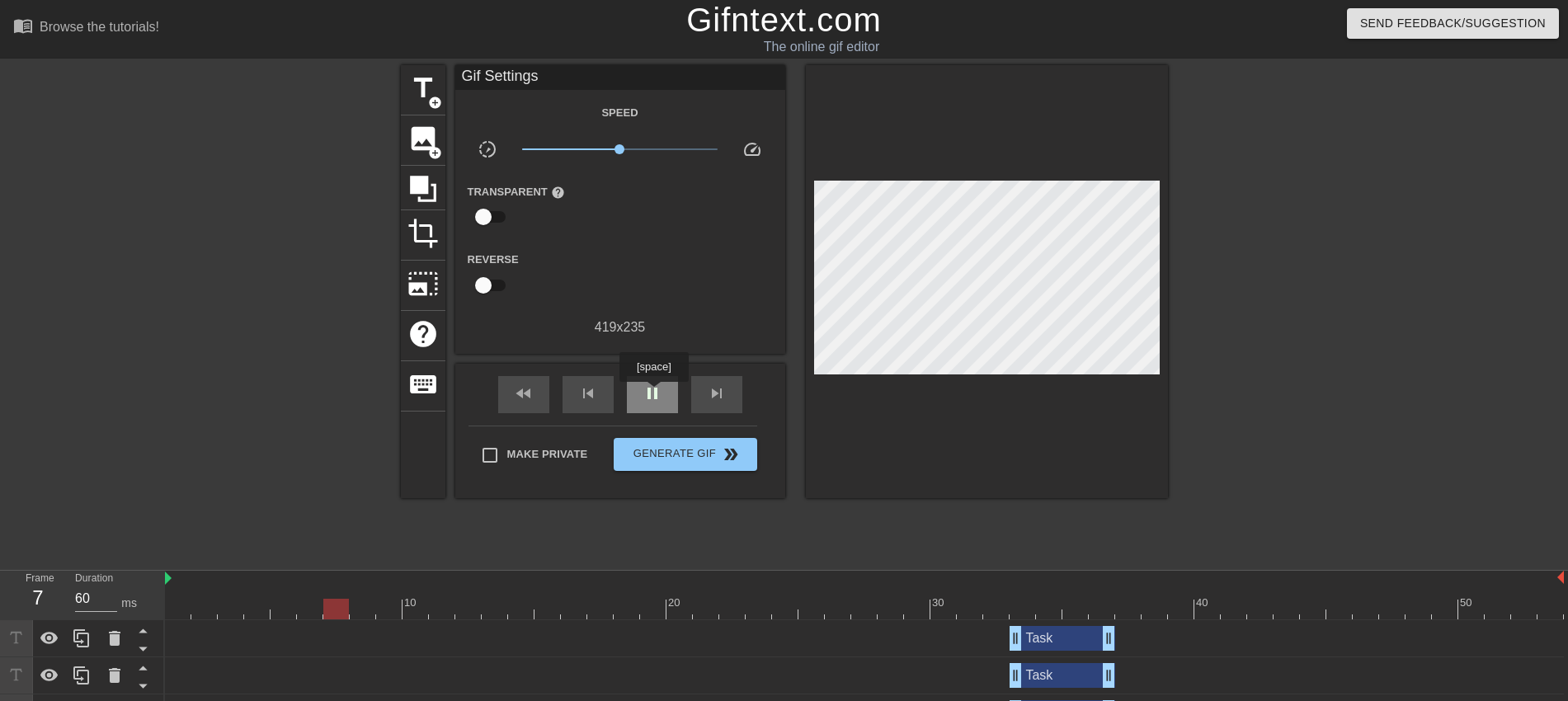 click on "pause" at bounding box center [652, 393] 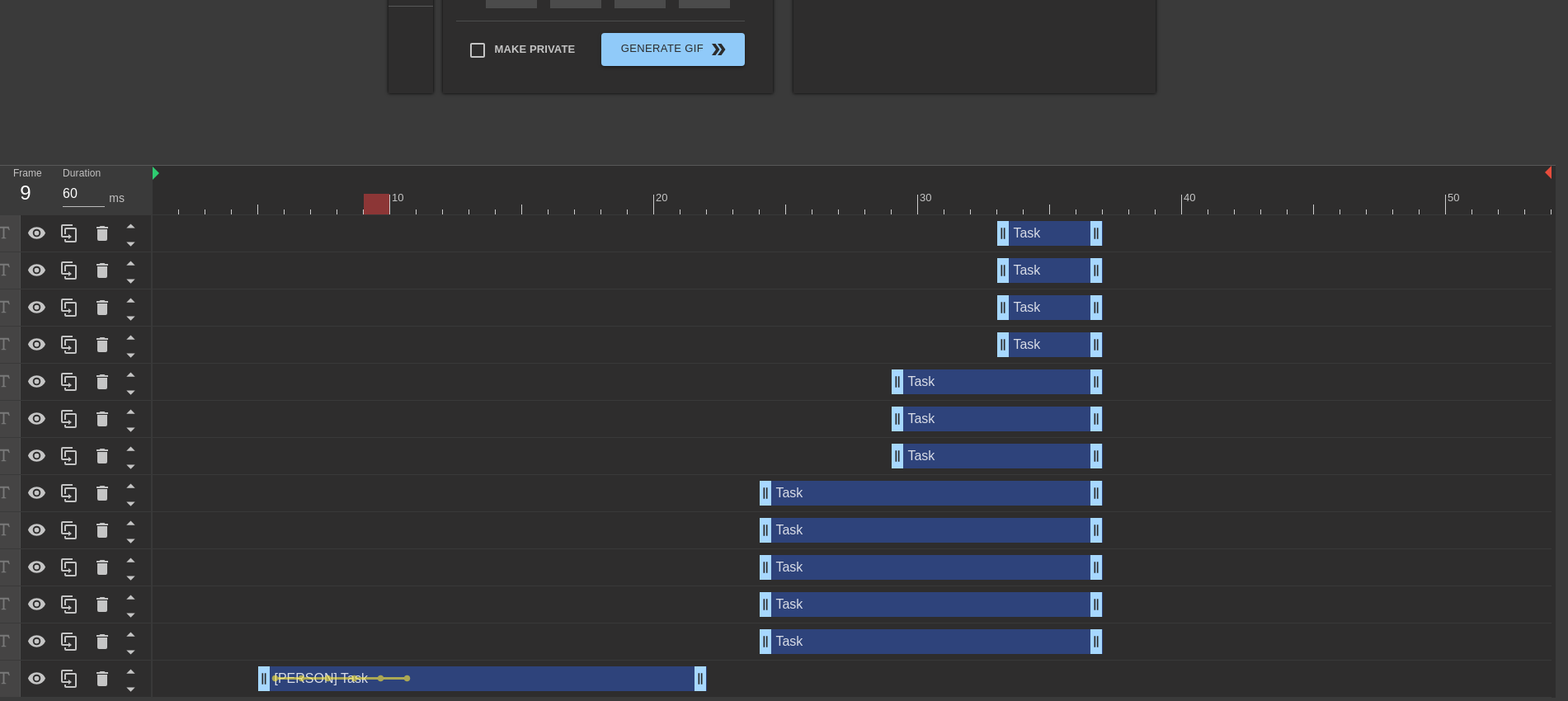 scroll, scrollTop: 405, scrollLeft: 16, axis: both 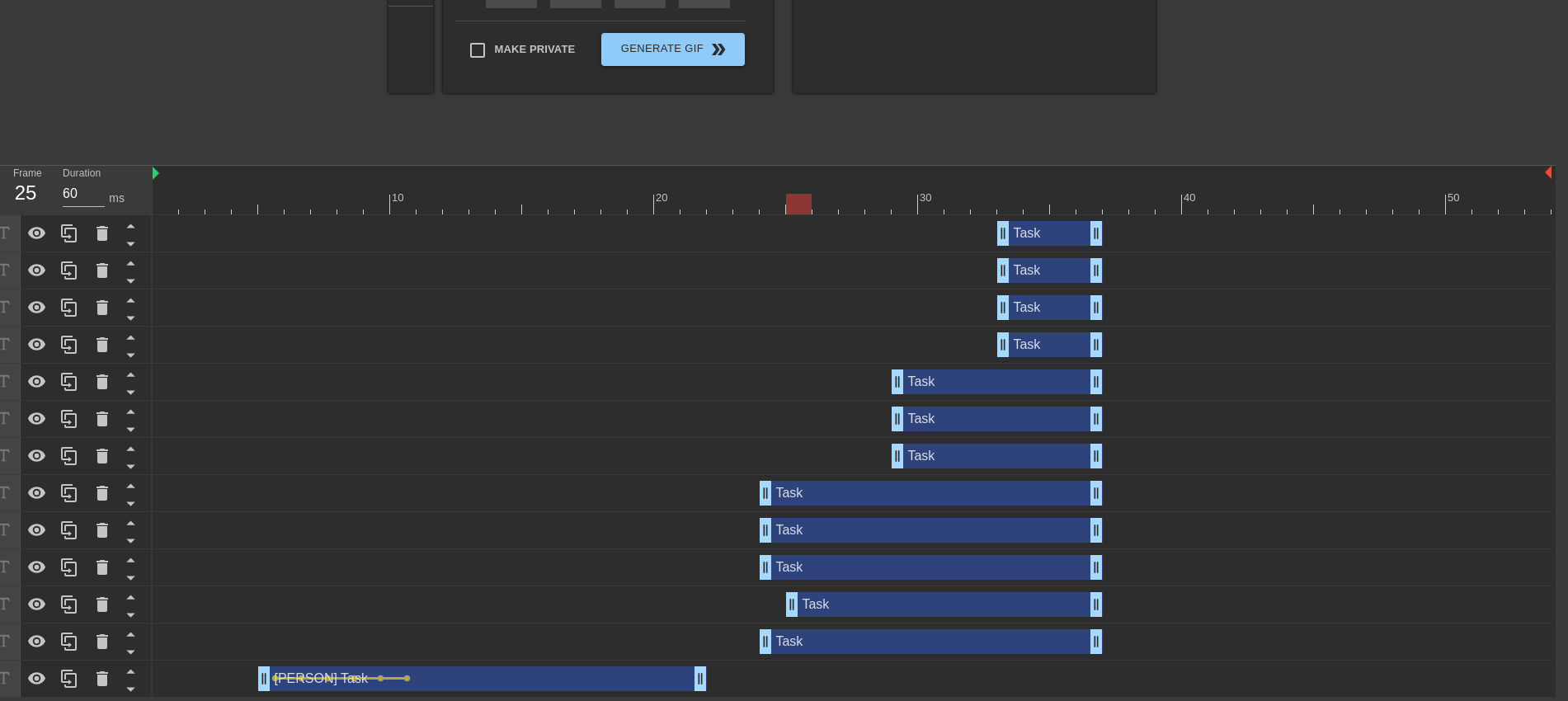 drag, startPoint x: 762, startPoint y: 601, endPoint x: 780, endPoint y: 600, distance: 18.027756 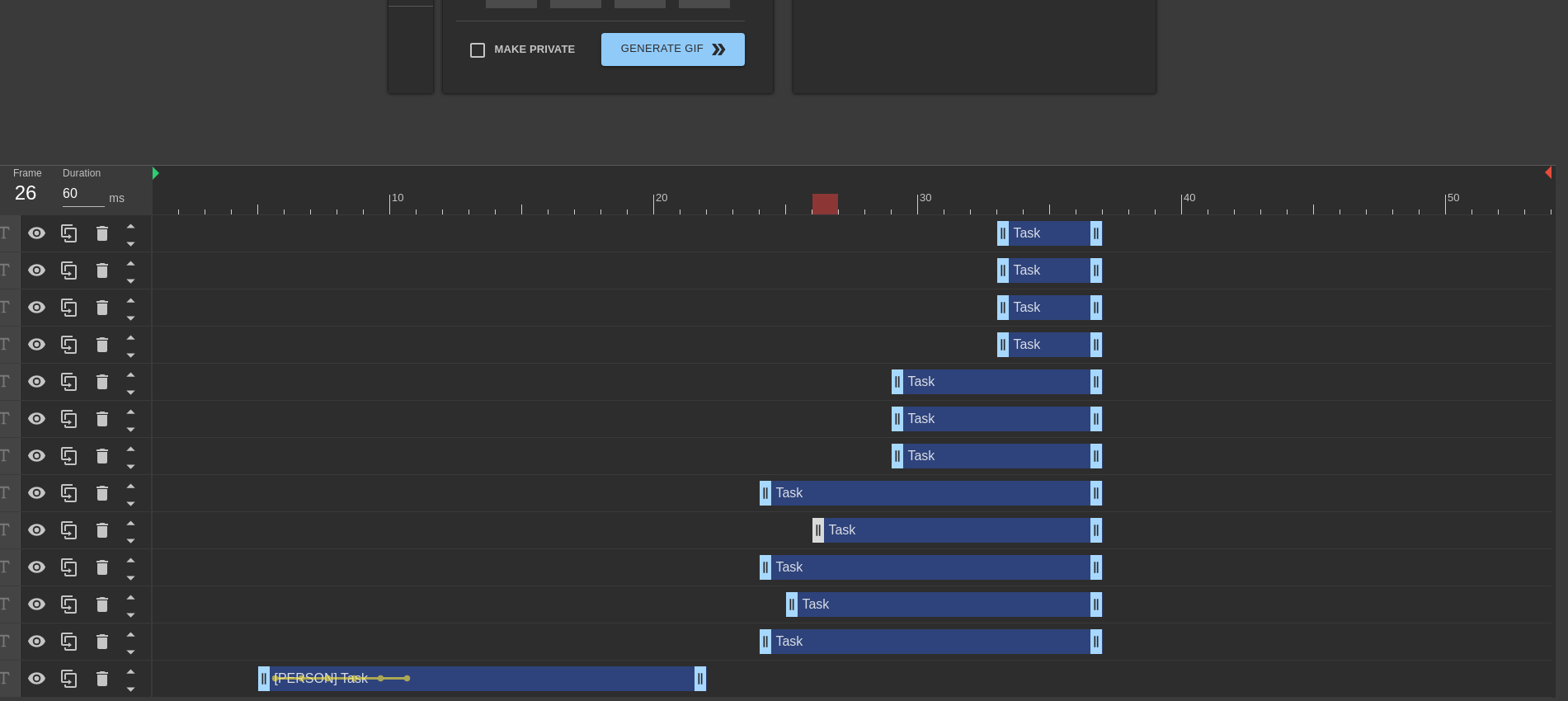 drag, startPoint x: 761, startPoint y: 525, endPoint x: 809, endPoint y: 519, distance: 48.373546 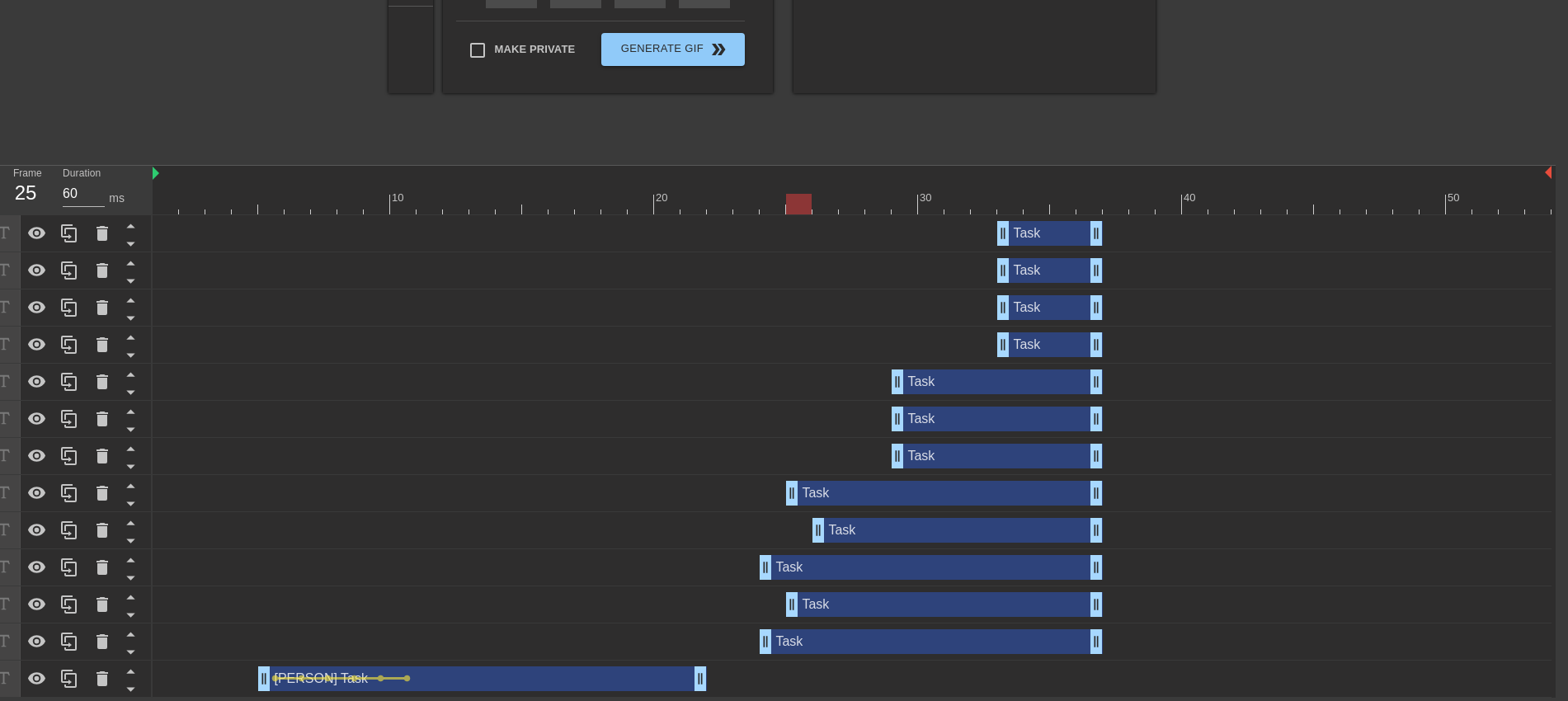 drag, startPoint x: 763, startPoint y: 487, endPoint x: 785, endPoint y: 489, distance: 22.090722 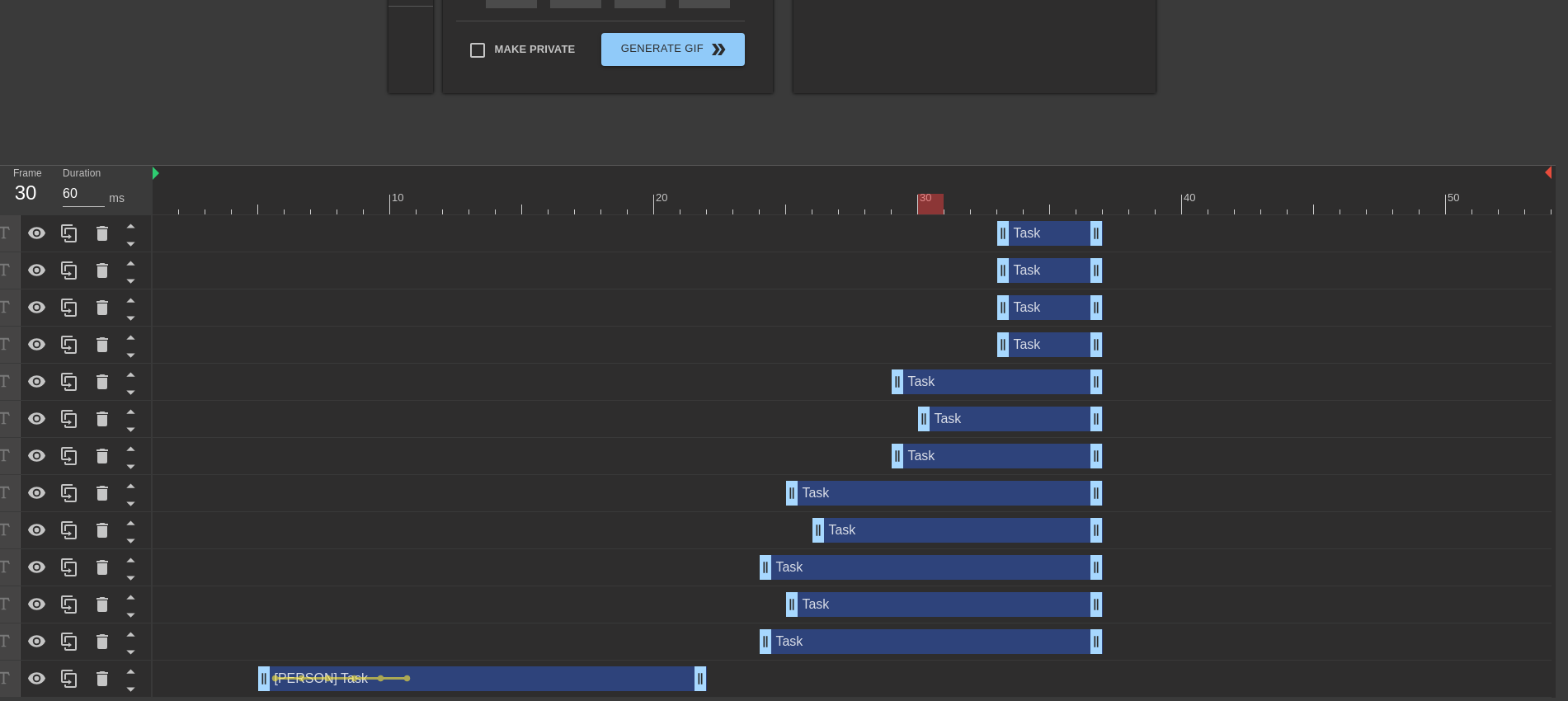 drag, startPoint x: 897, startPoint y: 422, endPoint x: 916, endPoint y: 422, distance: 19 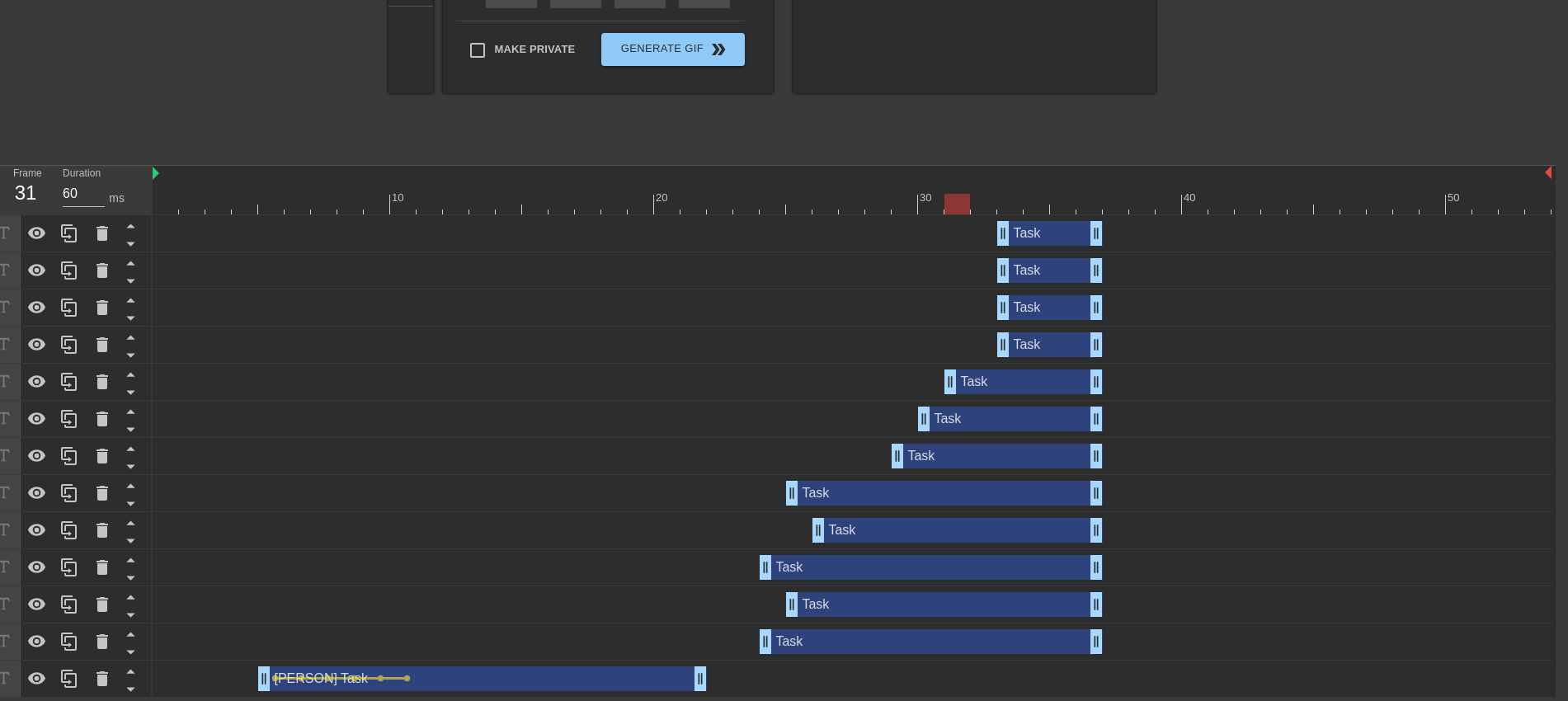 drag, startPoint x: 895, startPoint y: 383, endPoint x: 938, endPoint y: 382, distance: 43.011626 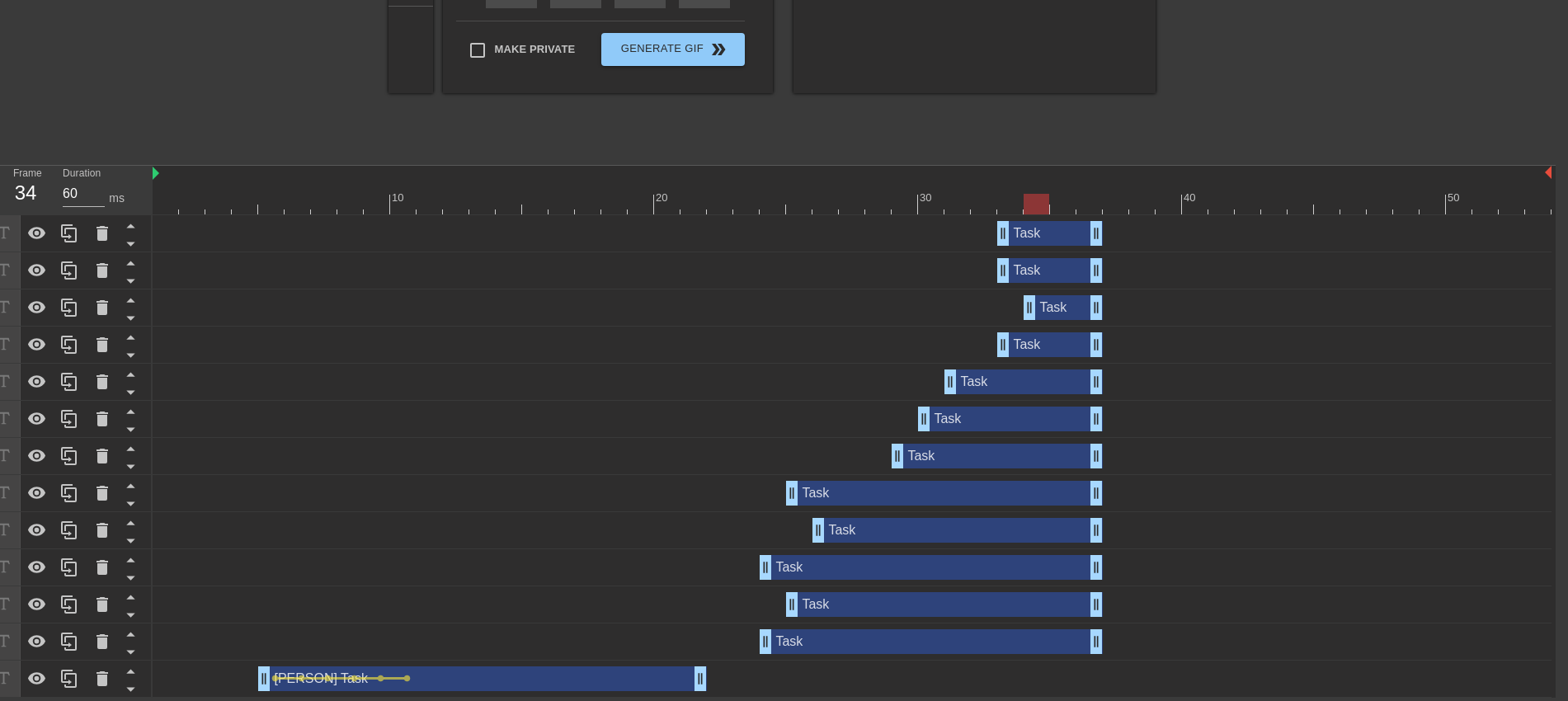 drag, startPoint x: 1003, startPoint y: 300, endPoint x: 1019, endPoint y: 297, distance: 16.278821 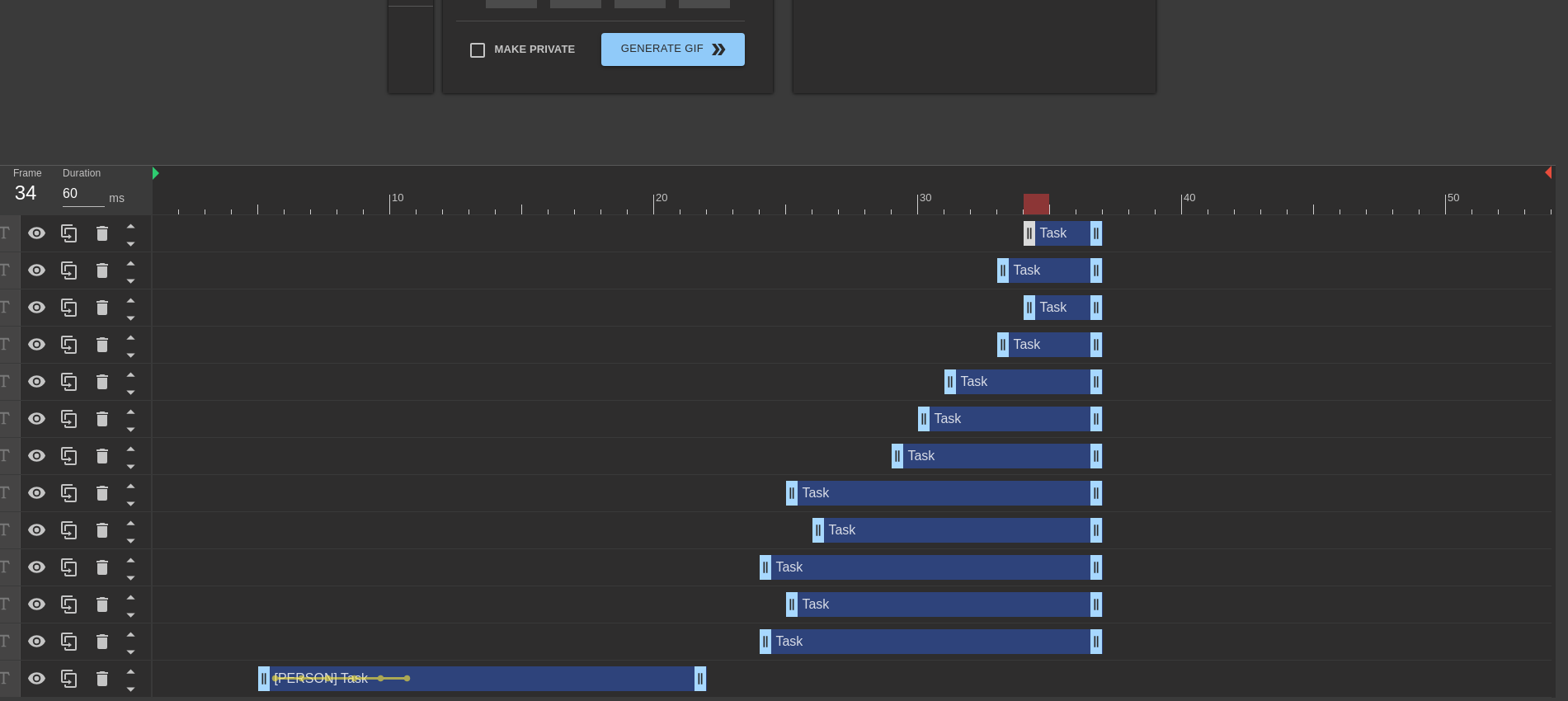 drag, startPoint x: 1003, startPoint y: 235, endPoint x: 1026, endPoint y: 235, distance: 23 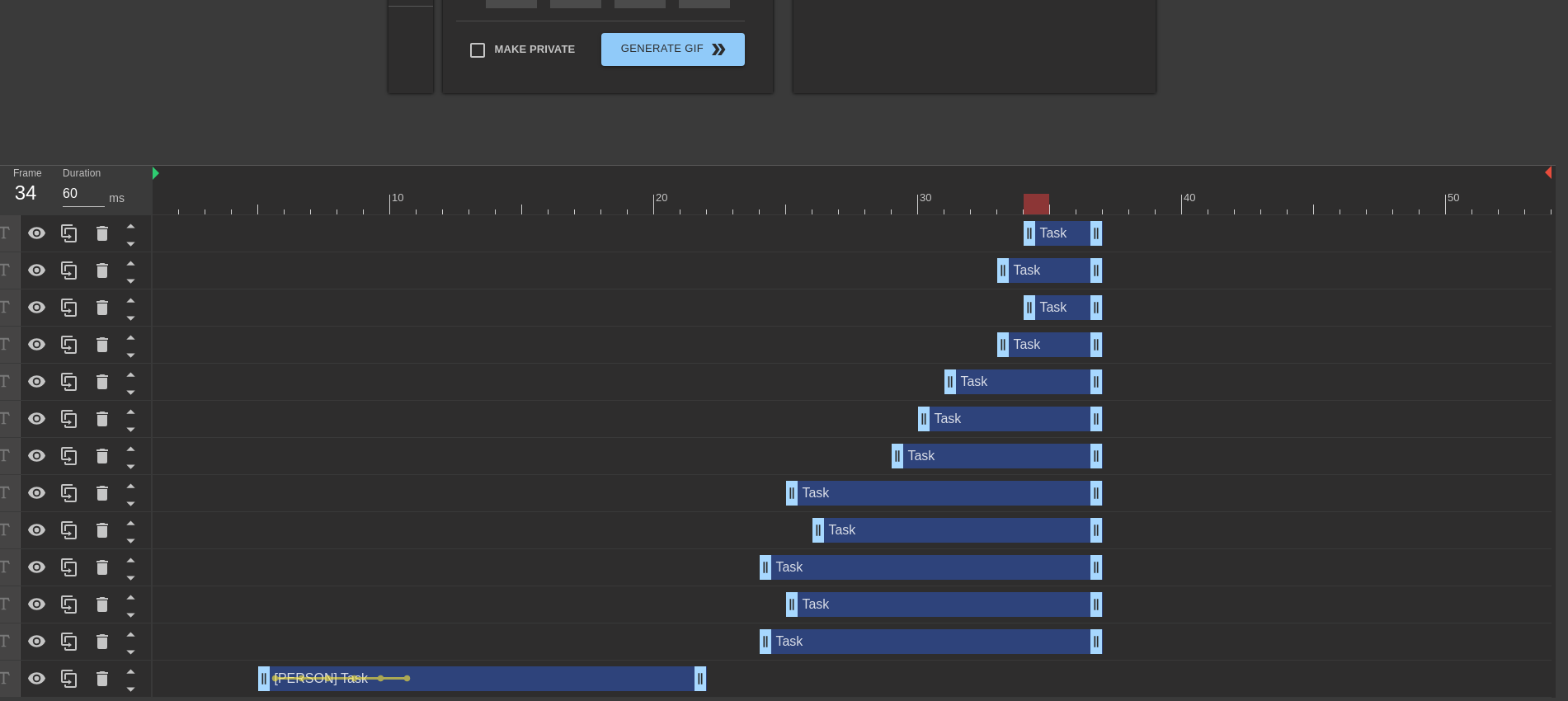 scroll, scrollTop: 0, scrollLeft: 16, axis: horizontal 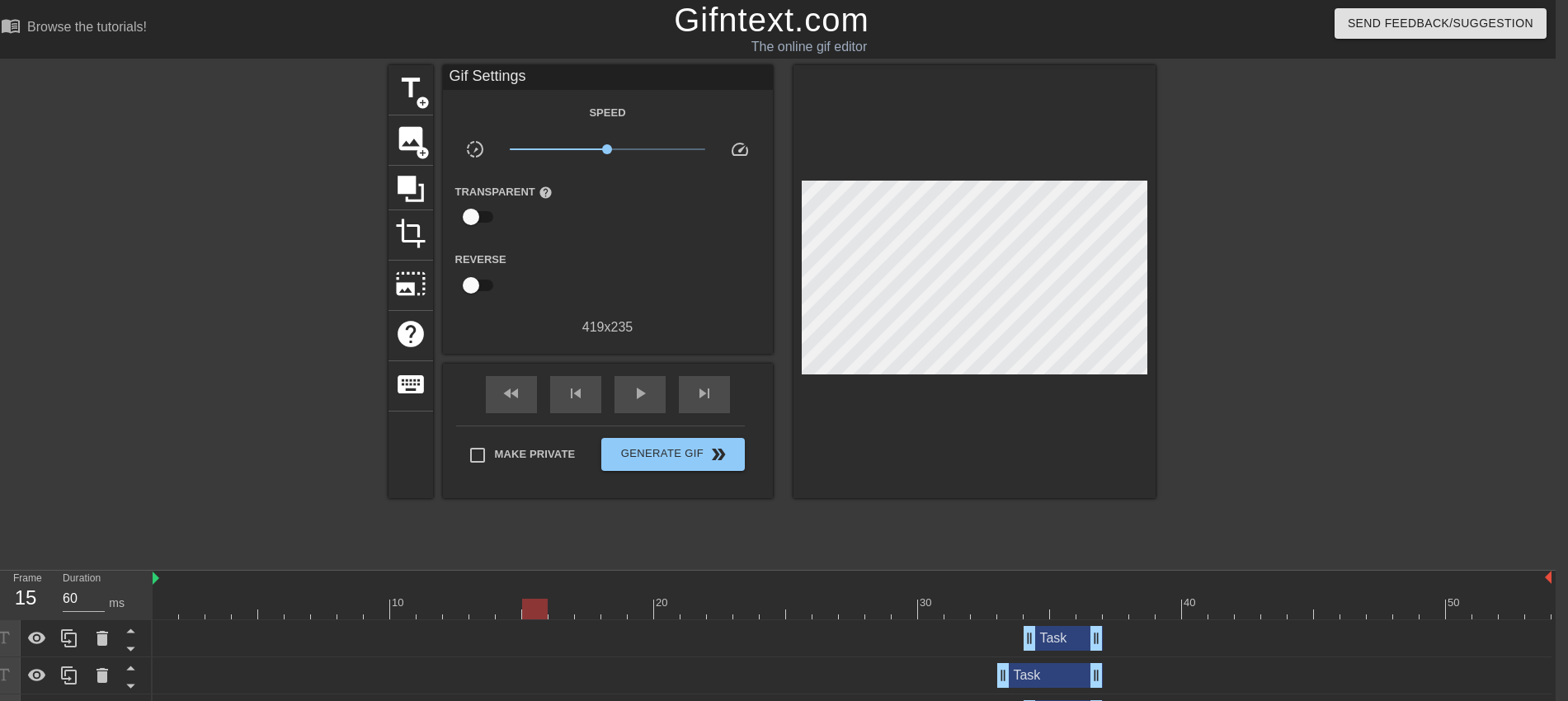click at bounding box center (852, 609) 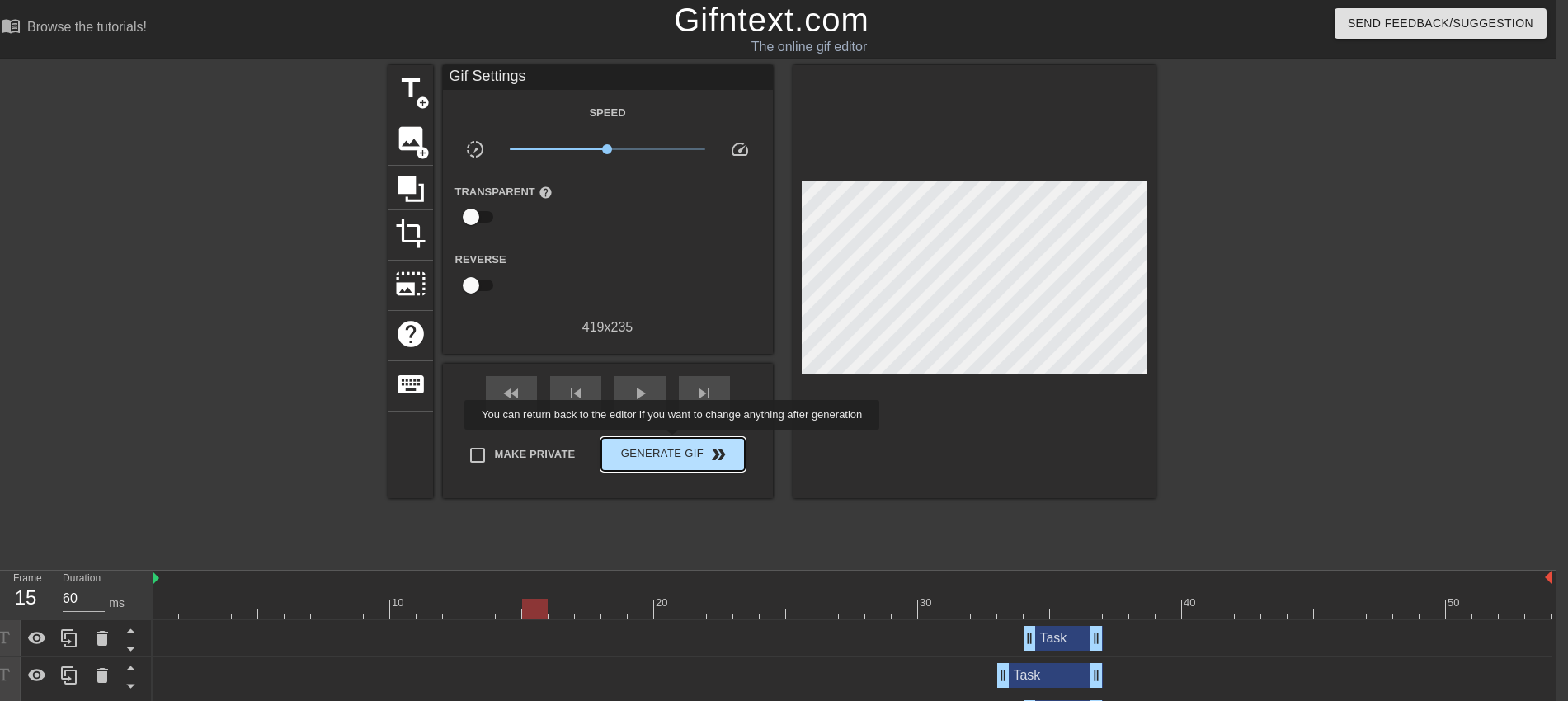 click on "Generate Gif double_arrow" at bounding box center [672, 454] 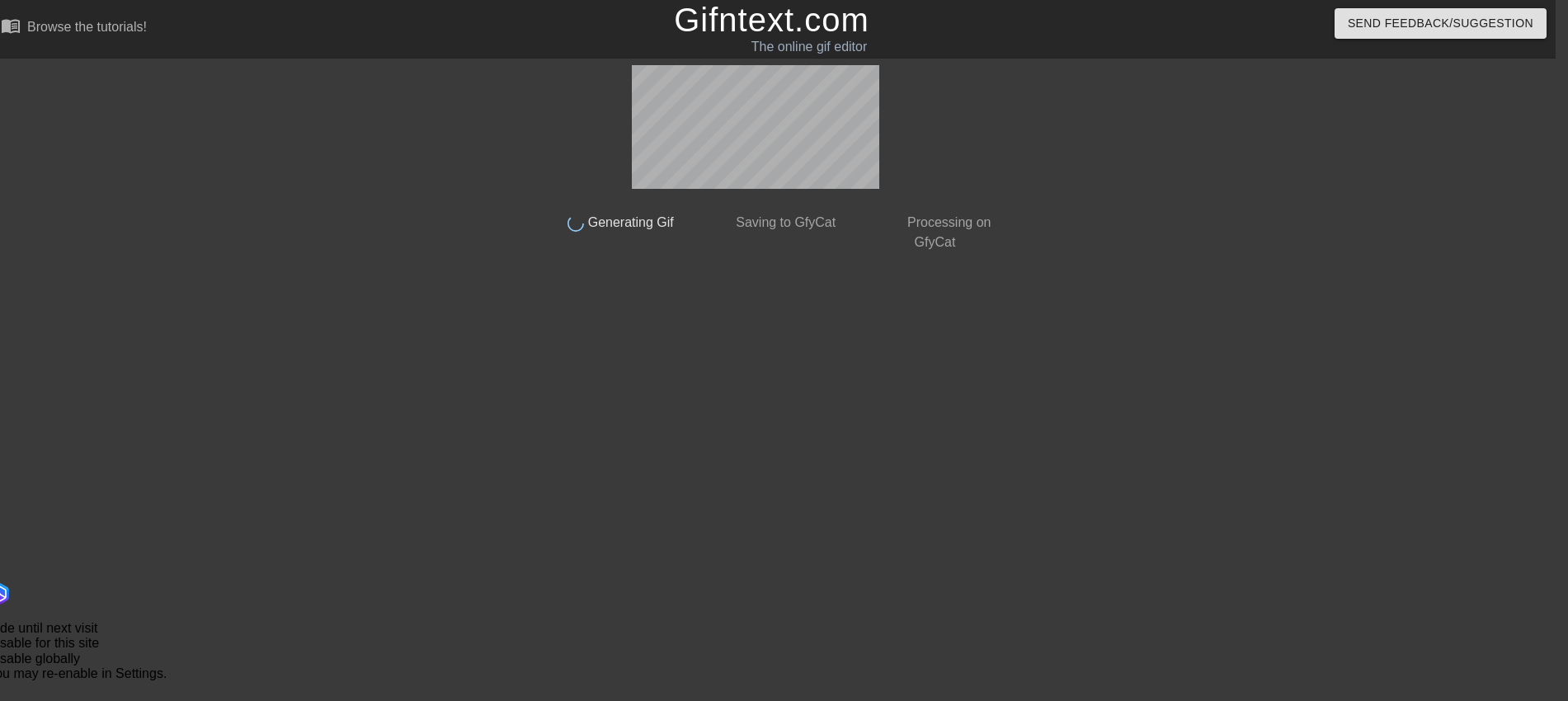 scroll, scrollTop: 0, scrollLeft: 12, axis: horizontal 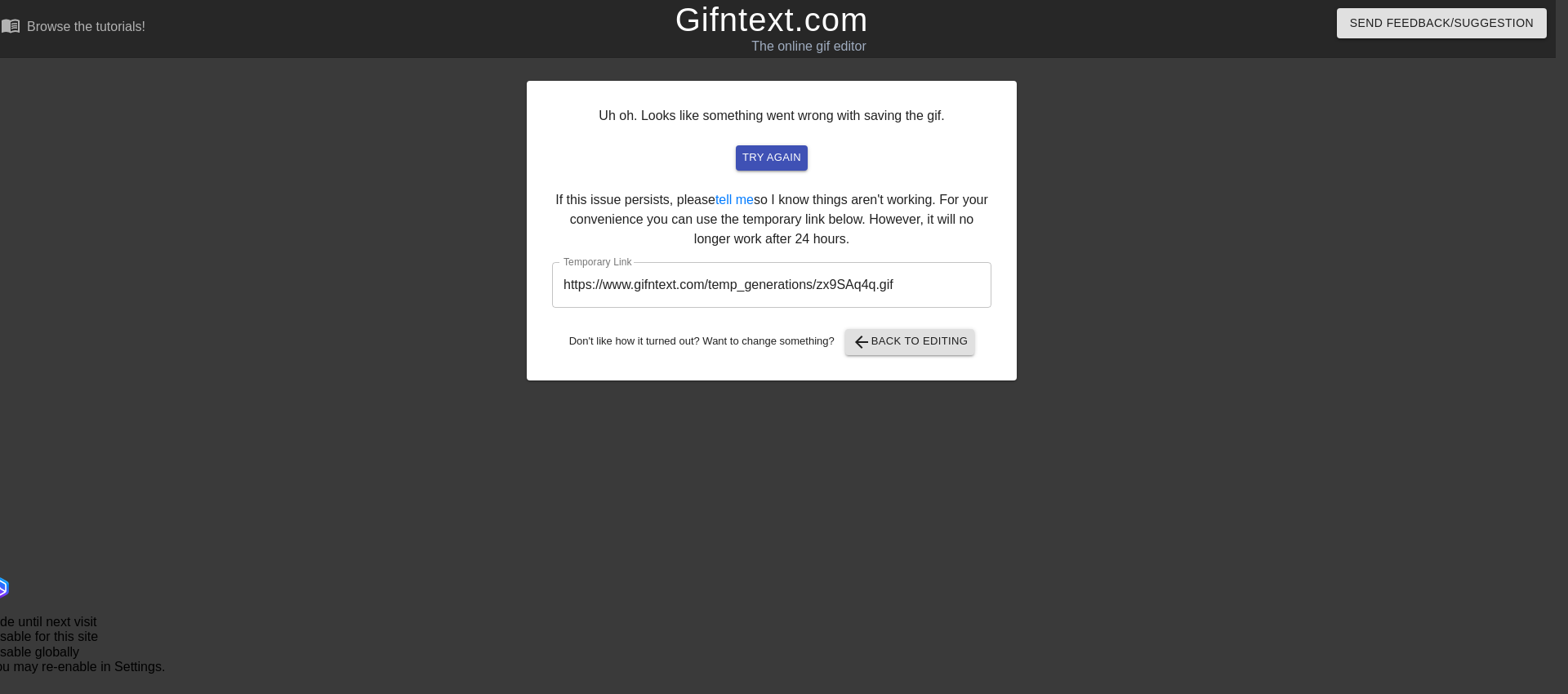 click on "https://www.gifntext.com/temp_generations/zx9SAq4q.gif" at bounding box center (772, 285) 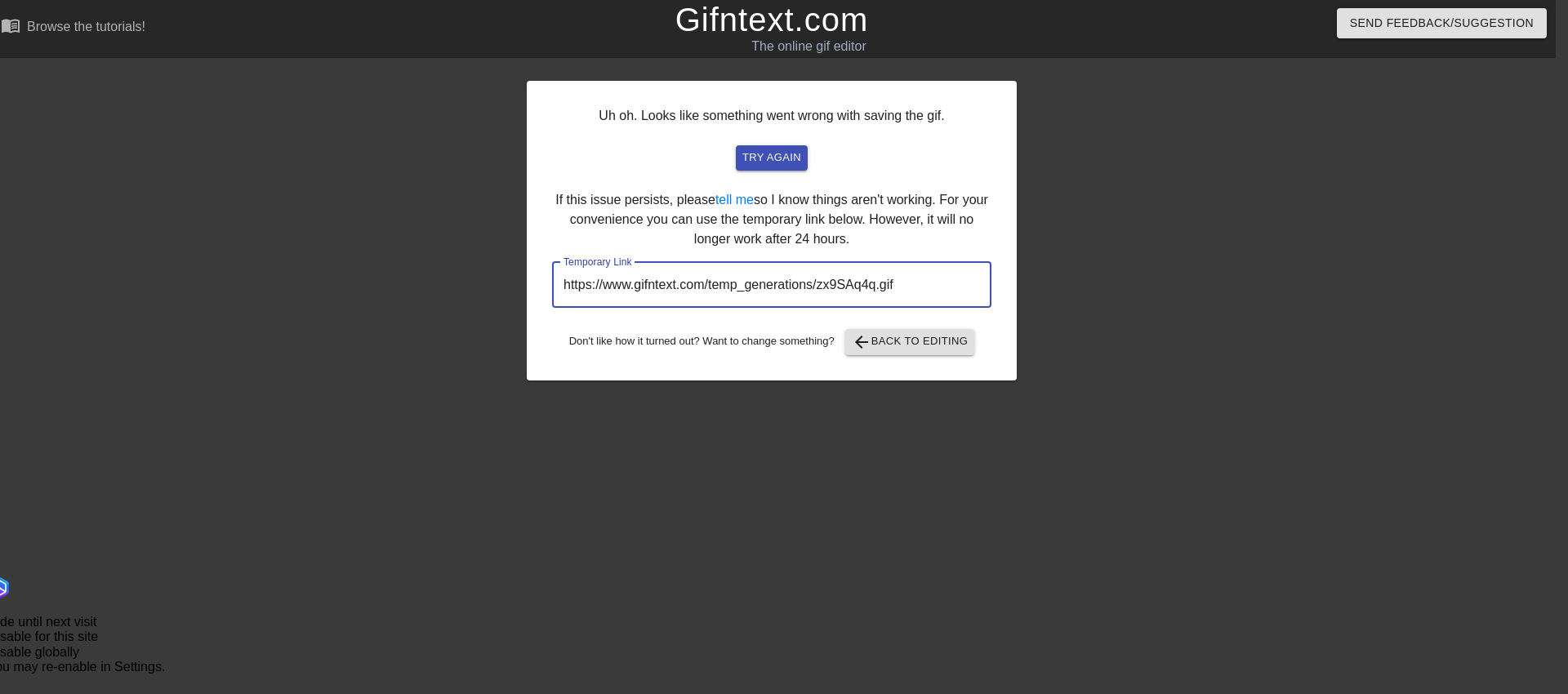 click on "https://www.gifntext.com/temp_generations/zx9SAq4q.gif" at bounding box center [772, 285] 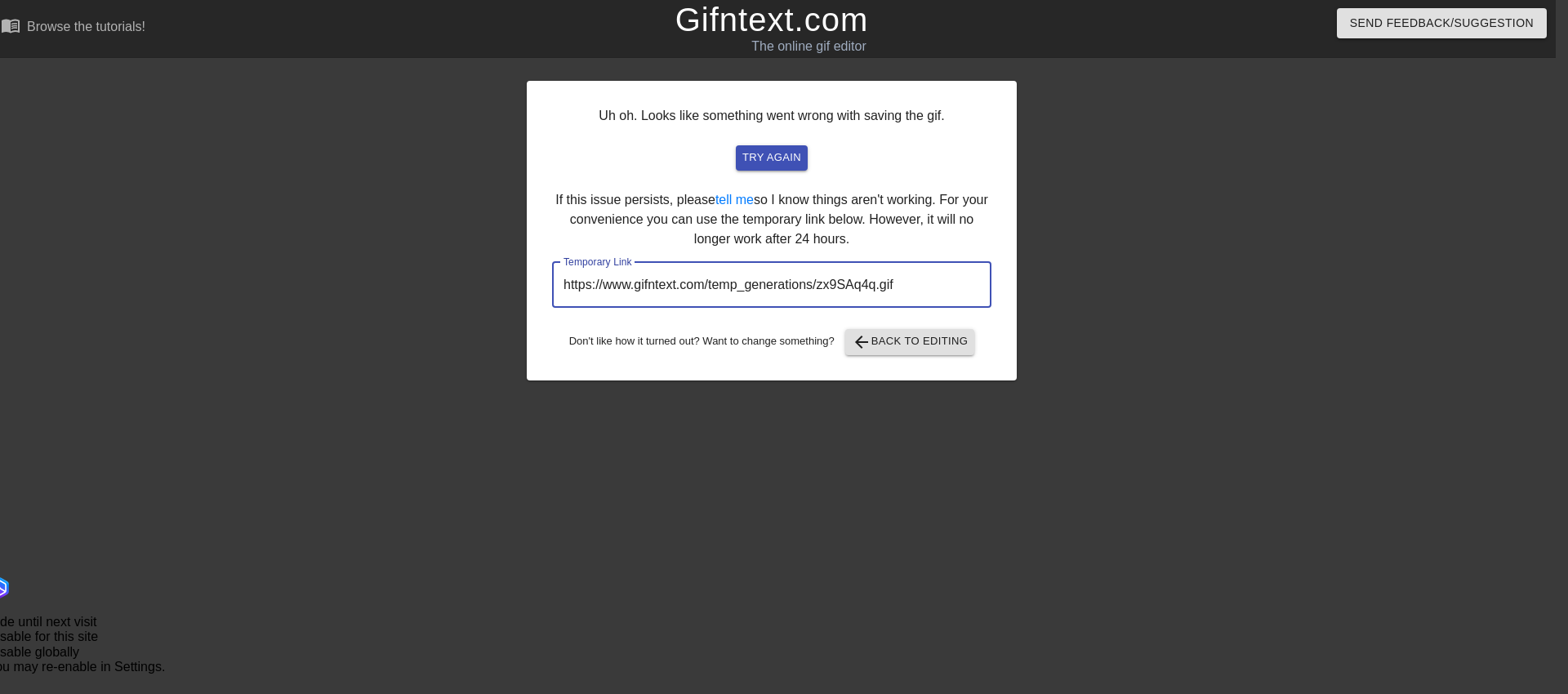 drag, startPoint x: 806, startPoint y: 285, endPoint x: 1280, endPoint y: -105, distance: 613.82082 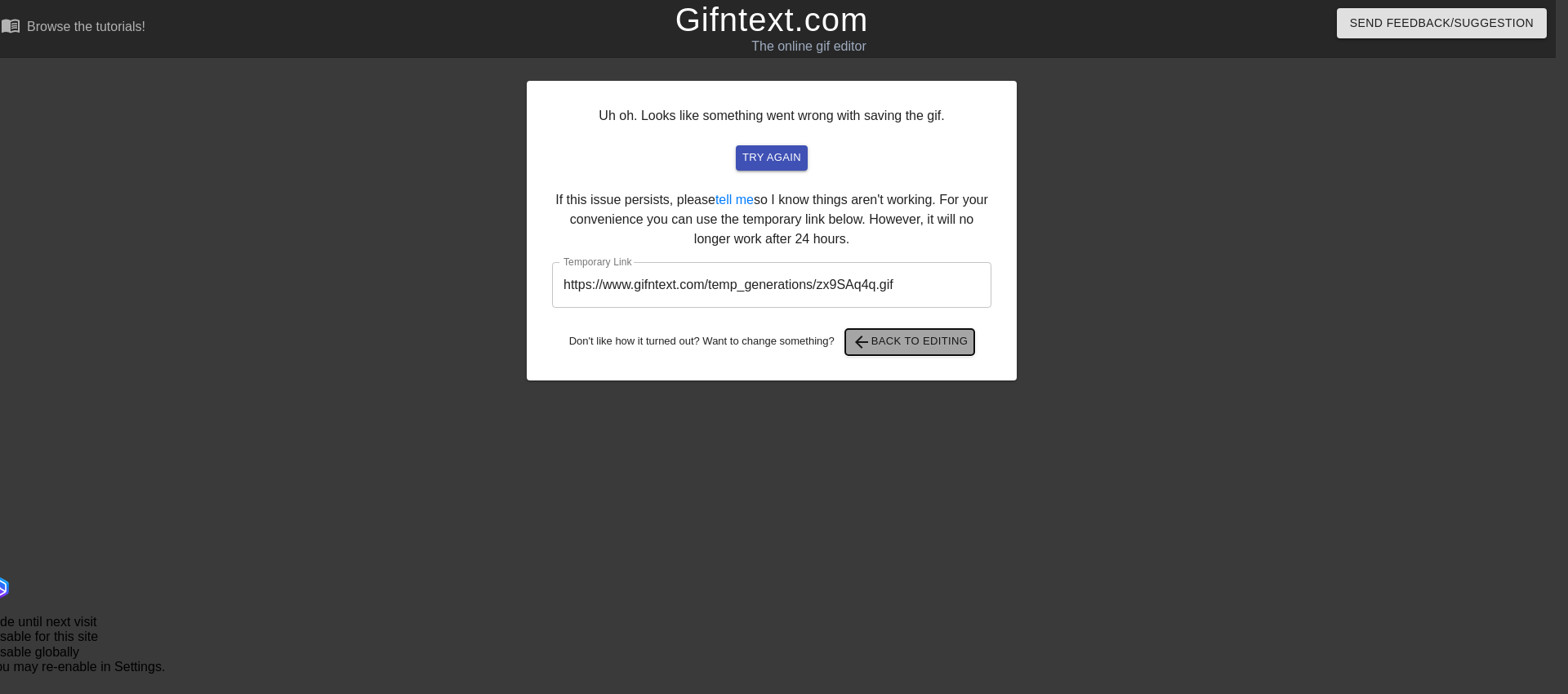 click on "arrow_back Back to Editing" at bounding box center (910, 342) 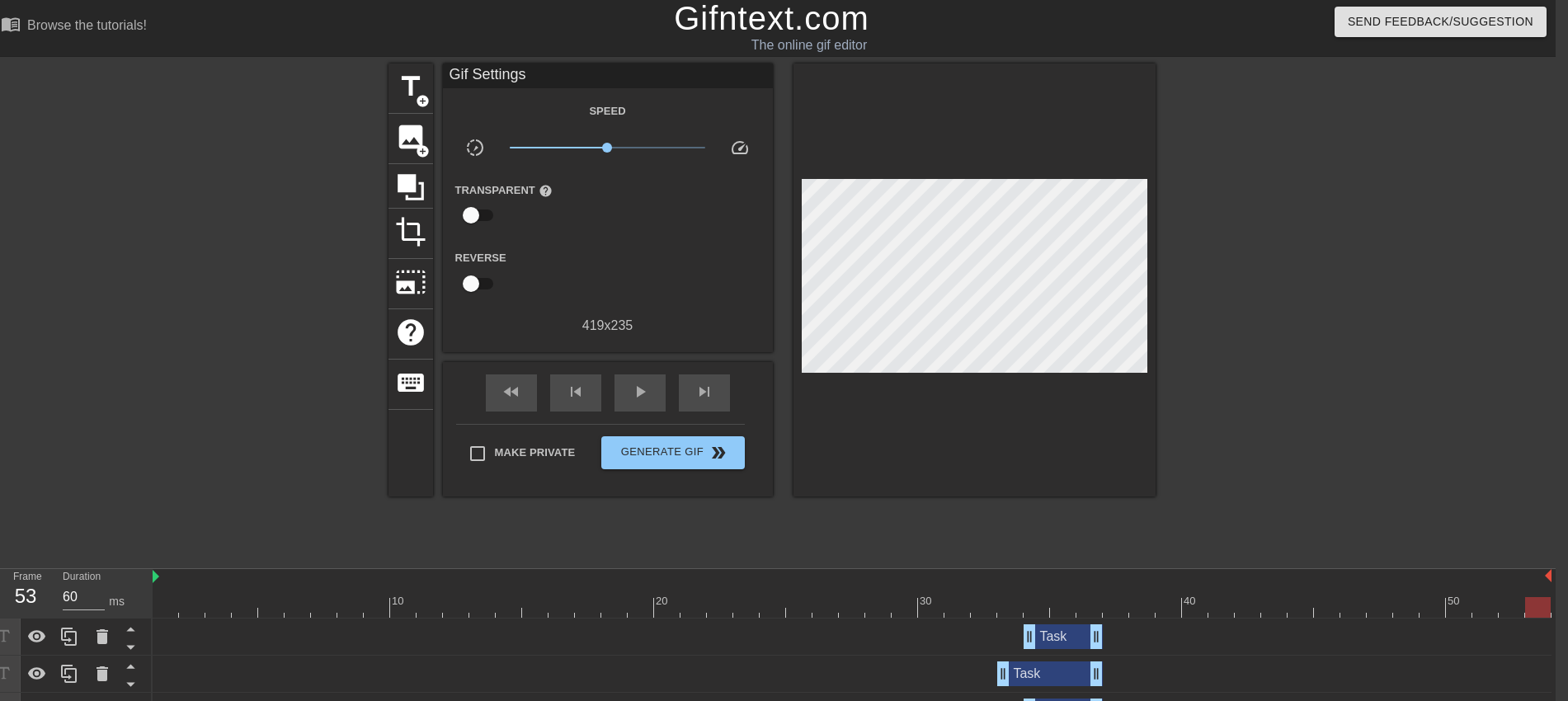 scroll, scrollTop: 0, scrollLeft: 16, axis: horizontal 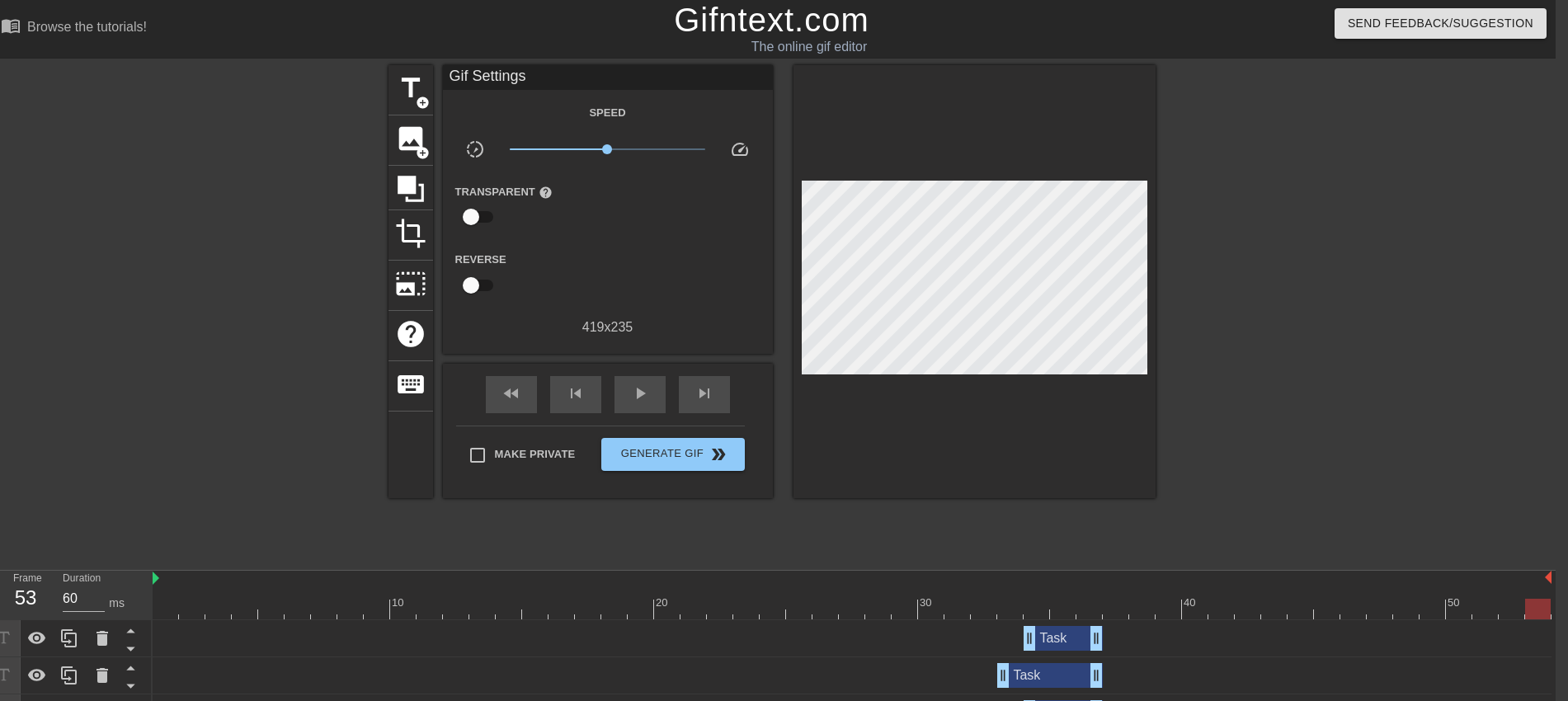 click at bounding box center (852, 609) 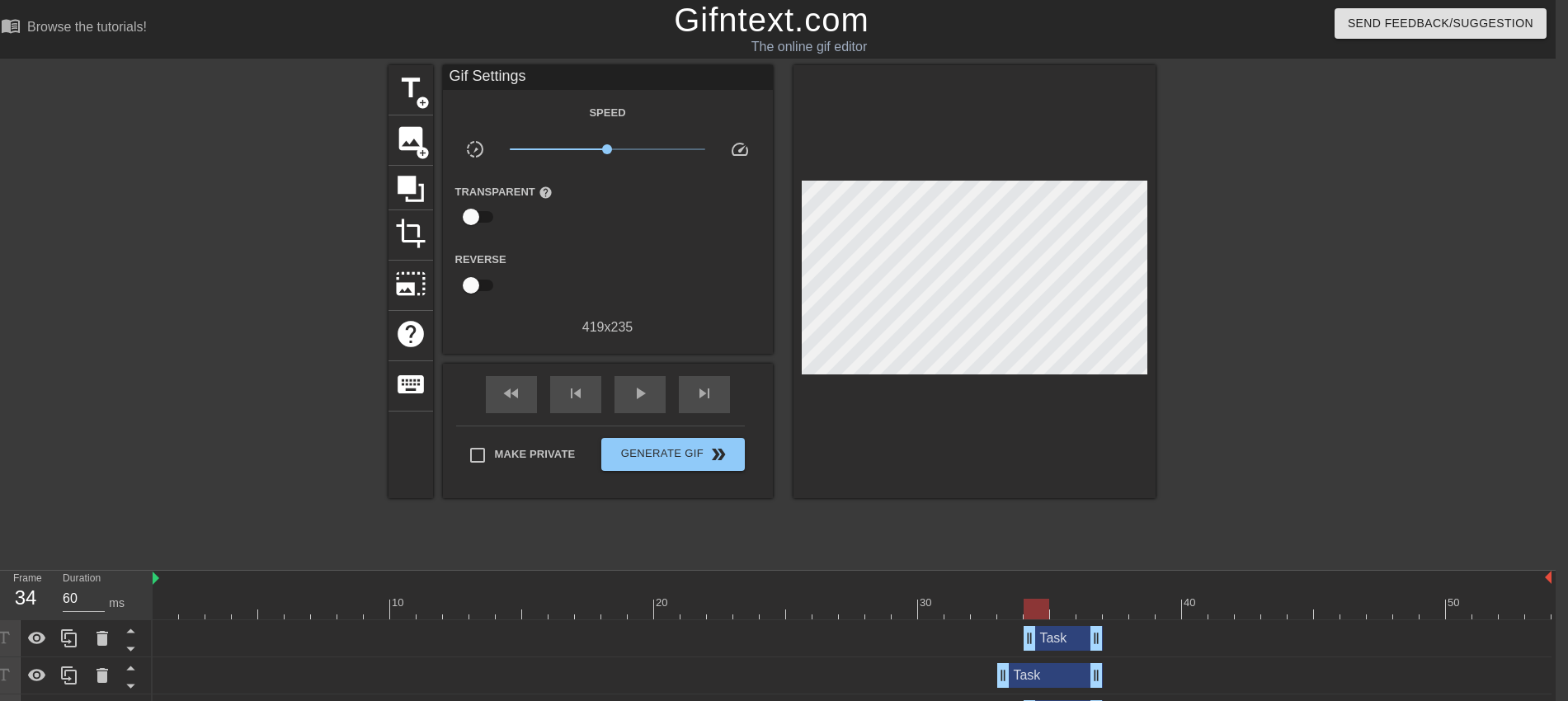 drag, startPoint x: 818, startPoint y: 605, endPoint x: 1033, endPoint y: 619, distance: 215.45533 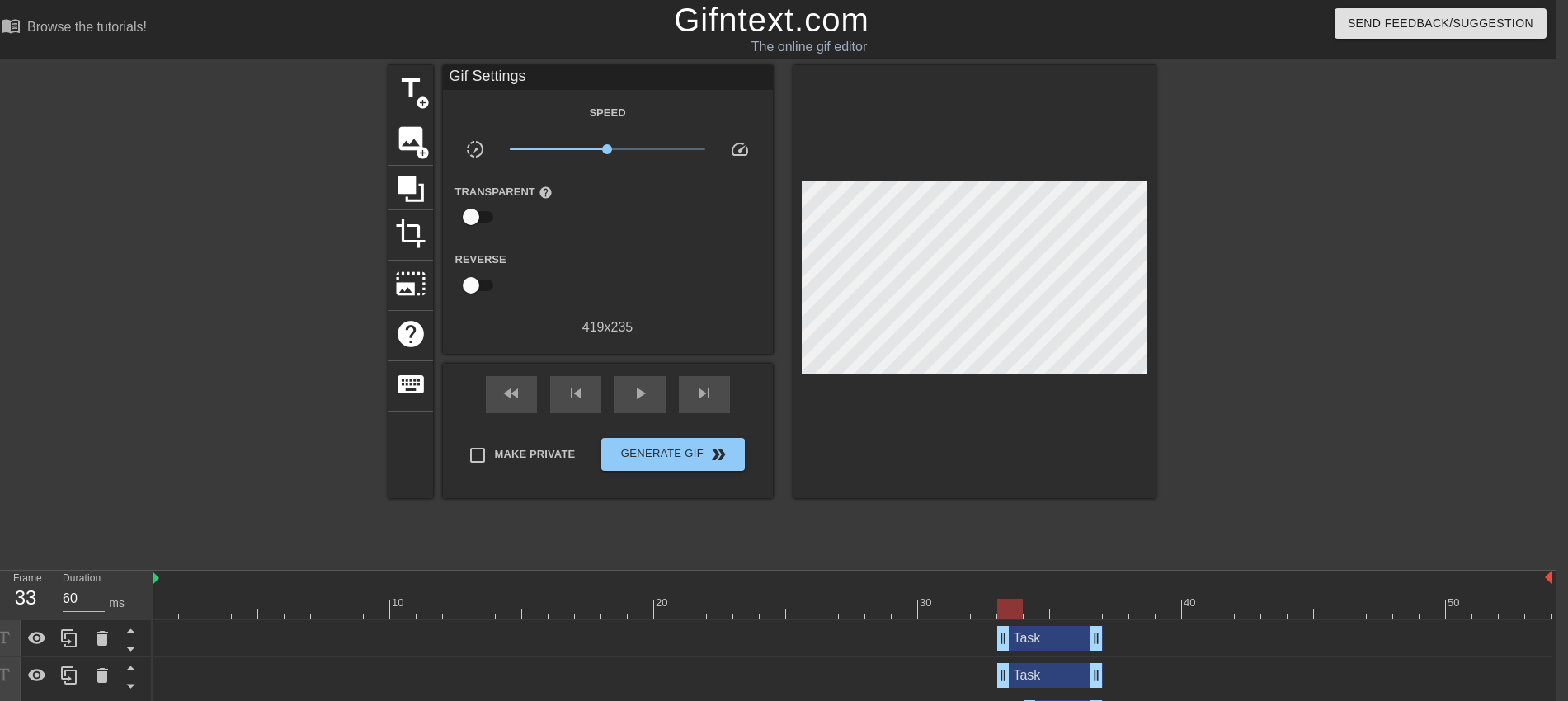 drag, startPoint x: 1021, startPoint y: 637, endPoint x: 1001, endPoint y: 640, distance: 20.223748 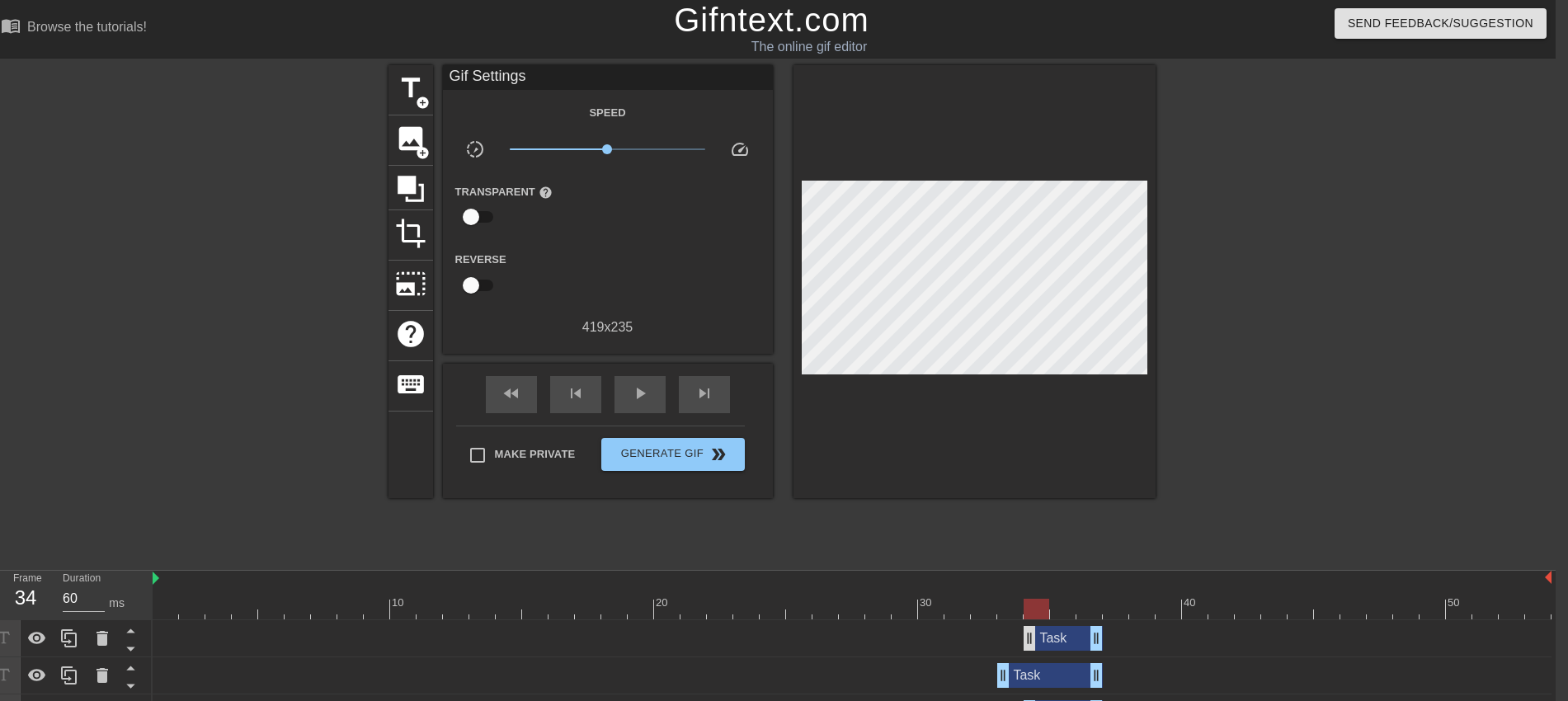 drag, startPoint x: 1004, startPoint y: 636, endPoint x: 1029, endPoint y: 635, distance: 25.019992 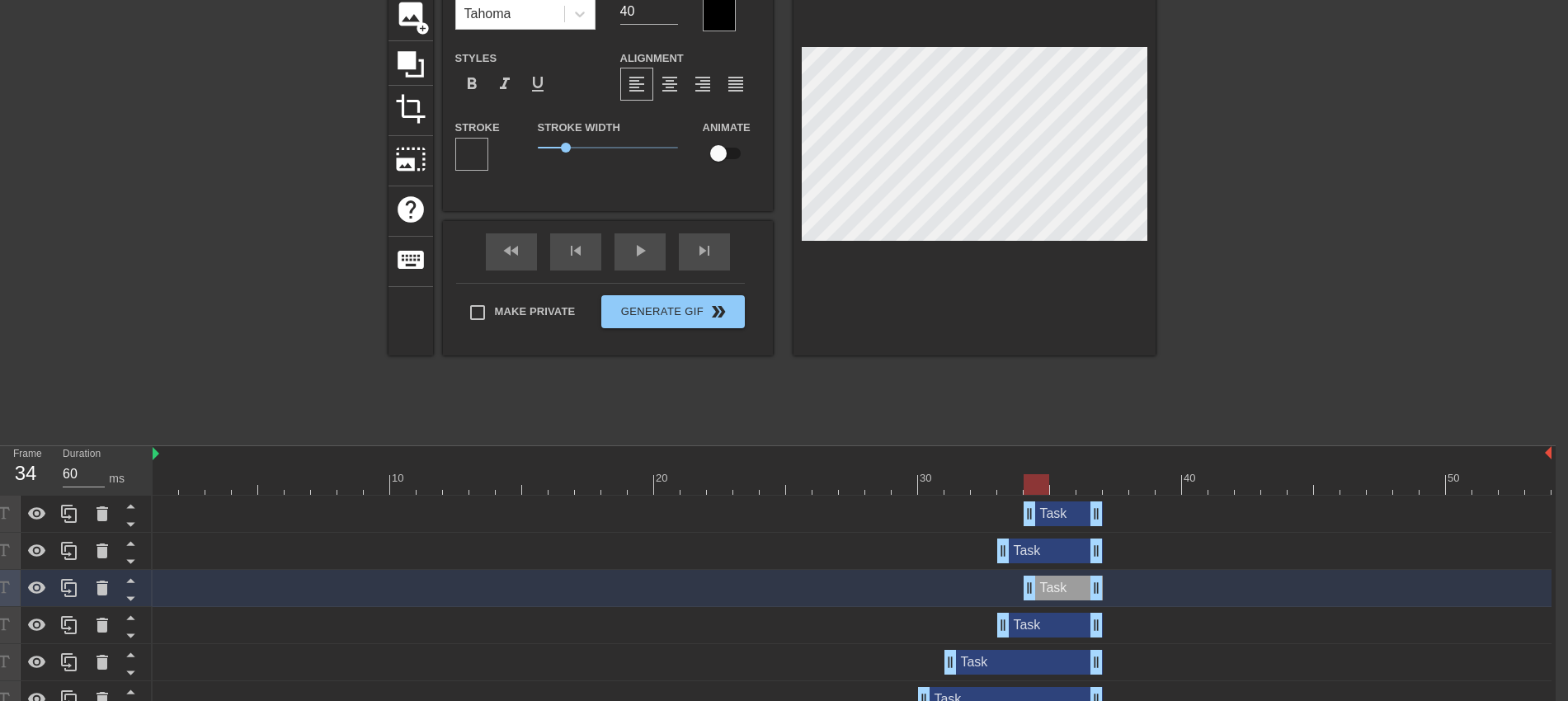 scroll, scrollTop: 126, scrollLeft: 16, axis: both 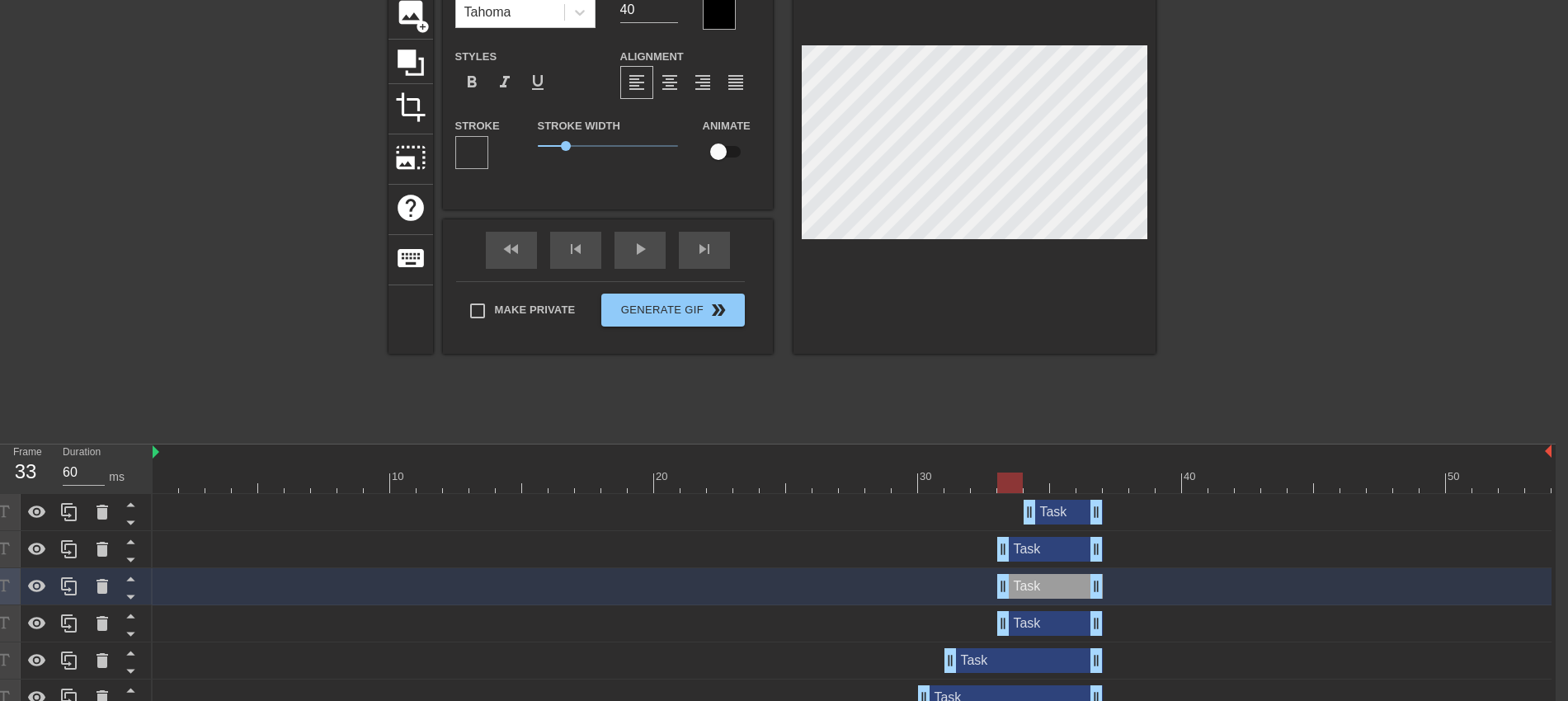 drag, startPoint x: 1025, startPoint y: 589, endPoint x: 1006, endPoint y: 589, distance: 19 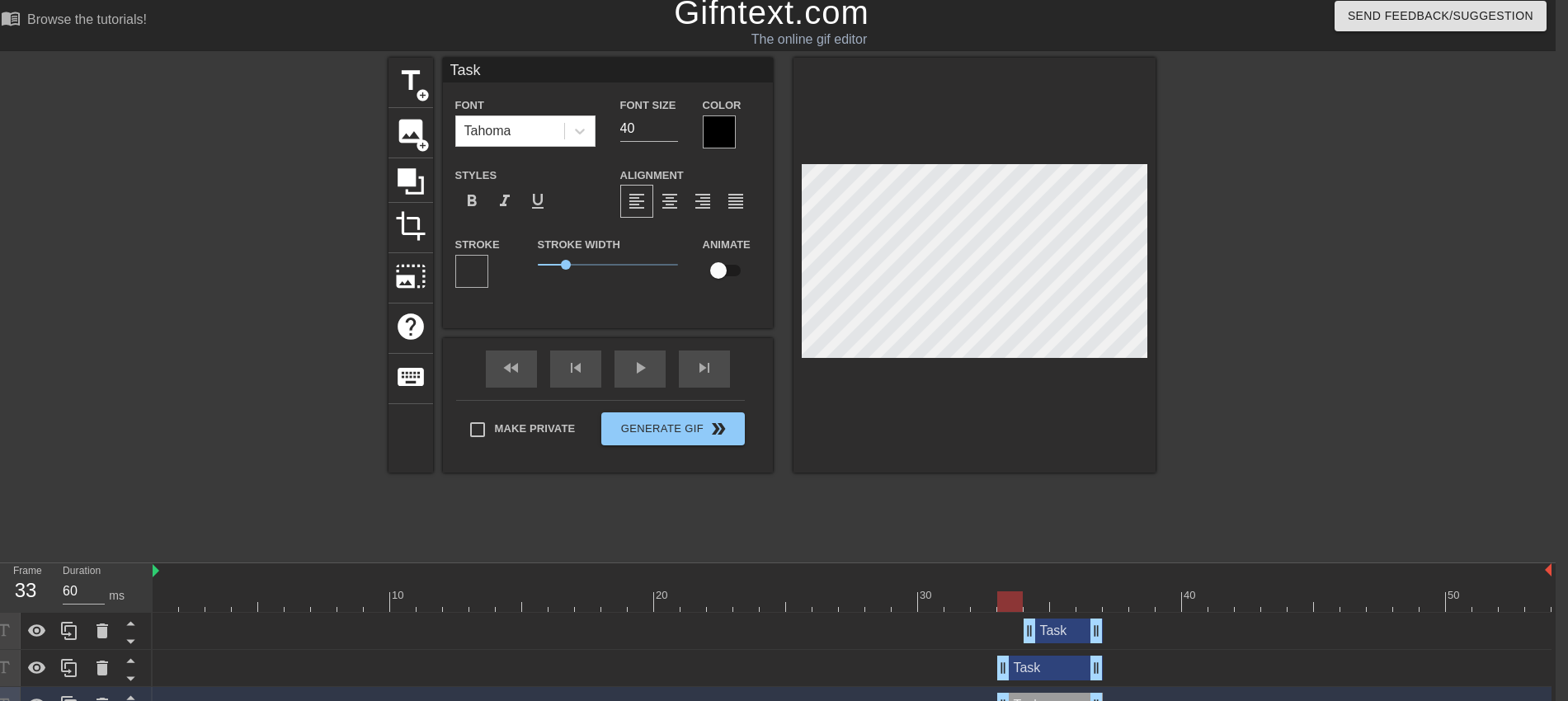scroll, scrollTop: 1, scrollLeft: 16, axis: both 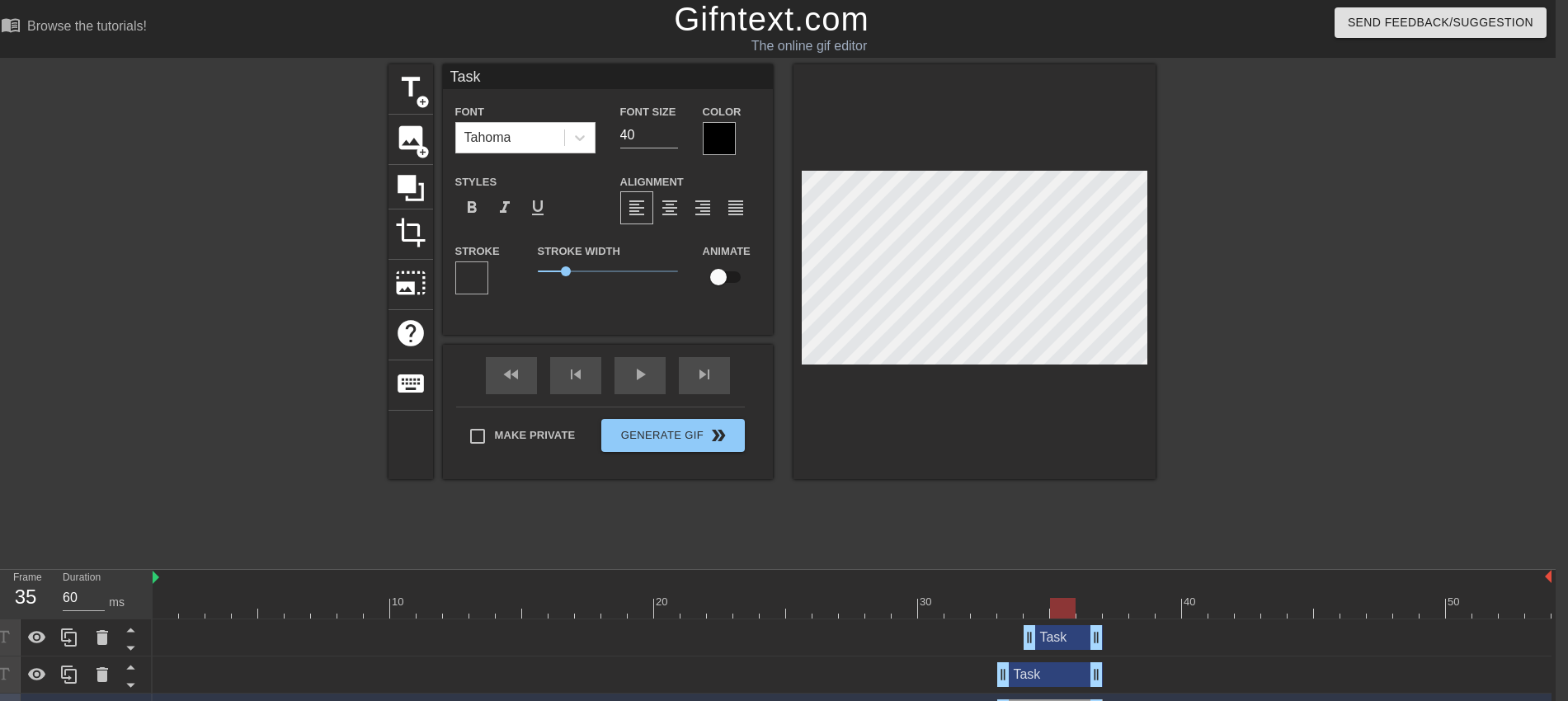 drag, startPoint x: 947, startPoint y: 612, endPoint x: 1060, endPoint y: 612, distance: 113 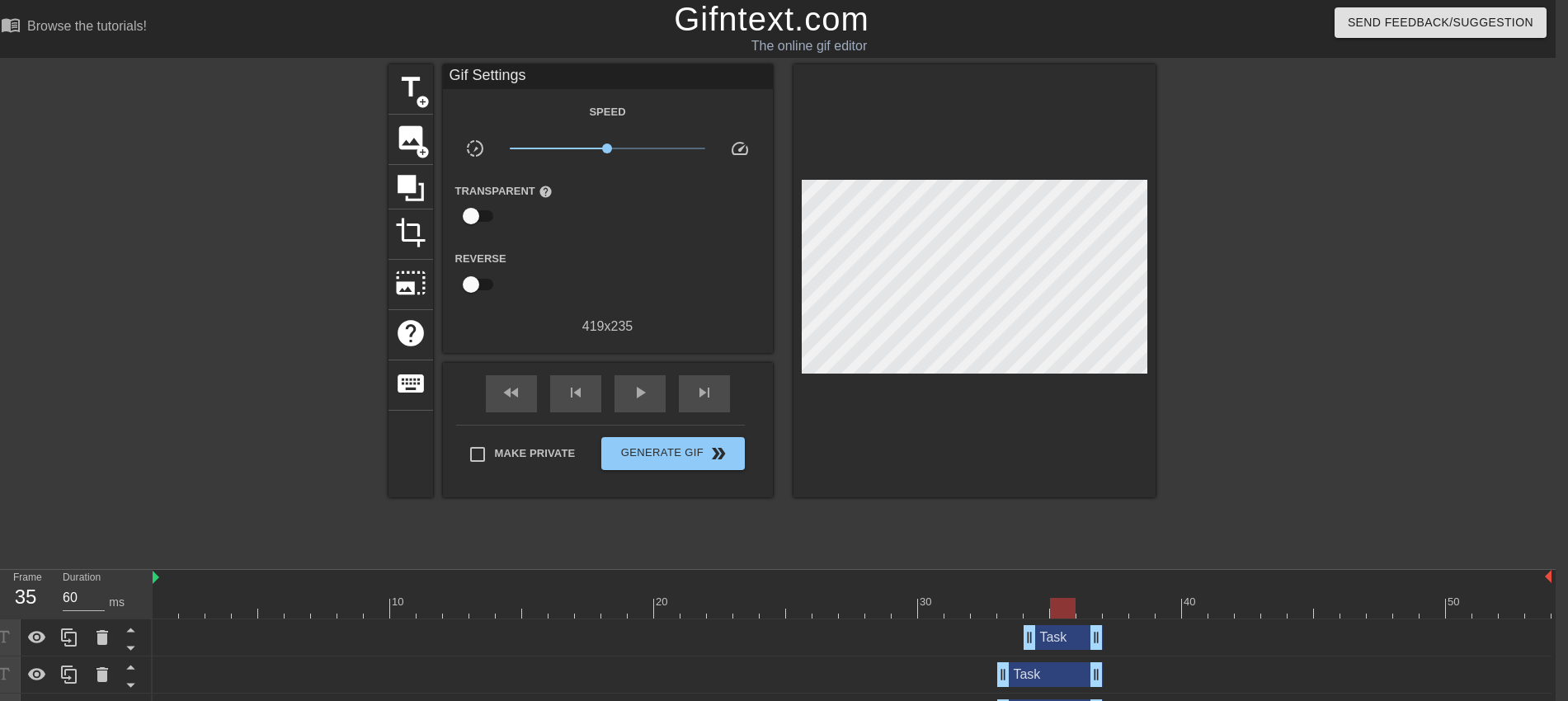 click at bounding box center (1299, 312) 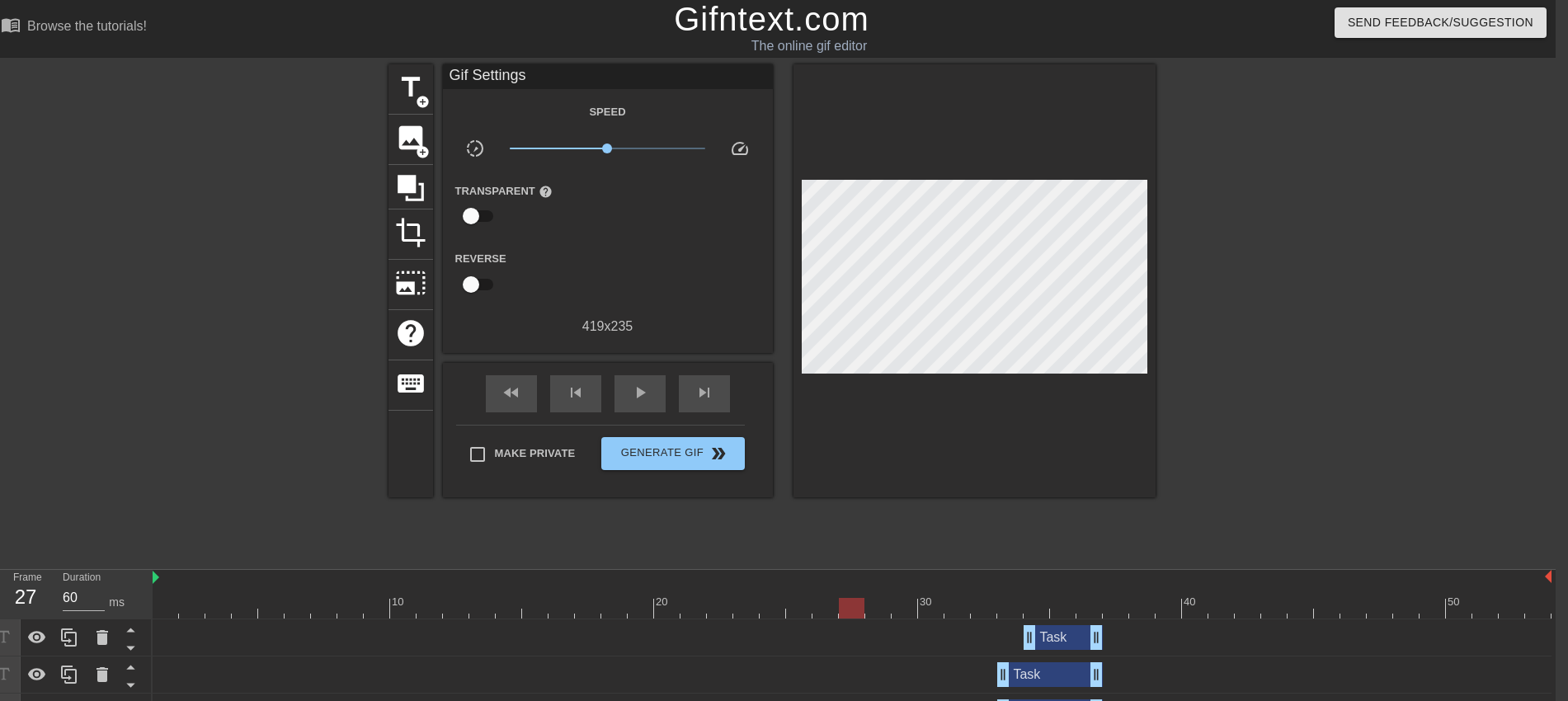drag, startPoint x: 839, startPoint y: 609, endPoint x: 779, endPoint y: 609, distance: 60 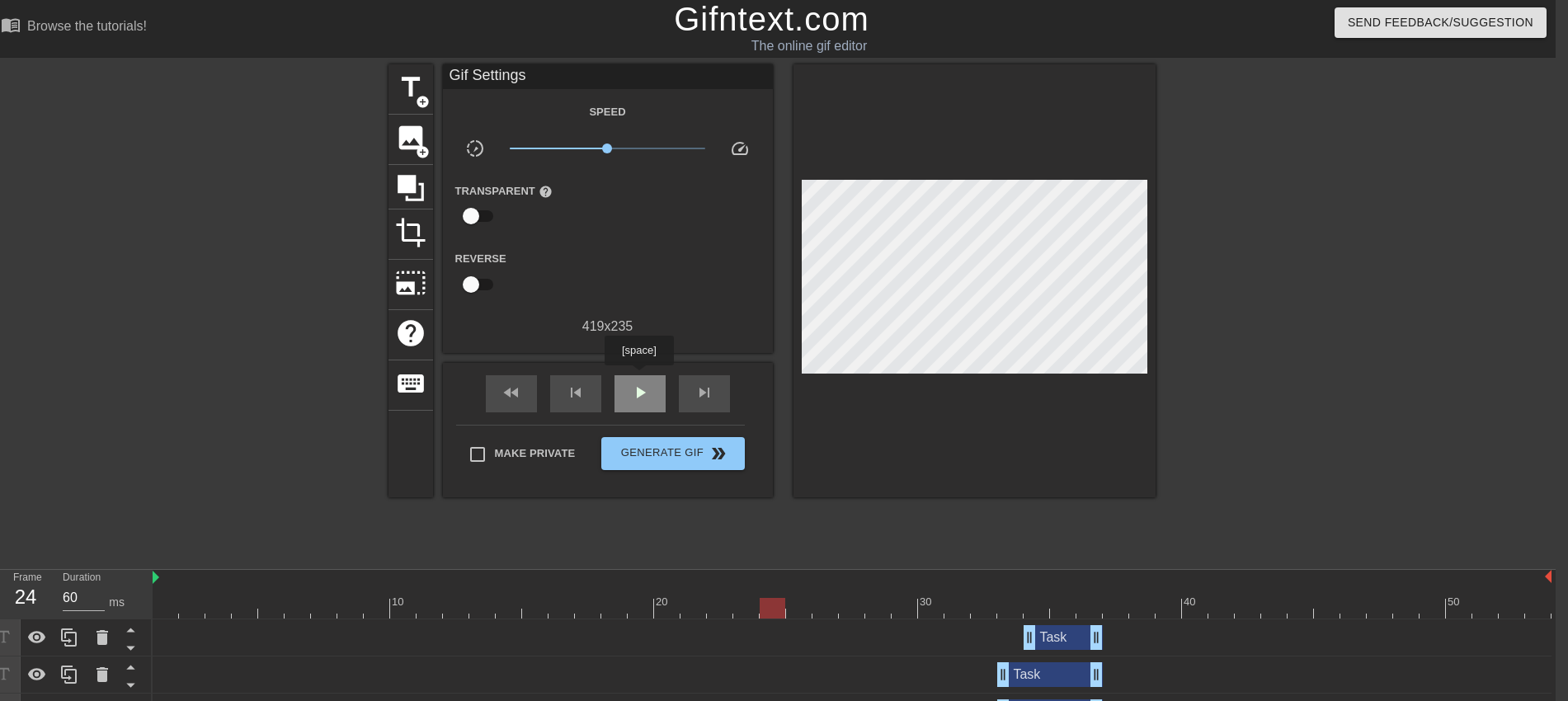click on "play_arrow" at bounding box center [640, 393] 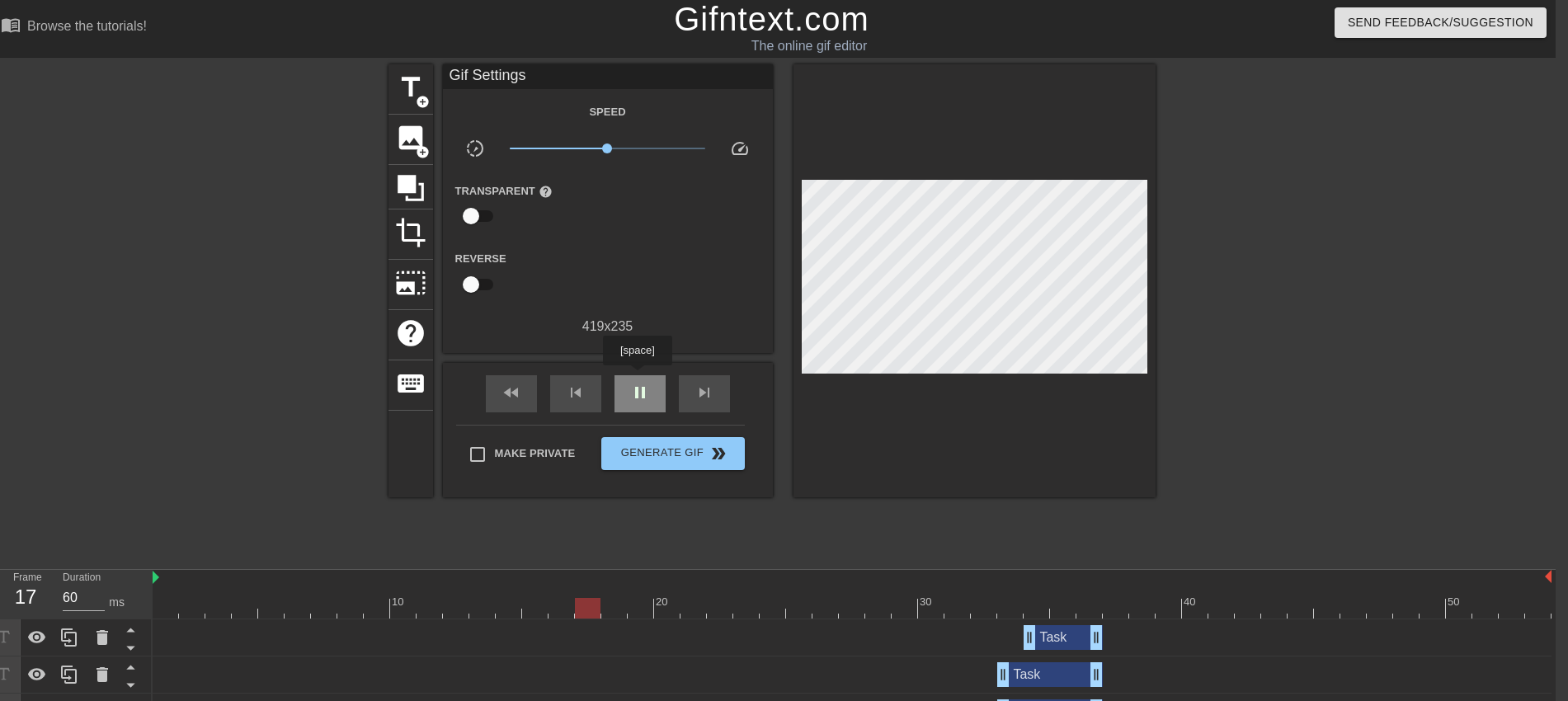 click on "pause" at bounding box center [640, 393] 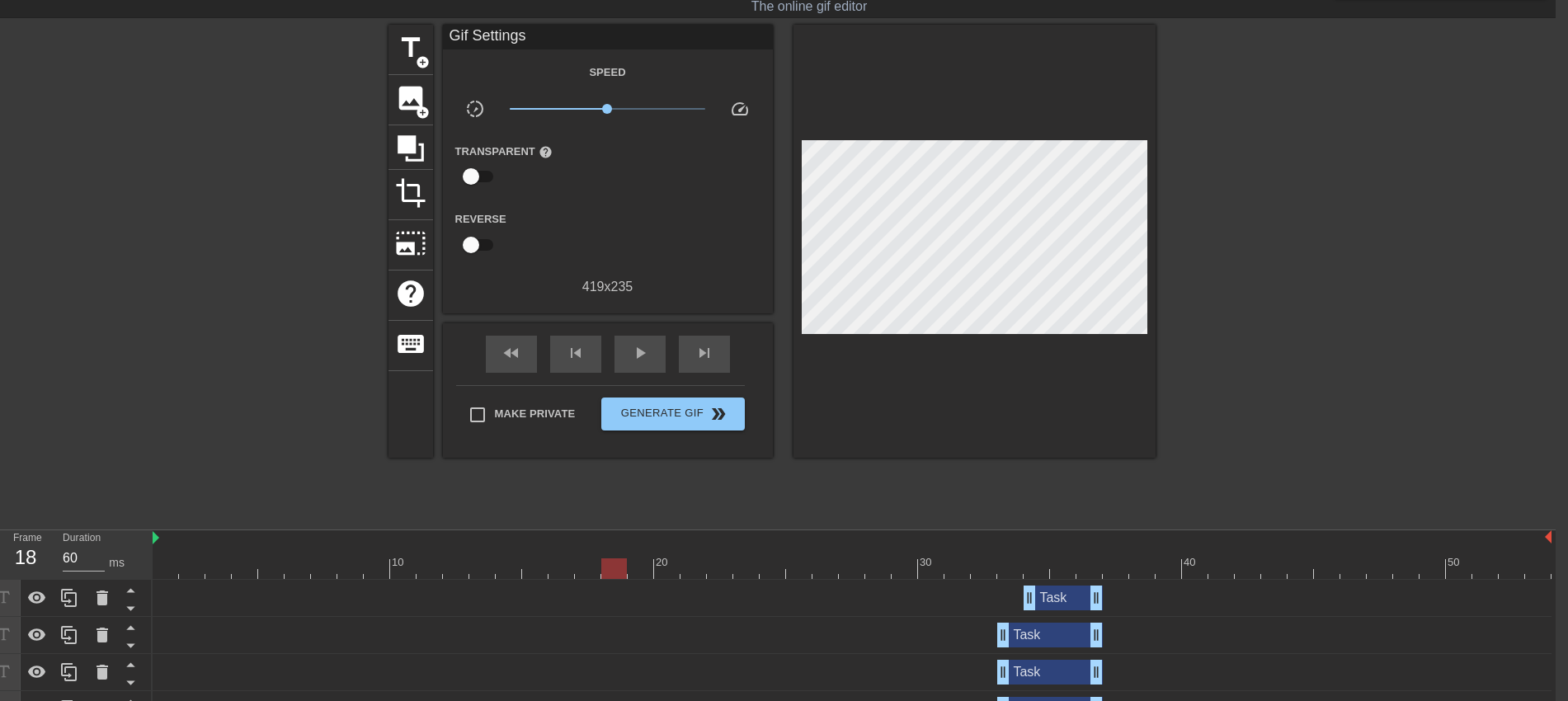 scroll, scrollTop: 0, scrollLeft: 16, axis: horizontal 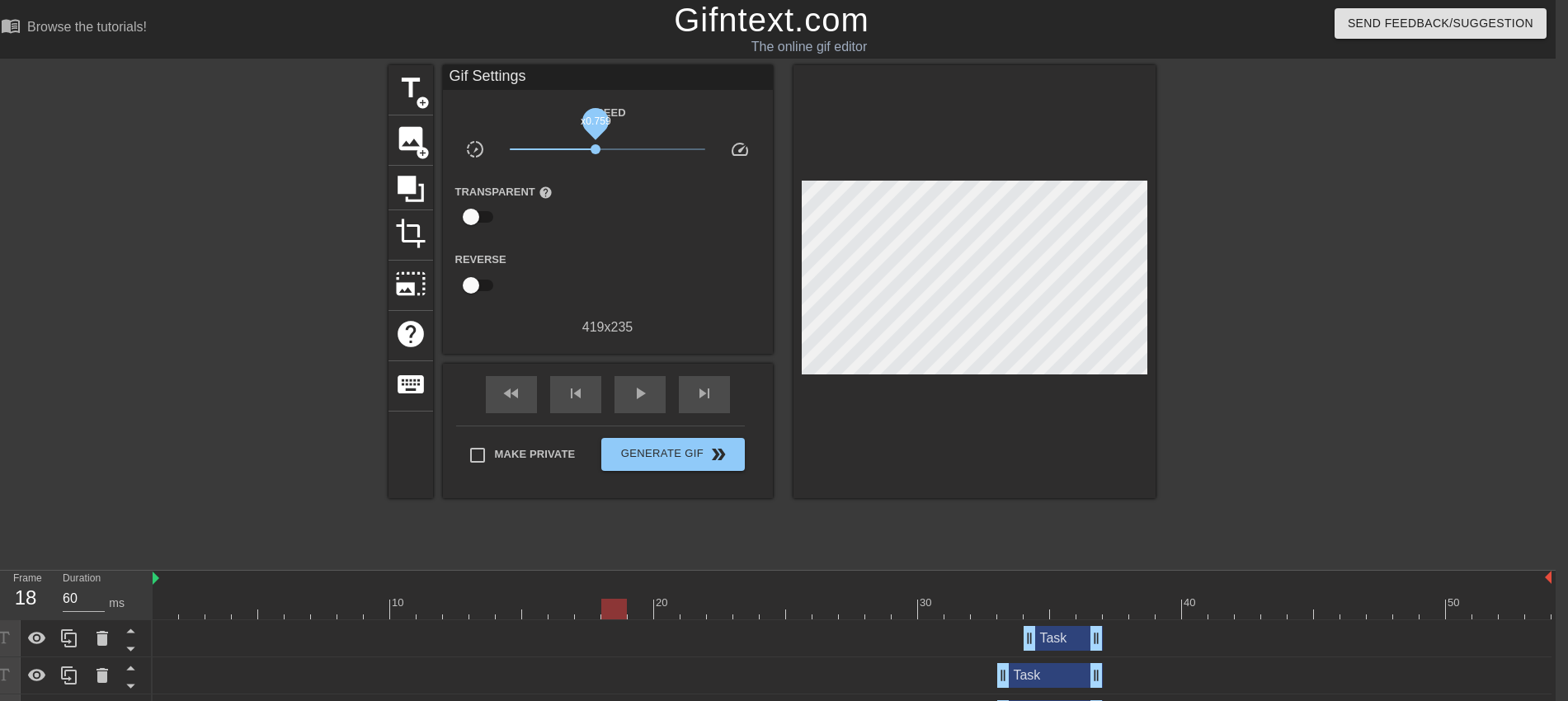 drag, startPoint x: 604, startPoint y: 147, endPoint x: 592, endPoint y: 147, distance: 12 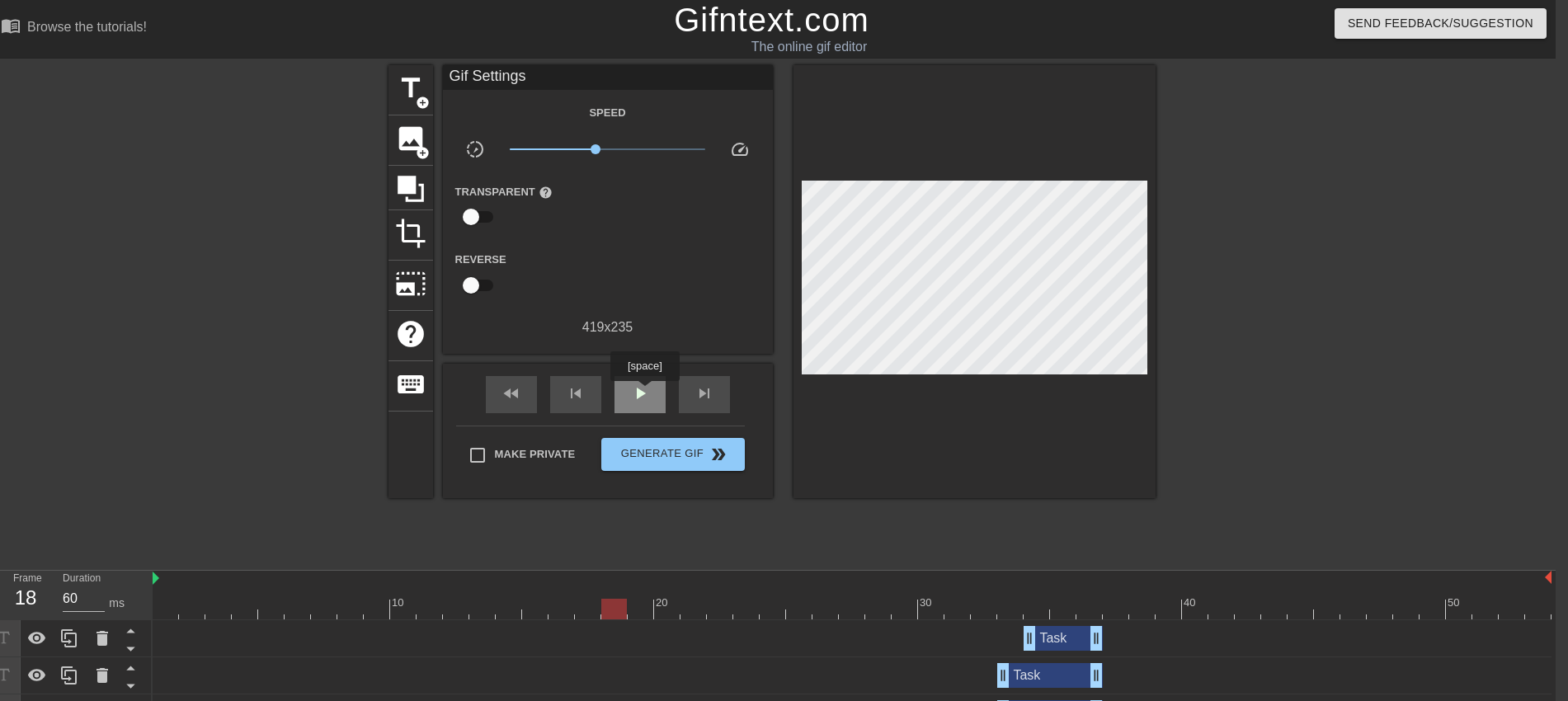 click on "play_arrow" at bounding box center (640, 393) 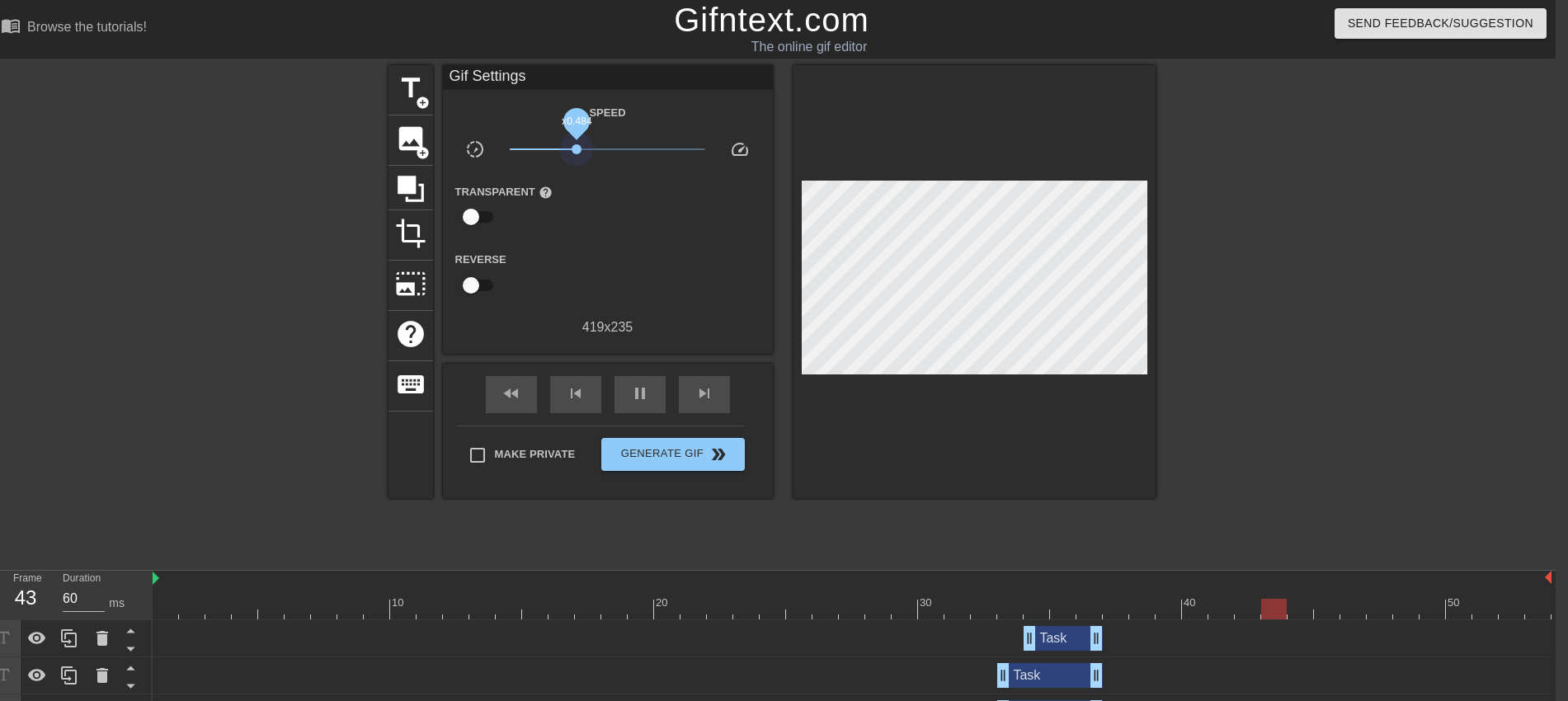 drag, startPoint x: 592, startPoint y: 144, endPoint x: 572, endPoint y: 141, distance: 20.22375 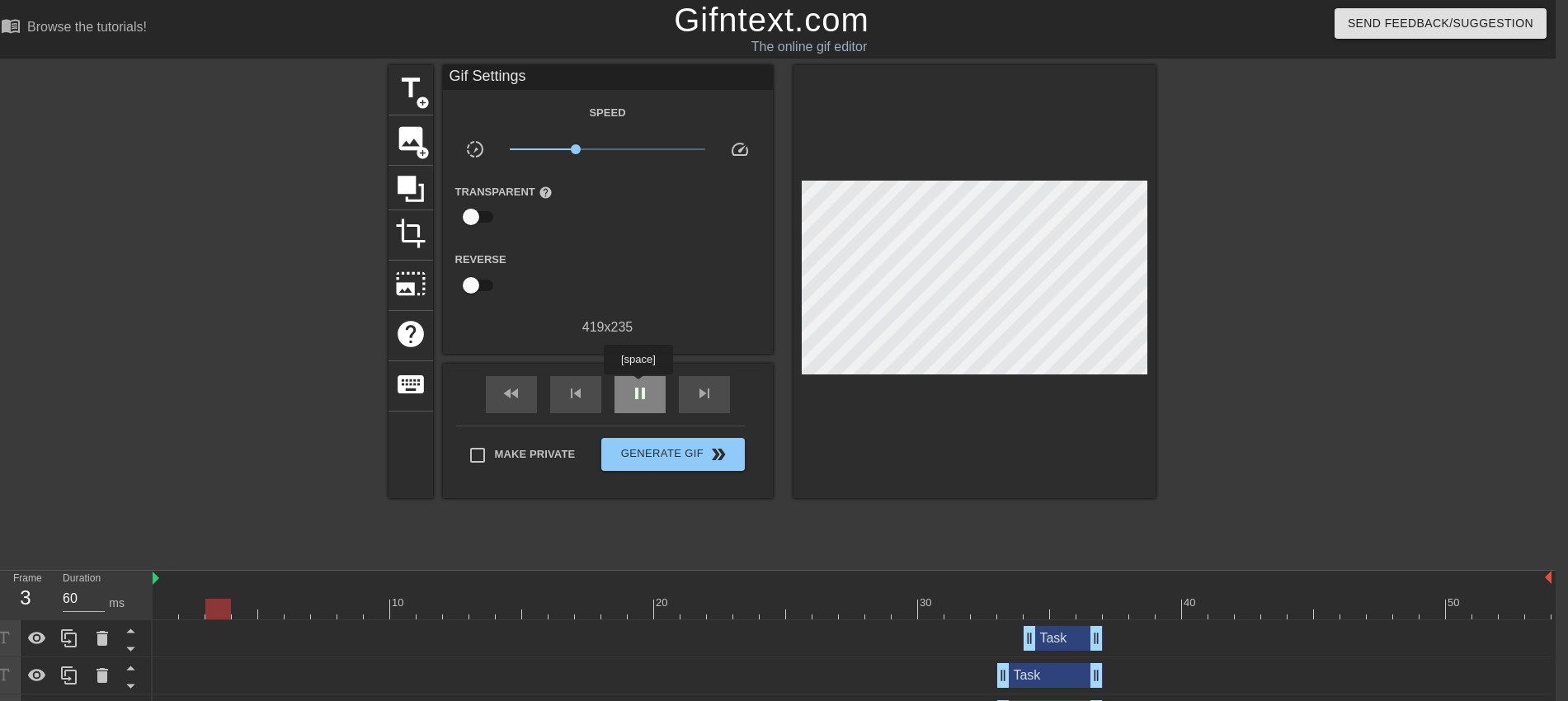 click on "pause" at bounding box center (640, 393) 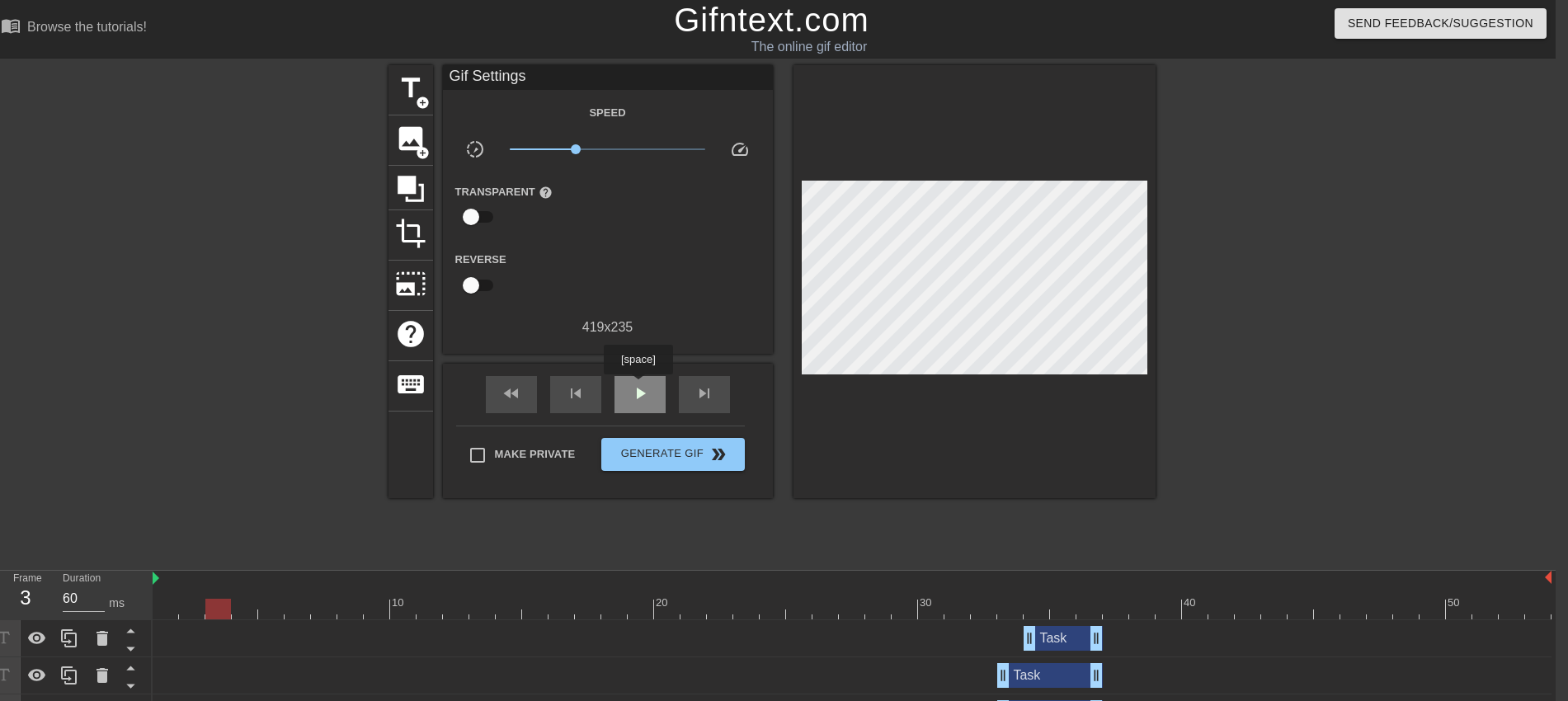 click on "play_arrow" at bounding box center [640, 393] 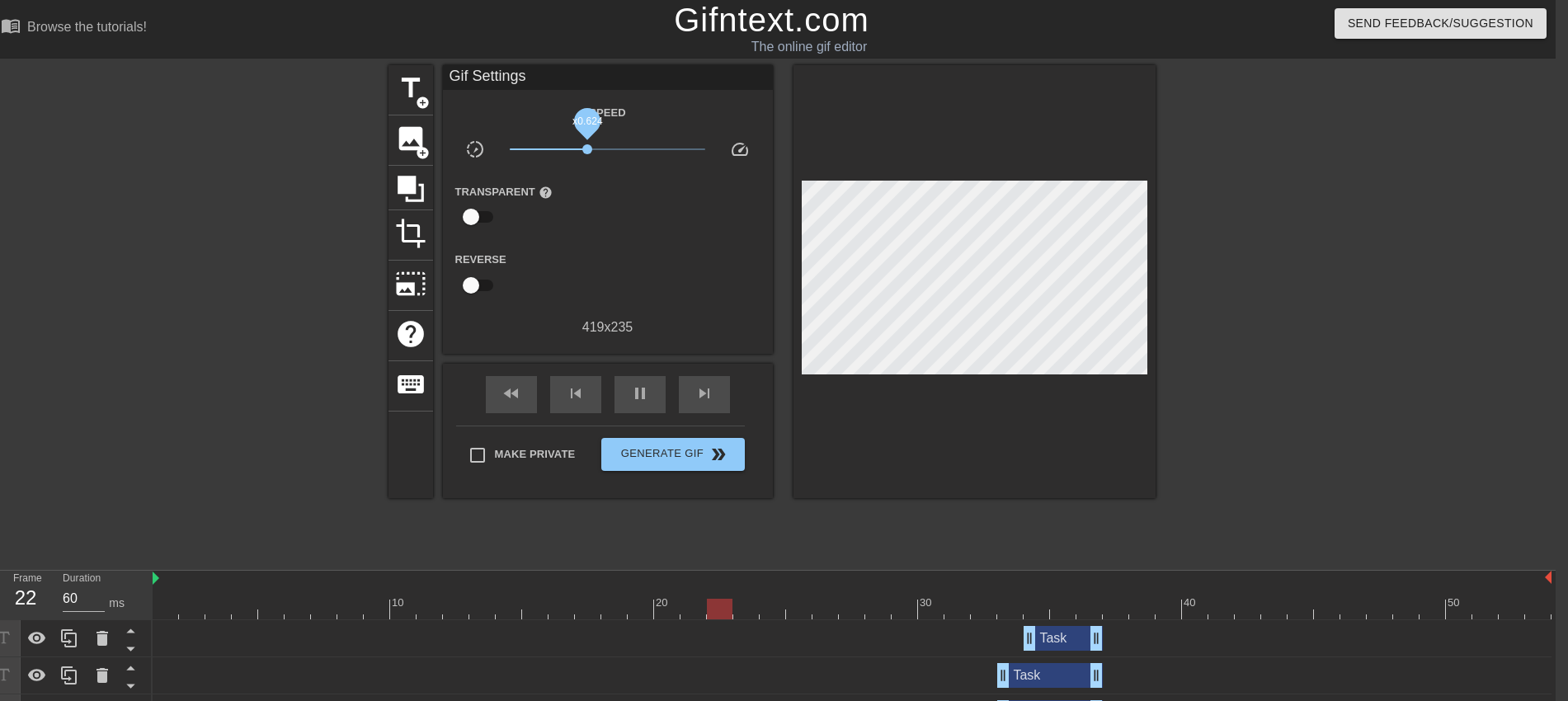 drag, startPoint x: 573, startPoint y: 148, endPoint x: 584, endPoint y: 148, distance: 11 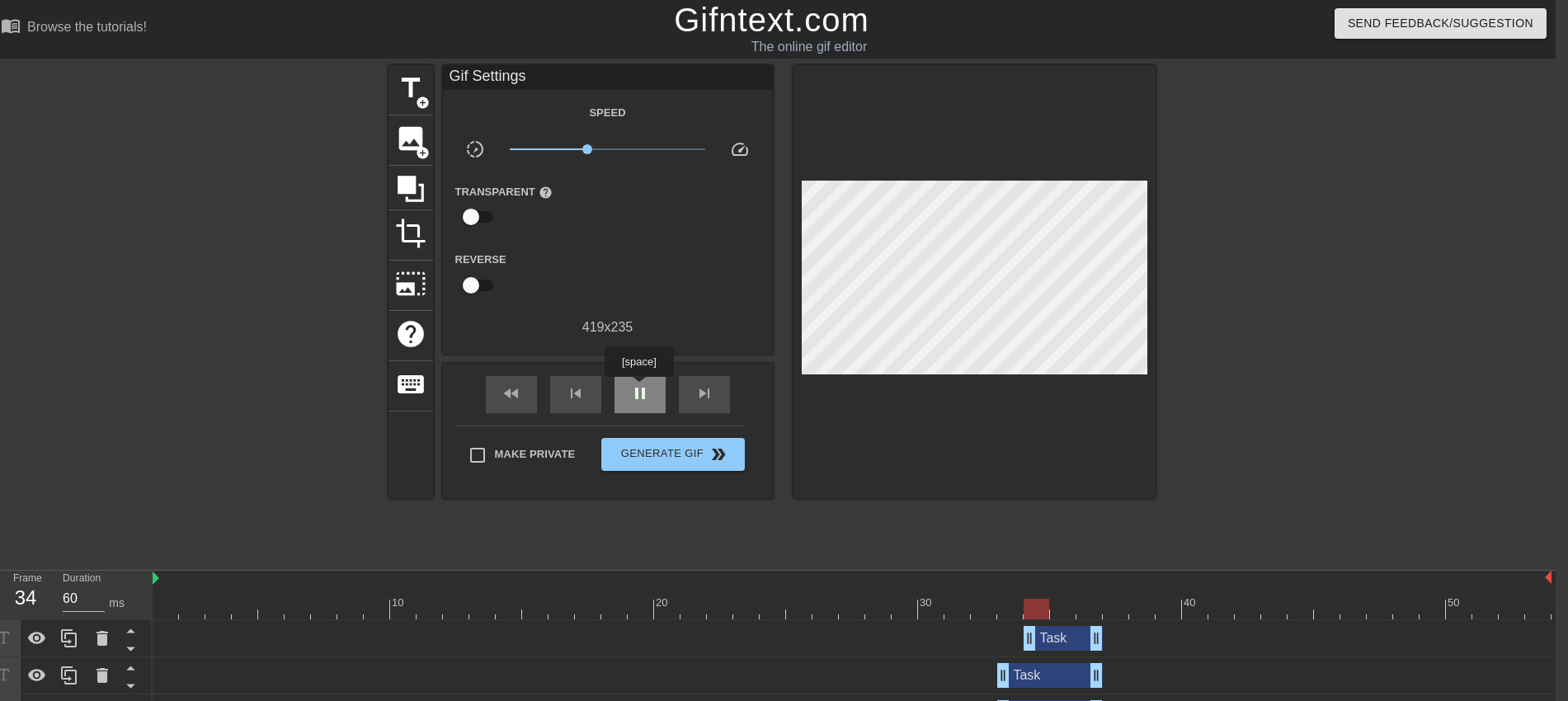 click on "pause" at bounding box center (640, 393) 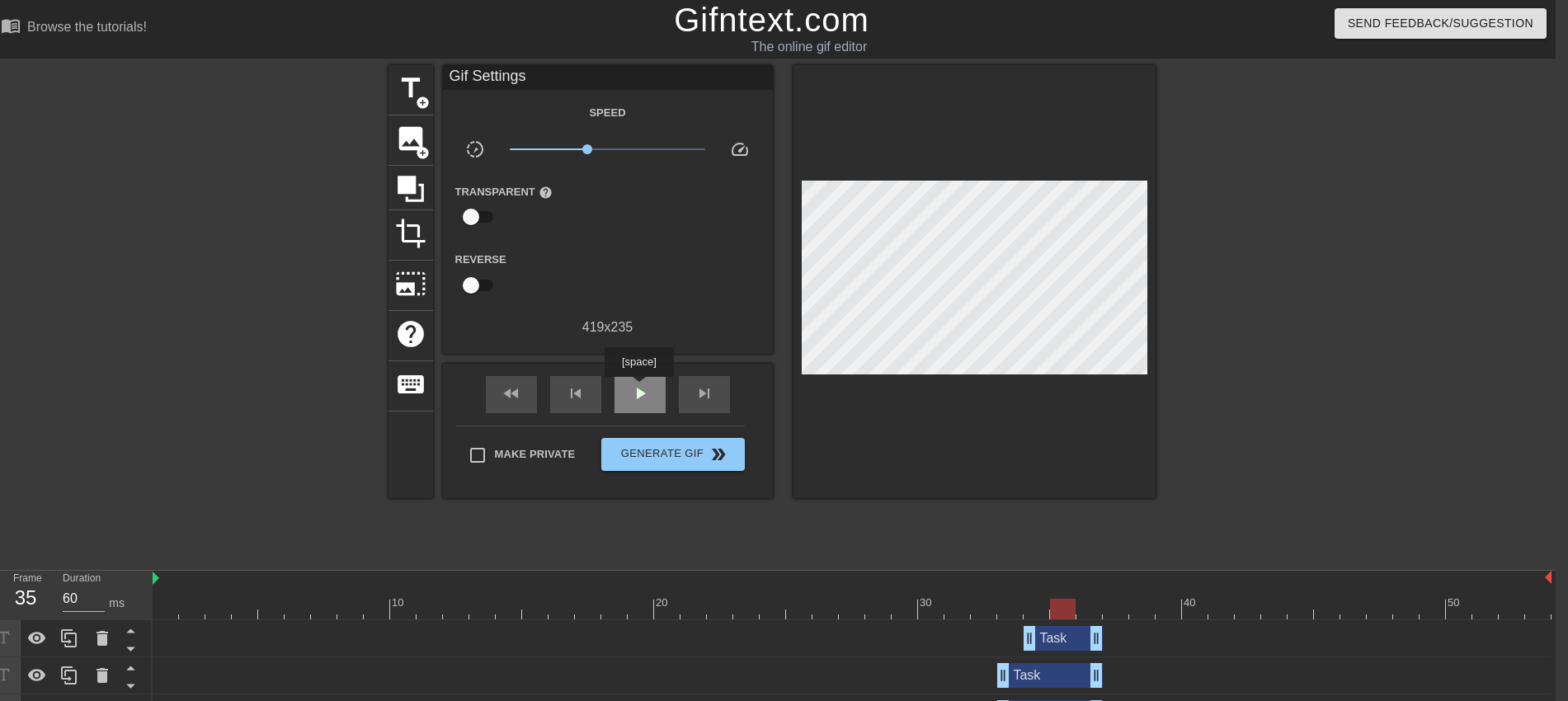 click on "play_arrow" at bounding box center [640, 393] 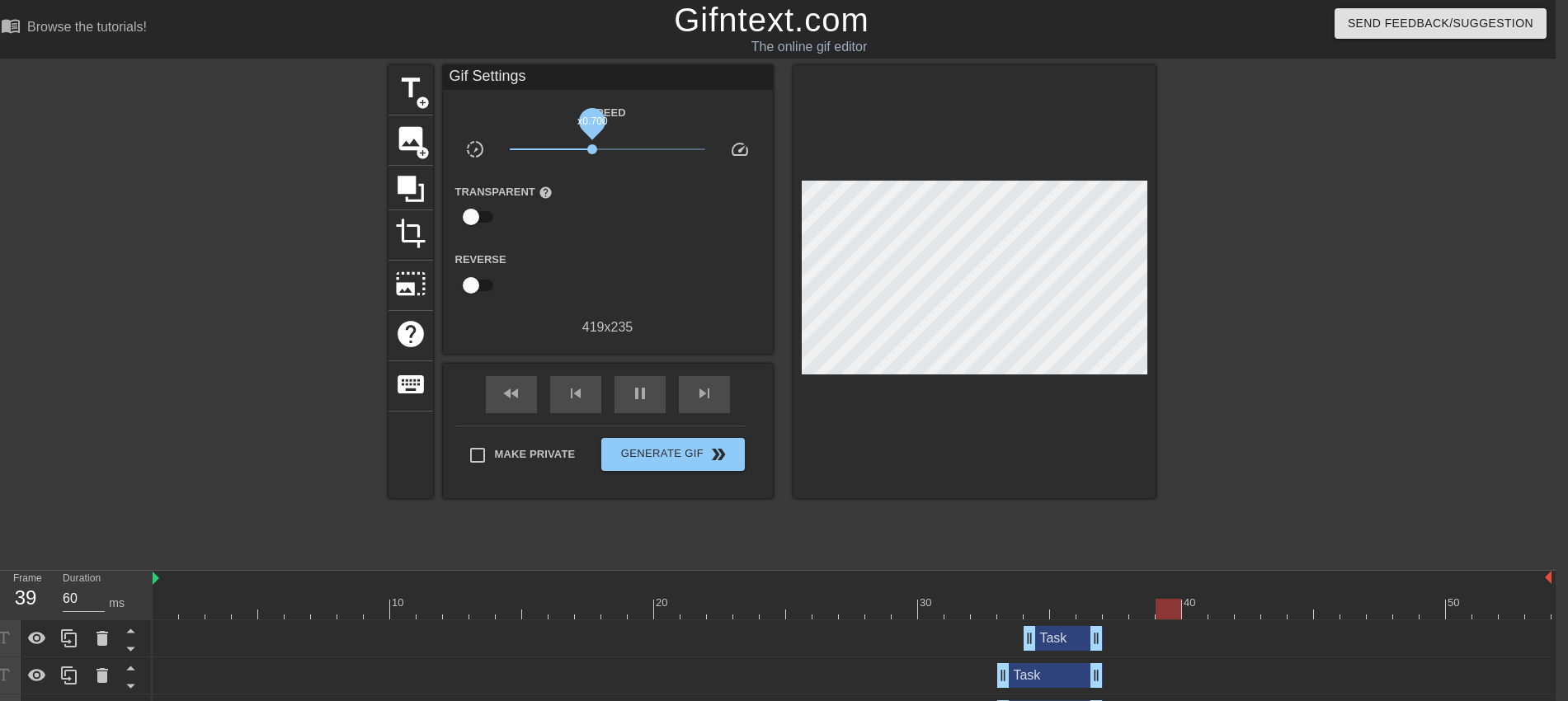click on "x0.700" at bounding box center (592, 149) 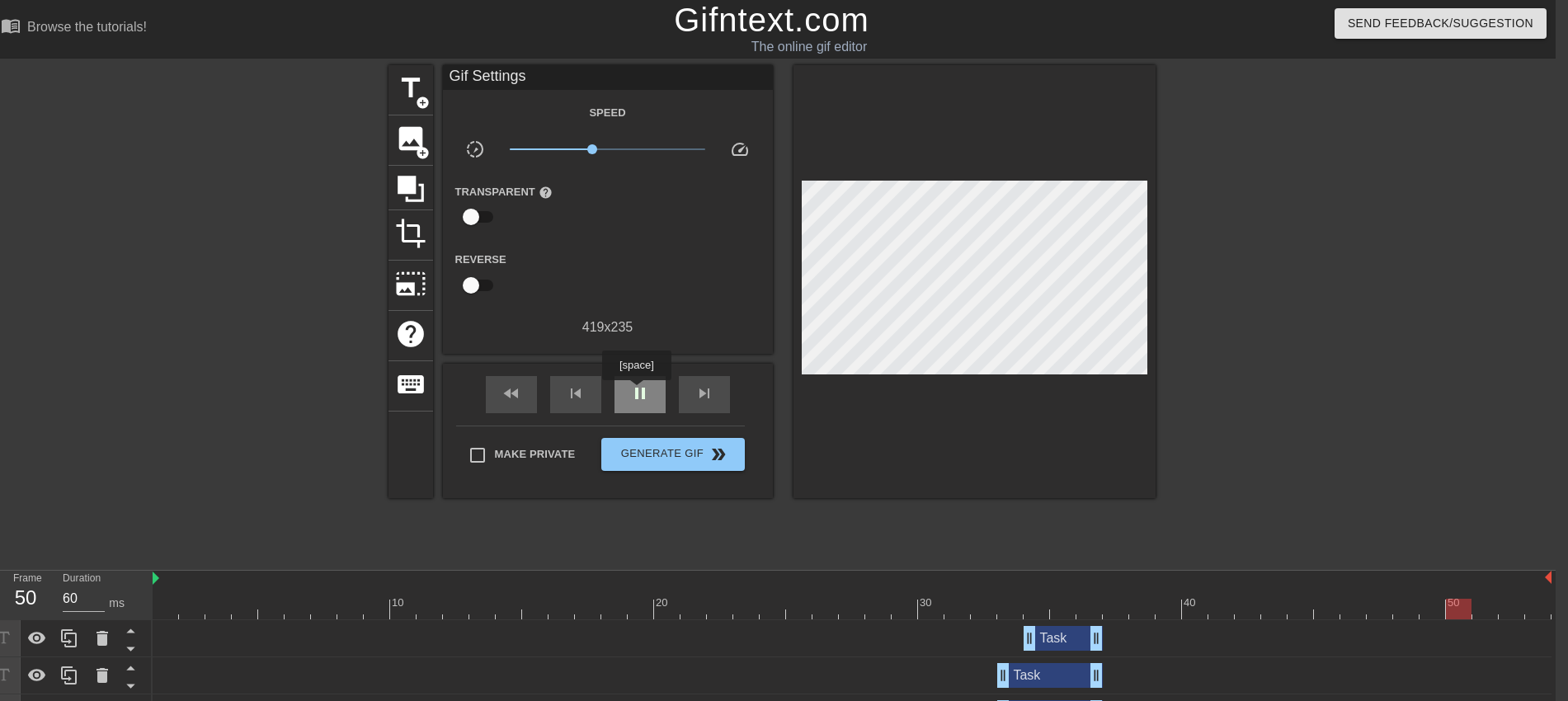 click on "pause" at bounding box center (640, 393) 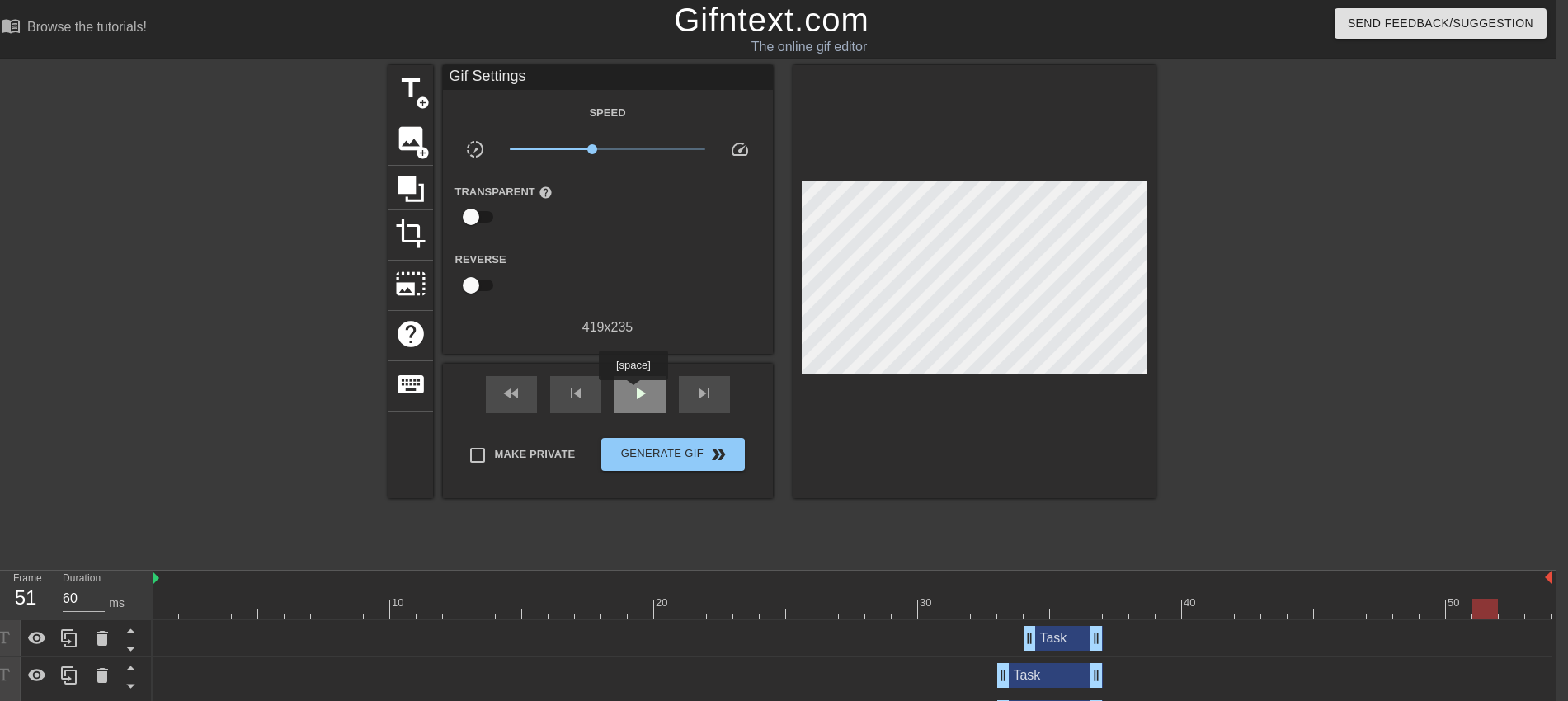 click on "play_arrow" at bounding box center [640, 393] 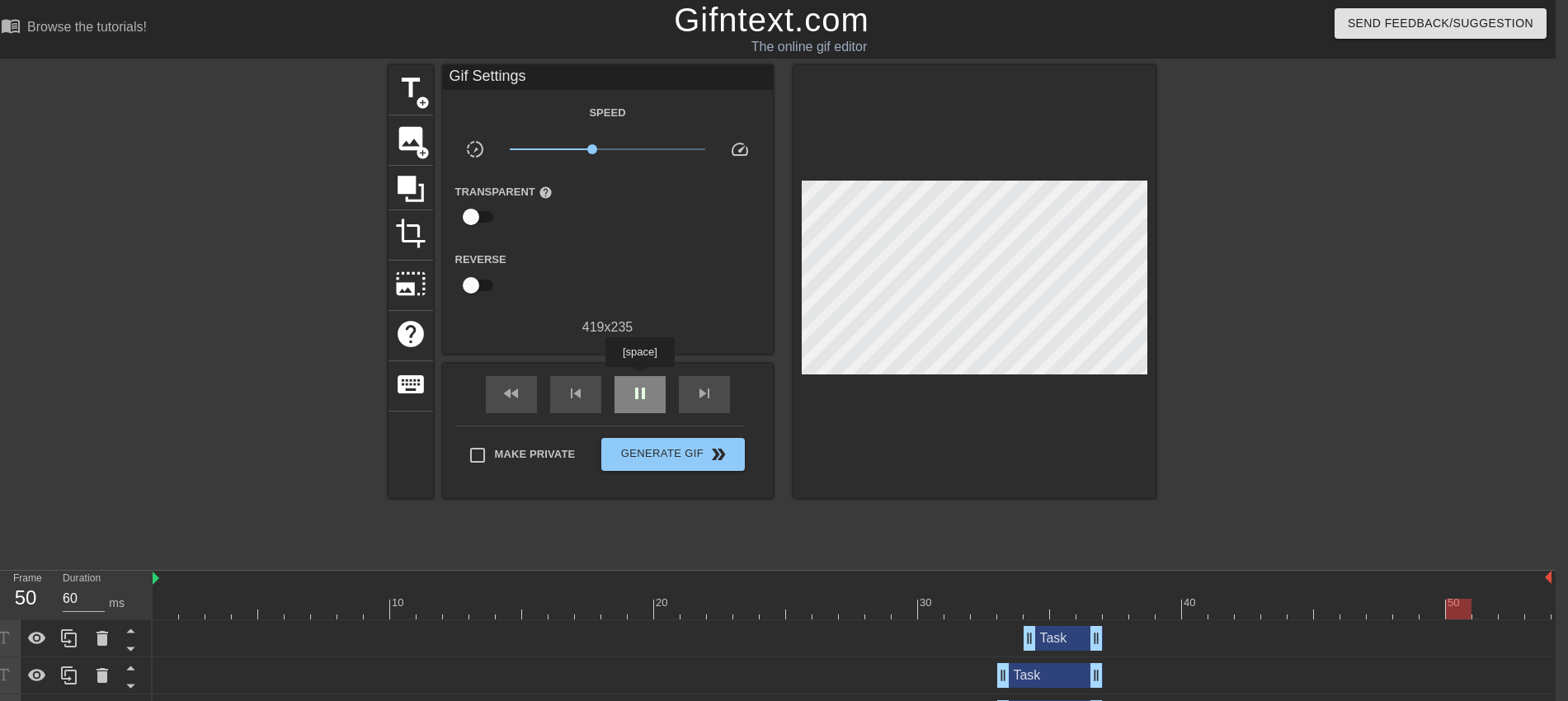 click on "pause" at bounding box center (640, 394) 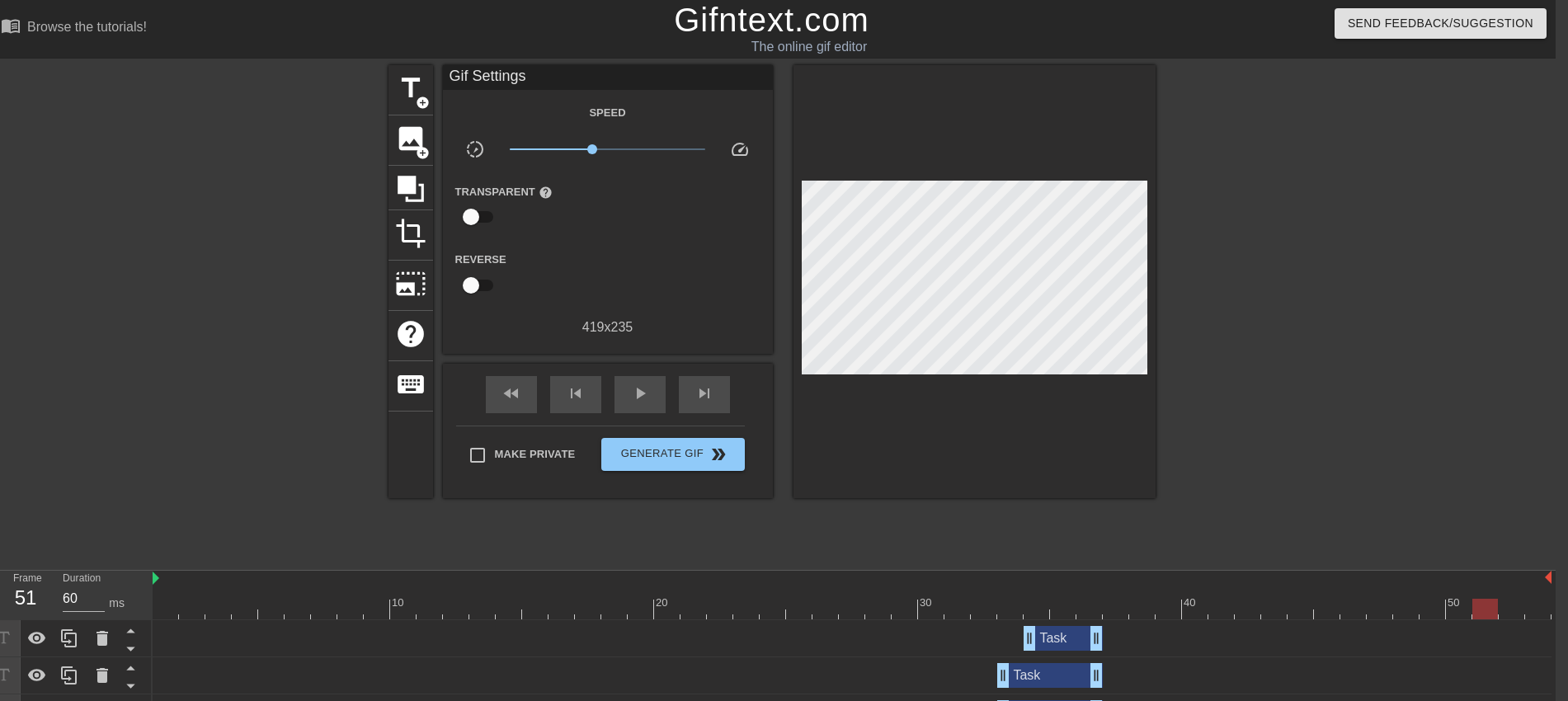click at bounding box center (852, 609) 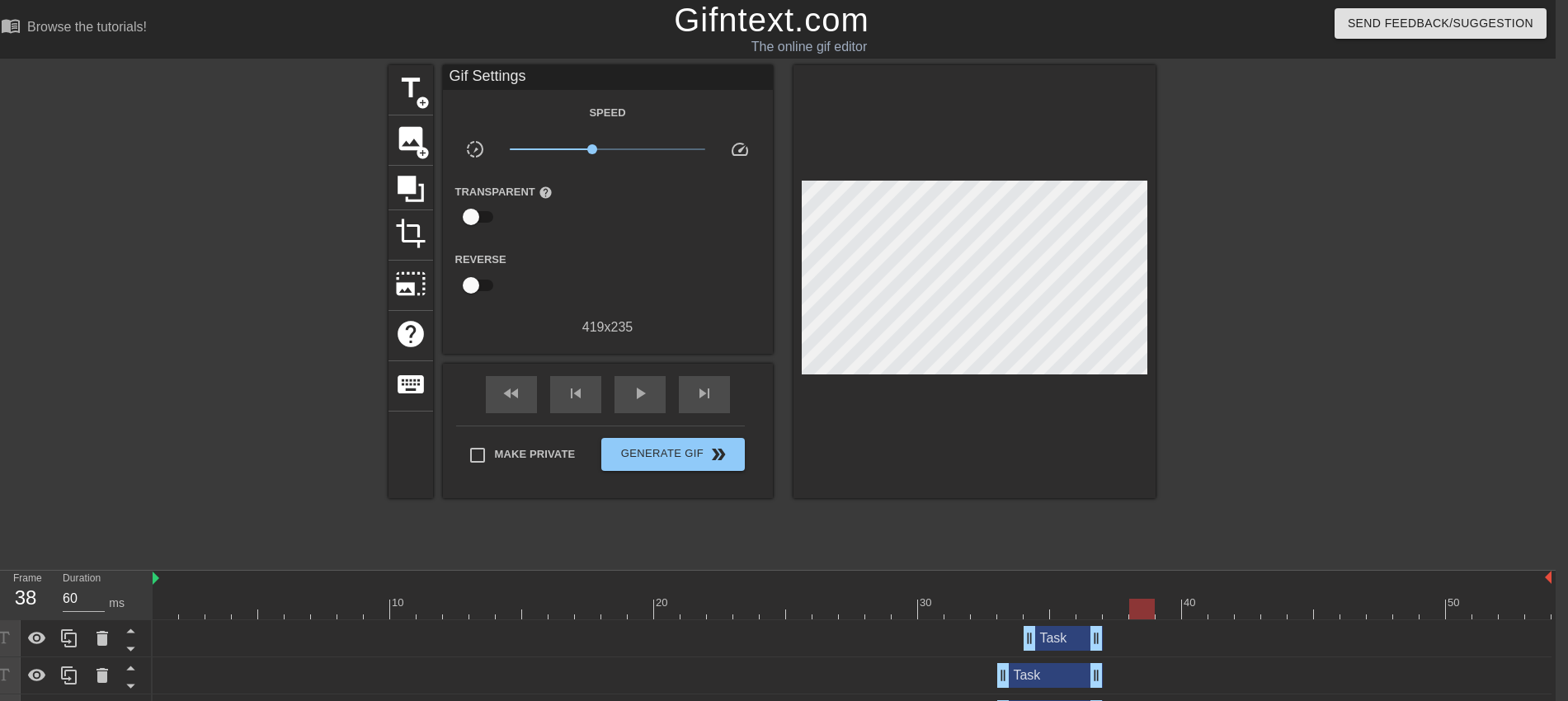 click at bounding box center (852, 609) 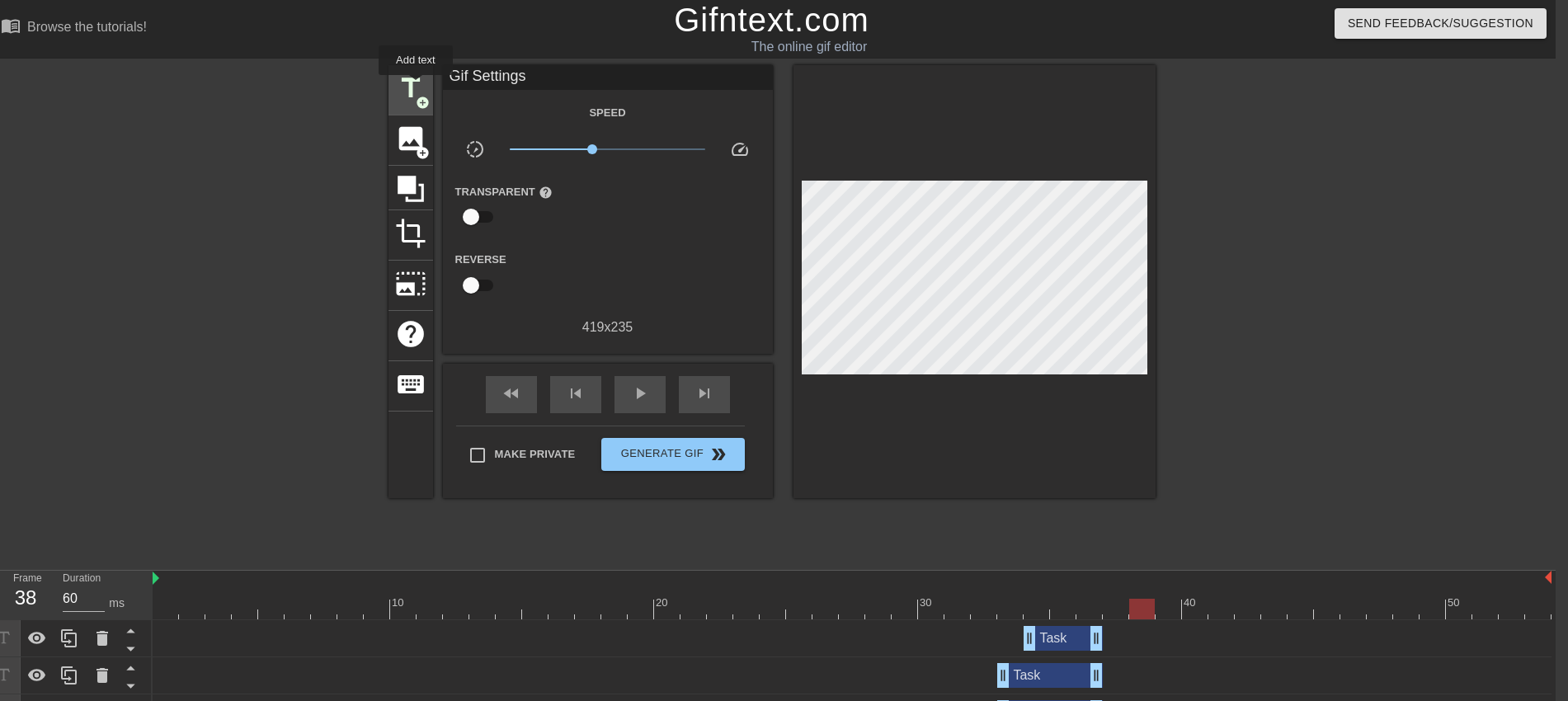 click on "title" at bounding box center (411, 88) 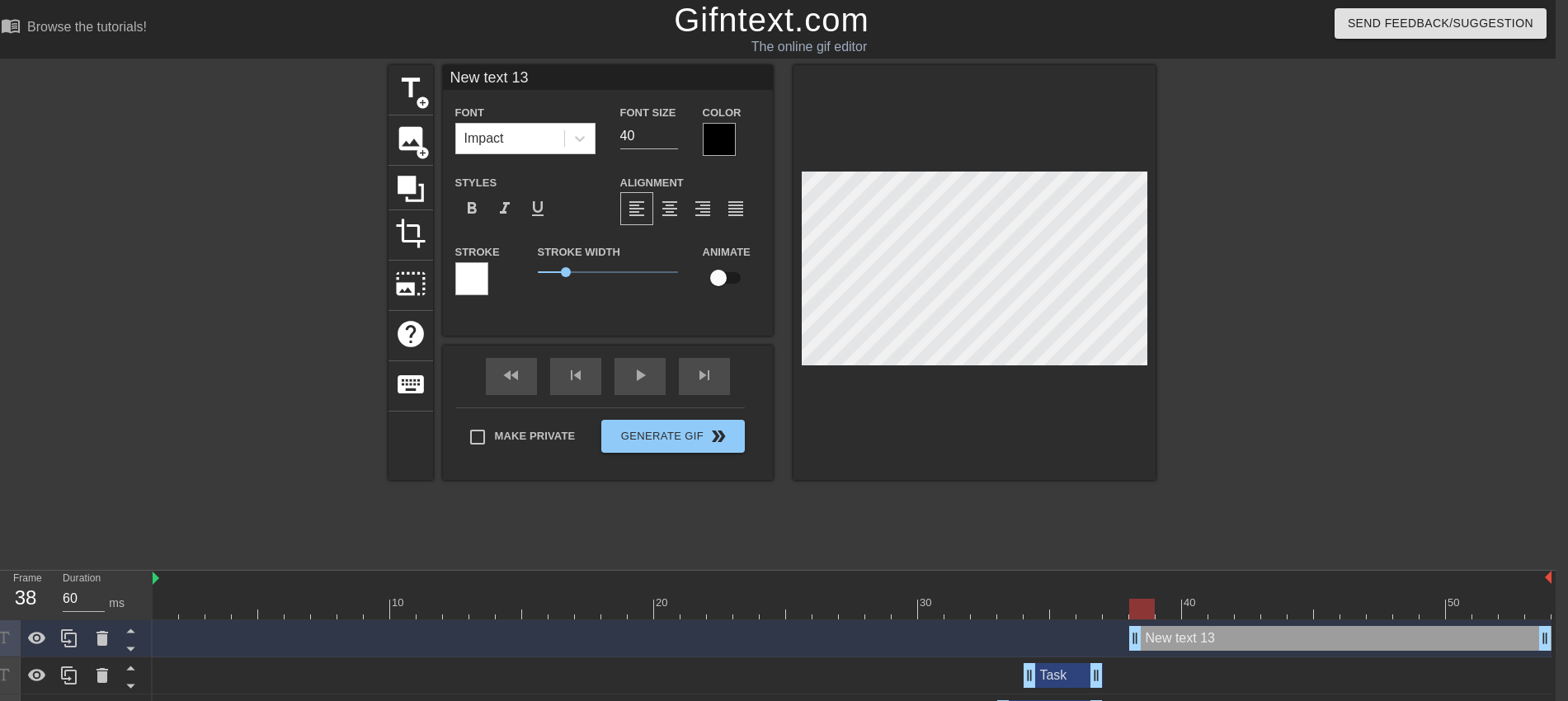 click at bounding box center [719, 139] 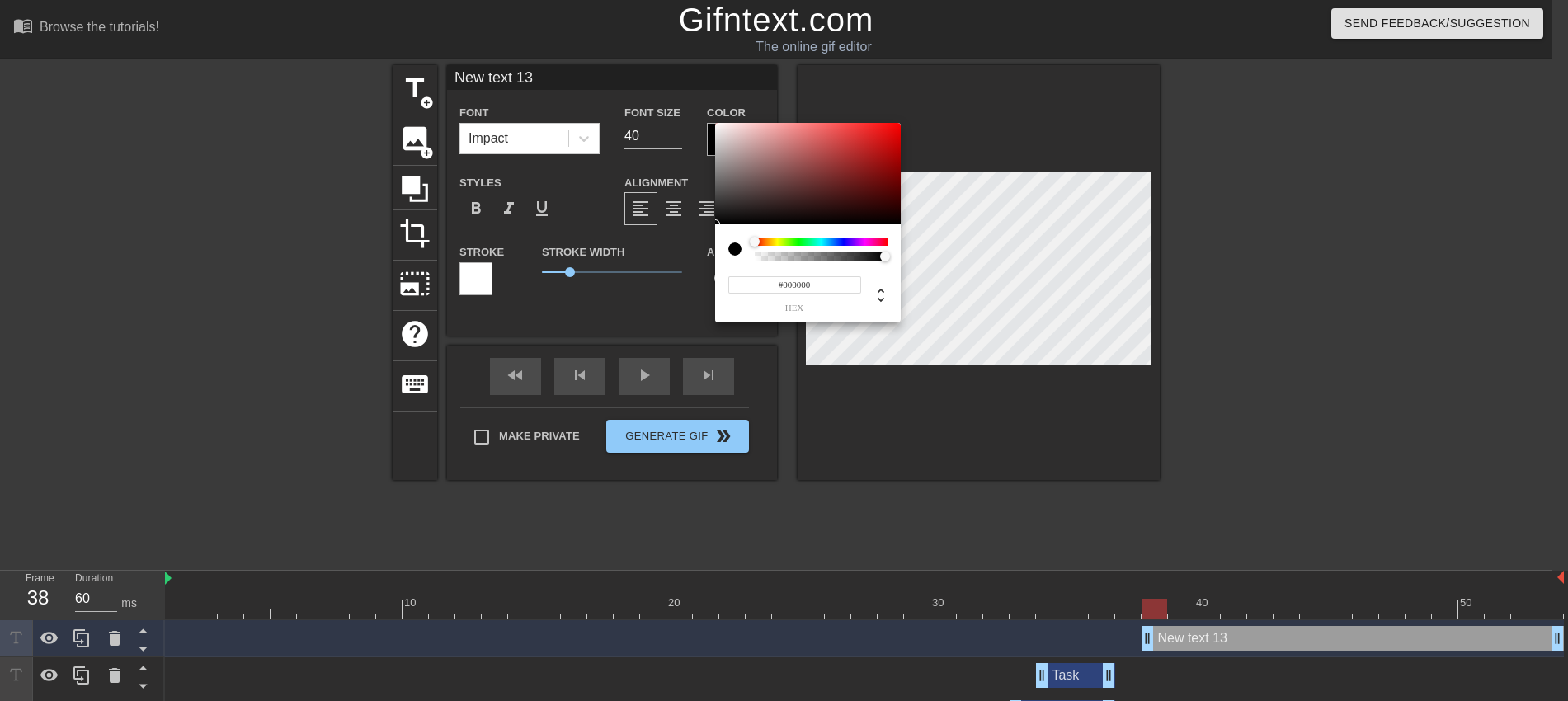scroll, scrollTop: 0, scrollLeft: 0, axis: both 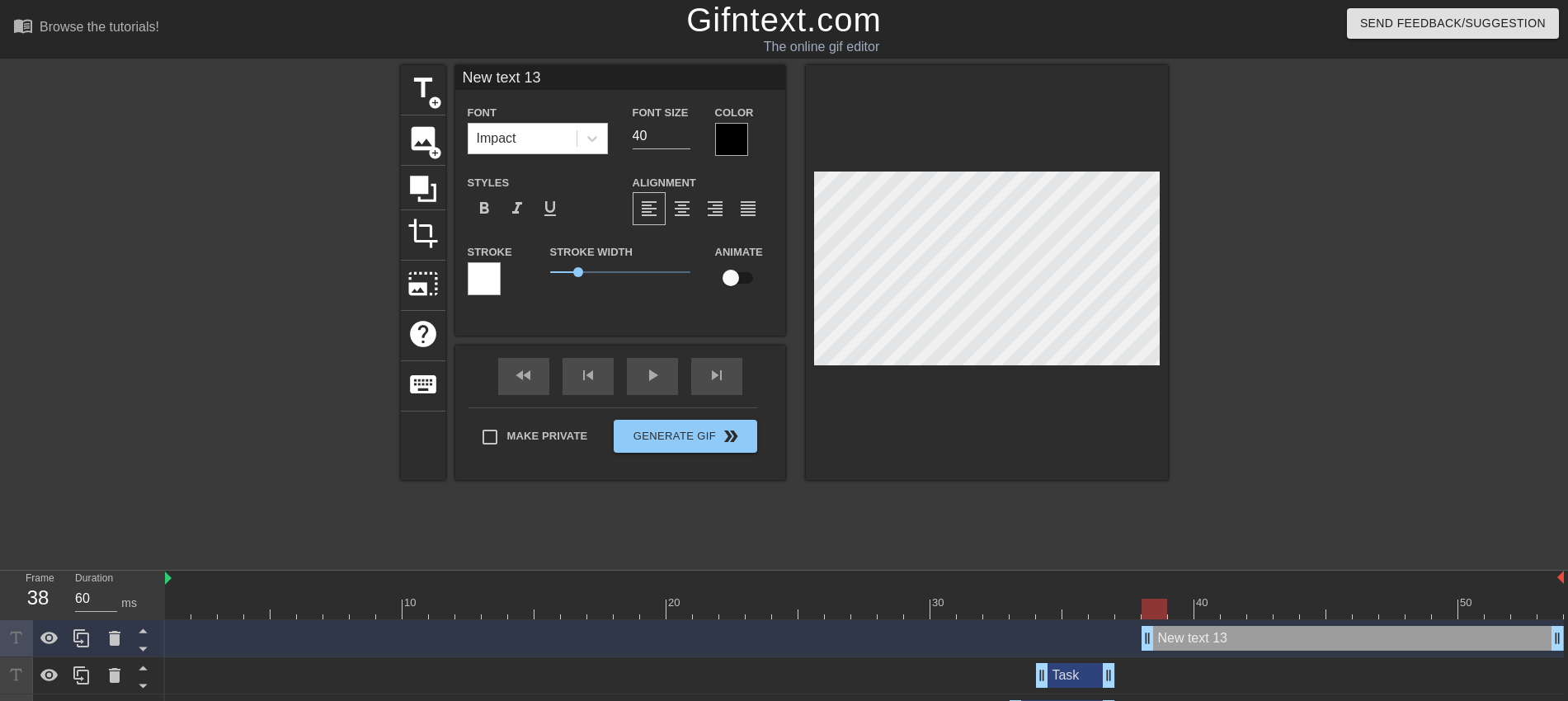 click at bounding box center [484, 279] 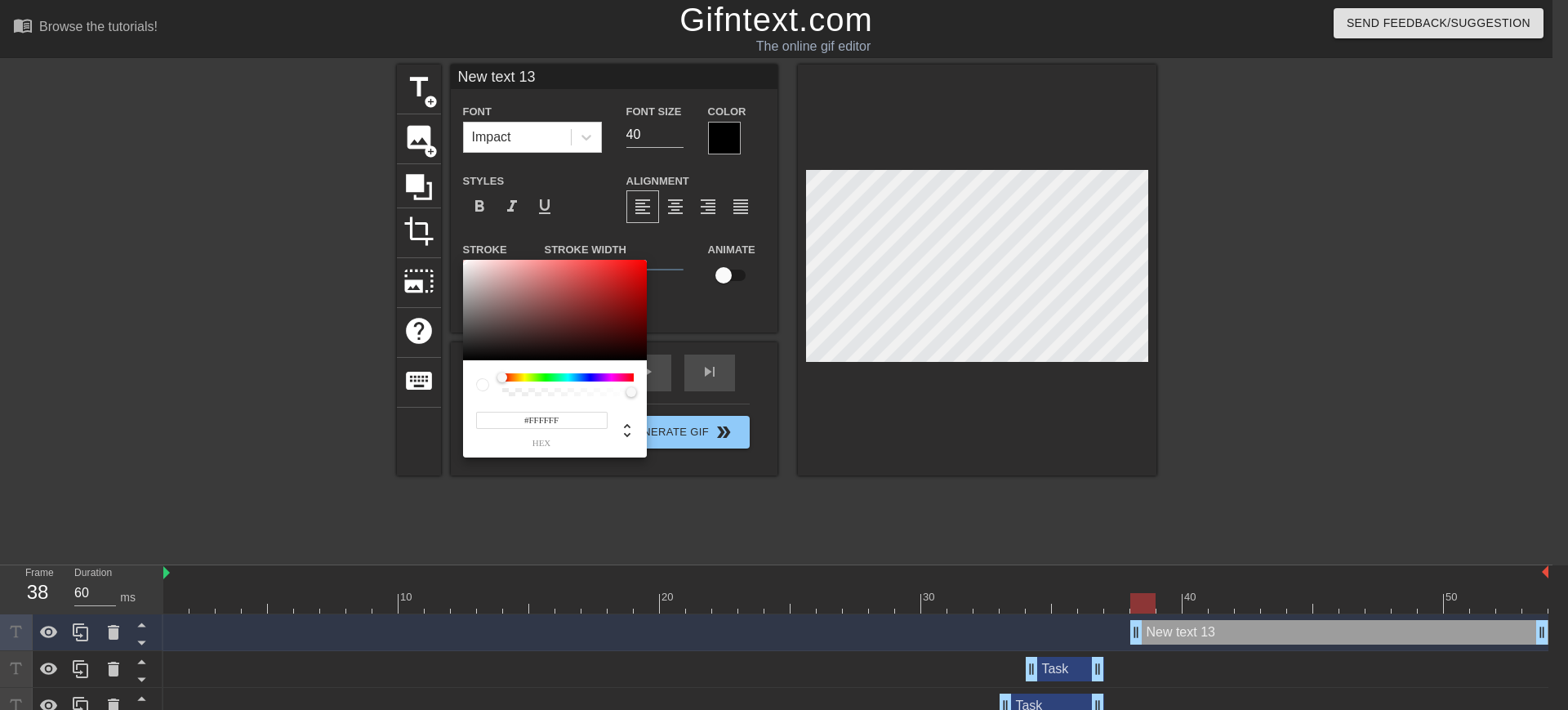 type on "255" 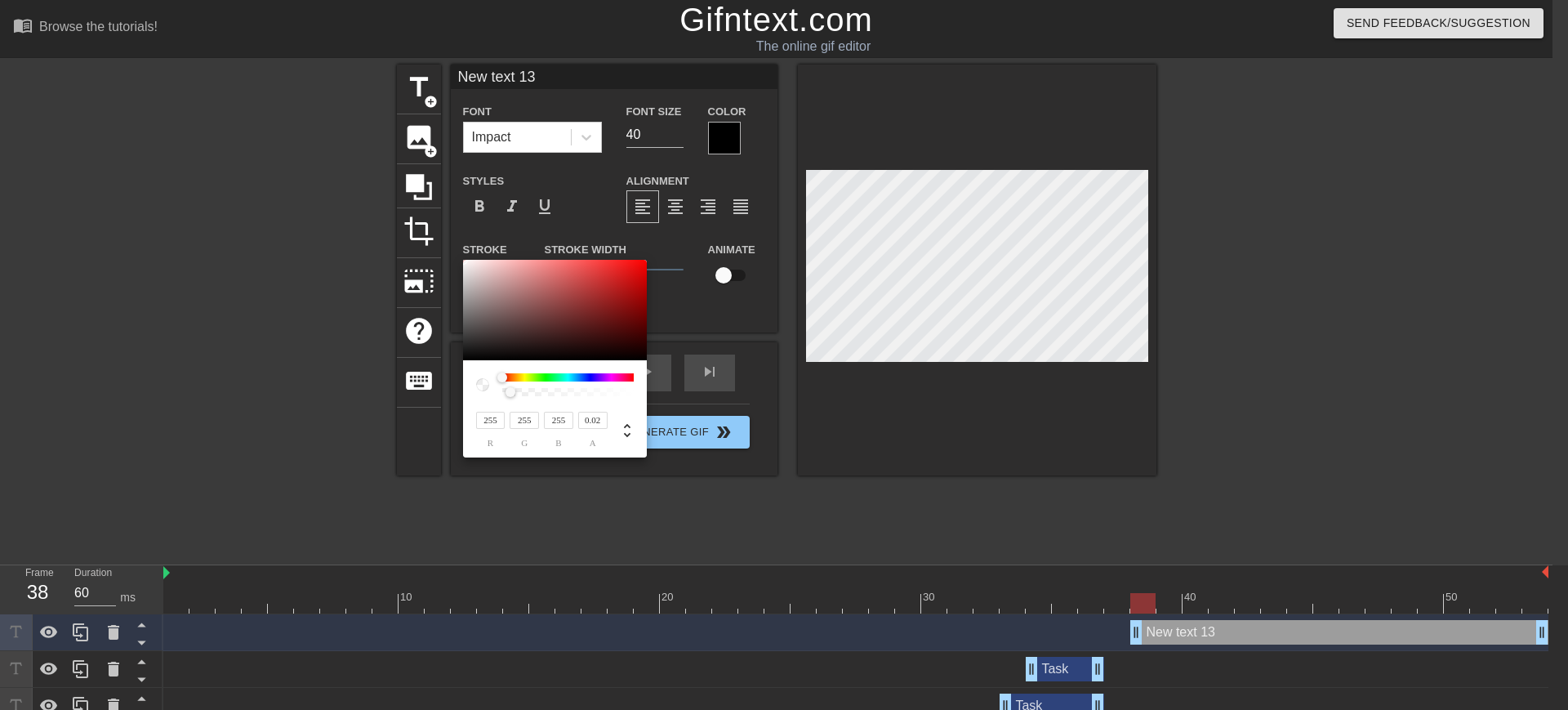 type on "0" 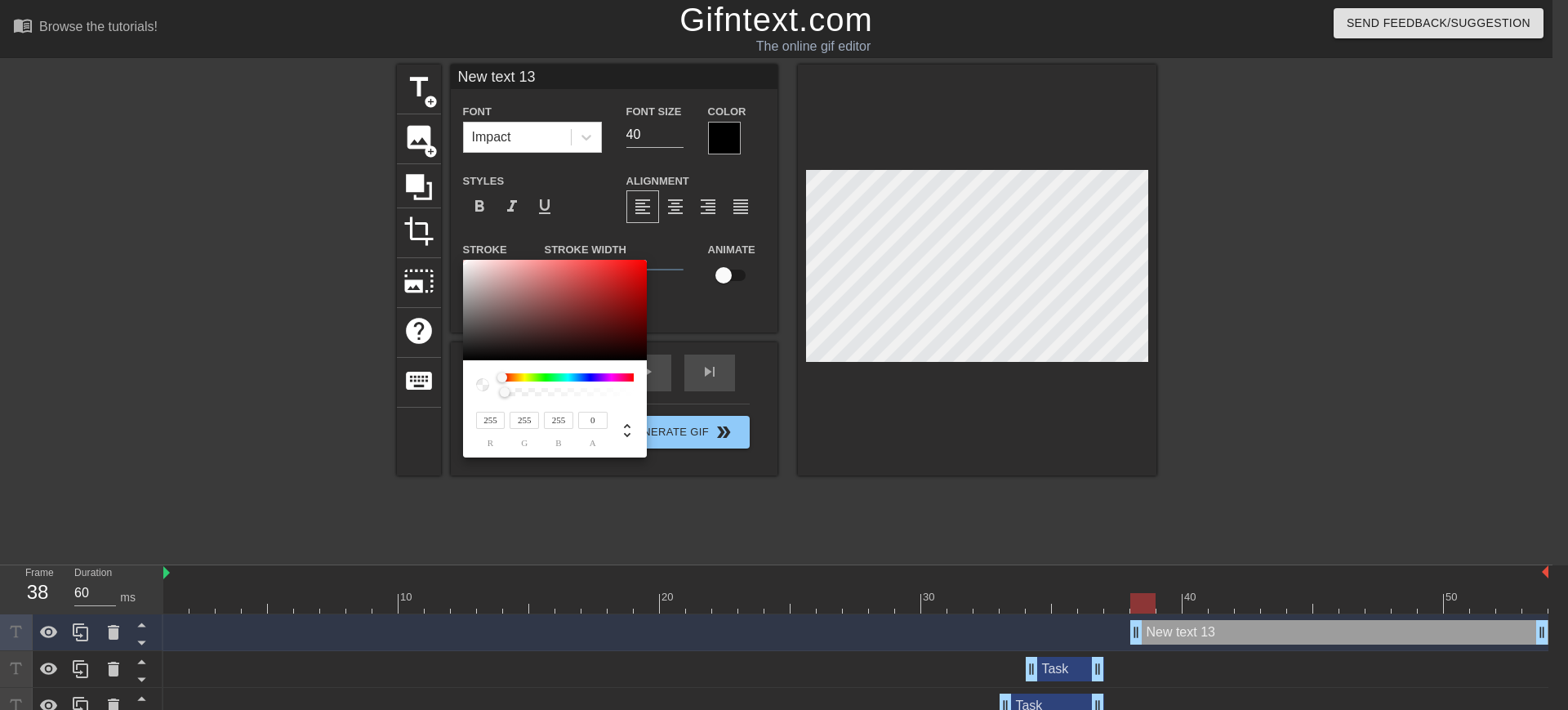 drag, startPoint x: 510, startPoint y: 392, endPoint x: 403, endPoint y: 395, distance: 107.04205 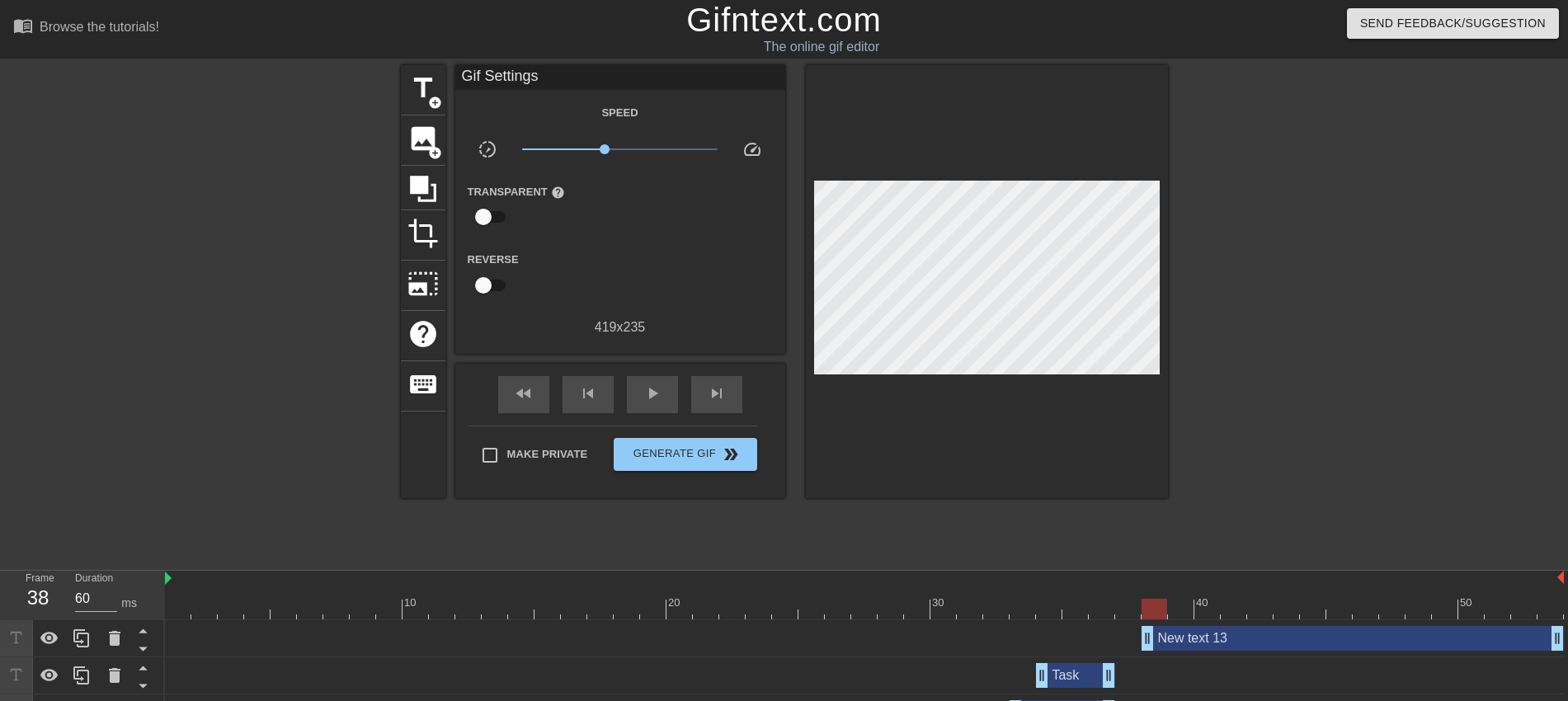 click on "Gif Settings" at bounding box center [620, 78] 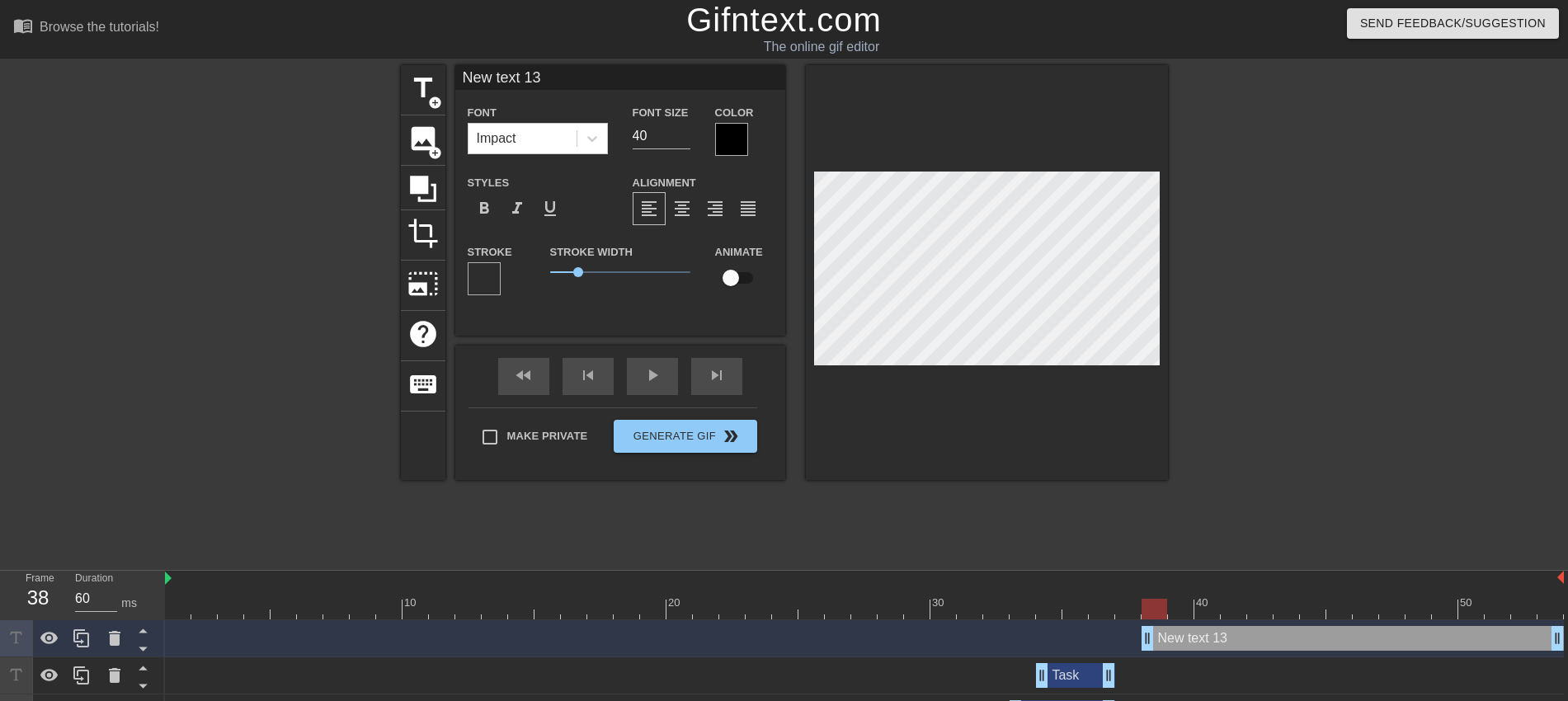 drag, startPoint x: 546, startPoint y: 68, endPoint x: 380, endPoint y: 67, distance: 166.00301 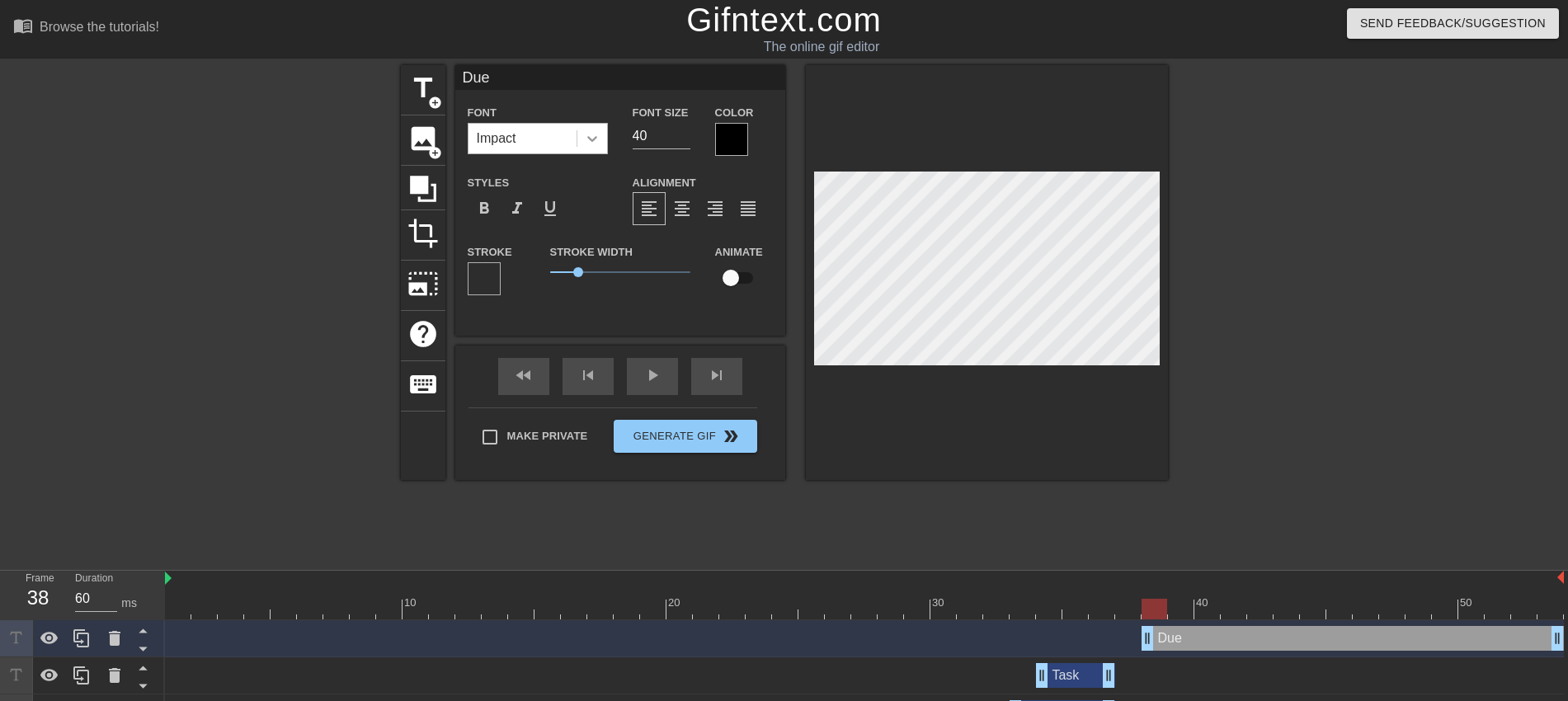 click 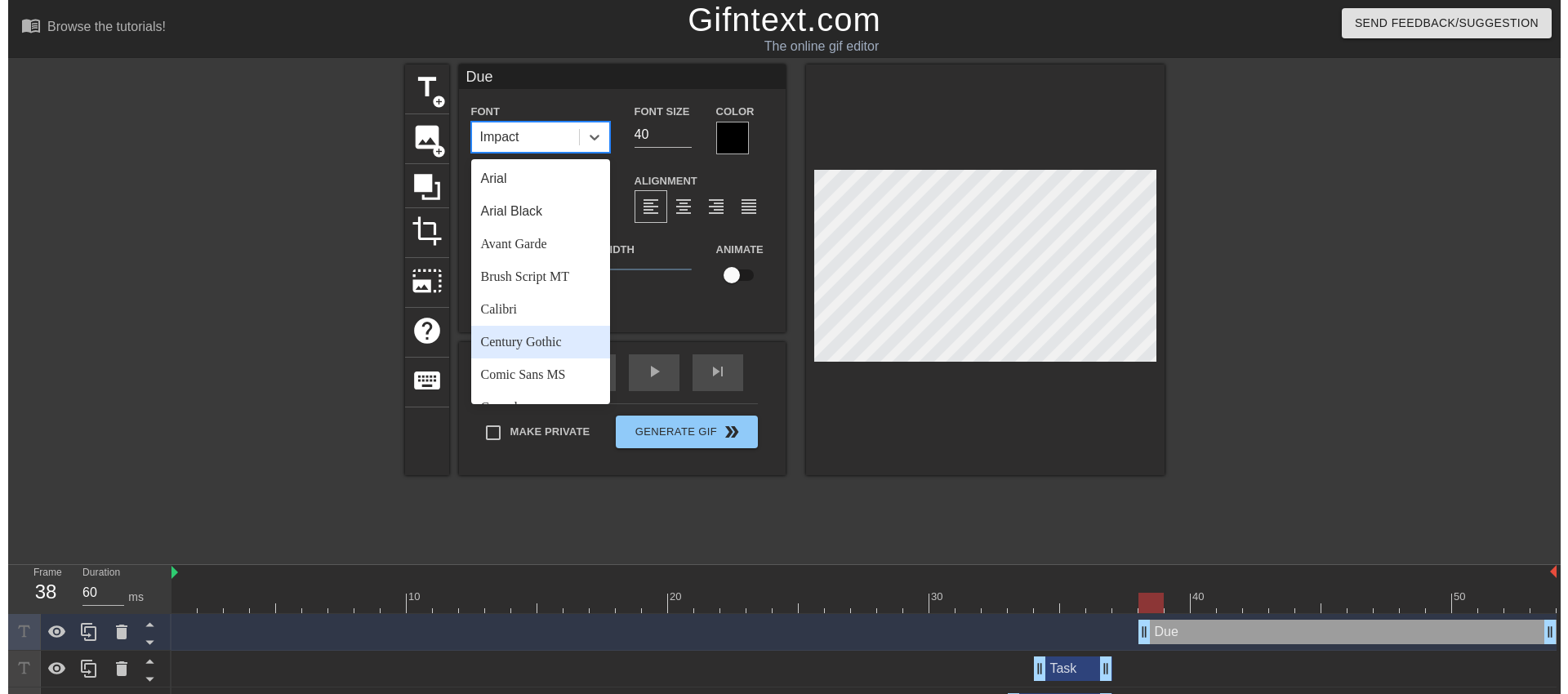 scroll, scrollTop: 585, scrollLeft: 0, axis: vertical 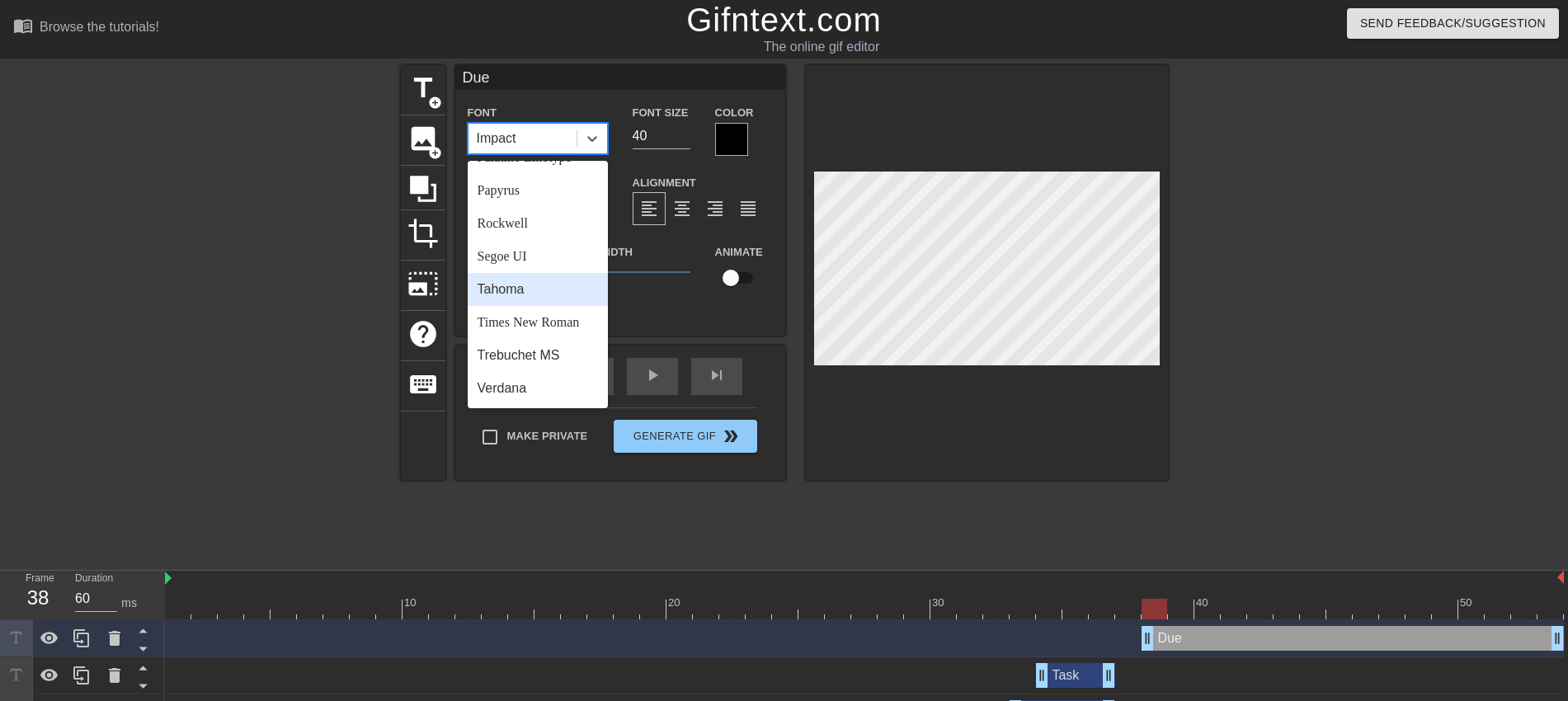 click on "Tahoma" at bounding box center (538, 289) 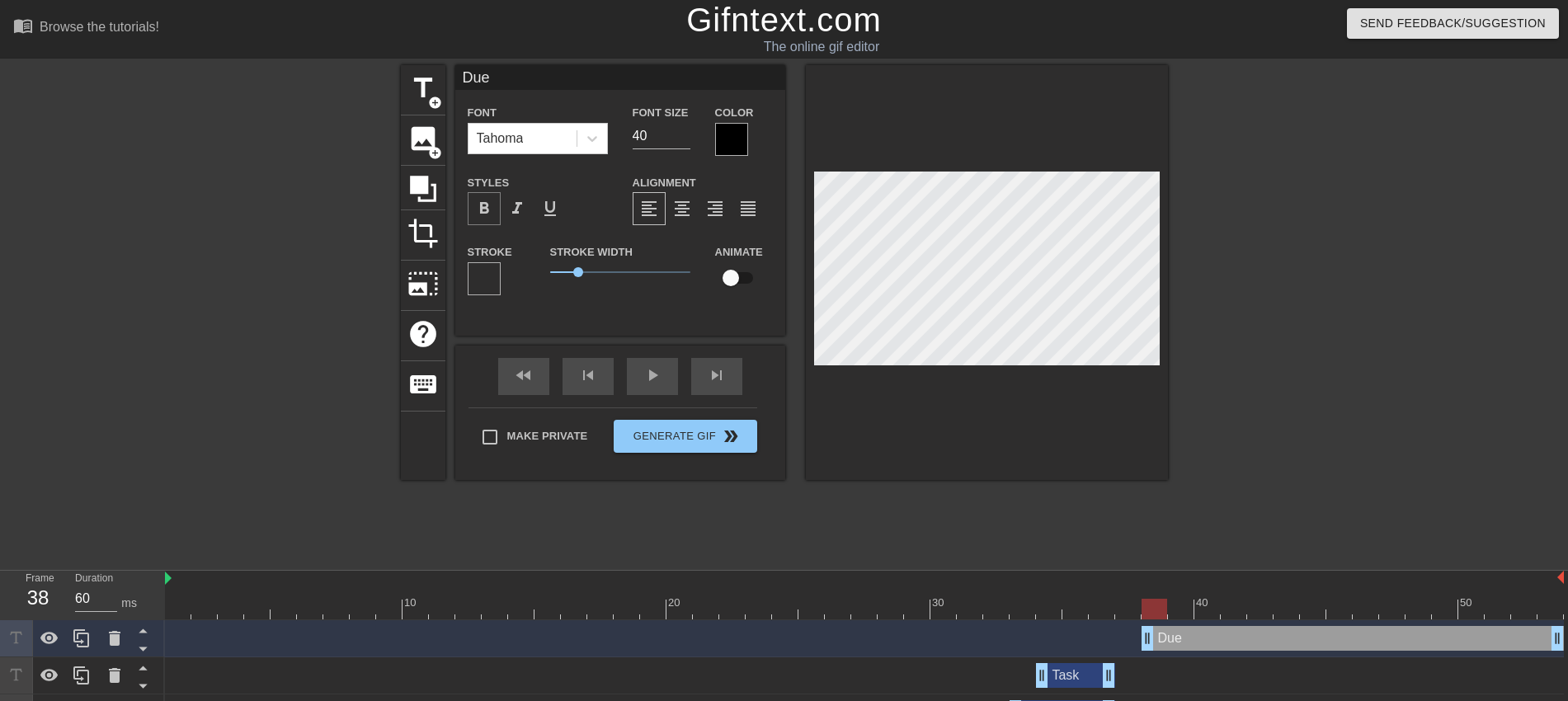 click on "format_bold" at bounding box center [484, 209] 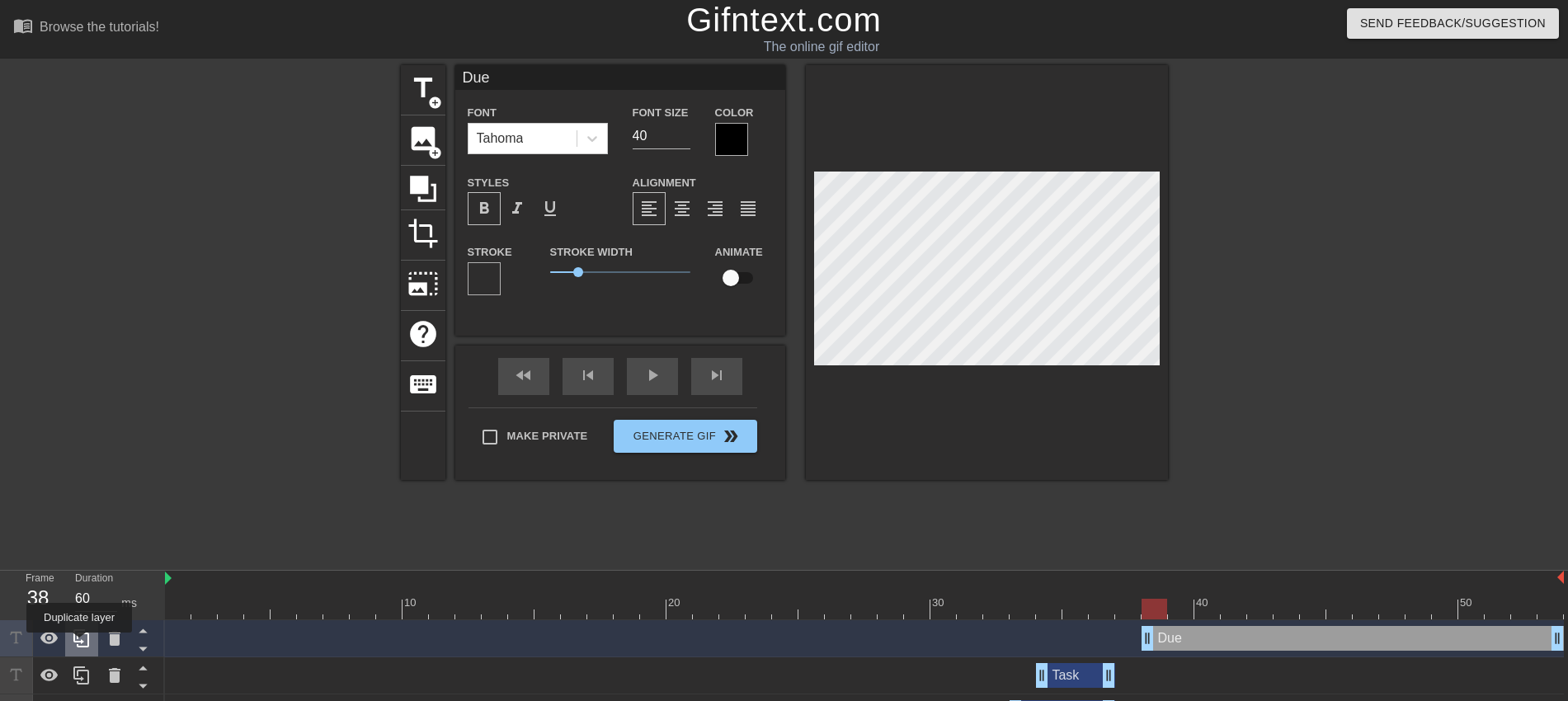 click 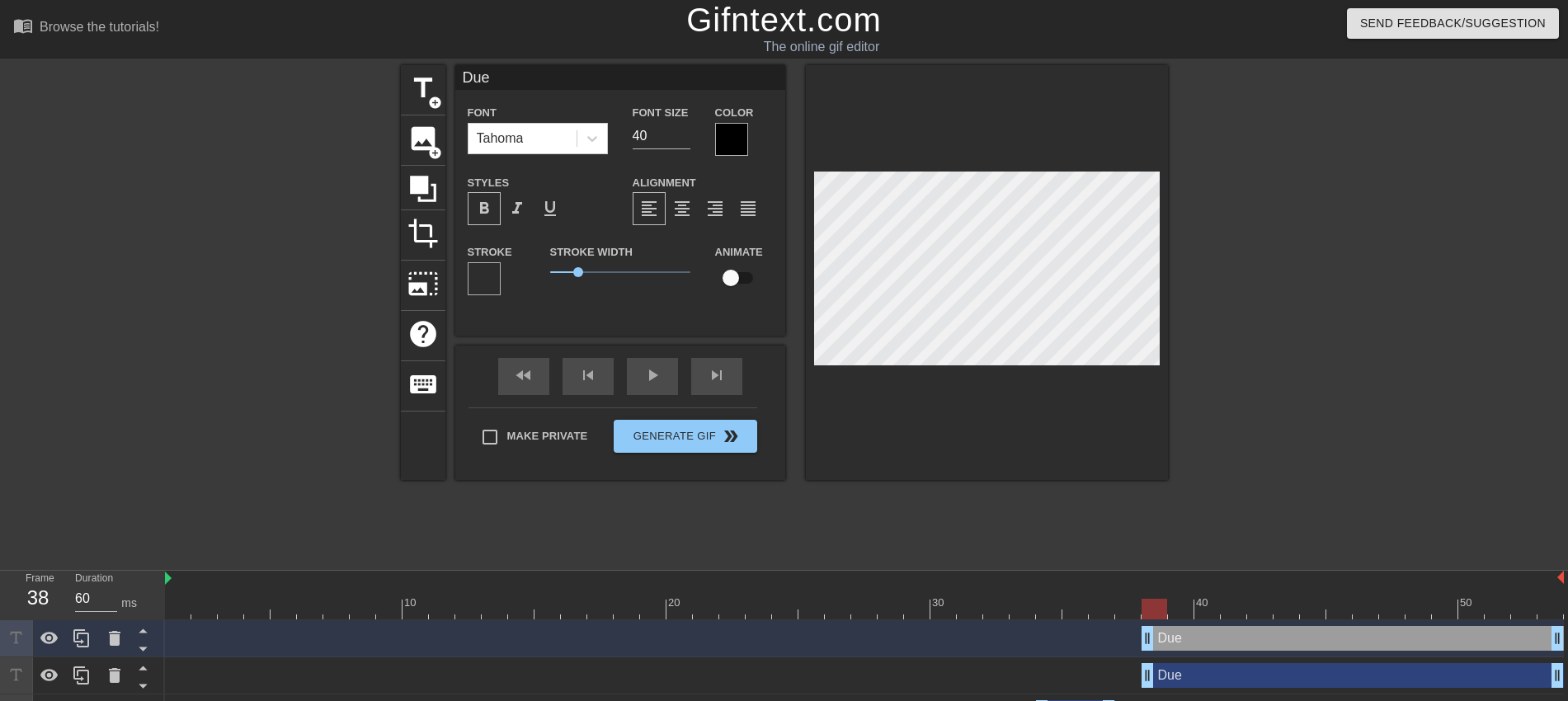 click on "Due" at bounding box center [620, 78] 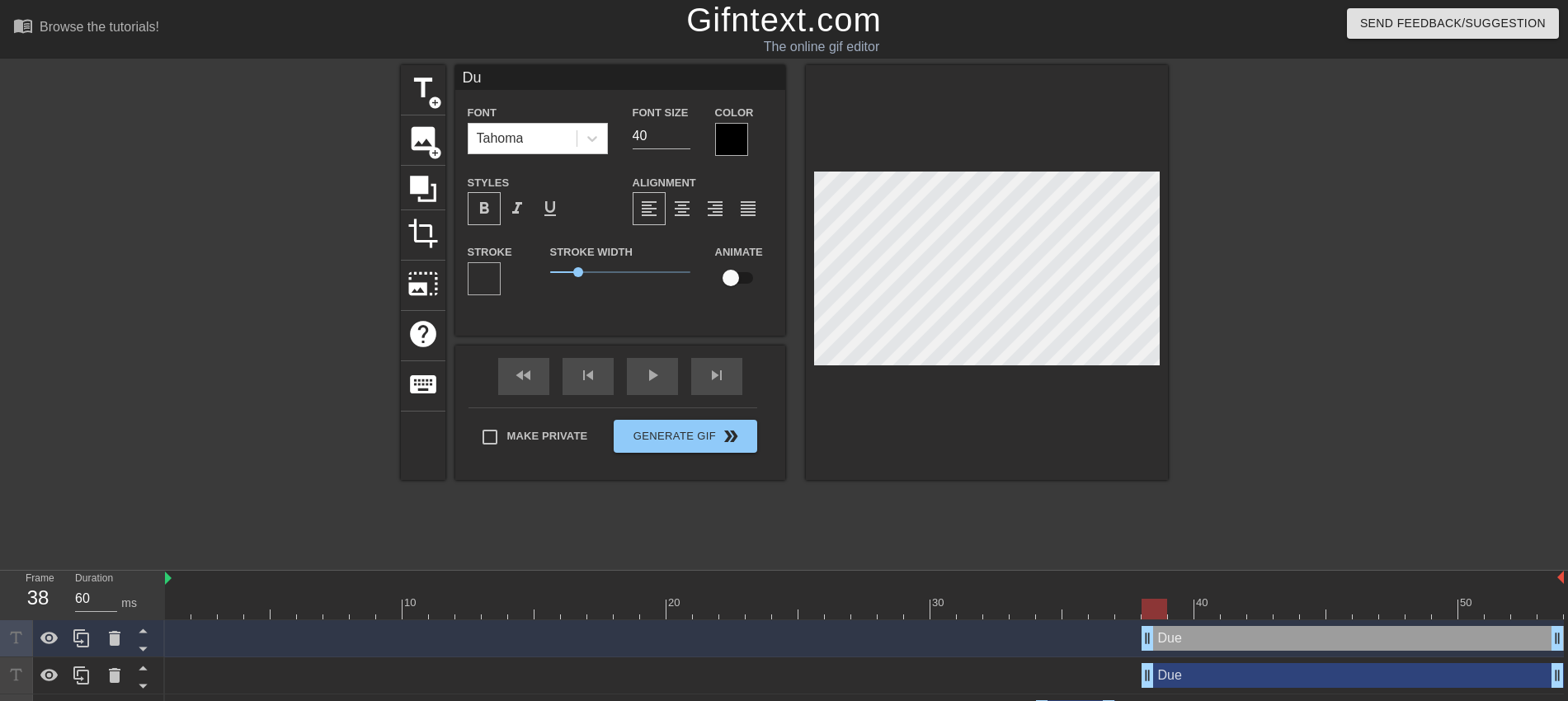 type on "D" 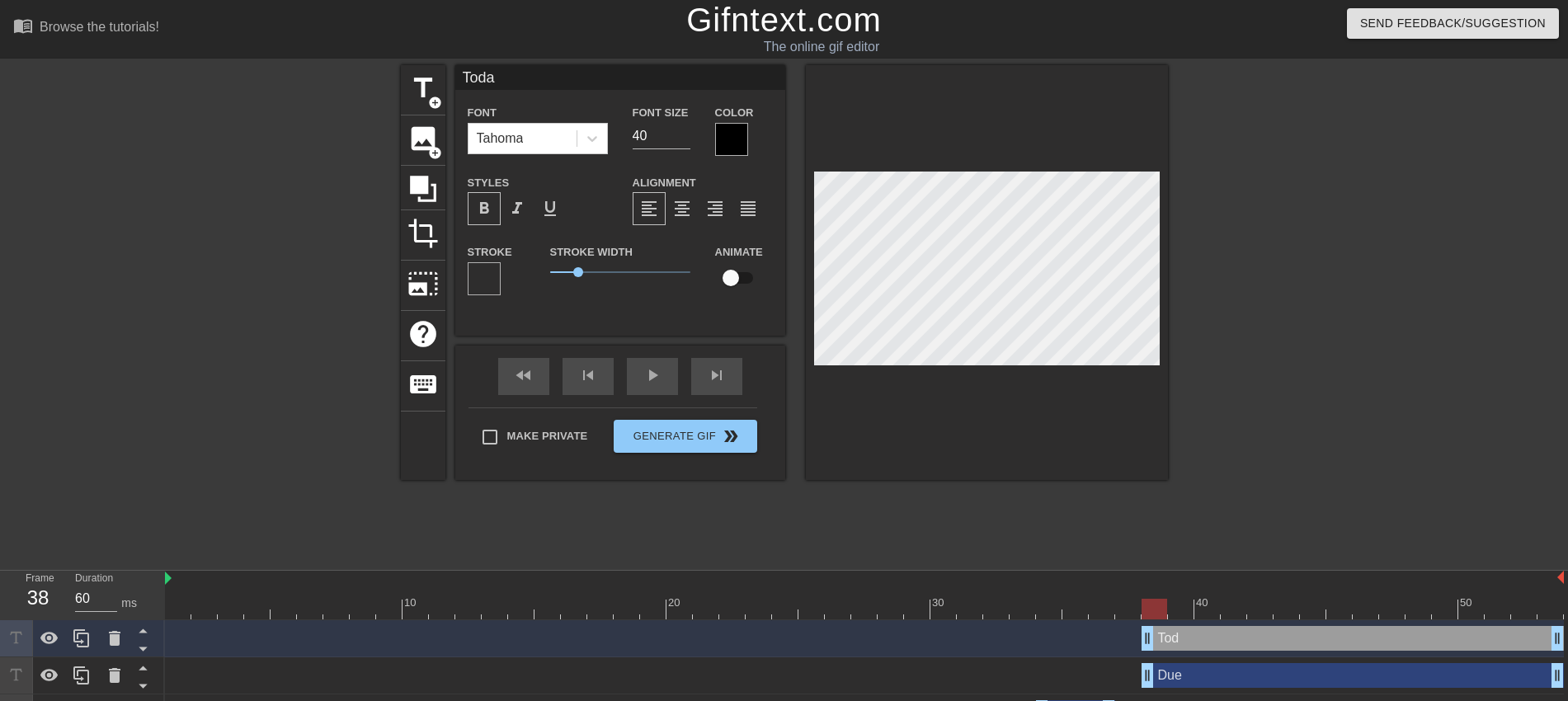 type on "Today" 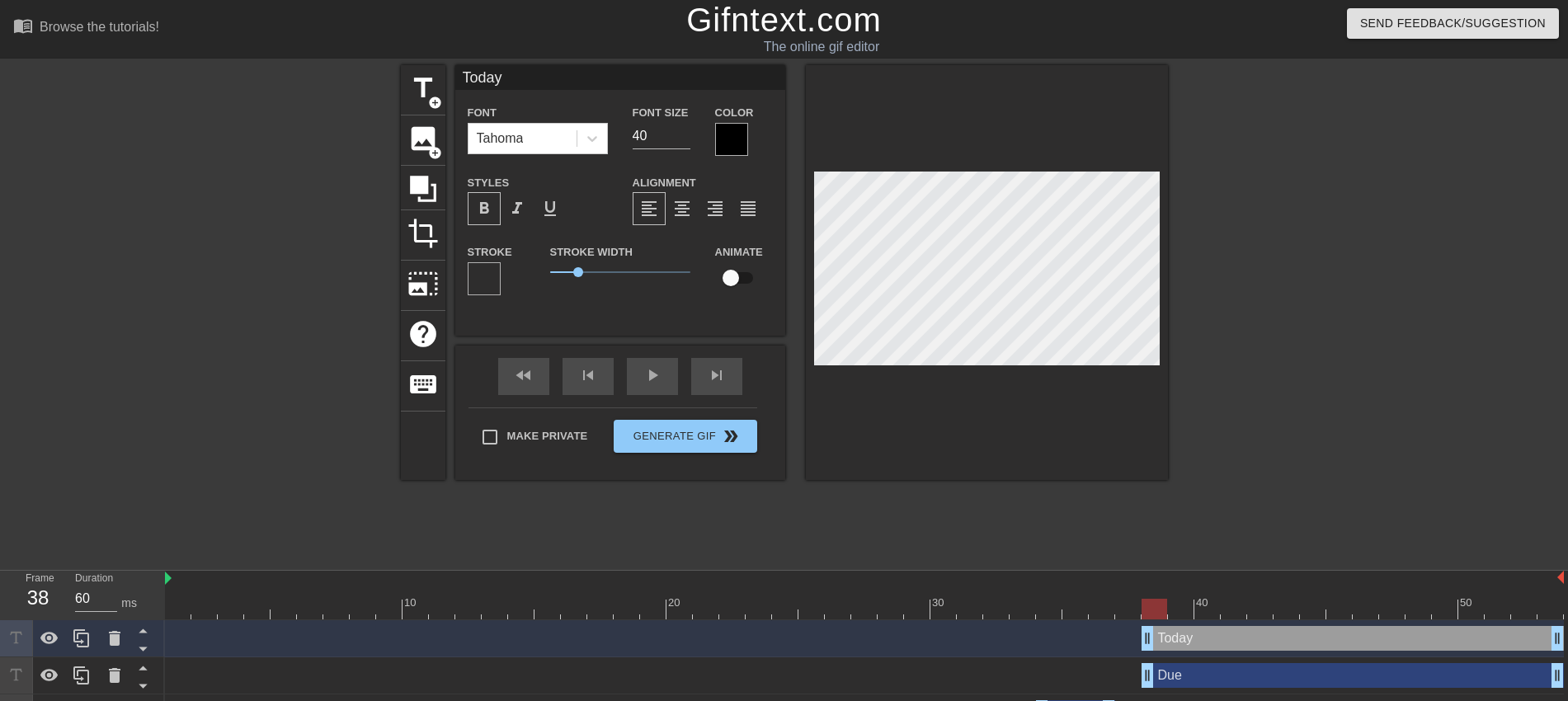 click at bounding box center (1311, 313) 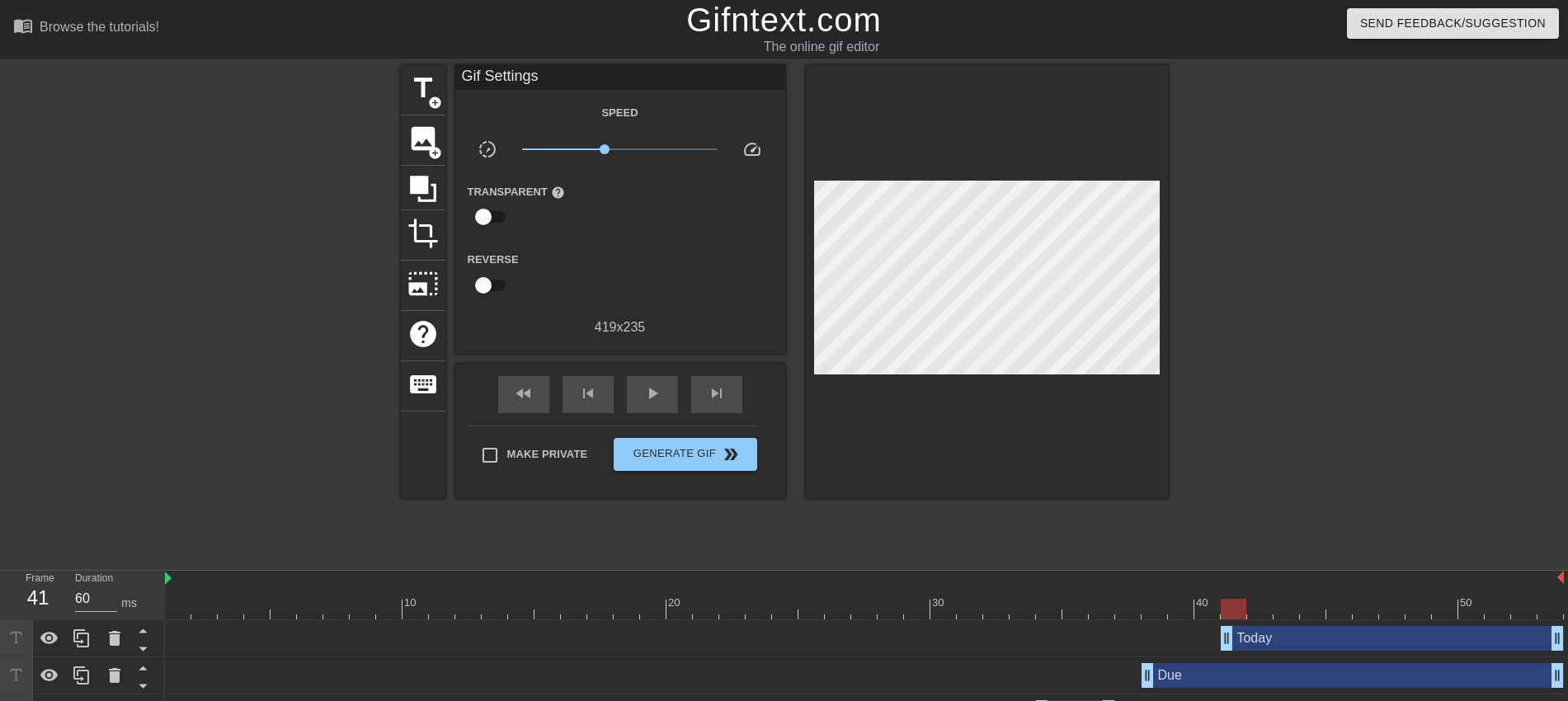 drag, startPoint x: 1149, startPoint y: 644, endPoint x: 1233, endPoint y: 647, distance: 84.053554 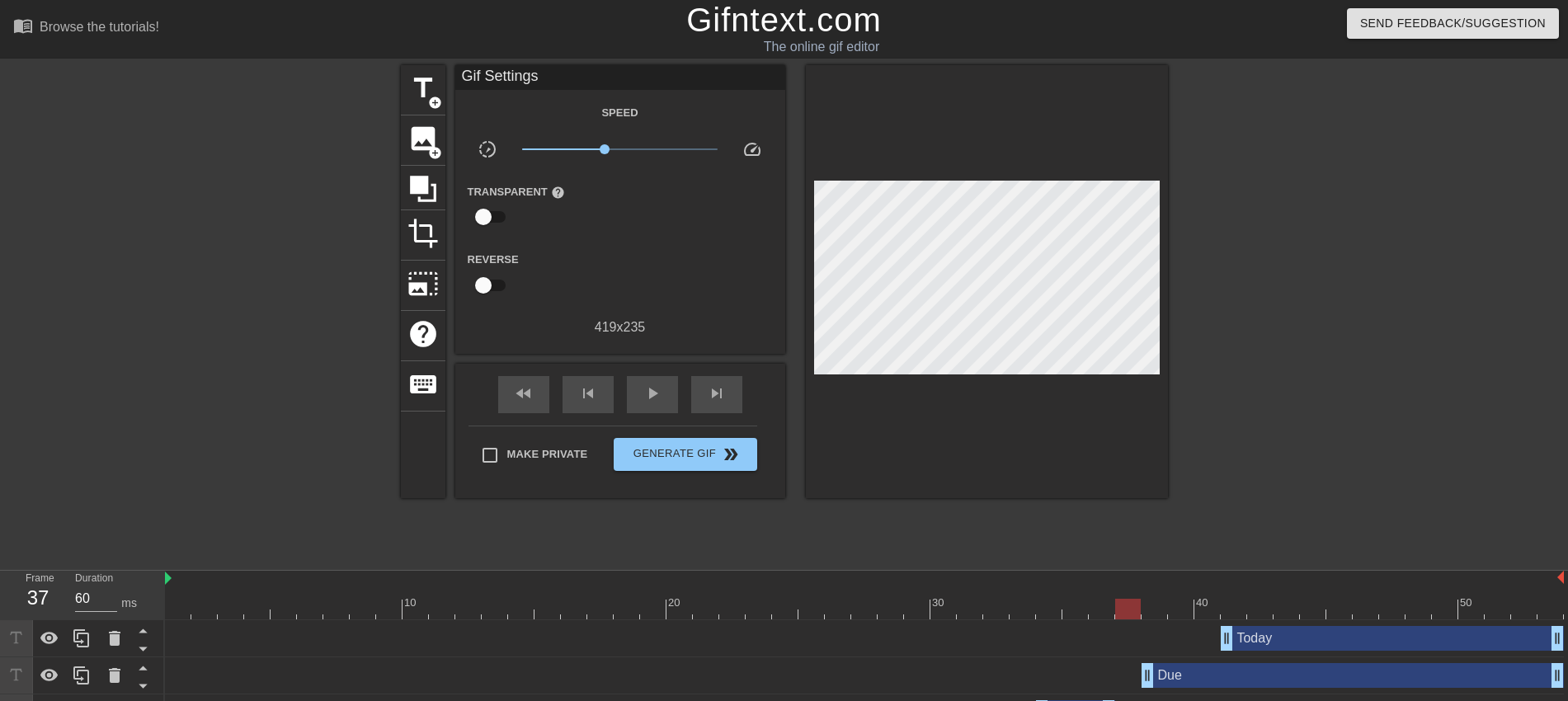 click at bounding box center [864, 609] 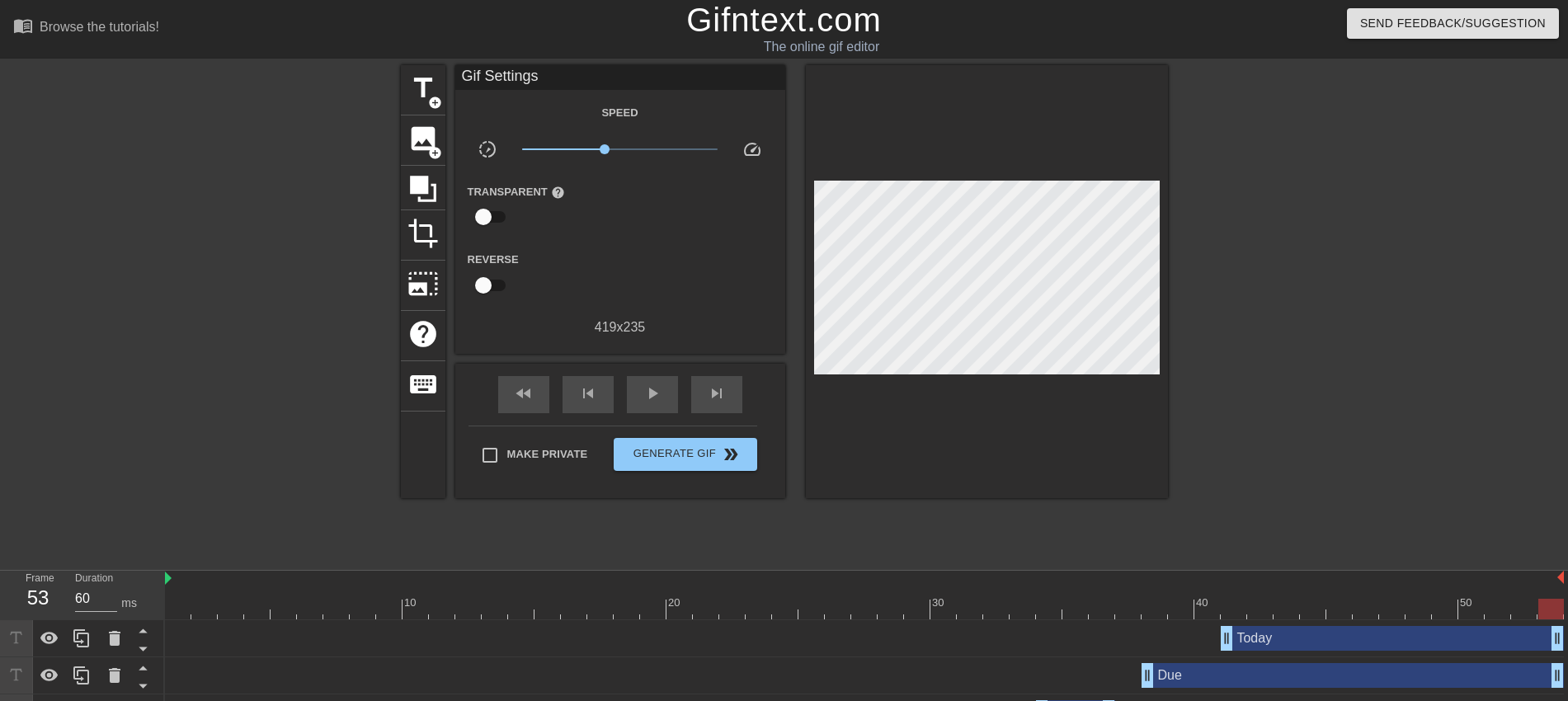 drag, startPoint x: 1125, startPoint y: 607, endPoint x: 1583, endPoint y: 625, distance: 458.35358 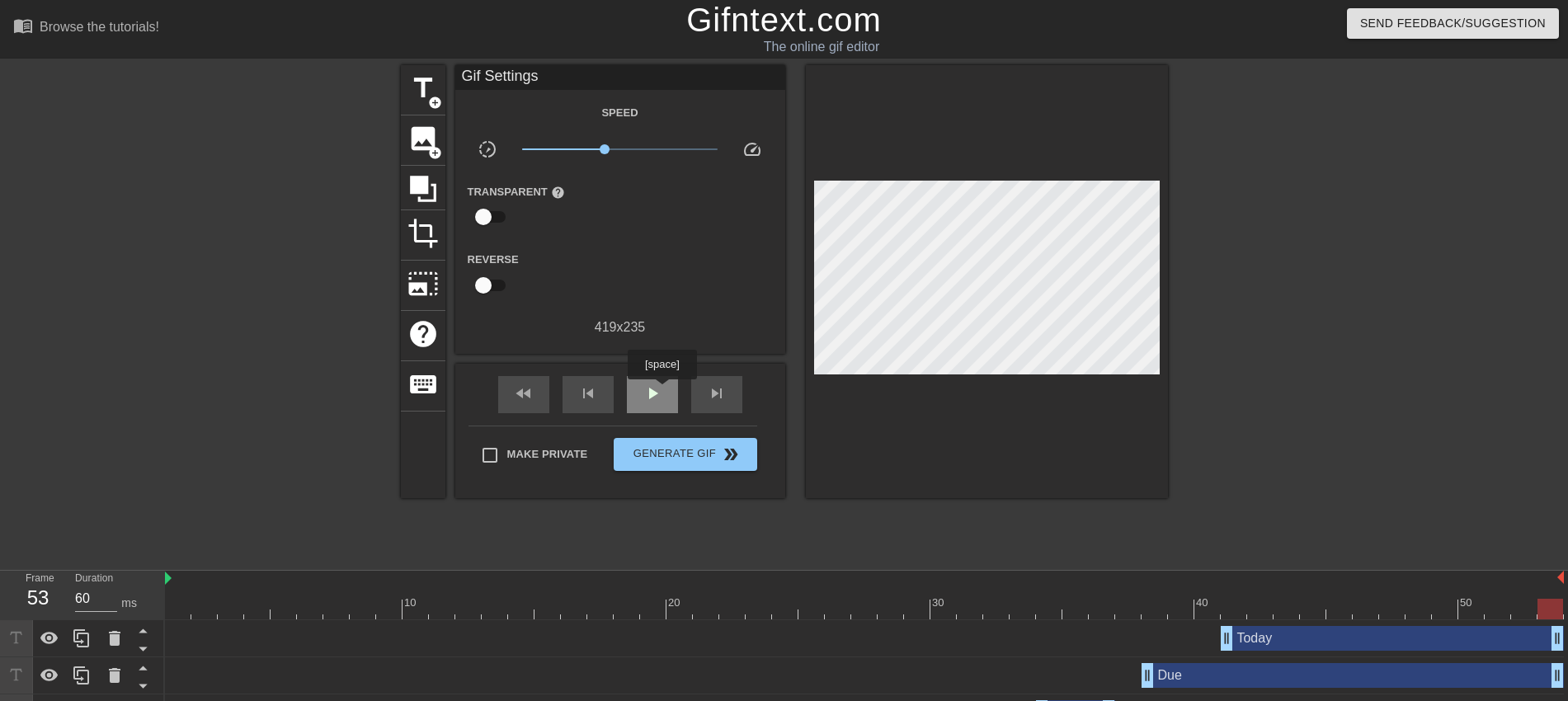 click on "play_arrow" at bounding box center (652, 393) 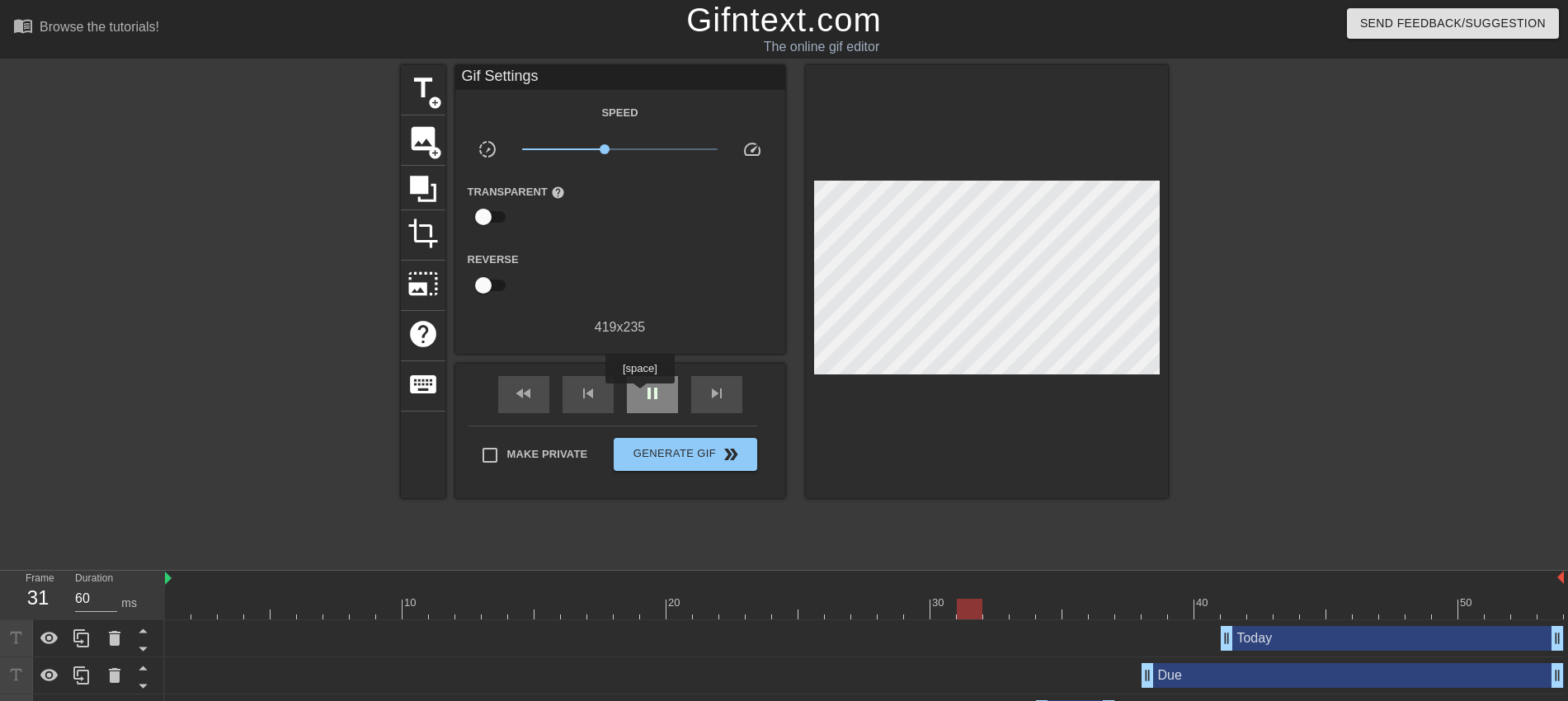 click on "pause" at bounding box center [652, 394] 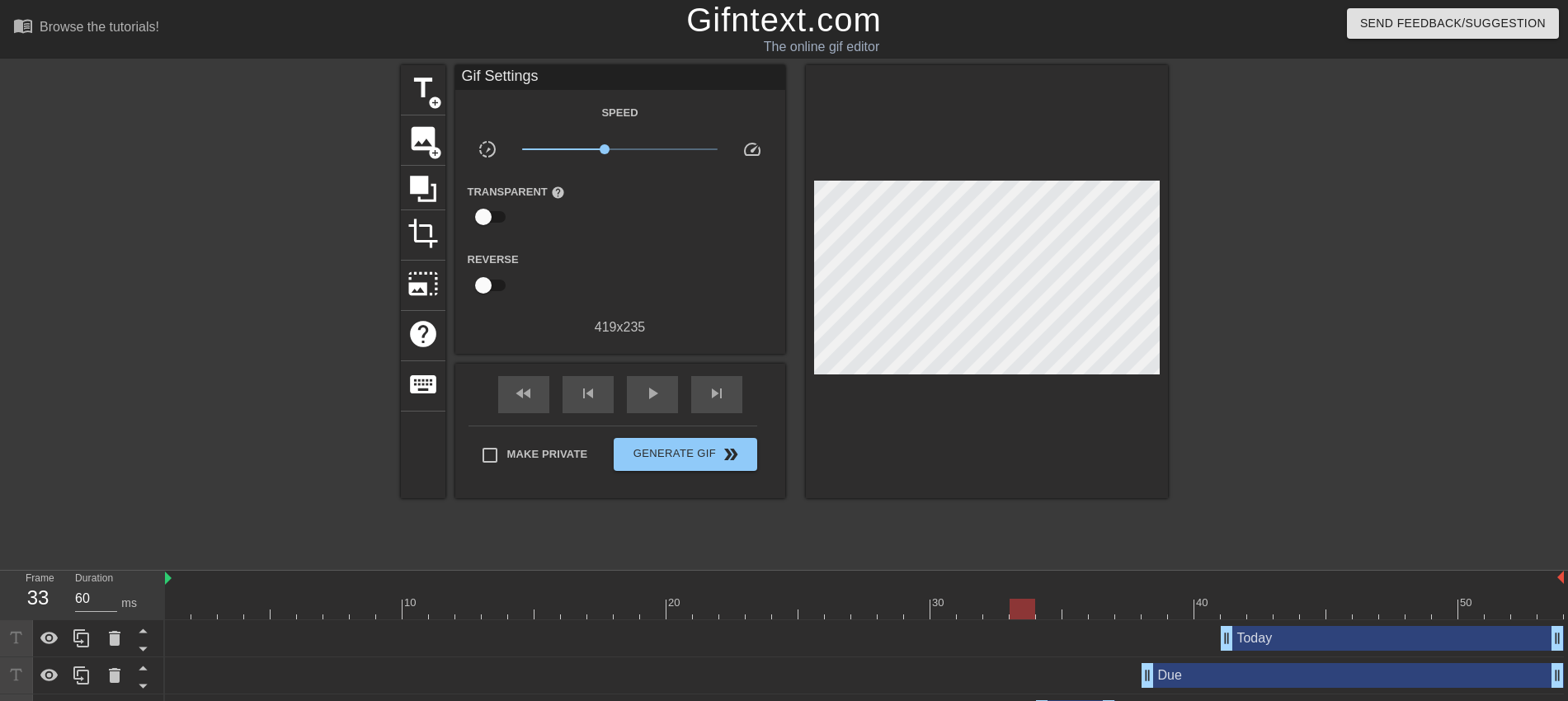 click on "Due drag_handle drag_handle" at bounding box center [1353, 675] 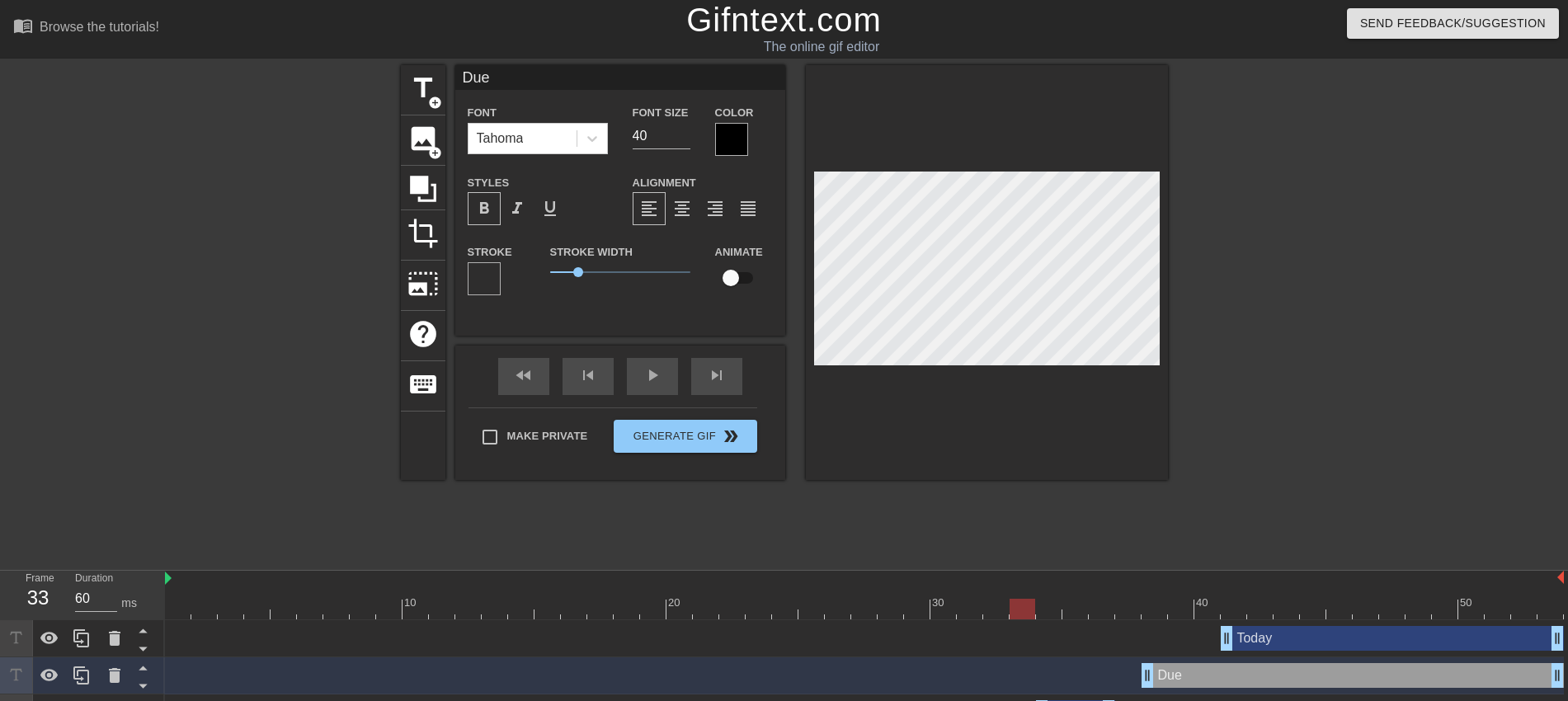 click on "format_bold" at bounding box center (484, 209) 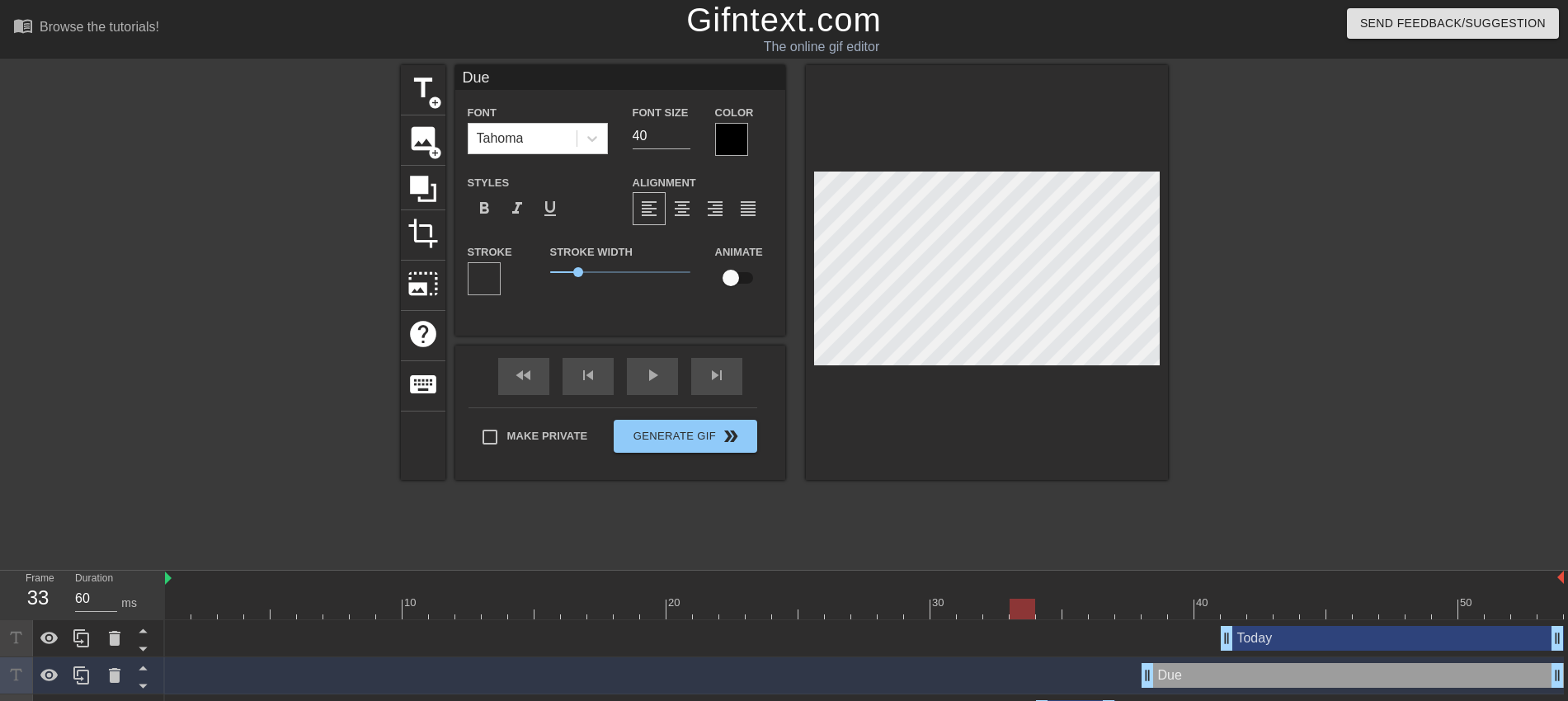 click on "Today drag_handle drag_handle" at bounding box center (1392, 638) 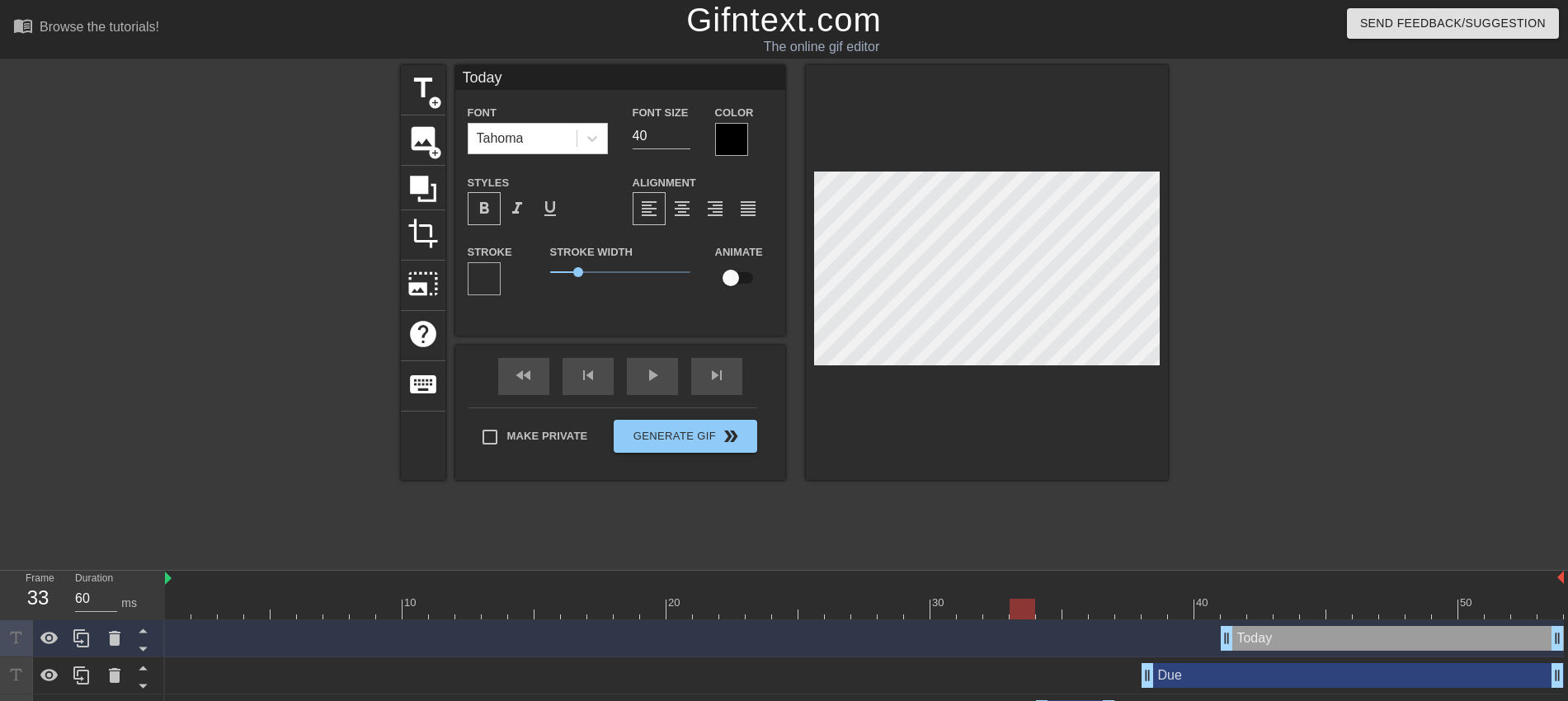 click on "format_bold" at bounding box center [484, 209] 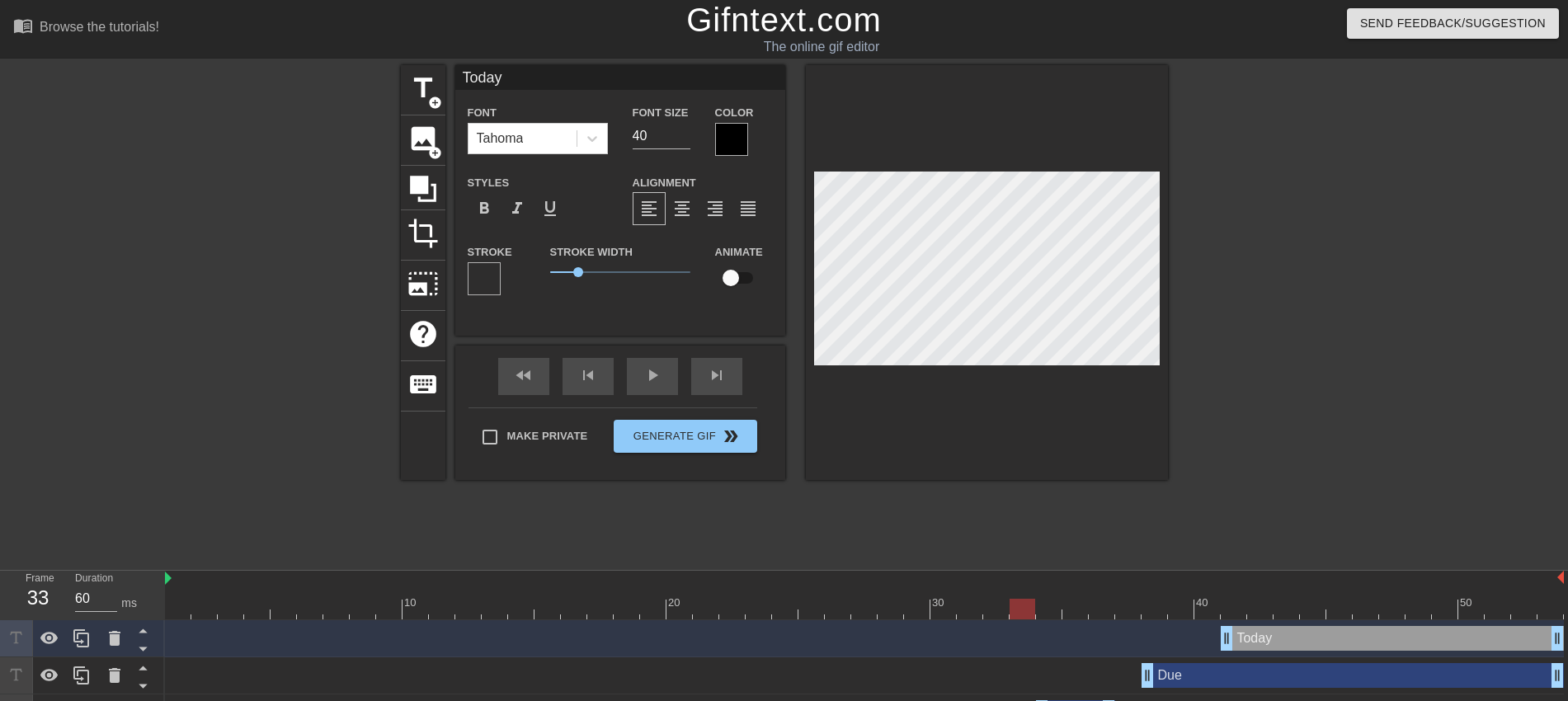 click on "title add_circle image add_circle crop photo_size_select_large help keyboard Today Font Tahoma Font Size 40 Color Styles format_bold format_italic format_underline Alignment format_align_left format_align_center format_align_right format_align_justify Stroke Stroke Width 1 Animate fast_rewind skip_previous play_arrow skip_next Make Private Generate Gif double_arrow" at bounding box center (784, 313) 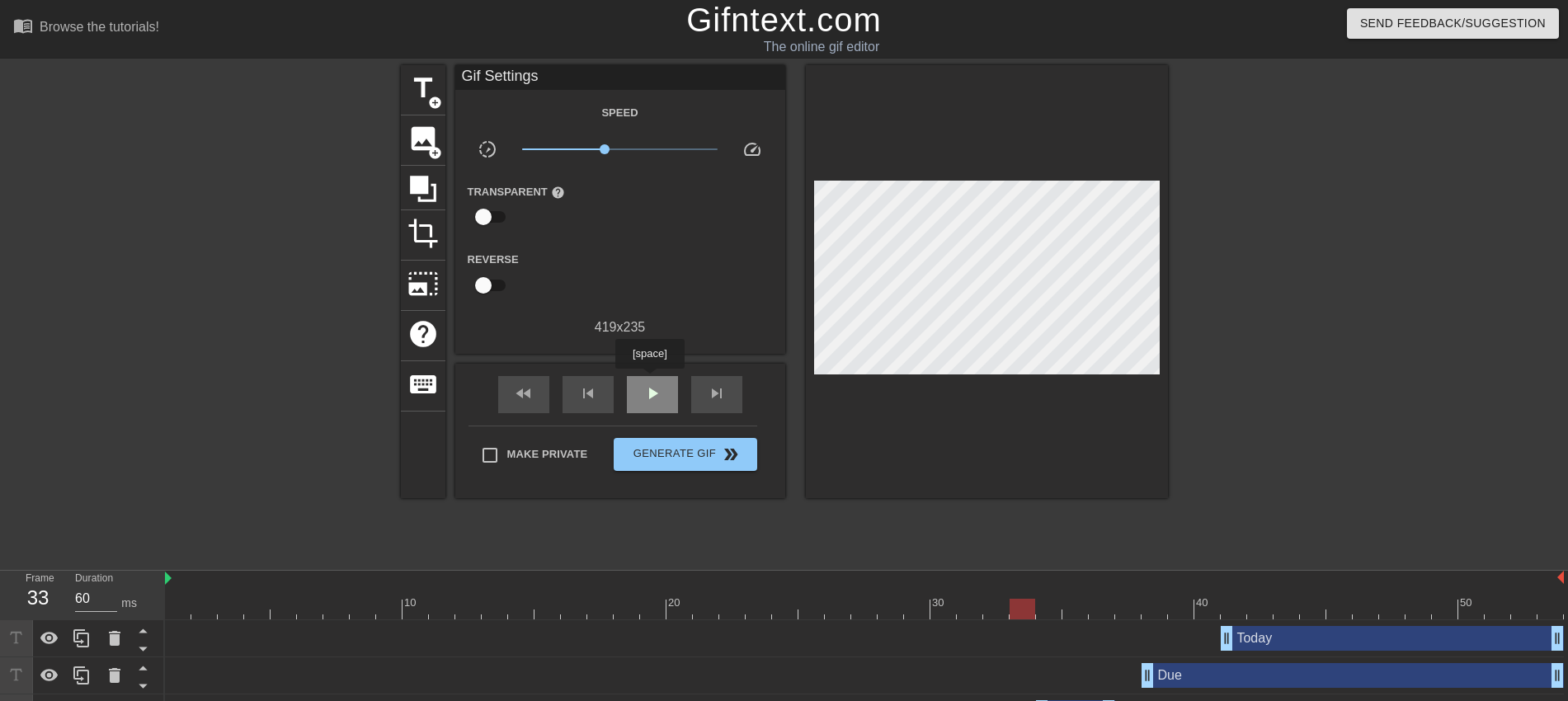 click on "play_arrow" at bounding box center [652, 394] 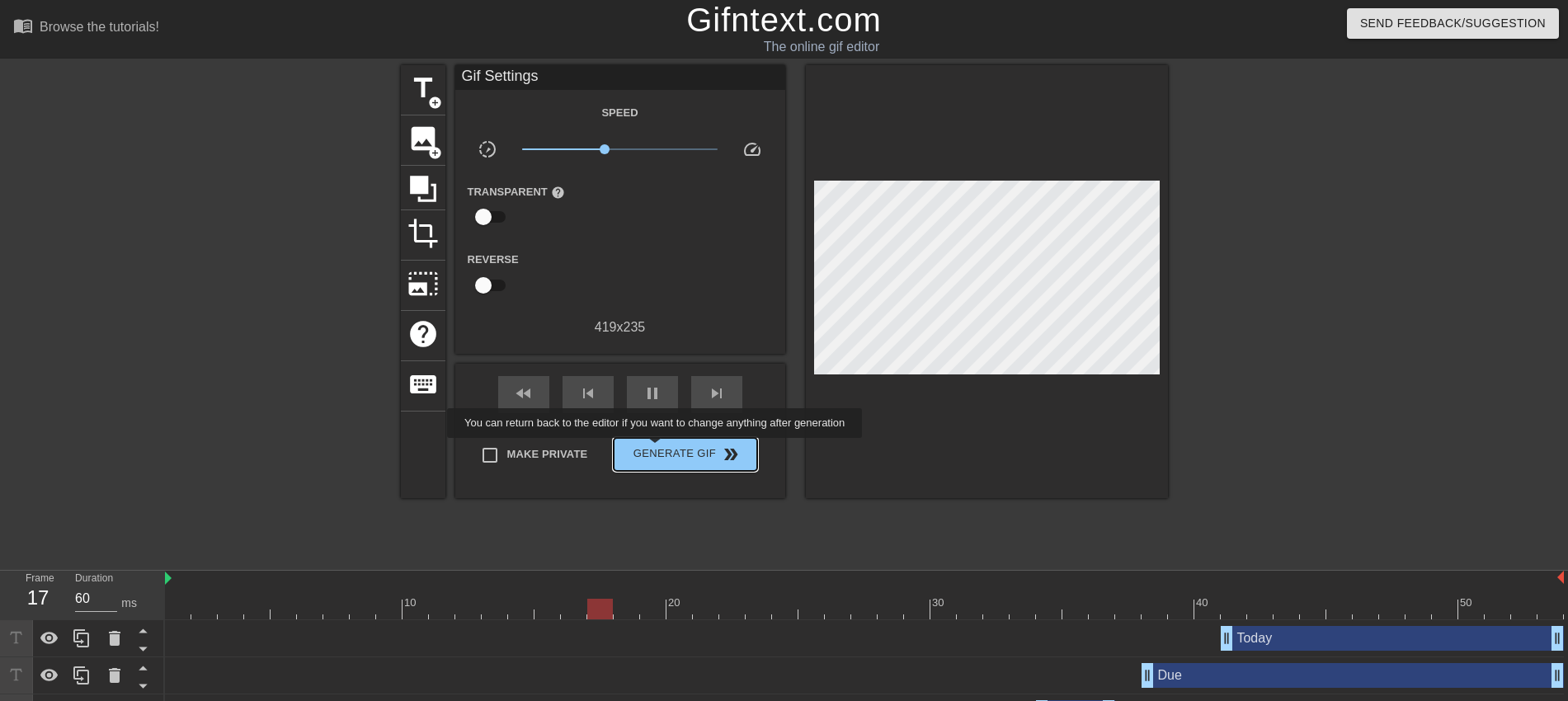 drag, startPoint x: 657, startPoint y: 449, endPoint x: 521, endPoint y: 57, distance: 414.92168 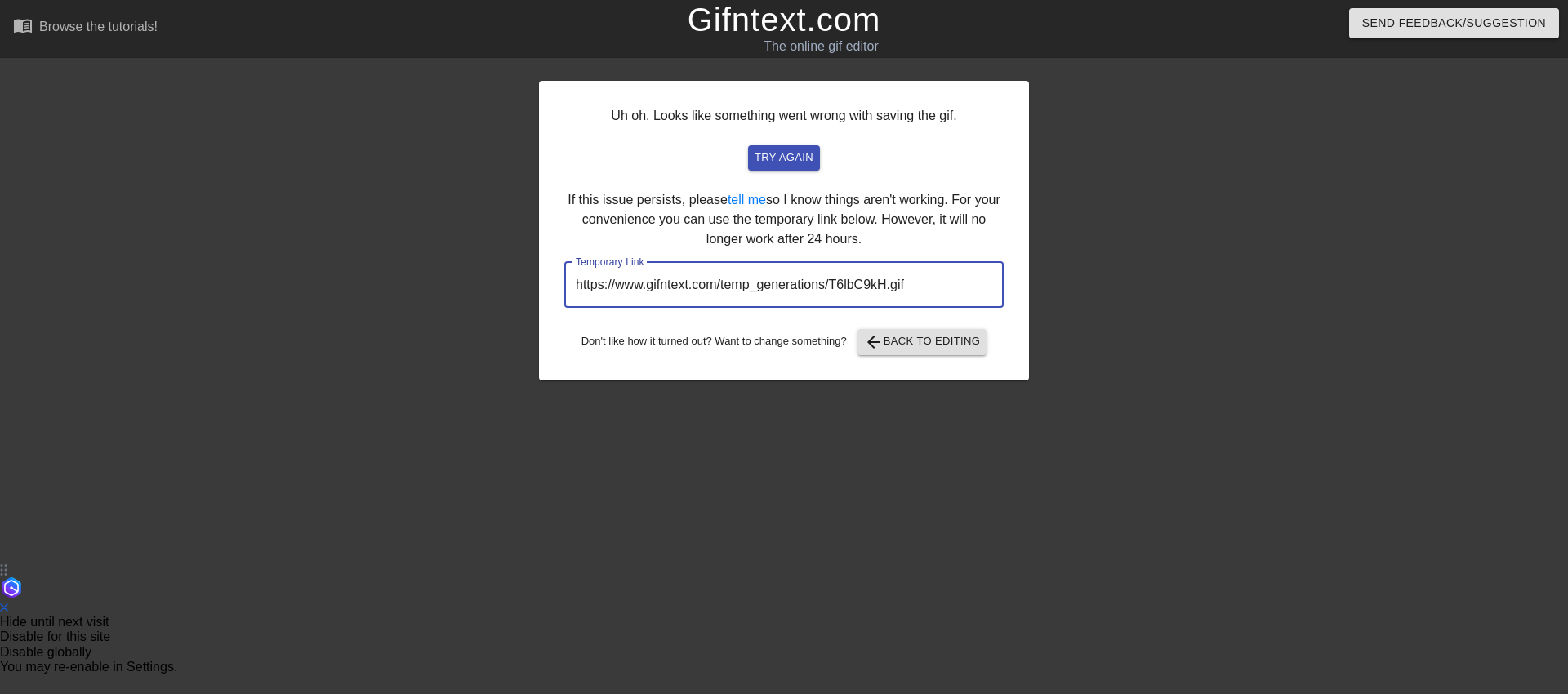 click on "https://www.gifntext.com/temp_generations/T6lbC9kH.gif" at bounding box center [784, 285] 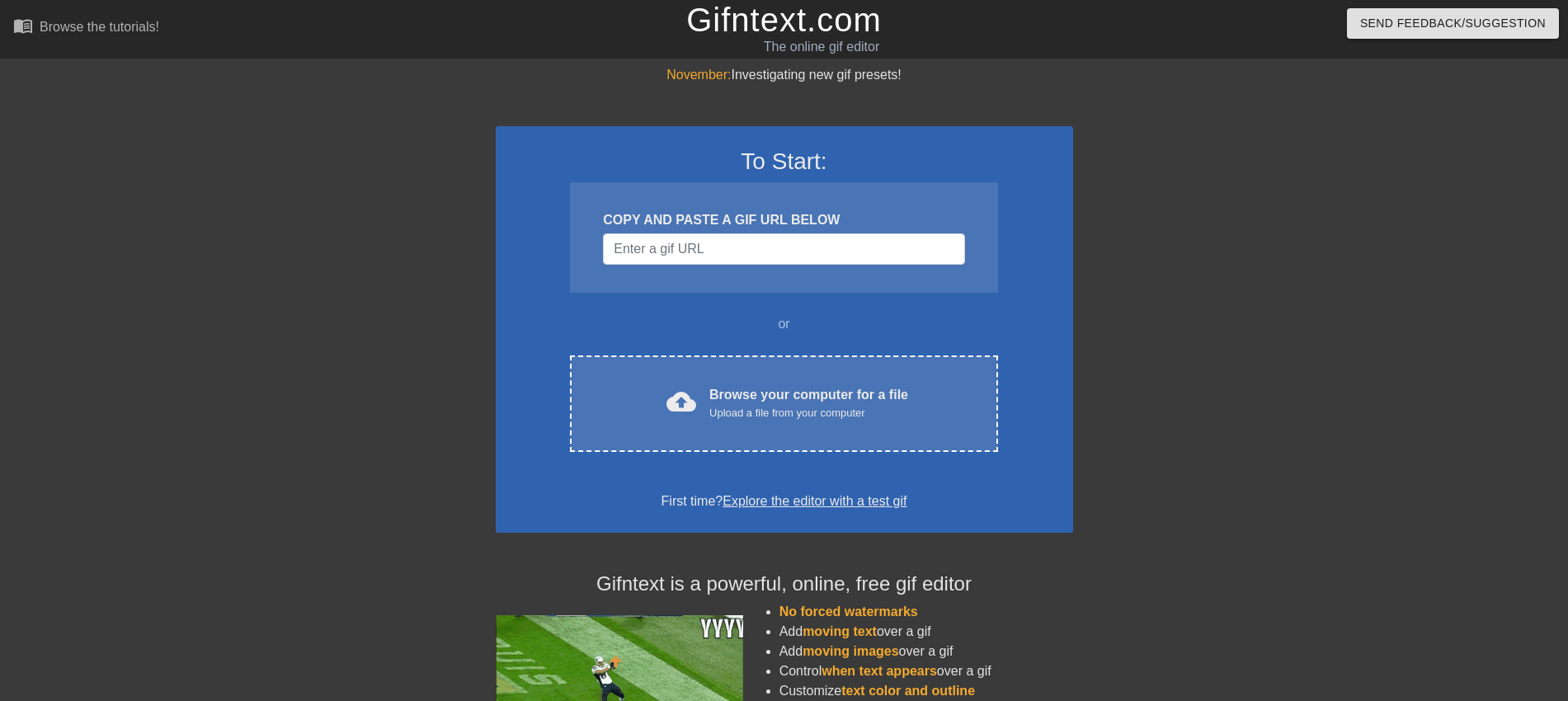 scroll, scrollTop: 0, scrollLeft: 0, axis: both 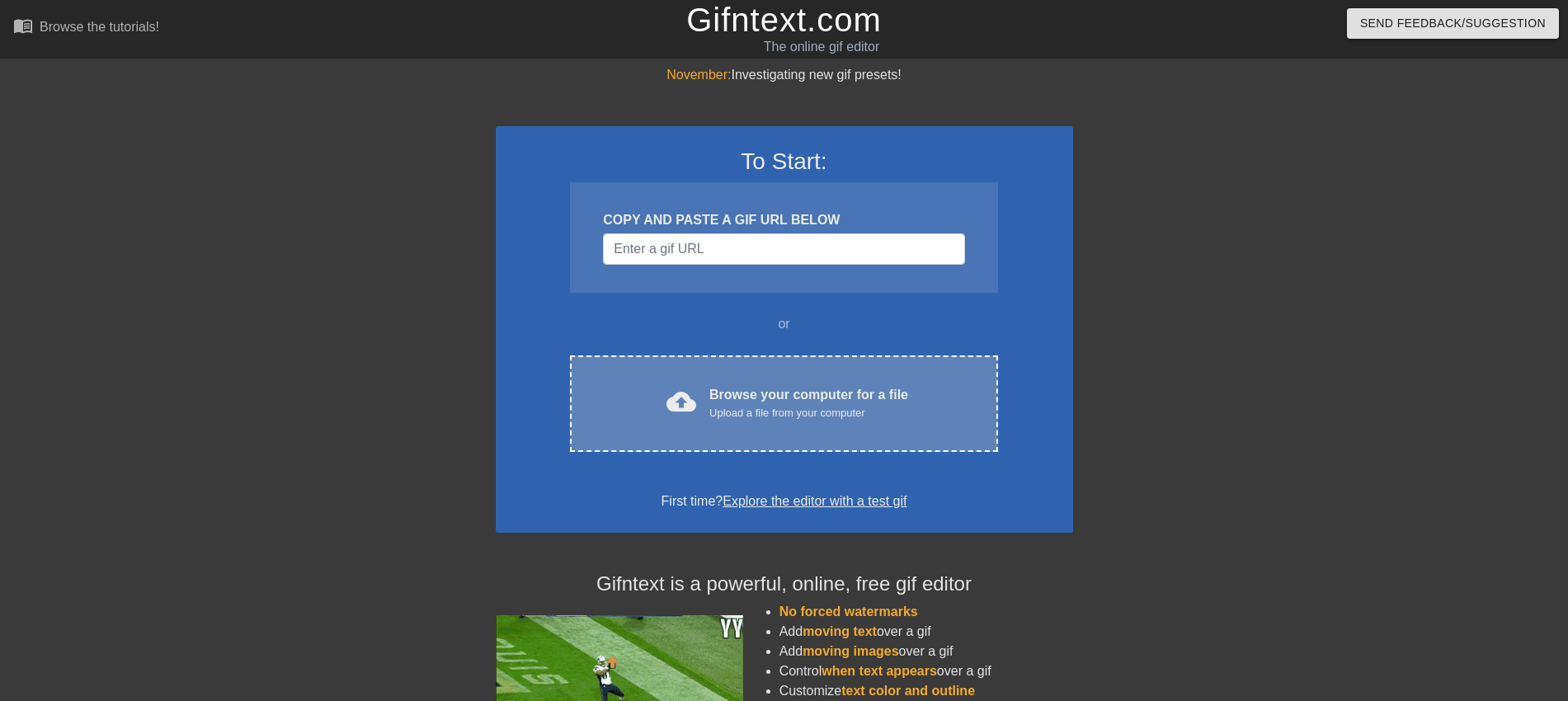 click on "Browse your computer for a file Upload a file from your computer" at bounding box center (808, 403) 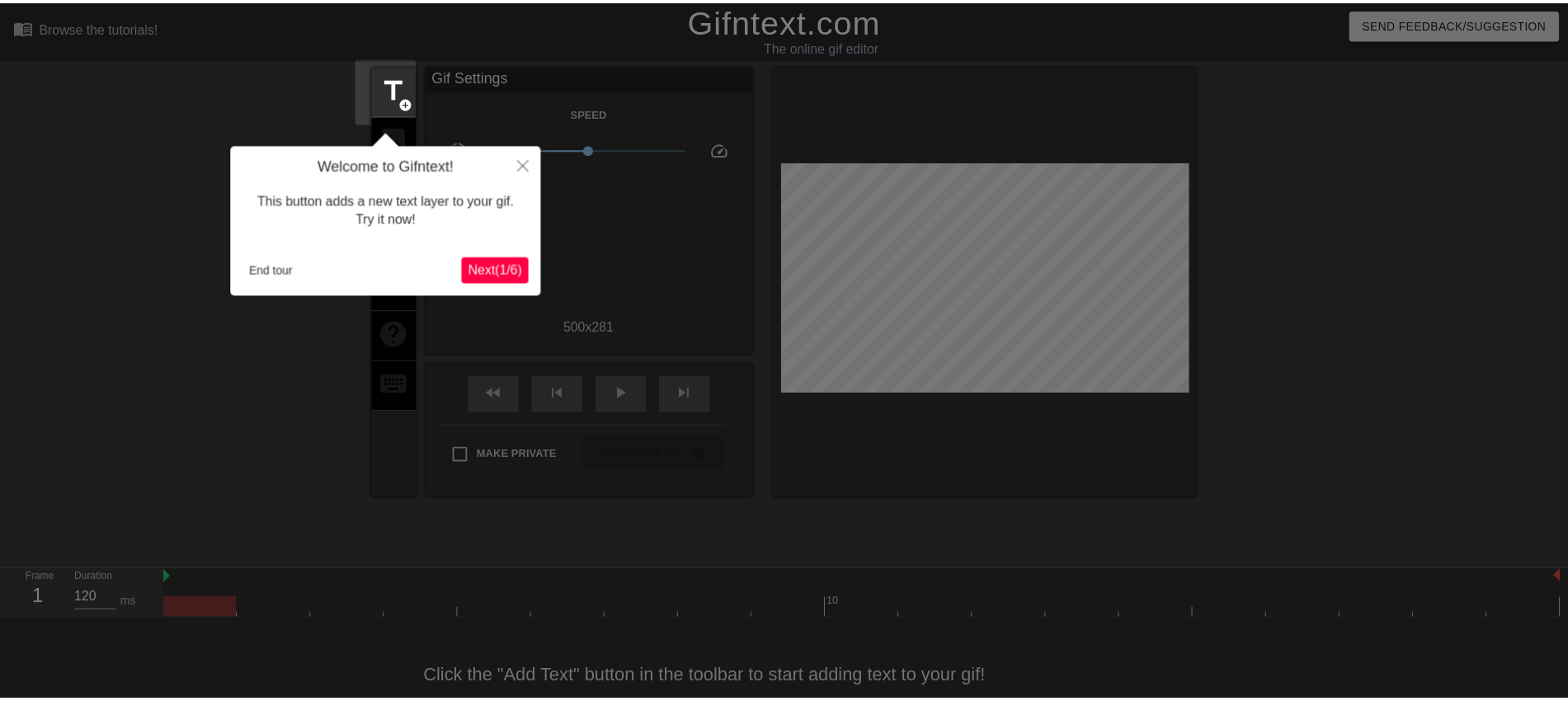 scroll, scrollTop: 34, scrollLeft: 0, axis: vertical 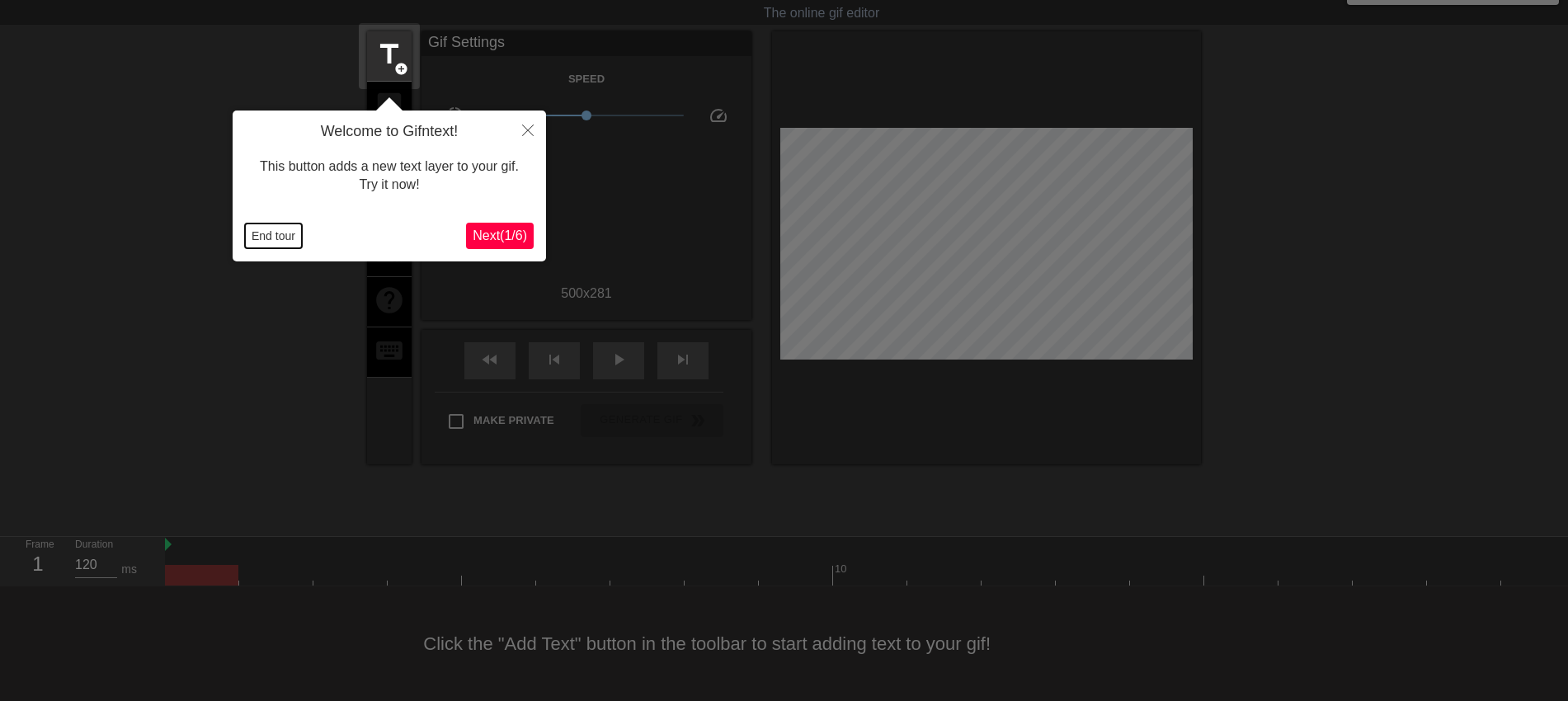 click on "End tour" at bounding box center (273, 236) 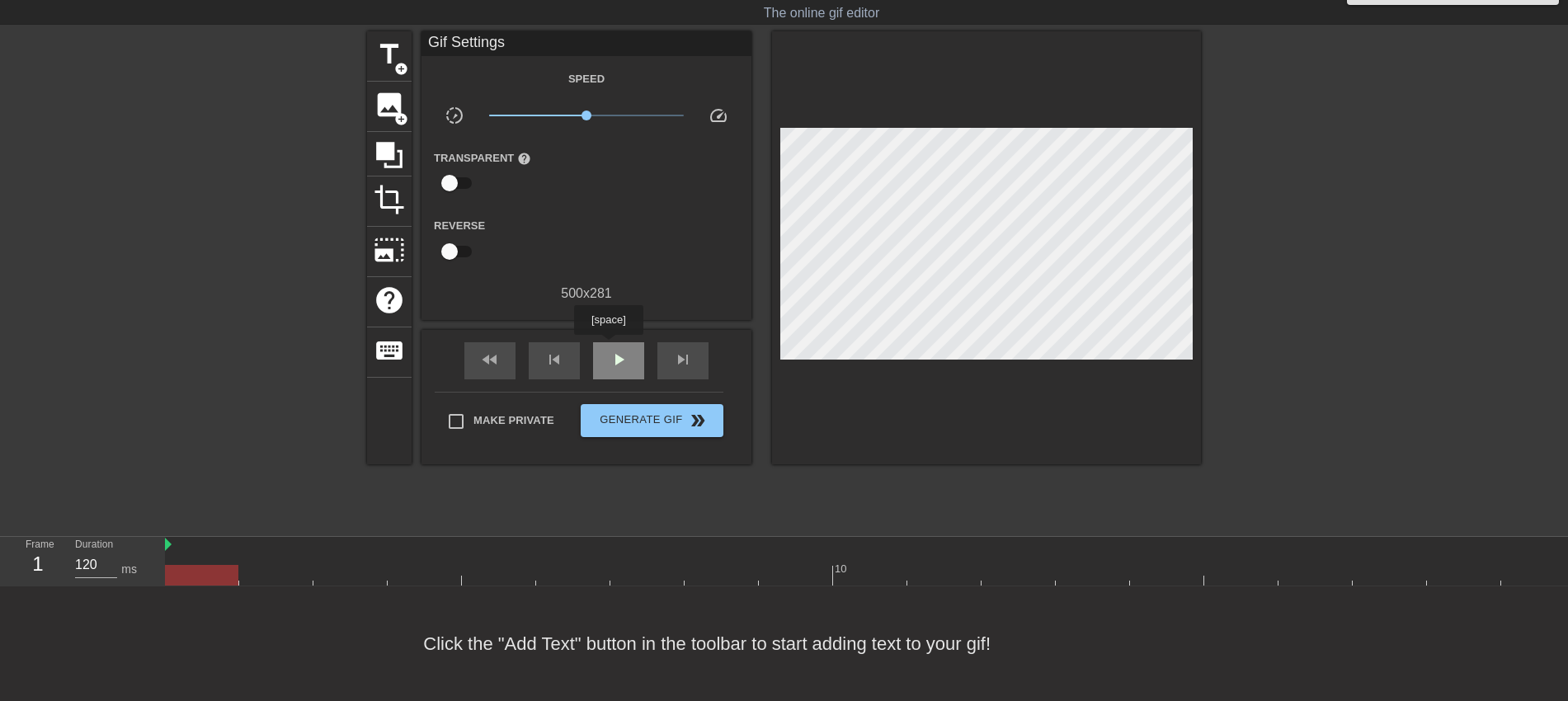 click on "play_arrow" at bounding box center (619, 360) 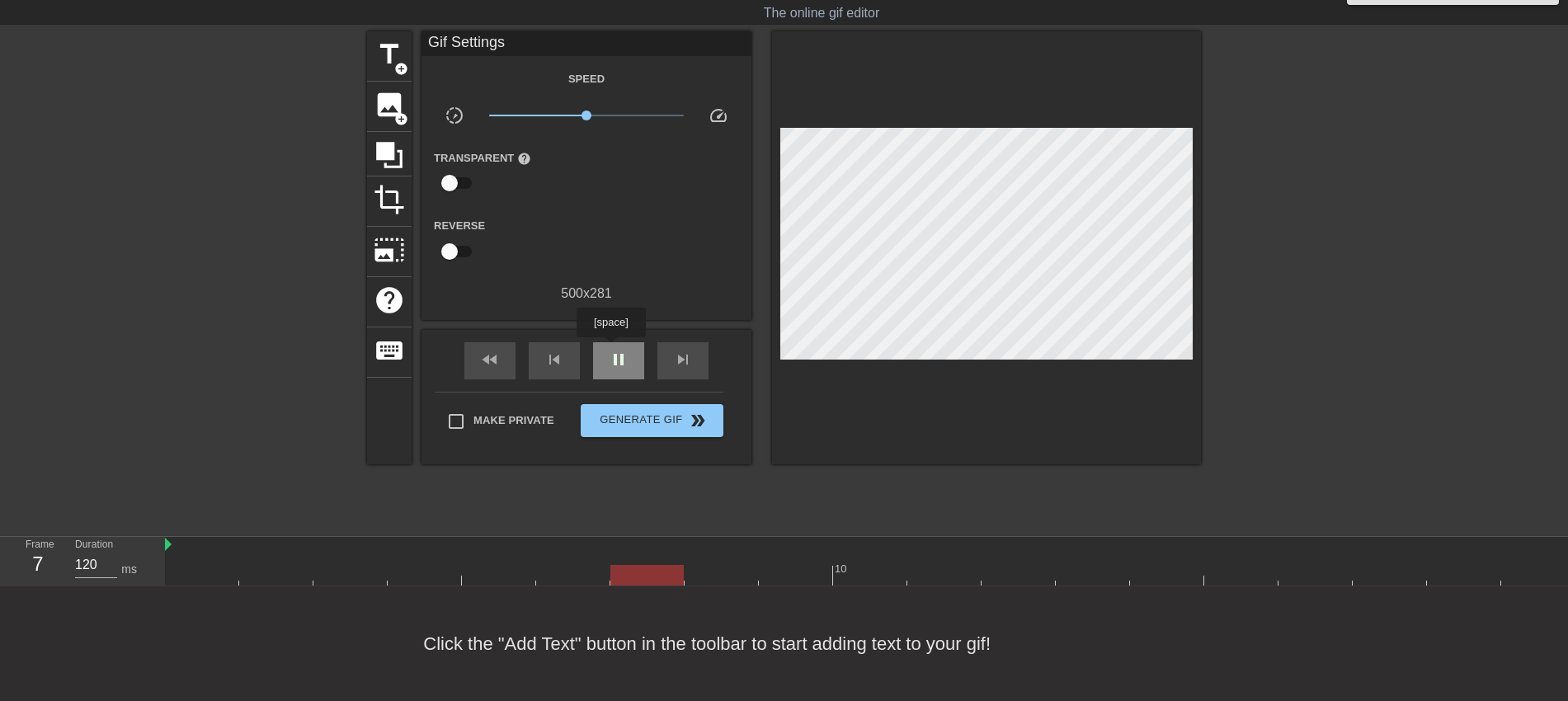 click on "pause" at bounding box center [619, 360] 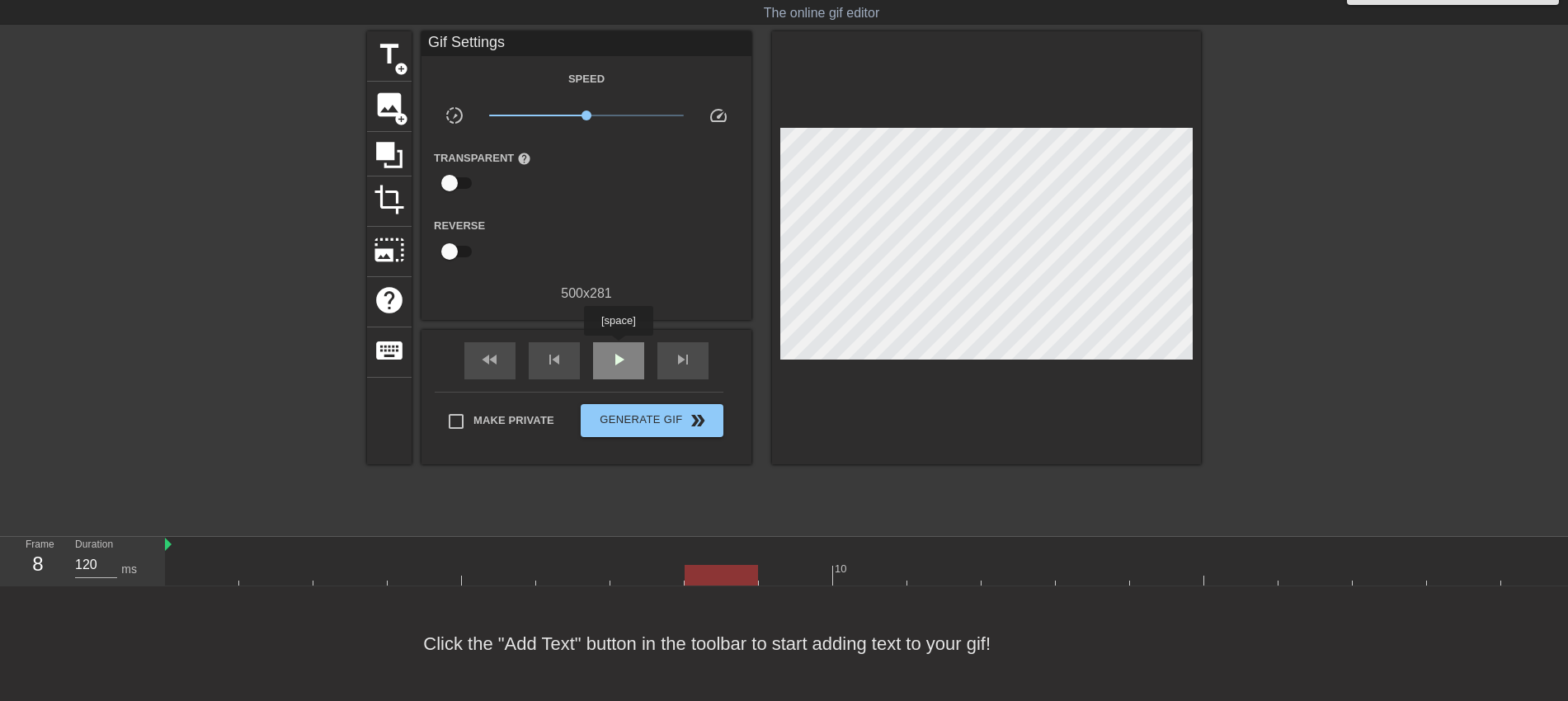 click on "play_arrow" at bounding box center (619, 360) 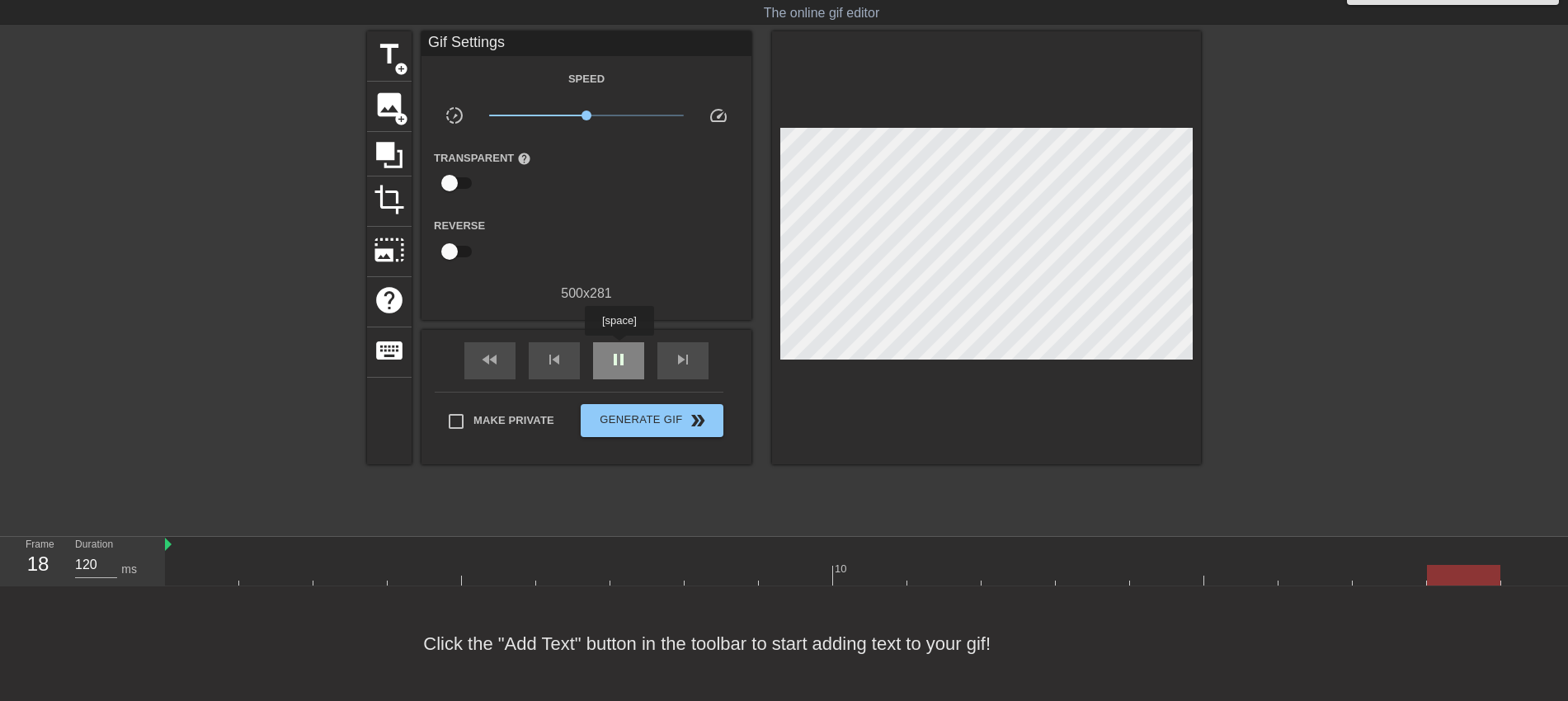click on "pause" at bounding box center (619, 360) 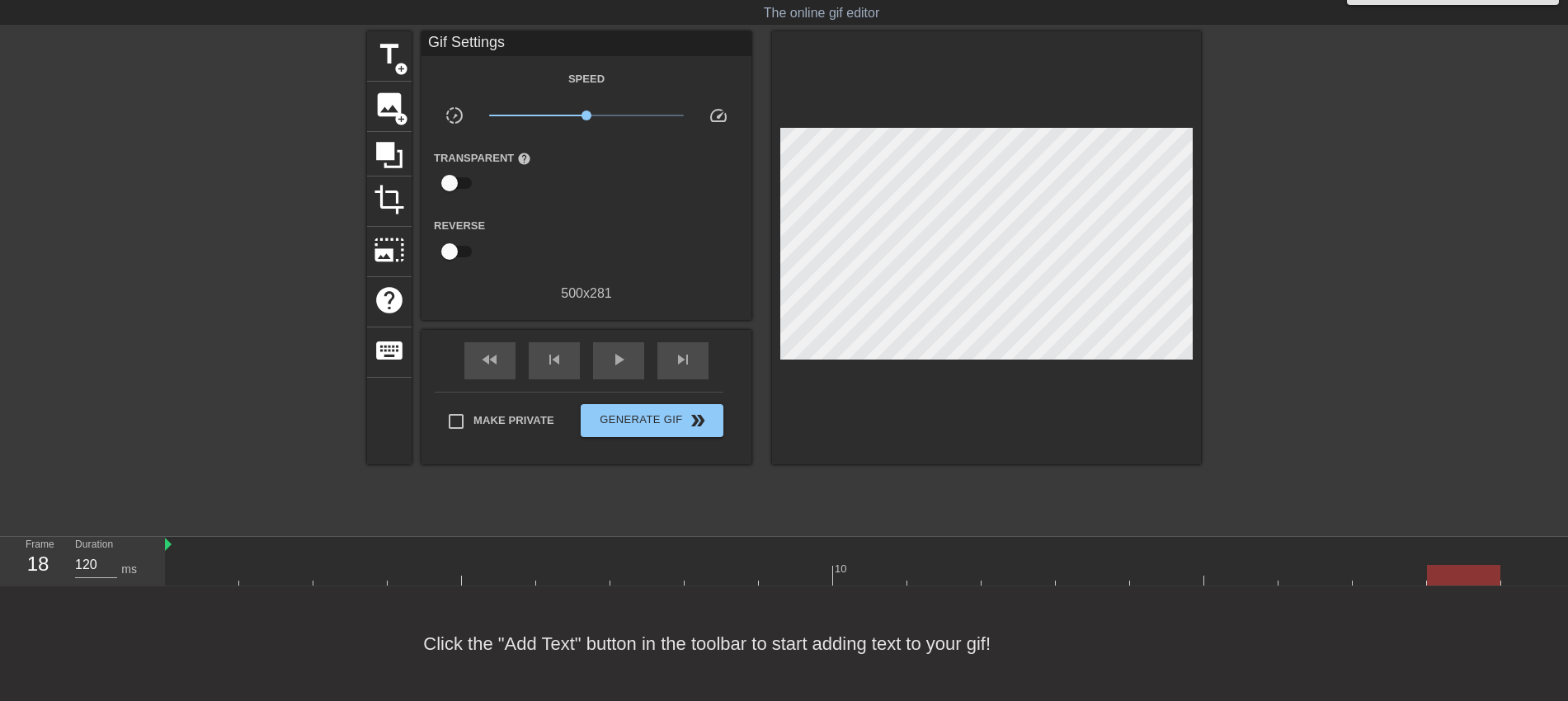 click on "x1.00" at bounding box center (586, 115) 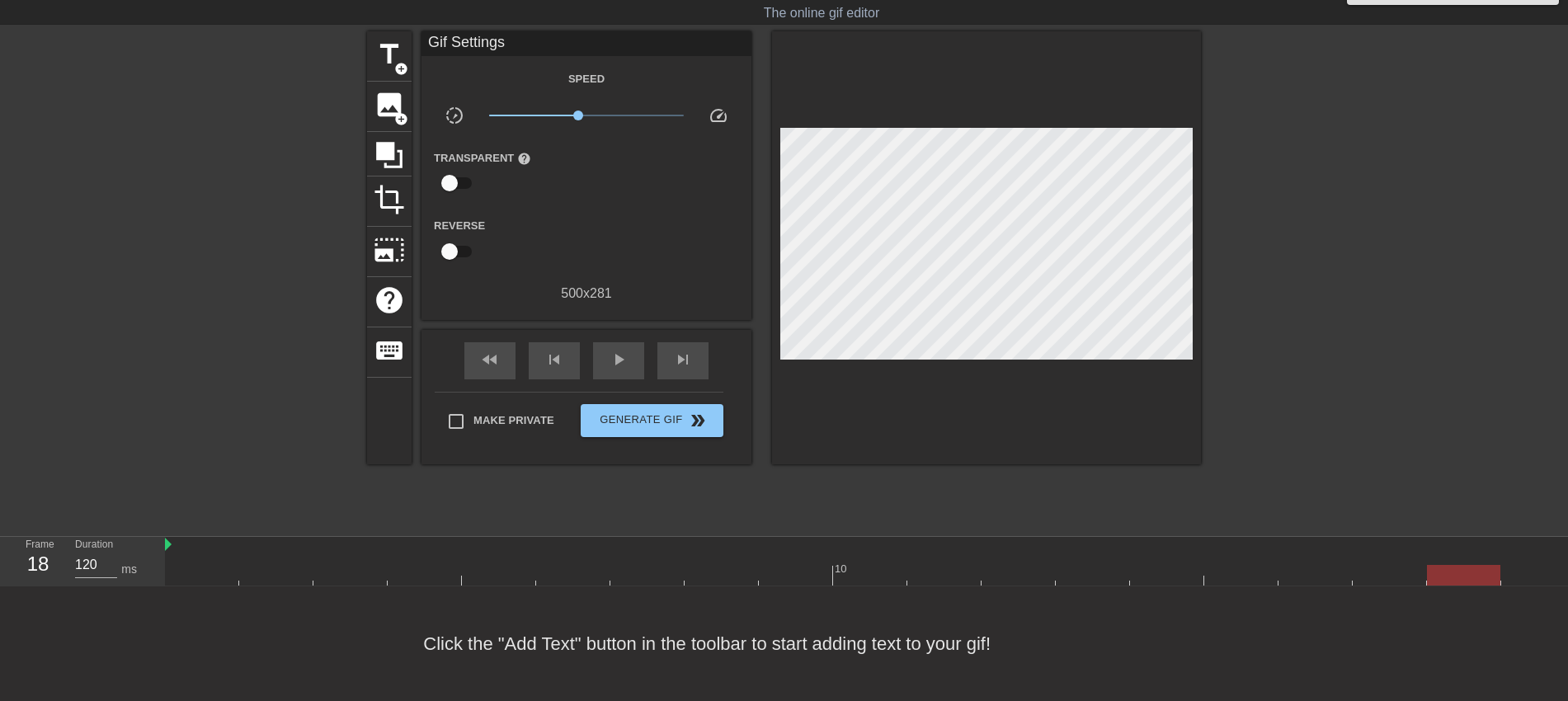 click on "x0.822" at bounding box center [586, 115] 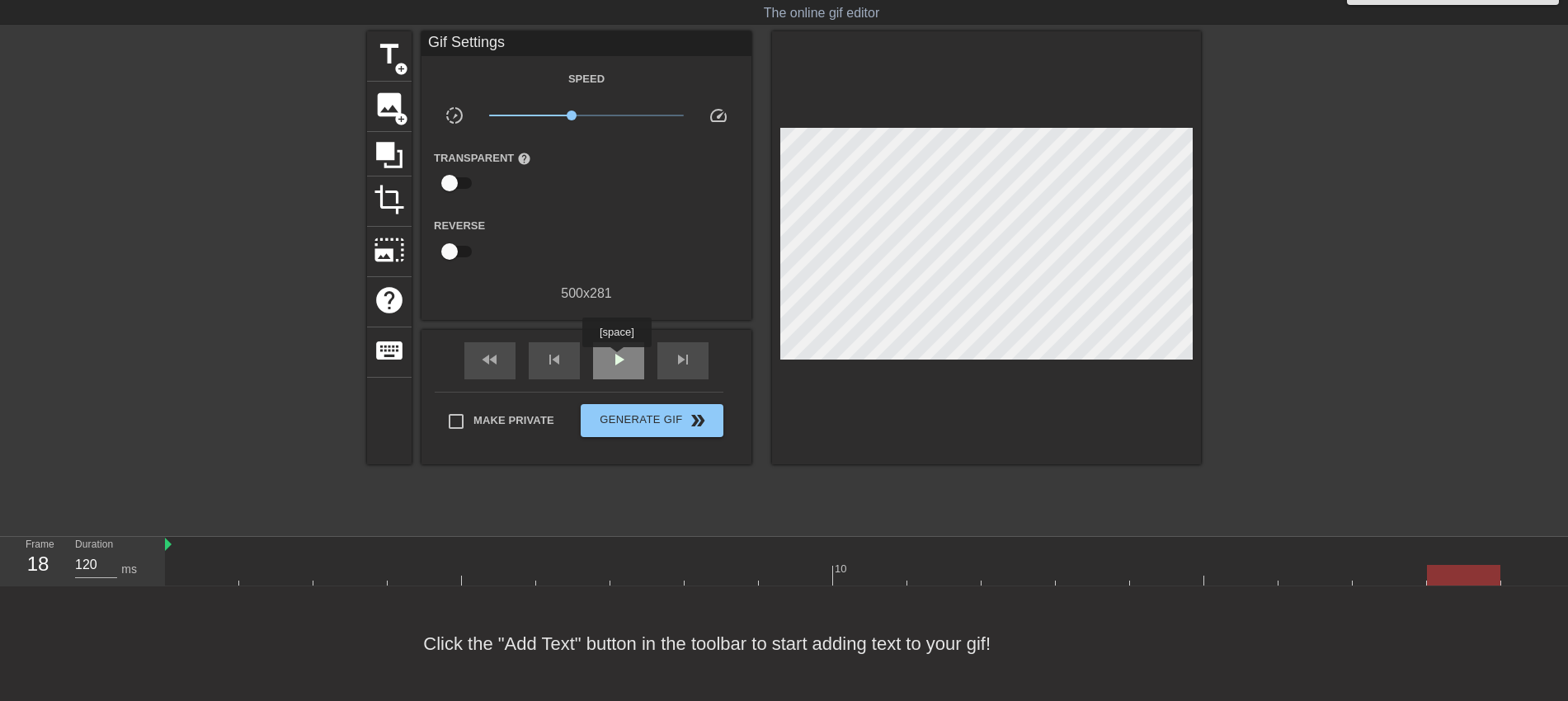 click on "play_arrow" at bounding box center (619, 360) 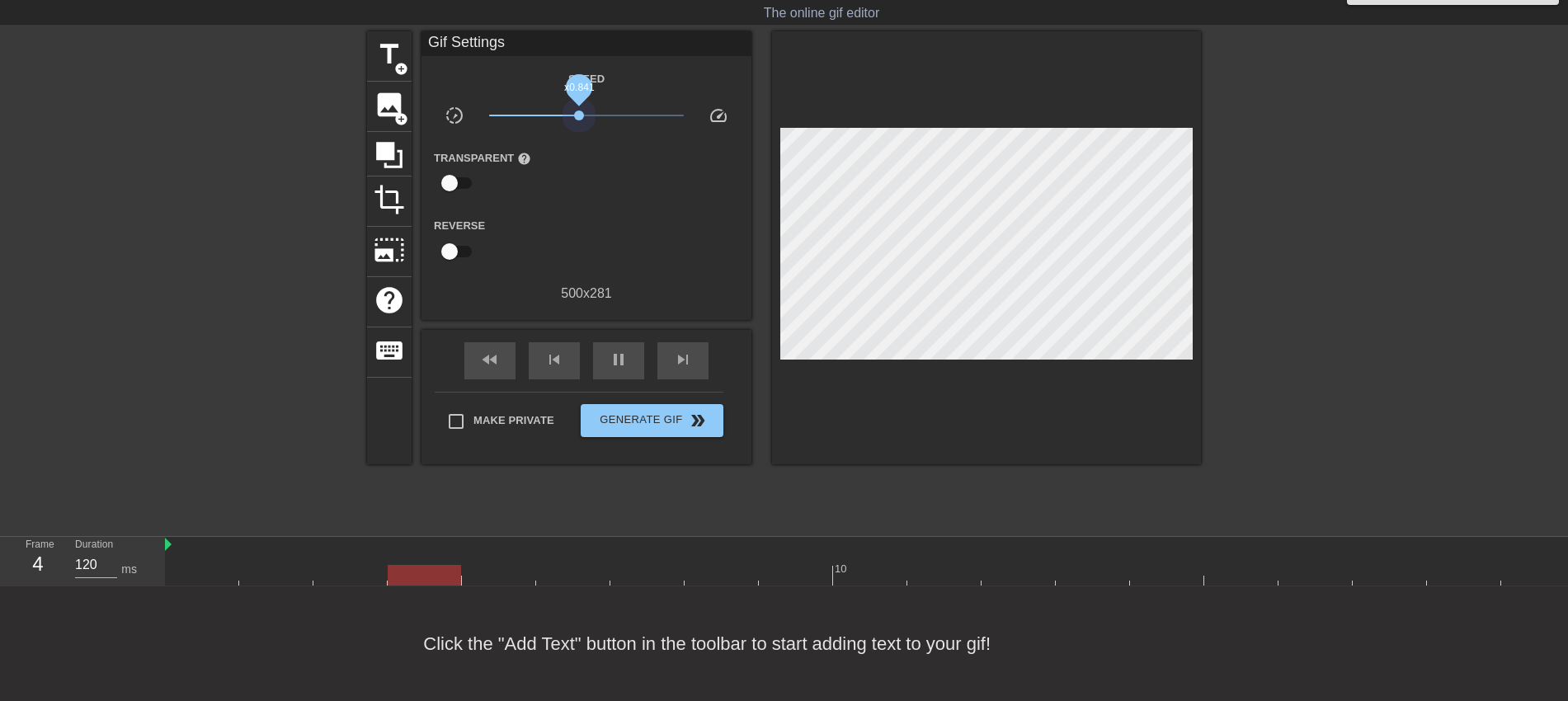 click on "x0.841" at bounding box center [586, 115] 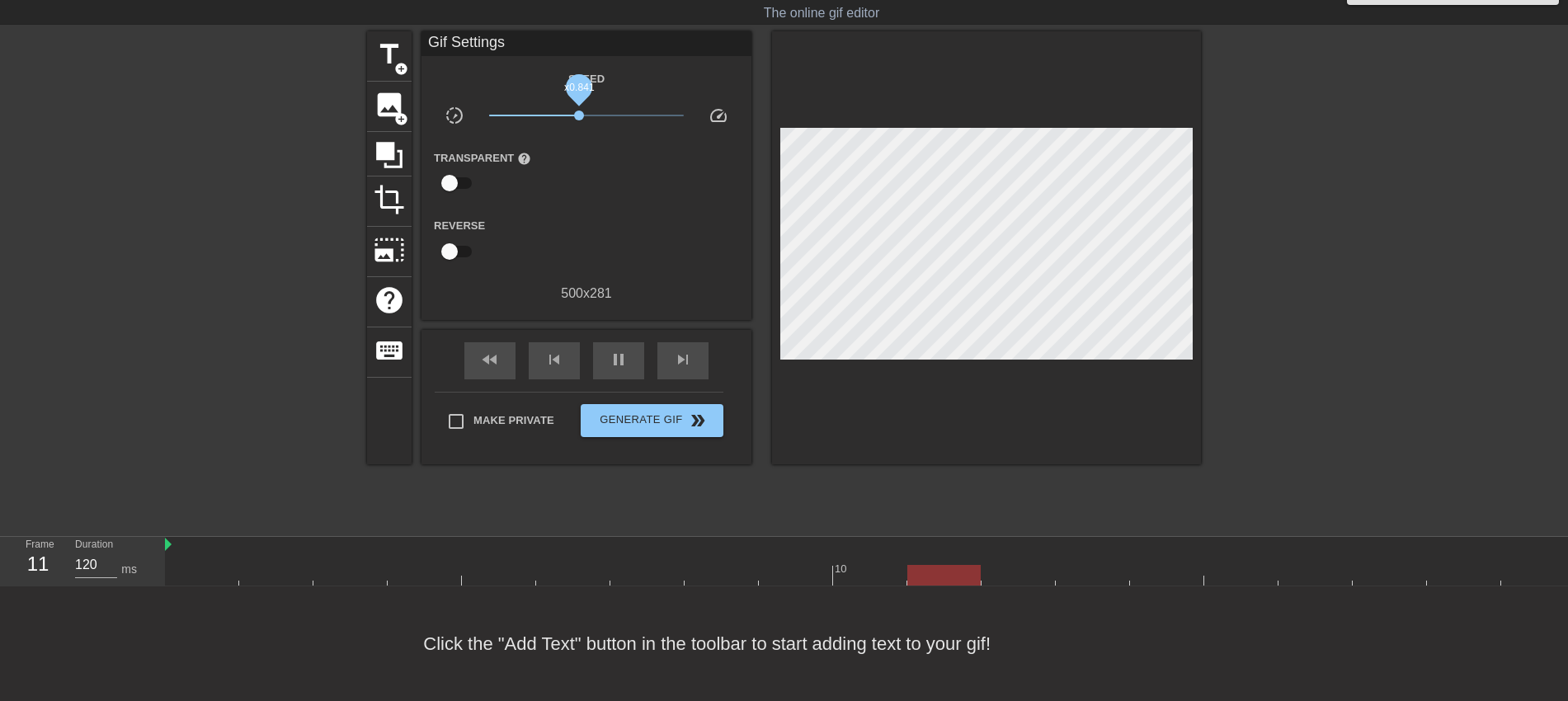 click on "x0.841" at bounding box center (579, 115) 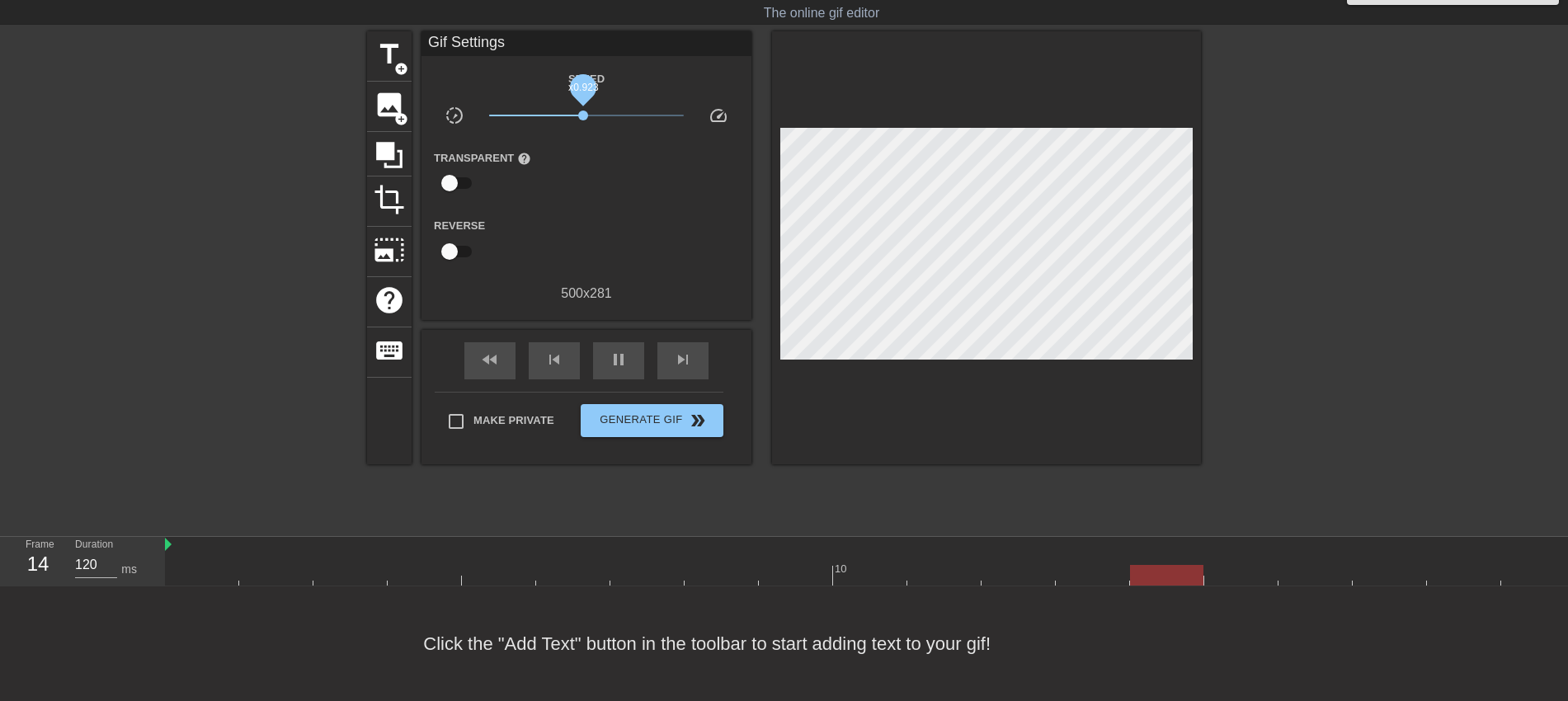 click on "x0.923" at bounding box center (583, 115) 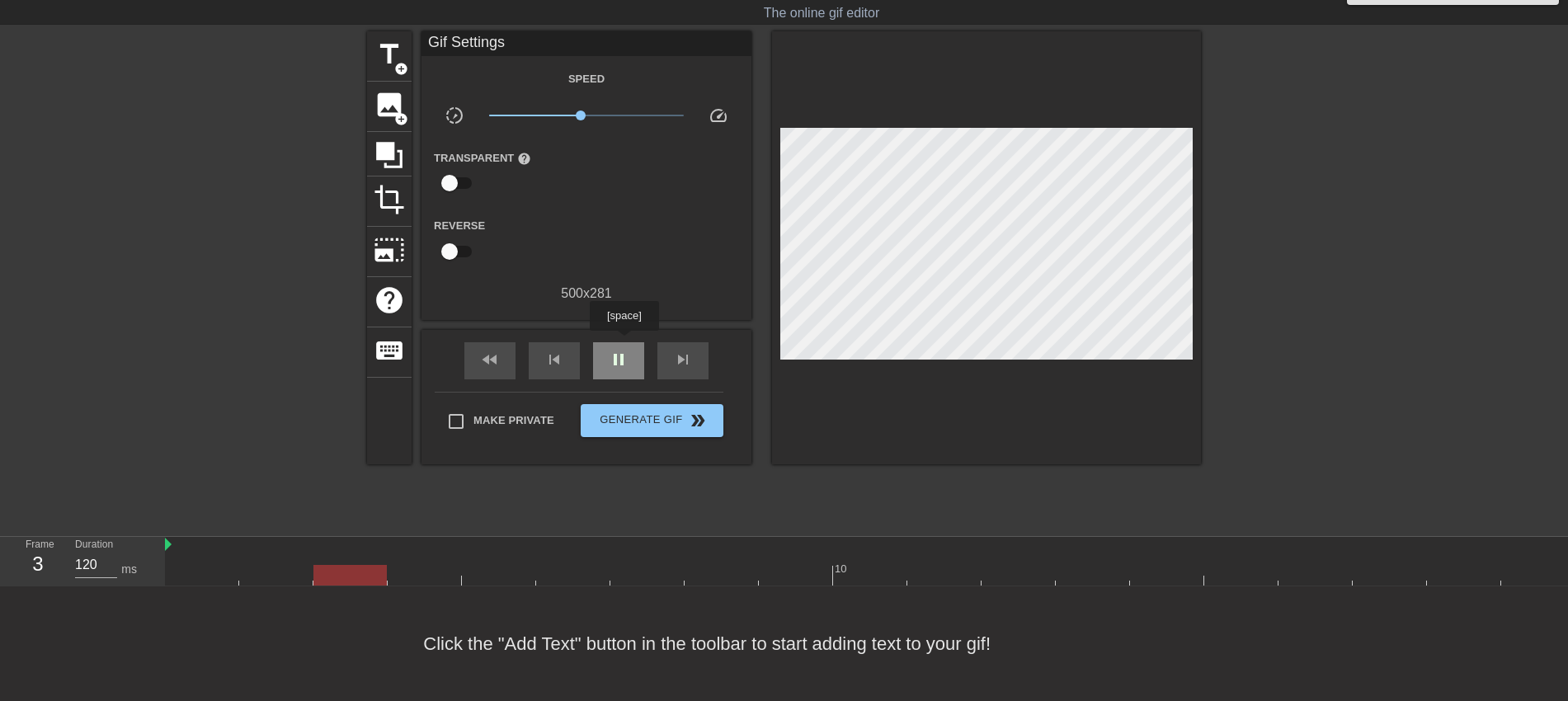 click on "pause" at bounding box center [619, 360] 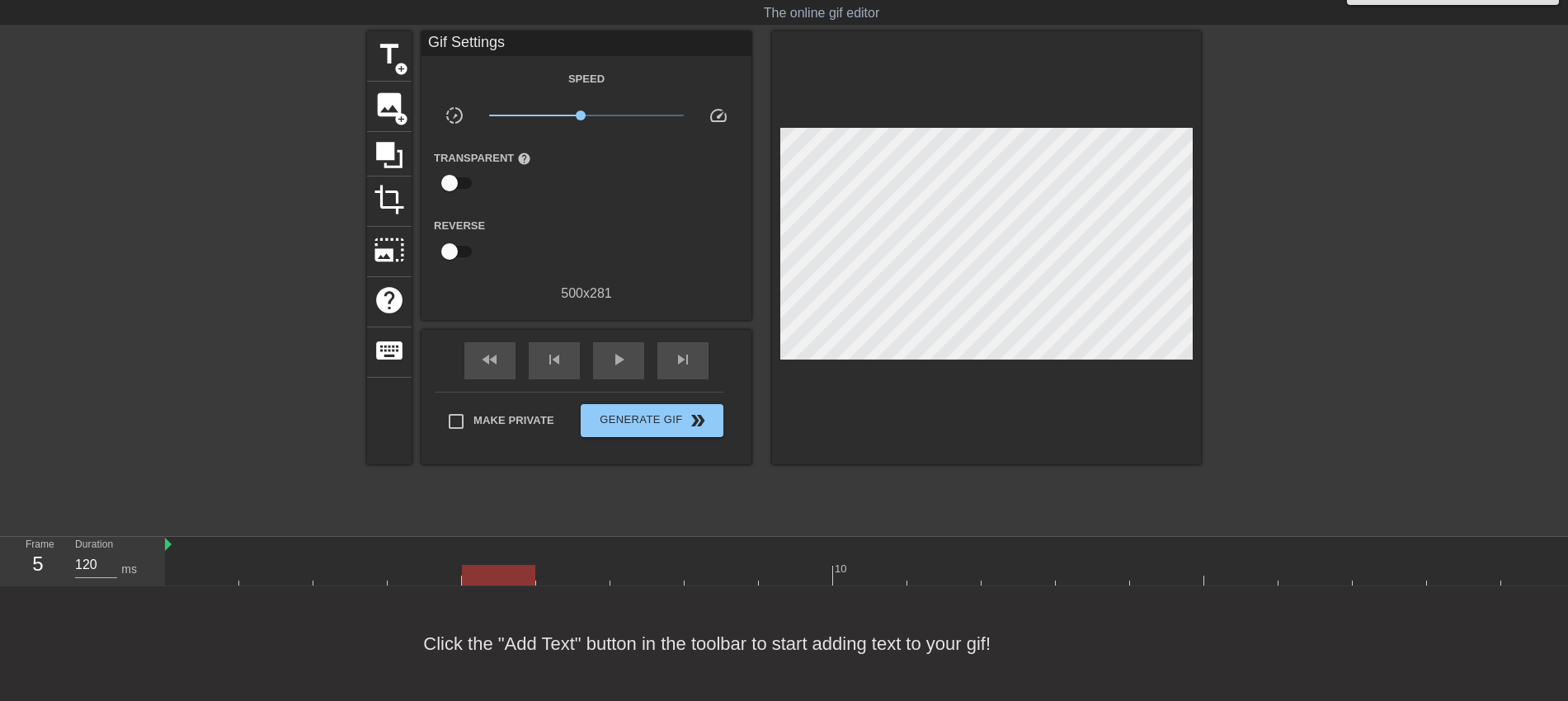 click on "fast_rewind skip_previous play_arrow skip_next" at bounding box center (586, 360) 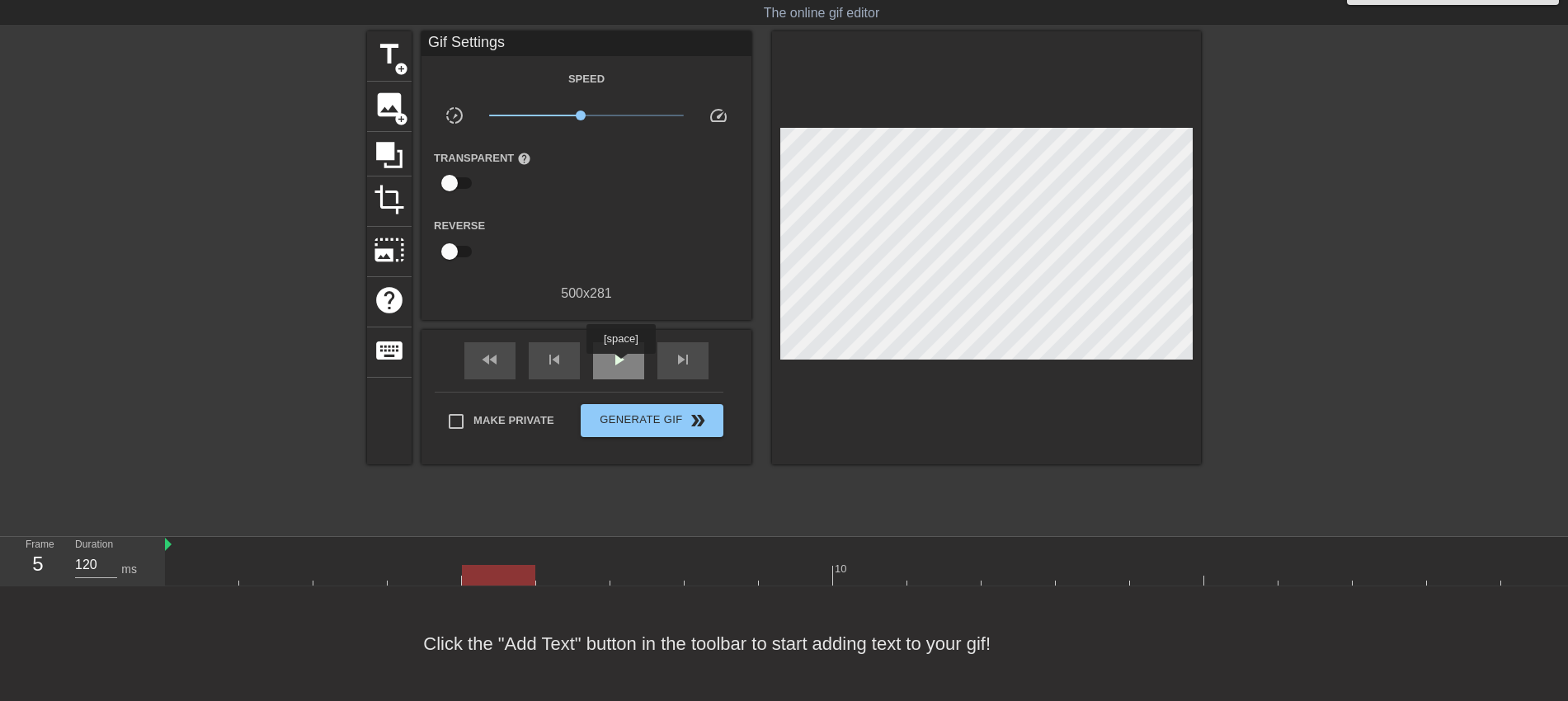 click on "play_arrow" at bounding box center [619, 360] 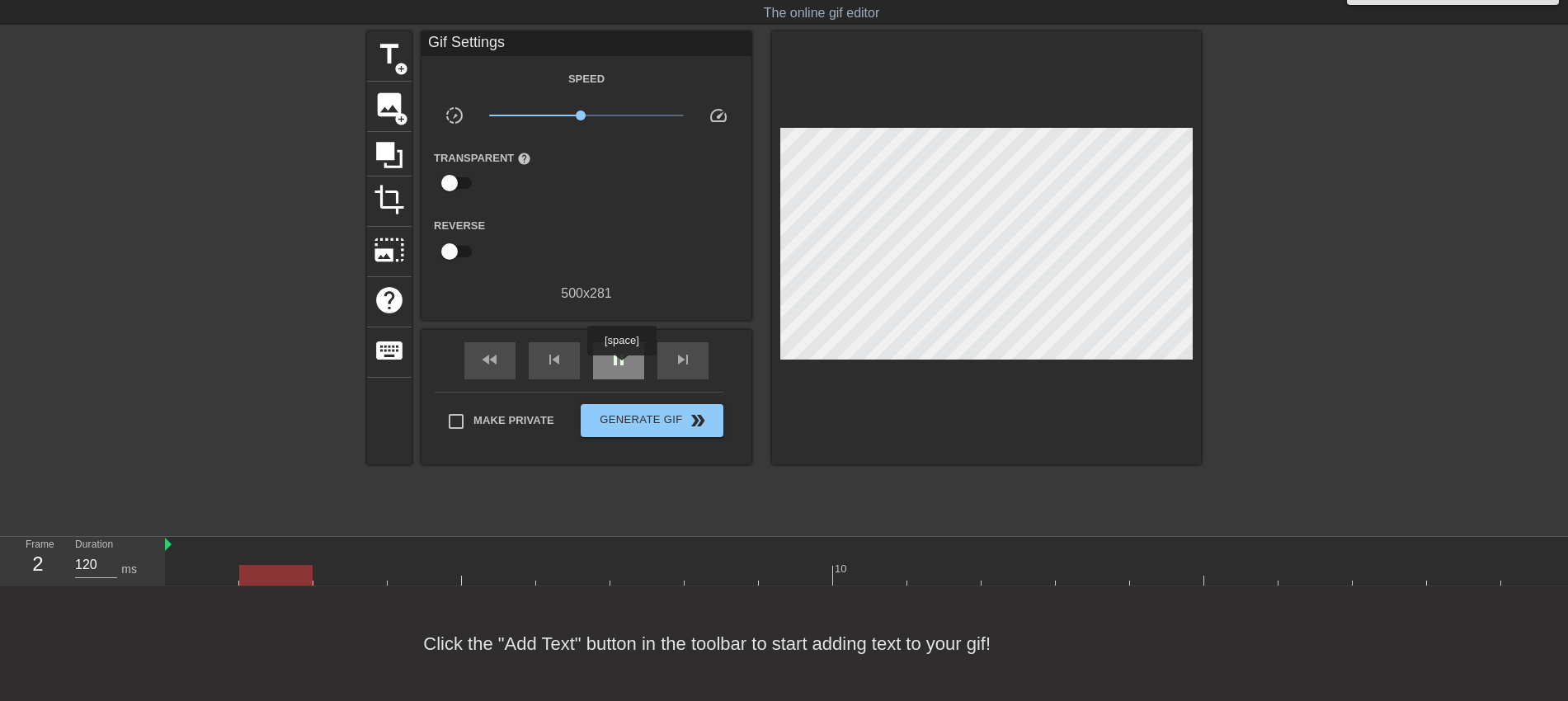 click on "pause" at bounding box center (619, 360) 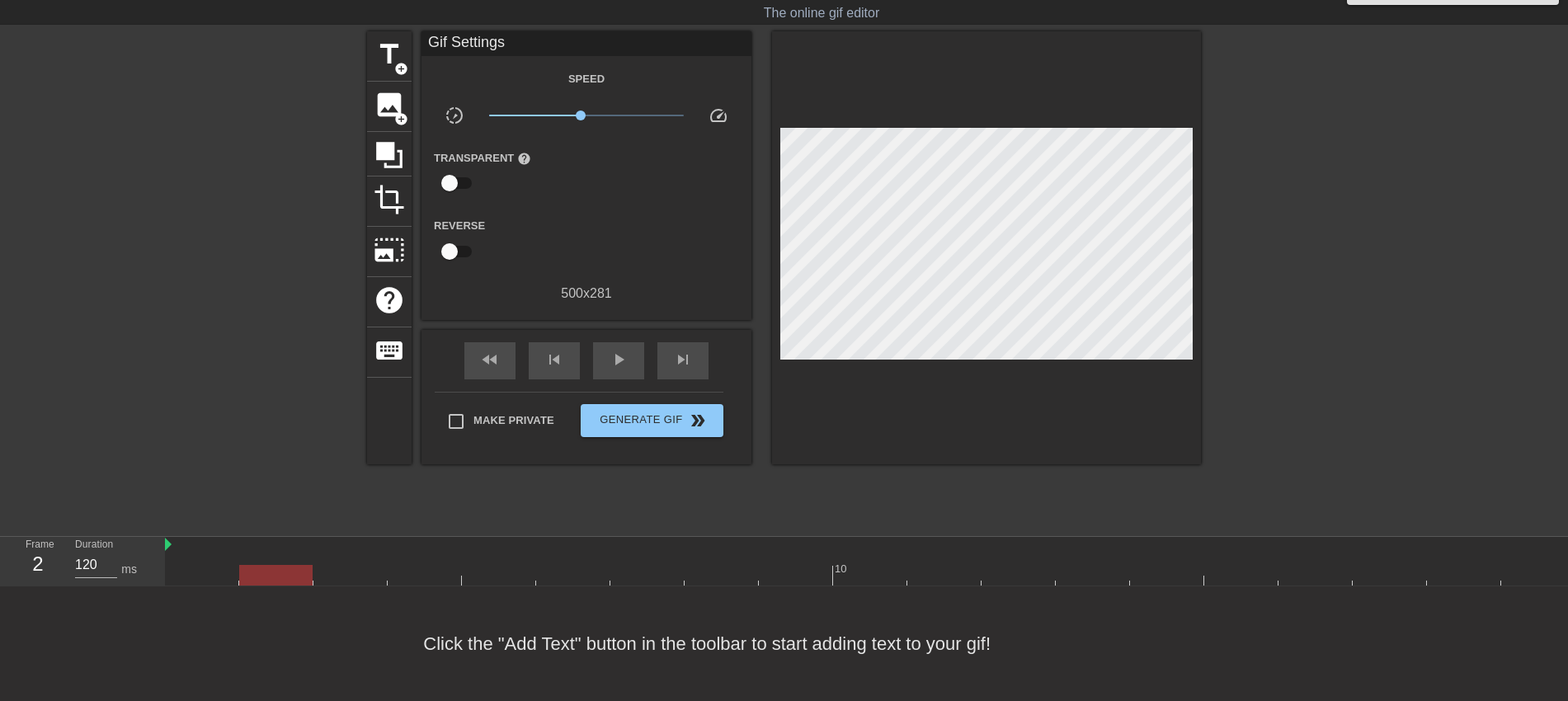 scroll, scrollTop: 14, scrollLeft: 0, axis: vertical 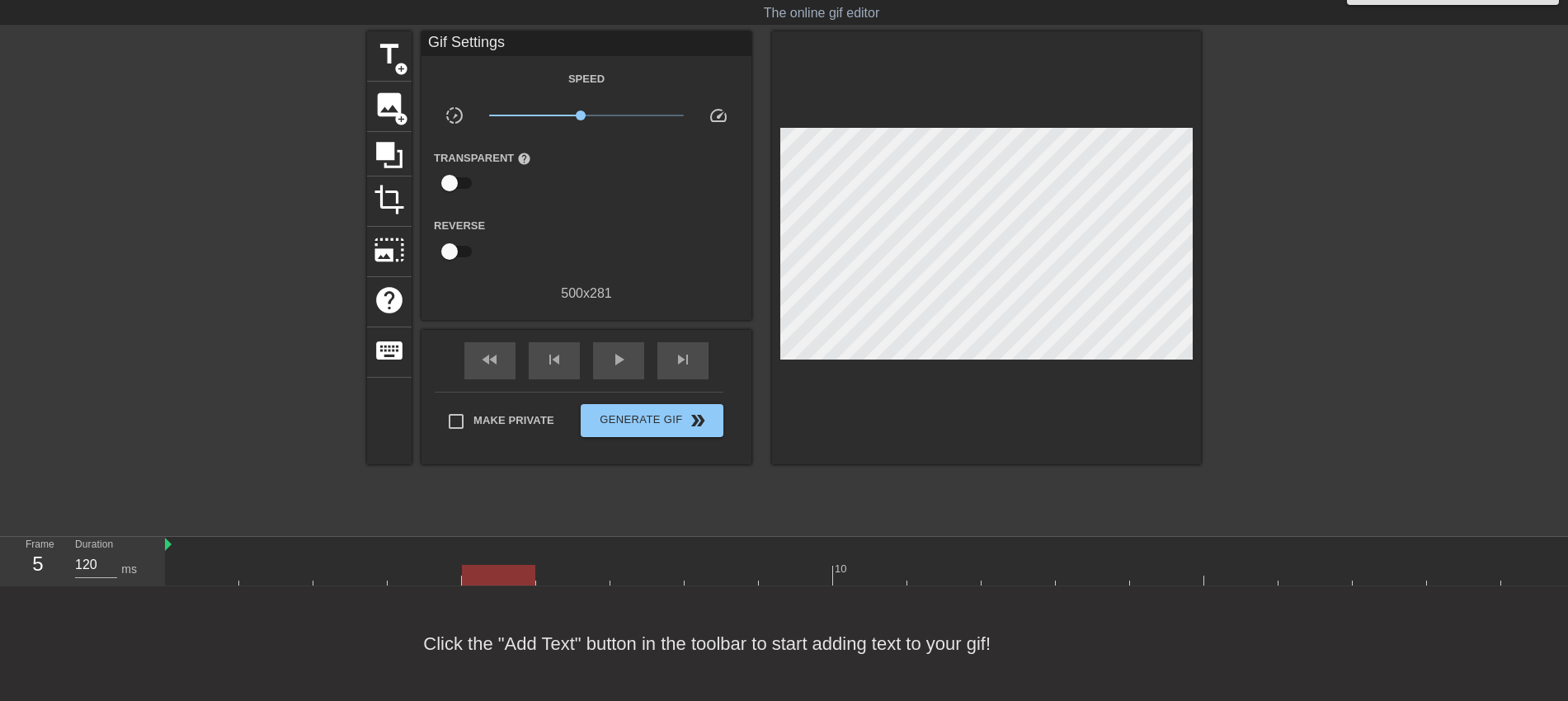 drag, startPoint x: 296, startPoint y: 578, endPoint x: 485, endPoint y: 594, distance: 189.67604 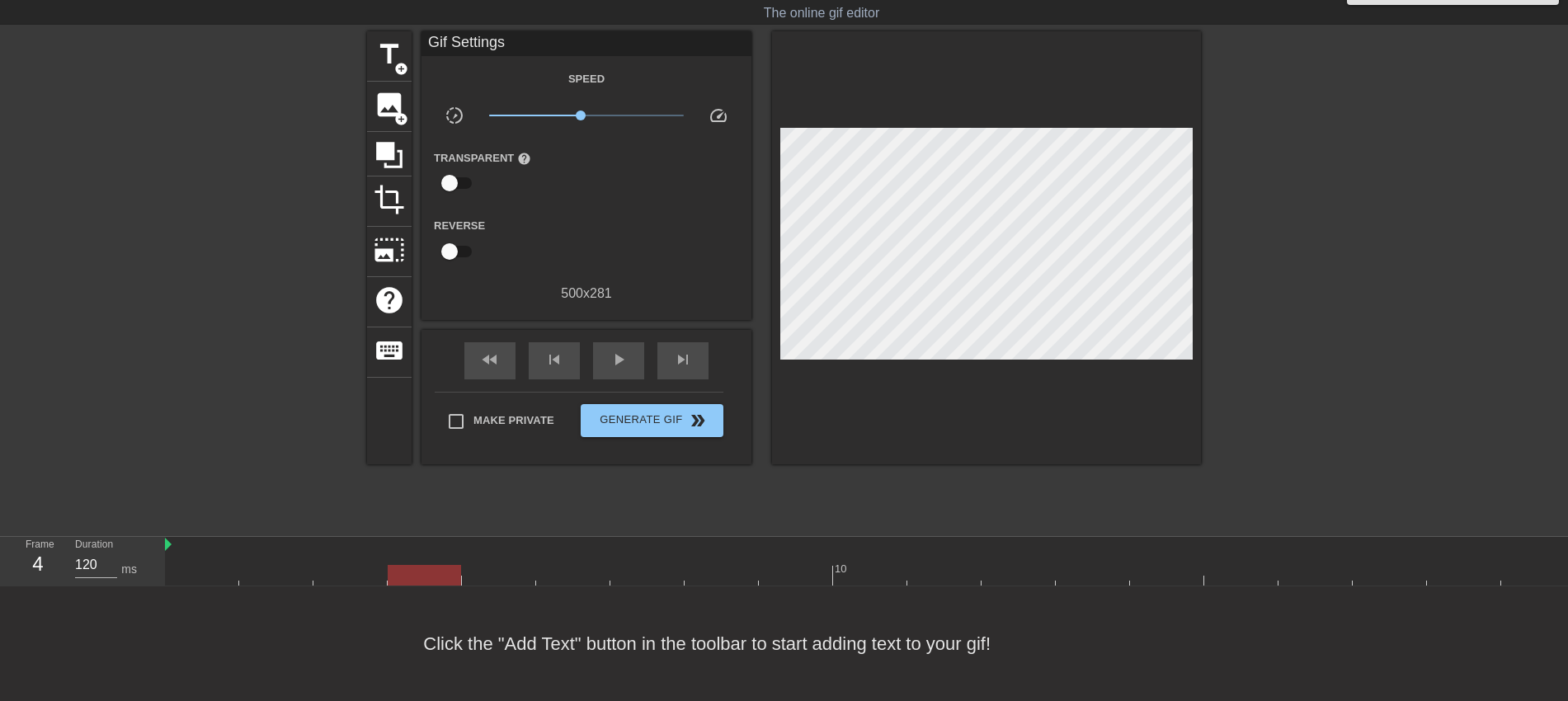 click at bounding box center [870, 575] 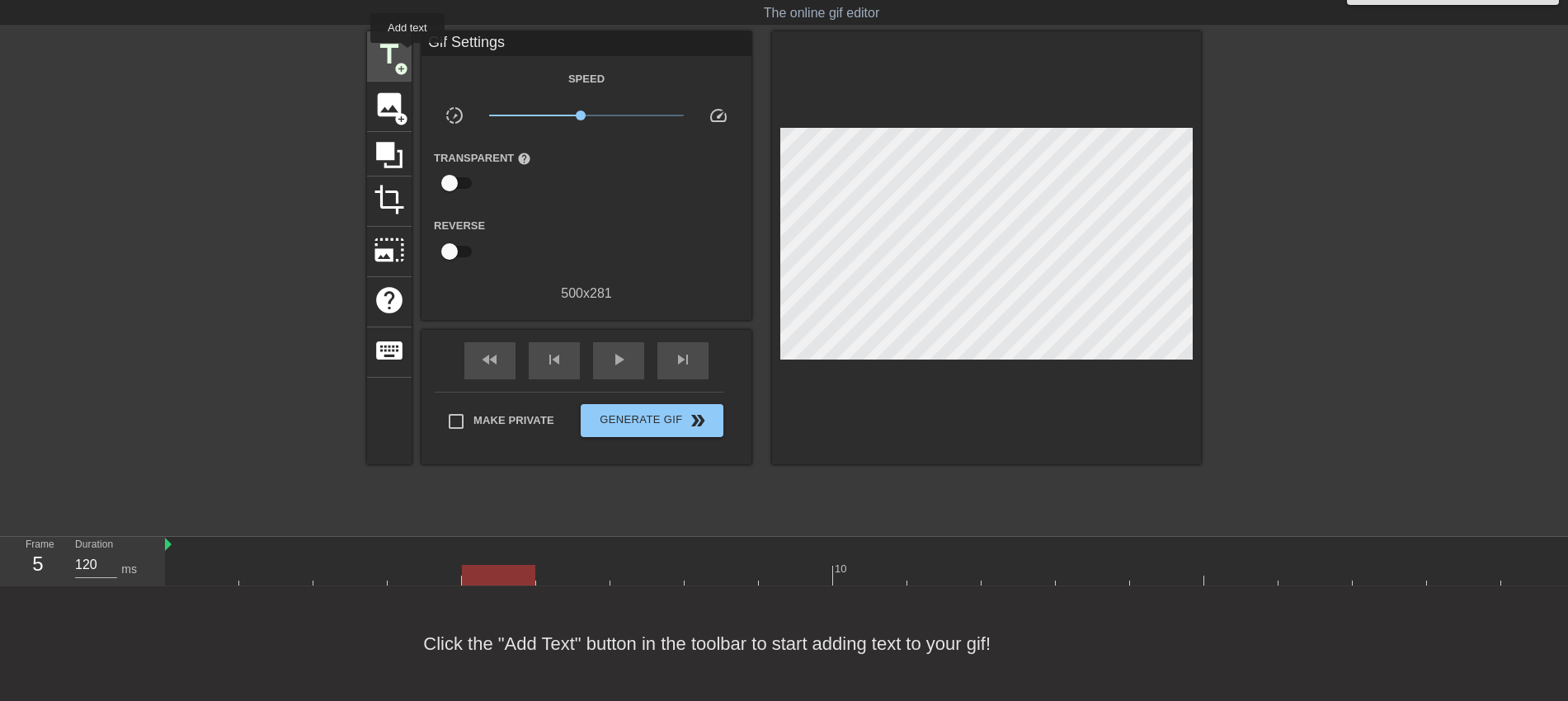 click on "title" at bounding box center (389, 54) 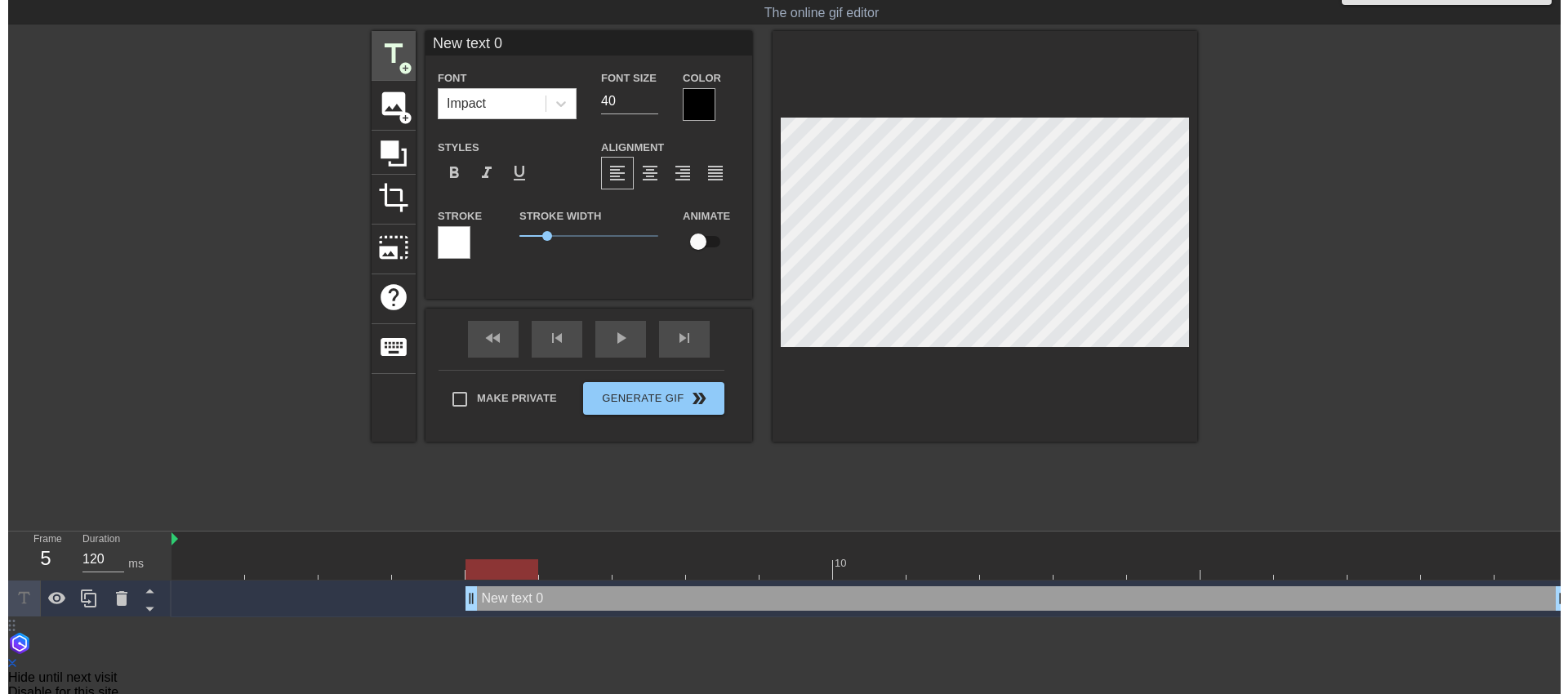 scroll, scrollTop: 0, scrollLeft: 0, axis: both 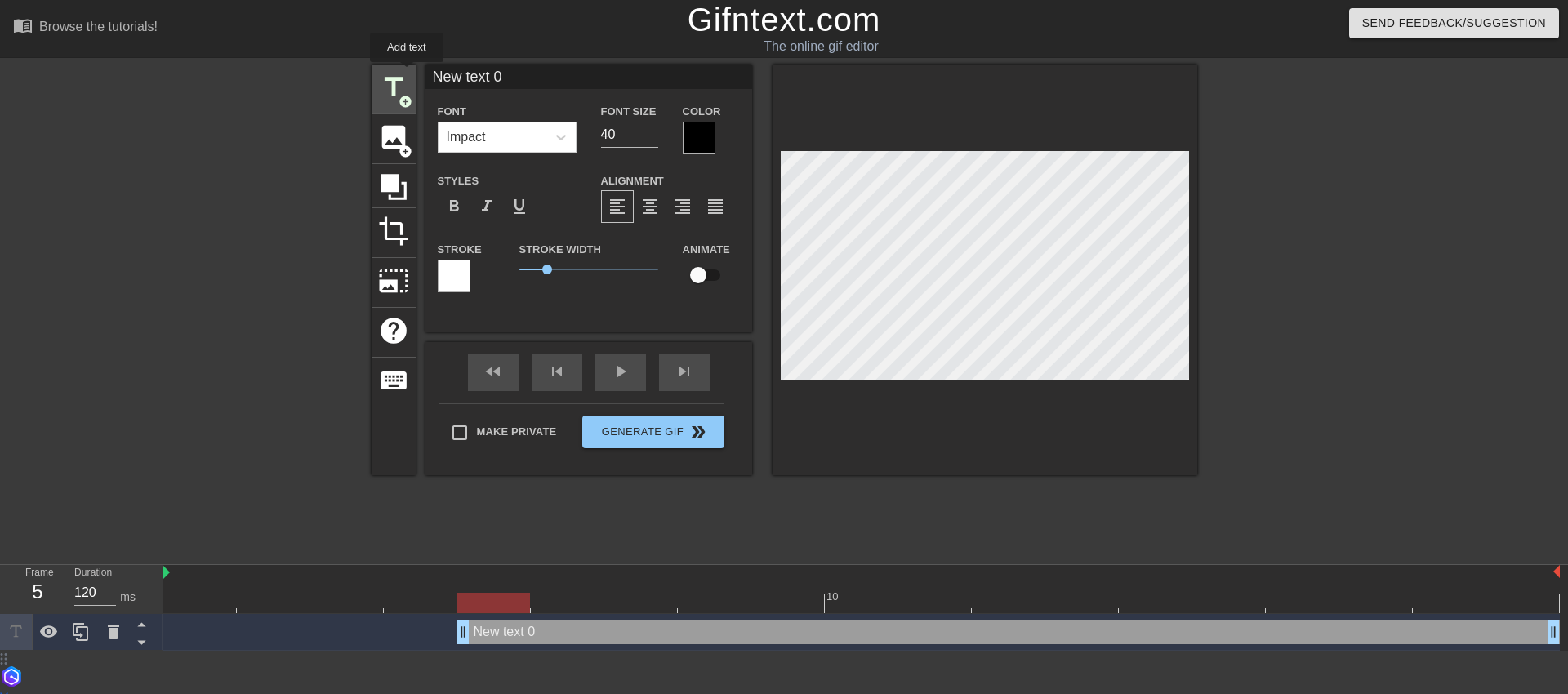 drag, startPoint x: 537, startPoint y: 82, endPoint x: 406, endPoint y: 73, distance: 131.3088 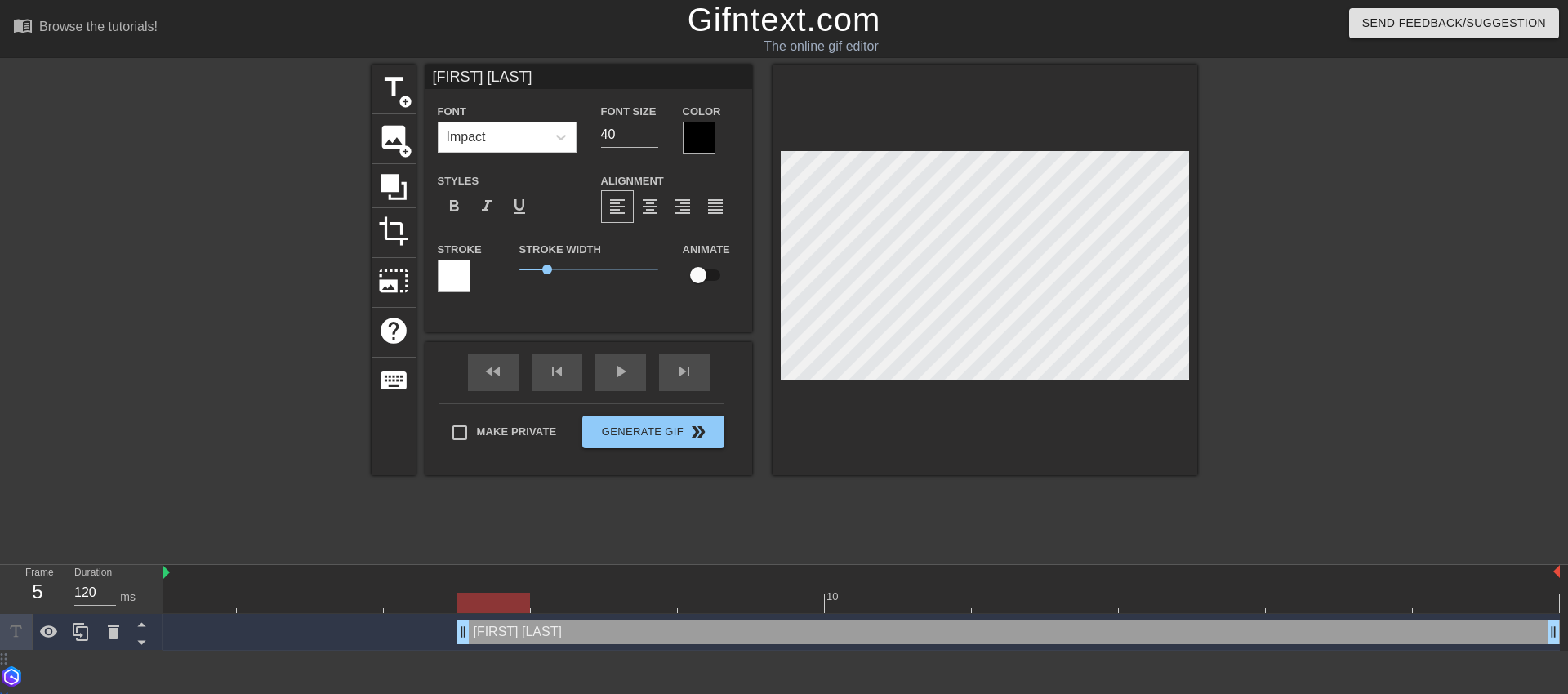 type on "Austin Task" 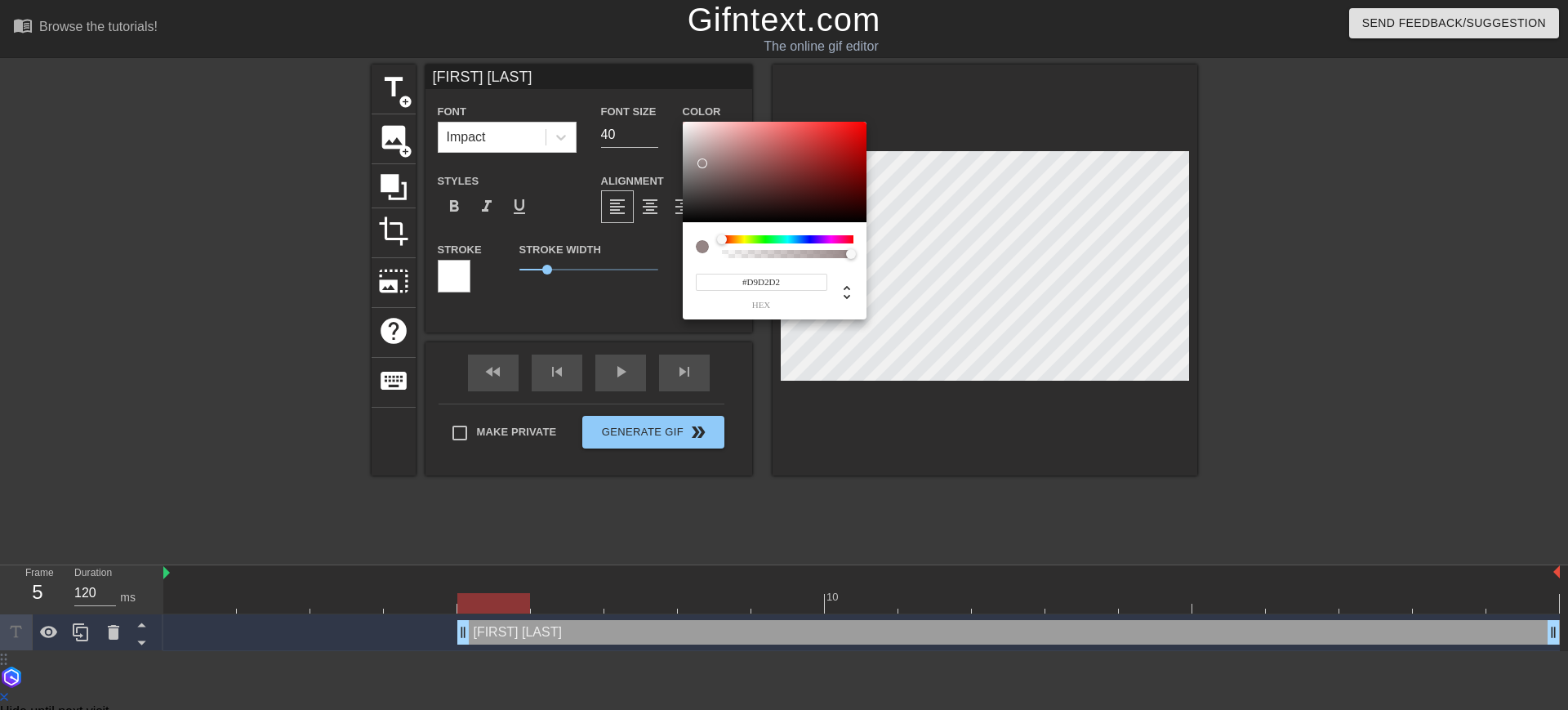 type on "#FFFFFF" 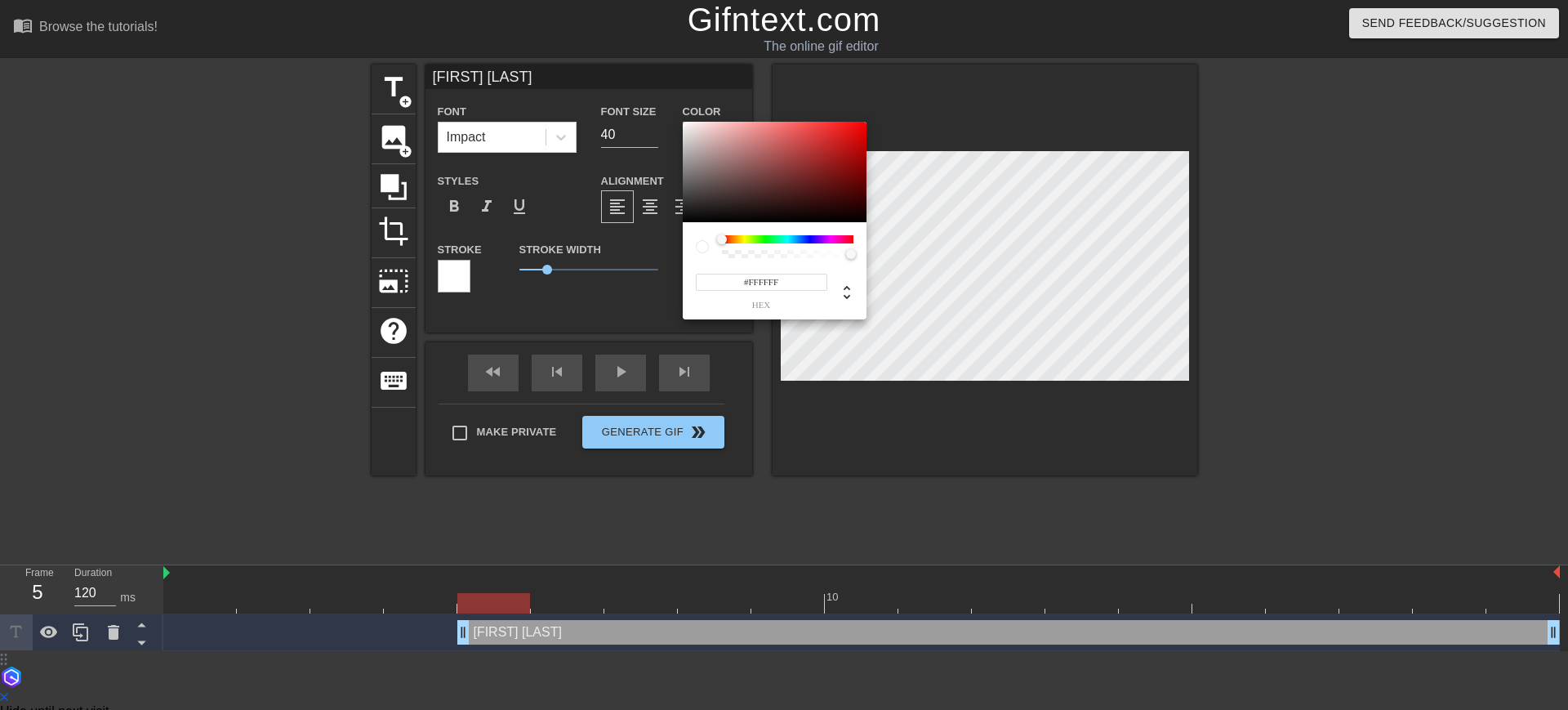 drag, startPoint x: 702, startPoint y: 163, endPoint x: 599, endPoint y: 13, distance: 181.95879 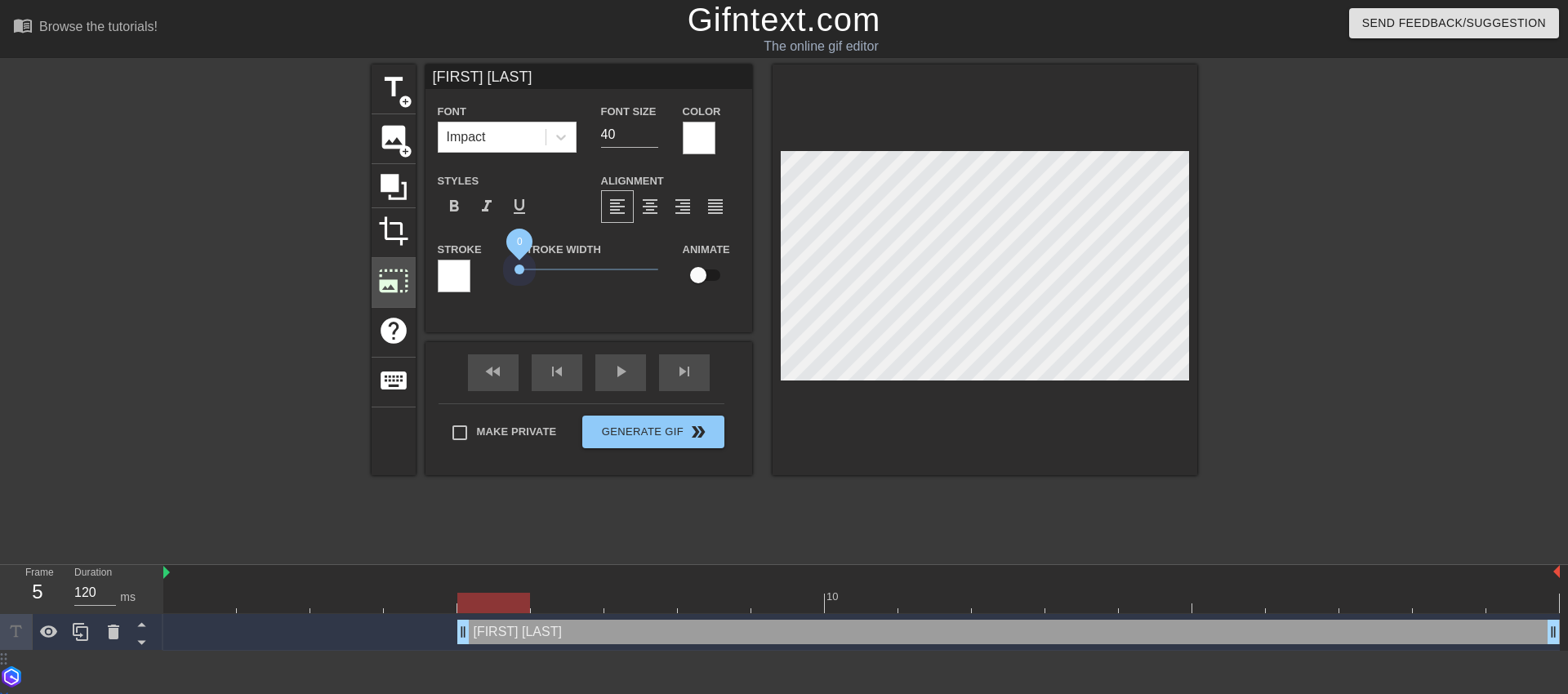 drag, startPoint x: 561, startPoint y: 271, endPoint x: 409, endPoint y: 268, distance: 152.03 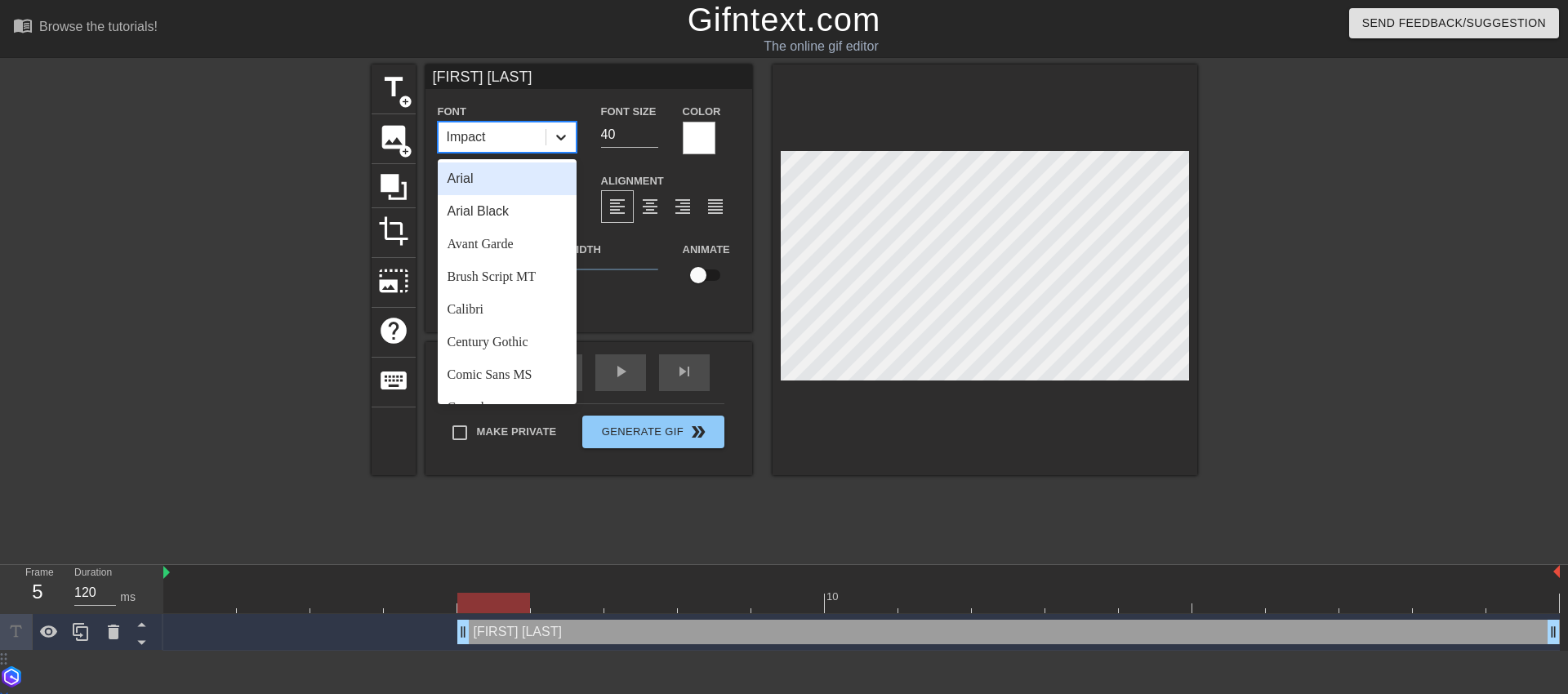 click 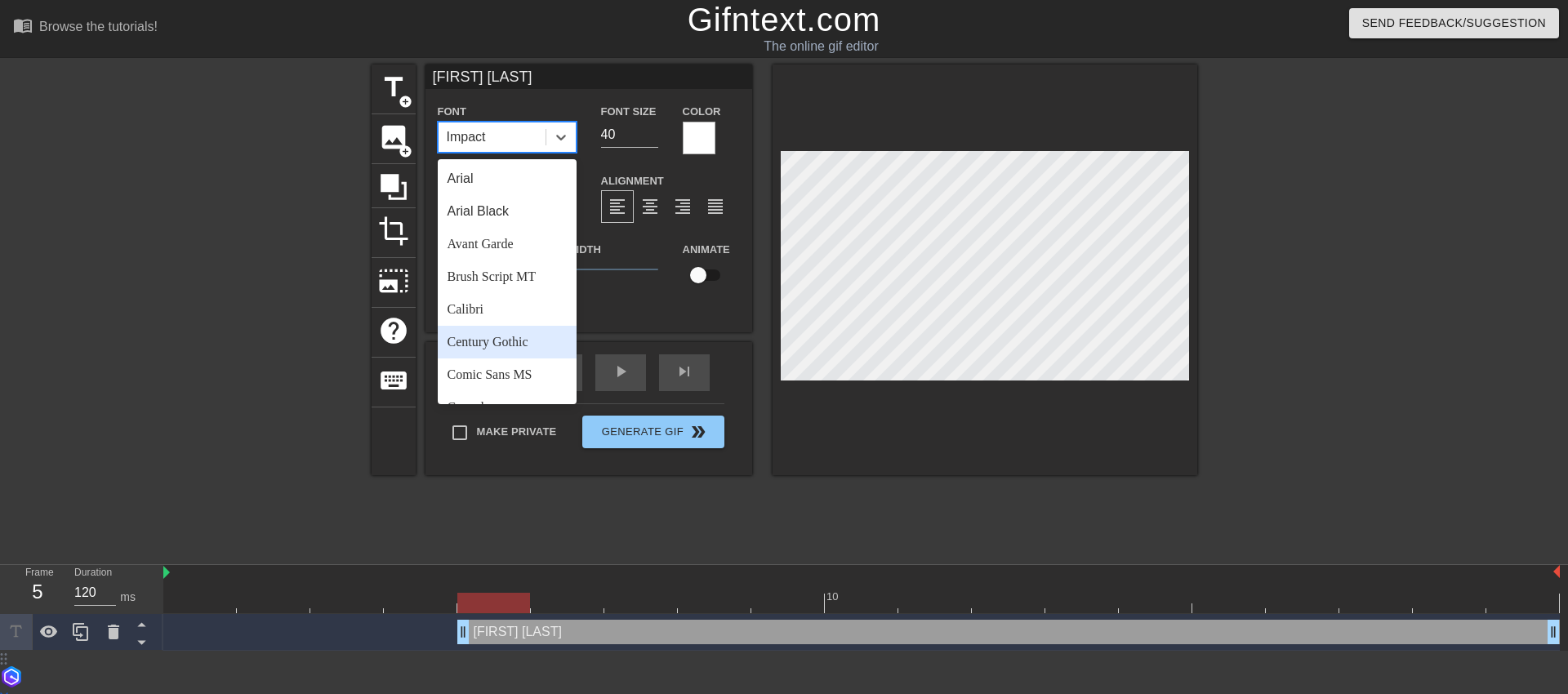 scroll, scrollTop: 585, scrollLeft: 0, axis: vertical 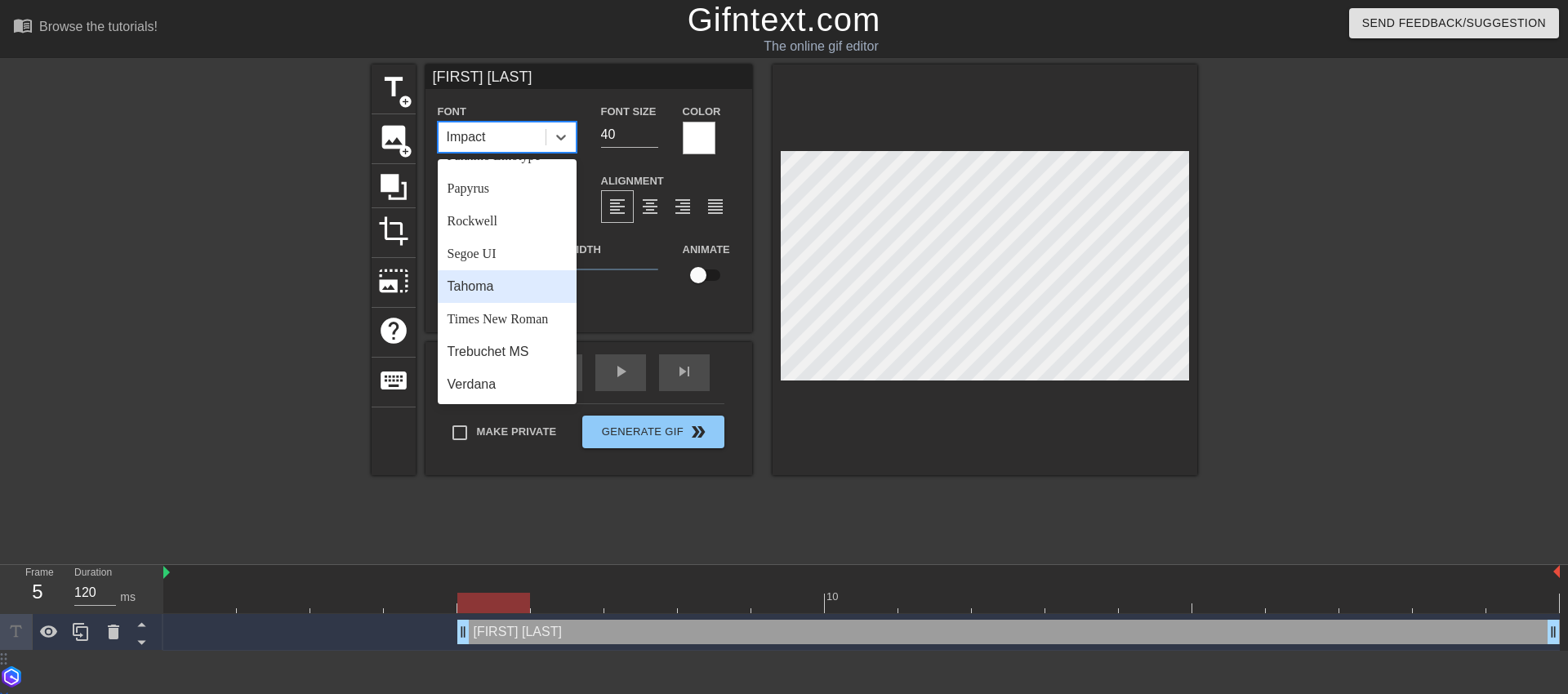 click on "Tahoma" at bounding box center (507, 287) 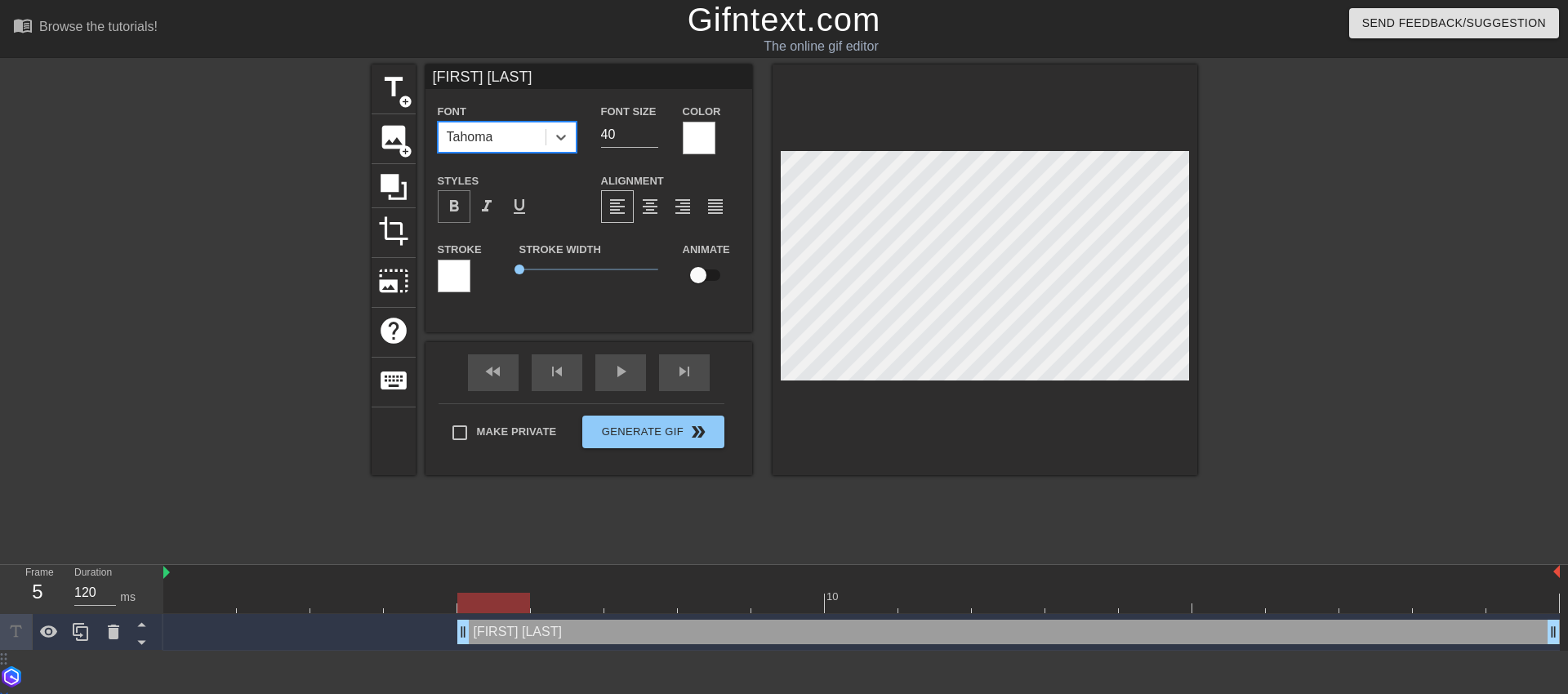 click on "format_bold" at bounding box center (454, 207) 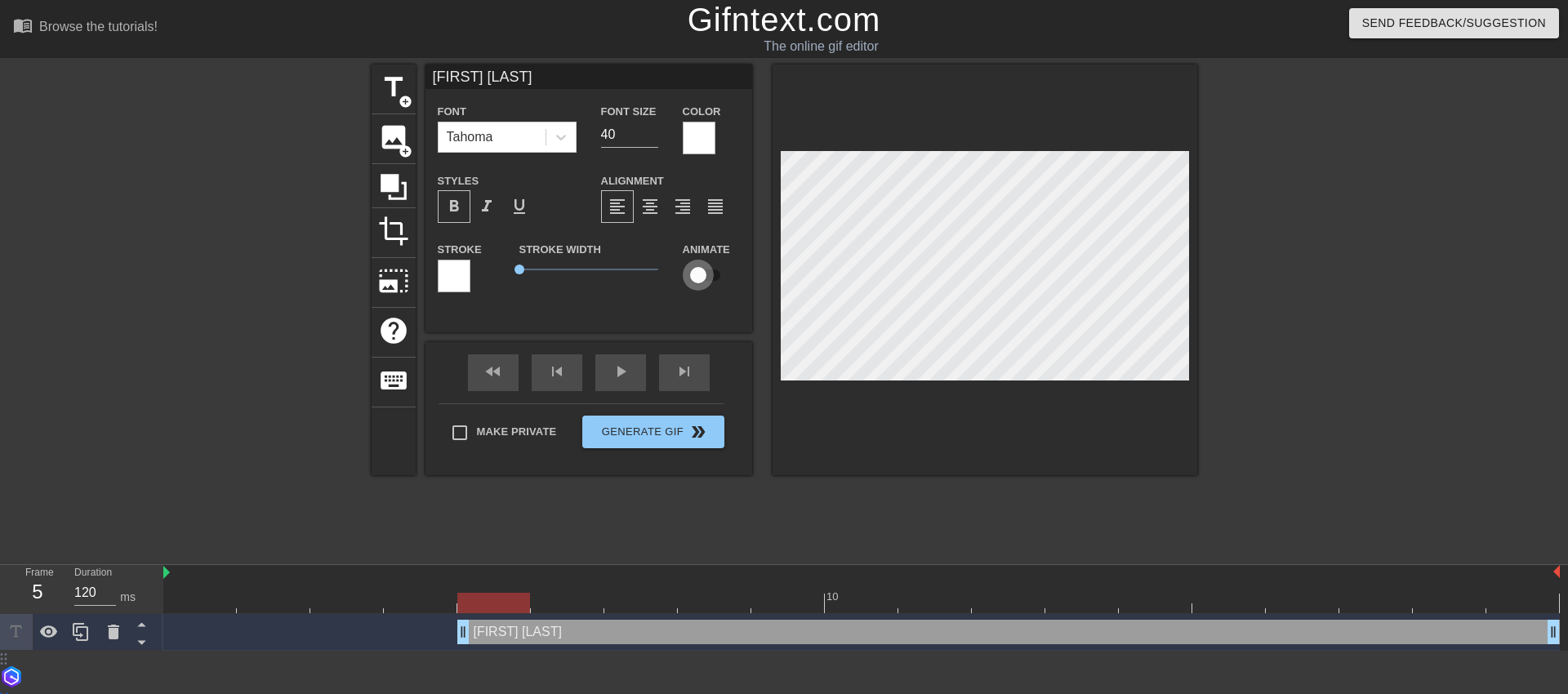 click at bounding box center [698, 275] 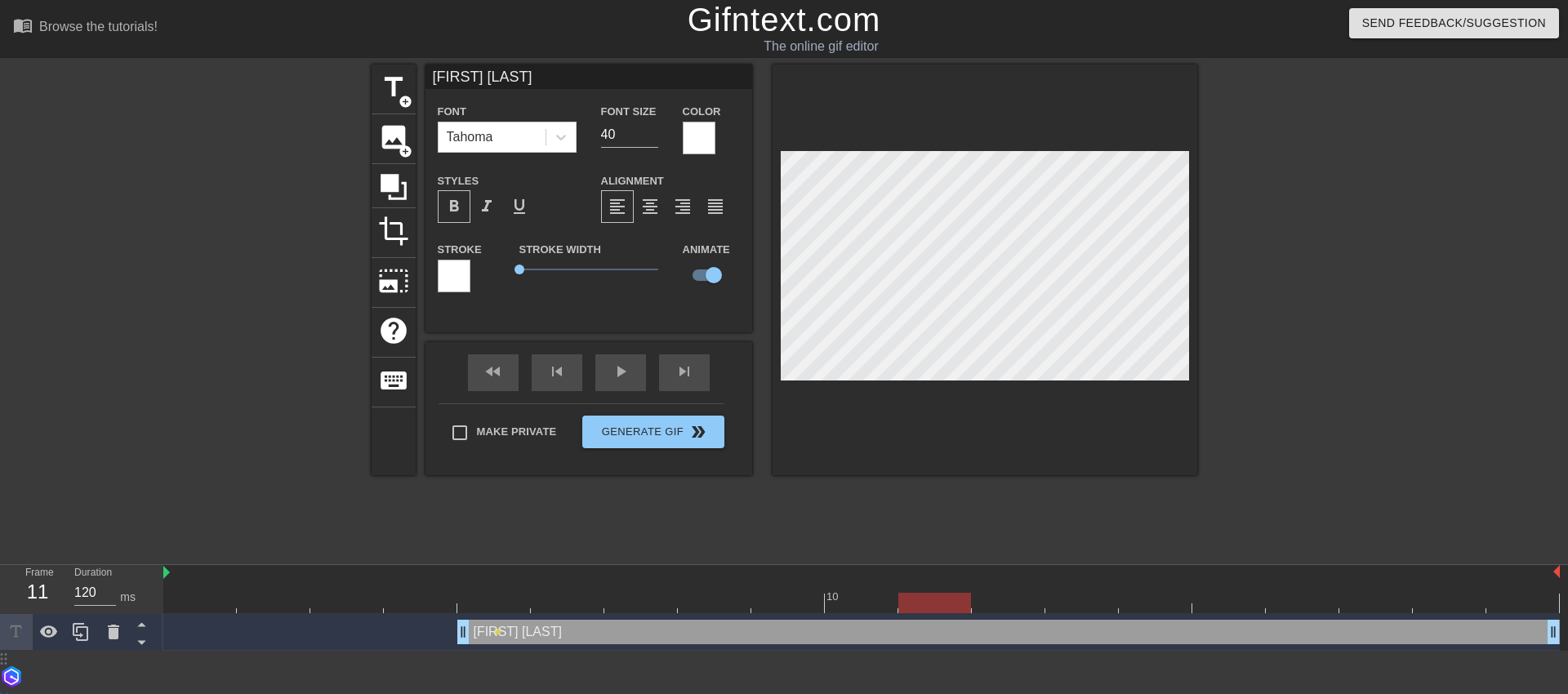 drag, startPoint x: 1204, startPoint y: 611, endPoint x: 907, endPoint y: 601, distance: 297.1683 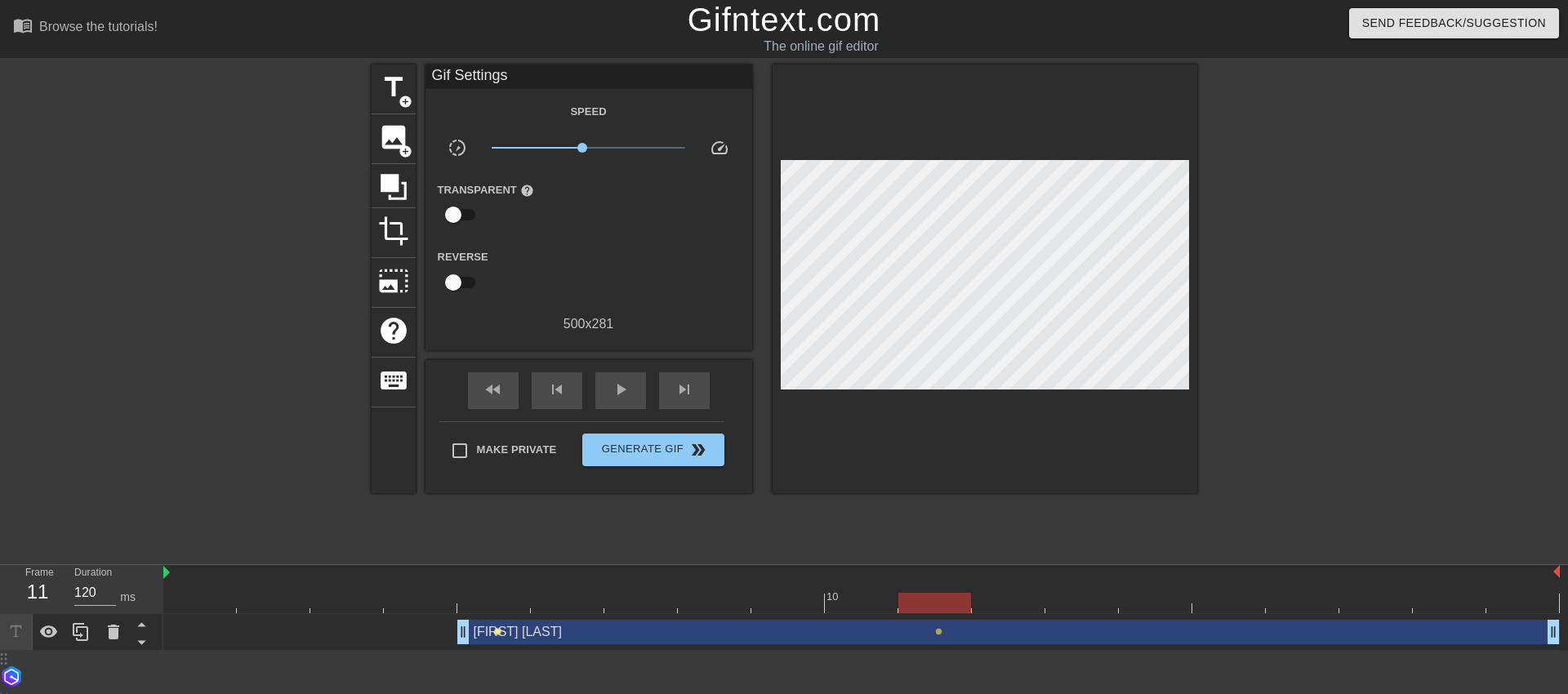 click on "lens" at bounding box center (497, 631) 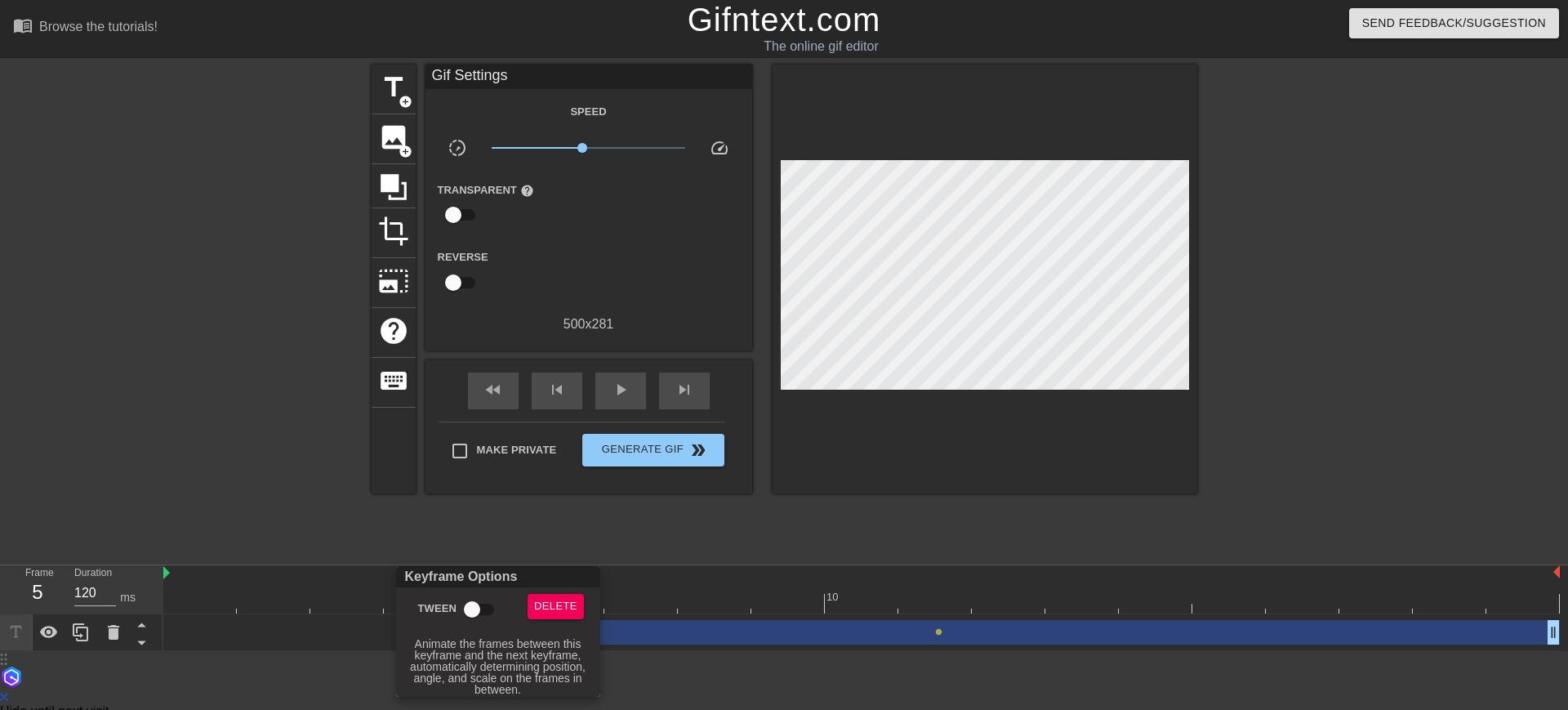 click on "Tween" at bounding box center (472, 610) 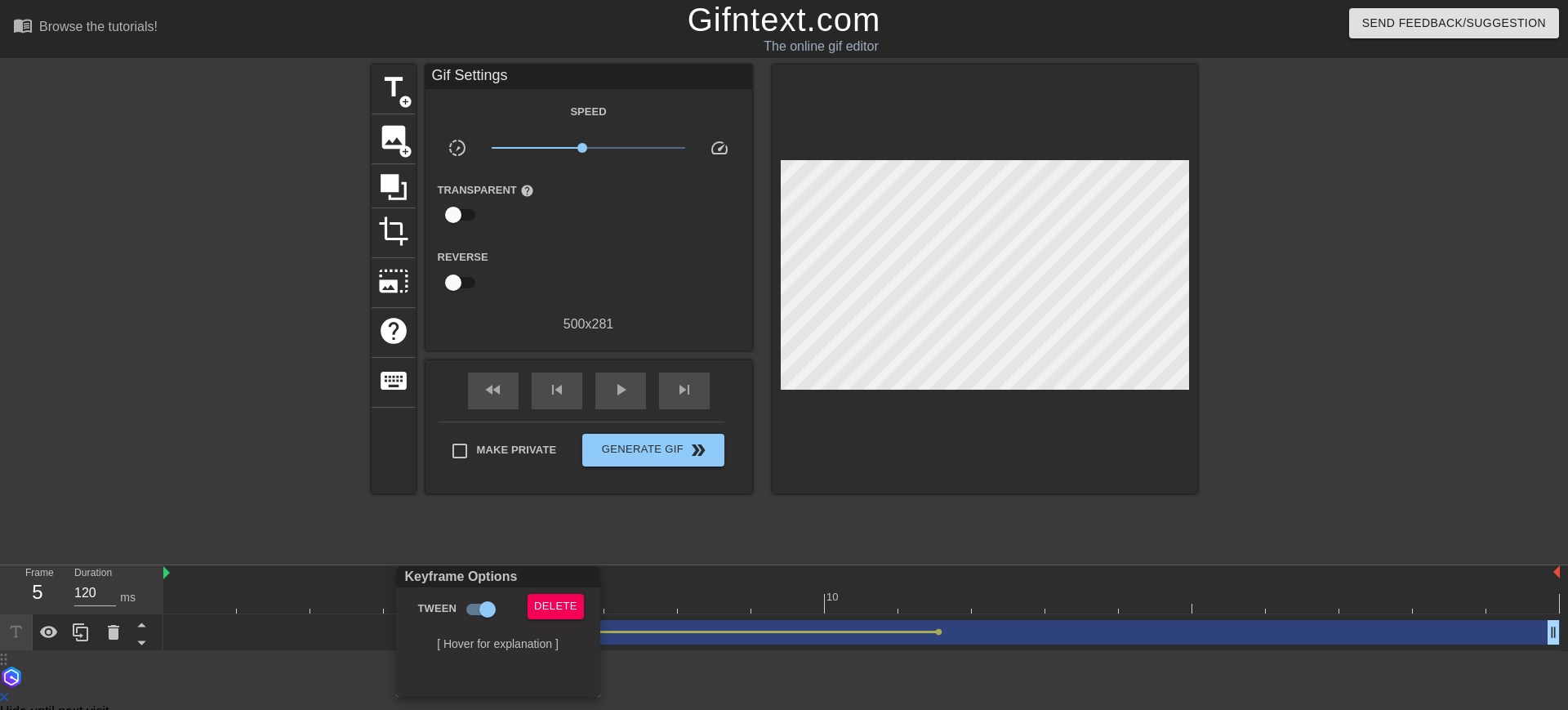 click at bounding box center [784, 355] 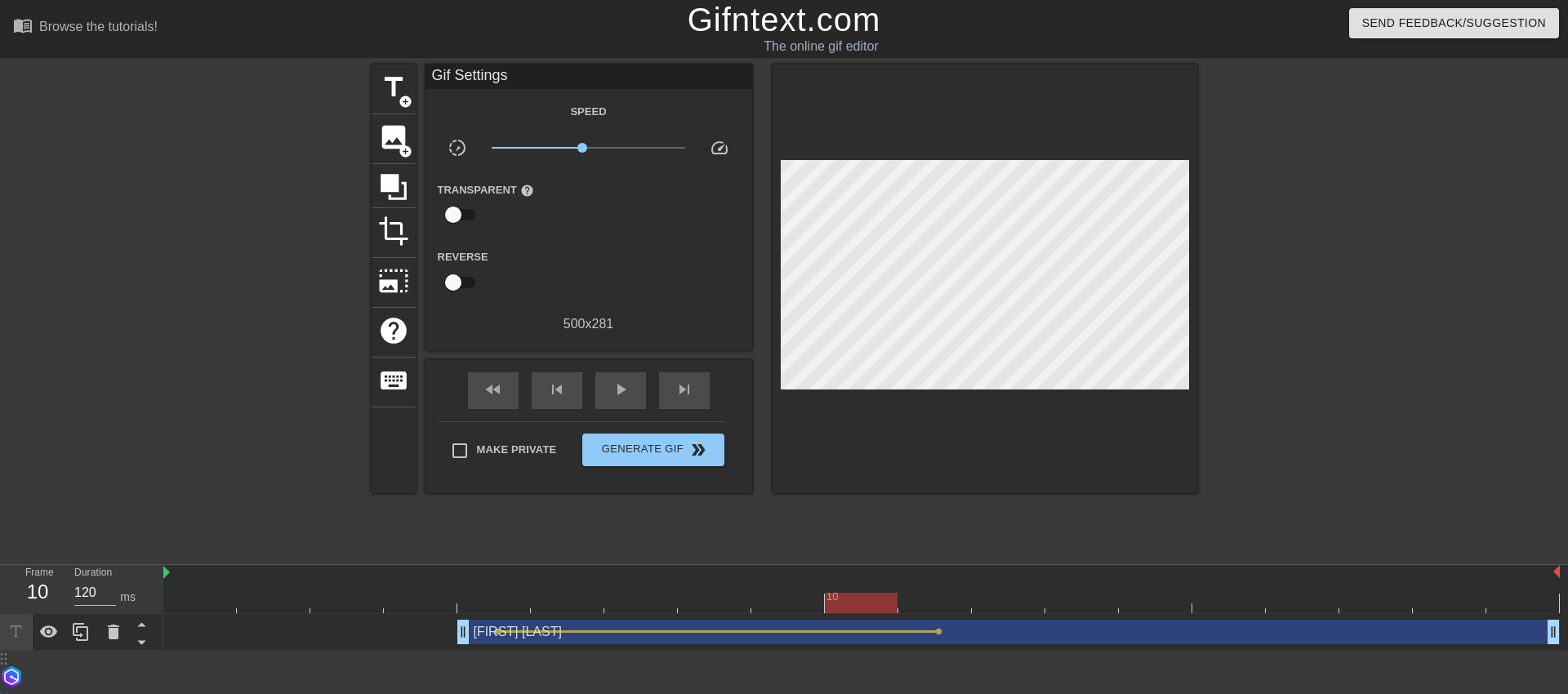 drag, startPoint x: 507, startPoint y: 603, endPoint x: 828, endPoint y: 585, distance: 321.50428 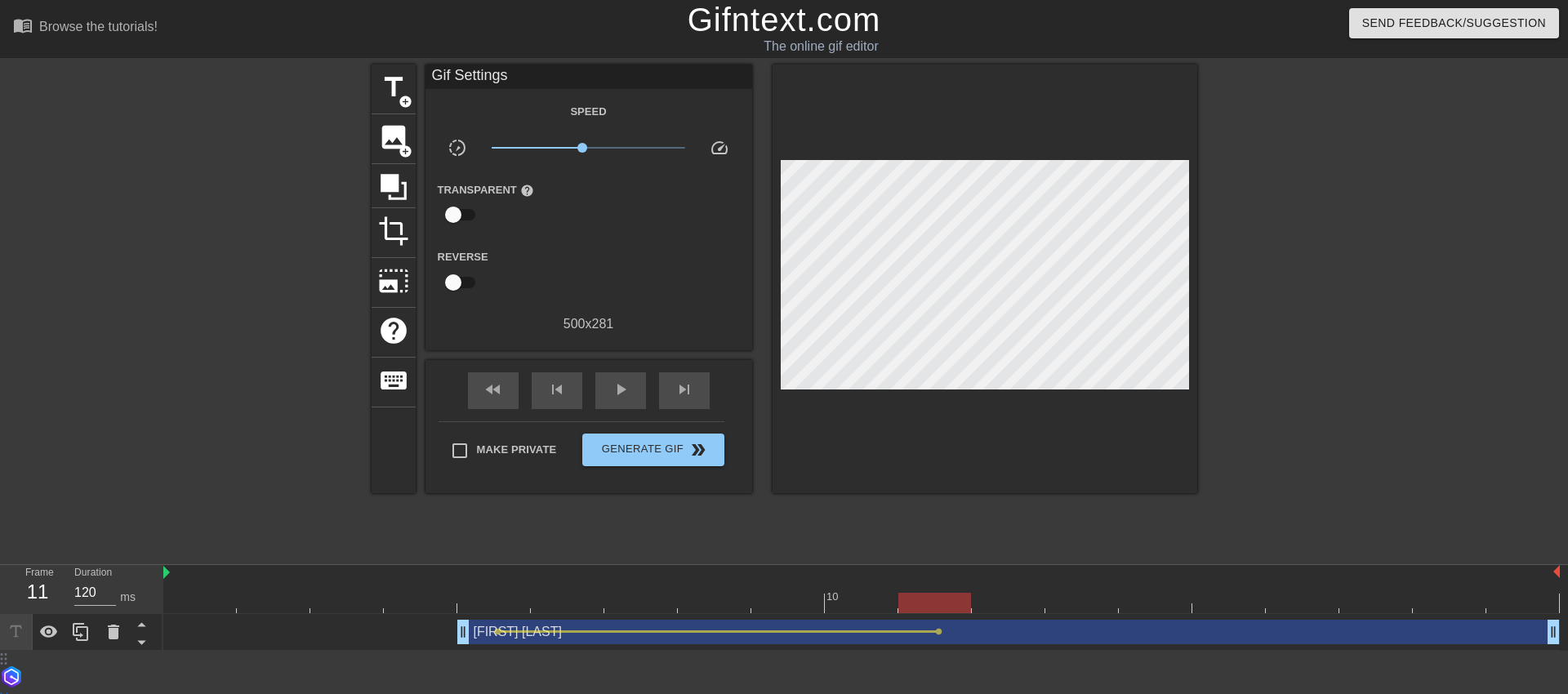 click at bounding box center [862, 603] 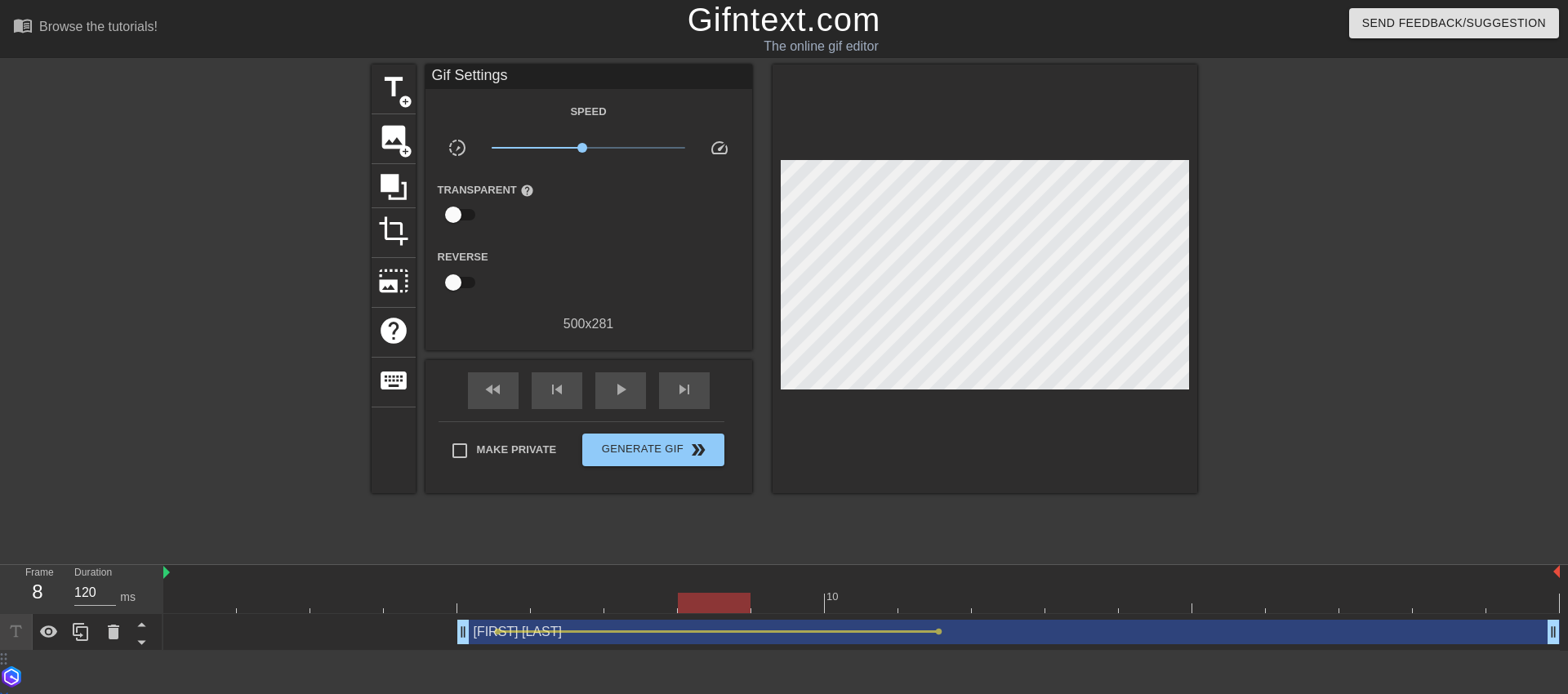 drag, startPoint x: 924, startPoint y: 604, endPoint x: 742, endPoint y: 602, distance: 182.011 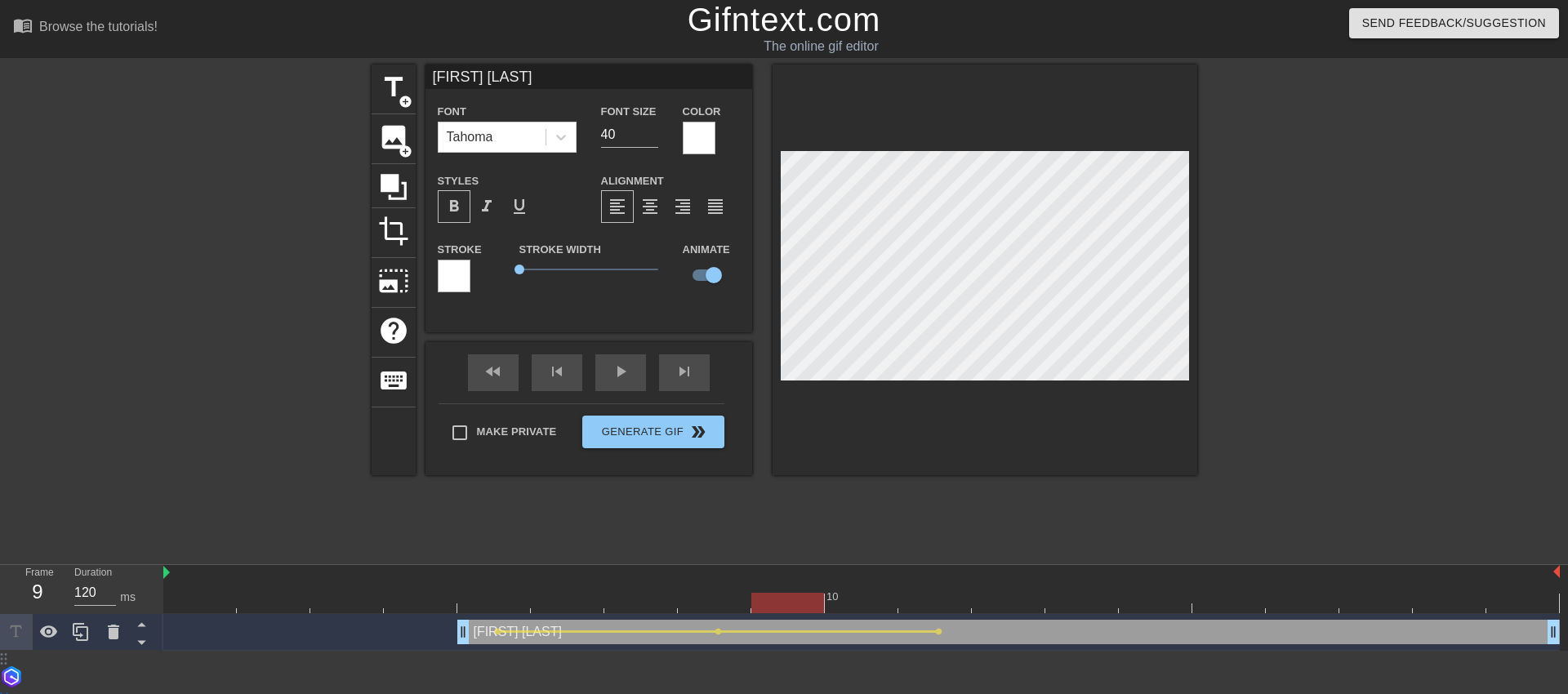 drag, startPoint x: 723, startPoint y: 612, endPoint x: 746, endPoint y: 603, distance: 24.698178 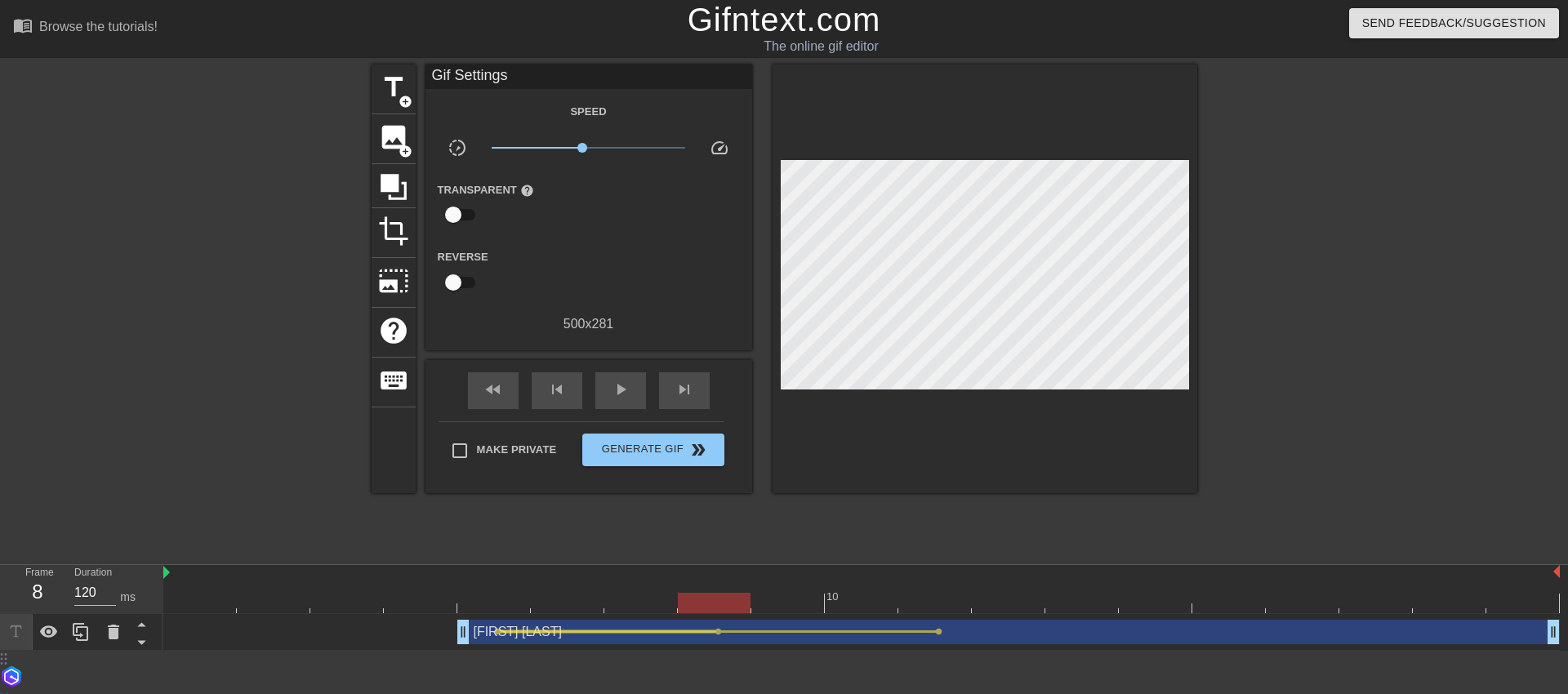 click at bounding box center (608, 631) 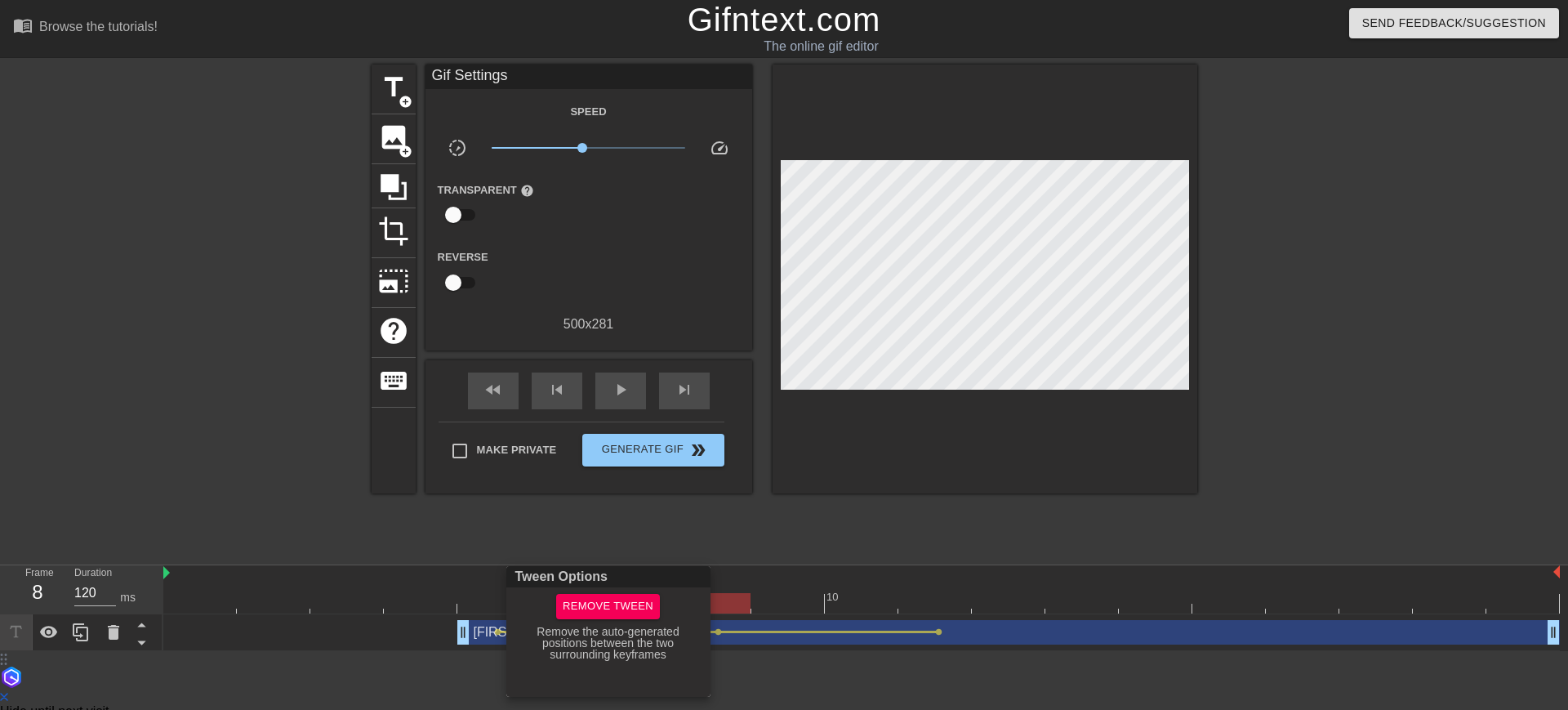 click at bounding box center (784, 355) 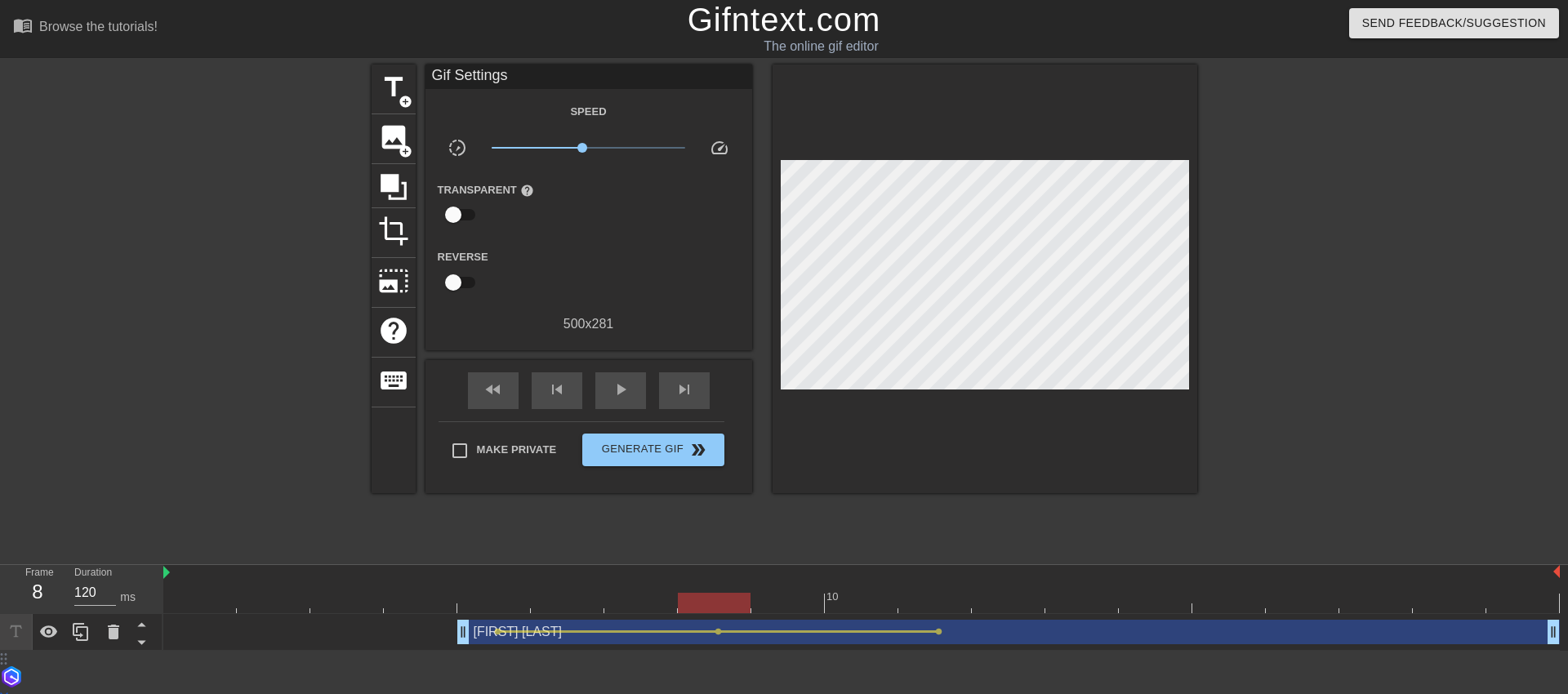 click on "lens" at bounding box center (718, 631) 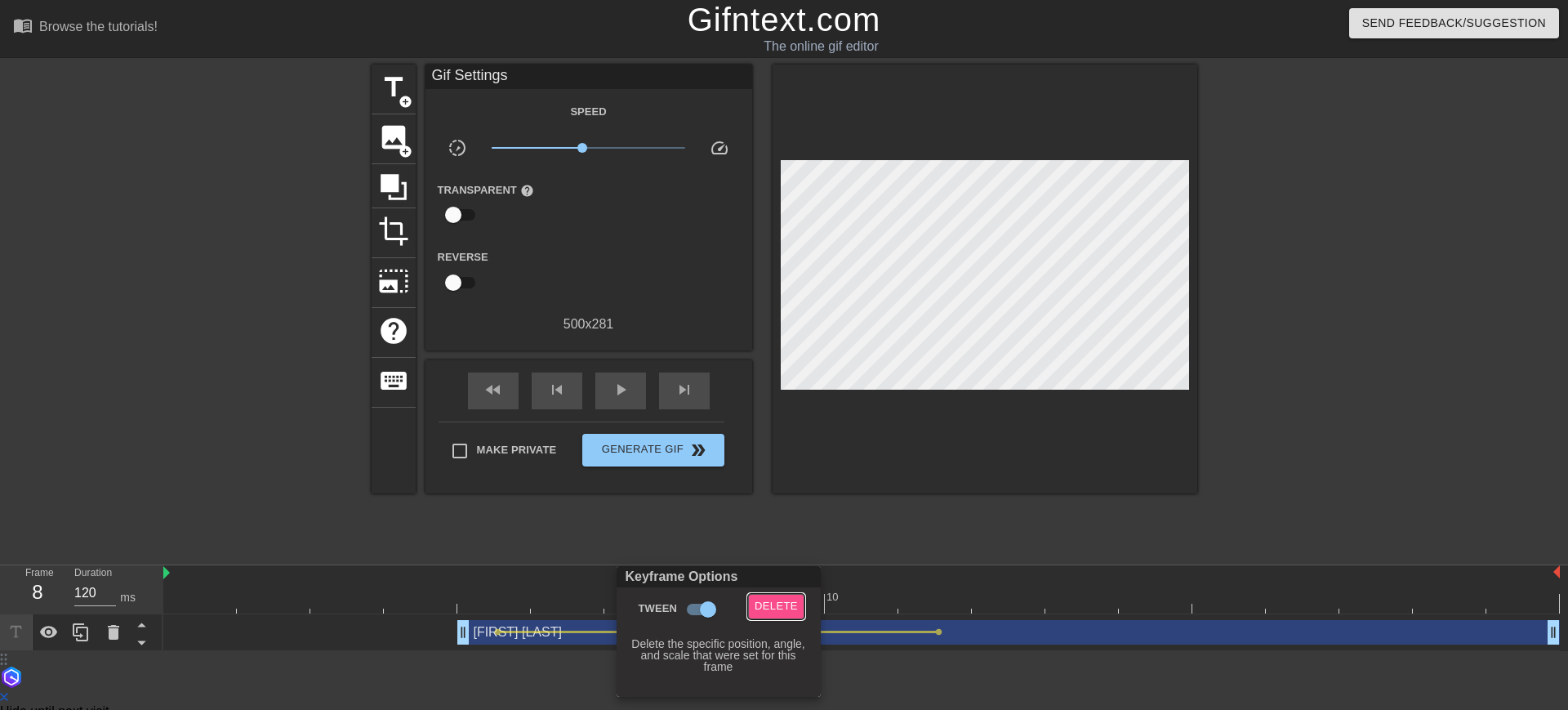 click on "Delete" at bounding box center [776, 606] 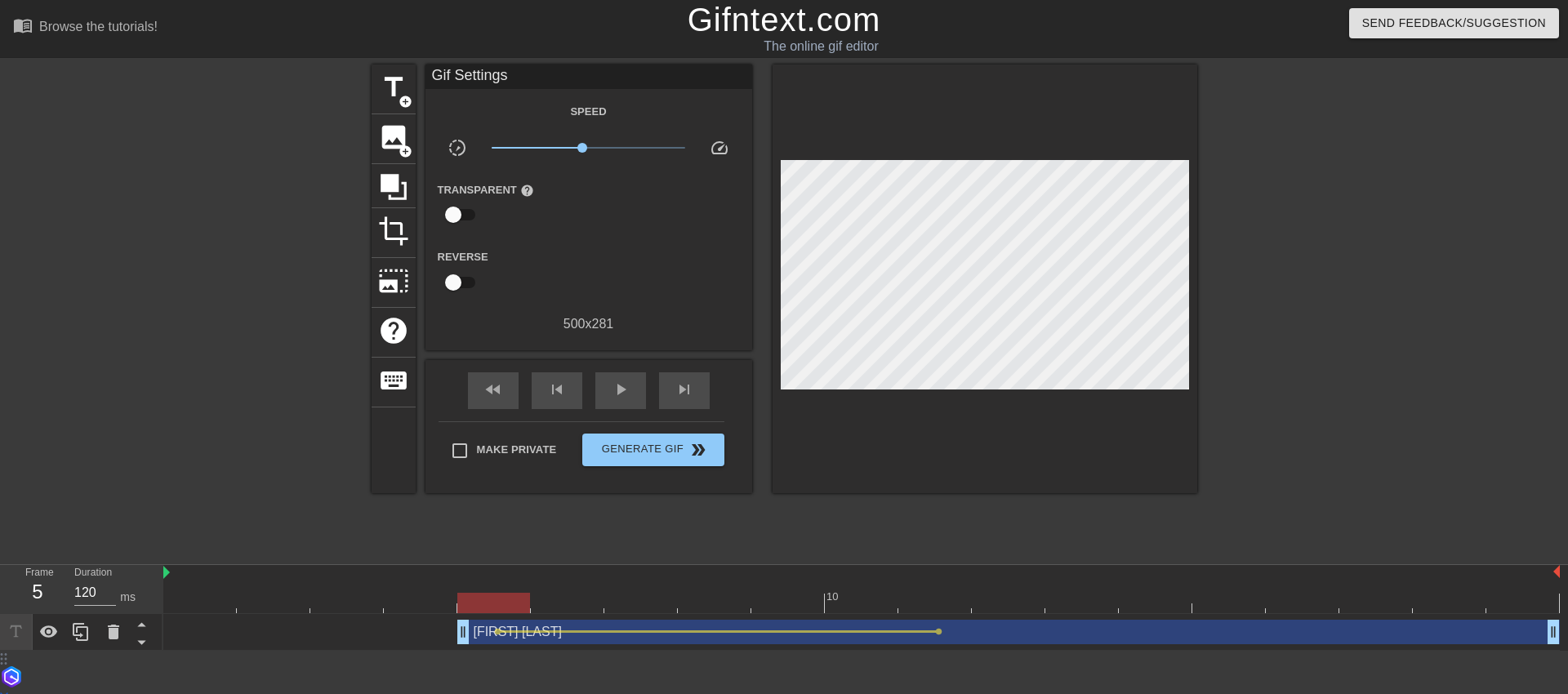 drag, startPoint x: 497, startPoint y: 603, endPoint x: 515, endPoint y: 603, distance: 18 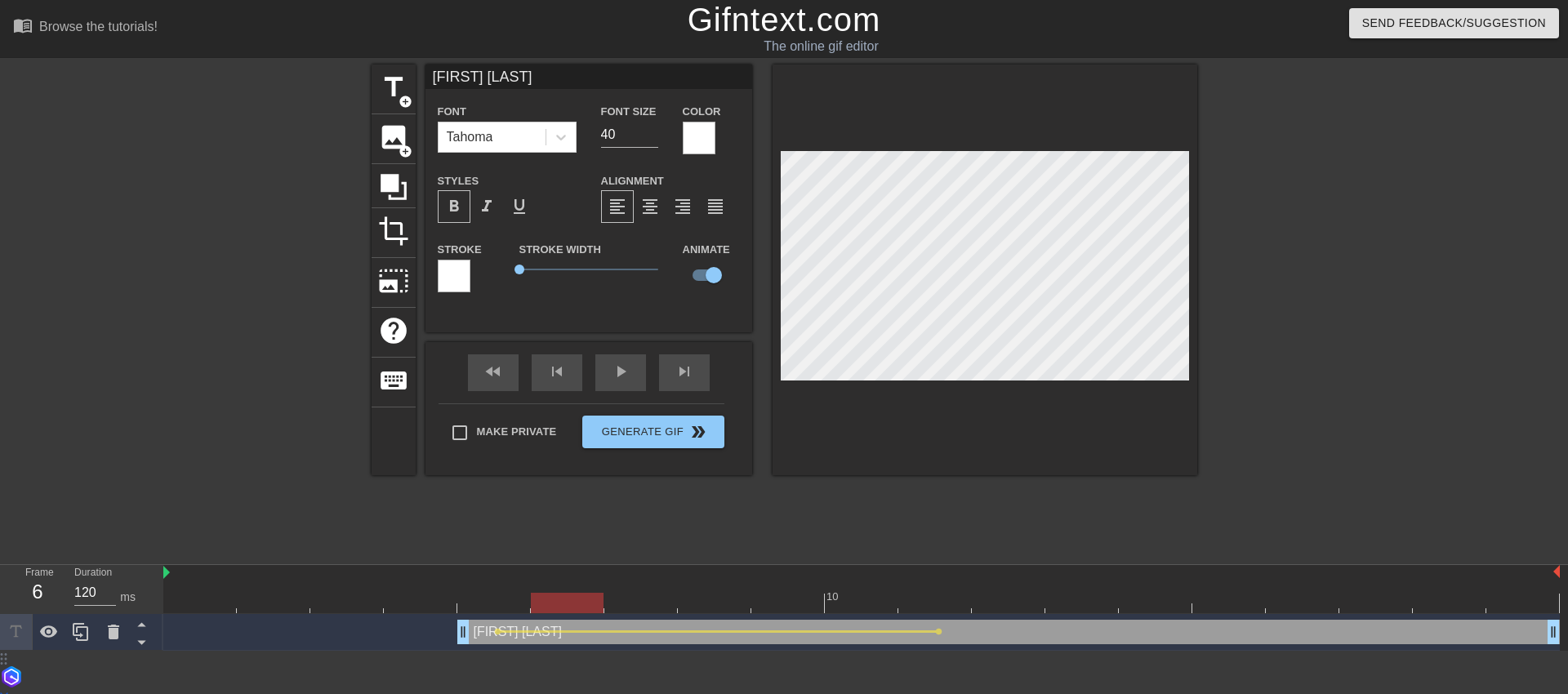 click at bounding box center [862, 603] 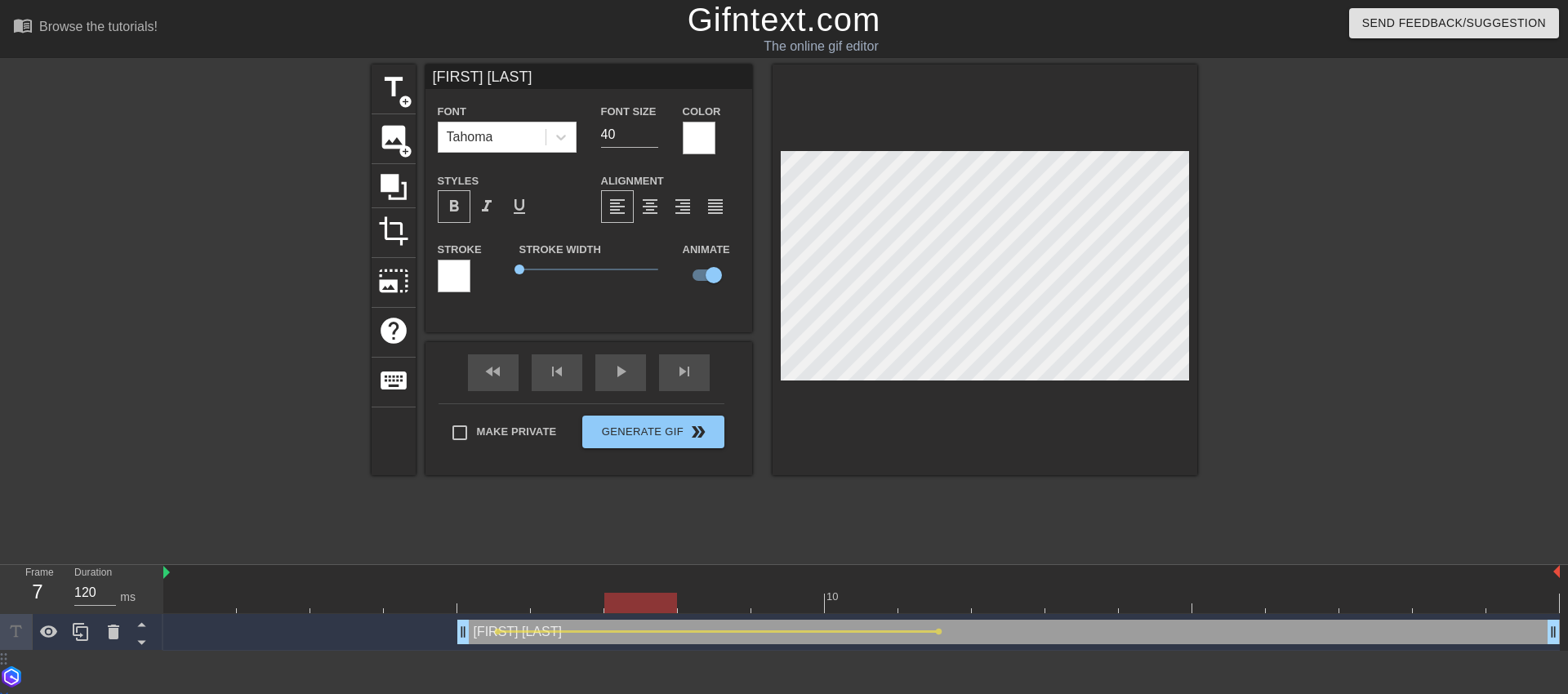 click at bounding box center (862, 603) 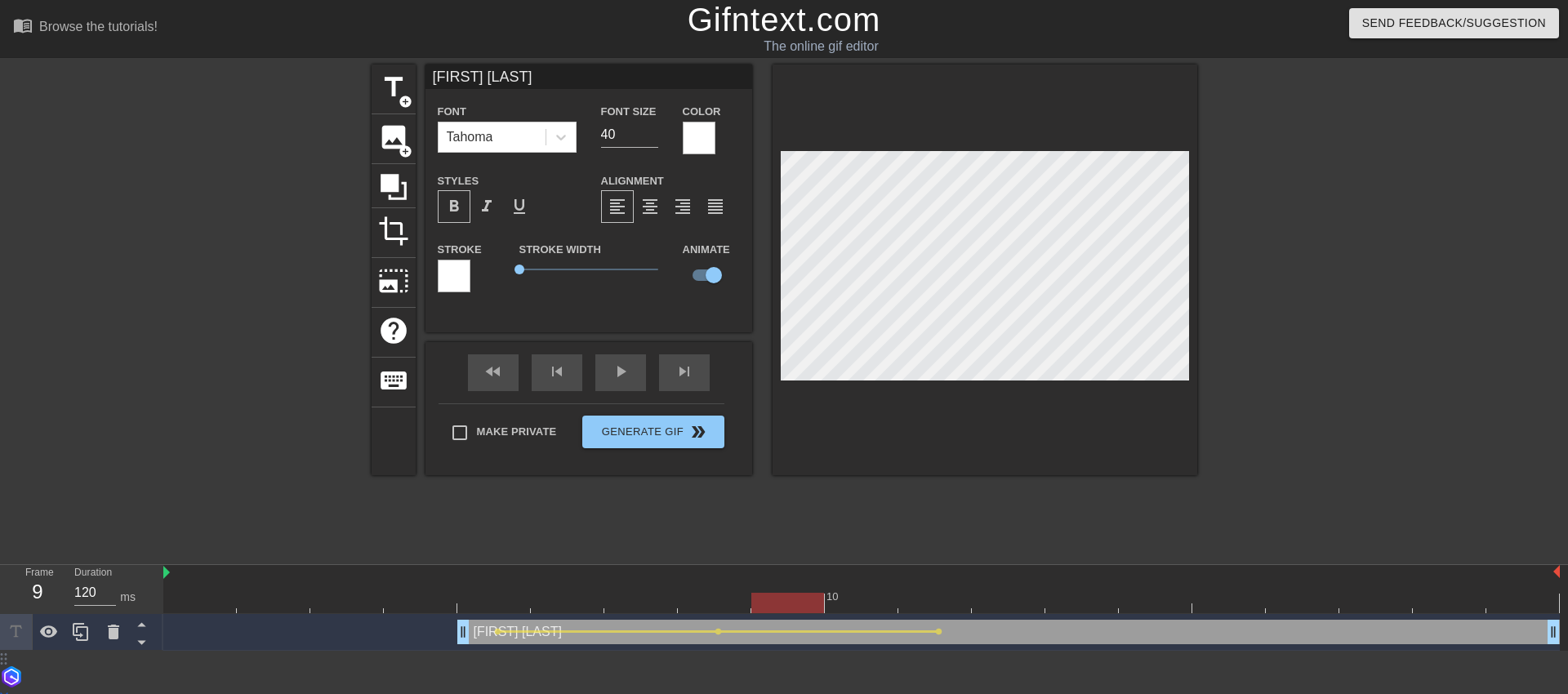 click at bounding box center (862, 603) 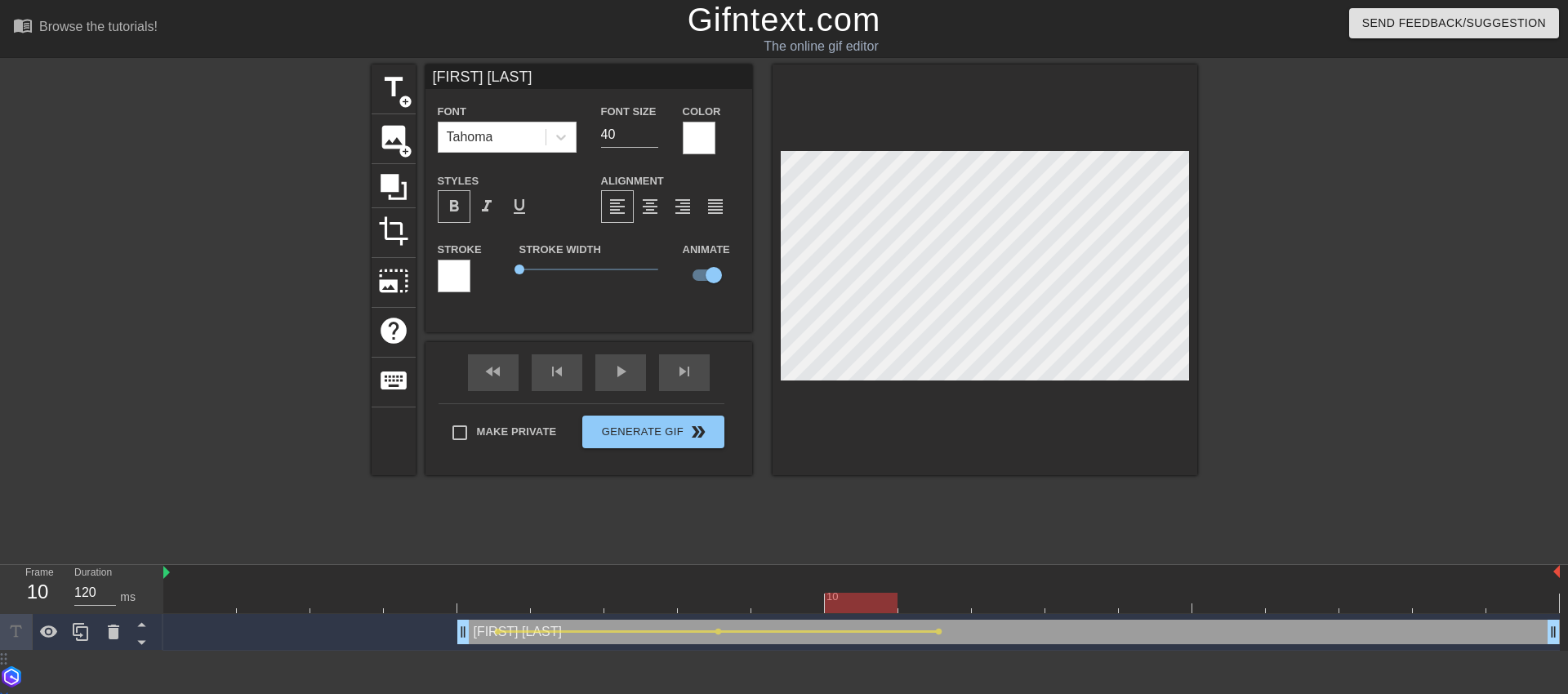 click at bounding box center [862, 603] 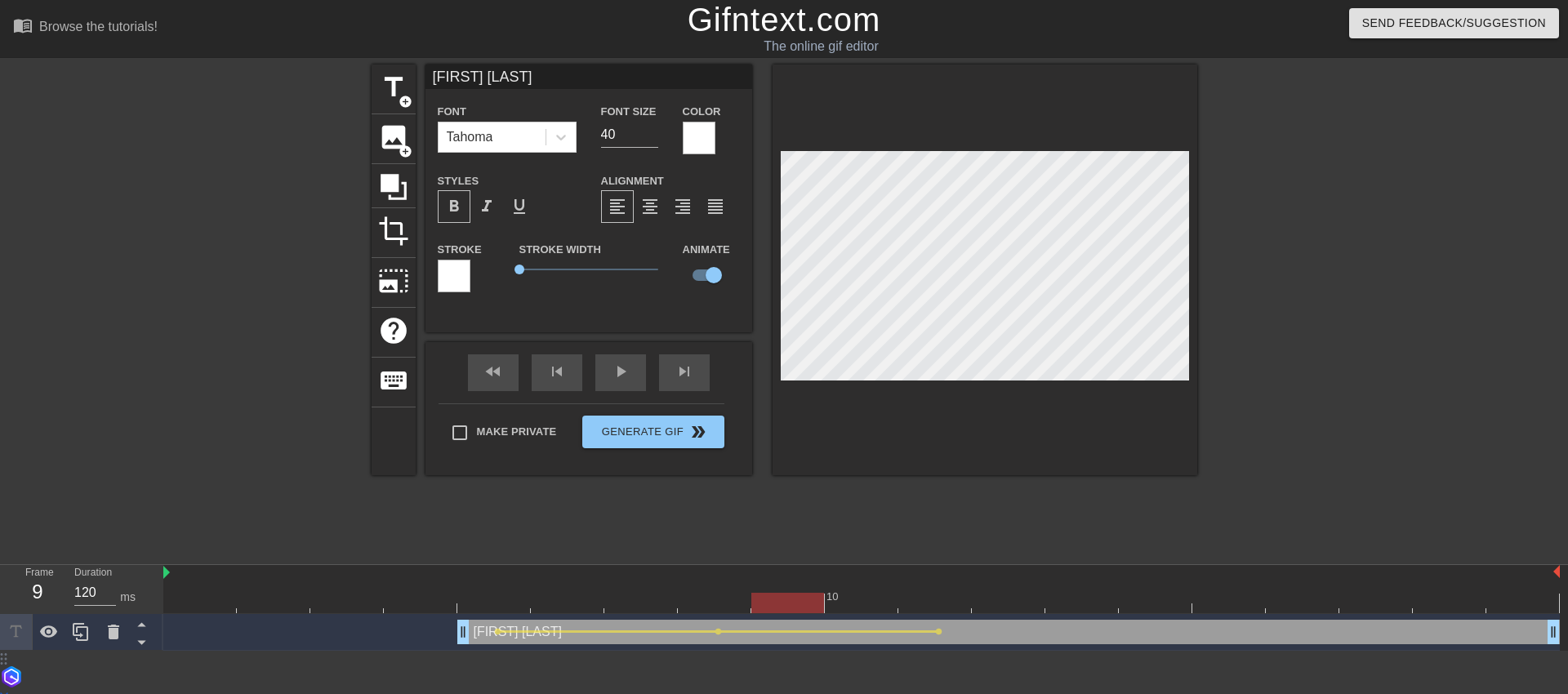 click at bounding box center (862, 603) 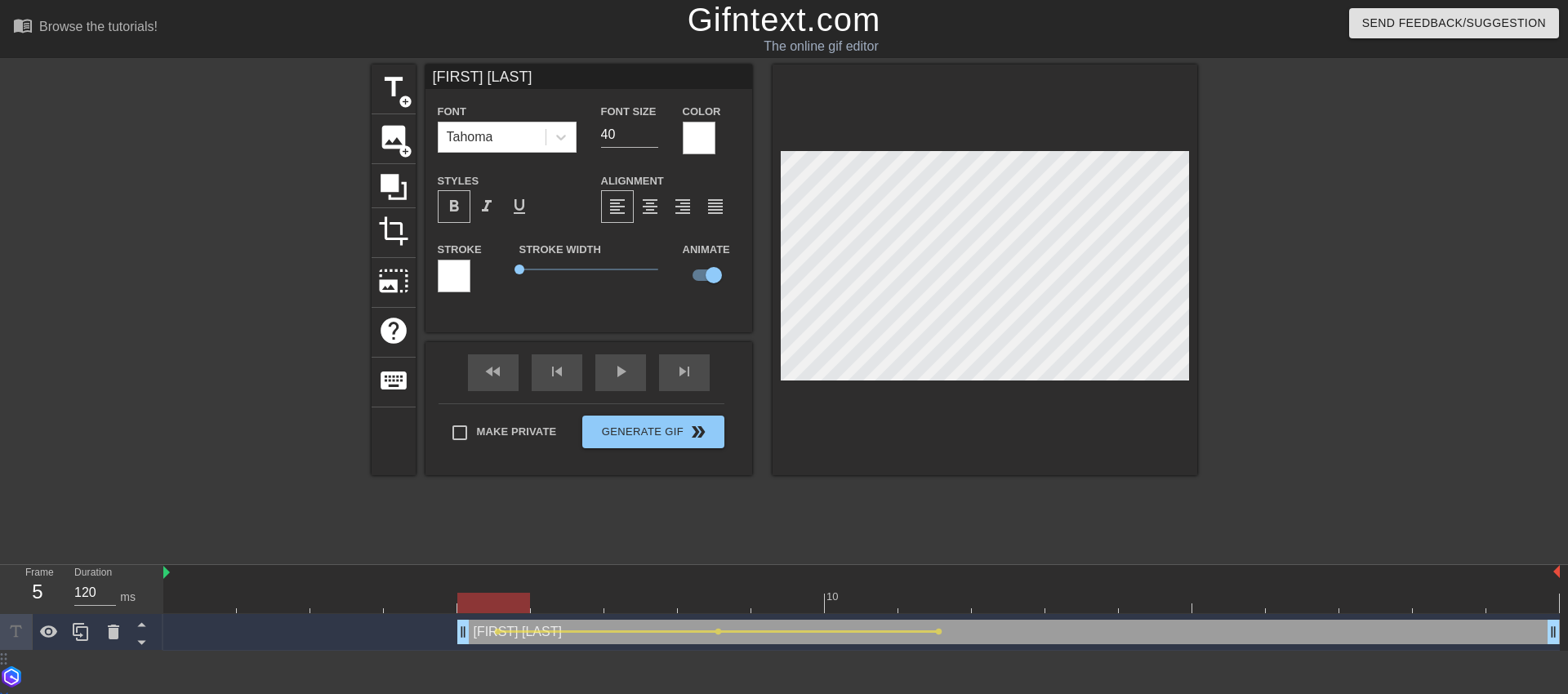 click at bounding box center [862, 603] 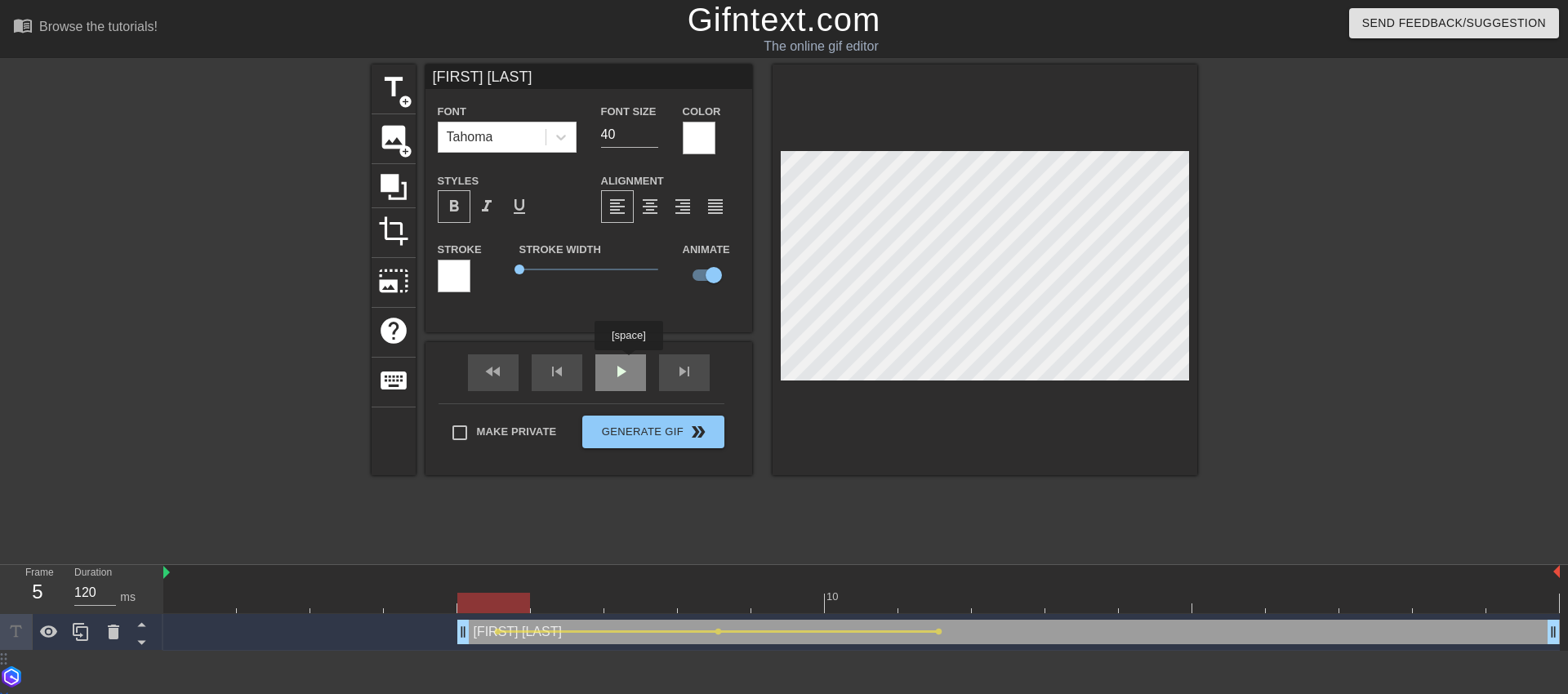 click on "fast_rewind skip_previous play_arrow skip_next" at bounding box center [589, 372] 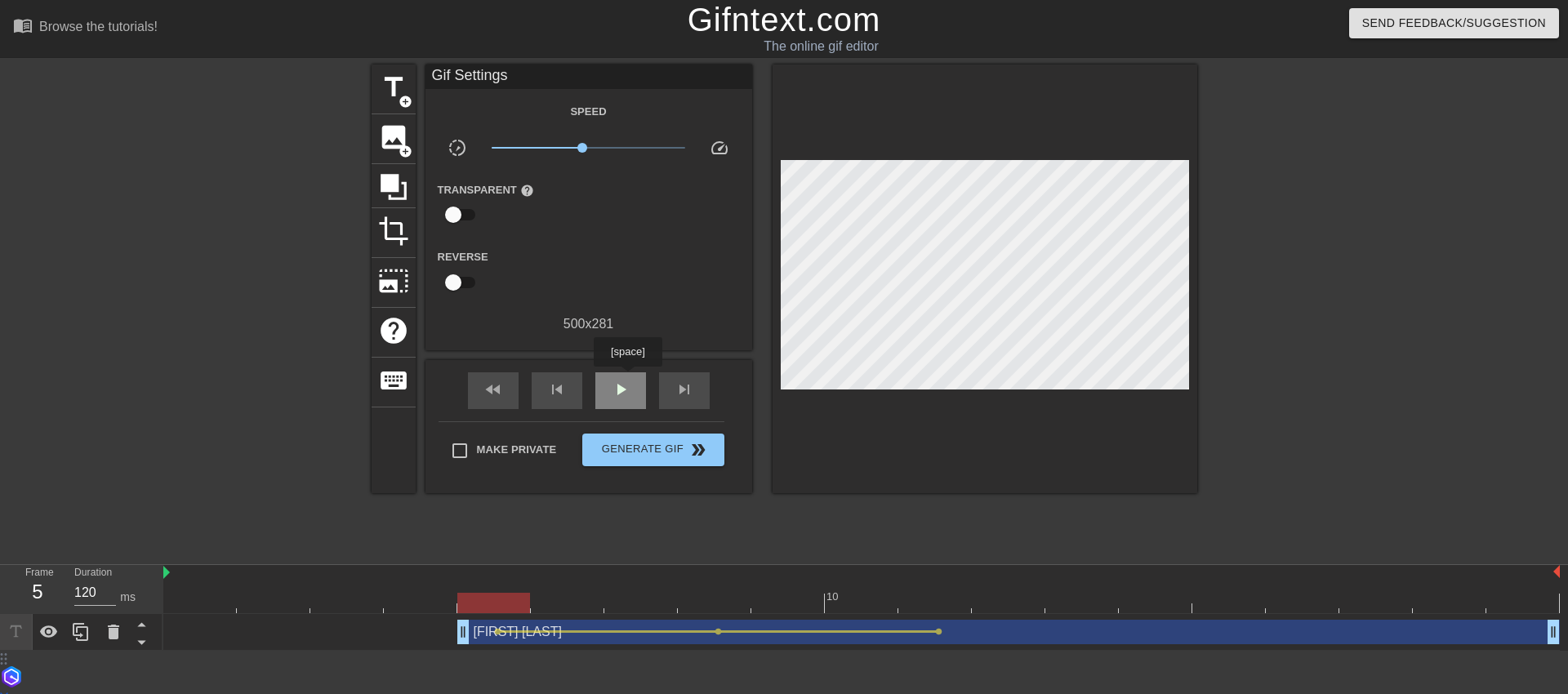 click on "play_arrow" at bounding box center (621, 389) 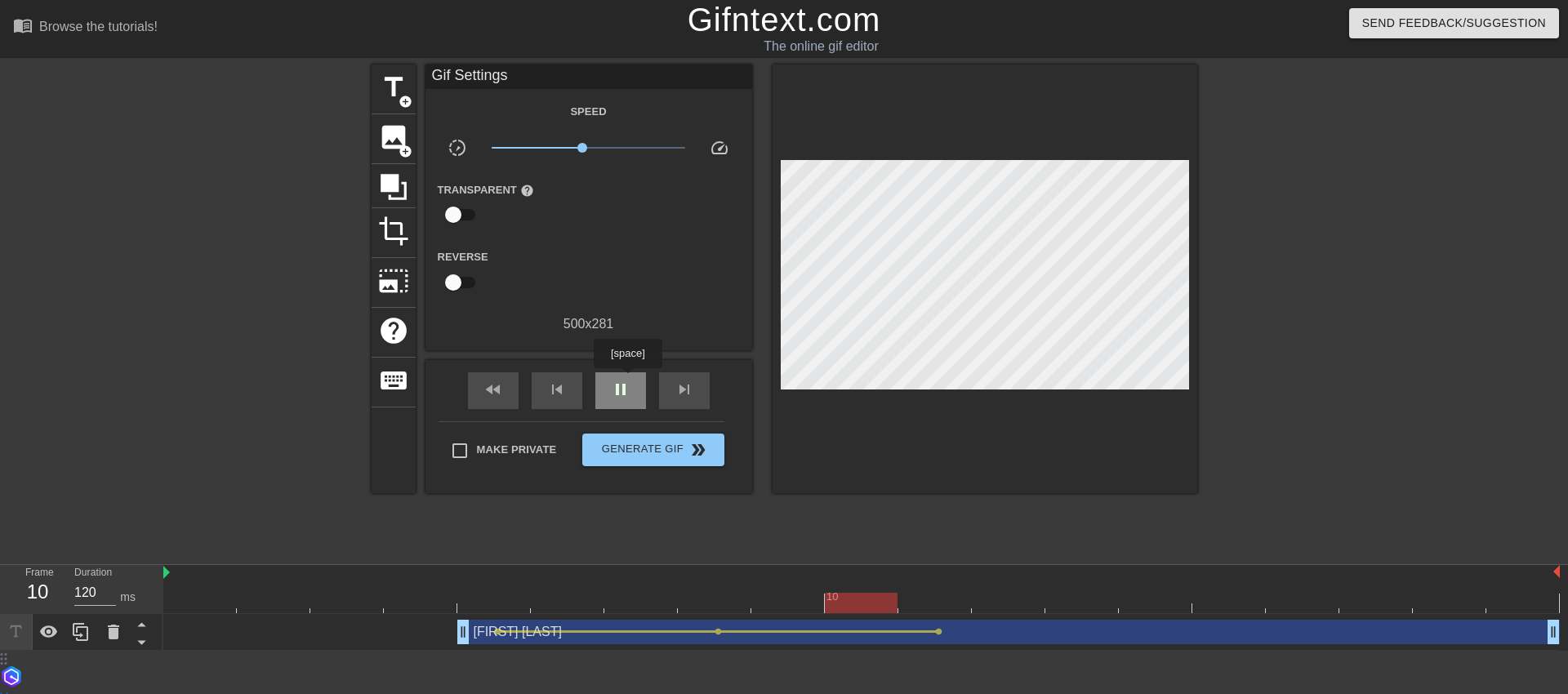 click on "pause" at bounding box center [621, 389] 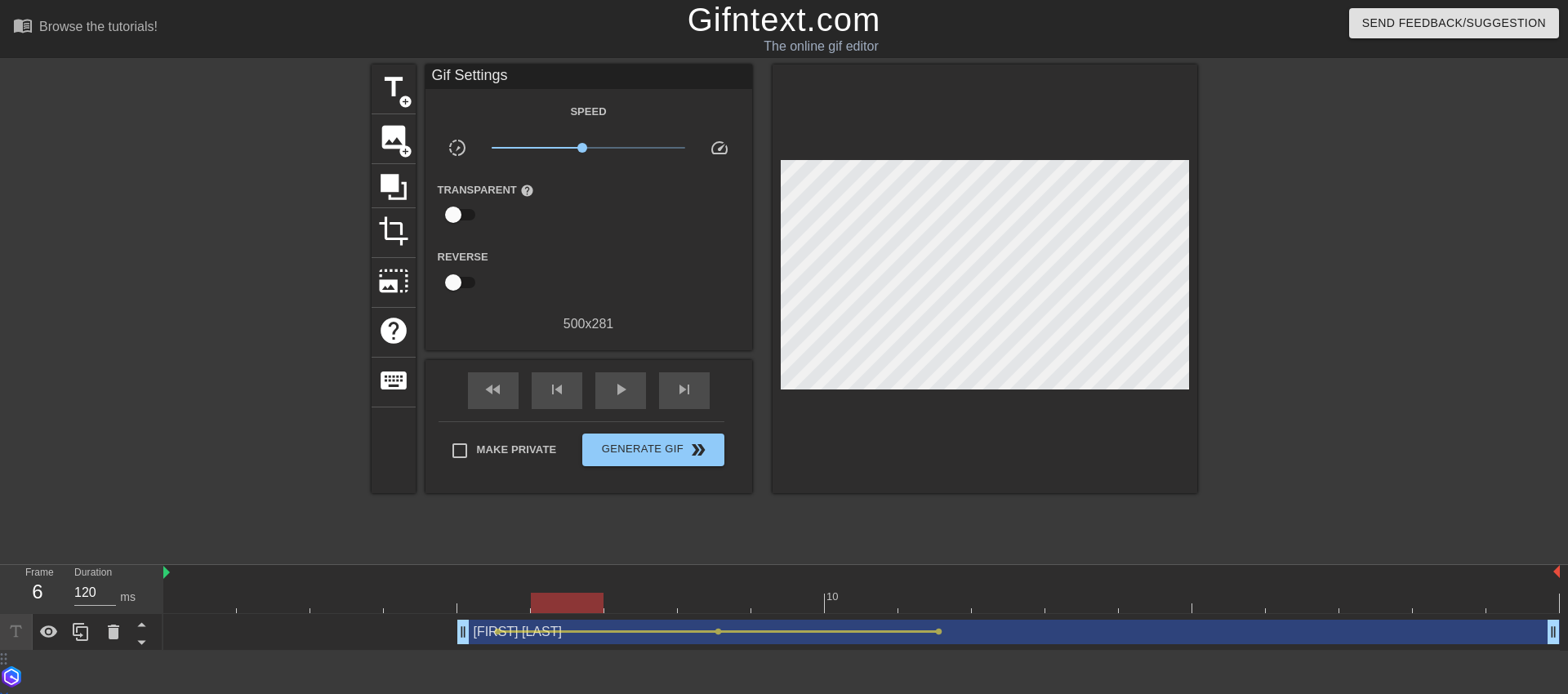 click at bounding box center [862, 603] 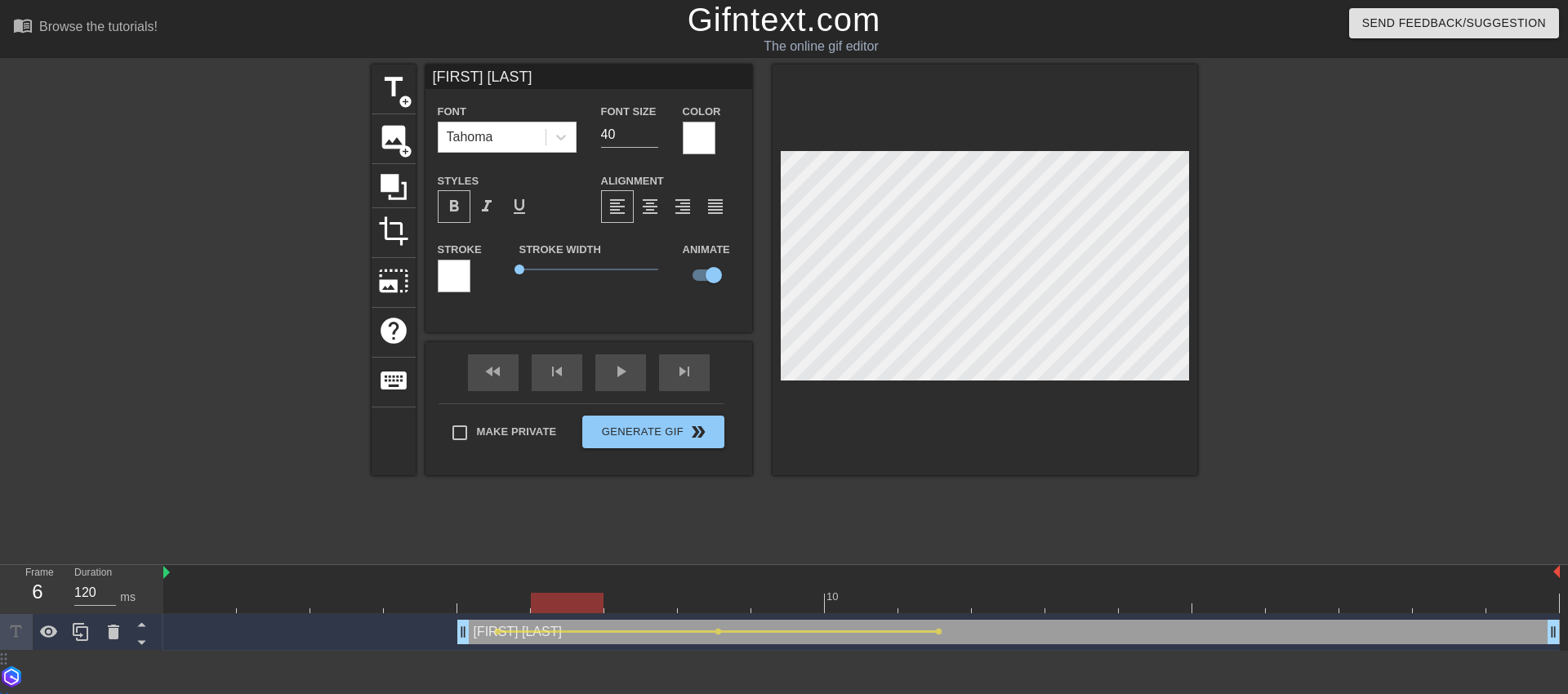 click at bounding box center [862, 603] 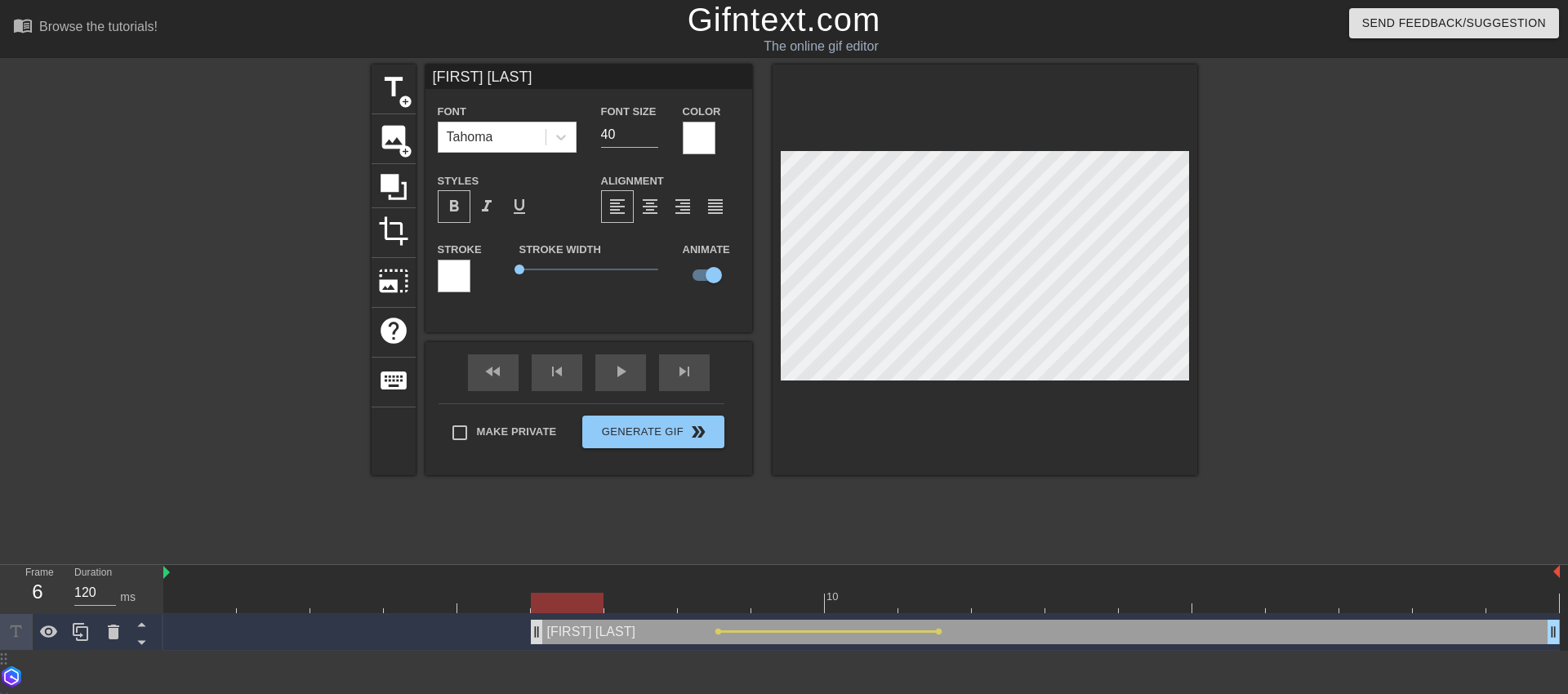 drag, startPoint x: 467, startPoint y: 629, endPoint x: 531, endPoint y: 625, distance: 64.124878 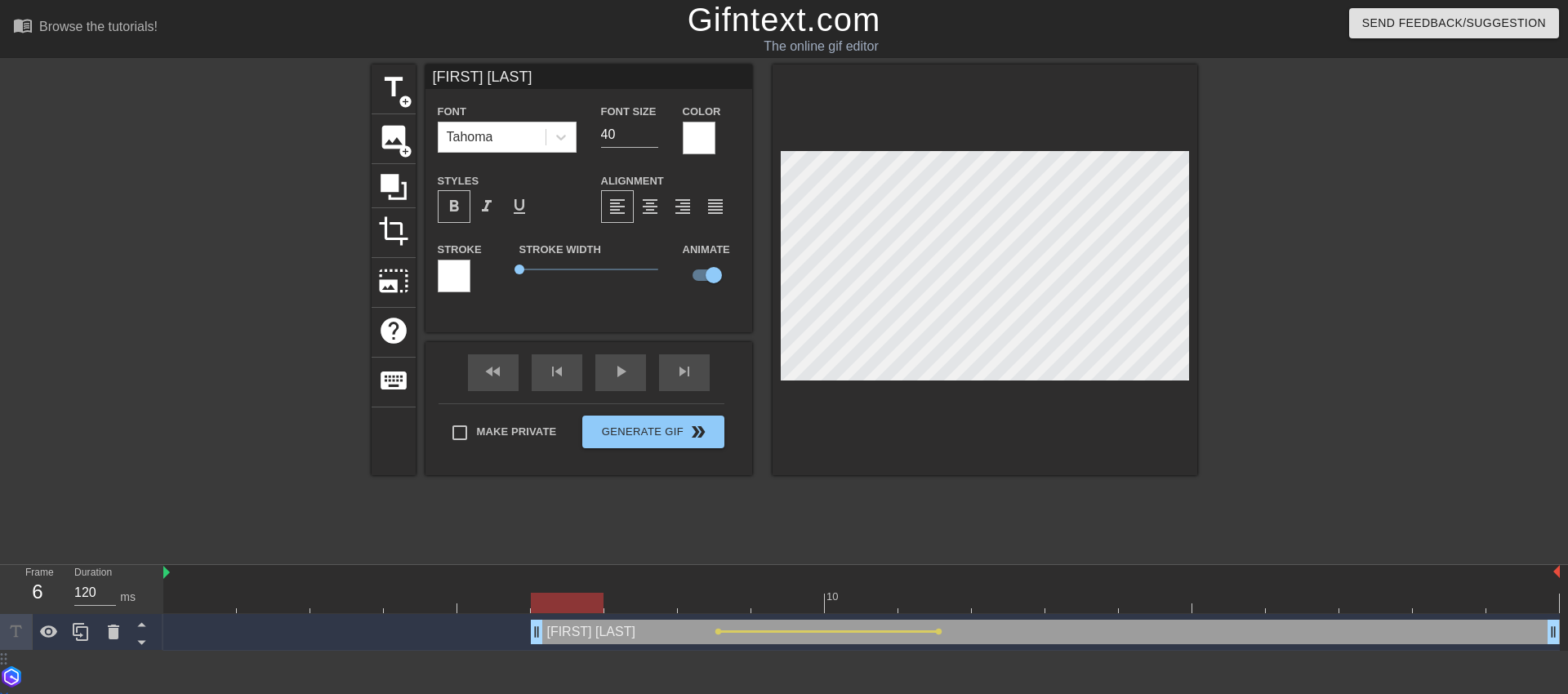 click at bounding box center [862, 603] 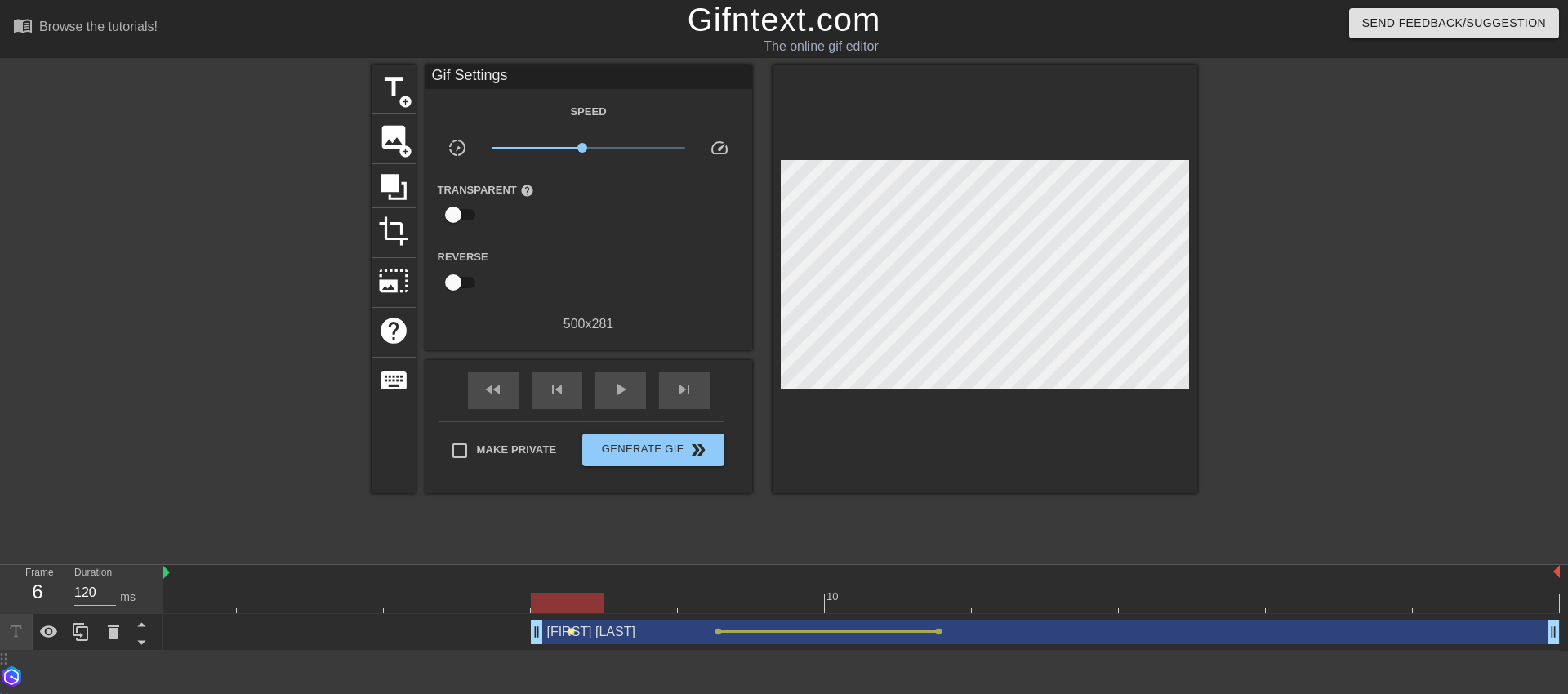 click on "lens" at bounding box center [571, 631] 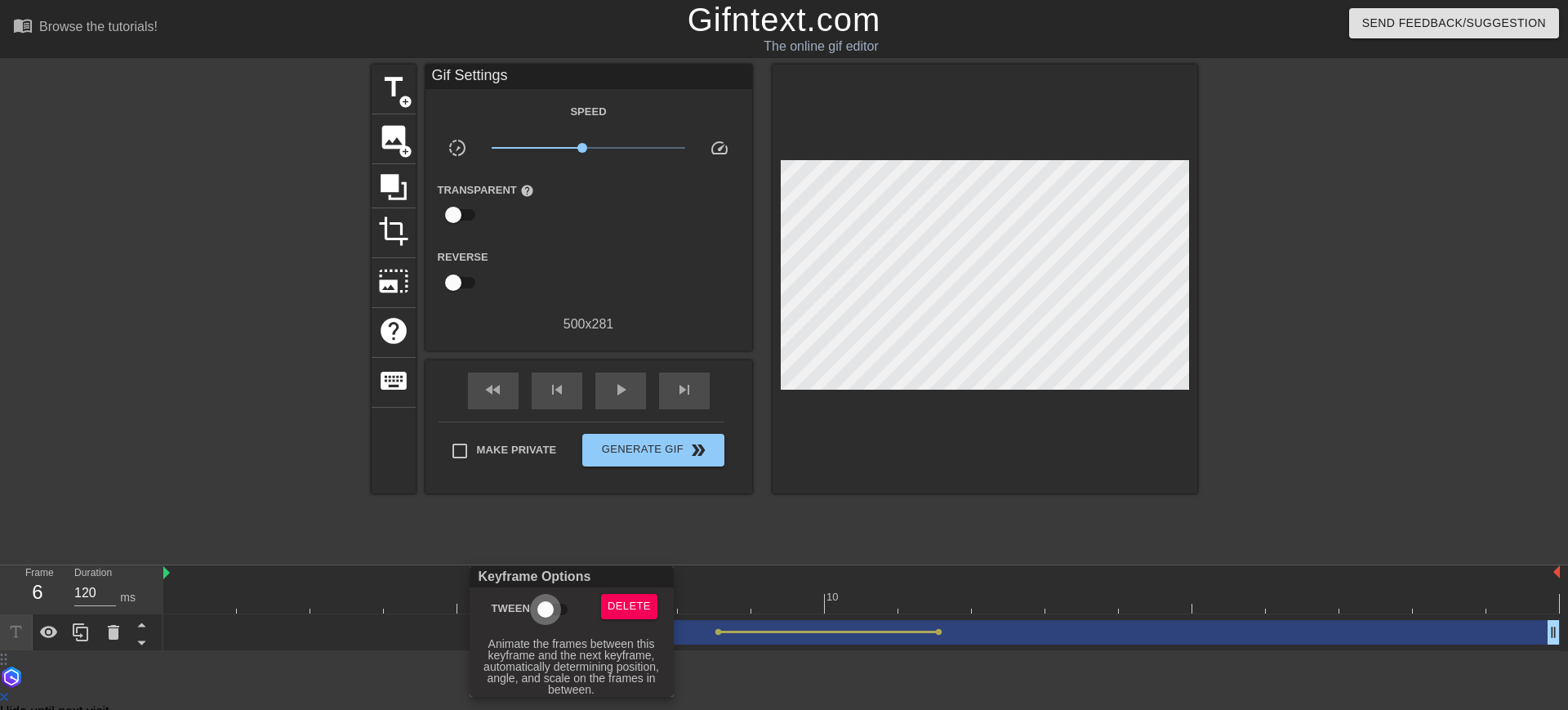 click on "Tween" at bounding box center [546, 610] 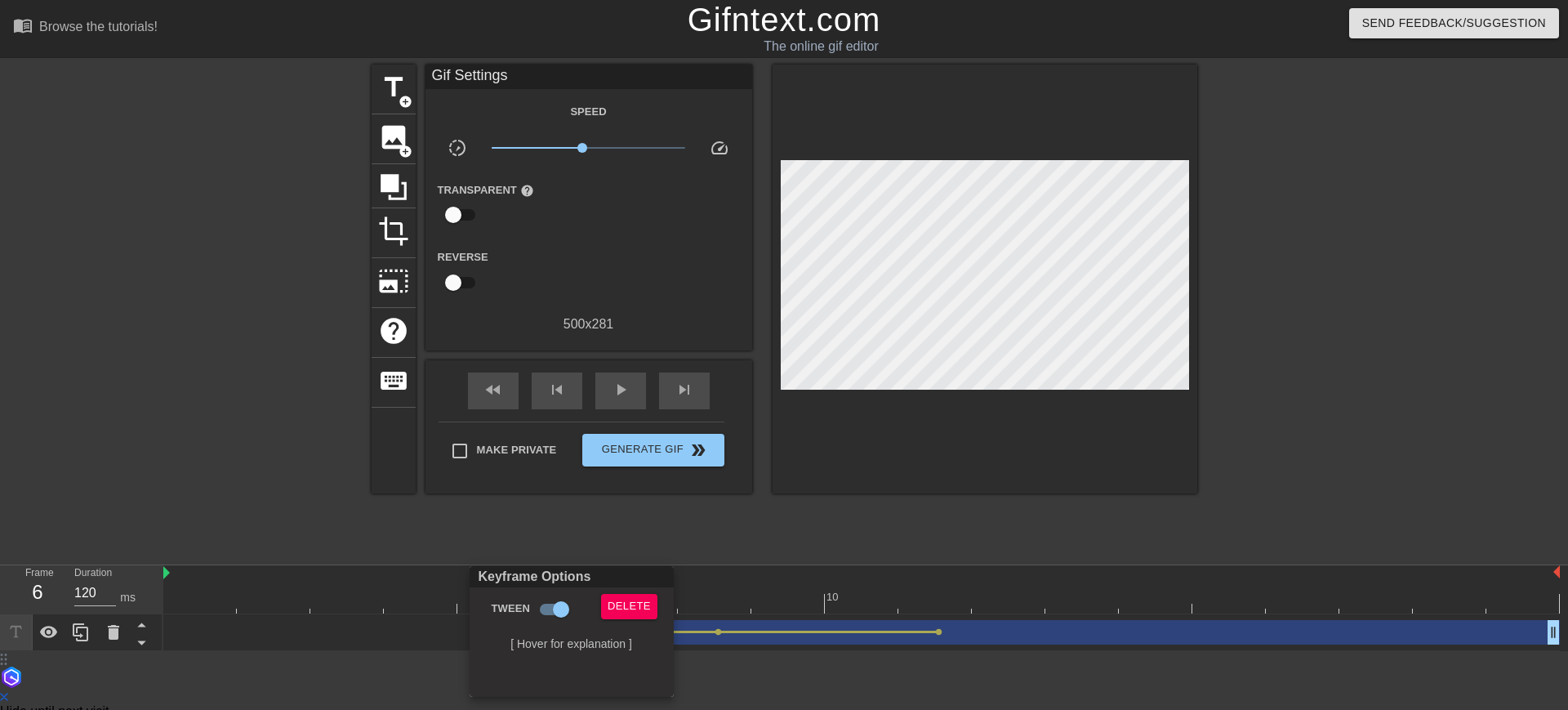 click at bounding box center [784, 355] 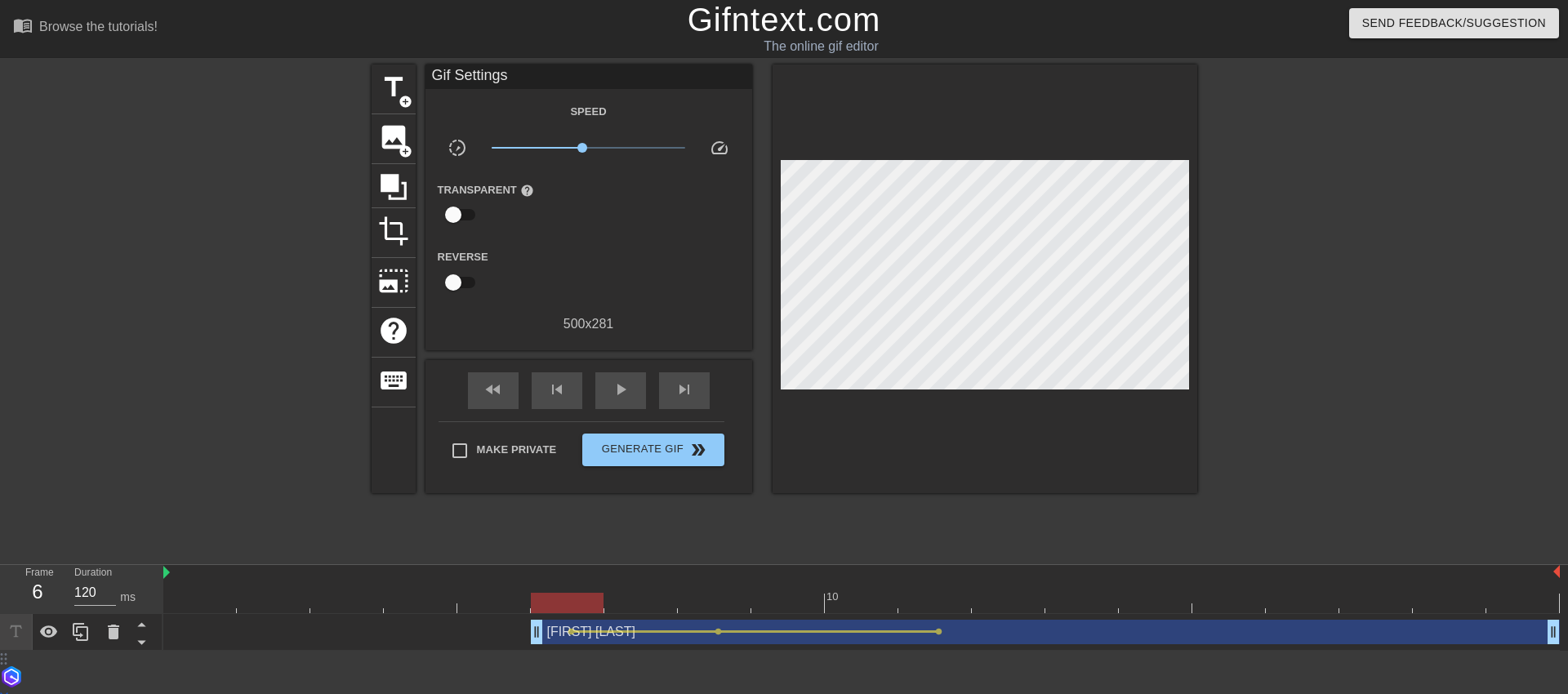 click at bounding box center (862, 603) 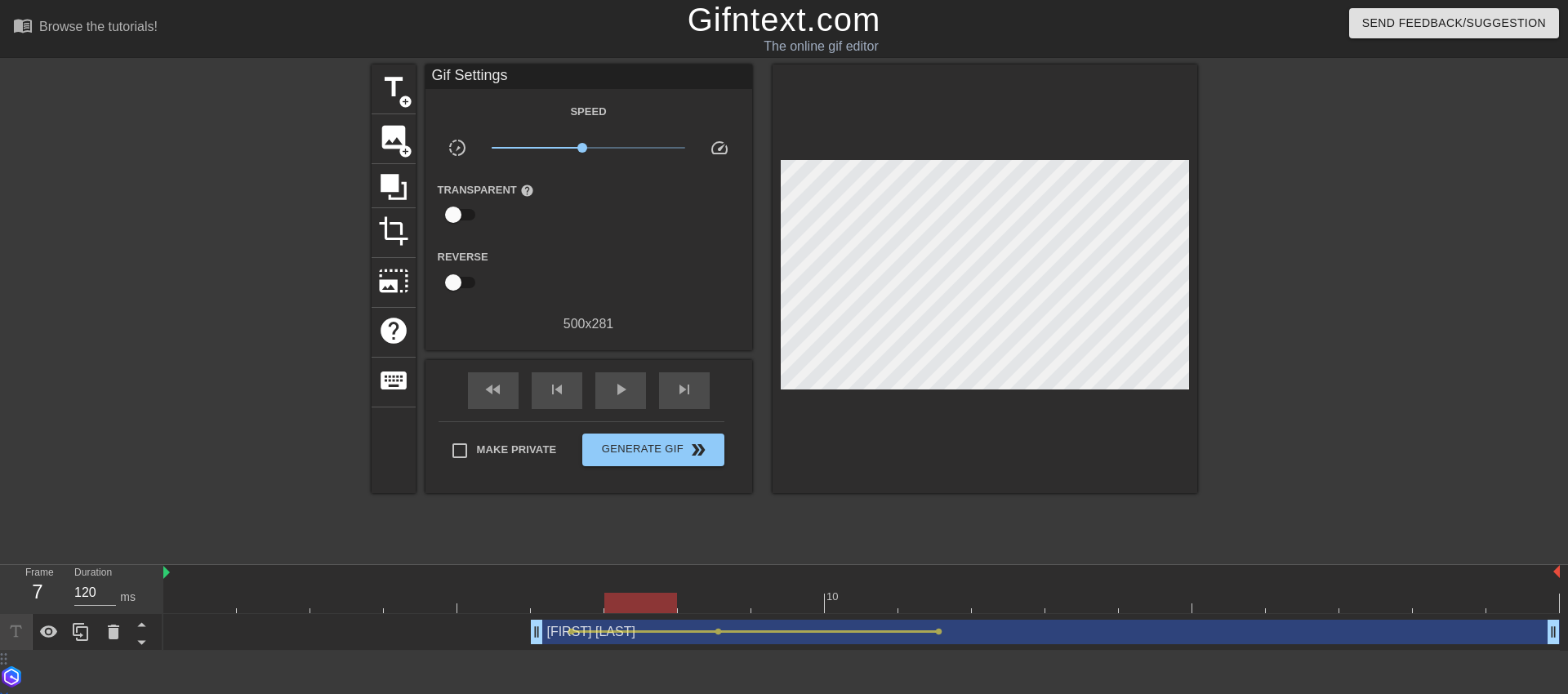 drag, startPoint x: 572, startPoint y: 604, endPoint x: 549, endPoint y: 626, distance: 31.827661 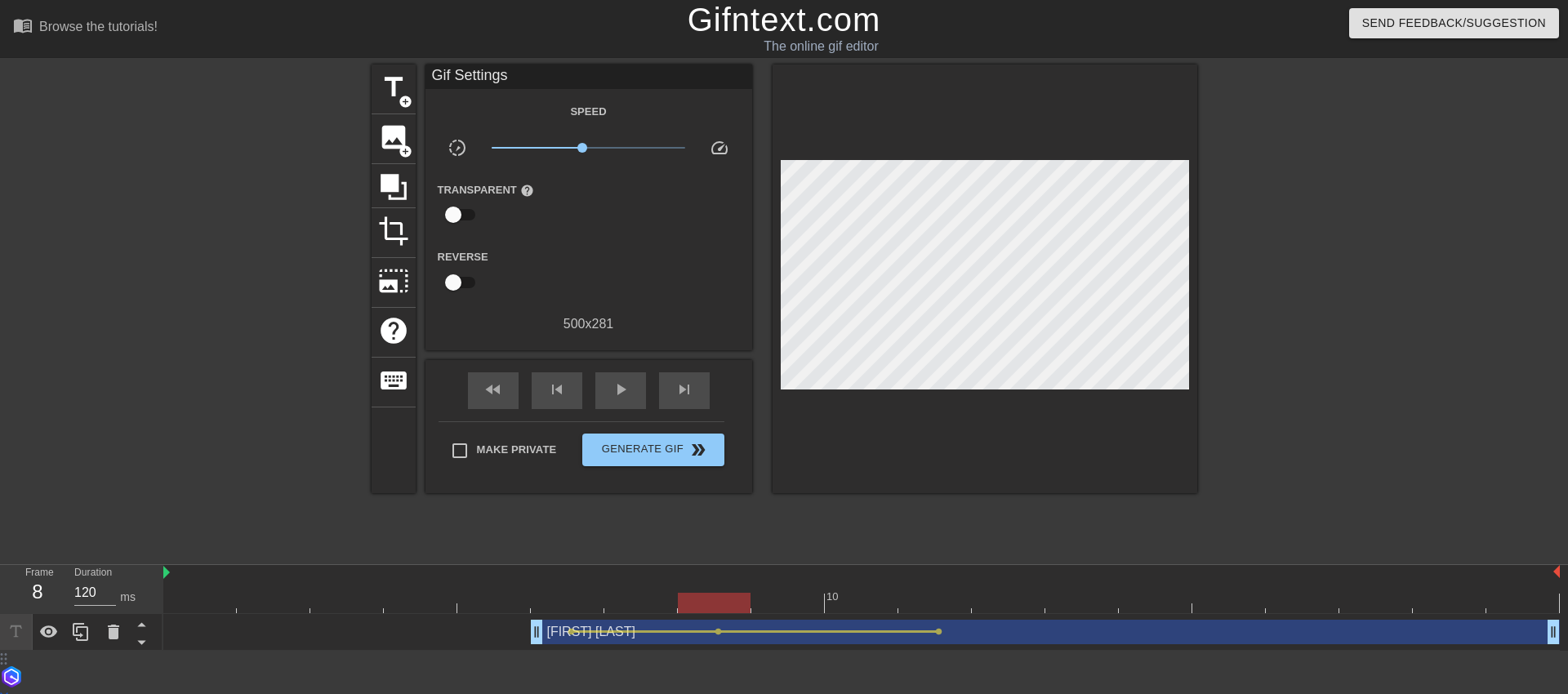 click at bounding box center [862, 603] 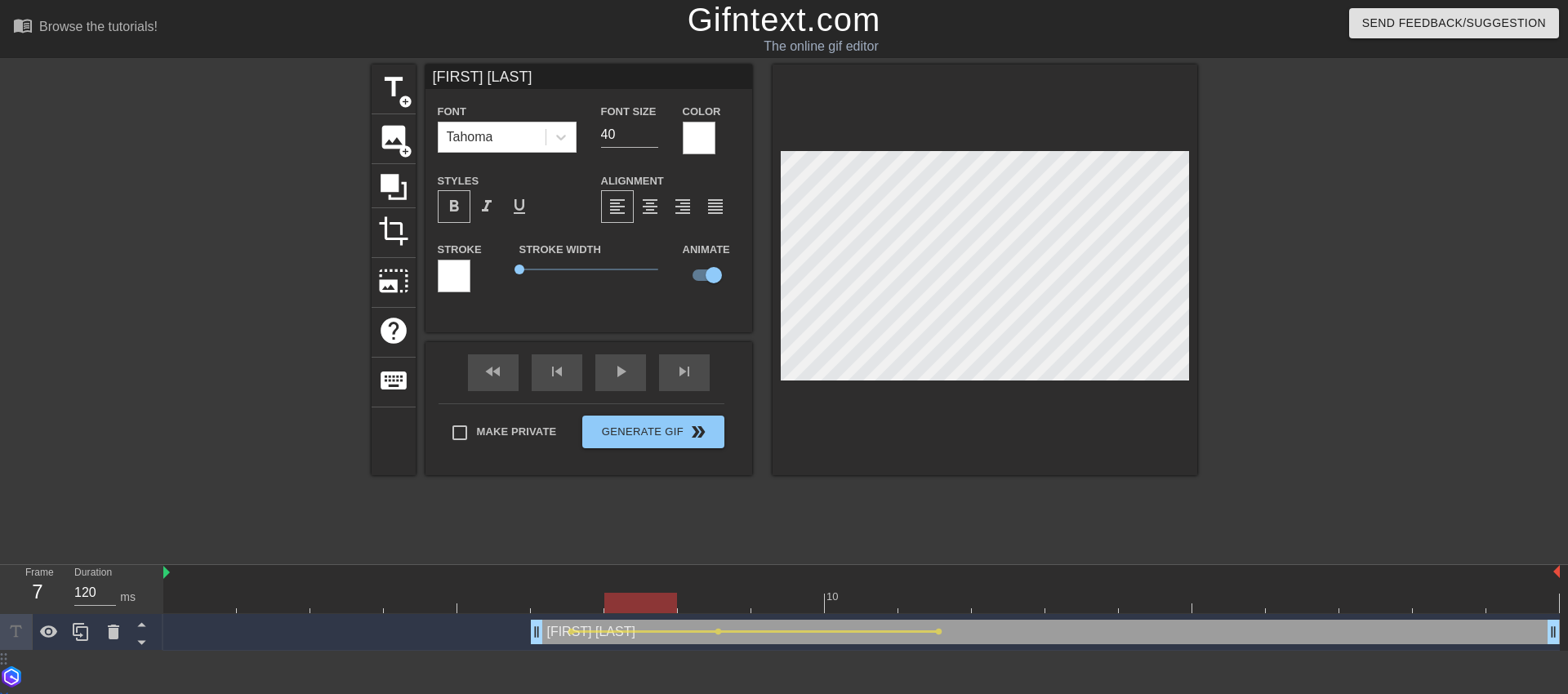 click at bounding box center (641, 591) 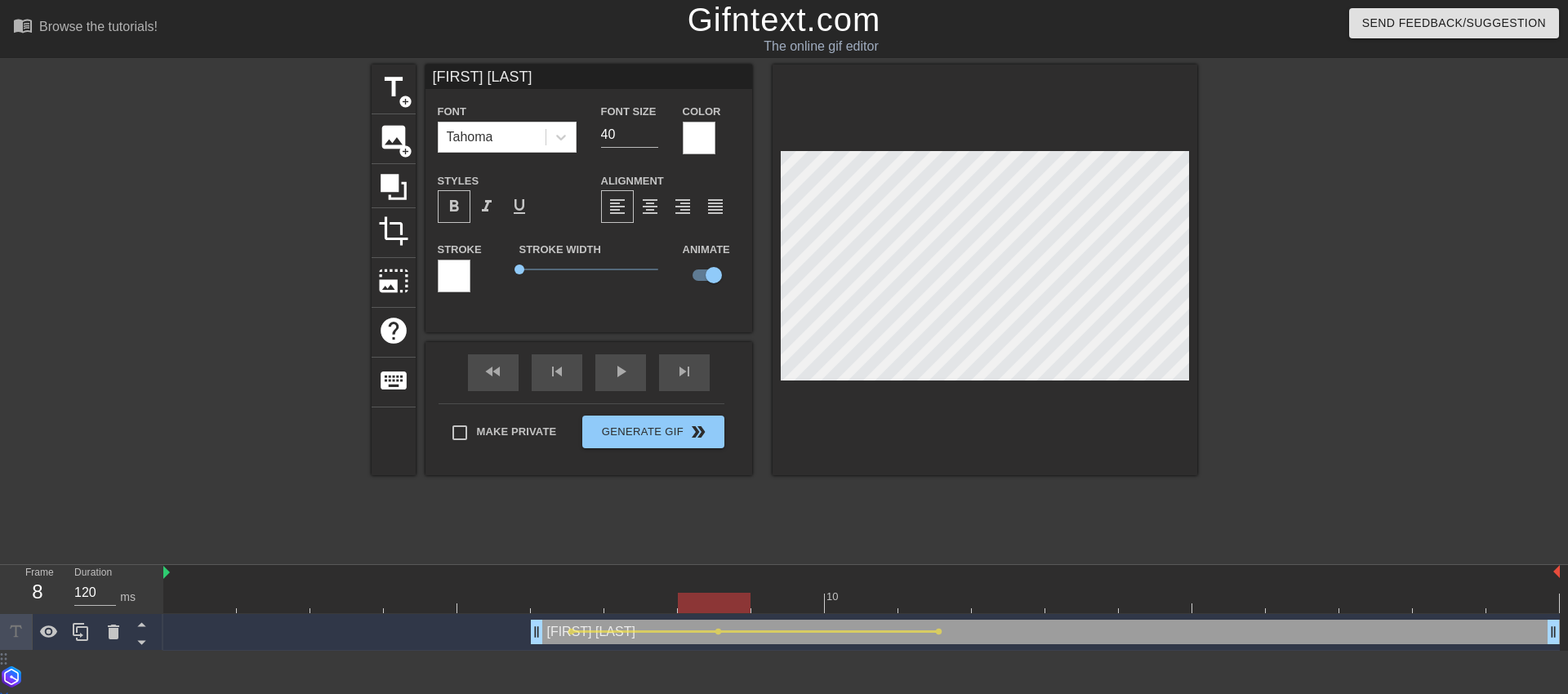 click at bounding box center (715, 591) 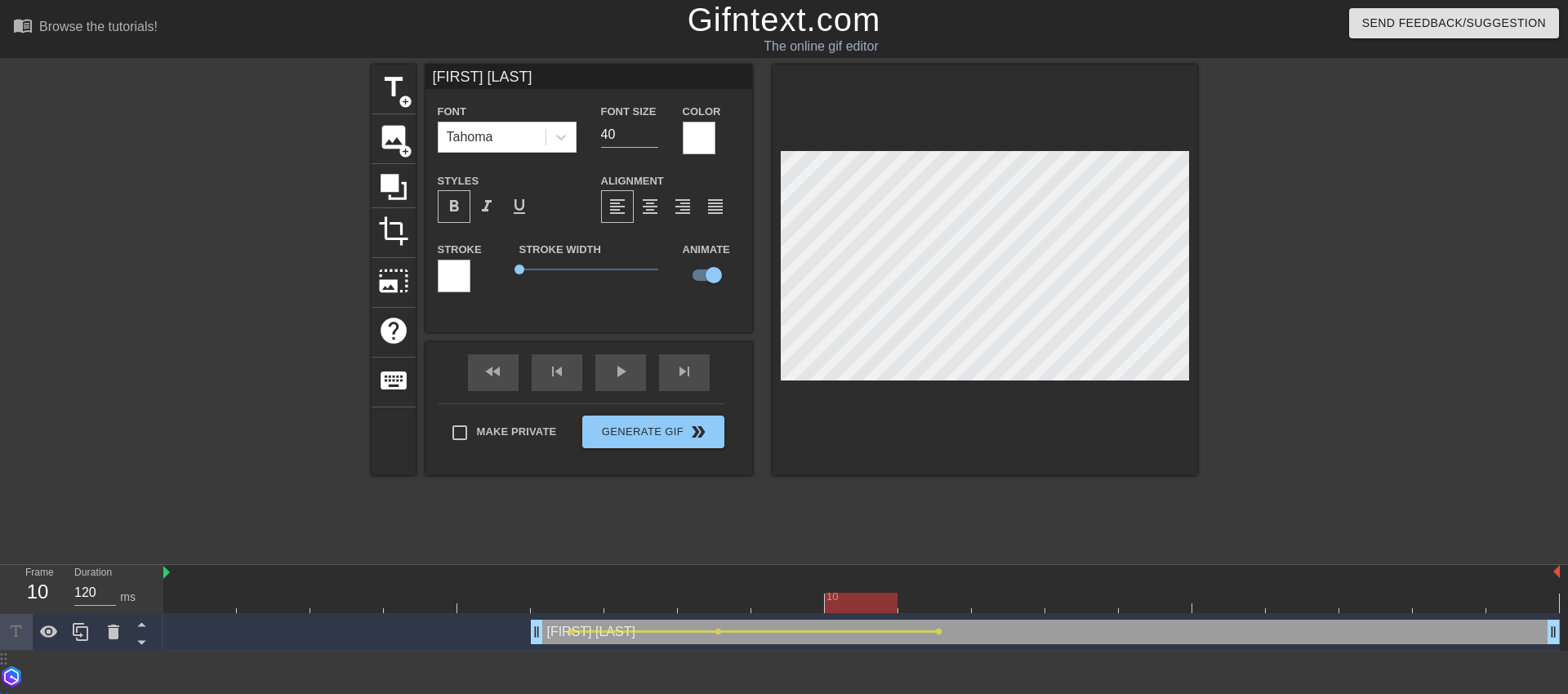 click at bounding box center [862, 603] 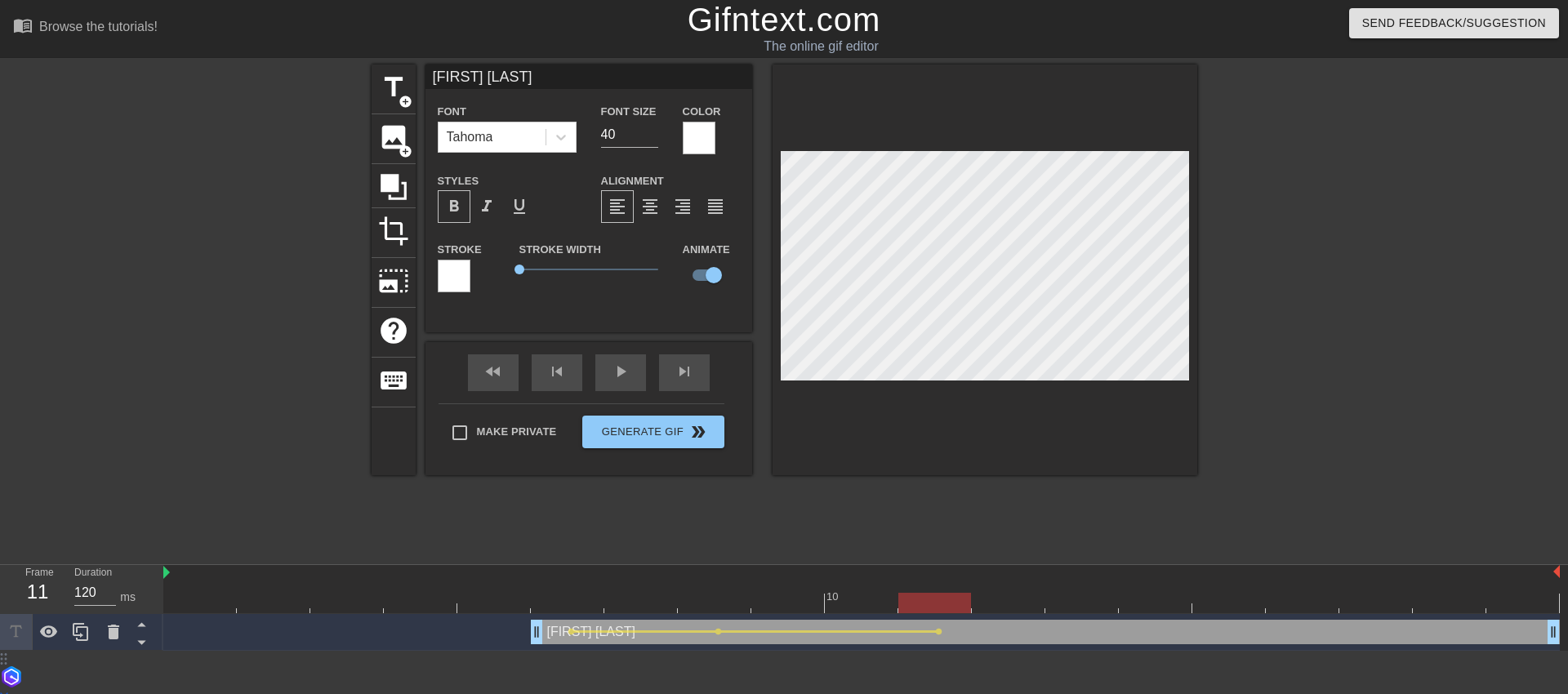 click at bounding box center [862, 603] 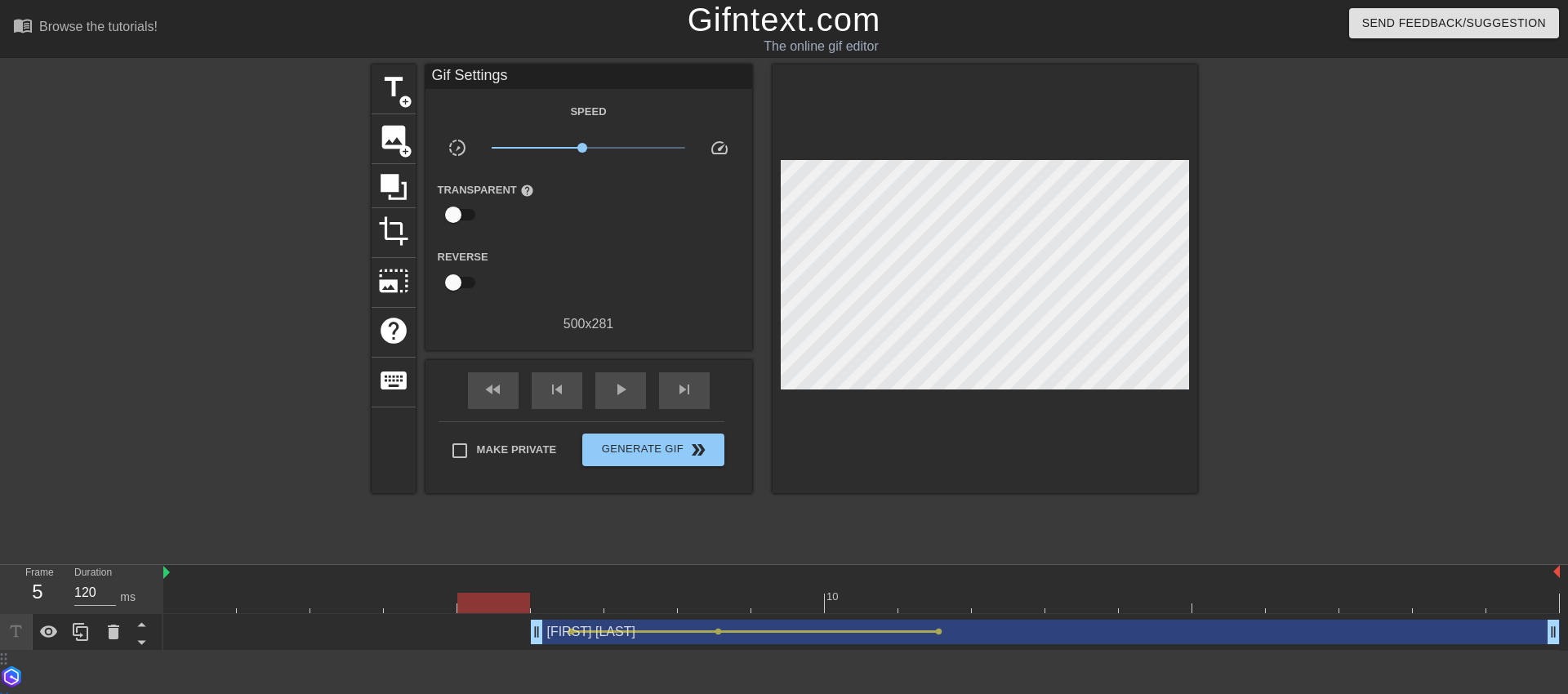 click on "fast_rewind skip_previous play_arrow skip_next" at bounding box center [589, 390] 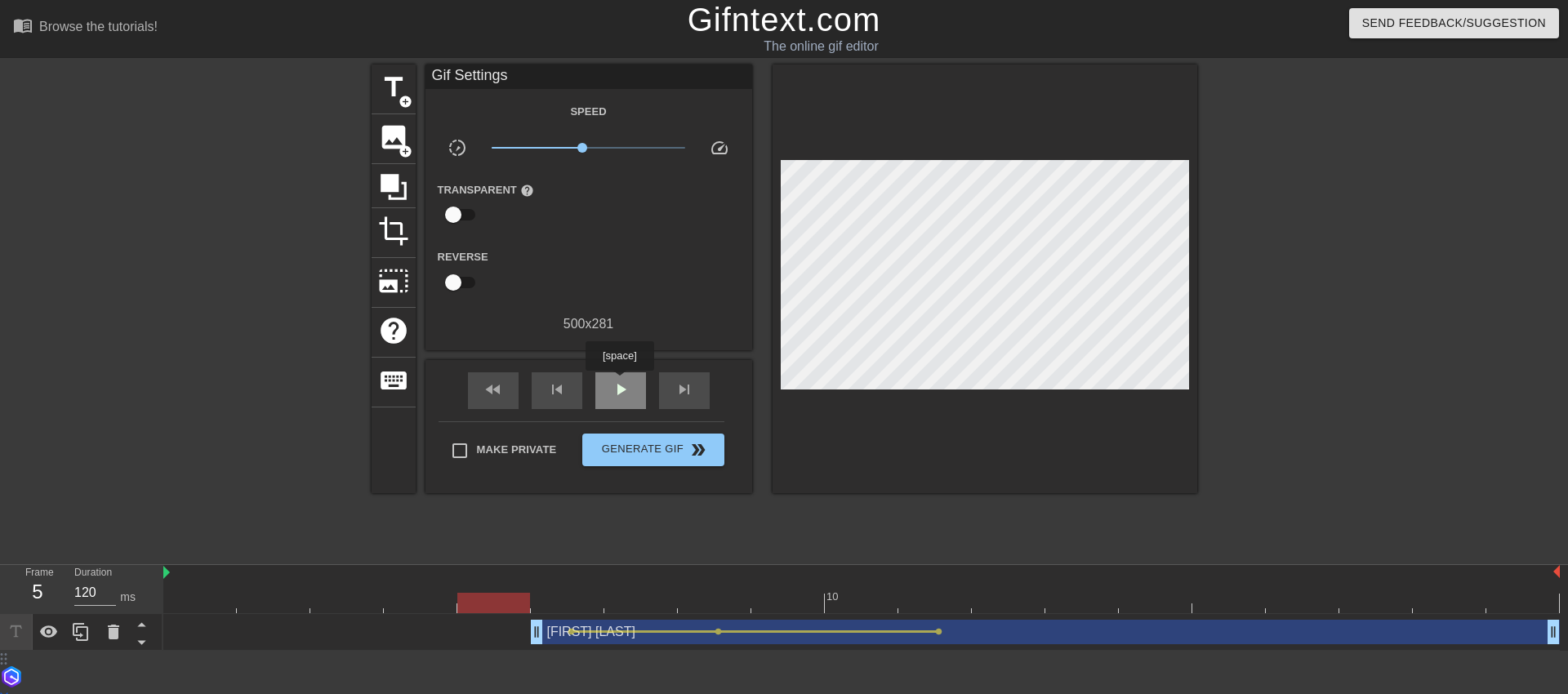 click on "play_arrow" at bounding box center (621, 389) 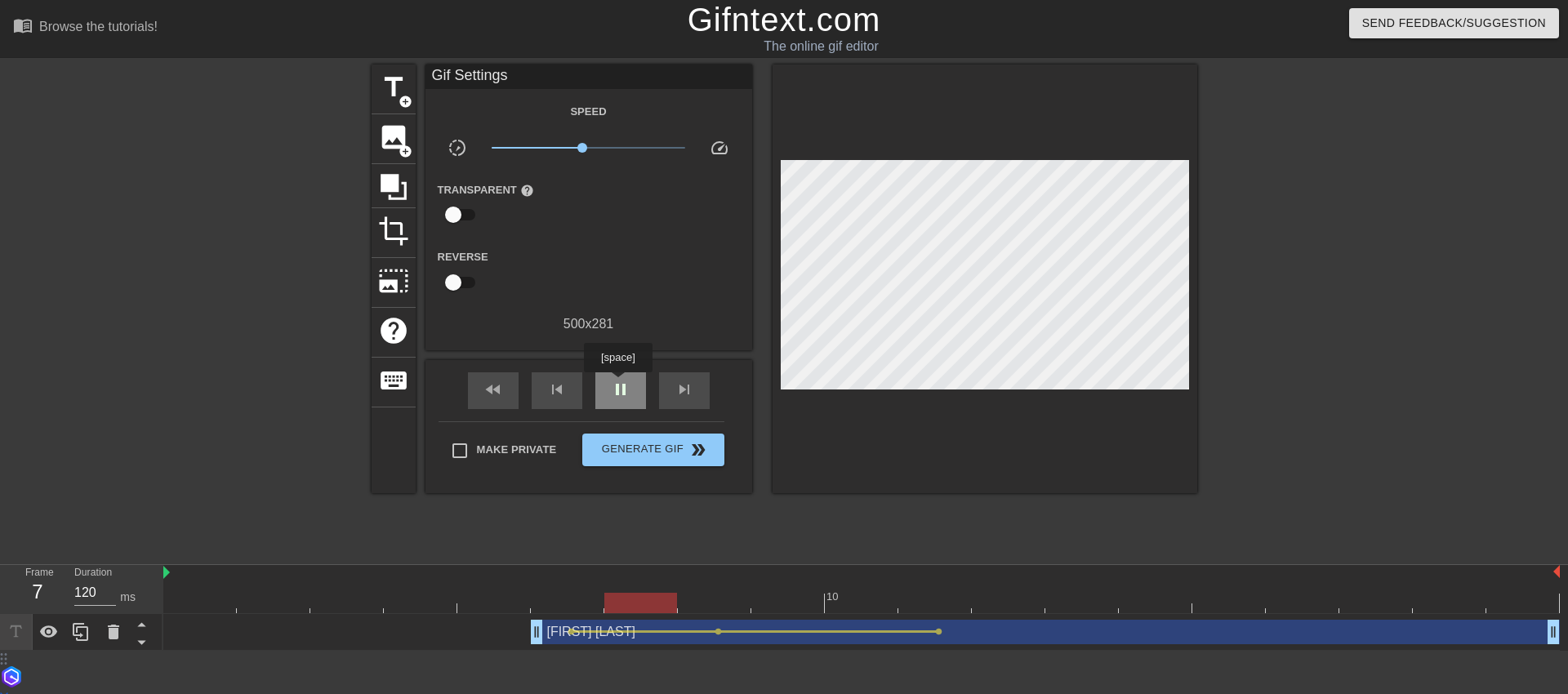 click on "pause" at bounding box center (621, 389) 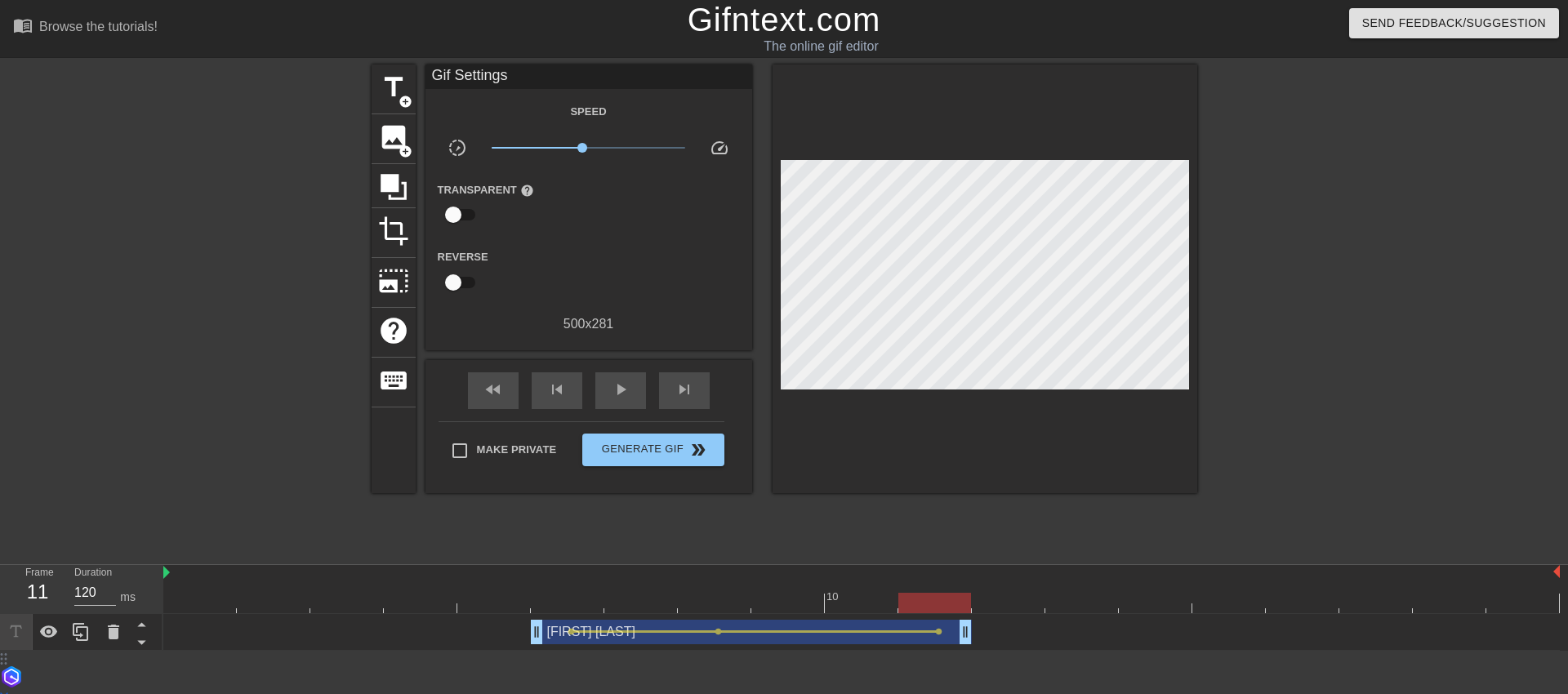 drag, startPoint x: 1554, startPoint y: 633, endPoint x: 963, endPoint y: 619, distance: 591.1658 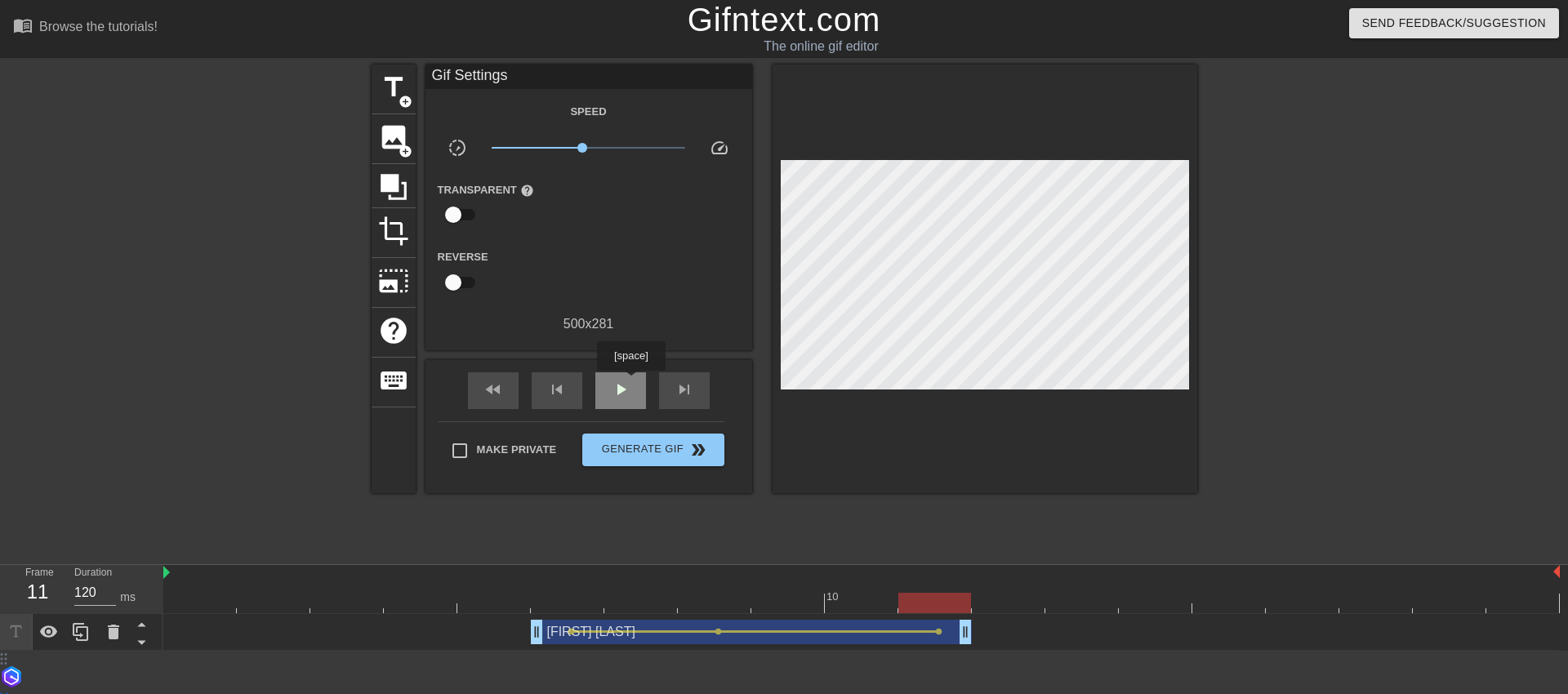 click on "play_arrow" at bounding box center [621, 390] 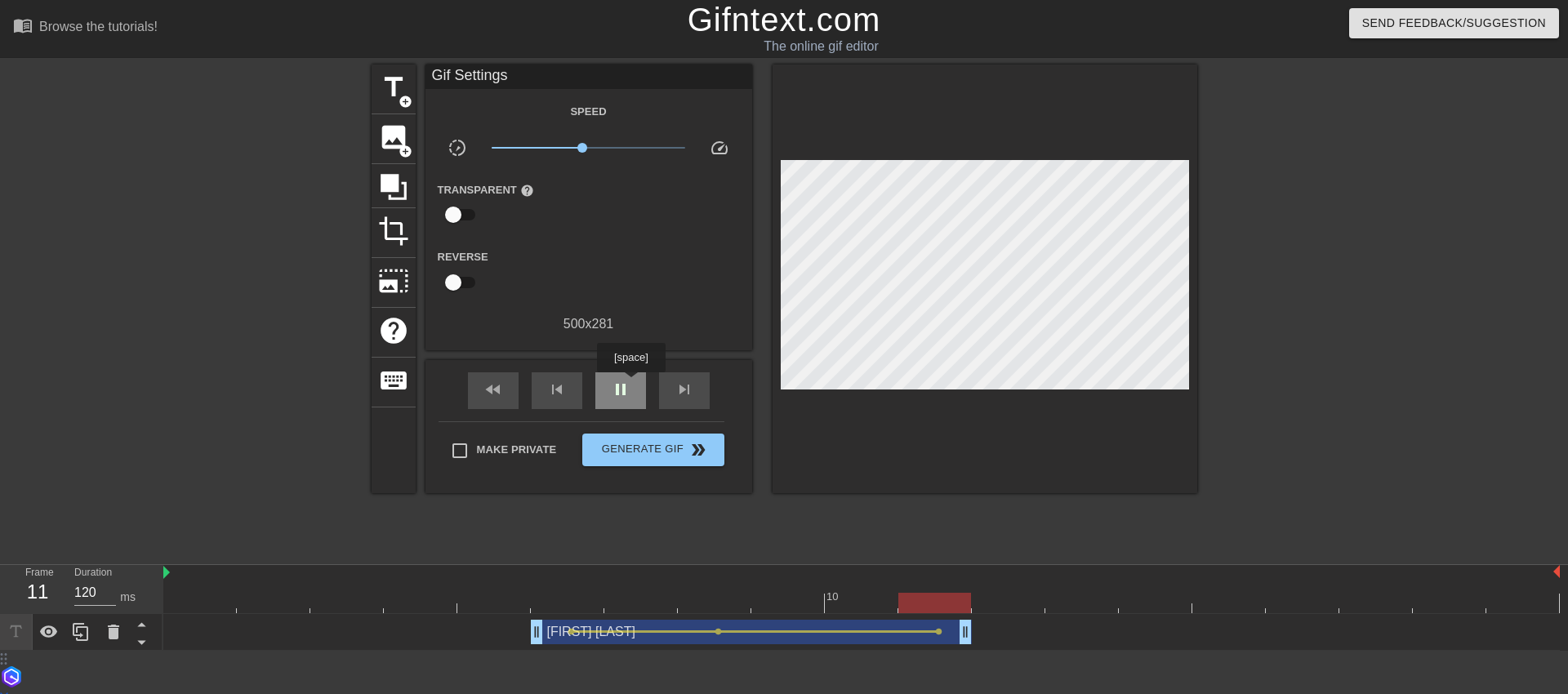 click on "pause" at bounding box center (621, 390) 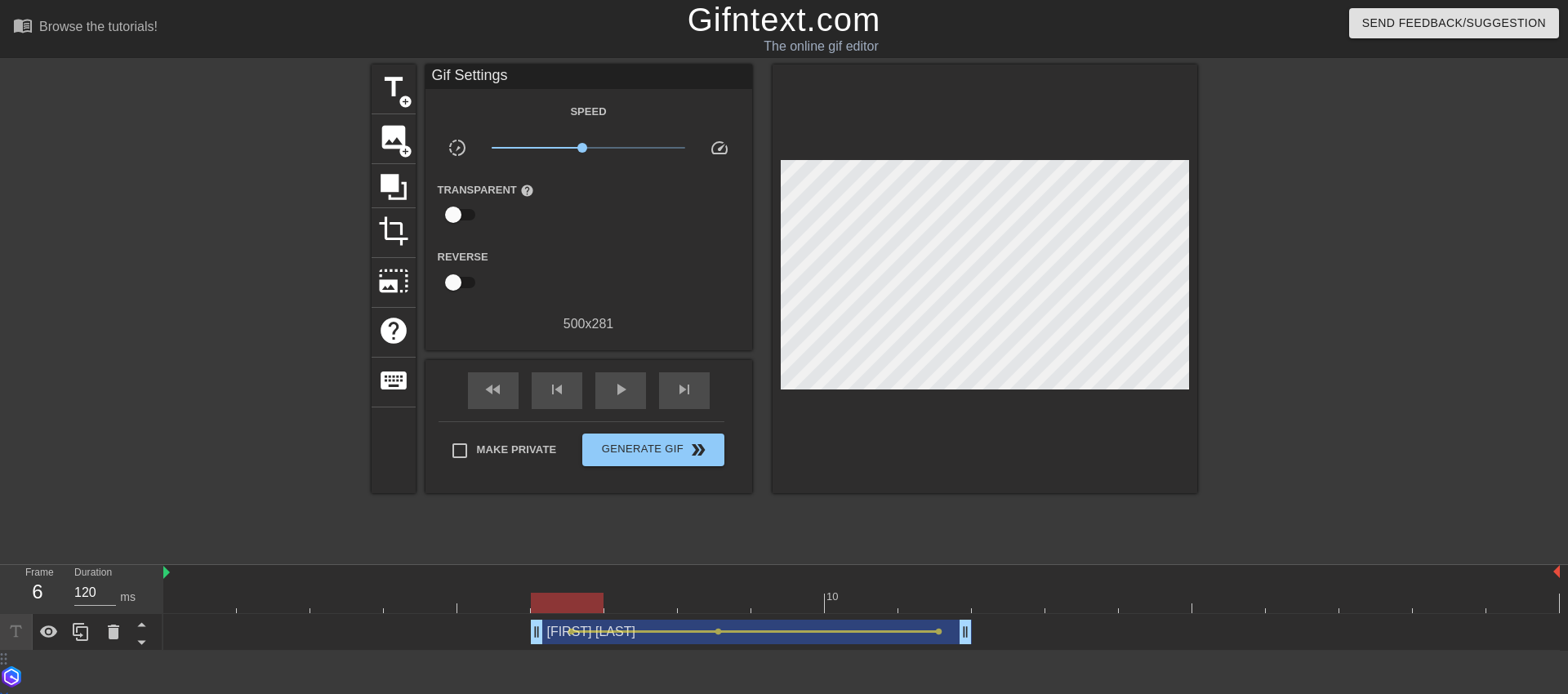 click at bounding box center (862, 603) 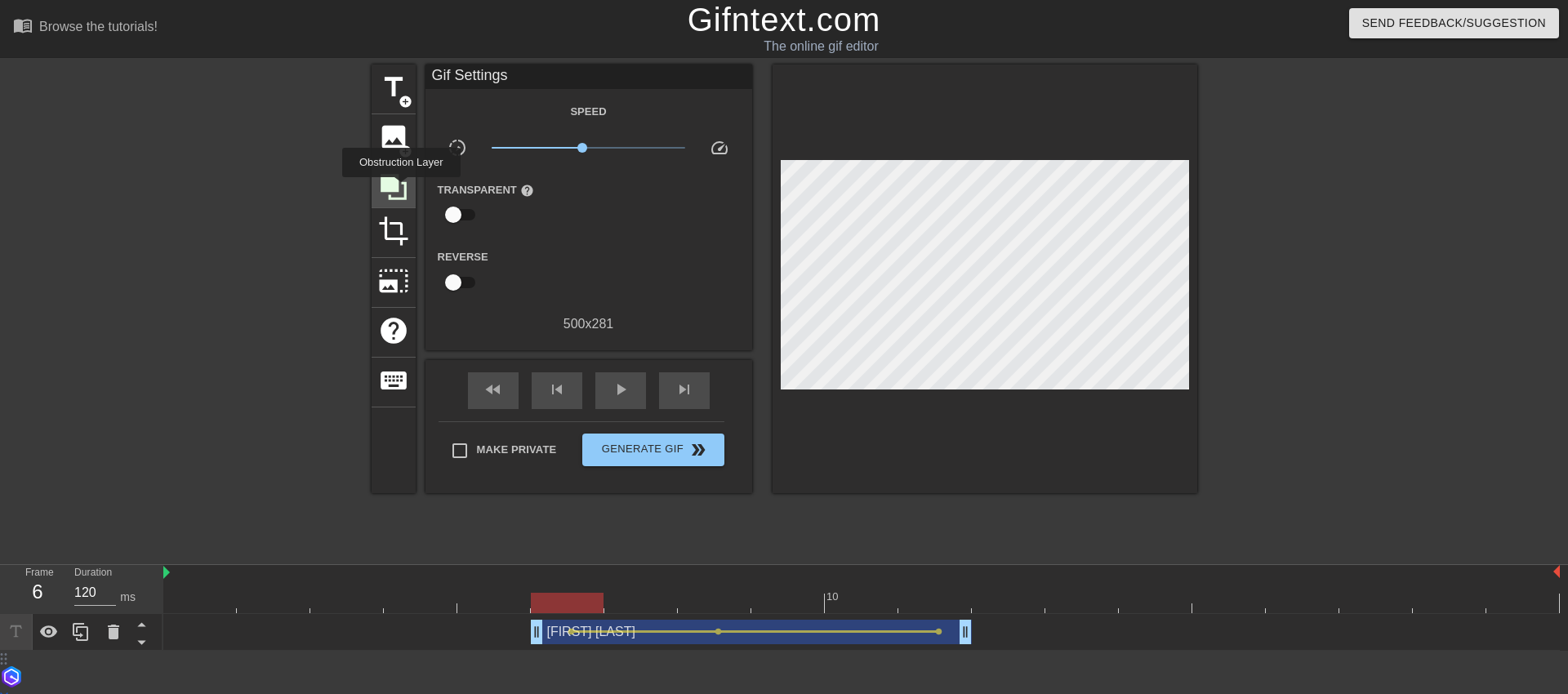 click 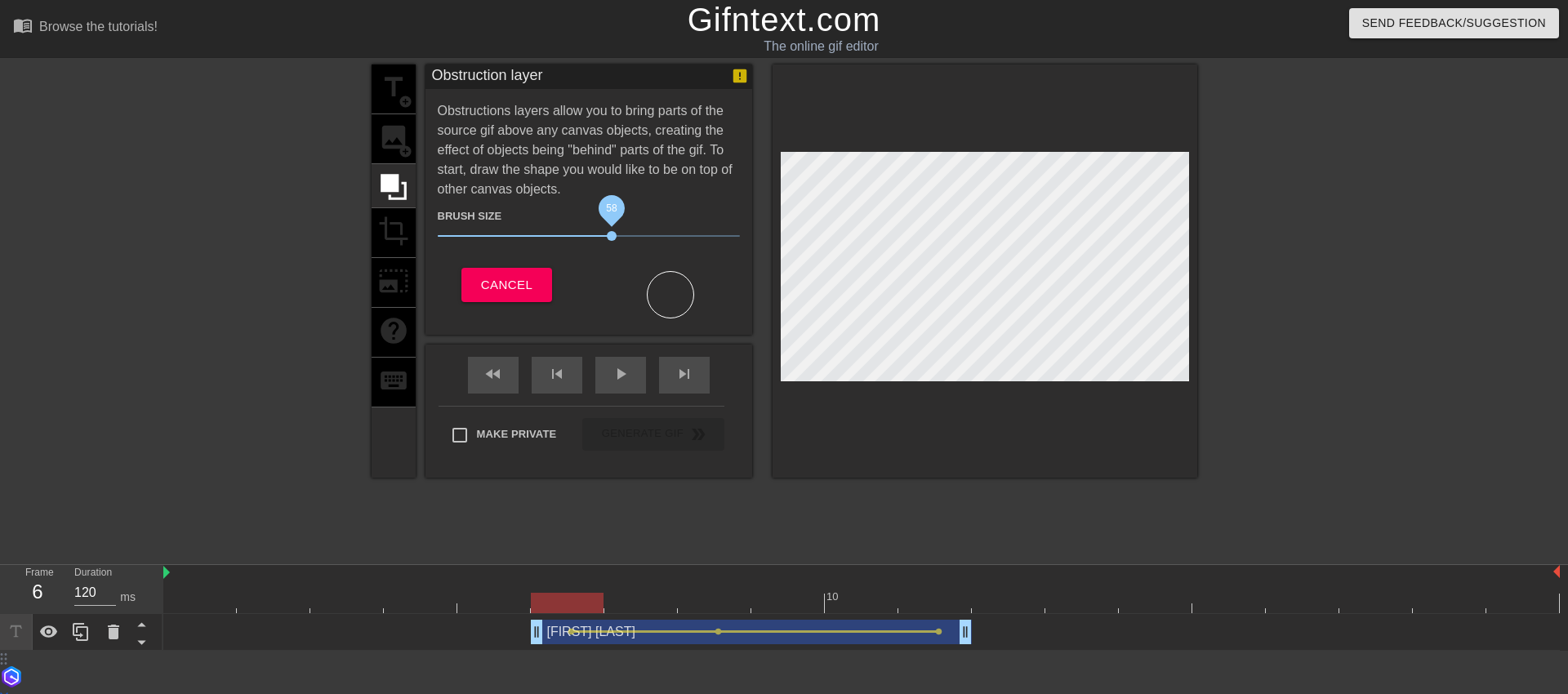 drag, startPoint x: 598, startPoint y: 239, endPoint x: 611, endPoint y: 238, distance: 13.0384 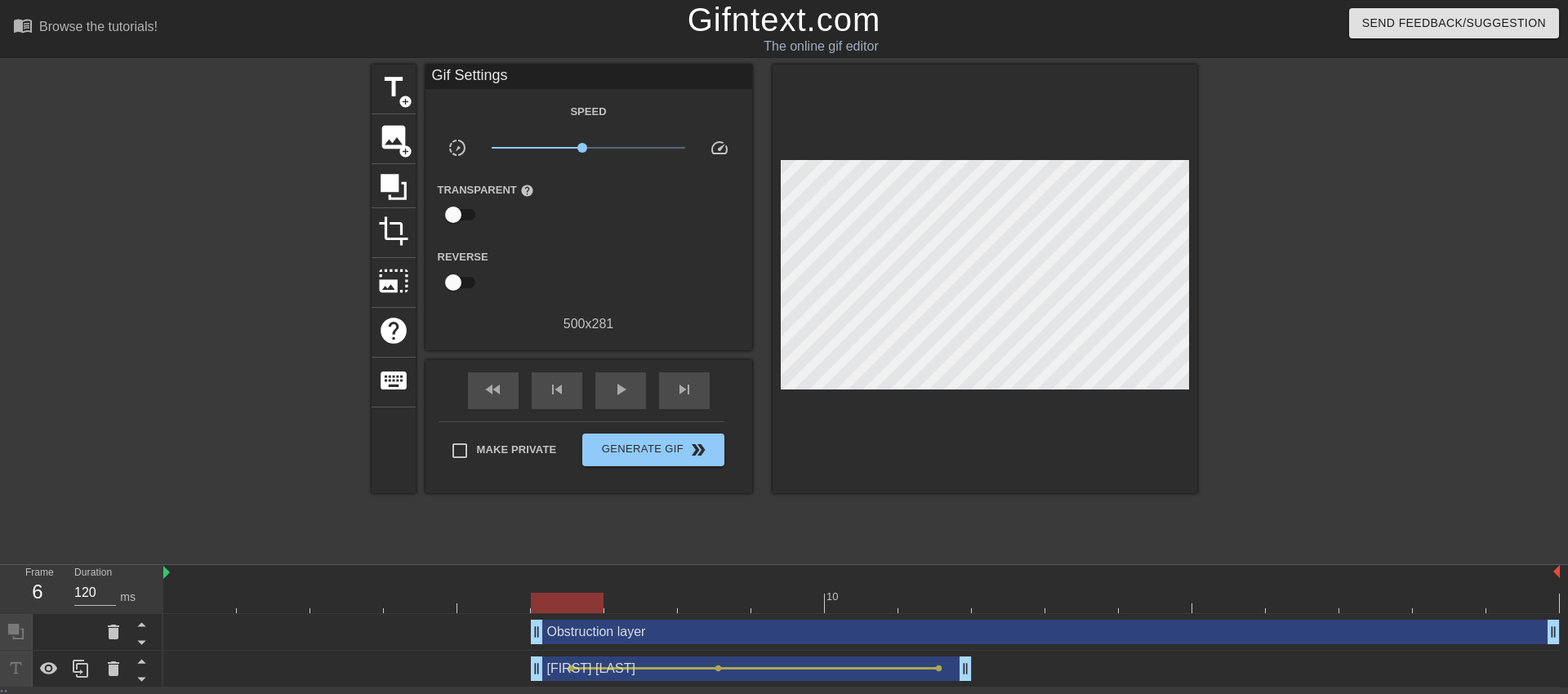 click at bounding box center [1339, 309] 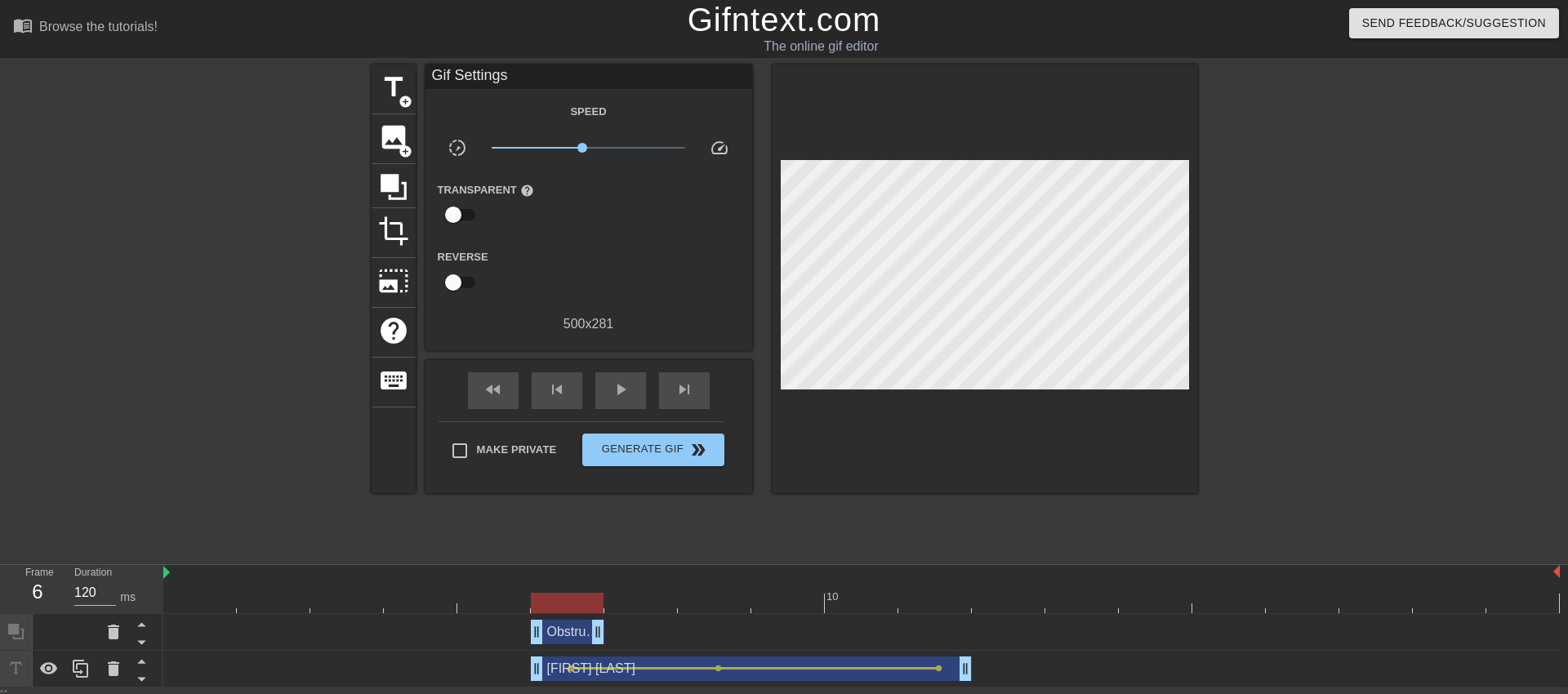 drag, startPoint x: 1555, startPoint y: 638, endPoint x: 604, endPoint y: 583, distance: 952.5891 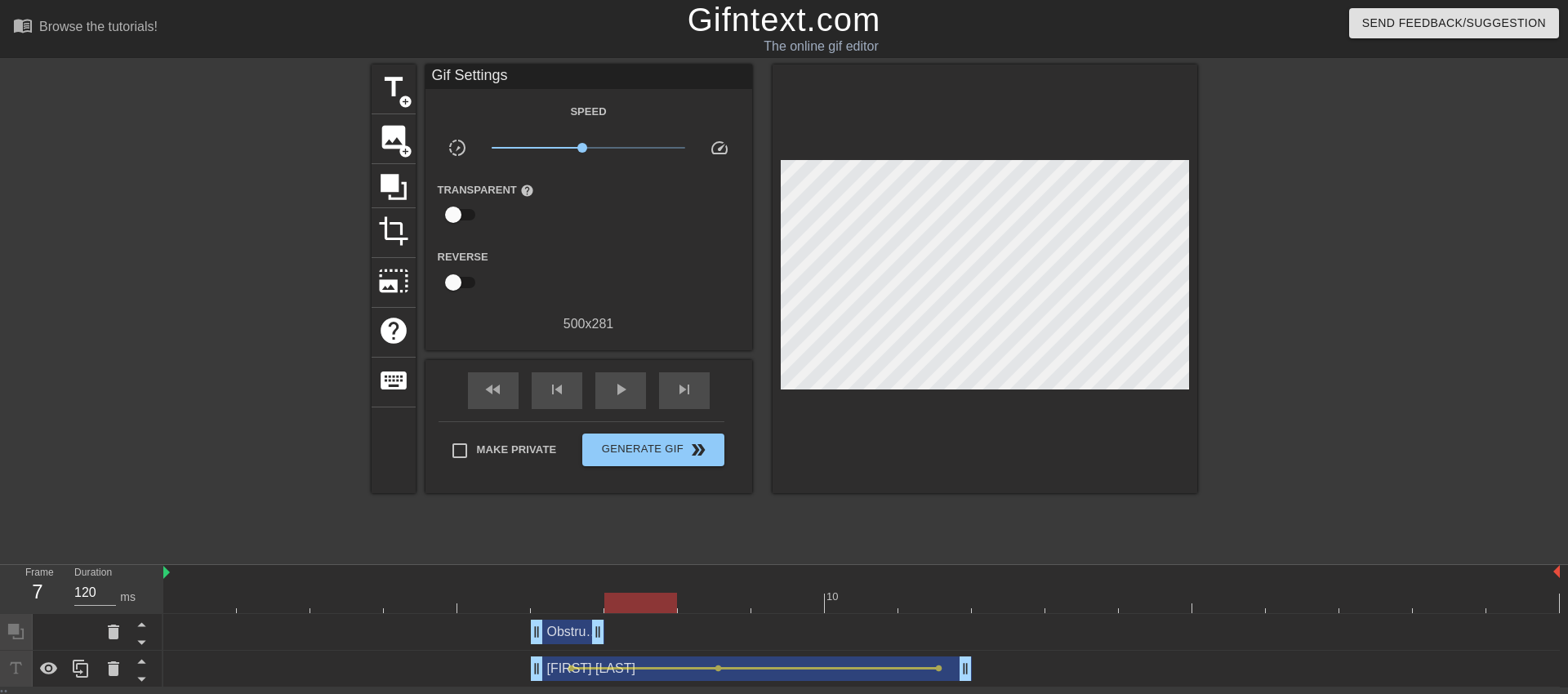 click at bounding box center (862, 603) 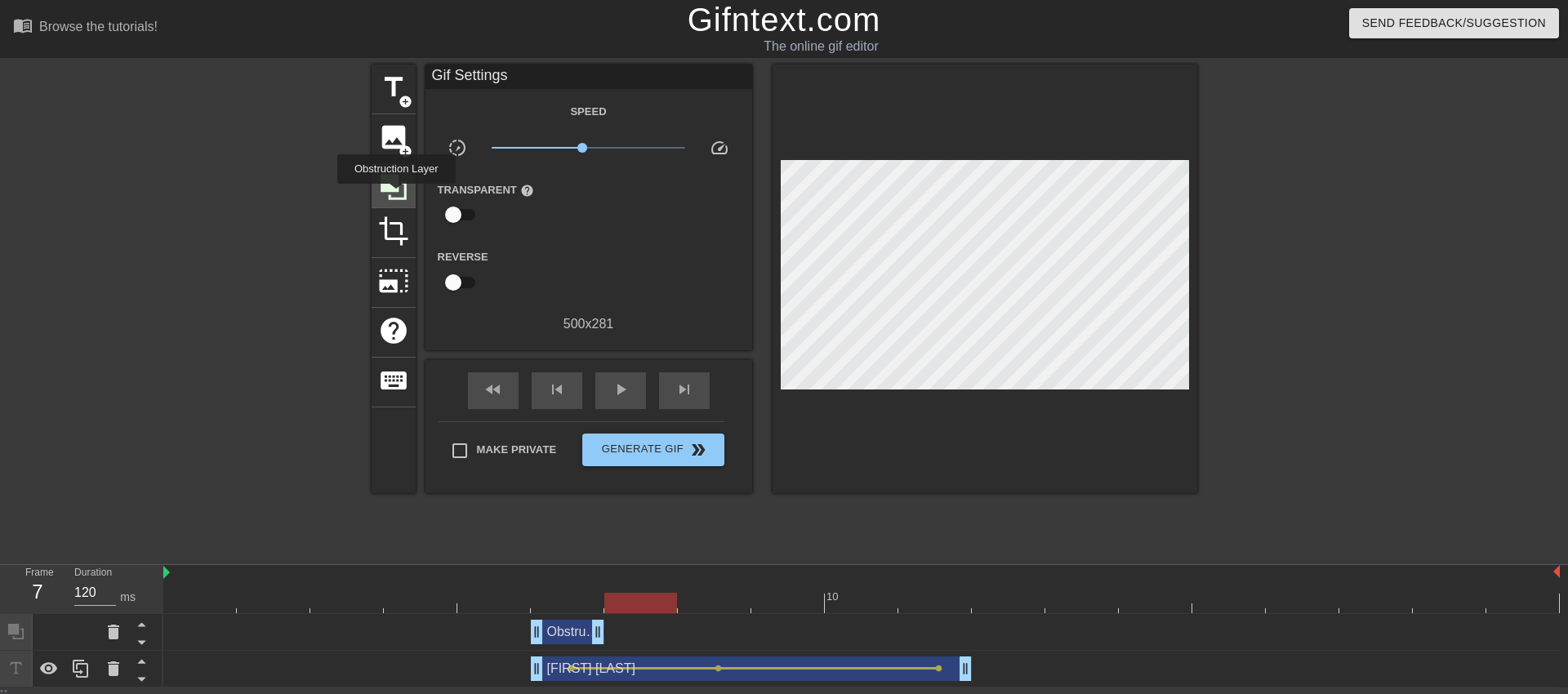 click 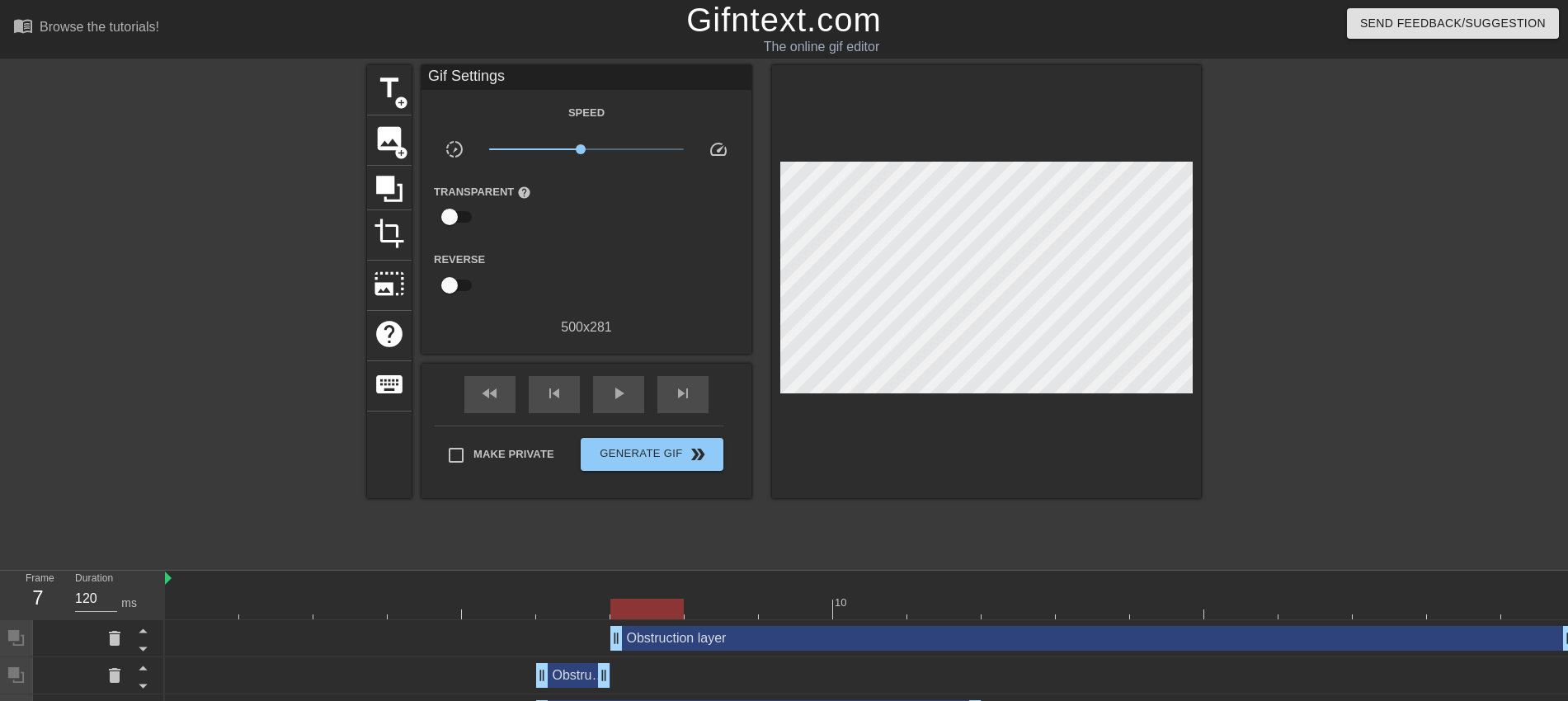 click at bounding box center [1344, 313] 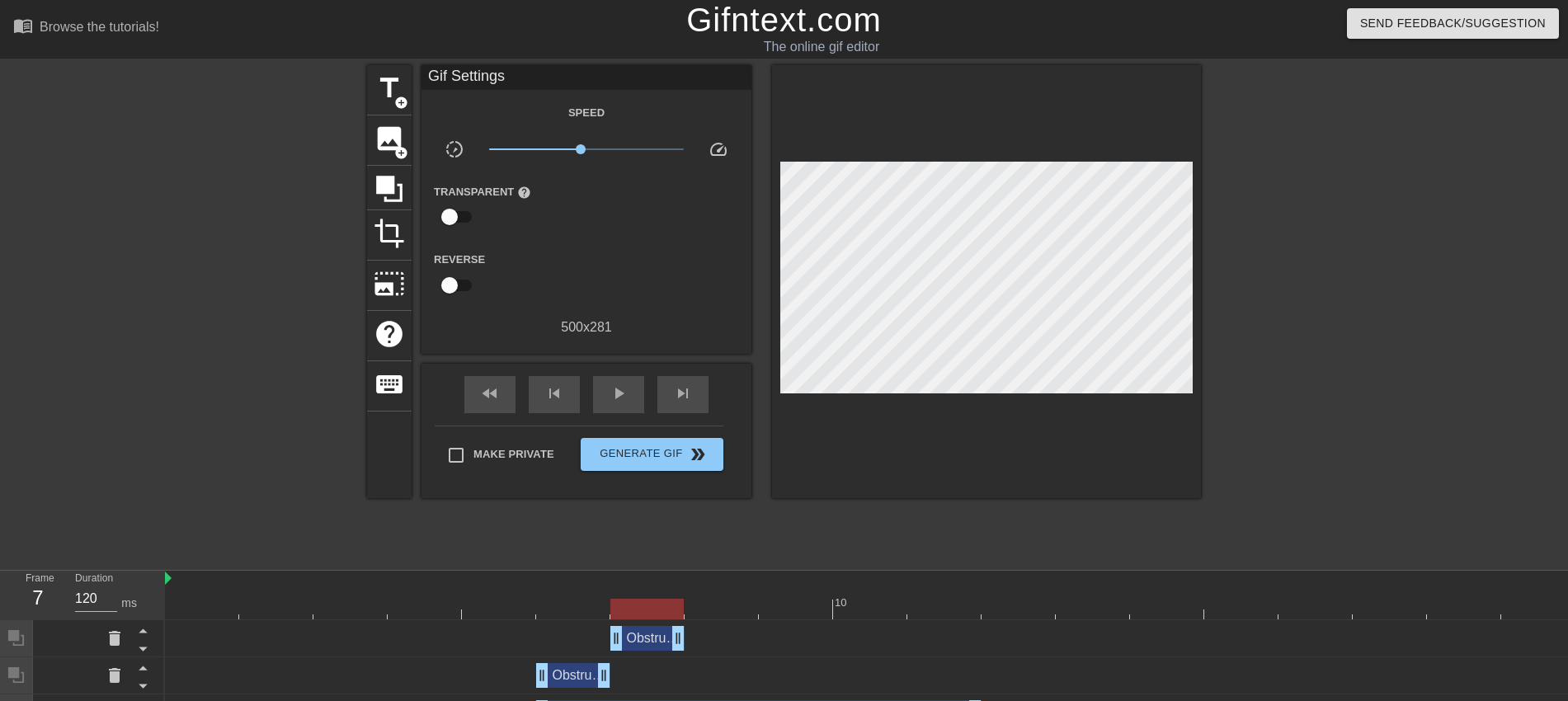 drag, startPoint x: 1565, startPoint y: 639, endPoint x: 696, endPoint y: 630, distance: 869.0466 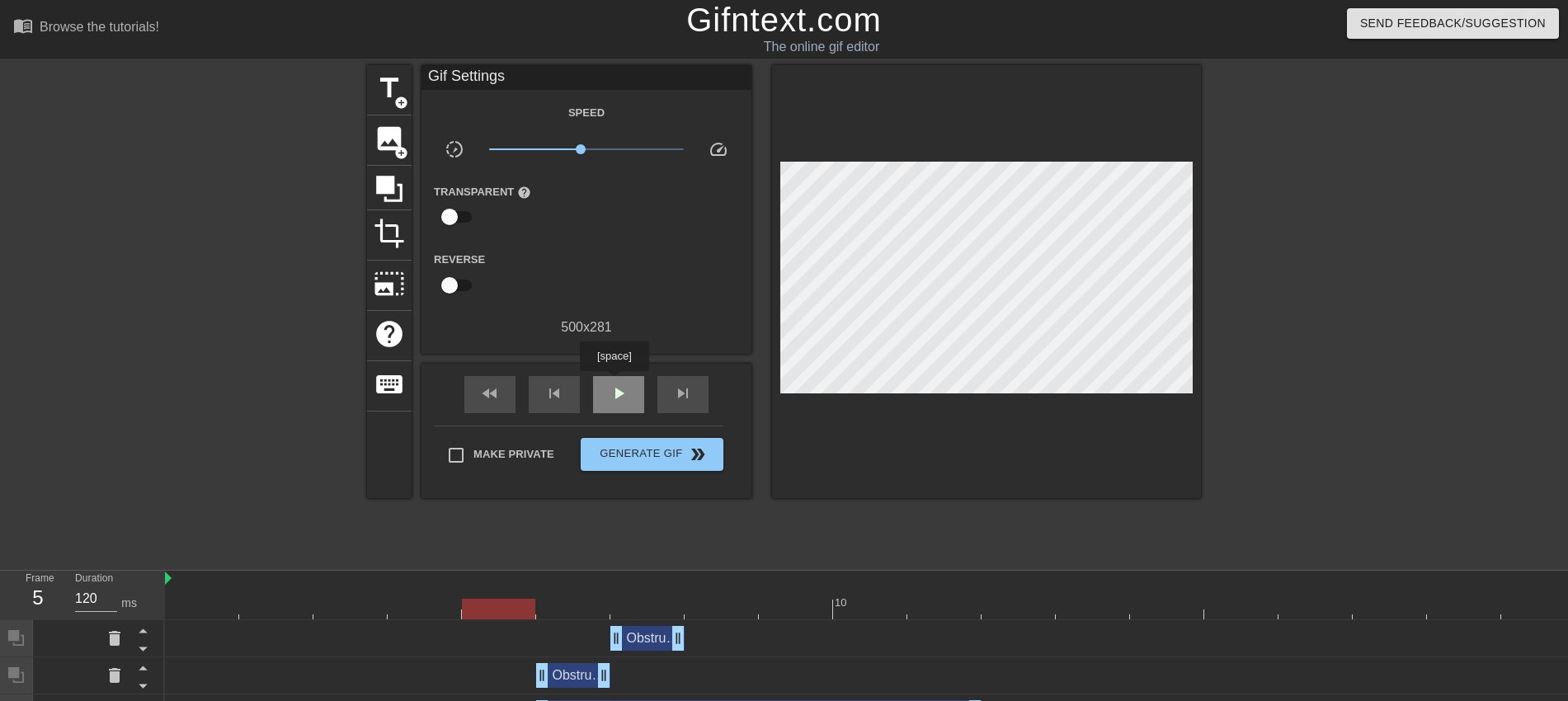 click on "play_arrow" at bounding box center [619, 393] 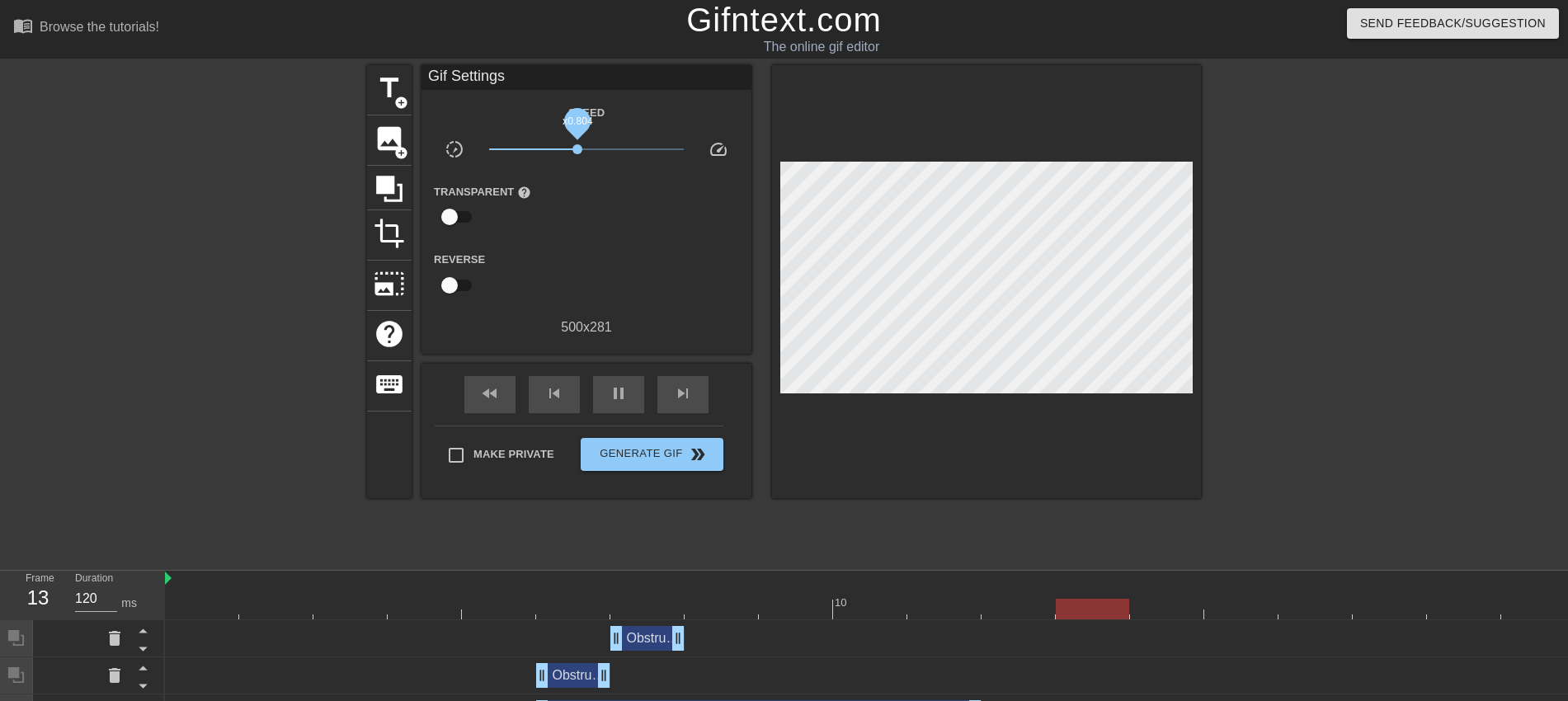click on "x0.804" at bounding box center [577, 149] 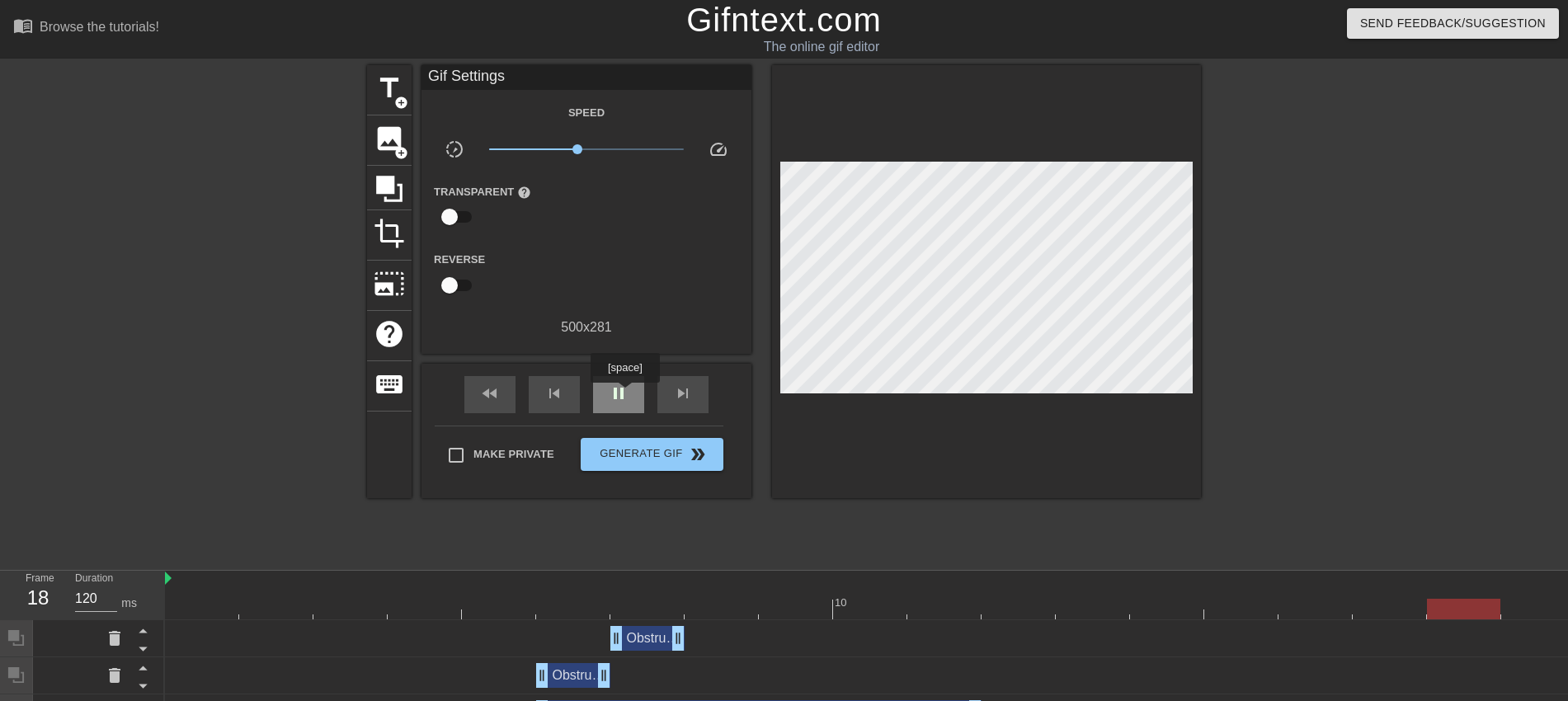 click on "pause" at bounding box center [619, 393] 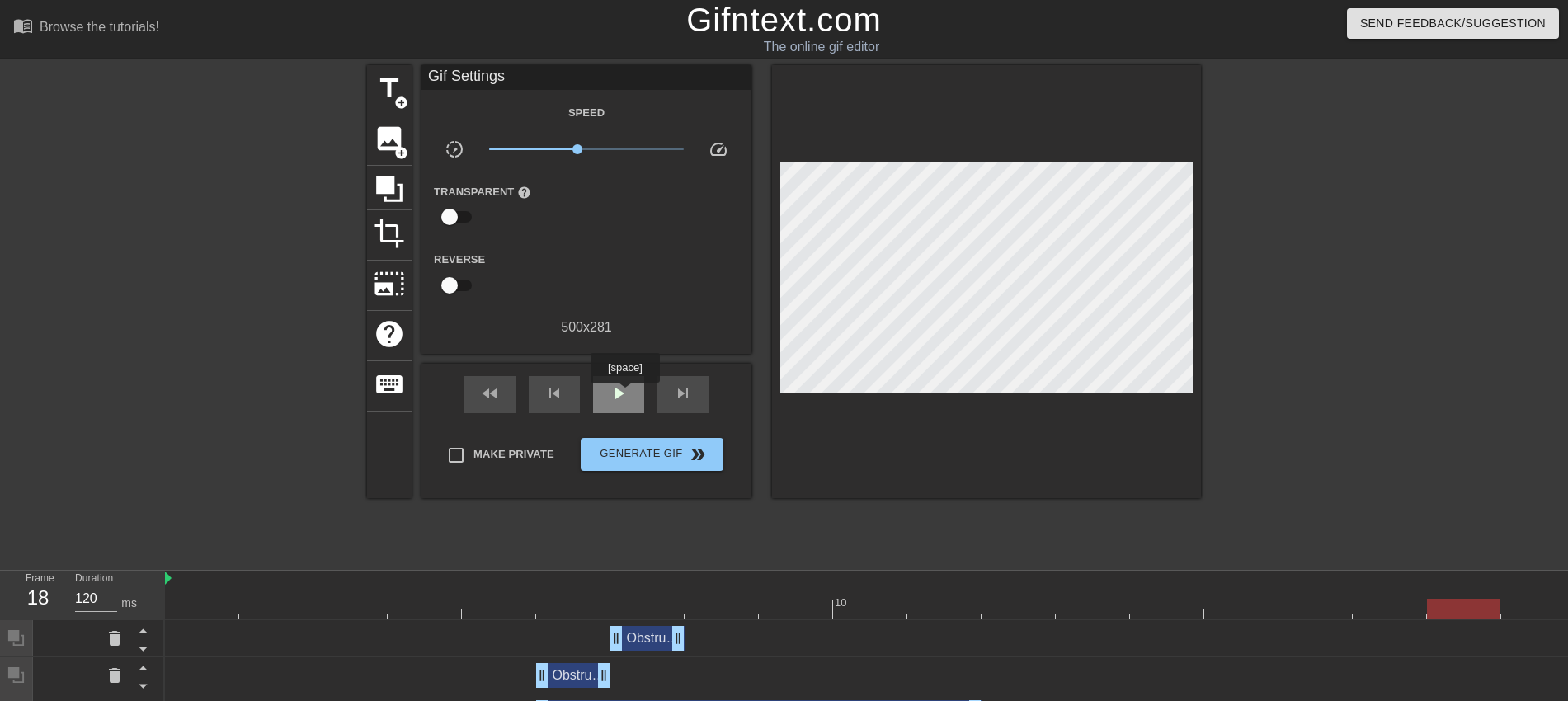 click on "play_arrow" at bounding box center [619, 393] 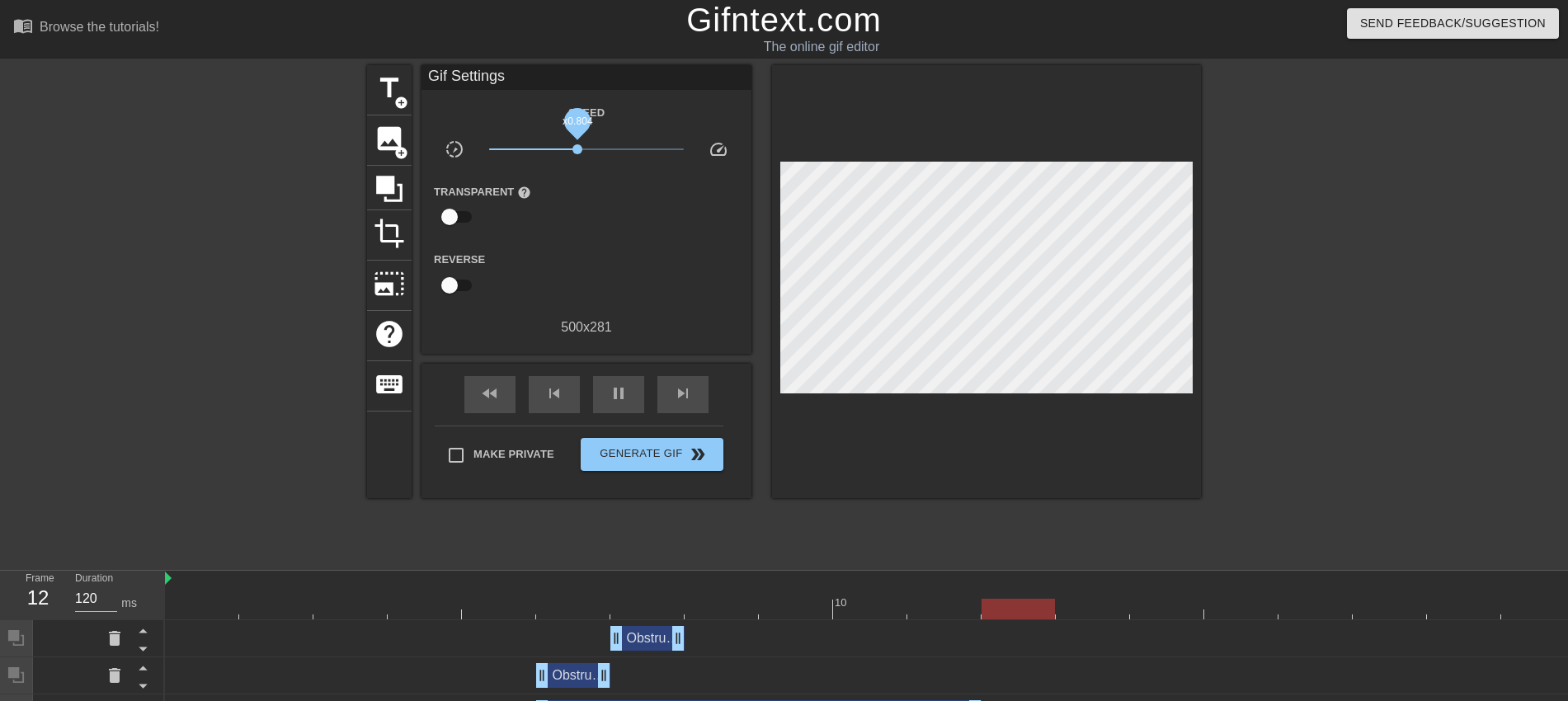 click on "x0.804" at bounding box center [577, 149] 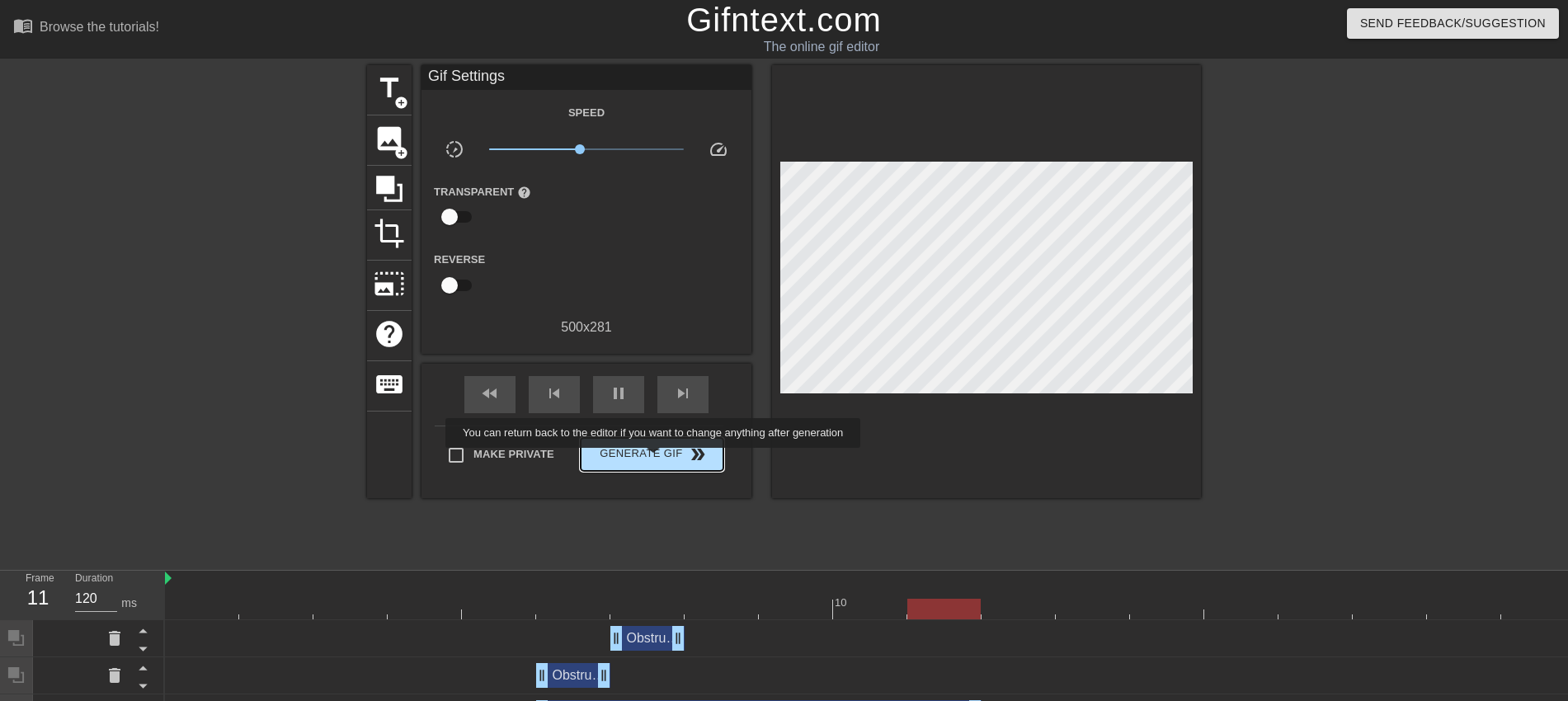 click on "Generate Gif double_arrow" at bounding box center [652, 454] 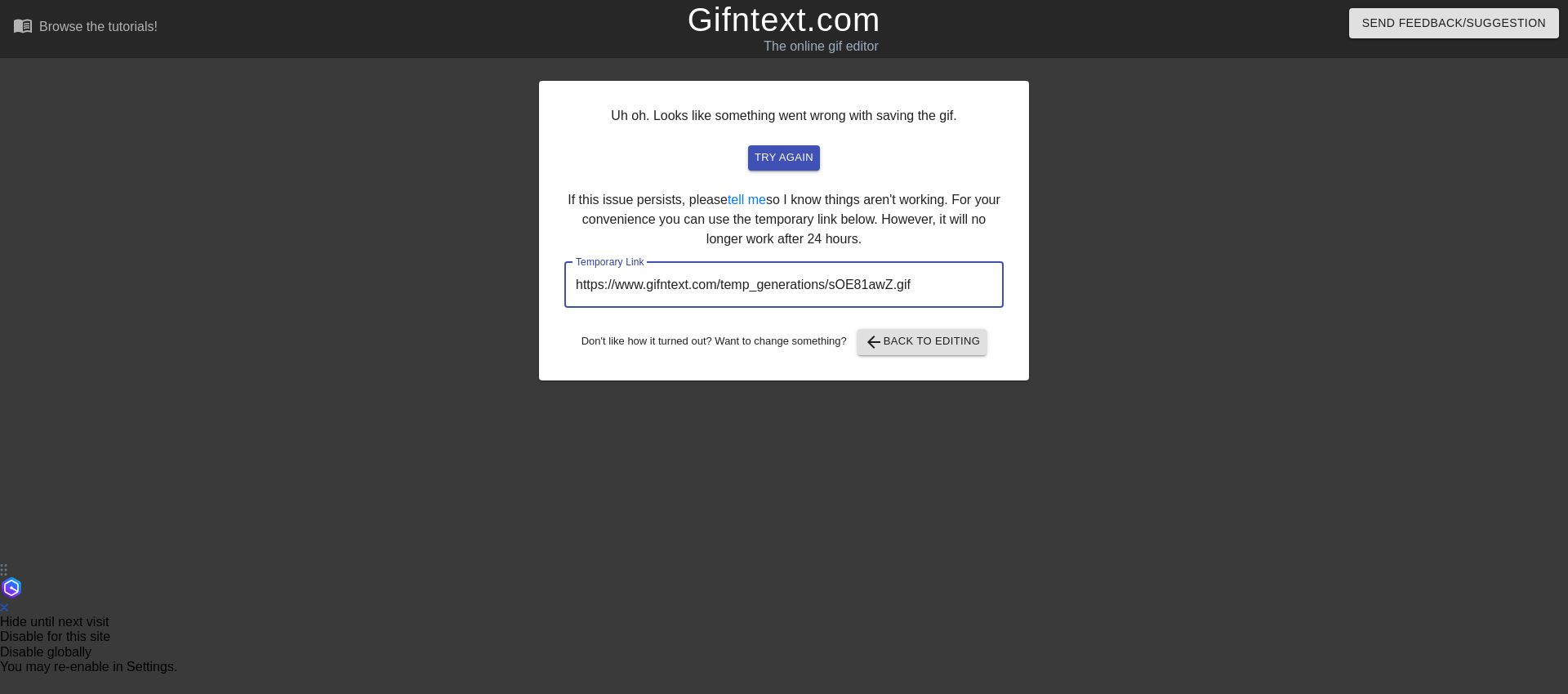 click on "https://www.gifntext.com/temp_generations/sOE81awZ.gif" at bounding box center [784, 285] 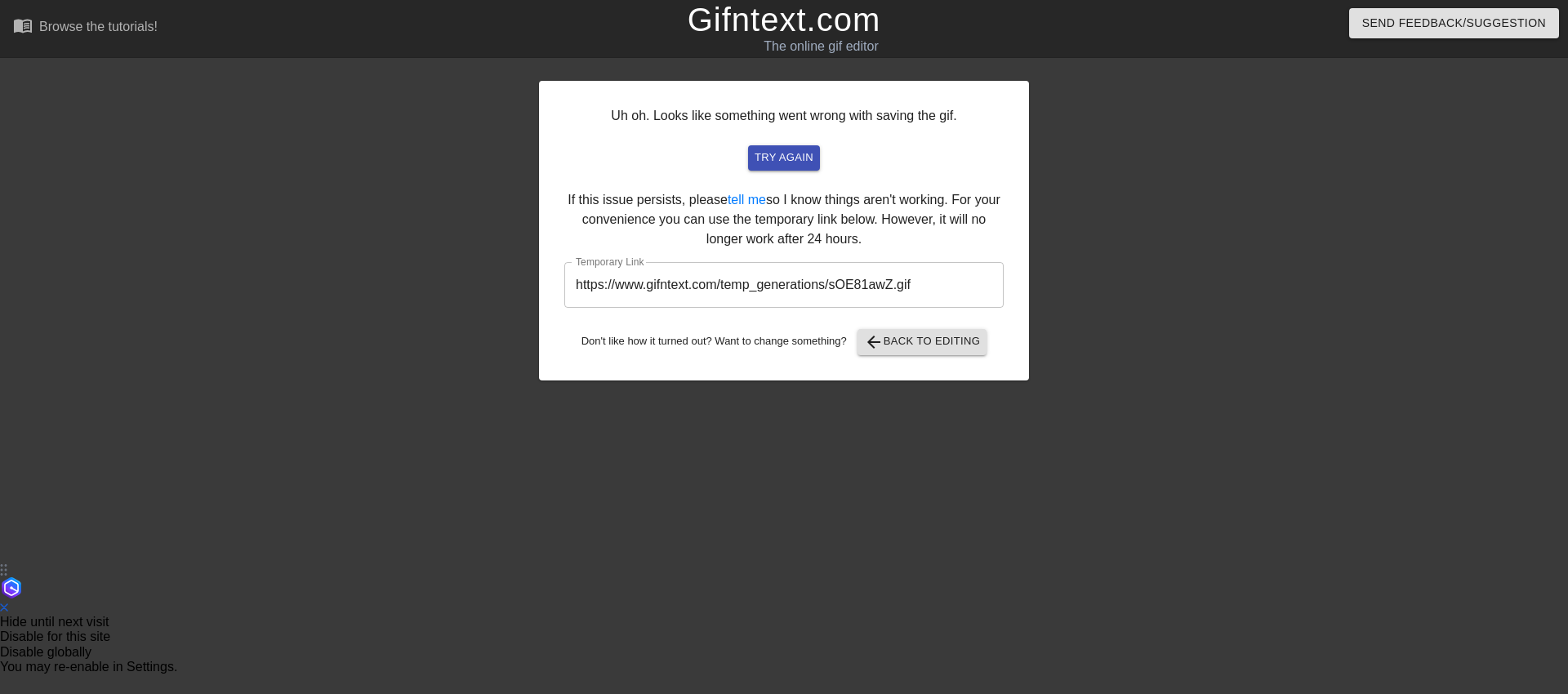 click on "Gifntext.com" at bounding box center [784, 20] 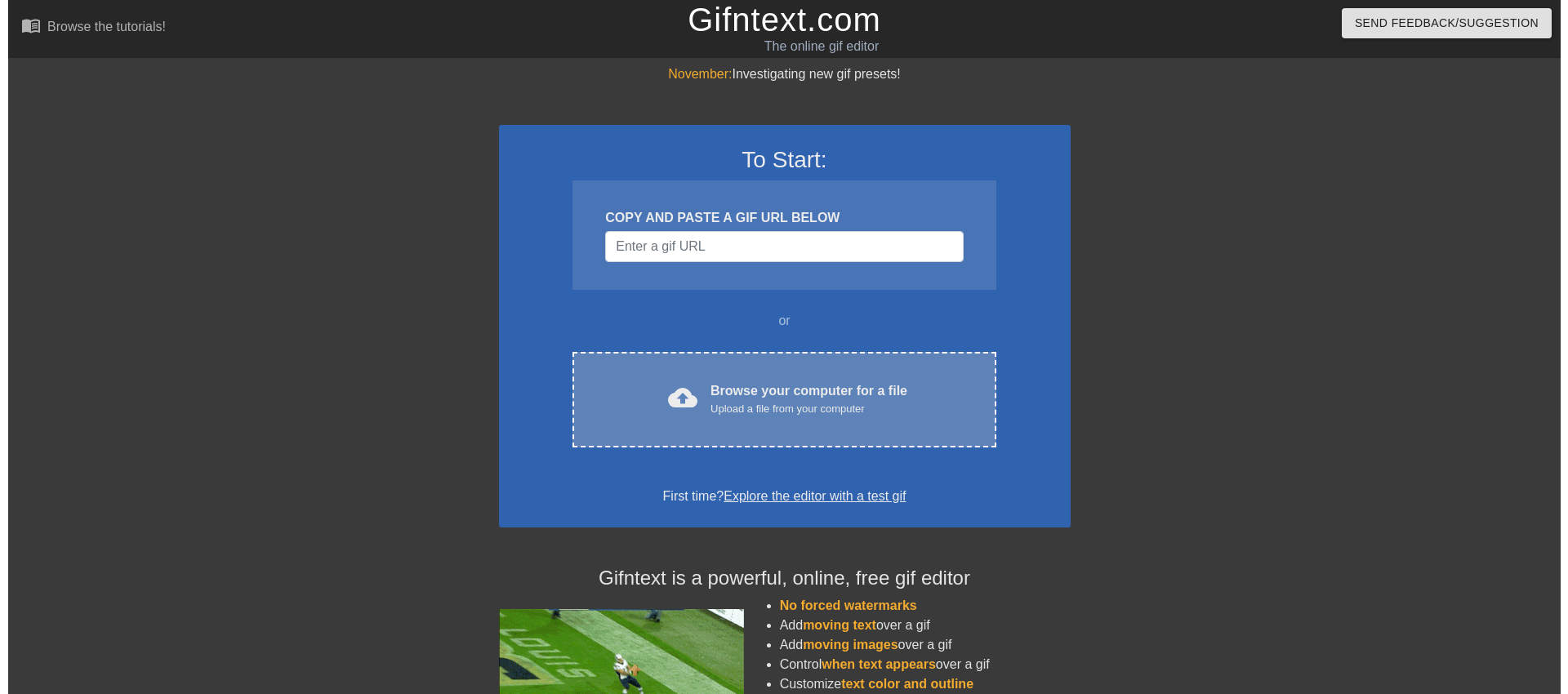 scroll, scrollTop: 0, scrollLeft: 0, axis: both 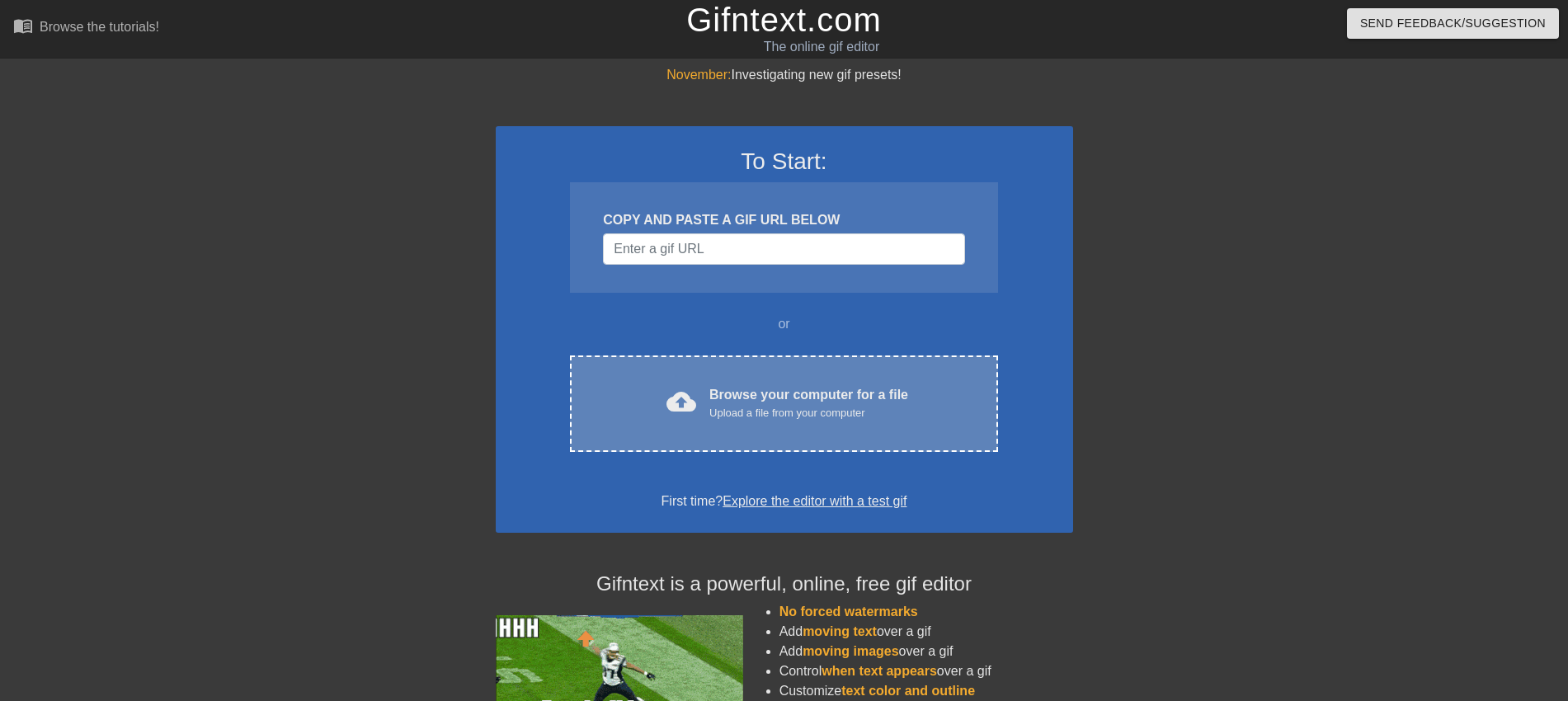 click on "Browse your computer for a file Upload a file from your computer" at bounding box center (808, 403) 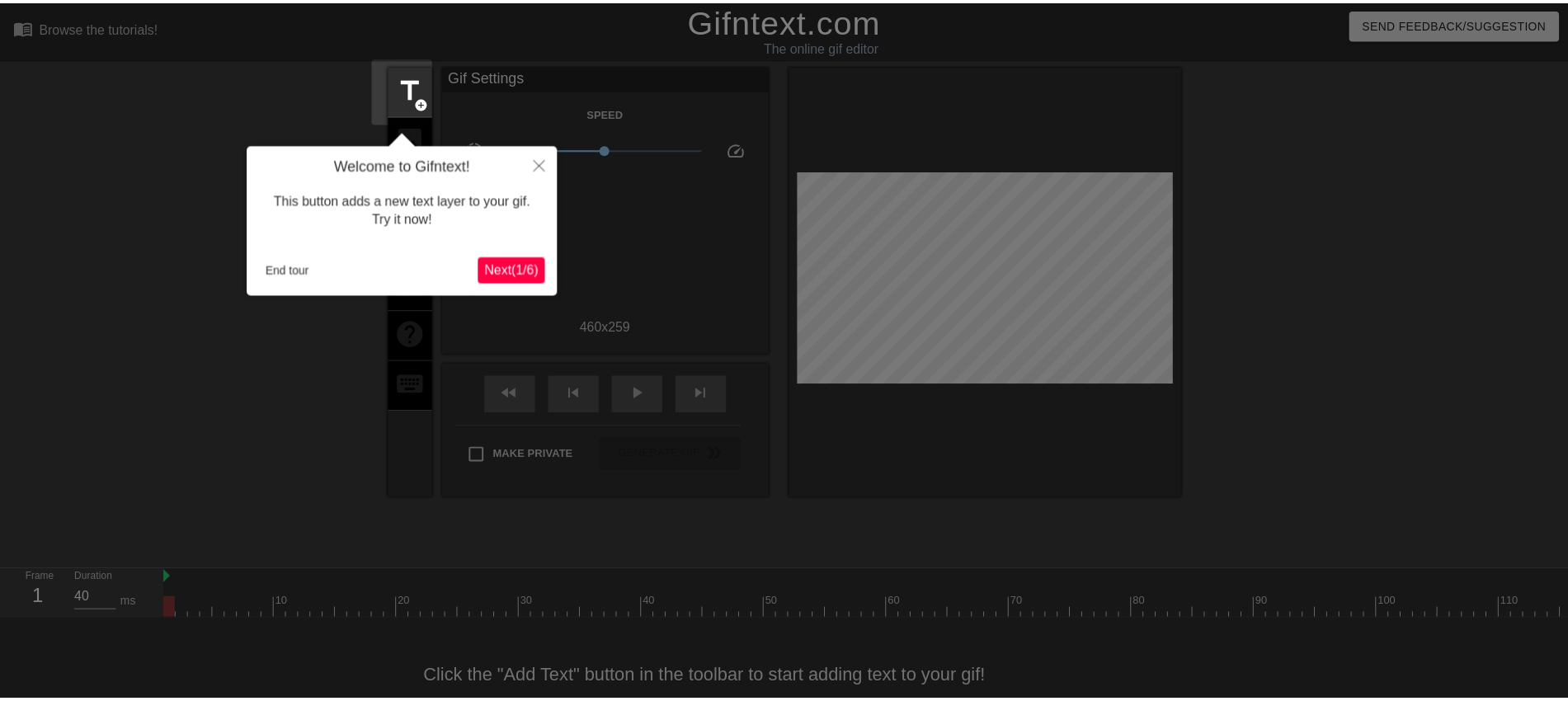 scroll, scrollTop: 40, scrollLeft: 0, axis: vertical 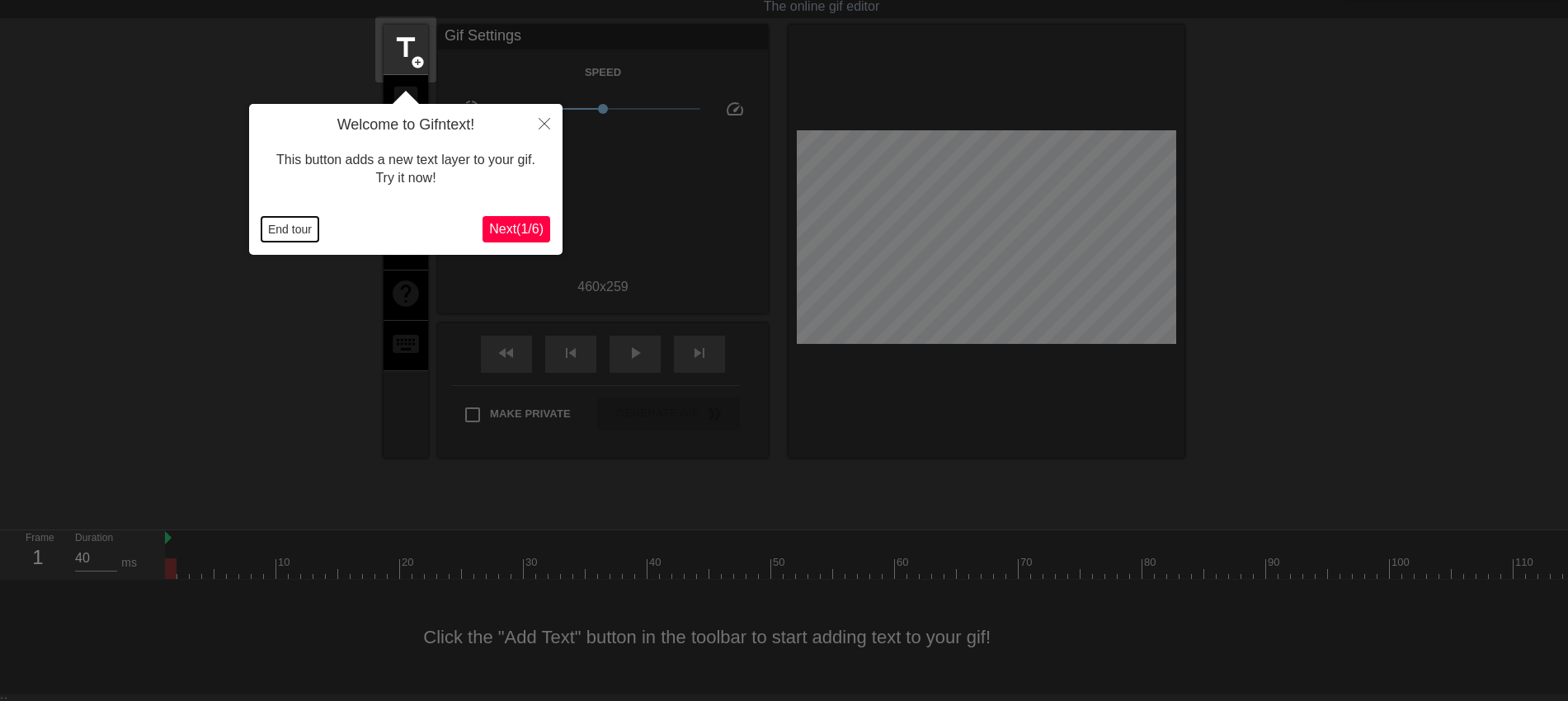 click on "End tour" at bounding box center [290, 229] 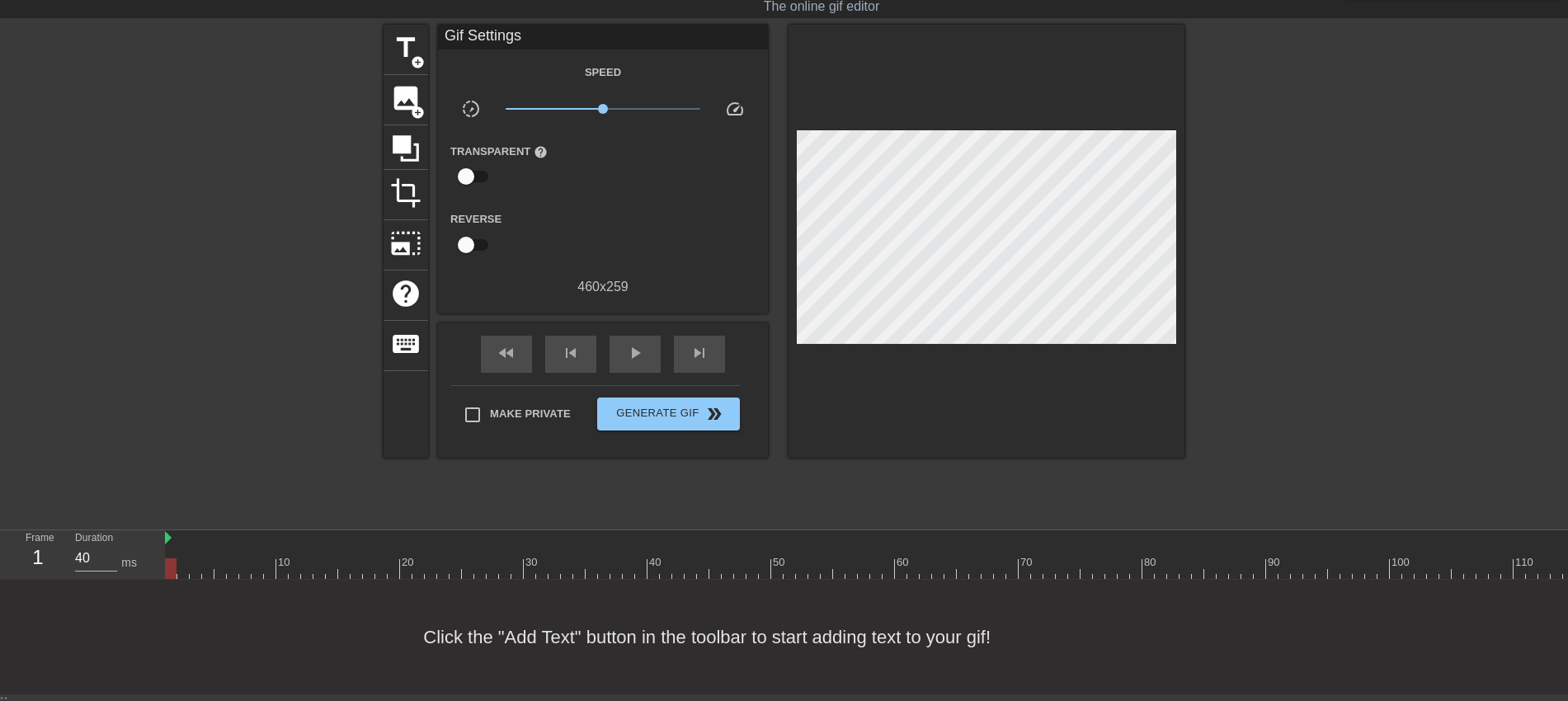 drag, startPoint x: 184, startPoint y: 567, endPoint x: -113, endPoint y: 482, distance: 308.92394 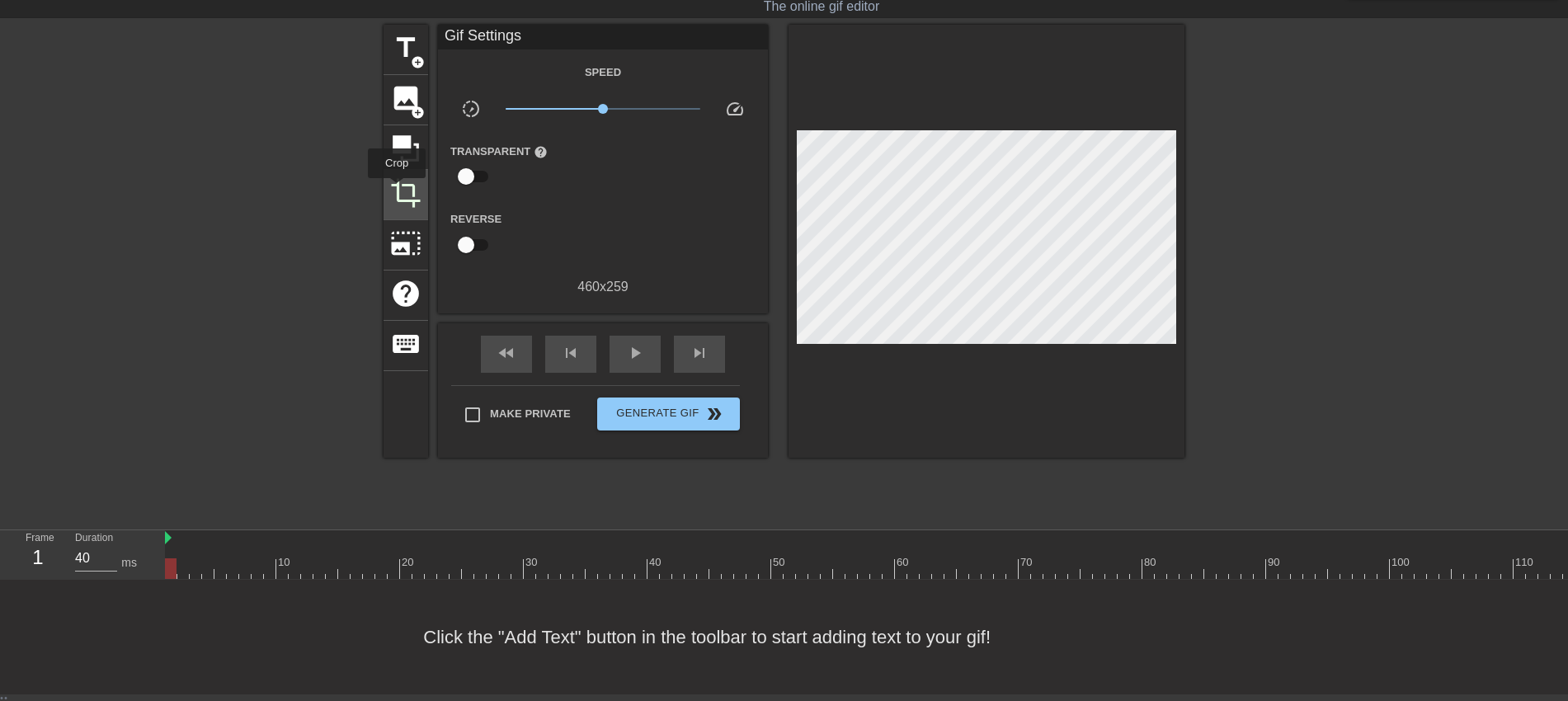 click on "crop" at bounding box center [406, 193] 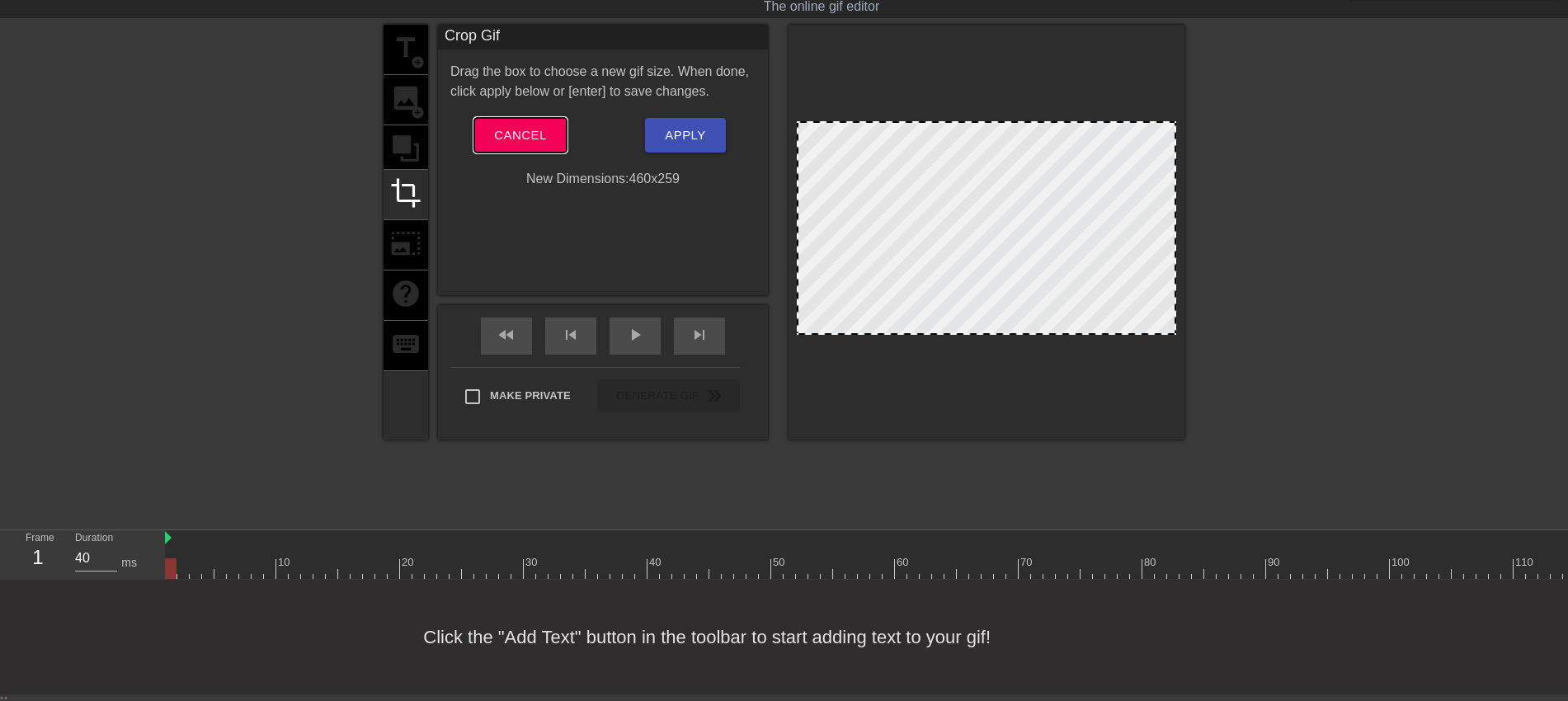 click on "Cancel" at bounding box center [520, 135] 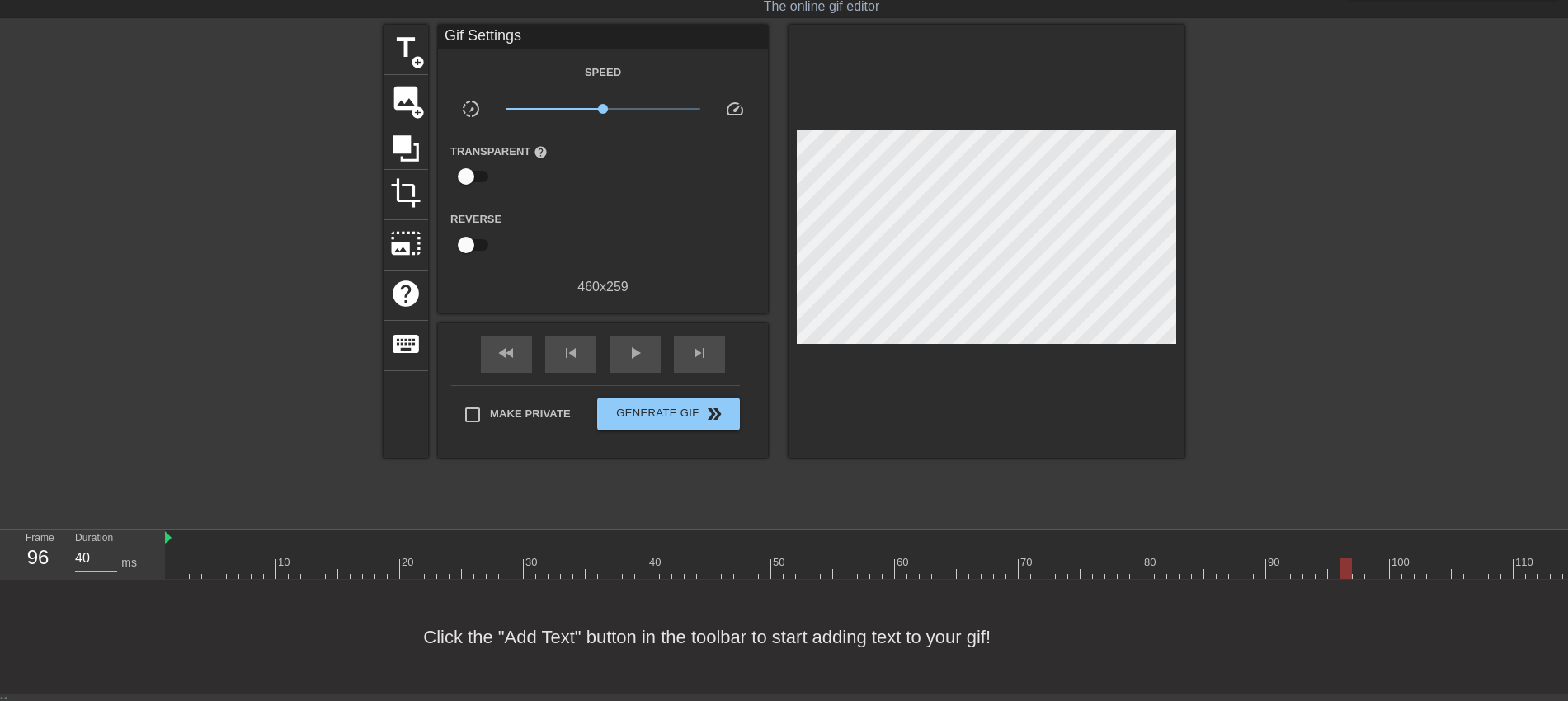 drag, startPoint x: 620, startPoint y: 562, endPoint x: 1369, endPoint y: 534, distance: 749.52318 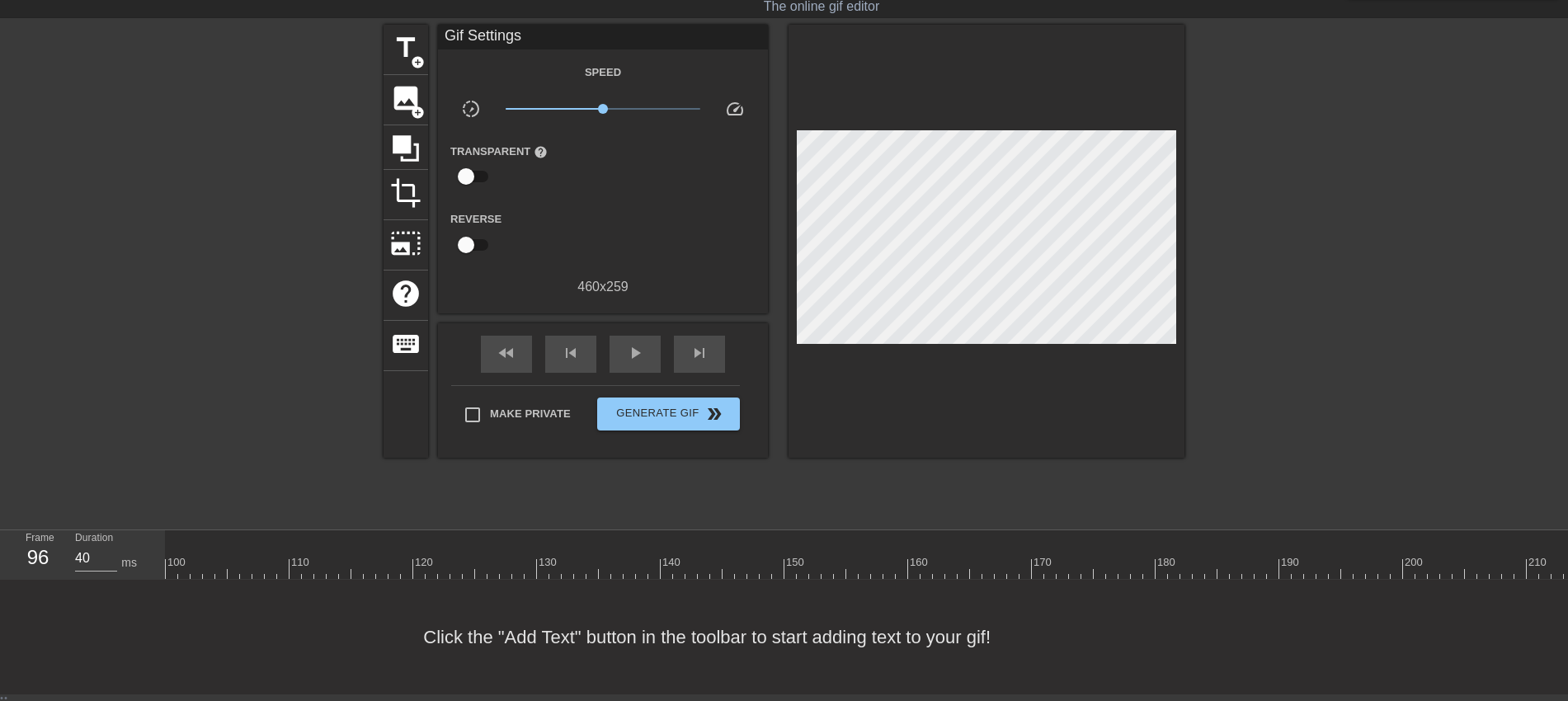 scroll, scrollTop: 0, scrollLeft: 1274, axis: horizontal 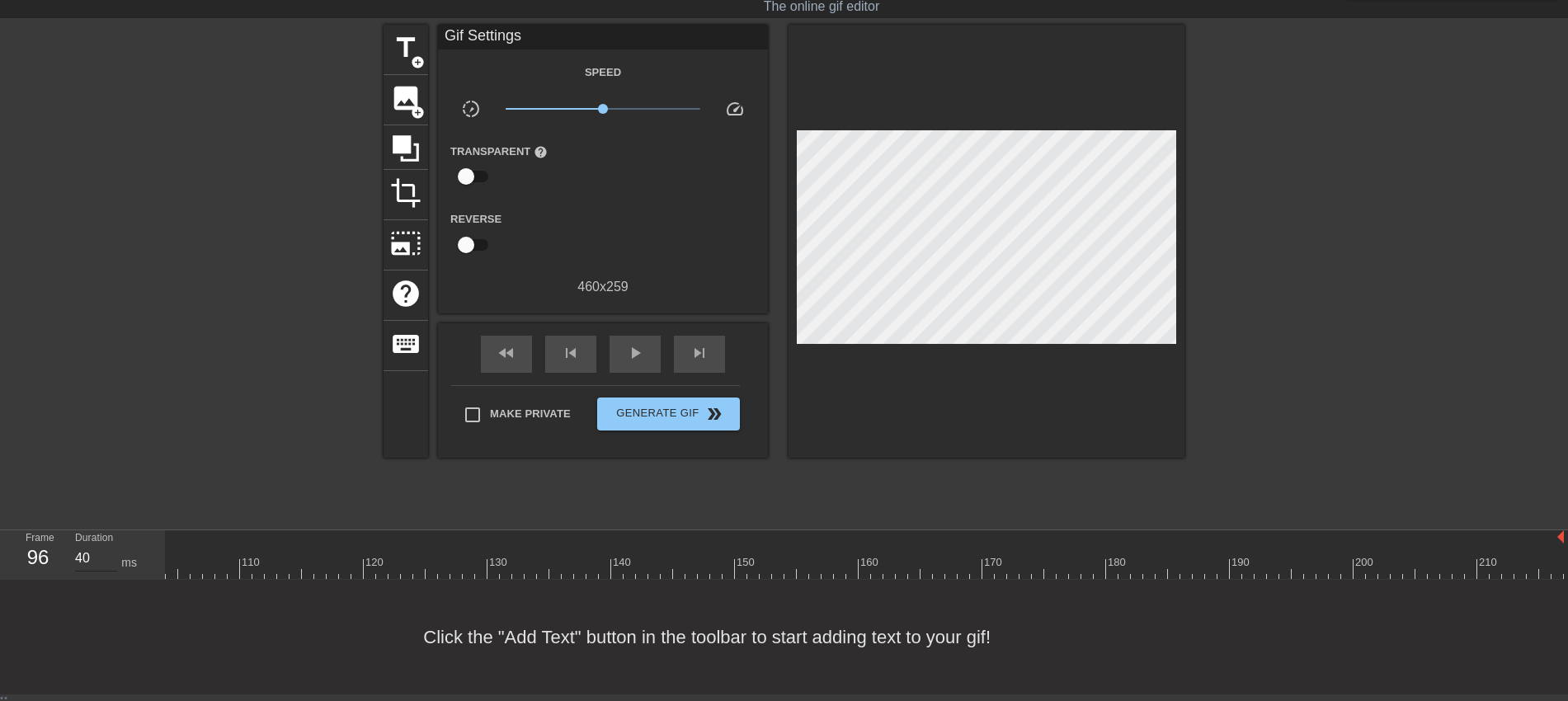 drag, startPoint x: 976, startPoint y: 566, endPoint x: 78, endPoint y: 557, distance: 898.0451 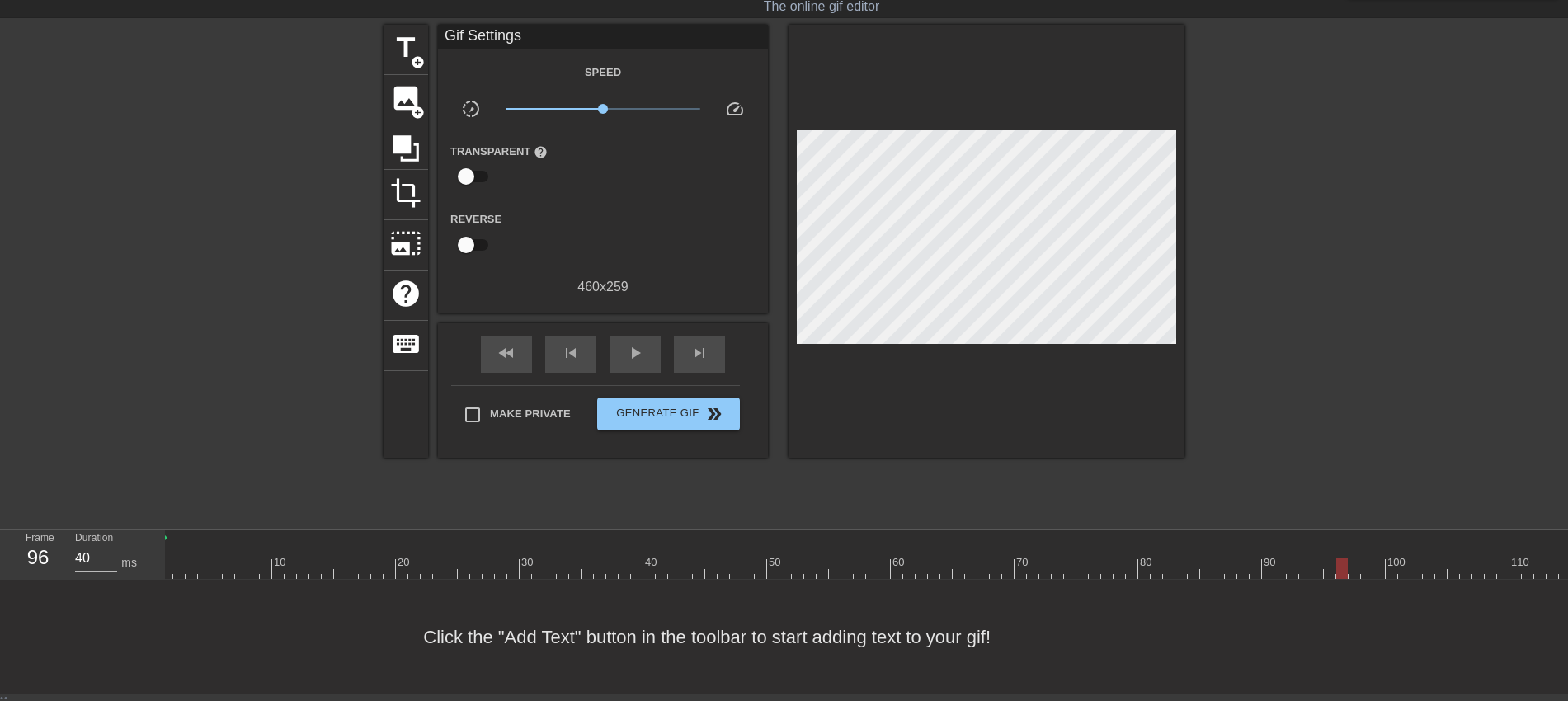 scroll, scrollTop: 0, scrollLeft: 0, axis: both 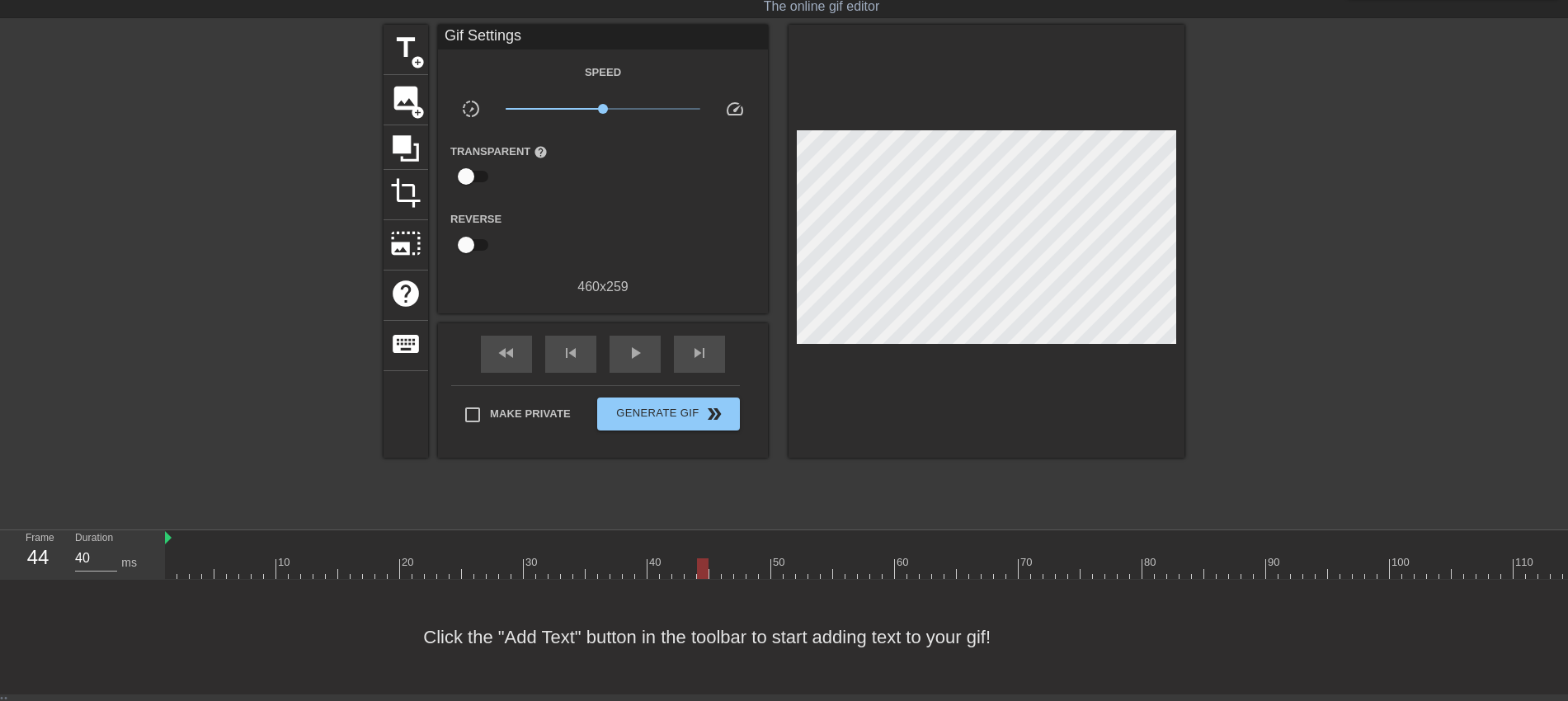 drag, startPoint x: 1345, startPoint y: 563, endPoint x: 705, endPoint y: 549, distance: 640.1531 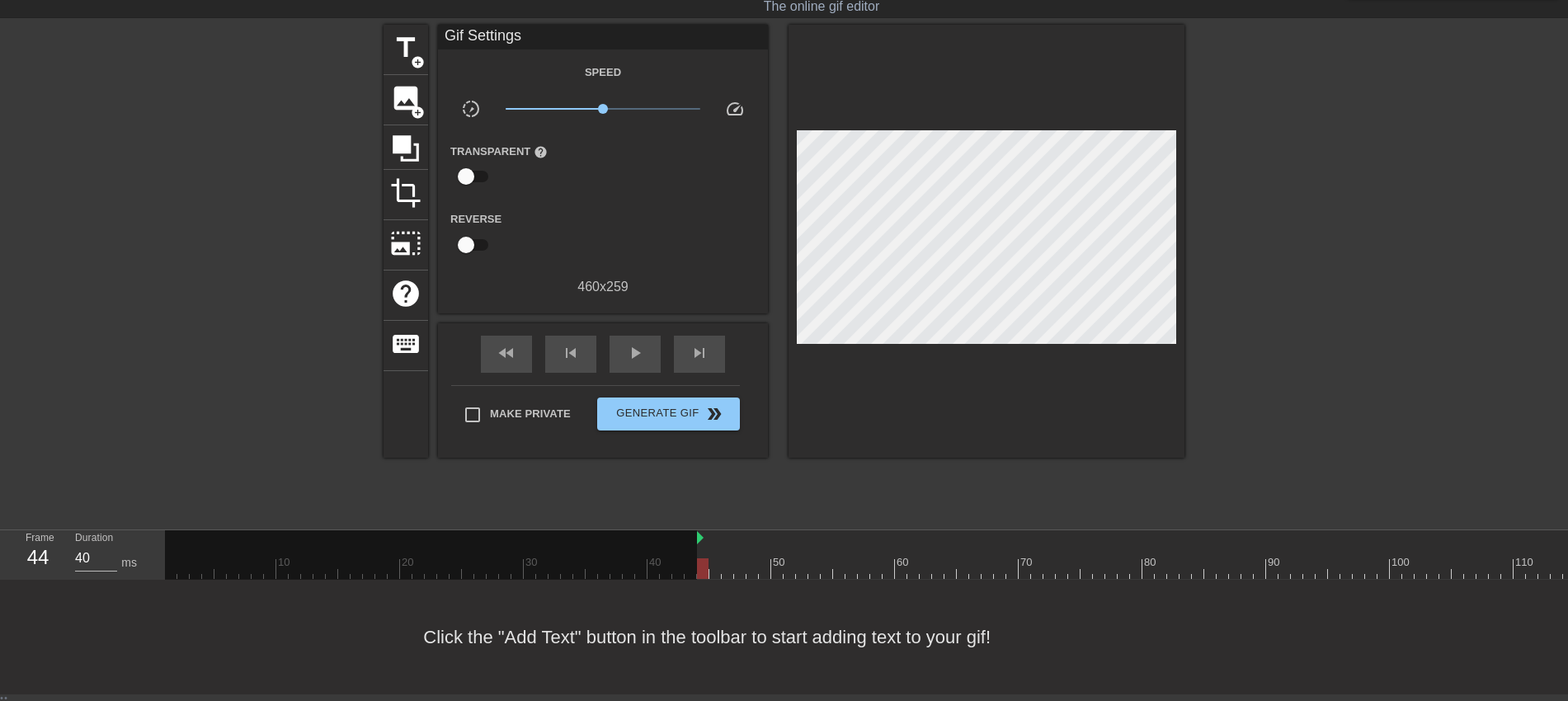 drag, startPoint x: 166, startPoint y: 536, endPoint x: 700, endPoint y: 537, distance: 534.0009 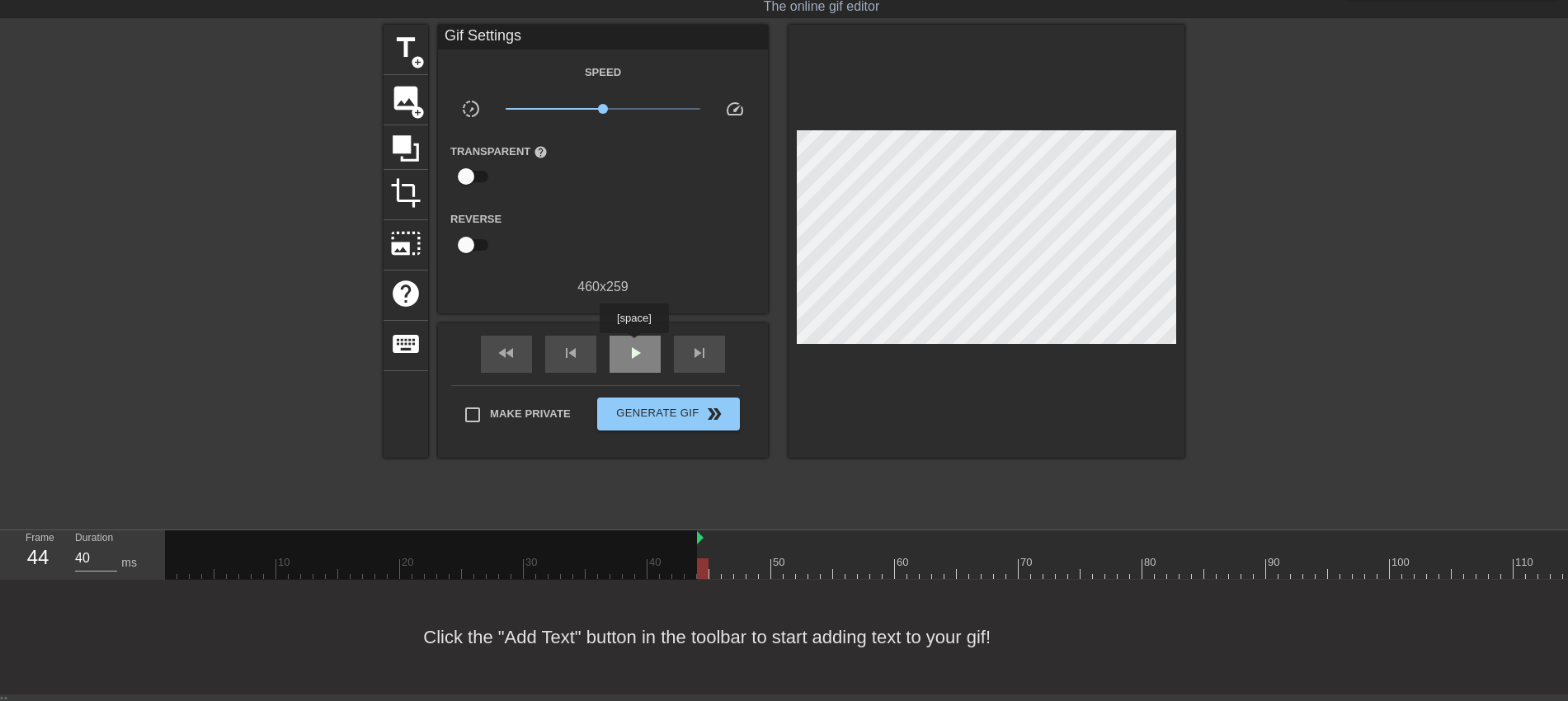 click on "play_arrow" at bounding box center (635, 353) 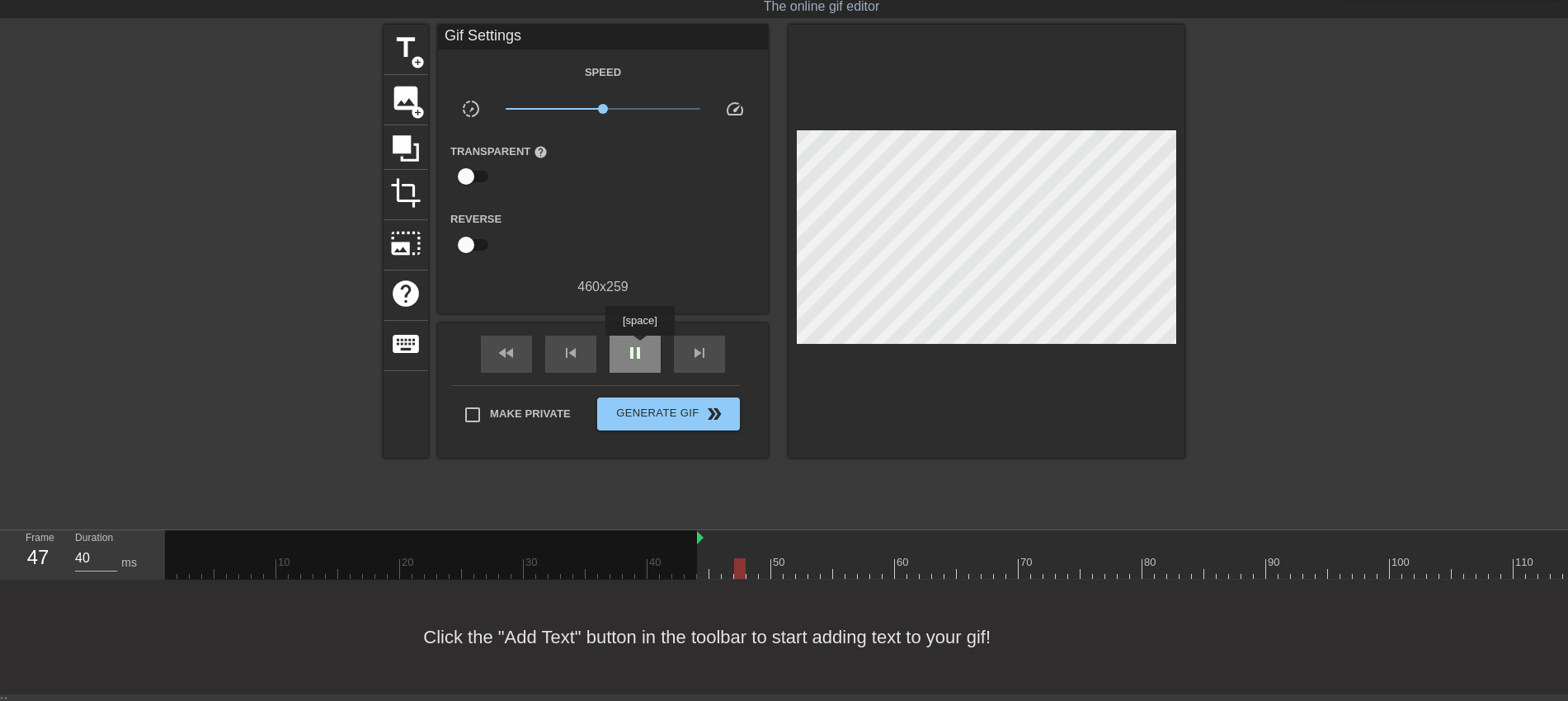 click on "pause" at bounding box center (635, 353) 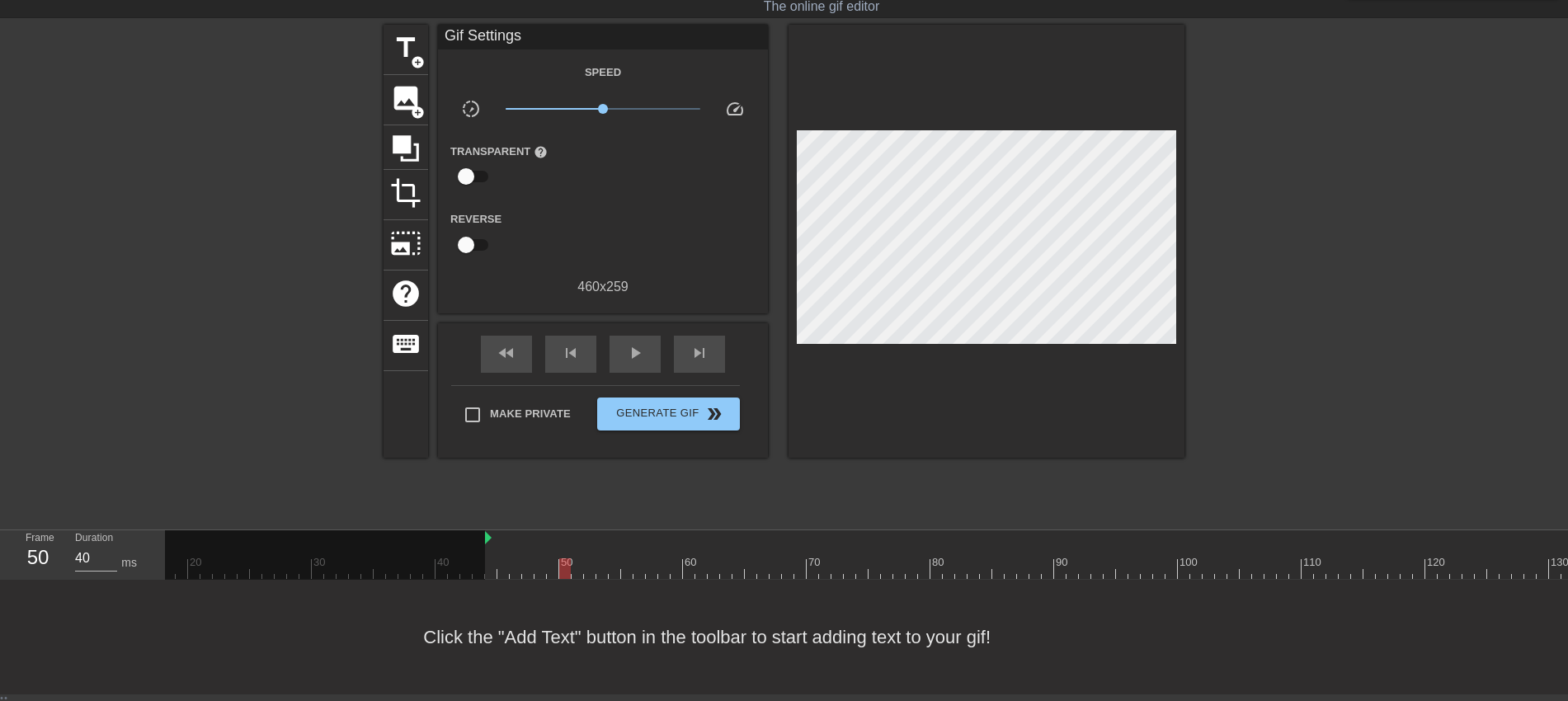 scroll, scrollTop: 0, scrollLeft: 0, axis: both 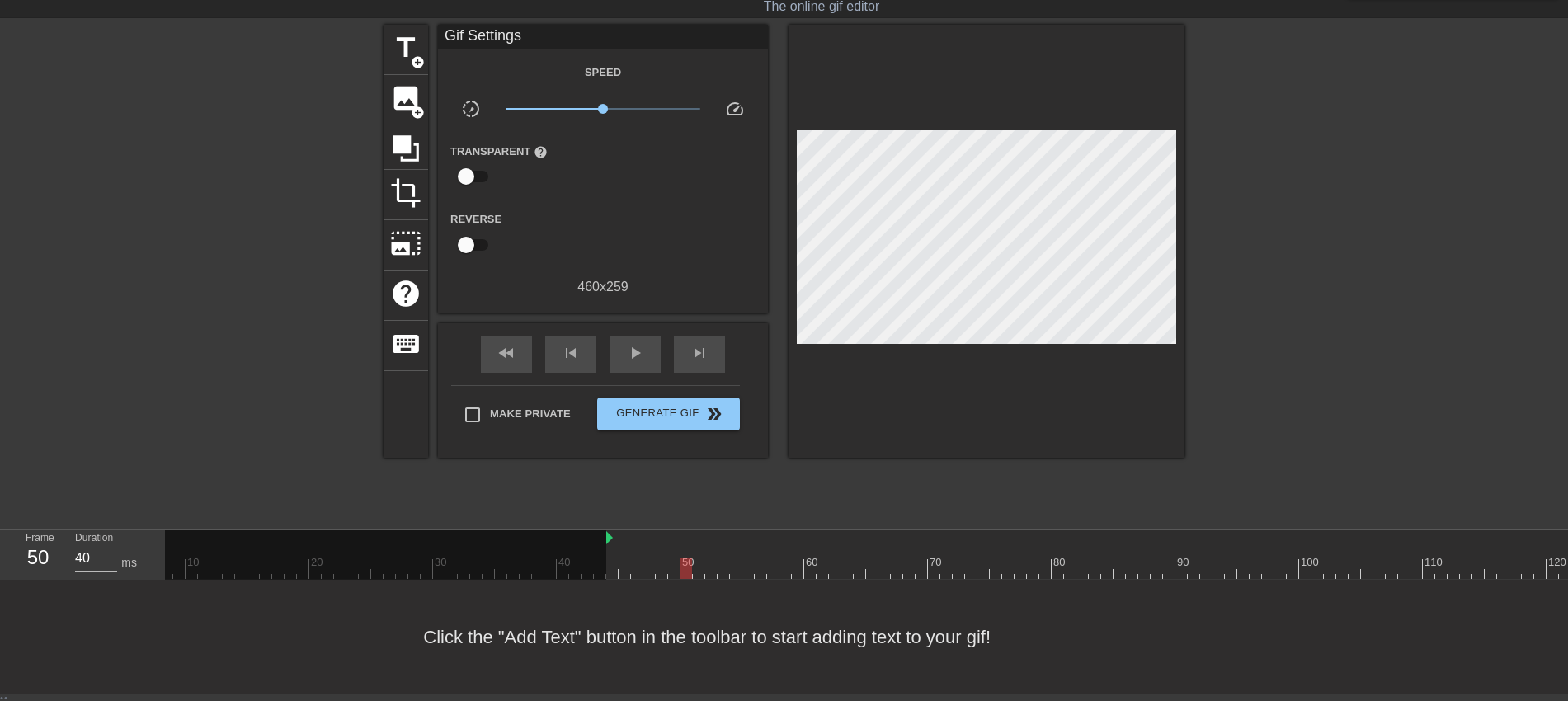 click at bounding box center [340, 562] 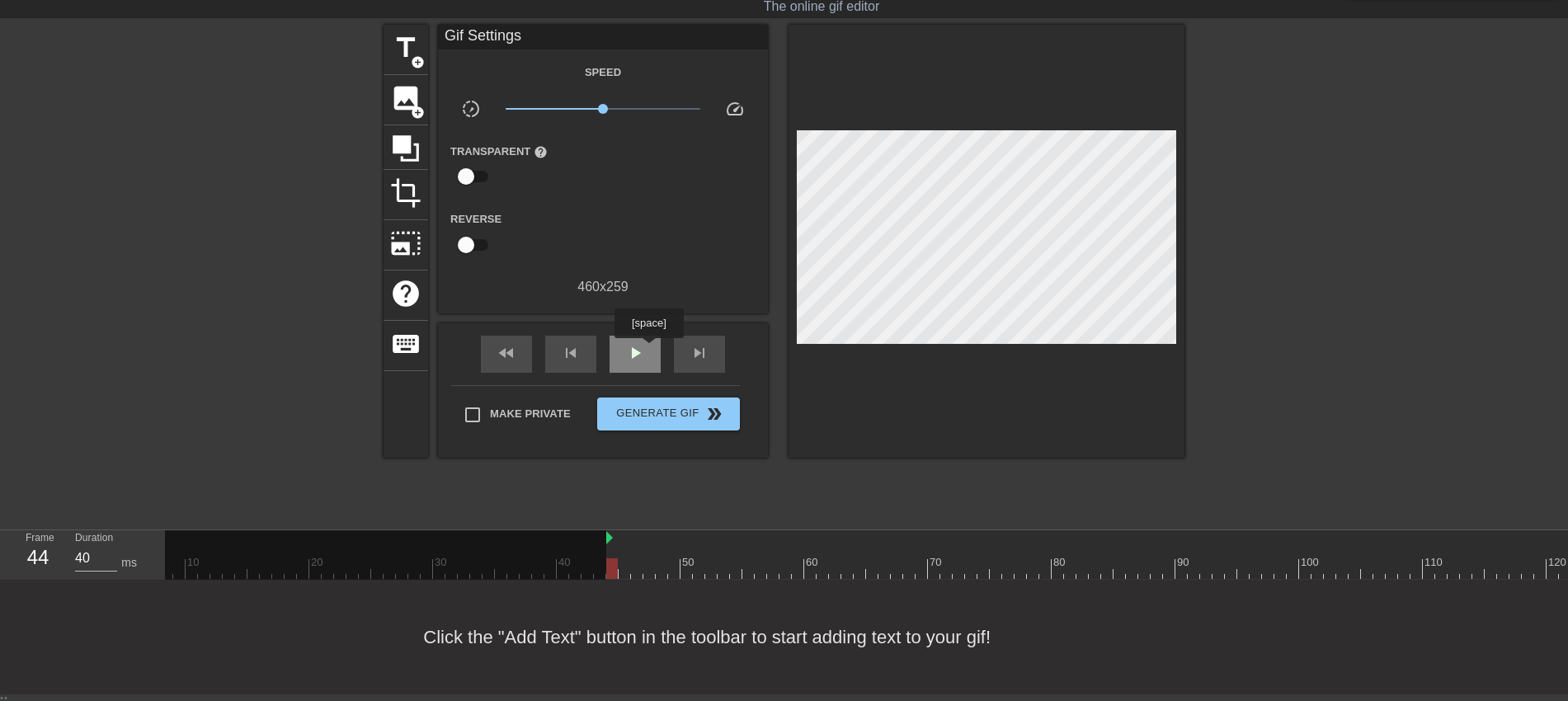 click on "play_arrow" at bounding box center [635, 354] 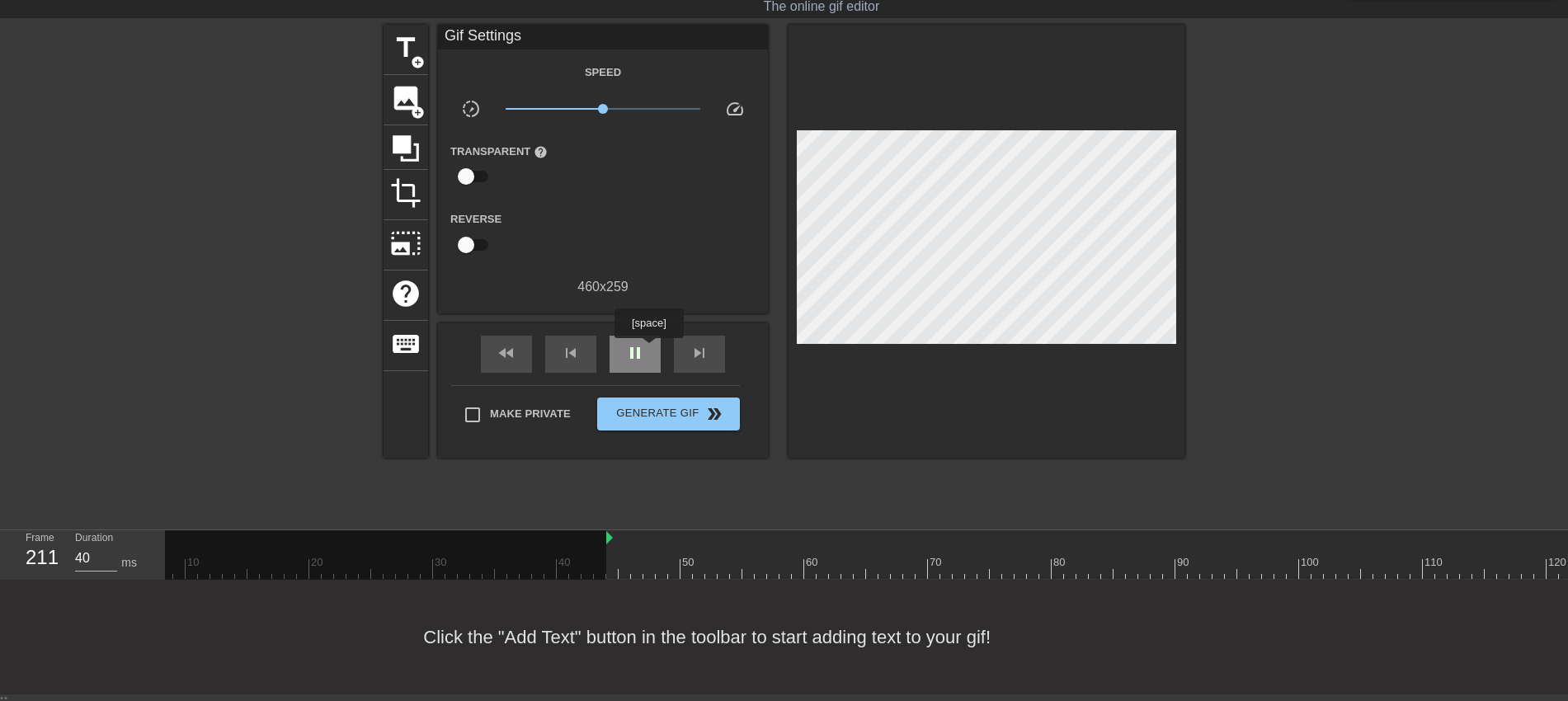 click on "pause" at bounding box center (635, 354) 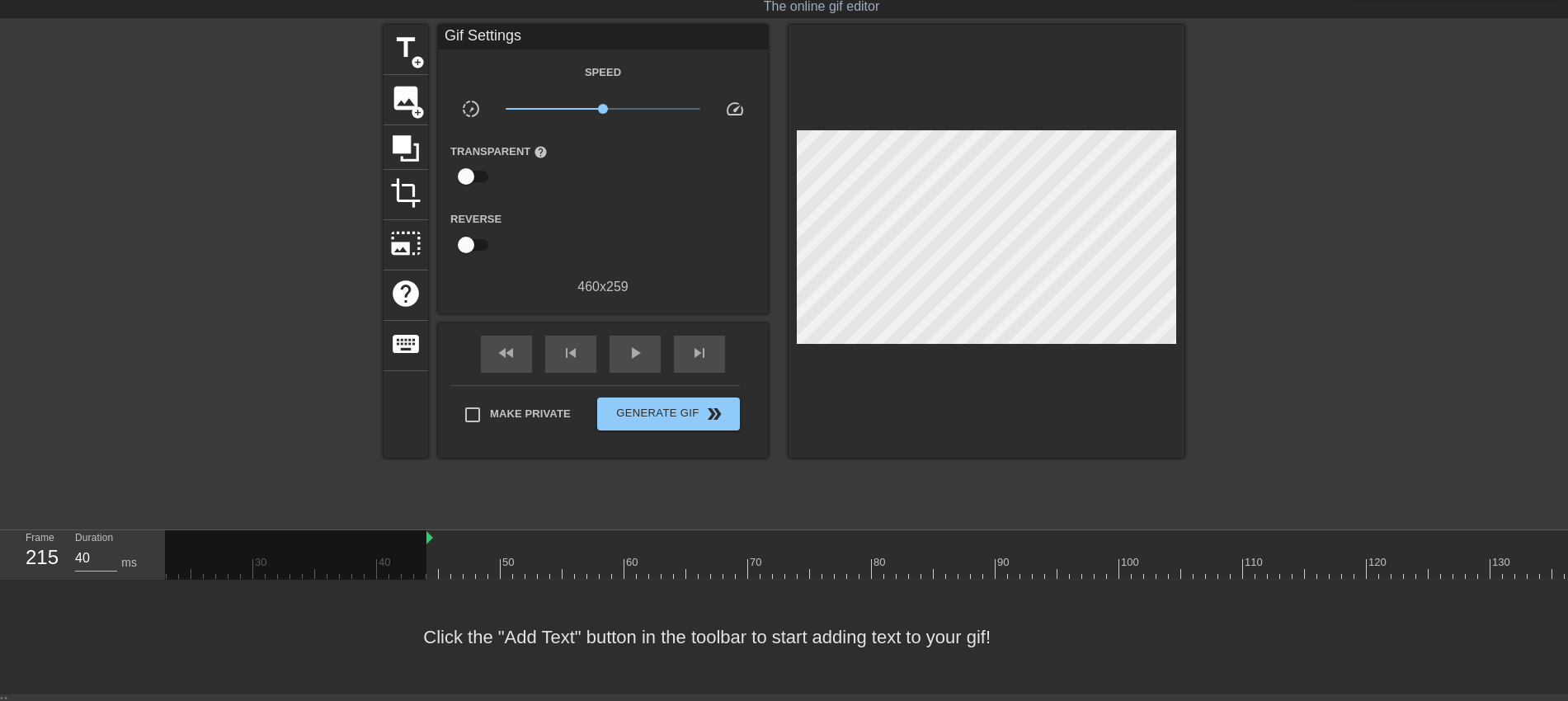 scroll, scrollTop: 0, scrollLeft: 557, axis: horizontal 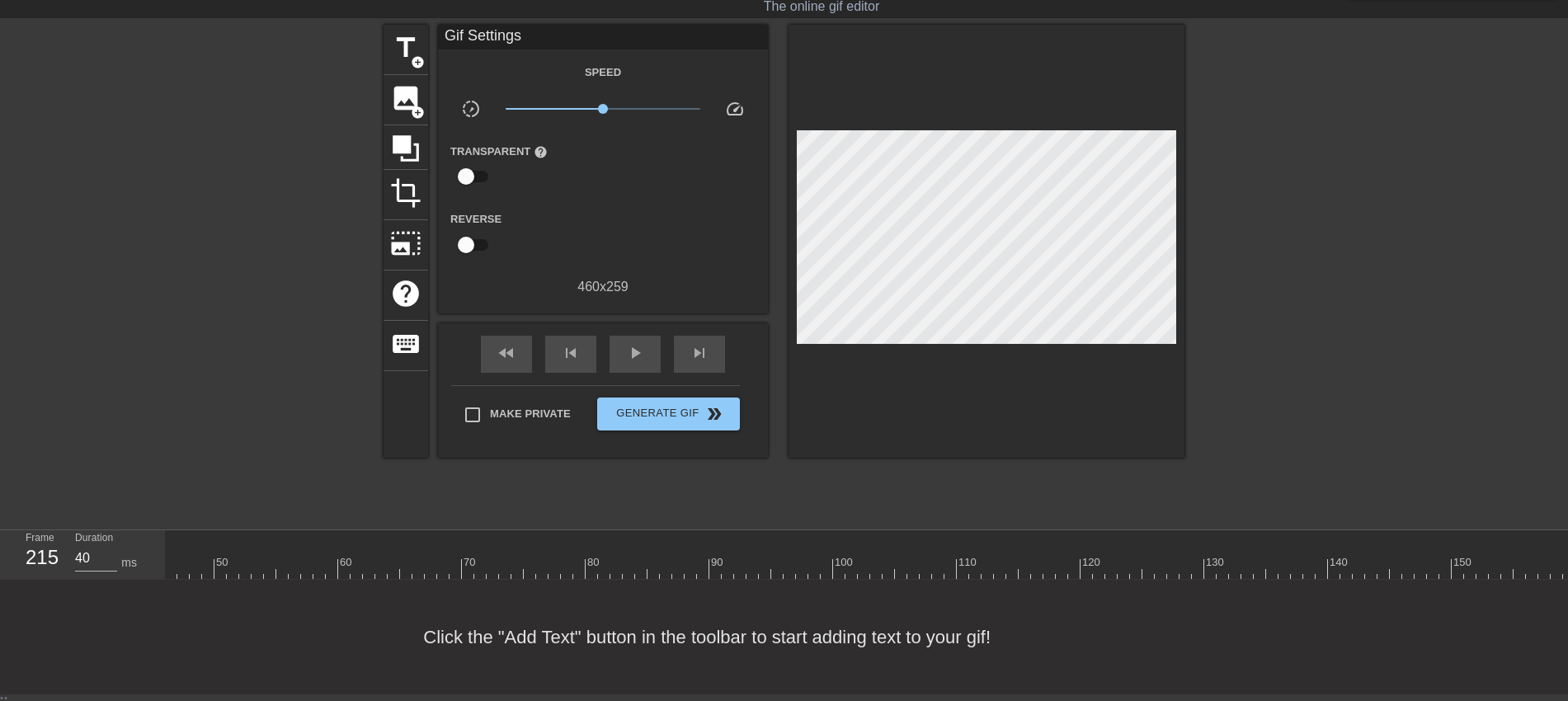 click at bounding box center [1210, 539] 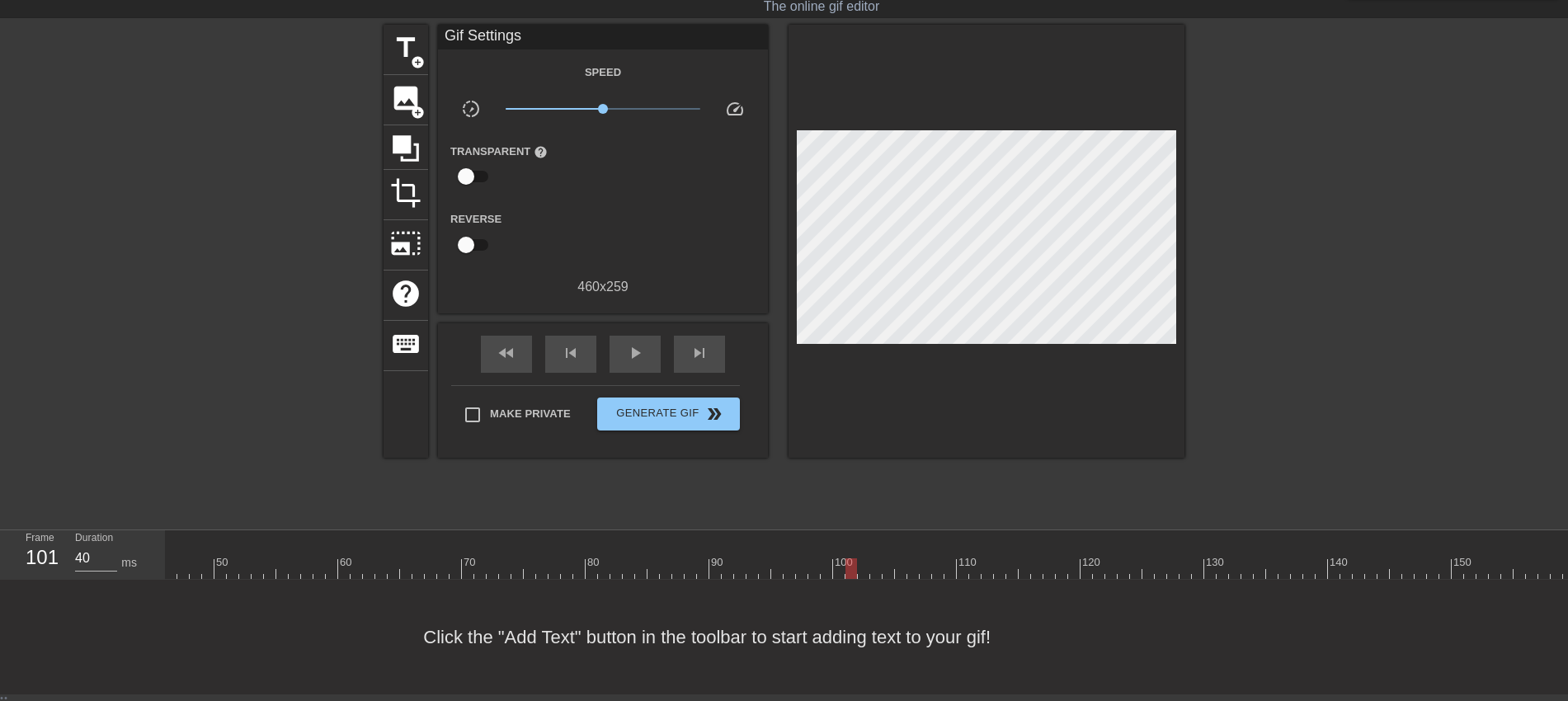 click at bounding box center (851, 557) 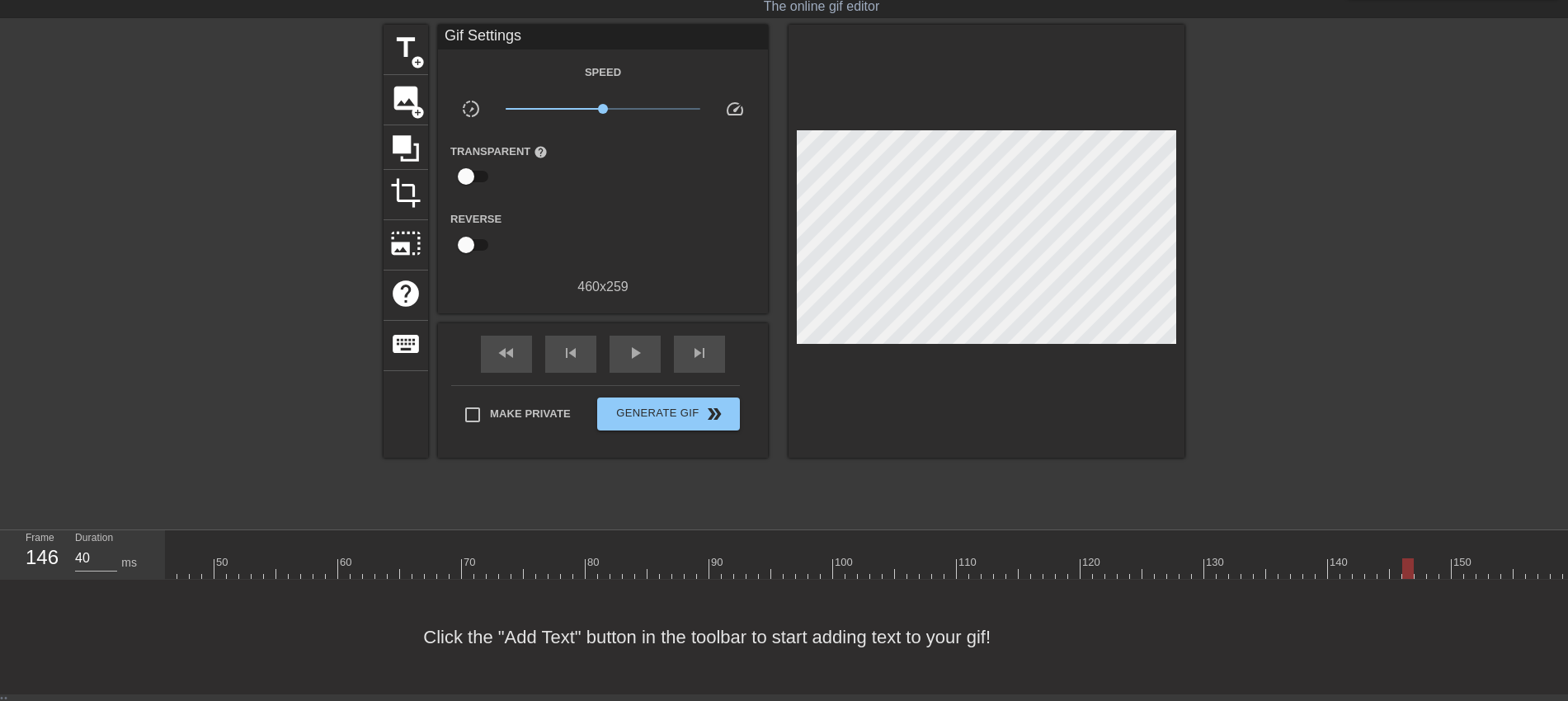 drag, startPoint x: 878, startPoint y: 555, endPoint x: 1481, endPoint y: 534, distance: 603.3656 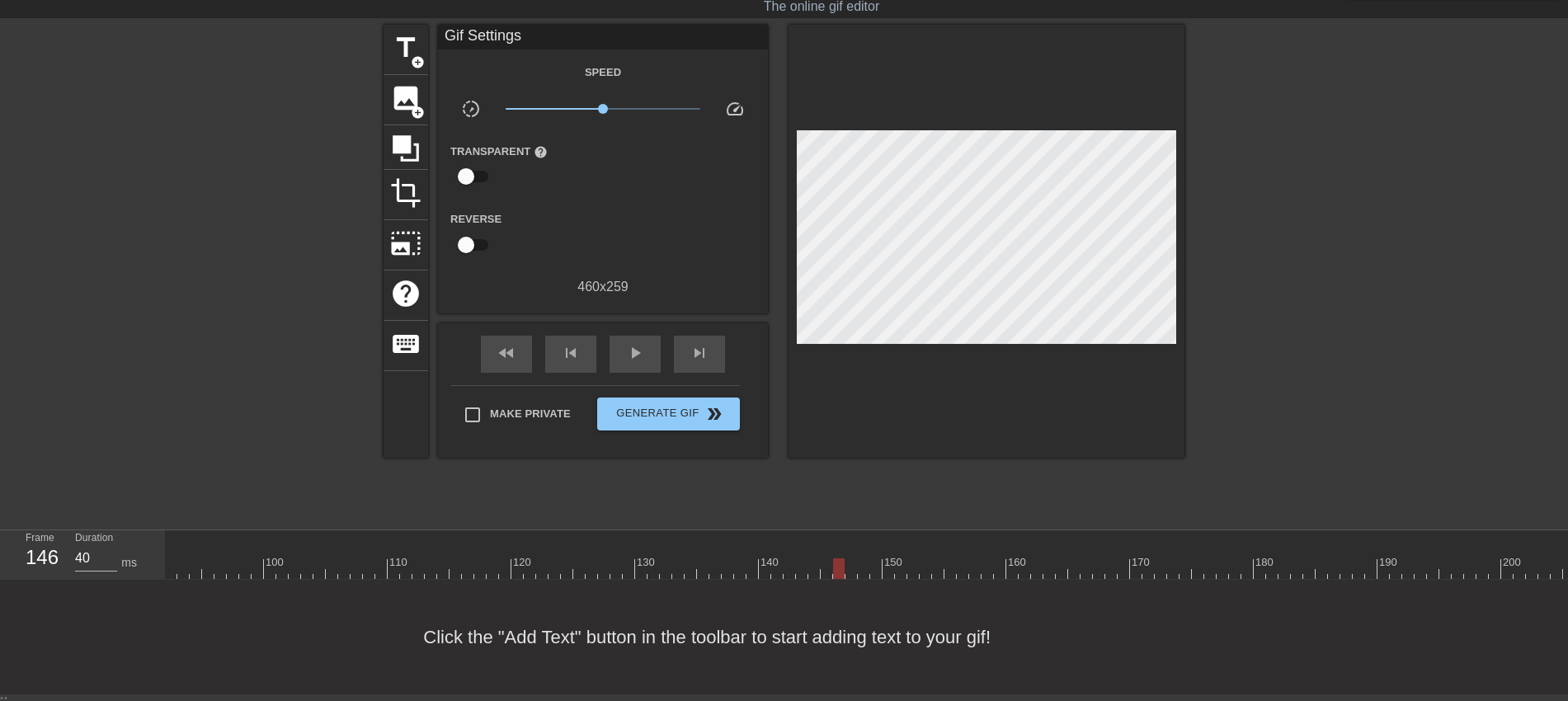 scroll, scrollTop: 0, scrollLeft: 1274, axis: horizontal 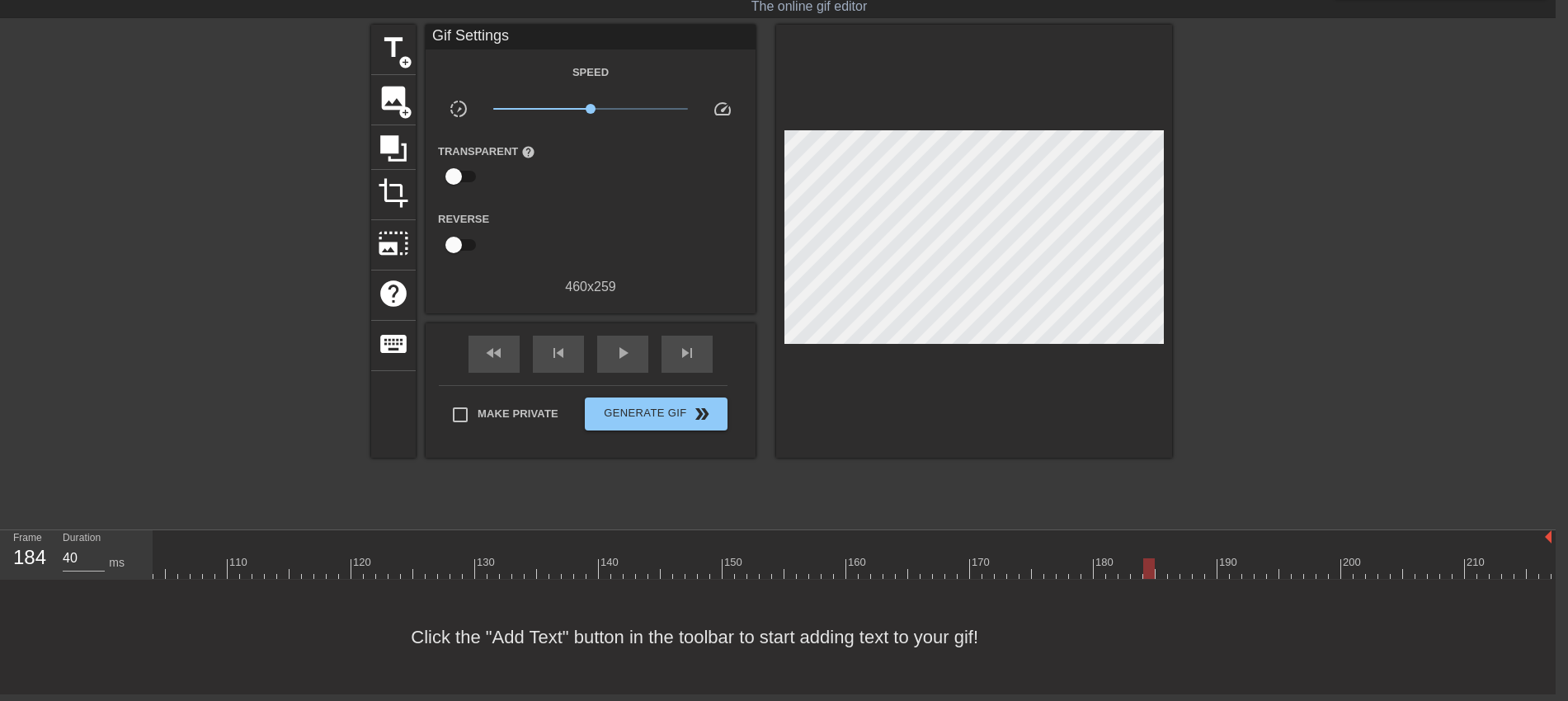 drag, startPoint x: 704, startPoint y: 564, endPoint x: 1147, endPoint y: 564, distance: 443 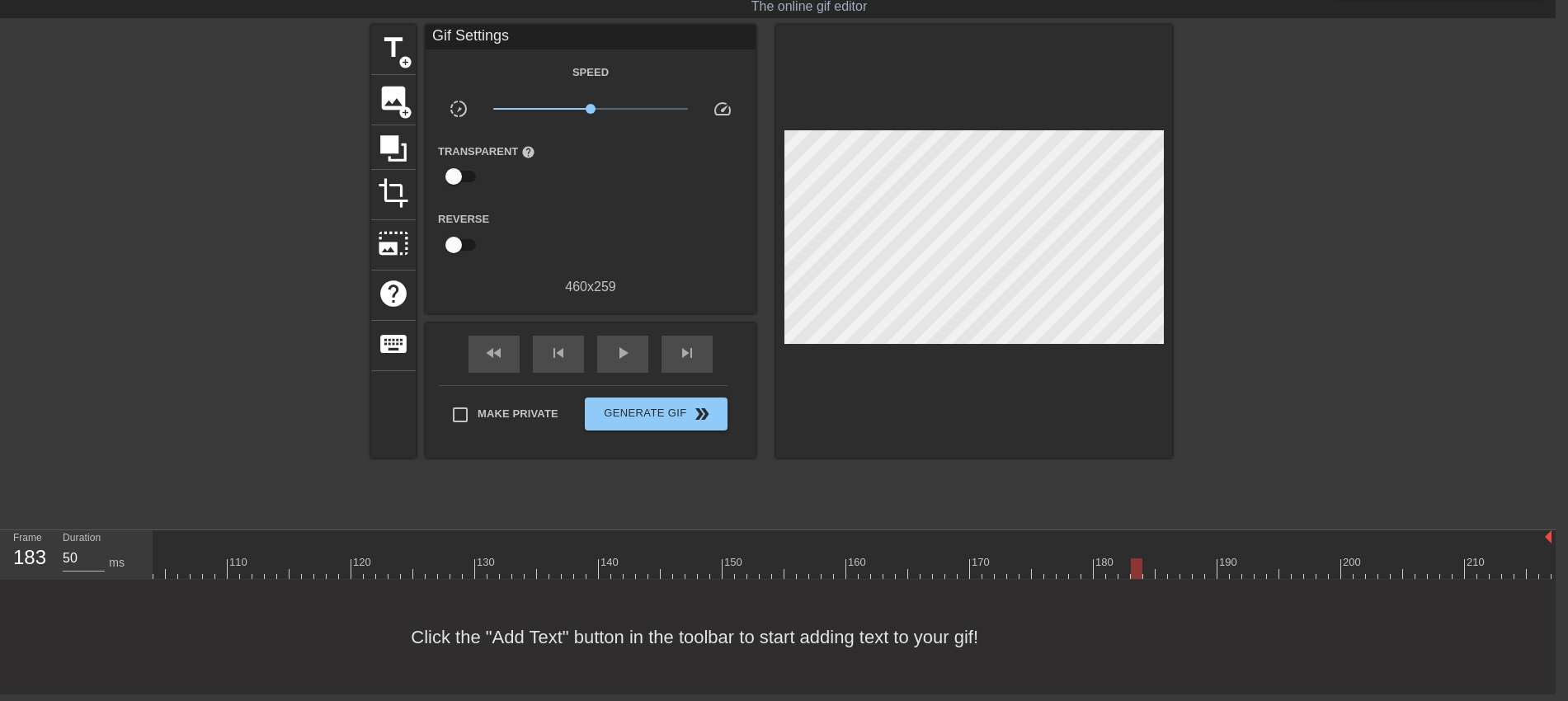 type on "40" 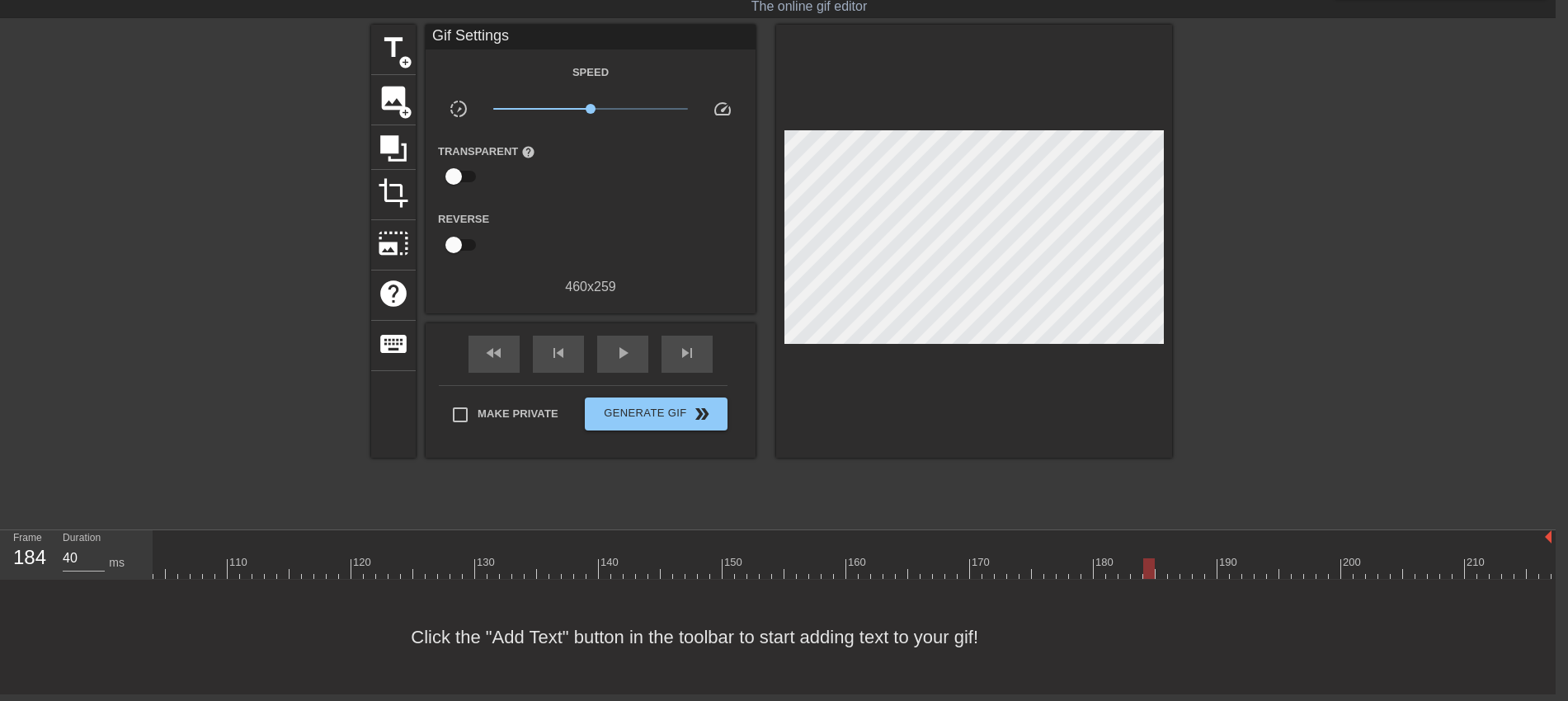 drag, startPoint x: 1154, startPoint y: 567, endPoint x: 1146, endPoint y: 594, distance: 28.16026 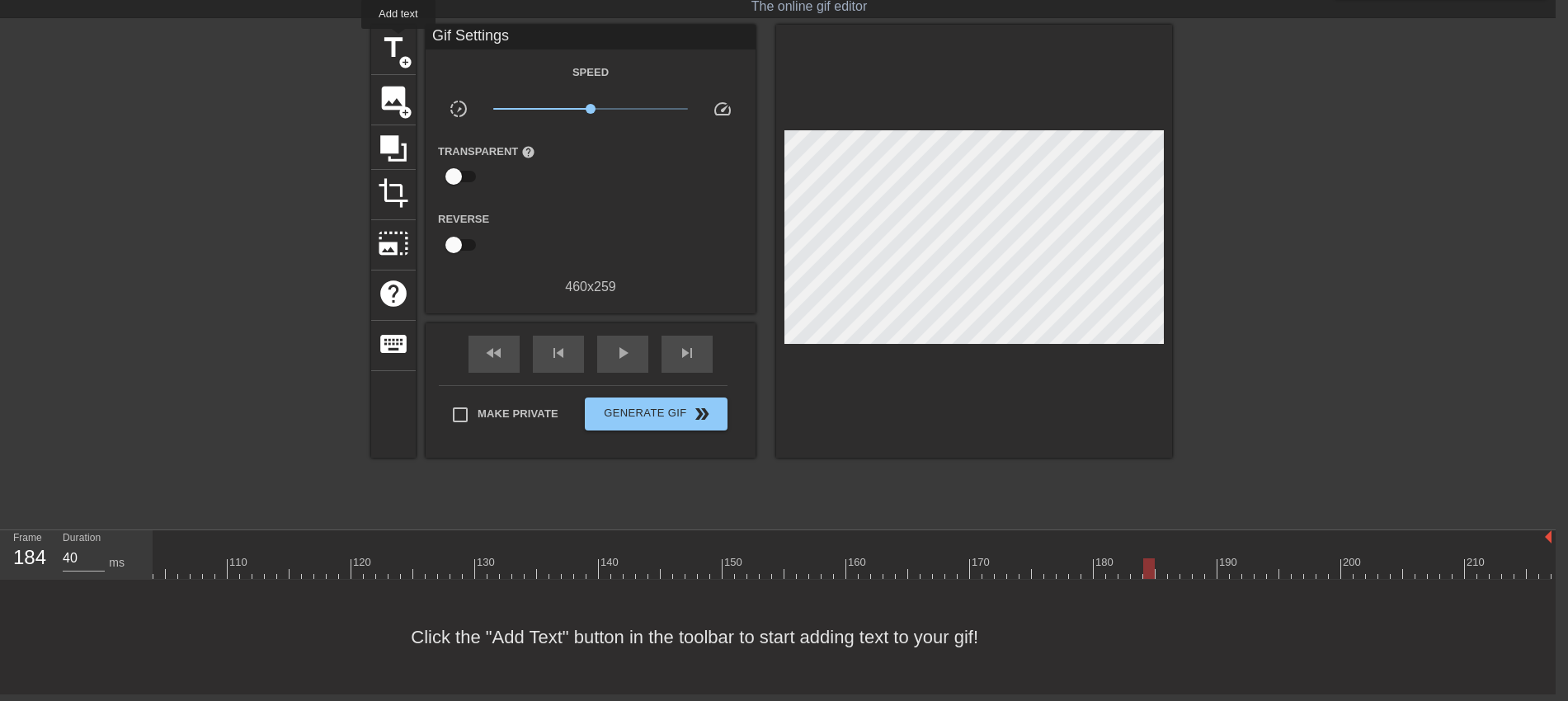 click on "title" at bounding box center (393, 48) 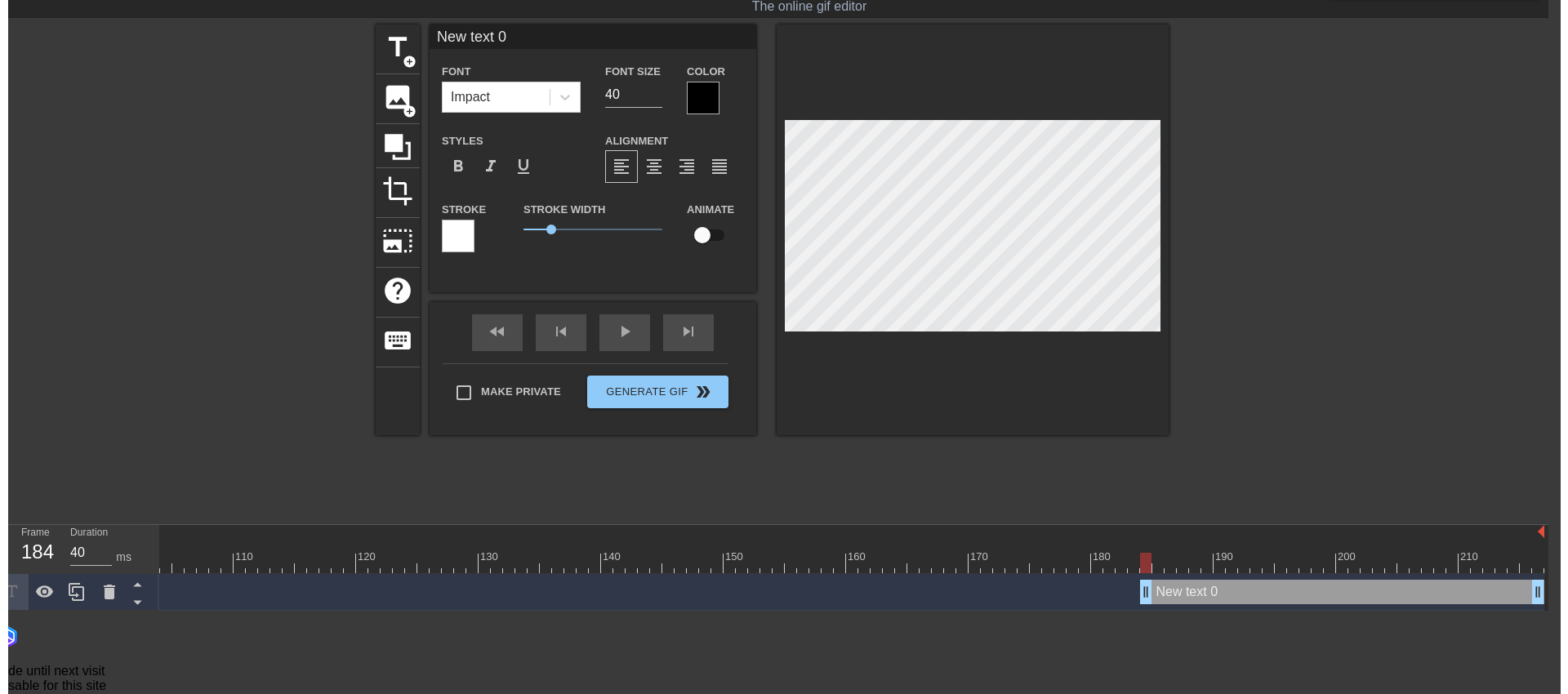 scroll, scrollTop: 0, scrollLeft: 12, axis: horizontal 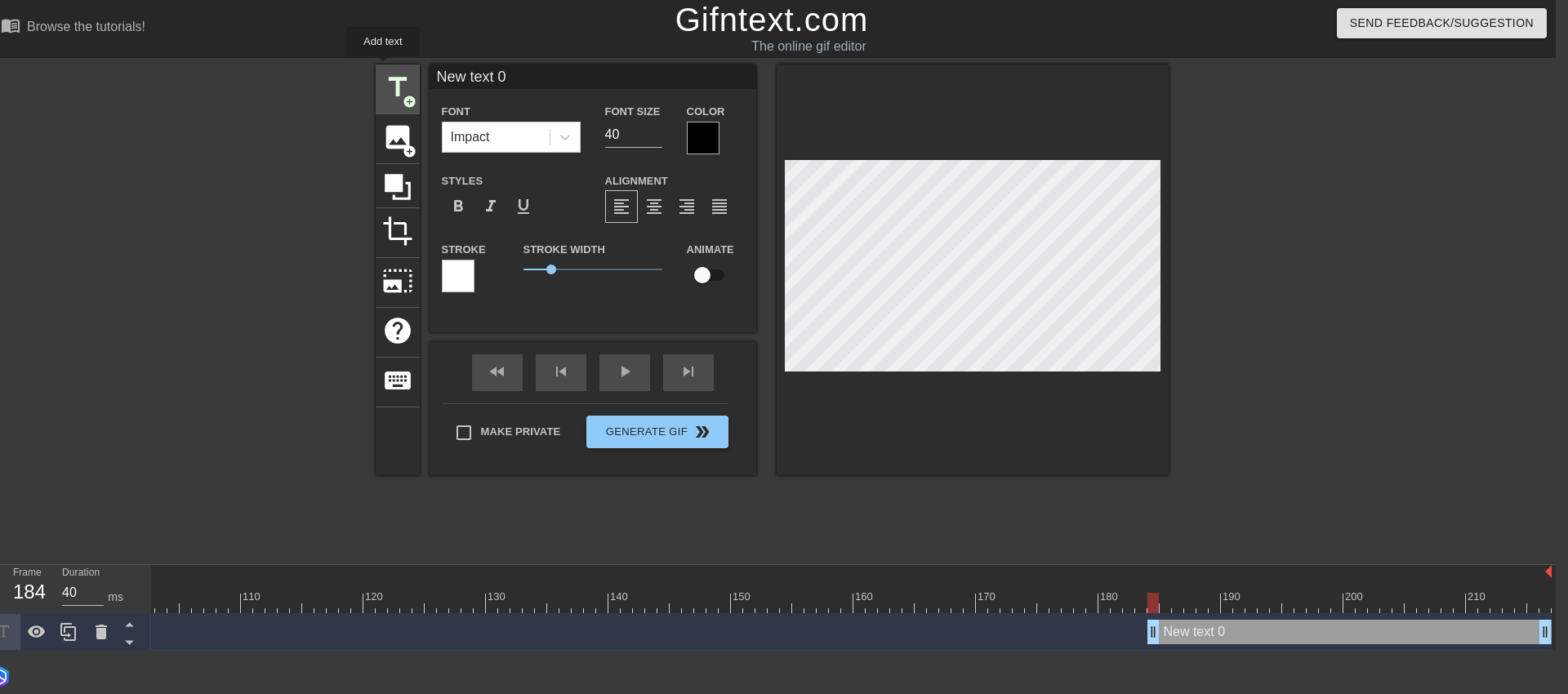 drag, startPoint x: 558, startPoint y: 75, endPoint x: 383, endPoint y: 68, distance: 175.13994 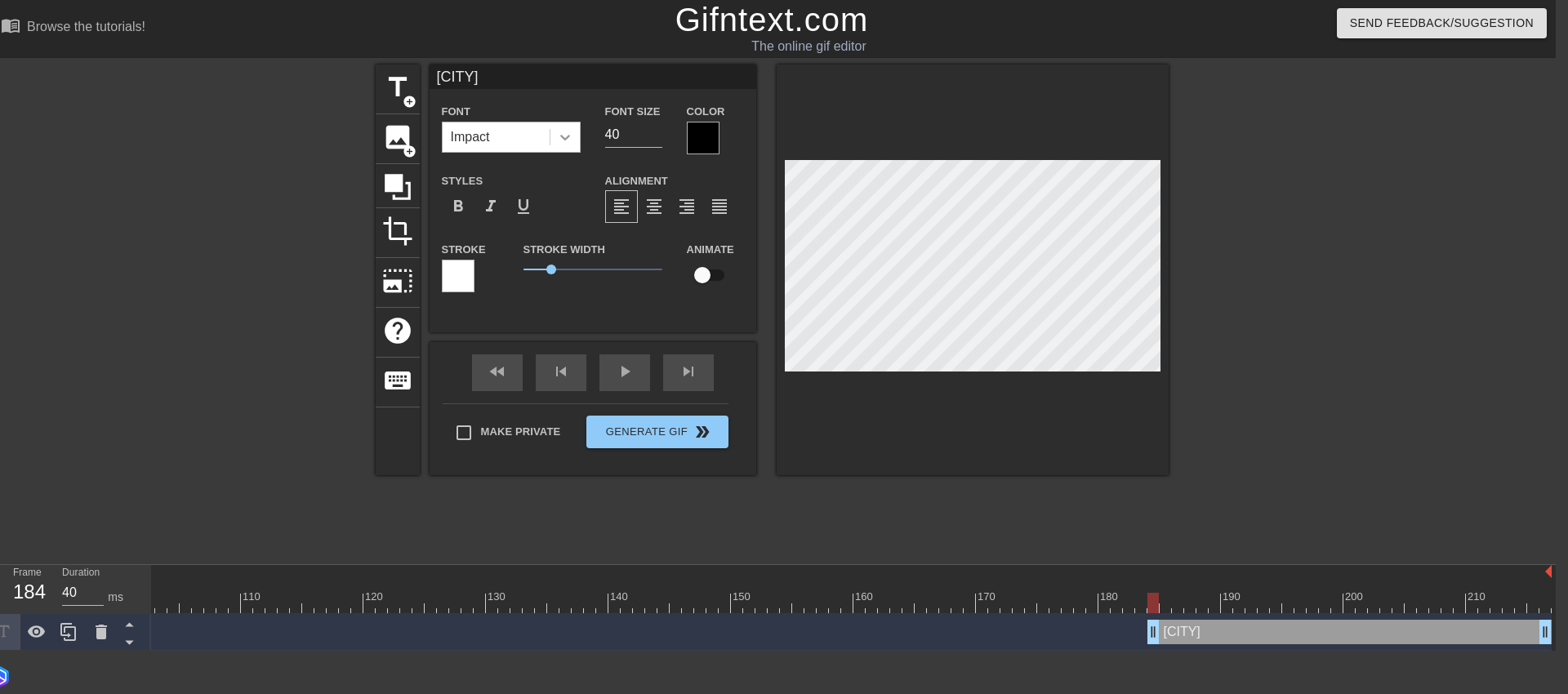 type on "[CITY]" 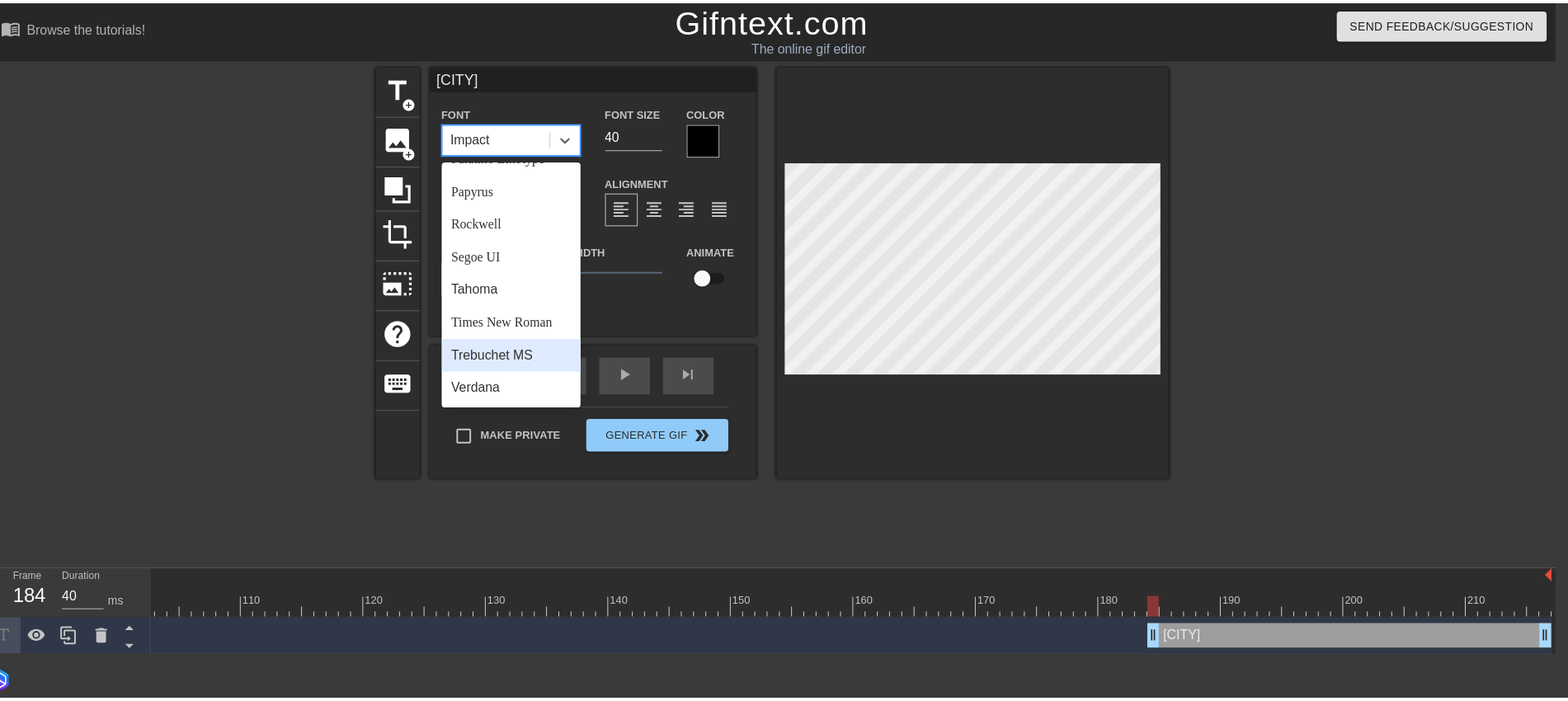 scroll, scrollTop: 590, scrollLeft: 0, axis: vertical 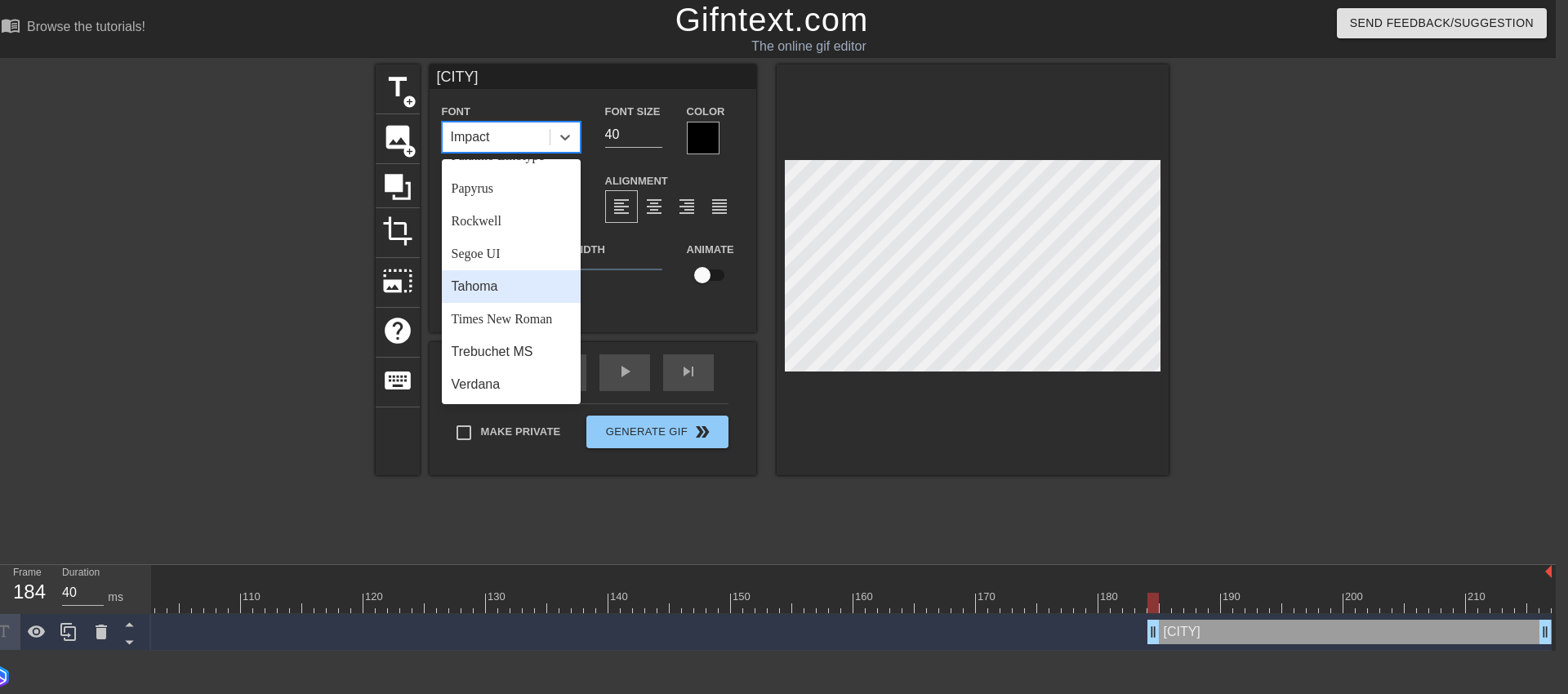click on "Tahoma" at bounding box center (511, 287) 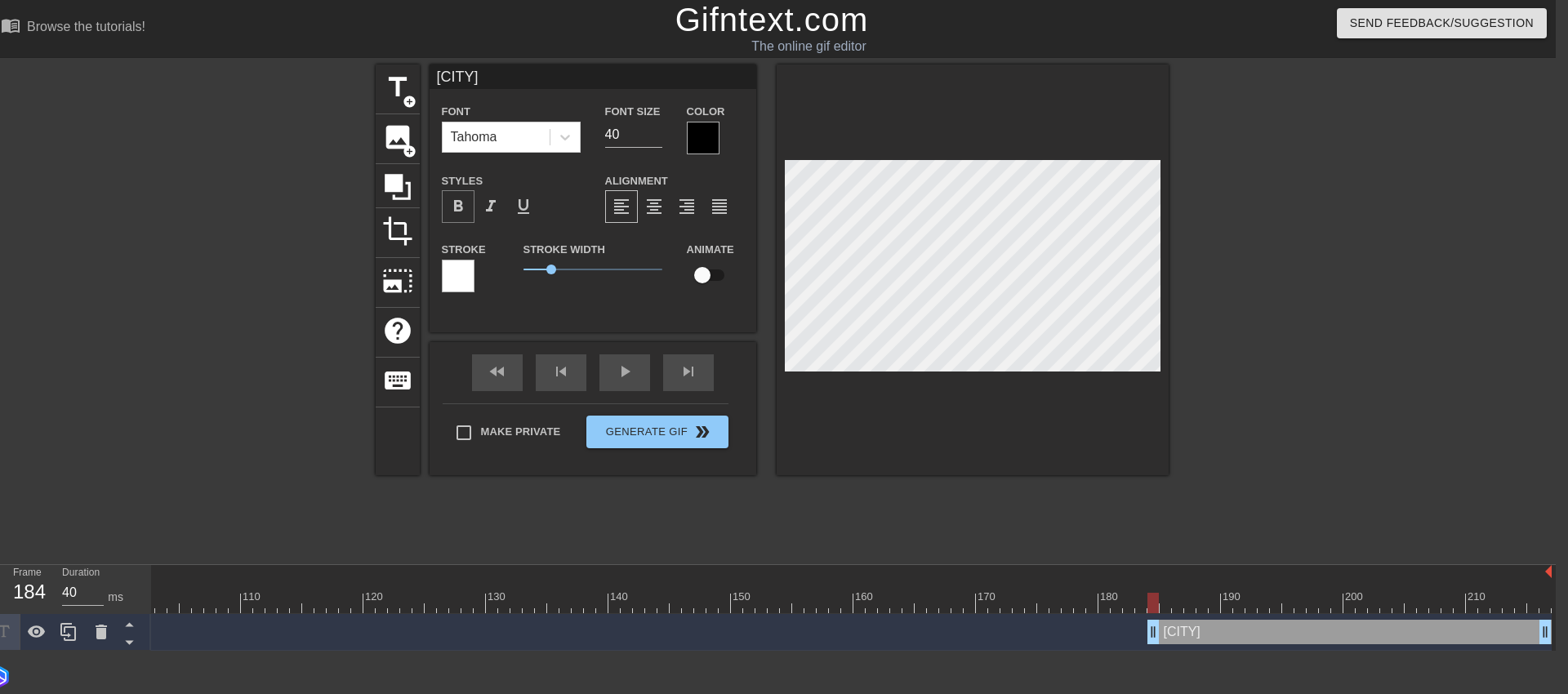 click on "format_bold" at bounding box center (458, 207) 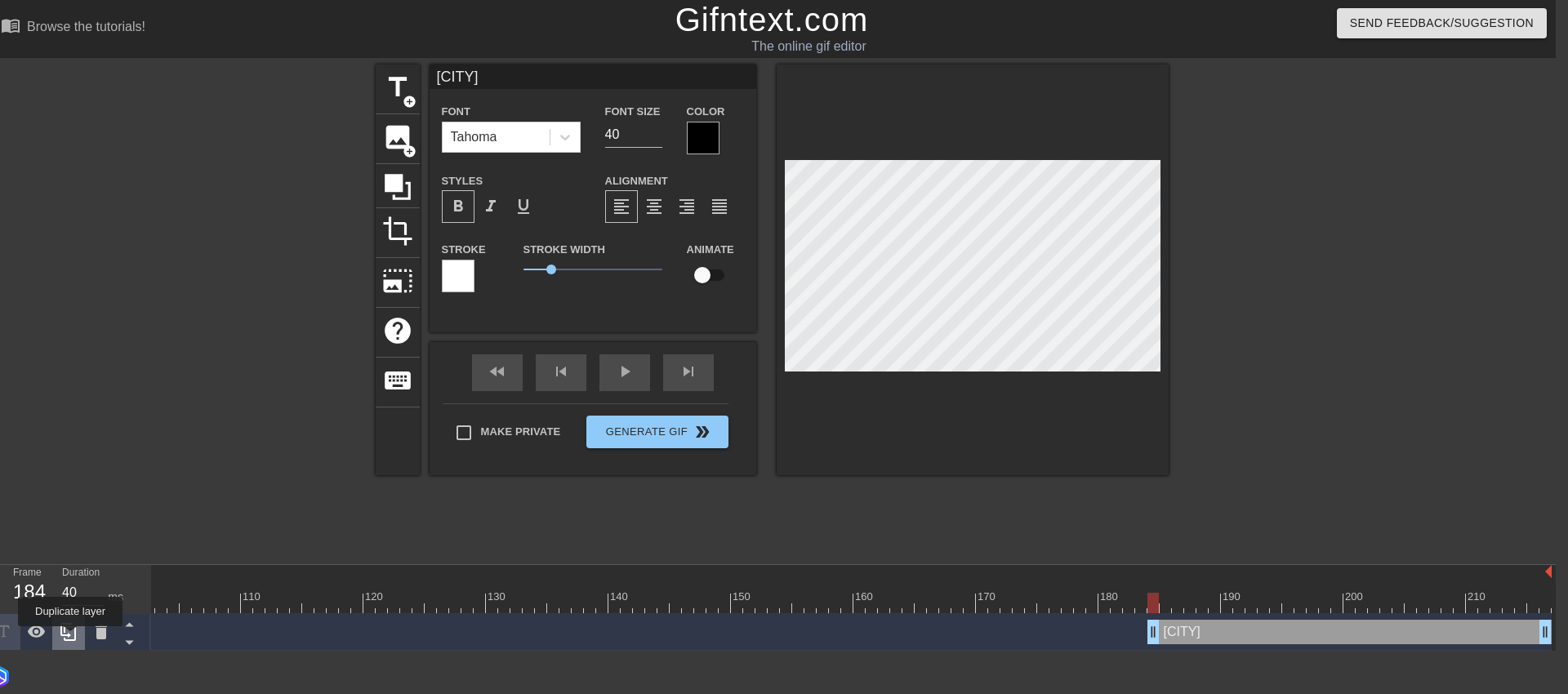 click 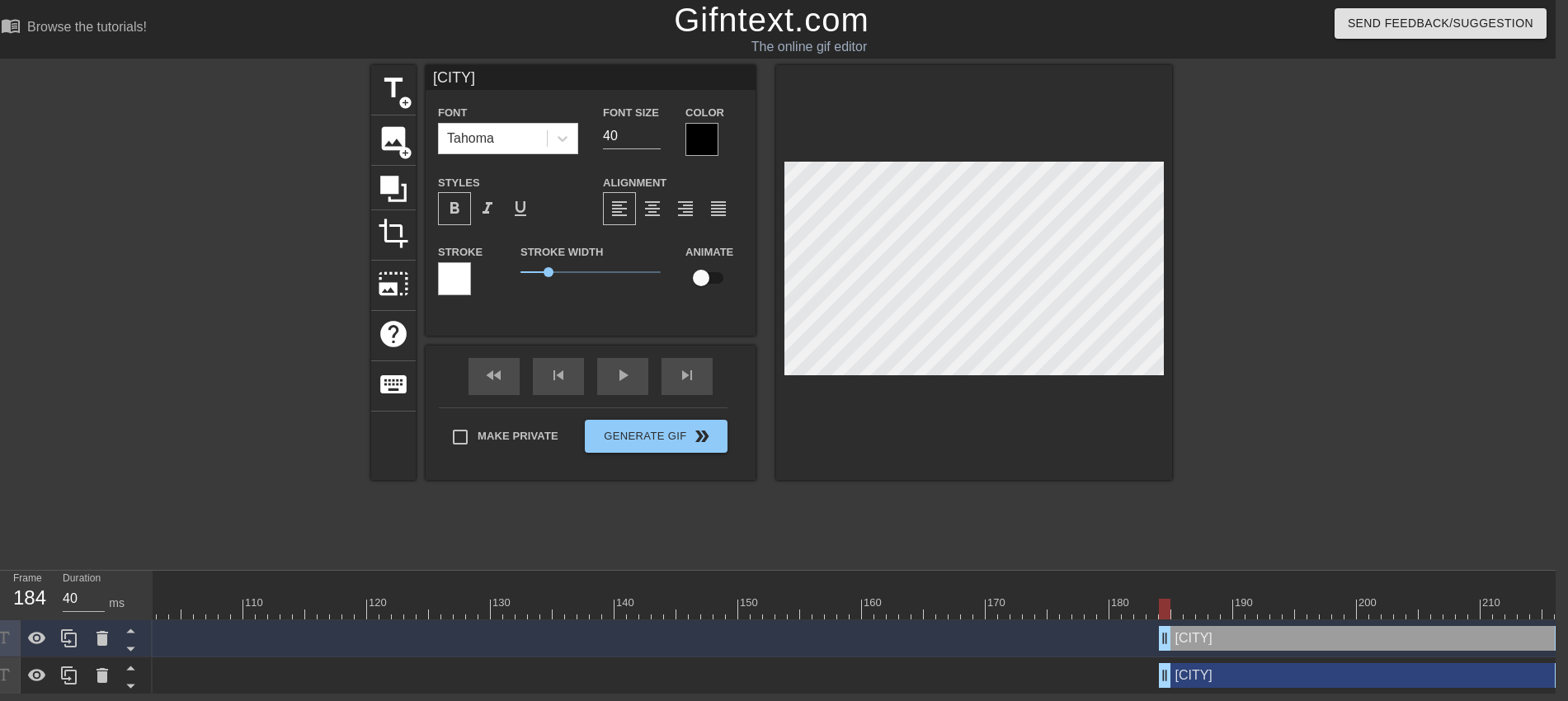 click on "[CITY]" at bounding box center [591, 78] 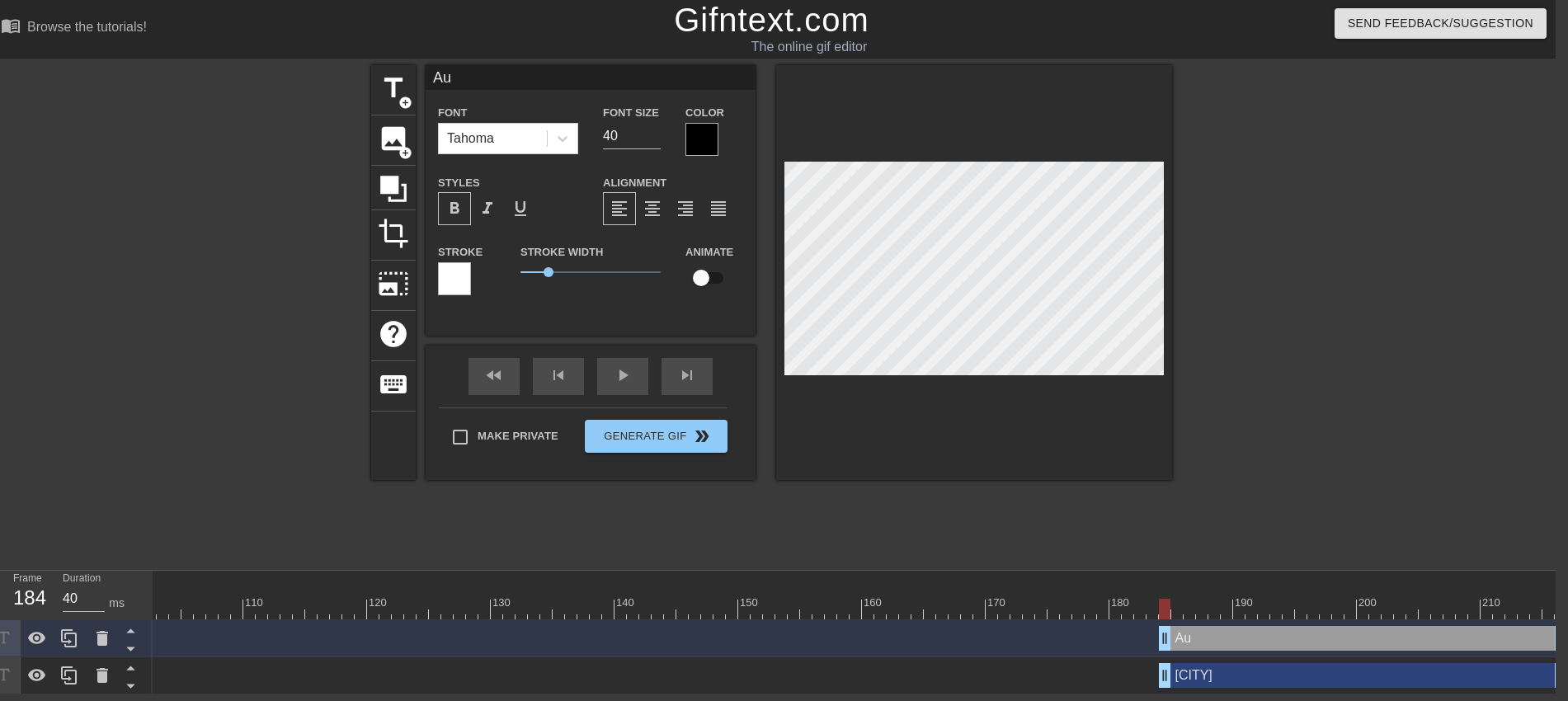 type on "A" 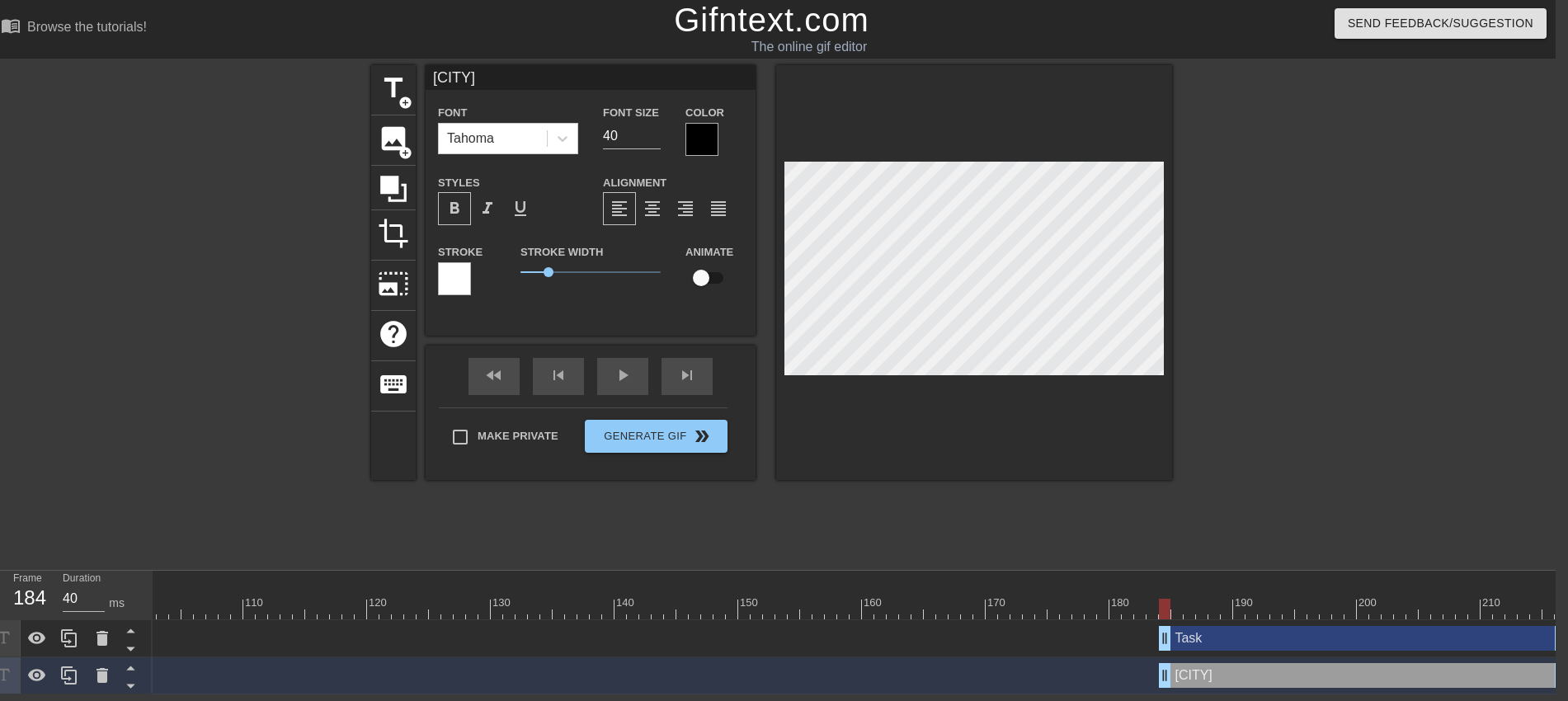 type on "Task" 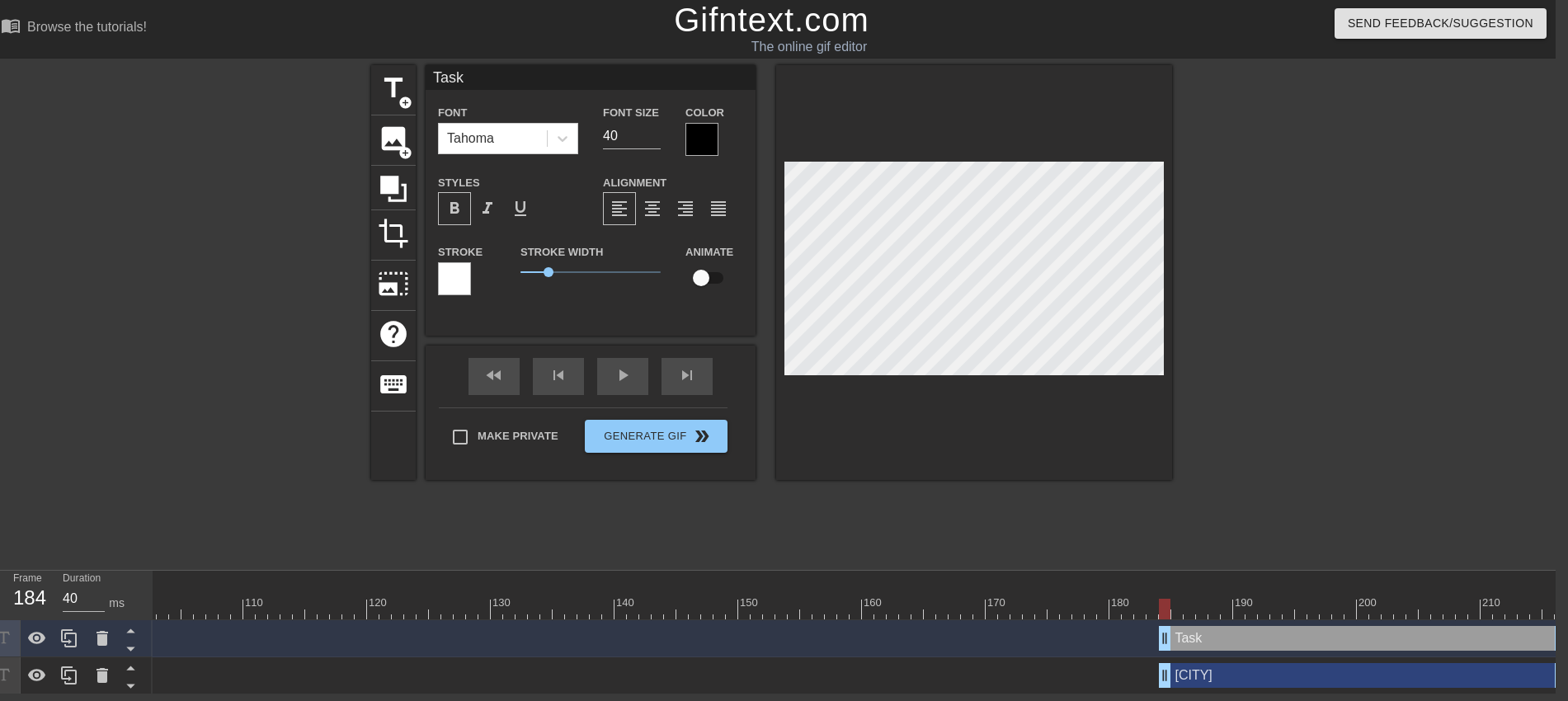 scroll, scrollTop: 2, scrollLeft: 2, axis: both 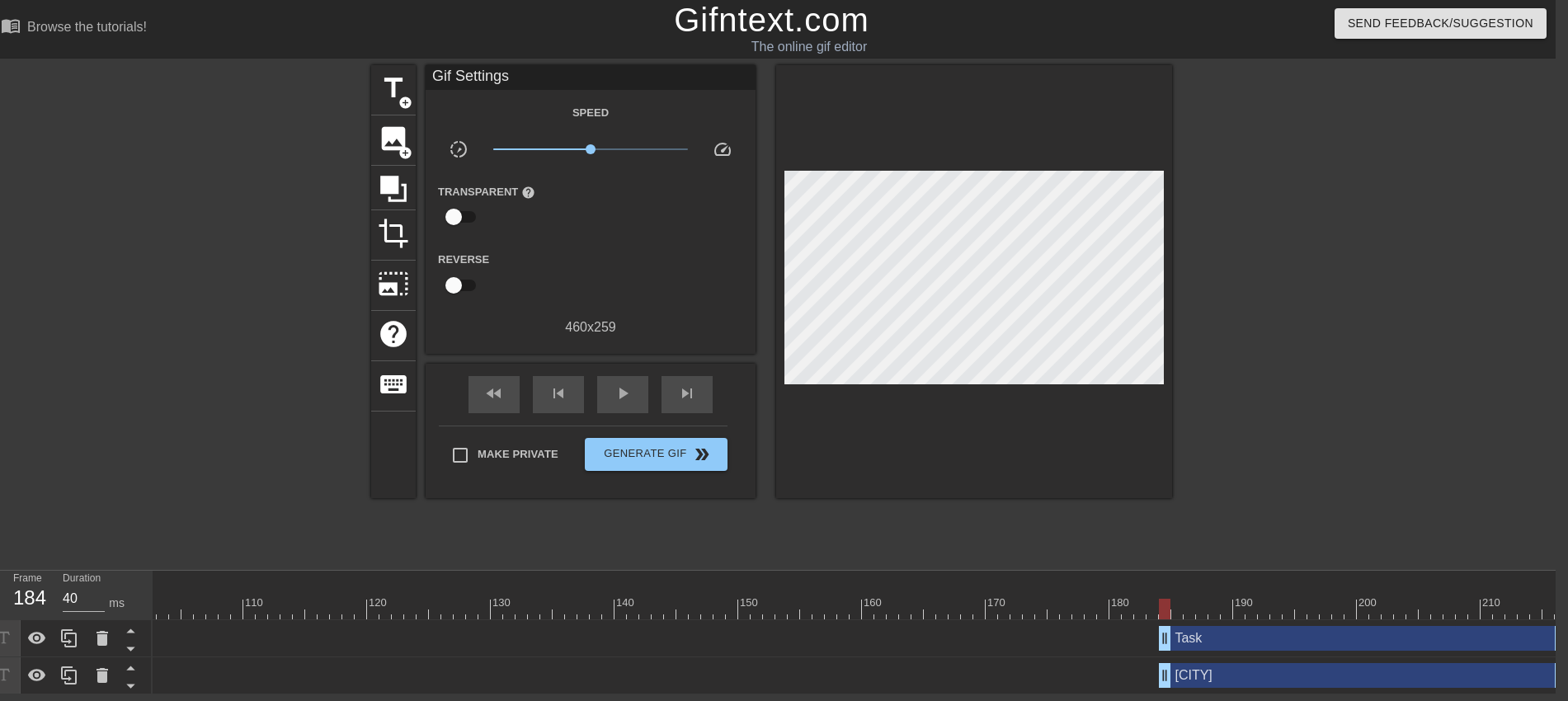 click on "Task drag_handle drag_handle" at bounding box center [1363, 638] 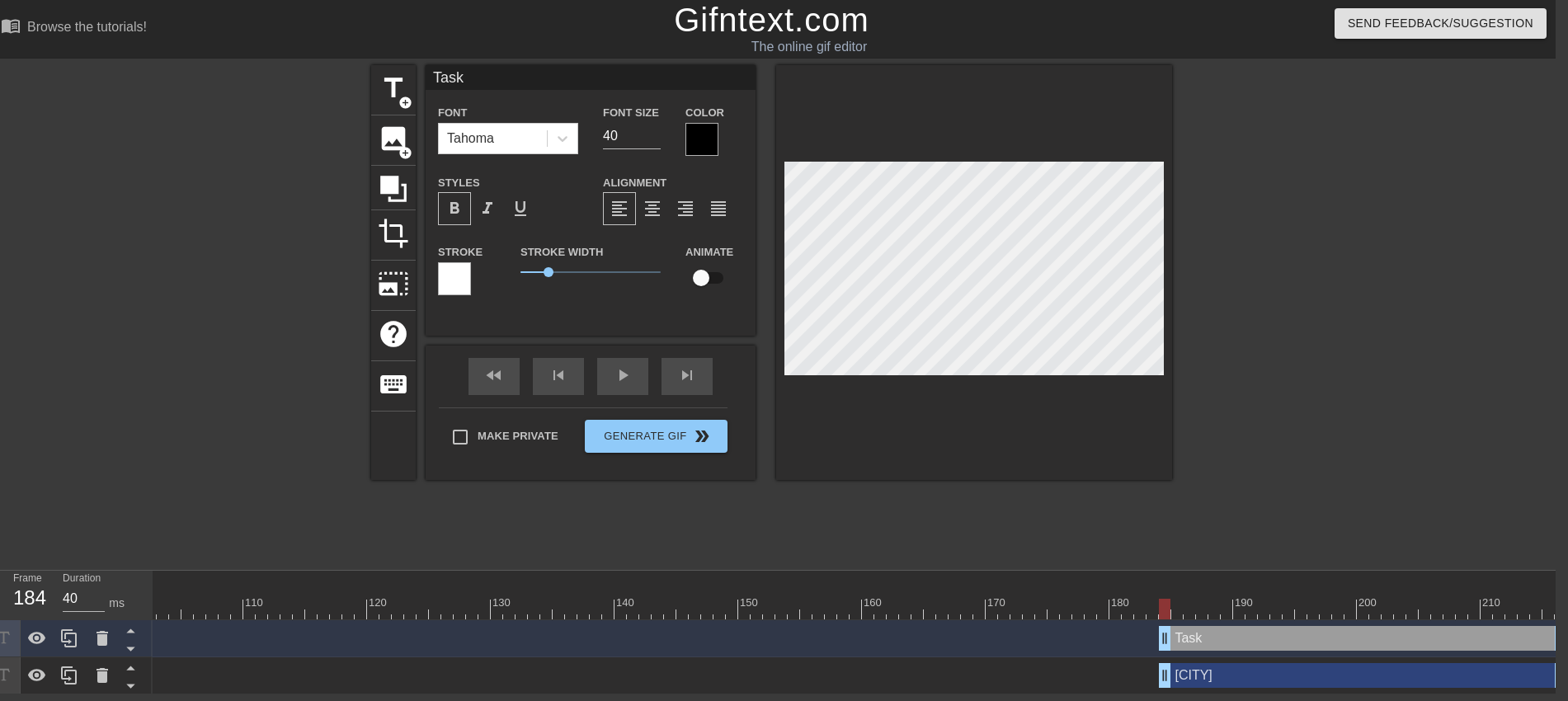 click at bounding box center [701, 278] 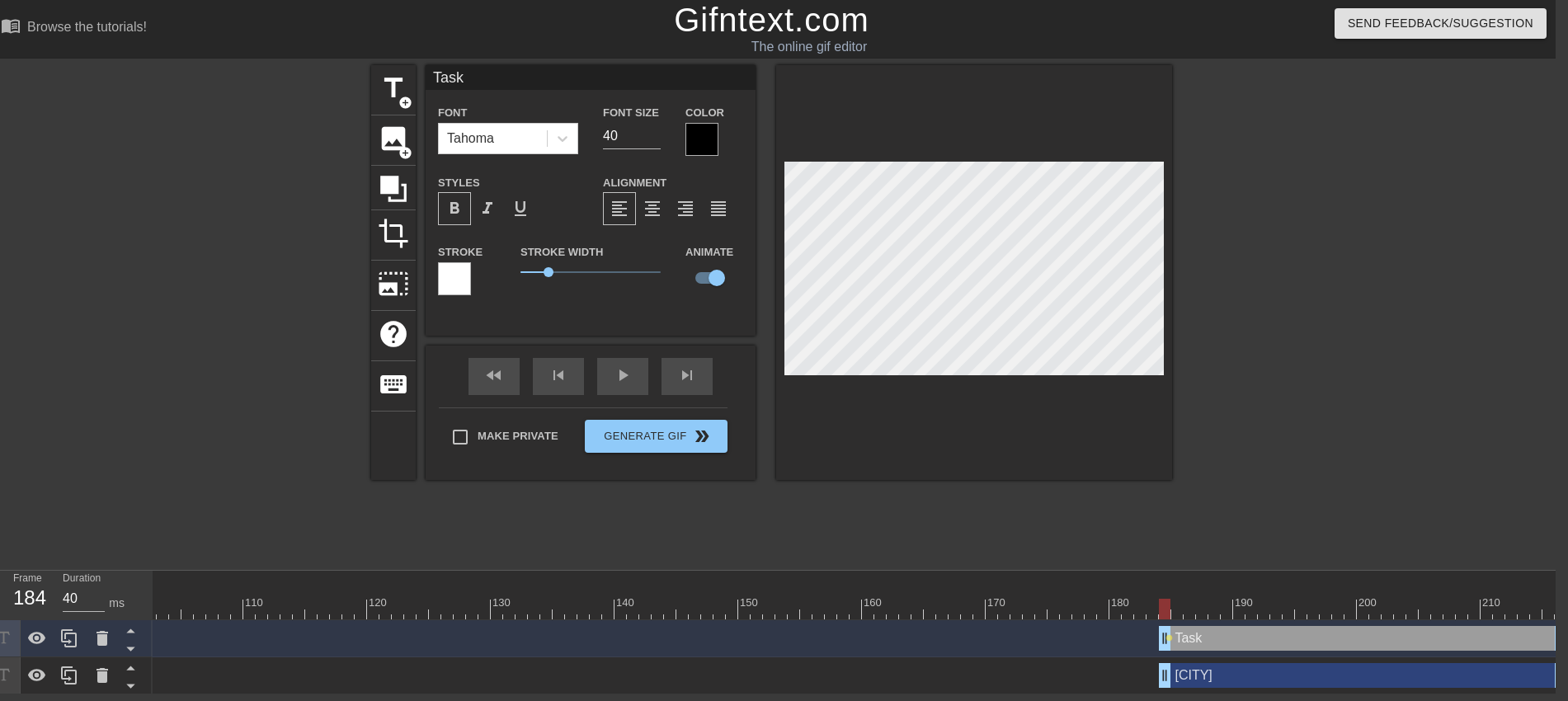 click on "Austin drag_handle drag_handle" at bounding box center (1363, 675) 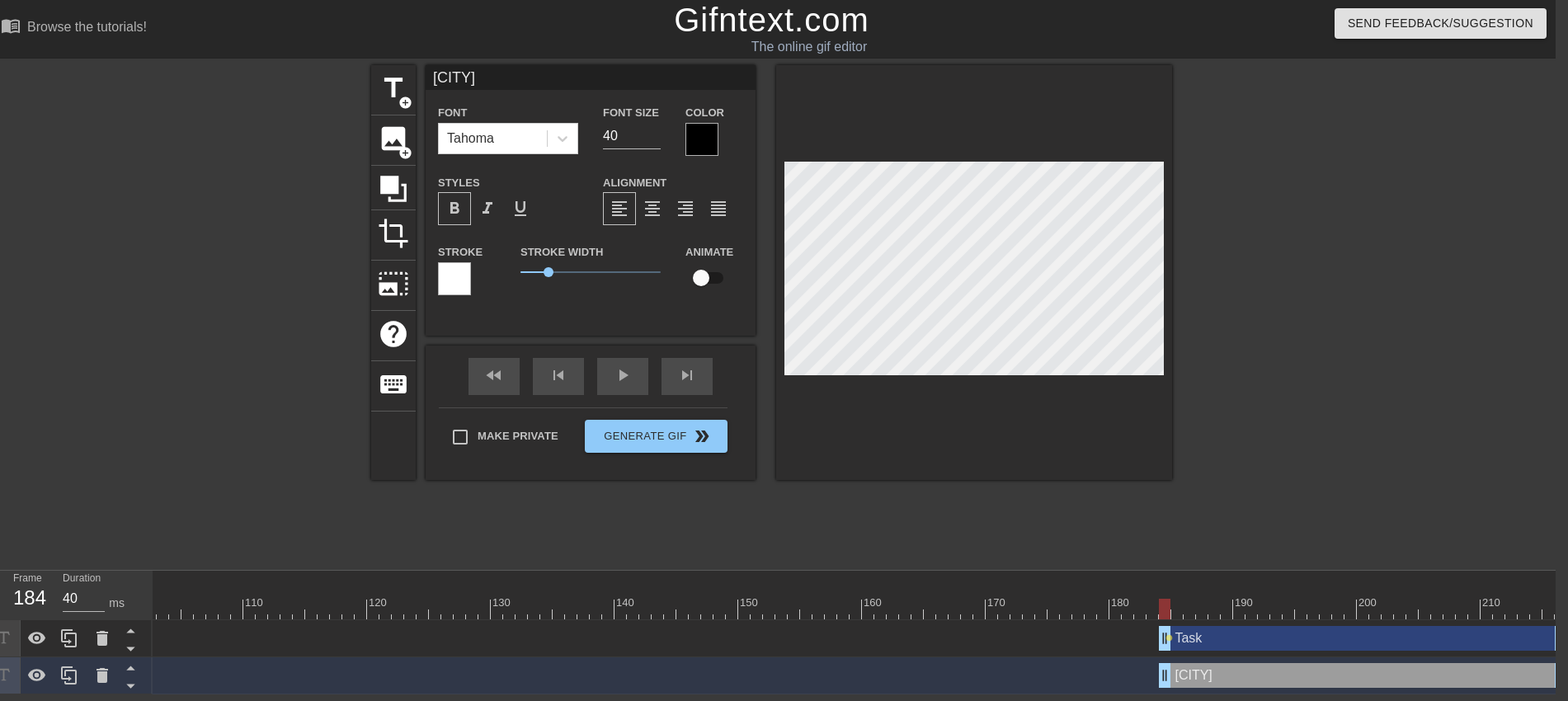 click at bounding box center (701, 278) 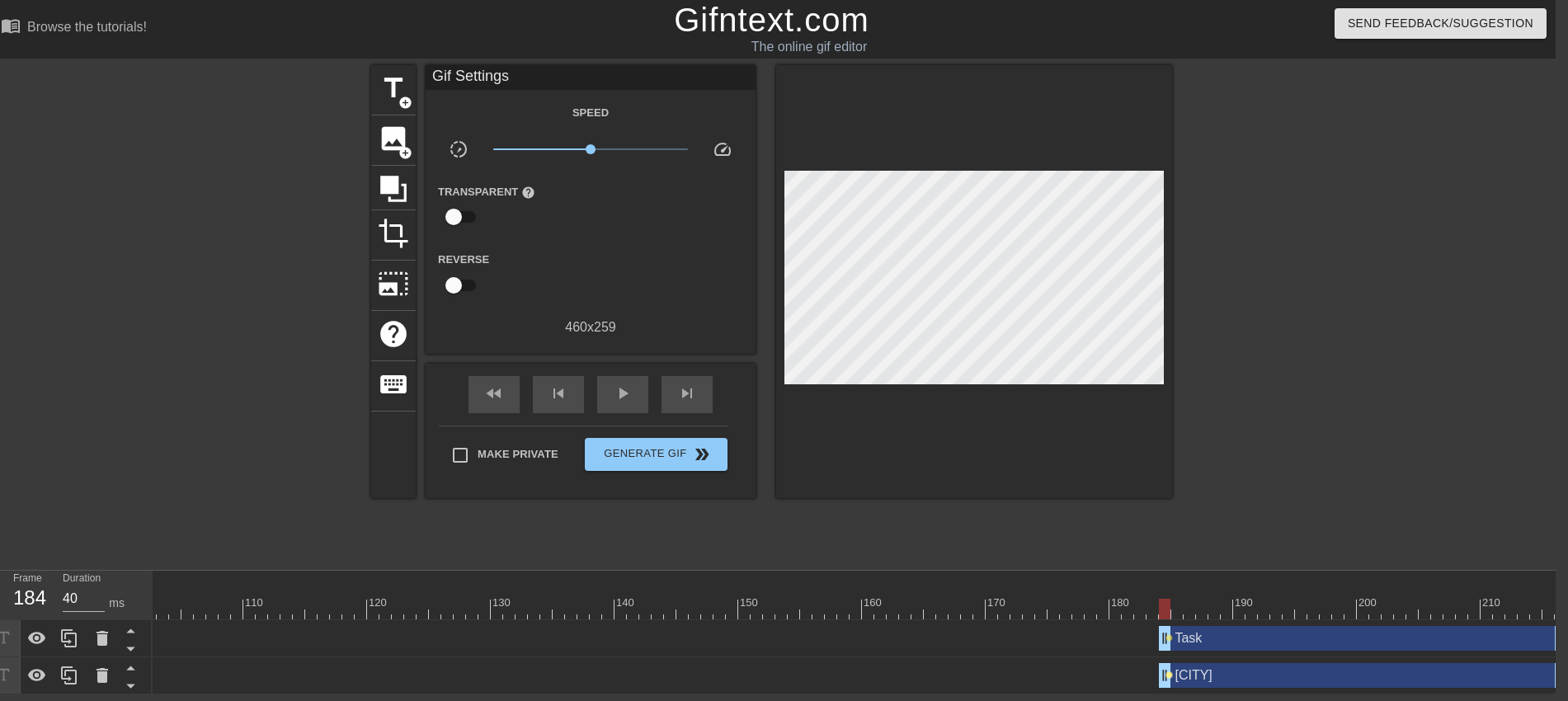 click on "lens" at bounding box center [1169, 675] 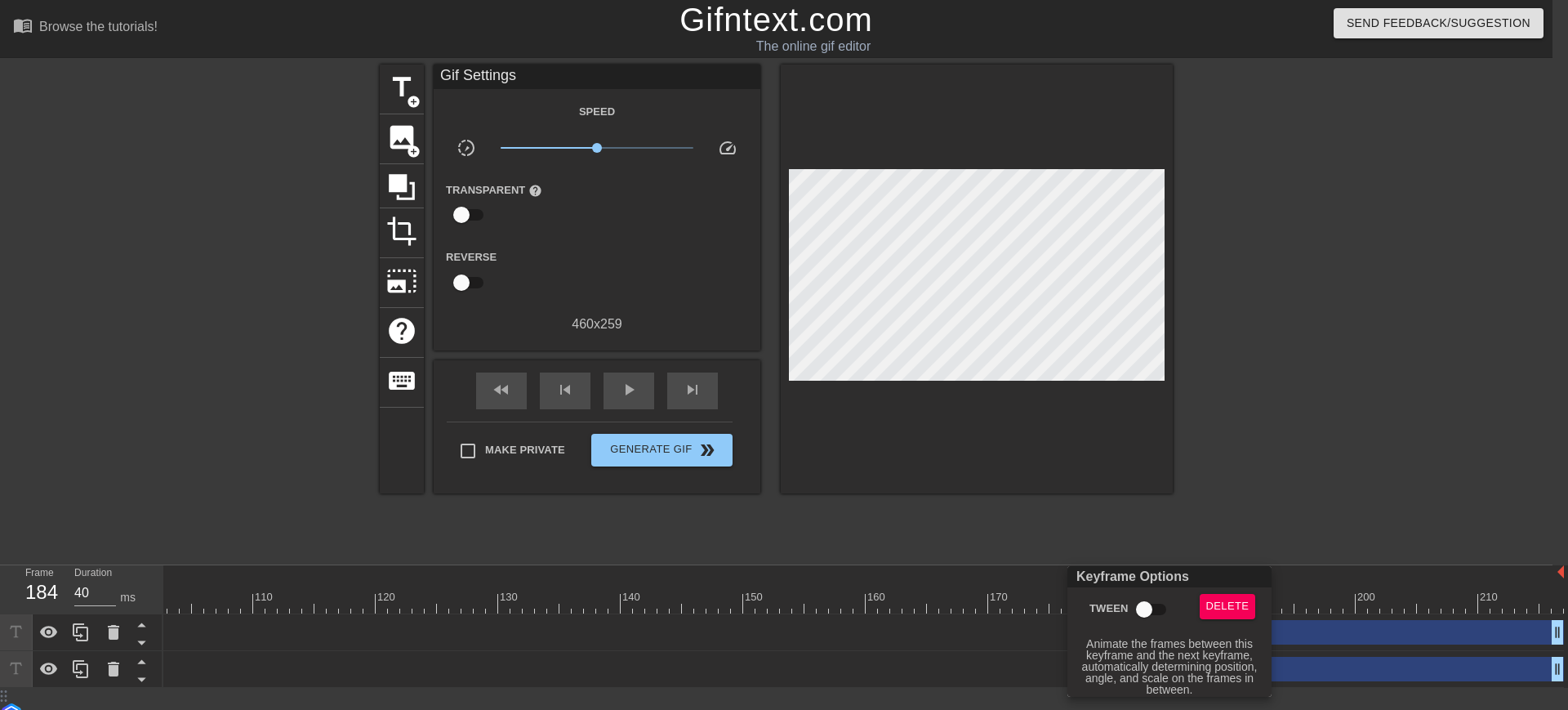 click on "Tween" at bounding box center (1144, 610) 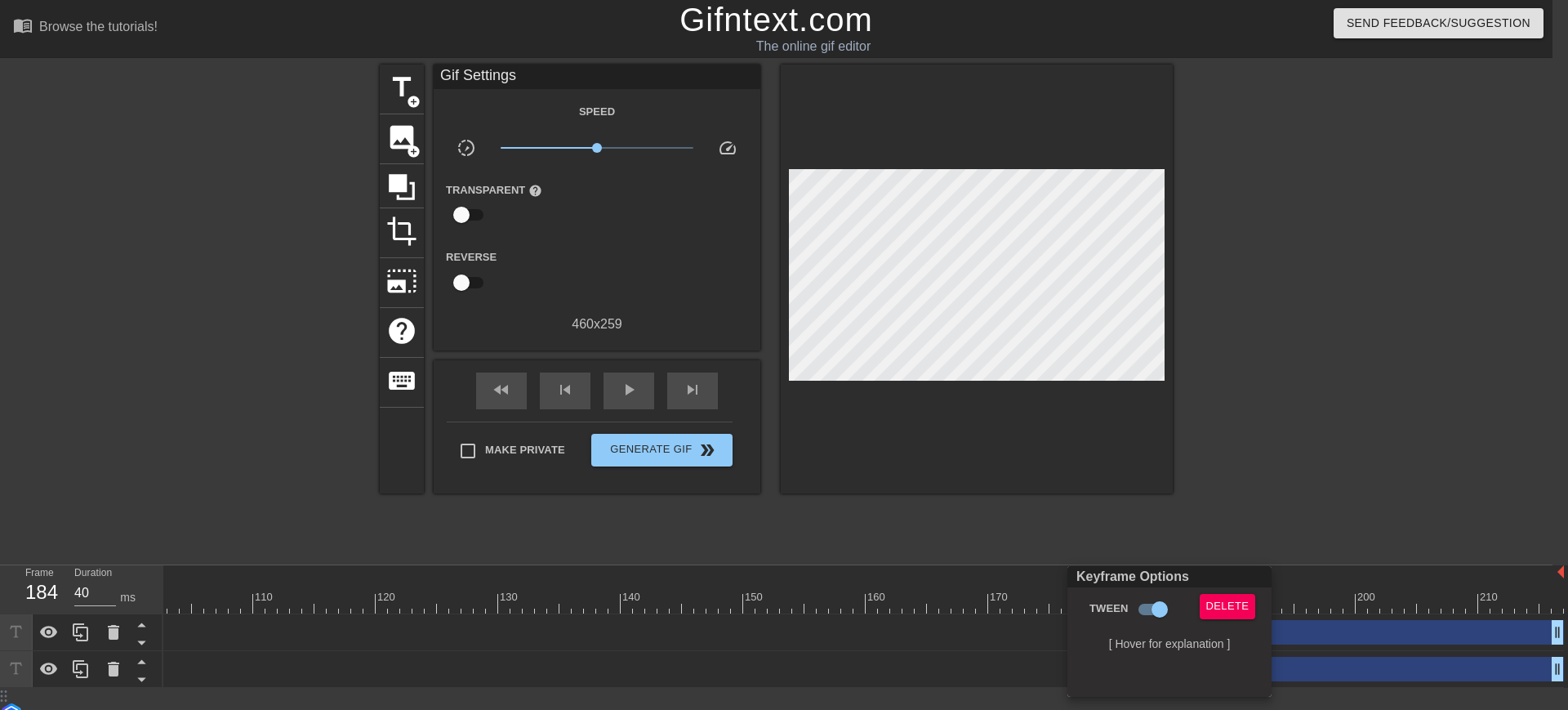 click at bounding box center (784, 355) 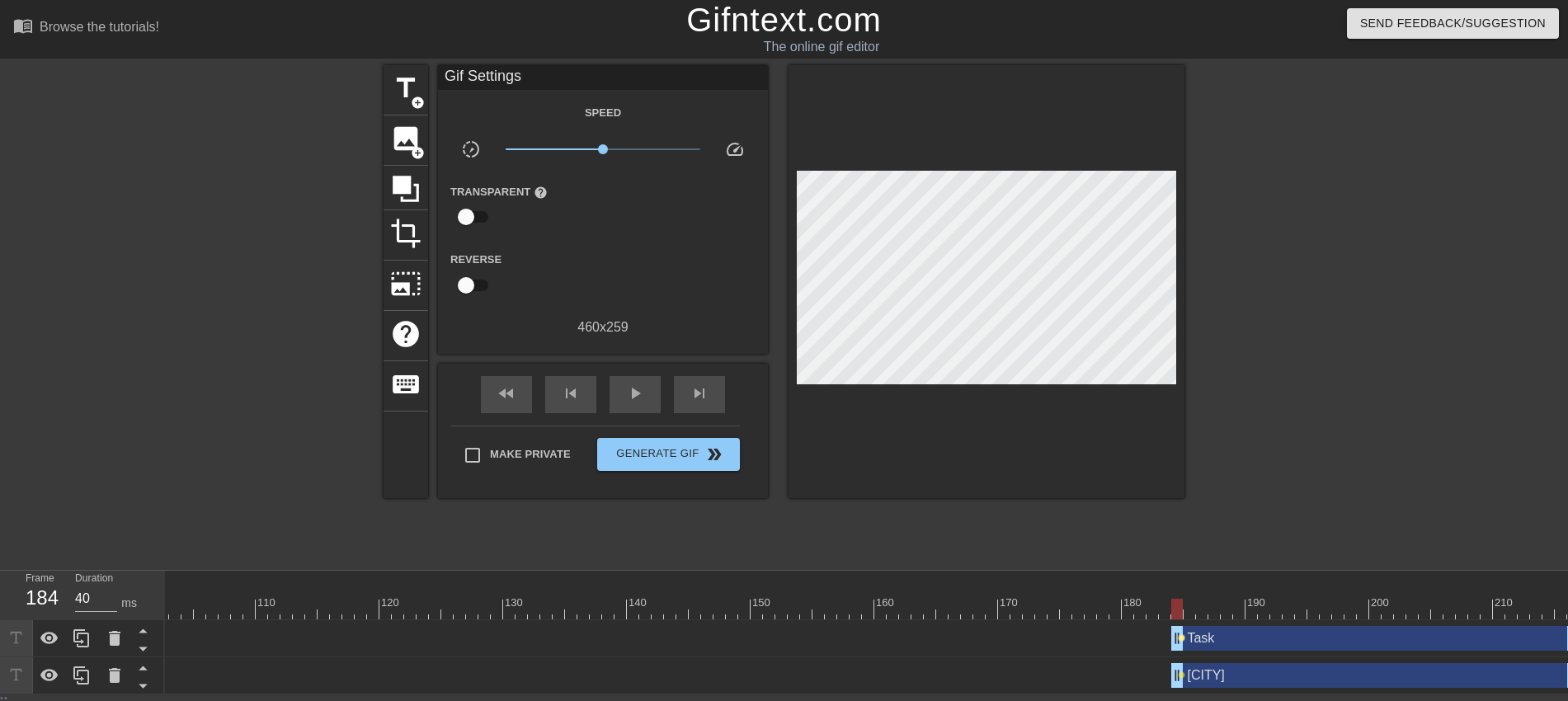 click on "lens" at bounding box center [1181, 637] 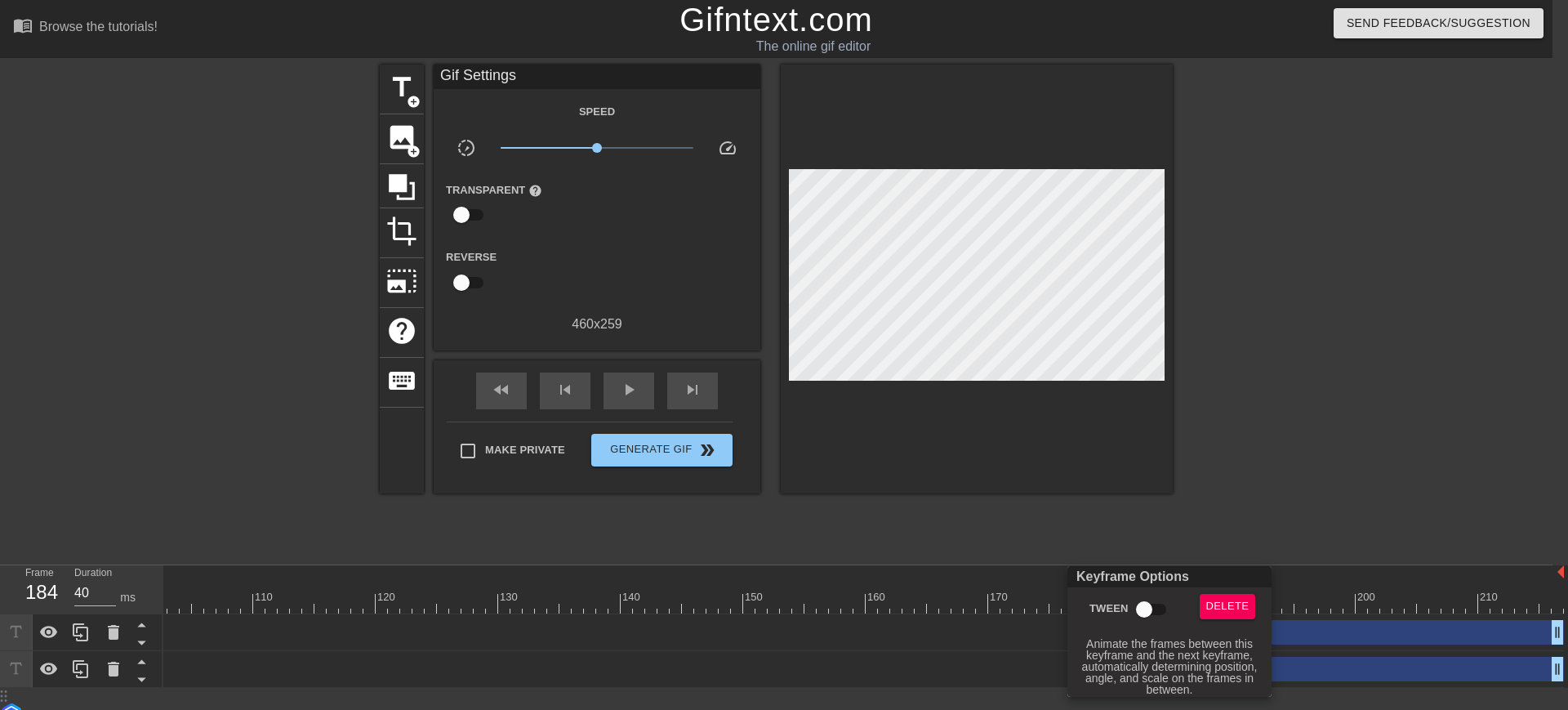 click on "Tween" at bounding box center [1144, 610] 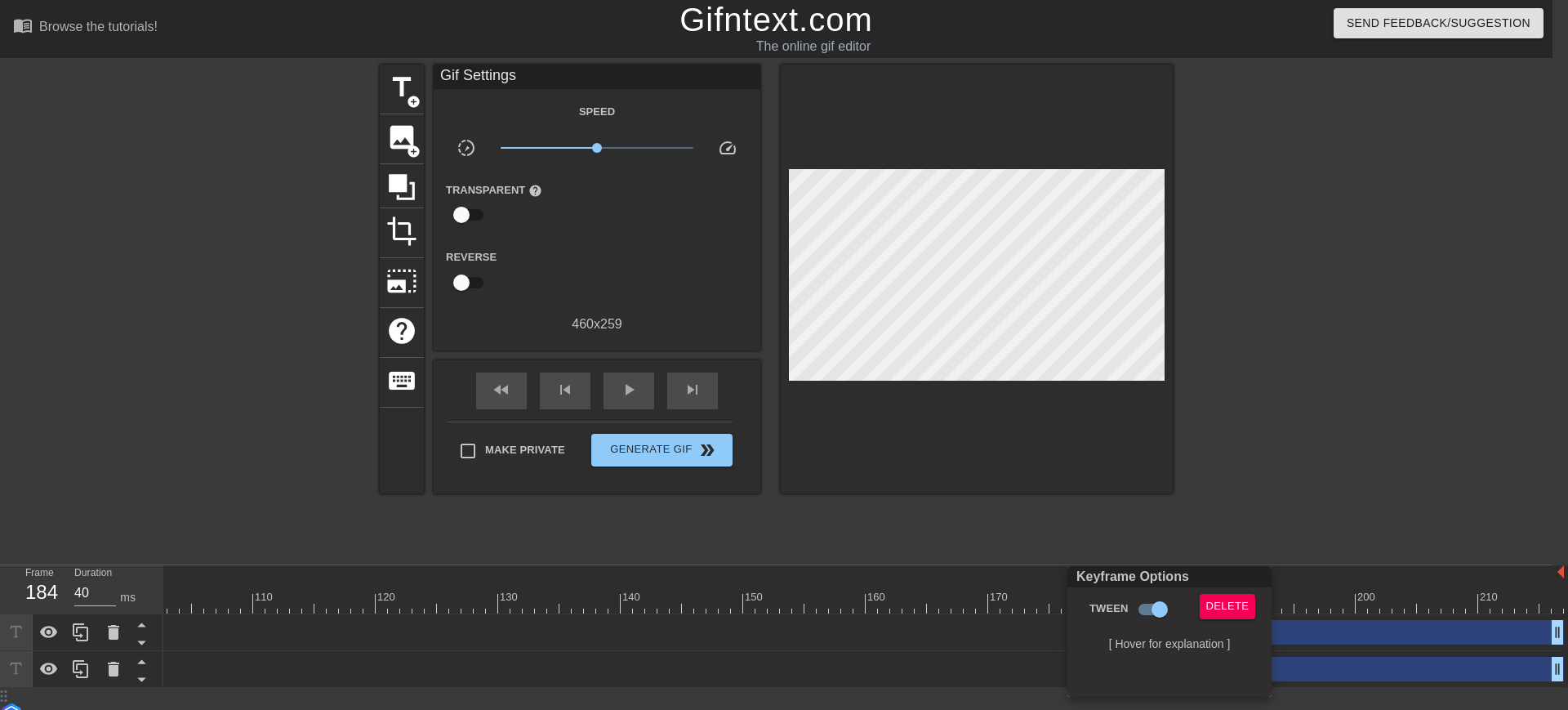 click at bounding box center [784, 355] 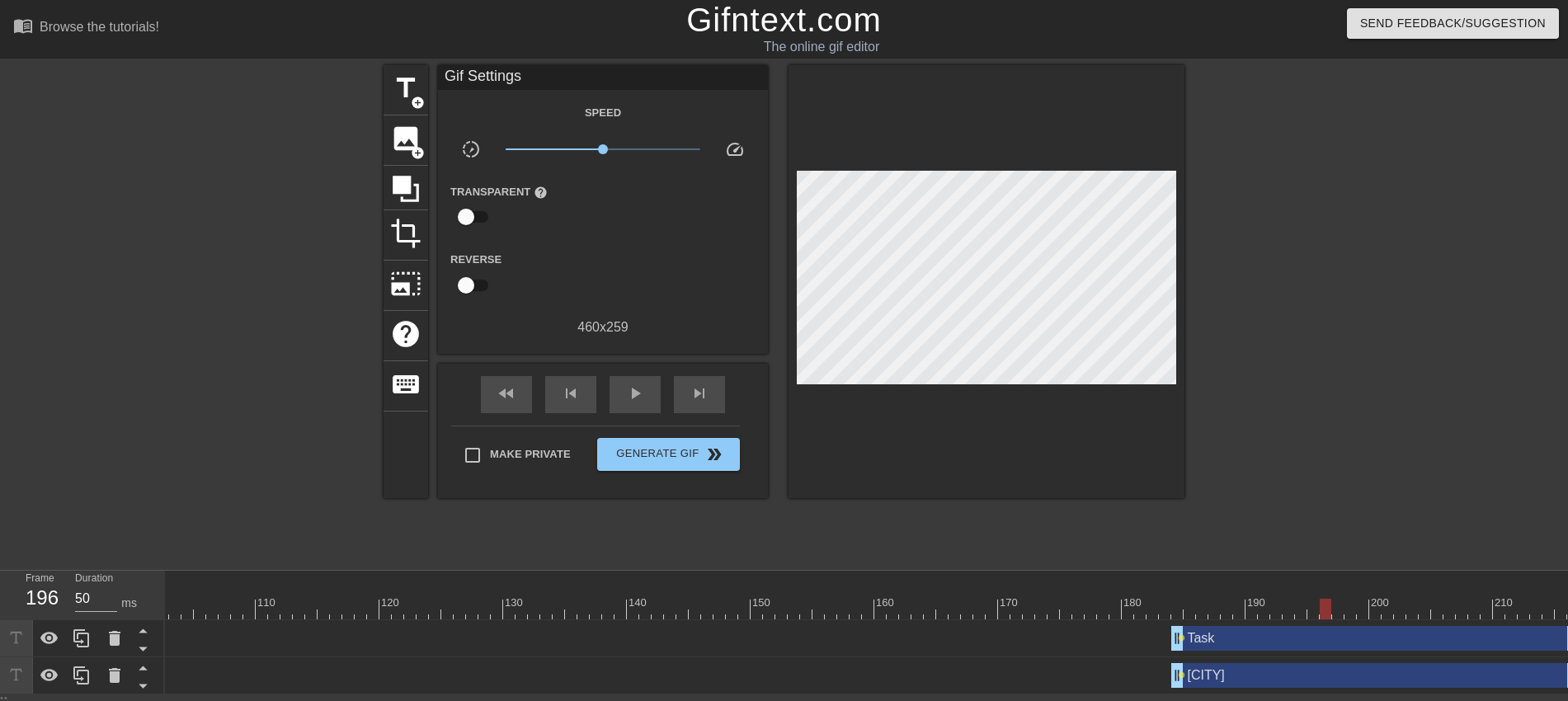 type on "40" 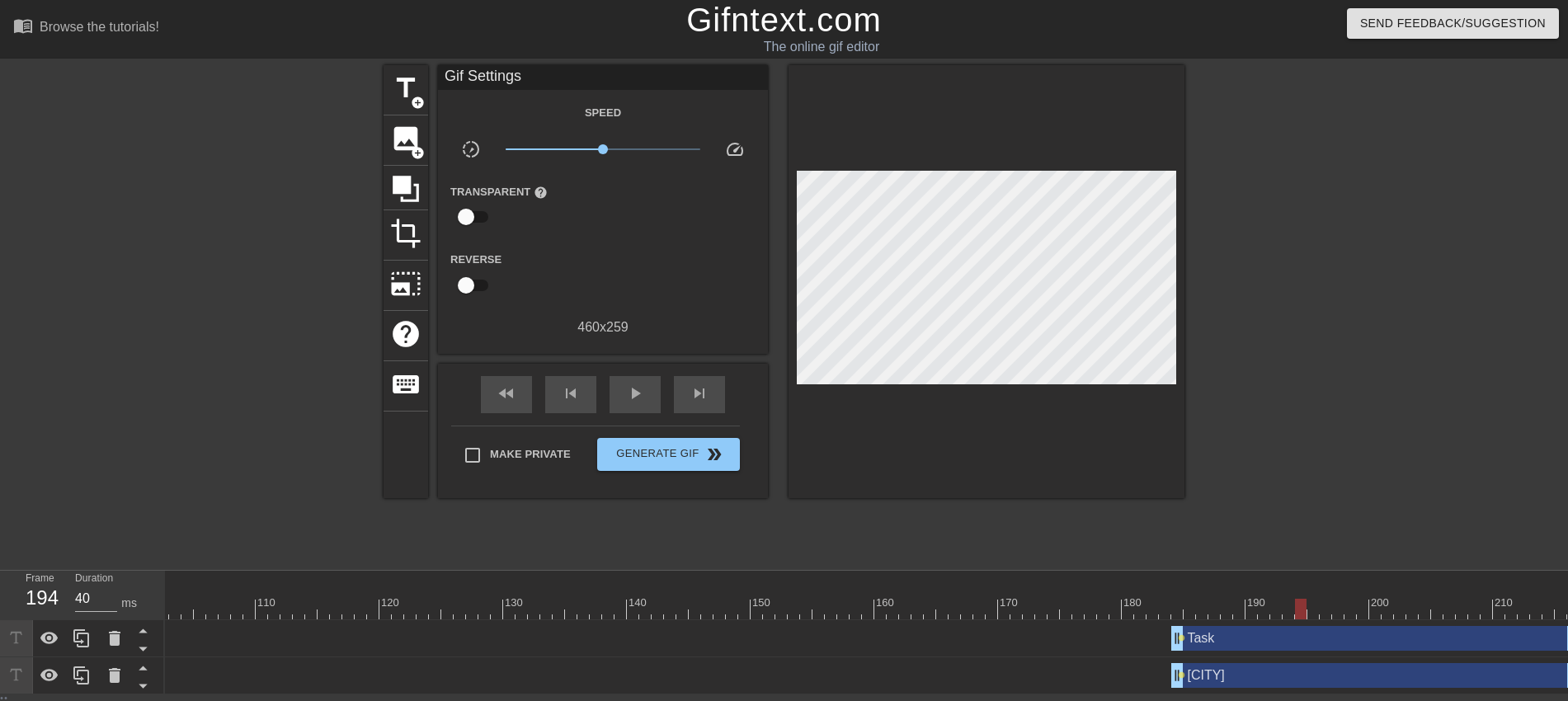 drag, startPoint x: 1185, startPoint y: 605, endPoint x: 1302, endPoint y: 604, distance: 117.00427 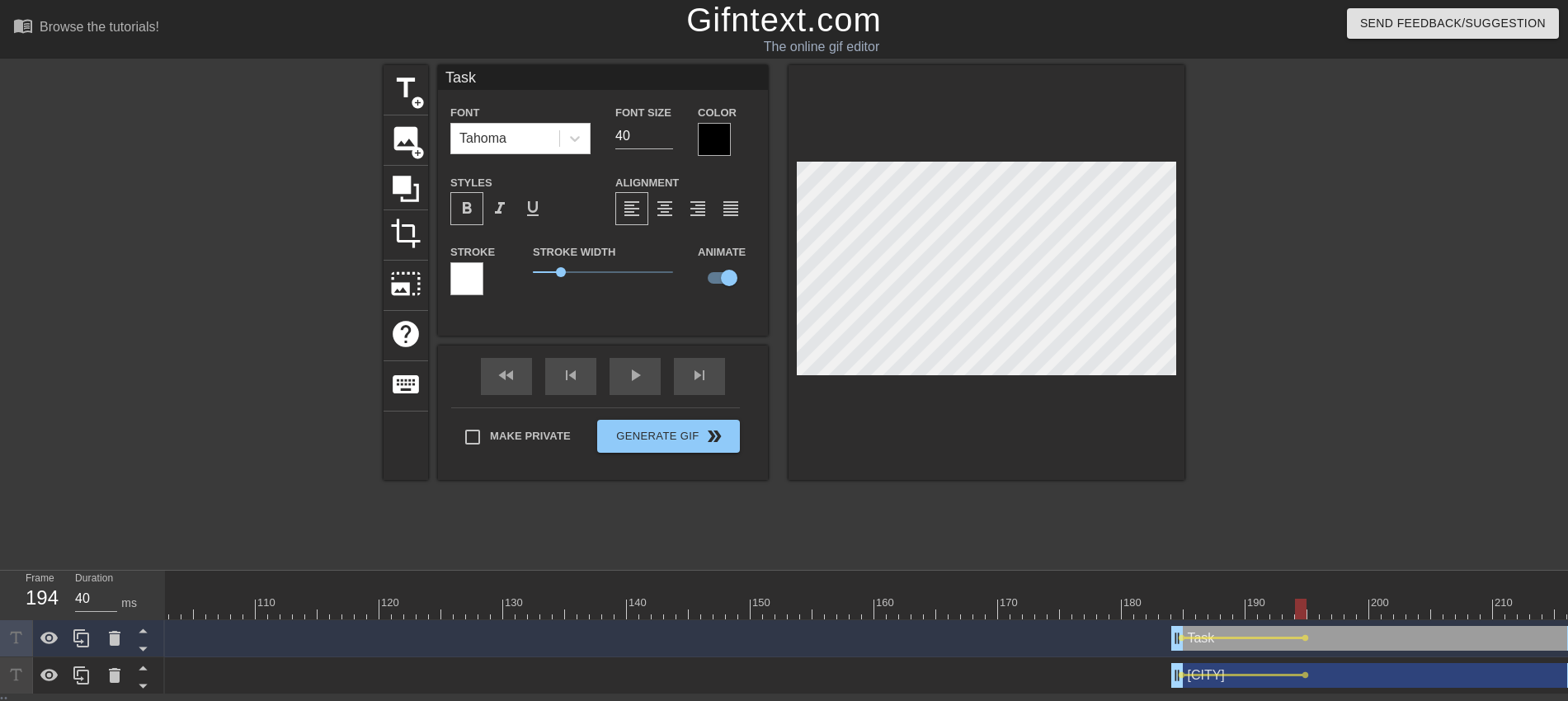 type on "Austin" 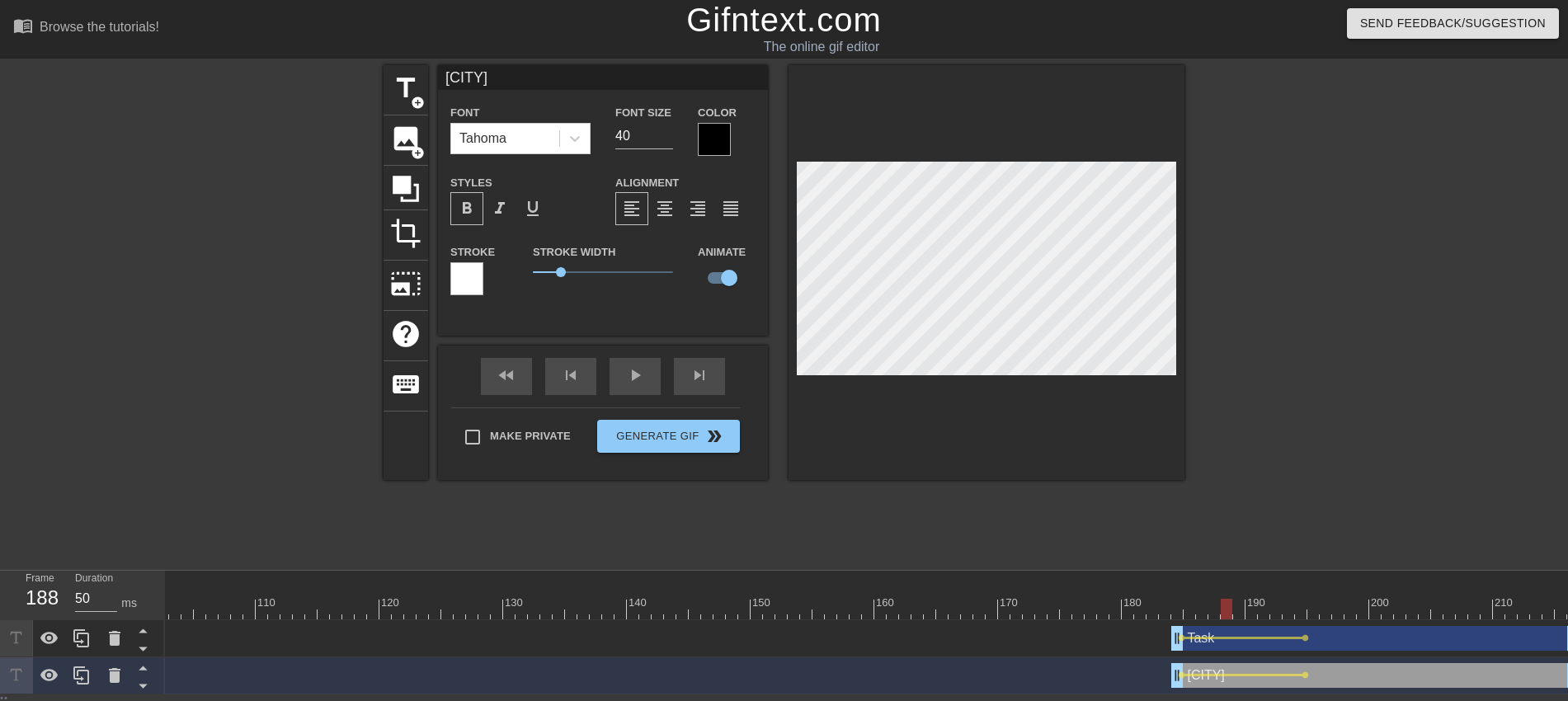 type on "40" 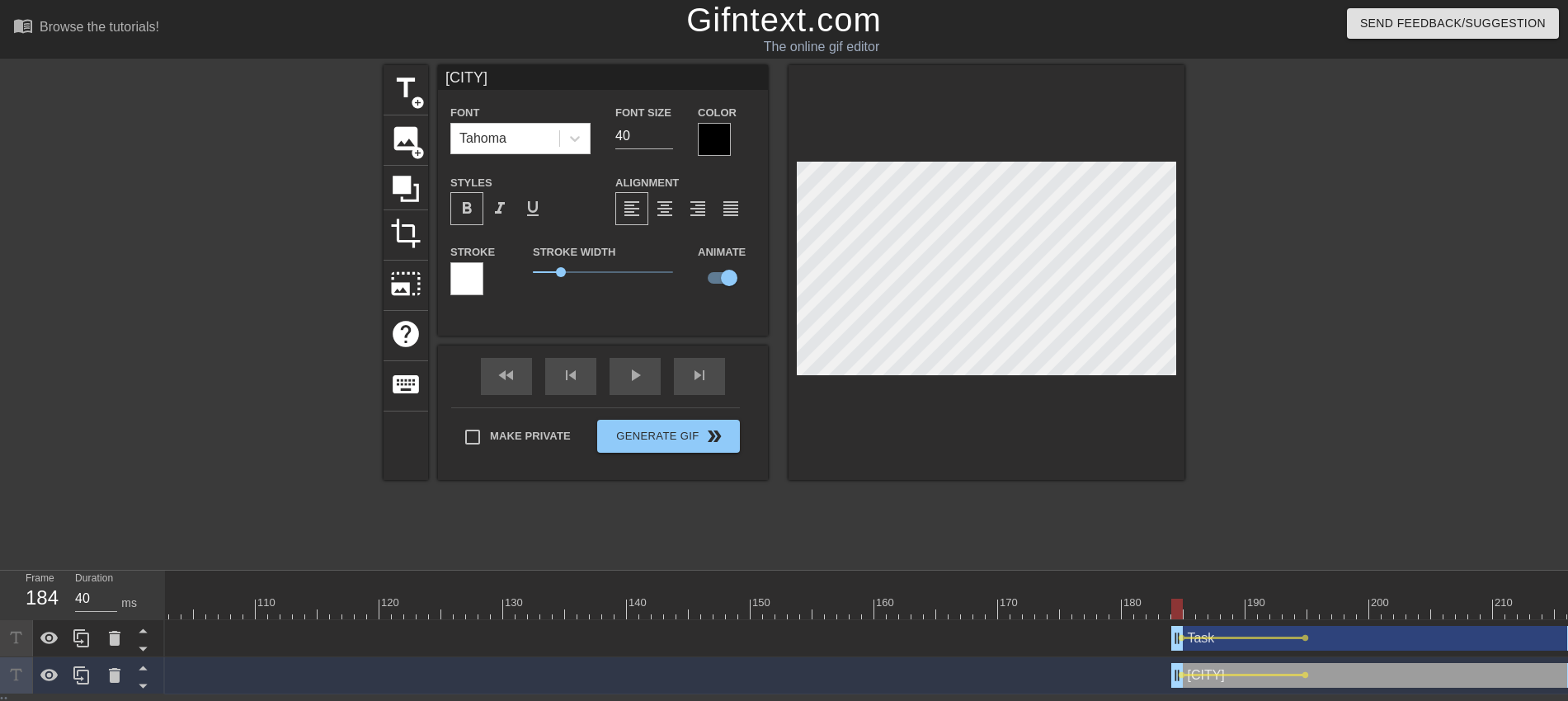drag, startPoint x: 1236, startPoint y: 609, endPoint x: 1171, endPoint y: 605, distance: 65.12296 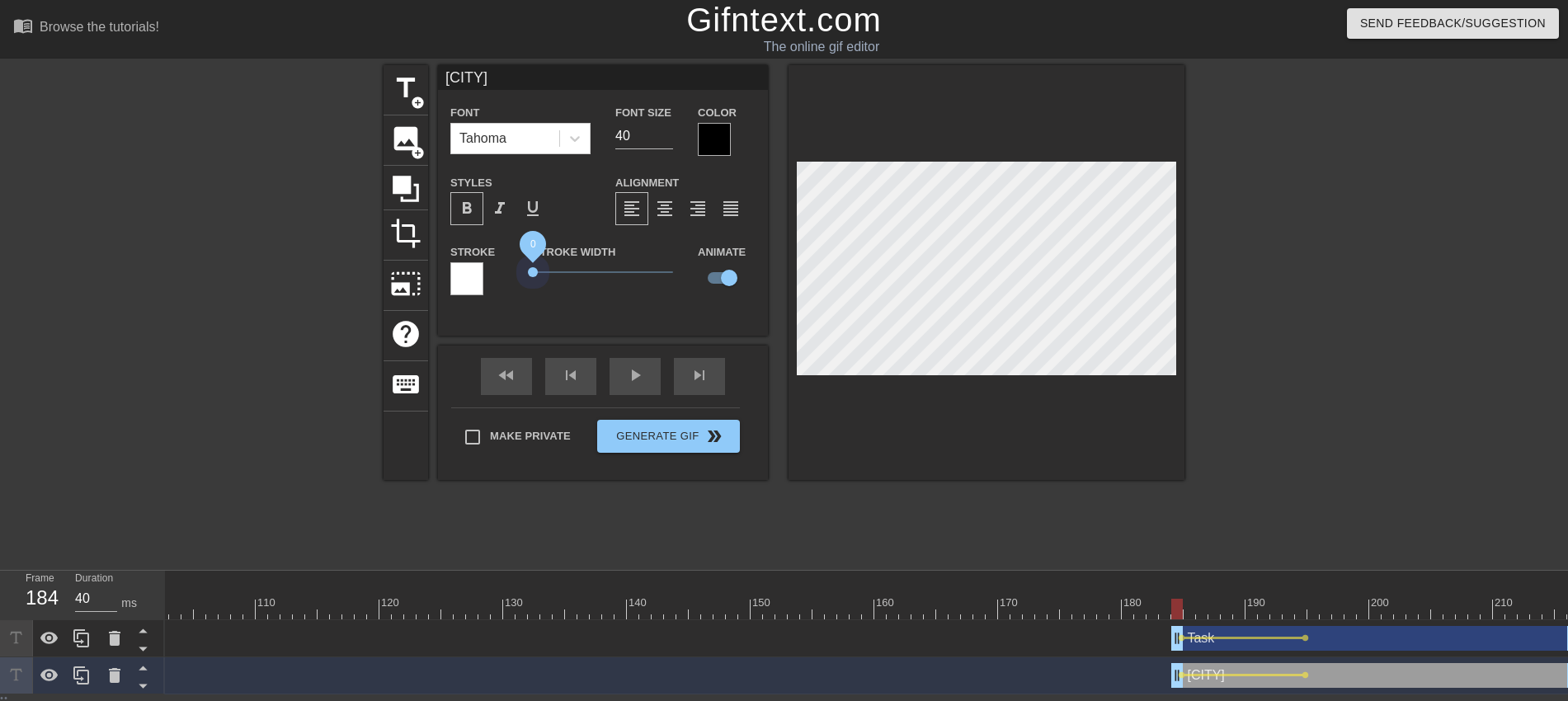 drag, startPoint x: 563, startPoint y: 271, endPoint x: 466, endPoint y: 274, distance: 97.04638 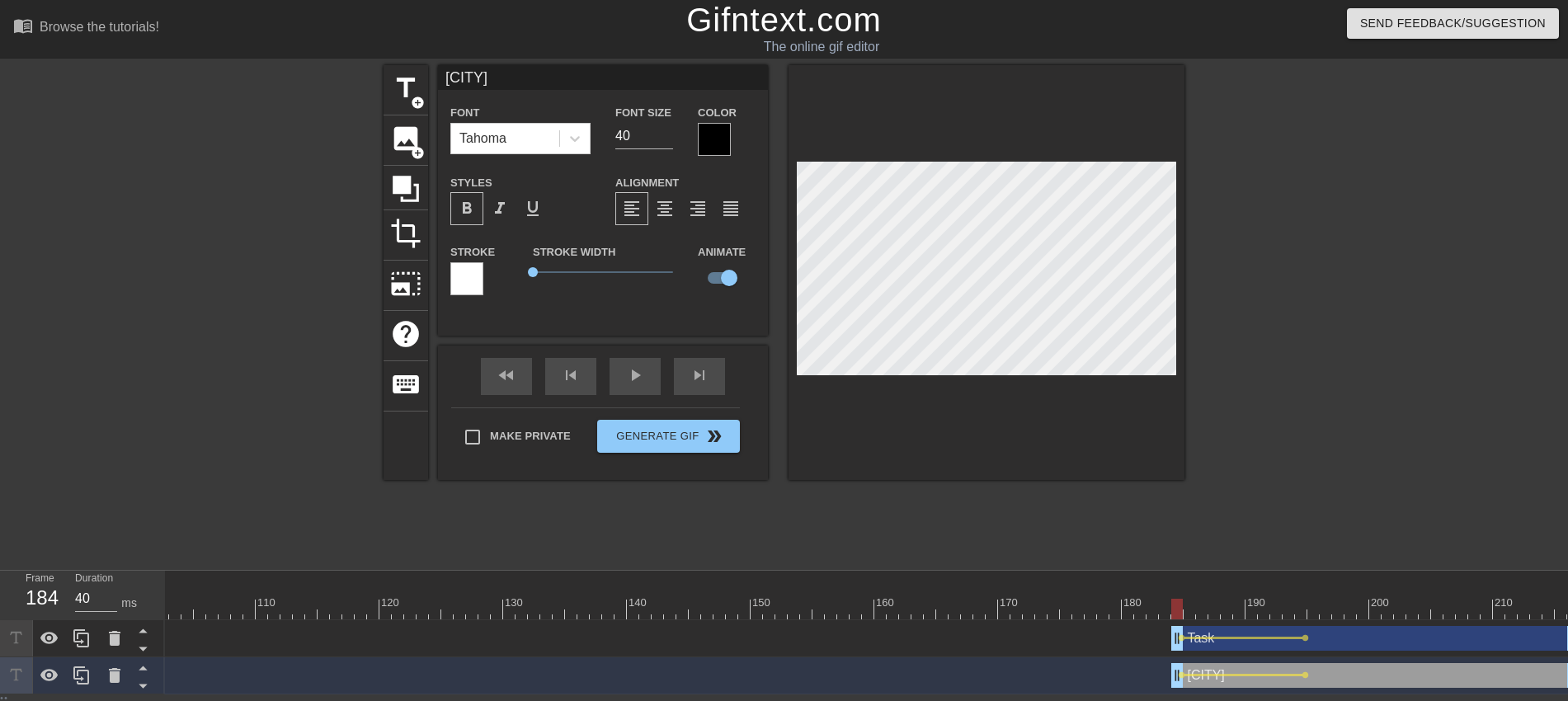type on "Task" 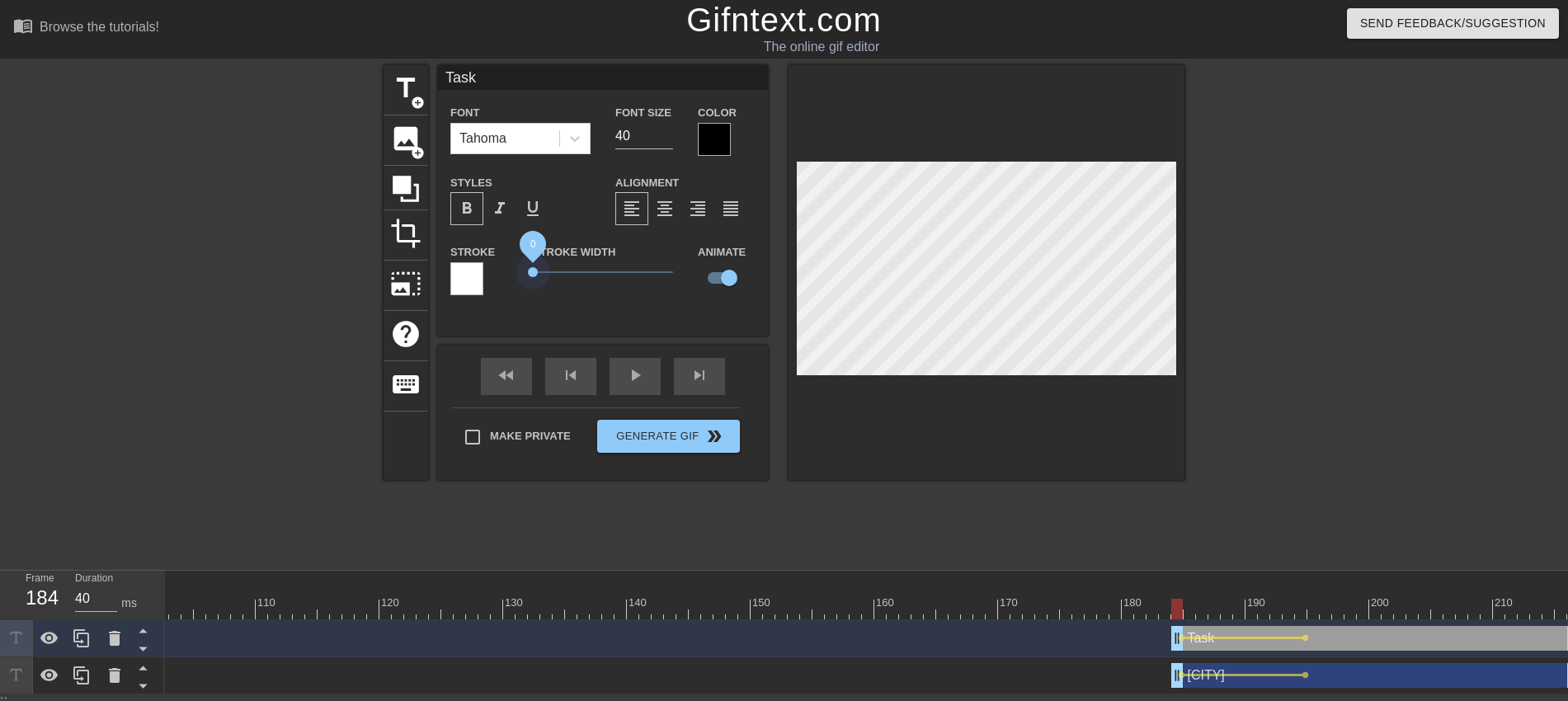 drag, startPoint x: 563, startPoint y: 270, endPoint x: 432, endPoint y: 270, distance: 131 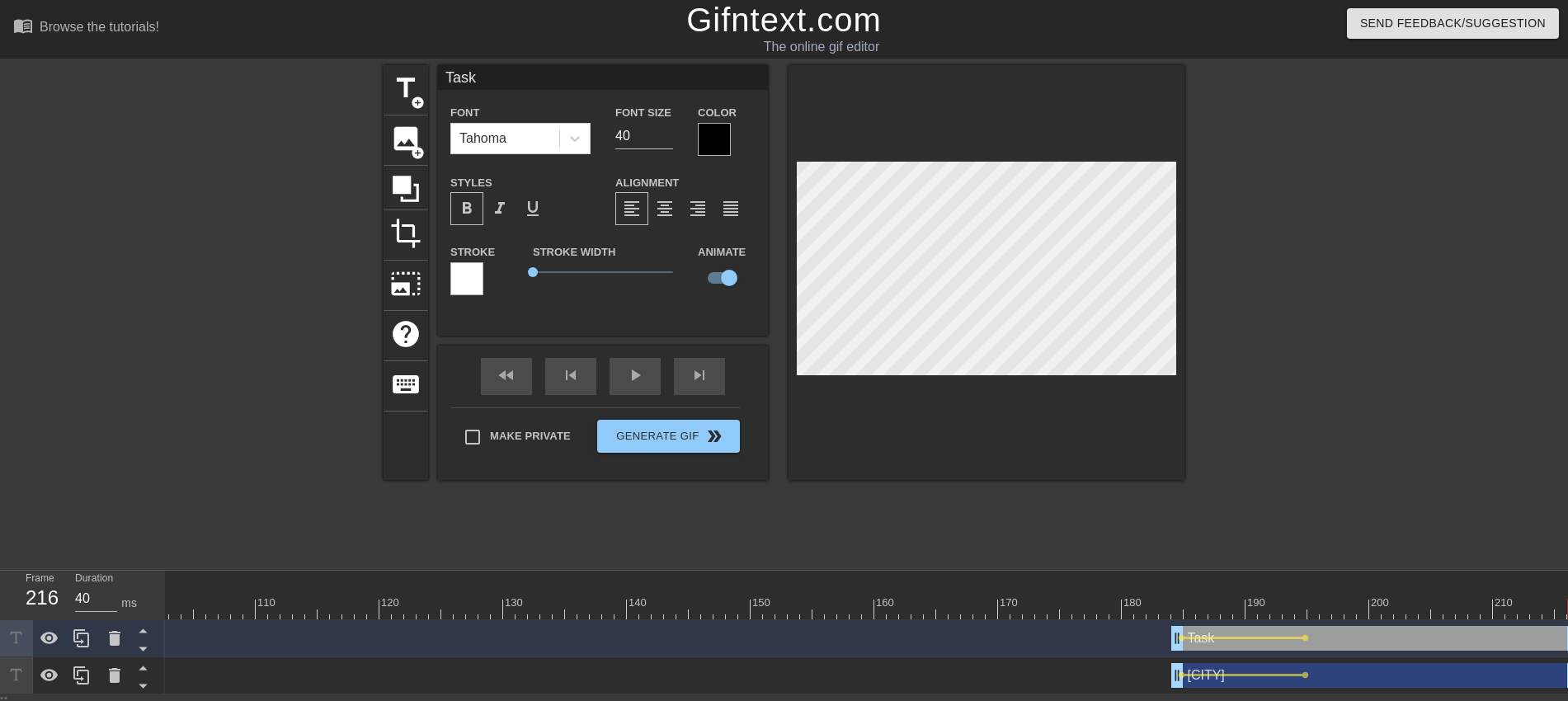 drag, startPoint x: 1148, startPoint y: 608, endPoint x: 1549, endPoint y: 615, distance: 401.0611 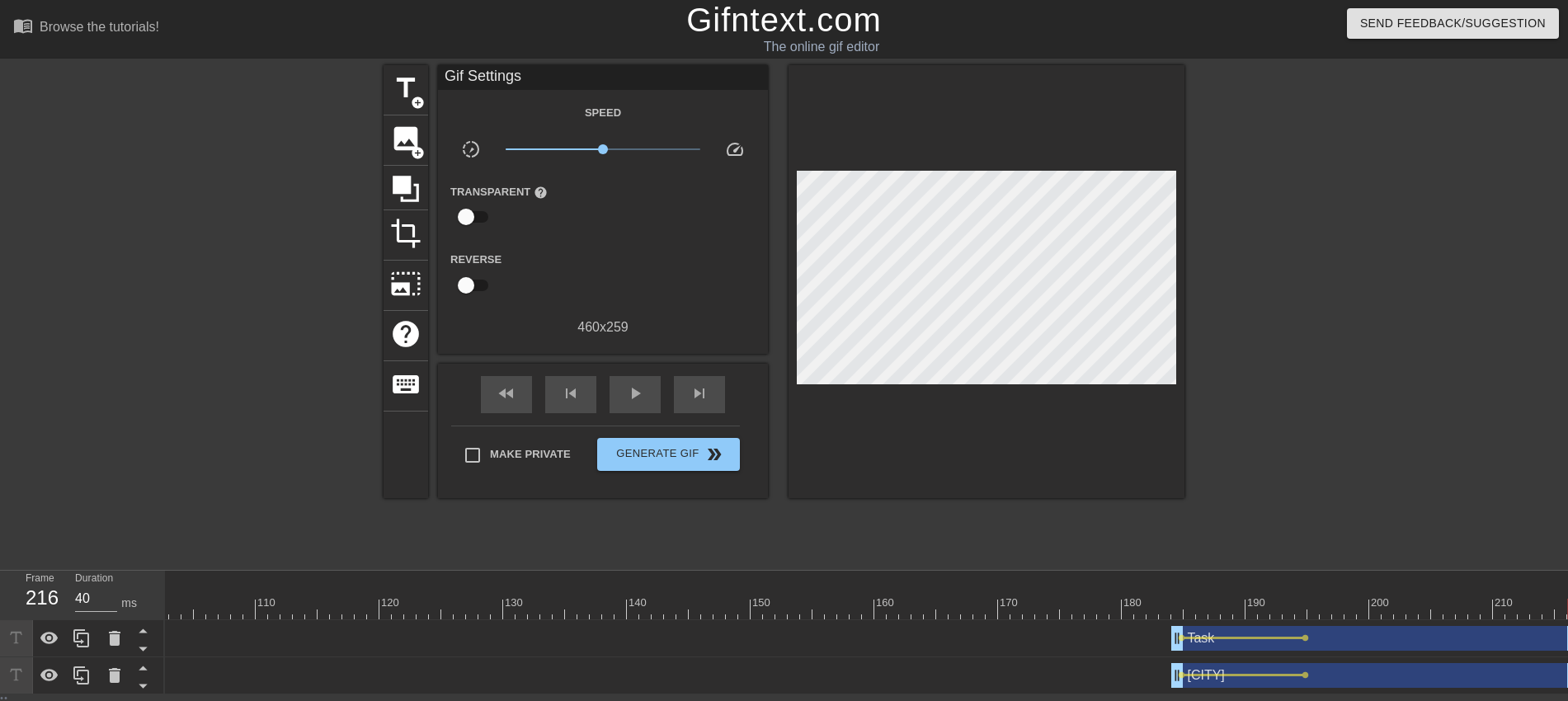 scroll, scrollTop: 0, scrollLeft: 16, axis: horizontal 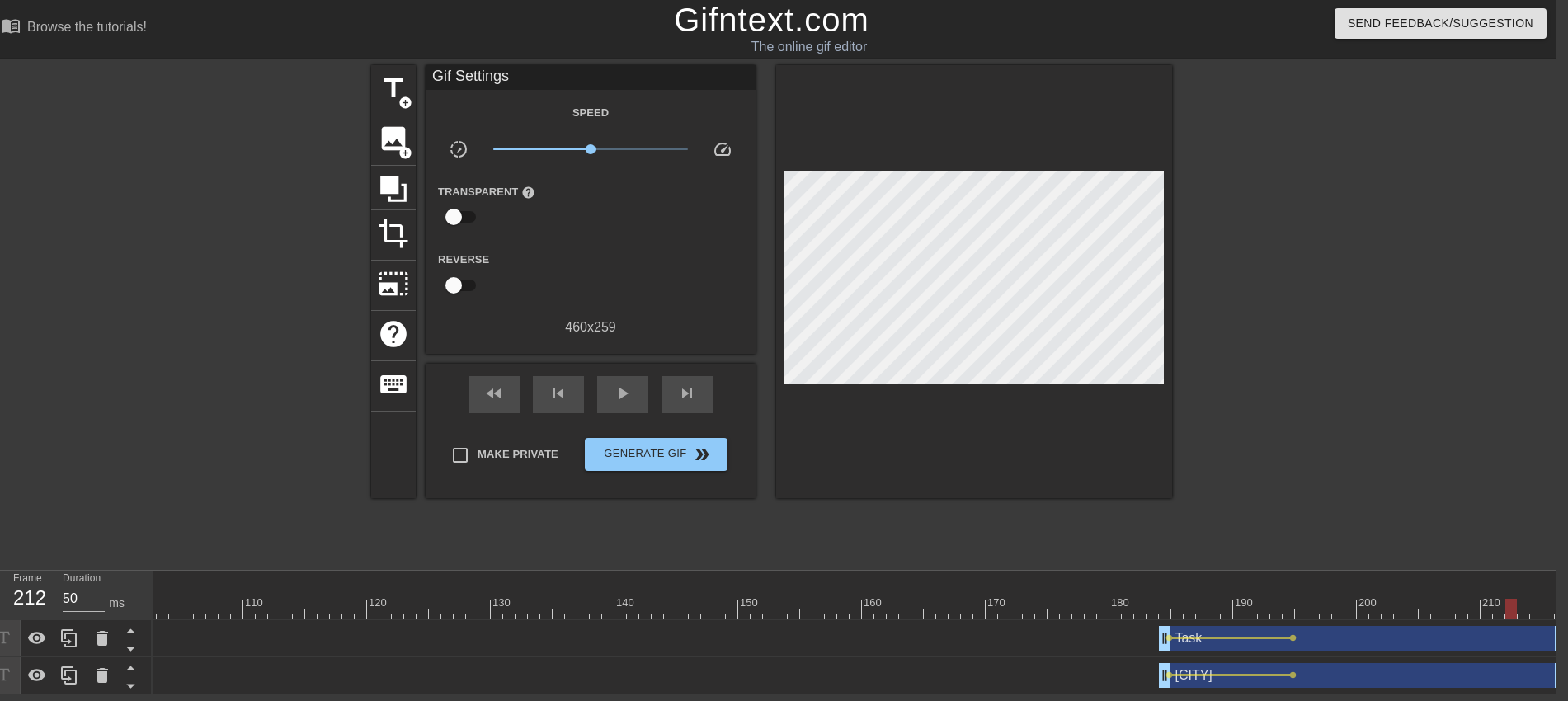 type on "40" 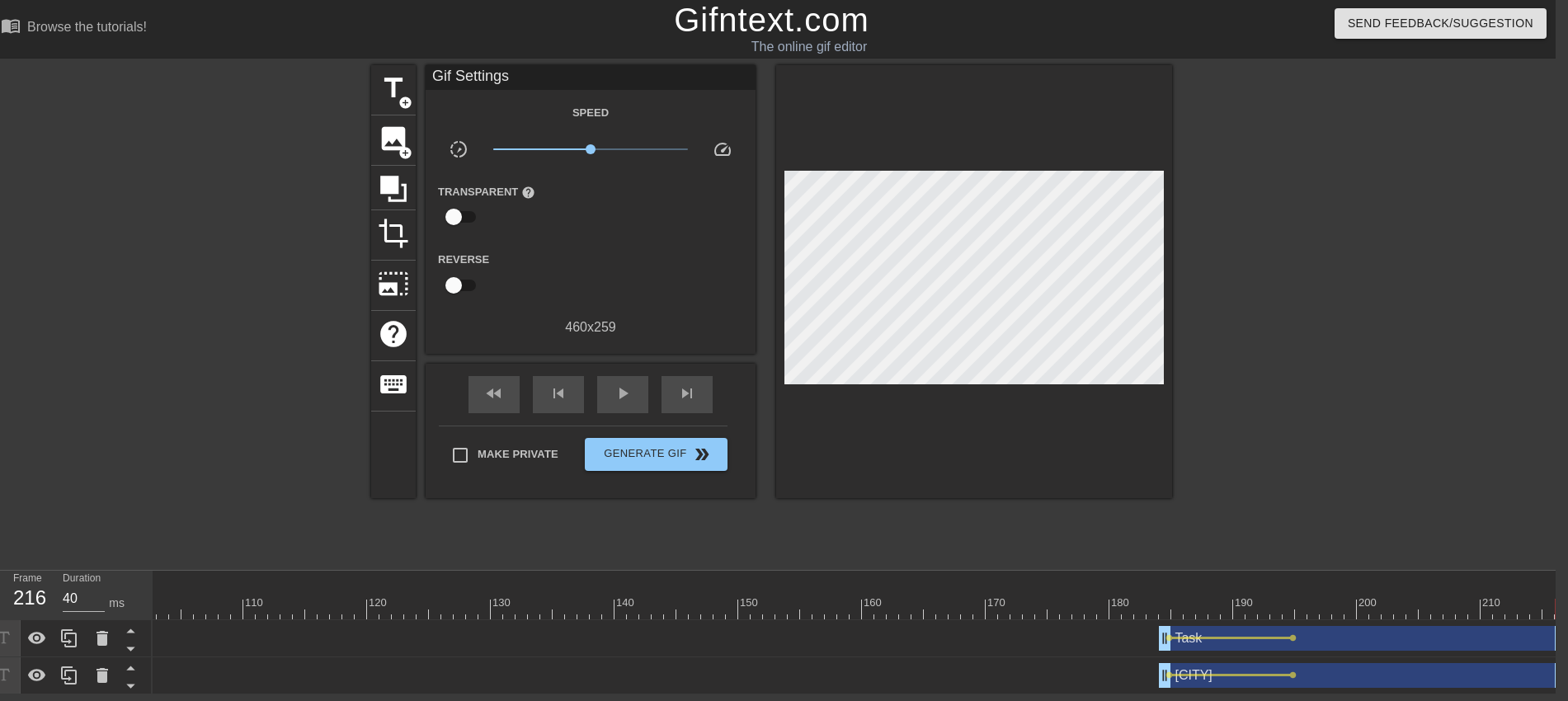 drag, startPoint x: 1509, startPoint y: 604, endPoint x: 1576, endPoint y: 595, distance: 67.60178 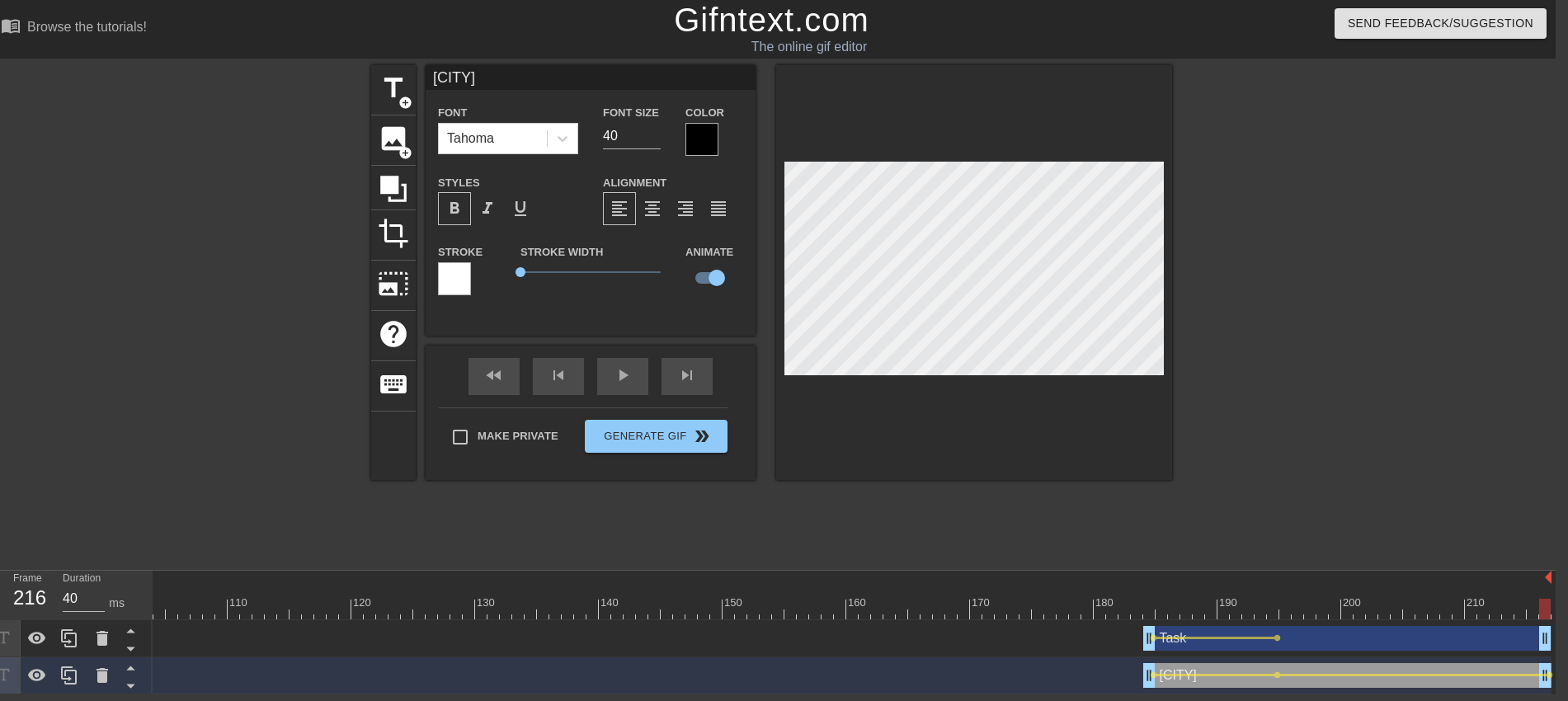 click at bounding box center [974, 272] 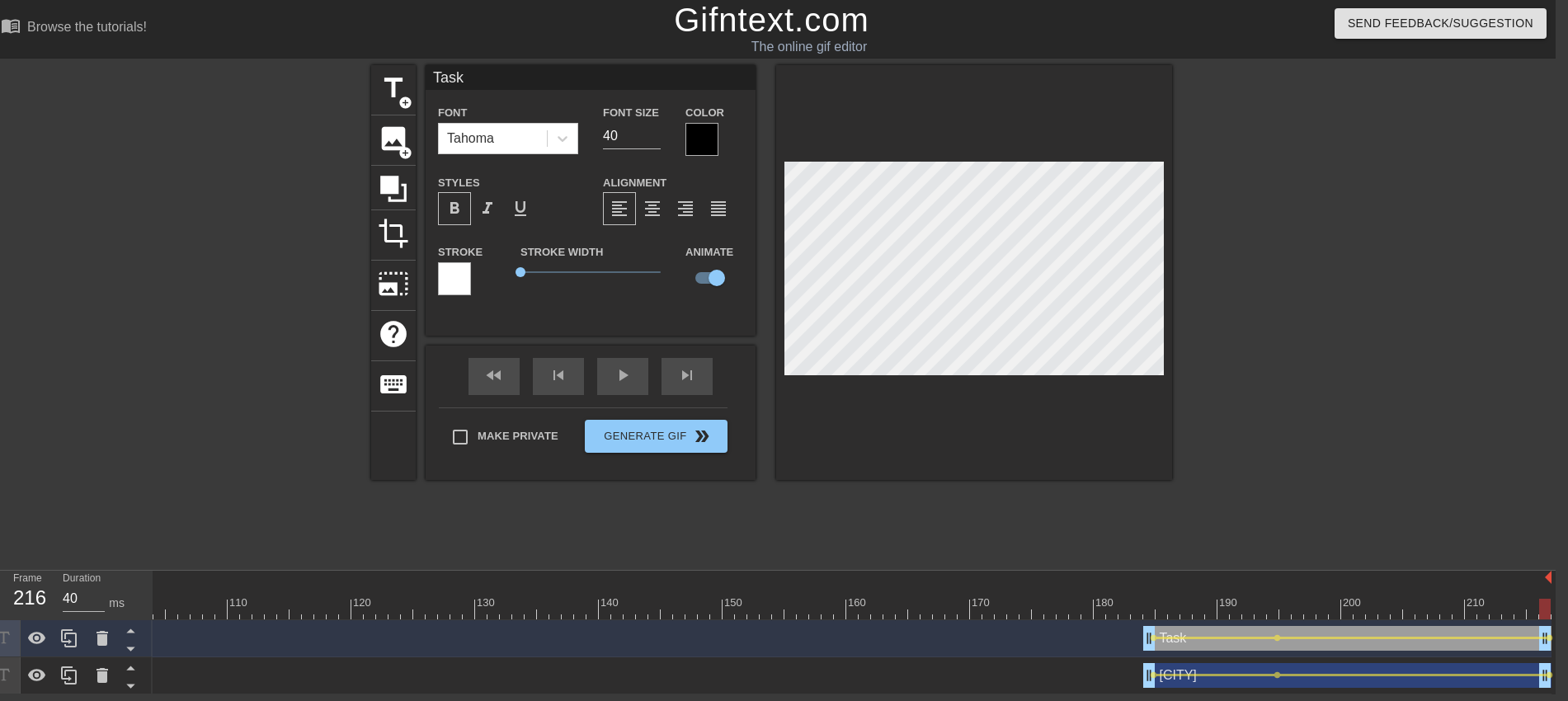 click at bounding box center (702, 139) 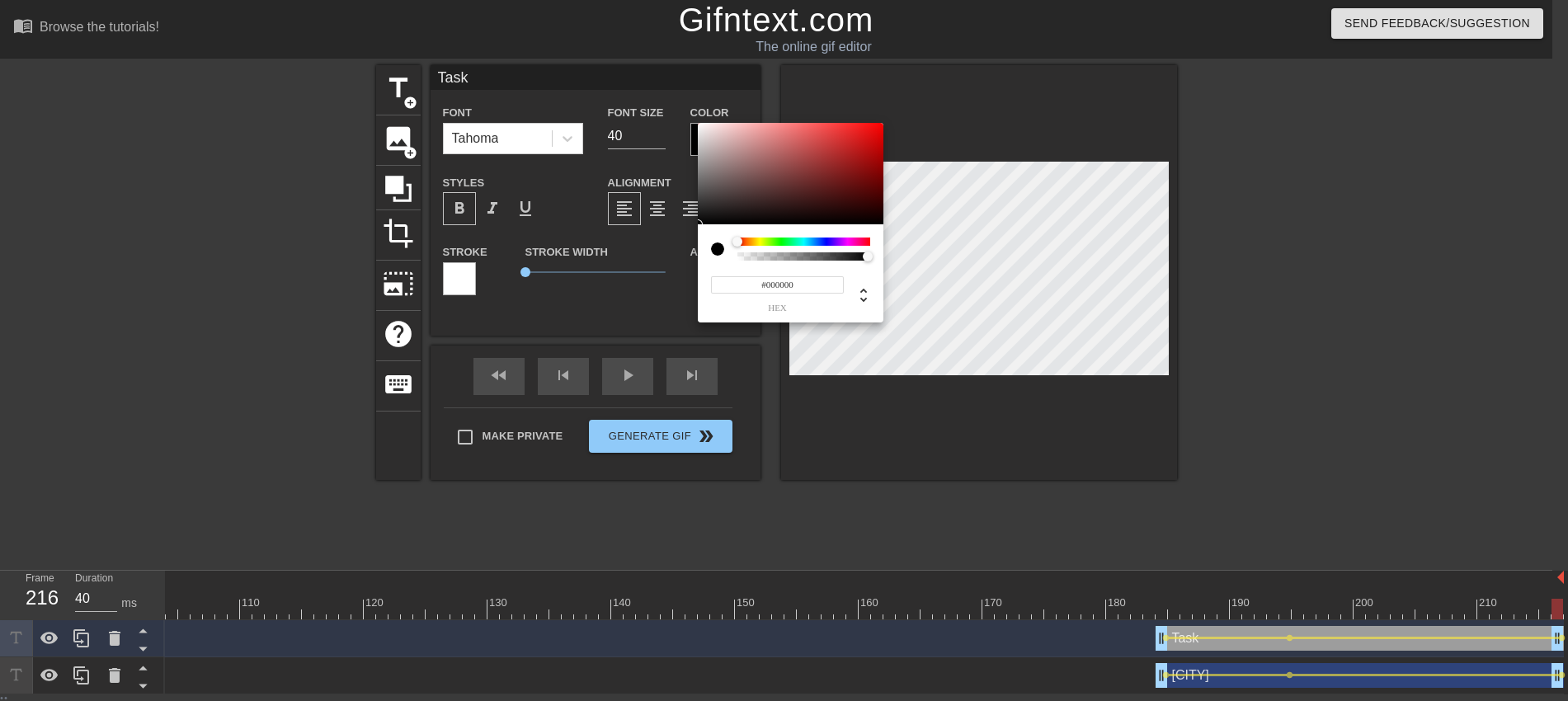 scroll, scrollTop: 0, scrollLeft: 0, axis: both 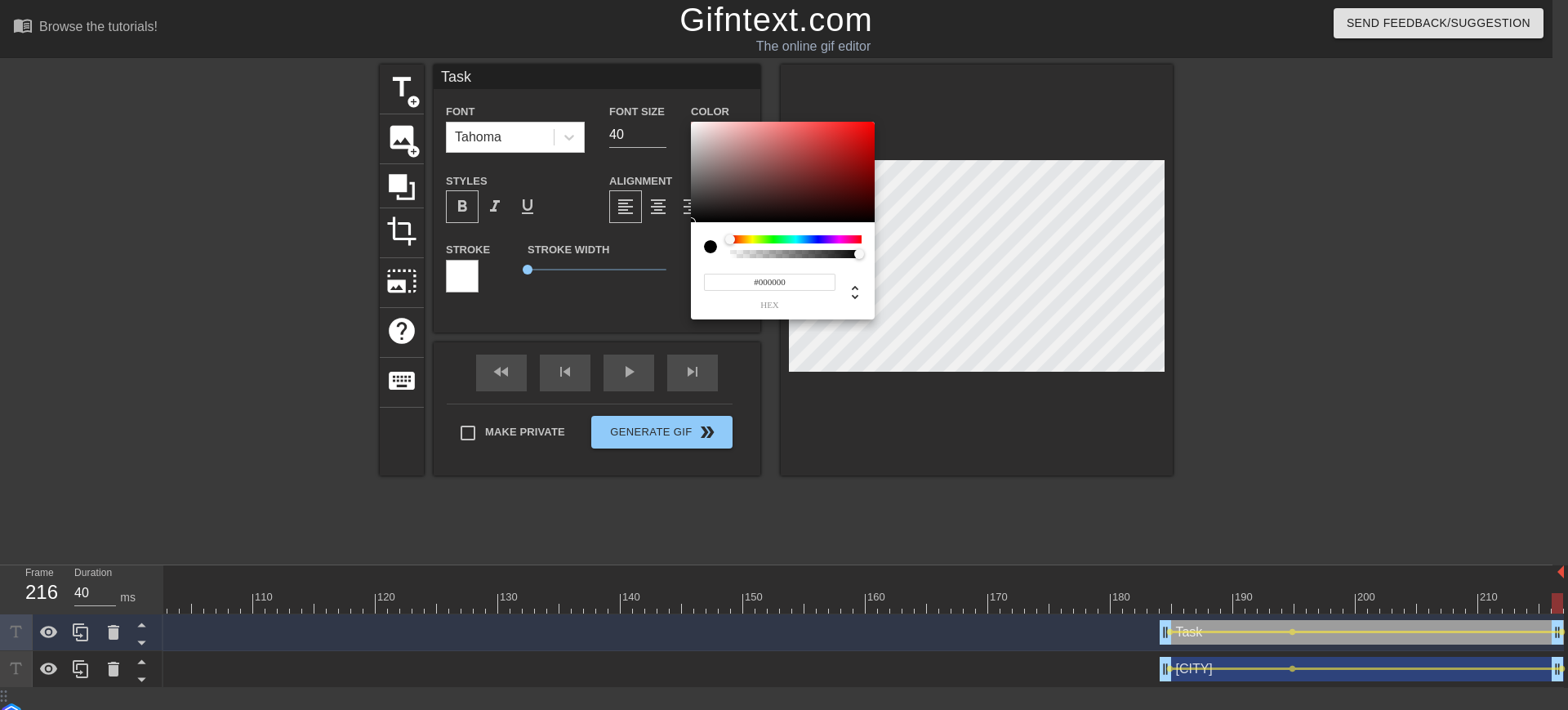 type on "0" 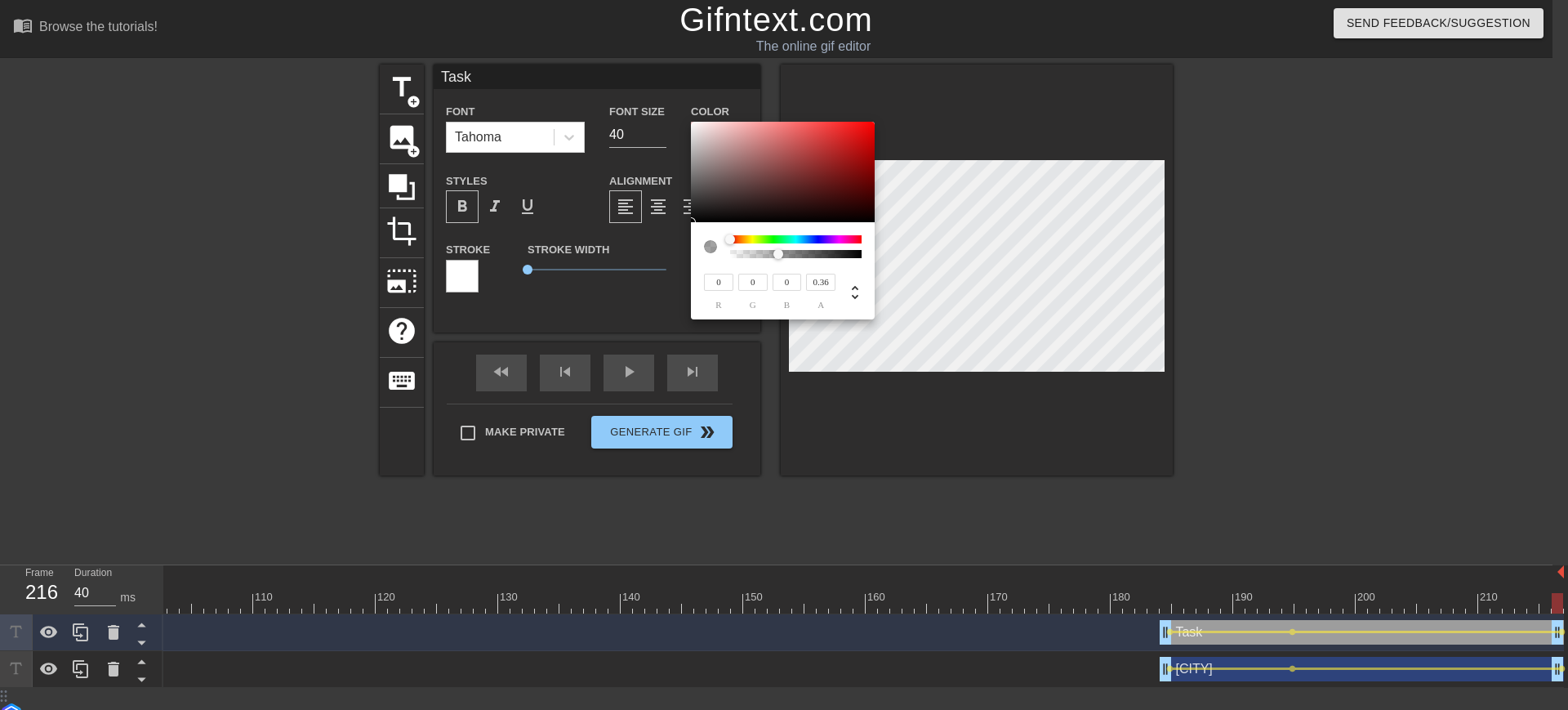 click at bounding box center (795, 254) 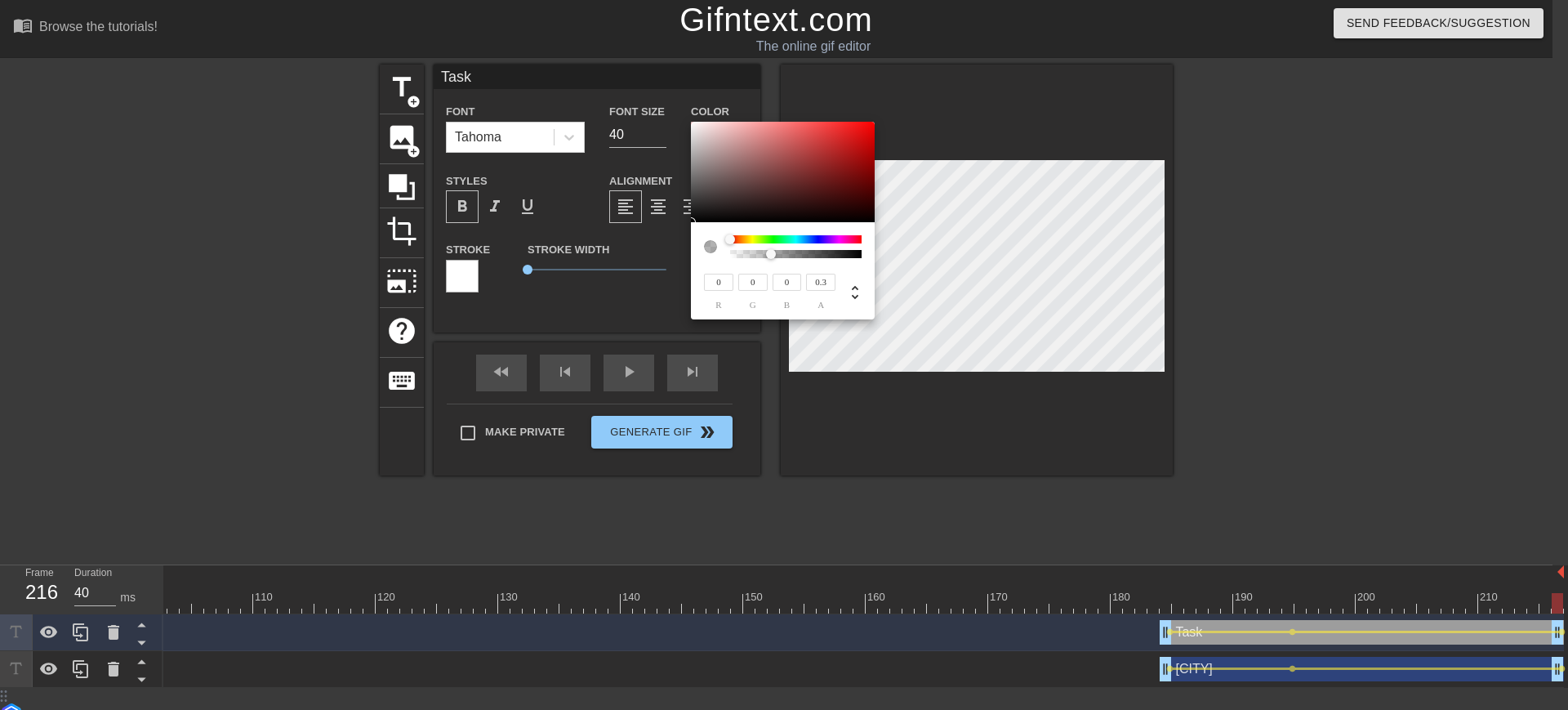 drag, startPoint x: 778, startPoint y: 257, endPoint x: 768, endPoint y: 257, distance: 10 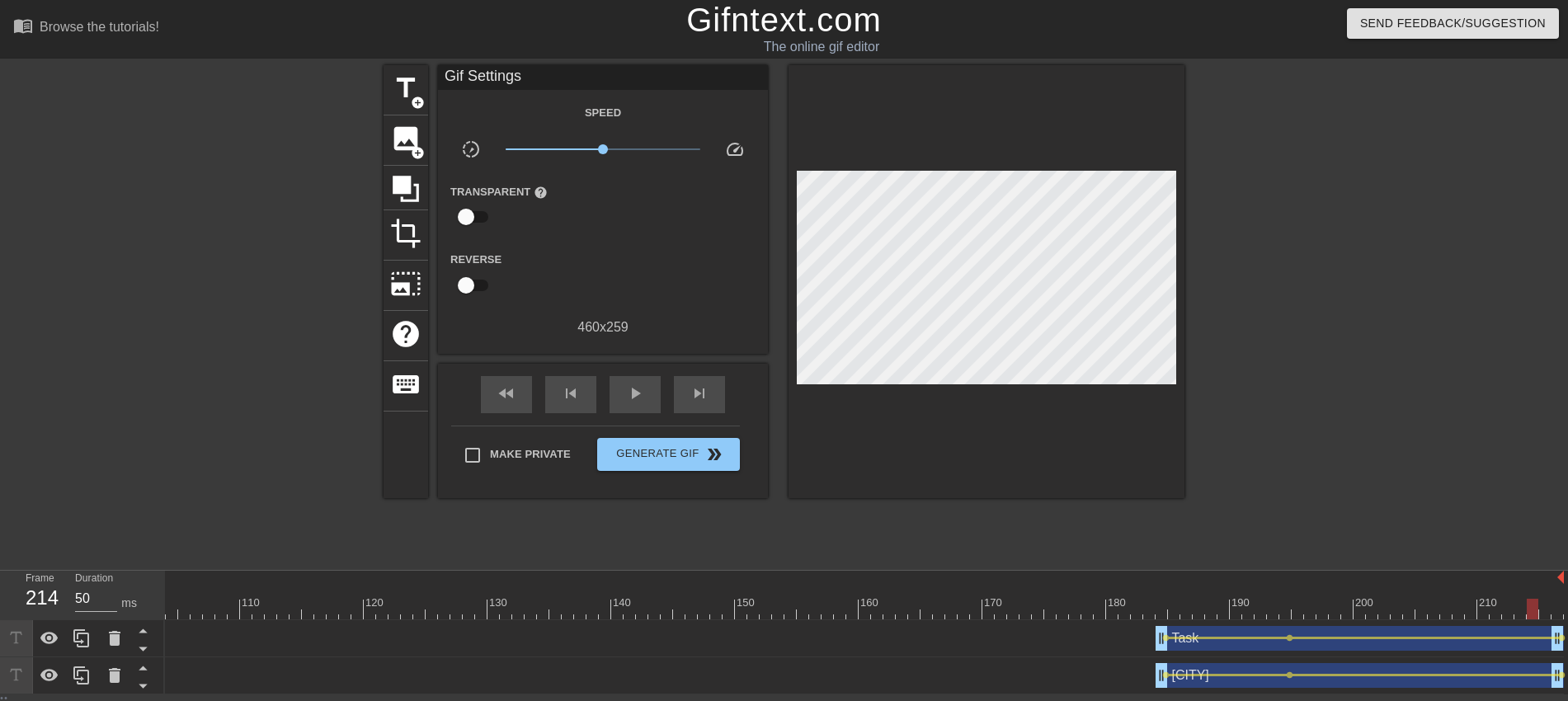 type on "40" 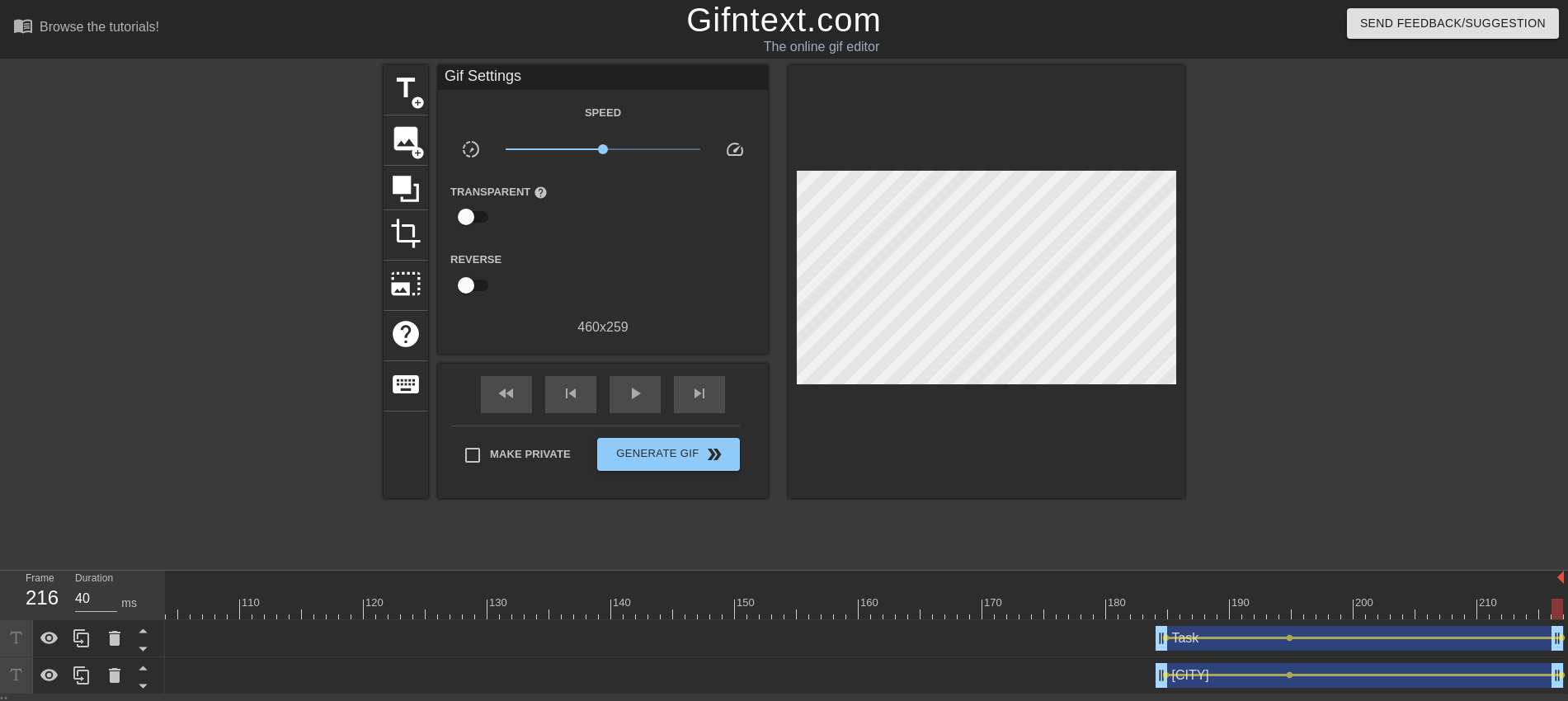 drag, startPoint x: 1229, startPoint y: 608, endPoint x: 1583, endPoint y: 599, distance: 354.114 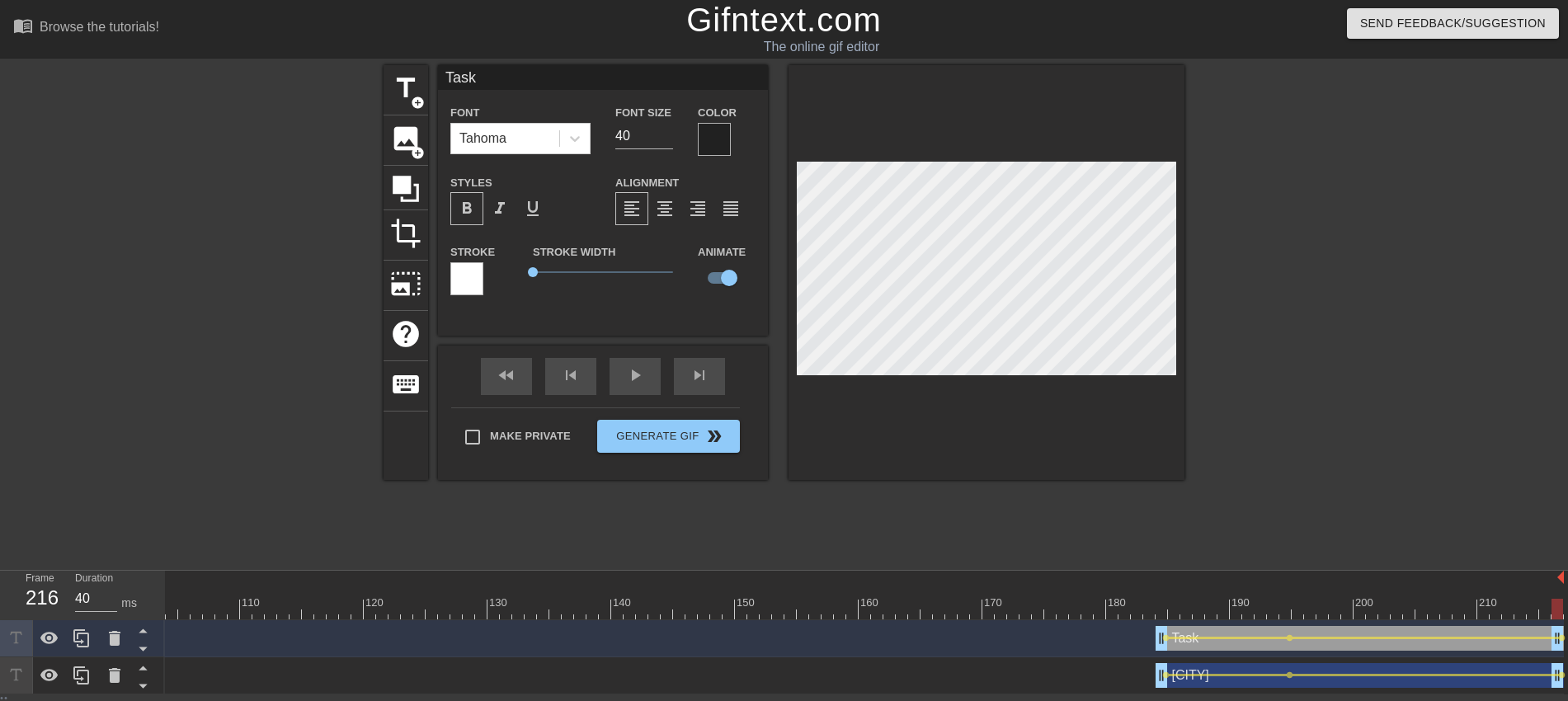 click at bounding box center [714, 139] 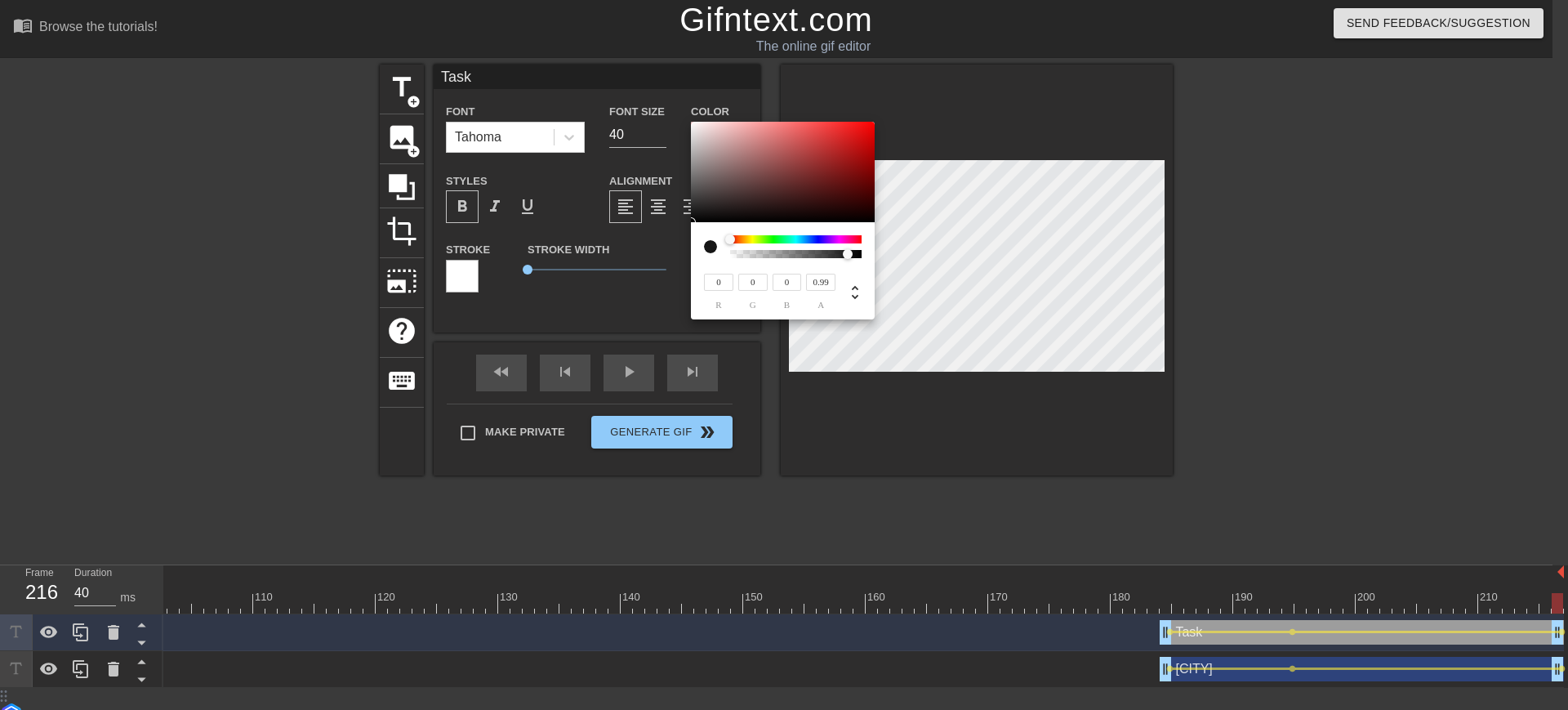 type on "1" 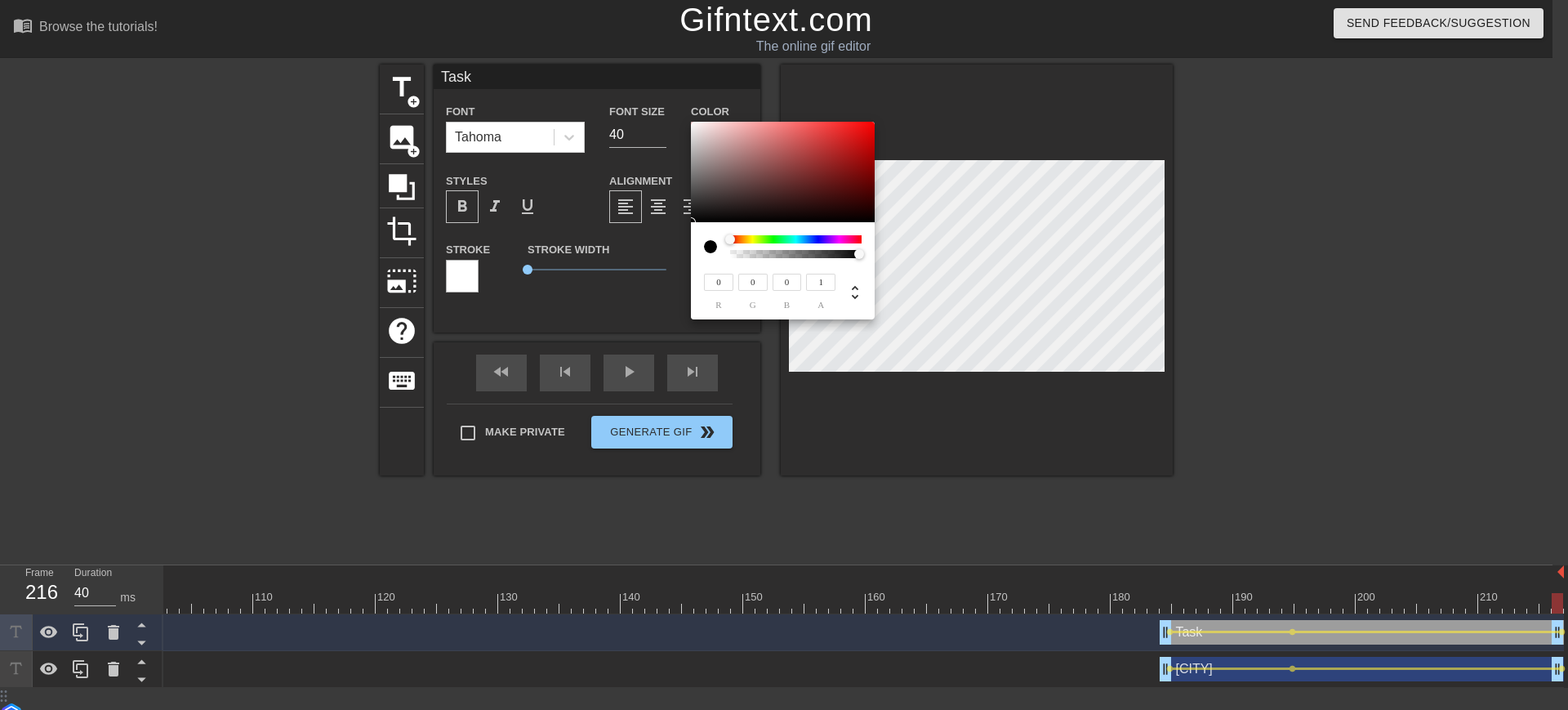 drag, startPoint x: 848, startPoint y: 257, endPoint x: 1014, endPoint y: 246, distance: 166.3641 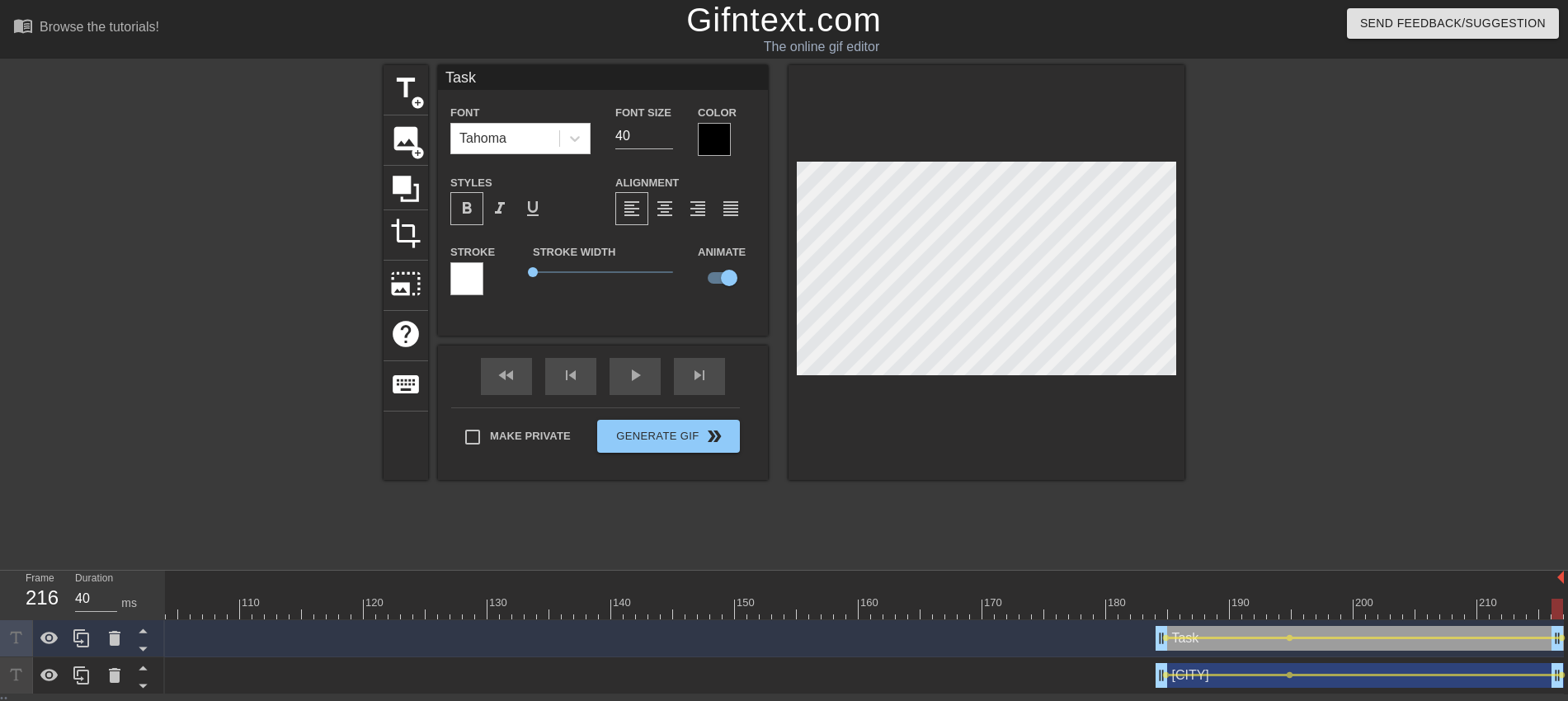 type on "Austin" 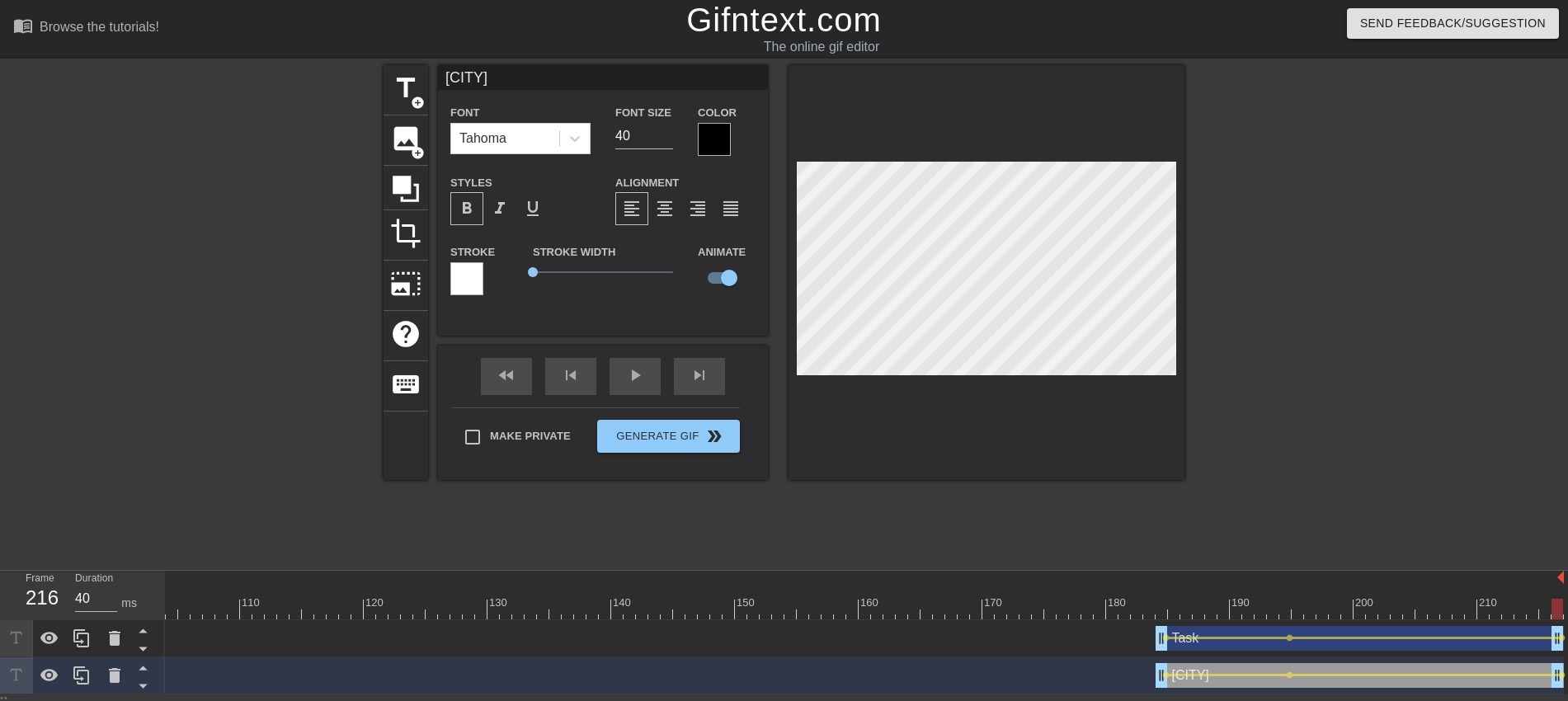 click at bounding box center [986, 272] 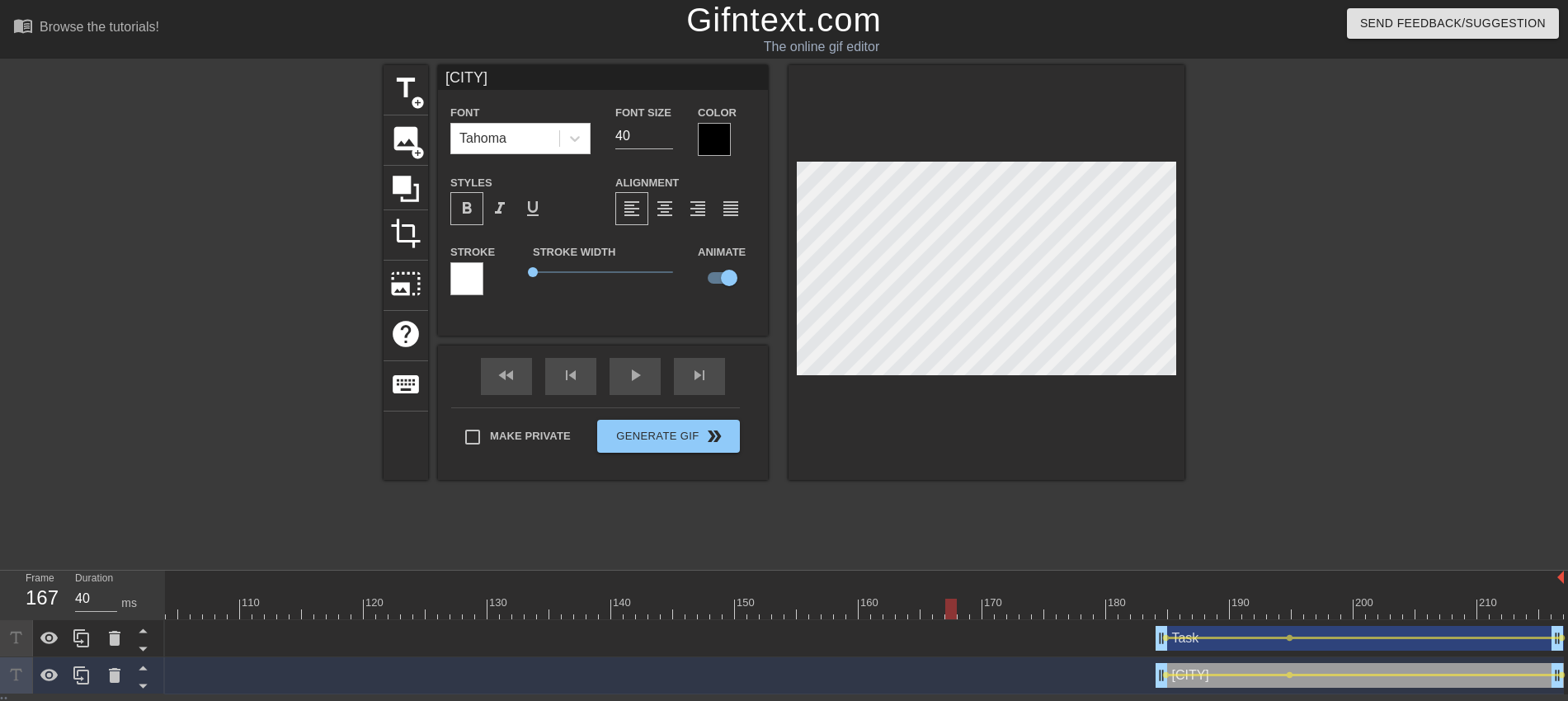 click at bounding box center [228, 609] 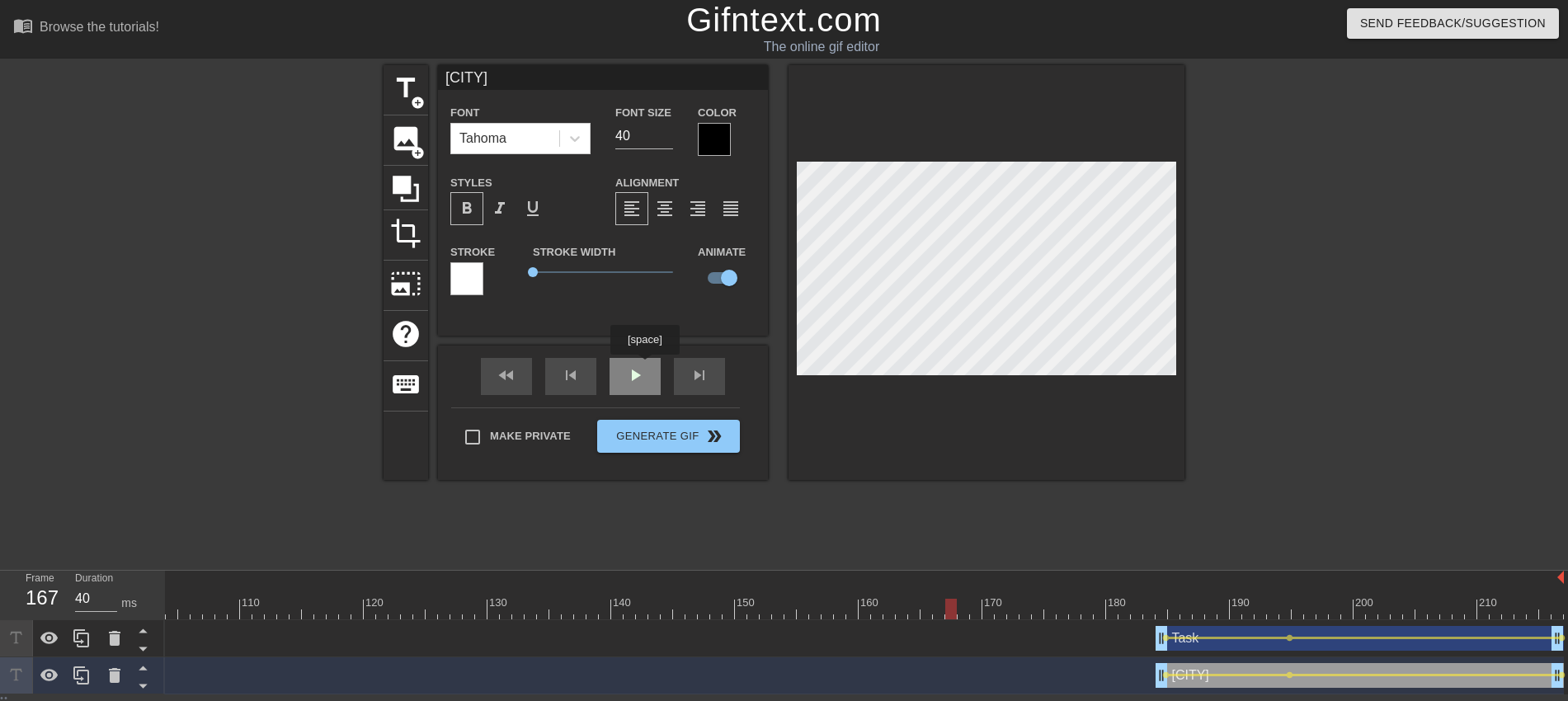 click on "fast_rewind skip_previous play_arrow skip_next" at bounding box center (603, 376) 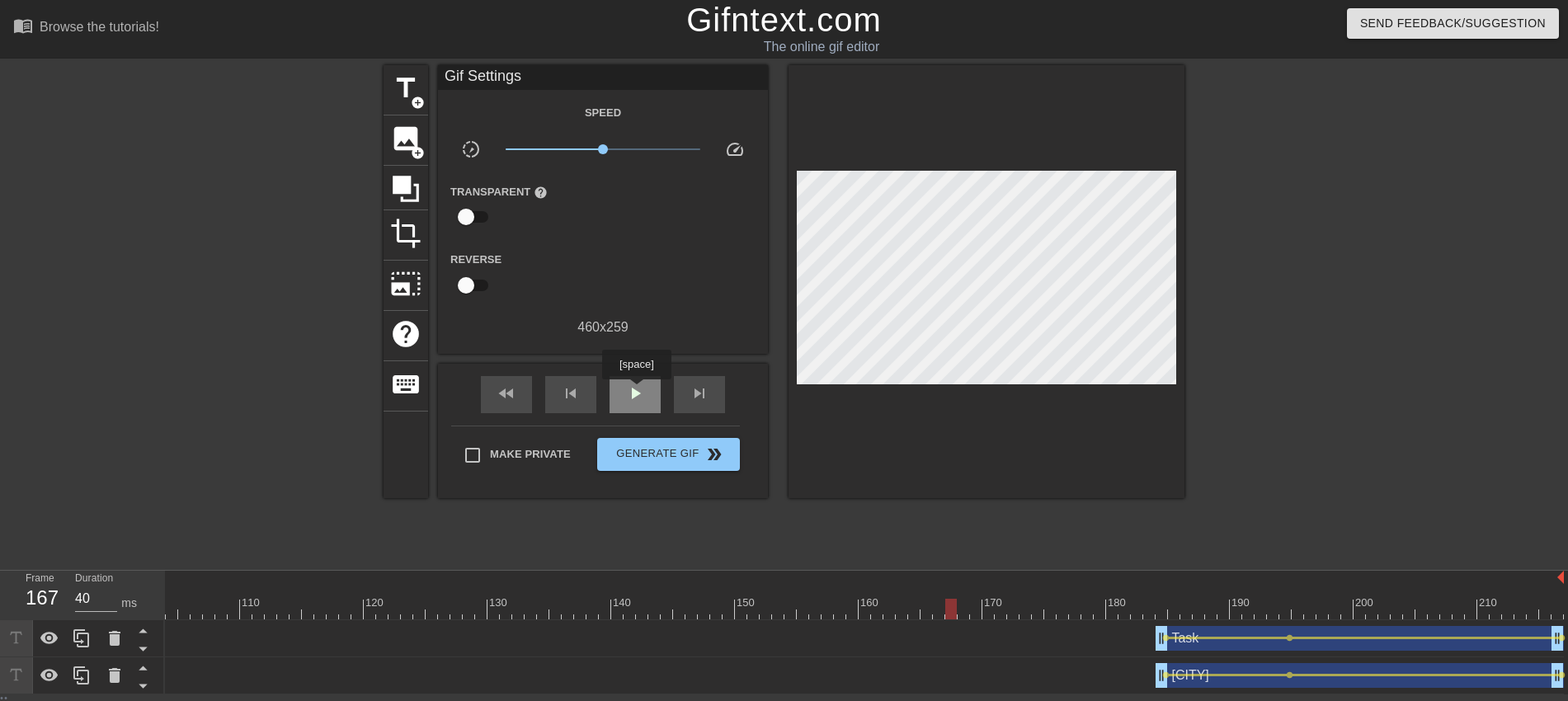 click on "play_arrow" at bounding box center [635, 393] 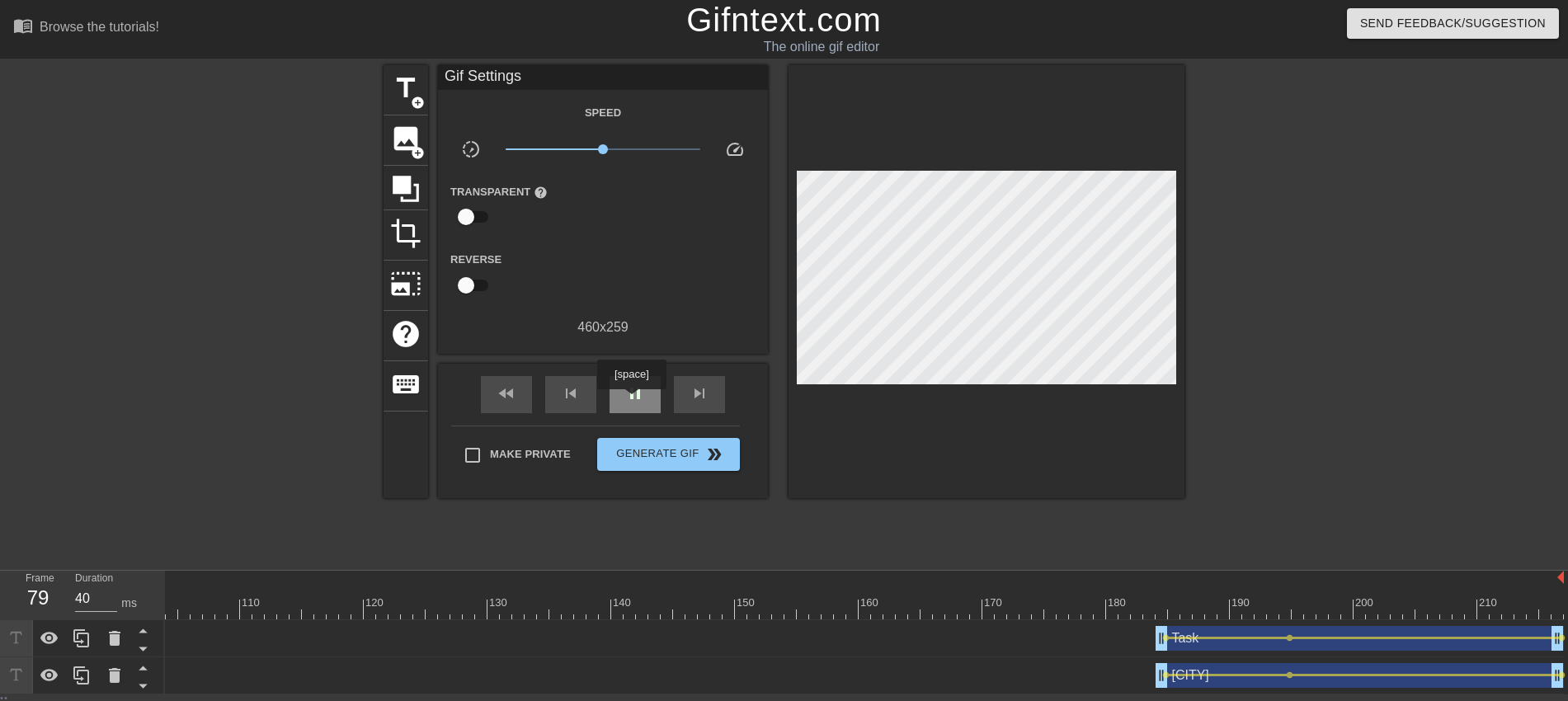 click on "pause" at bounding box center [635, 393] 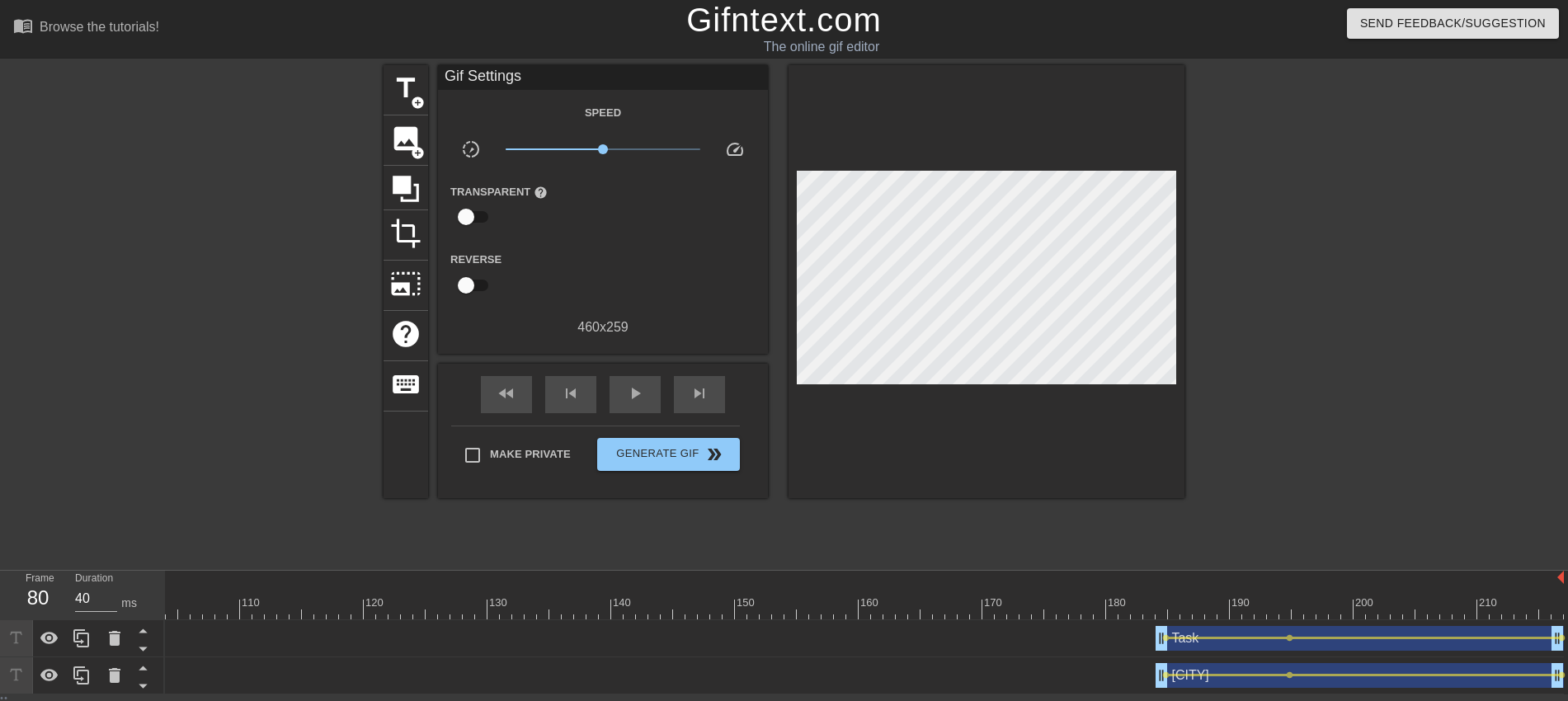 click at bounding box center [228, 609] 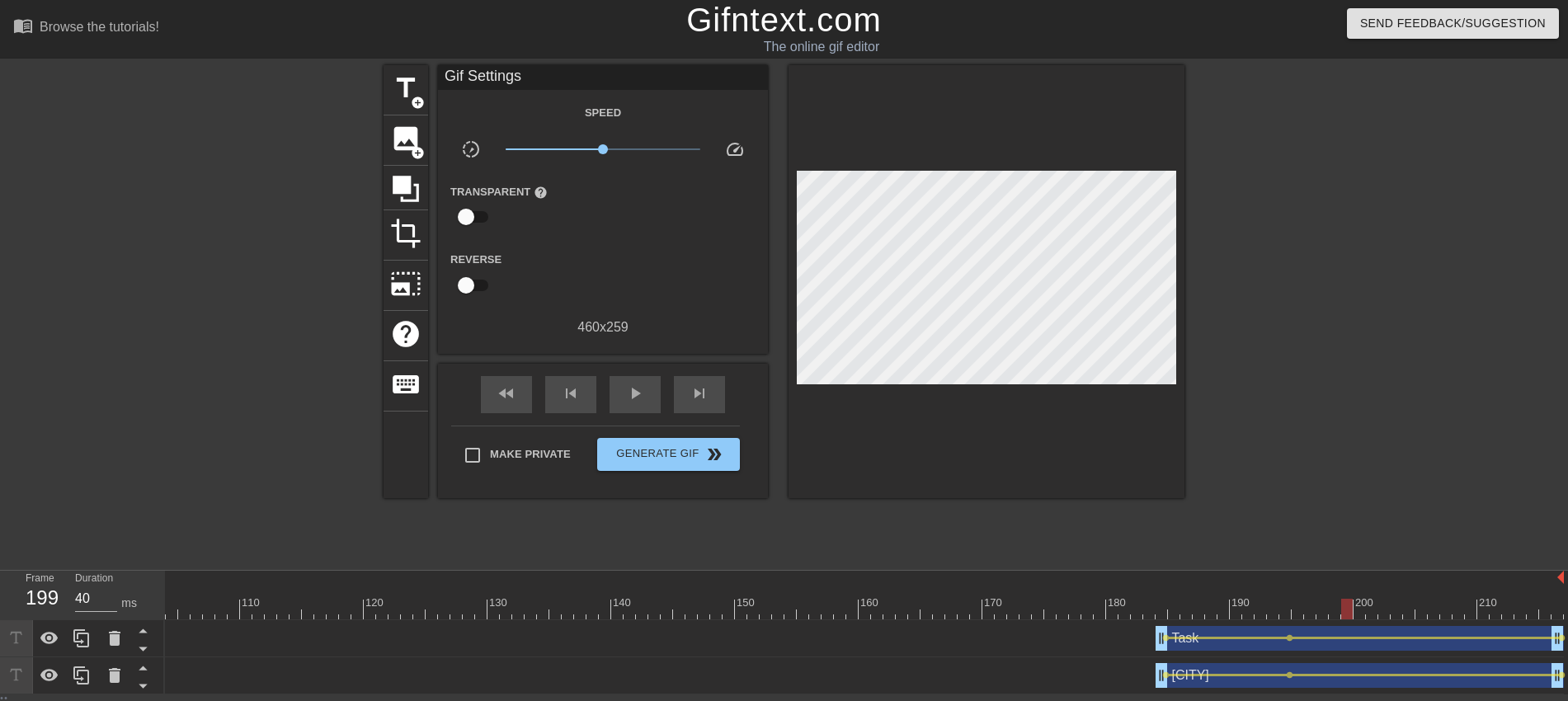 drag, startPoint x: 1240, startPoint y: 606, endPoint x: 1338, endPoint y: 620, distance: 98.99495 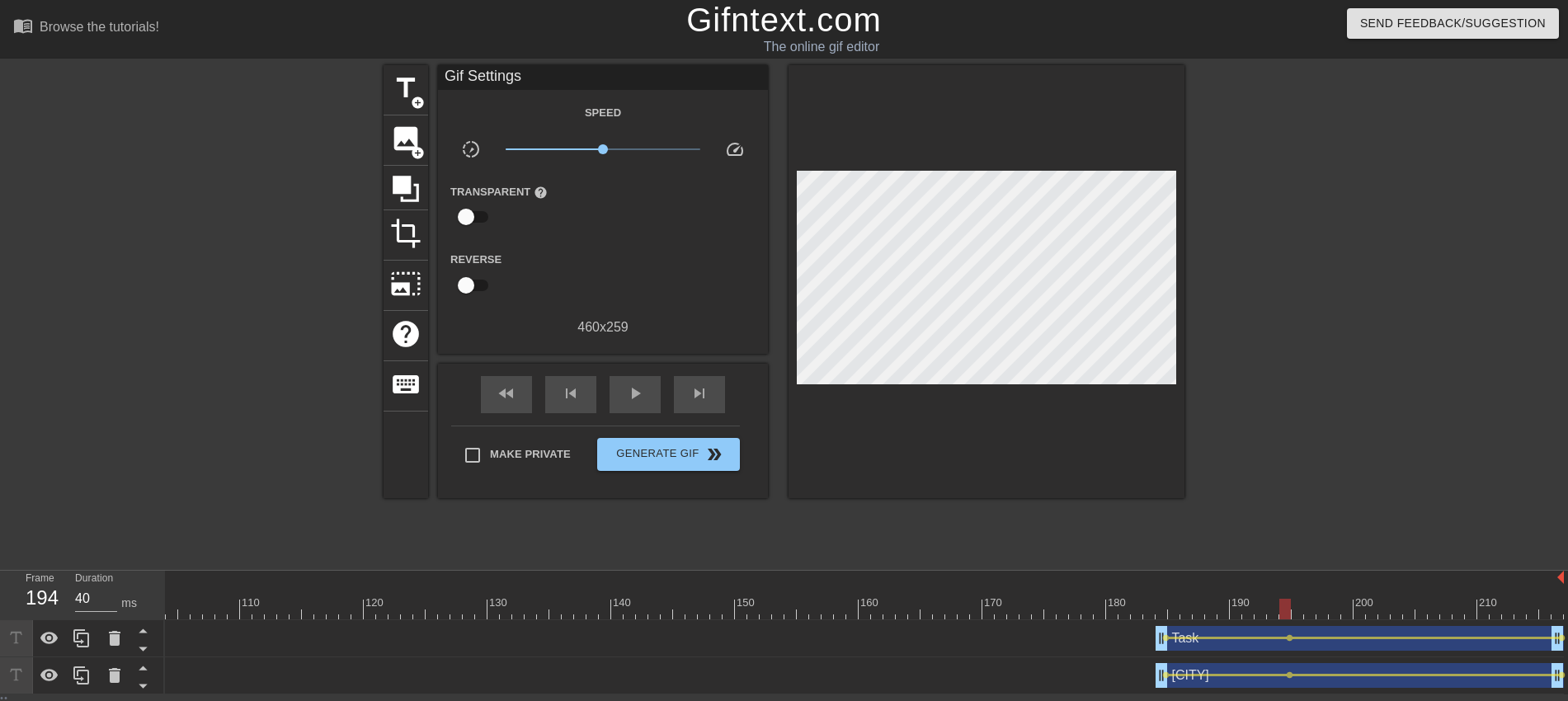 drag, startPoint x: 1327, startPoint y: 603, endPoint x: 1286, endPoint y: 624, distance: 46.06517 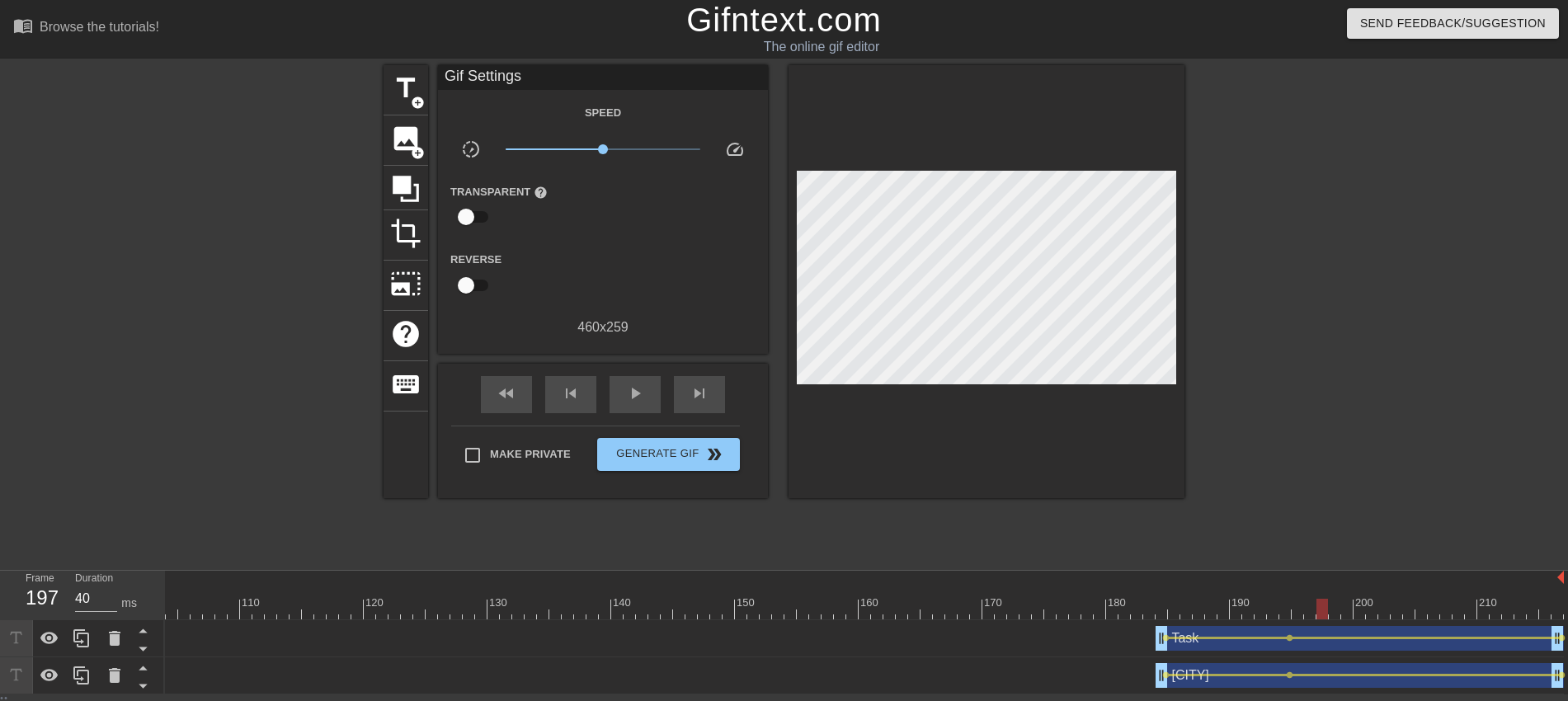 drag, startPoint x: 1283, startPoint y: 602, endPoint x: 1327, endPoint y: 595, distance: 44.553339 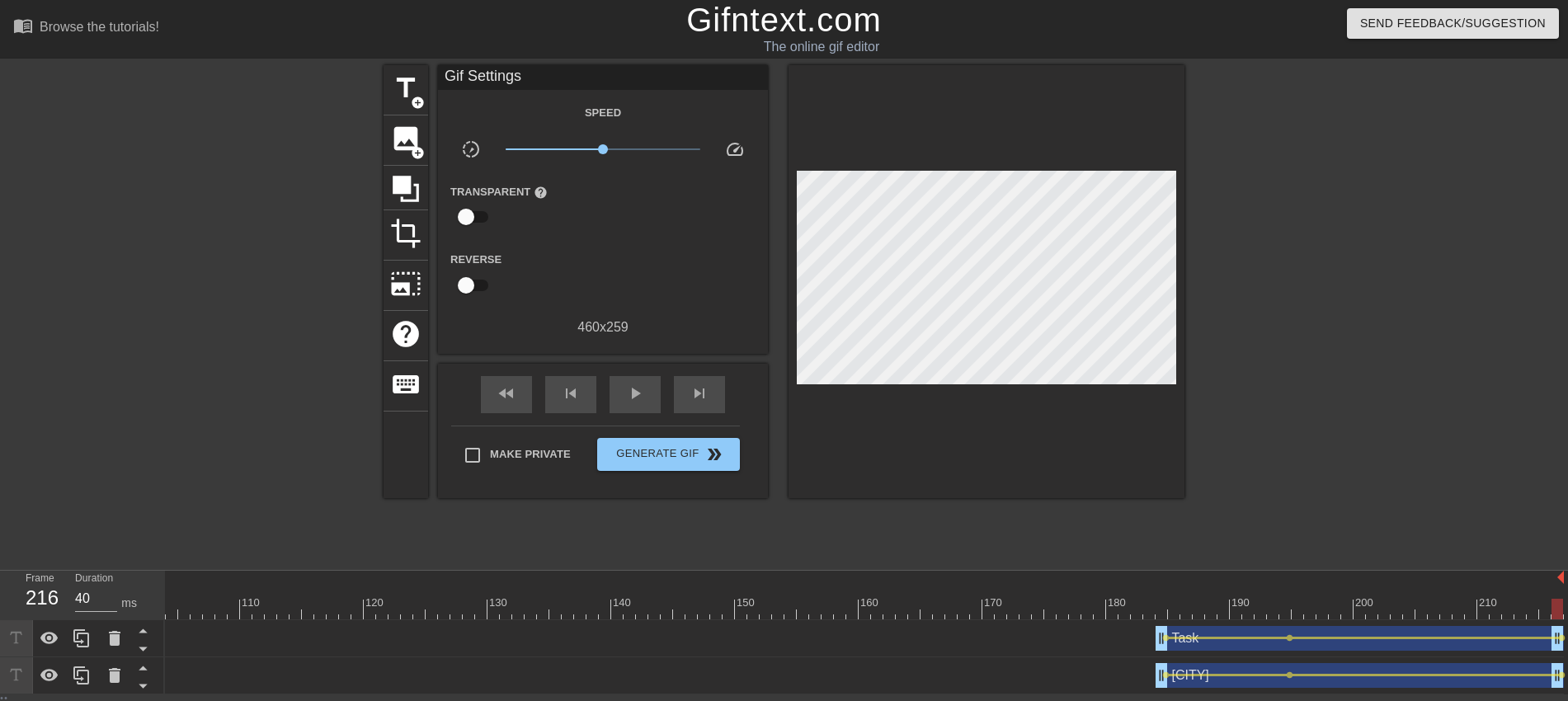 click at bounding box center (228, 609) 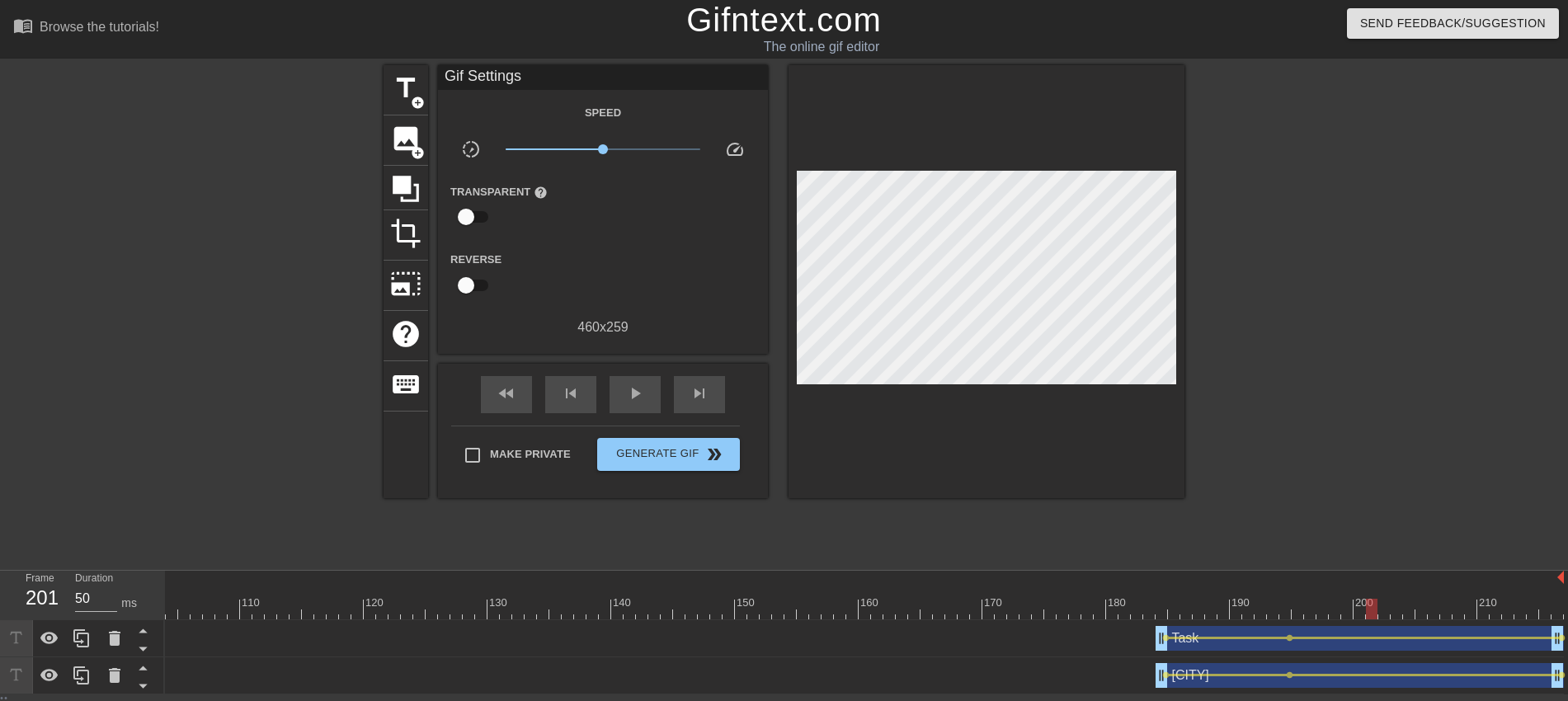 type on "40" 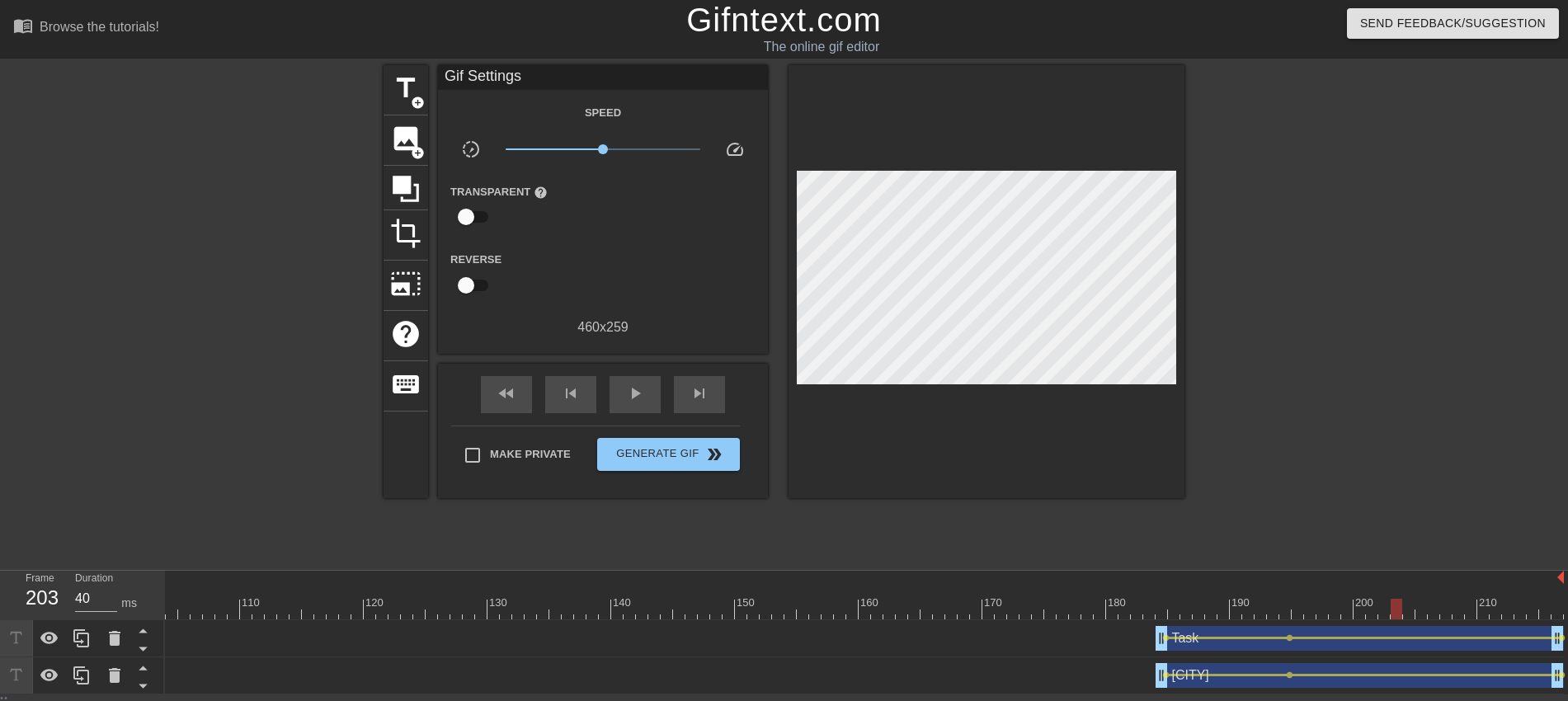 drag, startPoint x: 1343, startPoint y: 618, endPoint x: 1401, endPoint y: 615, distance: 58.077534 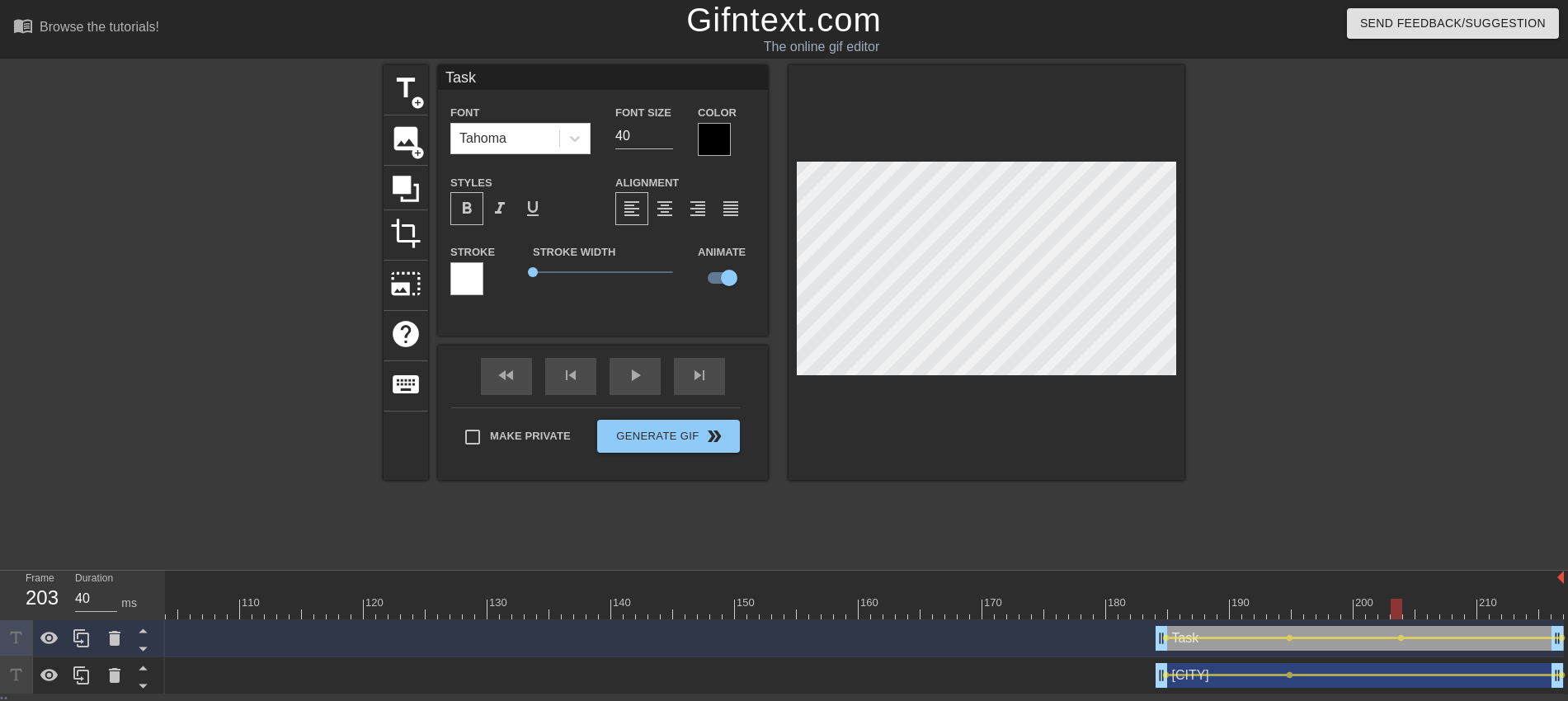 type on "Austin" 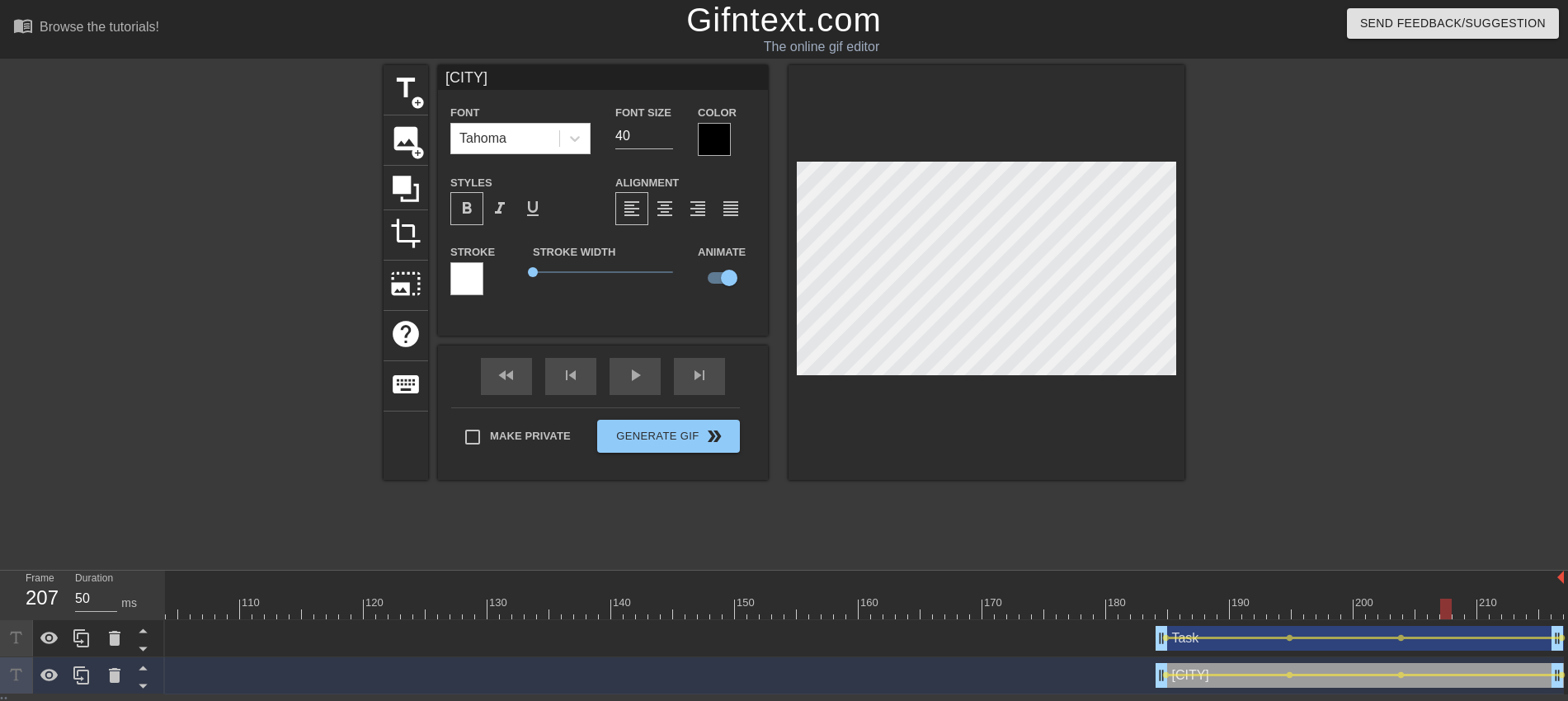 type on "40" 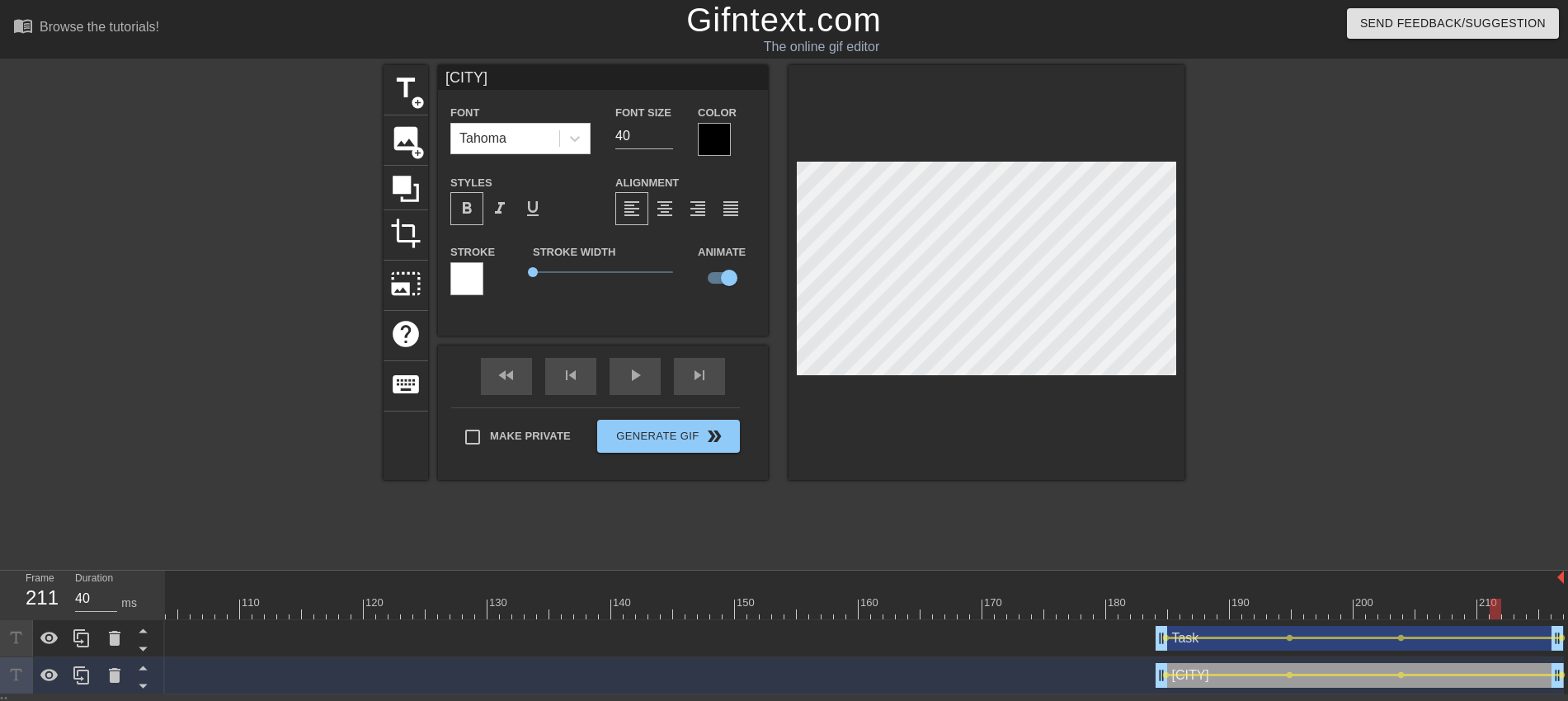 drag, startPoint x: 1208, startPoint y: 608, endPoint x: 1500, endPoint y: 616, distance: 292.1096 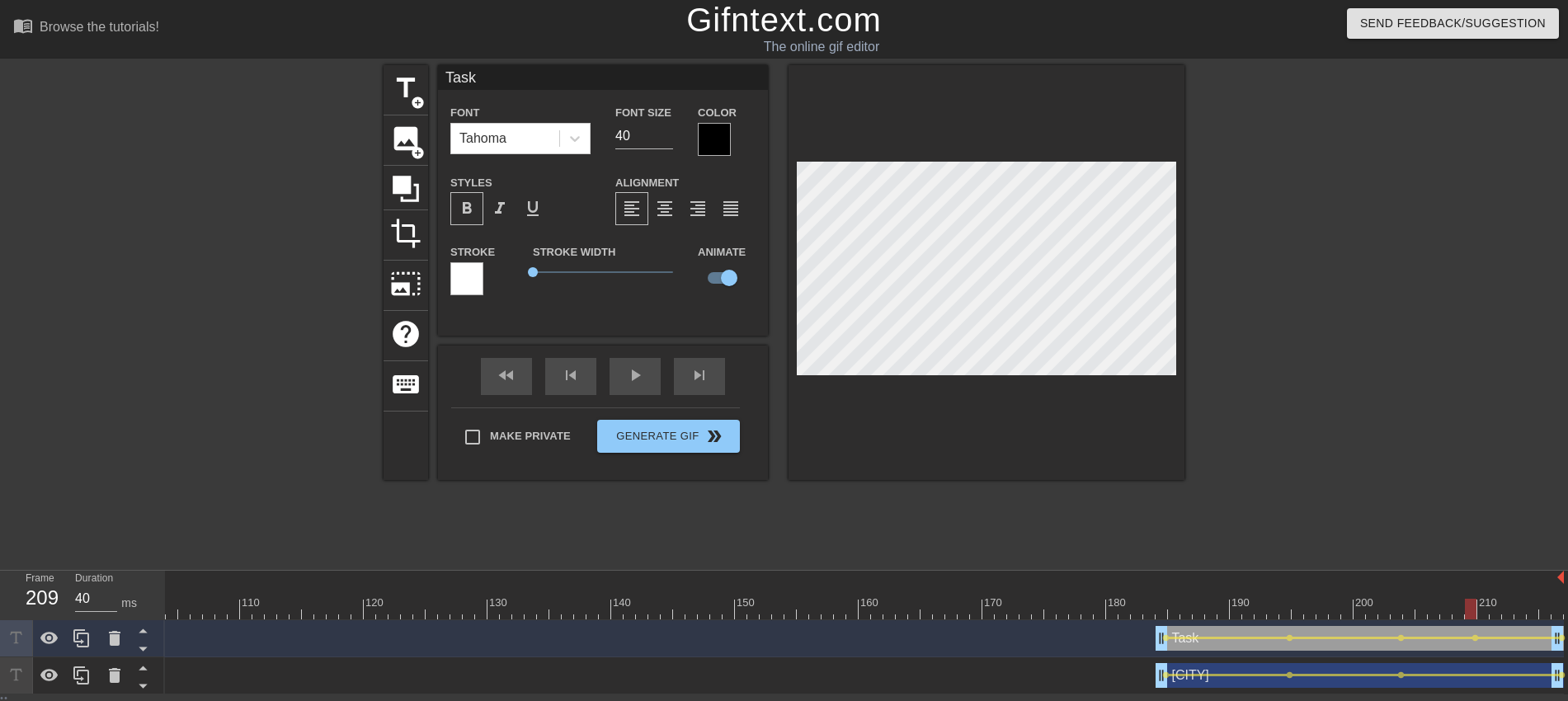 type on "Austin" 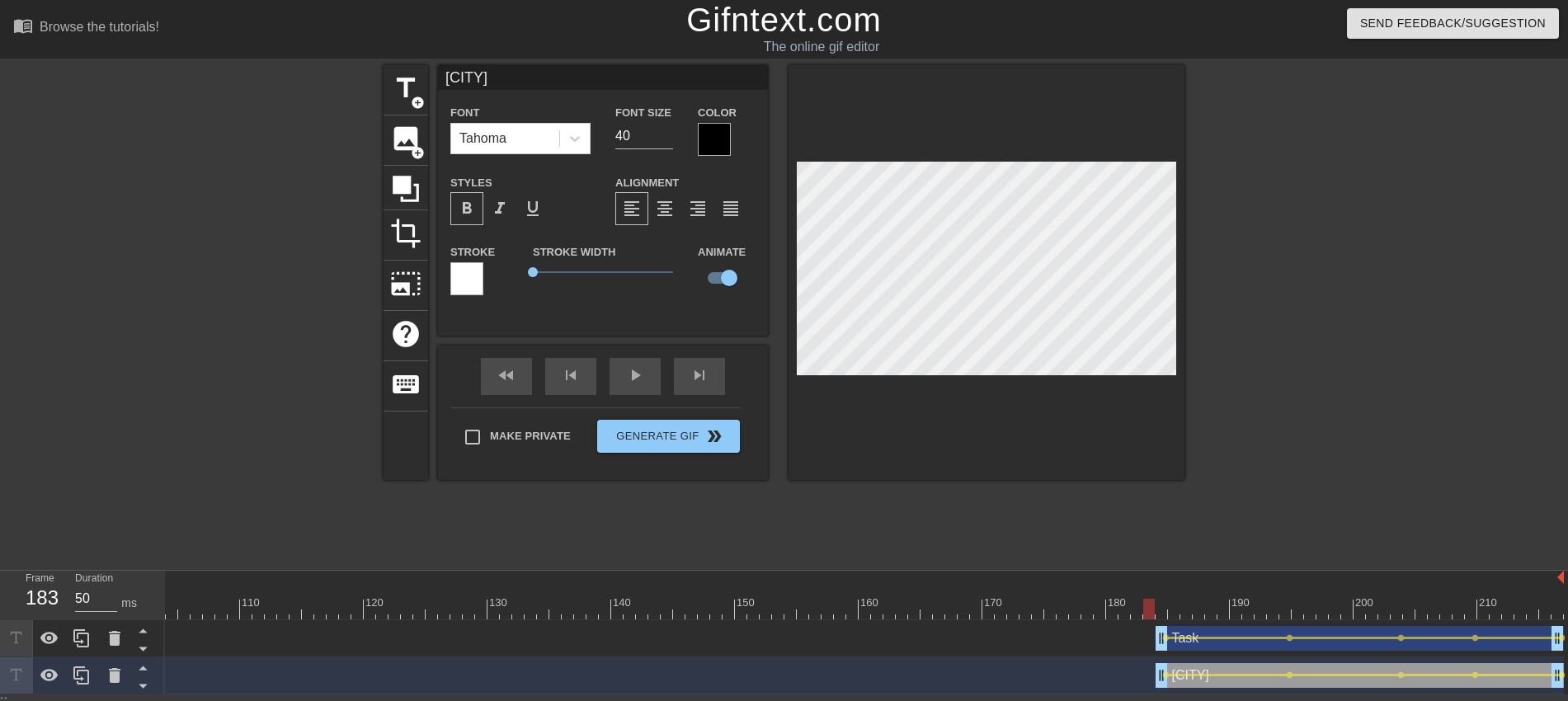 click at bounding box center (228, 609) 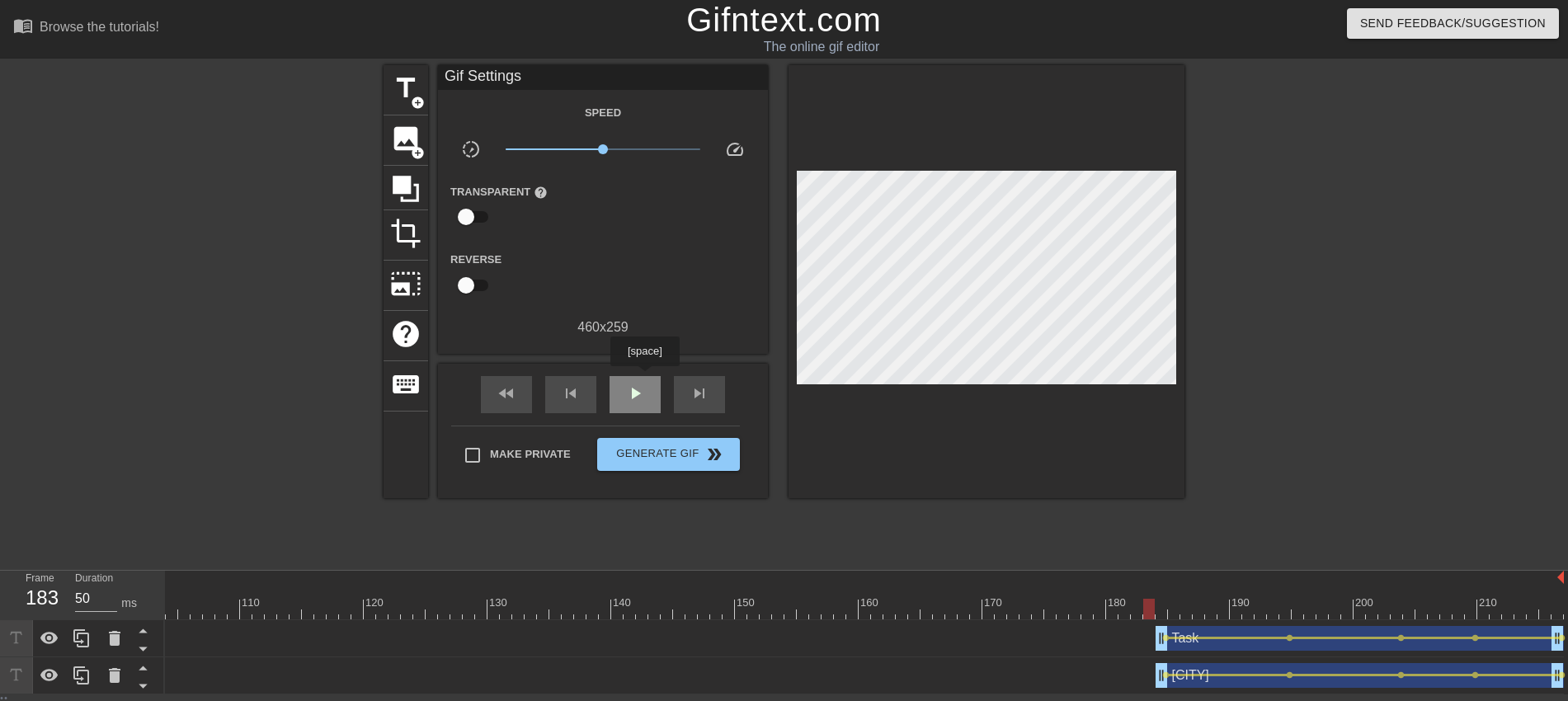 click on "play_arrow" at bounding box center [635, 394] 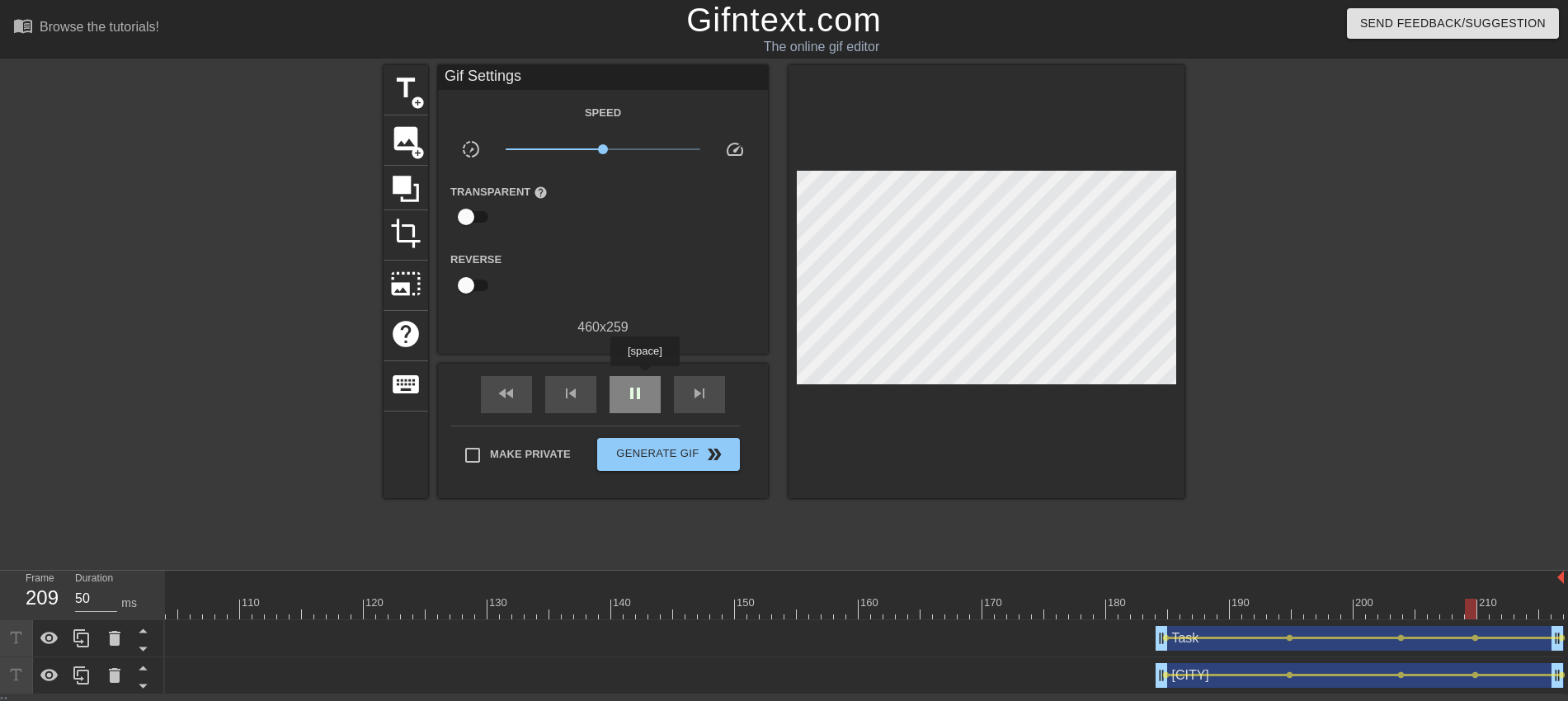 click on "pause" at bounding box center (635, 394) 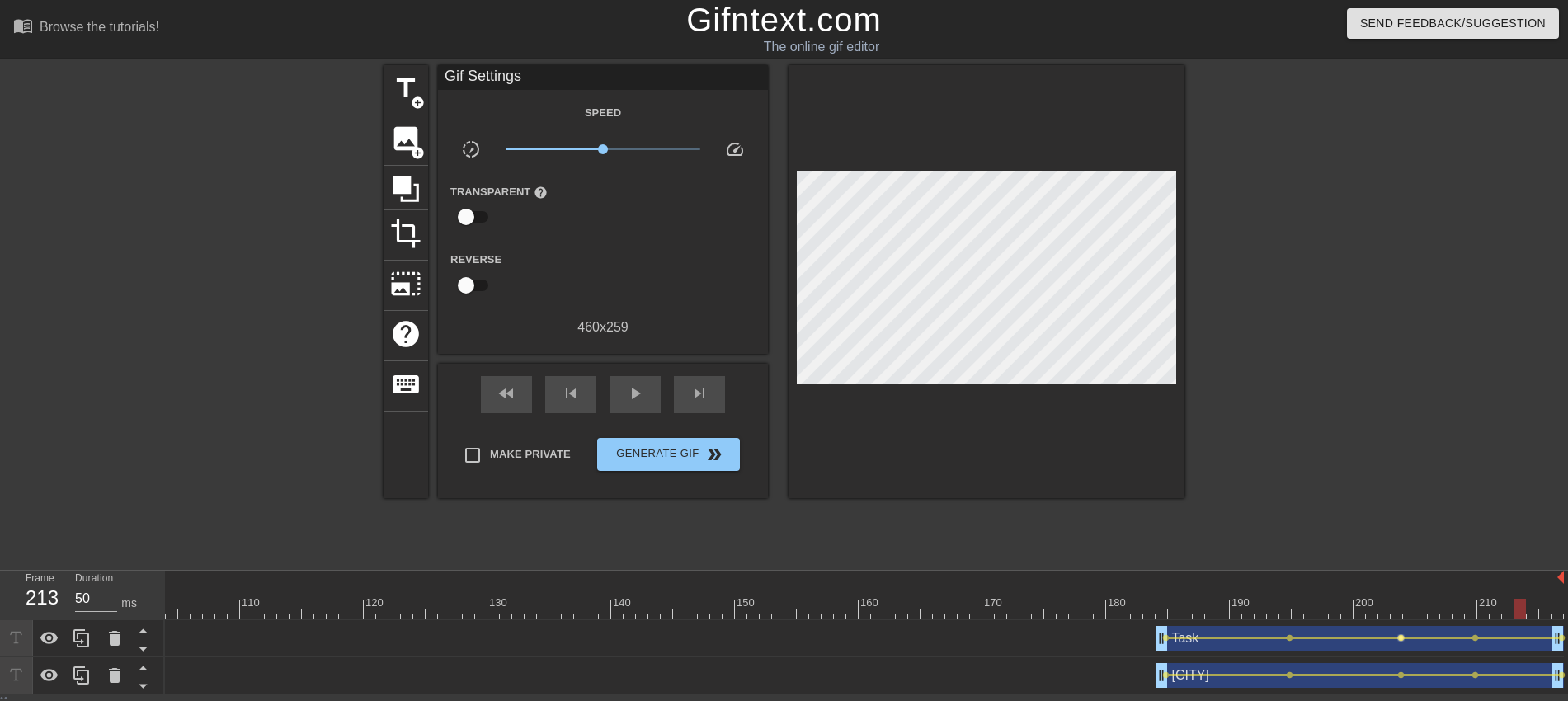 click on "lens" at bounding box center (1401, 637) 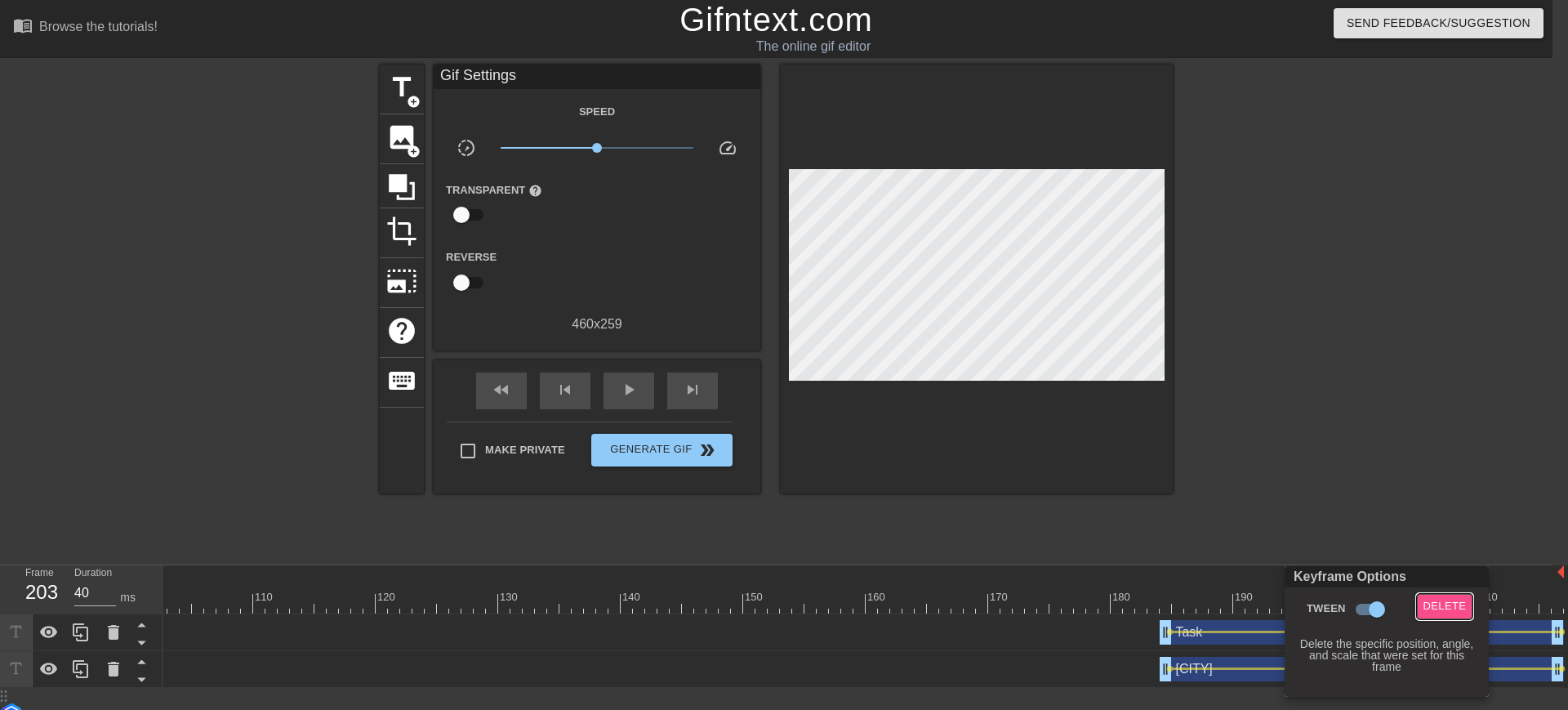 click on "Delete" at bounding box center (1445, 606) 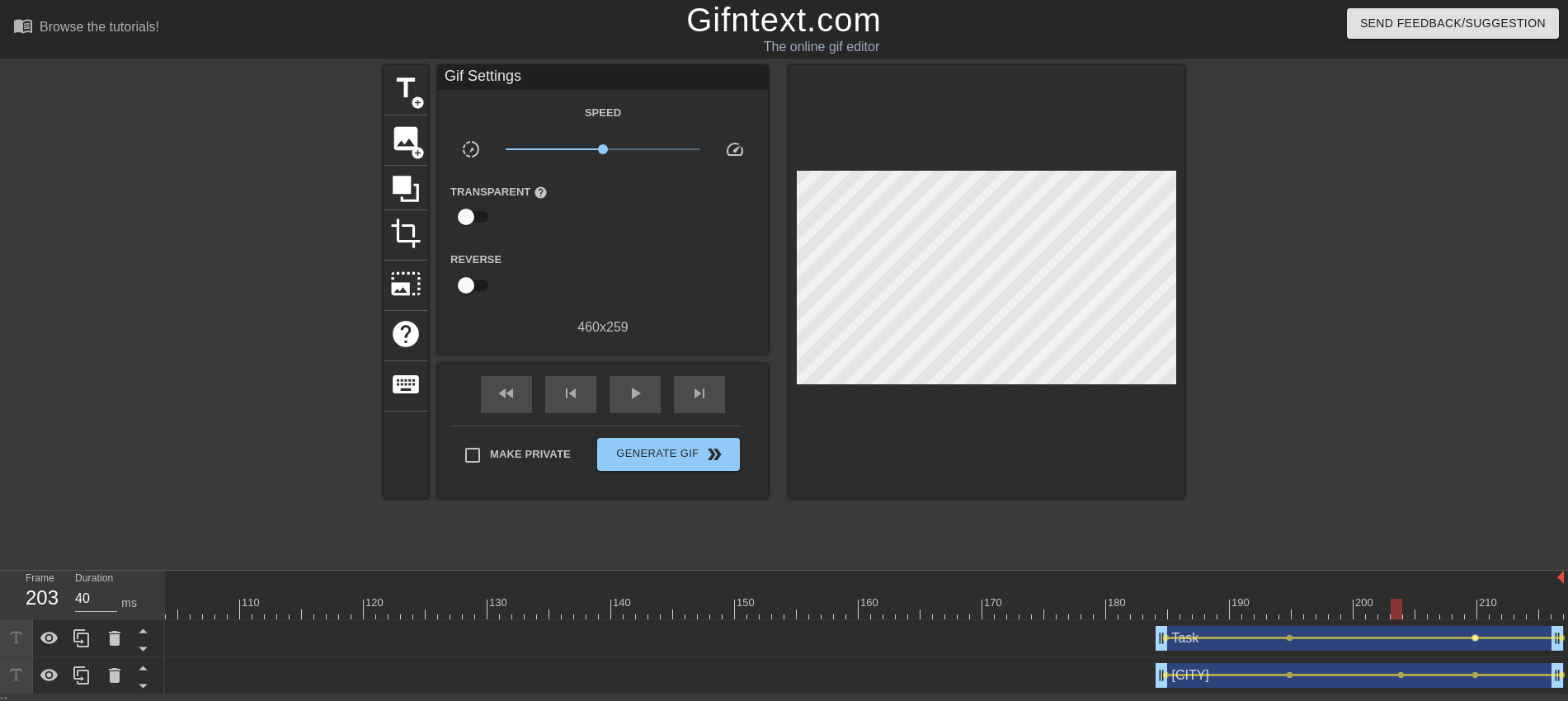 click on "lens" at bounding box center [1475, 637] 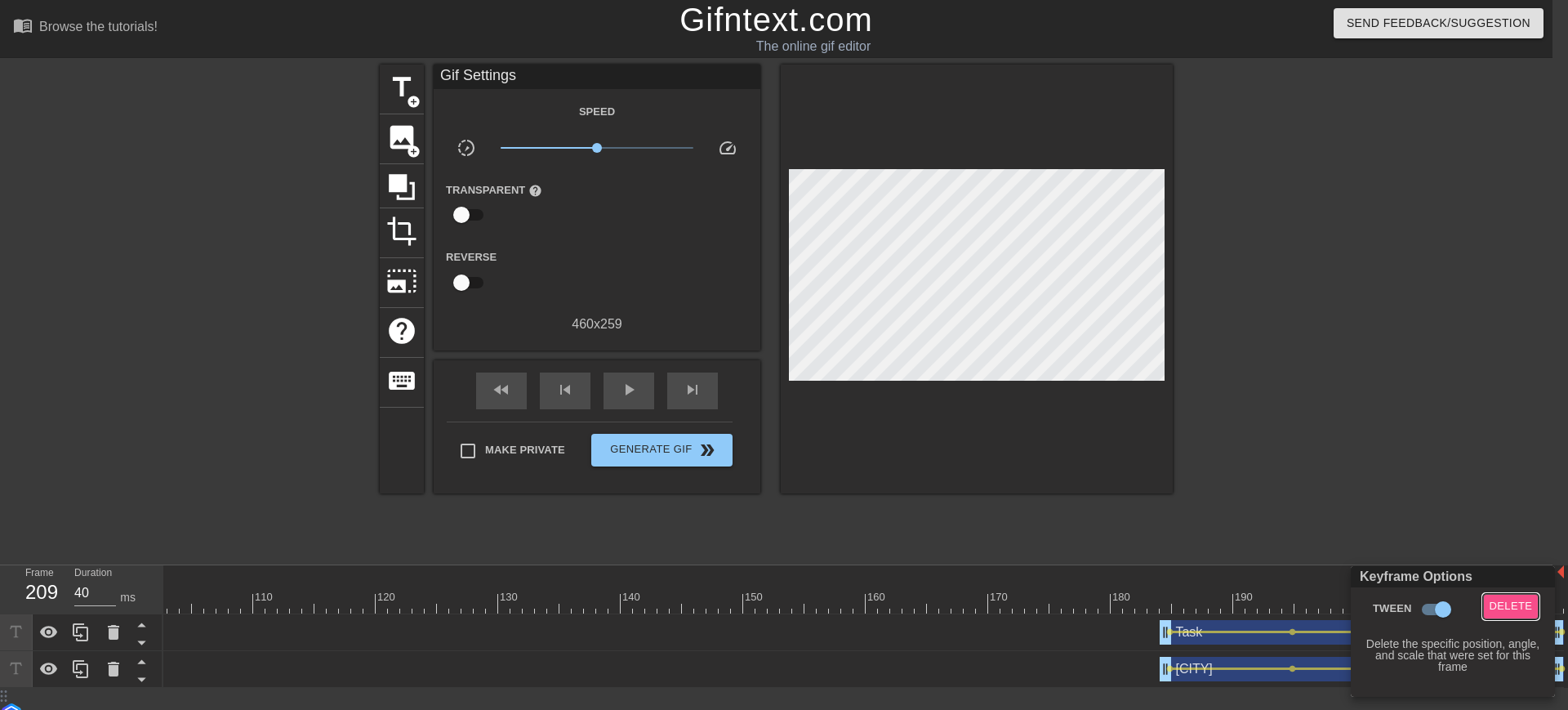 click on "Delete" at bounding box center [1511, 606] 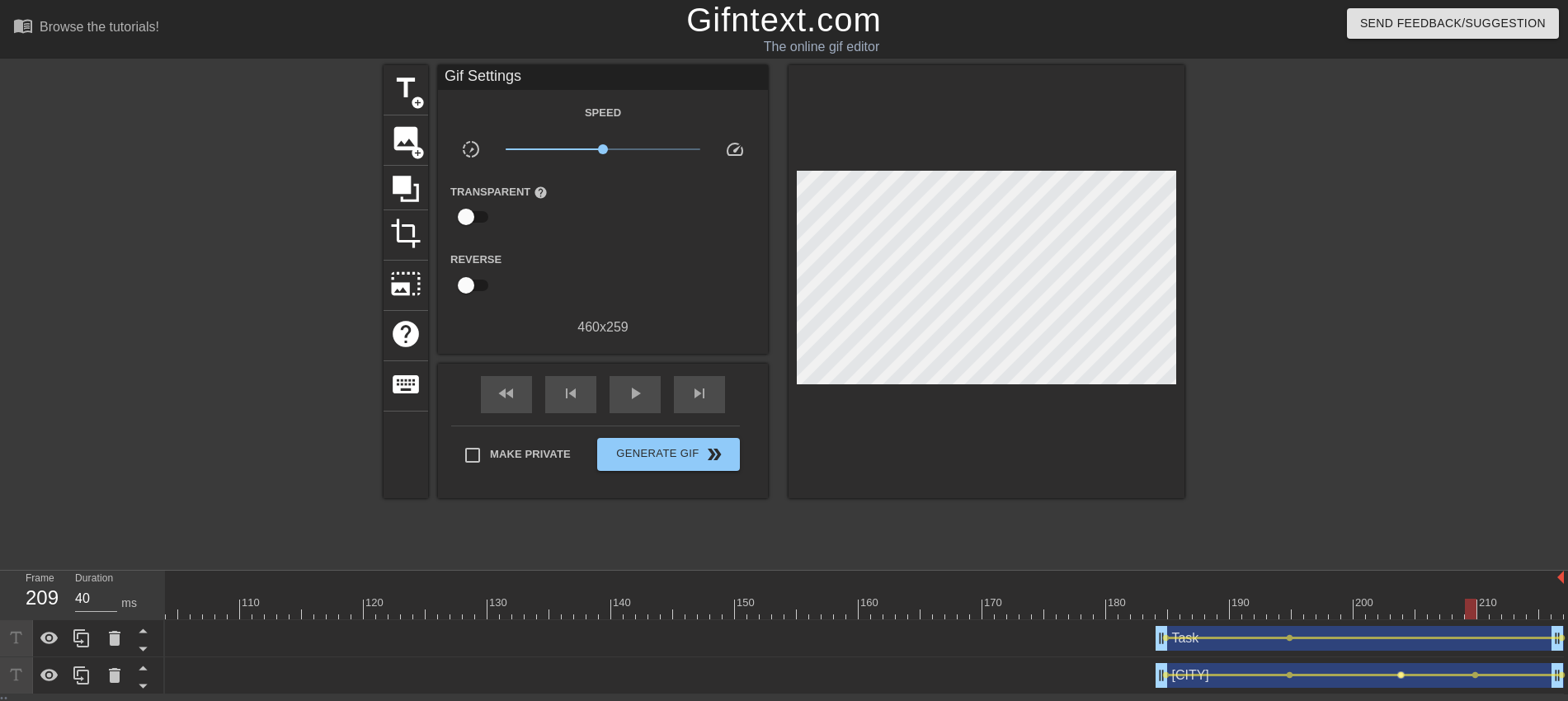 click on "lens" at bounding box center [1401, 675] 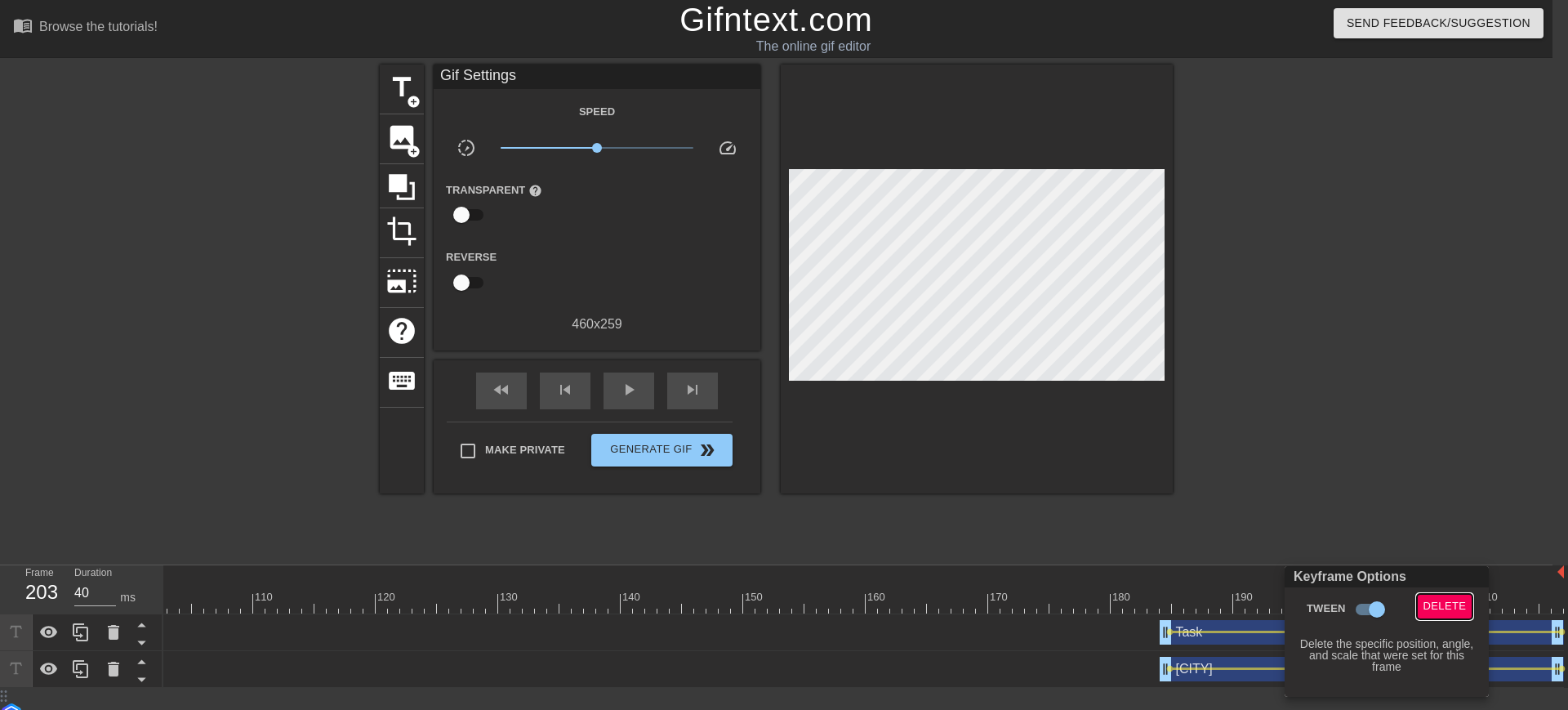 click on "Delete" at bounding box center (1445, 606) 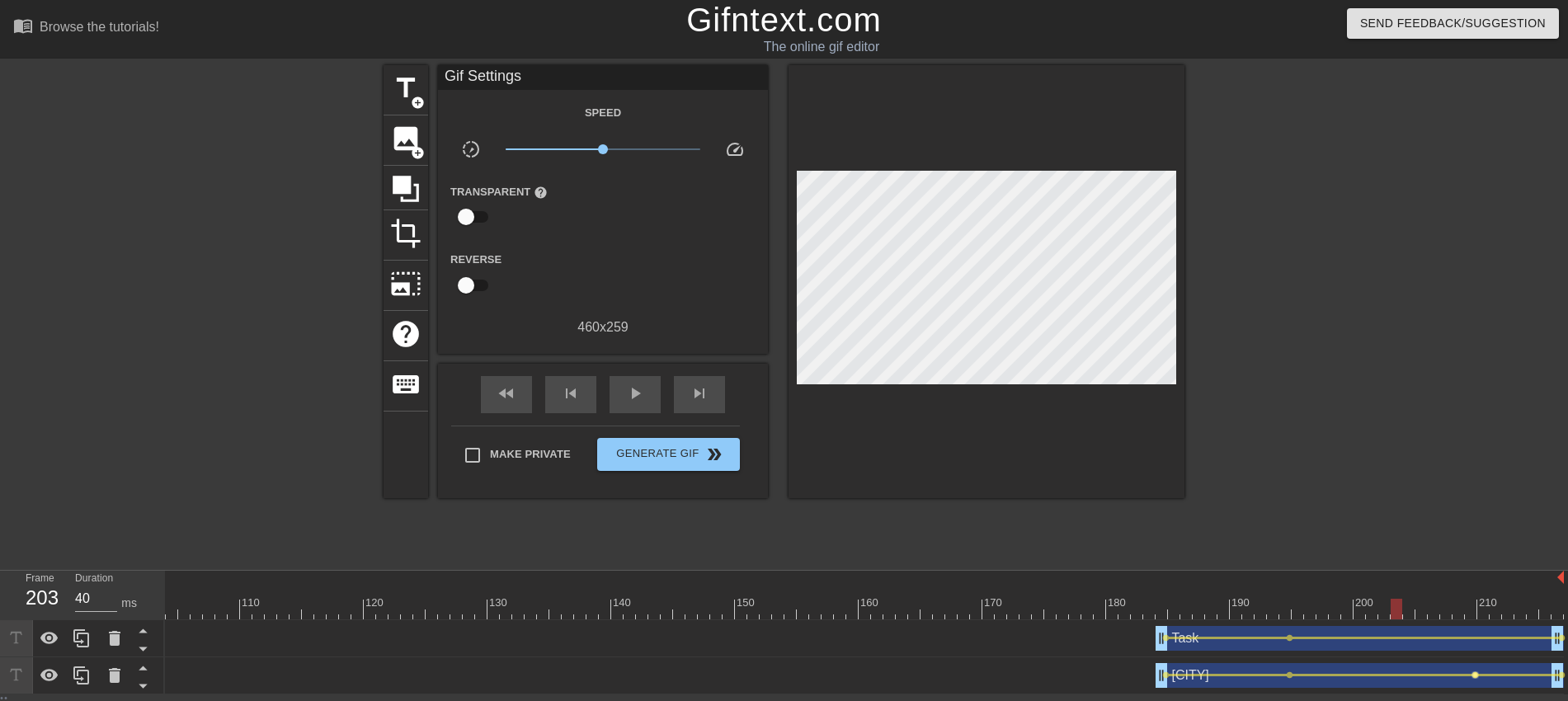 click on "lens" at bounding box center [1475, 675] 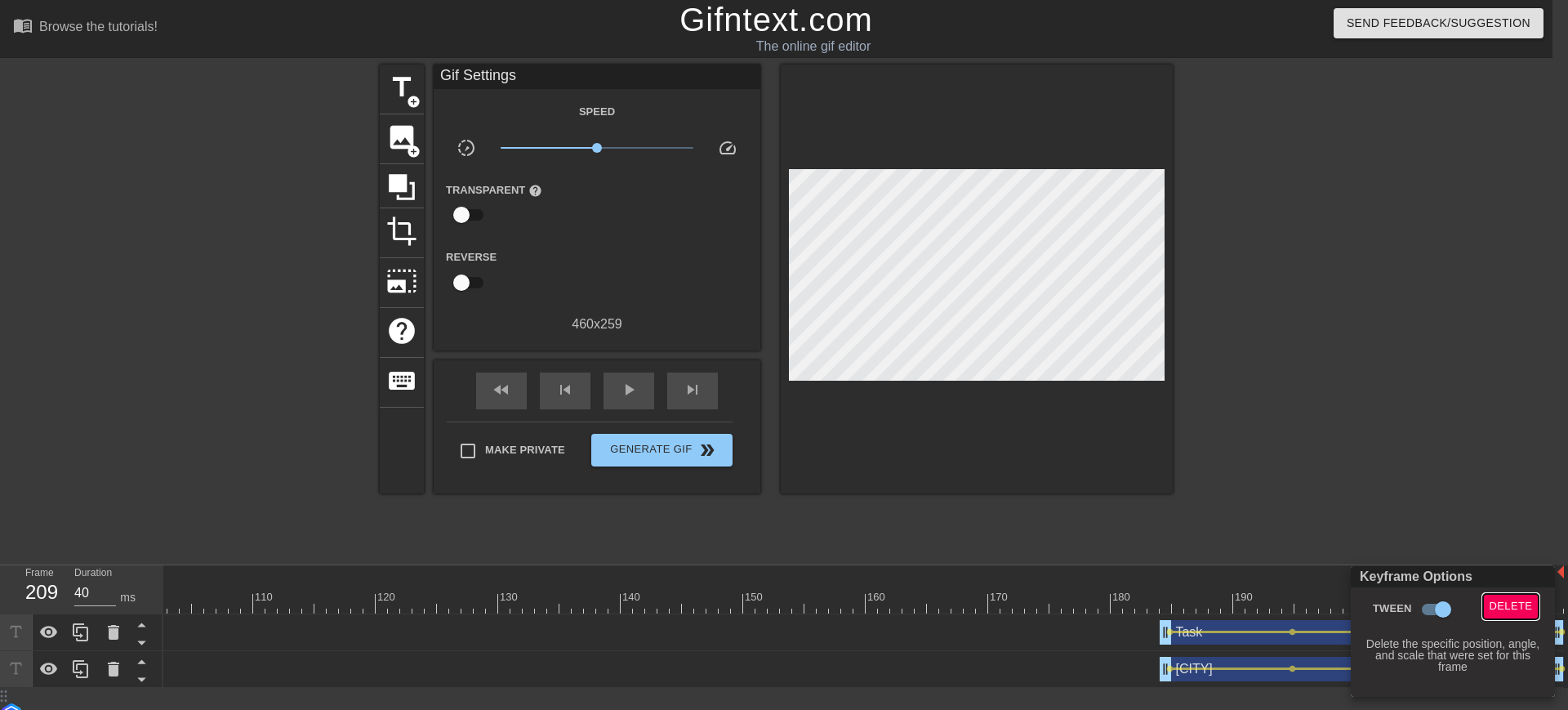 click on "Delete" at bounding box center (1511, 606) 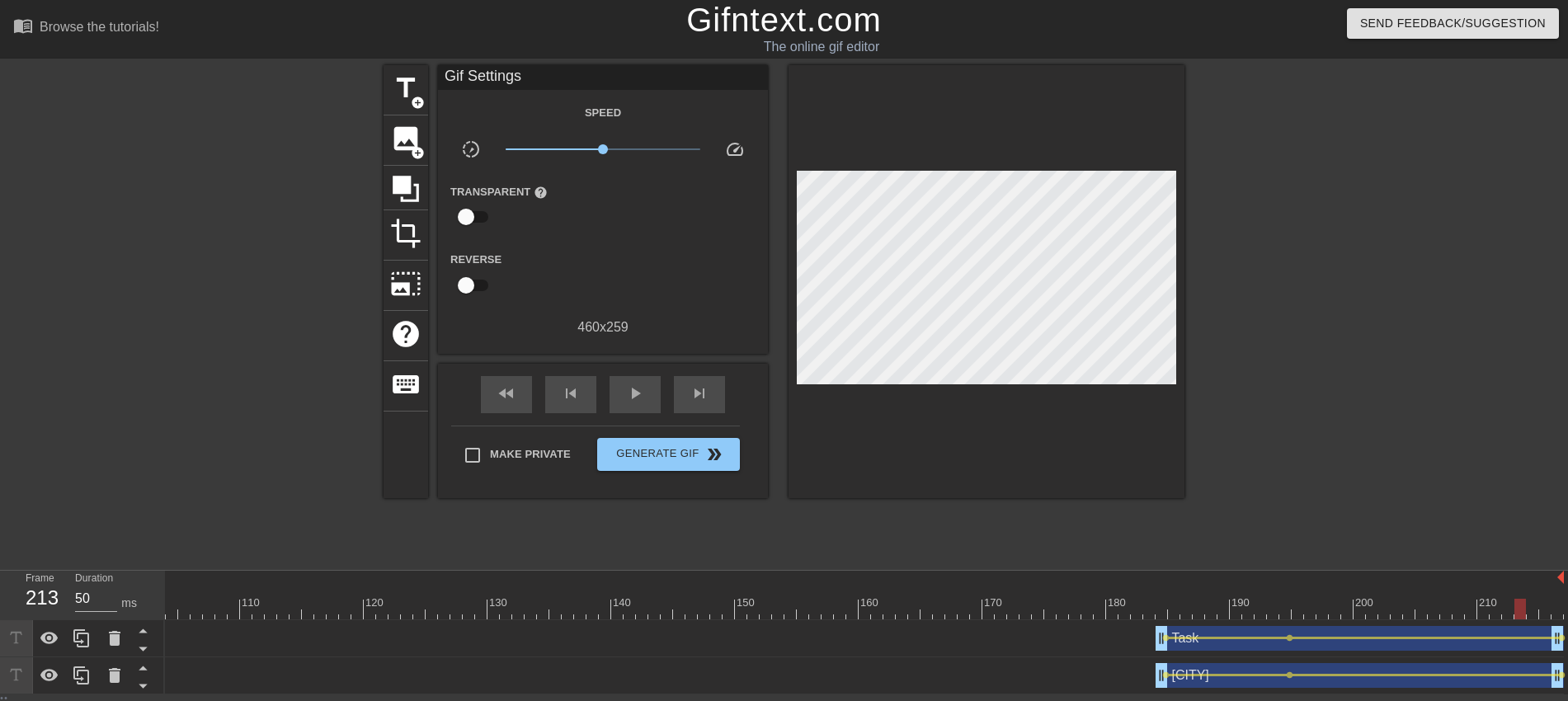 drag, startPoint x: 1264, startPoint y: 607, endPoint x: 1519, endPoint y: 611, distance: 255.0314 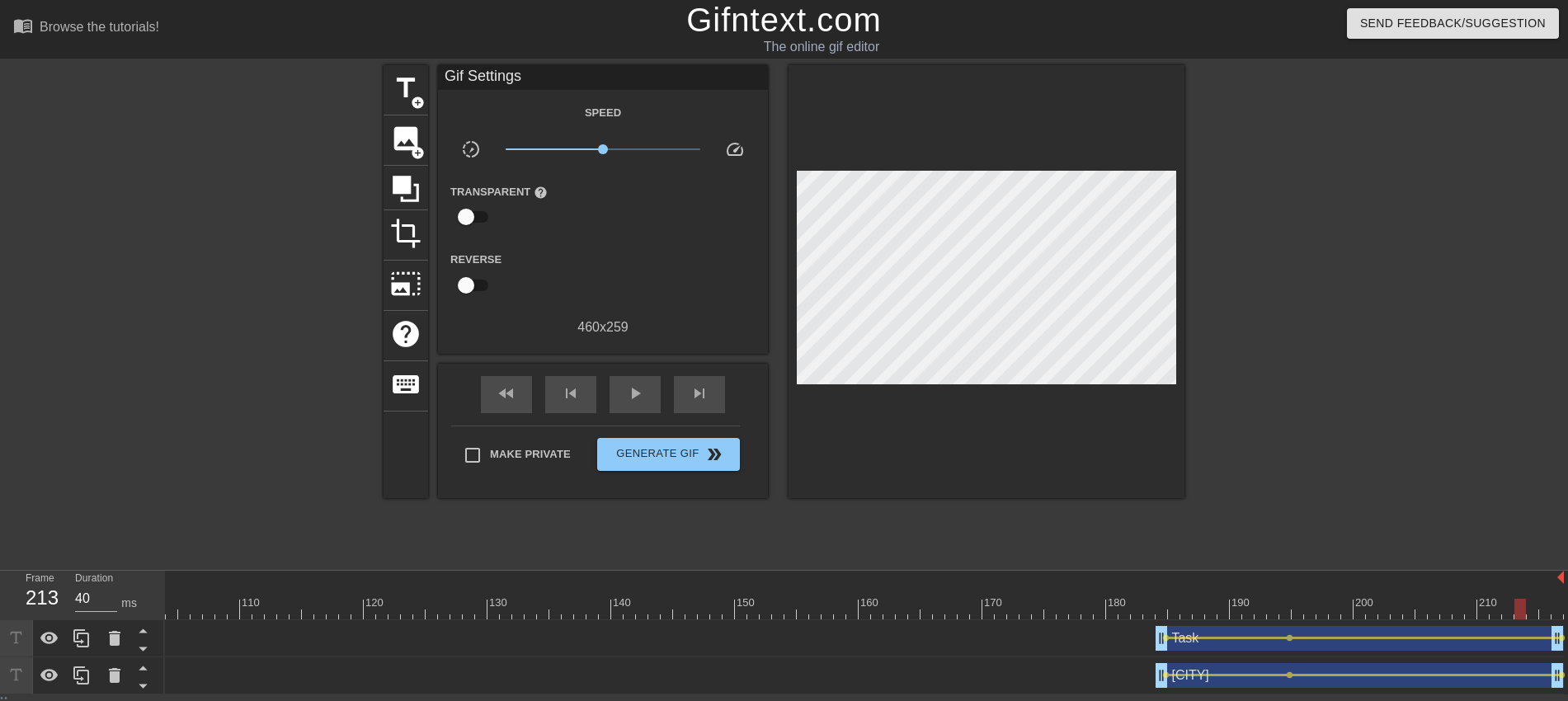 click at bounding box center [228, 609] 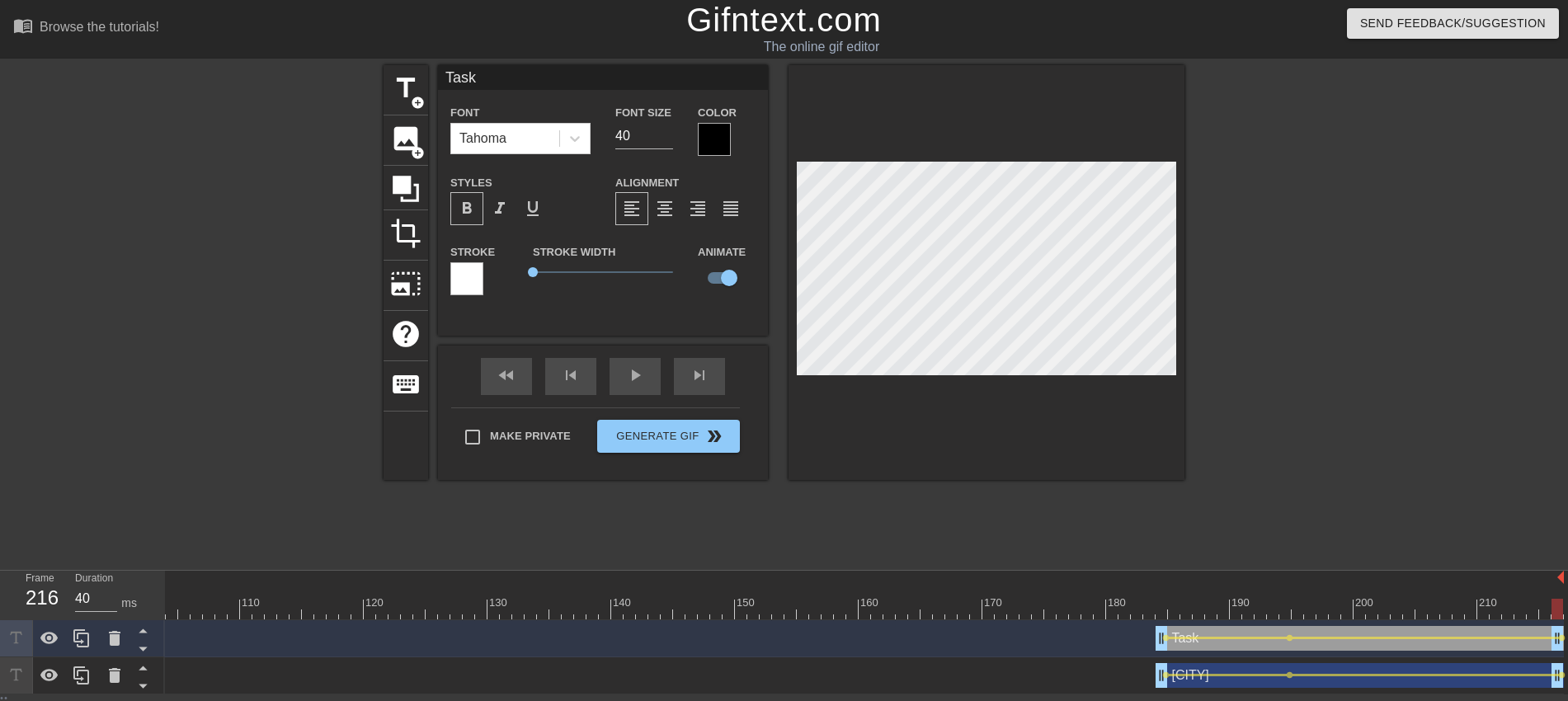 type on "Austin" 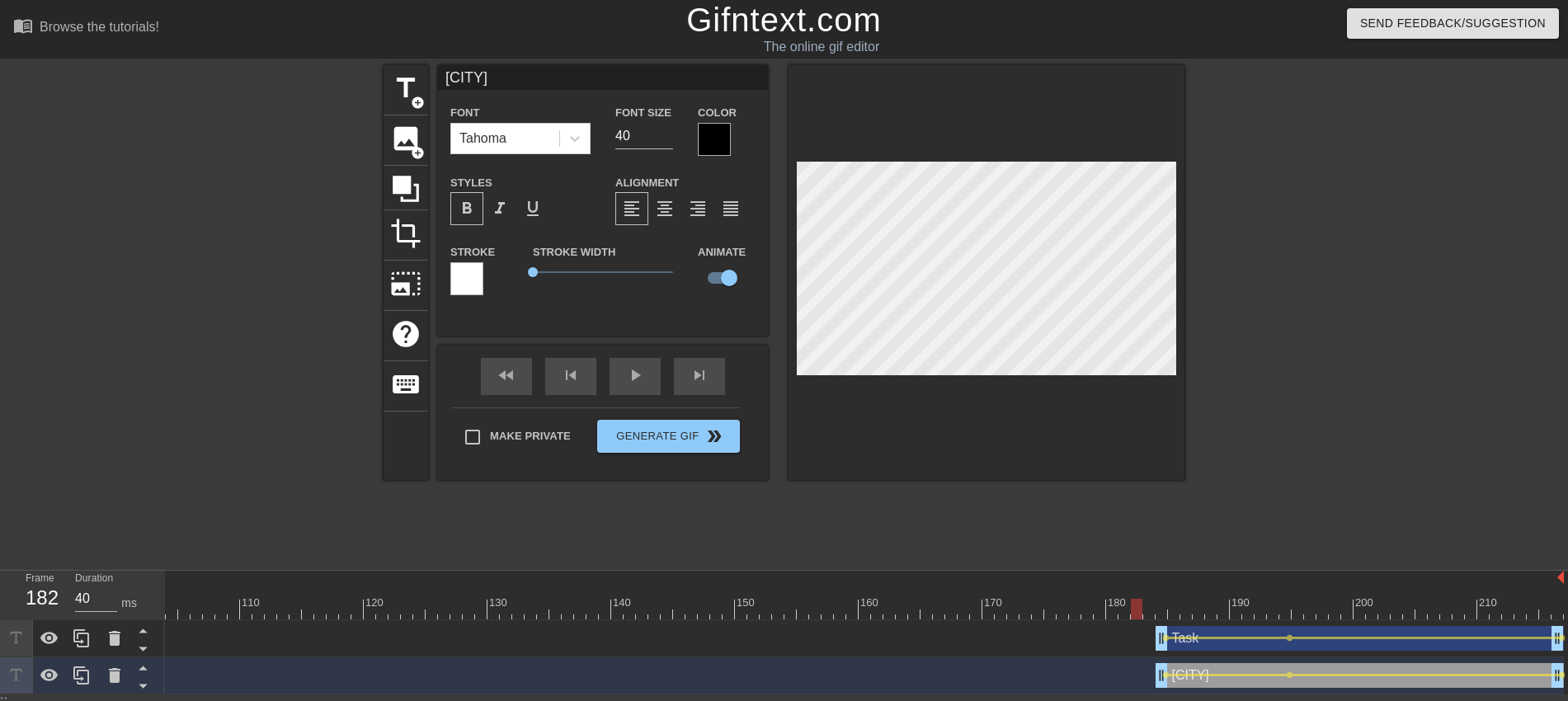 click at bounding box center (228, 609) 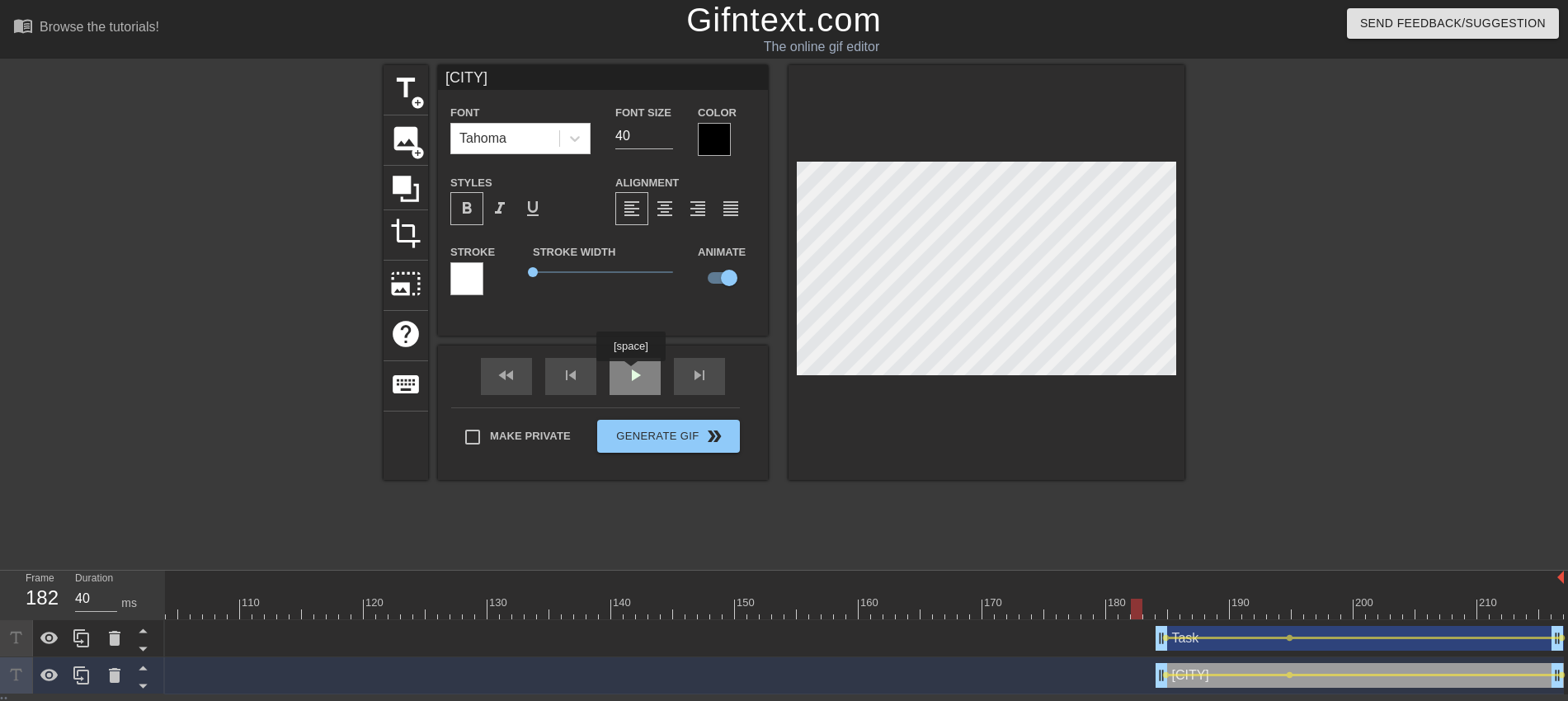 click on "fast_rewind skip_previous play_arrow skip_next" at bounding box center (603, 376) 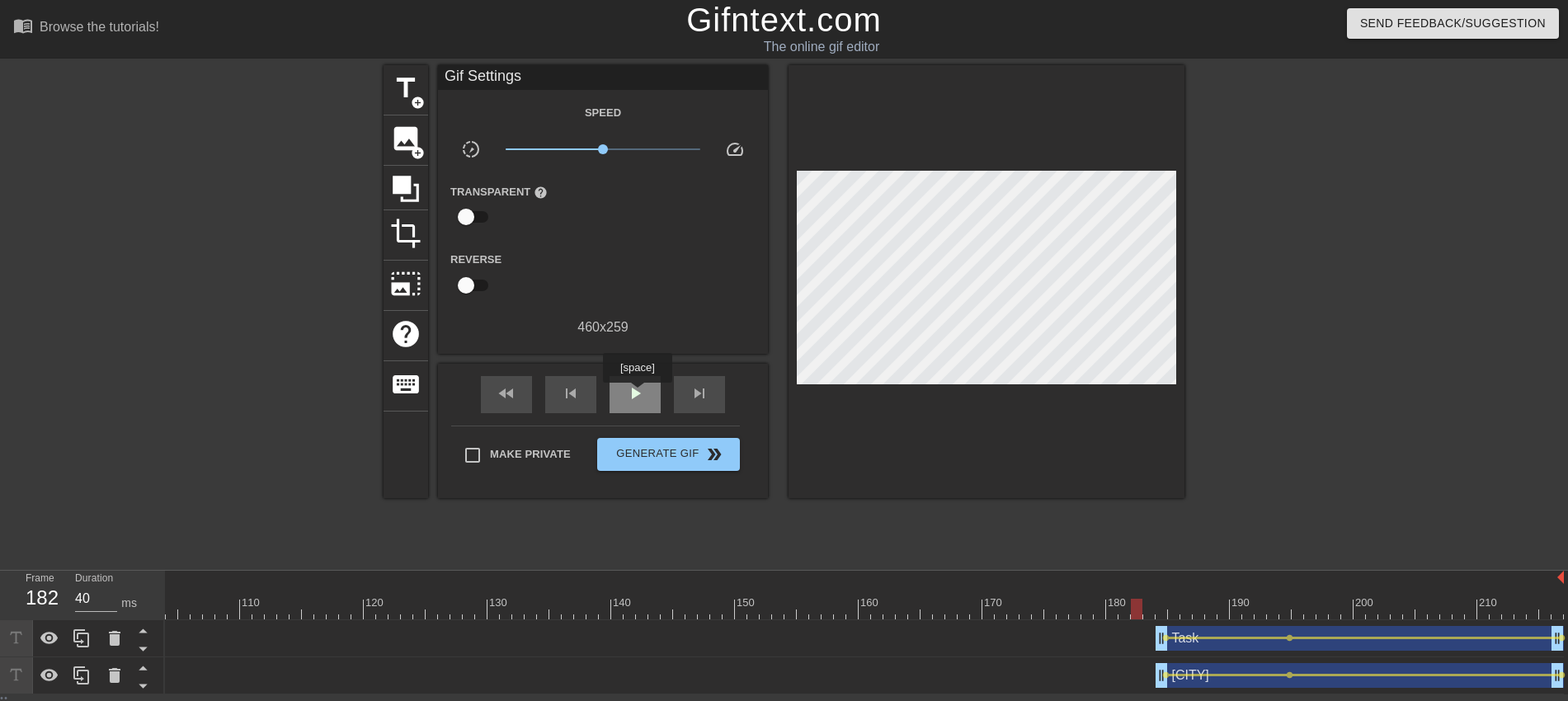 click on "play_arrow" at bounding box center [635, 393] 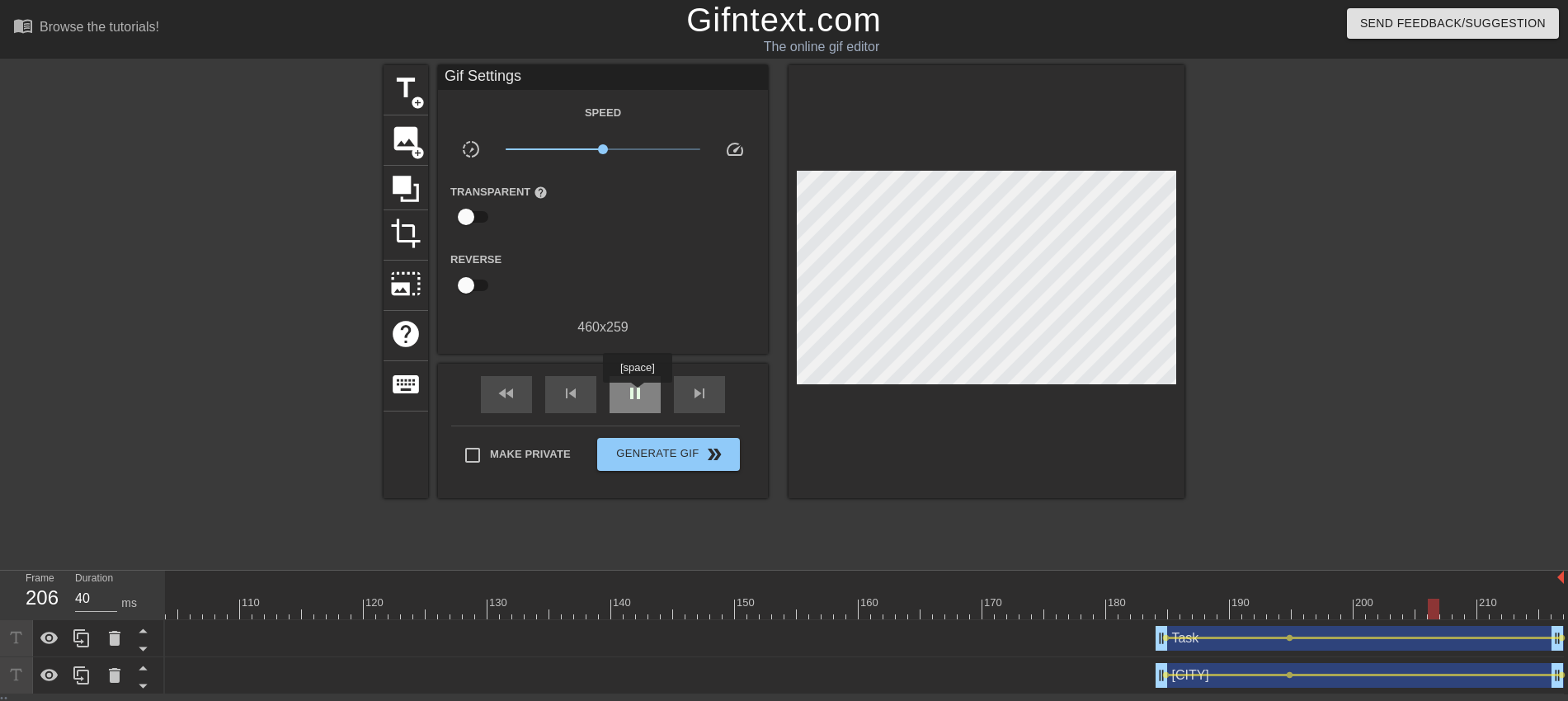 click on "pause" at bounding box center (635, 393) 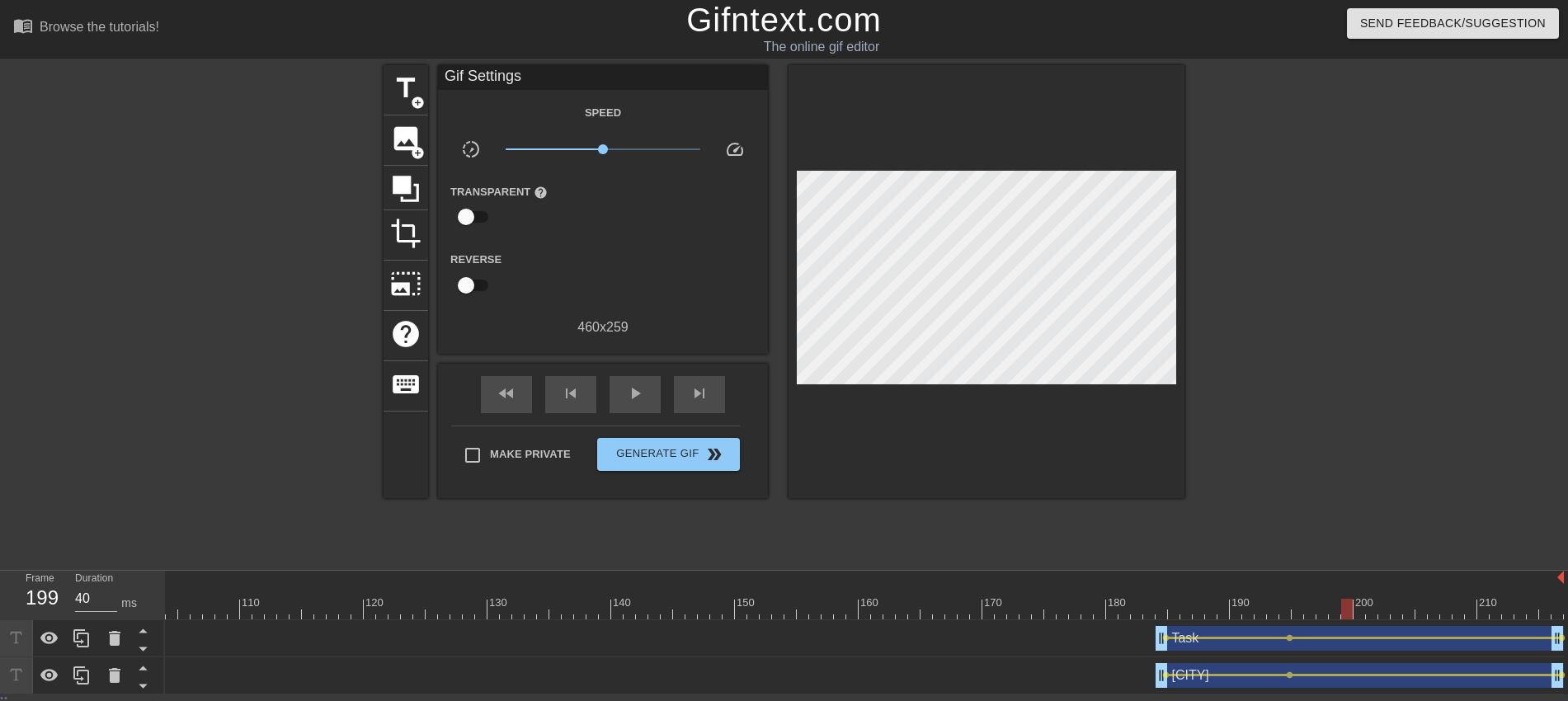 drag, startPoint x: 1270, startPoint y: 610, endPoint x: 1345, endPoint y: 605, distance: 75.166482 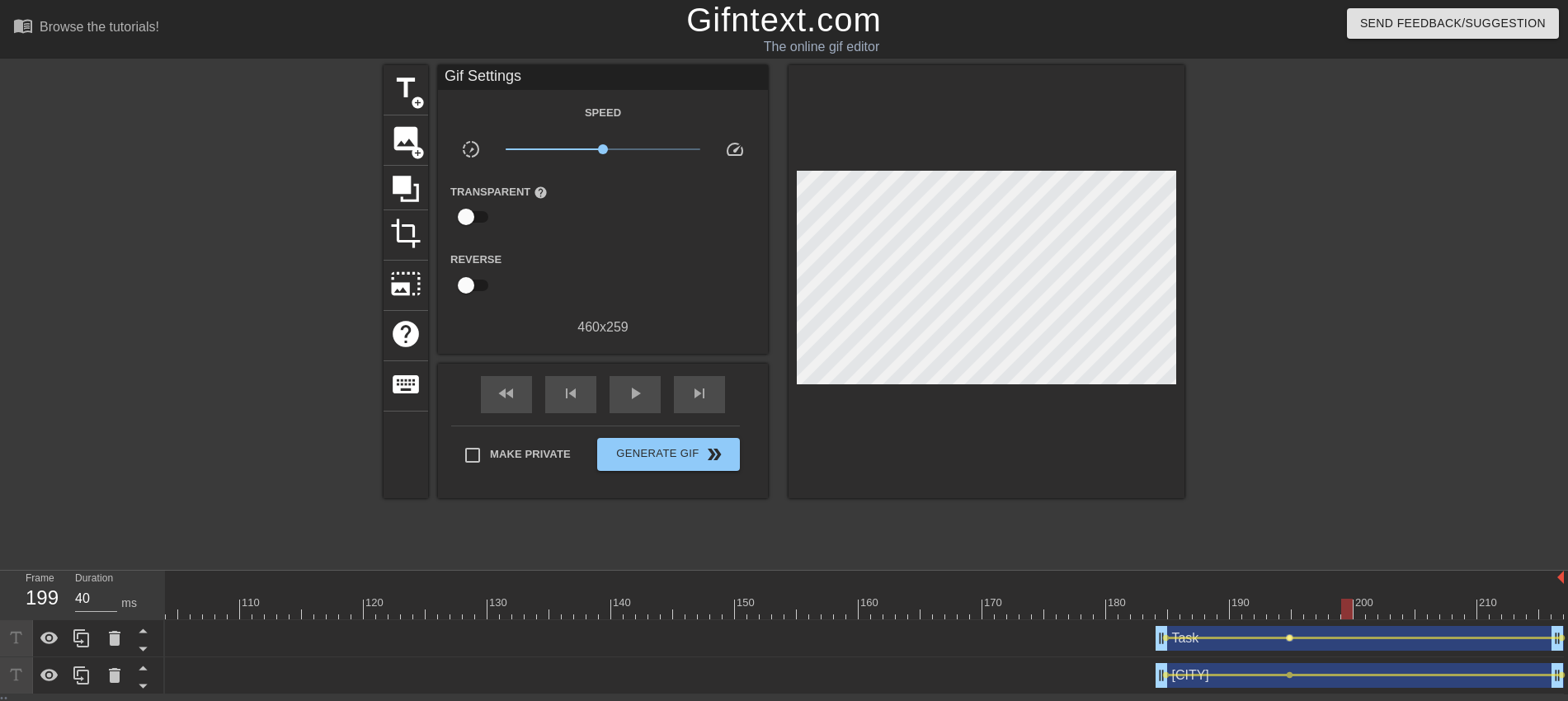 click on "lens" at bounding box center [1289, 637] 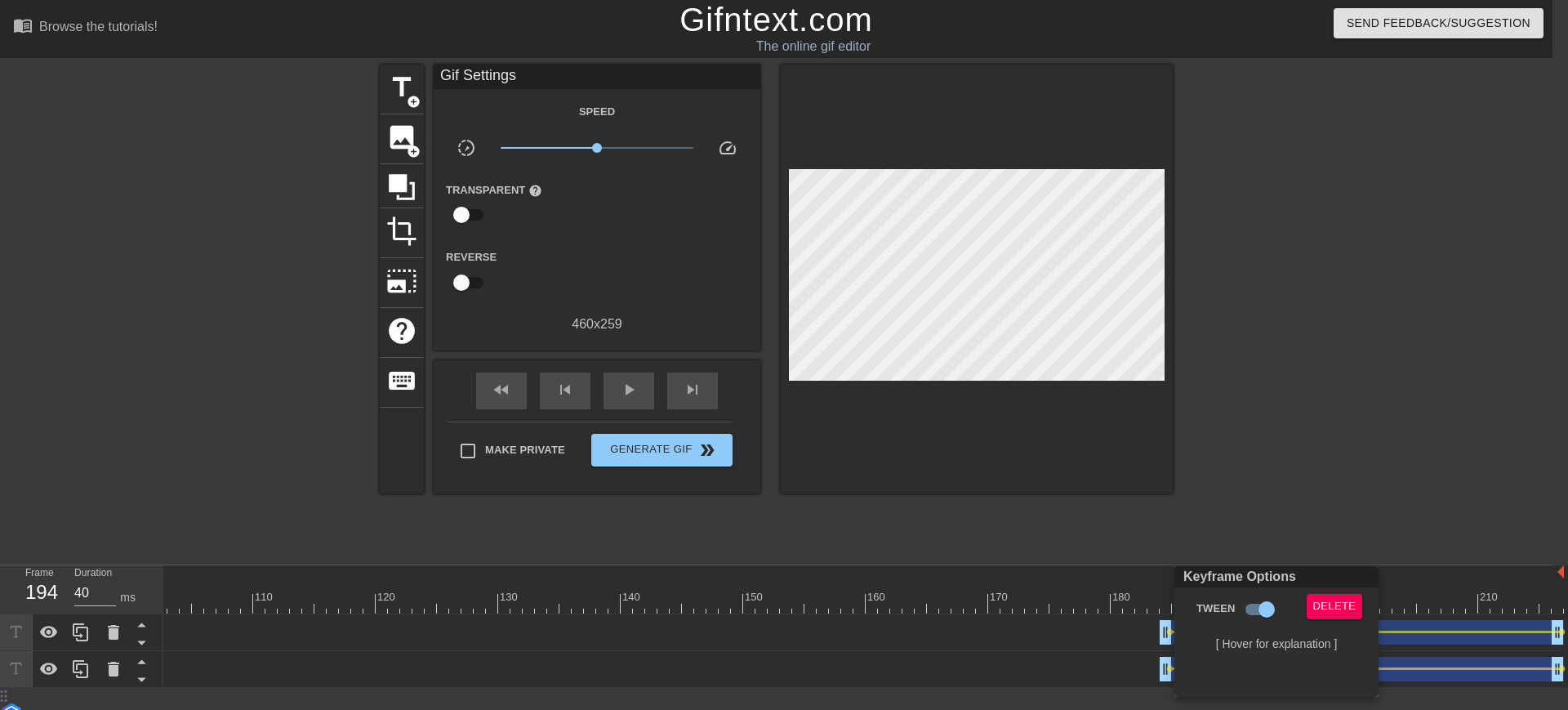 click at bounding box center (784, 355) 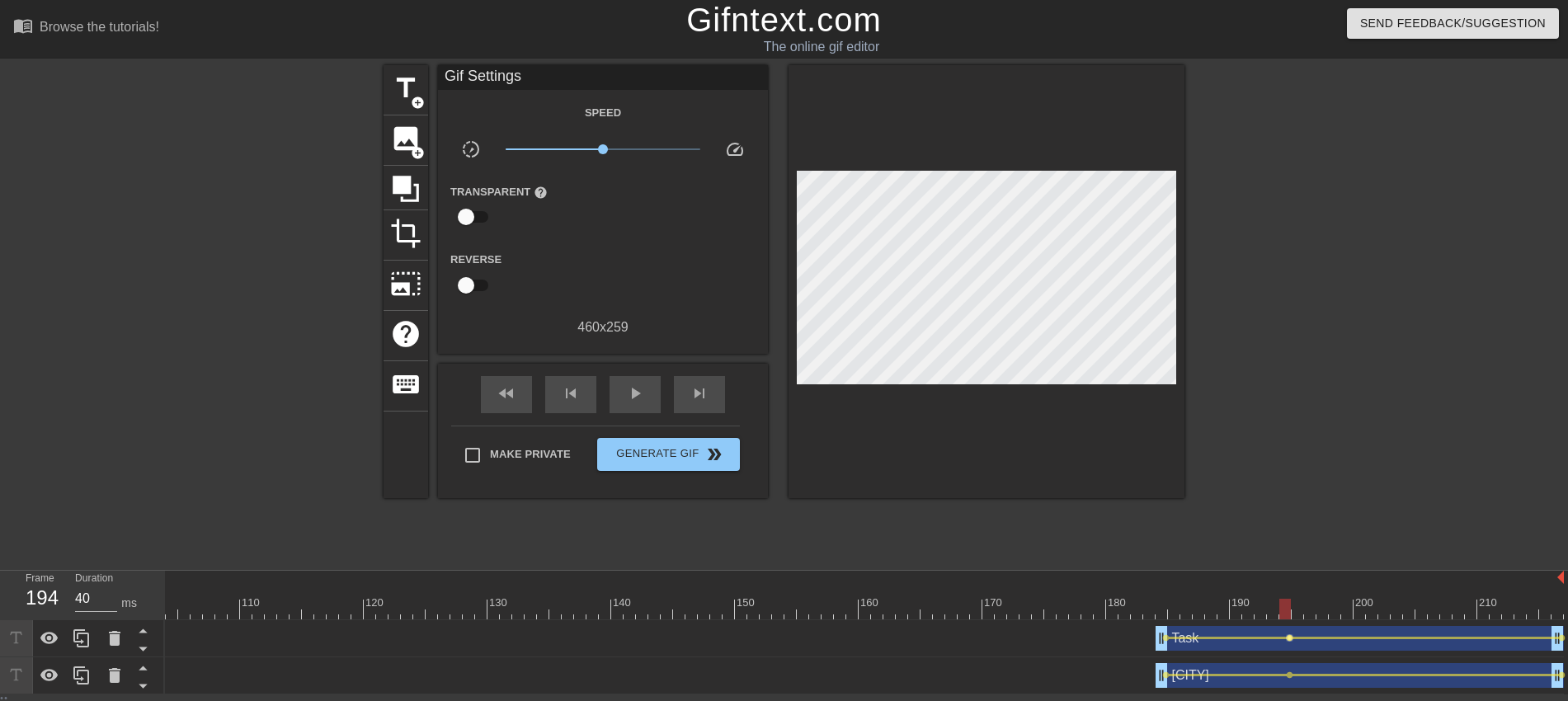 click on "lens" at bounding box center (1289, 637) 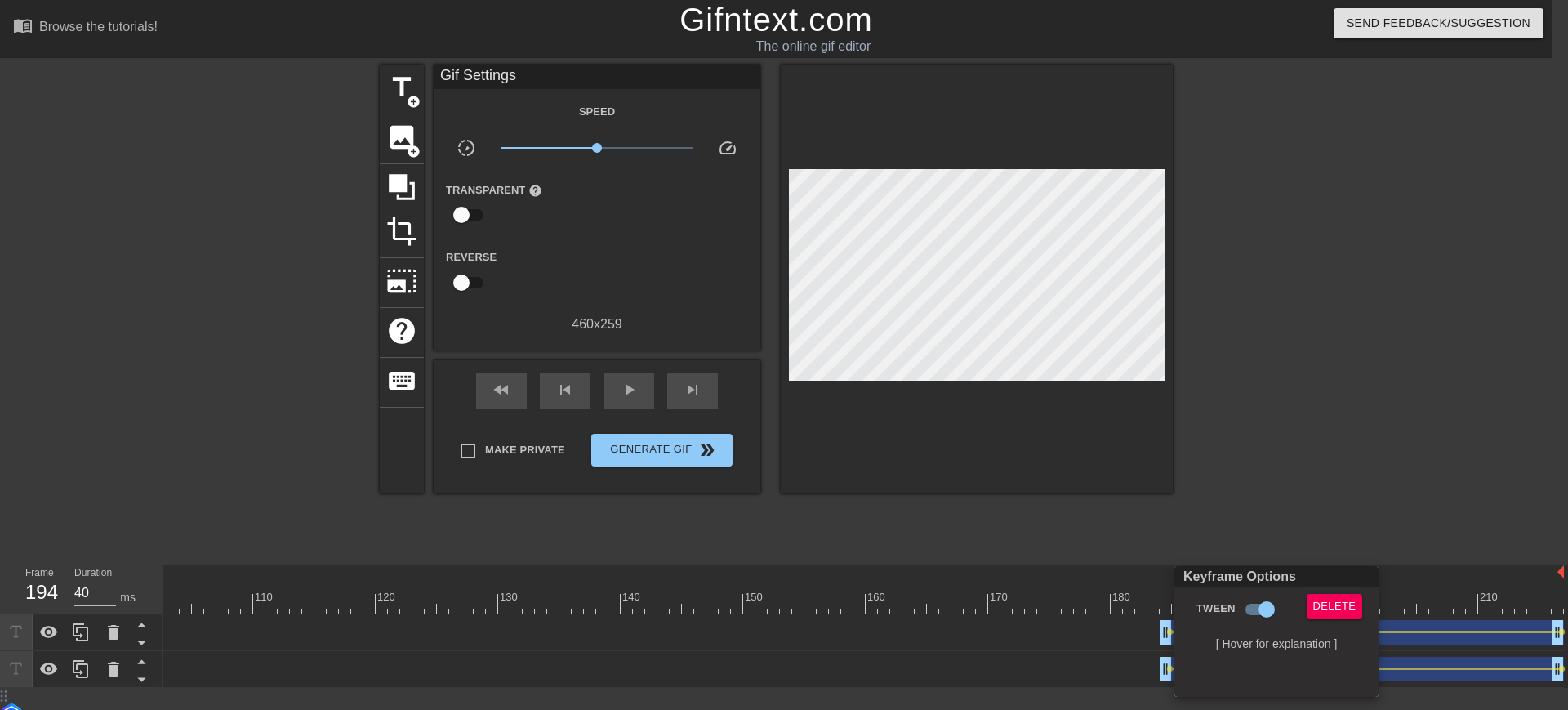 click at bounding box center (784, 355) 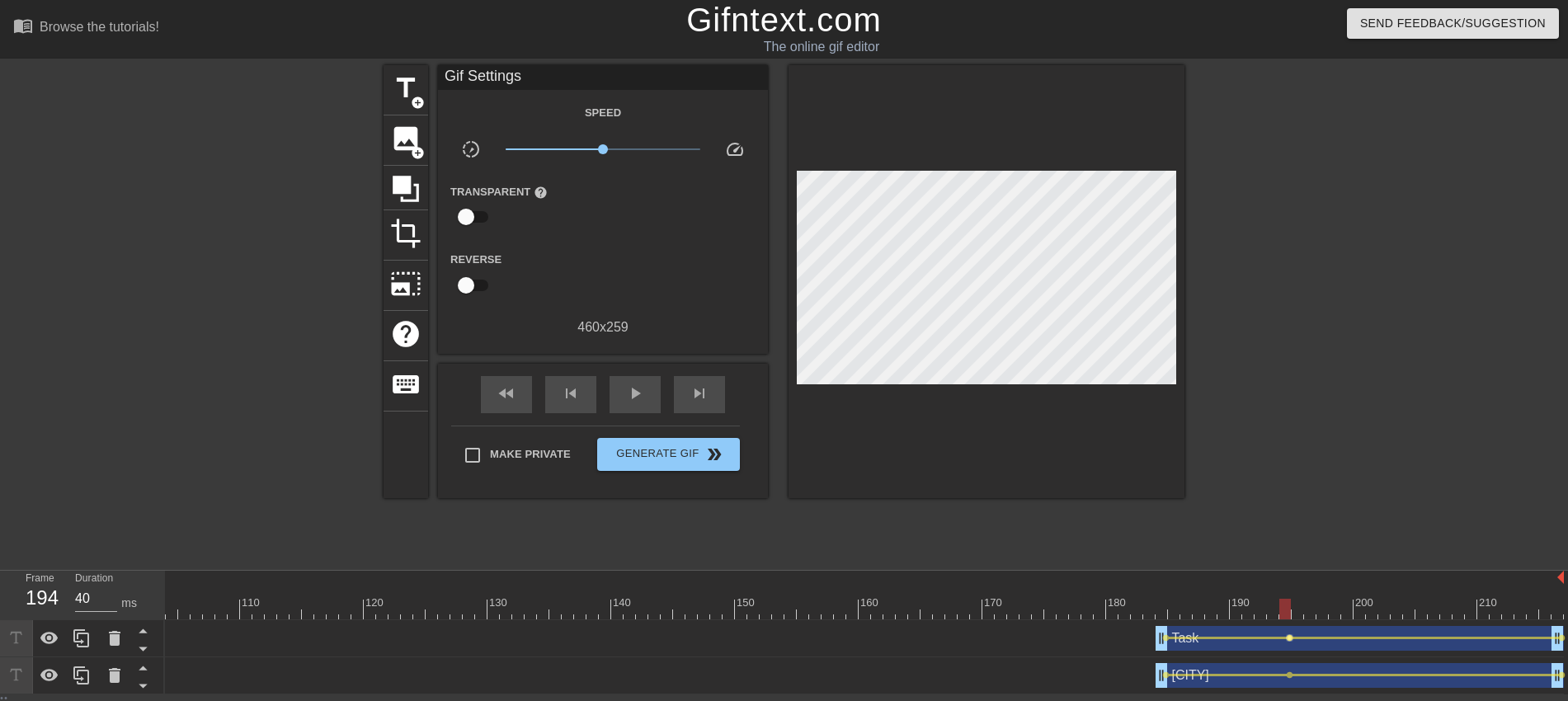 click on "lens" at bounding box center [1289, 637] 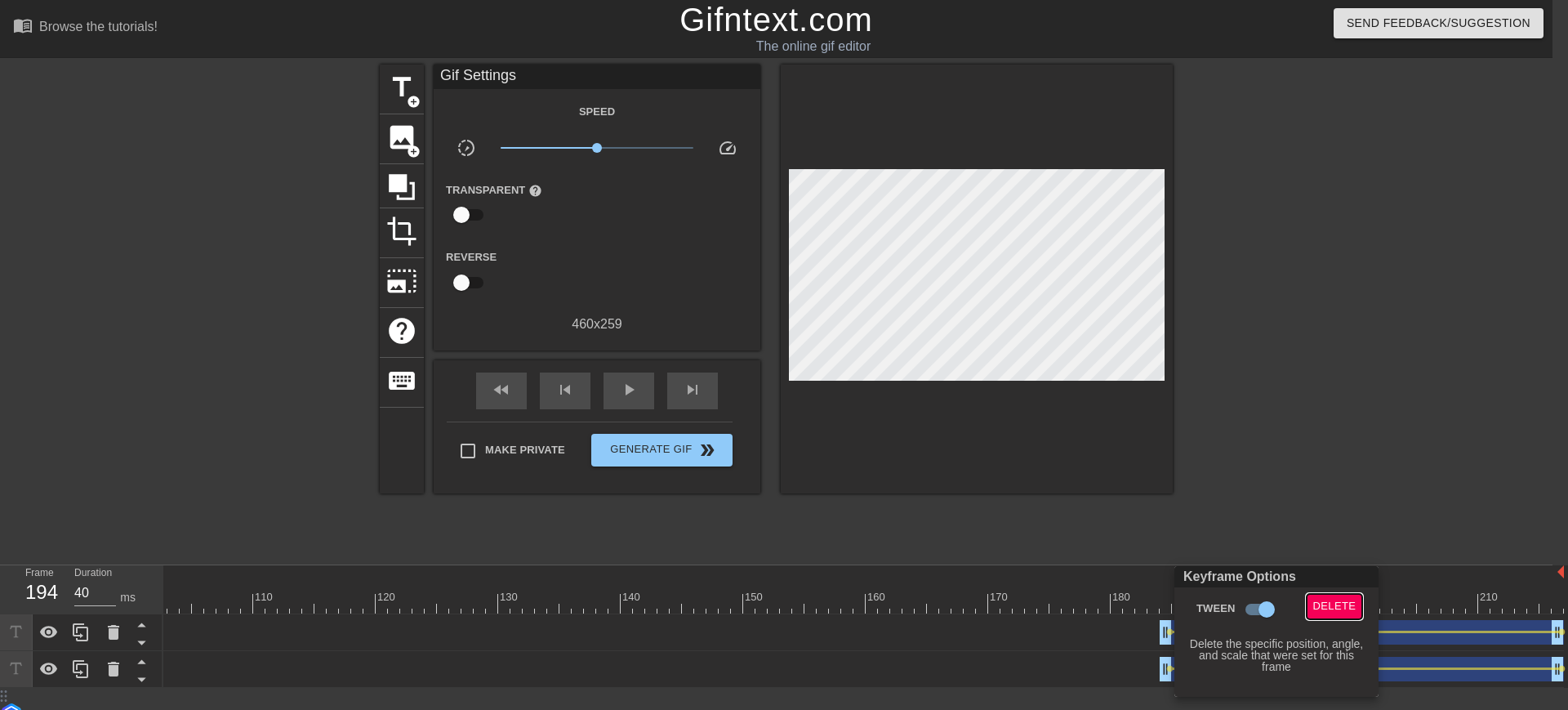 click on "Delete" at bounding box center (1334, 606) 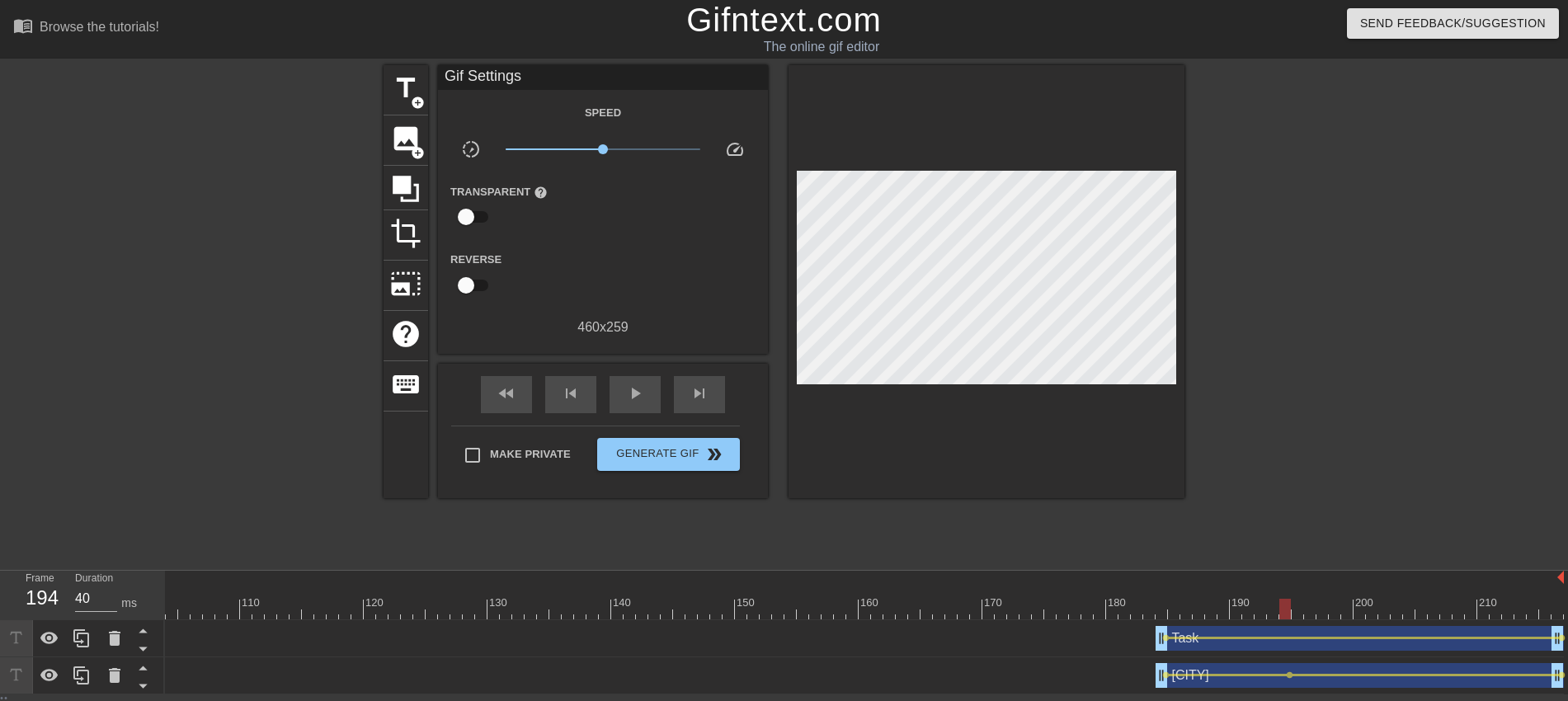 click on "Austin drag_handle drag_handle" at bounding box center (1359, 675) 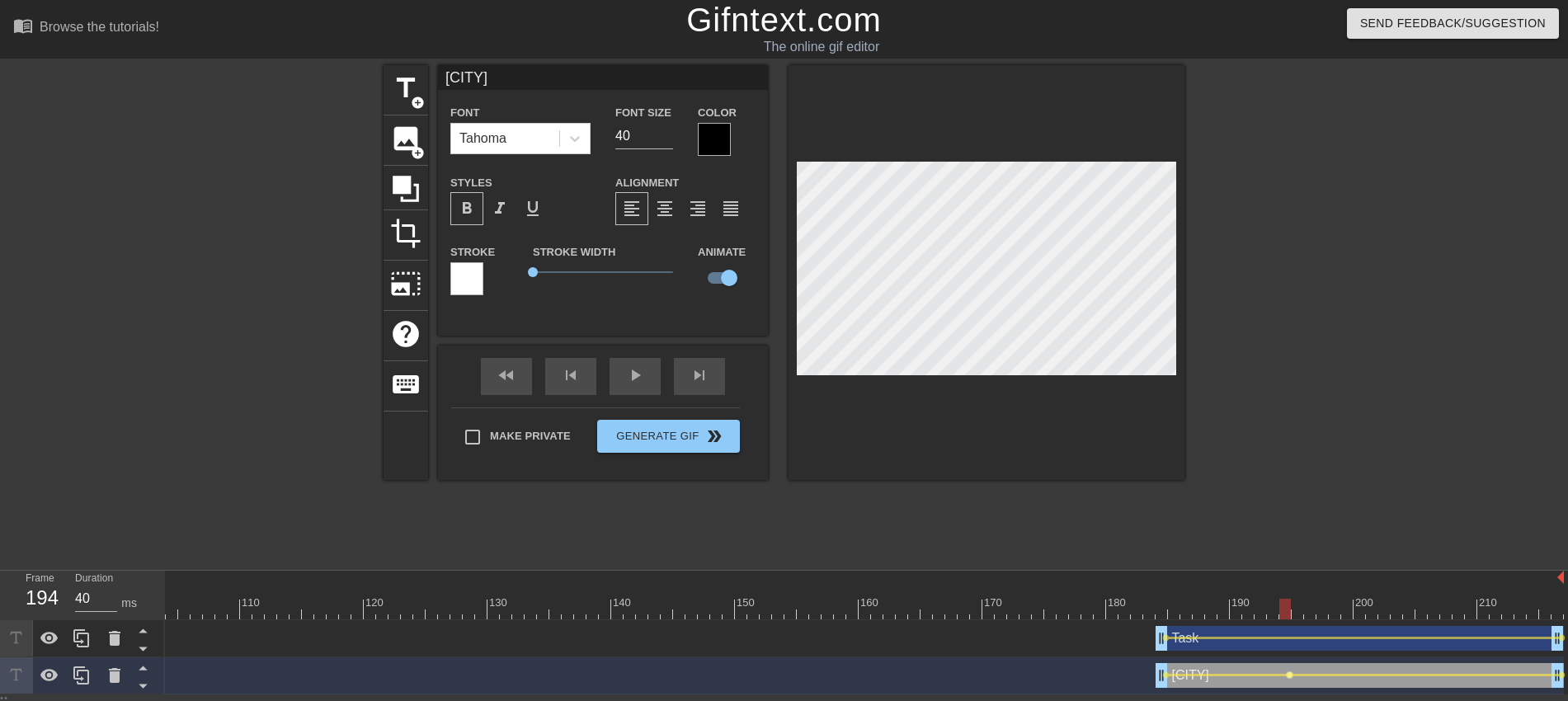 click on "lens" at bounding box center [1289, 675] 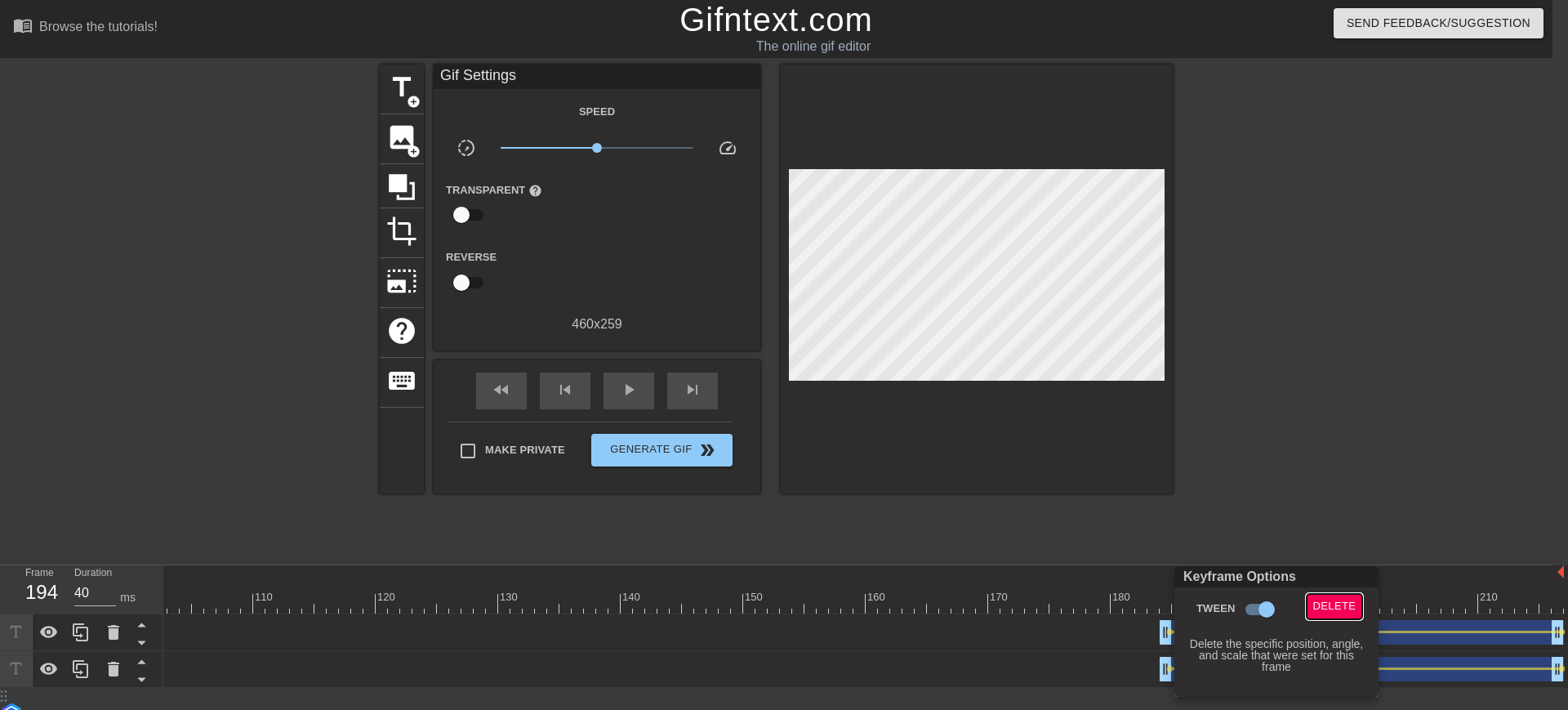 click on "Delete" at bounding box center [1334, 606] 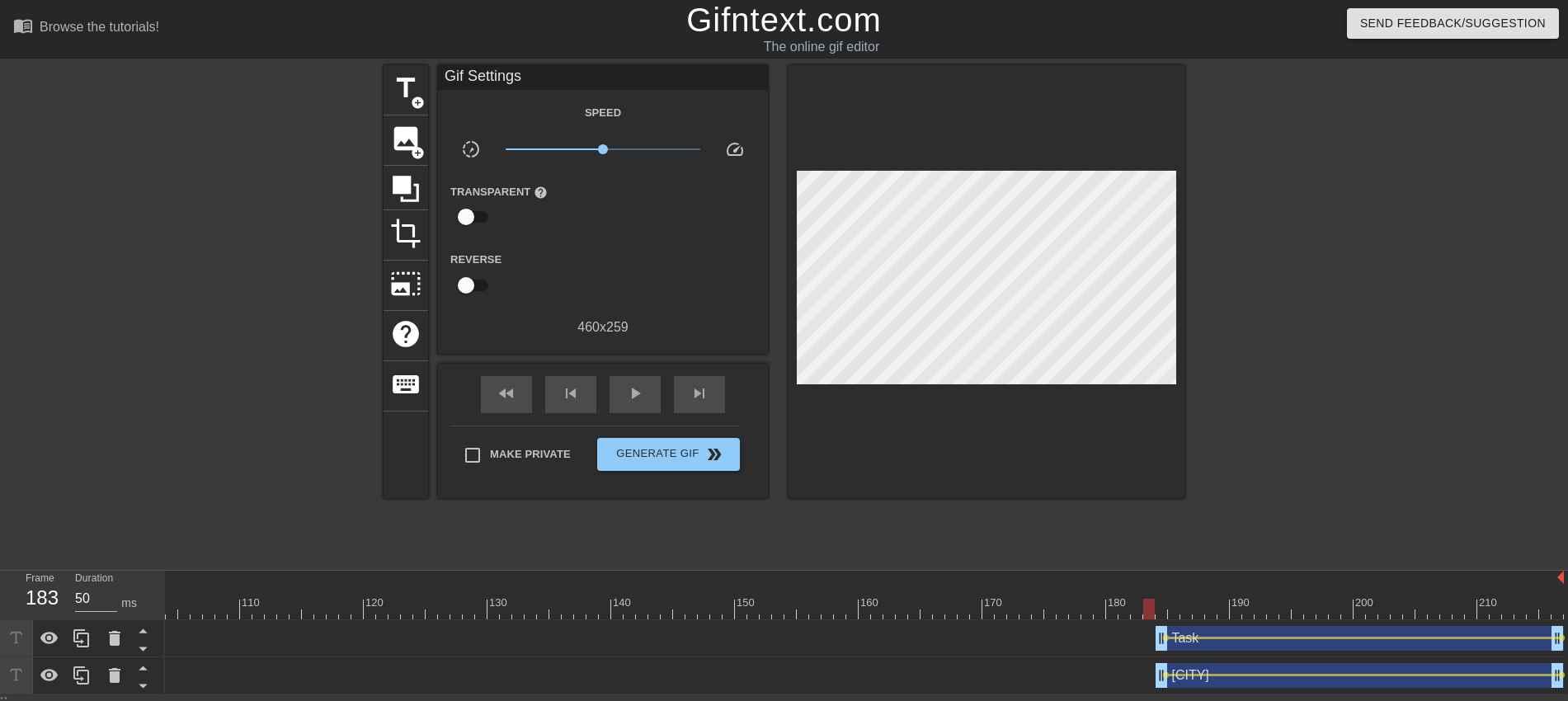 drag, startPoint x: 1231, startPoint y: 605, endPoint x: 1150, endPoint y: 619, distance: 82.20097 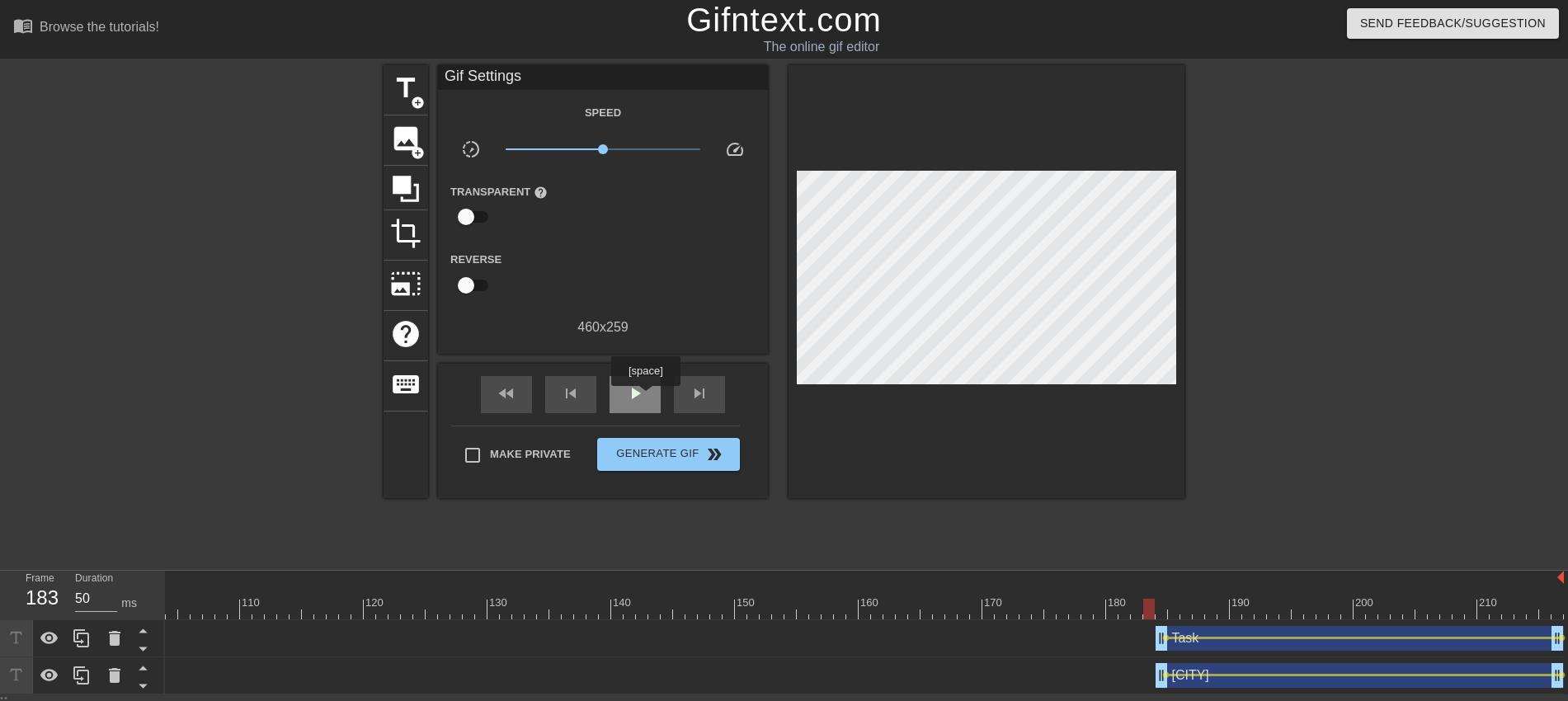 click on "play_arrow" at bounding box center [635, 394] 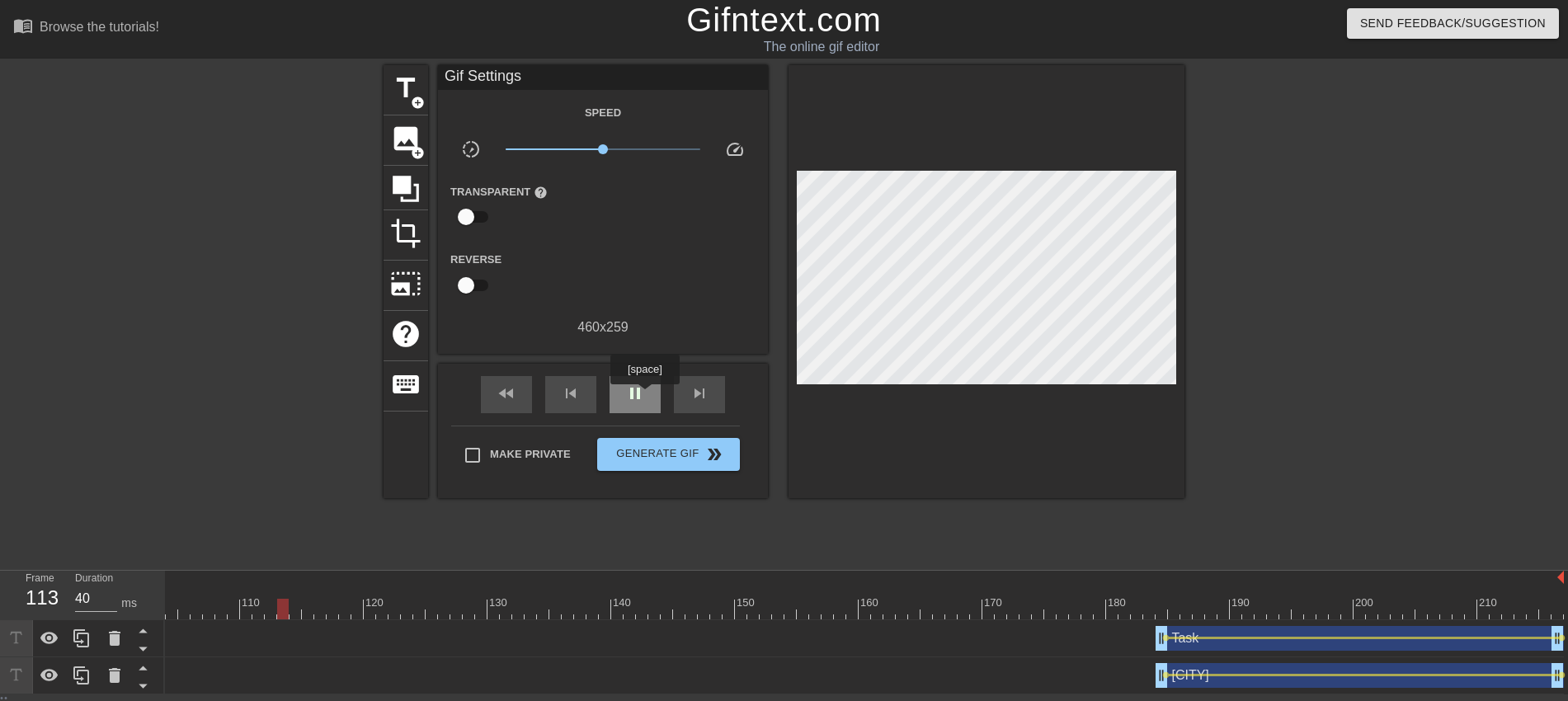 click on "pause" at bounding box center (635, 393) 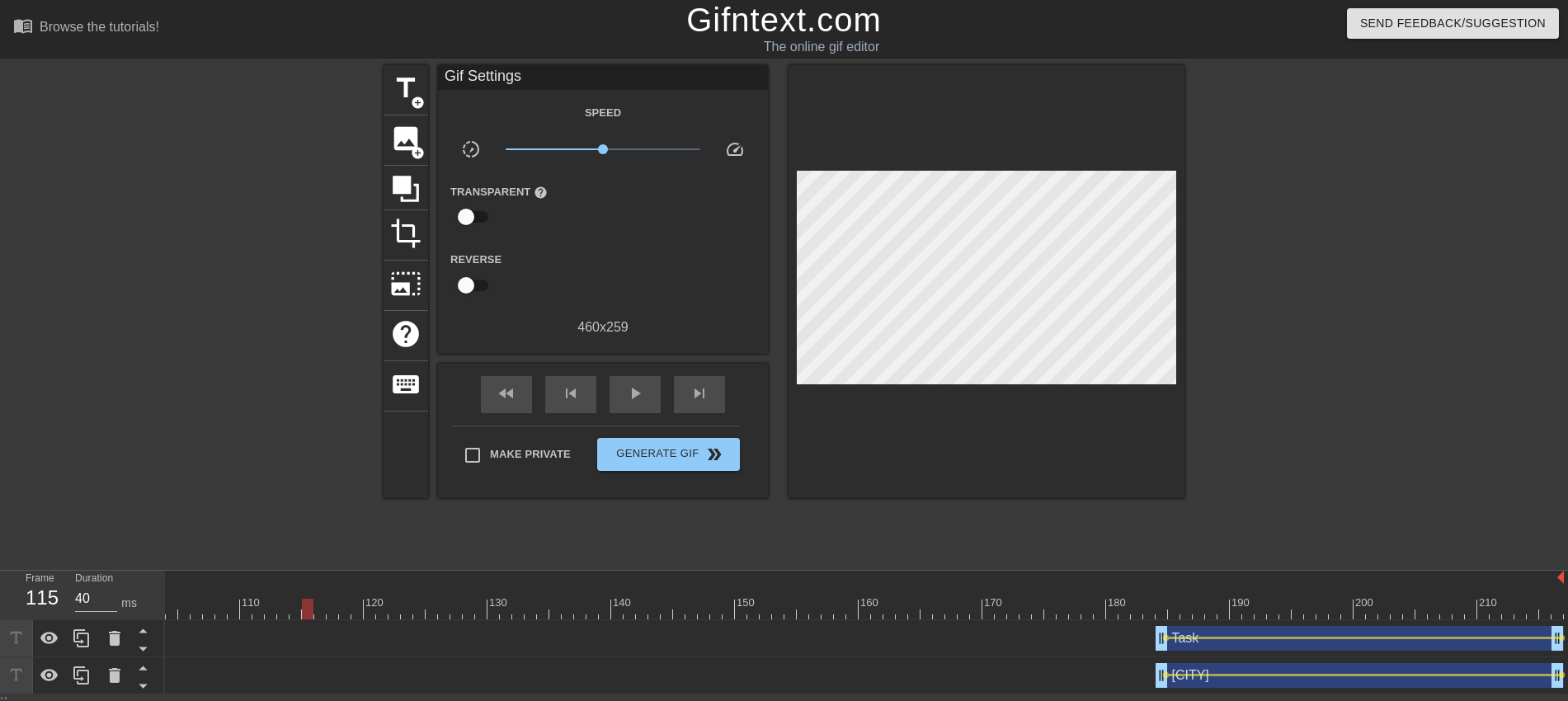 click on "Task drag_handle drag_handle lens   lens" at bounding box center (228, 638) 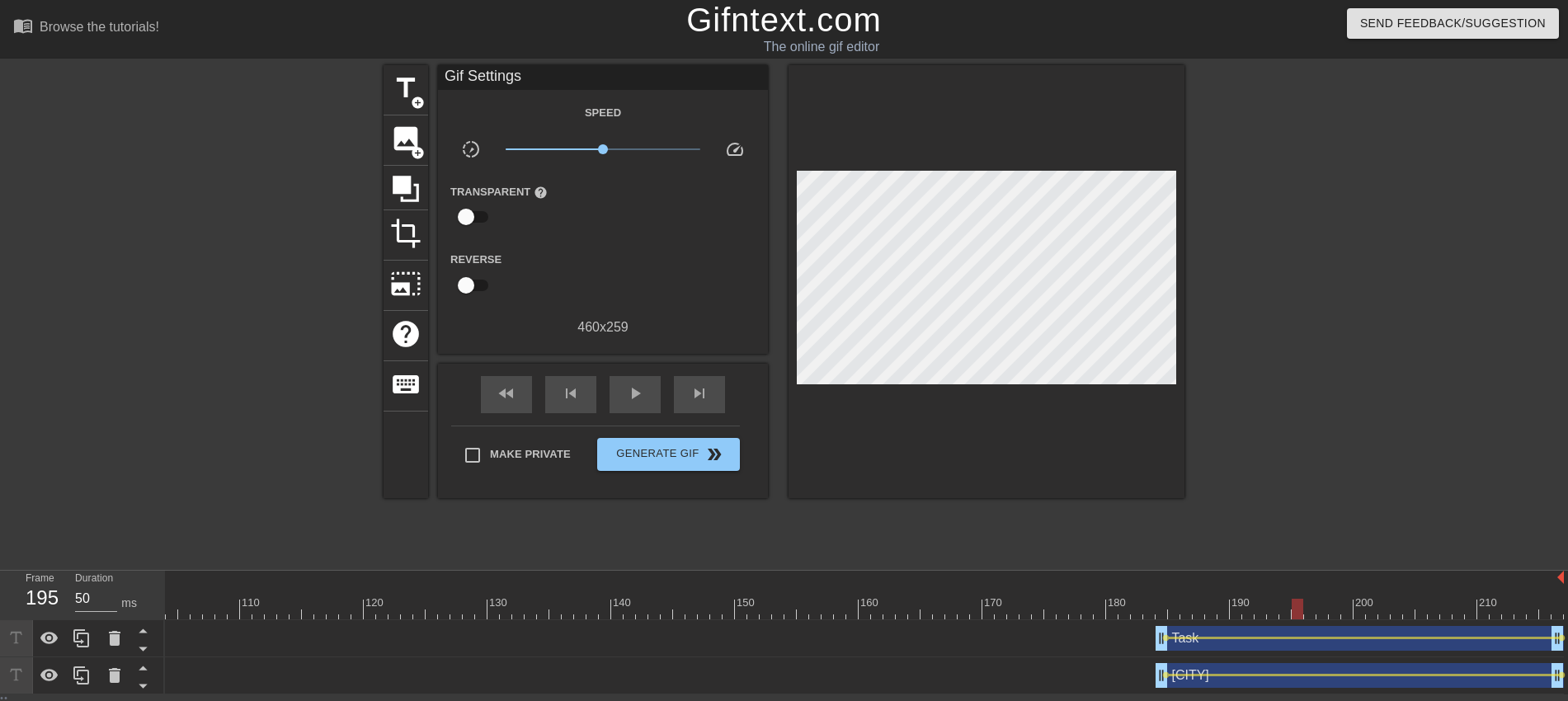 type on "40" 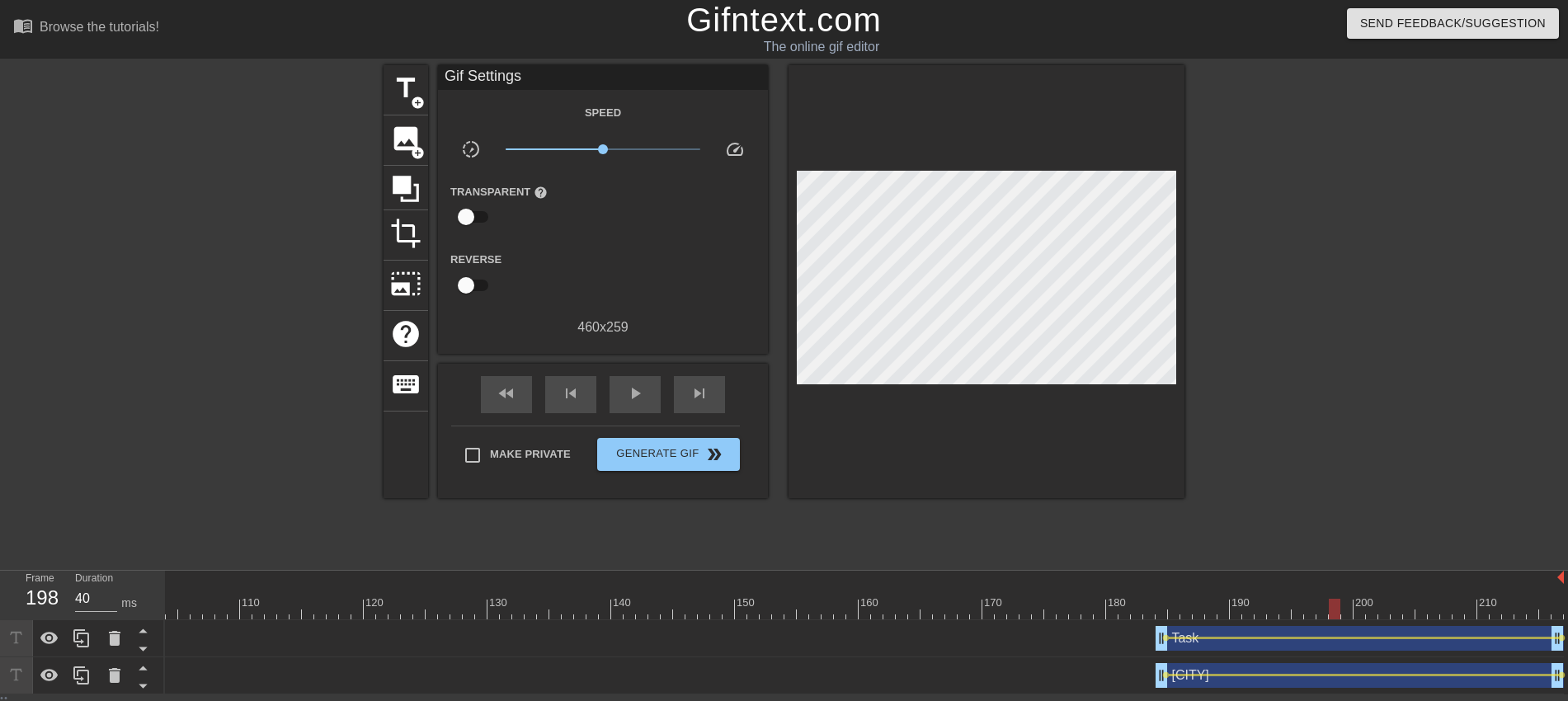 drag, startPoint x: 1205, startPoint y: 617, endPoint x: 1333, endPoint y: 595, distance: 129.87686 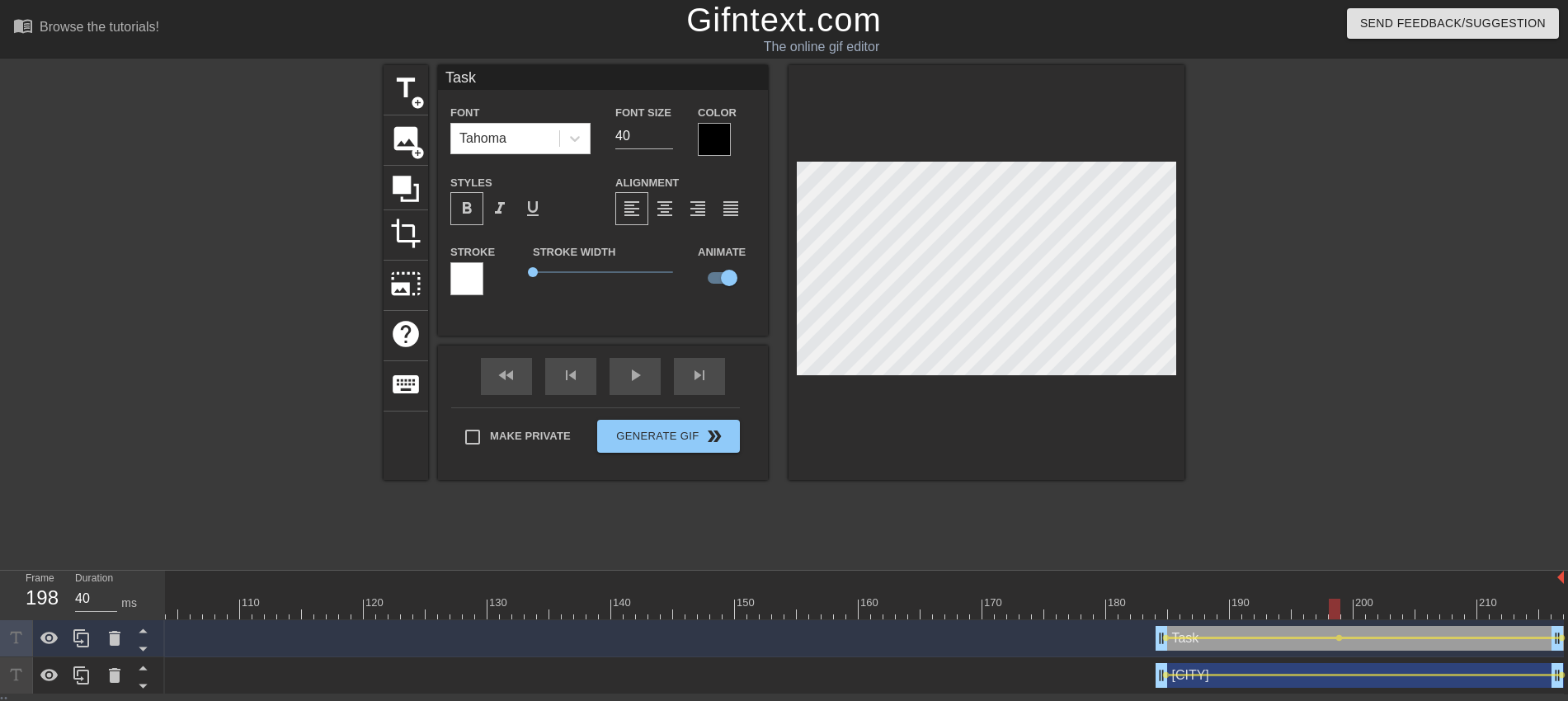 type on "Austin" 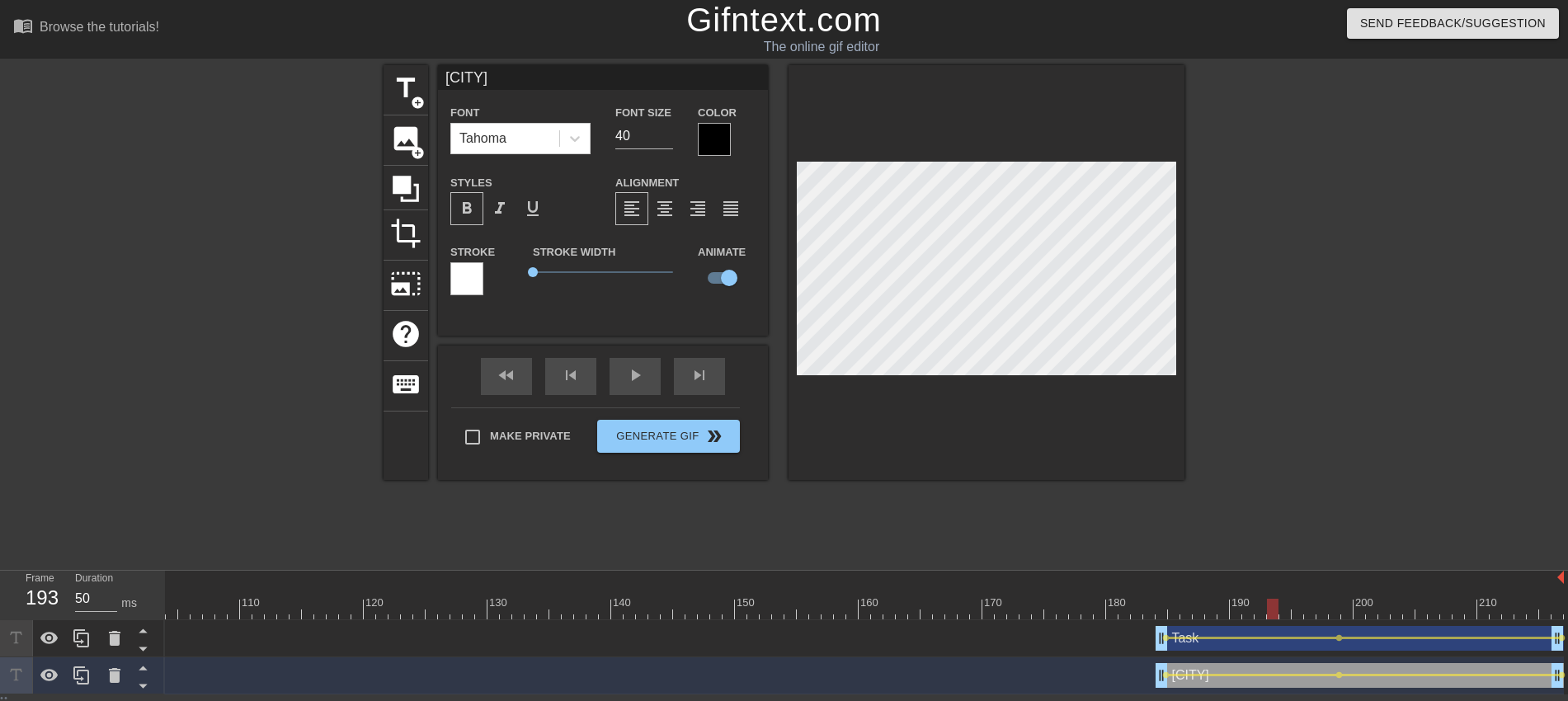 type on "40" 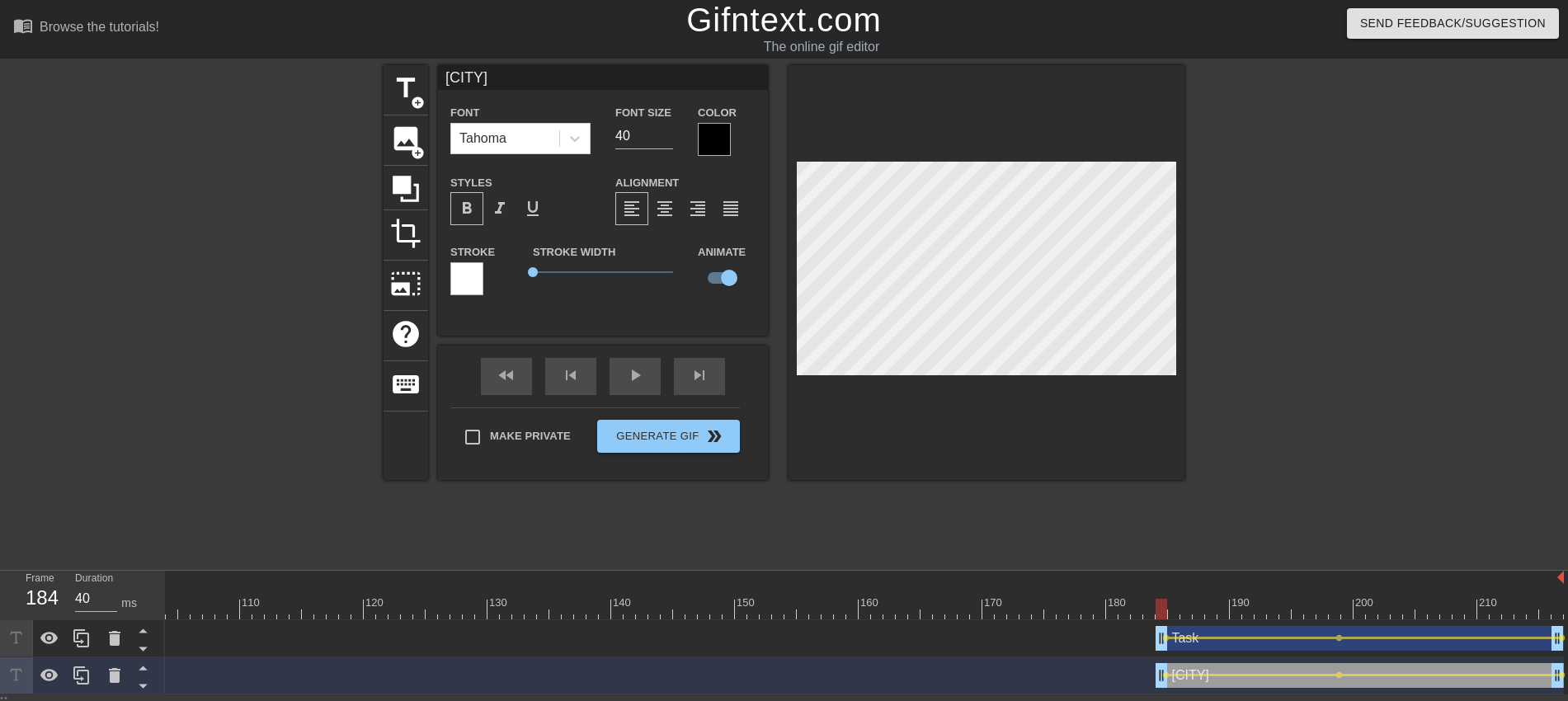 drag, startPoint x: 1279, startPoint y: 613, endPoint x: 1162, endPoint y: 621, distance: 117.27319 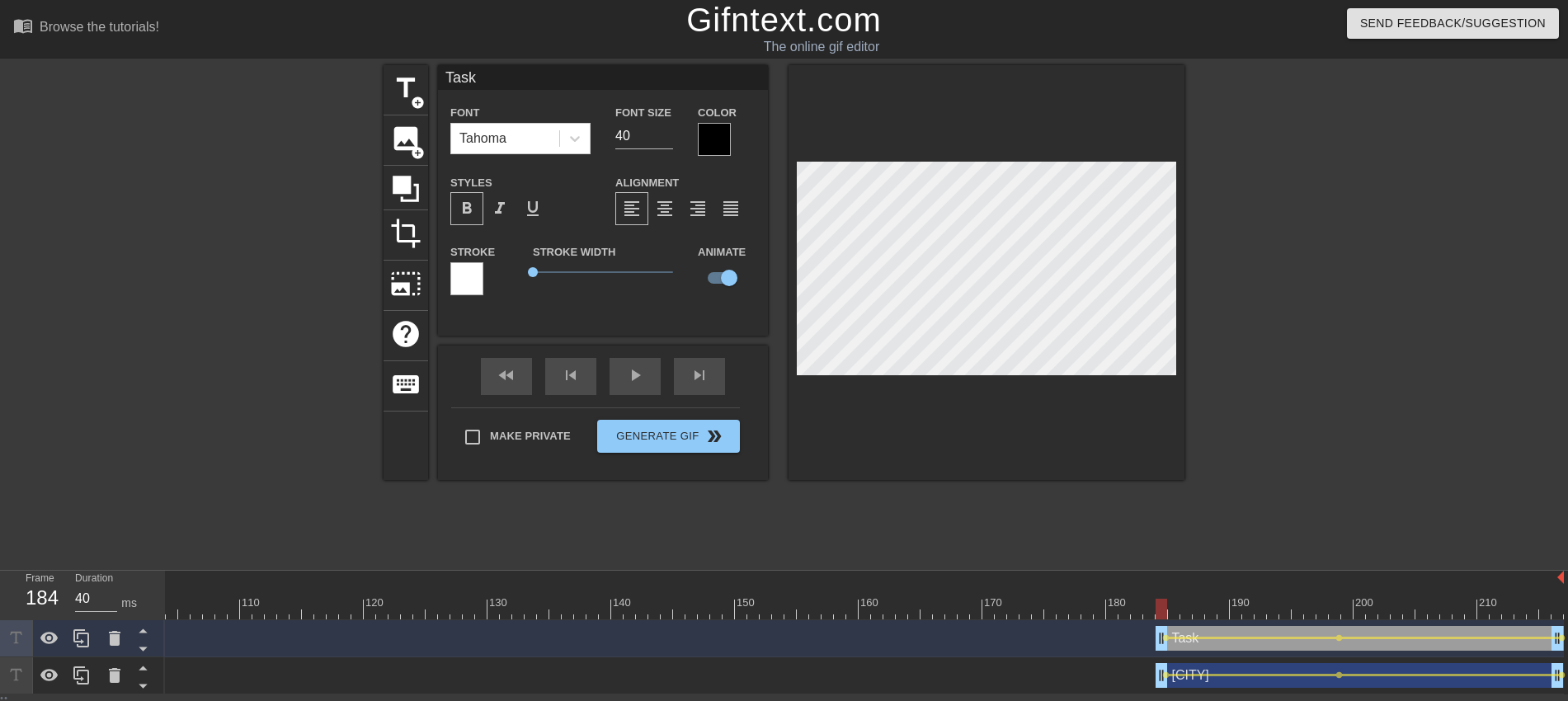 type on "Austin" 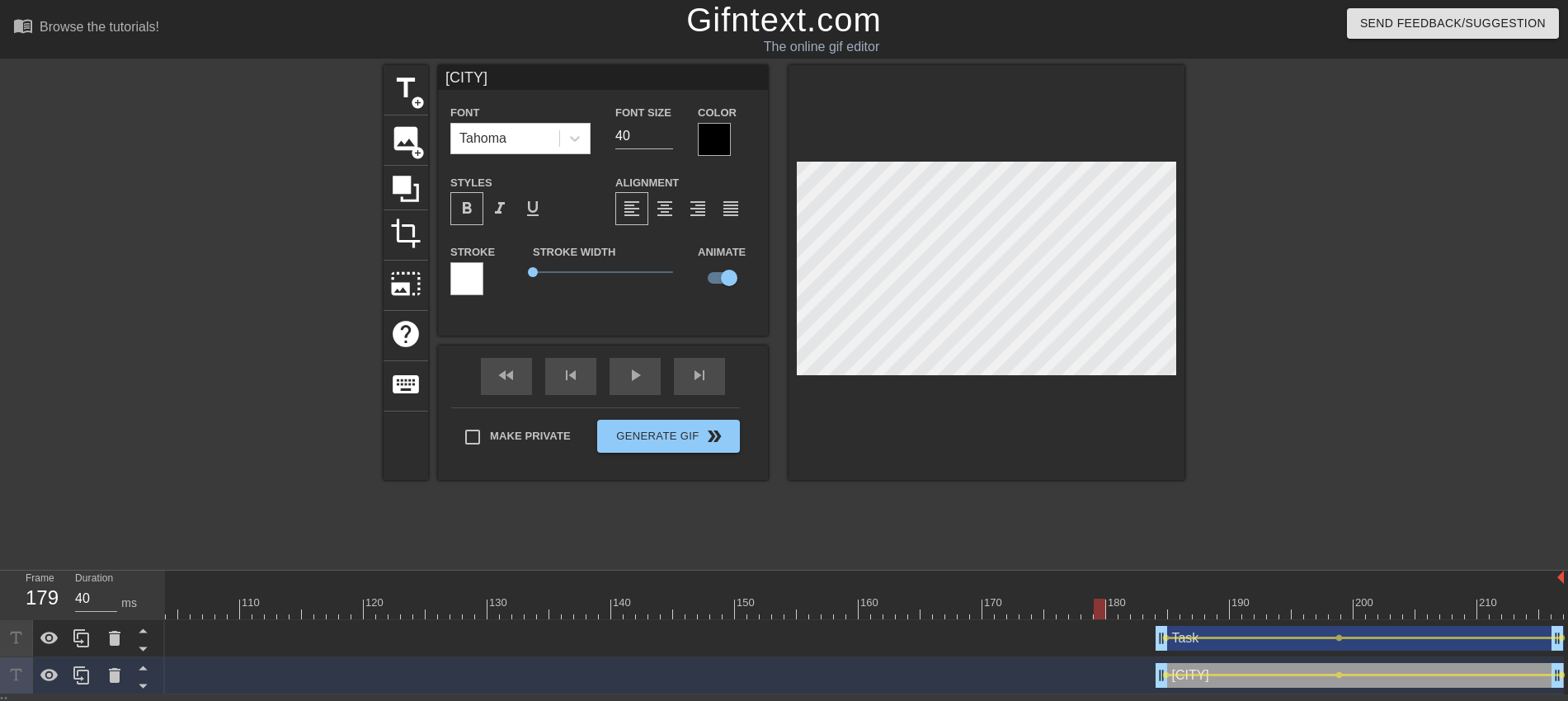 drag, startPoint x: 1157, startPoint y: 603, endPoint x: 1085, endPoint y: 581, distance: 75.28612 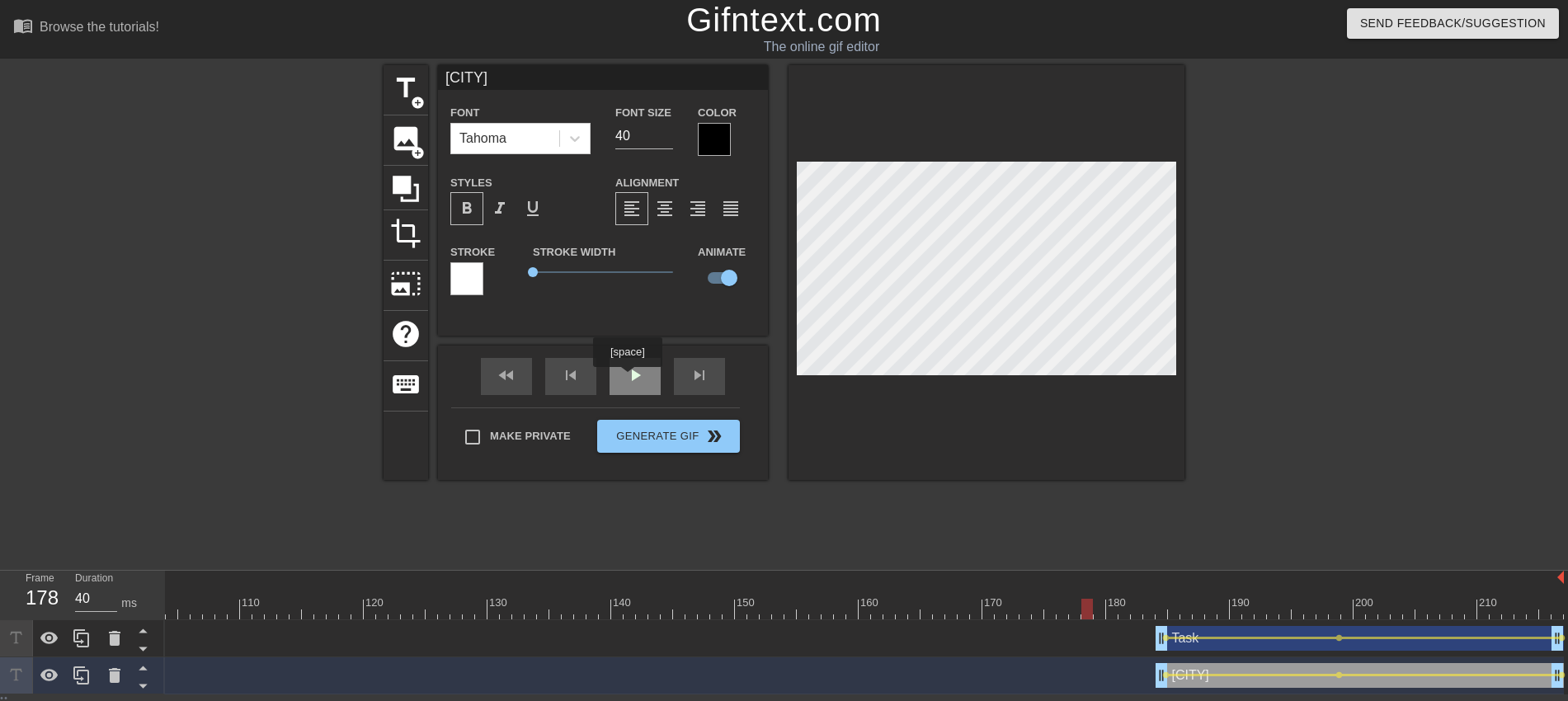 click on "fast_rewind skip_previous play_arrow skip_next" at bounding box center (603, 376) 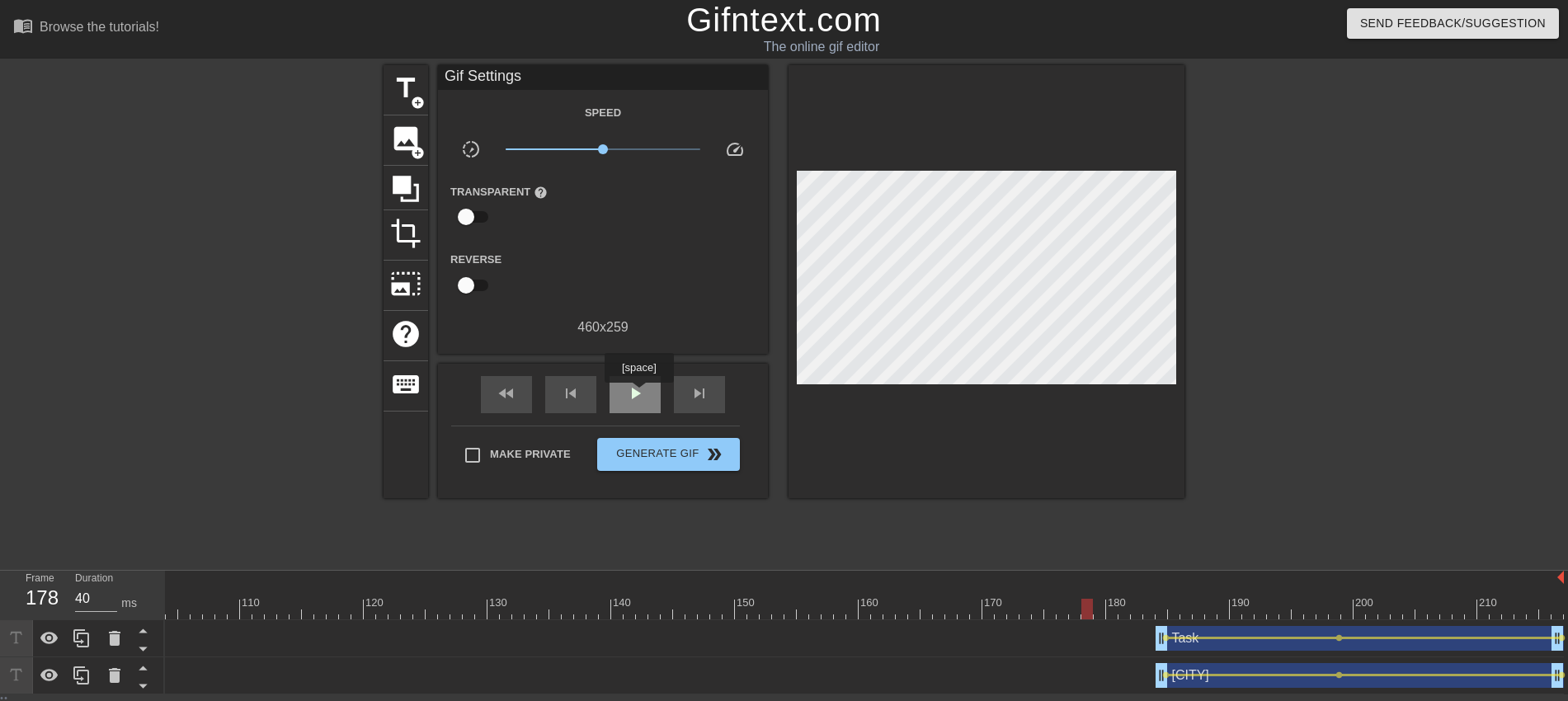 click on "play_arrow" at bounding box center (635, 393) 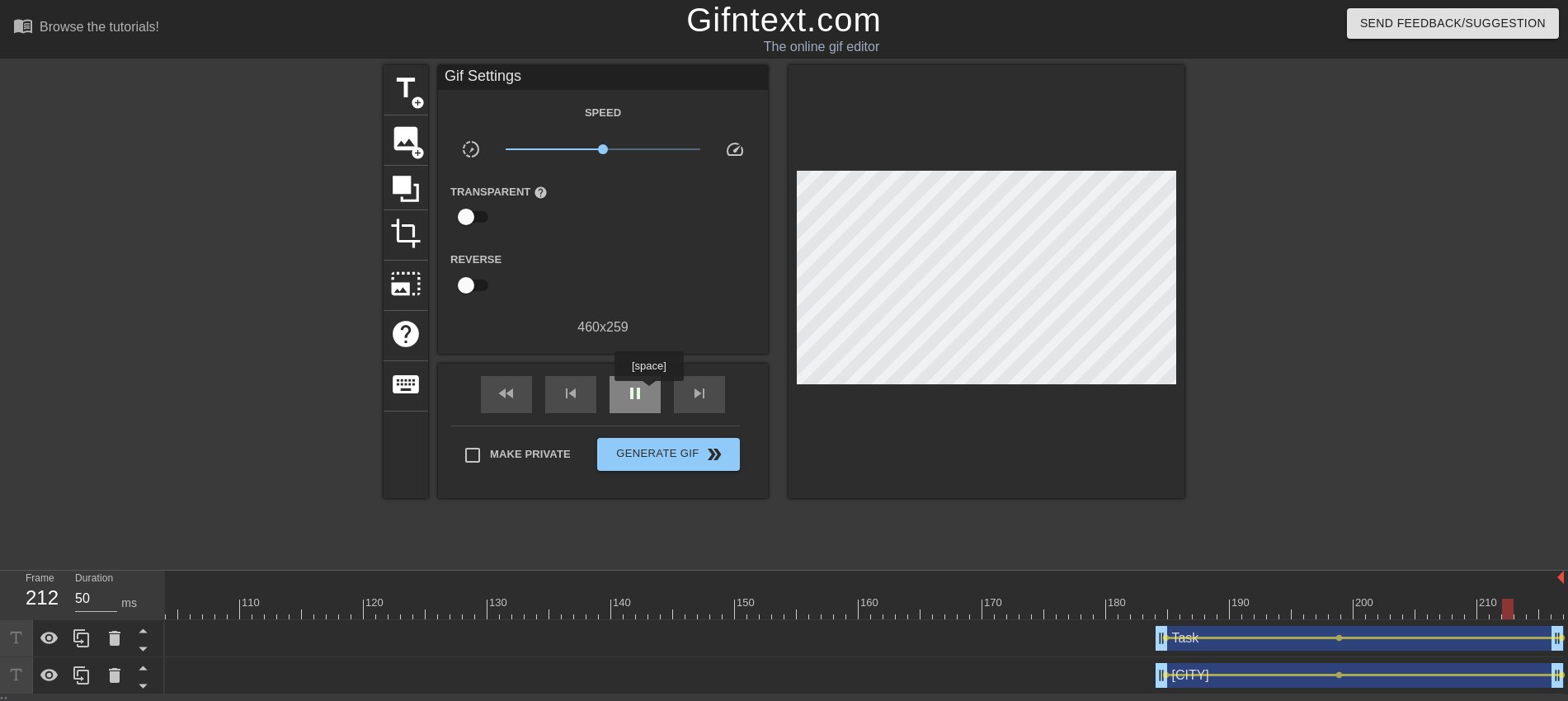 type on "40" 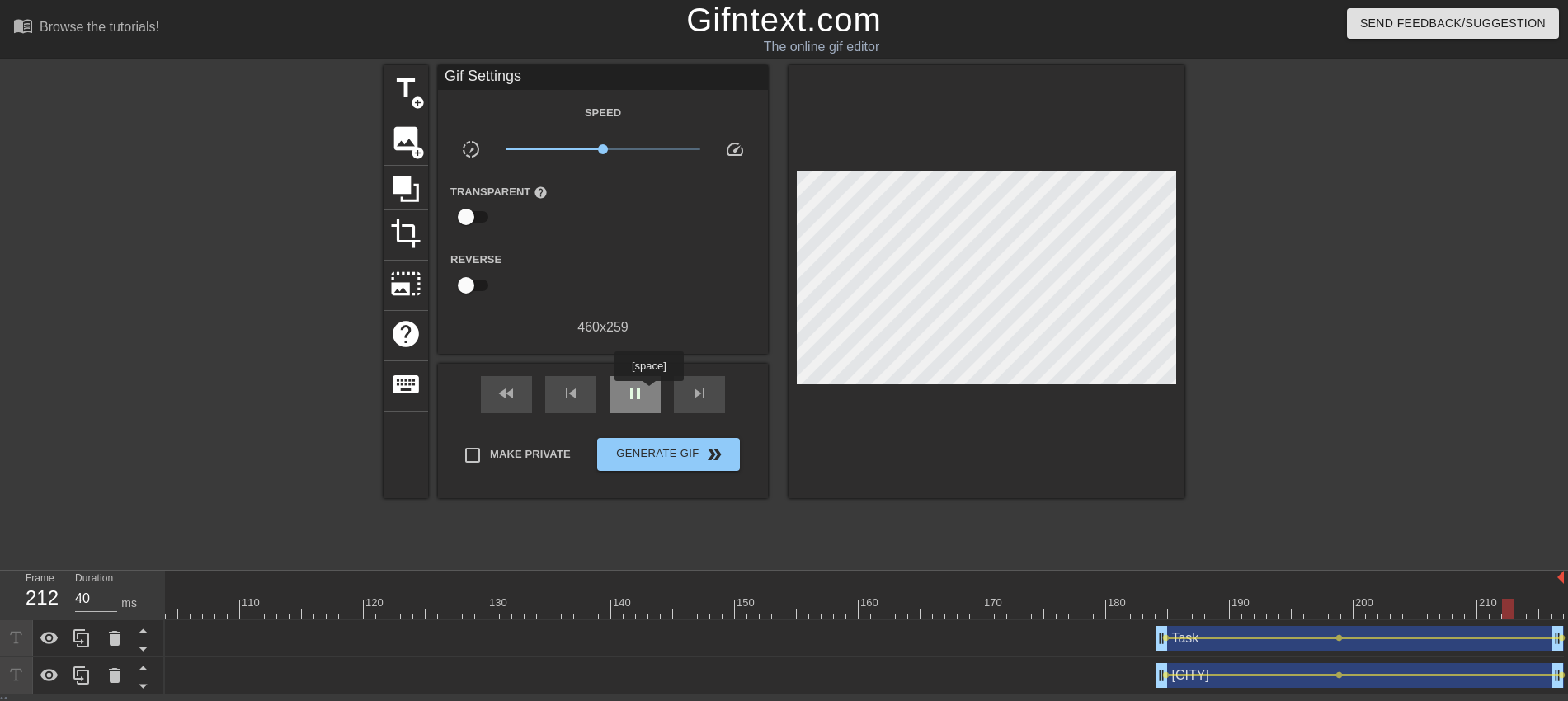 click on "pause" at bounding box center [635, 394] 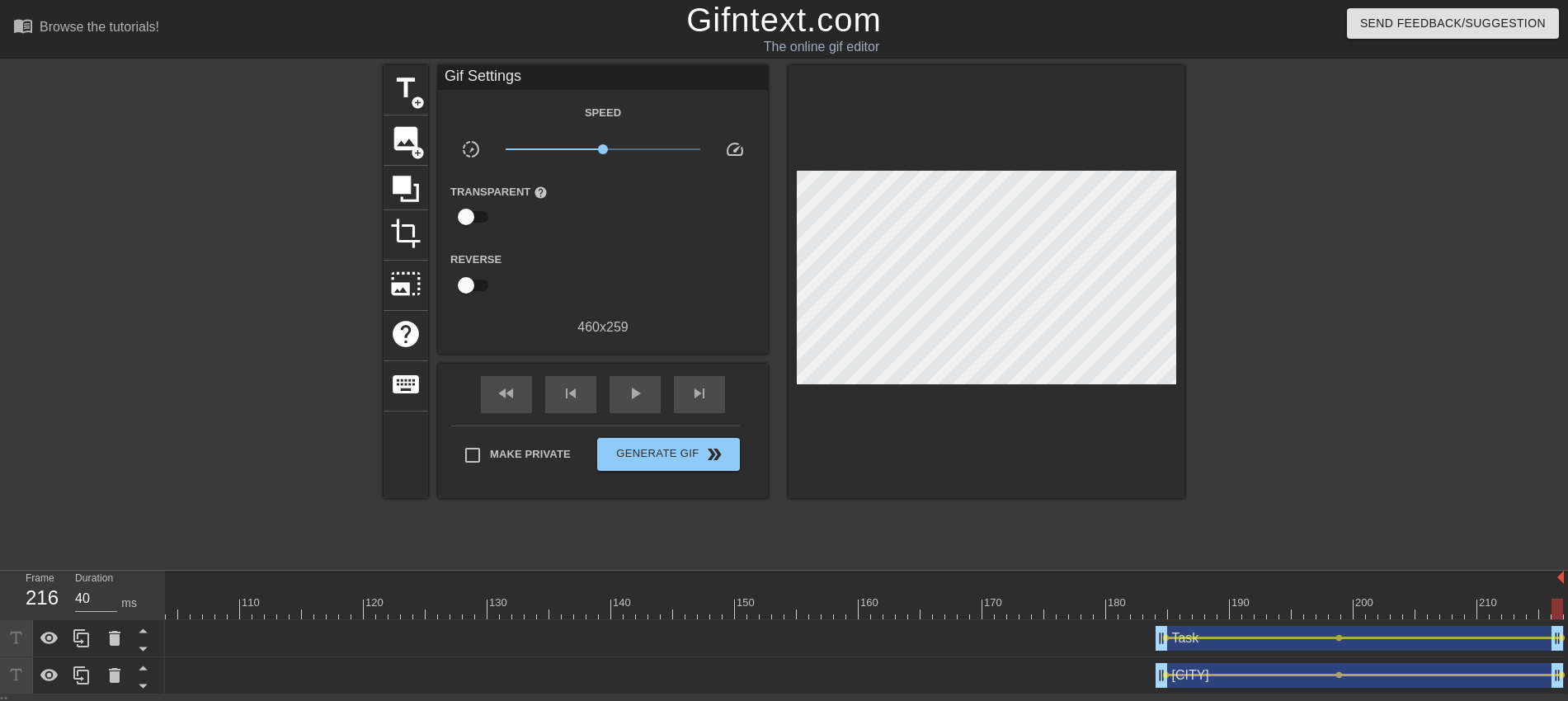 click at bounding box center (228, 609) 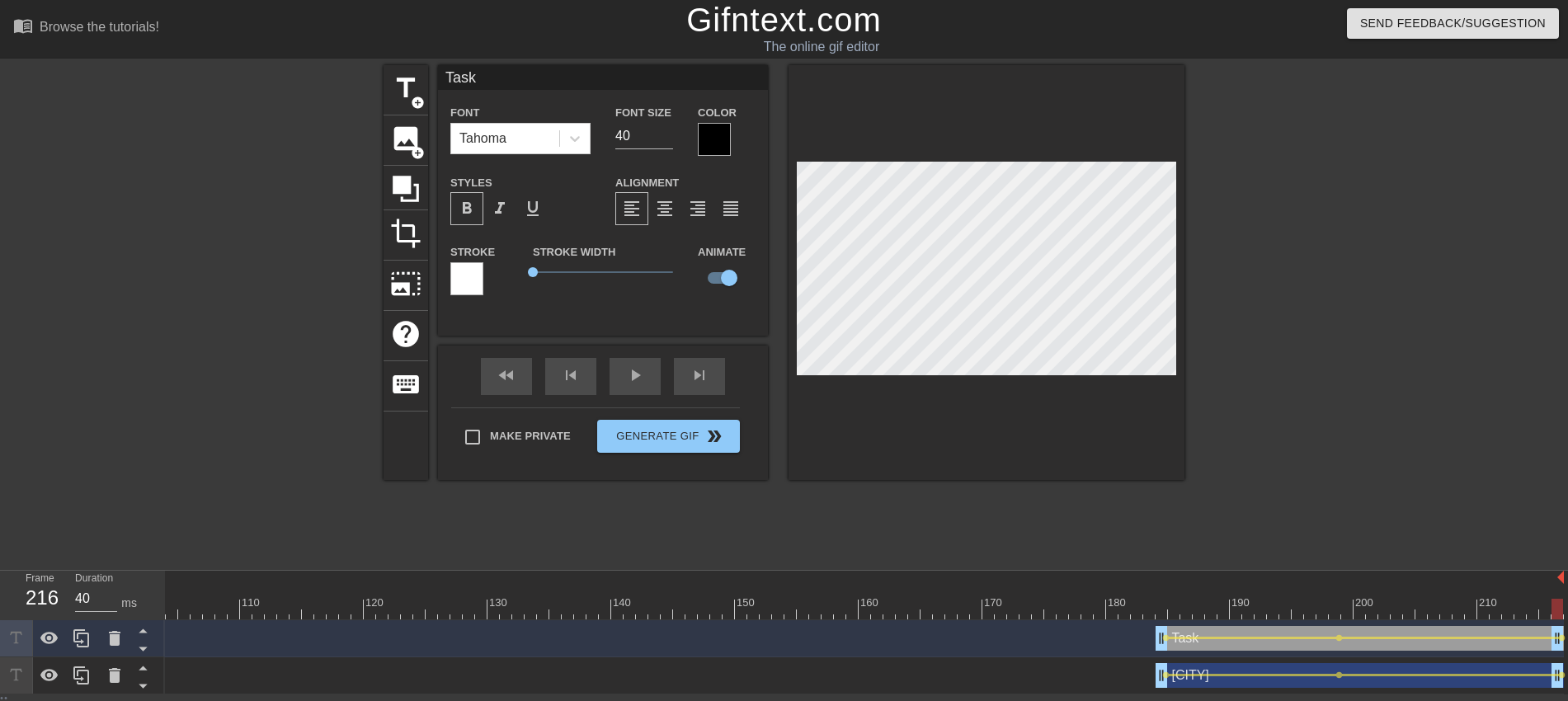type on "Austin" 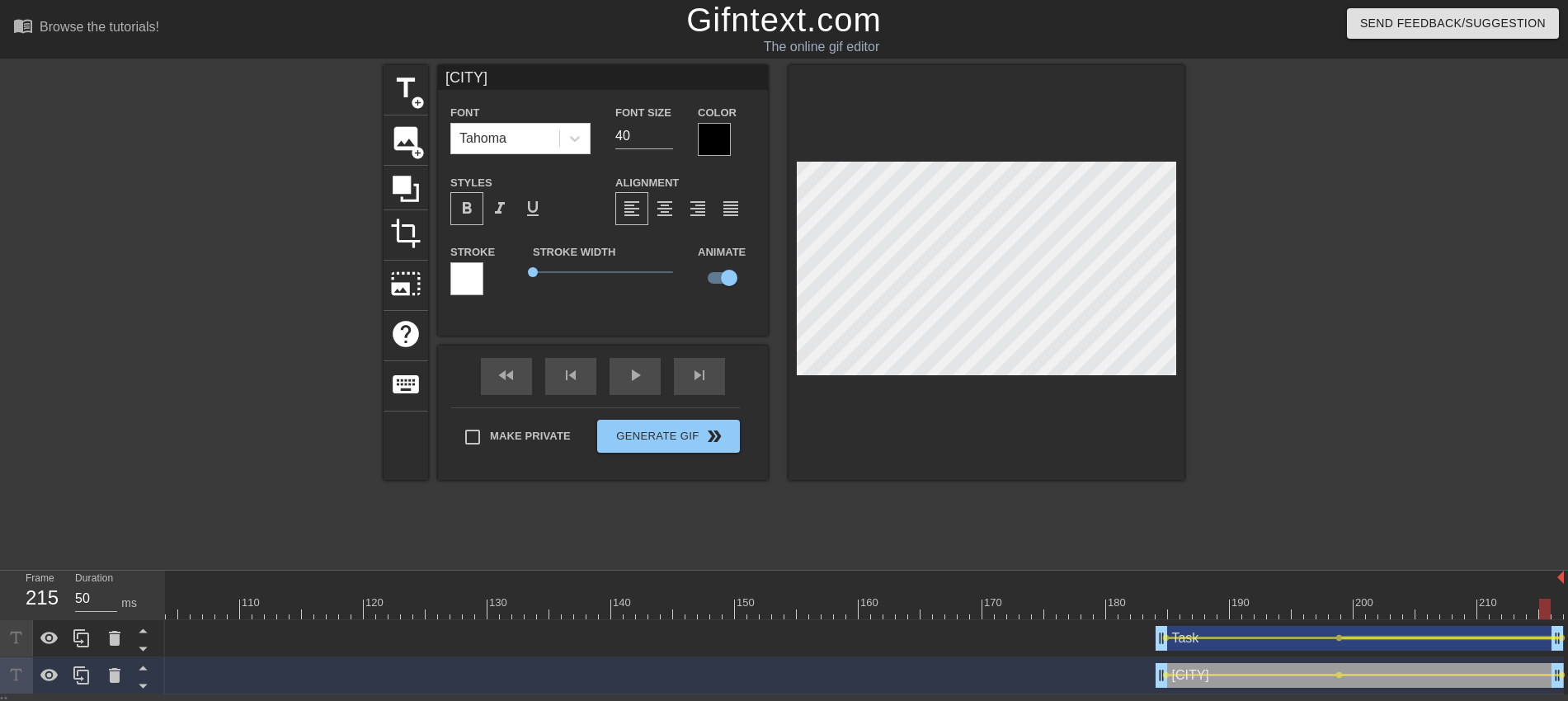 type on "40" 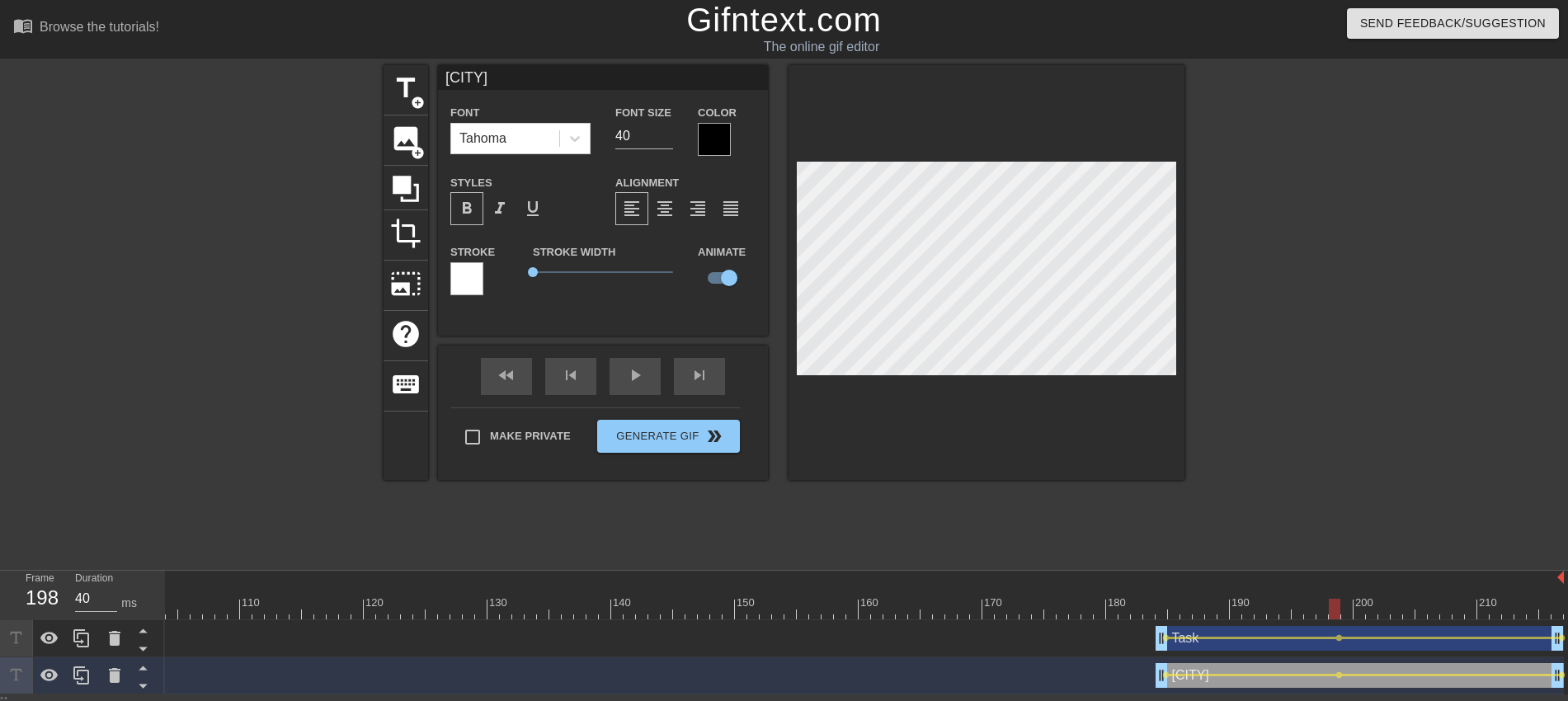 drag, startPoint x: 1477, startPoint y: 617, endPoint x: 1335, endPoint y: 614, distance: 142.03169 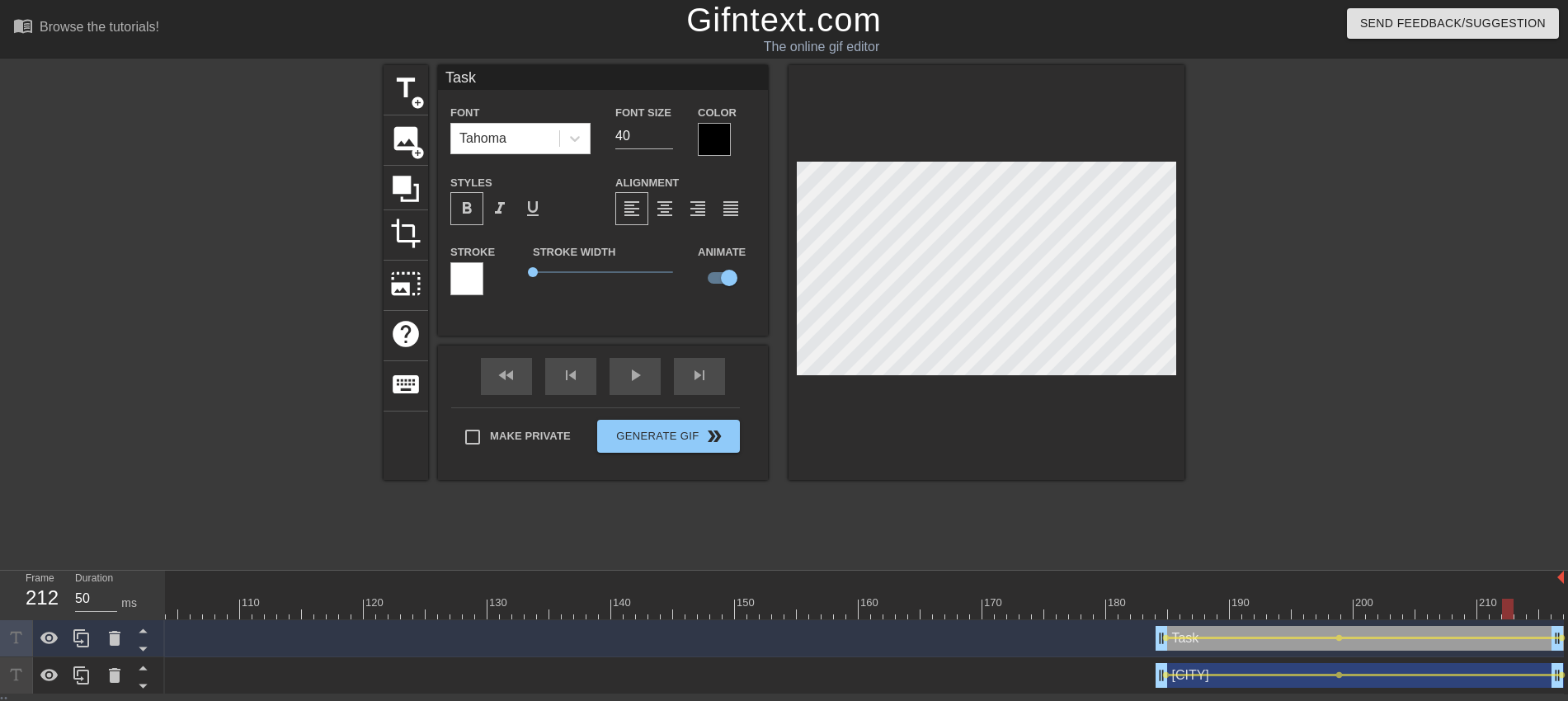 type on "40" 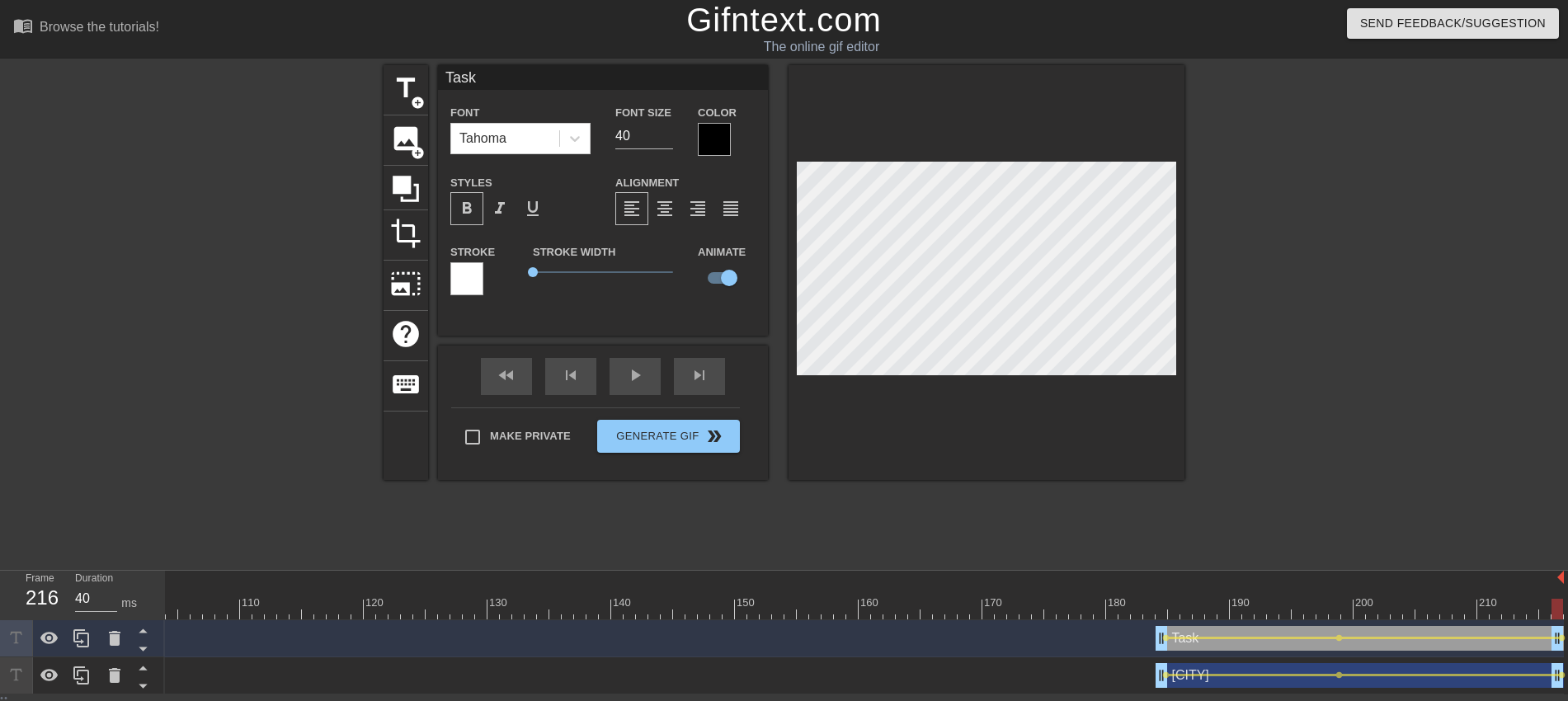 drag, startPoint x: 1229, startPoint y: 606, endPoint x: 1573, endPoint y: 600, distance: 344.05232 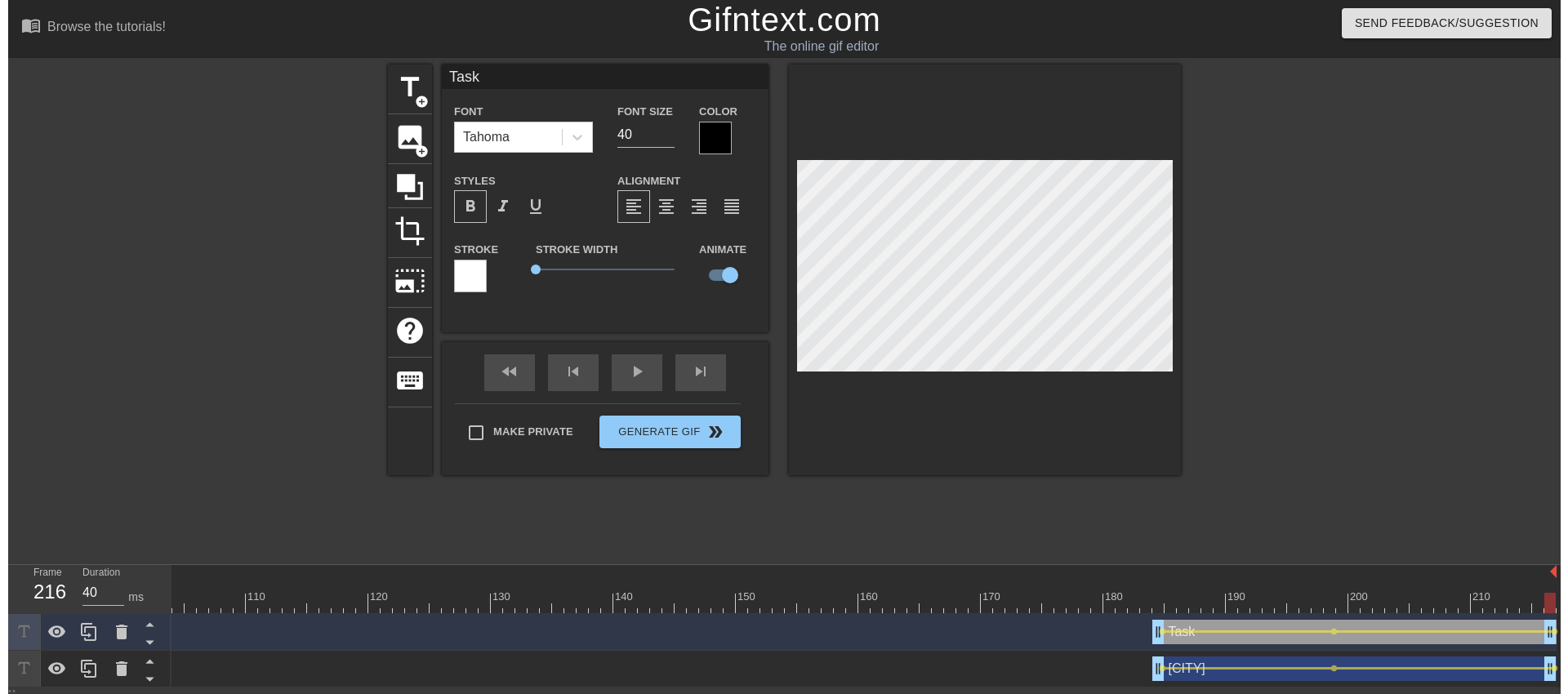 scroll, scrollTop: 2, scrollLeft: 2, axis: both 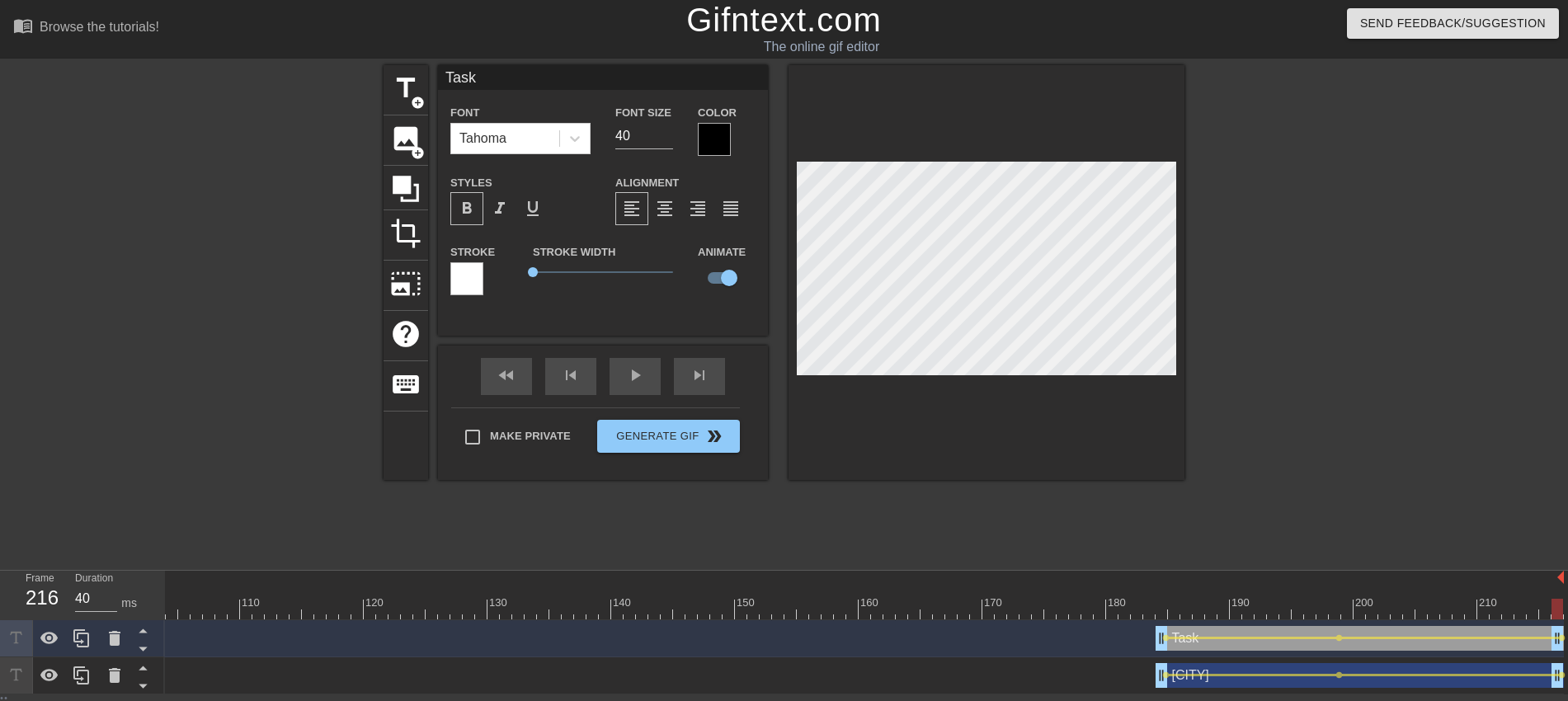 type on "Austin" 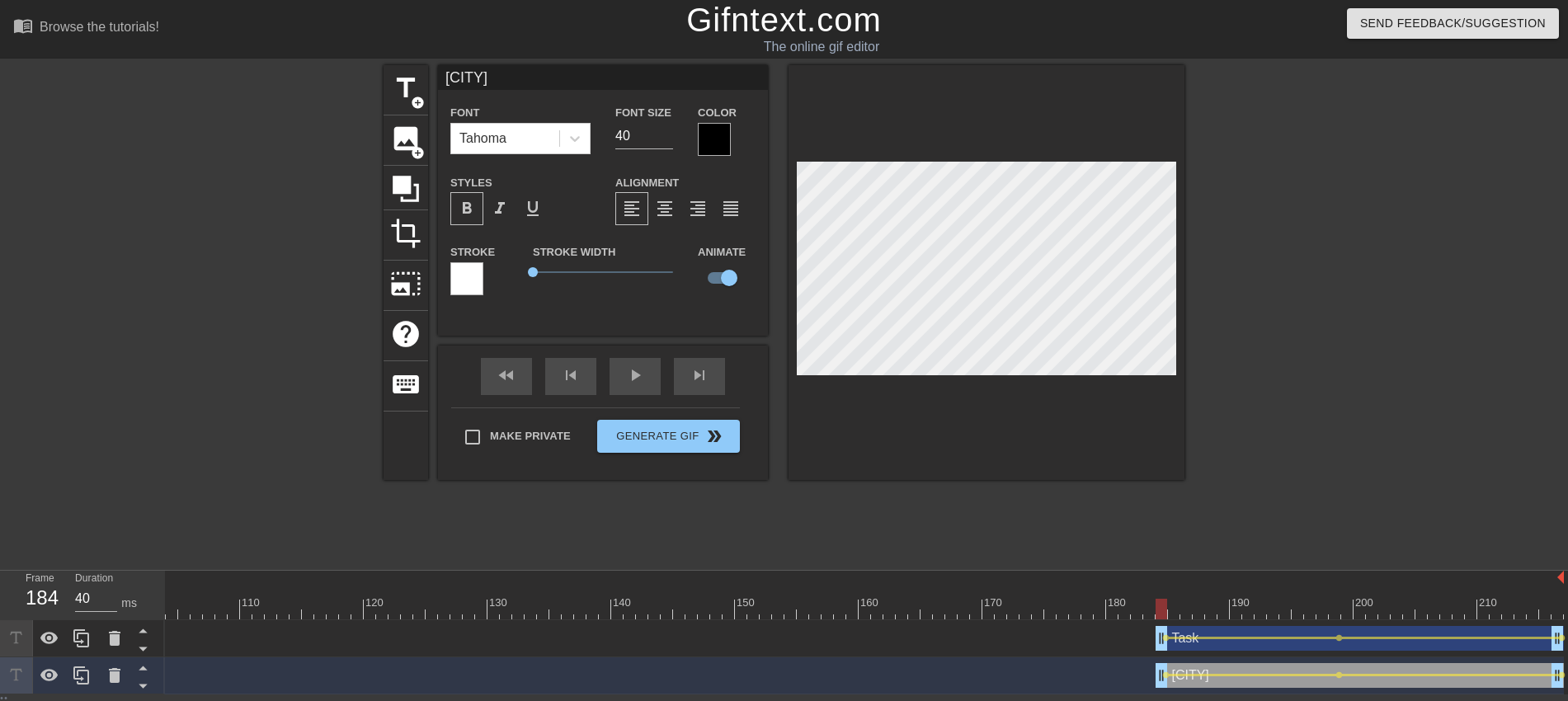 click at bounding box center (228, 609) 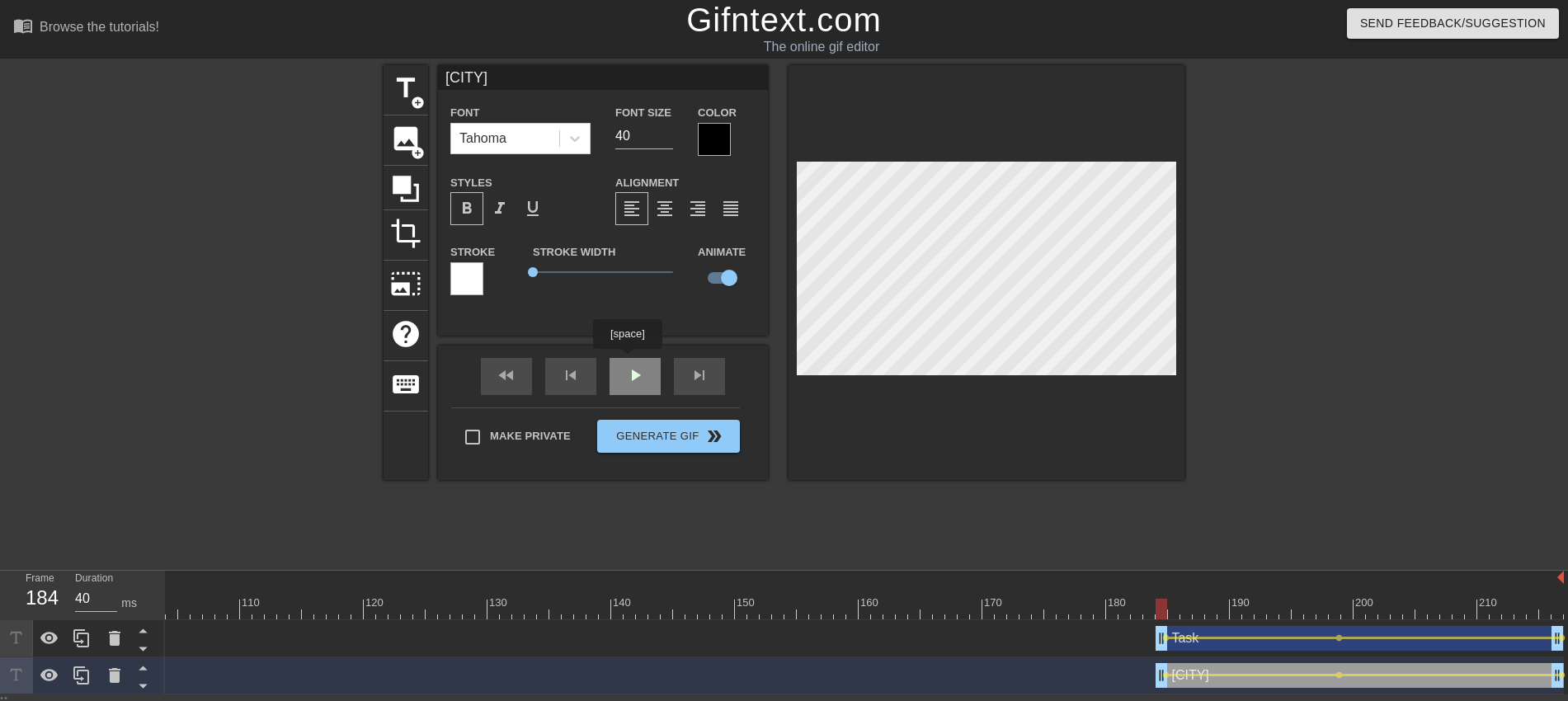 click on "fast_rewind skip_previous play_arrow skip_next" at bounding box center (603, 376) 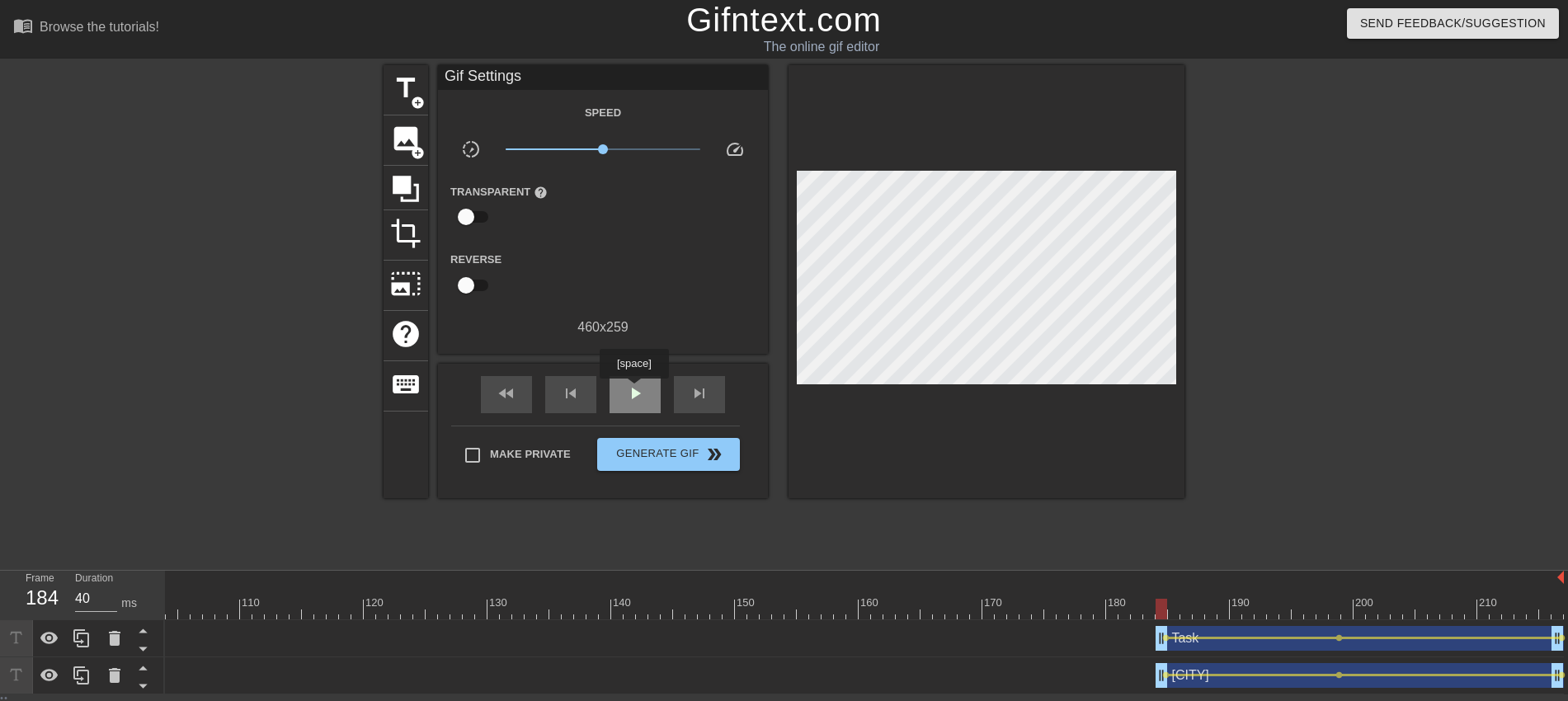 click on "play_arrow" at bounding box center [635, 393] 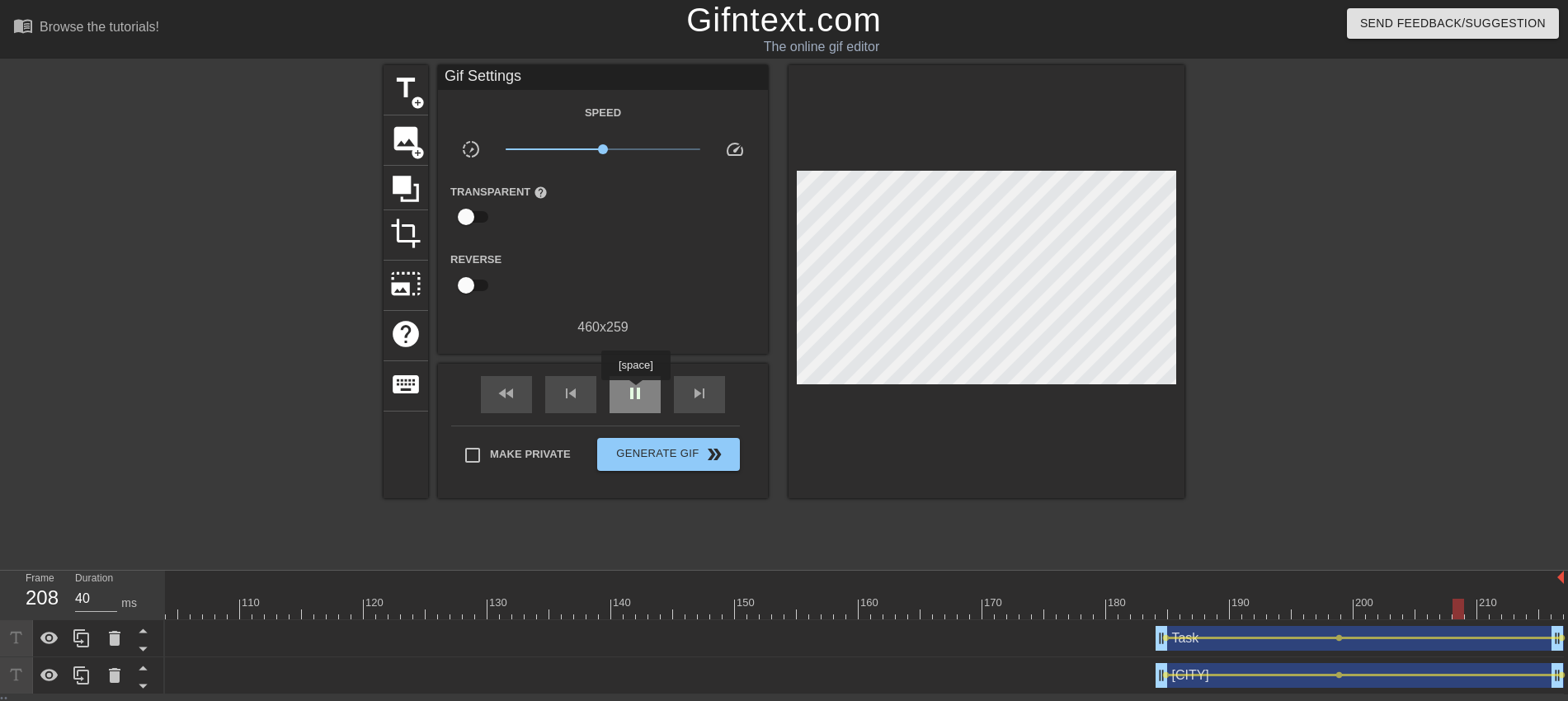 click on "pause" at bounding box center [635, 393] 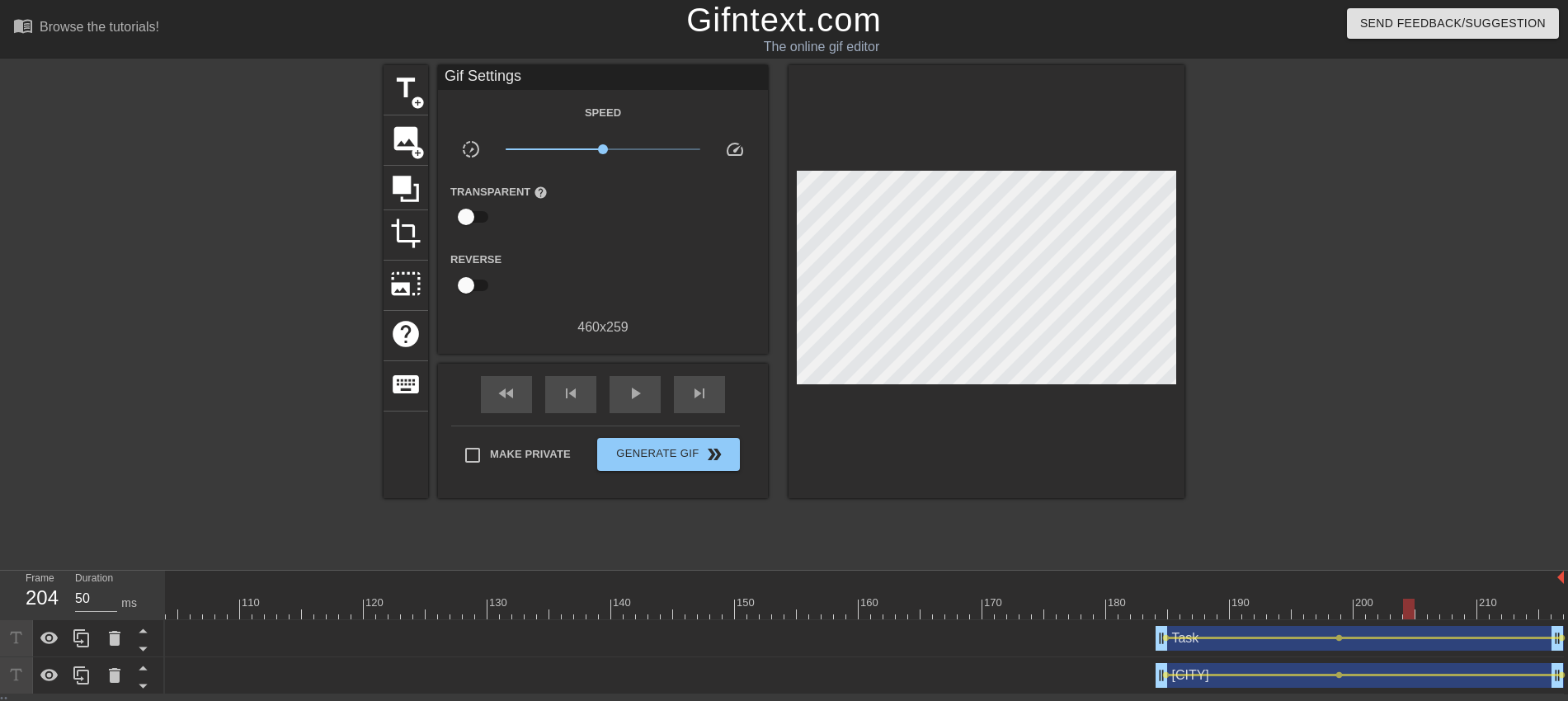 type on "40" 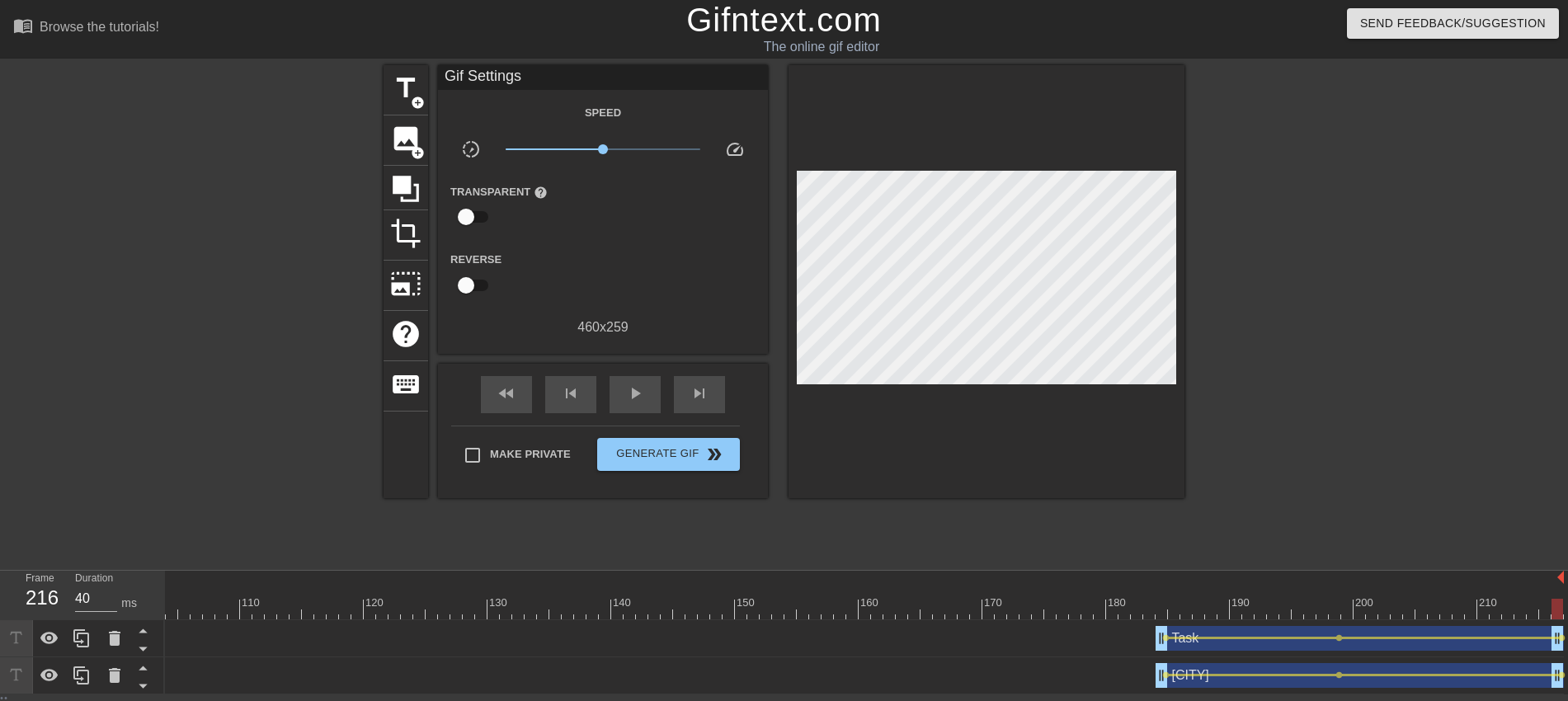 drag, startPoint x: 1322, startPoint y: 599, endPoint x: 1583, endPoint y: 616, distance: 261.55305 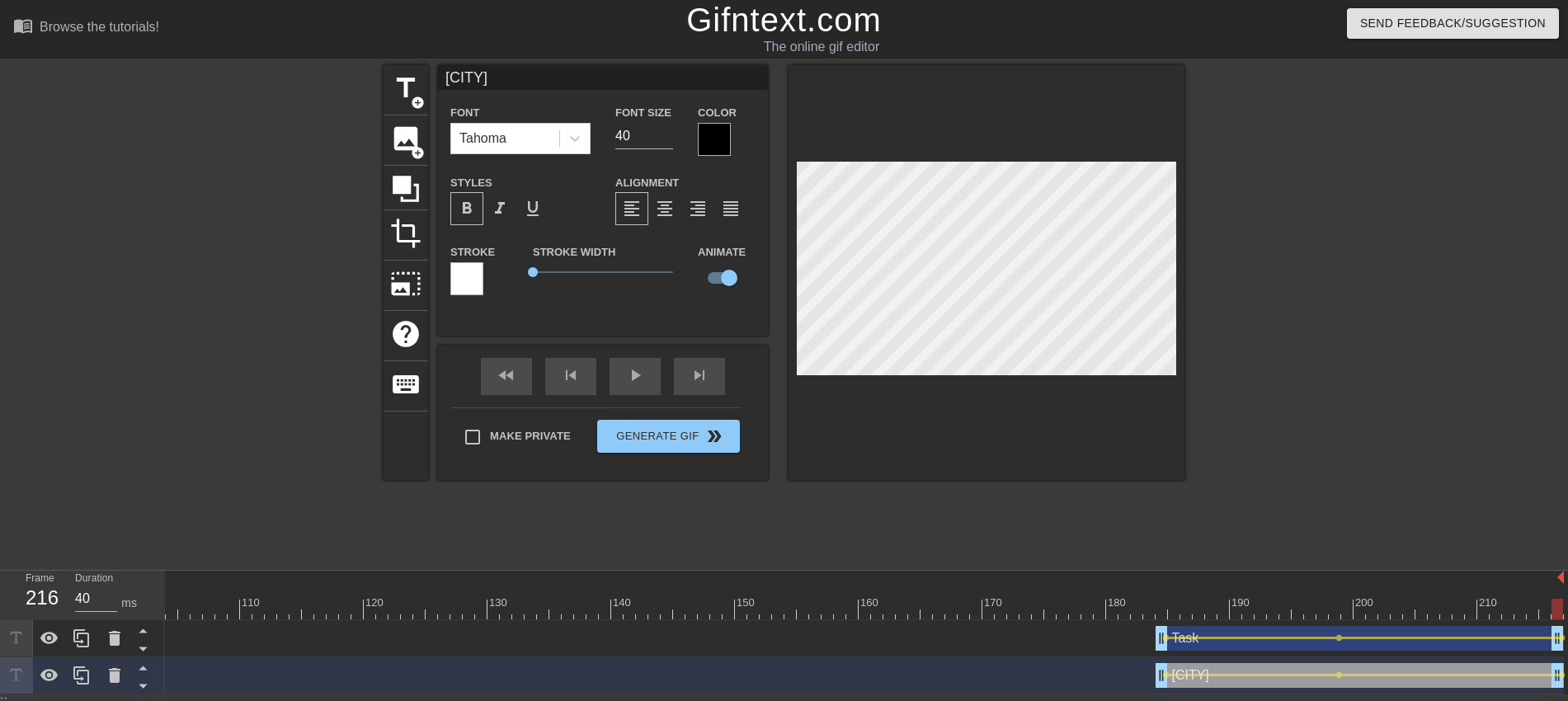 click at bounding box center (986, 272) 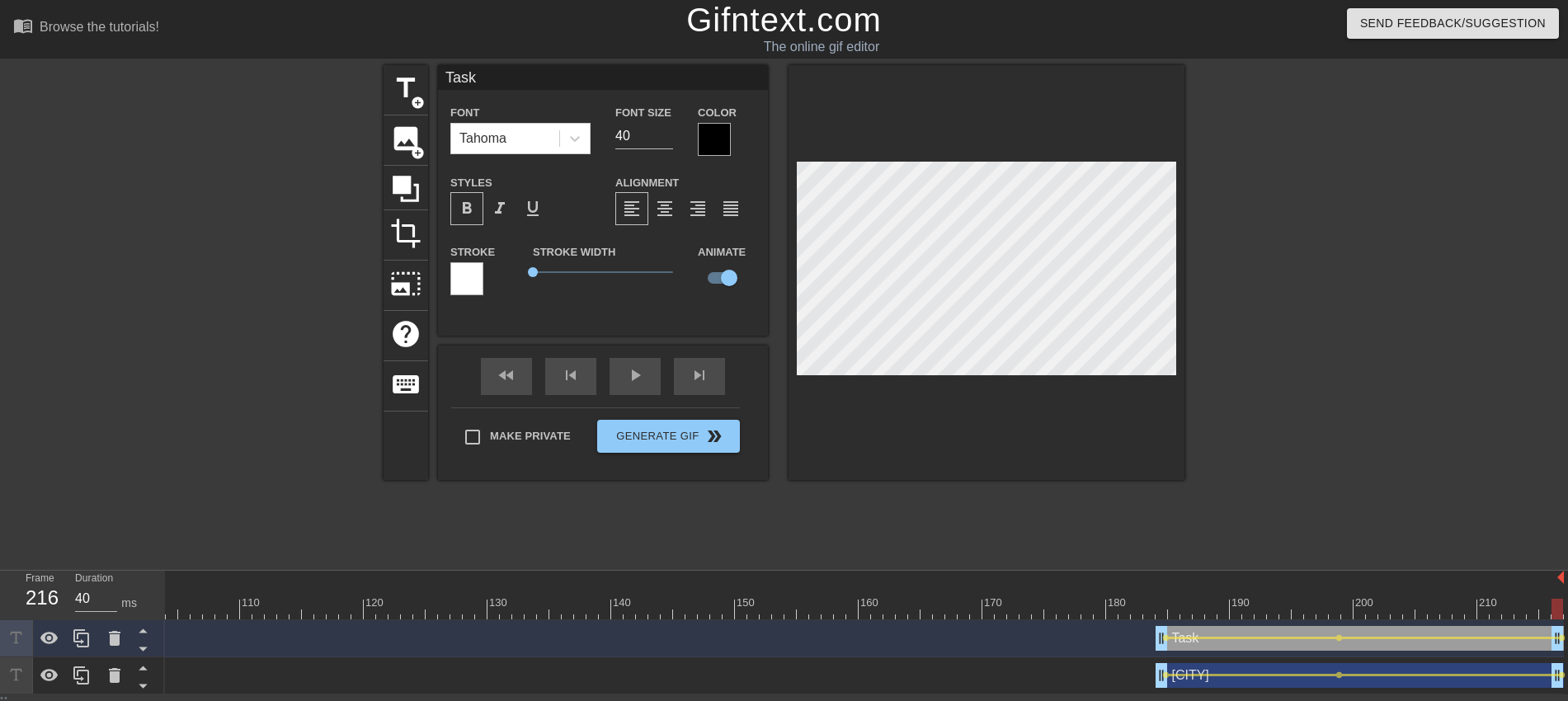 click at bounding box center (986, 272) 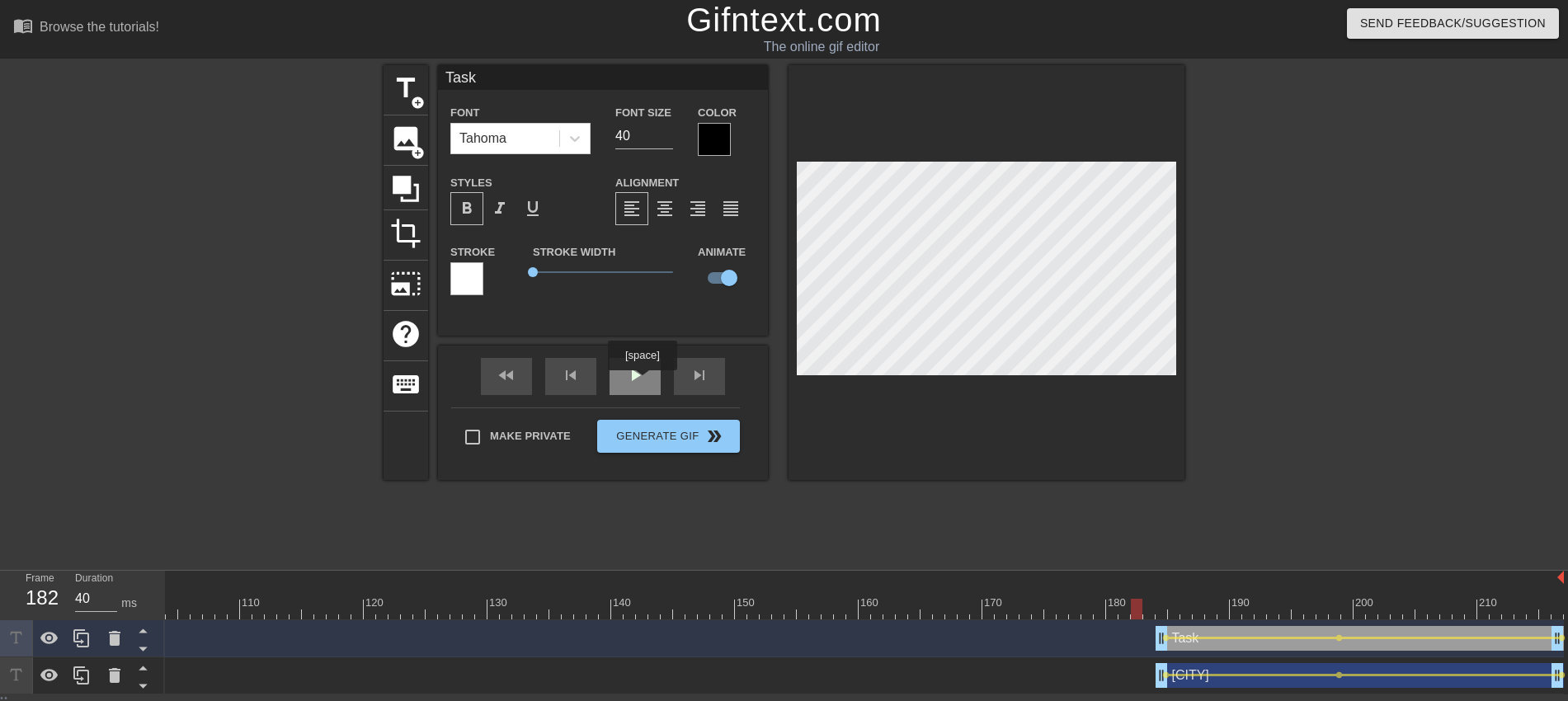 click on "play_arrow" at bounding box center (635, 375) 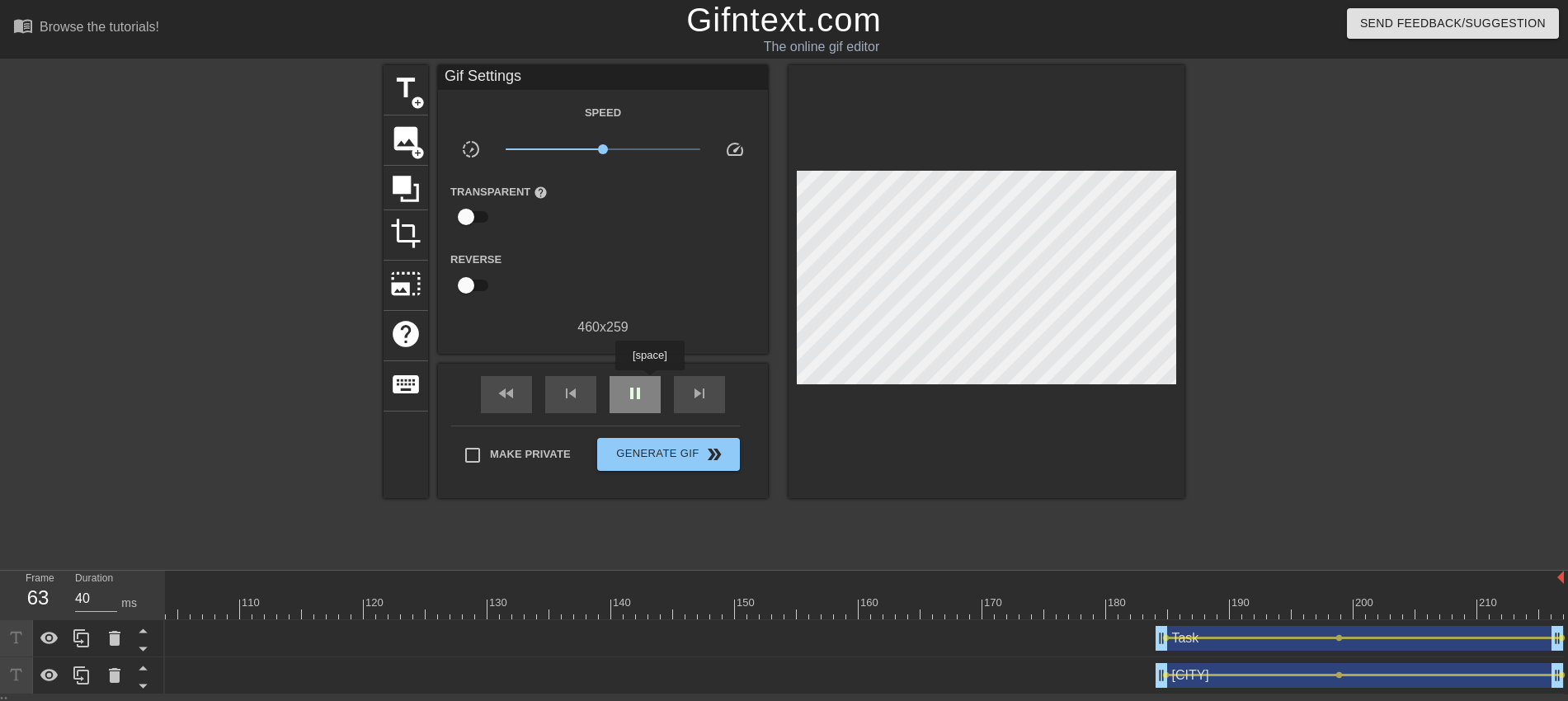 click on "pause" at bounding box center [635, 394] 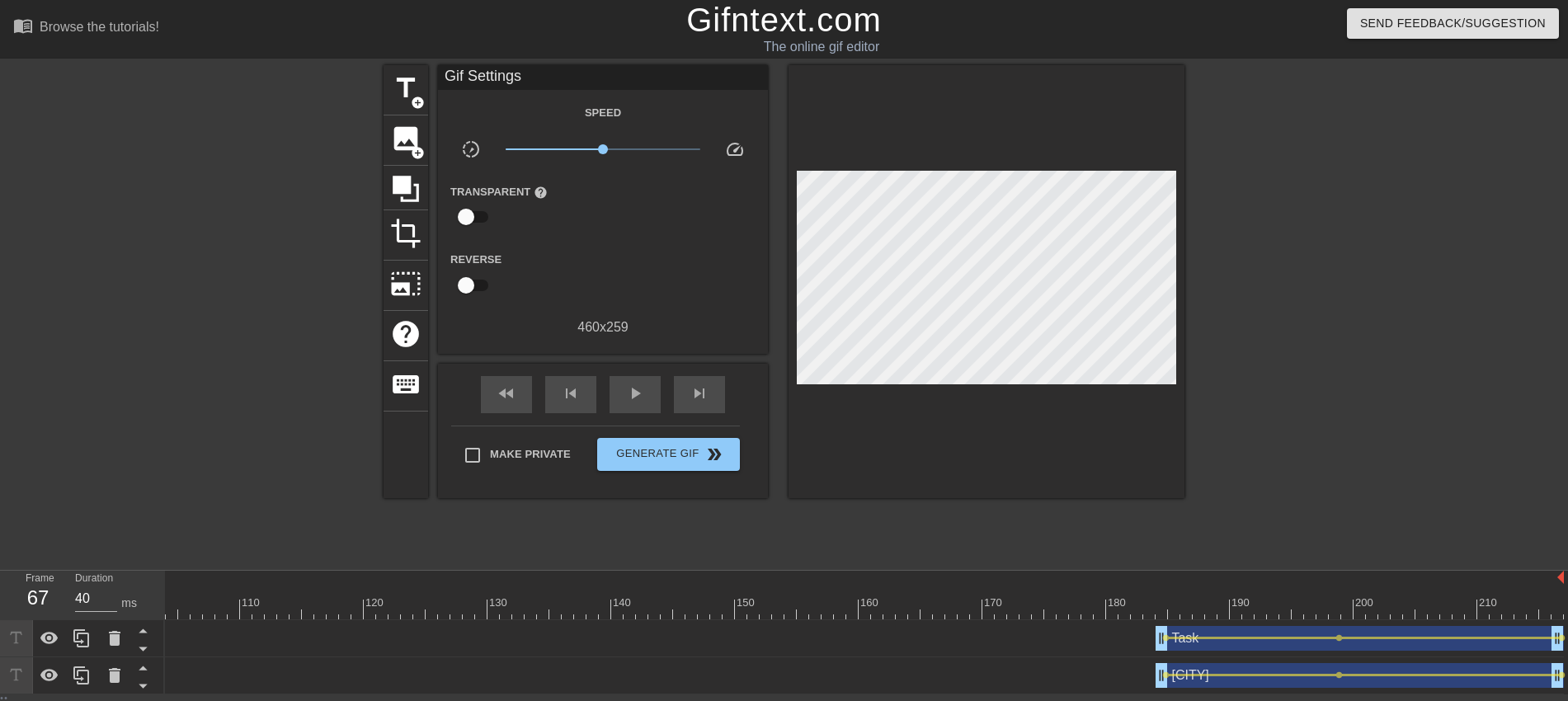 click at bounding box center [228, 609] 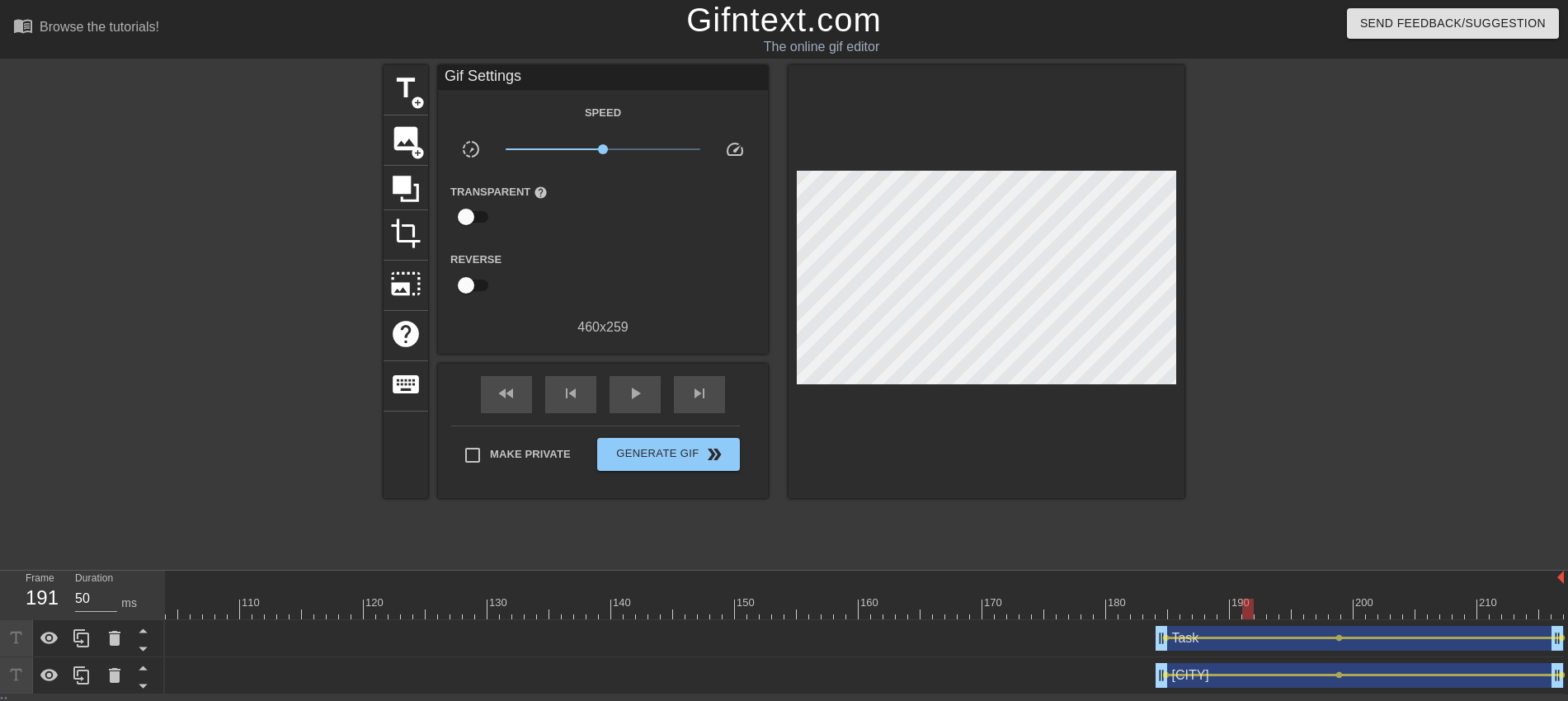 type on "40" 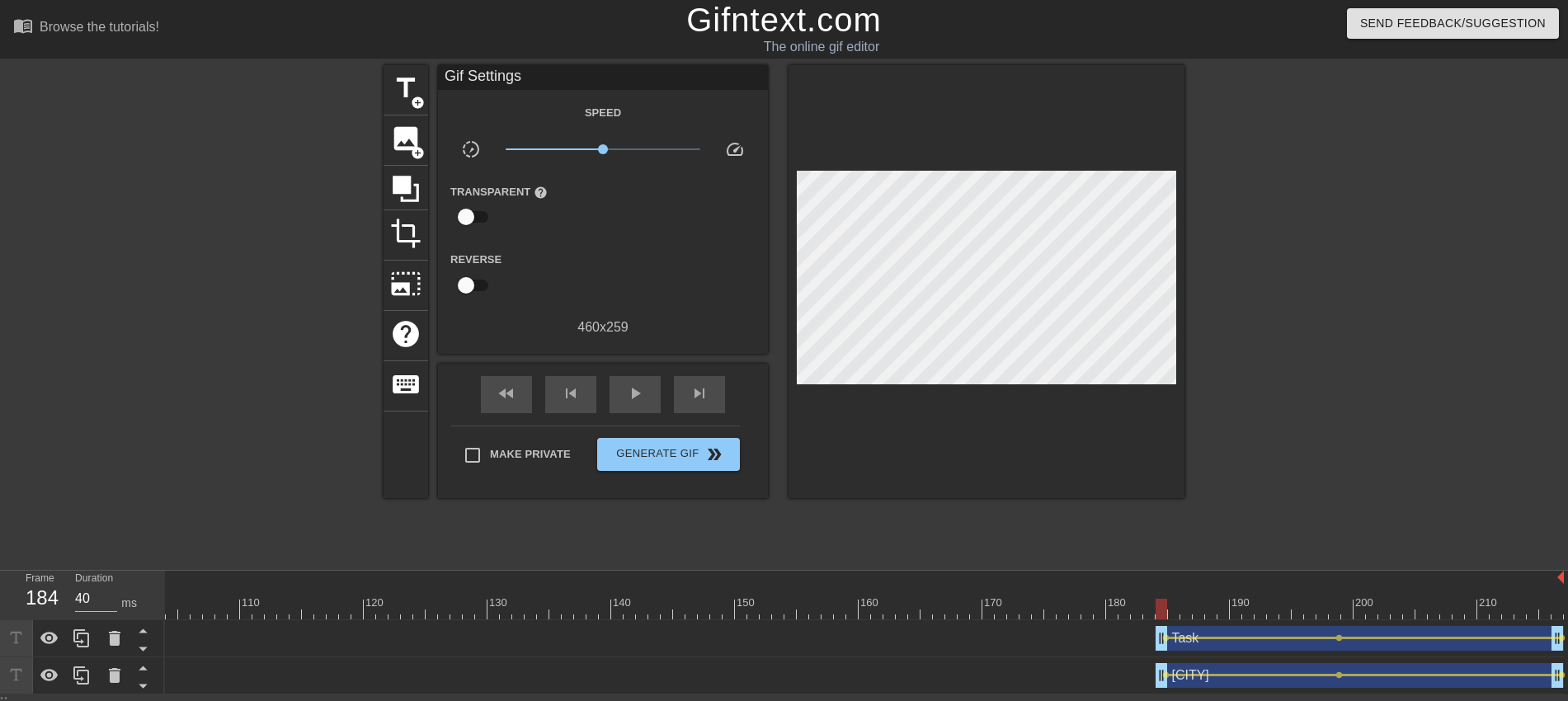 drag, startPoint x: 1165, startPoint y: 605, endPoint x: 1159, endPoint y: 624, distance: 19.92486 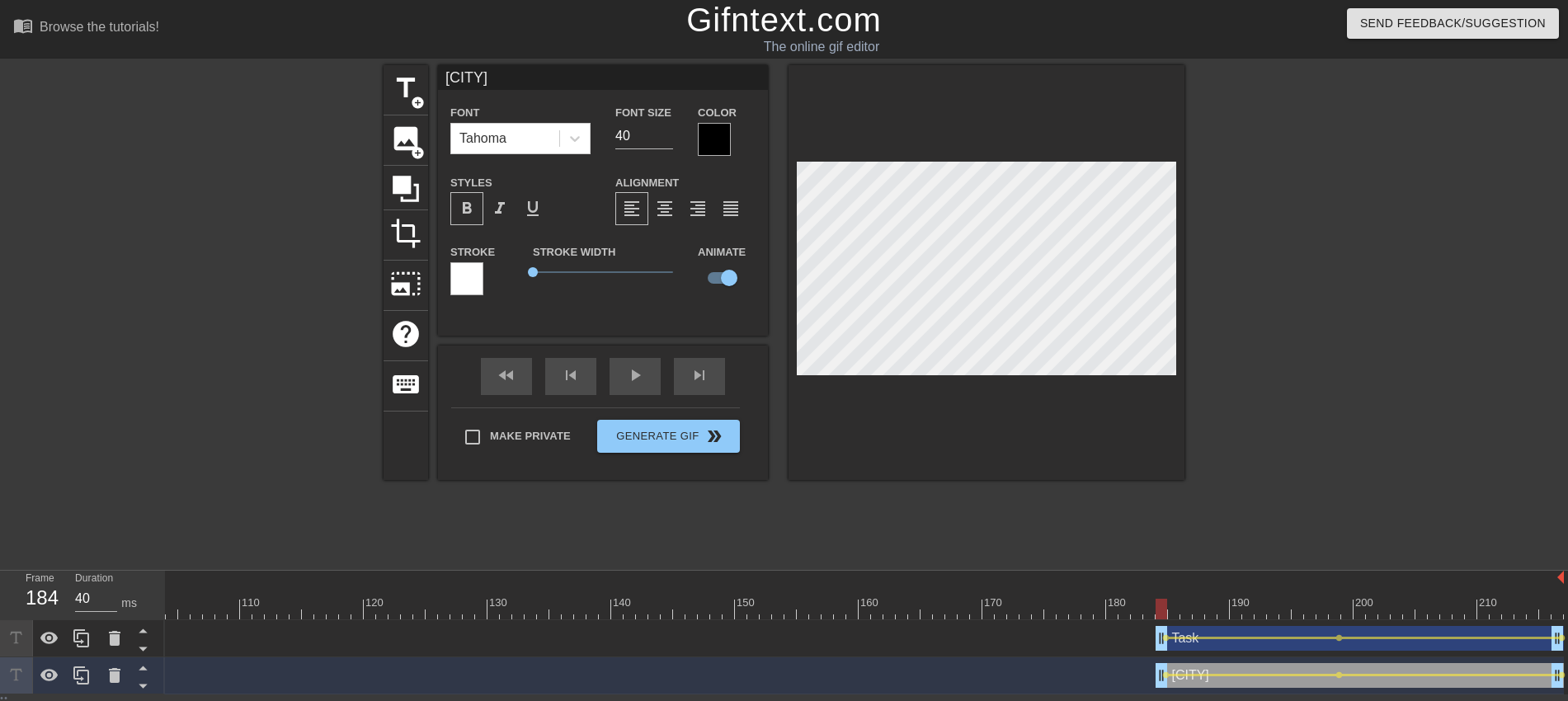 type on "Task" 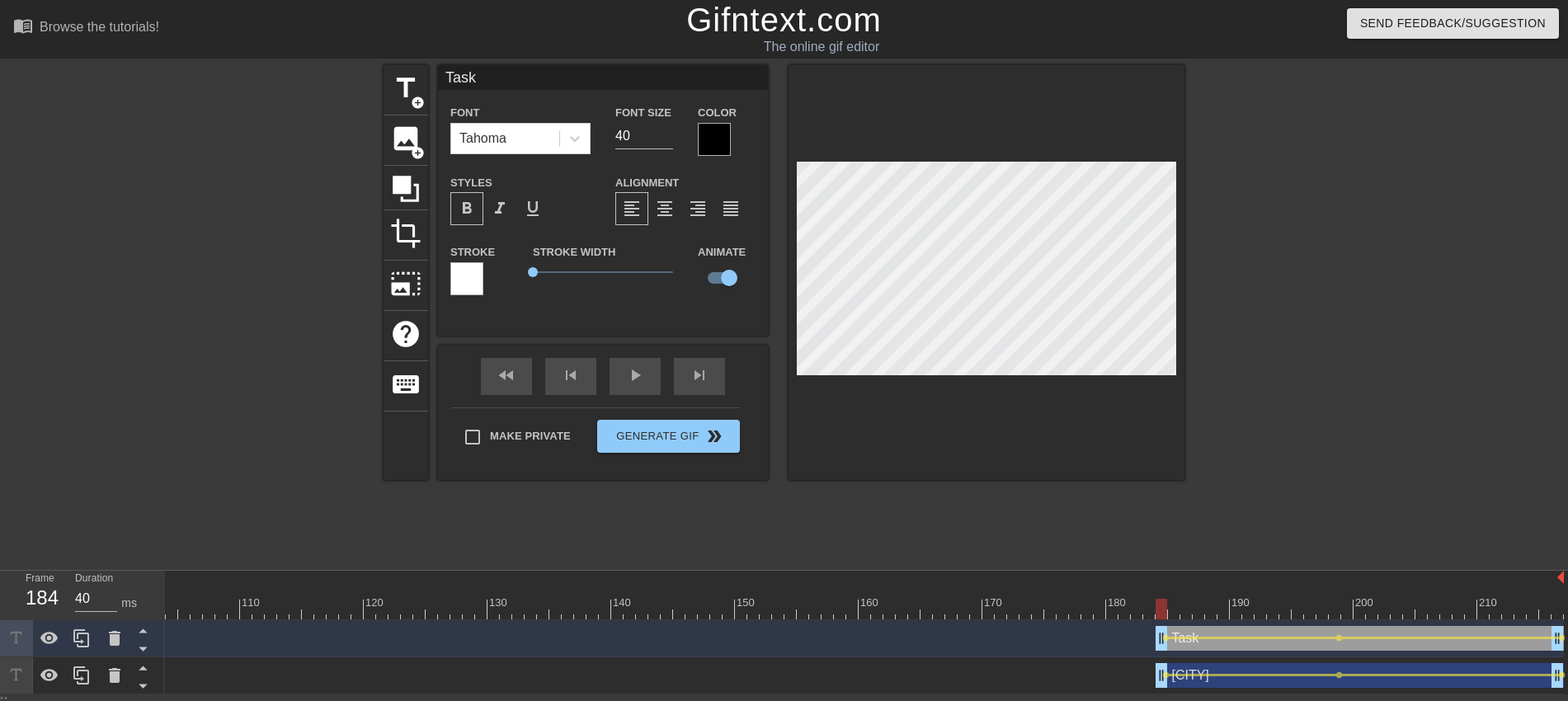 click at bounding box center [1328, 313] 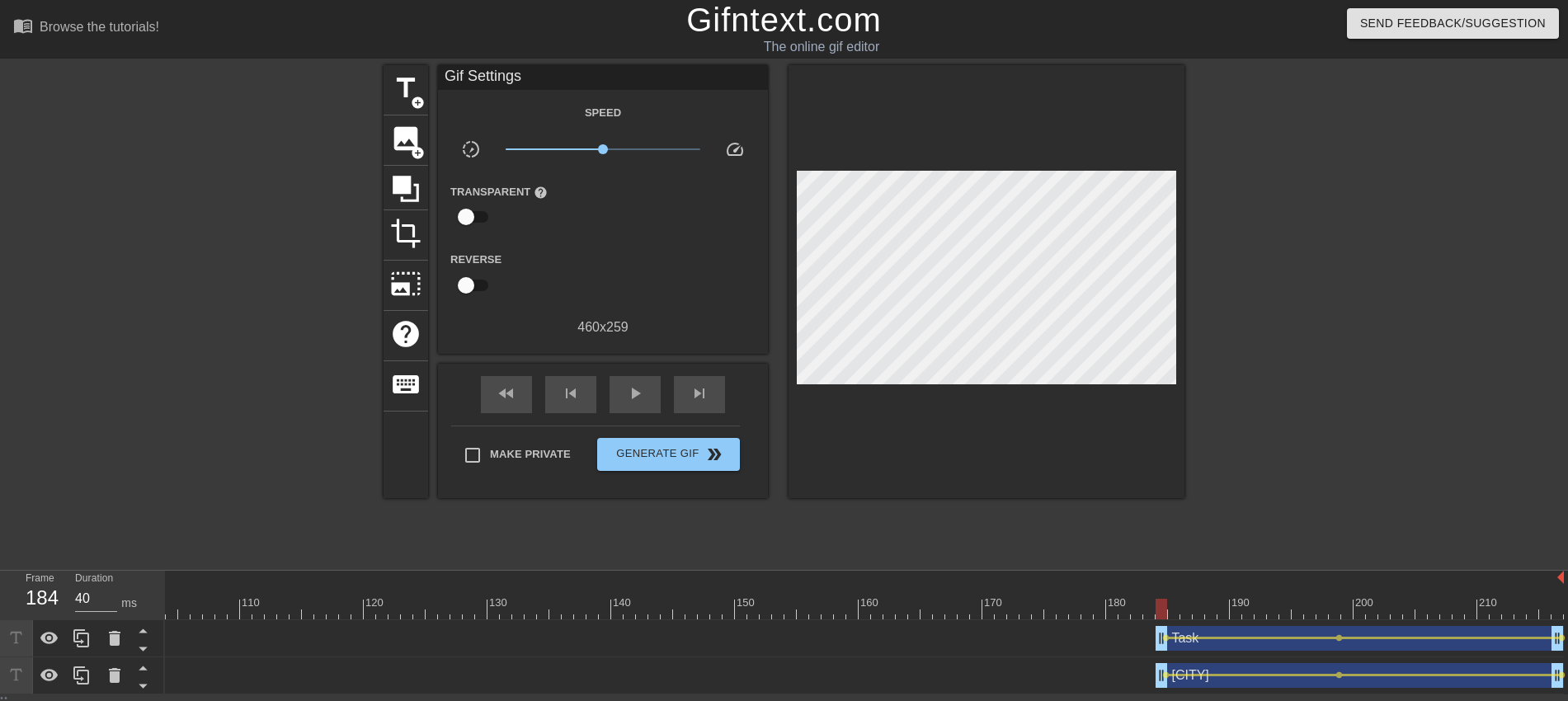 click at bounding box center (228, 609) 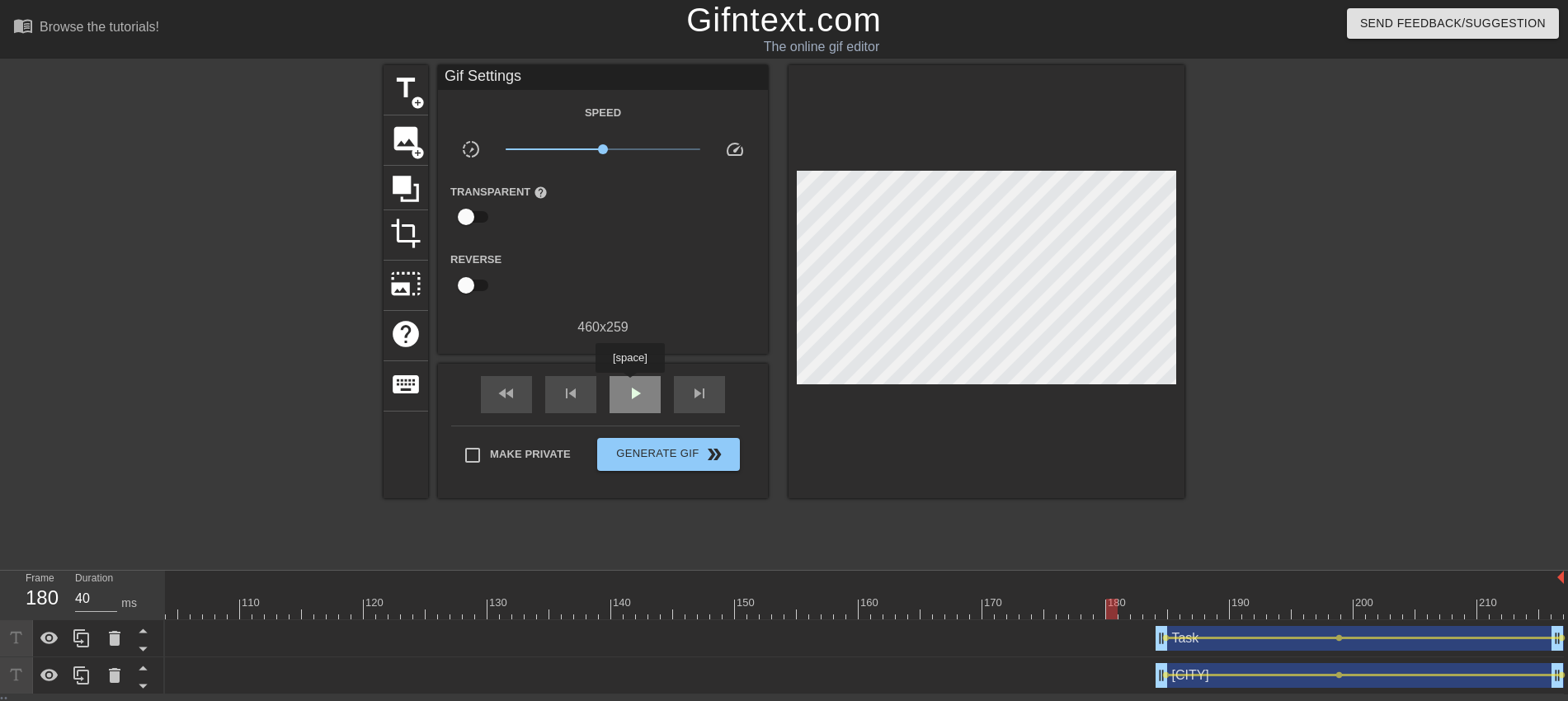 click on "play_arrow" at bounding box center (635, 393) 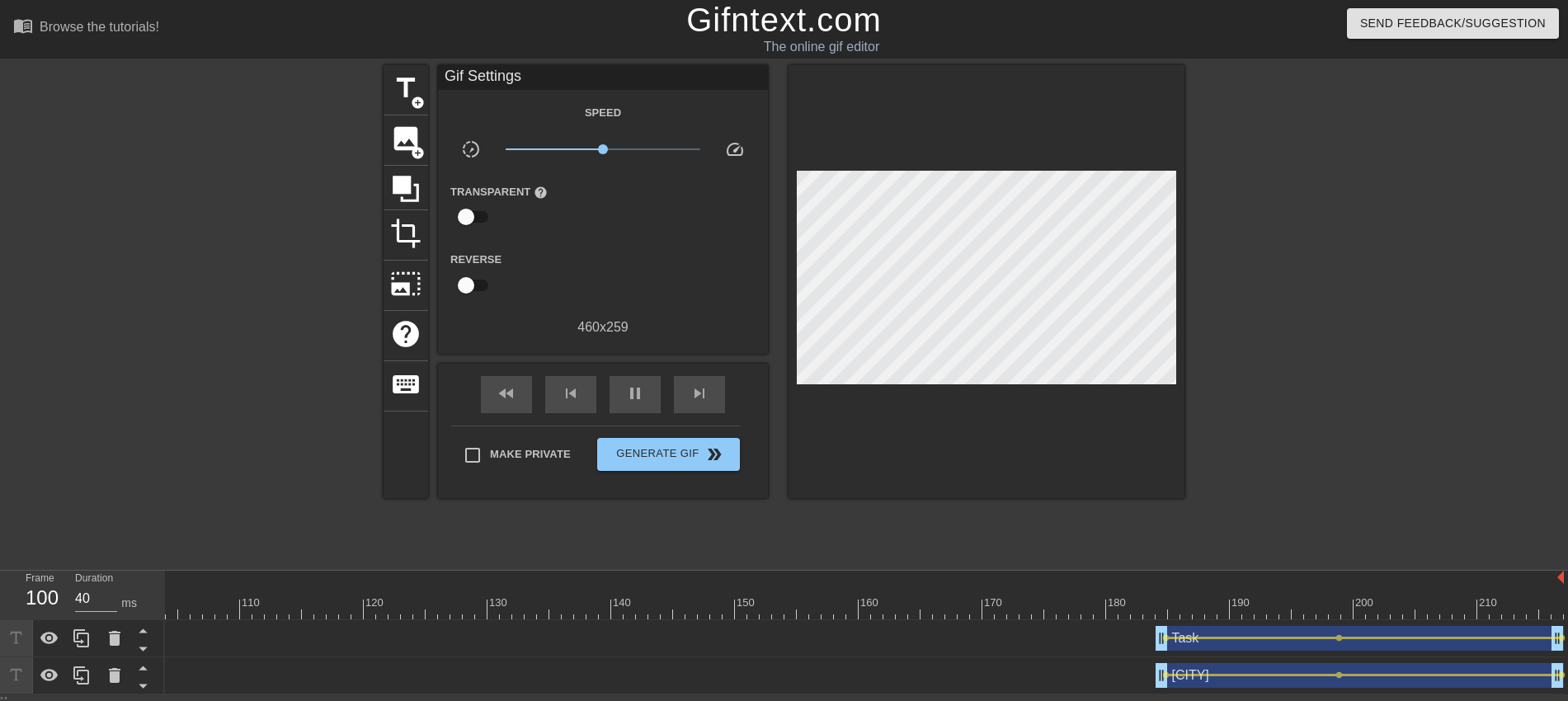 click at bounding box center (228, 609) 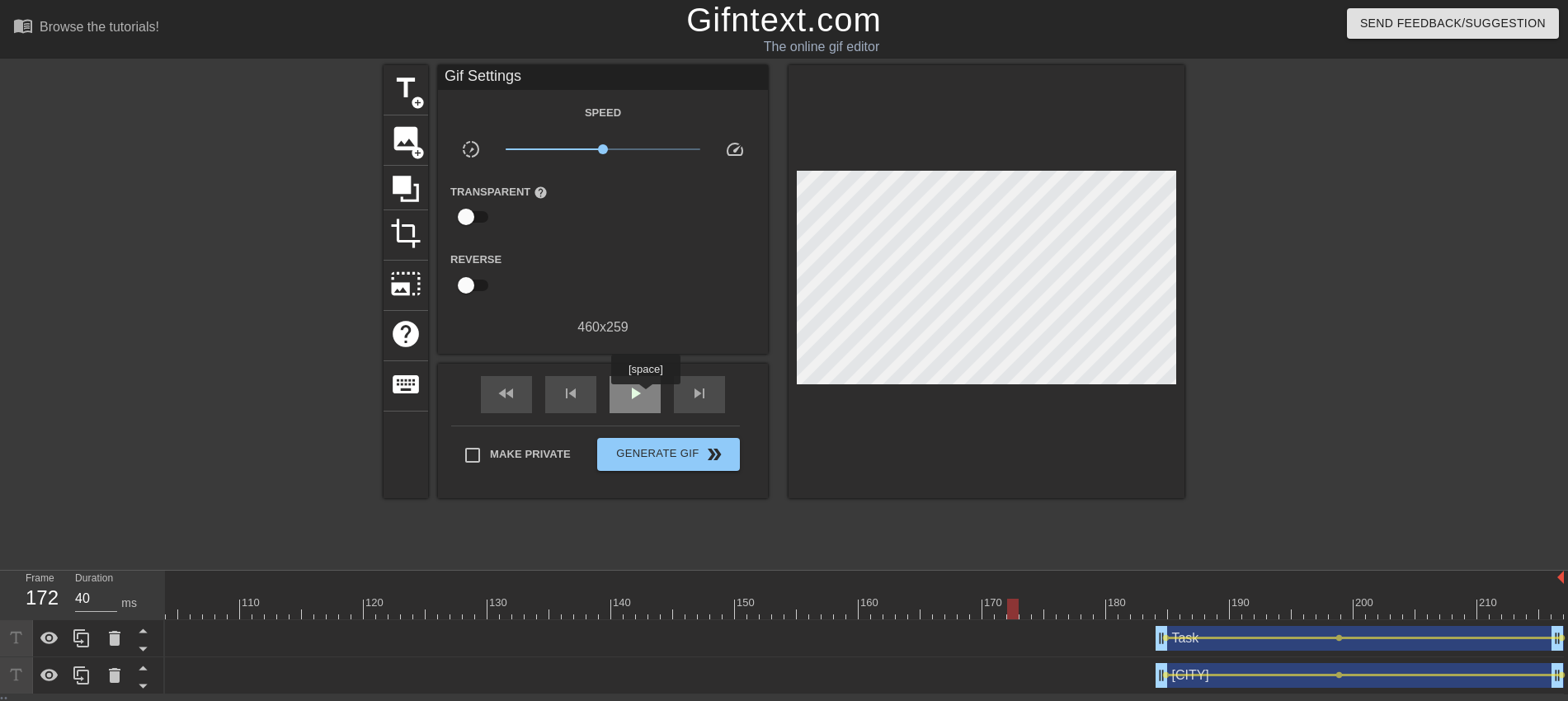 click on "play_arrow" at bounding box center (635, 393) 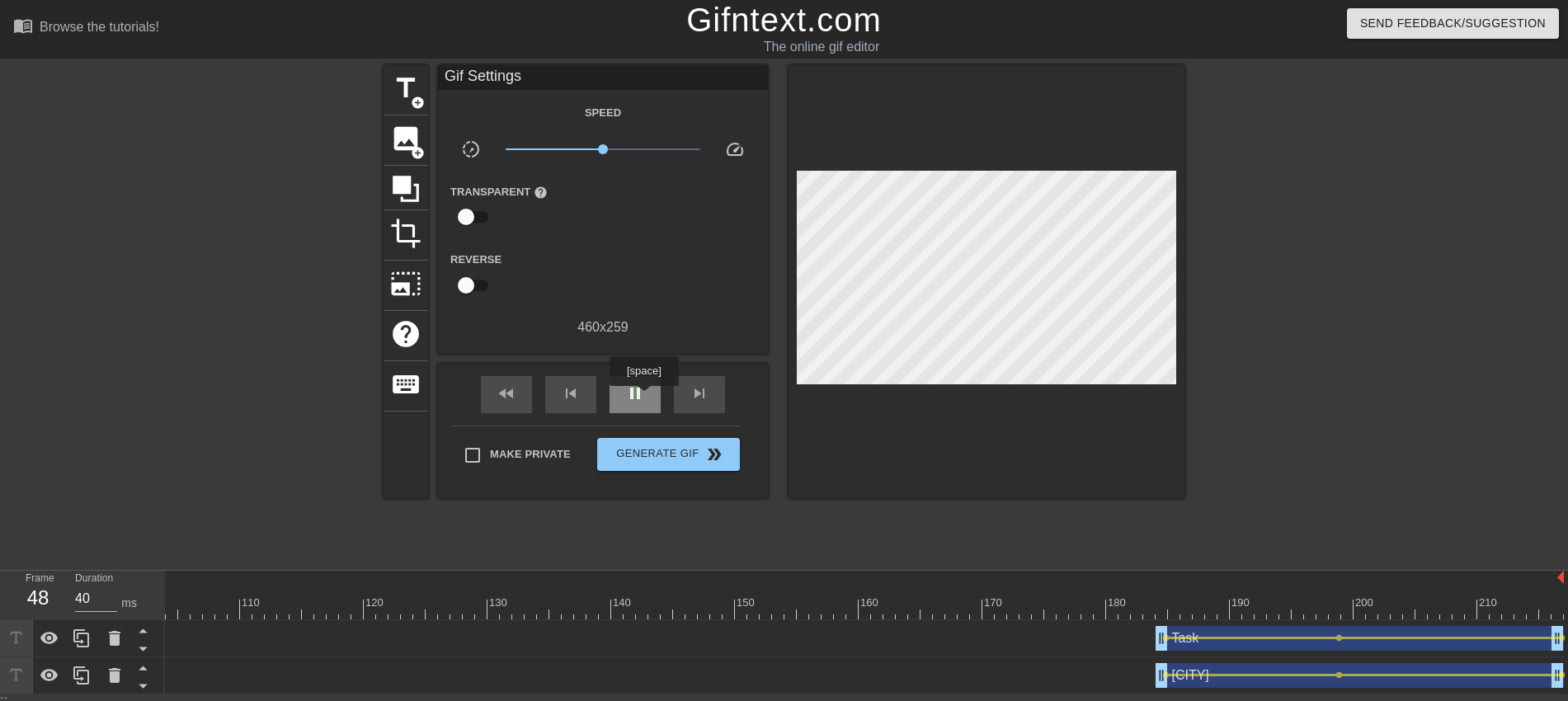 click on "pause" at bounding box center (635, 393) 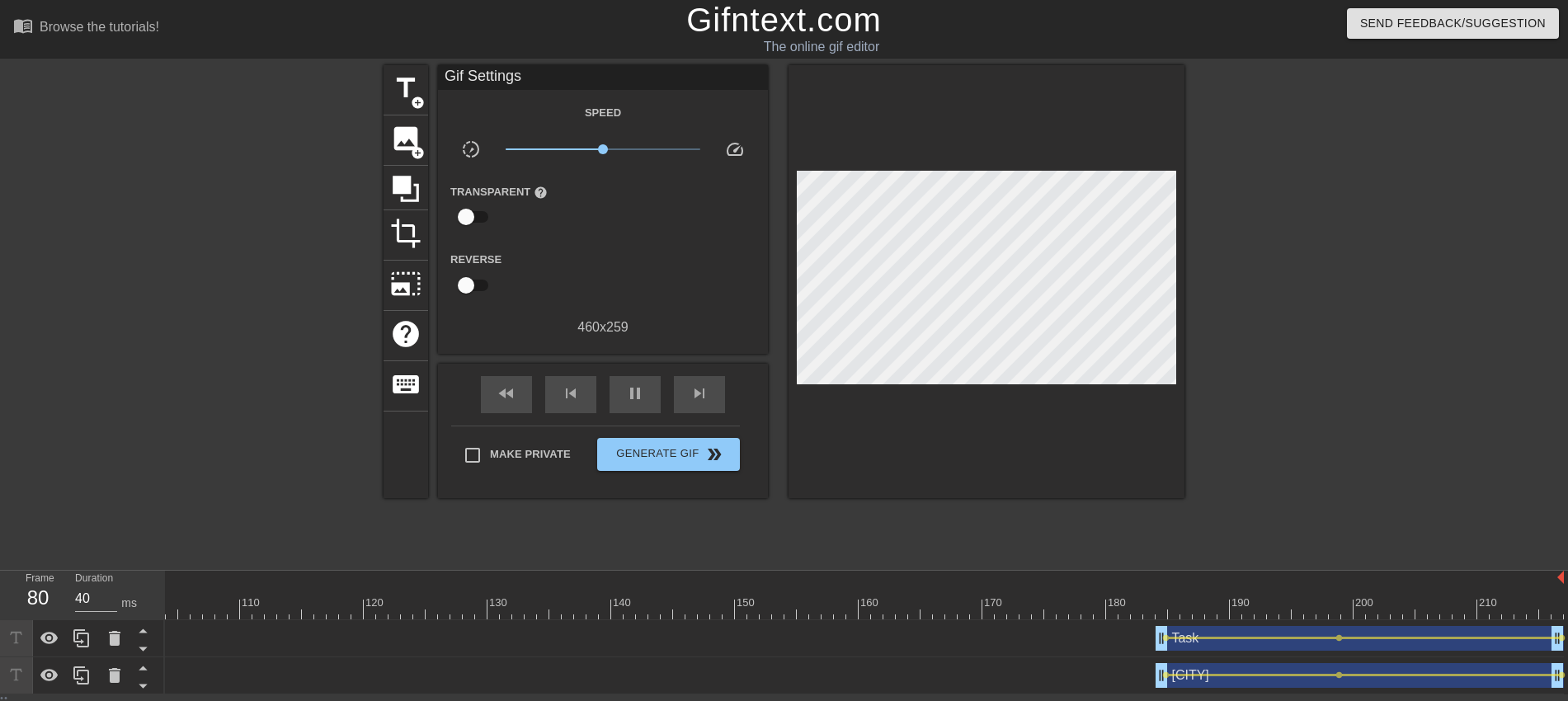 click on "Task drag_handle drag_handle lens   lens   lens" at bounding box center [228, 638] 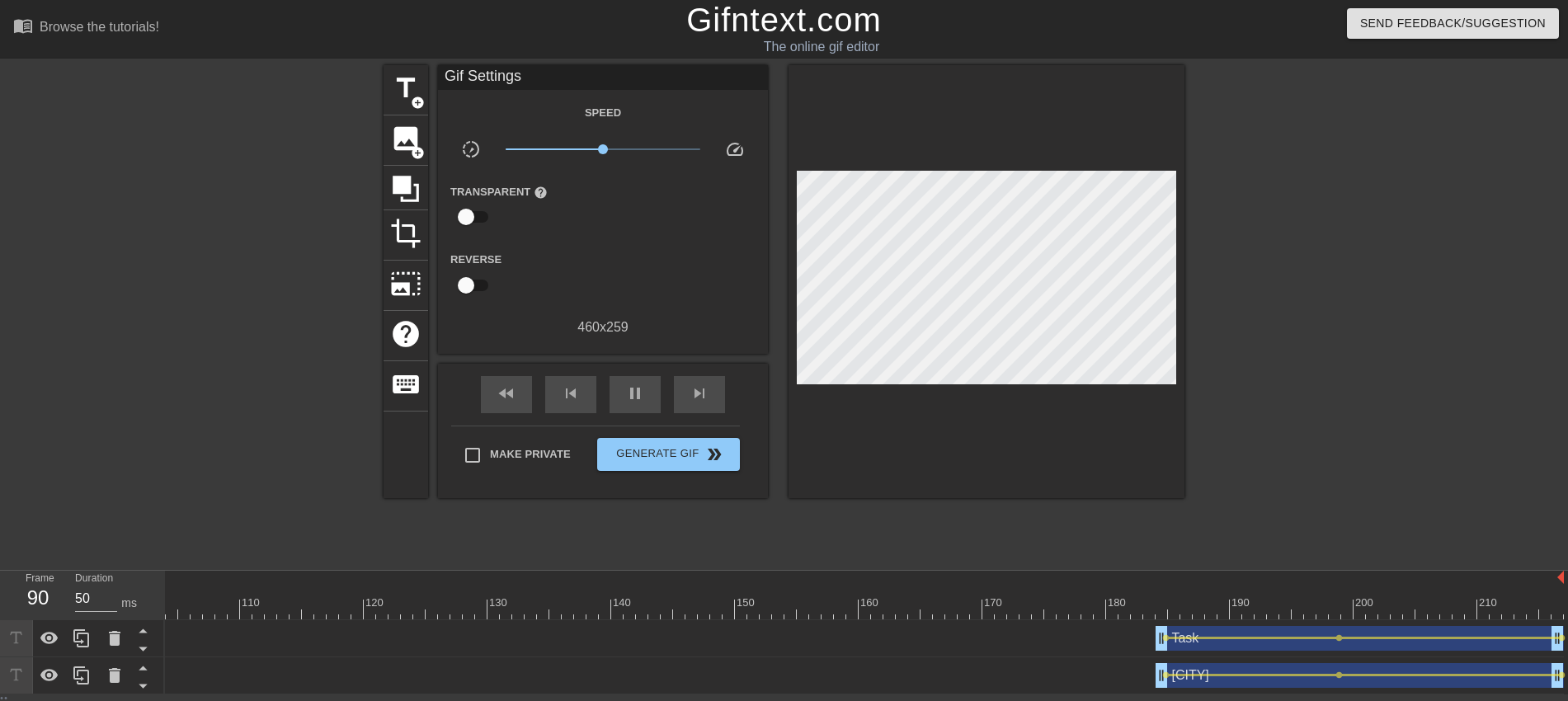 type on "40" 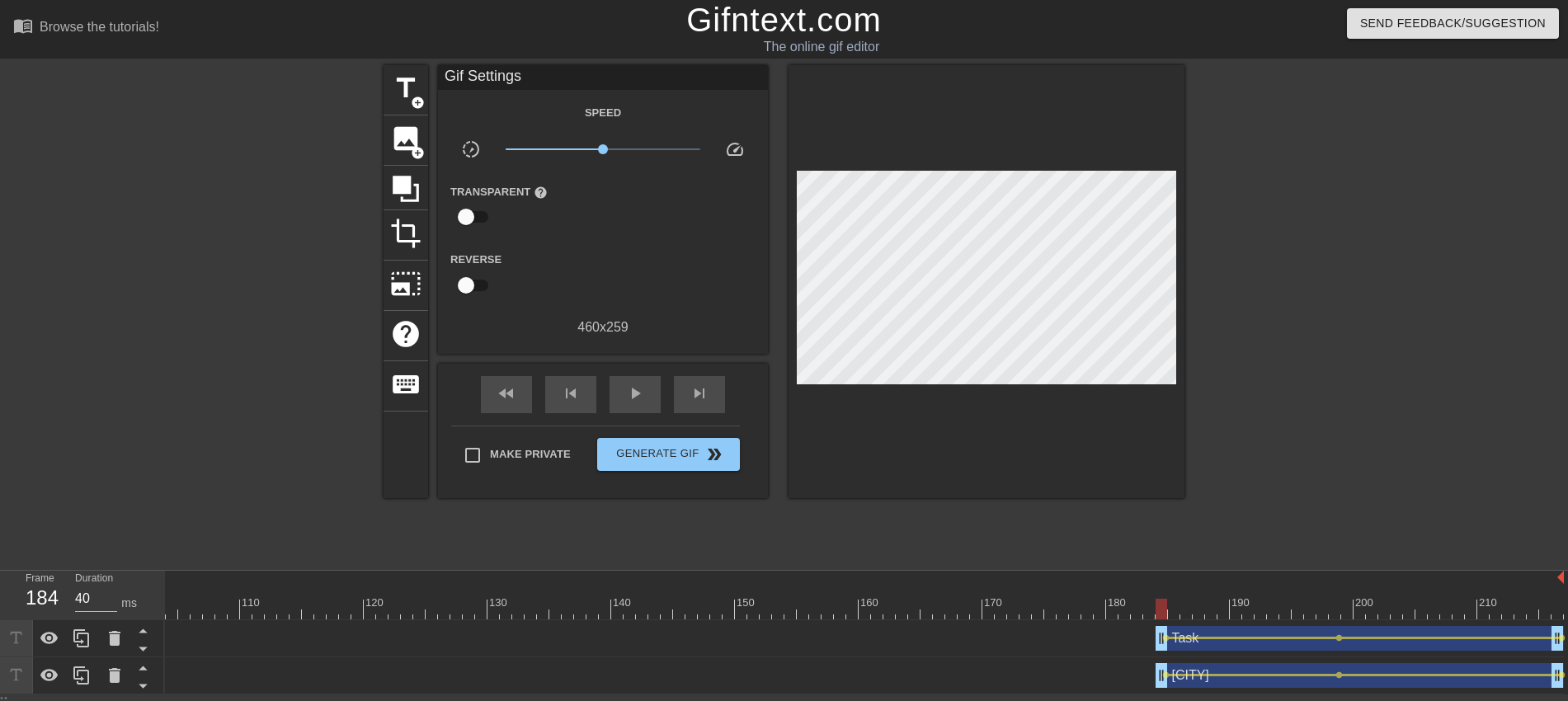 click at bounding box center (228, 609) 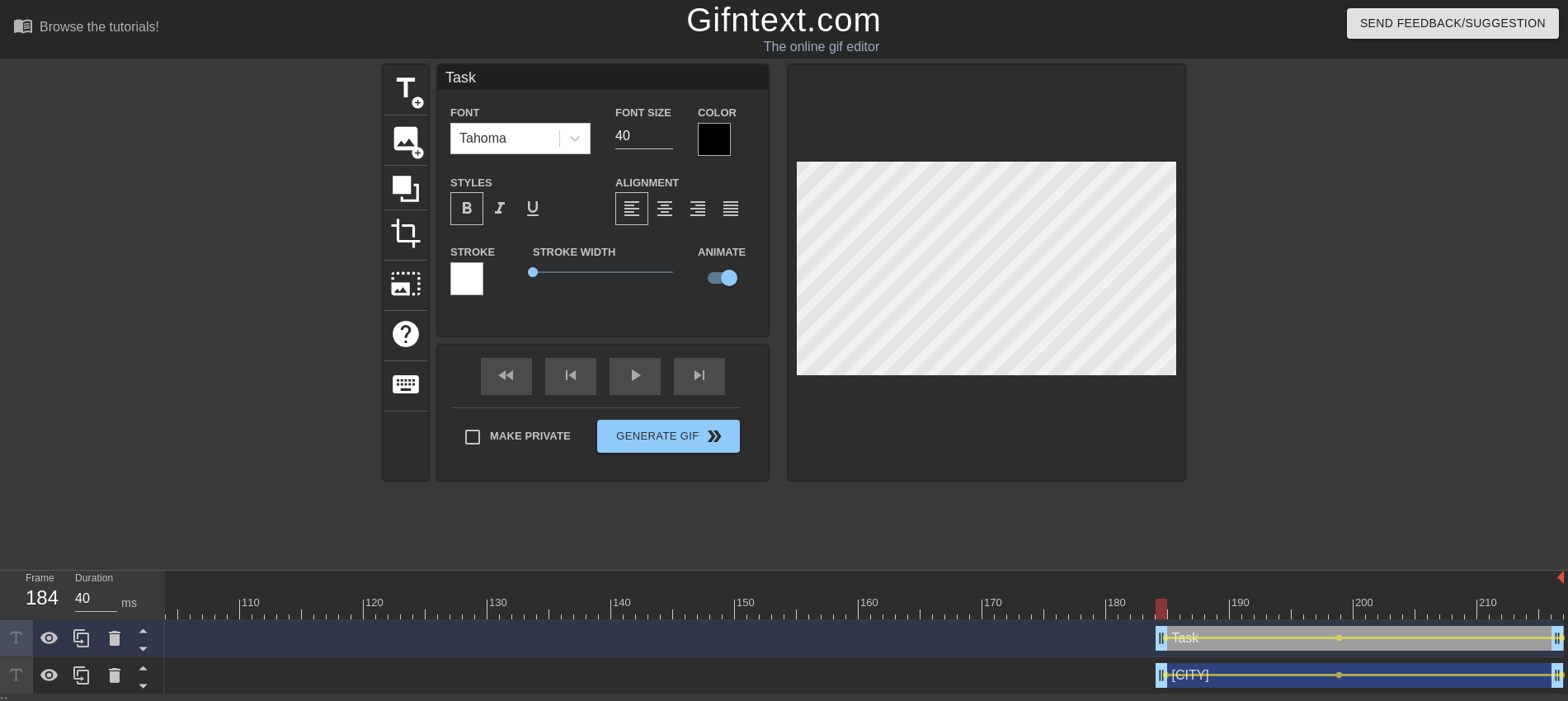 type on "Austin" 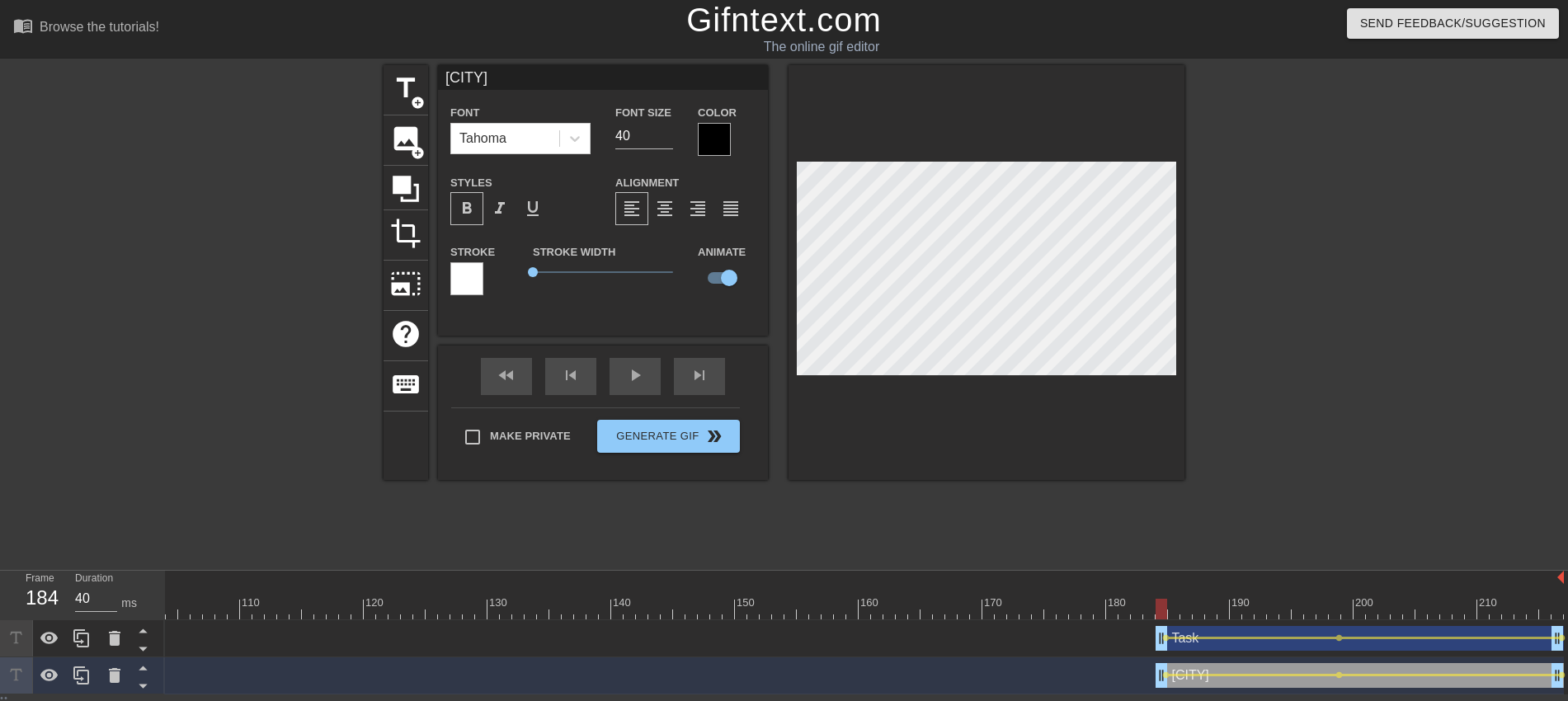 click at bounding box center [1328, 313] 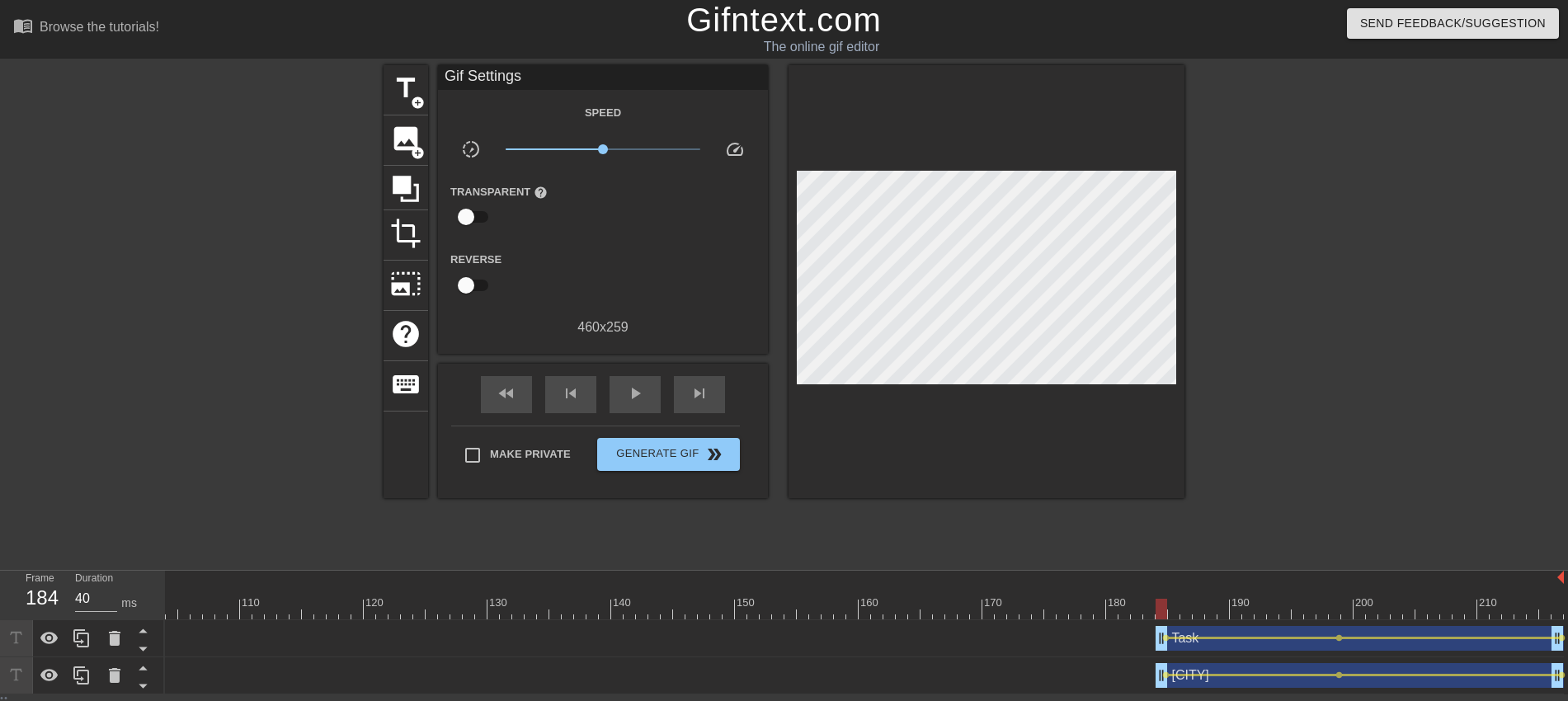 click at bounding box center (228, 609) 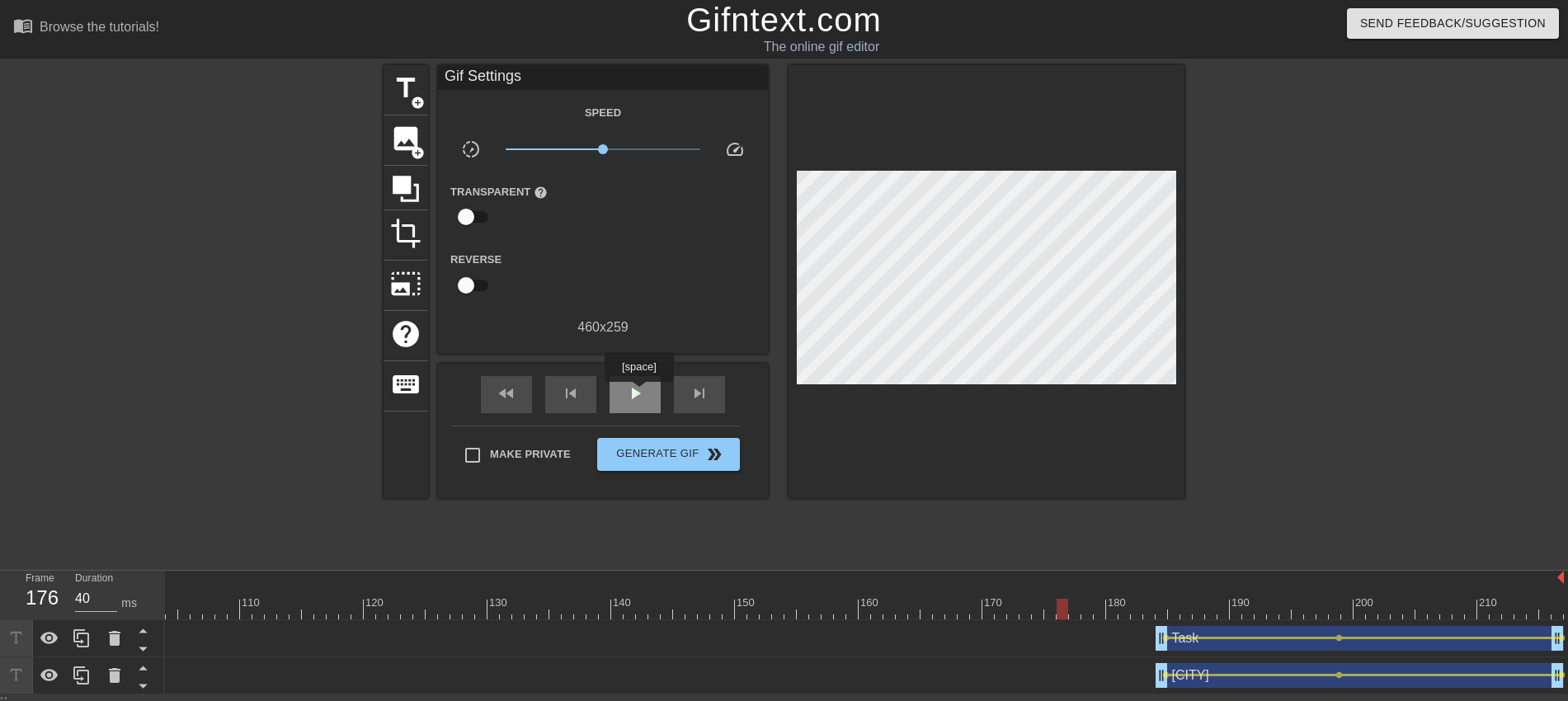 click on "play_arrow" at bounding box center [635, 393] 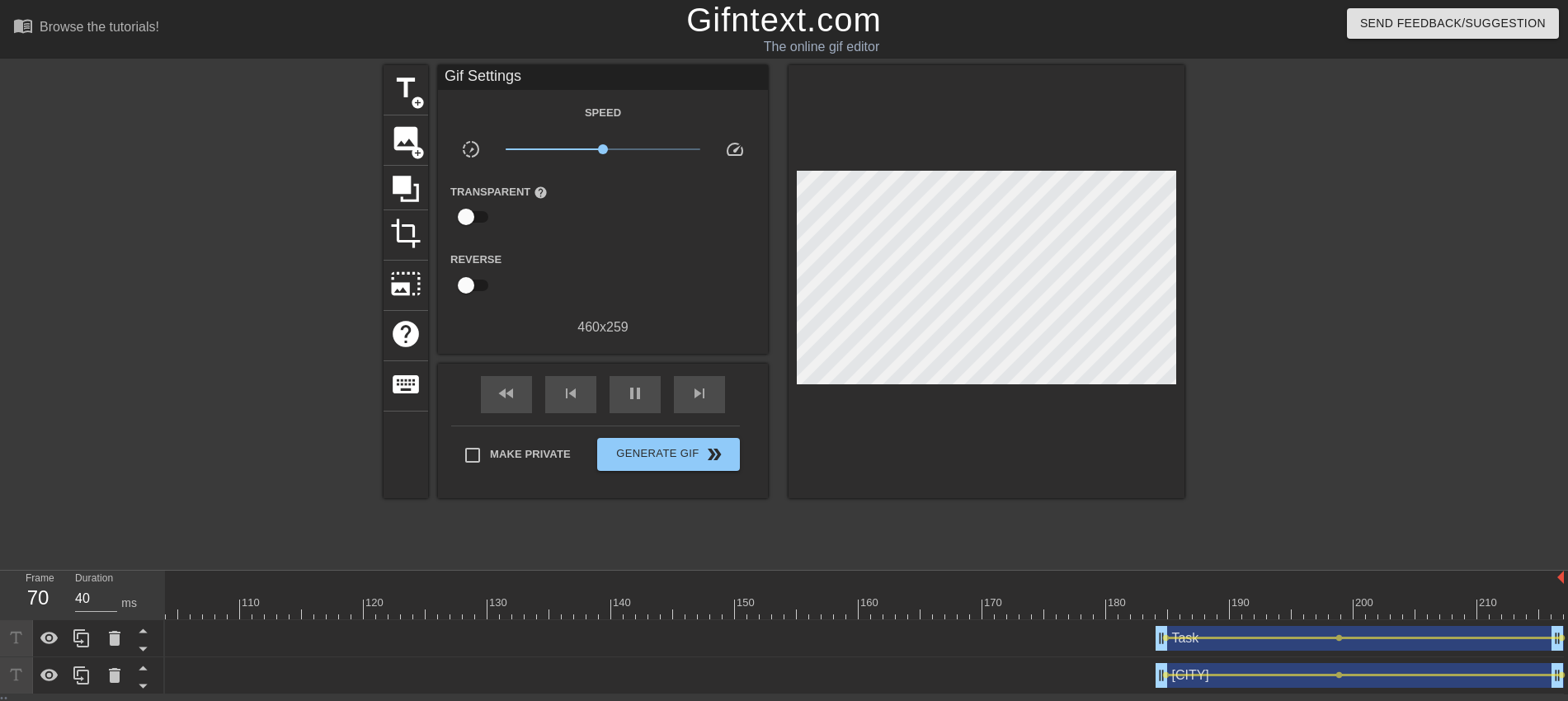 click at bounding box center [228, 609] 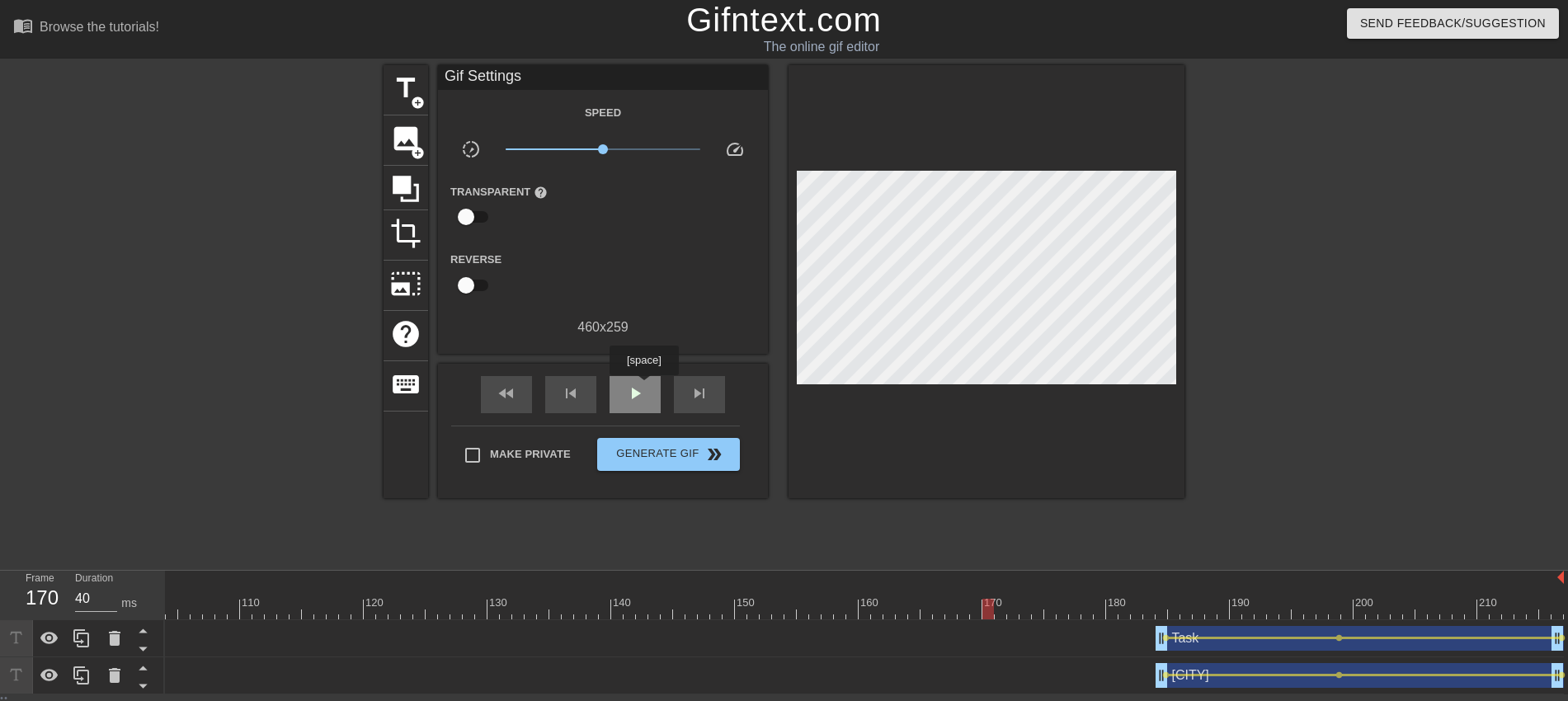 click on "play_arrow" at bounding box center (635, 393) 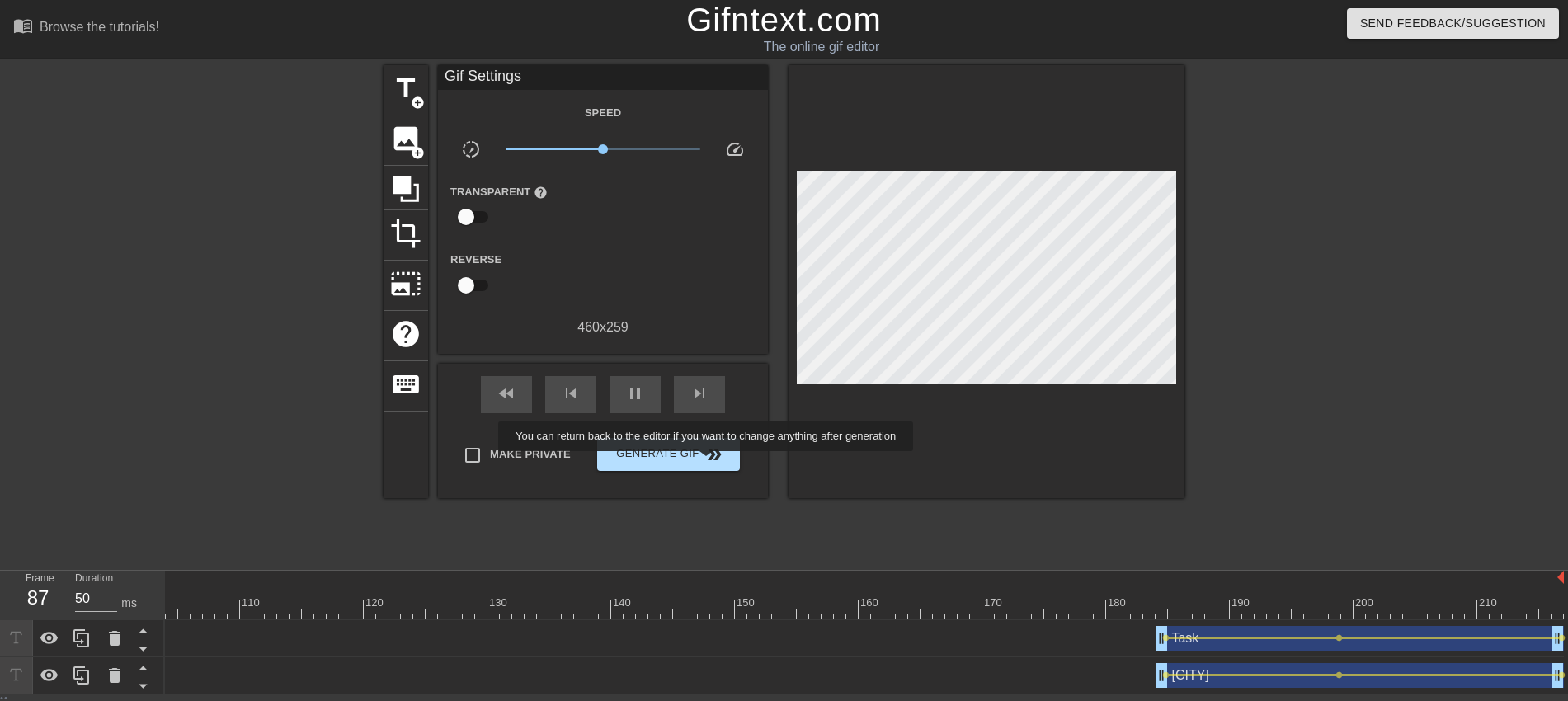 type on "40" 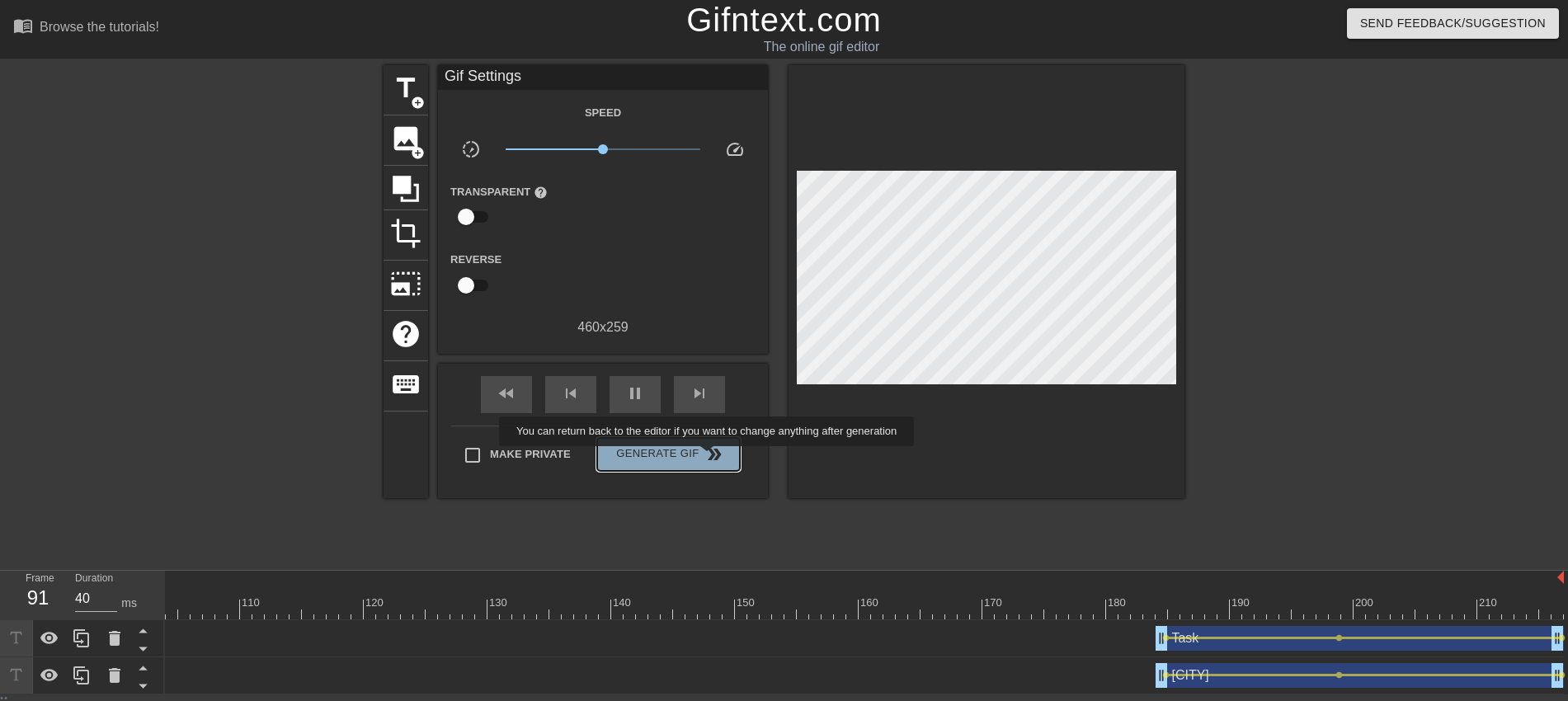 click on "double_arrow" at bounding box center (714, 454) 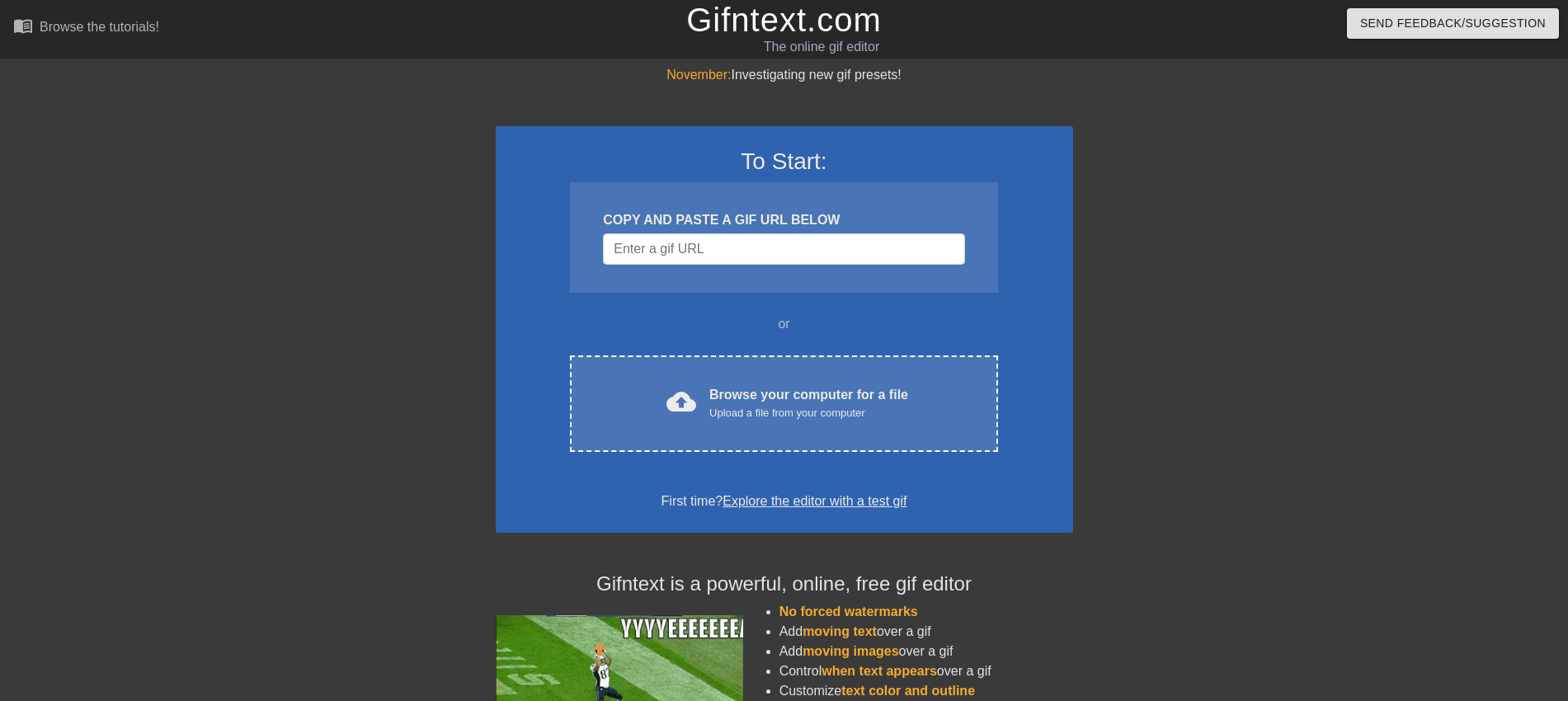 scroll, scrollTop: 0, scrollLeft: 0, axis: both 